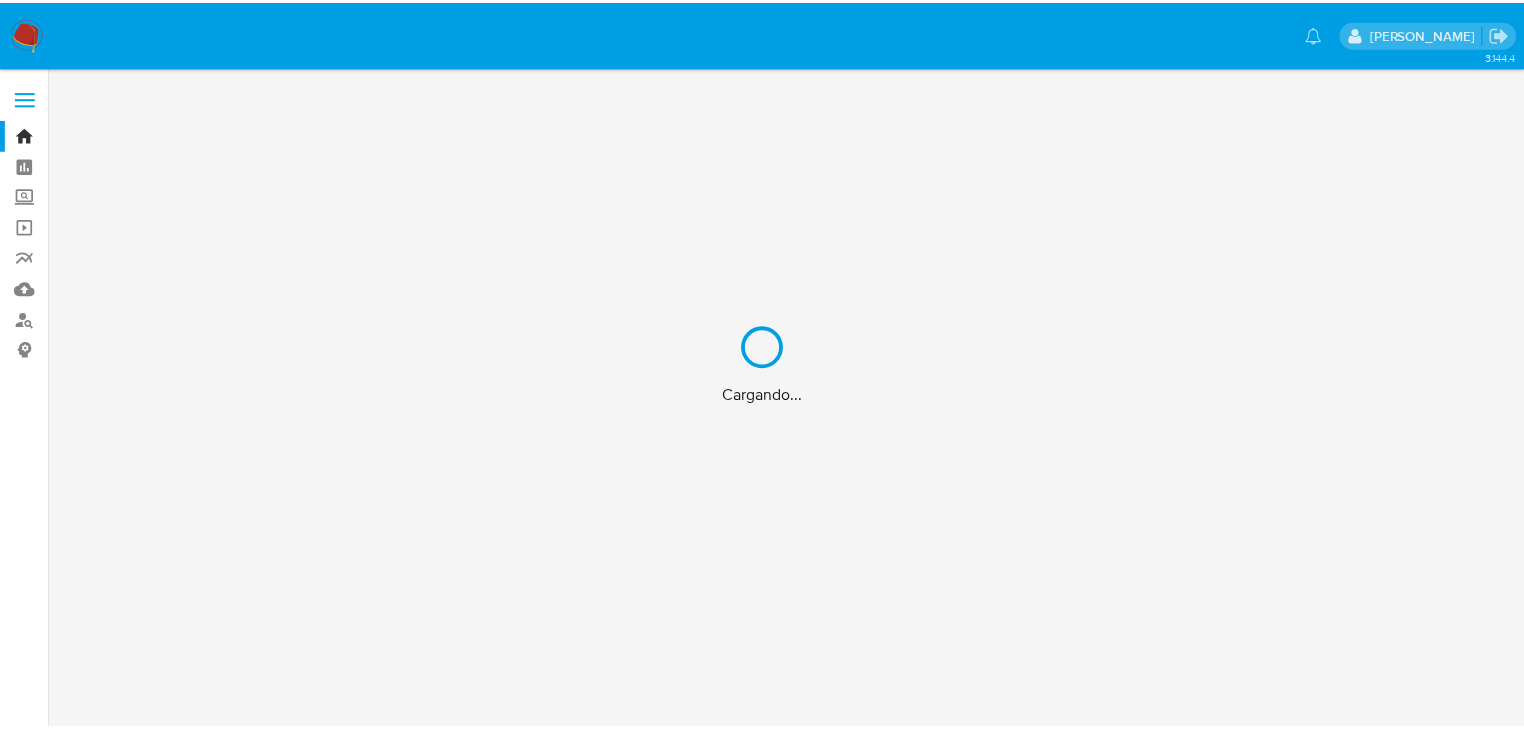 scroll, scrollTop: 0, scrollLeft: 0, axis: both 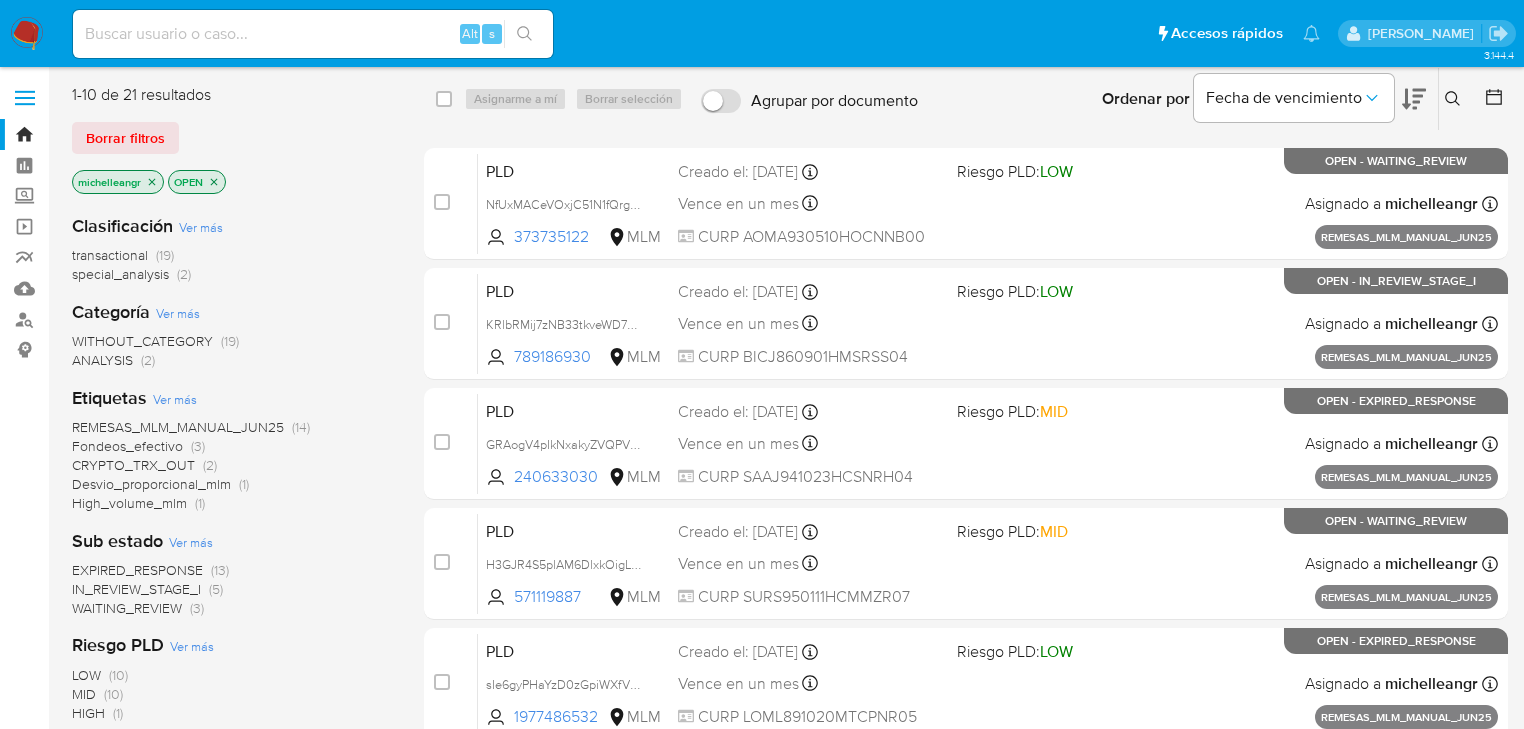 click at bounding box center [313, 34] 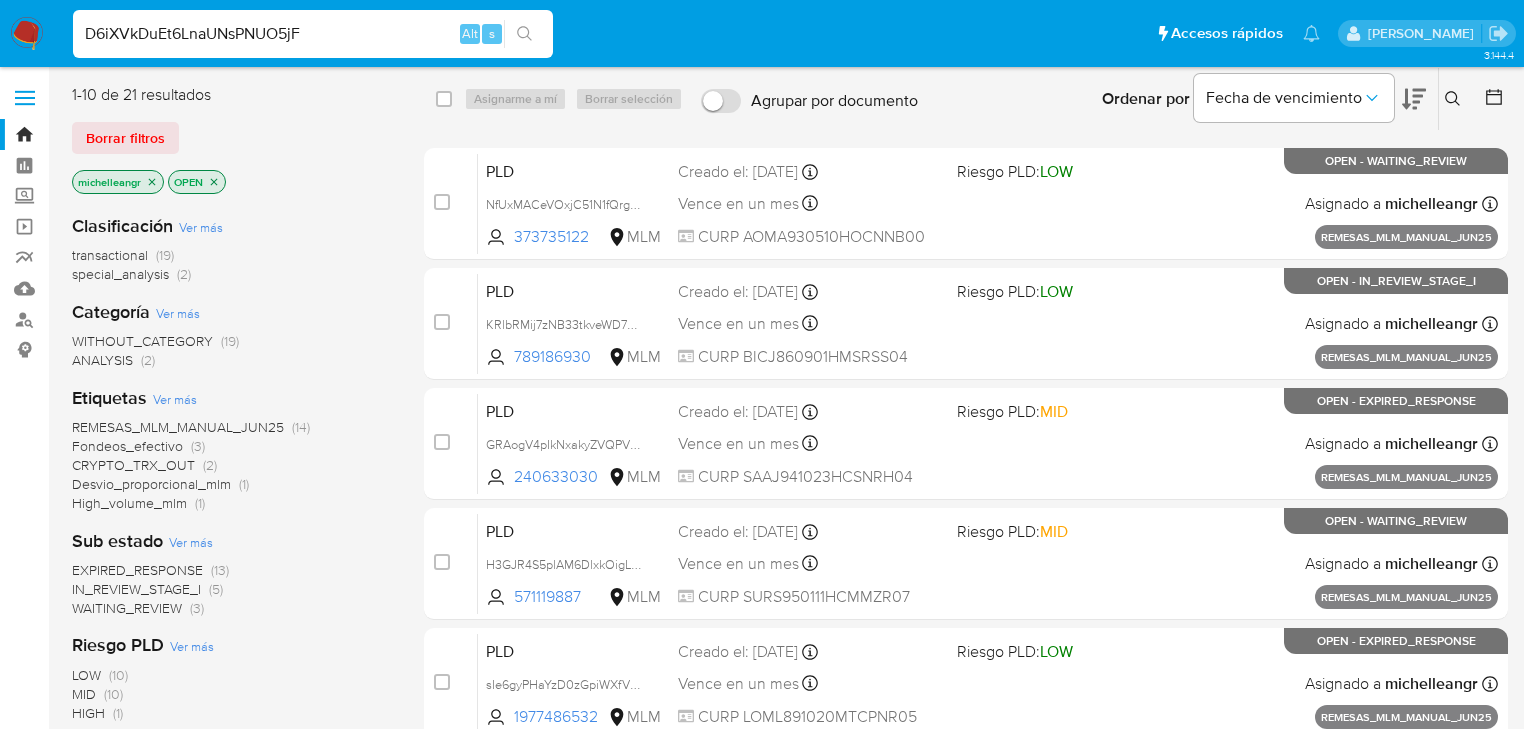 type on "D6iXVkDuEt6LnaUNsPNUO5jF" 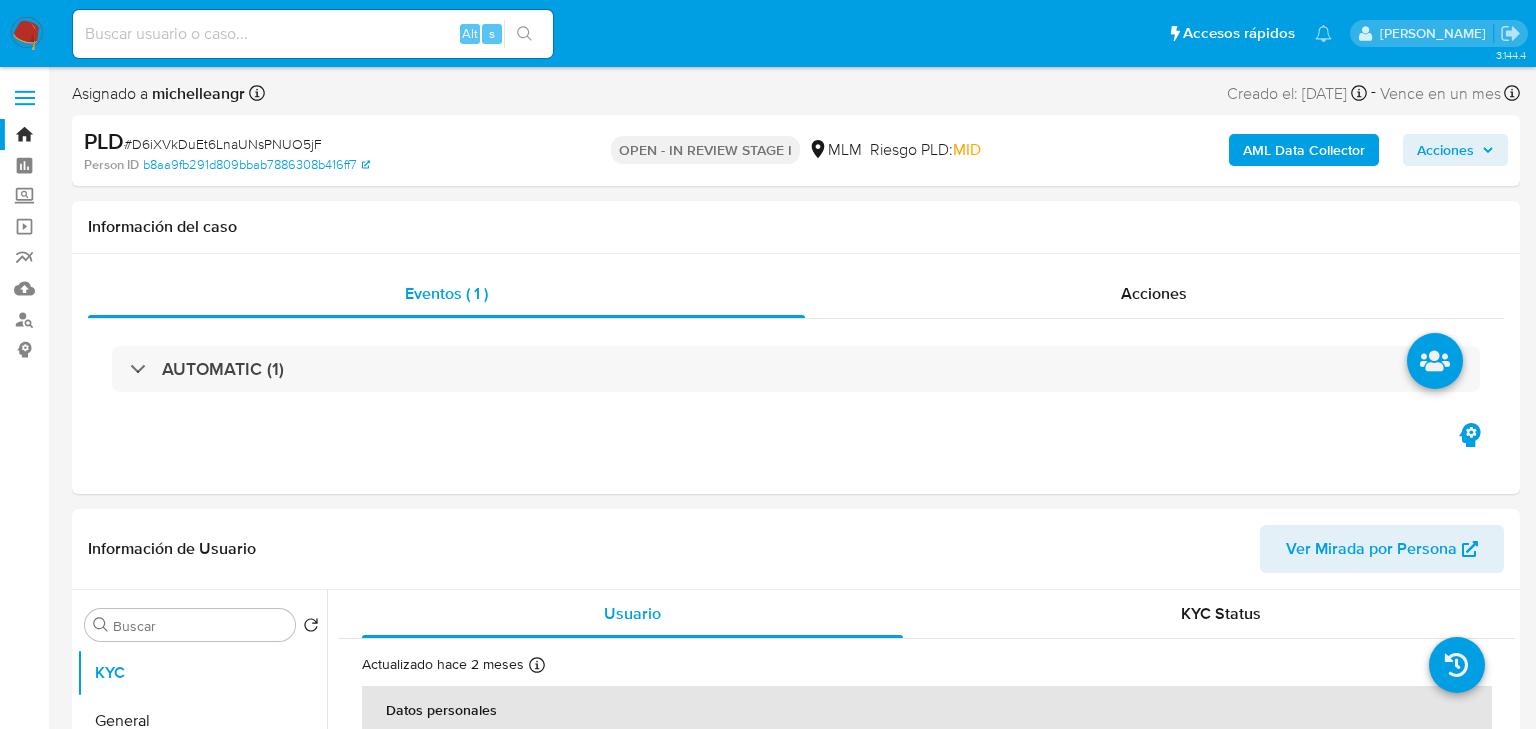 select on "10" 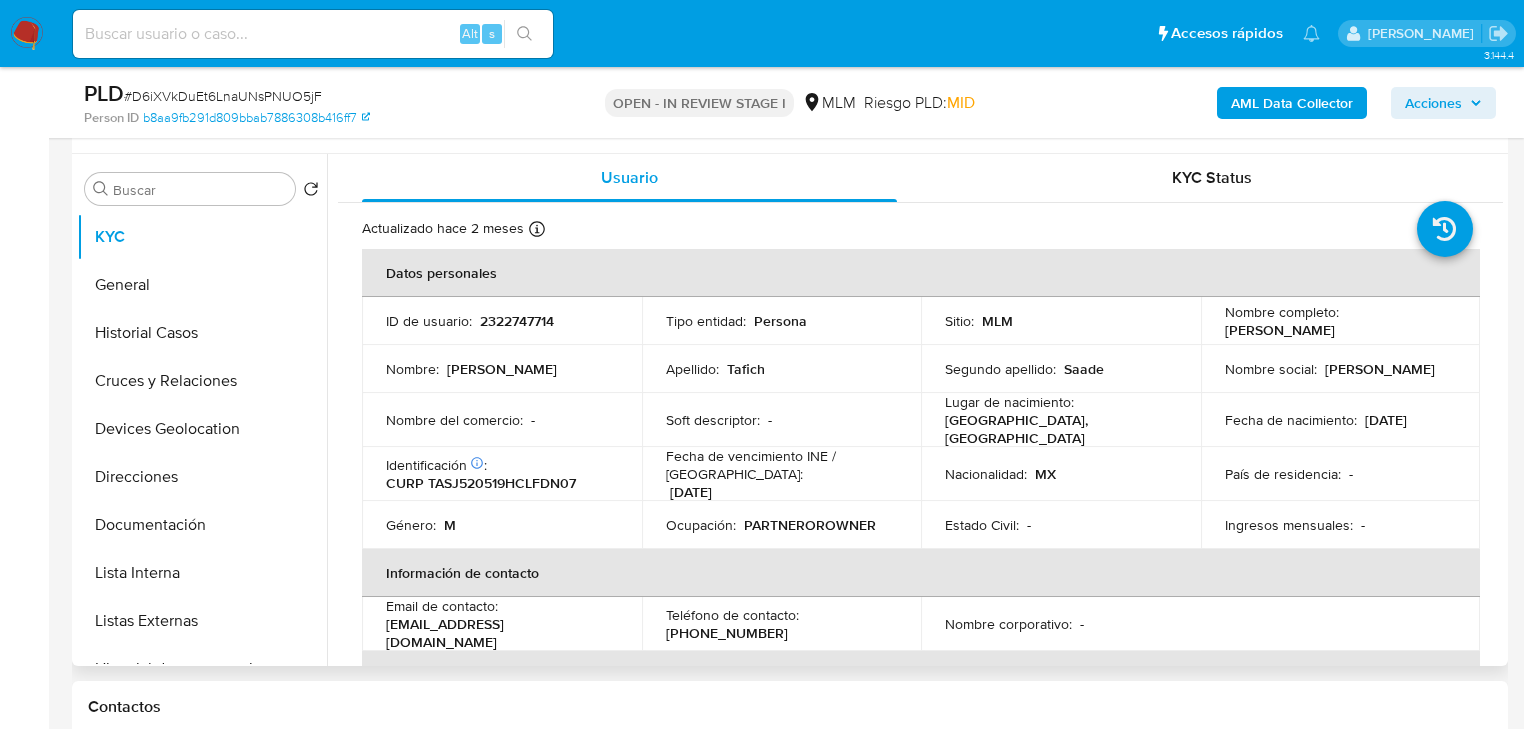 scroll, scrollTop: 400, scrollLeft: 0, axis: vertical 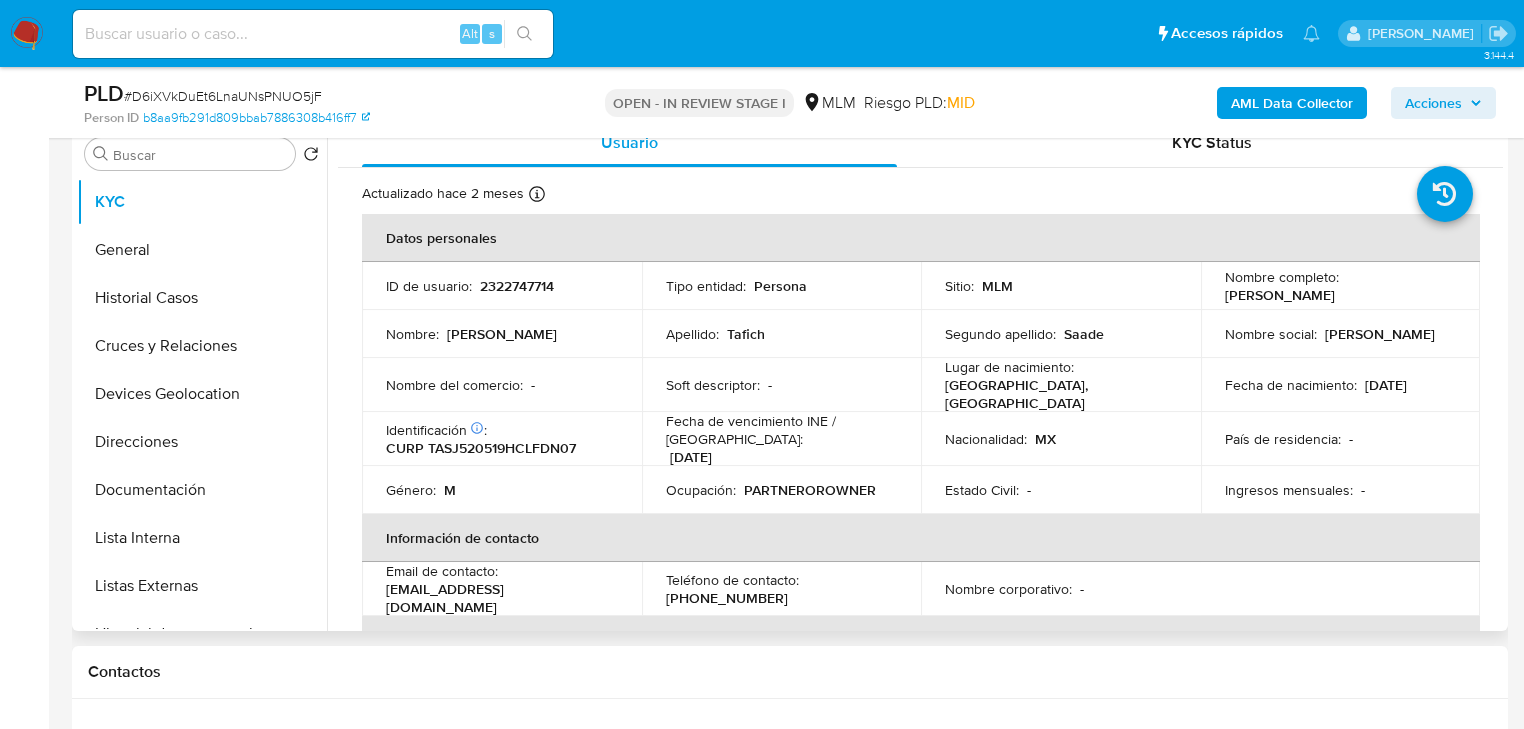 click on "País de residencia :    -" 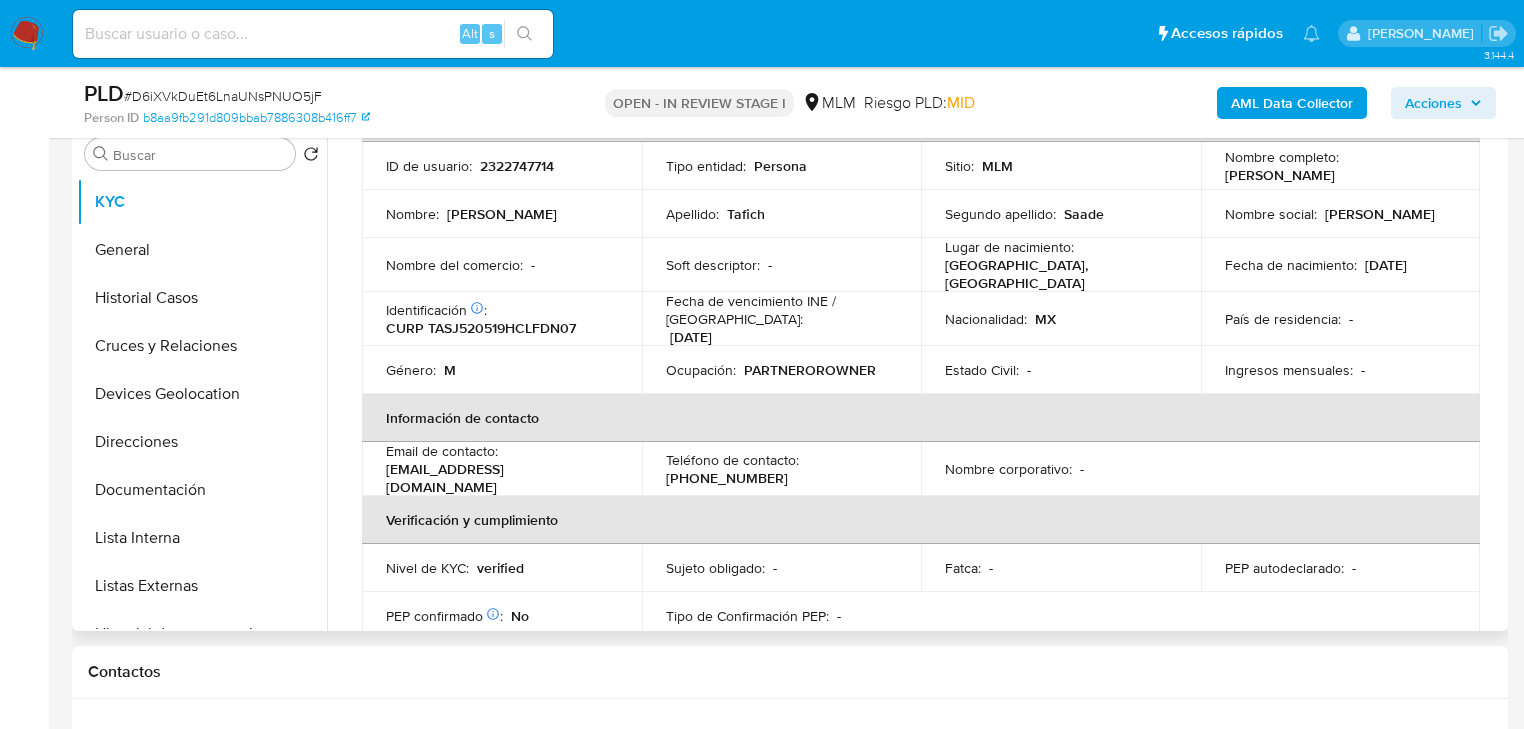 scroll, scrollTop: 160, scrollLeft: 0, axis: vertical 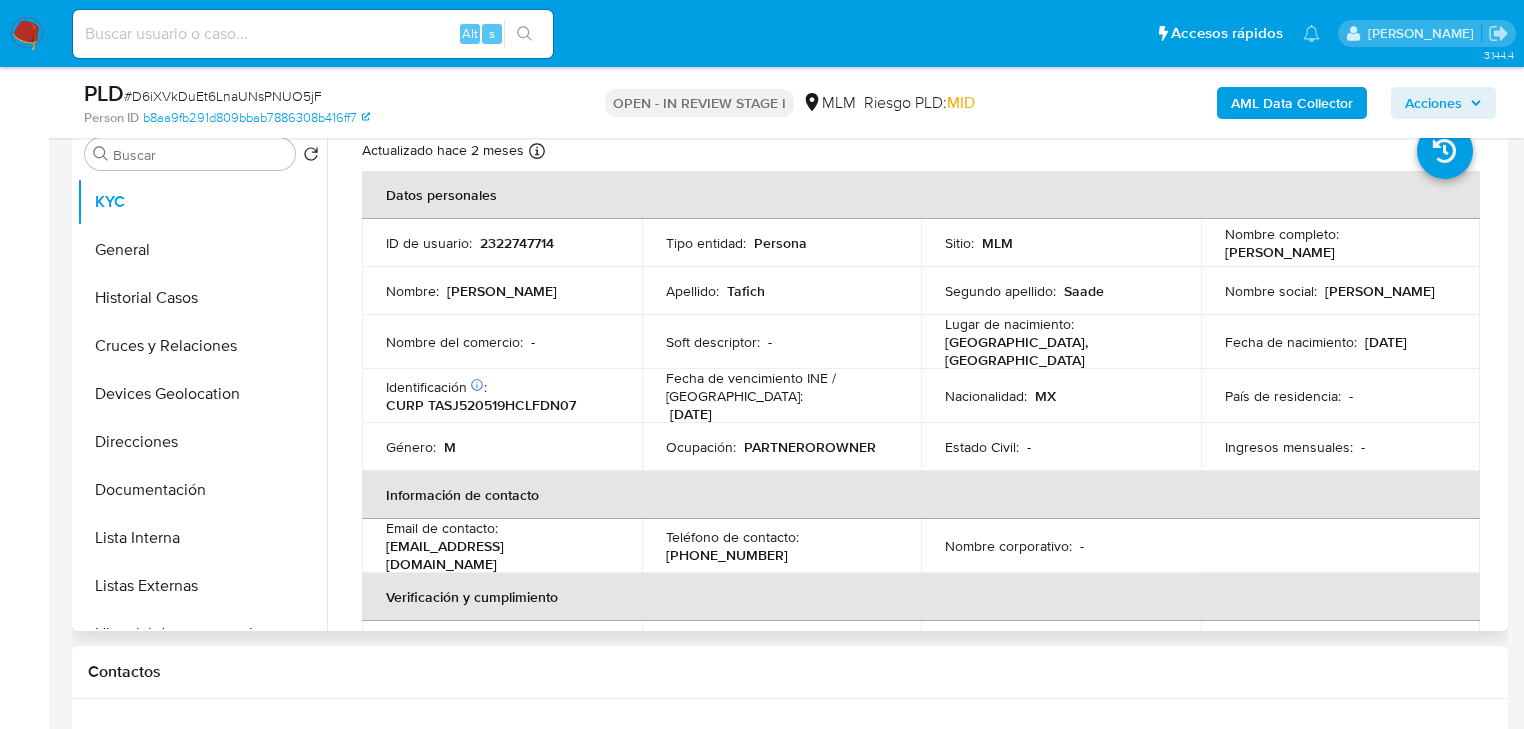 click on "Información de contacto" 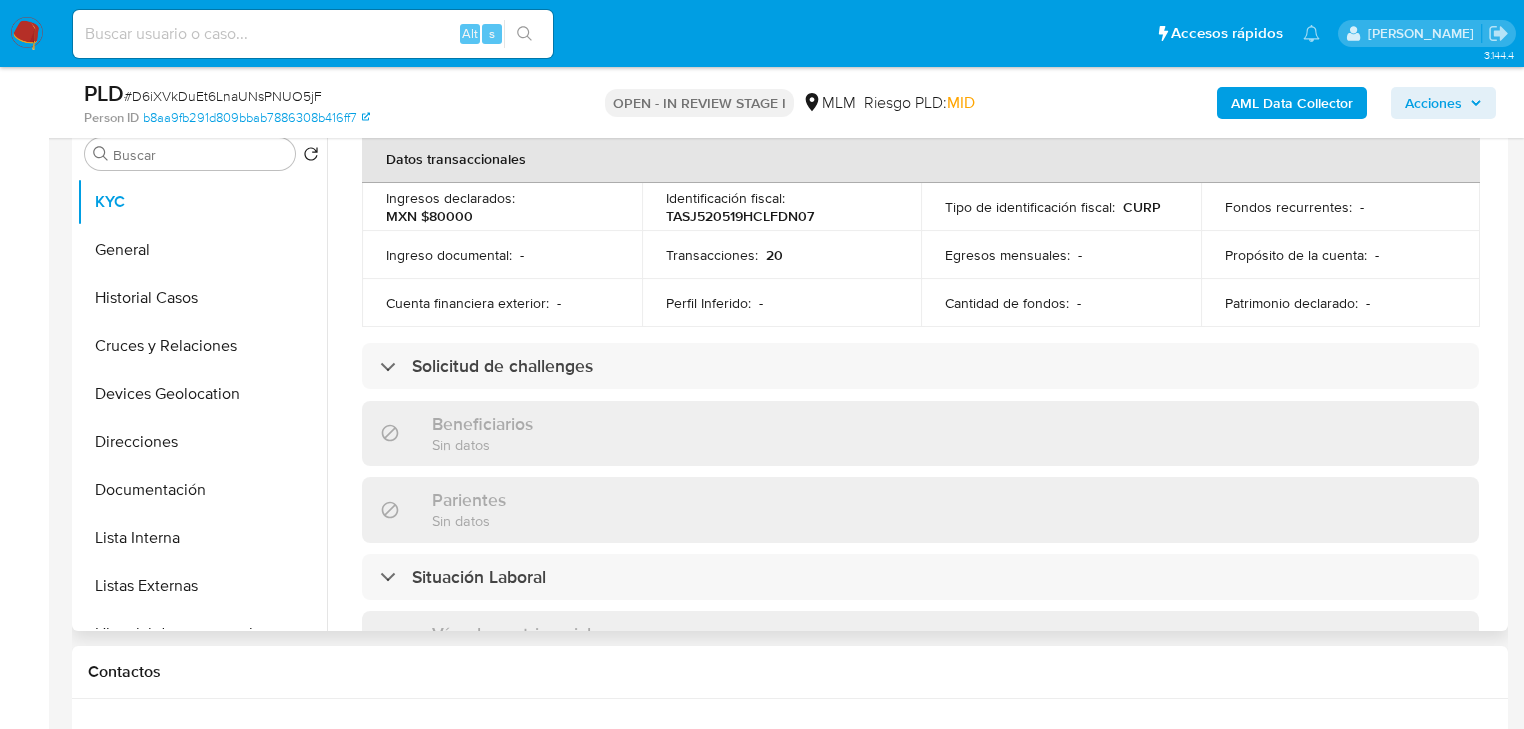 scroll, scrollTop: 763, scrollLeft: 0, axis: vertical 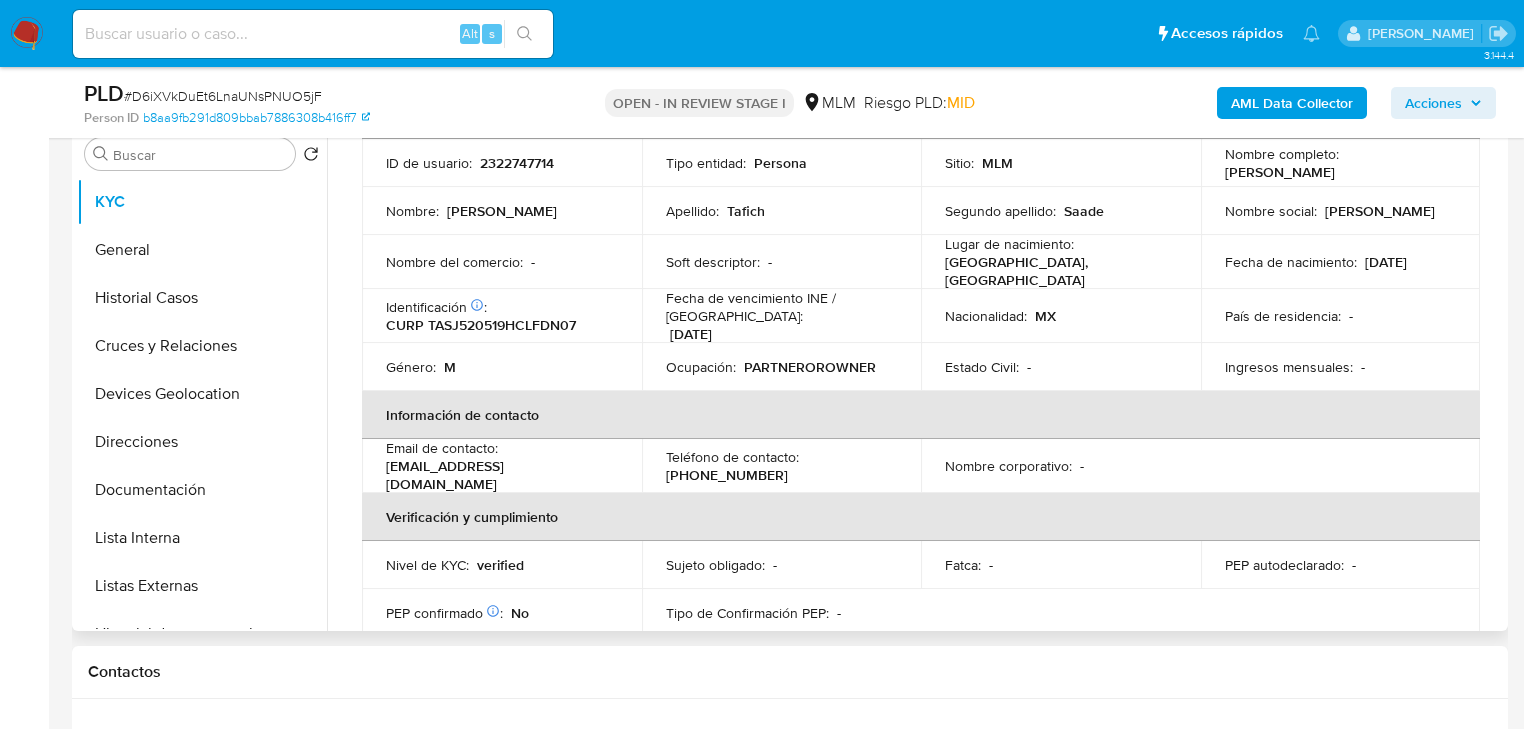 click on "Verificación y cumplimiento" 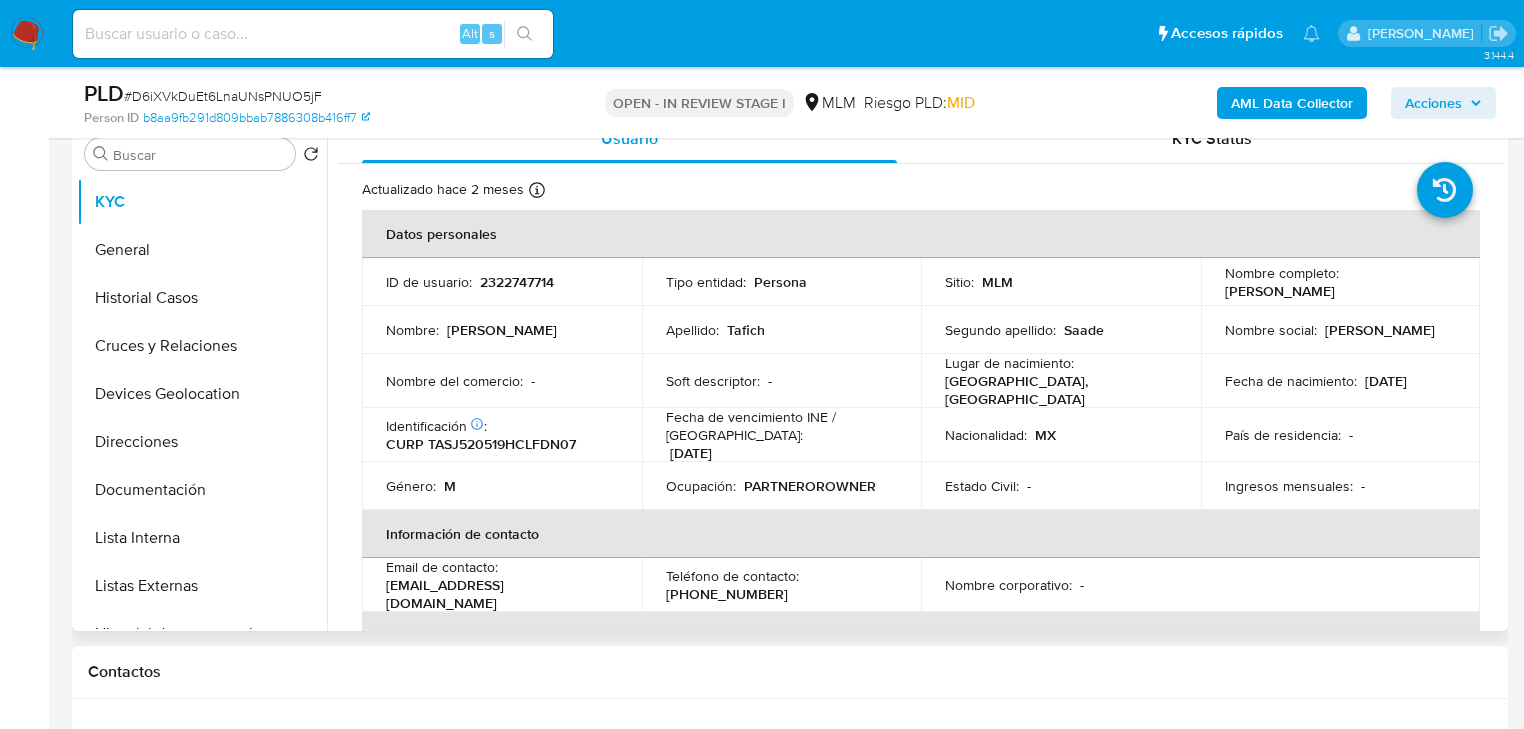 scroll, scrollTop: 0, scrollLeft: 0, axis: both 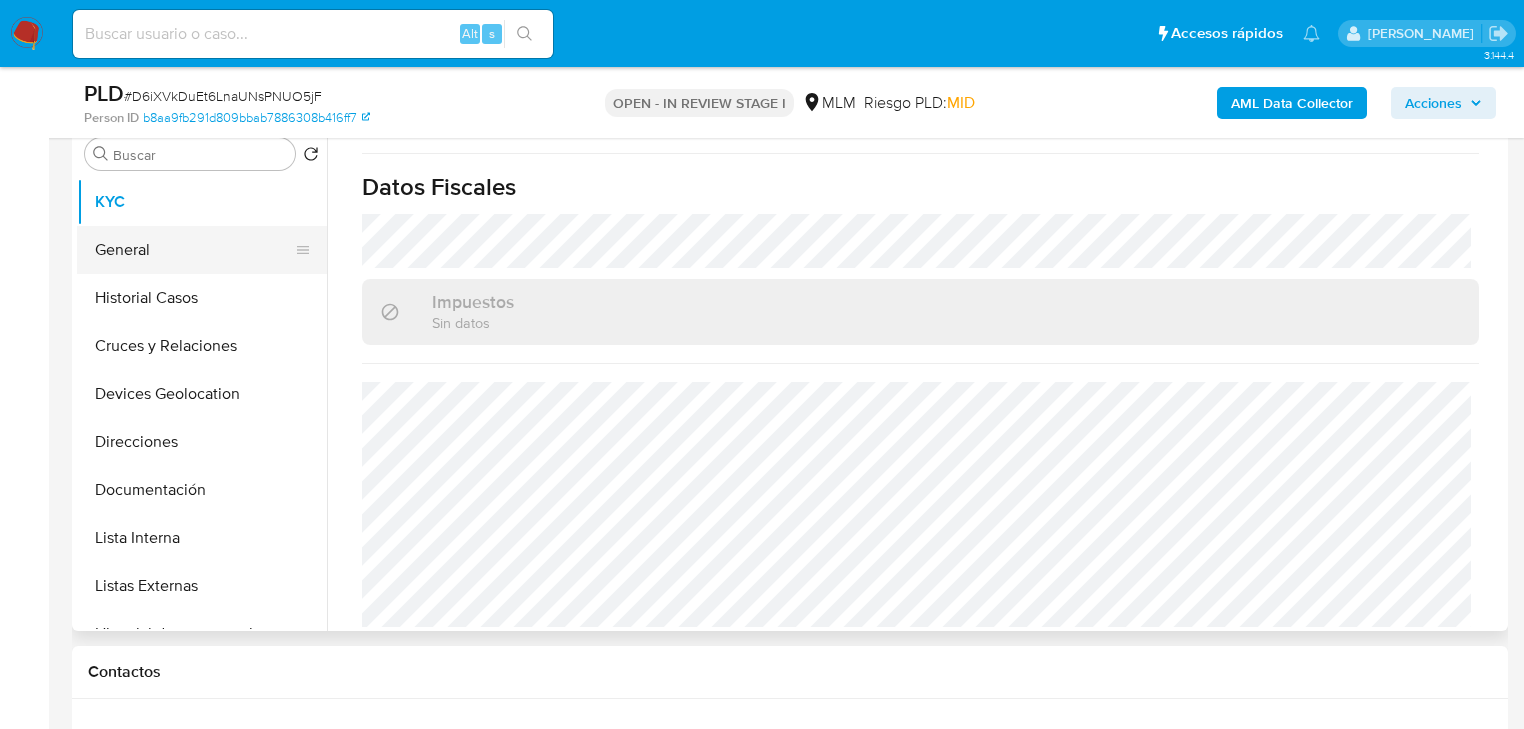 click on "General" 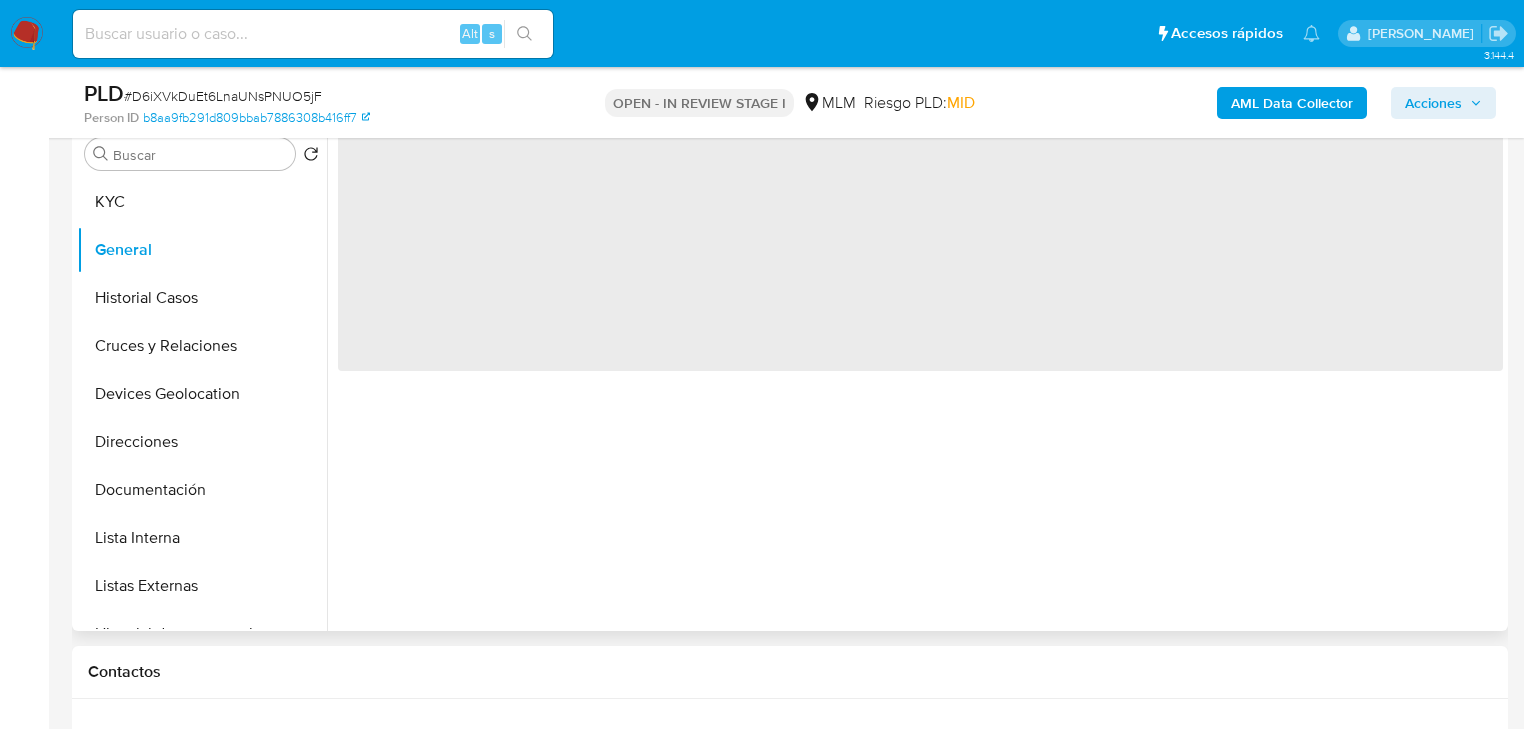scroll, scrollTop: 0, scrollLeft: 0, axis: both 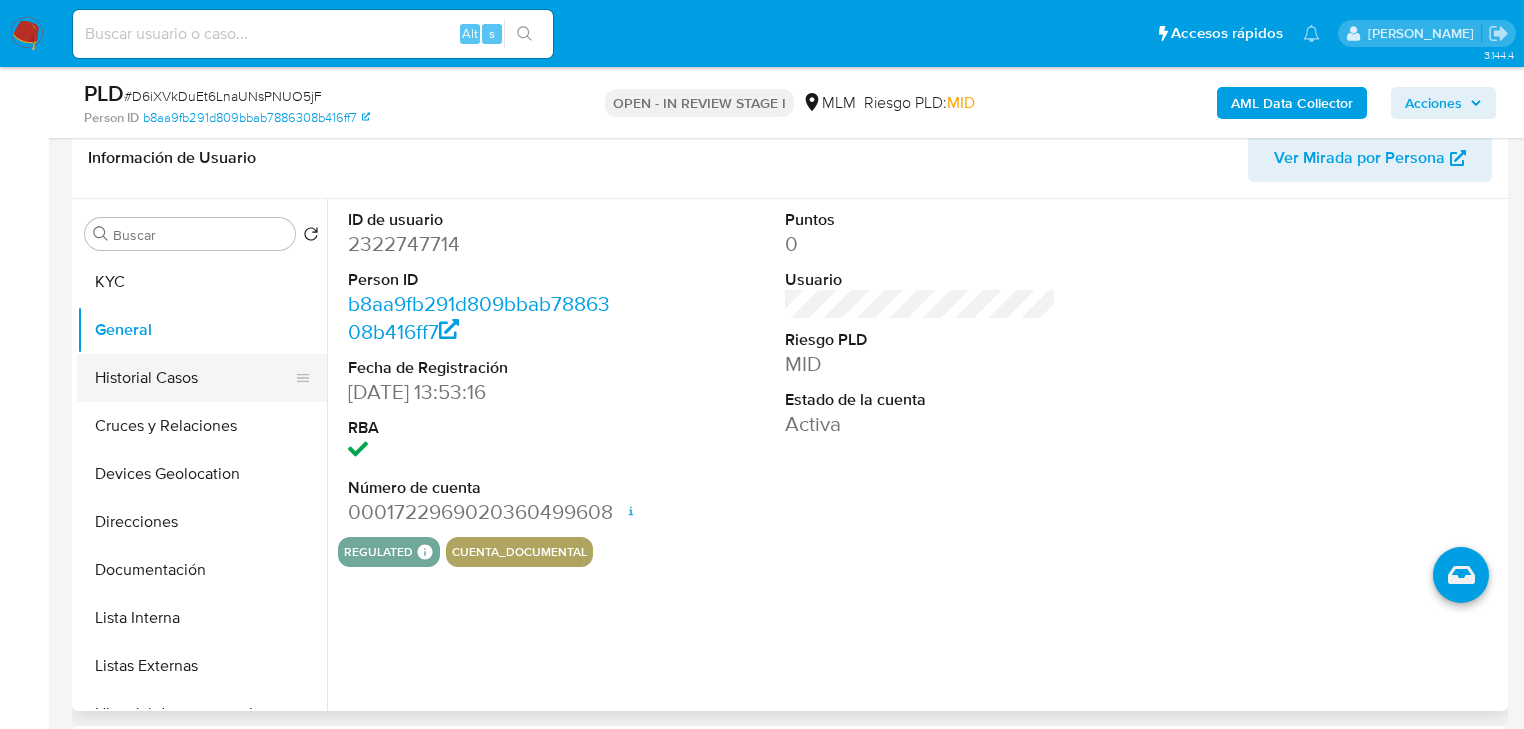 click on "Historial Casos" 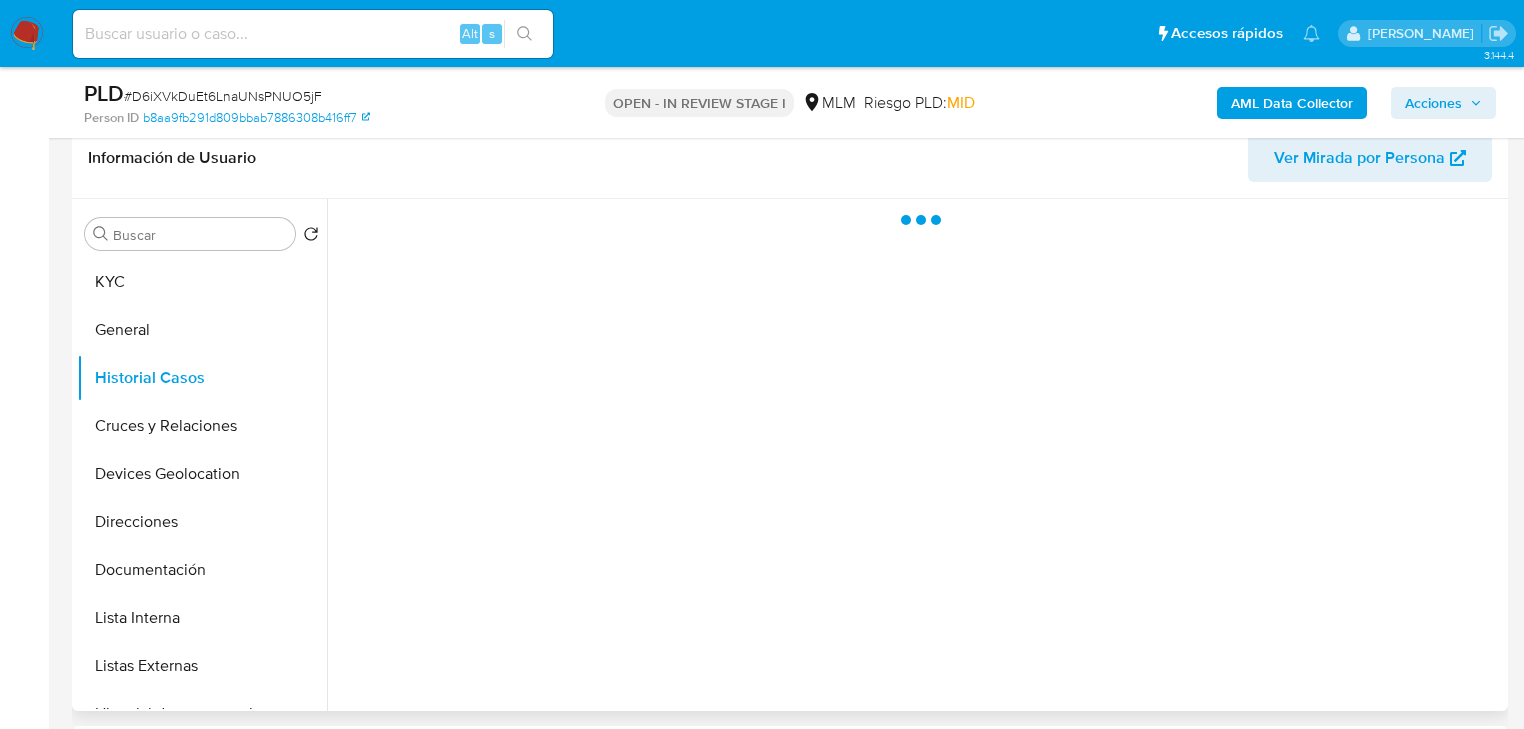 type 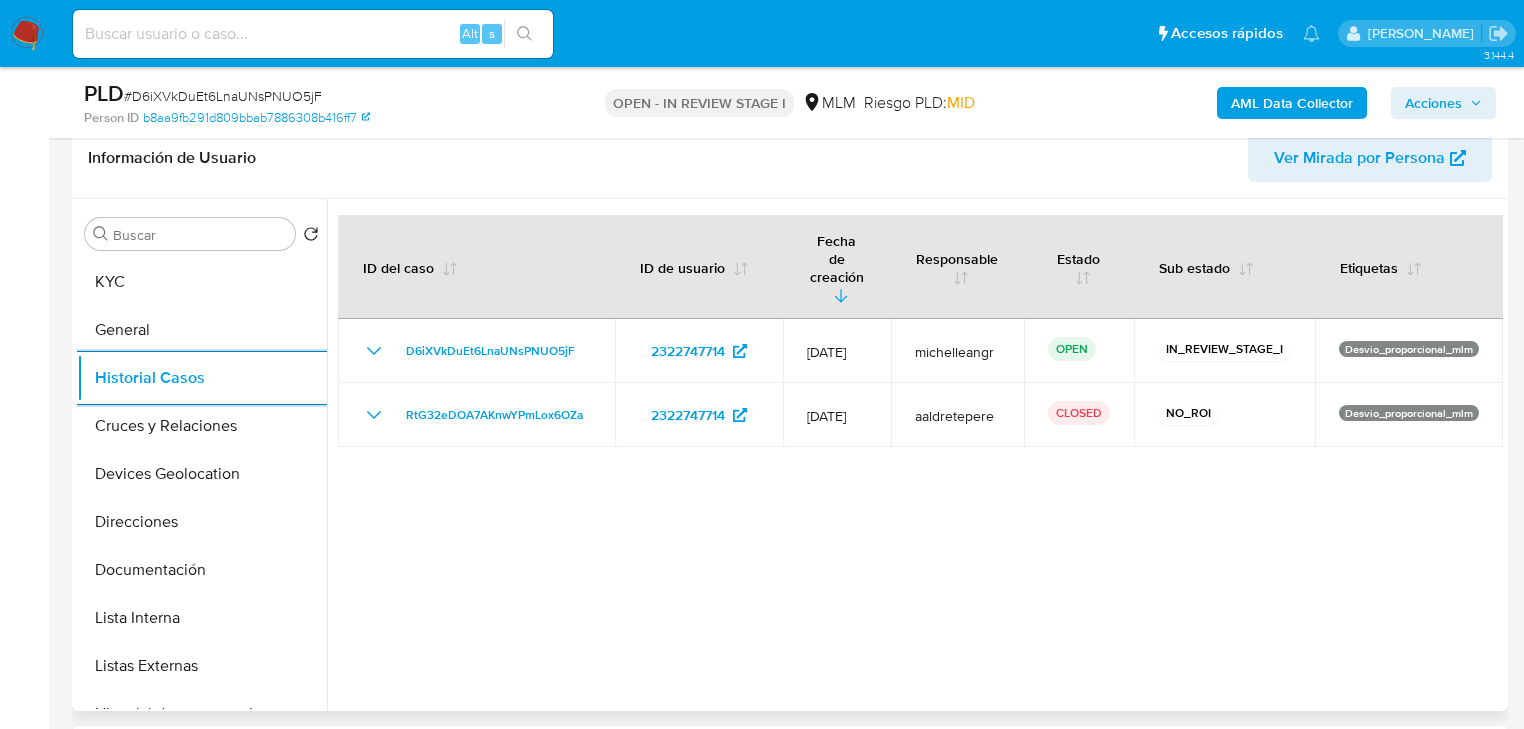 drag, startPoint x: 254, startPoint y: 418, endPoint x: 556, endPoint y: 400, distance: 302.53595 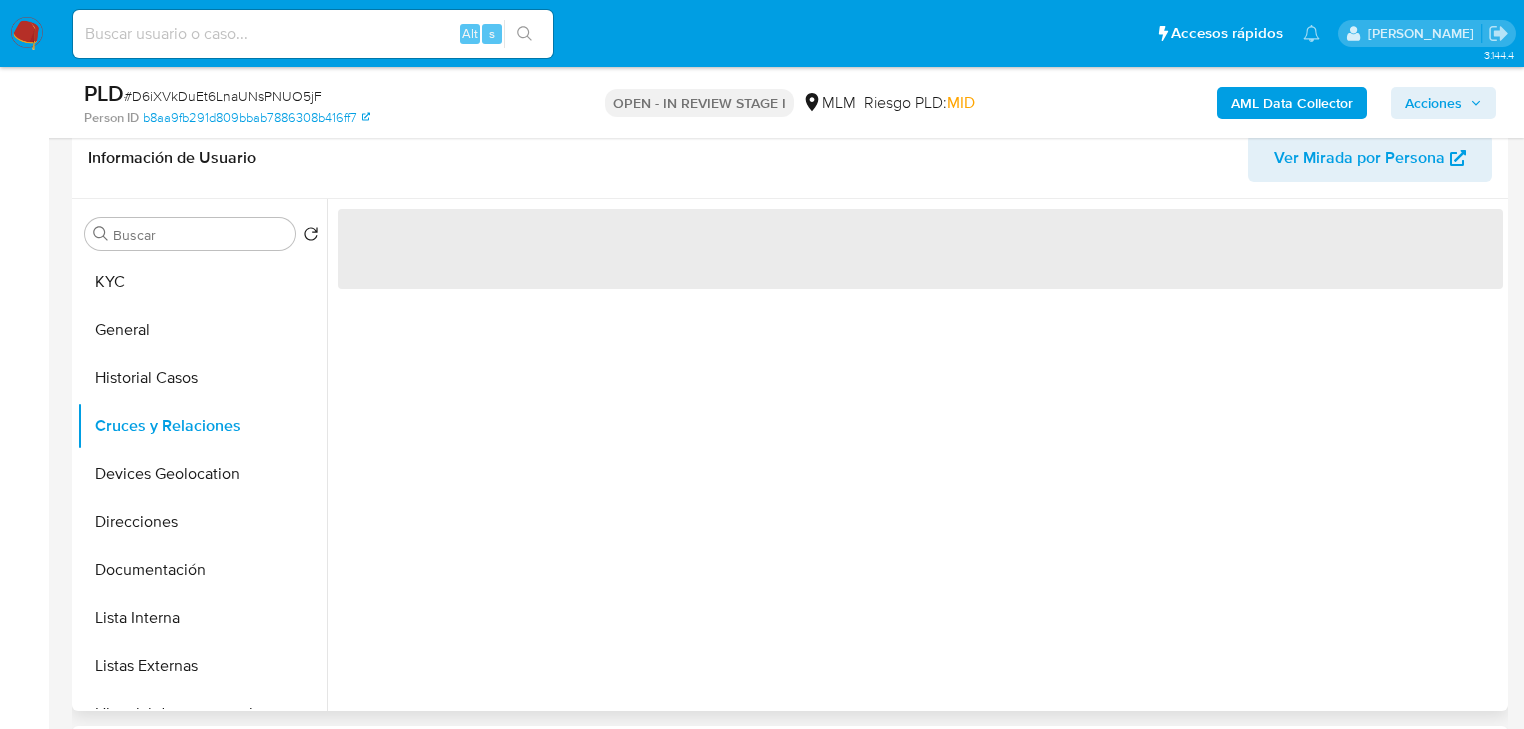 scroll, scrollTop: 400, scrollLeft: 0, axis: vertical 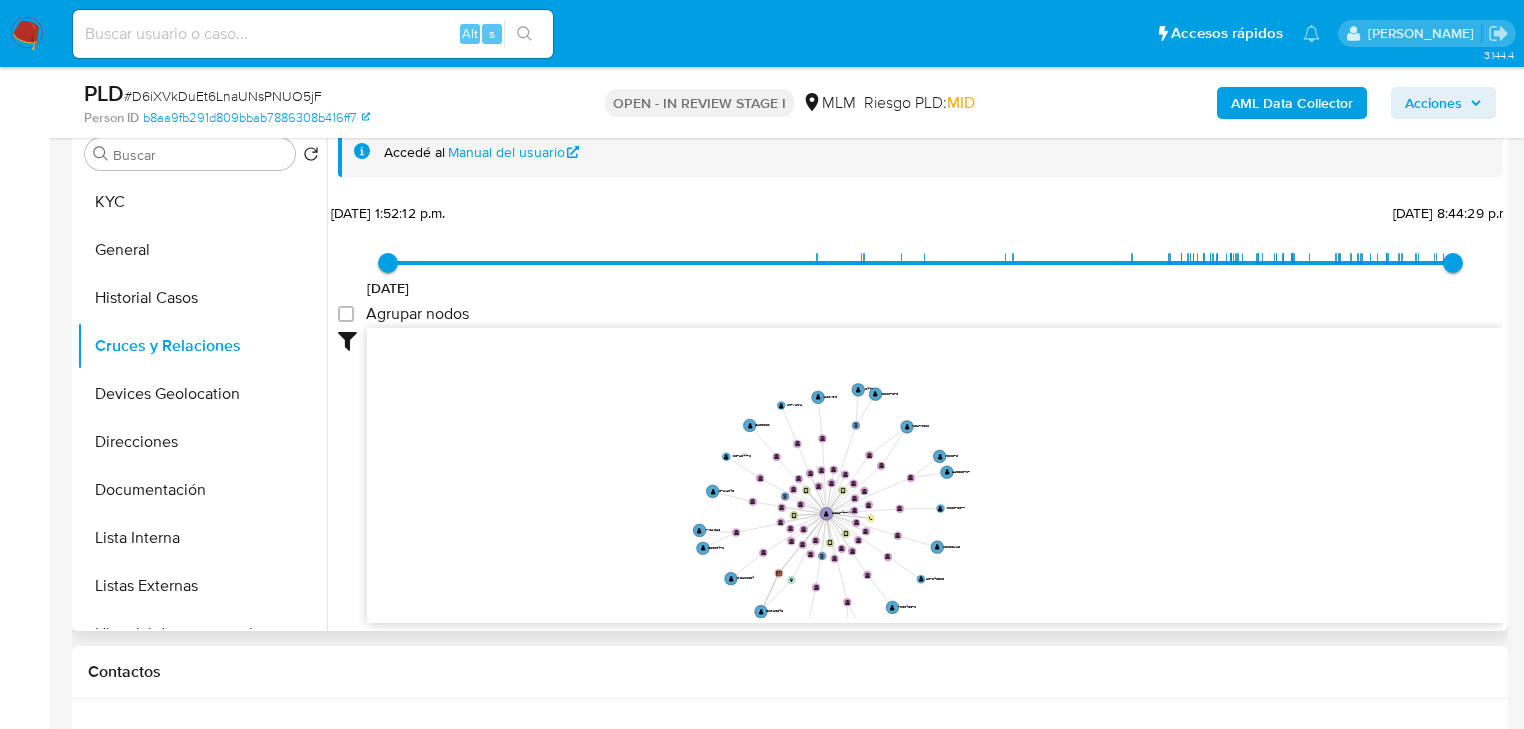 drag, startPoint x: 804, startPoint y: 479, endPoint x: 800, endPoint y: 460, distance: 19.416489 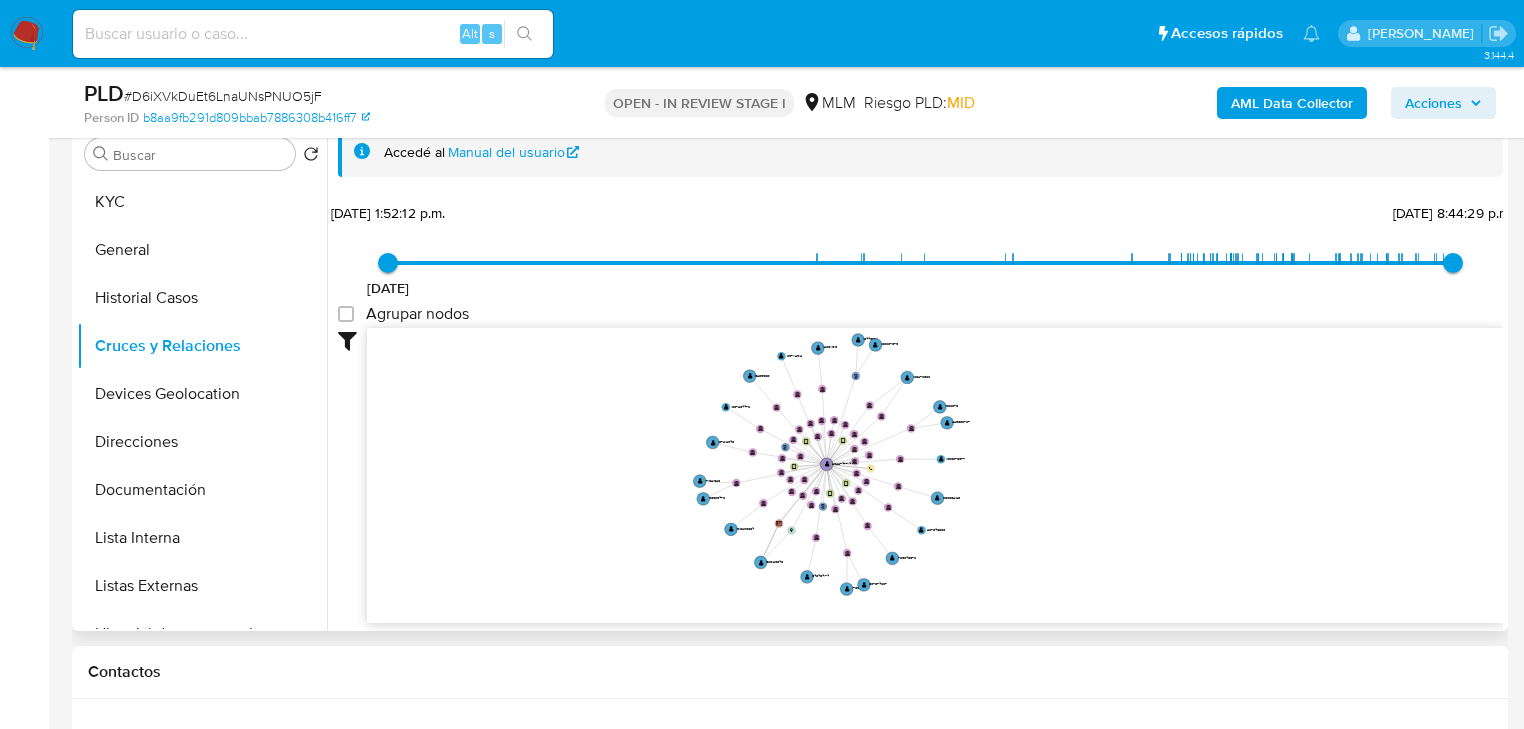 drag, startPoint x: 201, startPoint y: 392, endPoint x: 377, endPoint y: 413, distance: 177.24841 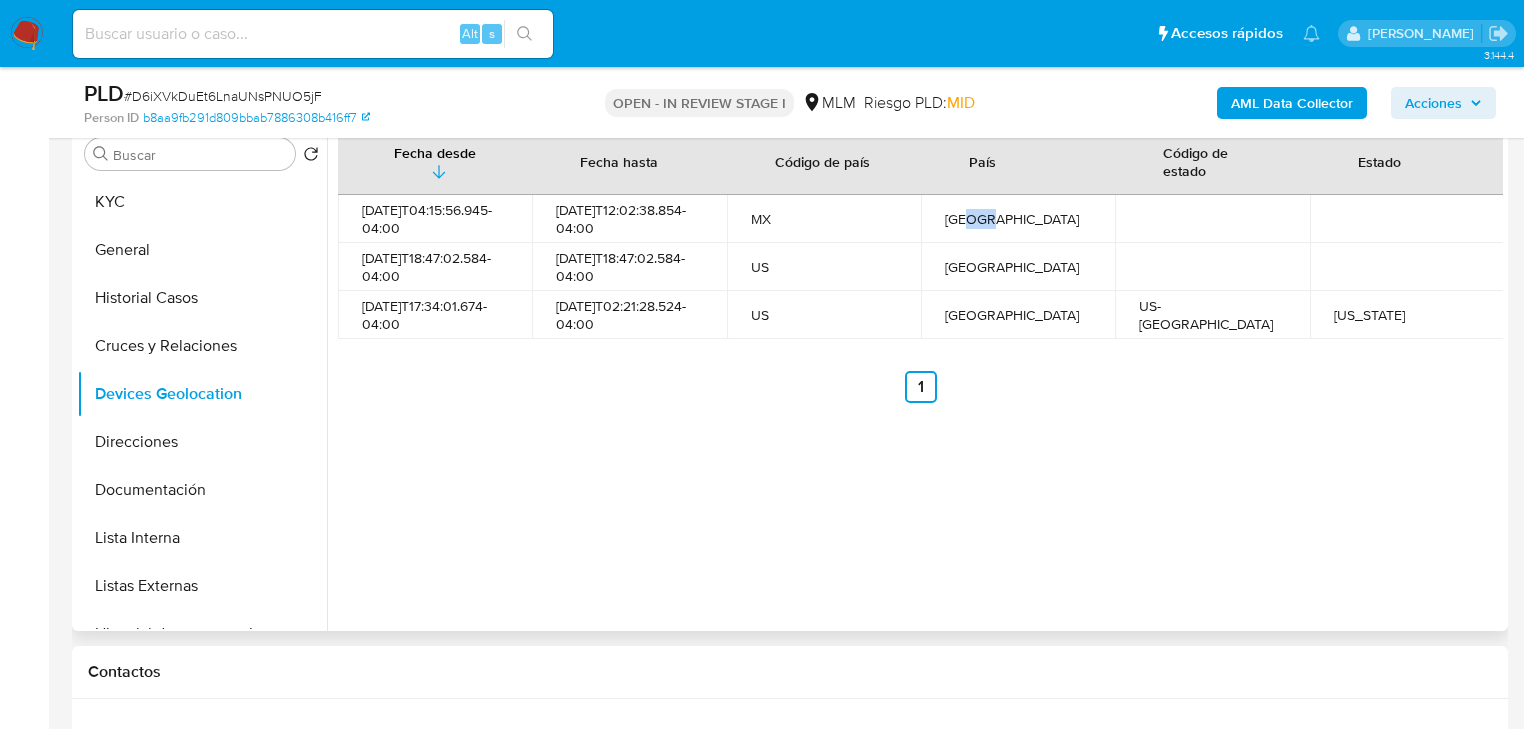 drag, startPoint x: 966, startPoint y: 212, endPoint x: 1054, endPoint y: 232, distance: 90.24411 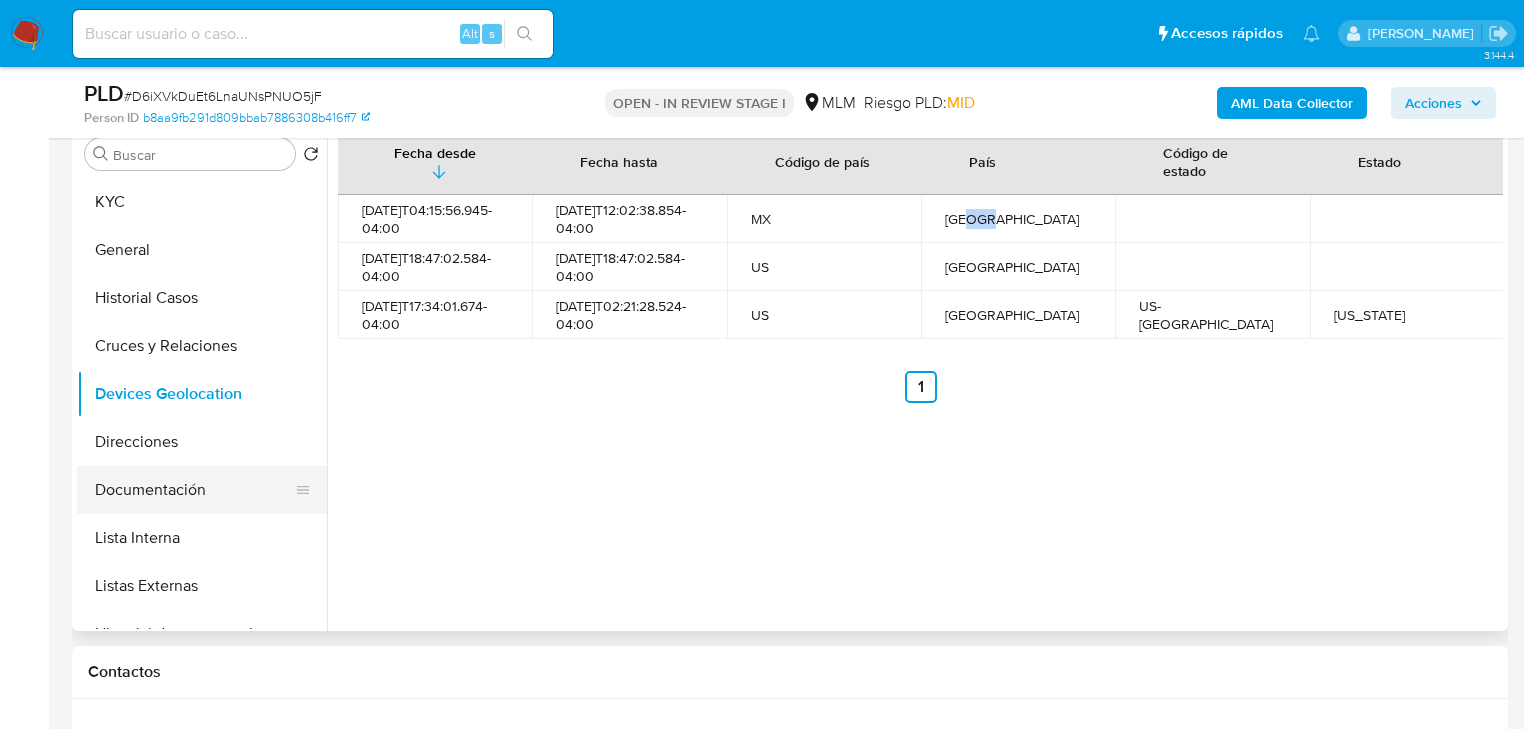 click on "Documentación" 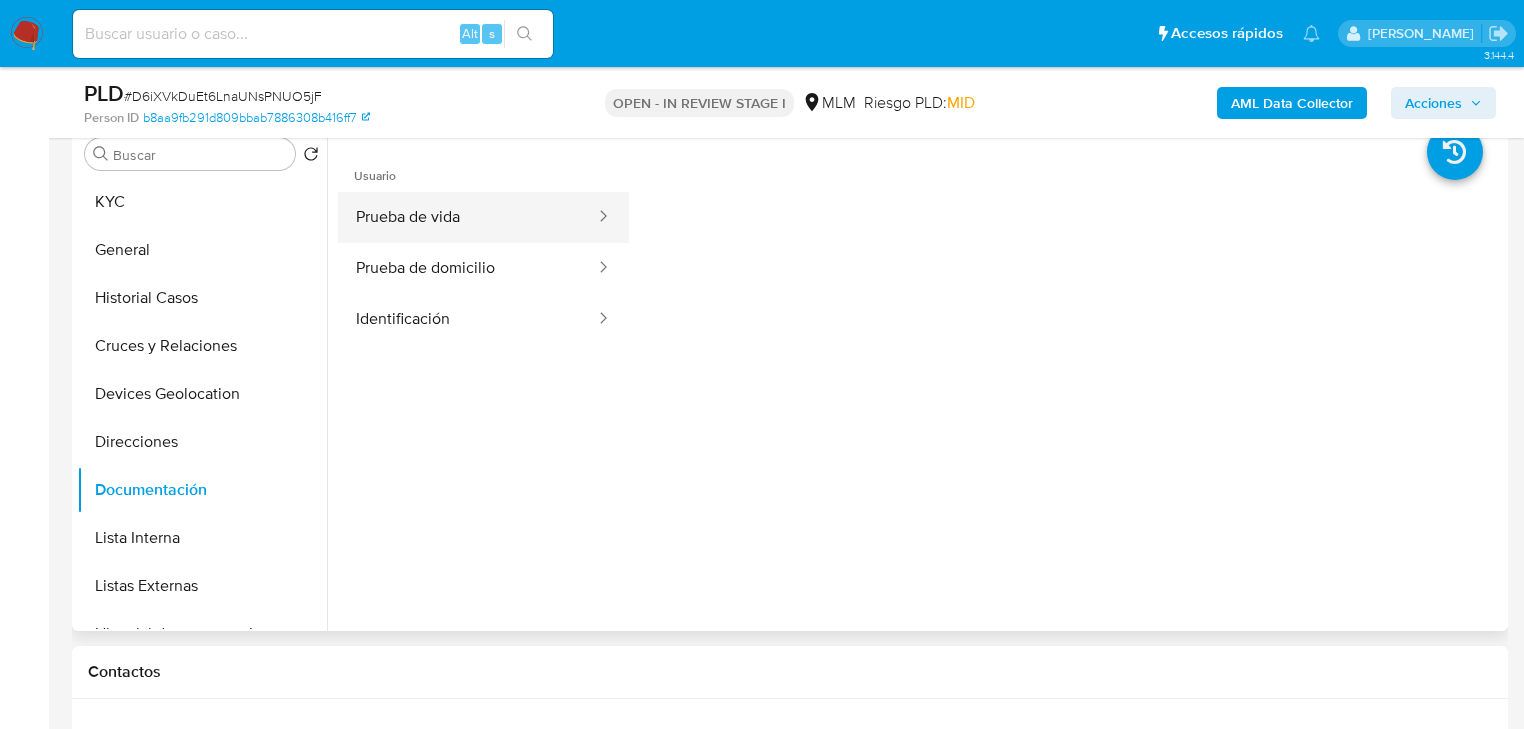 click on "Prueba de vida" 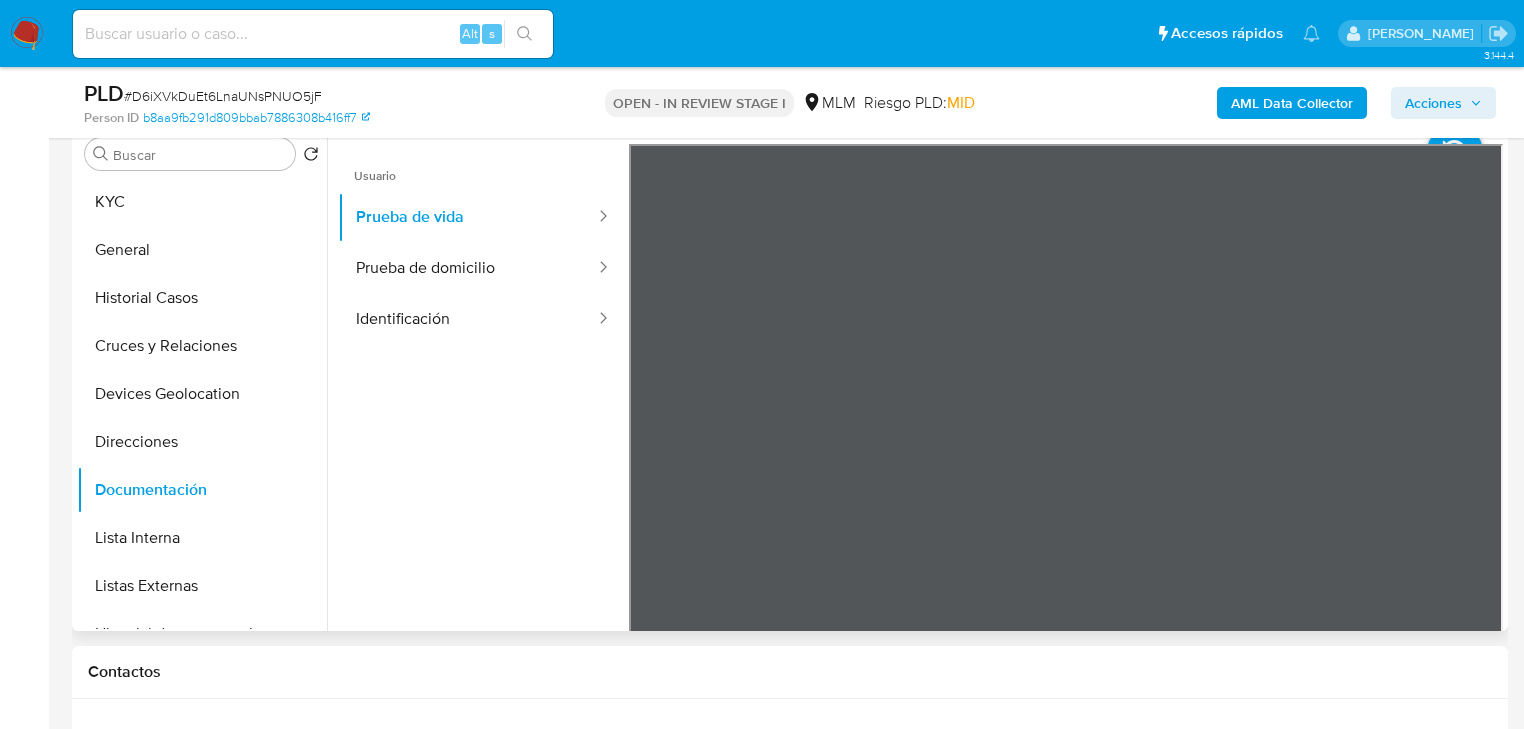drag, startPoint x: 486, startPoint y: 275, endPoint x: 616, endPoint y: 287, distance: 130.55267 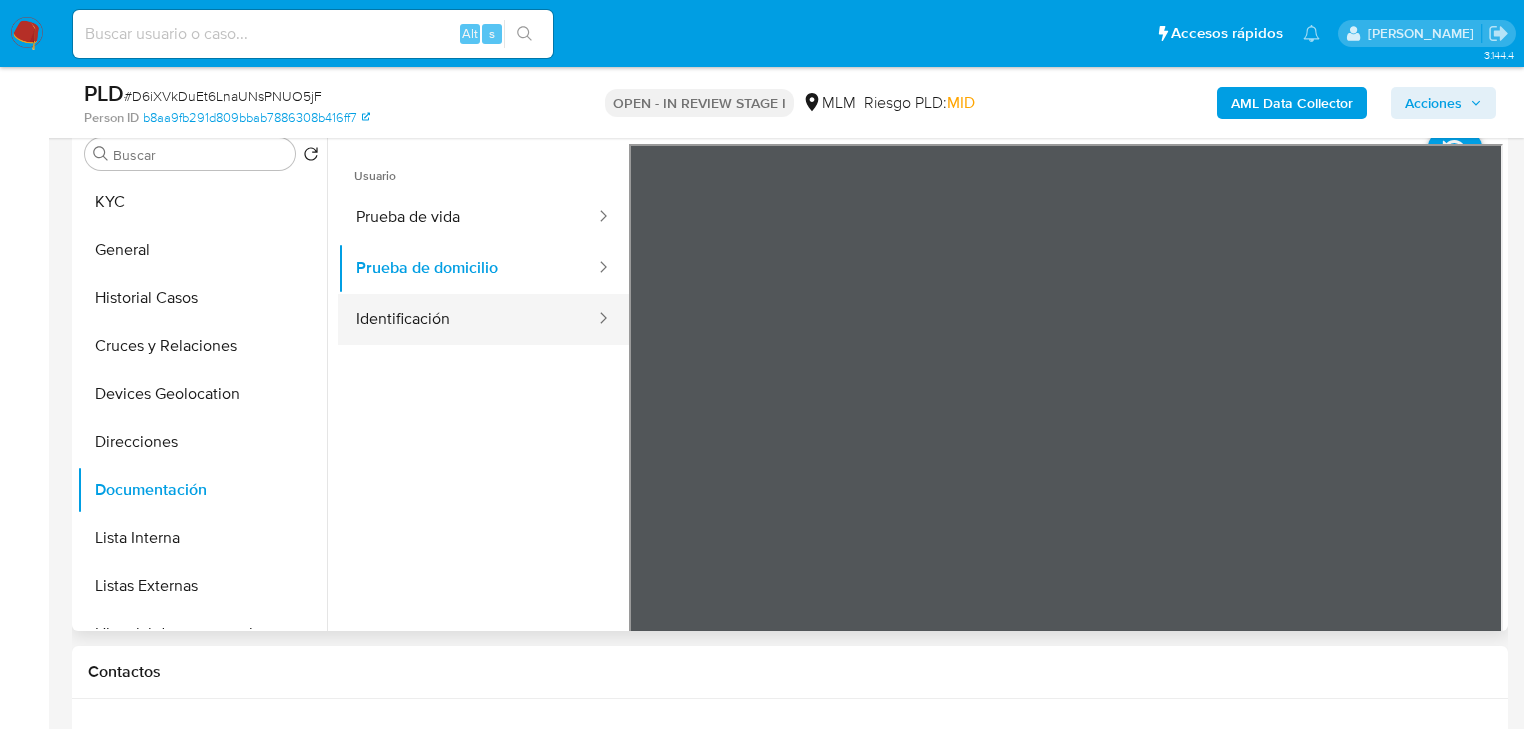 drag, startPoint x: 418, startPoint y: 313, endPoint x: 576, endPoint y: 338, distance: 159.96562 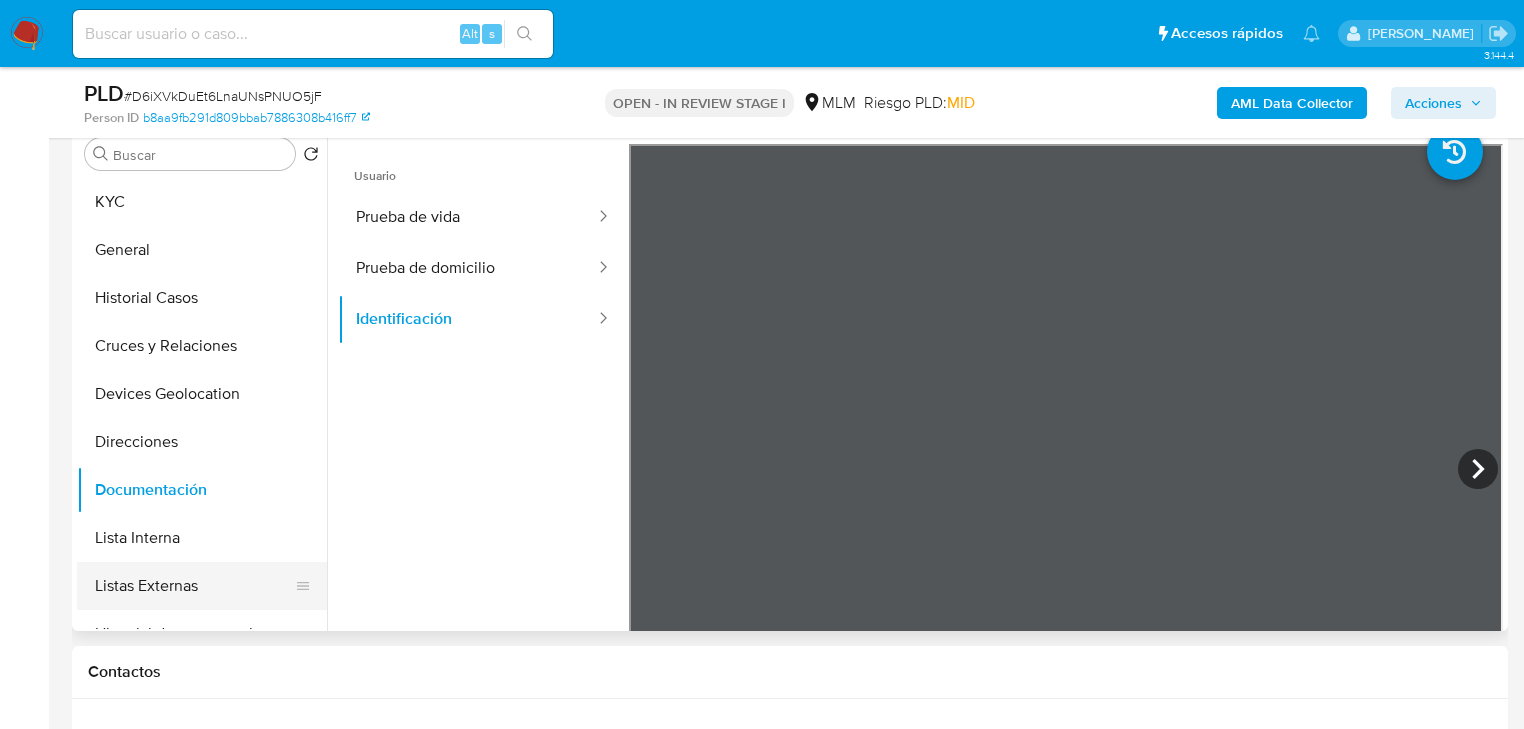 click on "Listas Externas" 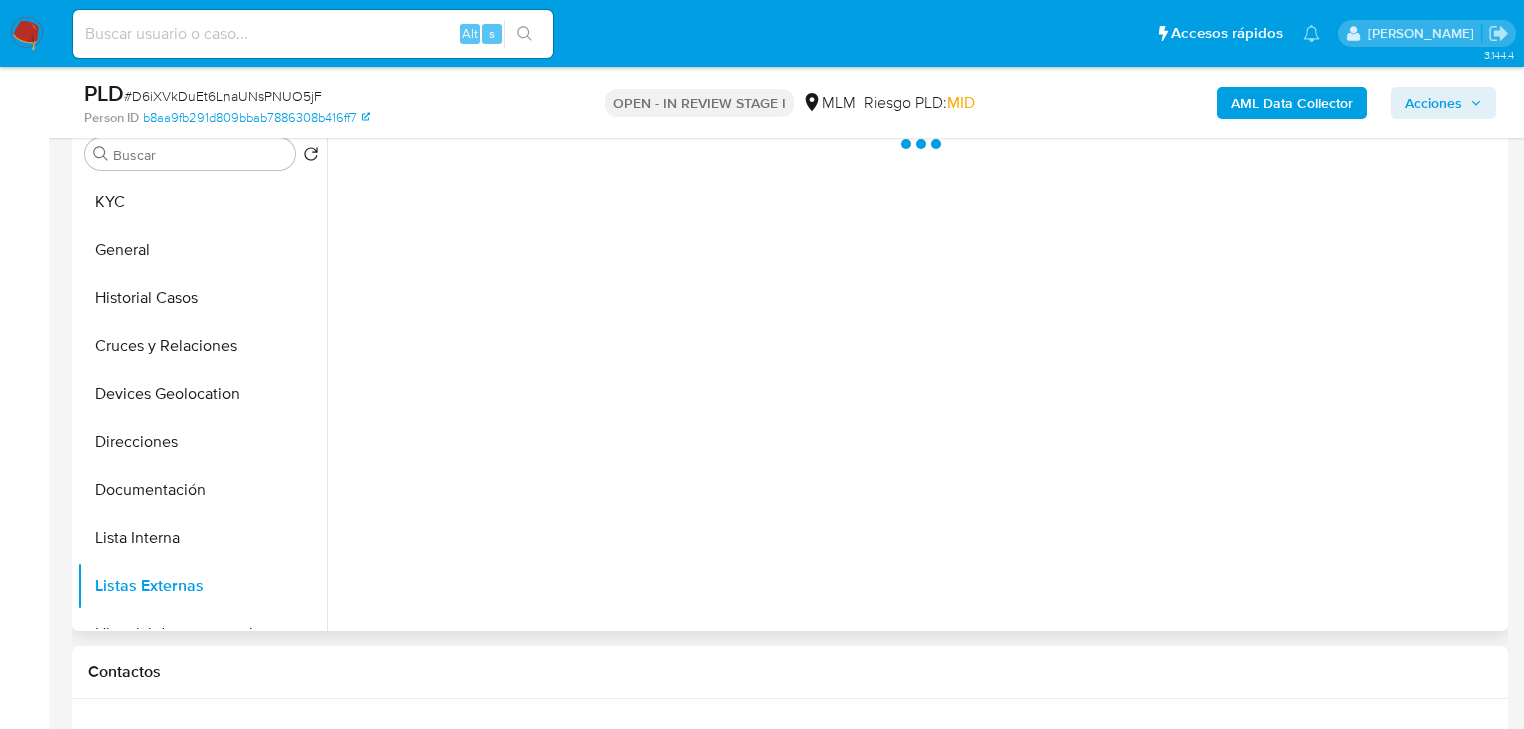 click 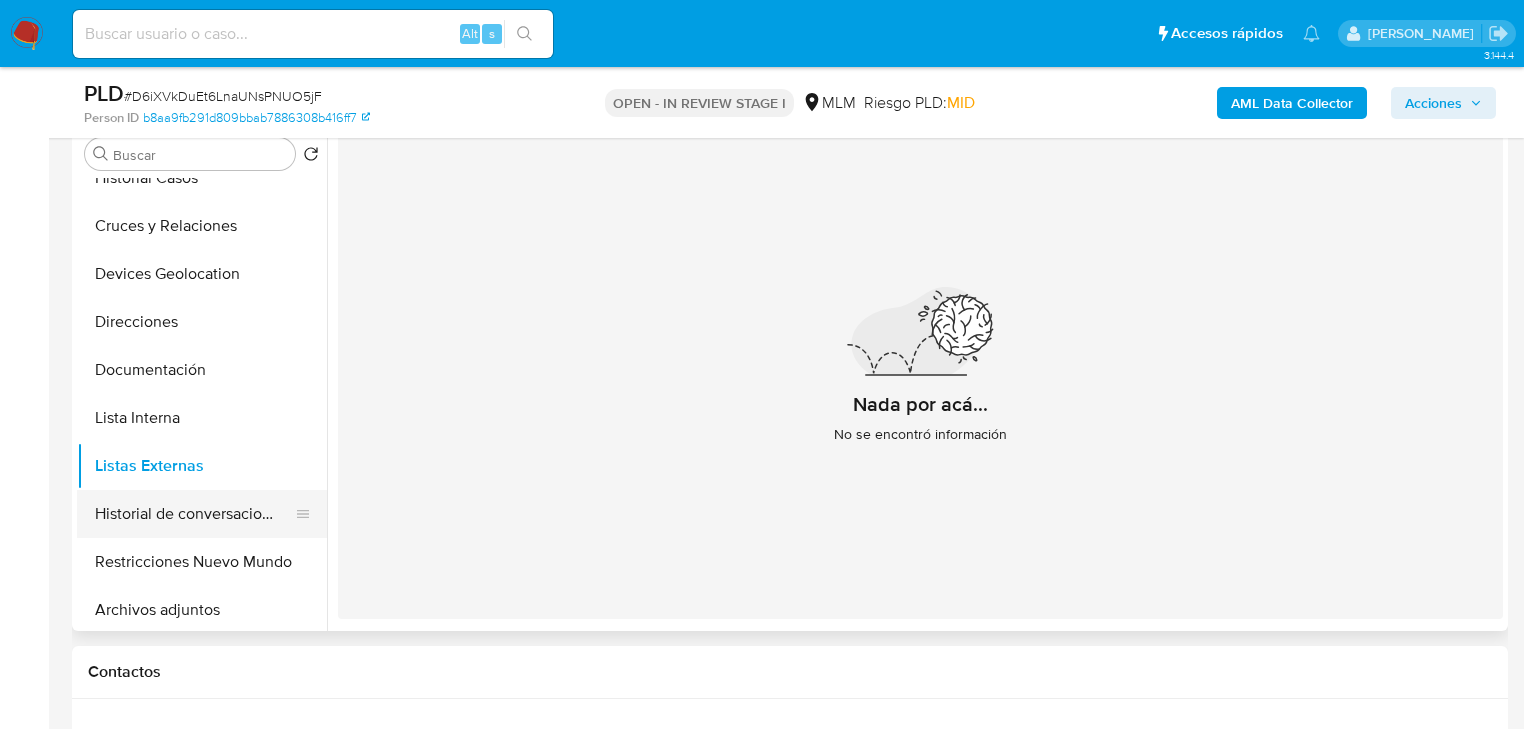 scroll, scrollTop: 240, scrollLeft: 0, axis: vertical 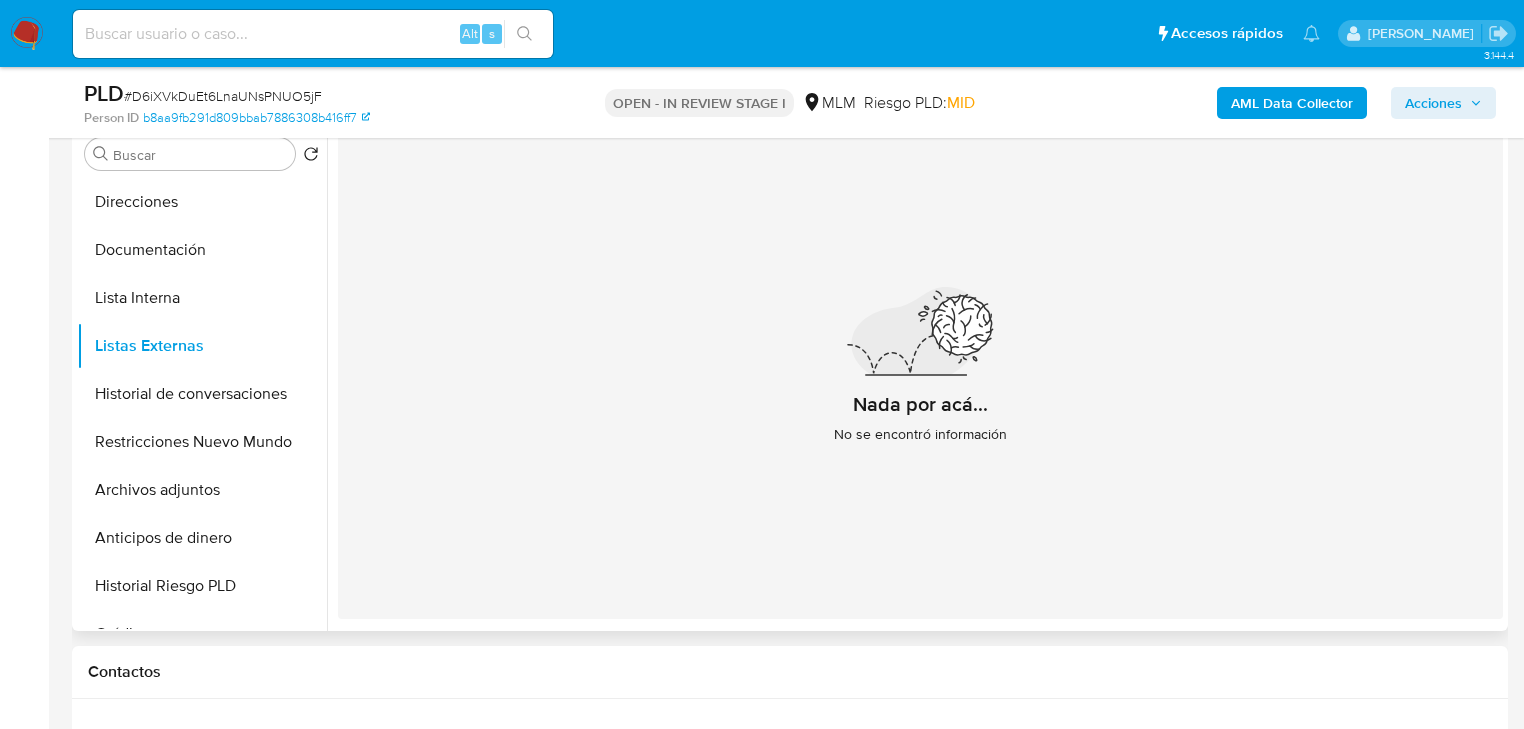 drag, startPoint x: 256, startPoint y: 444, endPoint x: 392, endPoint y: 390, distance: 146.3284 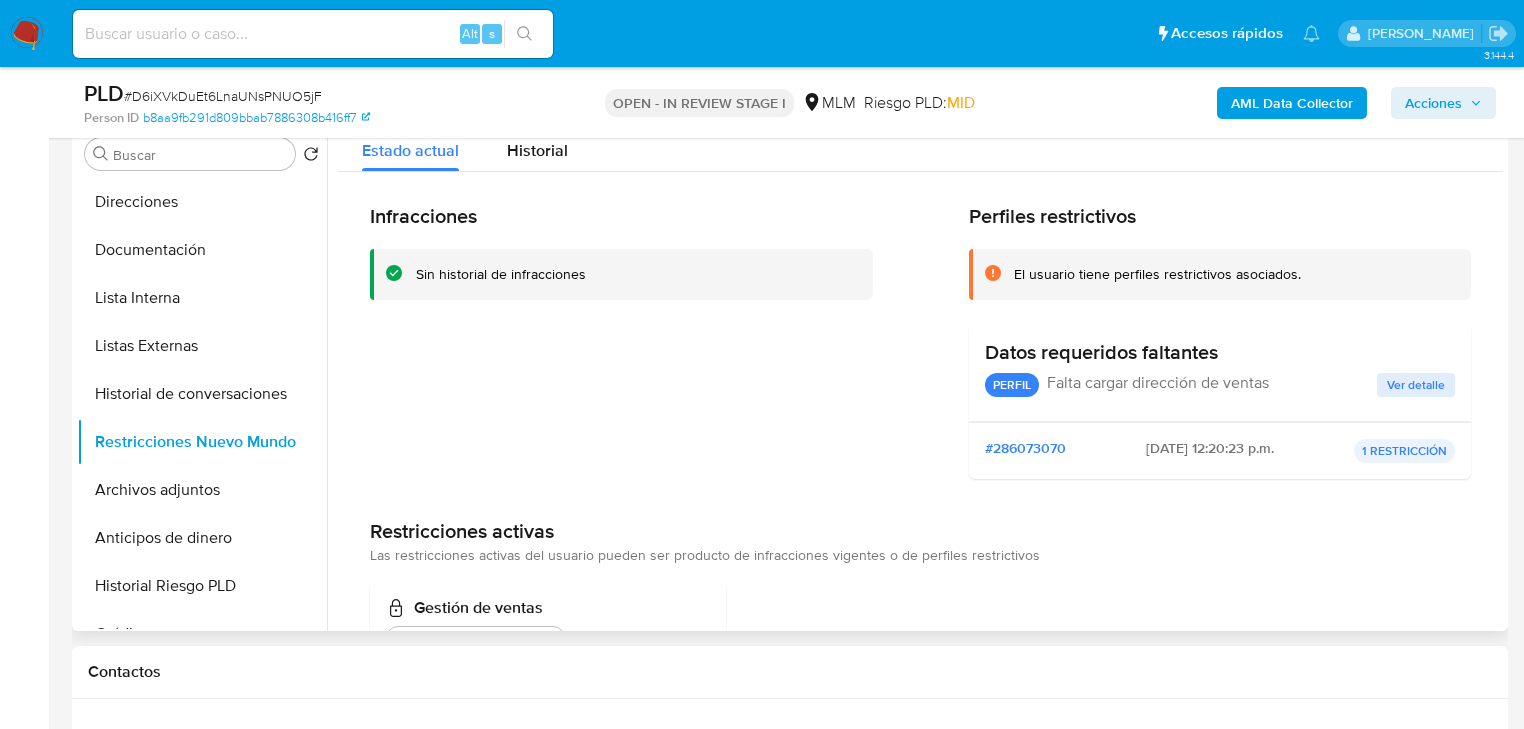 drag, startPoint x: 524, startPoint y: 159, endPoint x: 576, endPoint y: 189, distance: 60.033325 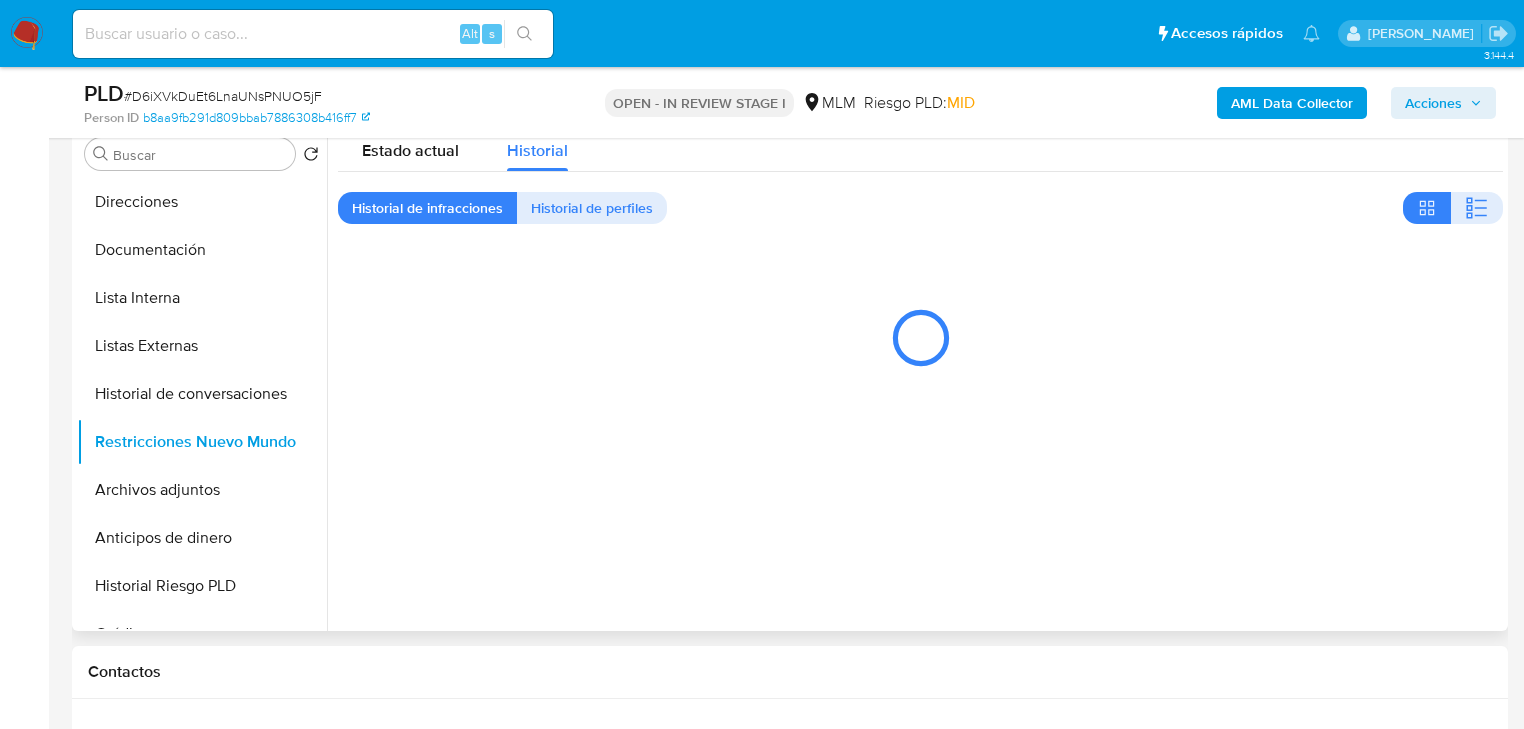 type 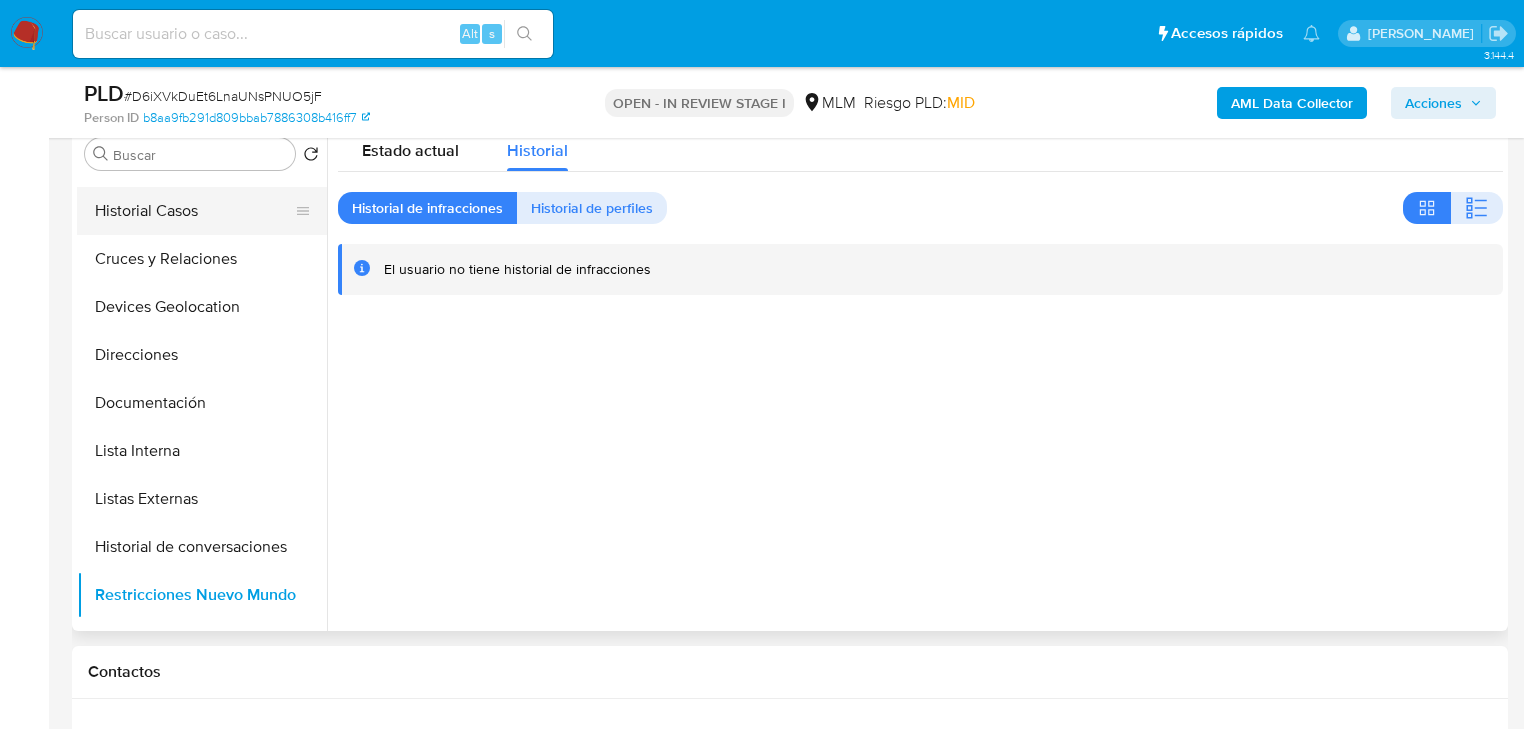 scroll, scrollTop: 0, scrollLeft: 0, axis: both 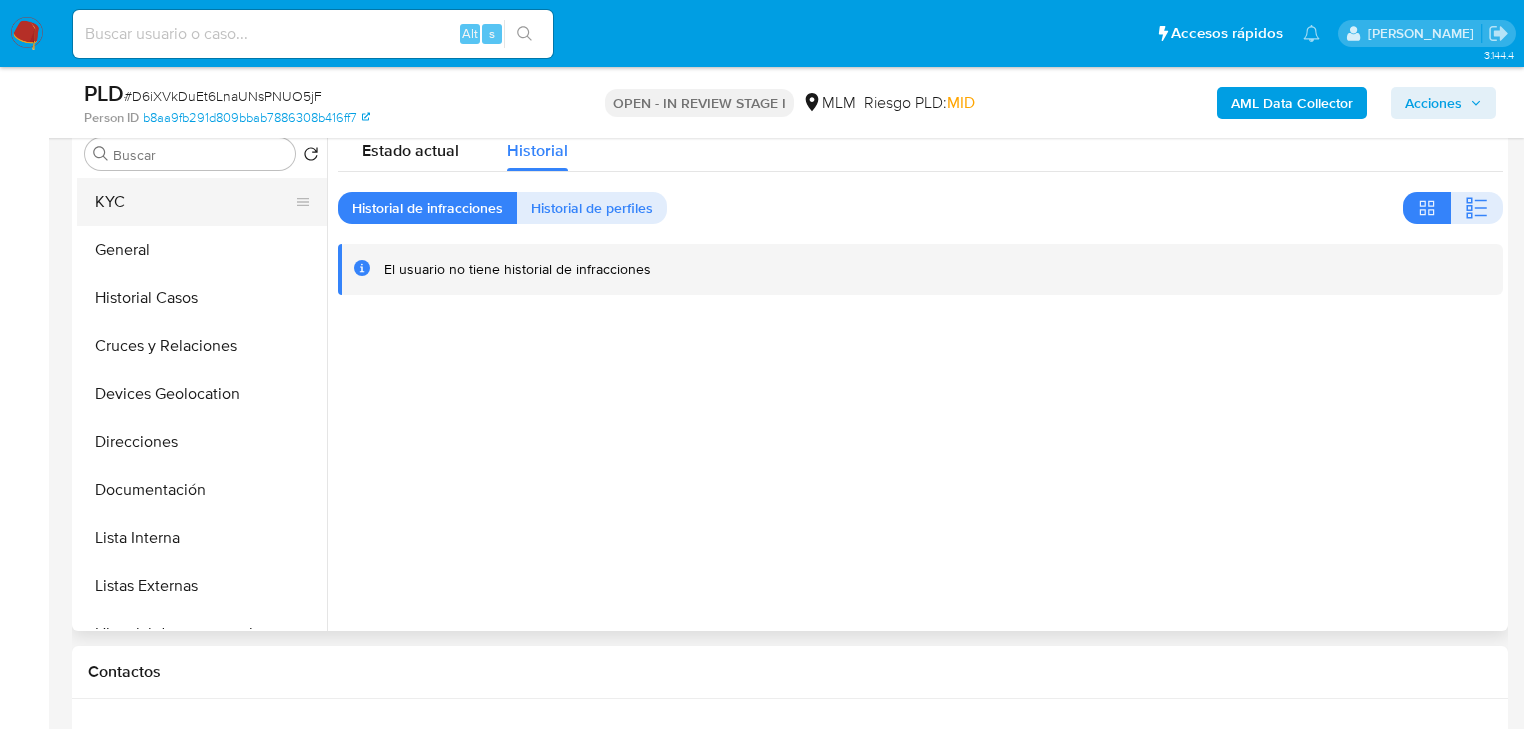 click on "KYC" 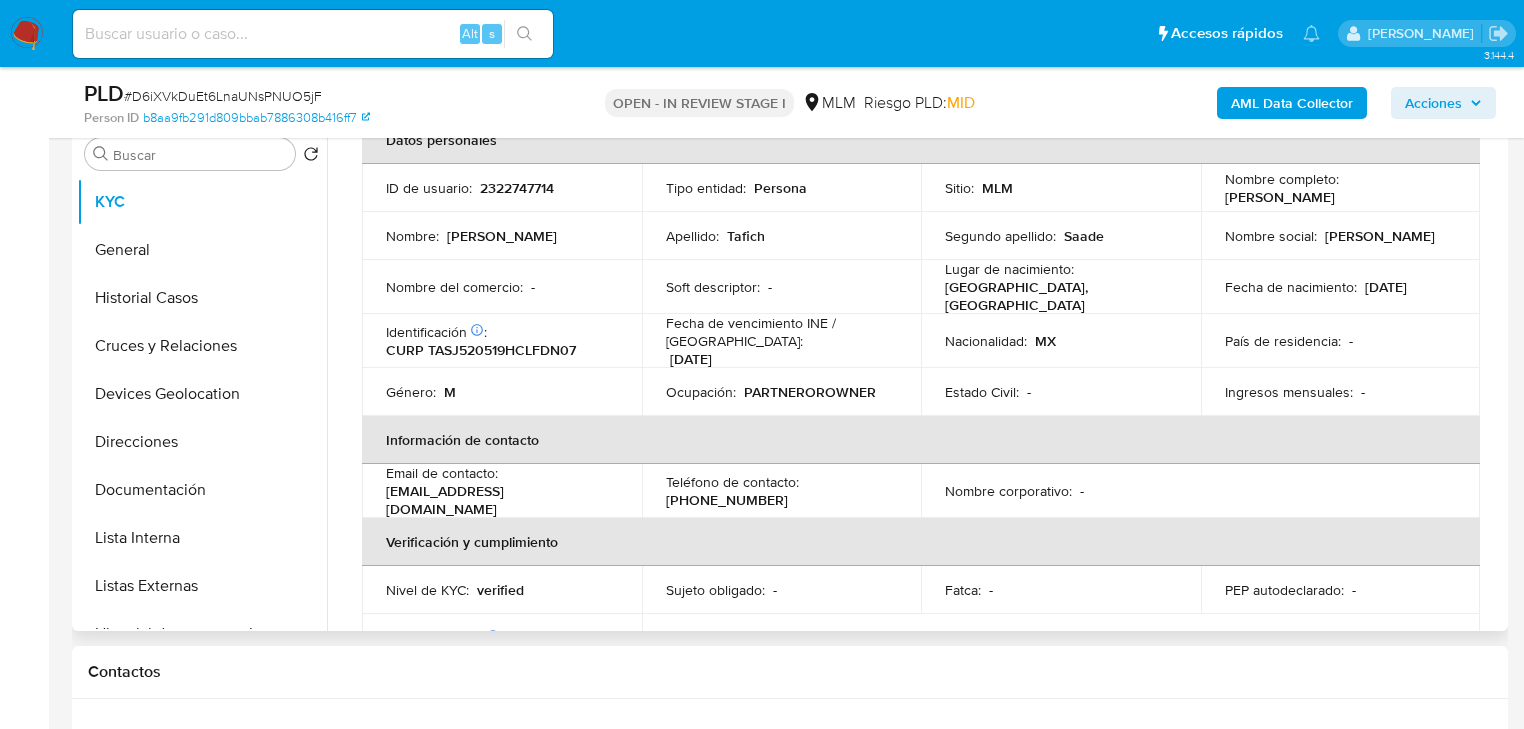 scroll, scrollTop: 160, scrollLeft: 0, axis: vertical 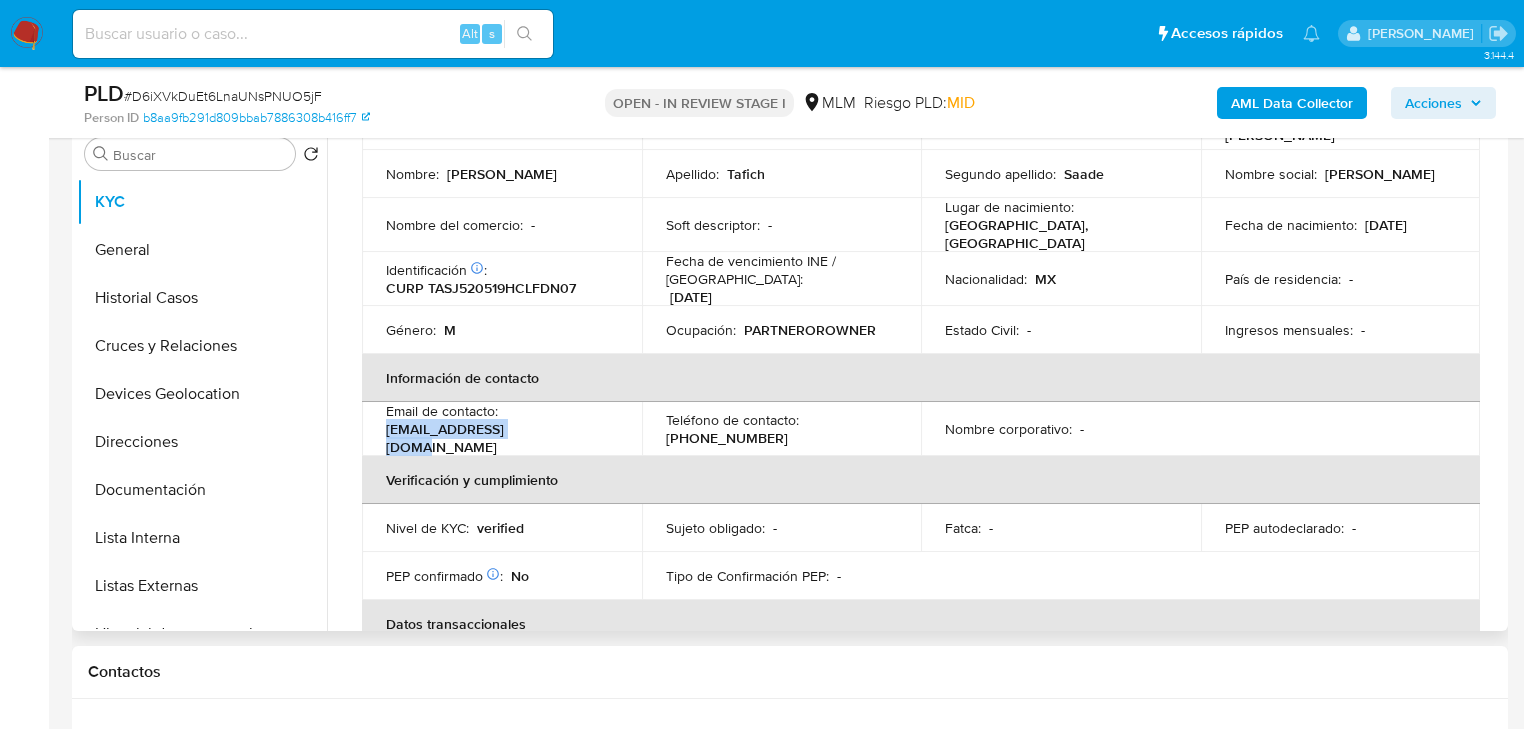 drag, startPoint x: 458, startPoint y: 432, endPoint x: 378, endPoint y: 428, distance: 80.09994 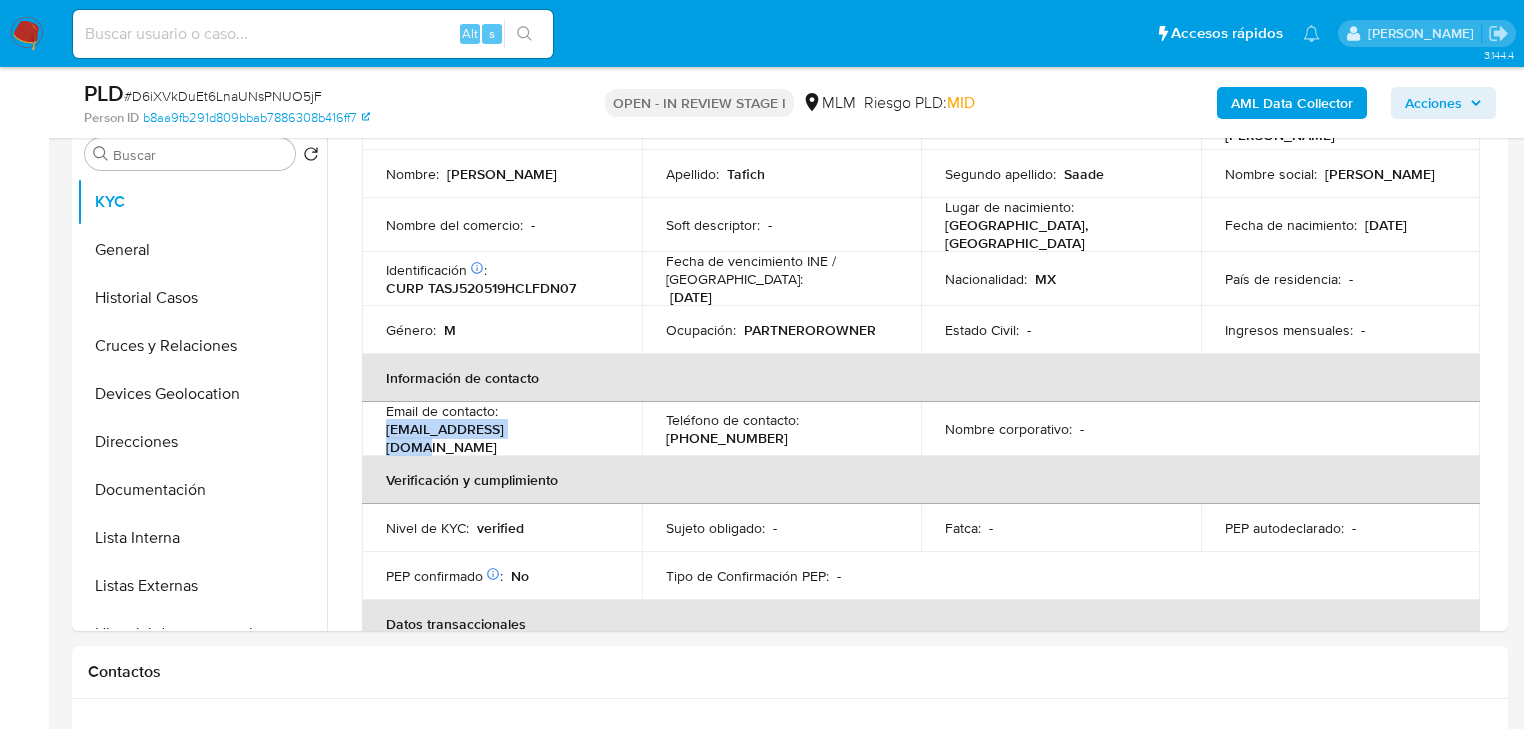 copy on "[EMAIL_ADDRESS][DOMAIN_NAME]" 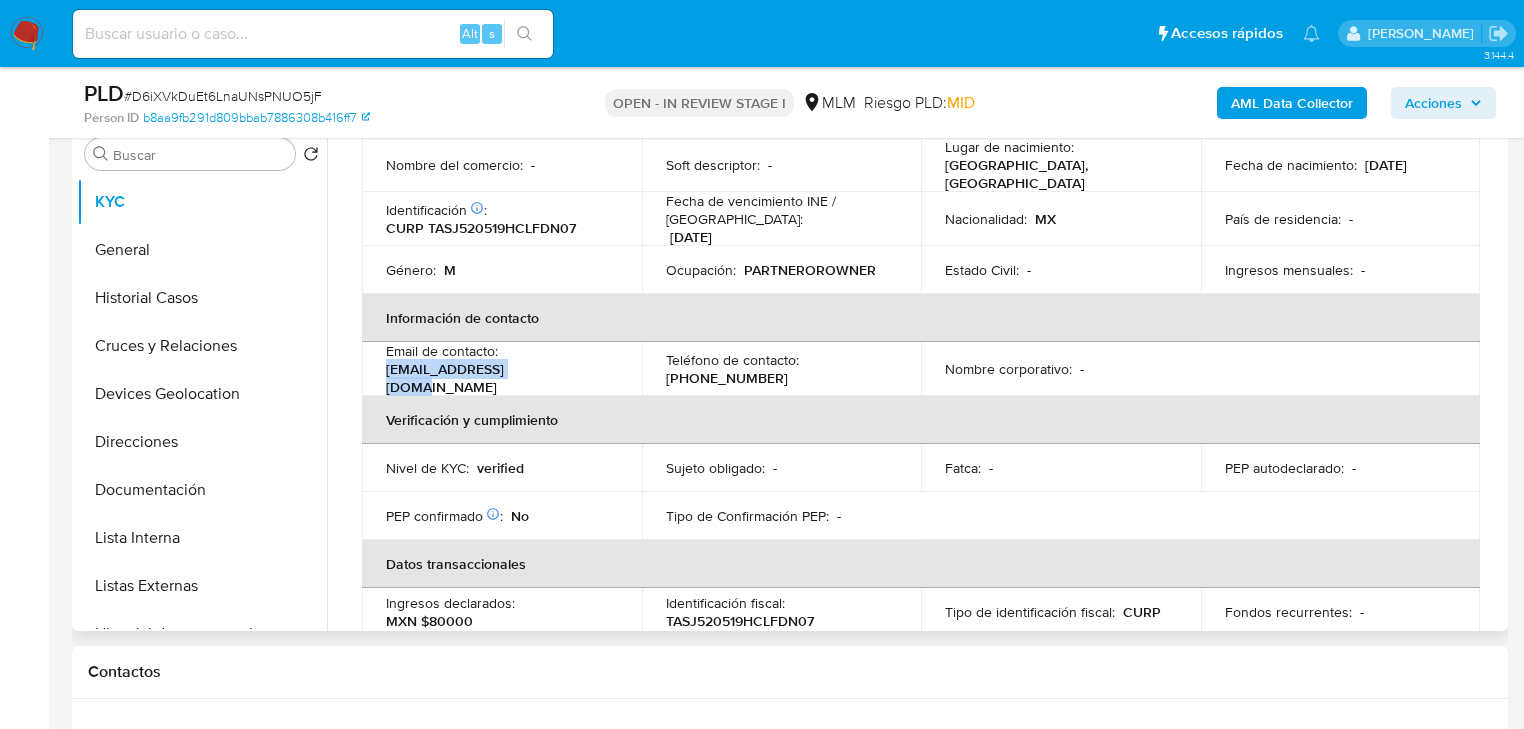 scroll, scrollTop: 320, scrollLeft: 0, axis: vertical 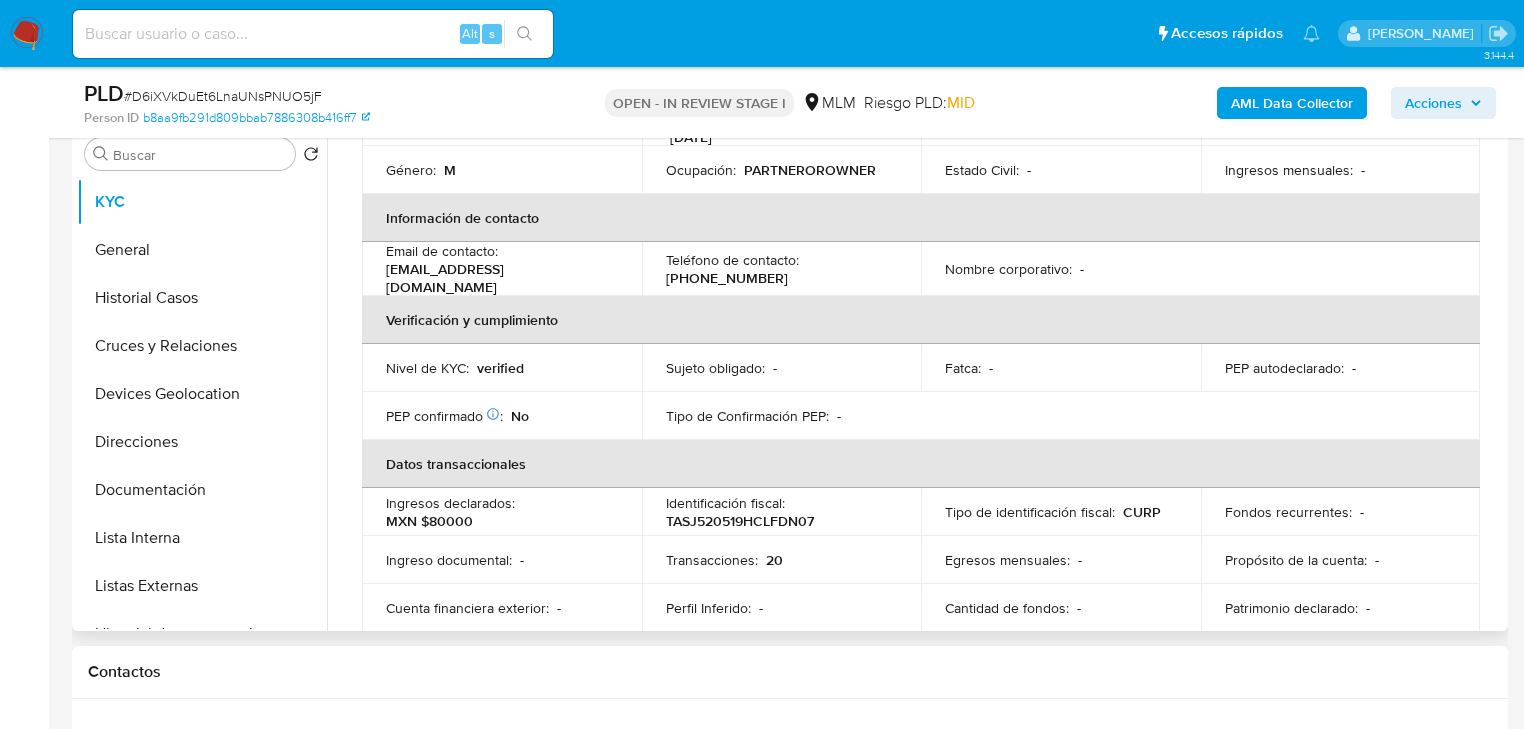 click on "[PHONE_NUMBER]" 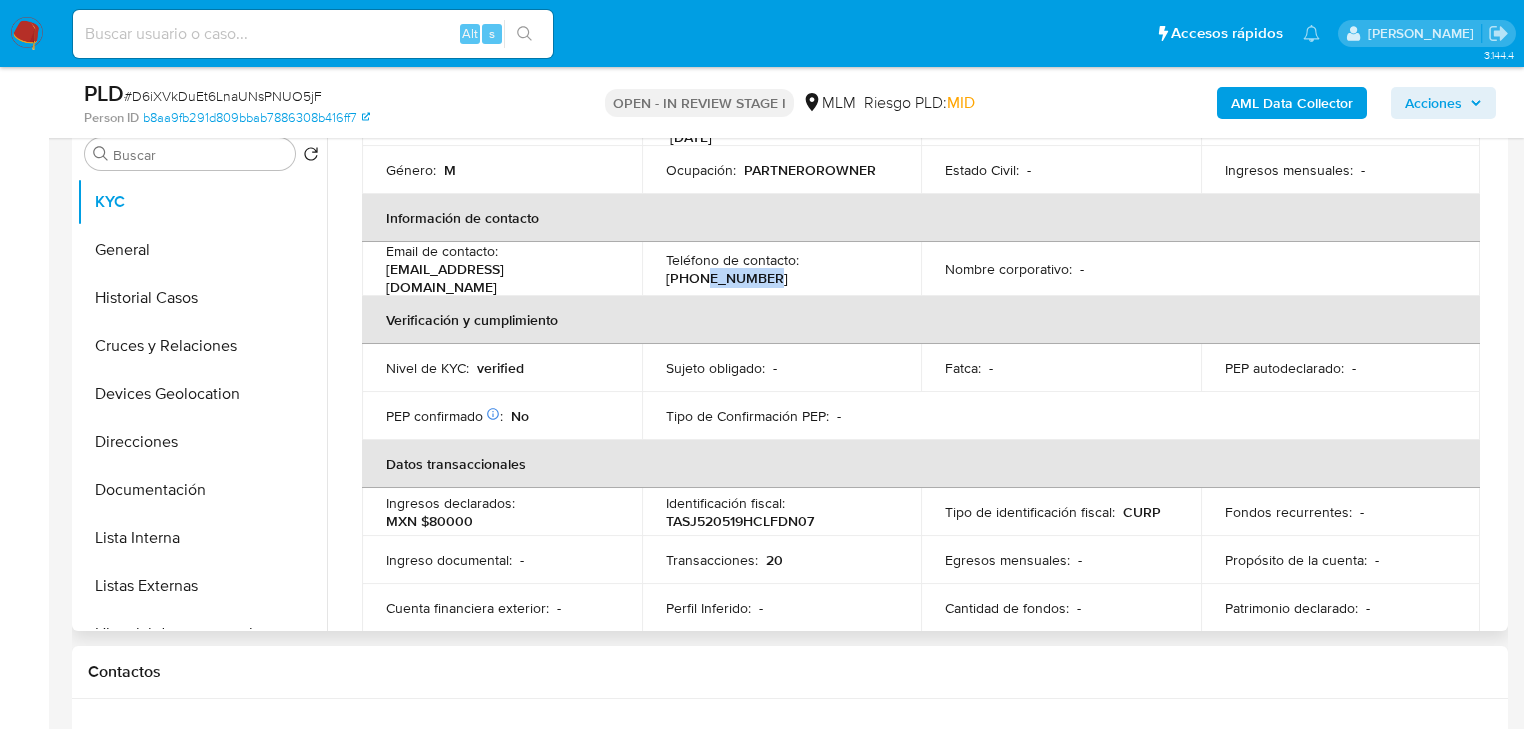 click on "[PHONE_NUMBER]" 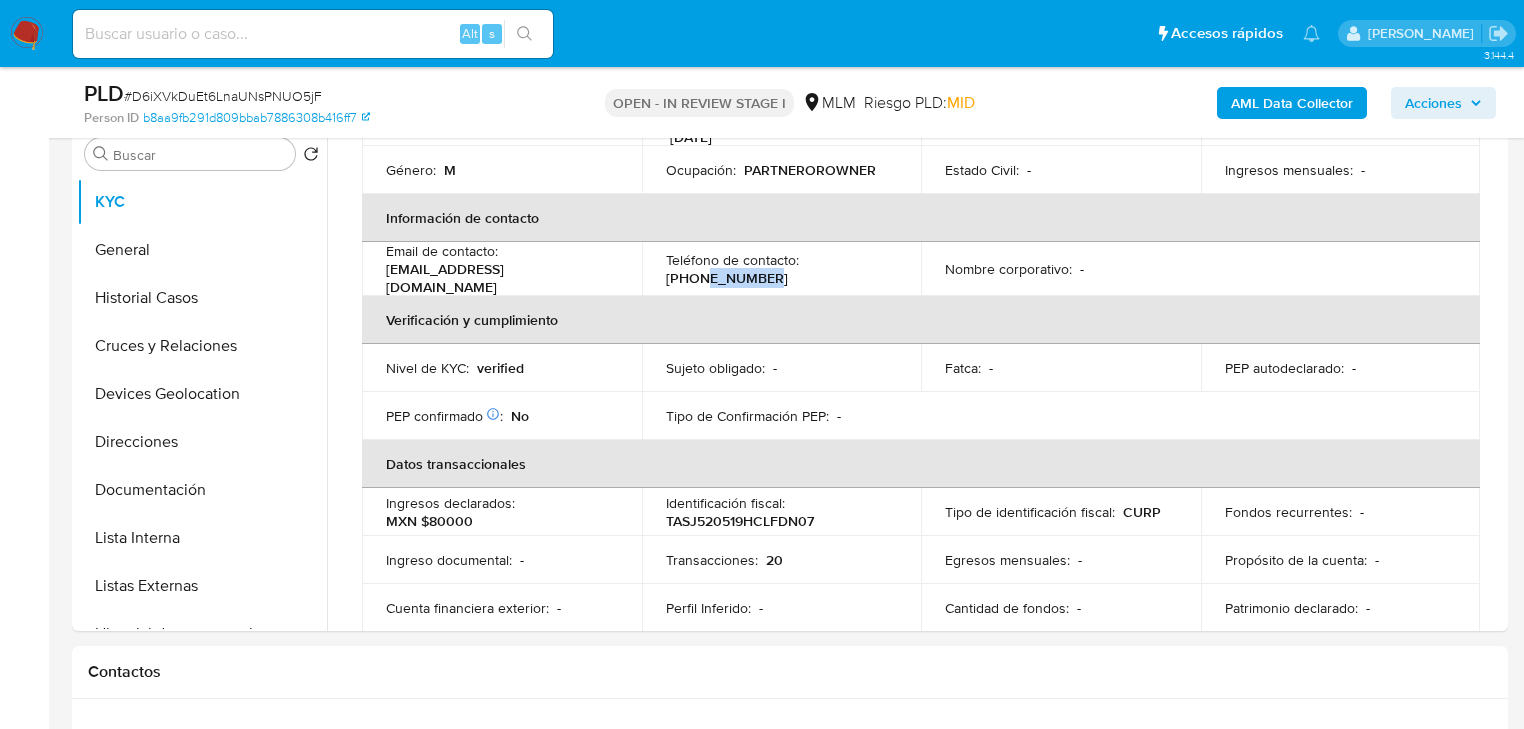 copy on "10243833" 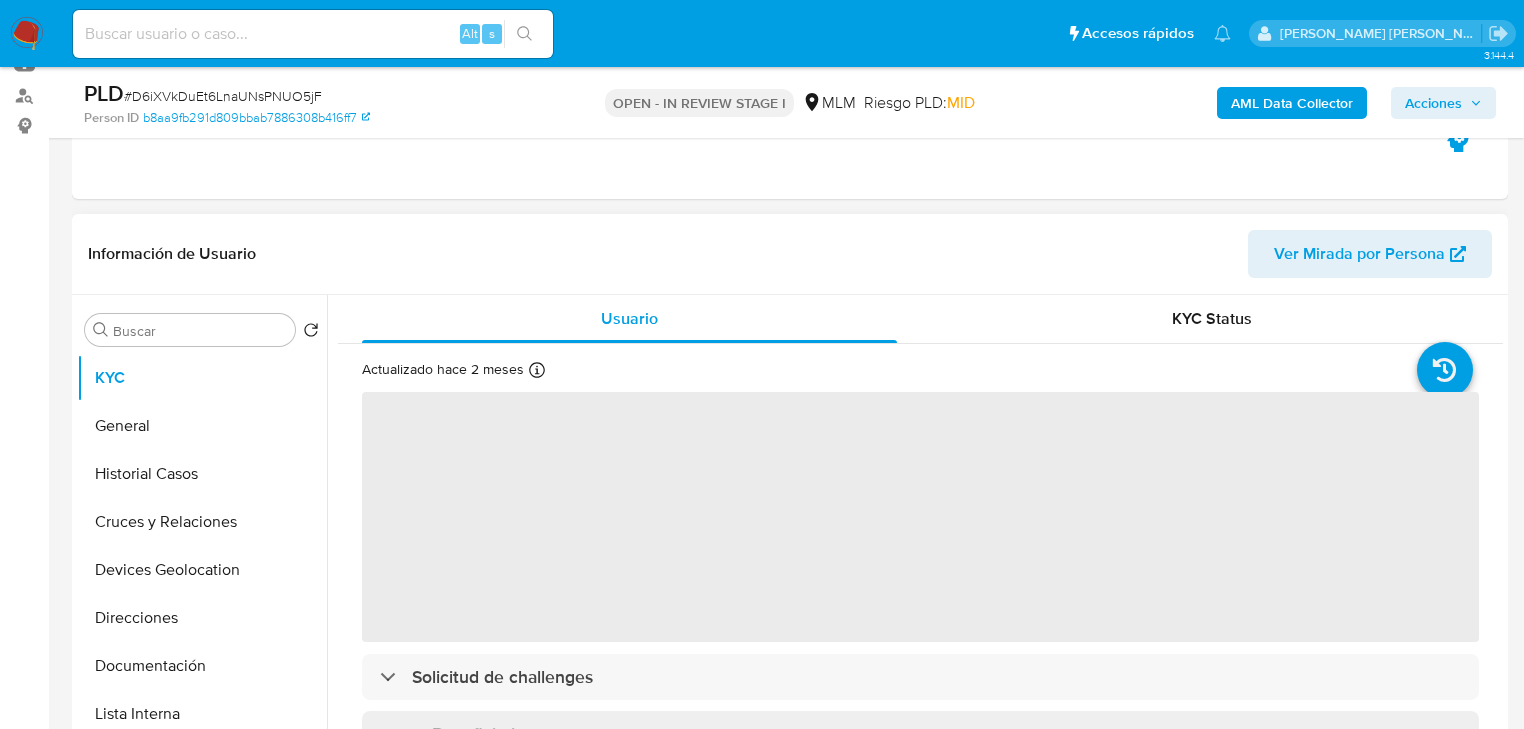 scroll, scrollTop: 320, scrollLeft: 0, axis: vertical 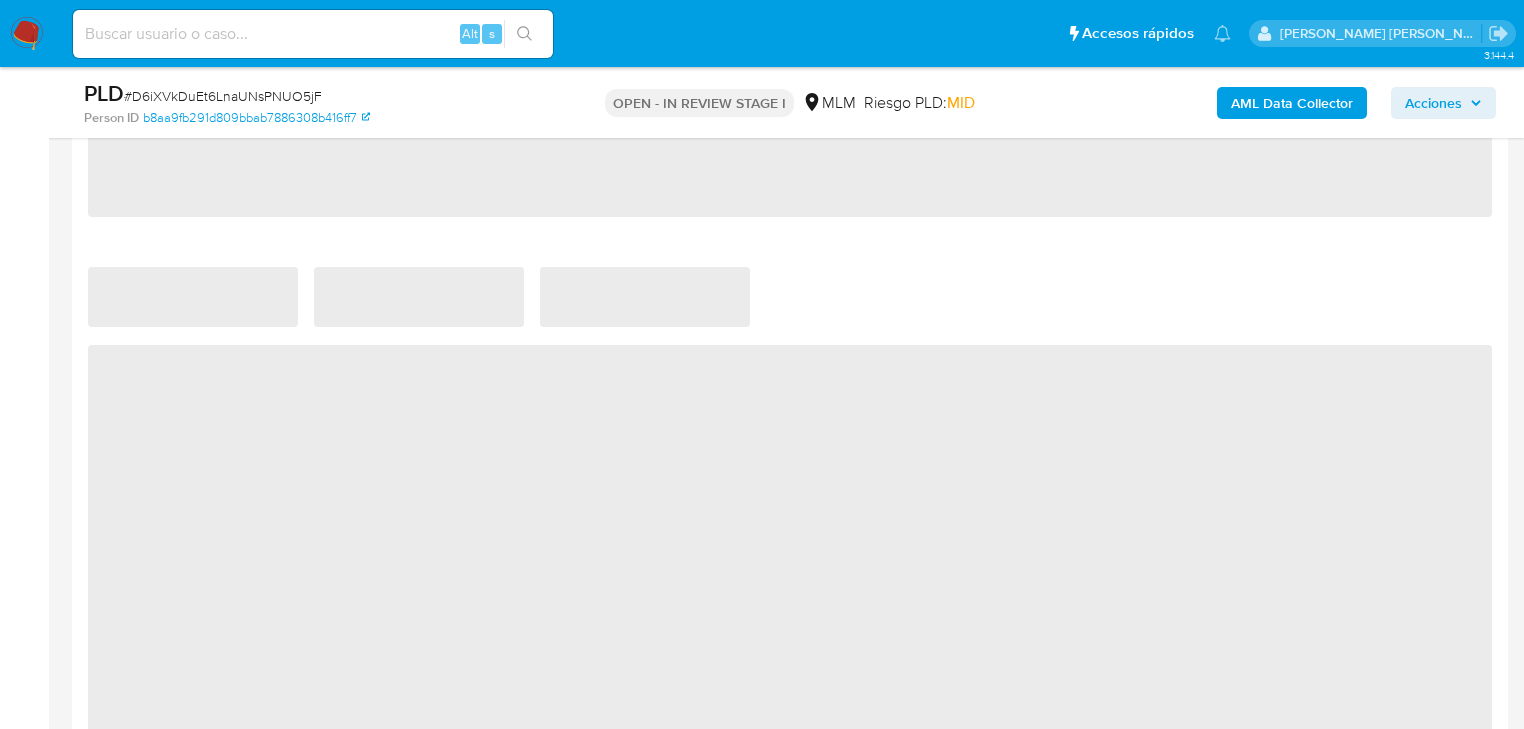 select on "10" 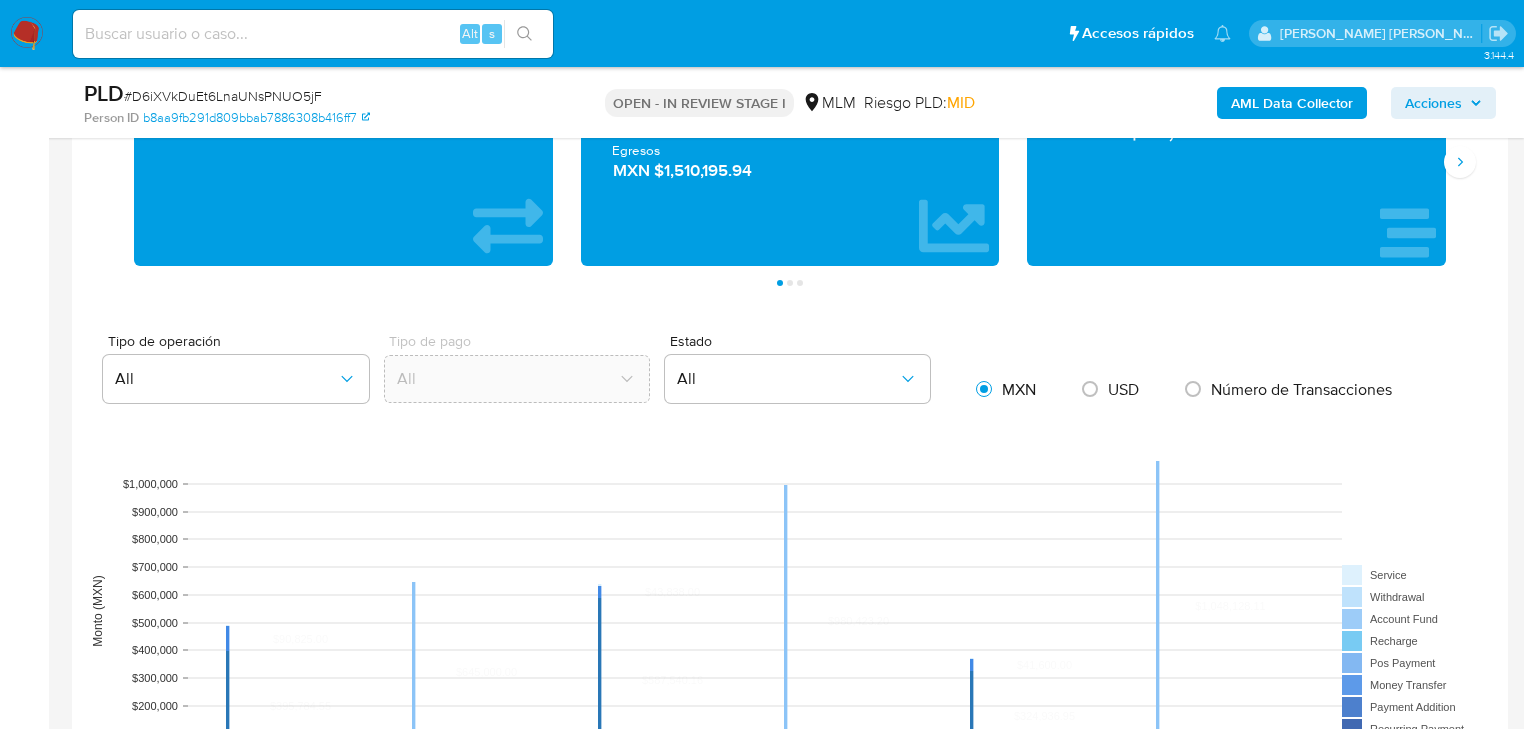 scroll, scrollTop: 1760, scrollLeft: 0, axis: vertical 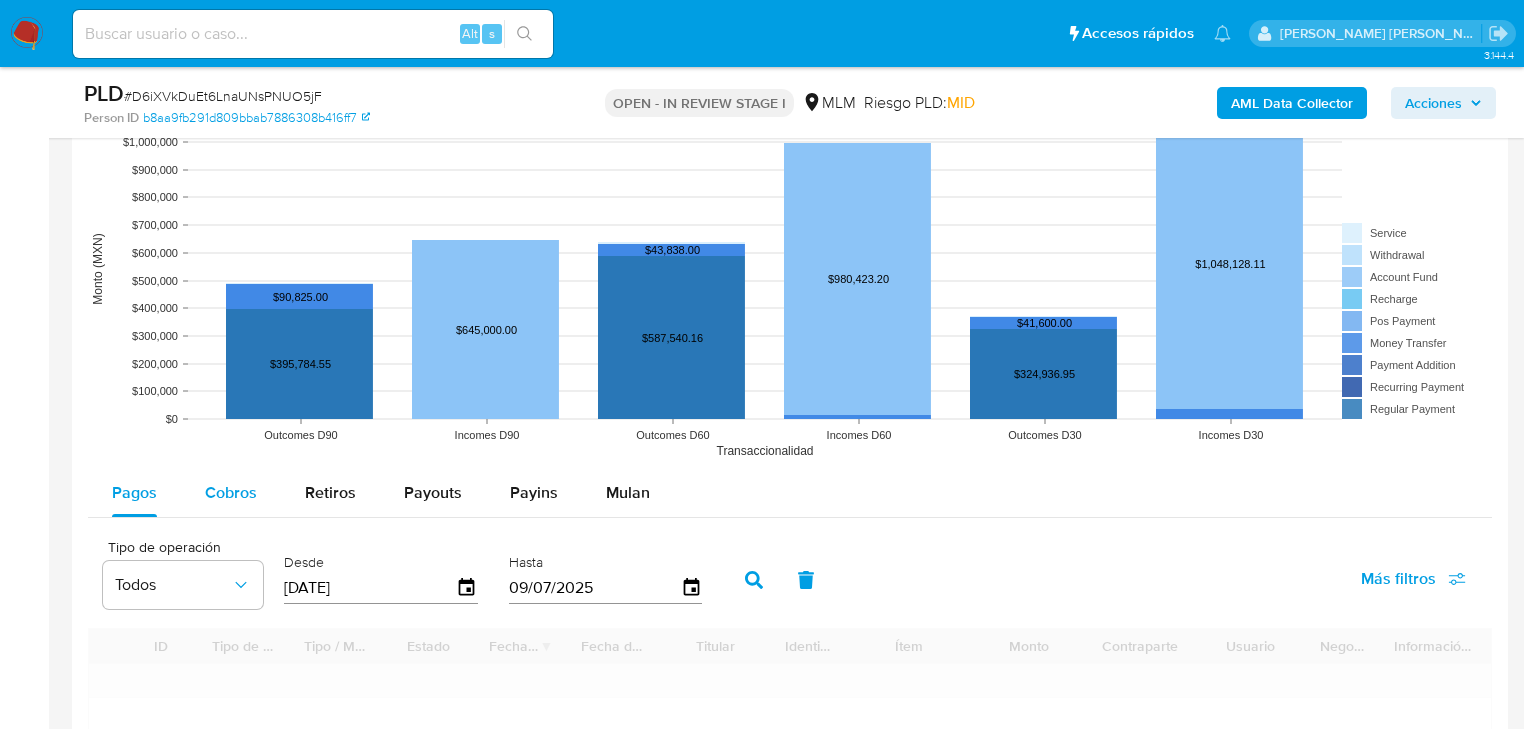 click on "Cobros" at bounding box center [231, 492] 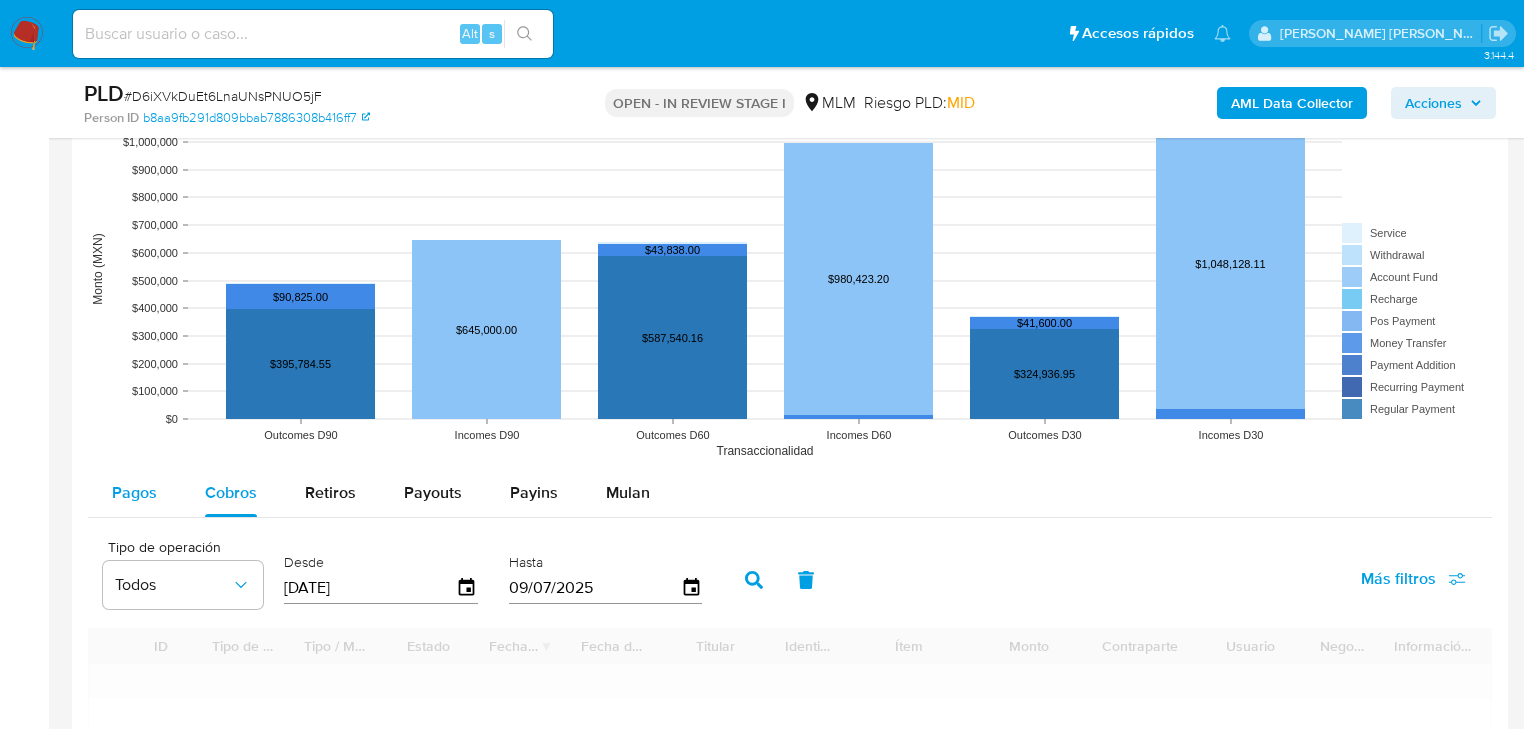 click on "Pagos" at bounding box center [134, 493] 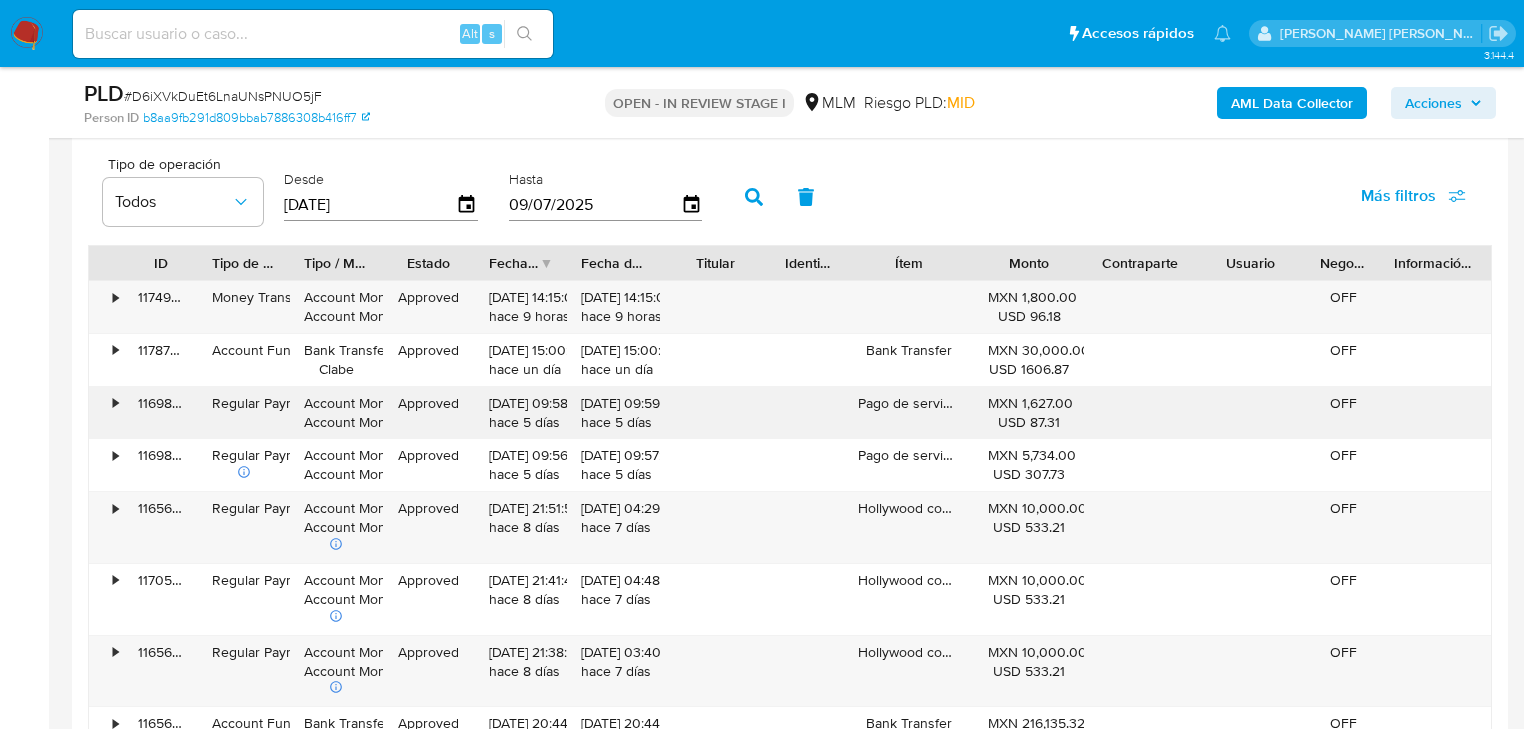 scroll, scrollTop: 2160, scrollLeft: 0, axis: vertical 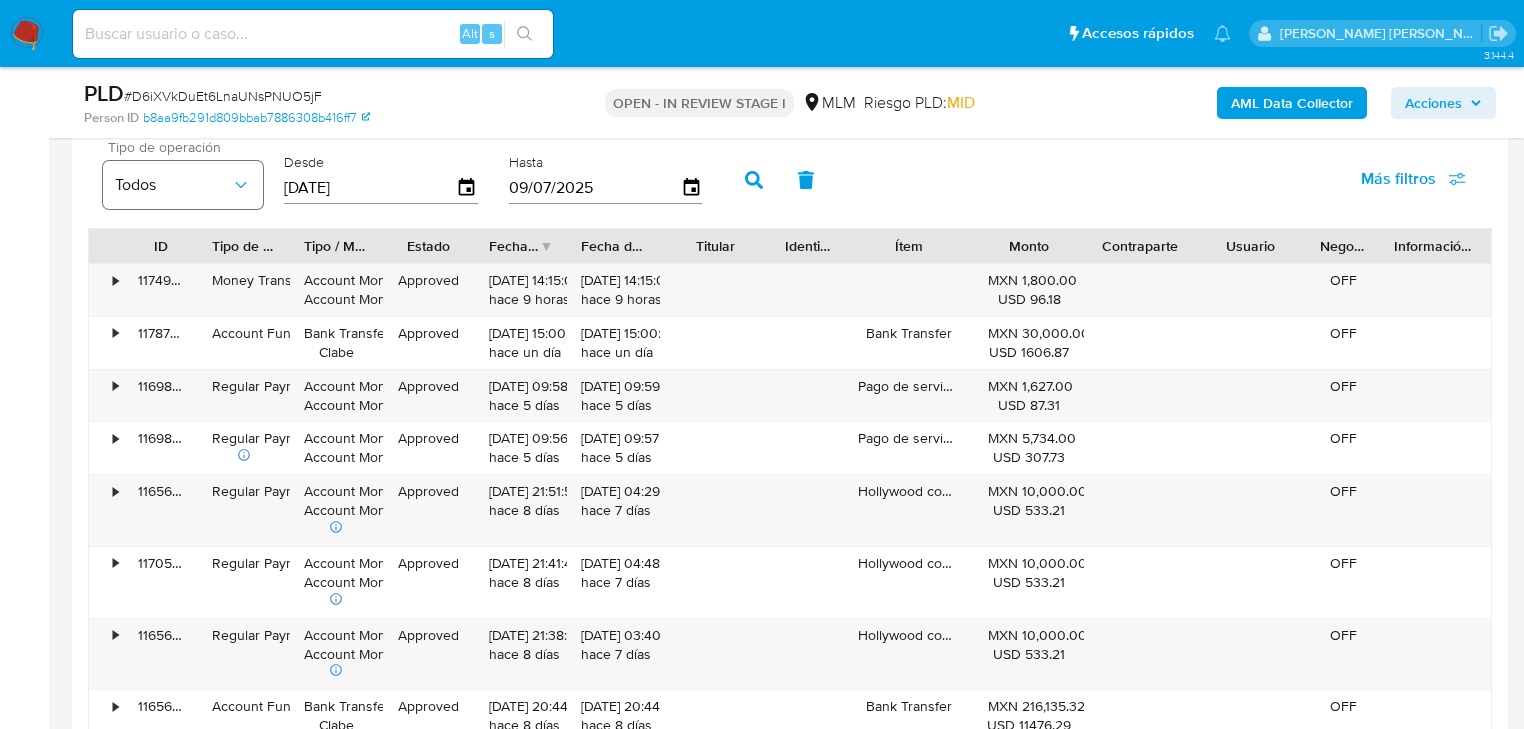 click 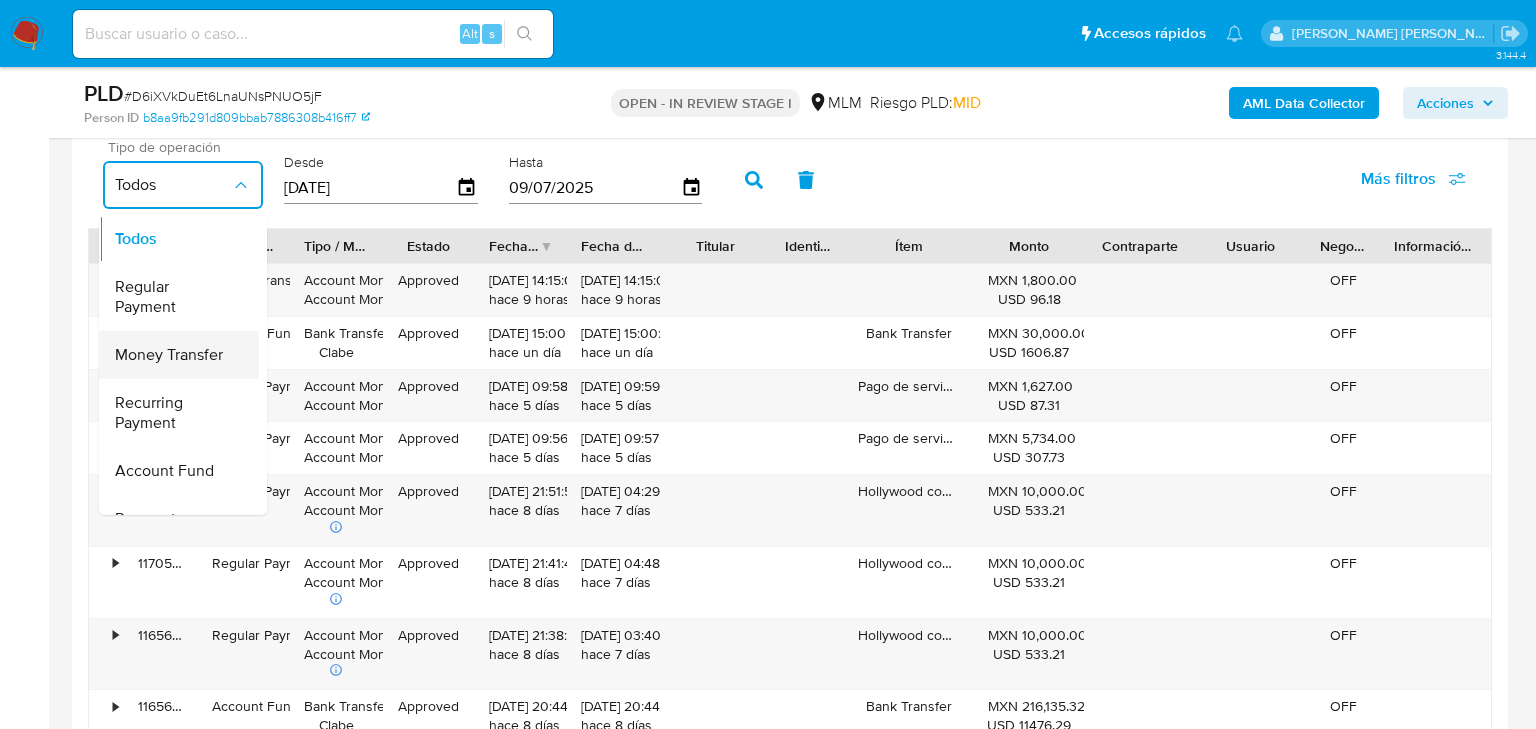 drag, startPoint x: 161, startPoint y: 312, endPoint x: 148, endPoint y: 372, distance: 61.39218 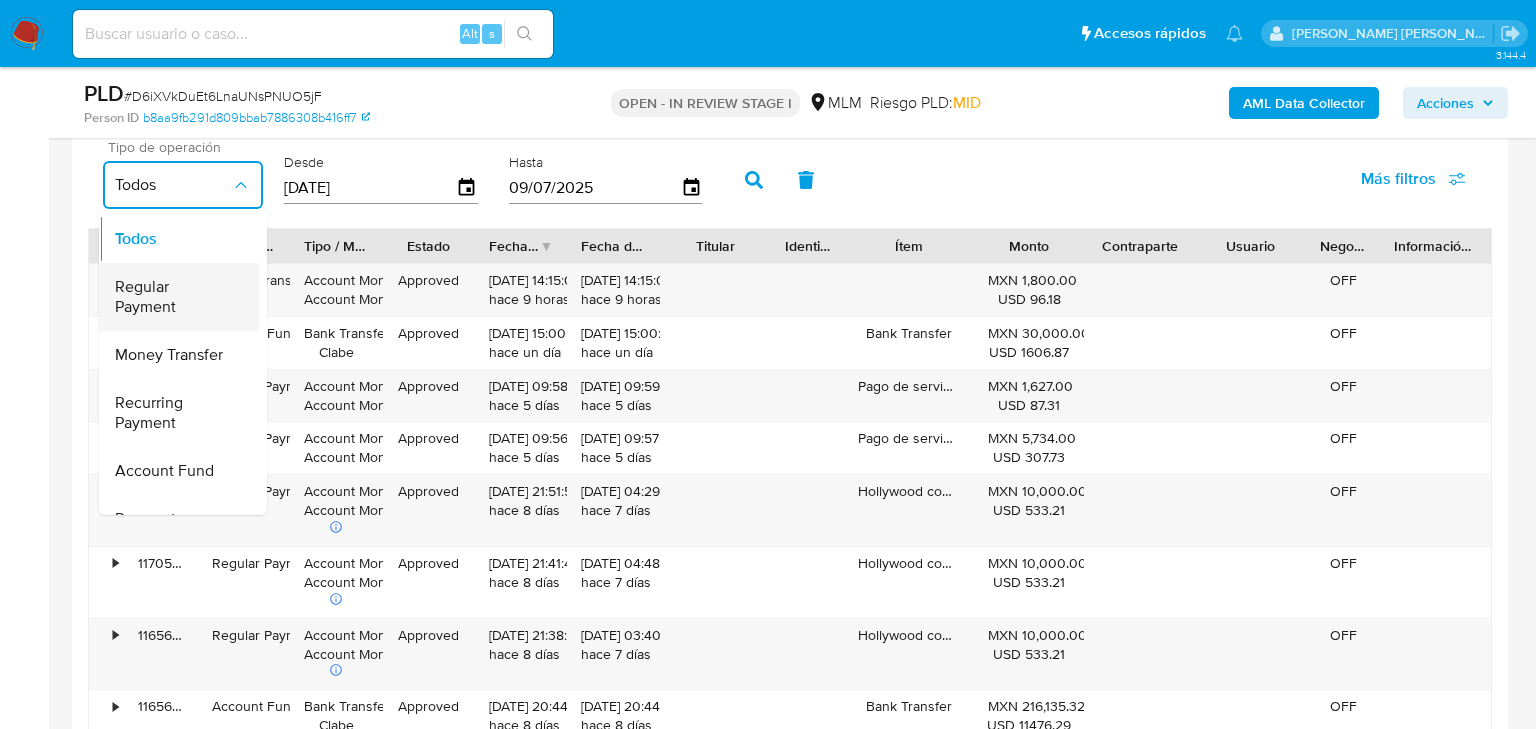 click on "Regular Payment" at bounding box center (173, 297) 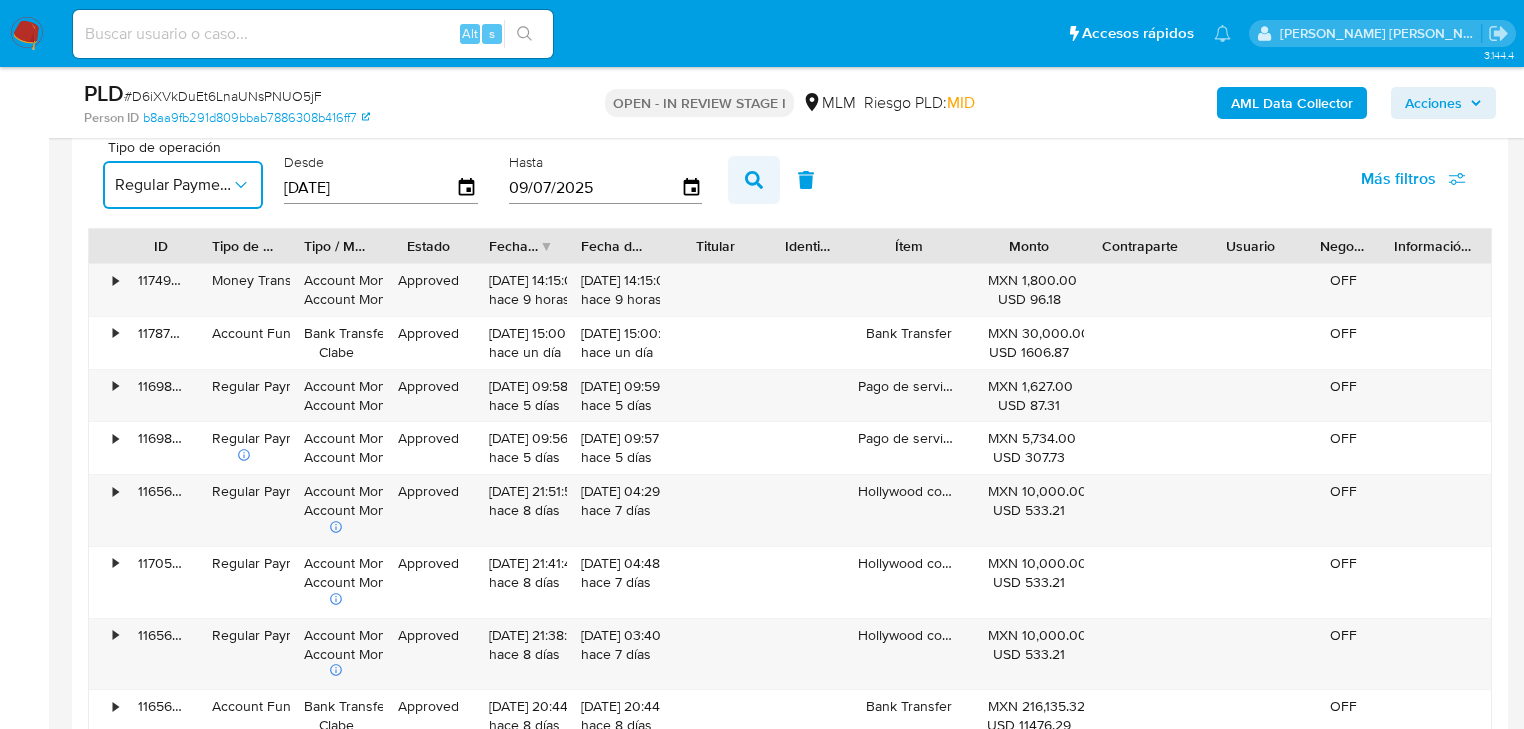 click 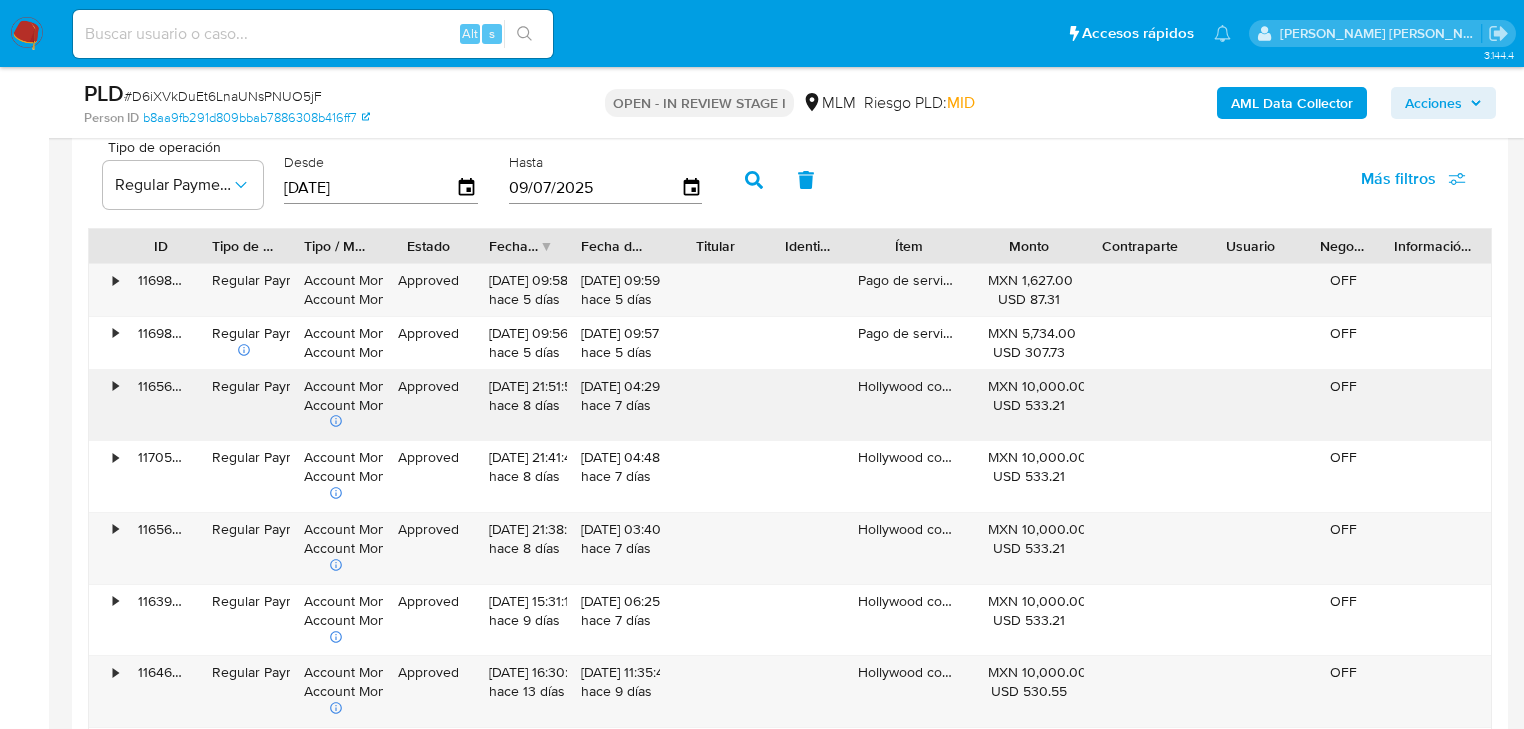 click on "Hollywood constitucion" at bounding box center (908, 405) 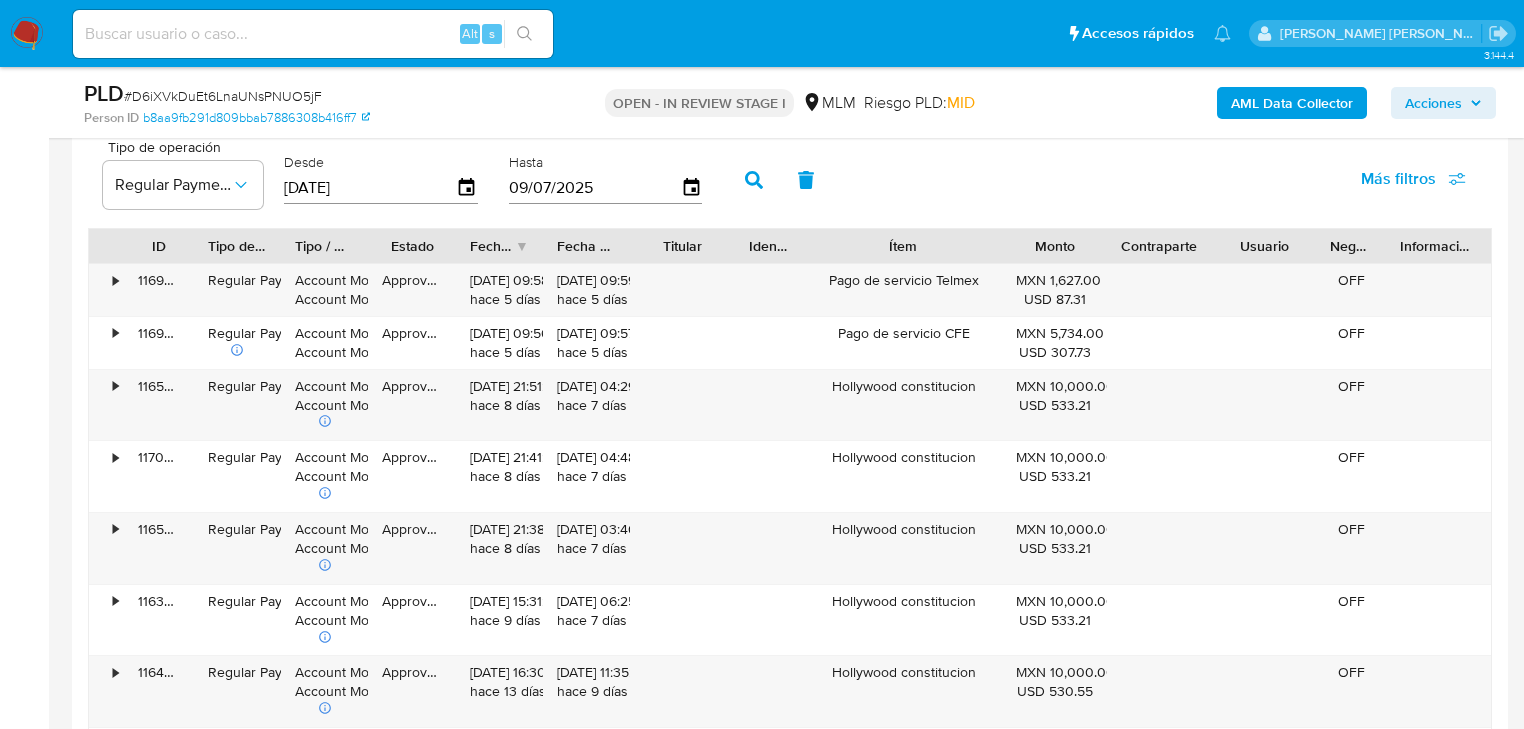 drag, startPoint x: 958, startPoint y: 252, endPoint x: 1012, endPoint y: 261, distance: 54.74486 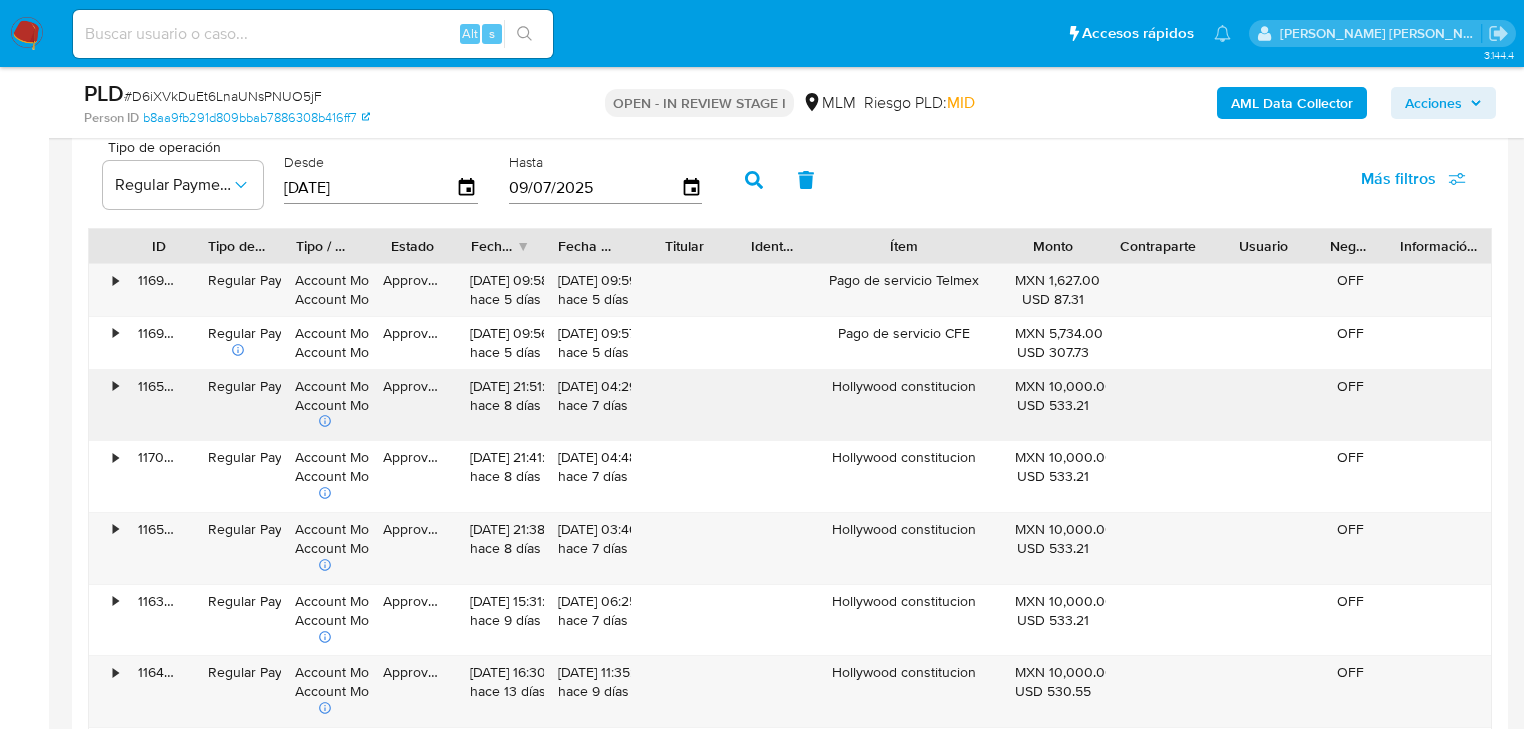 drag, startPoint x: 980, startPoint y: 390, endPoint x: 835, endPoint y: 392, distance: 145.0138 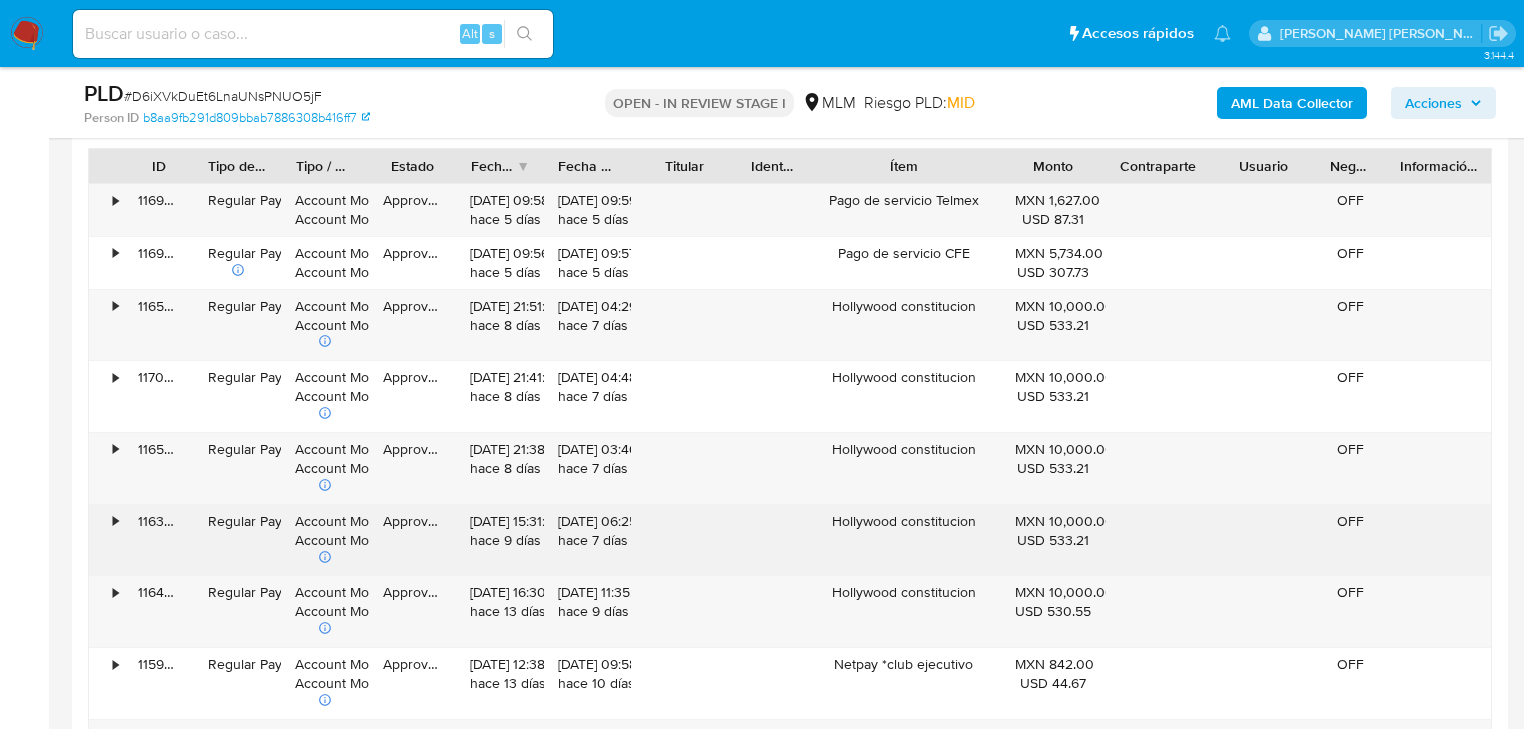 scroll, scrollTop: 2400, scrollLeft: 0, axis: vertical 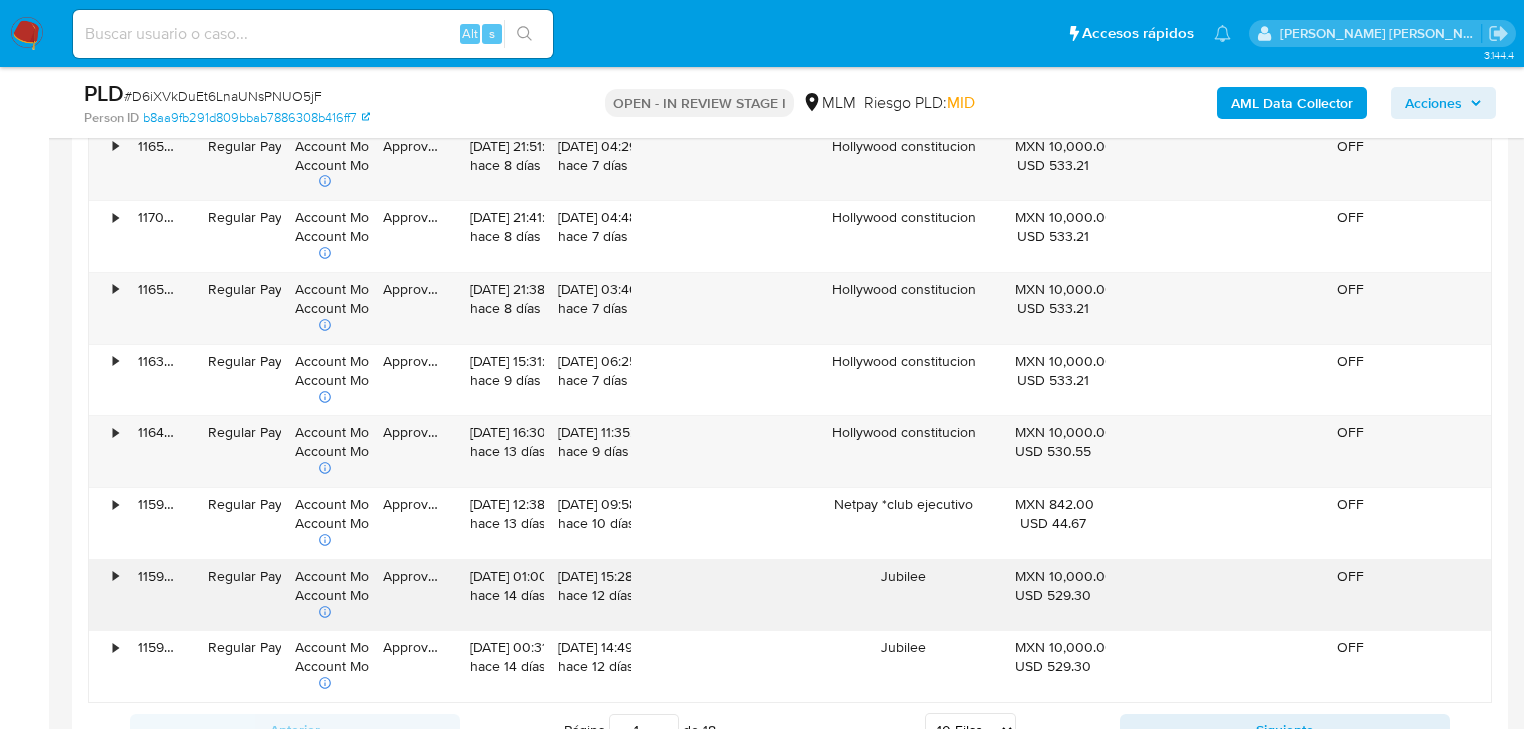 drag, startPoint x: 929, startPoint y: 574, endPoint x: 862, endPoint y: 572, distance: 67.02985 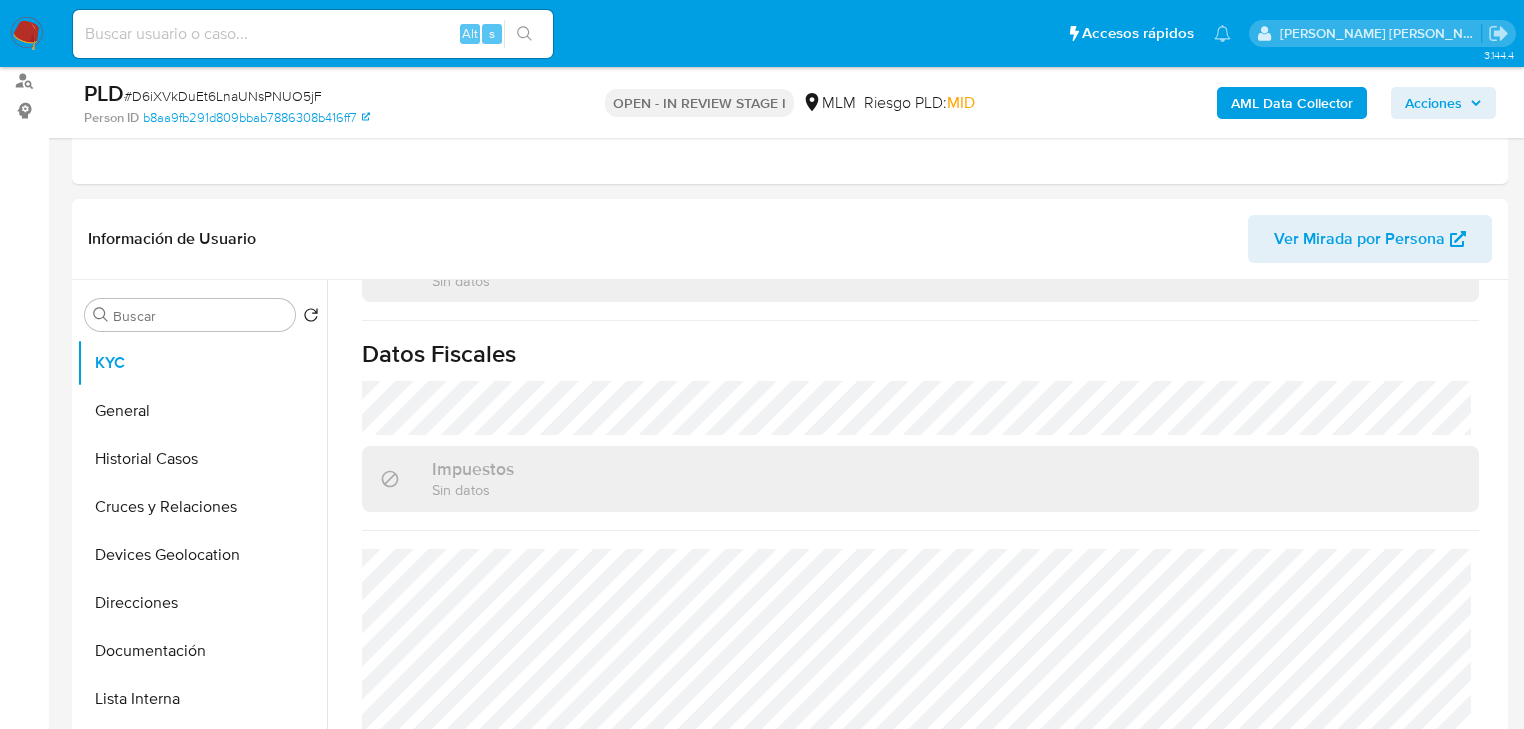 scroll, scrollTop: 0, scrollLeft: 0, axis: both 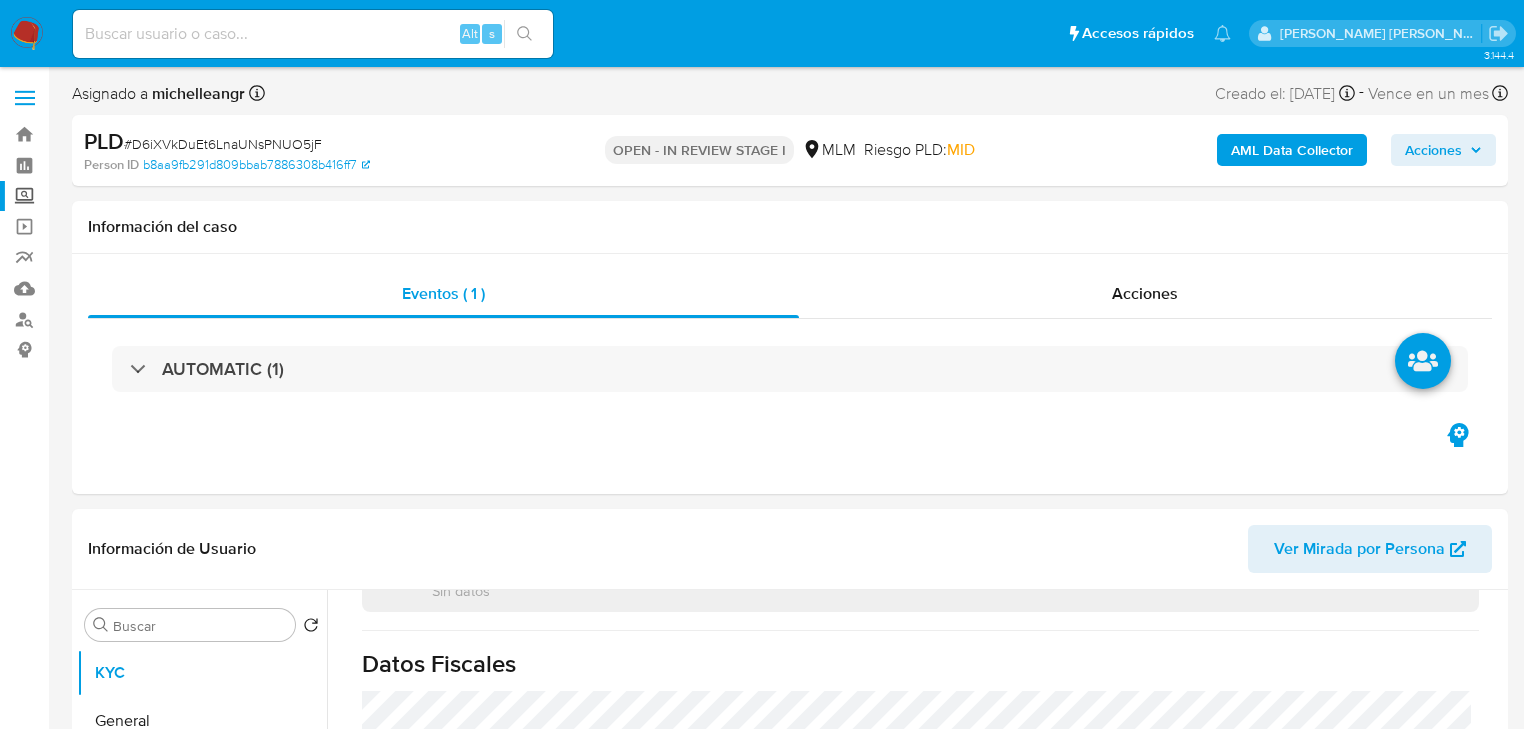 click on "Screening" at bounding box center (119, 196) 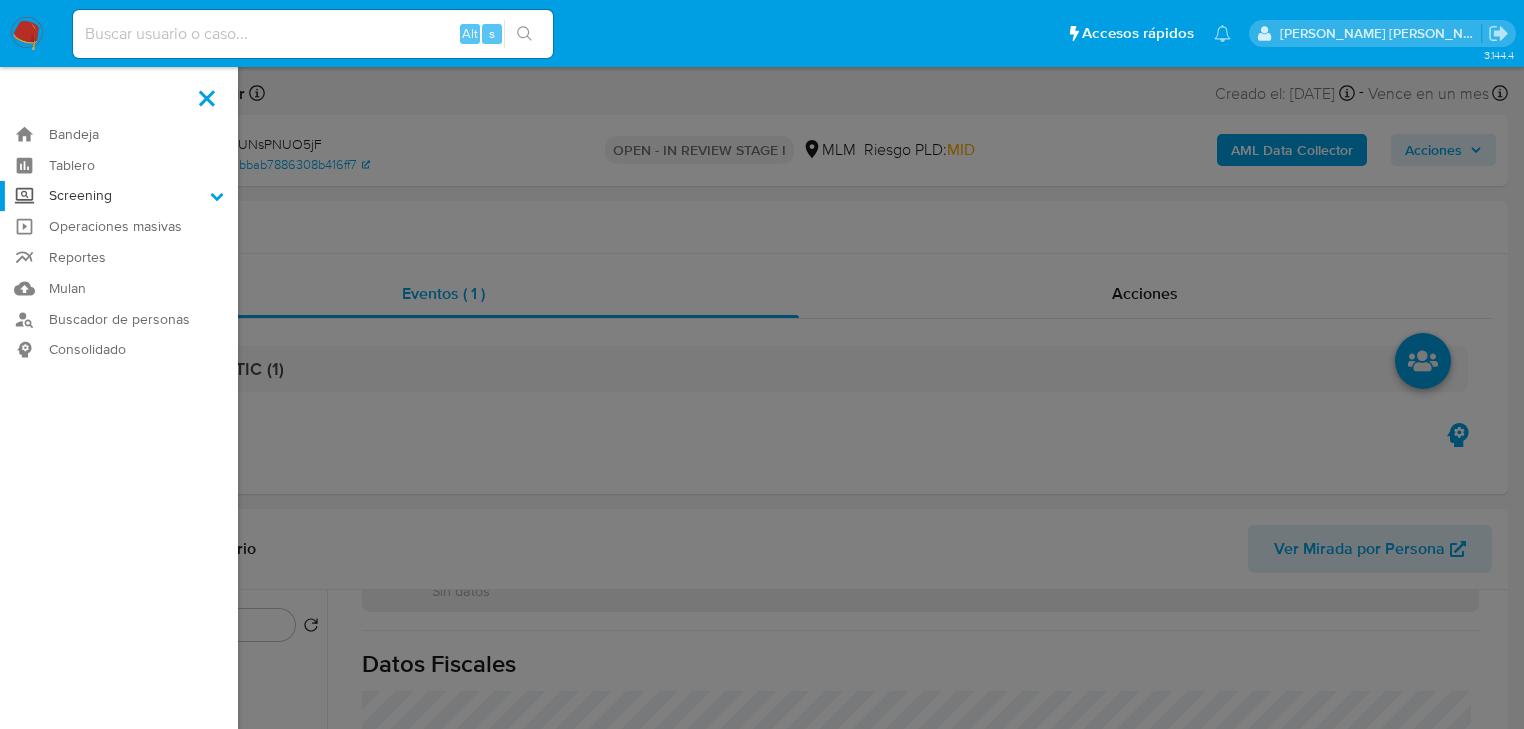 click on "Screening" at bounding box center (0, 0) 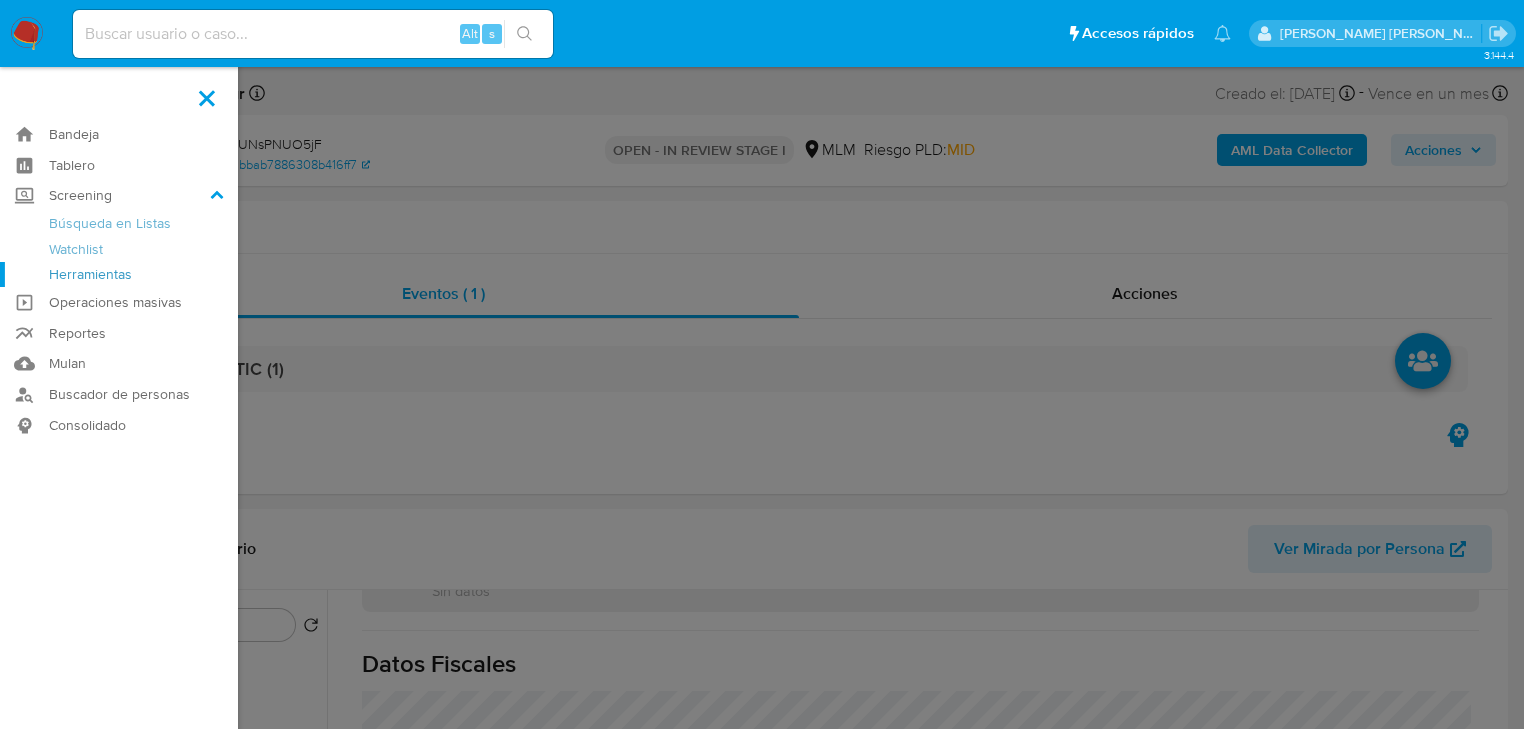 click on "Herramientas" at bounding box center [119, 274] 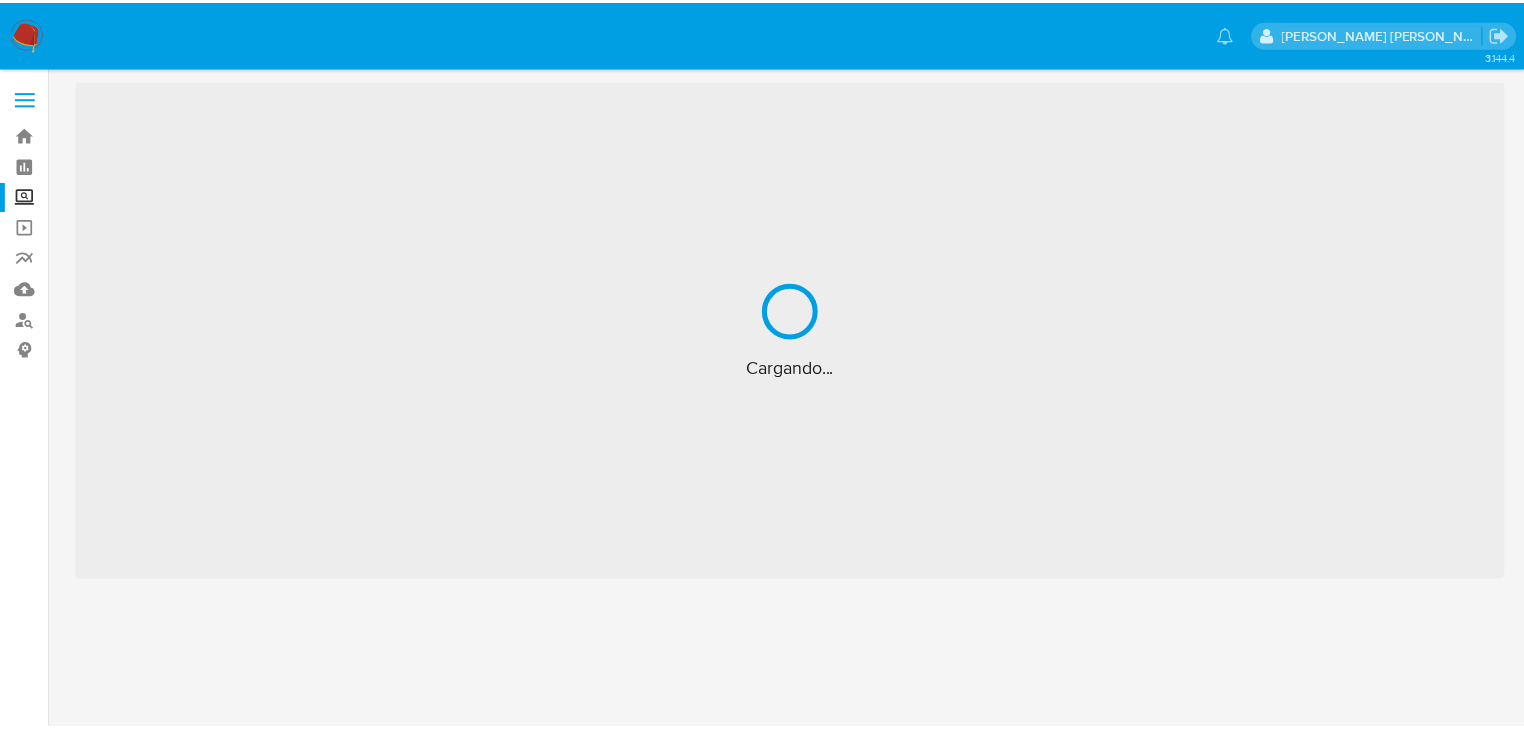scroll, scrollTop: 0, scrollLeft: 0, axis: both 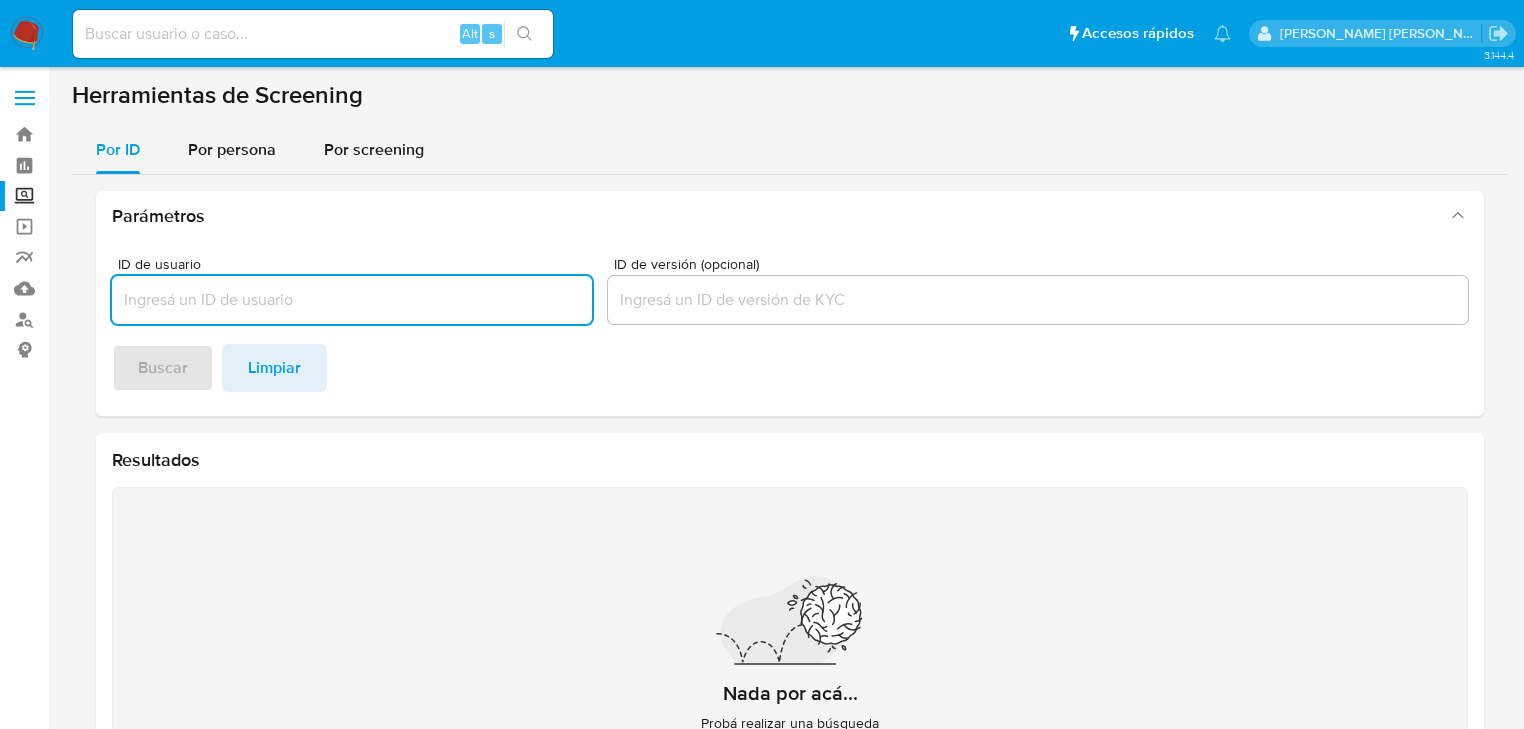drag, startPoint x: 248, startPoint y: 148, endPoint x: 256, endPoint y: 181, distance: 33.955853 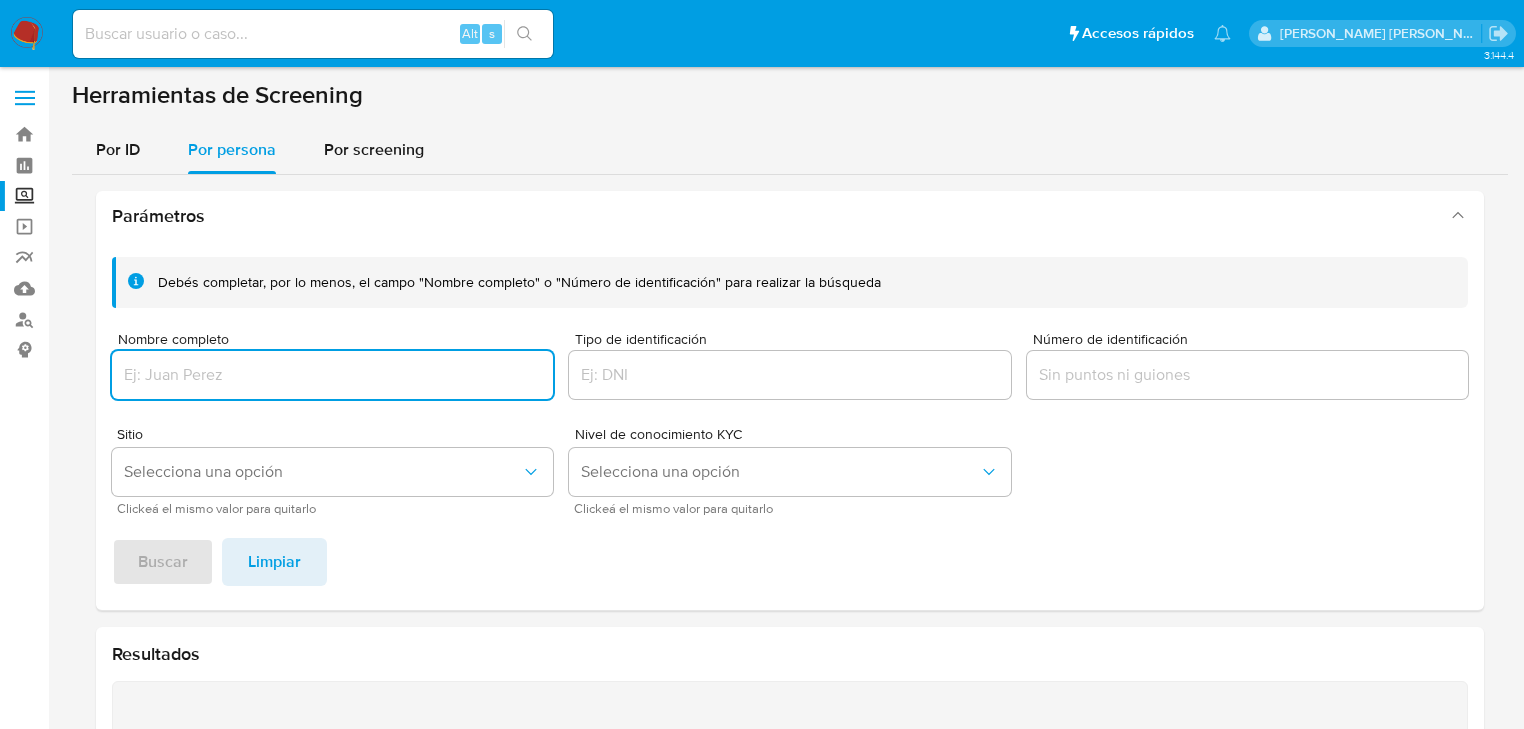click at bounding box center [332, 375] 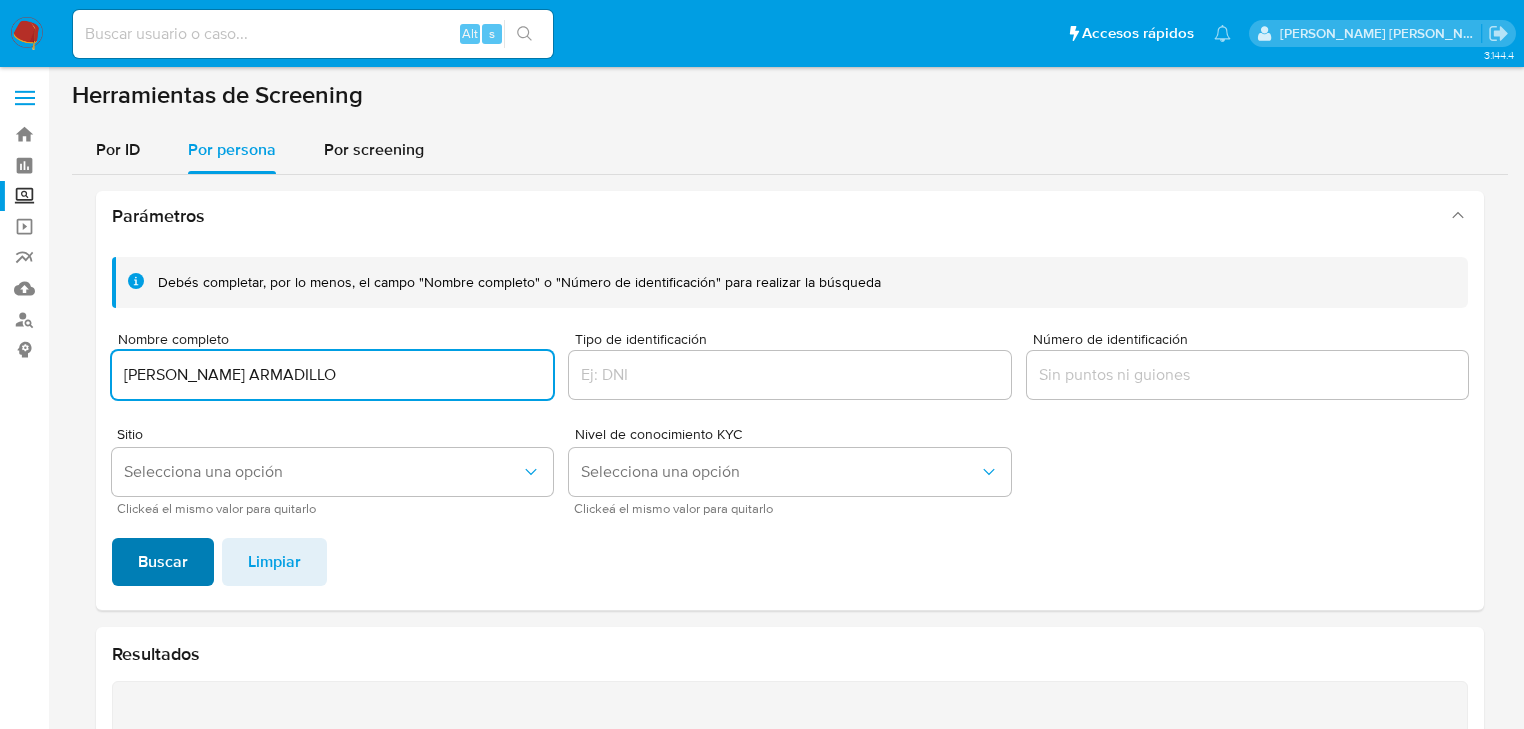 type on "GLORIA RODRIGUEZ ARMADILLO" 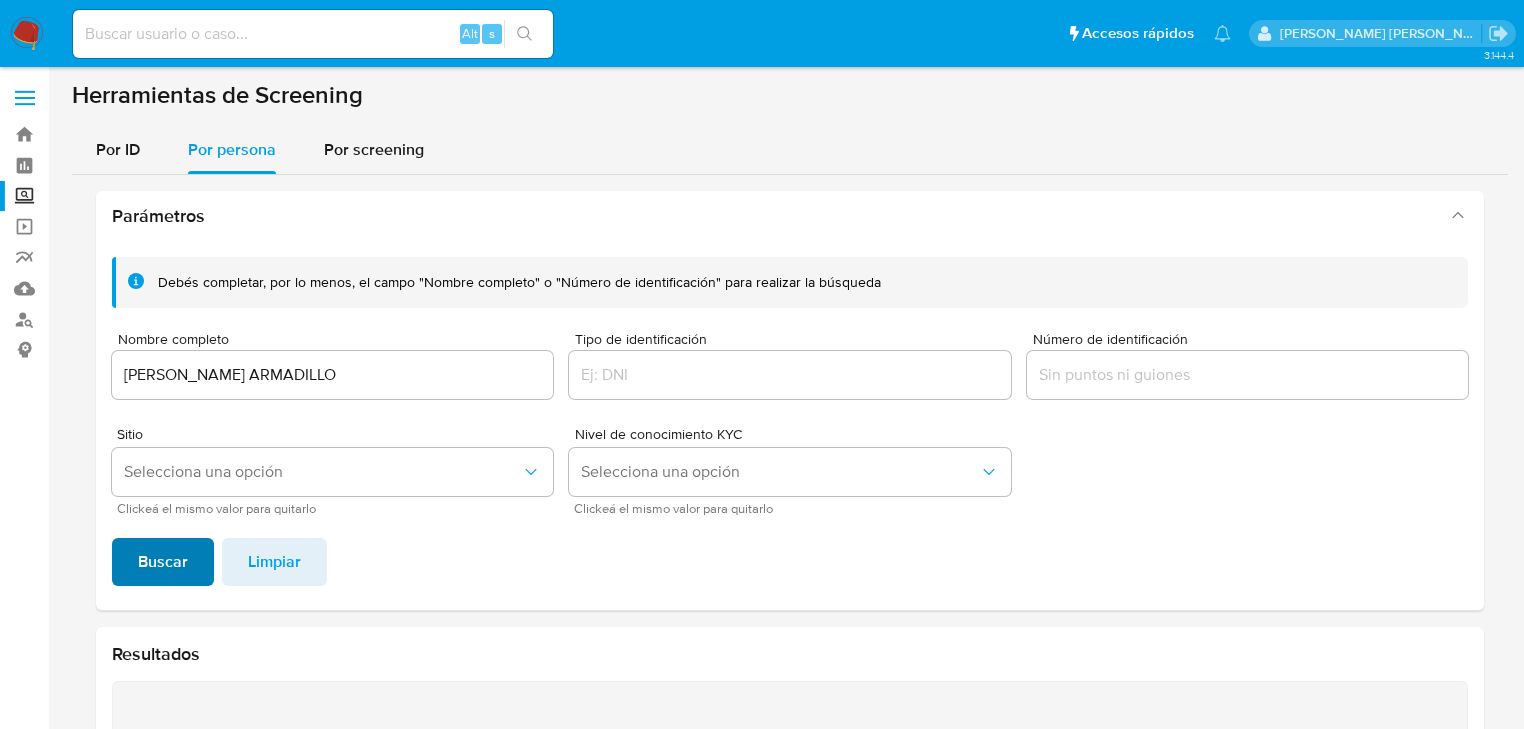 click on "Buscar" at bounding box center [163, 562] 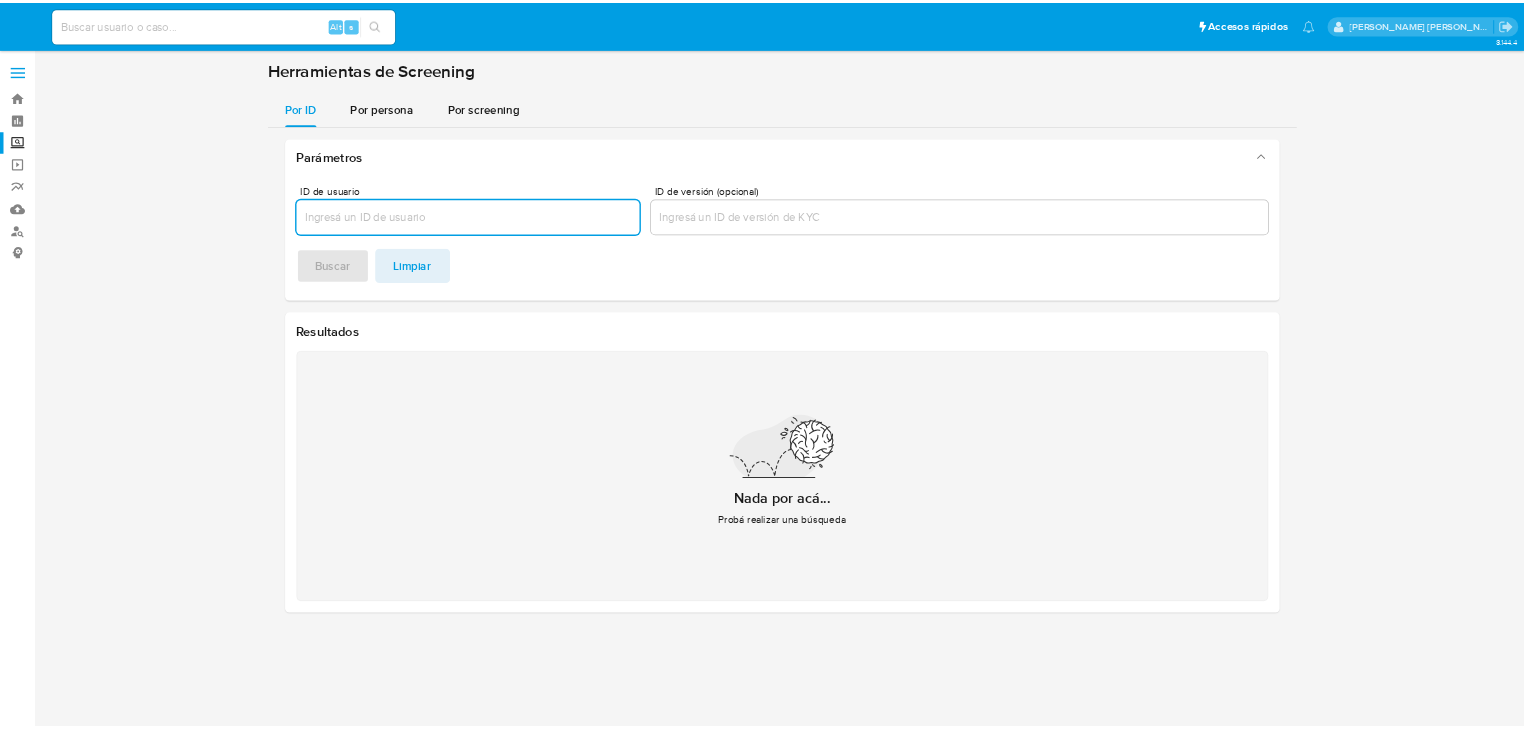 scroll, scrollTop: 0, scrollLeft: 0, axis: both 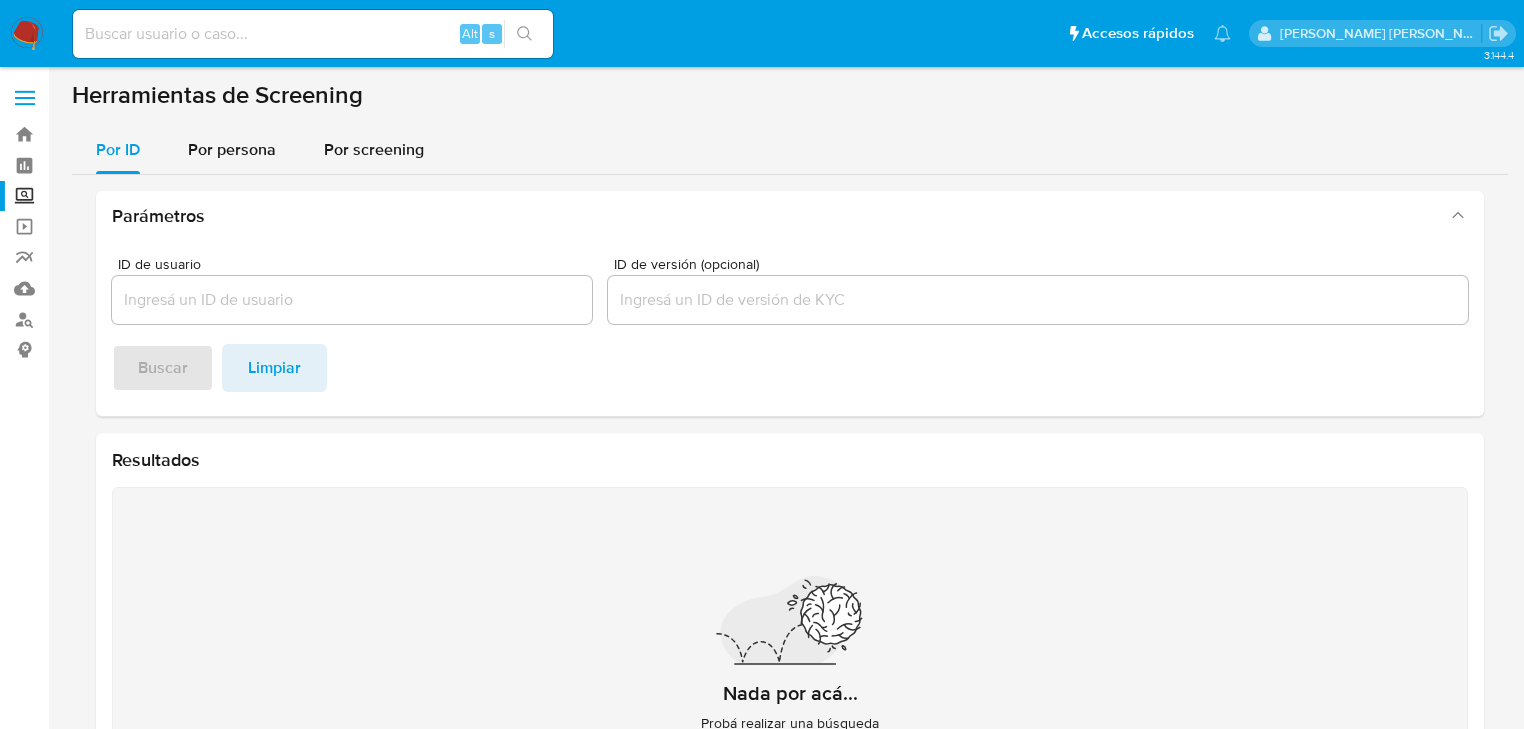 click at bounding box center [313, 34] 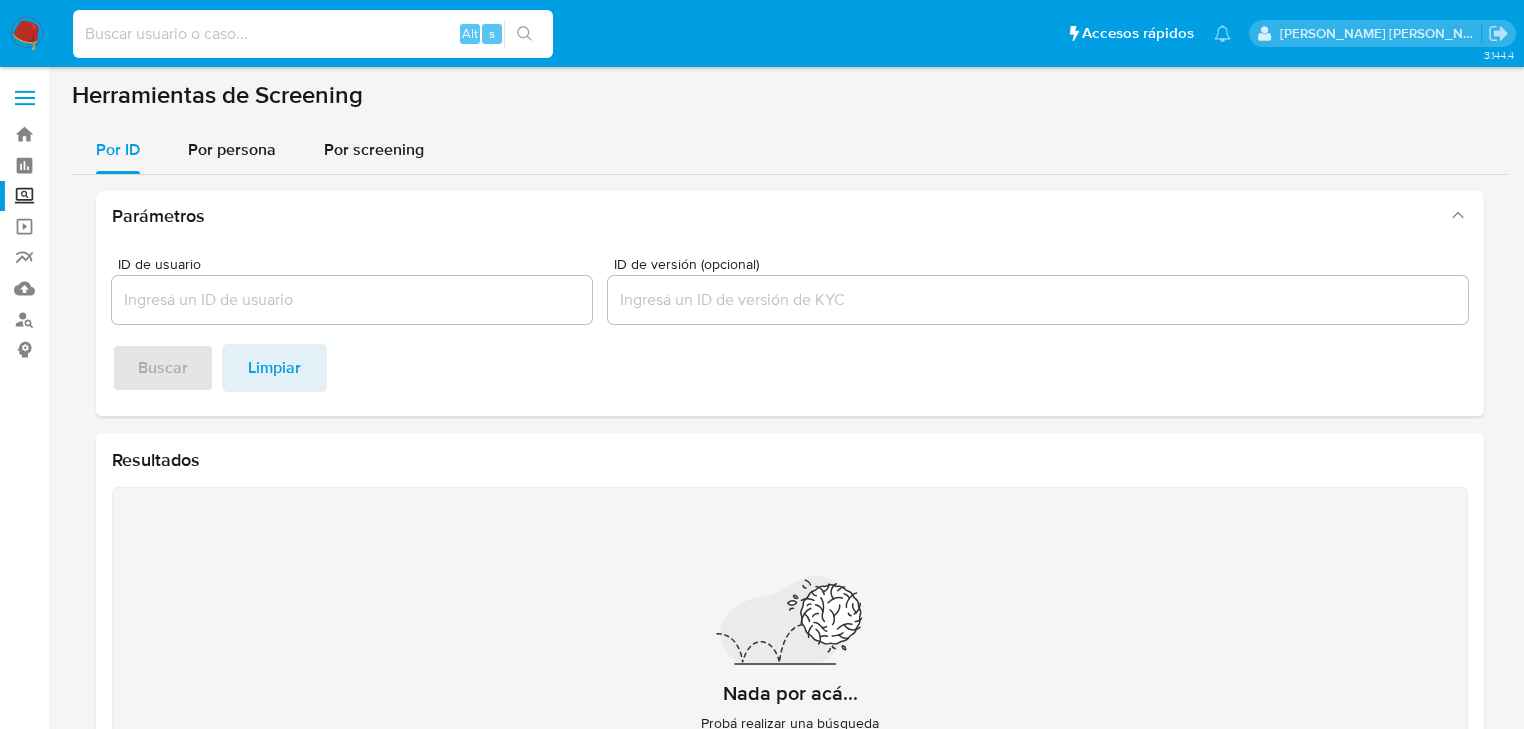 paste on "D6iXVkDuEt6LnaUNsPNUO5jF" 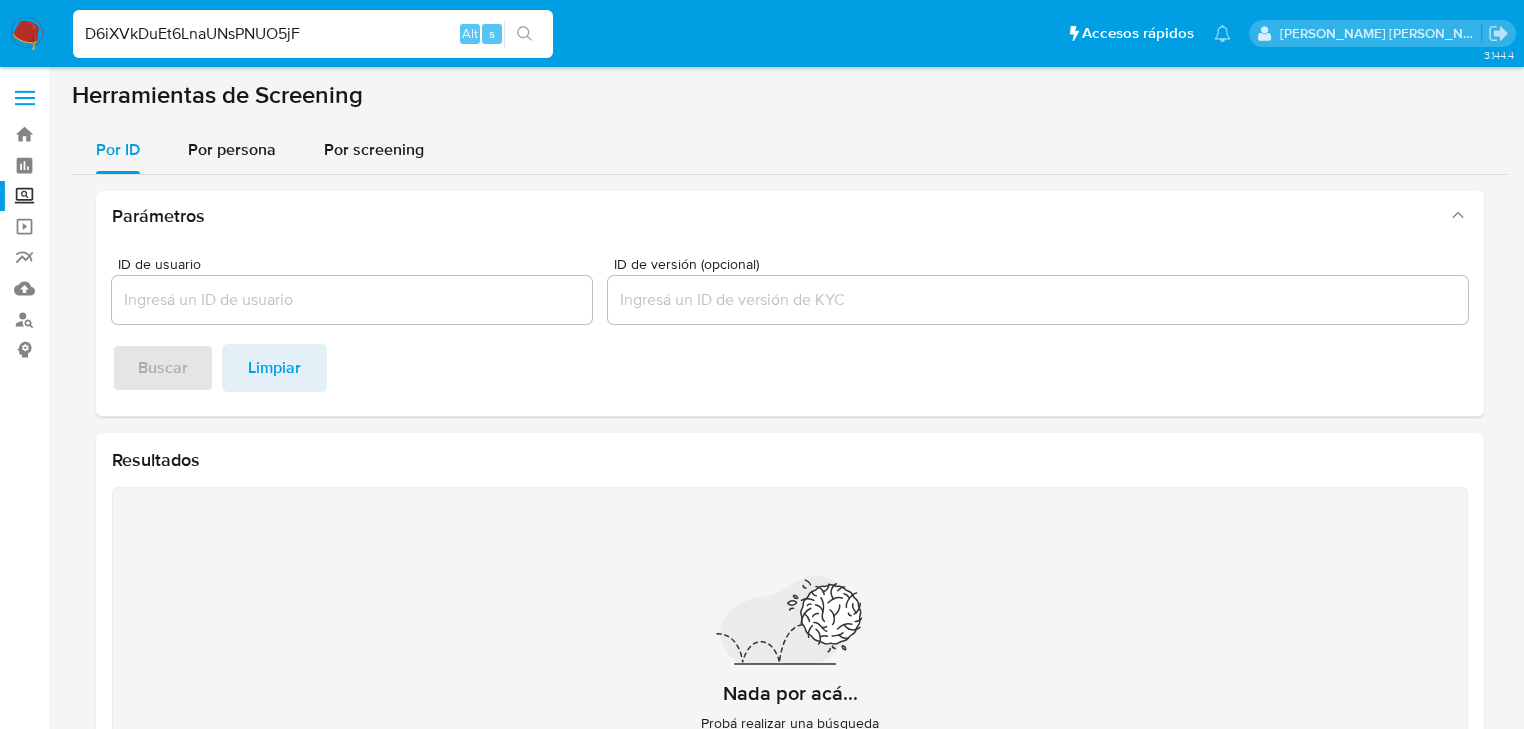type on "D6iXVkDuEt6LnaUNsPNUO5jF" 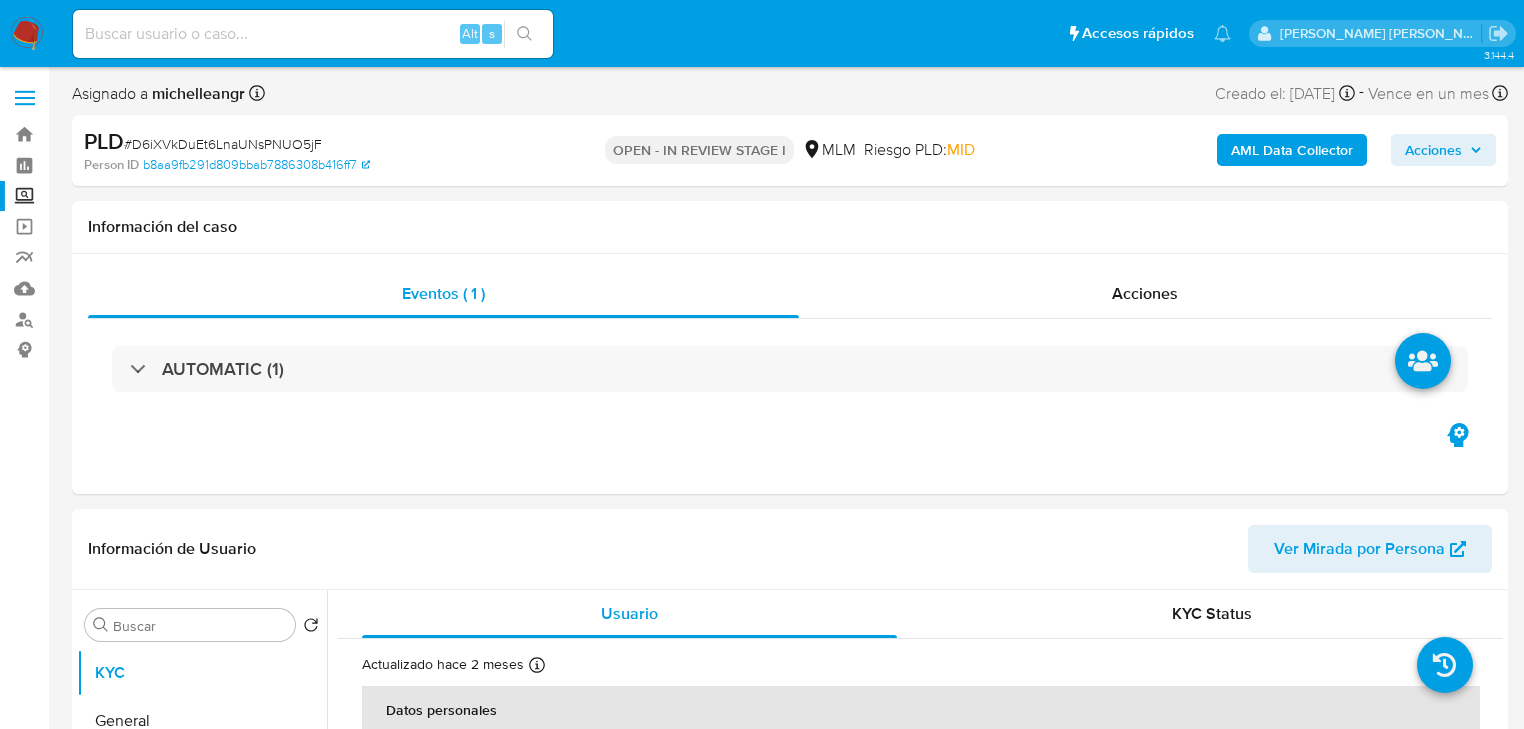 select on "10" 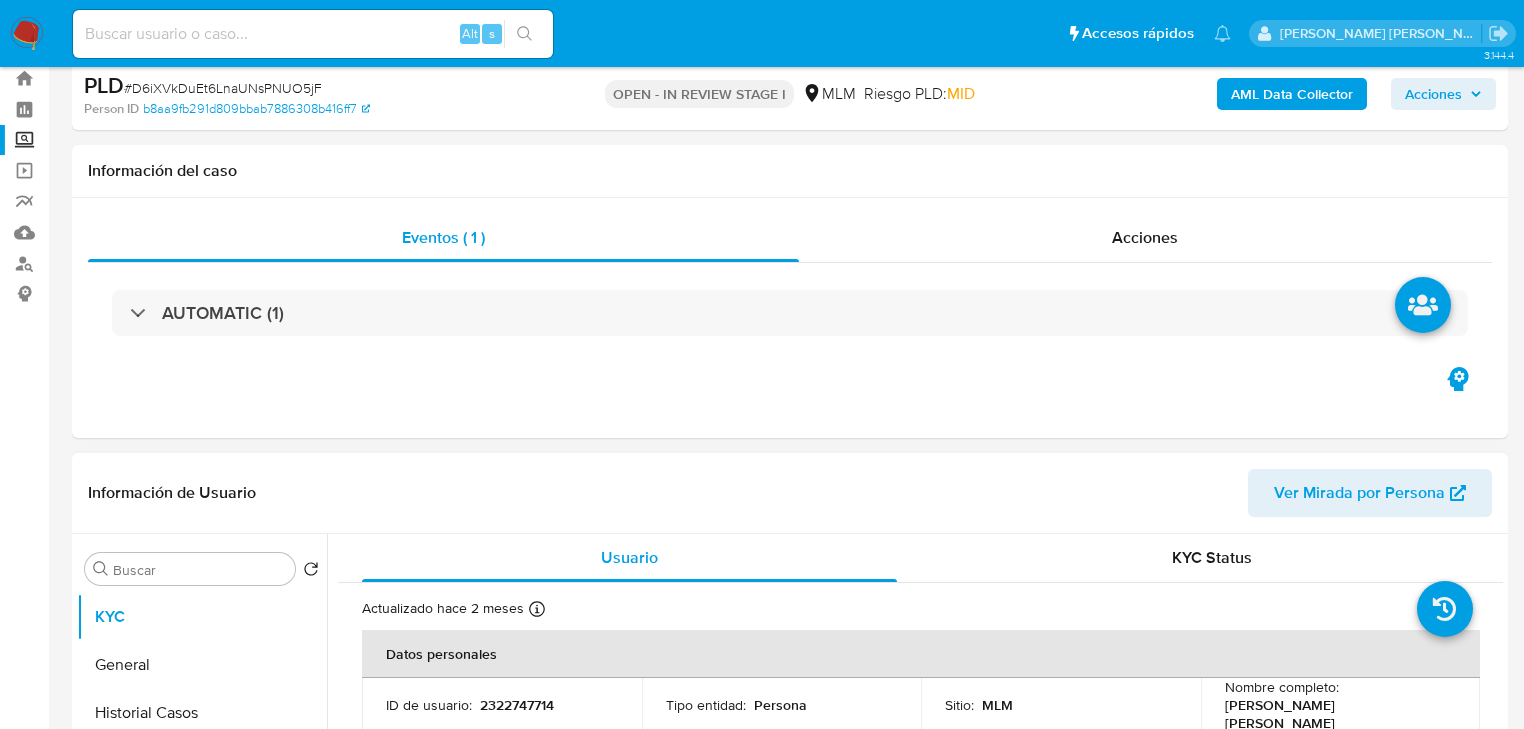 scroll, scrollTop: 240, scrollLeft: 0, axis: vertical 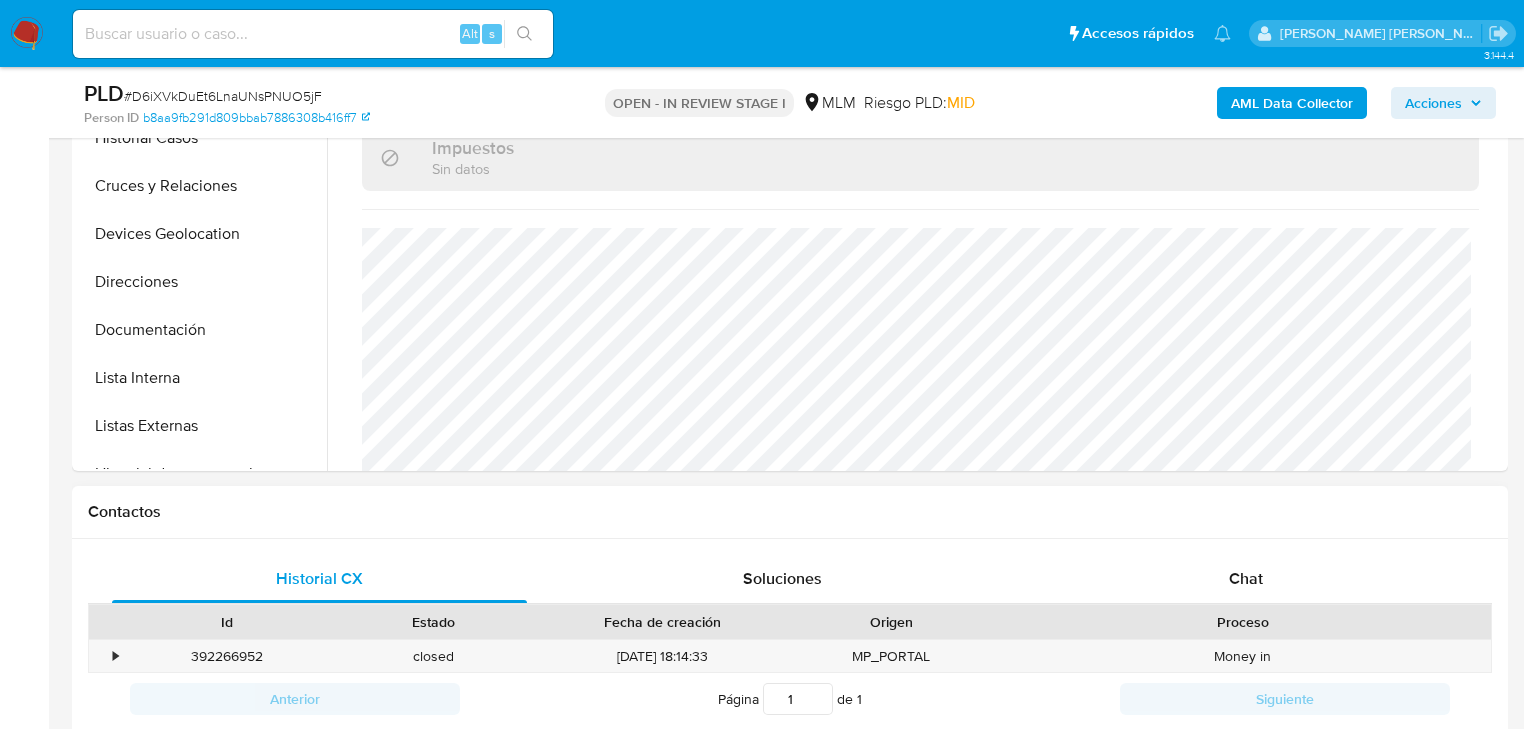 click on "Chat" at bounding box center (1246, 578) 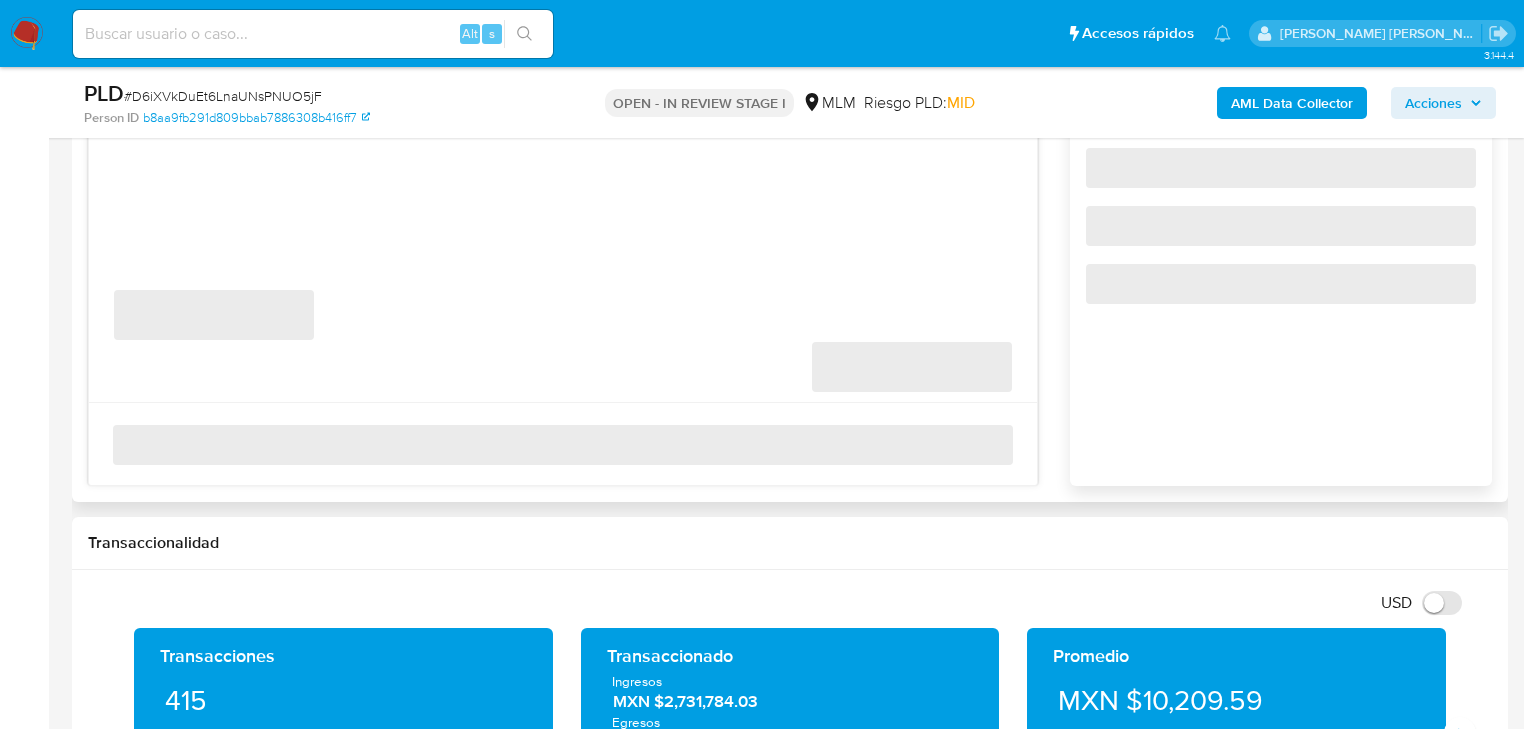 scroll, scrollTop: 1200, scrollLeft: 0, axis: vertical 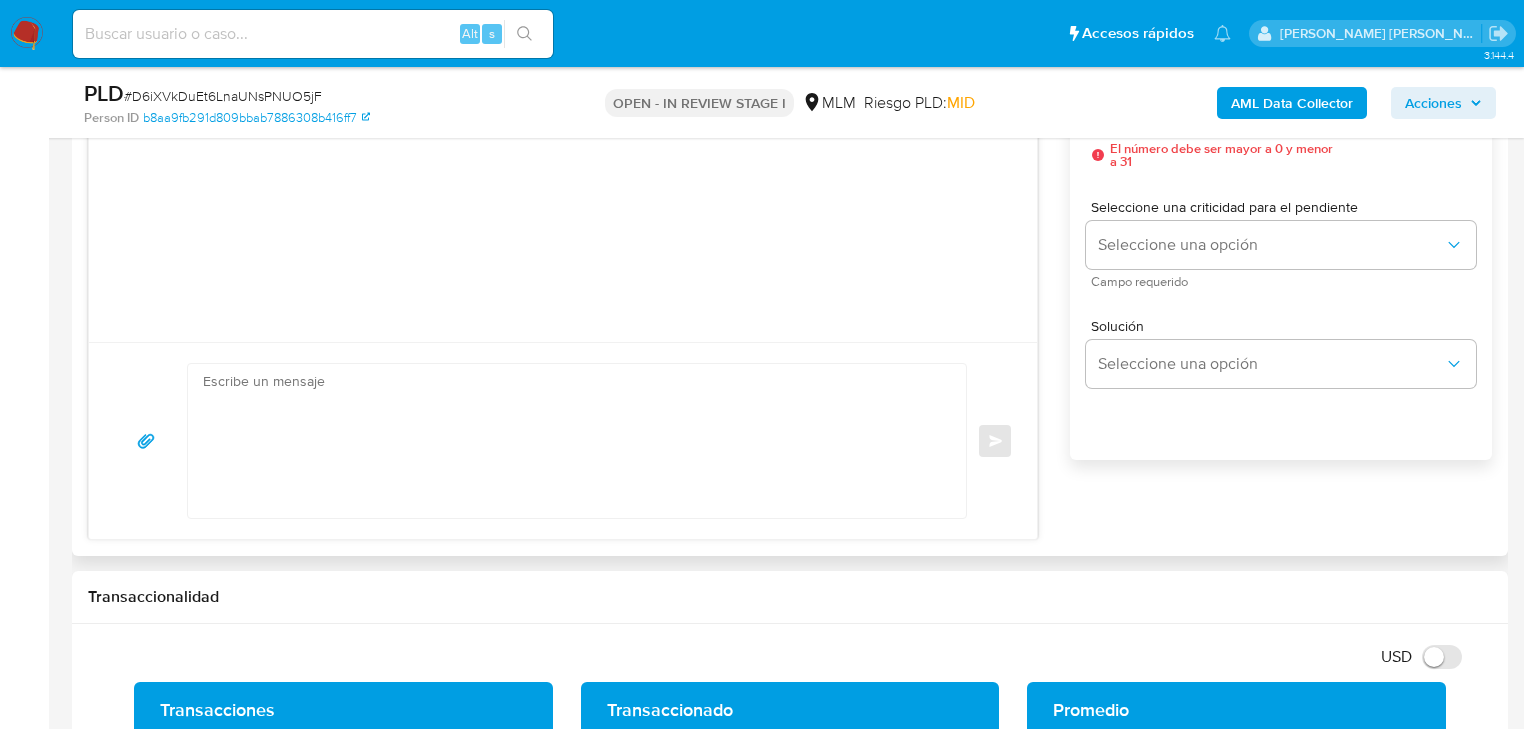 click at bounding box center (572, 441) 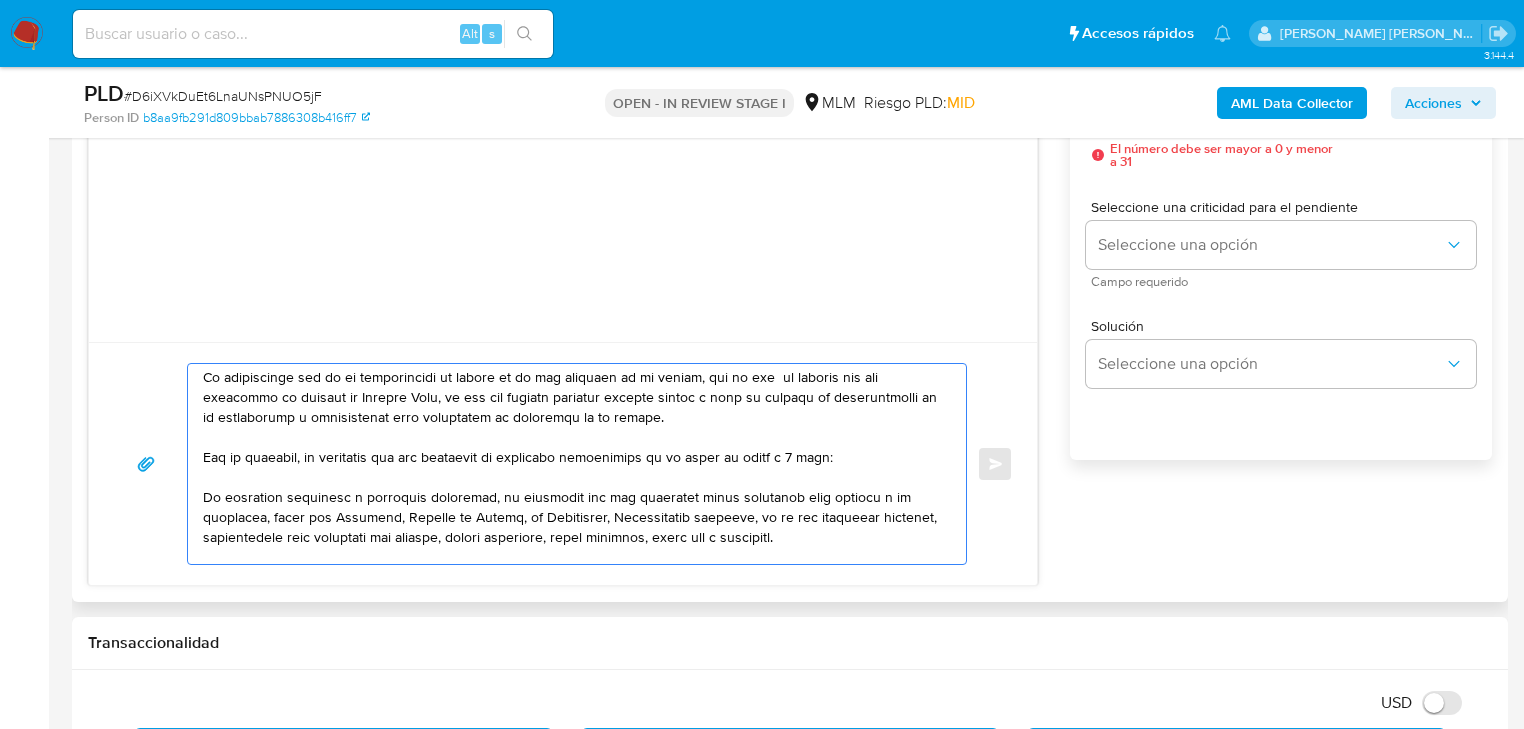 scroll, scrollTop: 0, scrollLeft: 0, axis: both 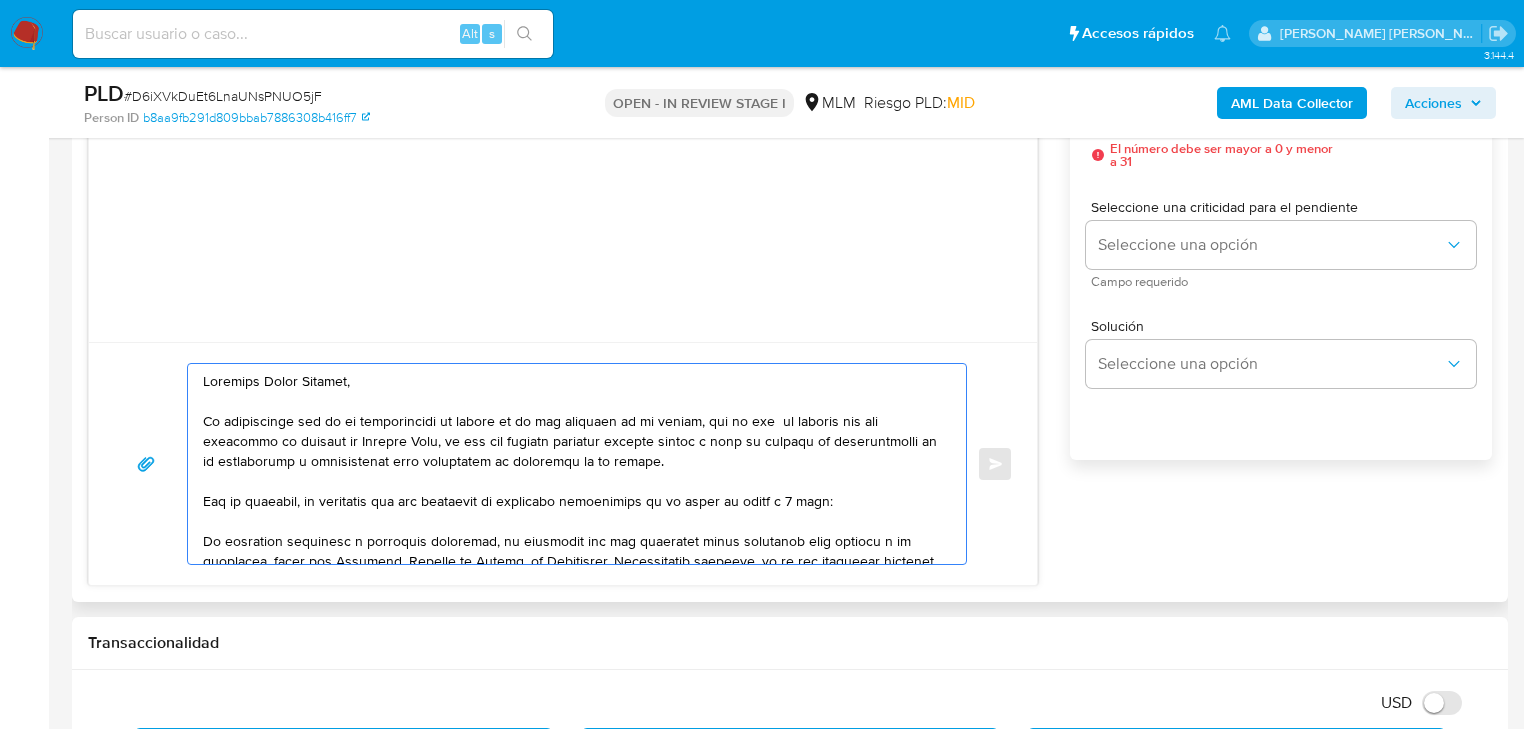 drag, startPoint x: 389, startPoint y: 384, endPoint x: 149, endPoint y: 368, distance: 240.53275 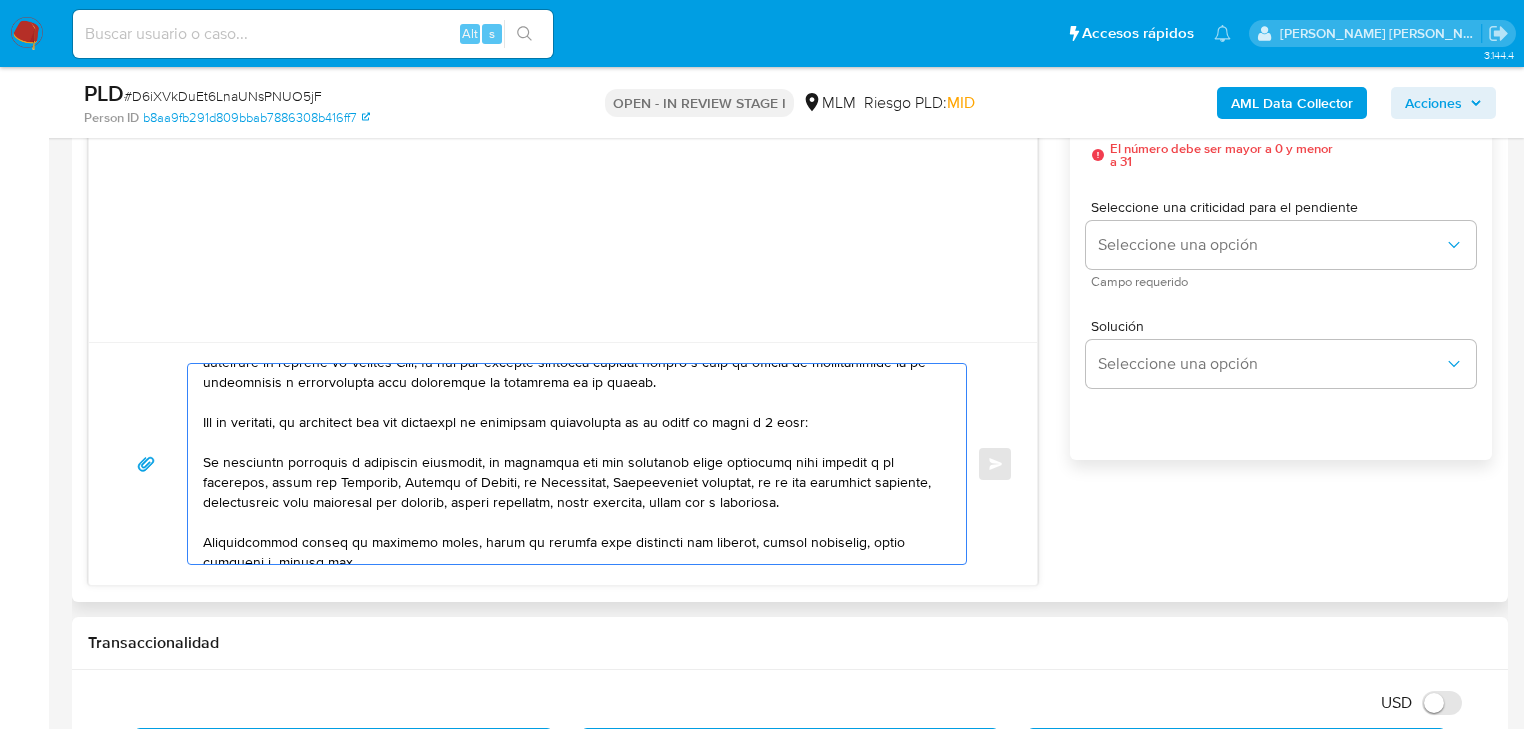 scroll, scrollTop: 80, scrollLeft: 0, axis: vertical 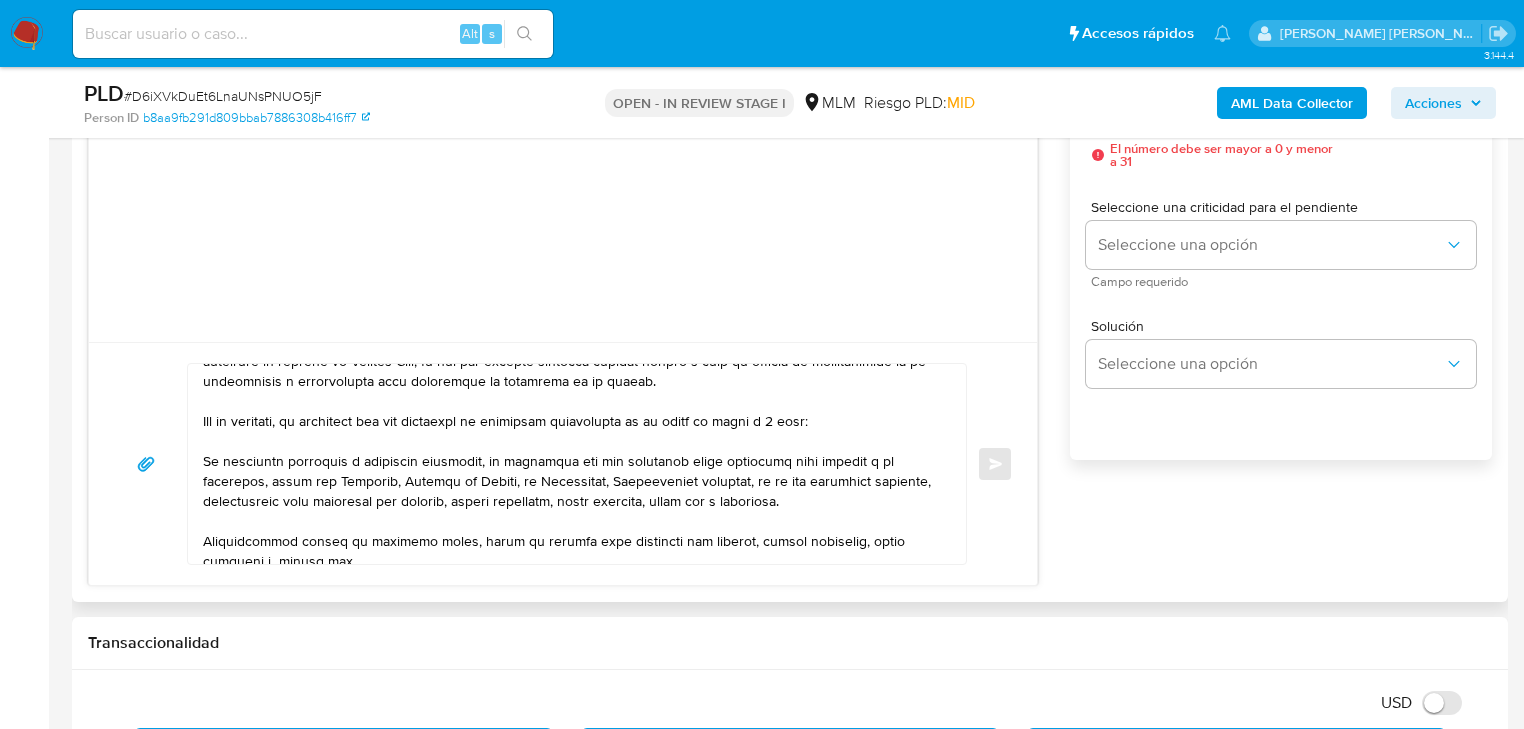 click at bounding box center (572, 464) 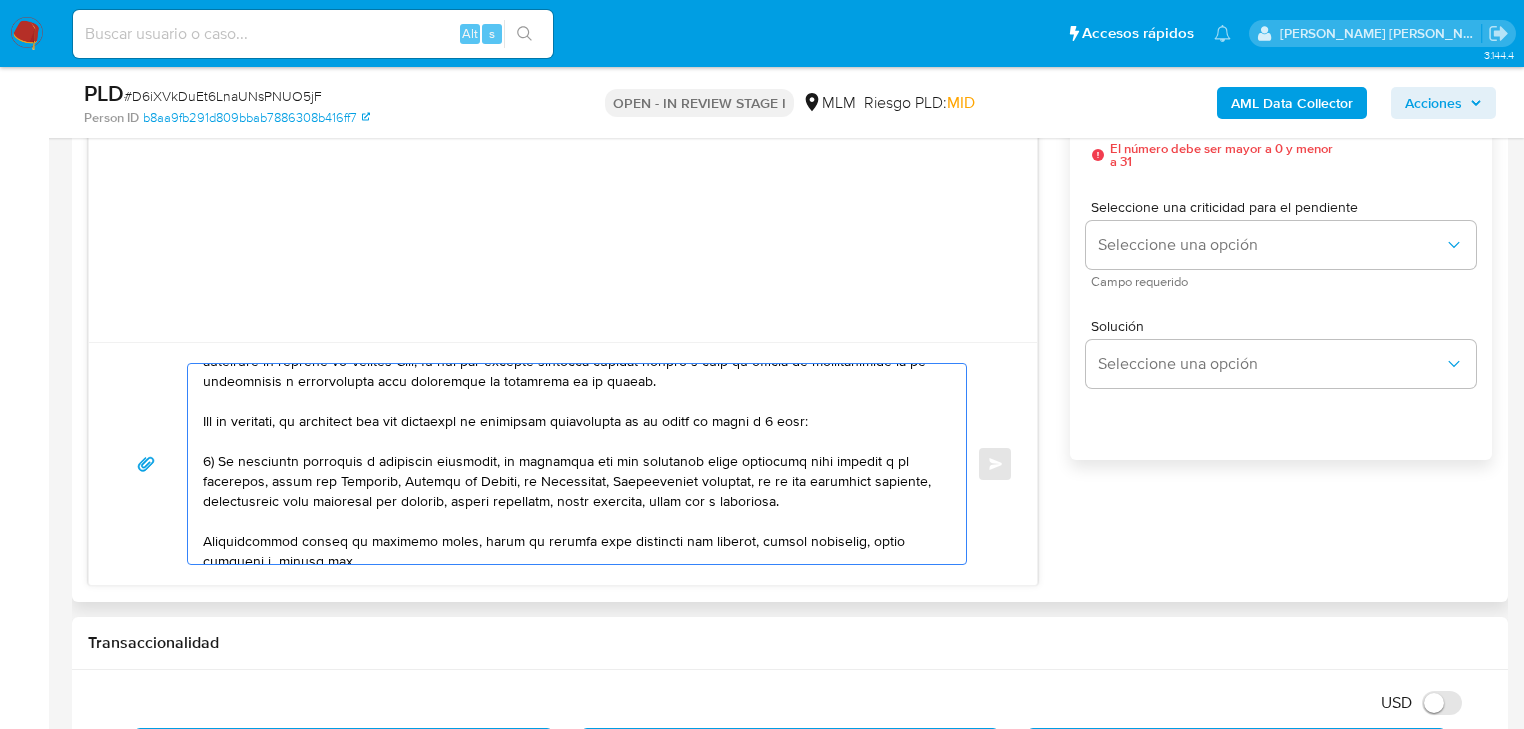 drag, startPoint x: 888, startPoint y: 496, endPoint x: 756, endPoint y: 480, distance: 132.96616 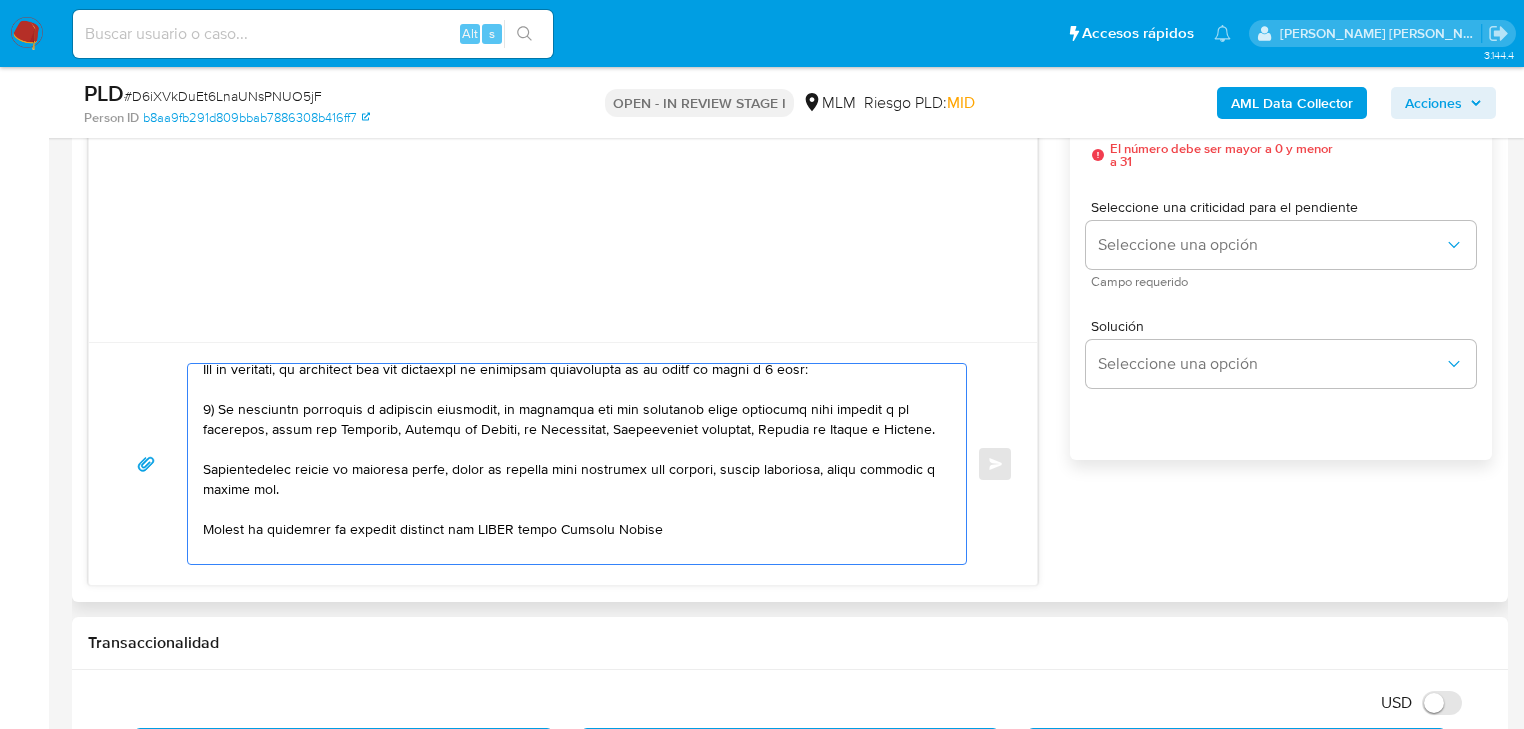 scroll, scrollTop: 160, scrollLeft: 0, axis: vertical 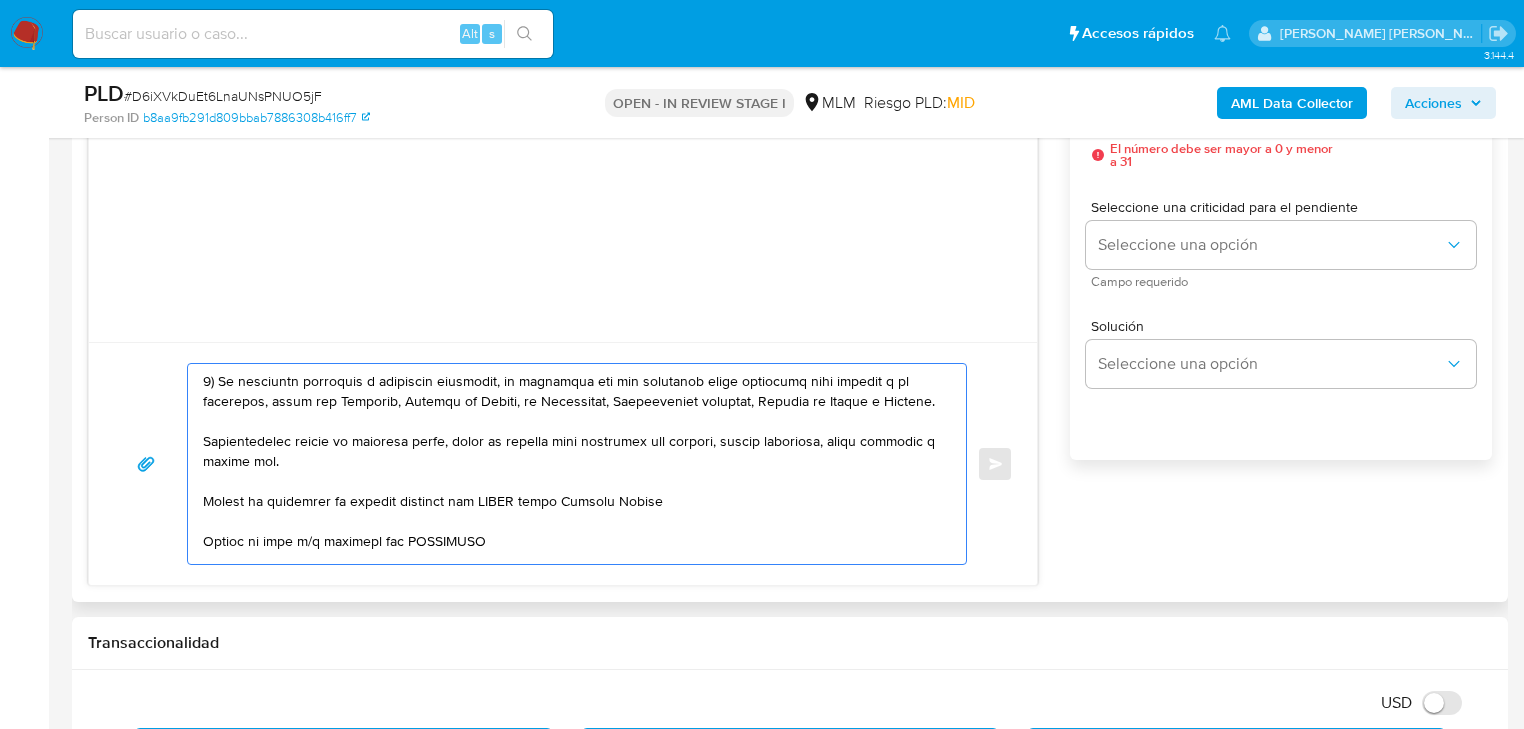 drag, startPoint x: 684, startPoint y: 429, endPoint x: 756, endPoint y: 401, distance: 77.25283 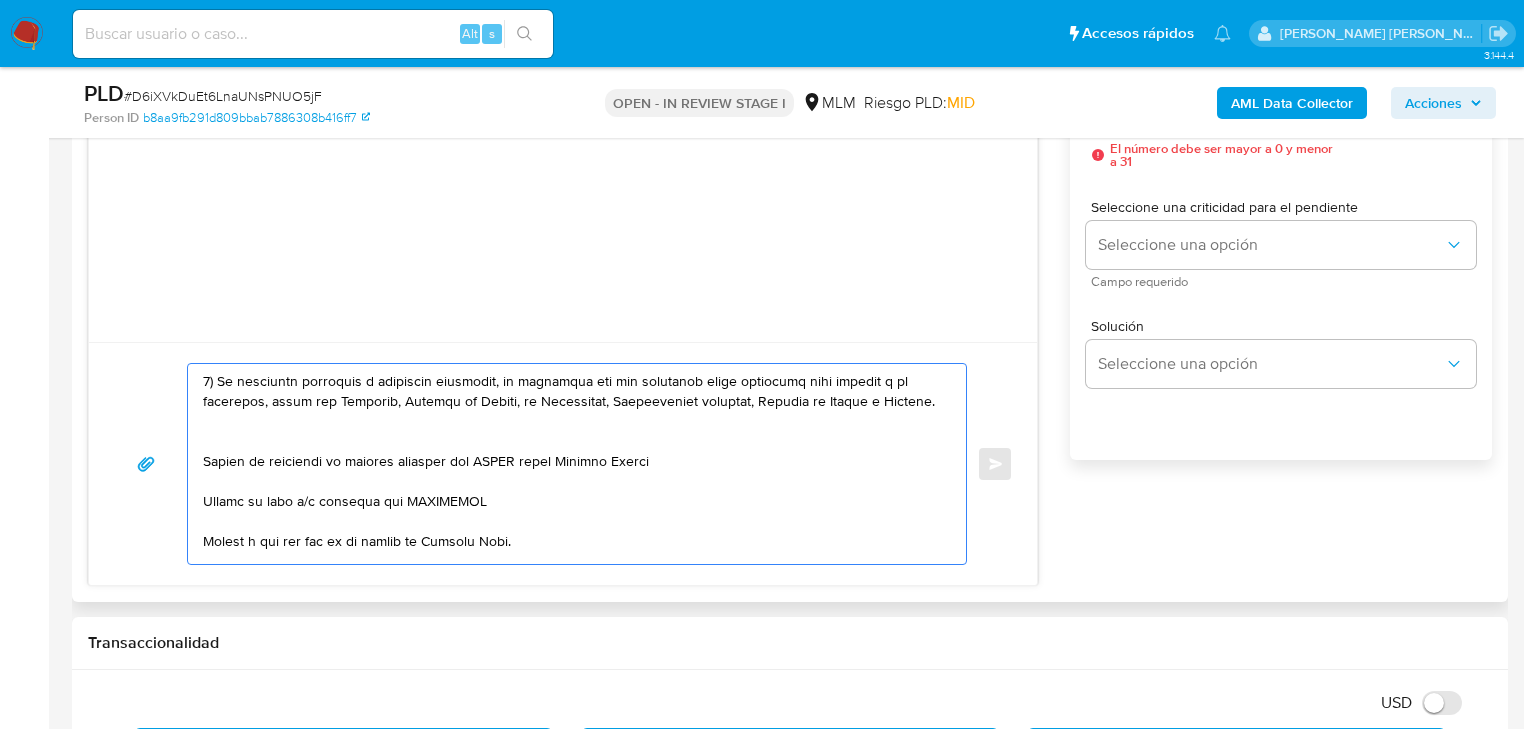 click at bounding box center [572, 464] 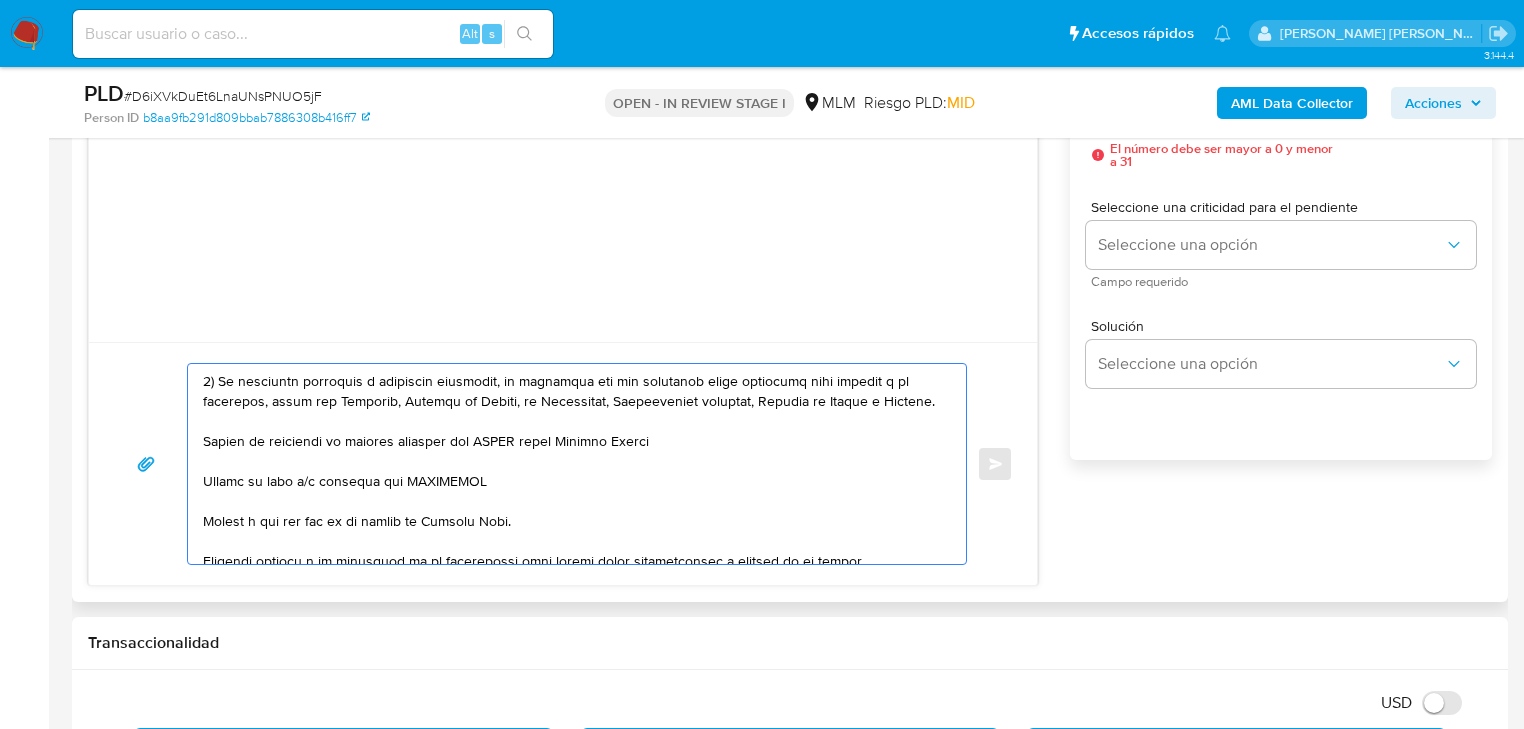 click at bounding box center (572, 464) 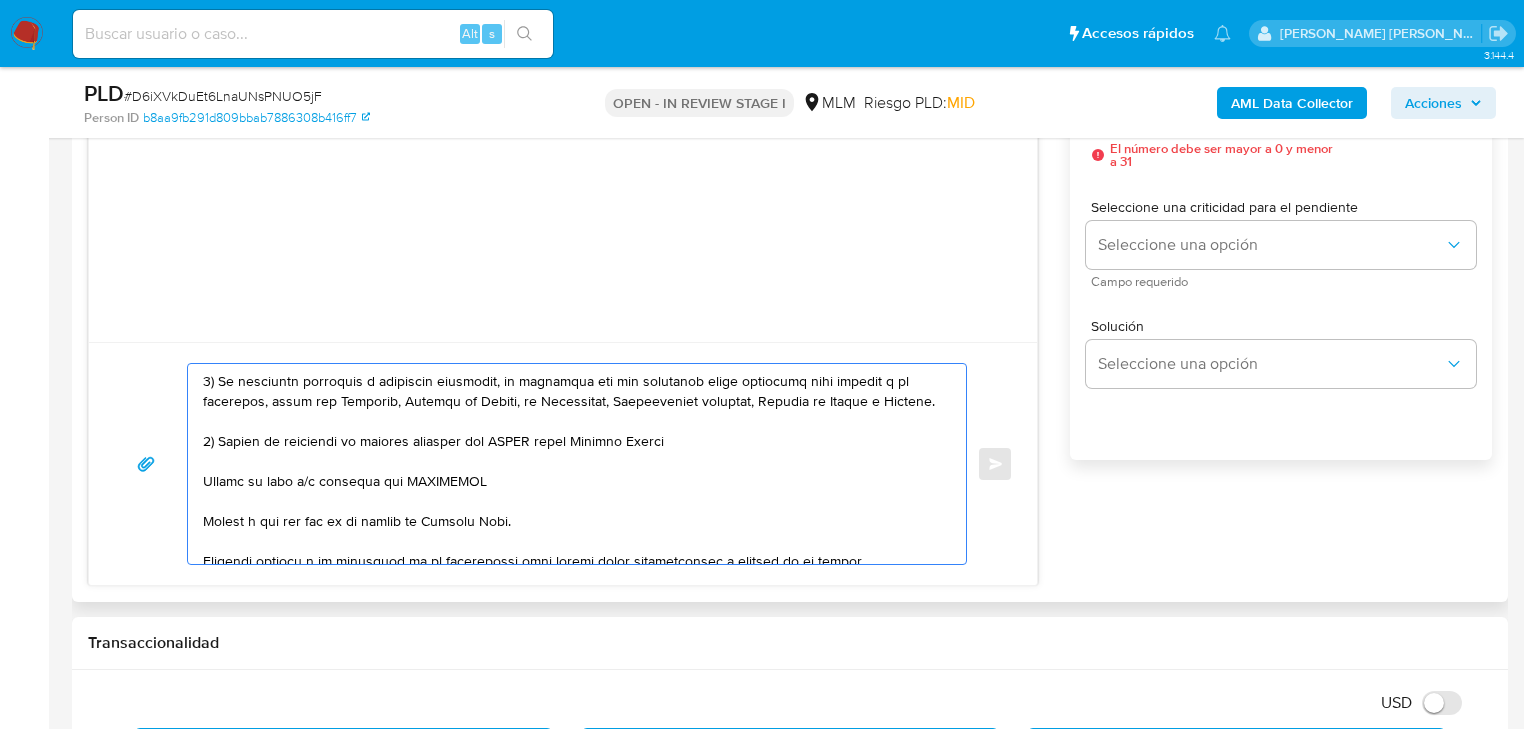 drag, startPoint x: 725, startPoint y: 475, endPoint x: 220, endPoint y: 454, distance: 505.43643 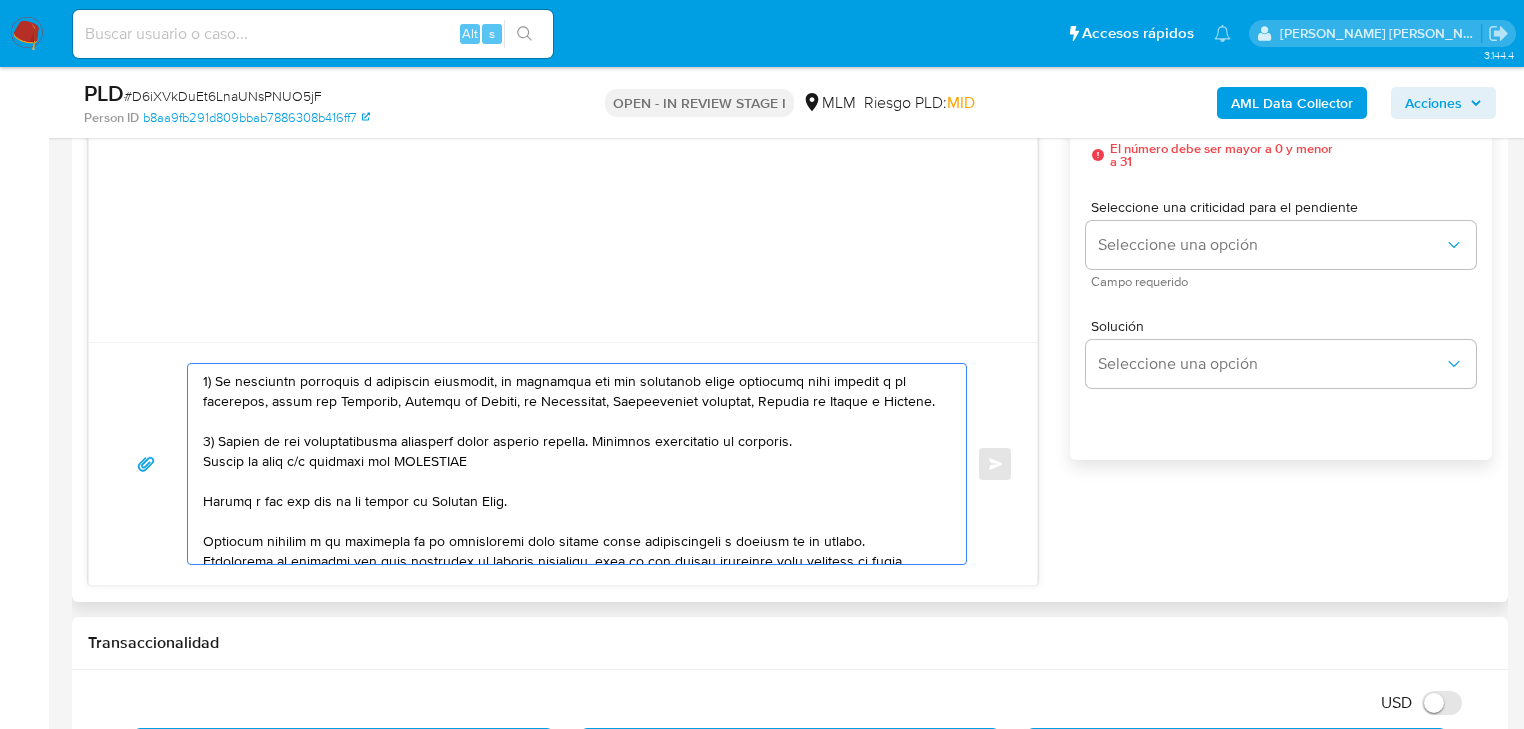 type on "Estimado Juan Francisco,
Te comunicamos que se ha identificado un cambio en el uso habitual de tu cuenta, por lo que  de acuerdo con las políticas de control de Mercado Pago, al ser una entidad regulada debemos llevar a cabo un proceso de actualización de tu información y verificación para garantizar la seguridad de tu cuenta.
Por lo anterior, es necesario que nos compartas la siguiente información en un plazo no mayor a 5 días:
1) Tu actividad económica u ocupación principal, es necesario que nos compartas algún documento como soporte a tu respuesta, puede ser Facturas, Recibos de Nómina, de Honorarios, Comprobantes fiscales, Estados de Cuenta o Ahorros.
2) Origen de las transferencias recibidas desde cuentas propias. Adjuntar comprobante de ingresos.
Motivo de pago y/o relación con XXXXXXXXX
Motivo o fin del uso de tu cuenta de Mercado Pago.
Quedamos atentos a la recepción de la información para evitar algún inconveniente o bloqueo en tu cuenta.
Lamentamos el malestar que esta situación te pudier..." 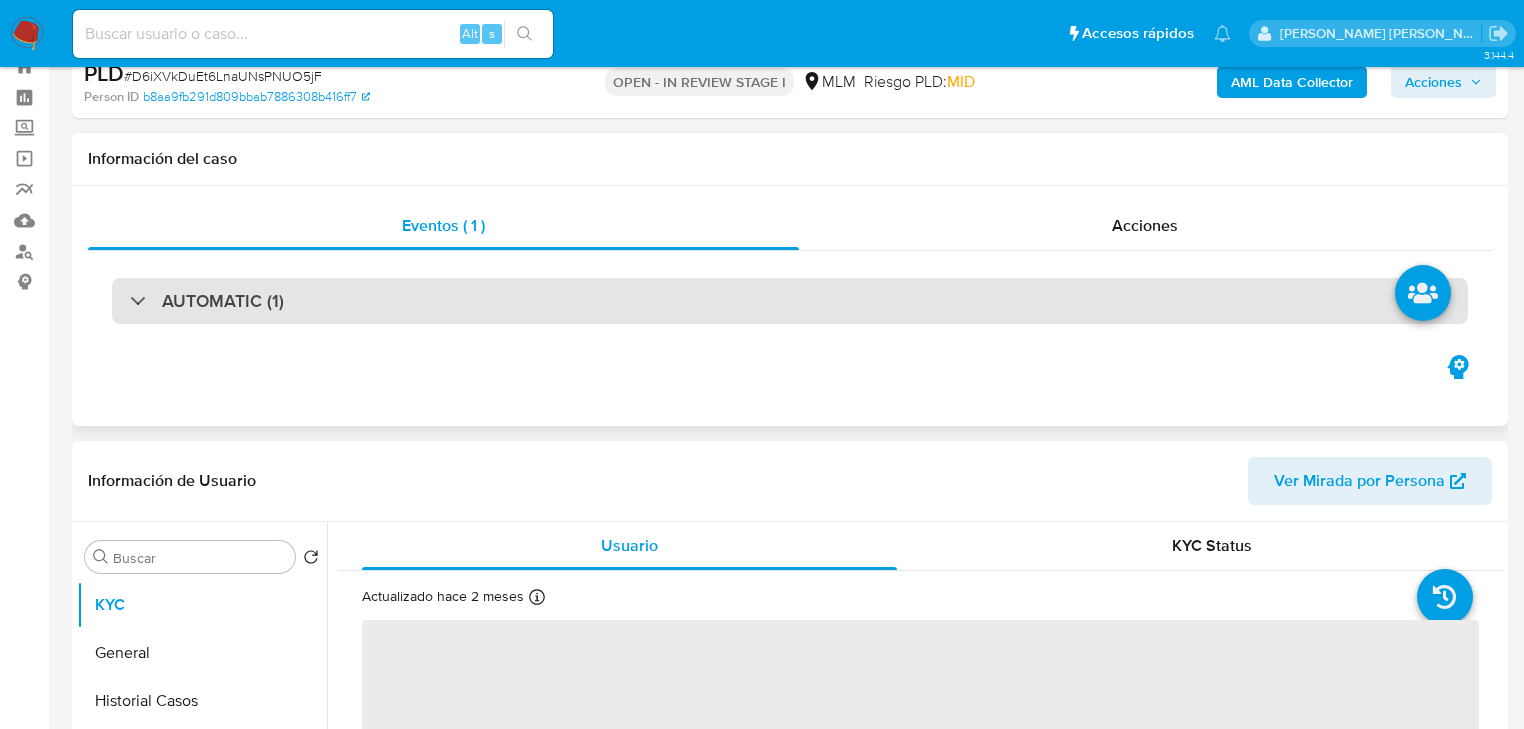 scroll, scrollTop: 160, scrollLeft: 0, axis: vertical 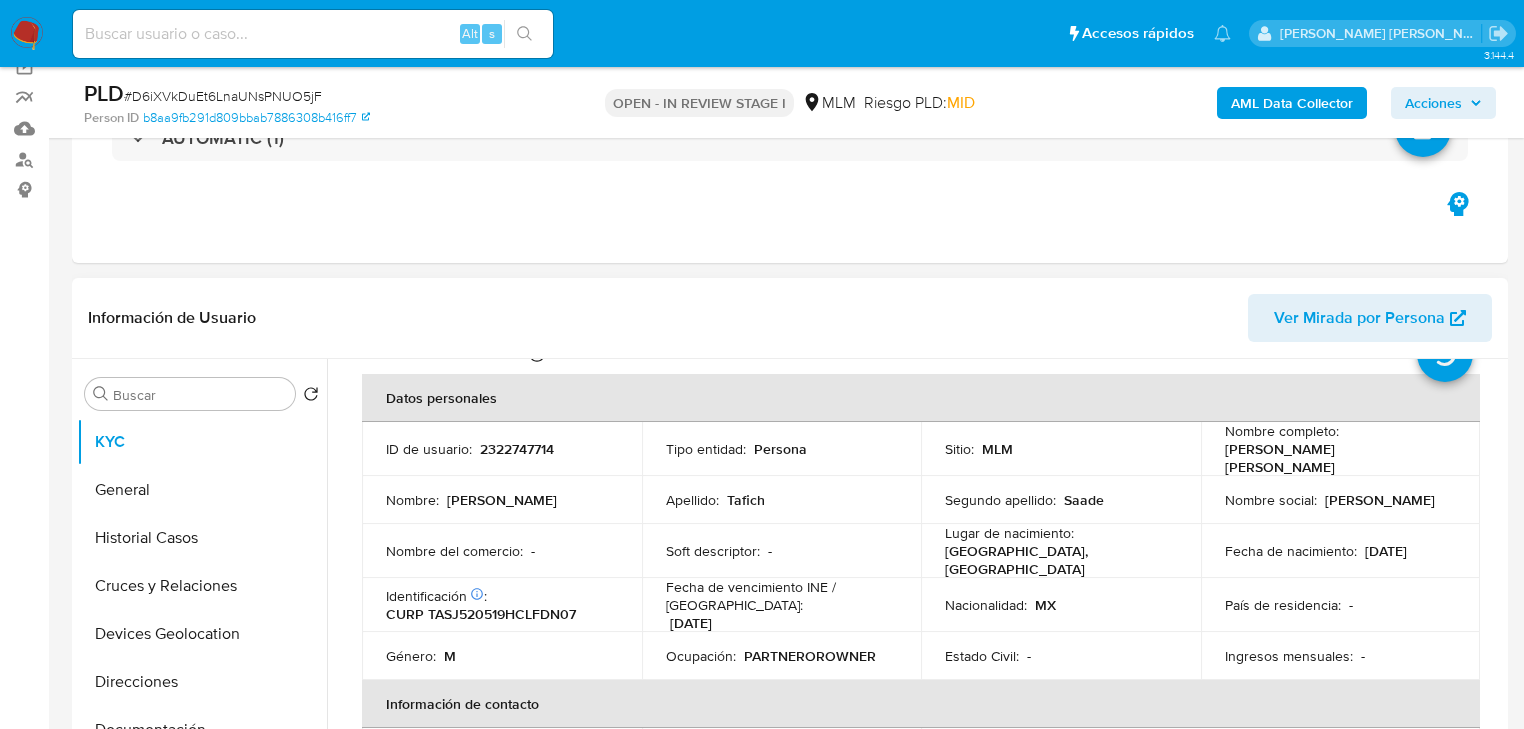 select on "10" 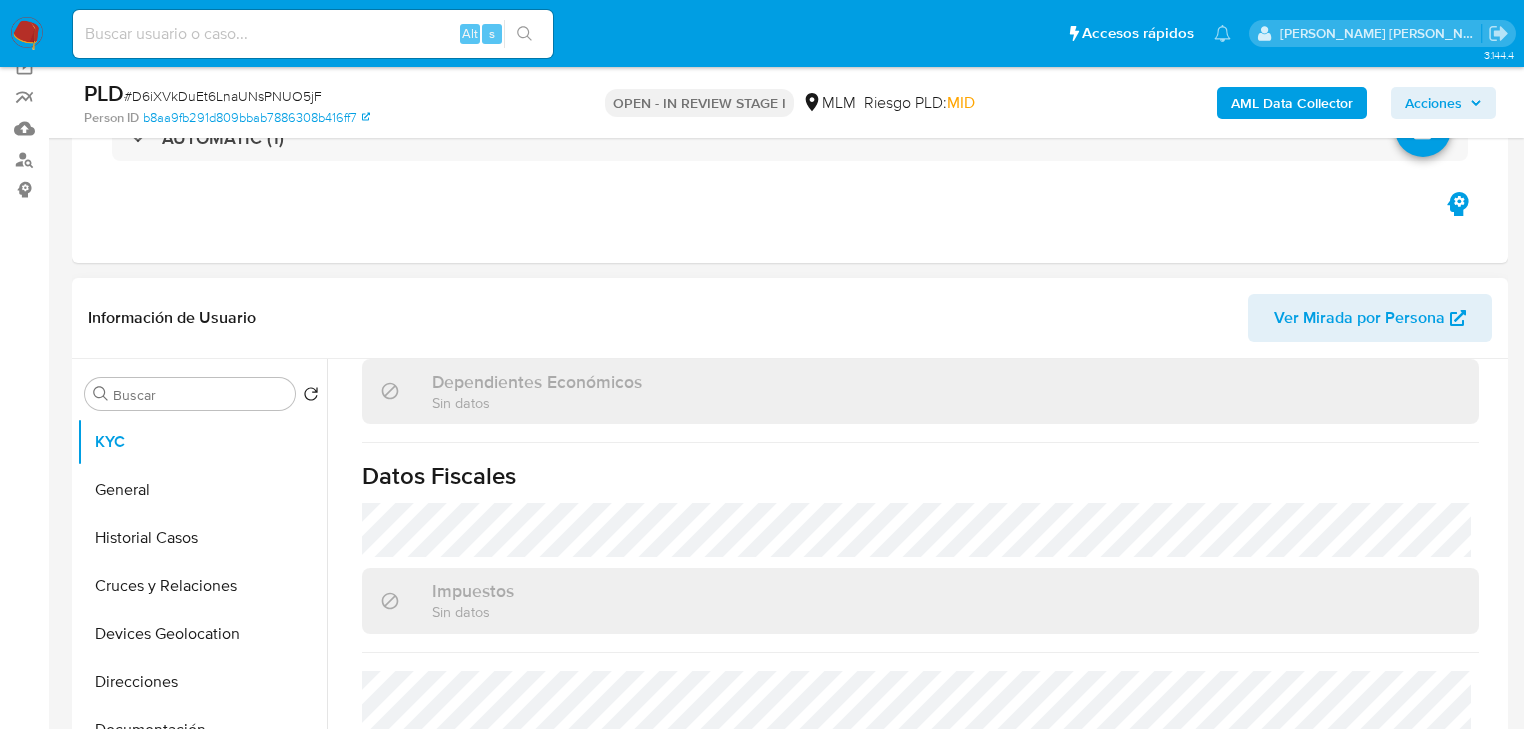 scroll, scrollTop: 1243, scrollLeft: 0, axis: vertical 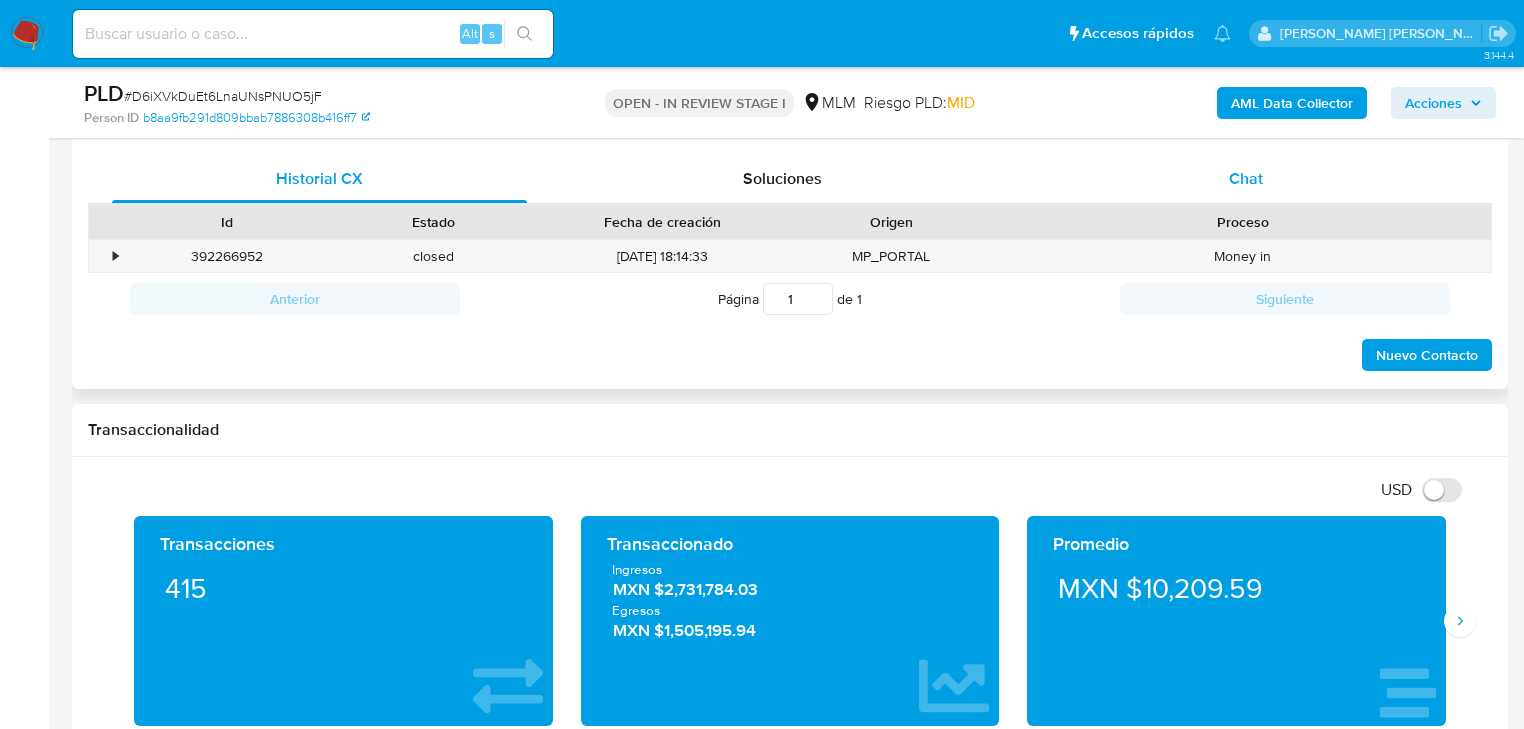 click on "Chat" at bounding box center [1246, 178] 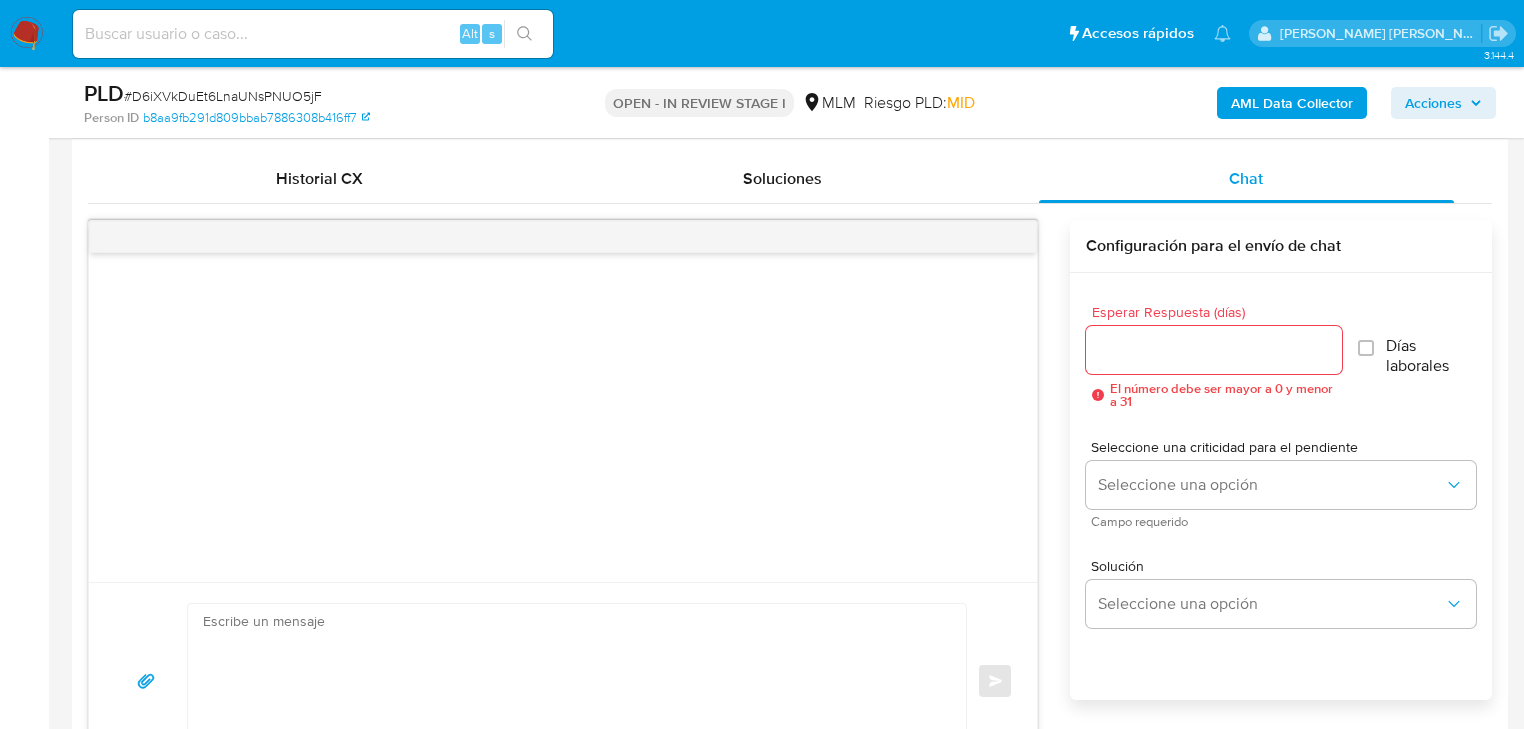 drag, startPoint x: 368, startPoint y: 564, endPoint x: 353, endPoint y: 622, distance: 59.908264 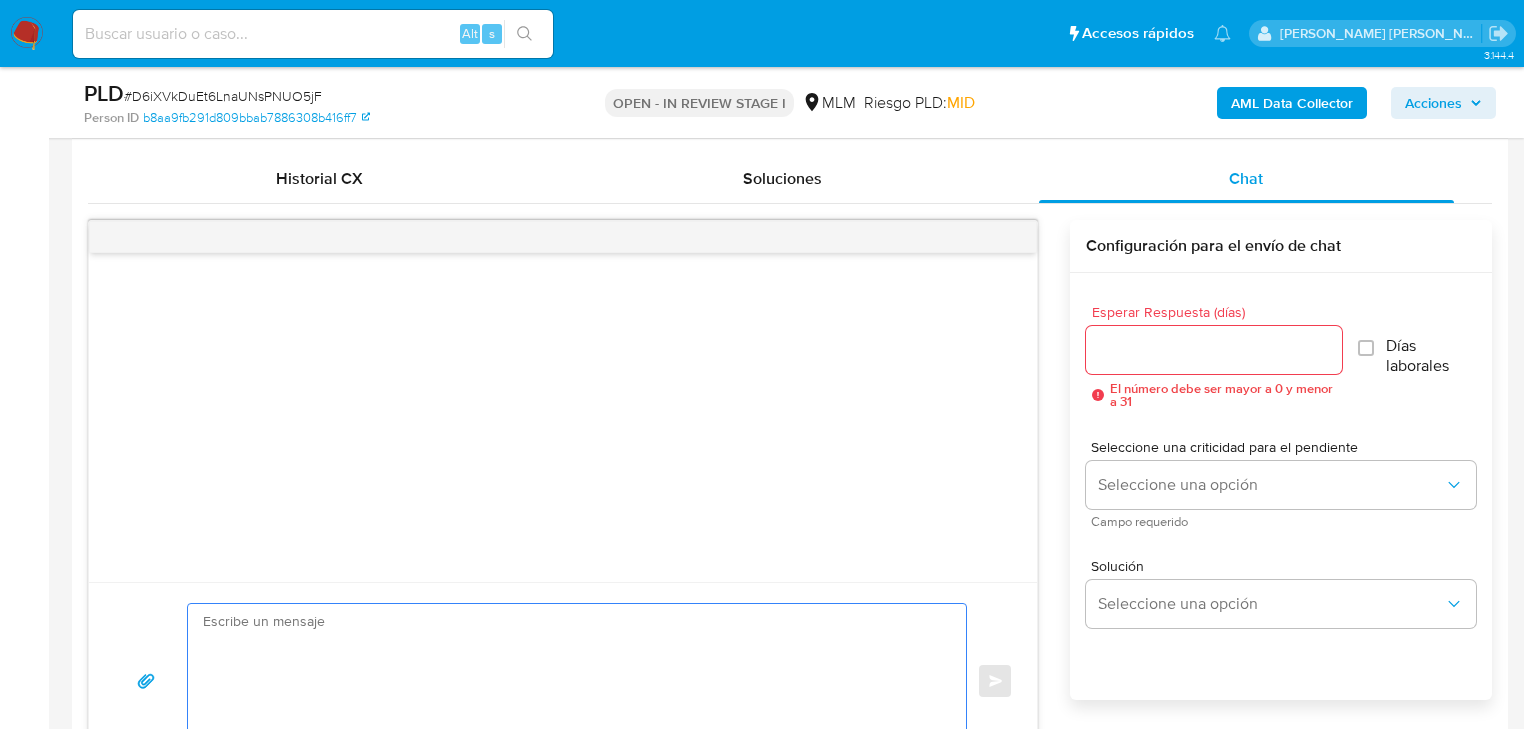 click at bounding box center (572, 681) 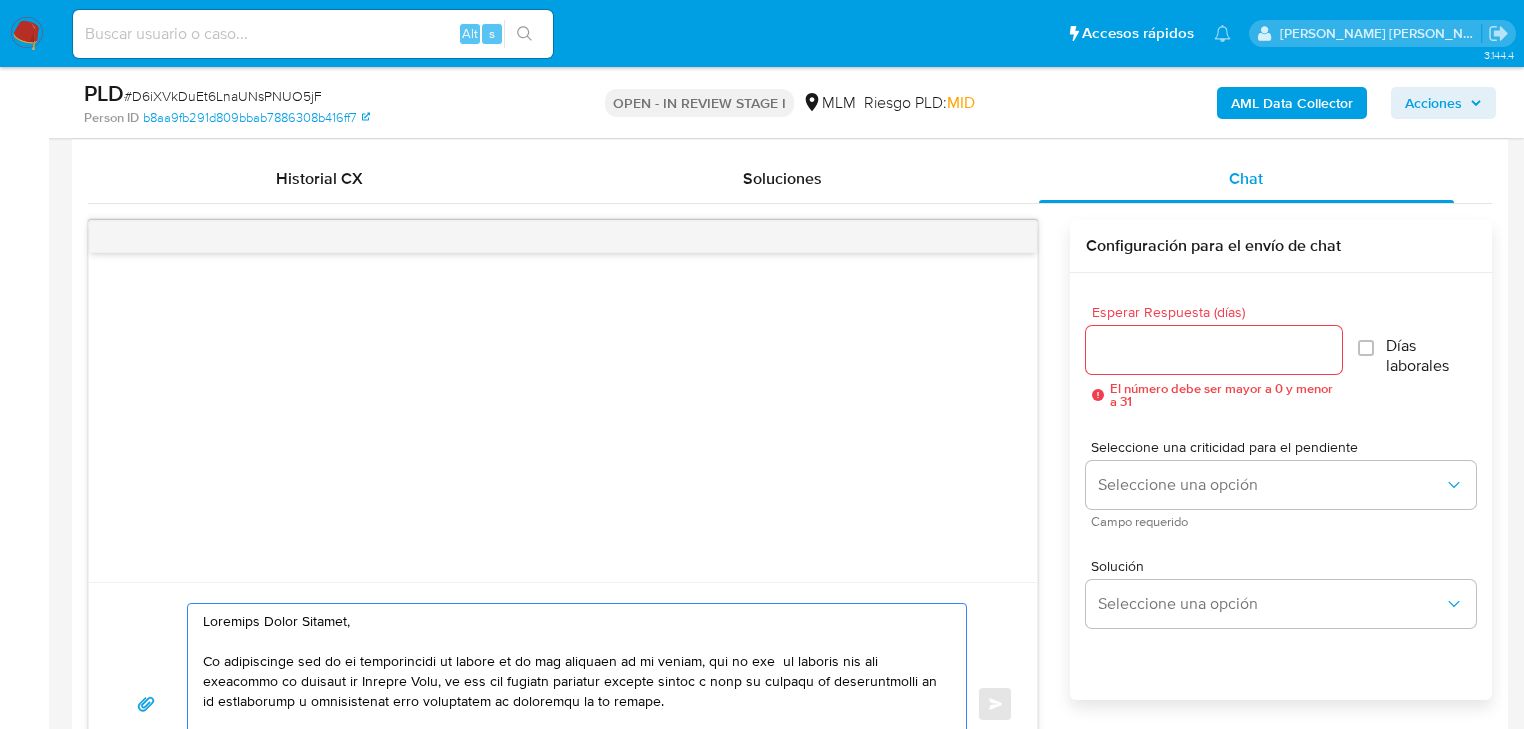 scroll, scrollTop: 367, scrollLeft: 0, axis: vertical 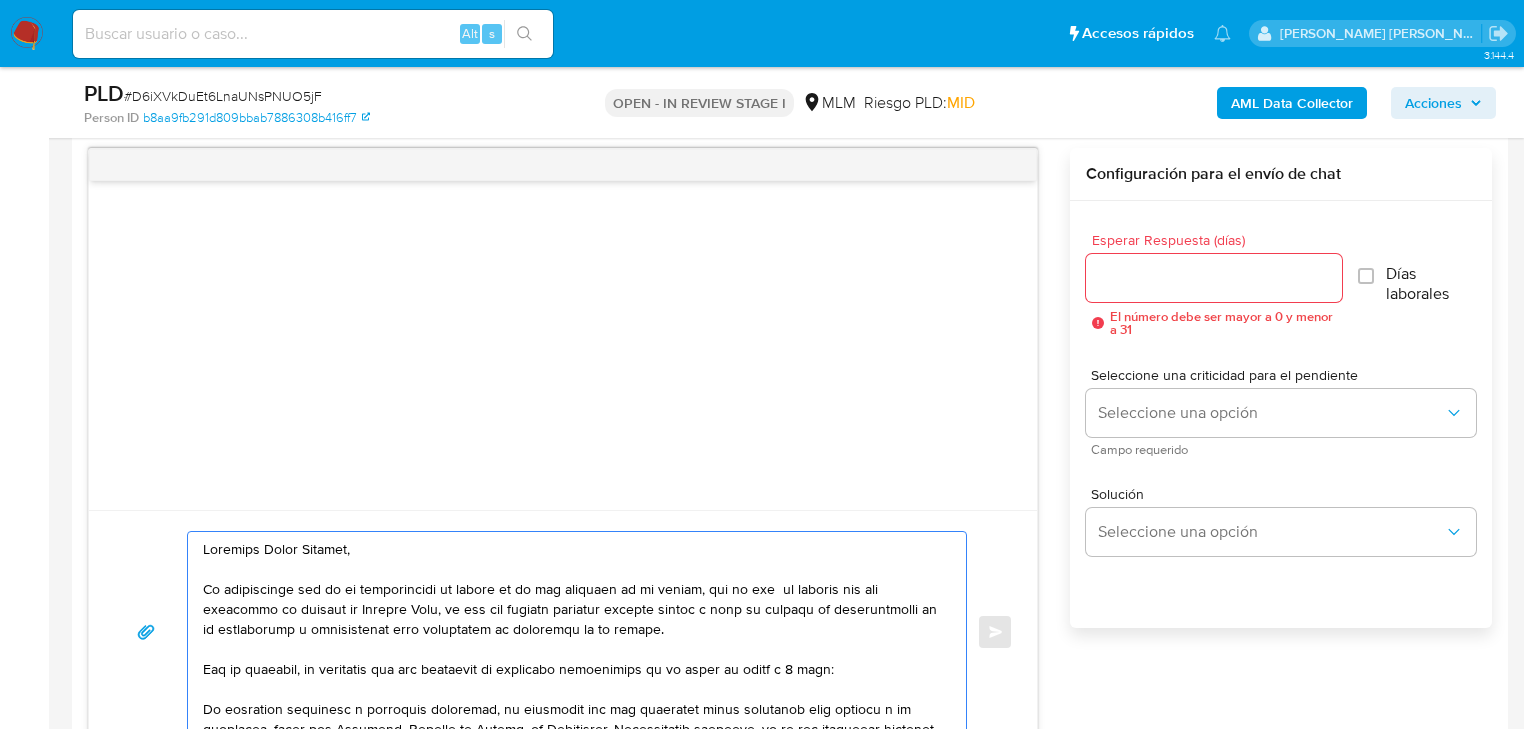 drag, startPoint x: 327, startPoint y: 544, endPoint x: 148, endPoint y: 540, distance: 179.0447 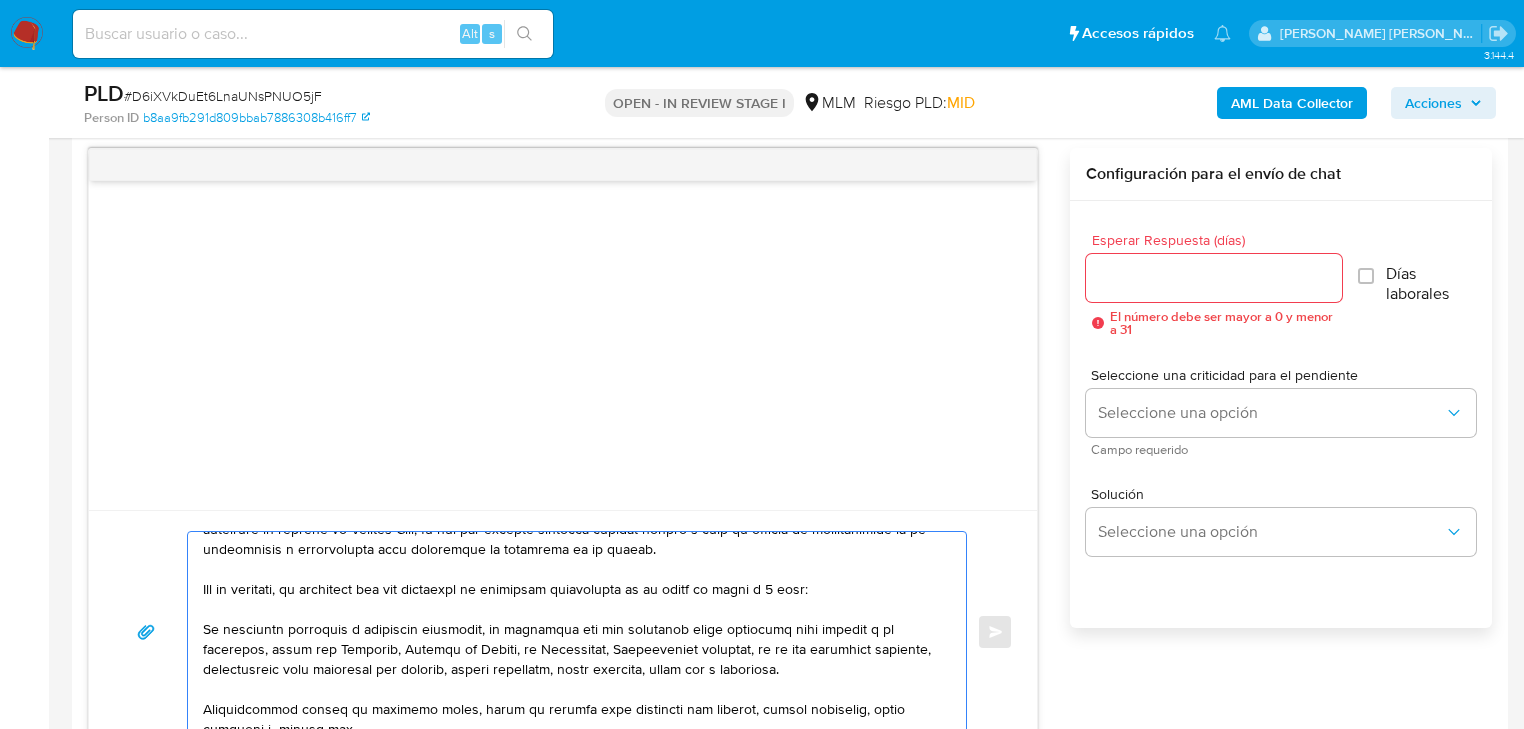 scroll, scrollTop: 160, scrollLeft: 0, axis: vertical 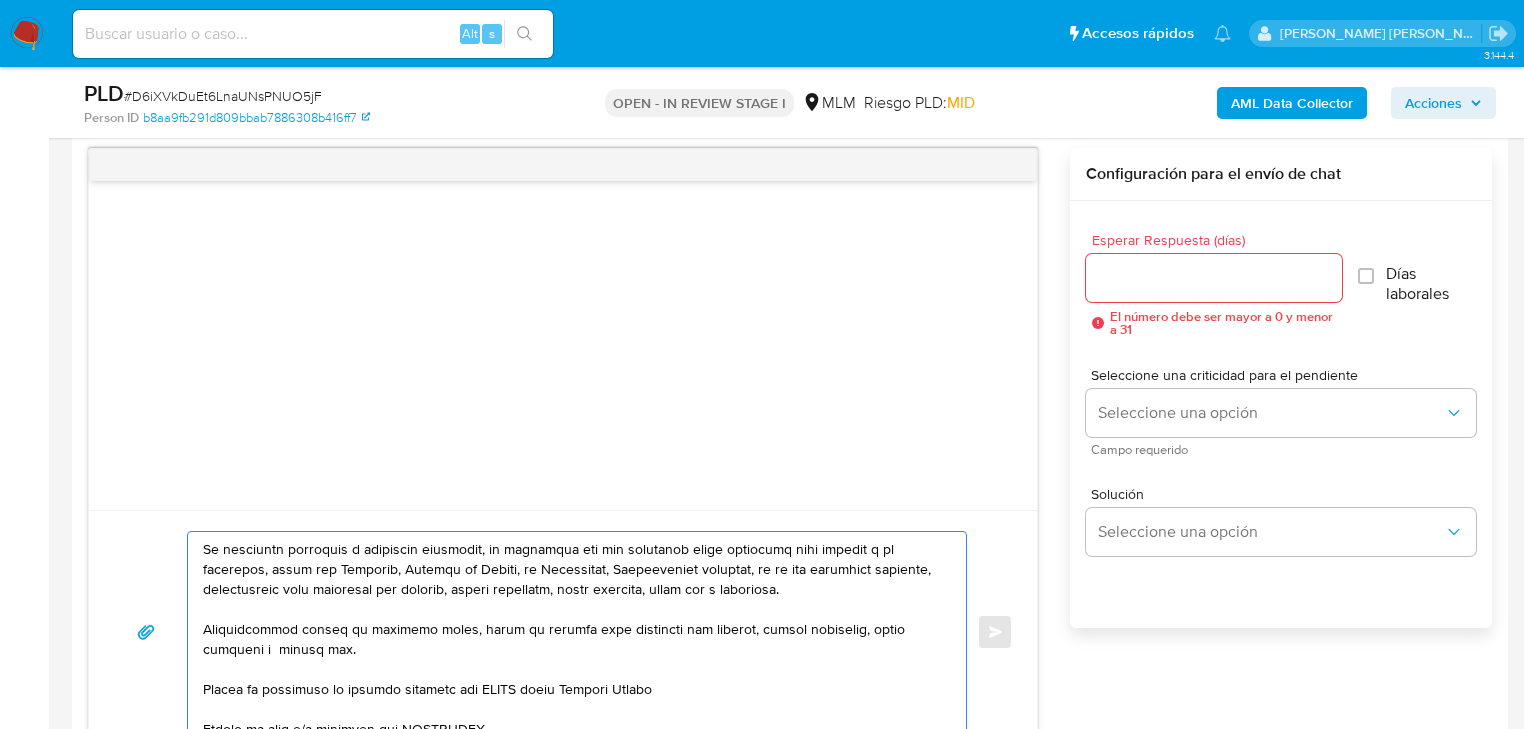 click at bounding box center (572, 632) 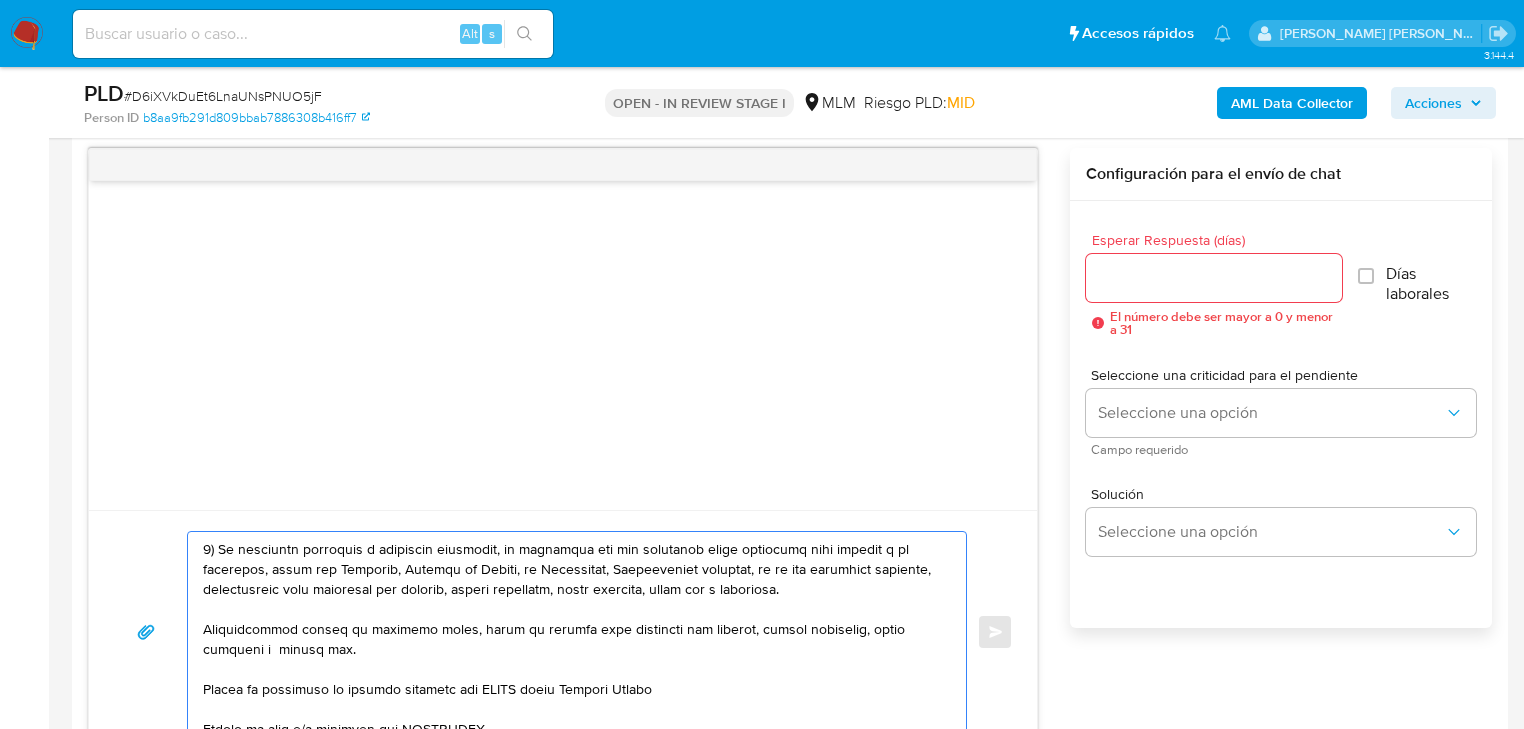 drag, startPoint x: 874, startPoint y: 587, endPoint x: 764, endPoint y: 568, distance: 111.62885 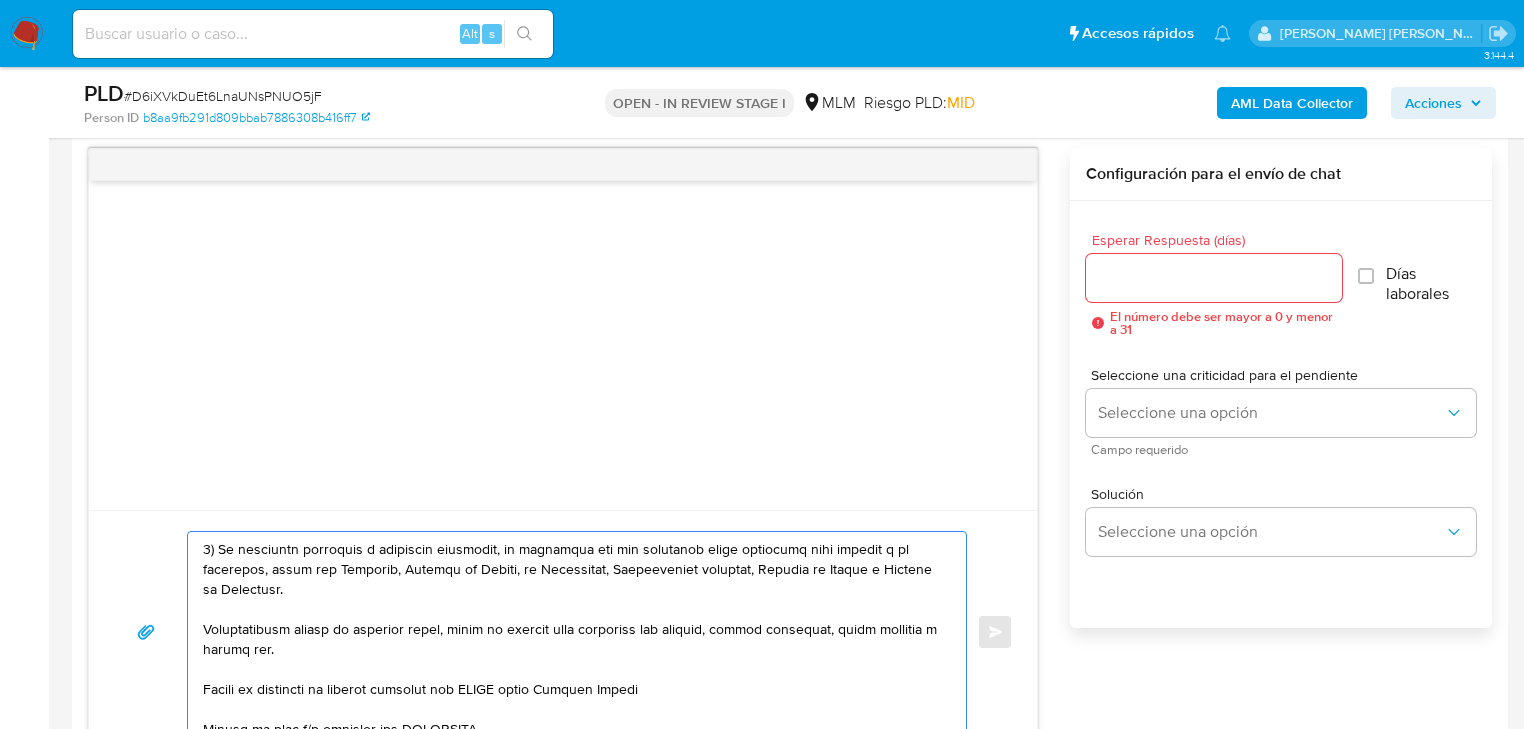 drag, startPoint x: 247, startPoint y: 628, endPoint x: 182, endPoint y: 621, distance: 65.37584 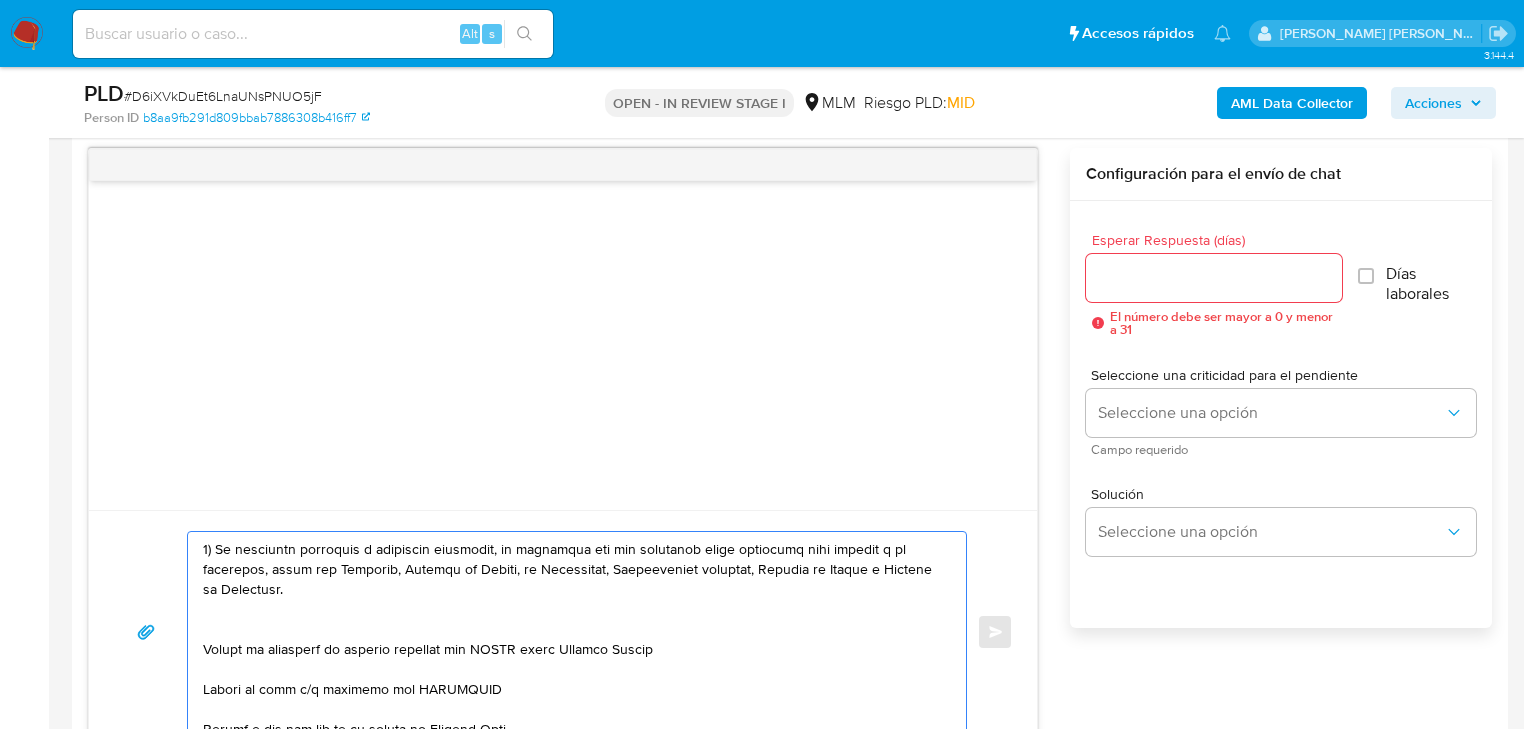 click at bounding box center (572, 632) 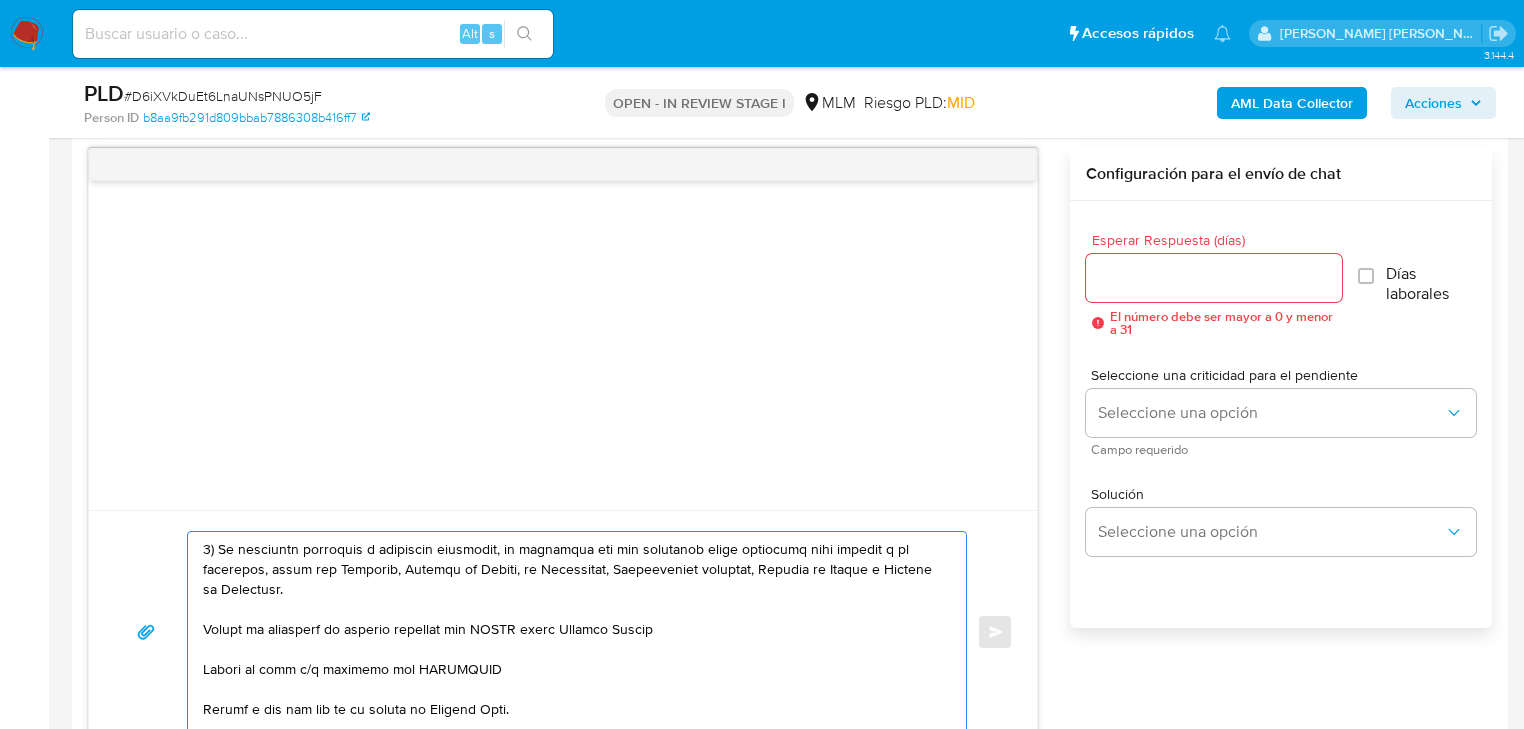 click at bounding box center (572, 632) 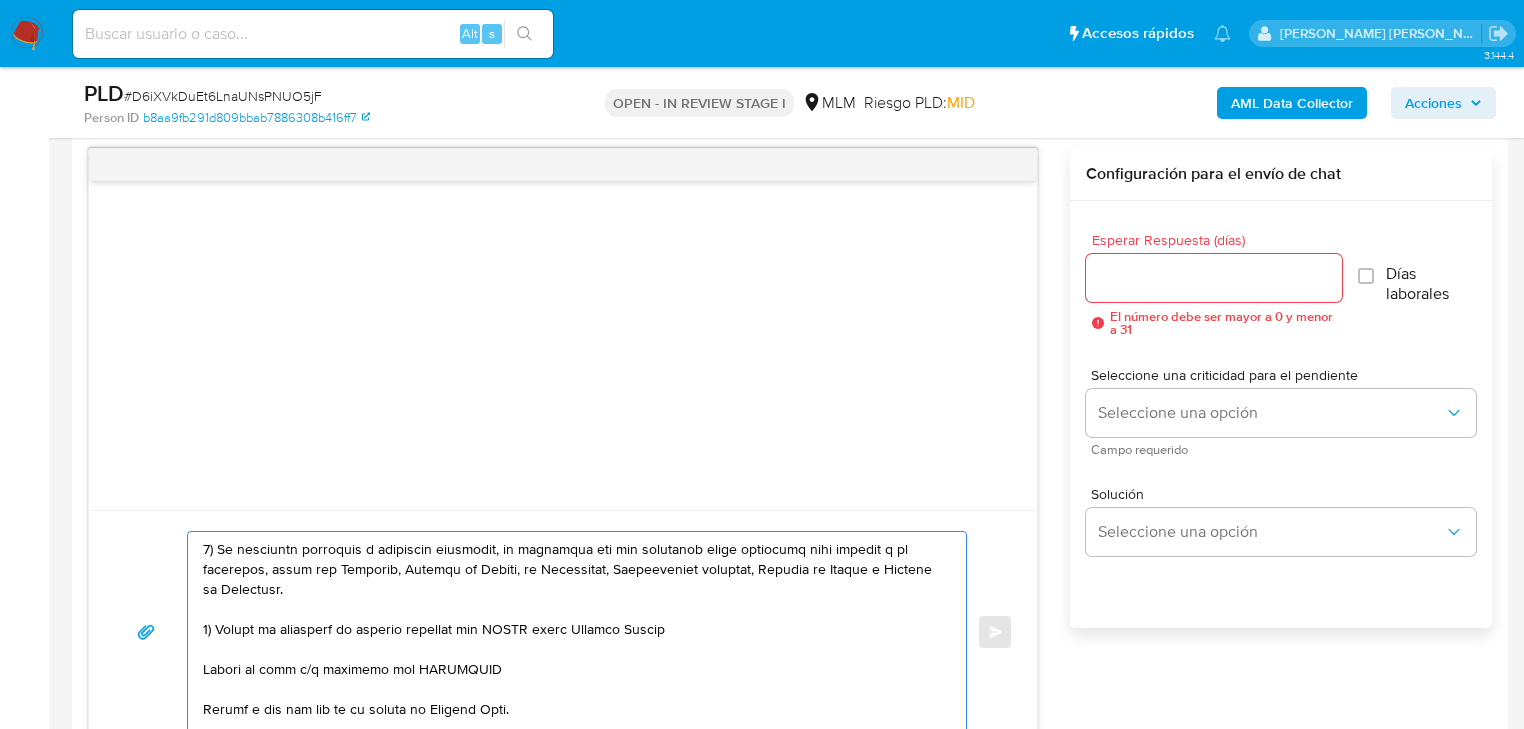 drag, startPoint x: 530, startPoint y: 629, endPoint x: 225, endPoint y: 627, distance: 305.00656 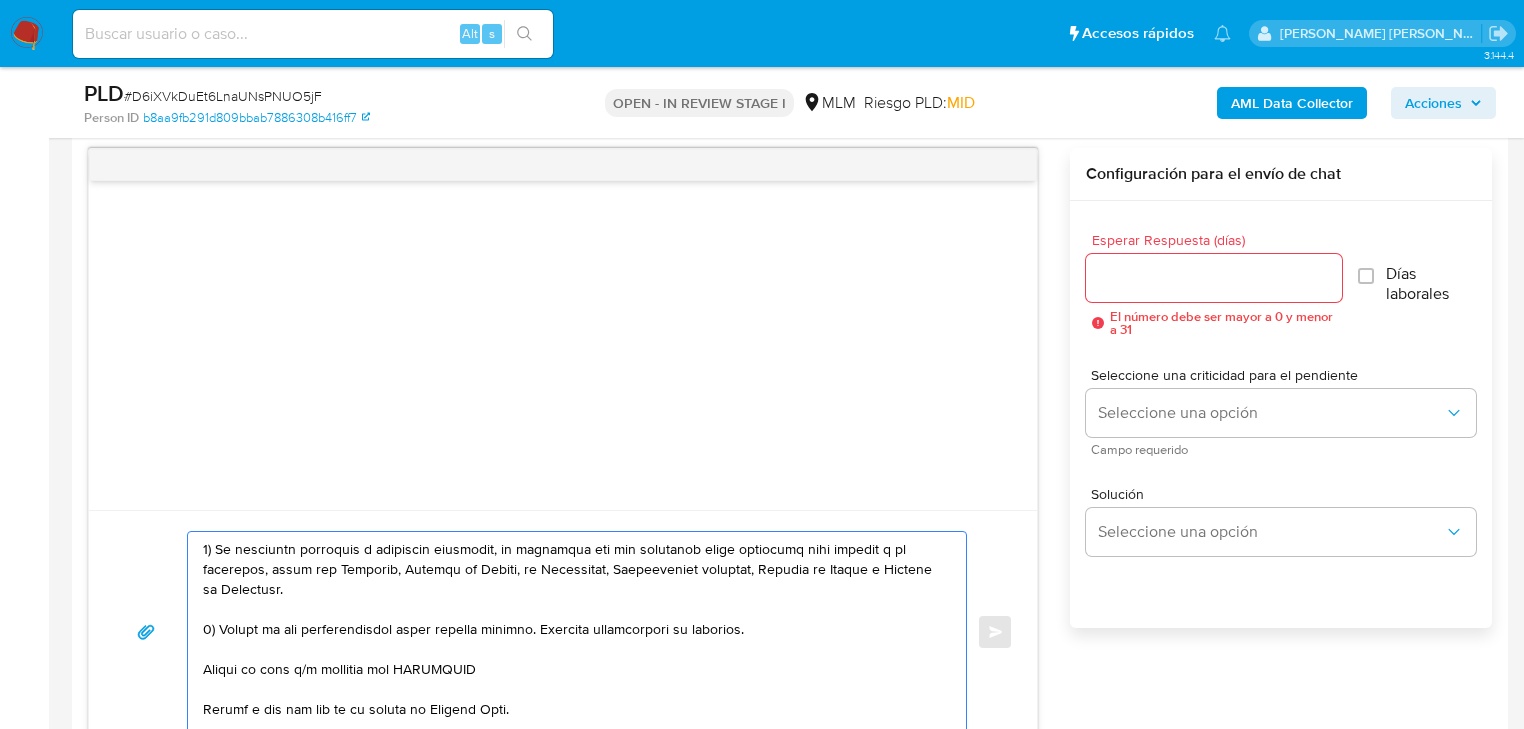 click at bounding box center [572, 632] 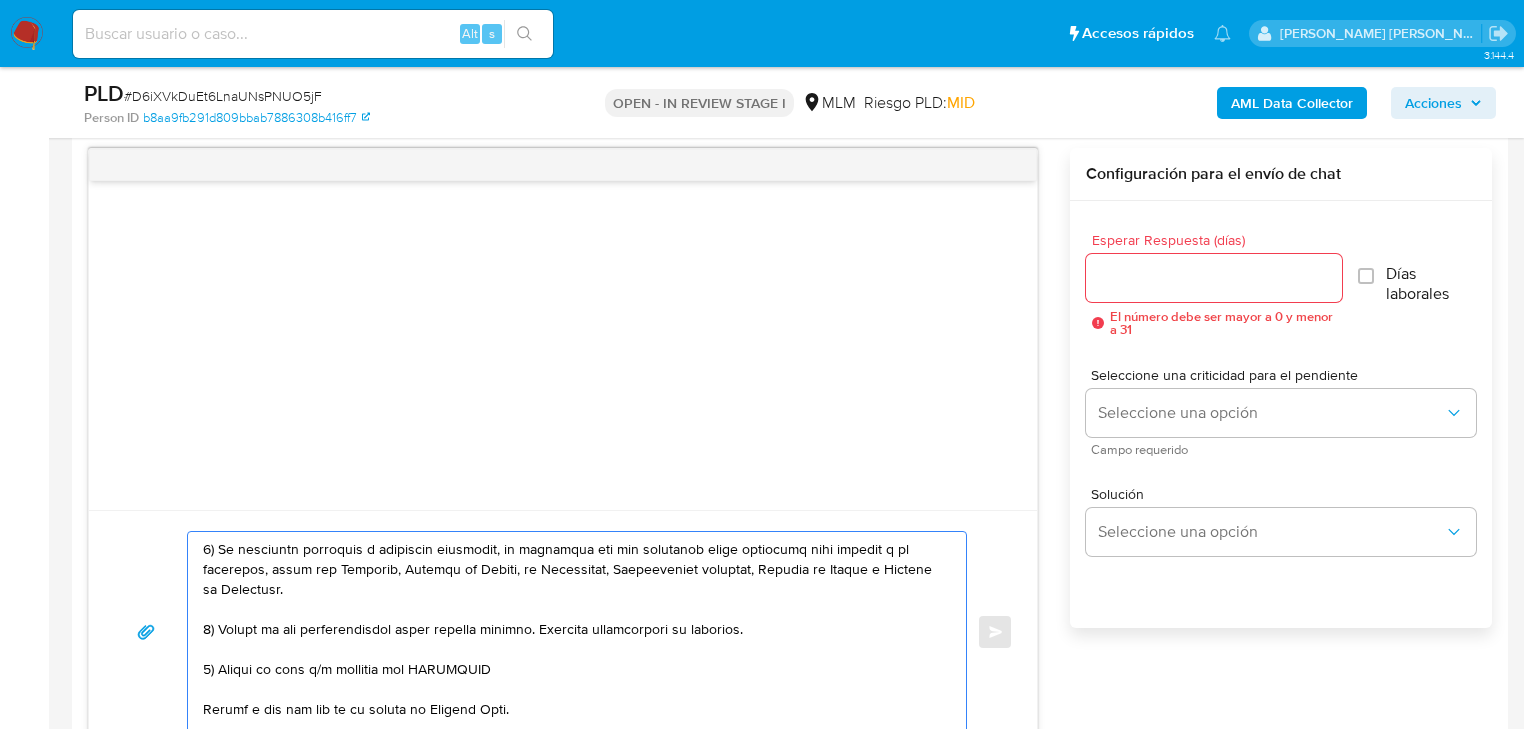 drag, startPoint x: 519, startPoint y: 672, endPoint x: 279, endPoint y: 670, distance: 240.00833 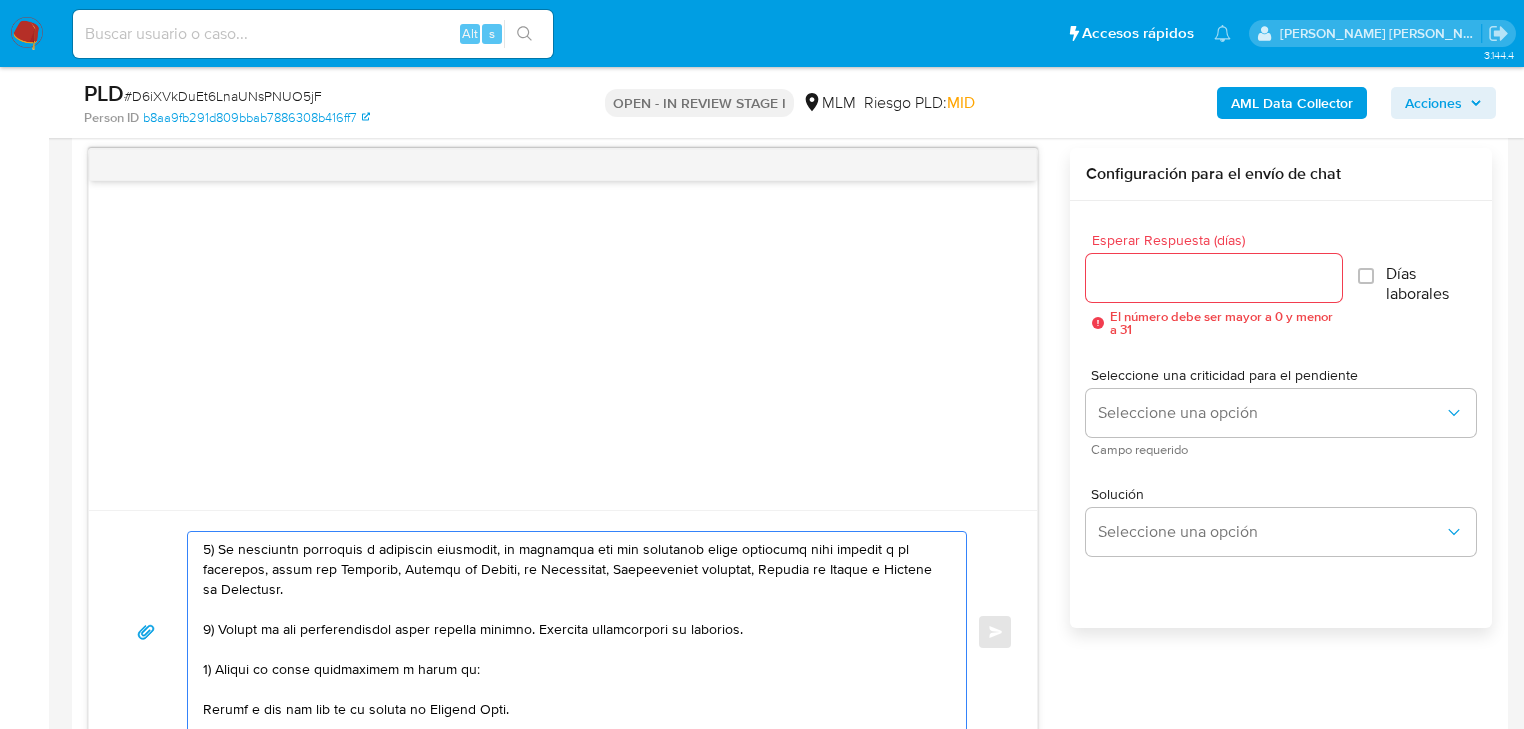 paste on "Jubilee" 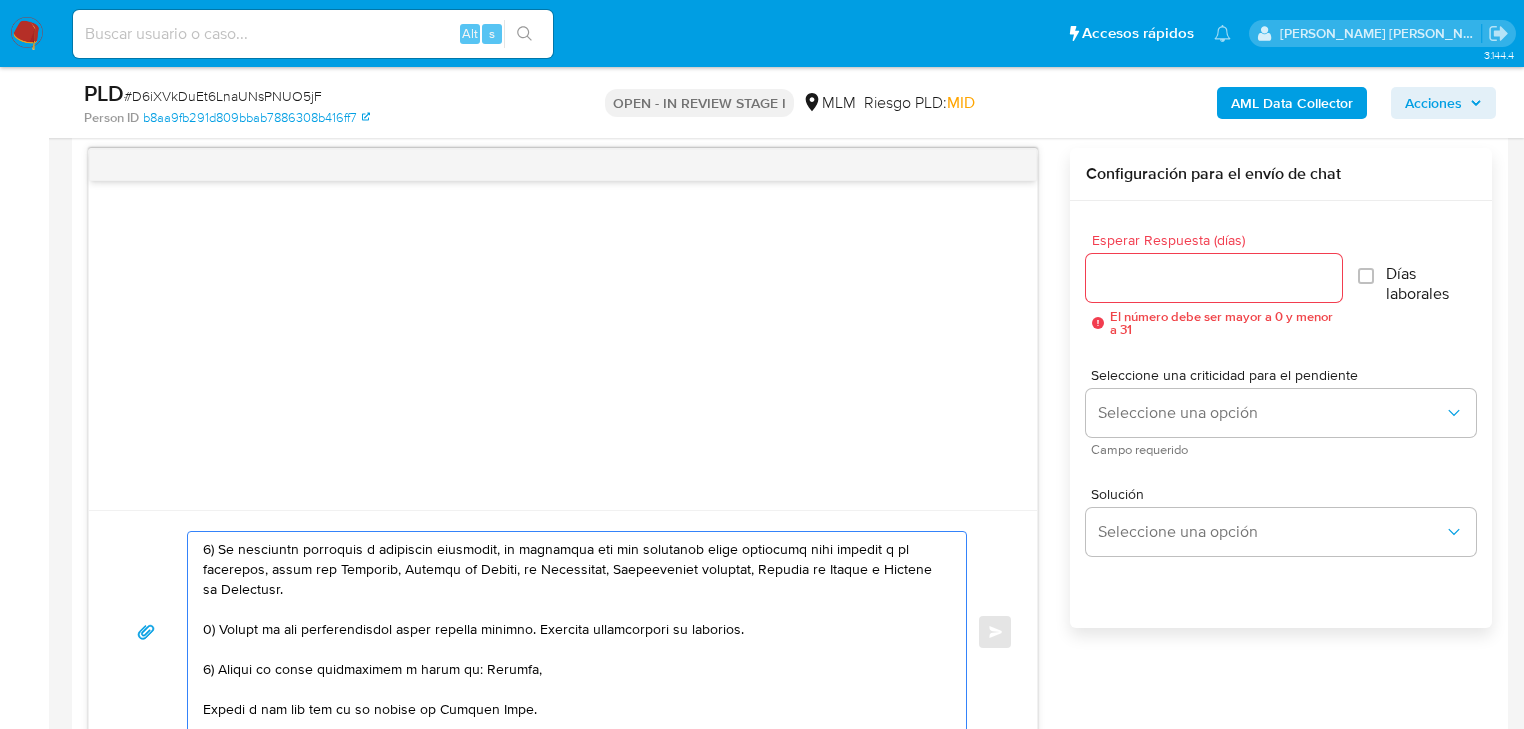 paste on "Hollywood constitucion" 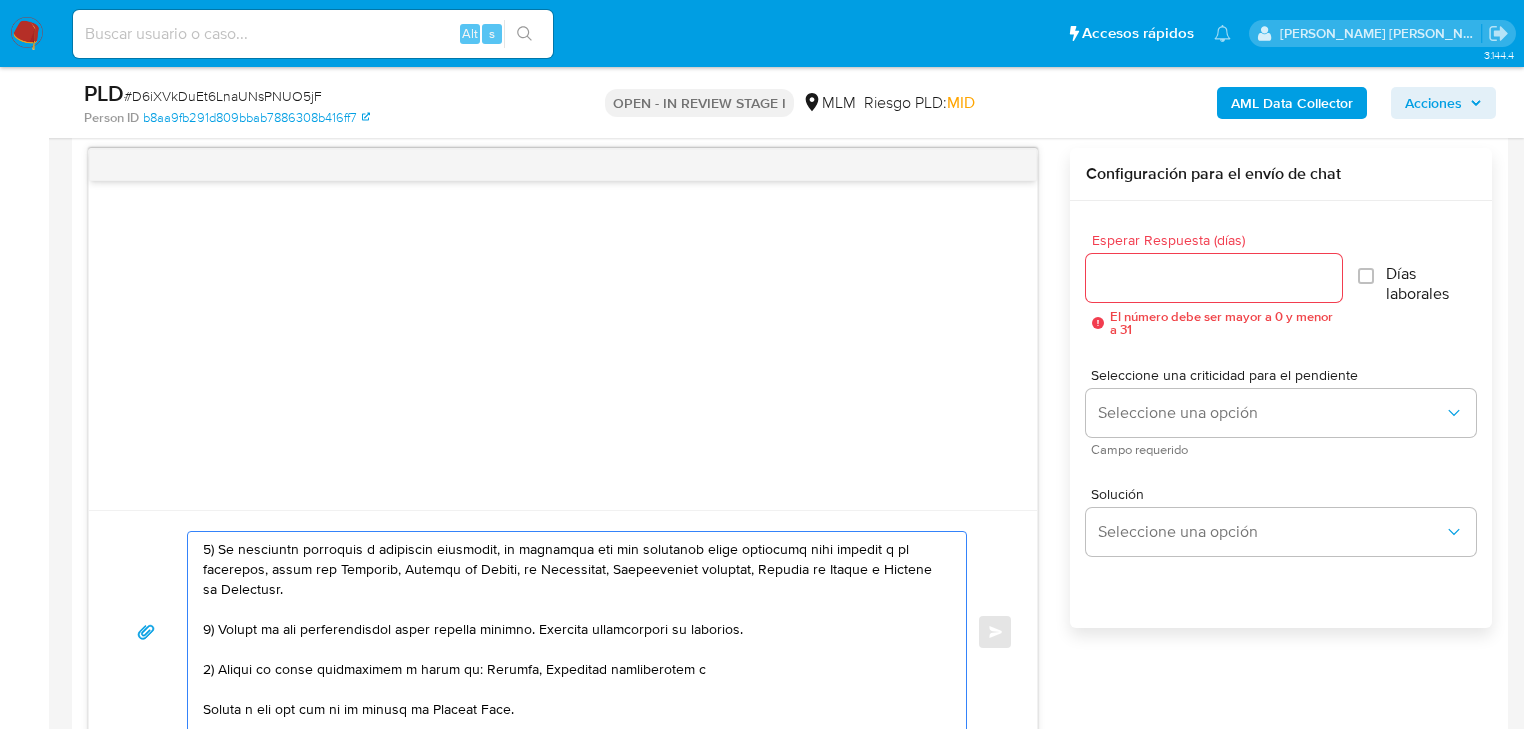 paste on "Paradise" 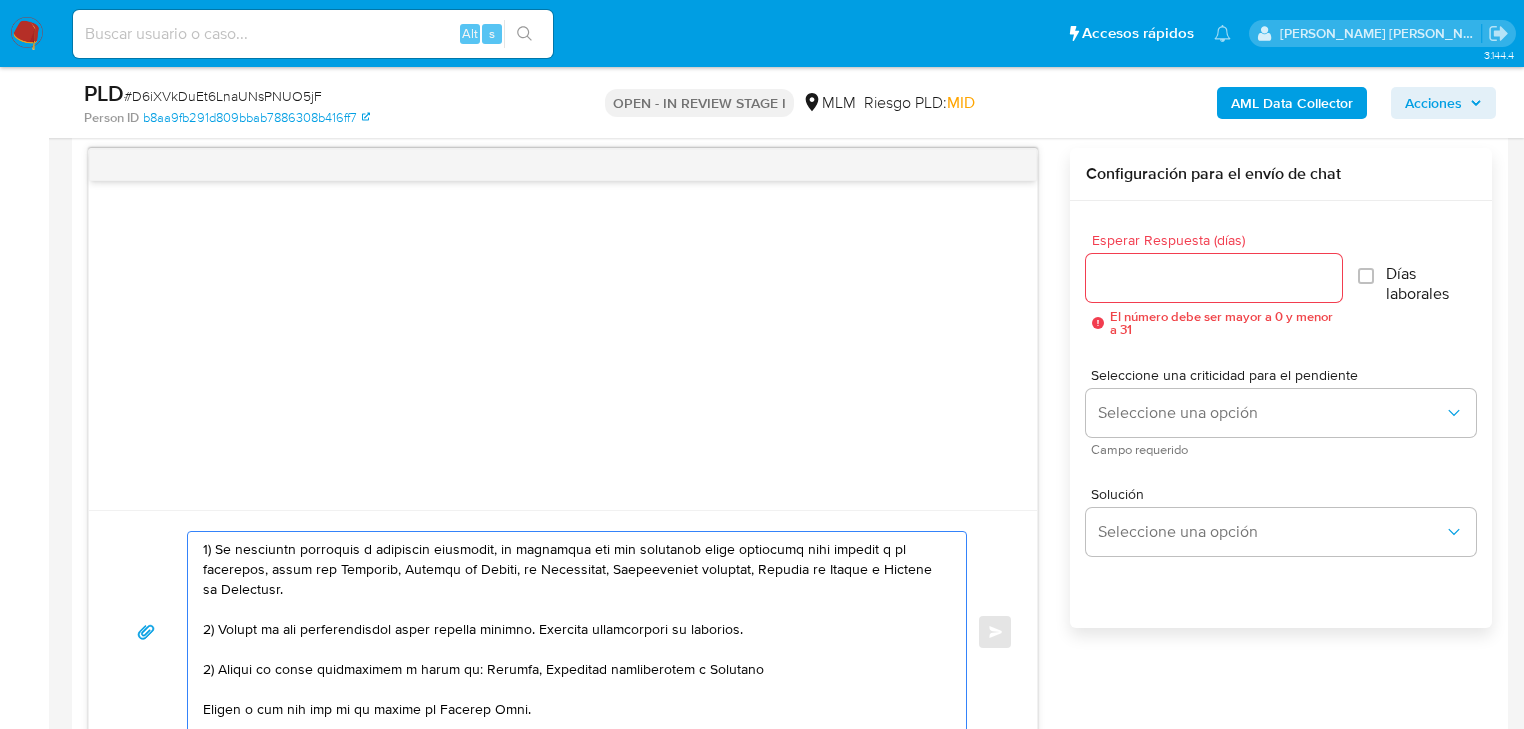 drag, startPoint x: 628, startPoint y: 664, endPoint x: 704, endPoint y: 690, distance: 80.32434 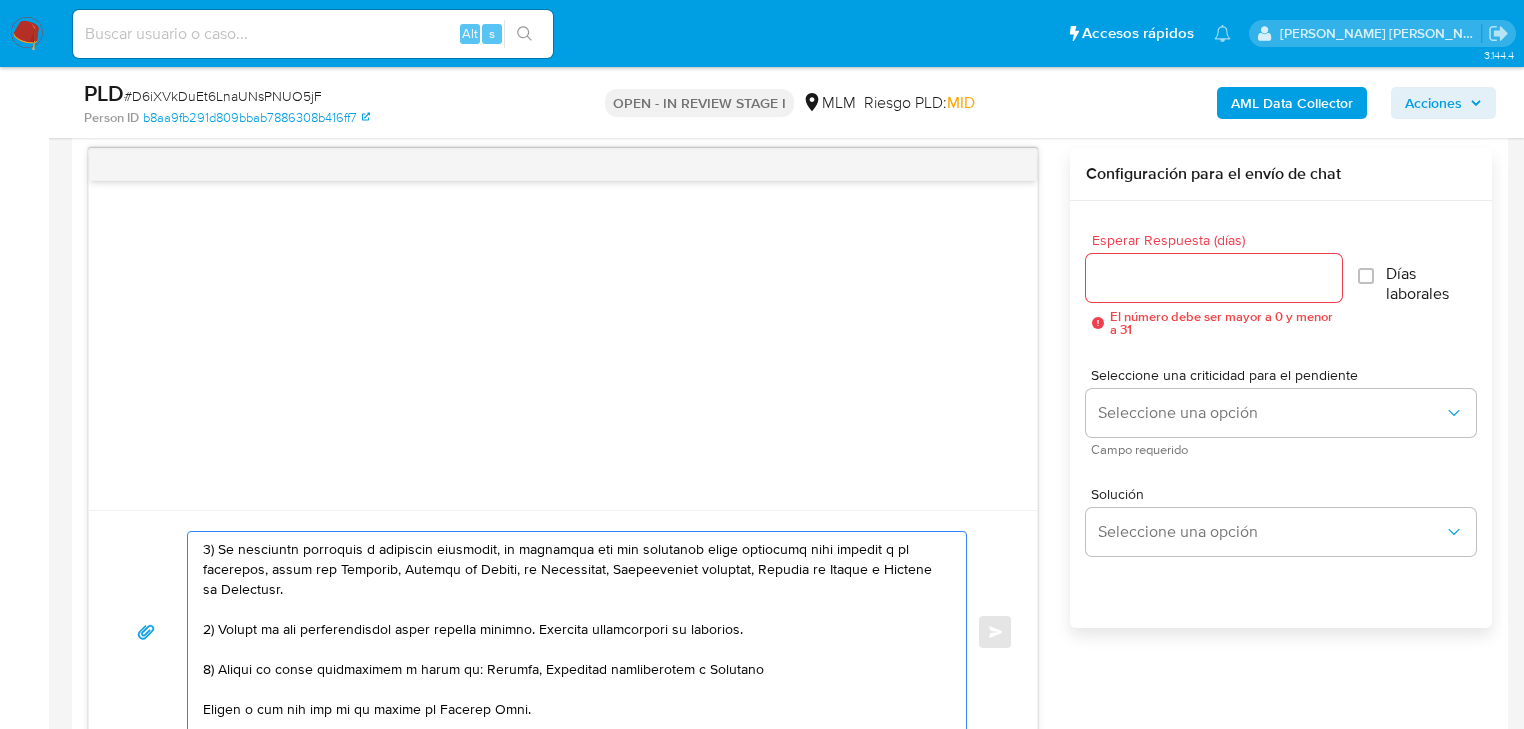 drag, startPoint x: 504, startPoint y: 665, endPoint x: 796, endPoint y: 671, distance: 292.06165 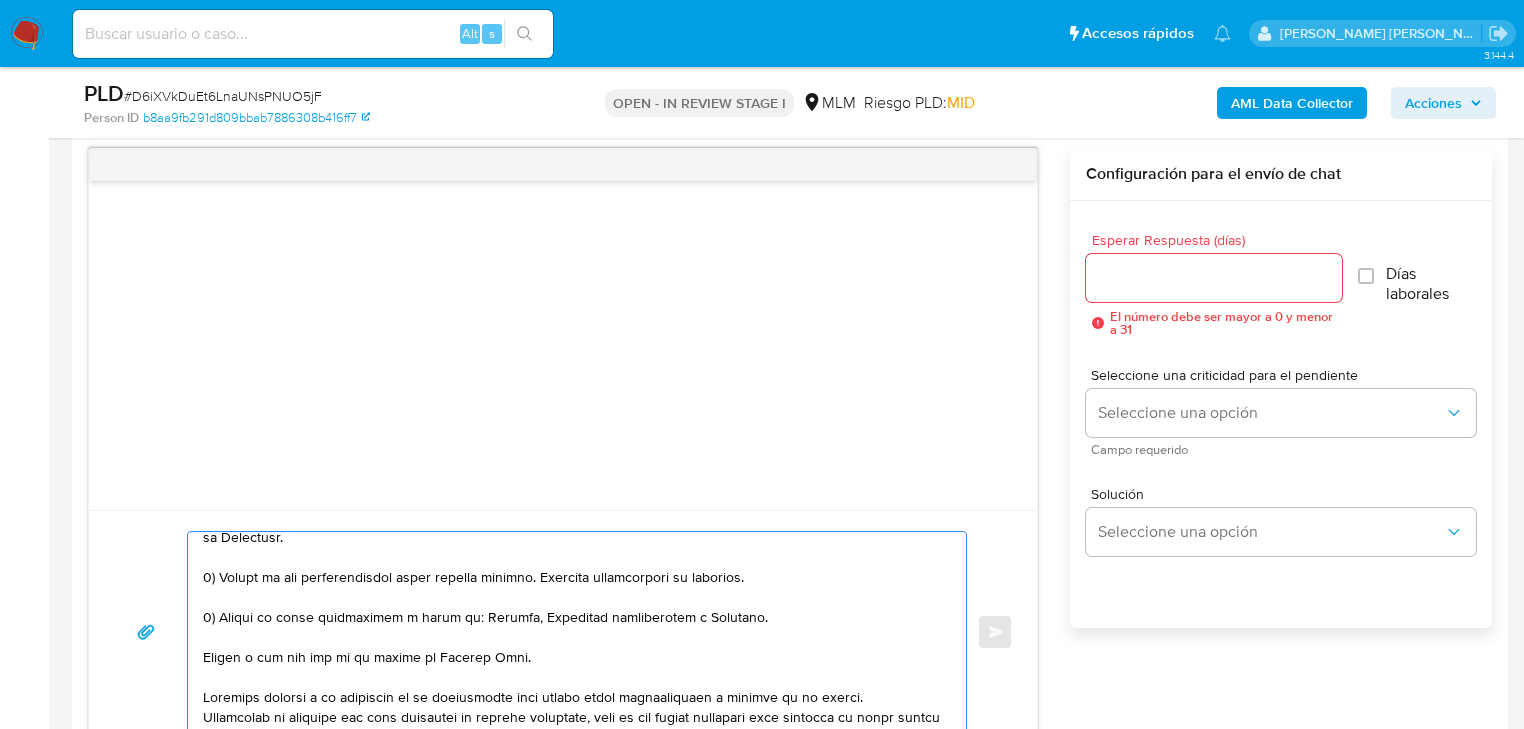 scroll, scrollTop: 240, scrollLeft: 0, axis: vertical 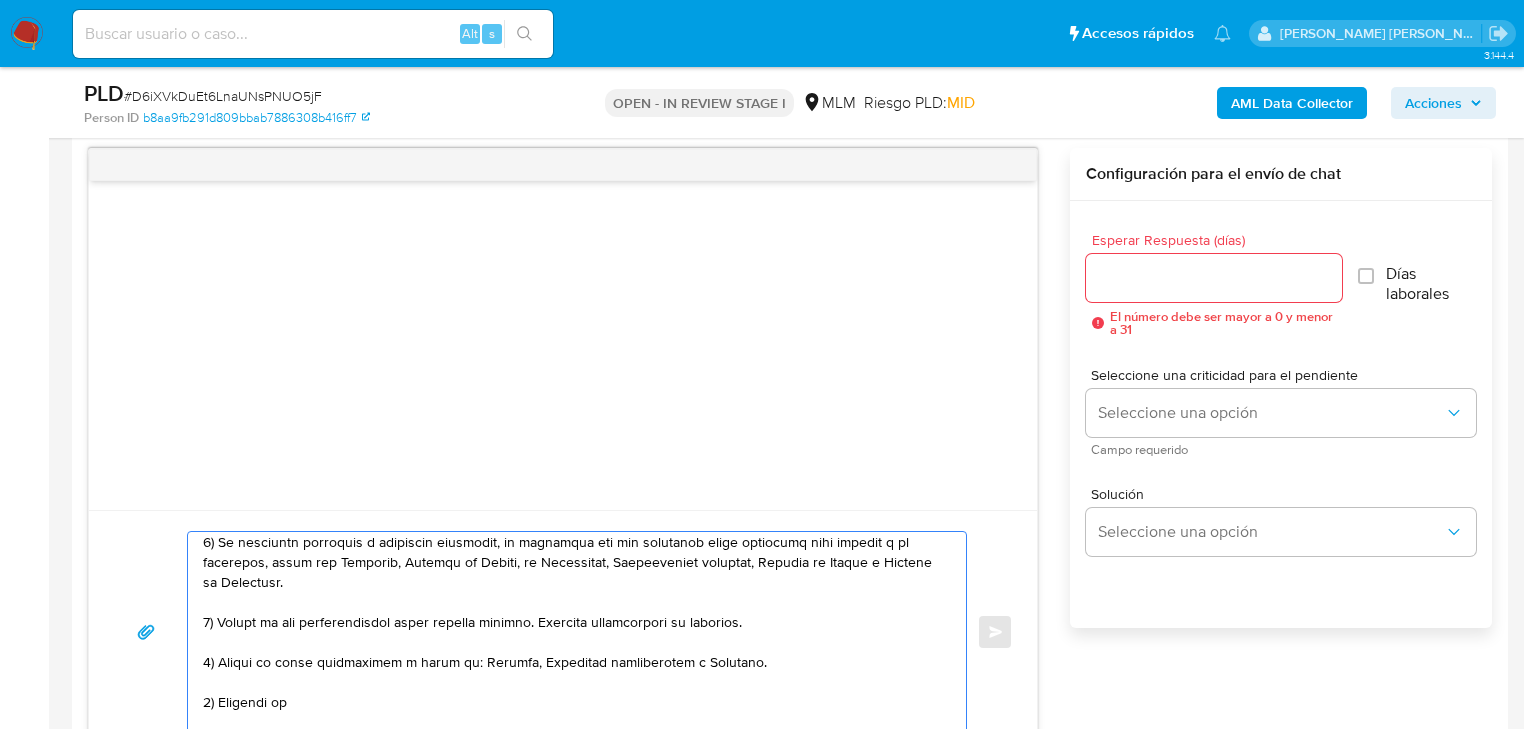 drag, startPoint x: 312, startPoint y: 703, endPoint x: 219, endPoint y: 700, distance: 93.04838 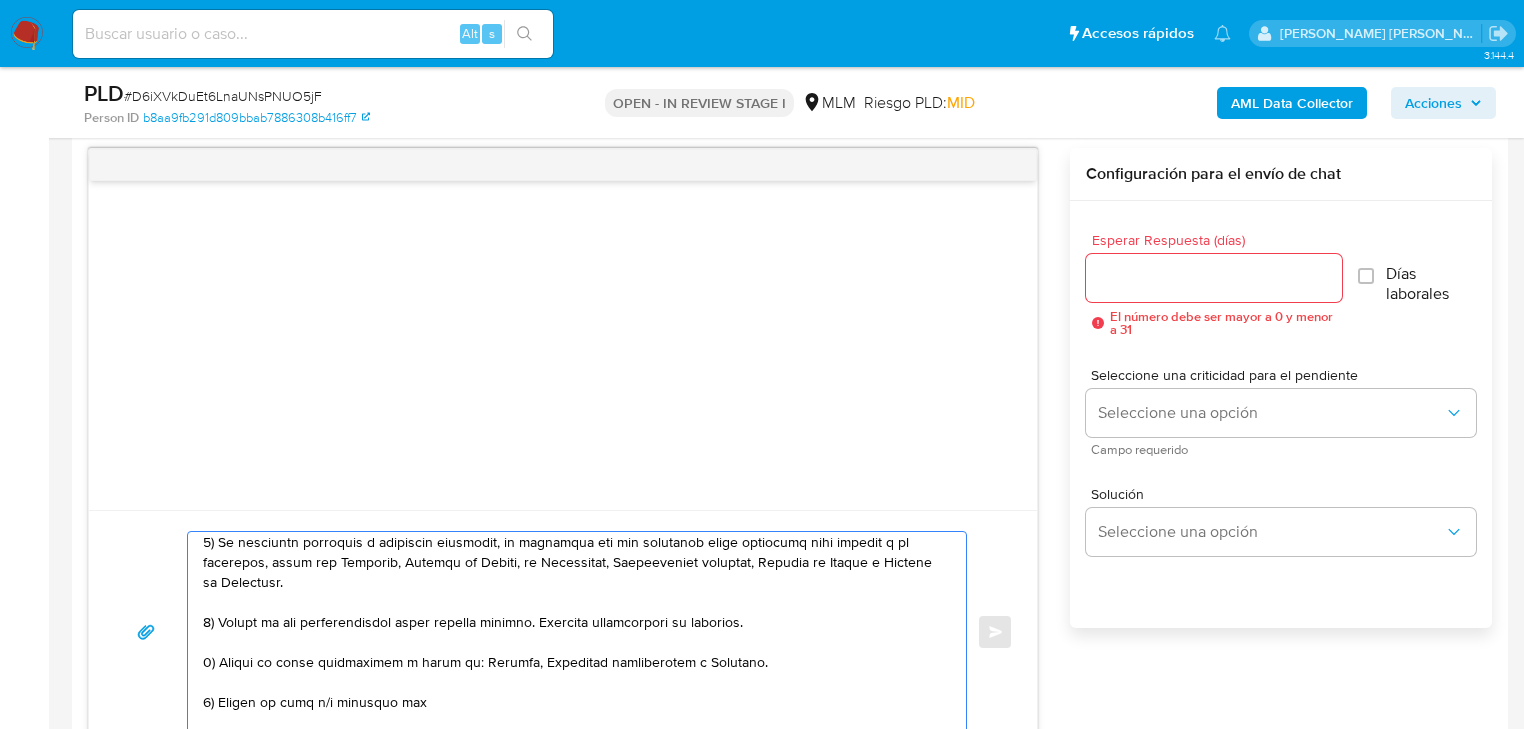 paste on "name: Gloria Rodriguez Armadillo || alias:" 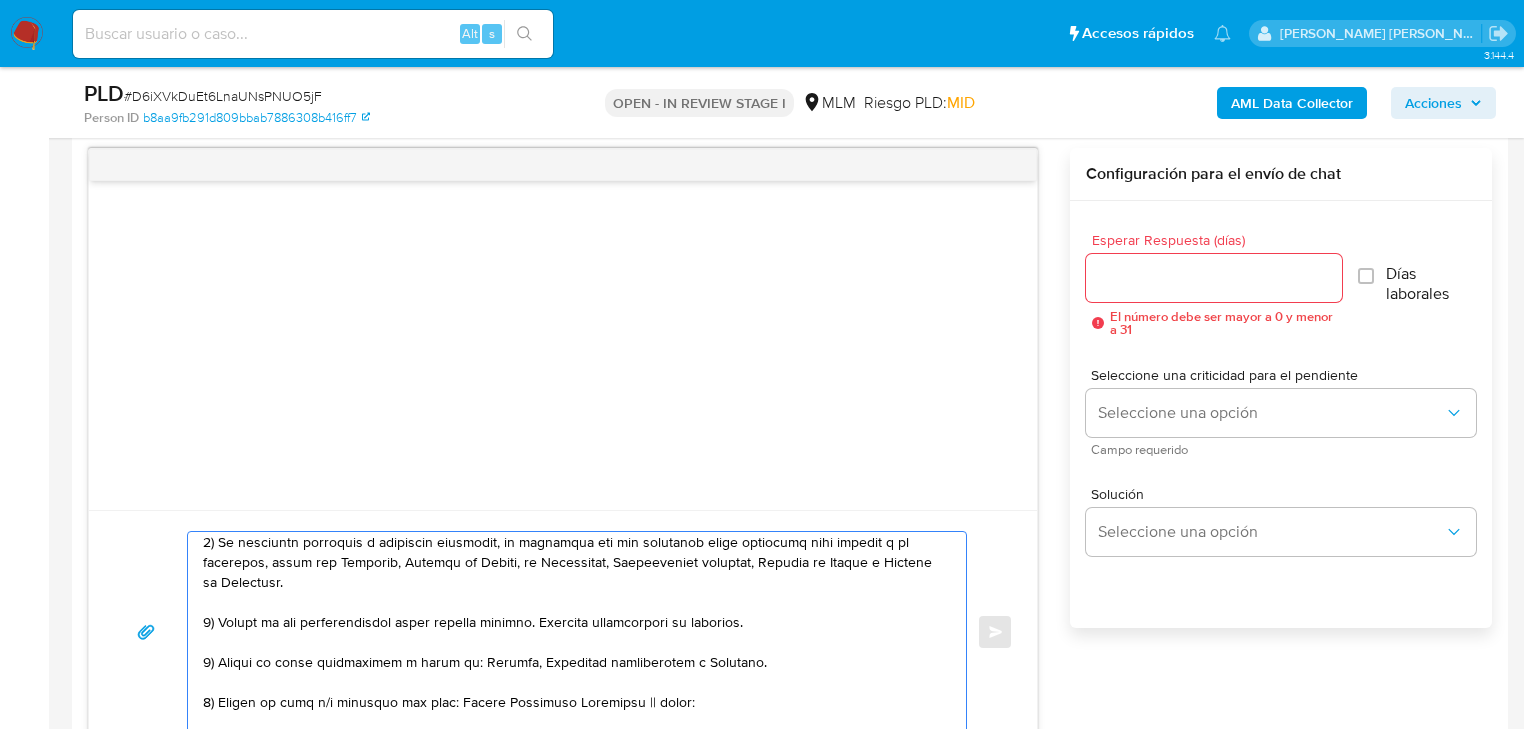 drag, startPoint x: 458, startPoint y: 699, endPoint x: 424, endPoint y: 699, distance: 34 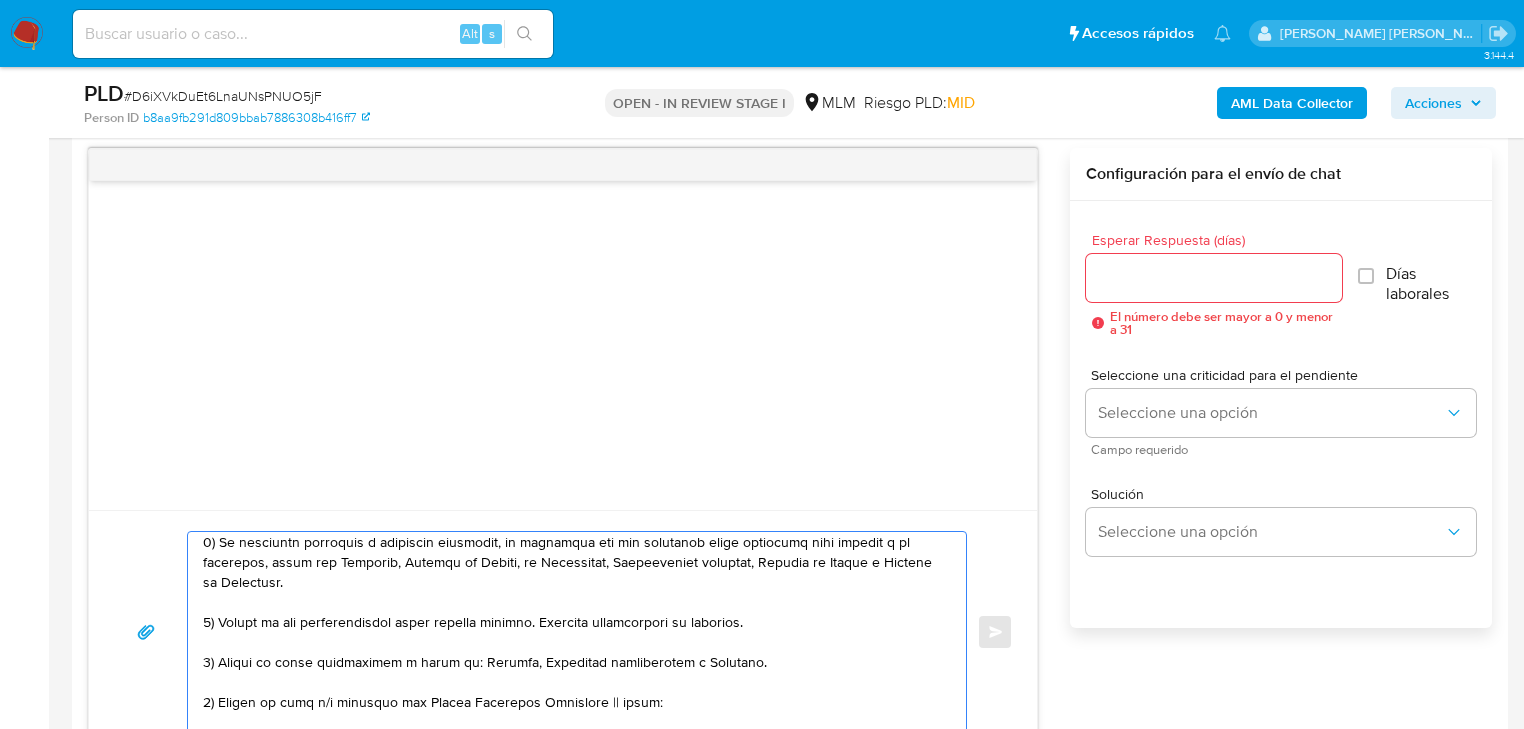 drag, startPoint x: 653, startPoint y: 699, endPoint x: 579, endPoint y: 698, distance: 74.00676 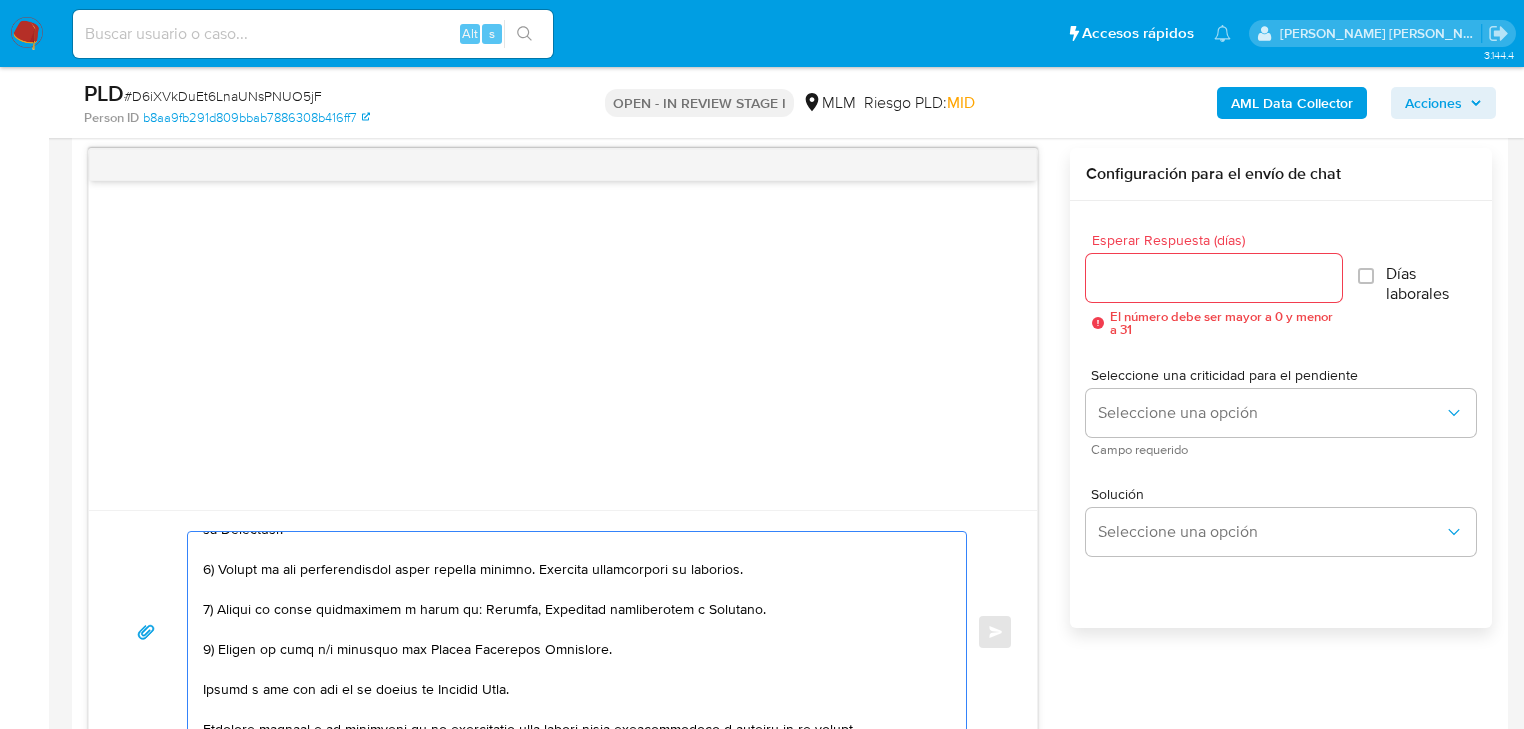 scroll, scrollTop: 247, scrollLeft: 0, axis: vertical 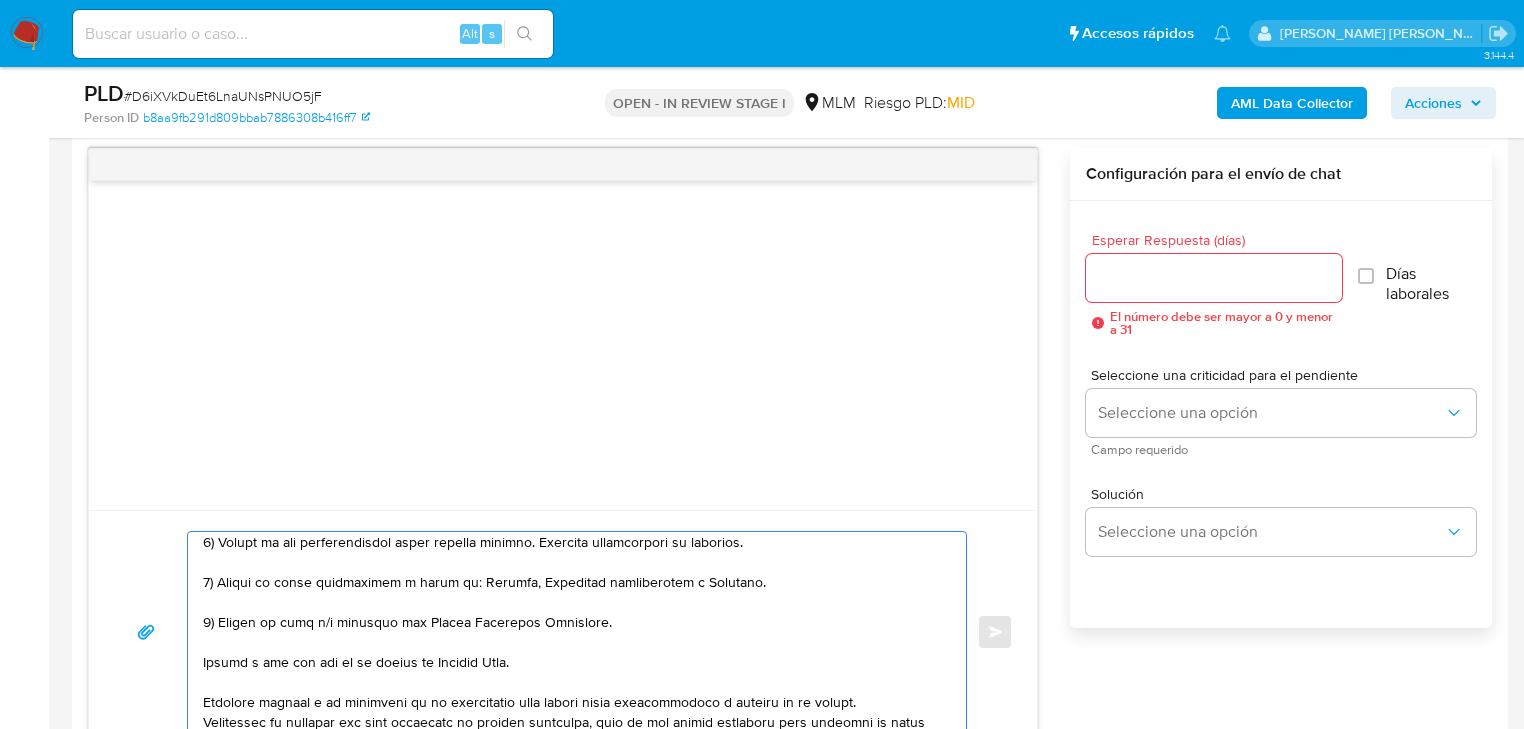 drag, startPoint x: 203, startPoint y: 661, endPoint x: 588, endPoint y: 661, distance: 385 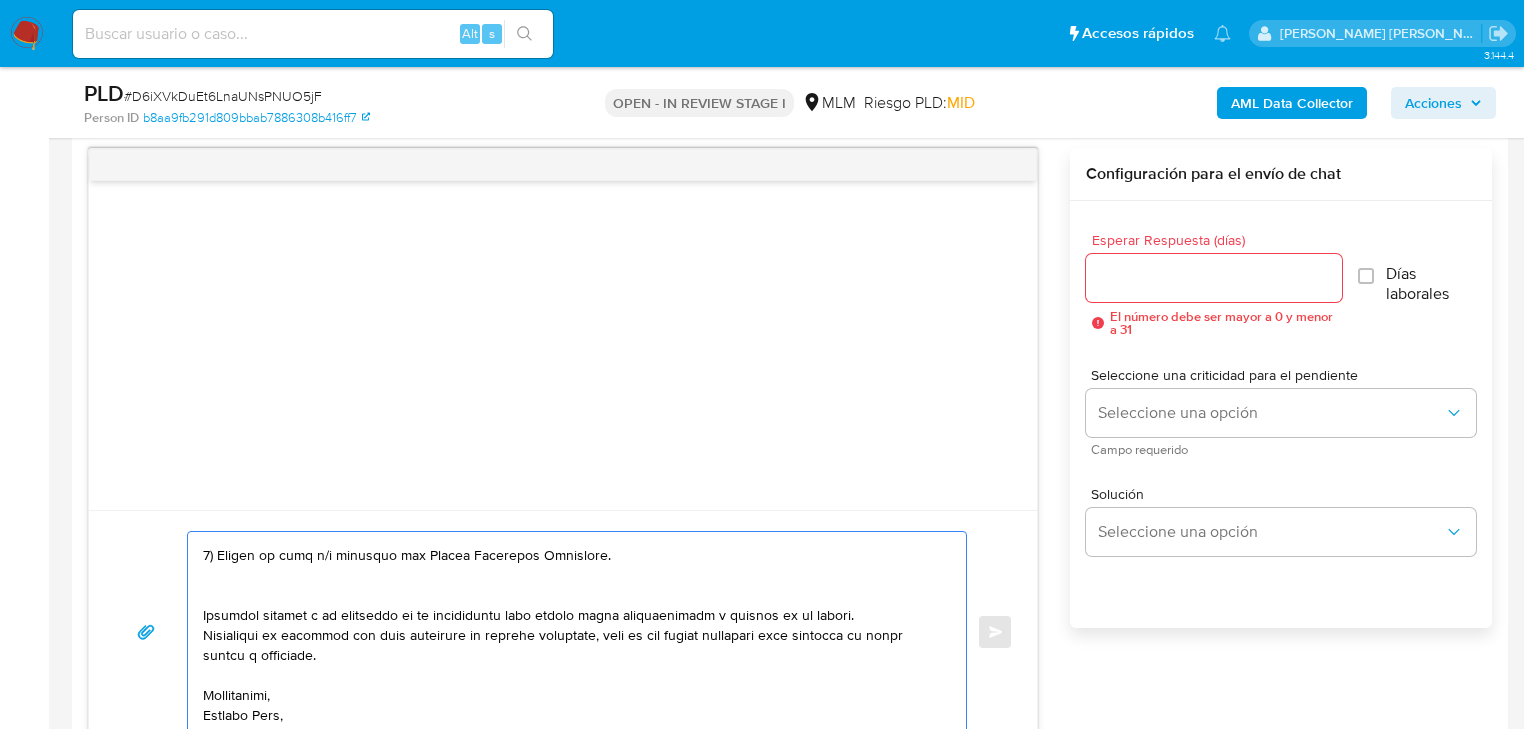 click at bounding box center [572, 632] 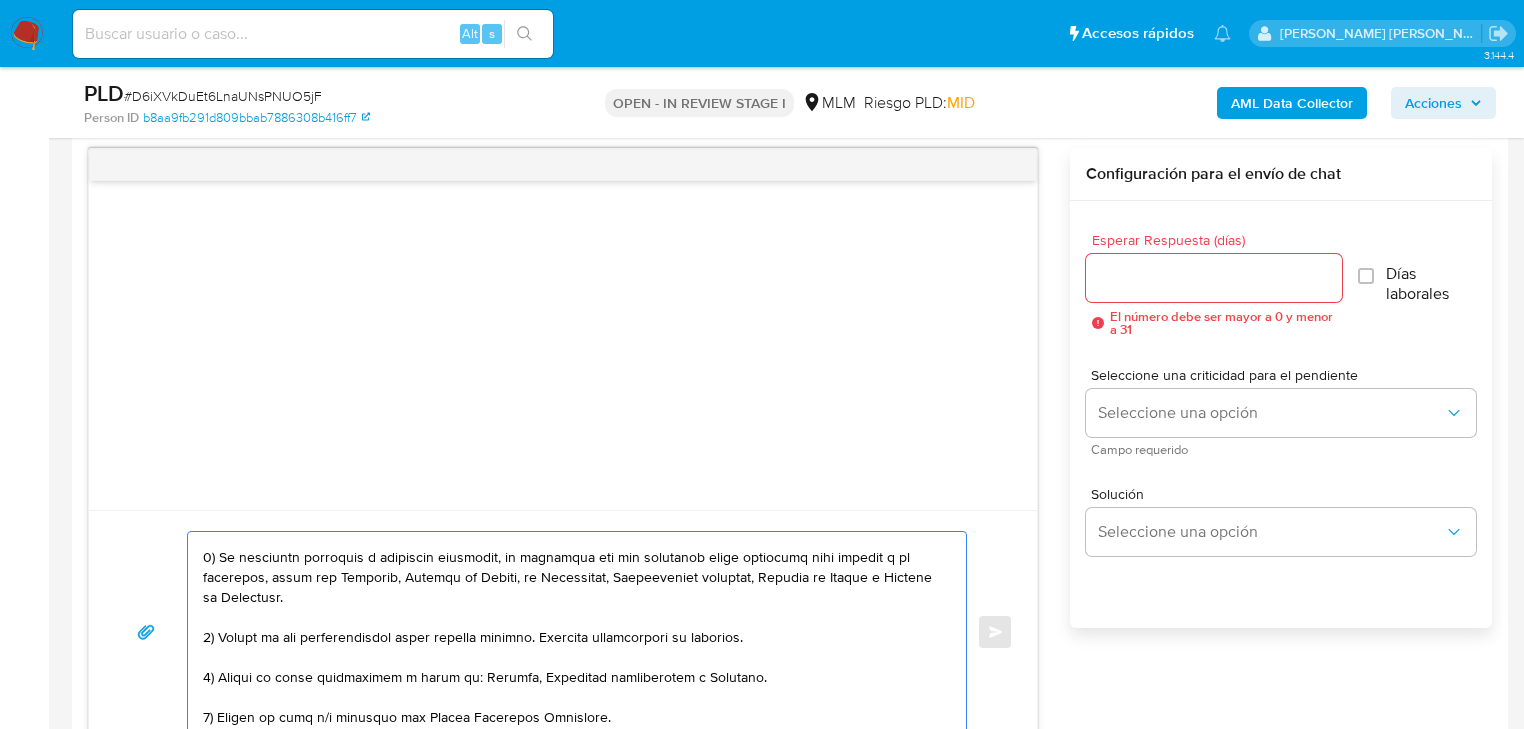 scroll, scrollTop: 0, scrollLeft: 0, axis: both 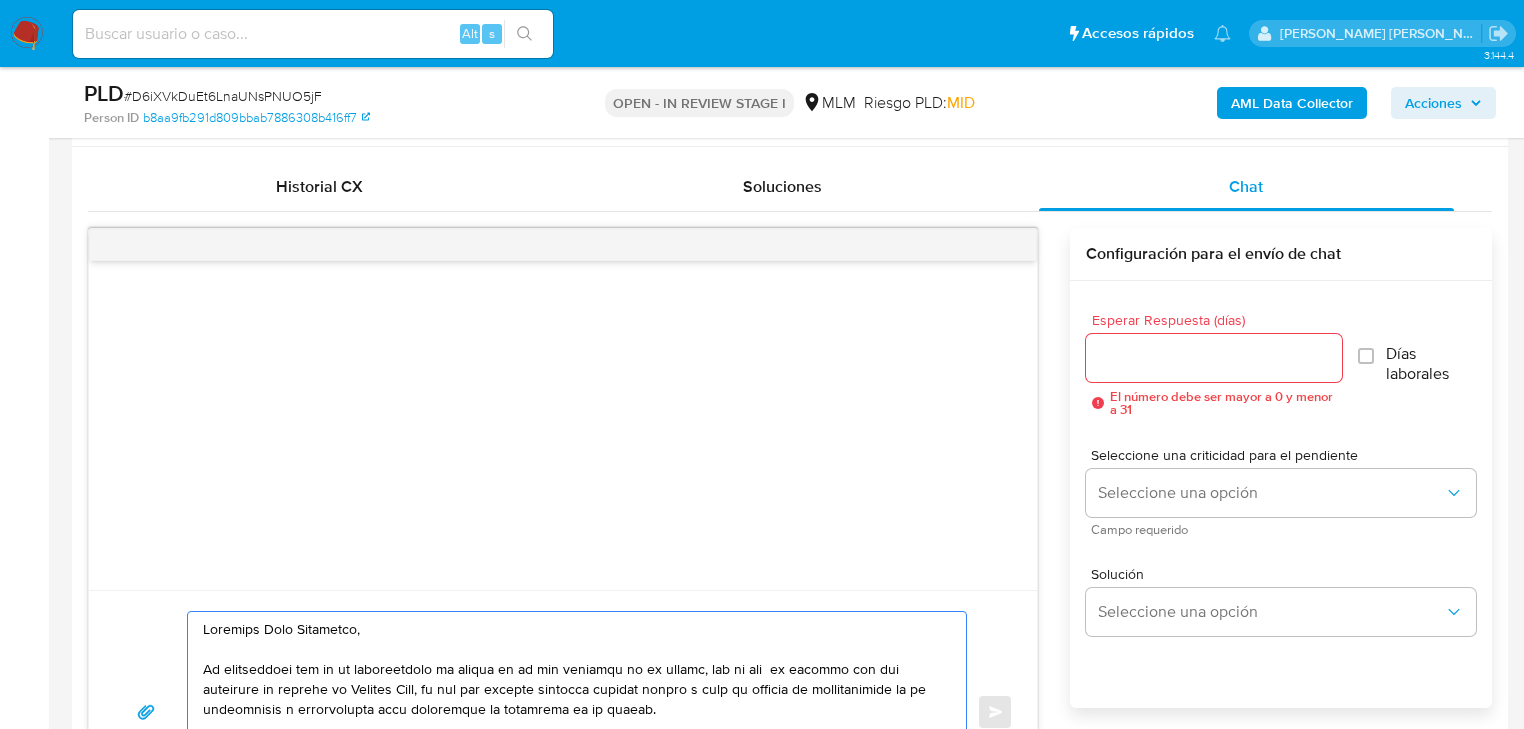 type on "Estimado Juan Francisco,
Te comunicamos que se ha identificado un cambio en el uso habitual de tu cuenta, por lo que  de acuerdo con las políticas de control de Mercado Pago, al ser una entidad regulada debemos llevar a cabo un proceso de actualización de tu información y verificación para garantizar la seguridad de tu cuenta.
Por lo anterior, es necesario que nos compartas la siguiente información en un plazo no mayor a 5 días:
1) Tu actividad económica u ocupación principal, es necesario que nos compartas algún documento como soporte a tu respuesta, puede ser Facturas, Recibos de Nómina, de Honorarios, Comprobantes fiscales, Estados de Cuenta o Estados de Inversión.
2) Origen de las transferencias desde cuentas propias. Adjuntar comprobantes de ingresos.
3) Motivo de pagos recurrentes a favor de: Jubilee, Hollywood constitución y Paradise.
4) Motivo de pago y/o relación con Gloria Rodriguez Armadillo.
Quedamos atentos a la recepción de la información para evitar algún inconveniente o bloqueo en ..." 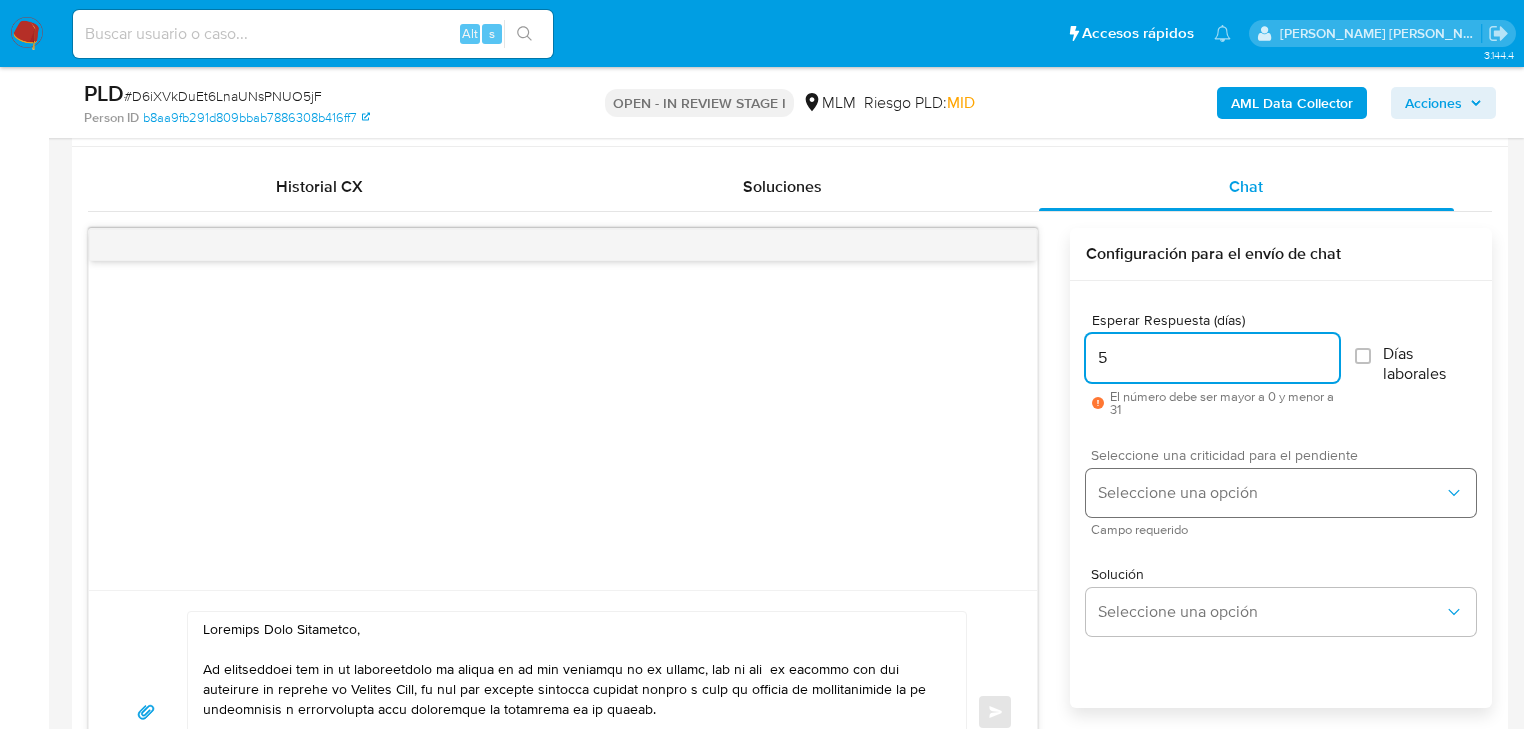type on "5" 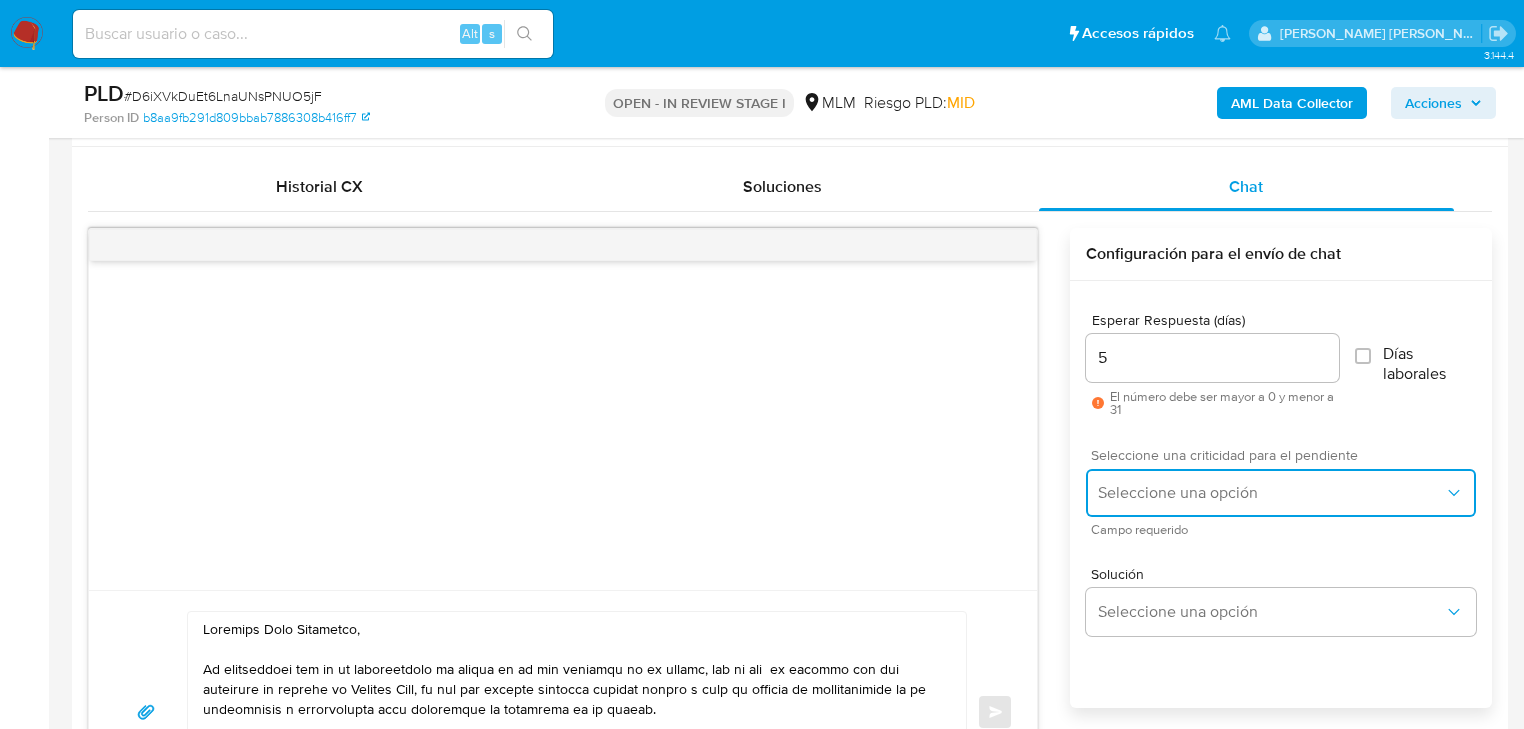 click on "Seleccione una opción" at bounding box center (1271, 493) 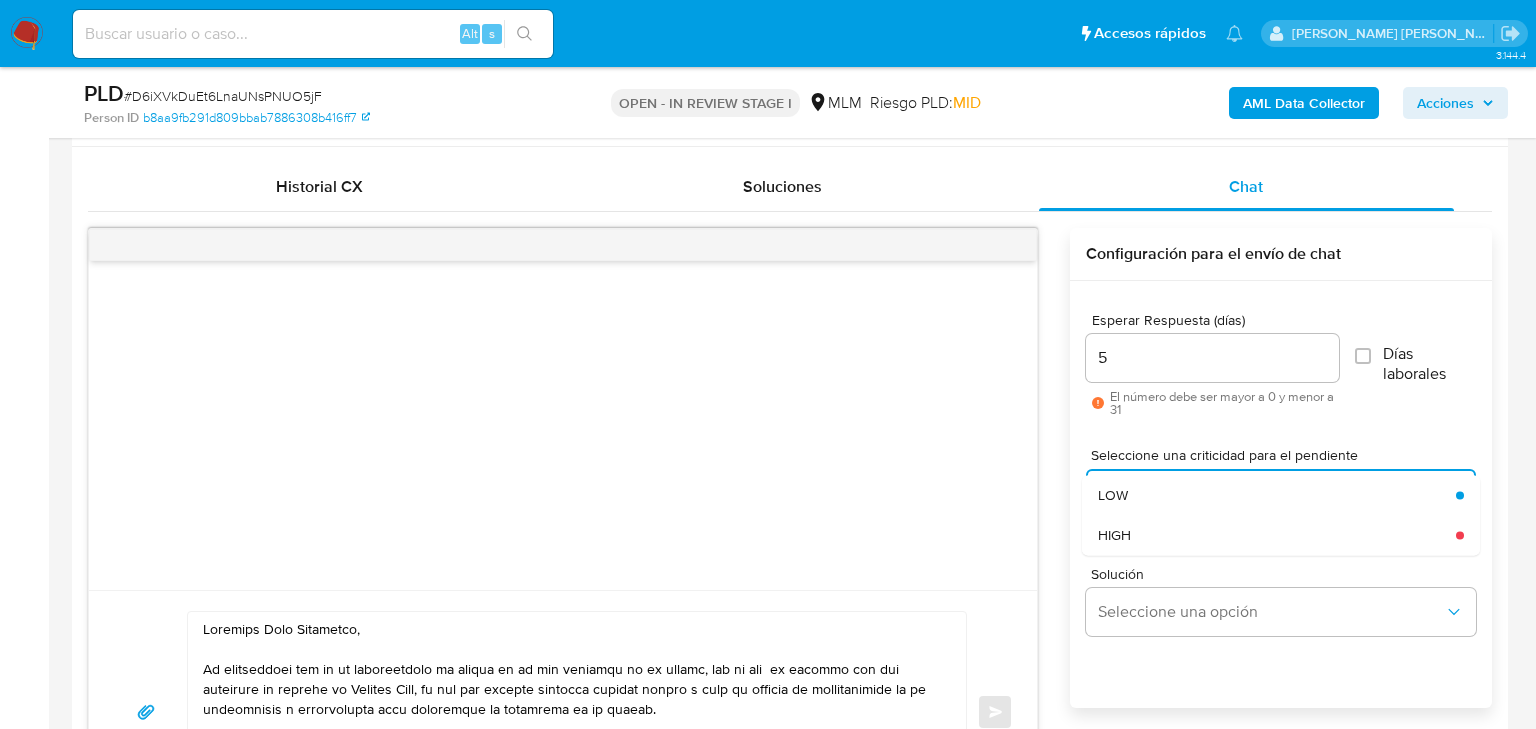 drag, startPoint x: 1144, startPoint y: 536, endPoint x: 1035, endPoint y: 494, distance: 116.81181 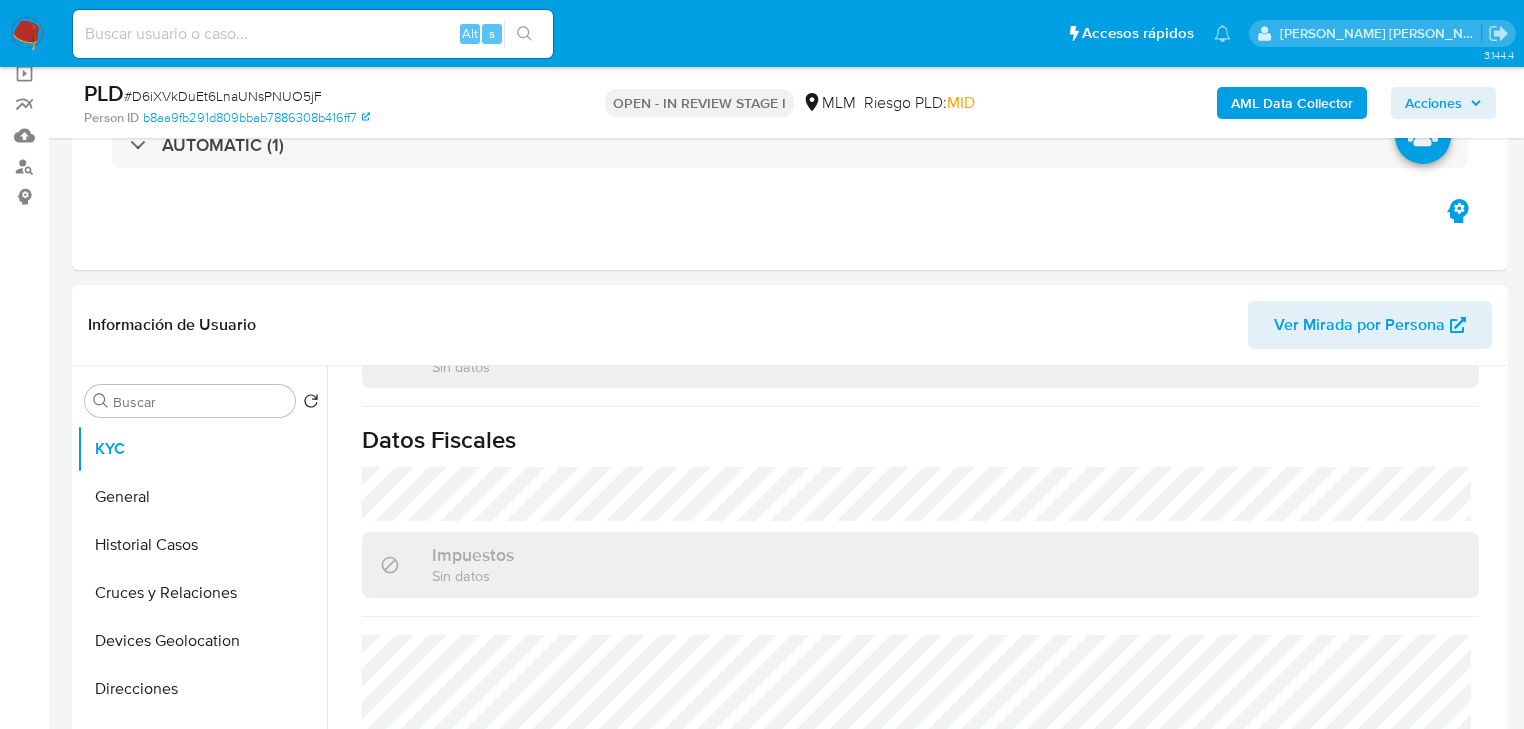 scroll, scrollTop: 152, scrollLeft: 0, axis: vertical 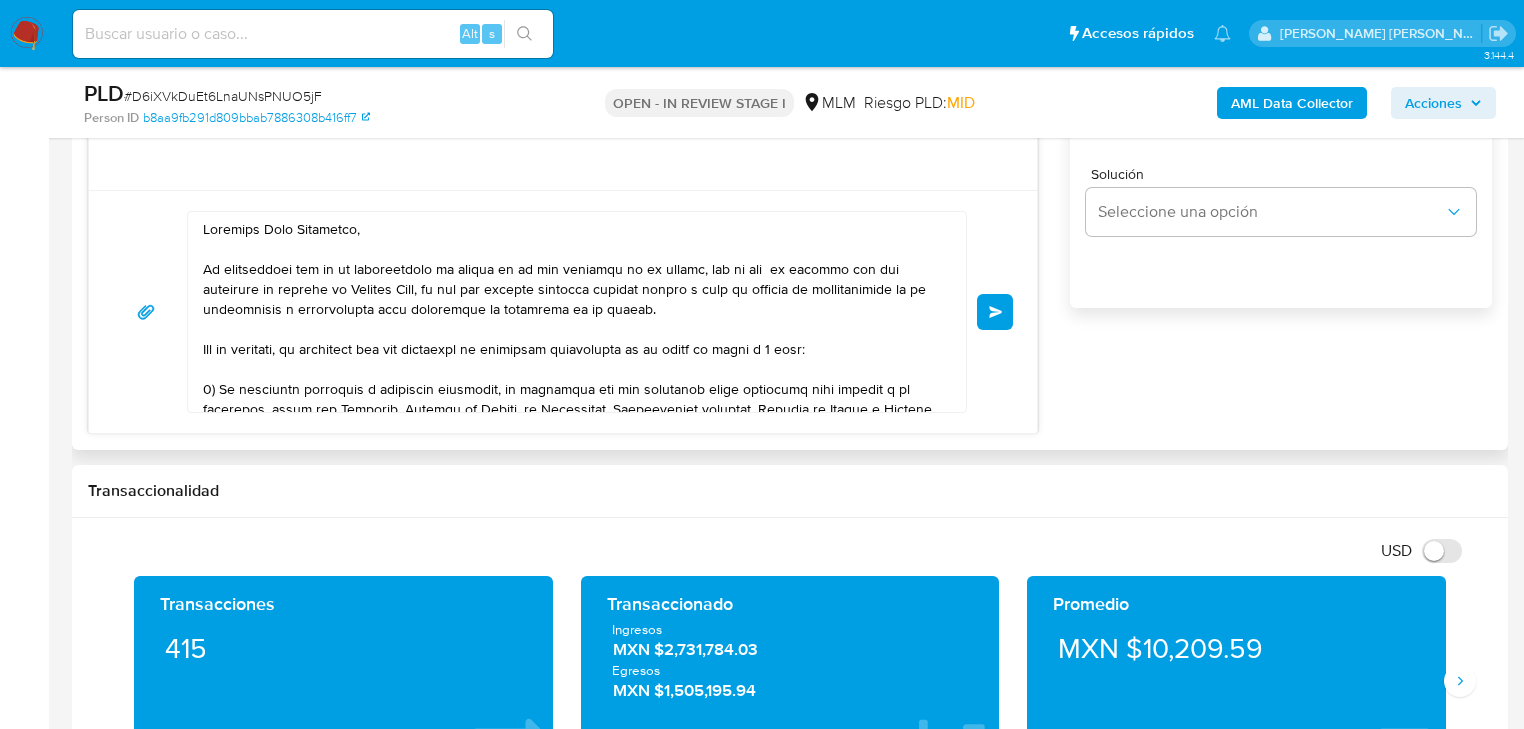 click on "Enviar" at bounding box center [996, 312] 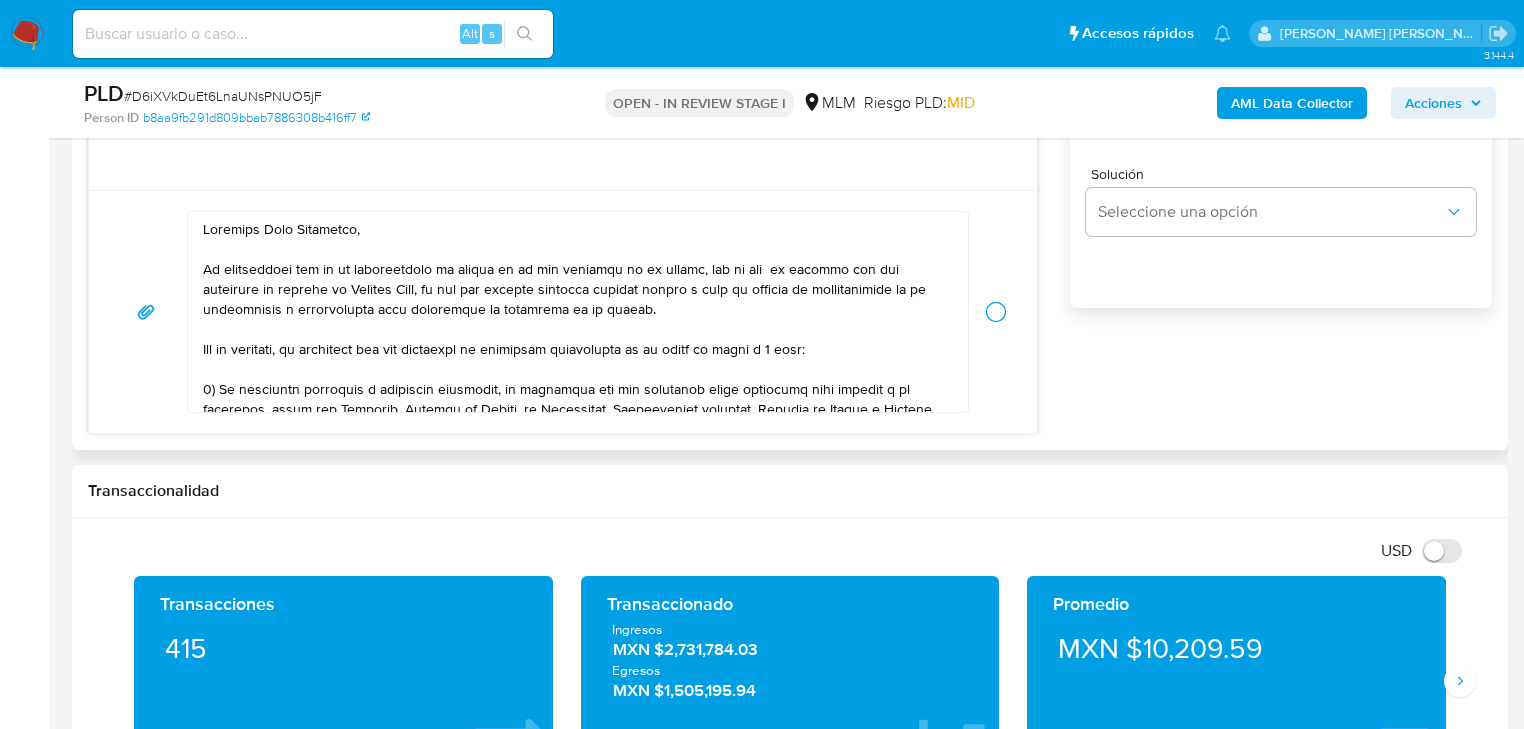 type 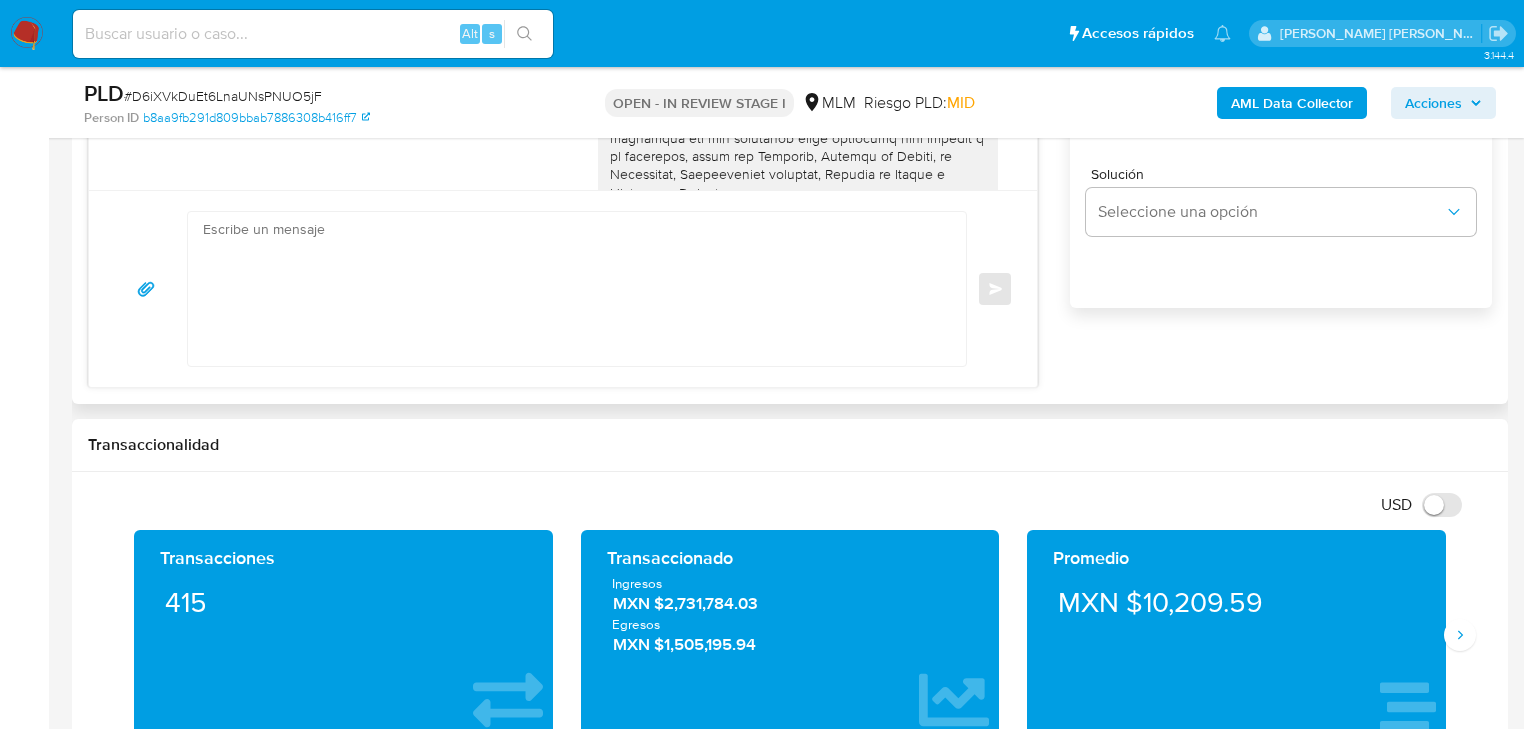 scroll, scrollTop: 404, scrollLeft: 0, axis: vertical 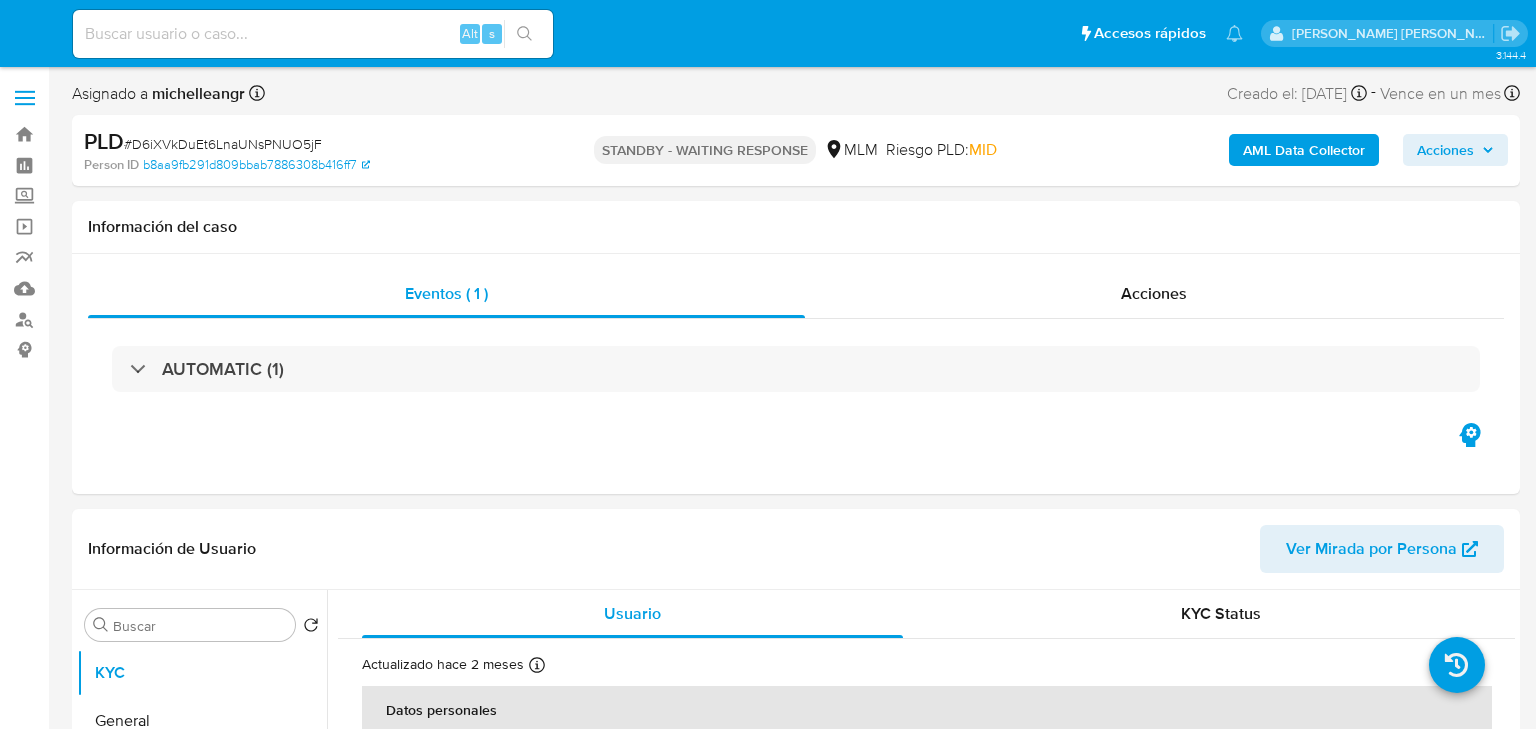 select on "10" 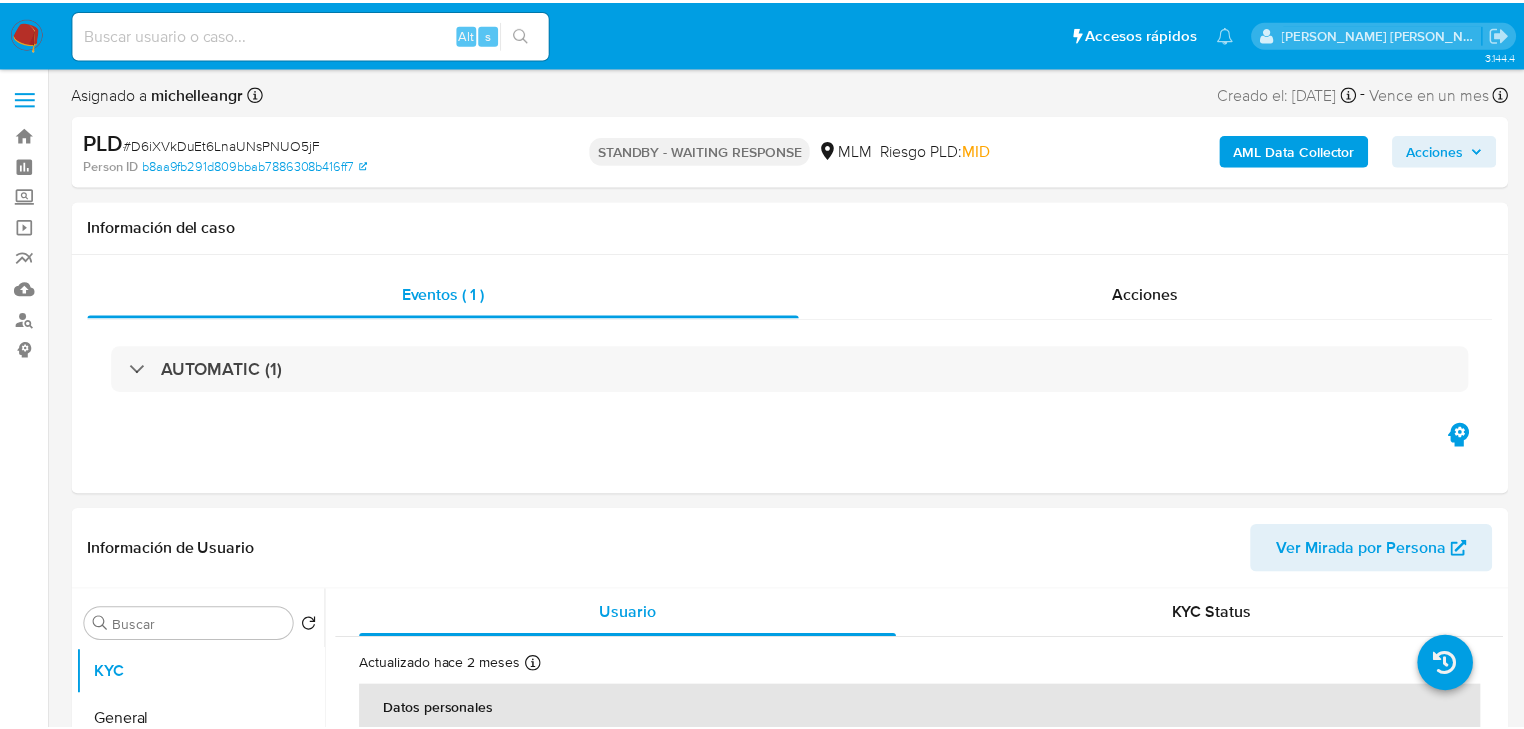 scroll, scrollTop: 0, scrollLeft: 0, axis: both 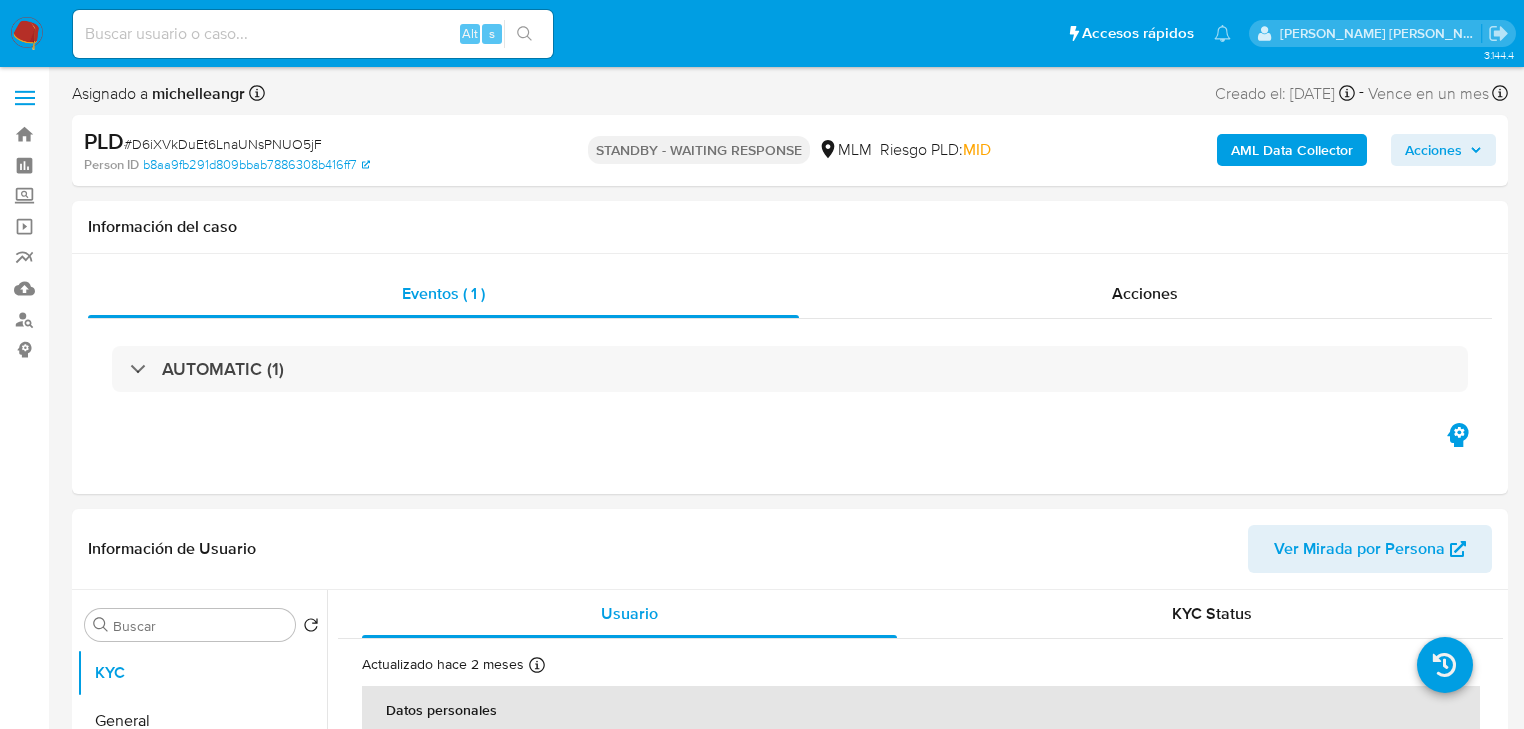 click at bounding box center [313, 34] 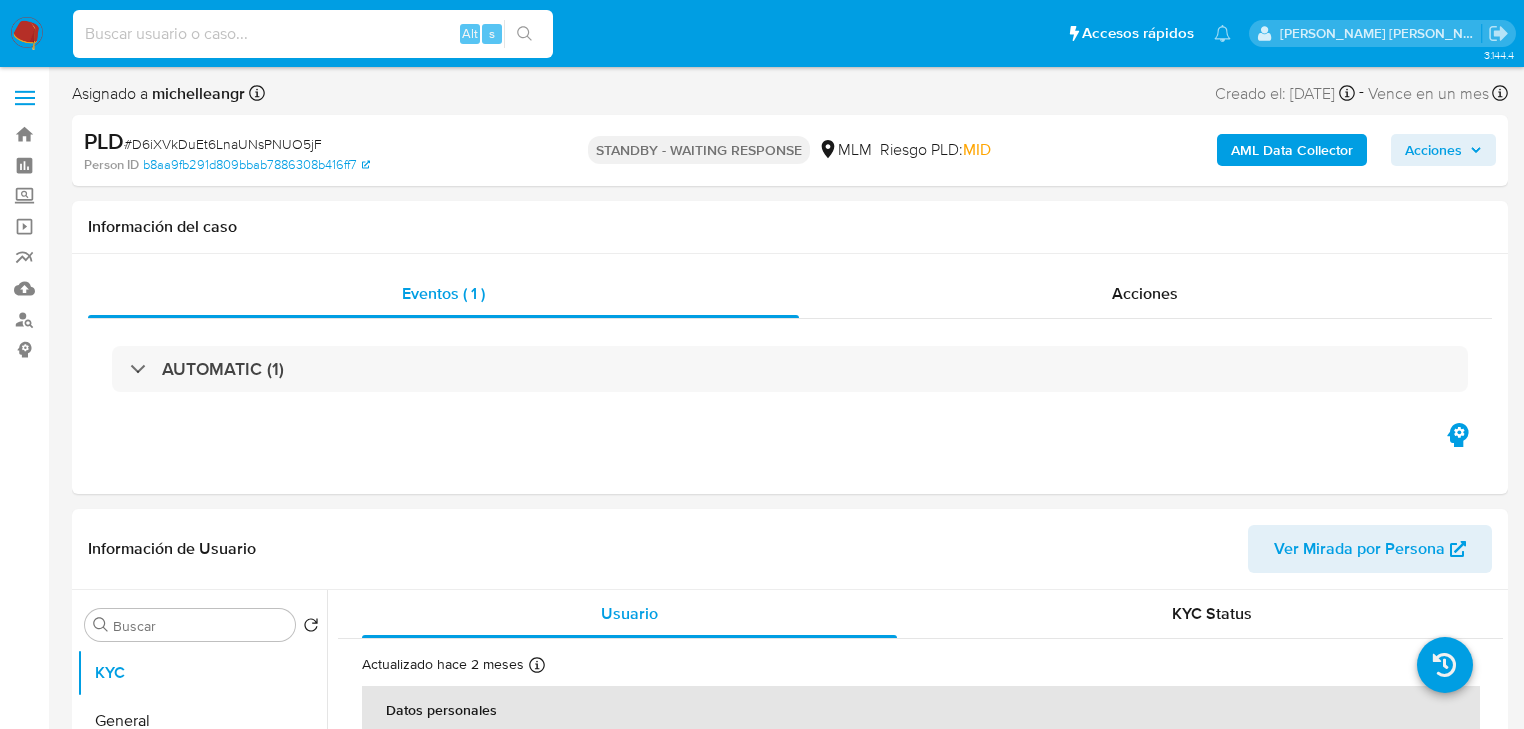 paste on "2428080192" 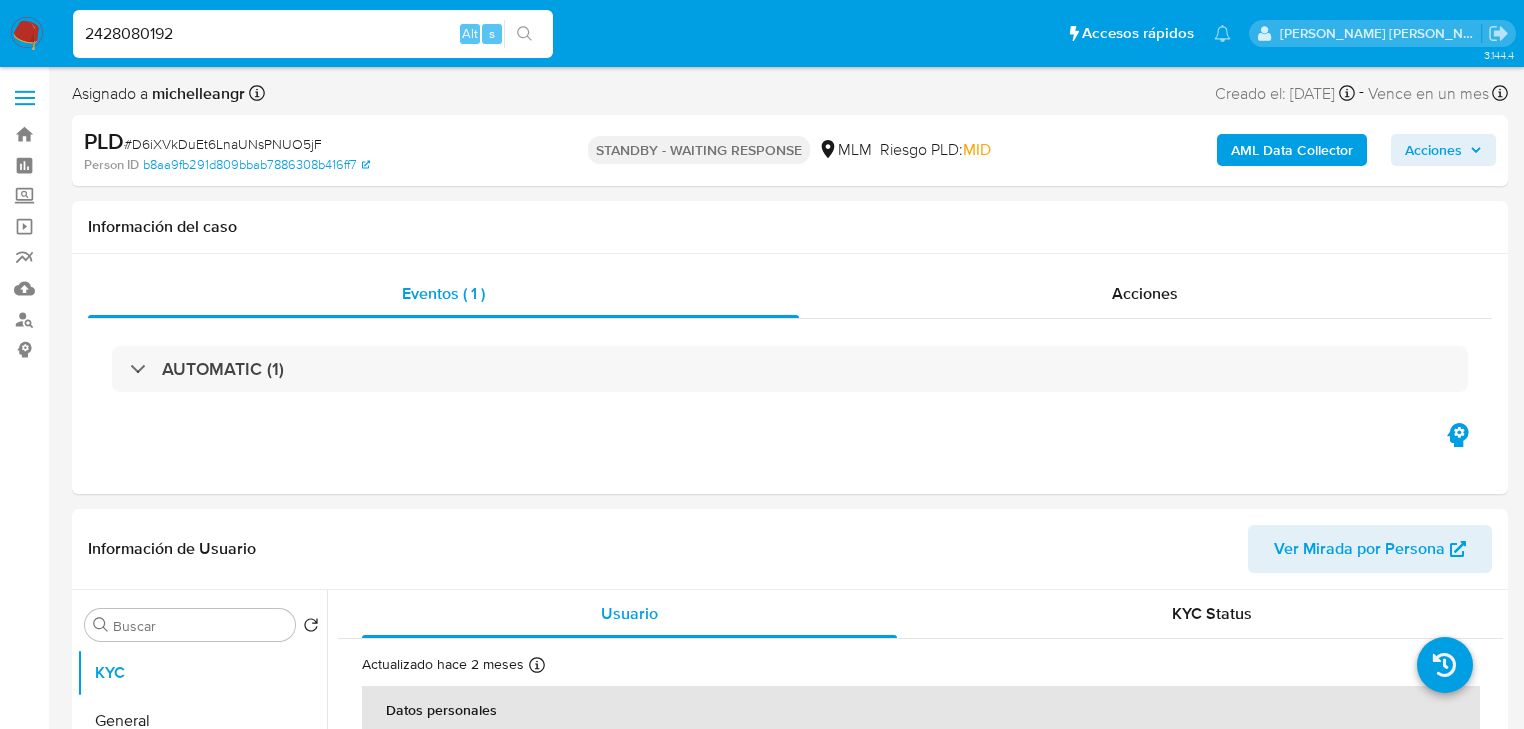 type on "2428080192" 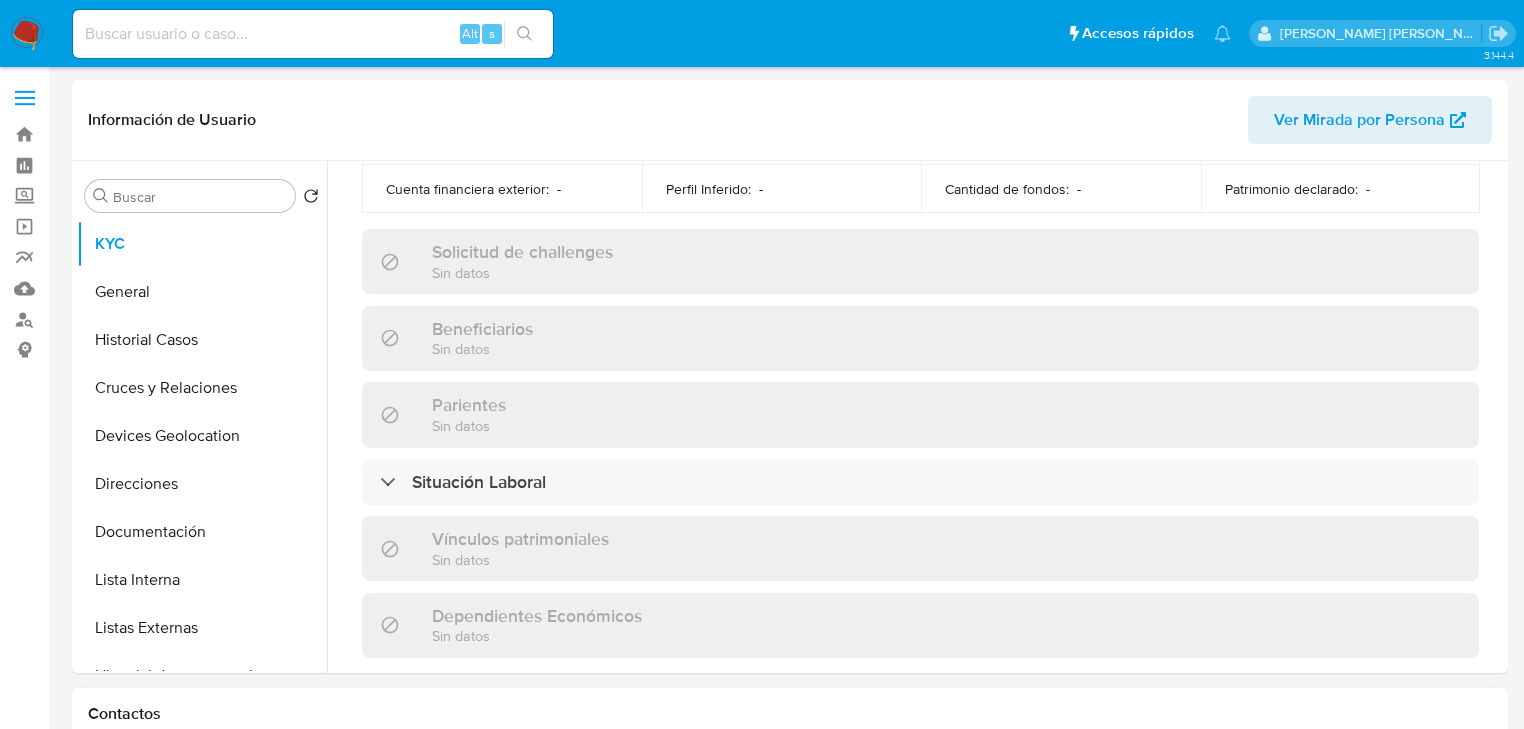 scroll, scrollTop: 1263, scrollLeft: 0, axis: vertical 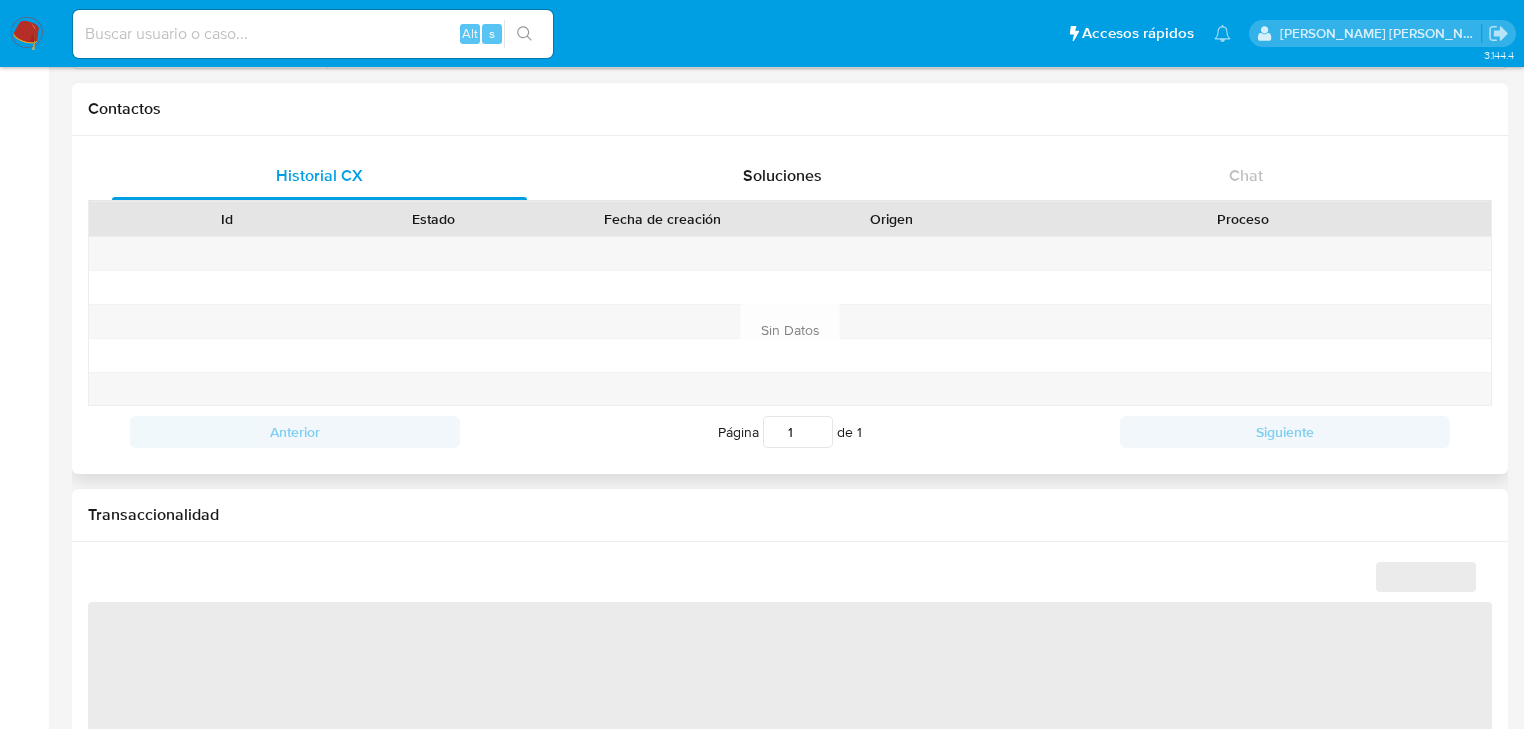 select on "10" 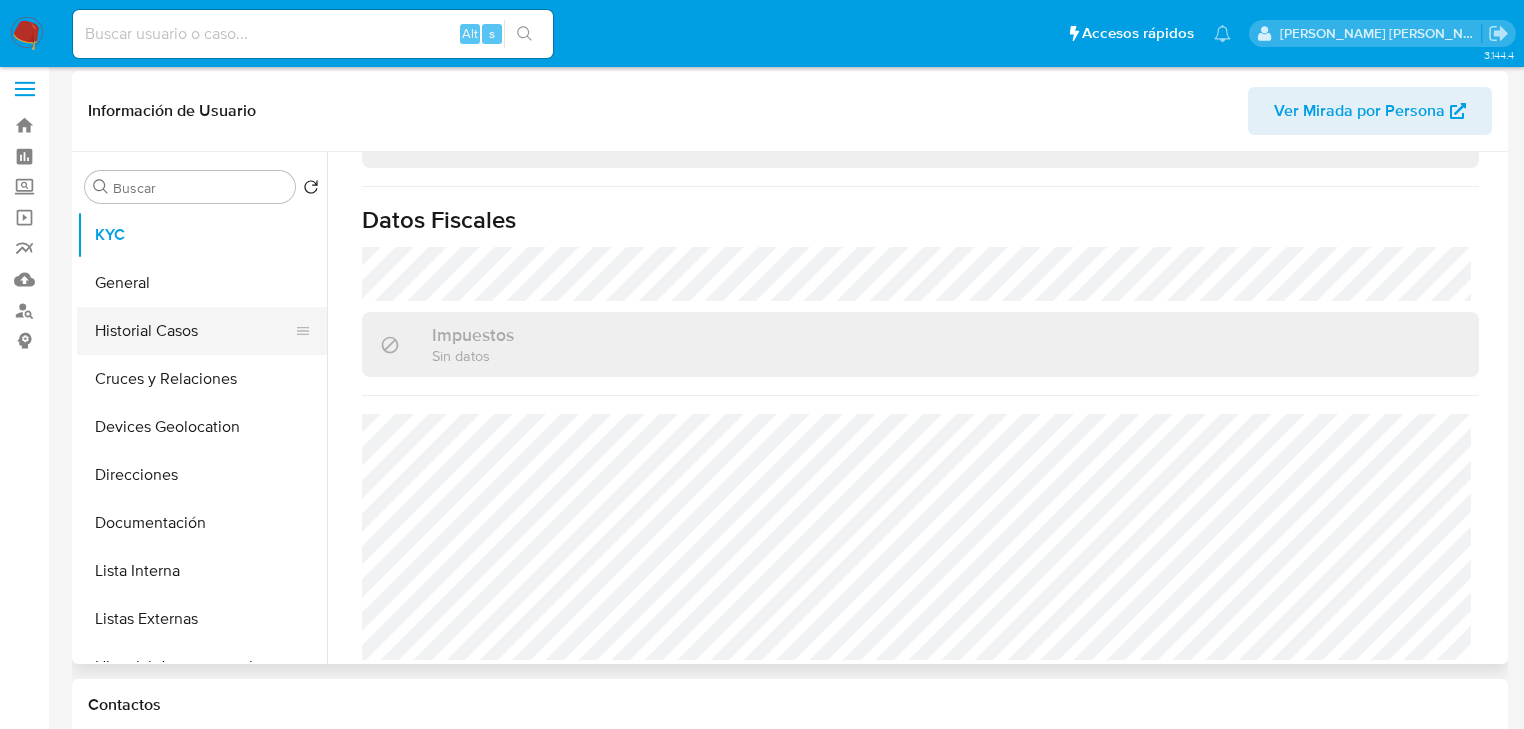 scroll, scrollTop: 0, scrollLeft: 0, axis: both 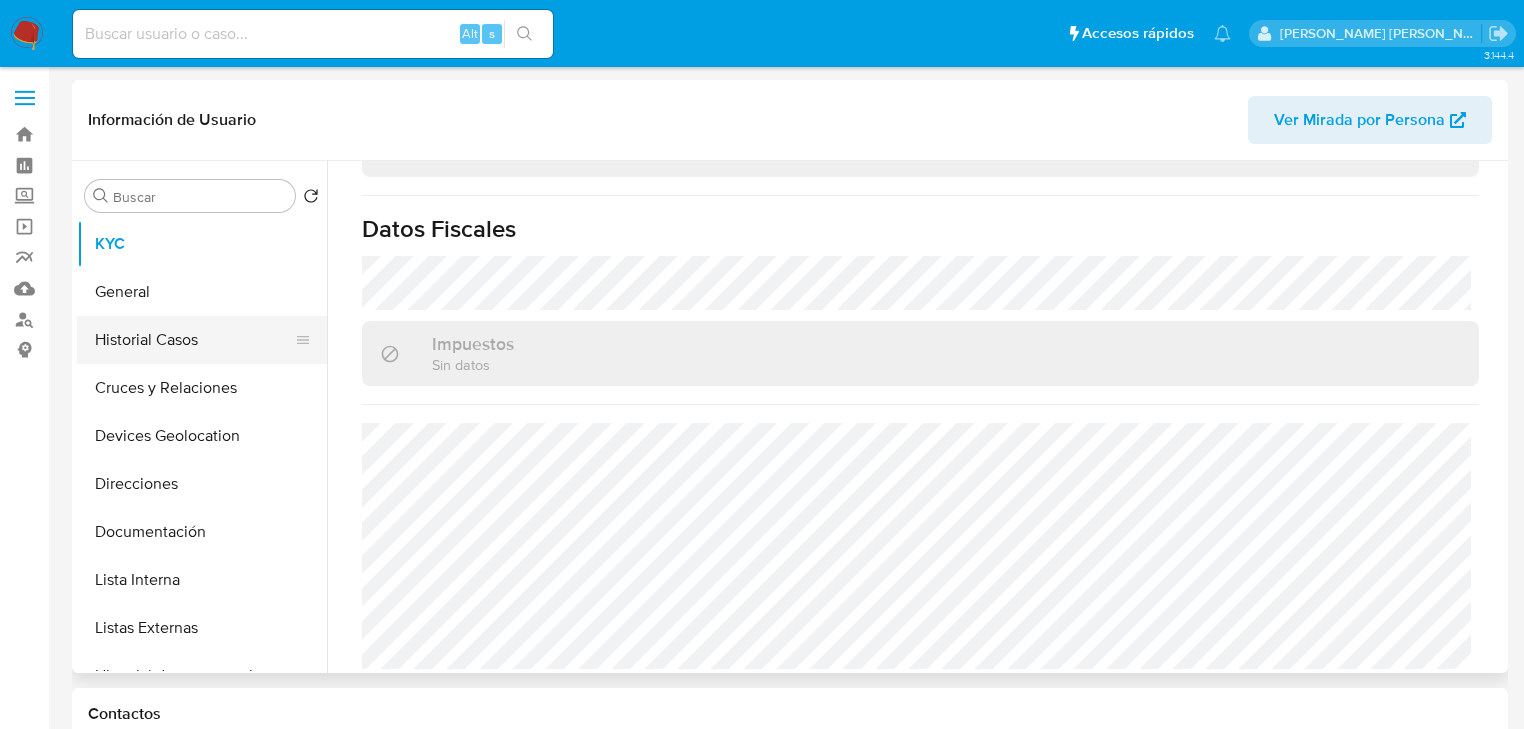 click on "Historial Casos" at bounding box center [194, 340] 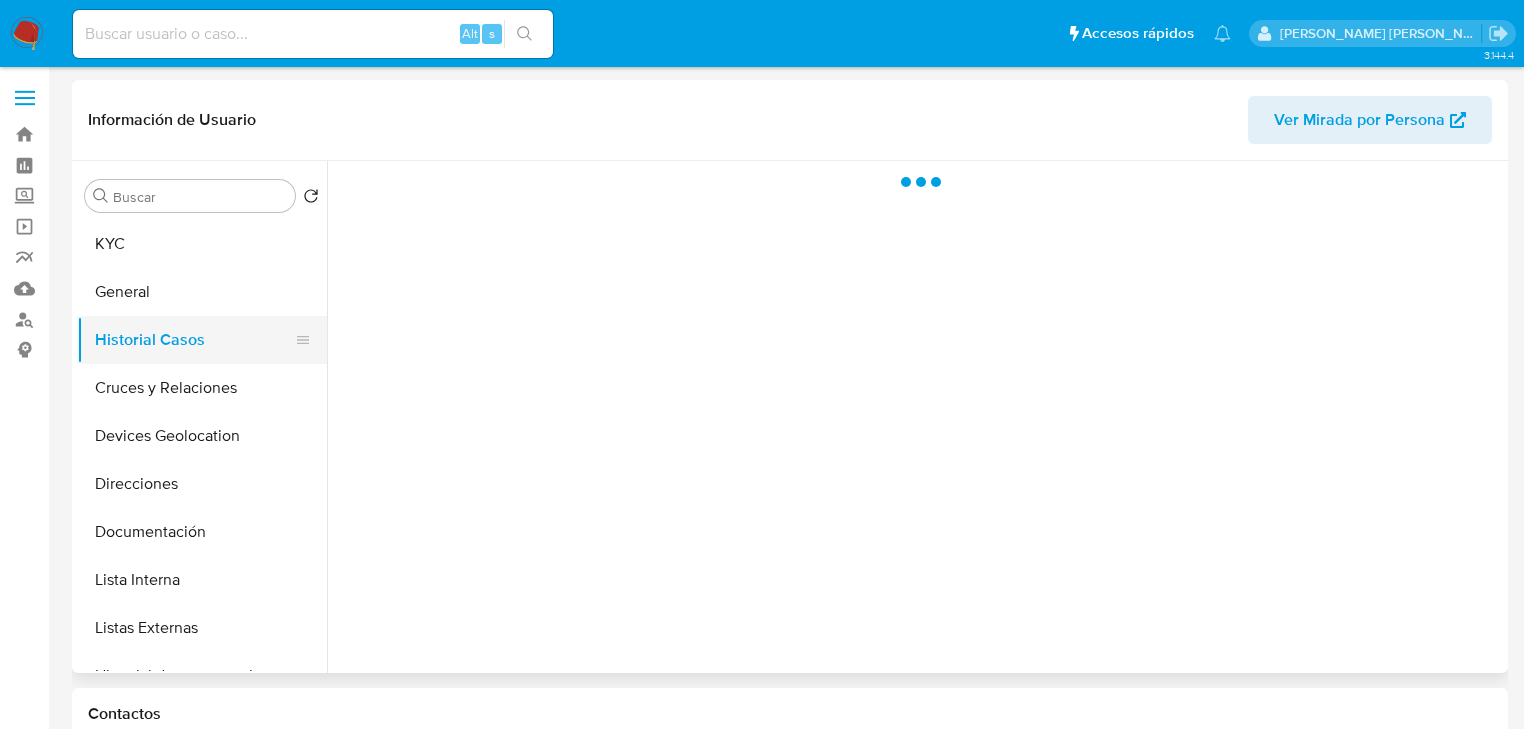 scroll, scrollTop: 0, scrollLeft: 0, axis: both 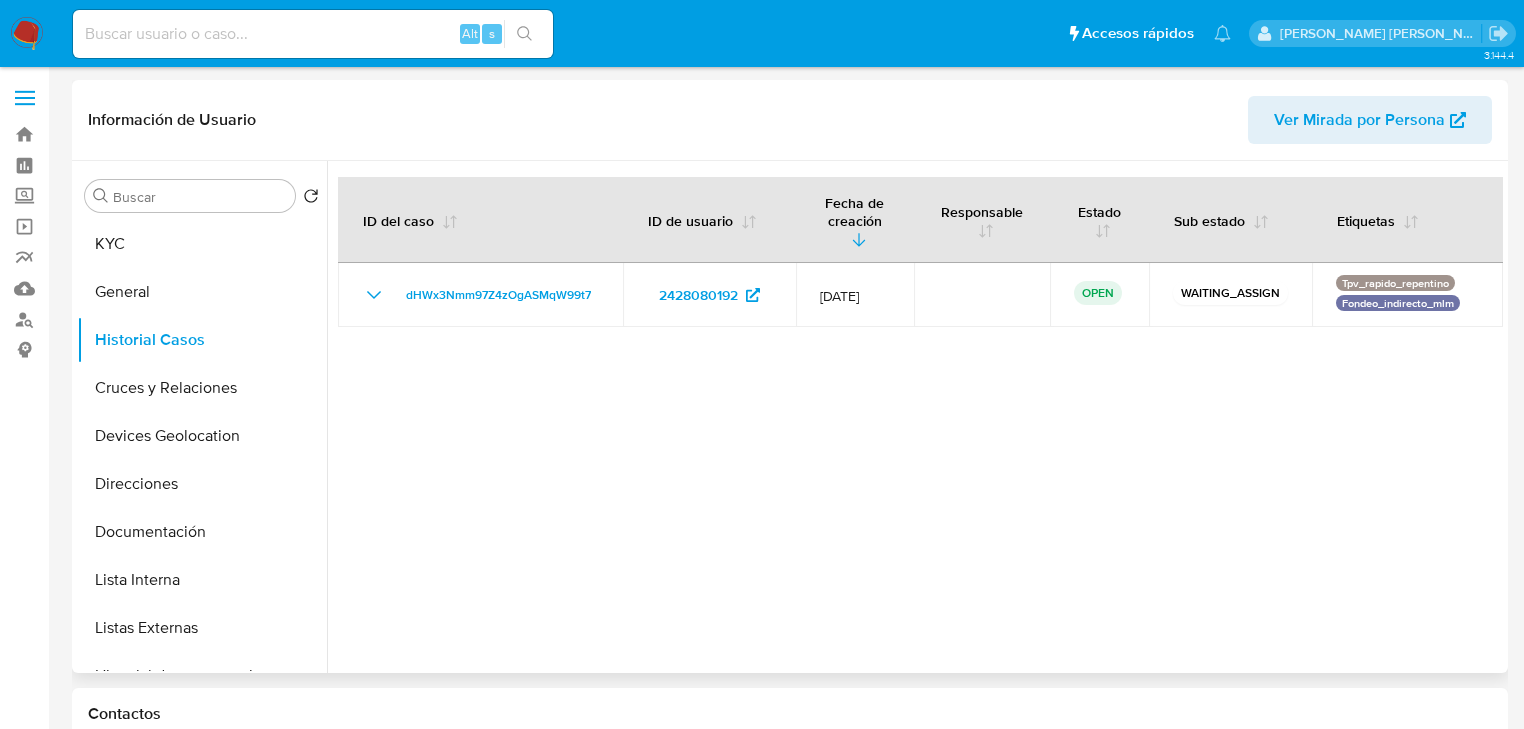 type 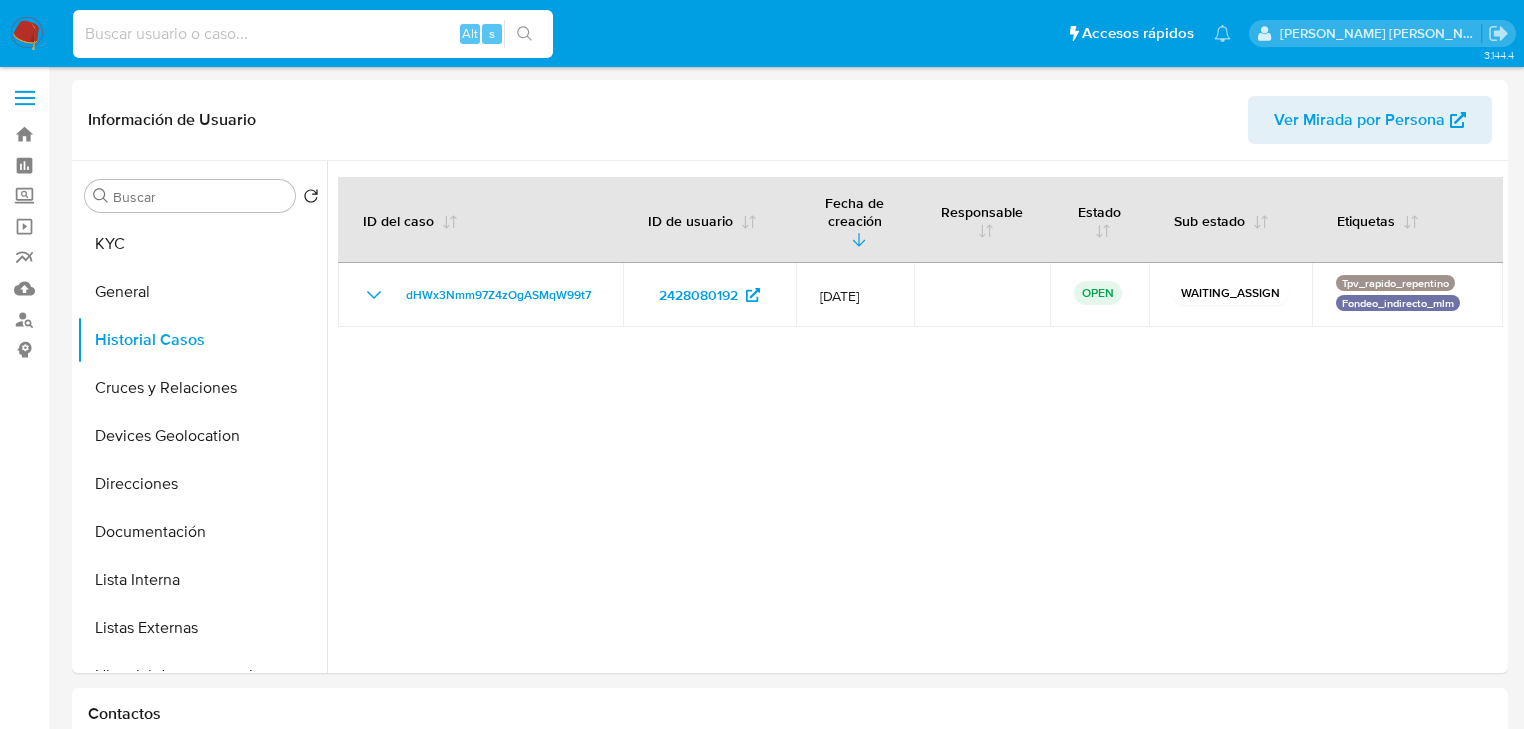 click at bounding box center (313, 34) 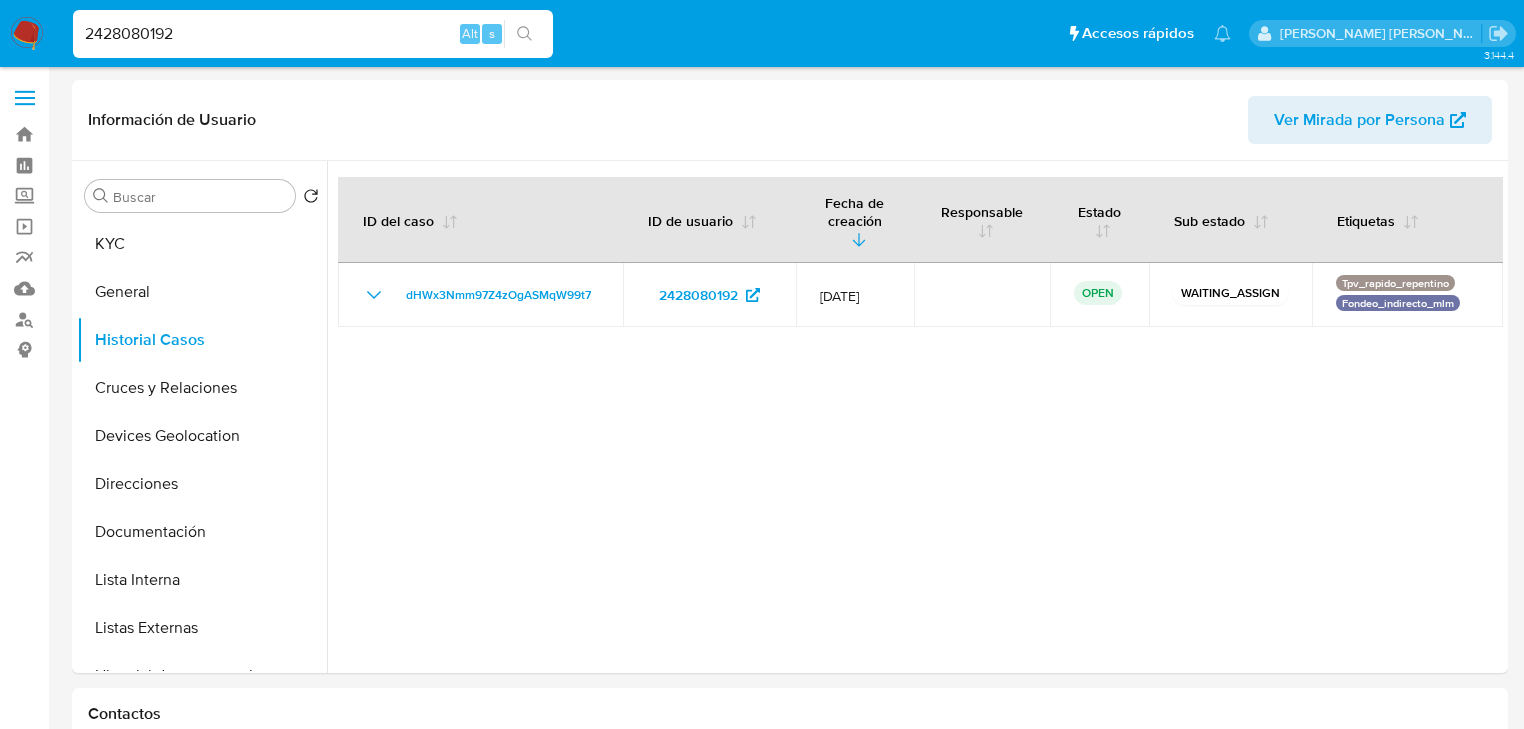 click on "2428080192" at bounding box center [313, 34] 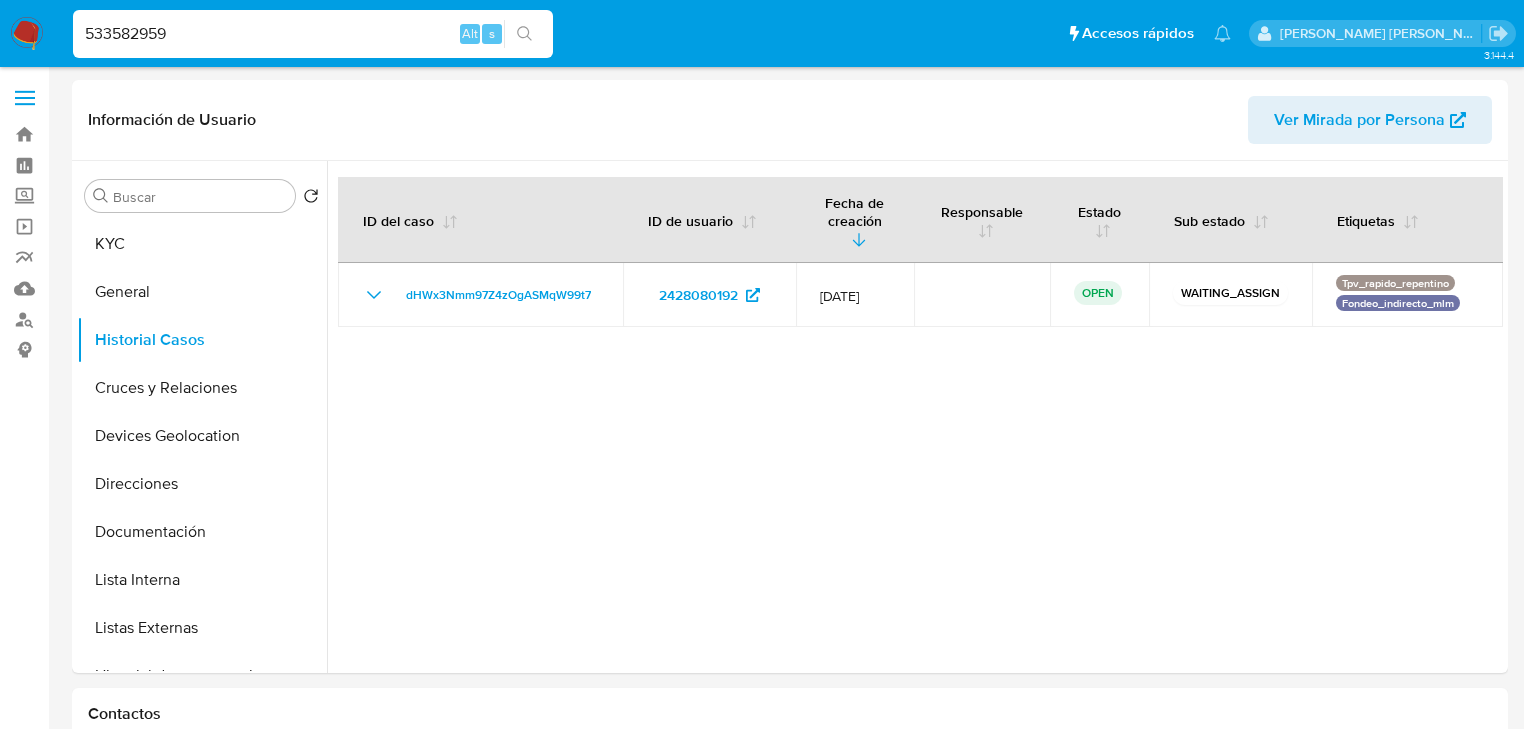 type on "533582959" 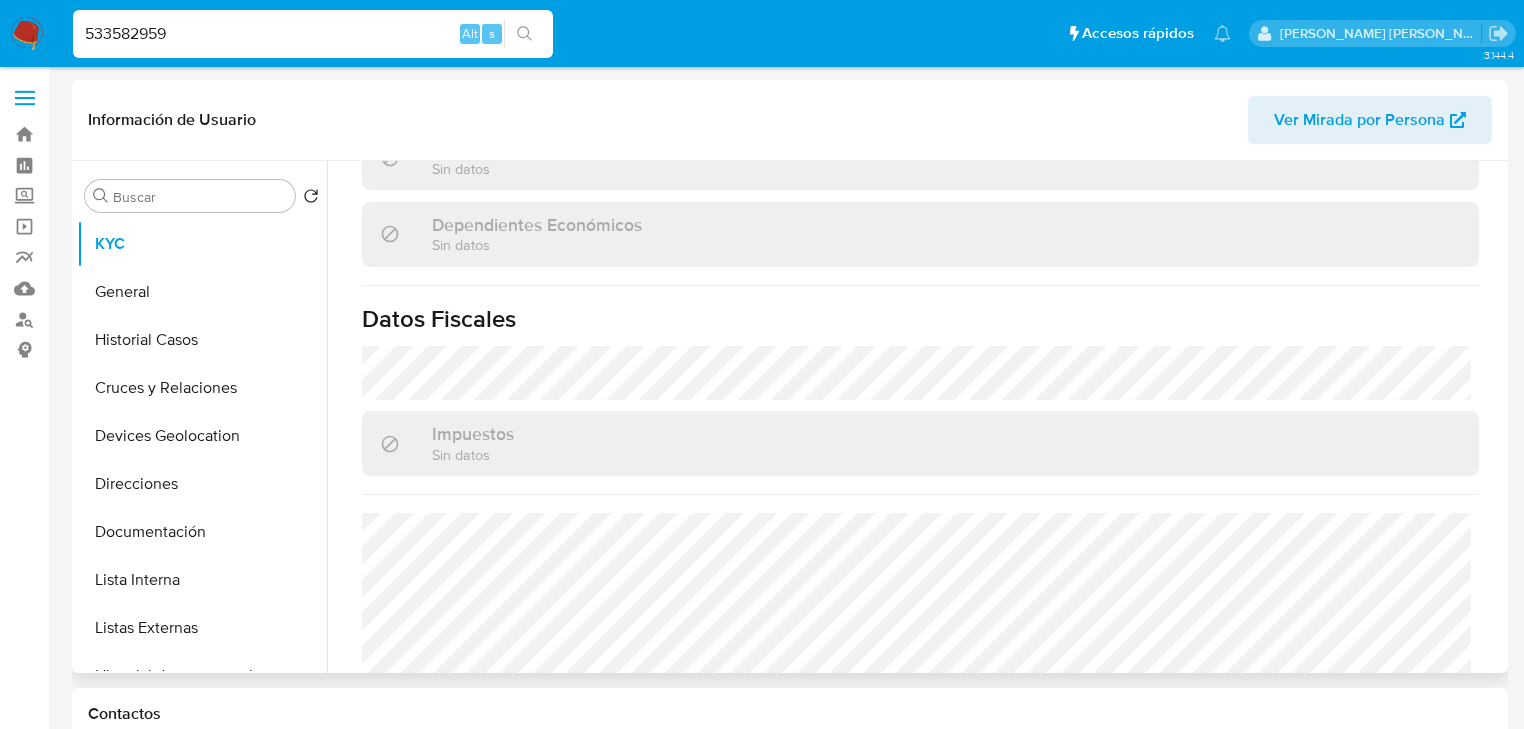 scroll, scrollTop: 1390, scrollLeft: 0, axis: vertical 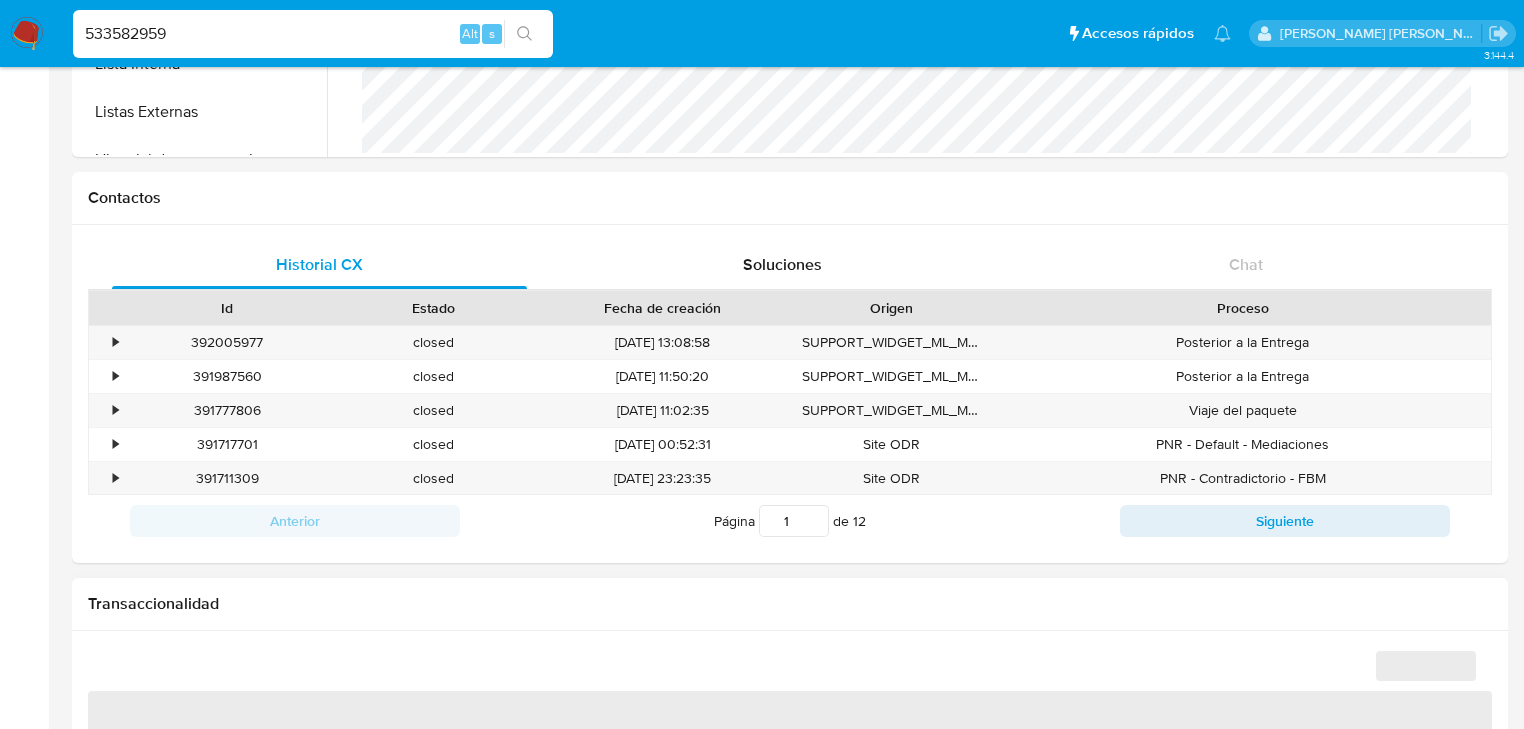 select on "10" 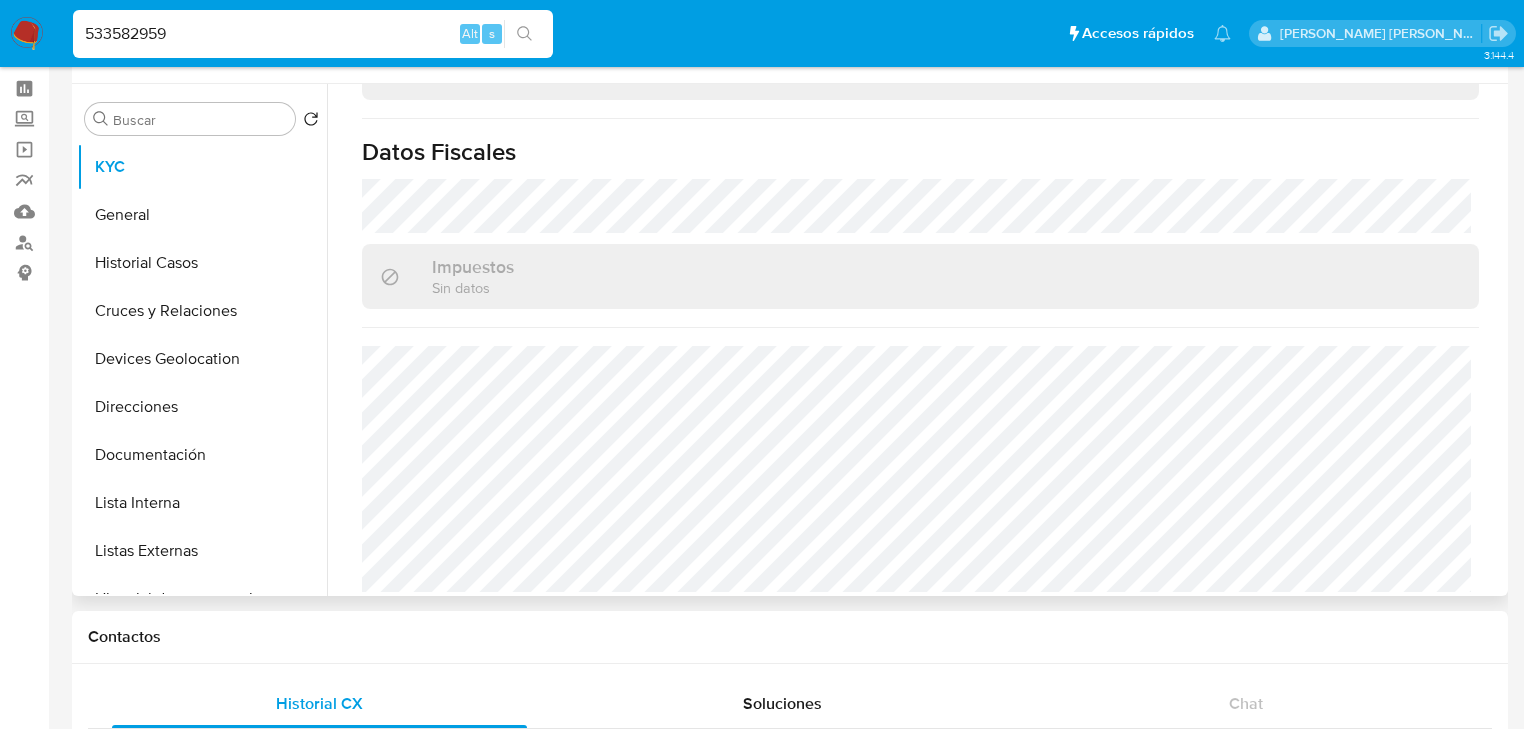 scroll, scrollTop: 0, scrollLeft: 0, axis: both 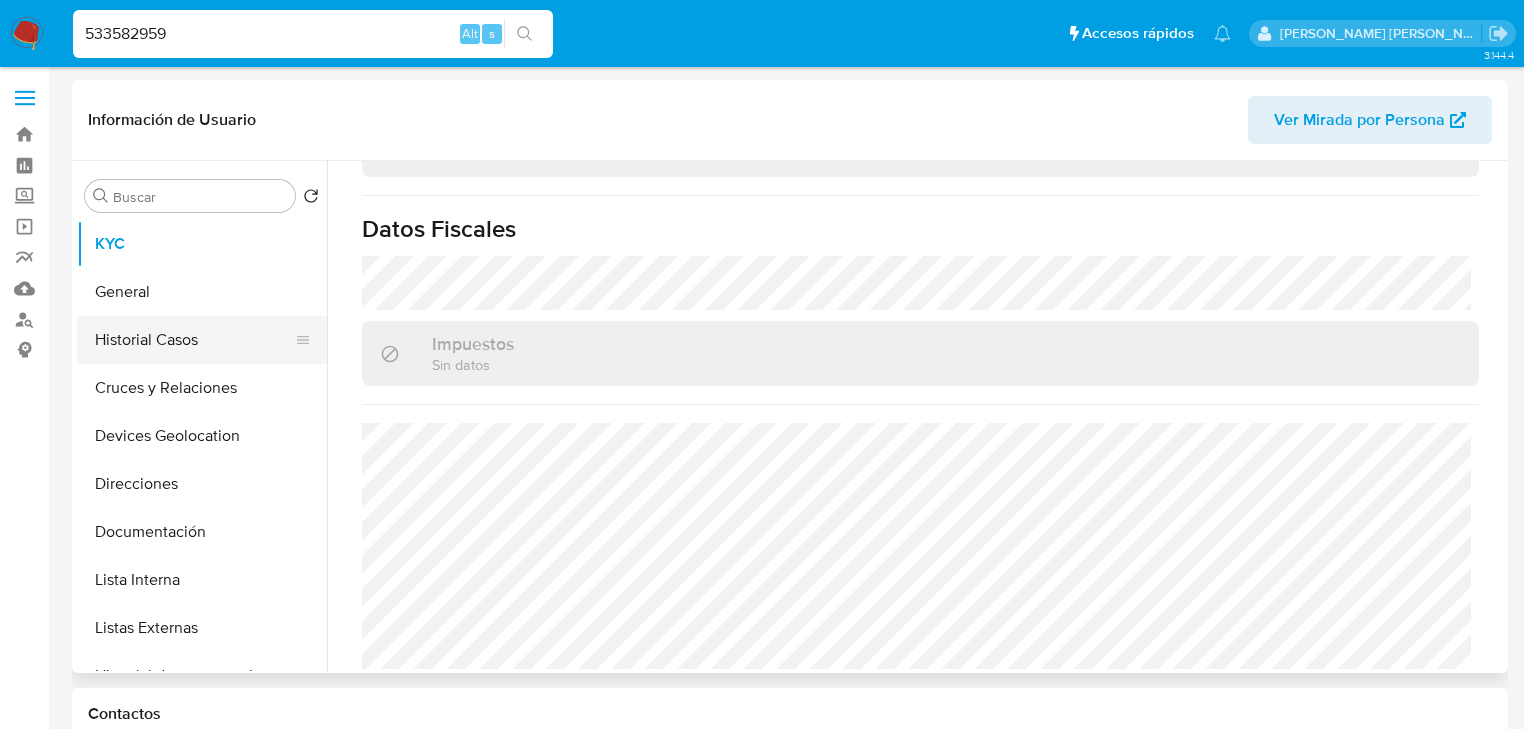 click on "Historial Casos" at bounding box center (194, 340) 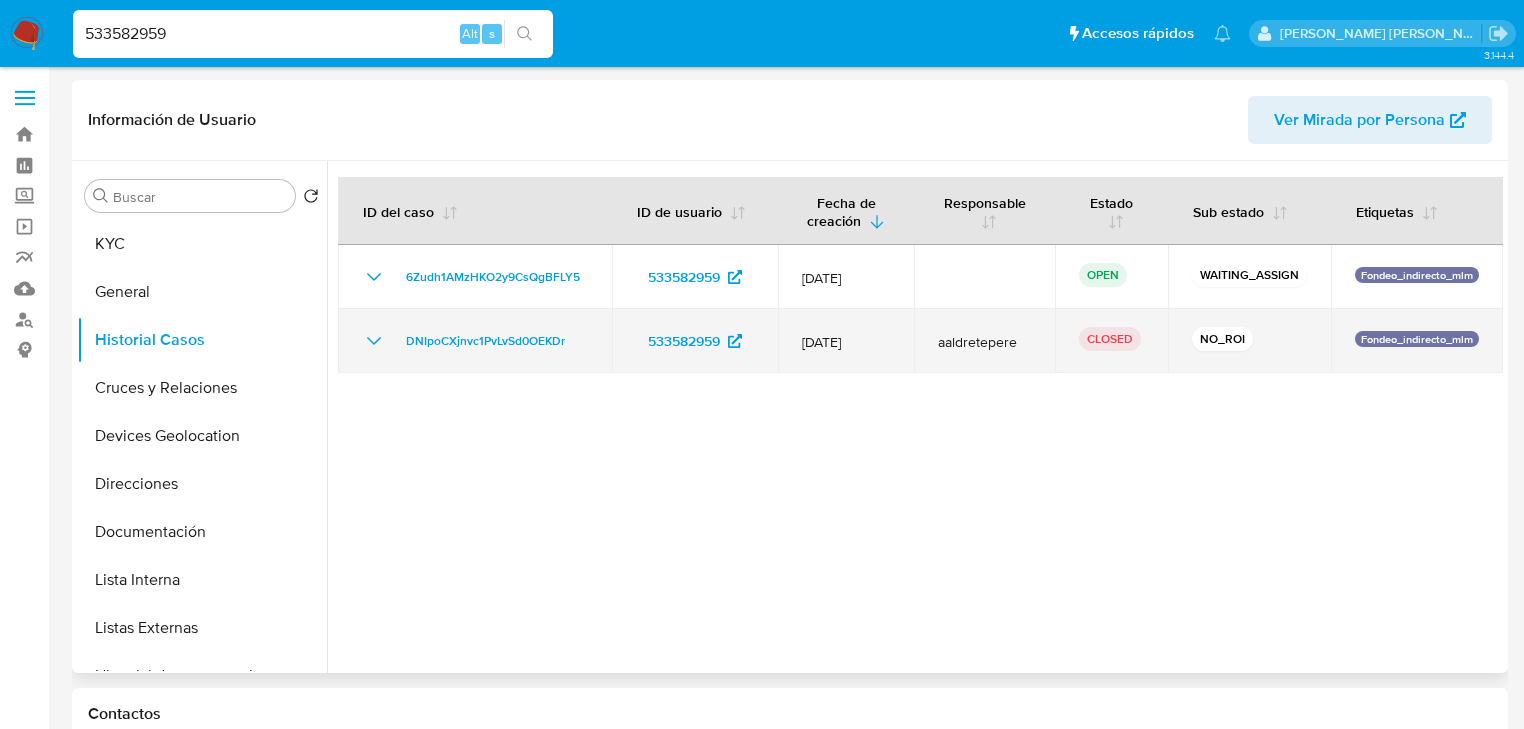 click on "DNIpoCXjnvc1PvLvSd0OEKDr" at bounding box center [475, 341] 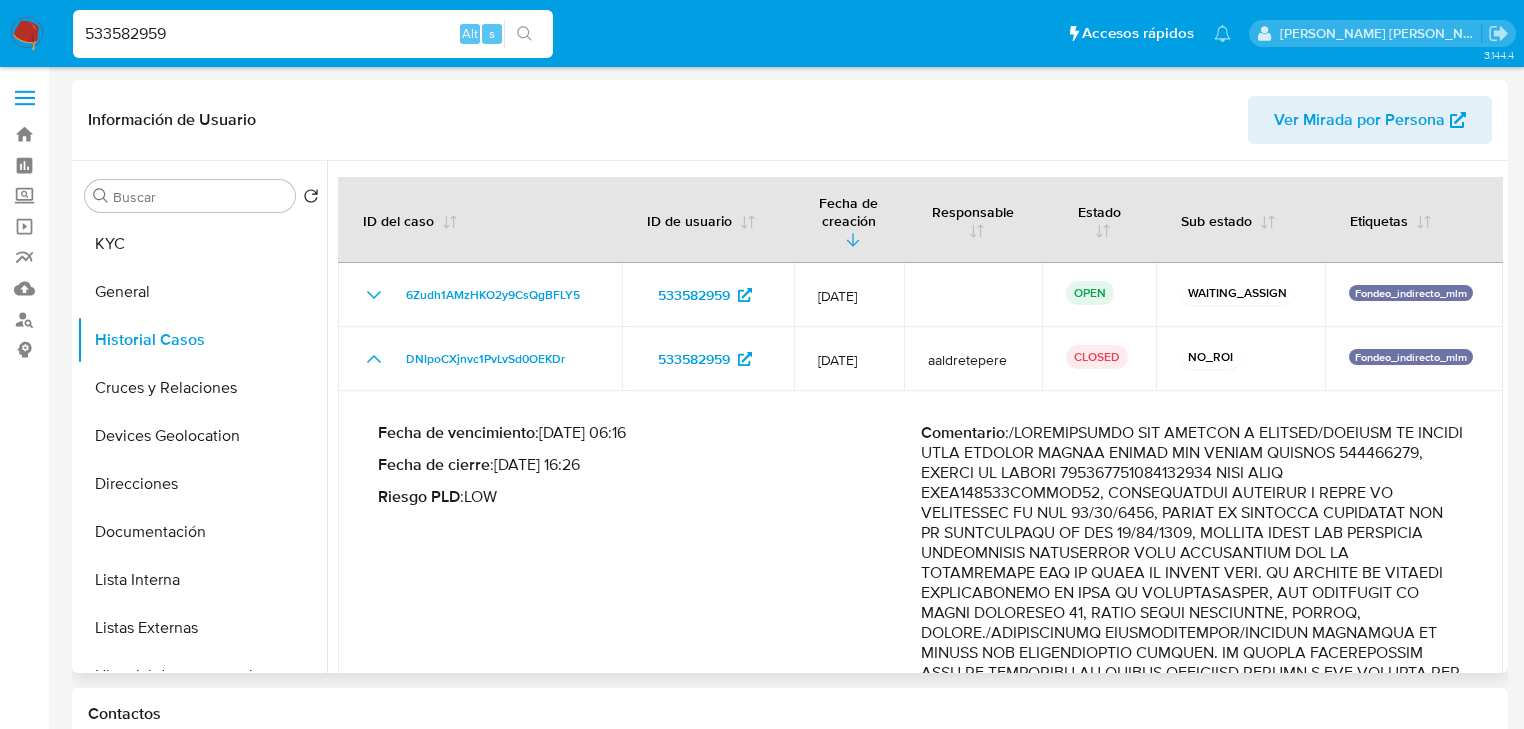 scroll, scrollTop: 240, scrollLeft: 0, axis: vertical 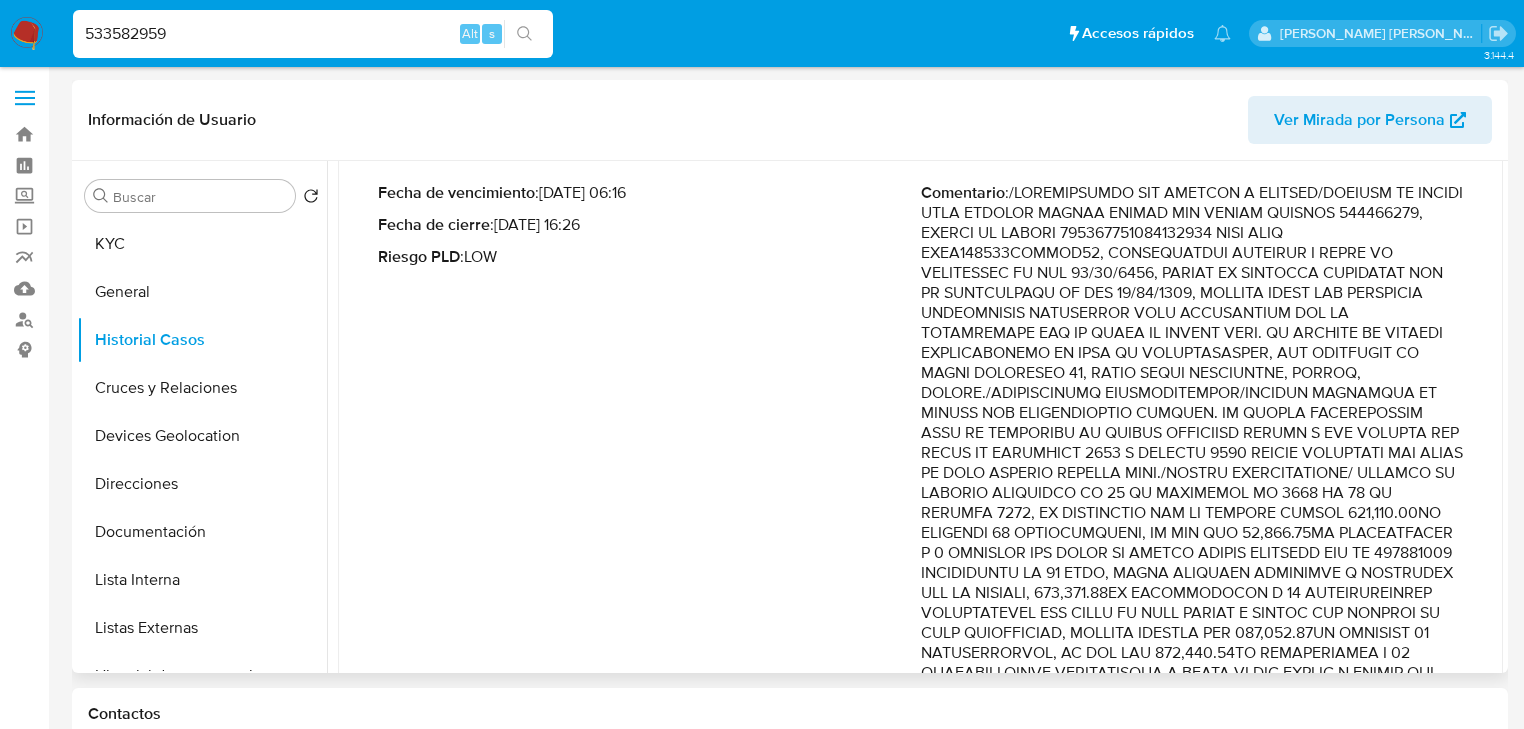 drag, startPoint x: 1257, startPoint y: 376, endPoint x: 1360, endPoint y: 516, distance: 173.80736 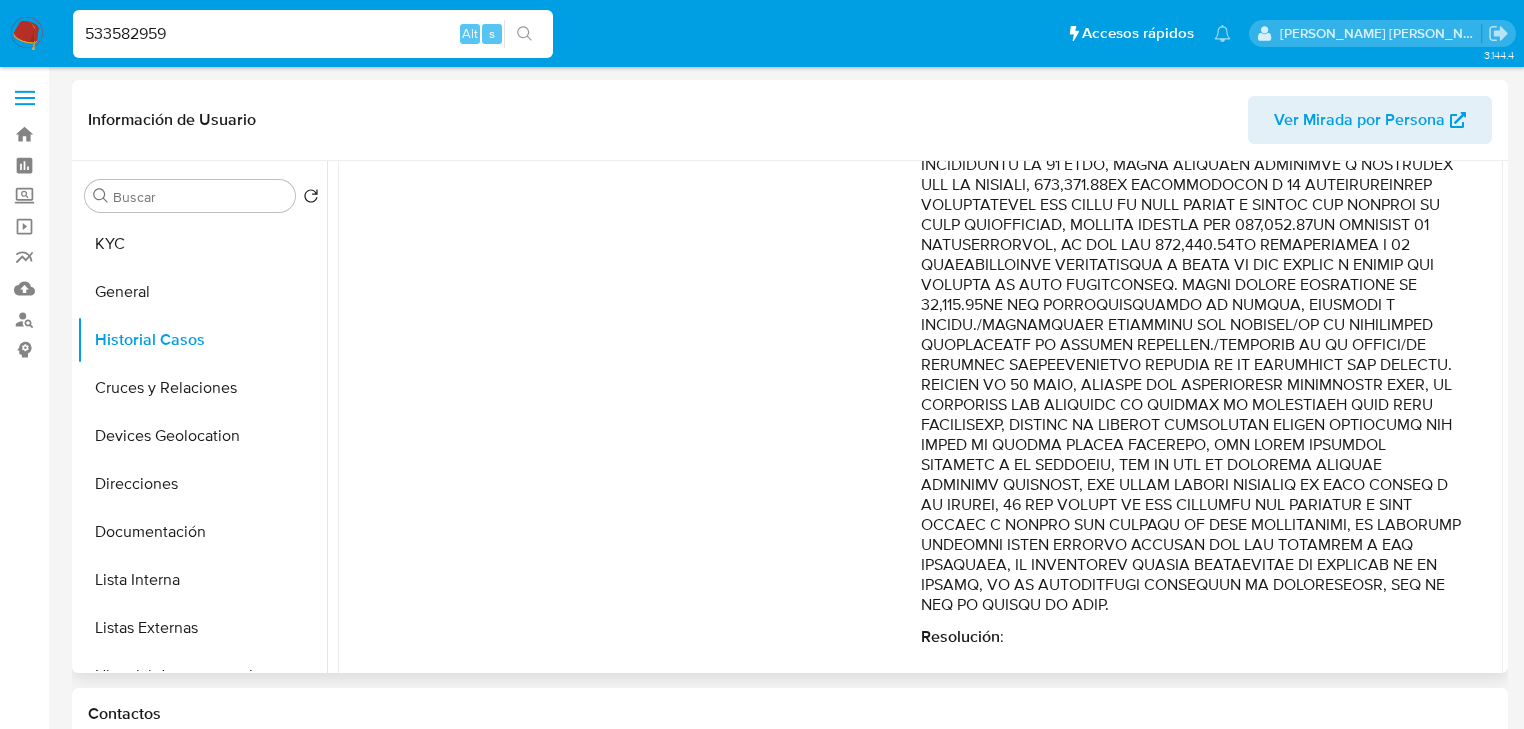 scroll, scrollTop: 668, scrollLeft: 0, axis: vertical 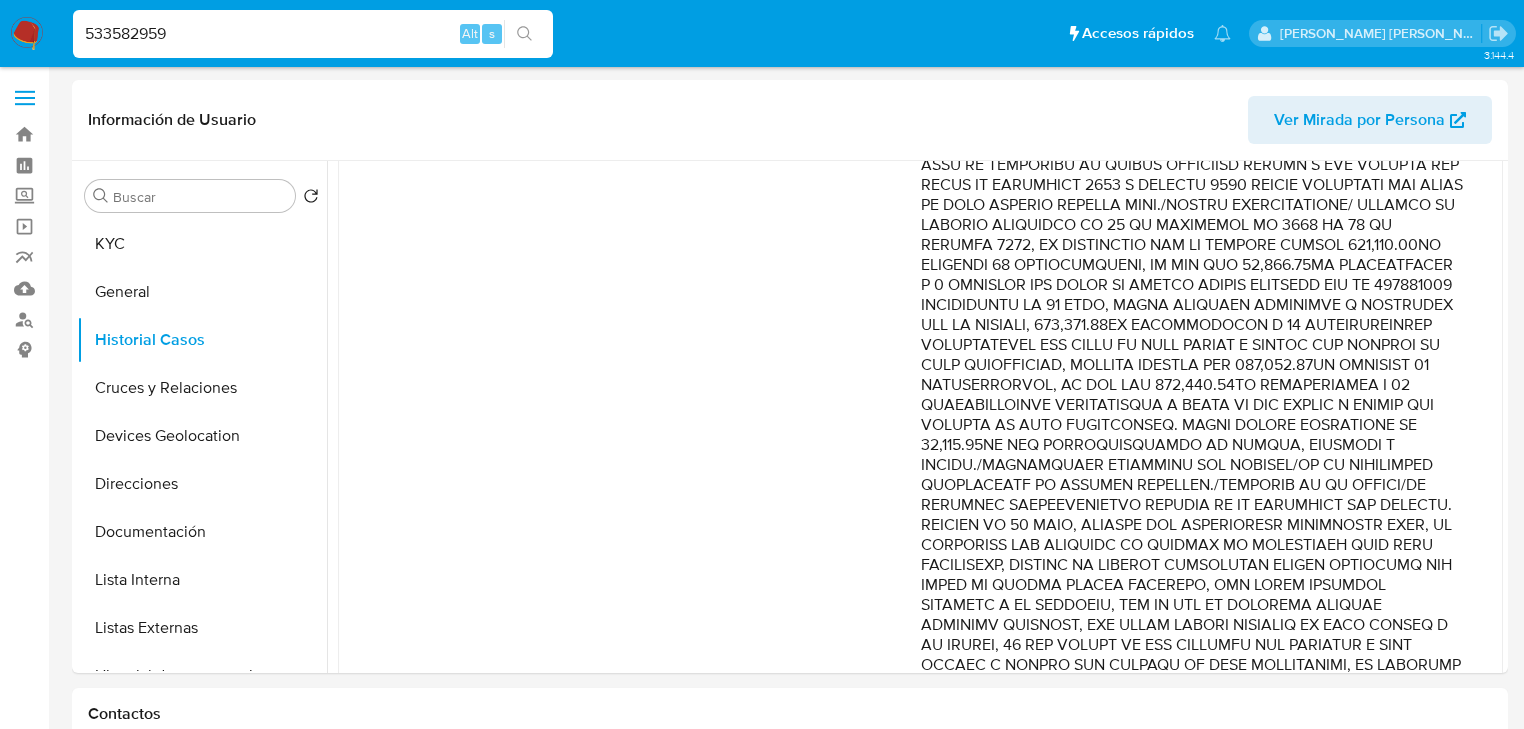 drag, startPoint x: 194, startPoint y: 34, endPoint x: 0, endPoint y: 16, distance: 194.83327 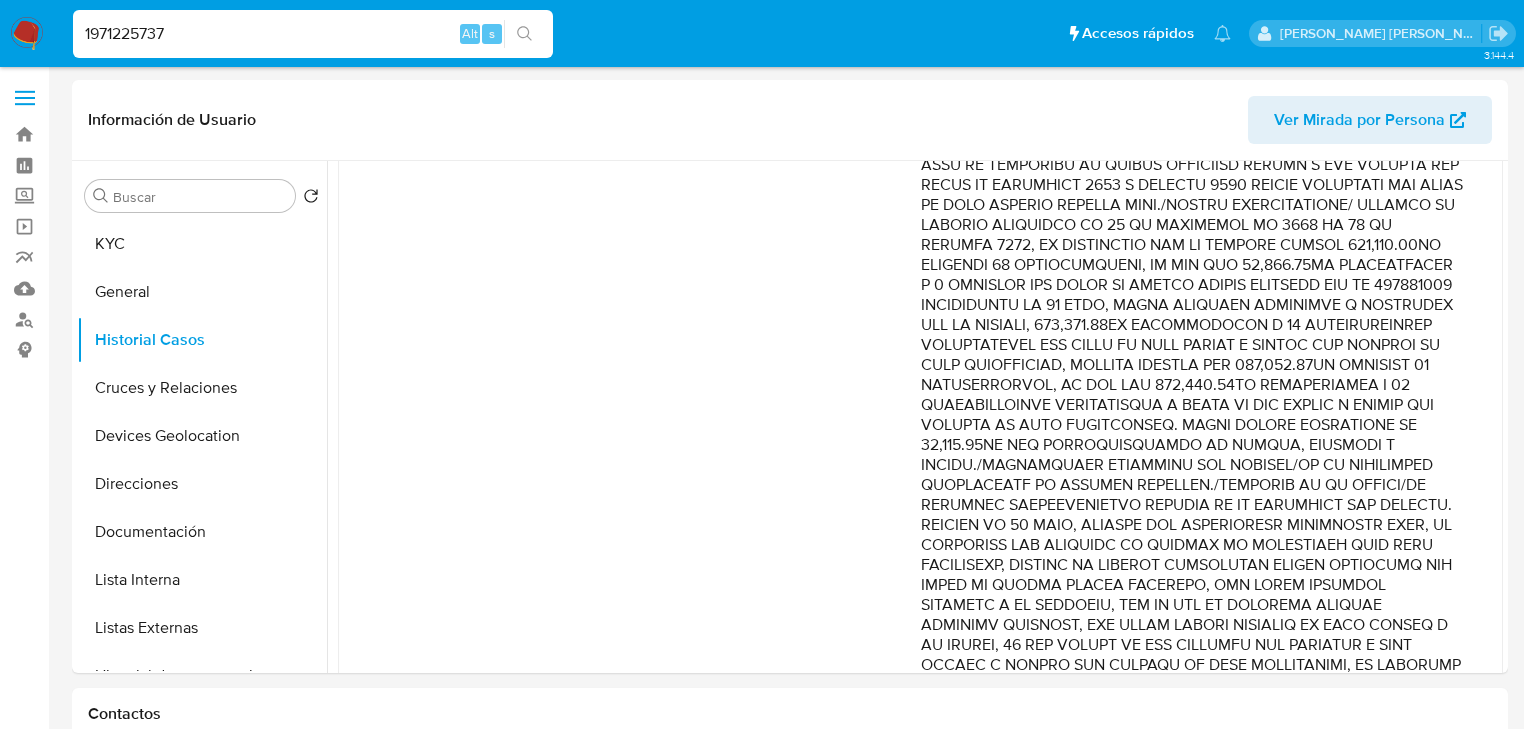type on "1971225737" 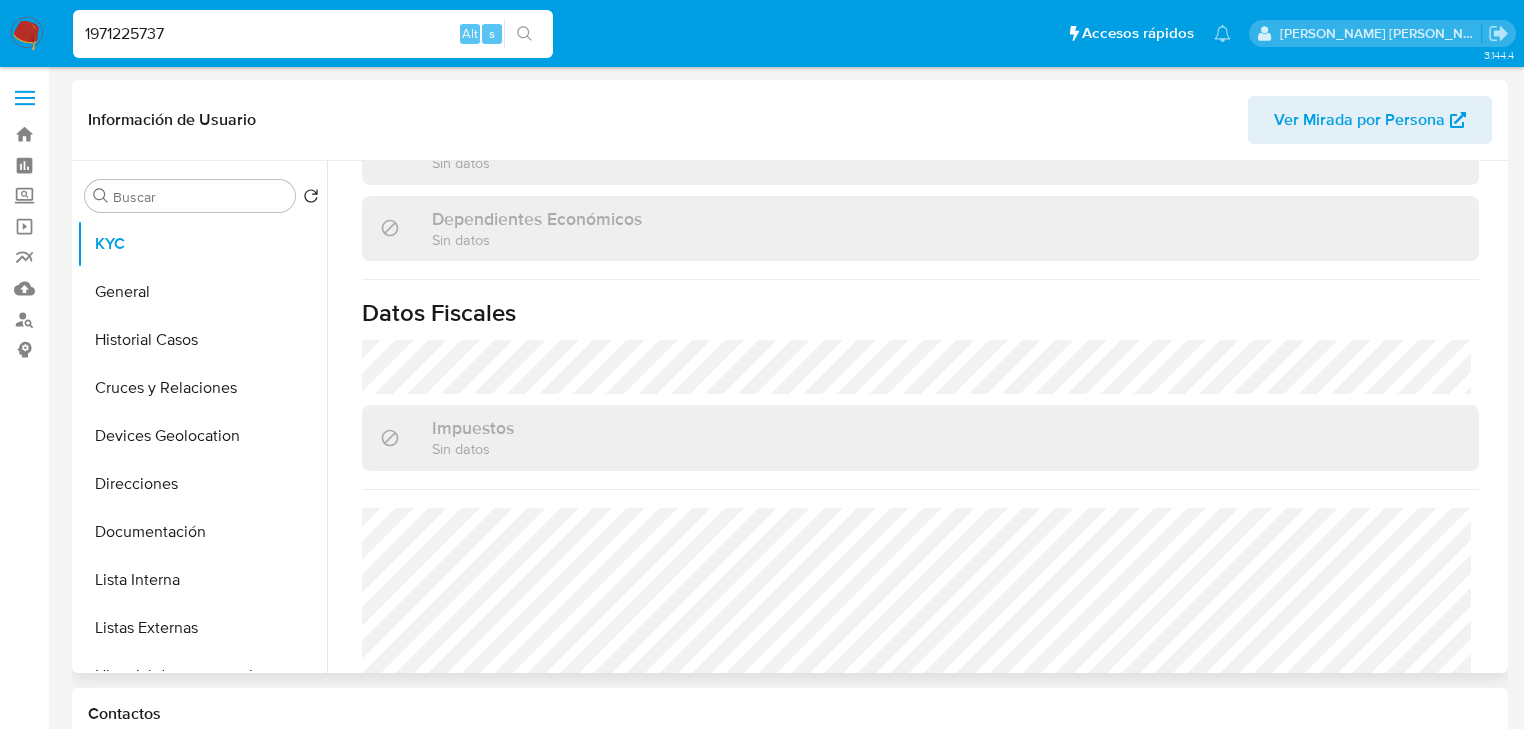 scroll, scrollTop: 785, scrollLeft: 0, axis: vertical 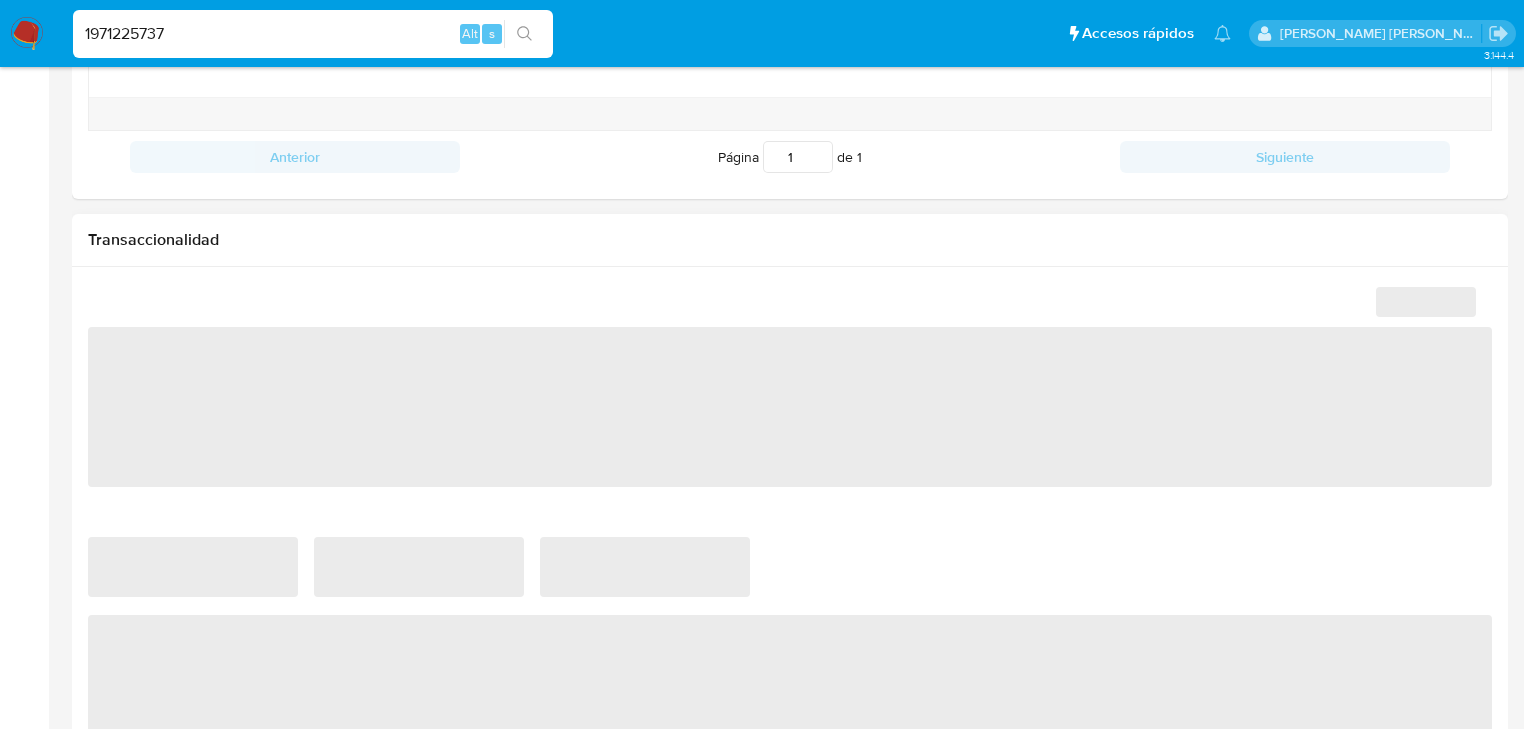 select on "10" 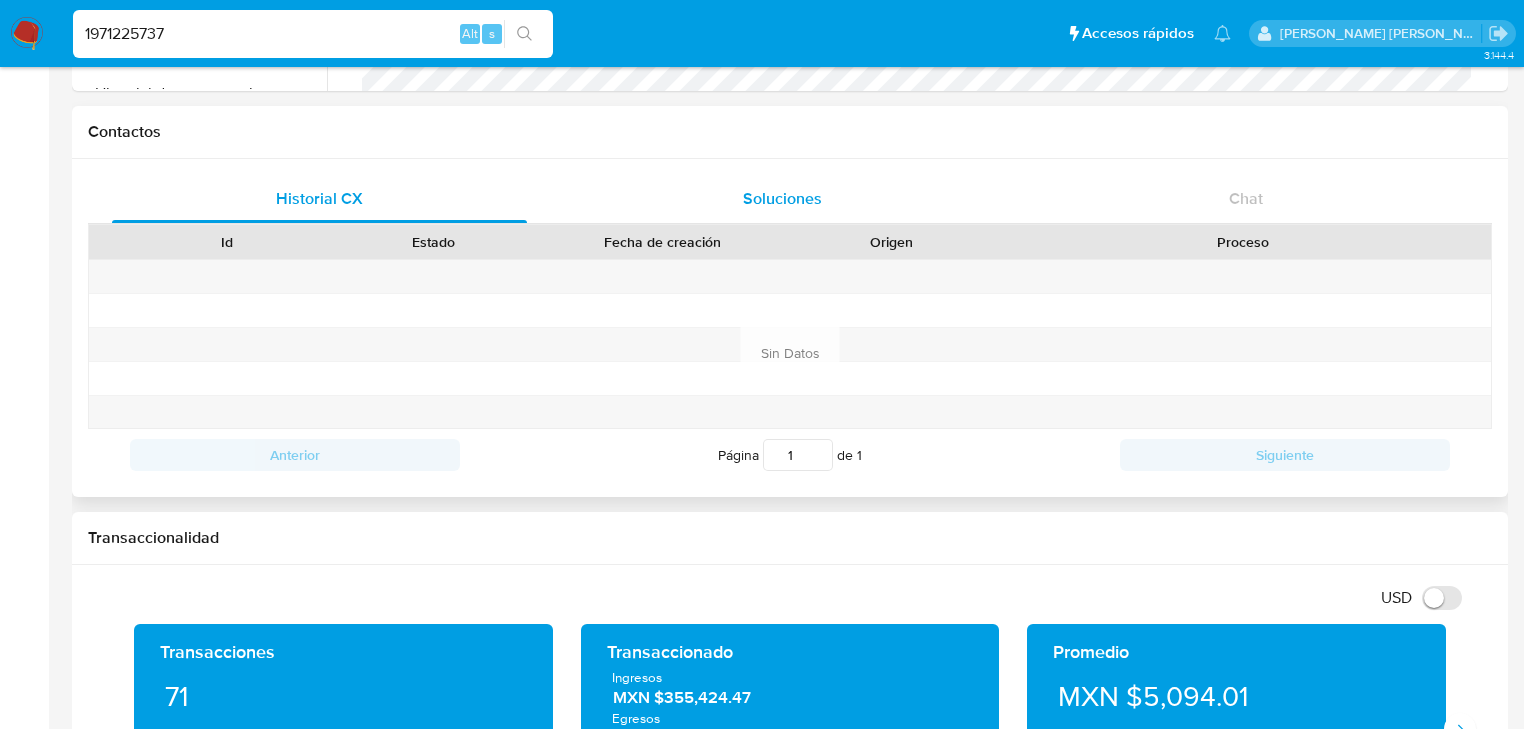 scroll, scrollTop: 320, scrollLeft: 0, axis: vertical 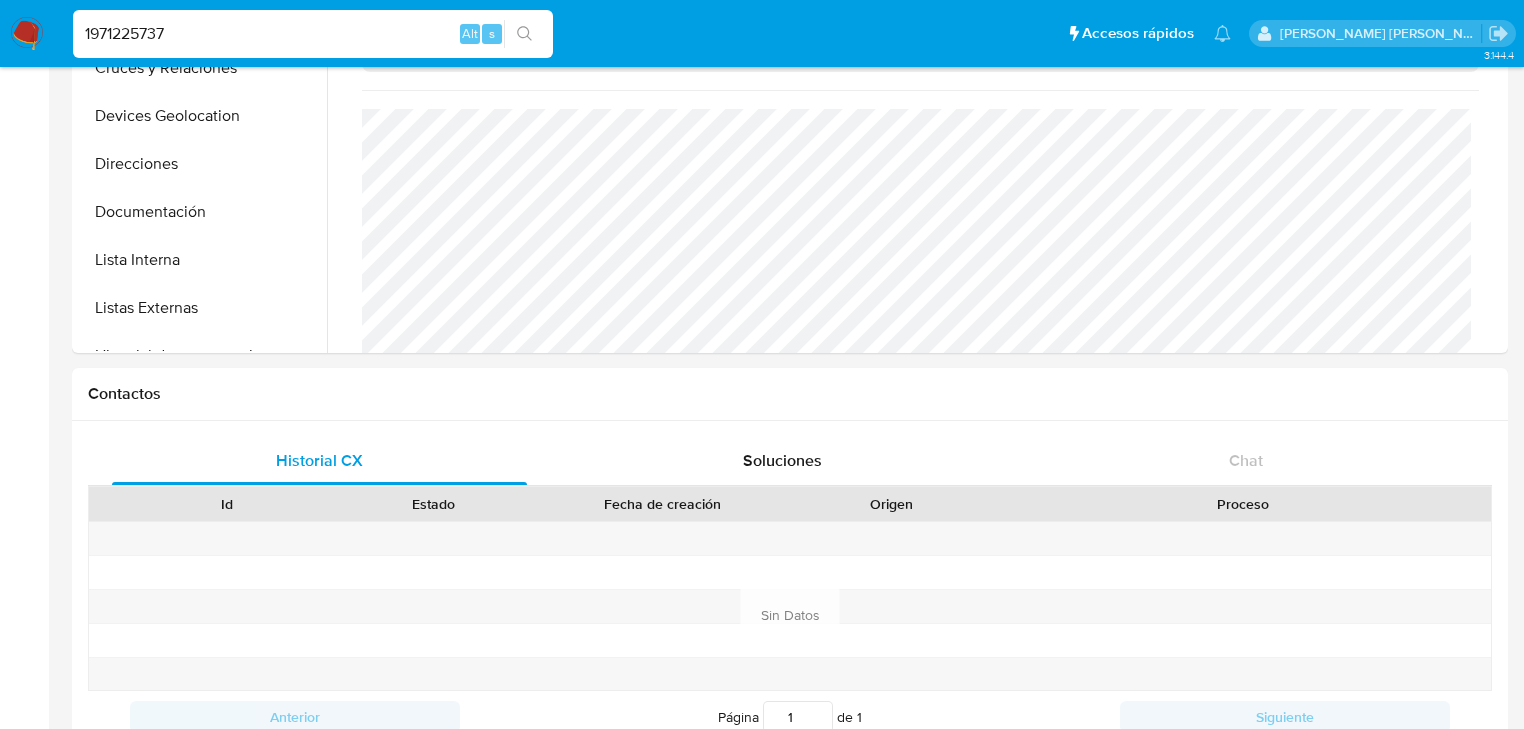 click on "Pausado Ver notificaciones 1971225737 Alt s Accesos rápidos   Presiona las siguientes teclas para acceder a algunas de las funciones Buscar caso o usuario Alt s Volver al home Alt h Agregar un archivo adjunto Alt a Michelle Angelica Rodriguez Bandeja Tablero Screening Búsqueda en Listas Watchlist Herramientas Operaciones masivas Reportes Mulan Buscador de personas Consolidado 3.144.4 Información de Usuario Ver Mirada por Persona Buscar   Volver al orden por defecto KYC General Historial Casos Cruces y Relaciones Devices Geolocation Direcciones Documentación Lista Interna Listas Externas Historial de conversaciones Restricciones Nuevo Mundo Archivos adjuntos Anticipos de dinero Historial Riesgo PLD Créditos Cuentas Bancarias Datos Modificados Dispositivos Point Fecha Compliant IV Challenges Información de accesos Insurtech Items Marcas AML Perfiles Tarjetas Usuario KYC Status Actualizado hace 6 meses   Creado: 02/09/2024 00:03:02 Actualizado: 11/01/2025 15:34:59 Datos personales   ID de usuario :      :" at bounding box center [762, 1308] 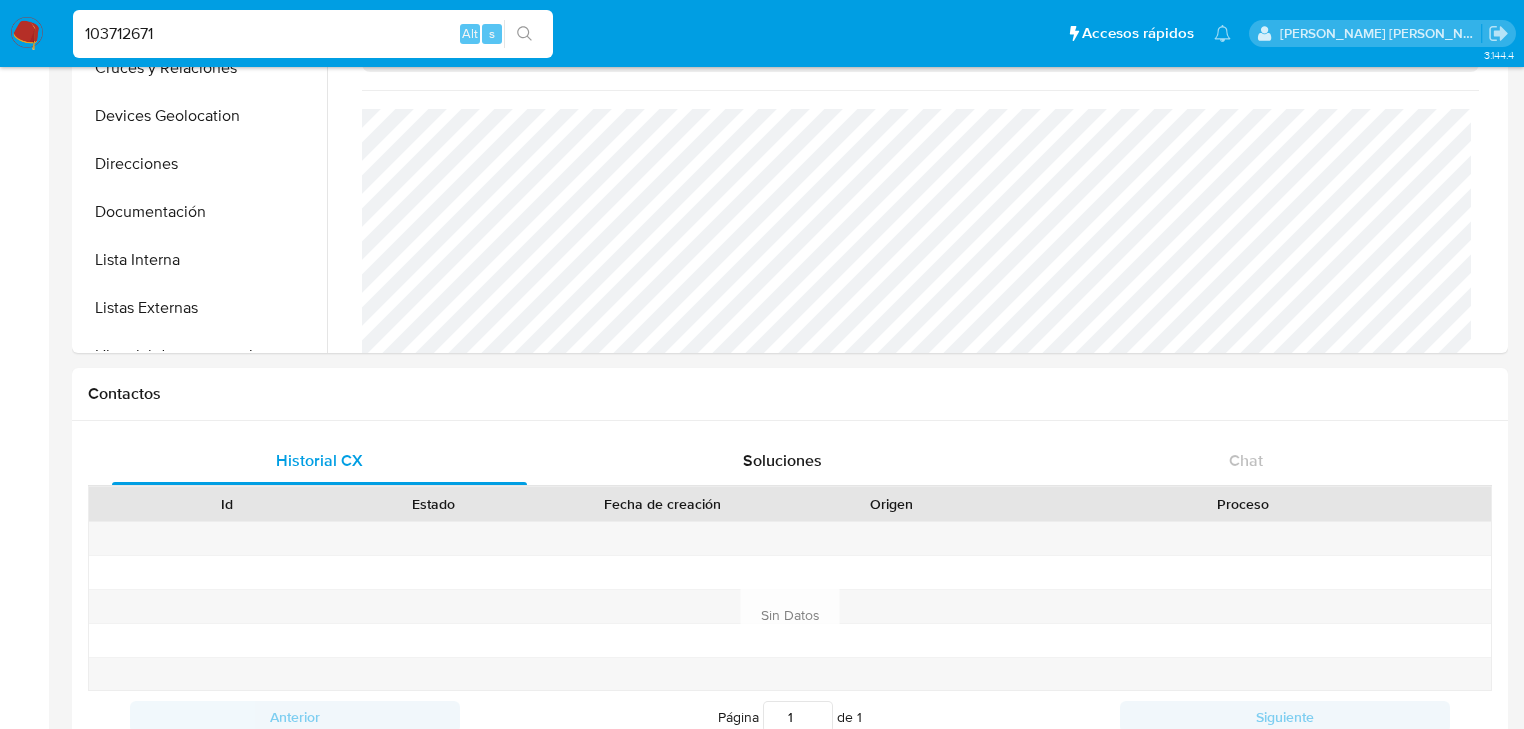 type on "103712671" 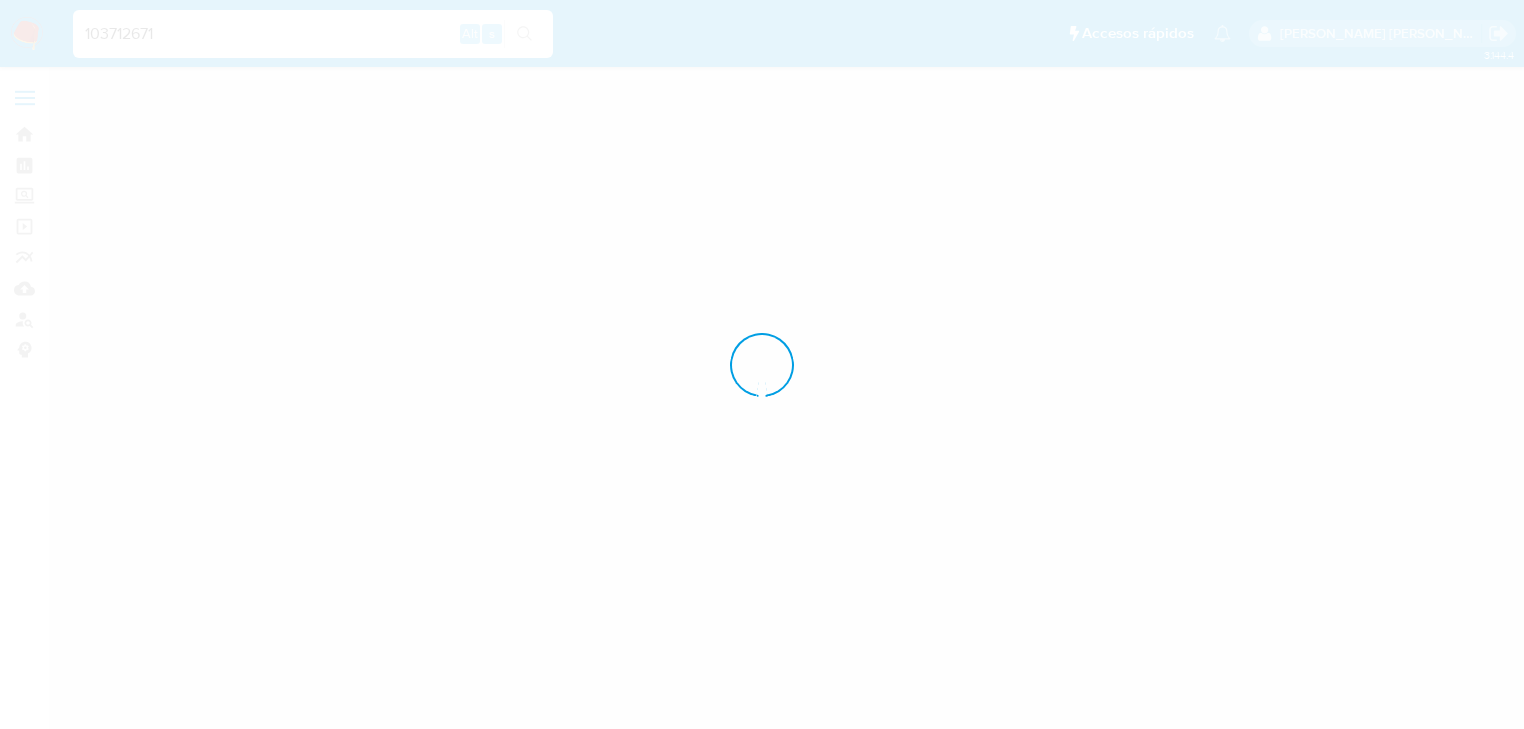 scroll, scrollTop: 0, scrollLeft: 0, axis: both 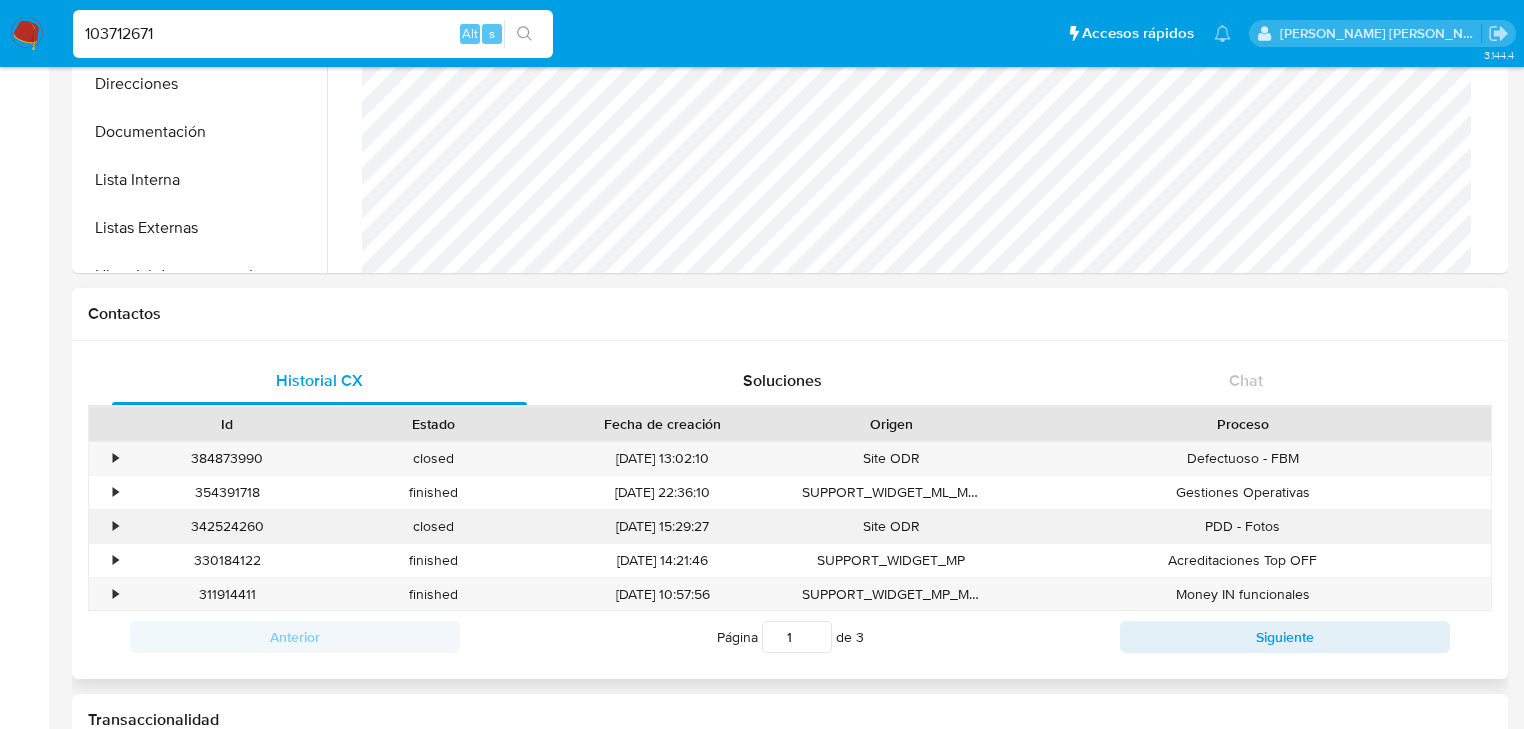select on "10" 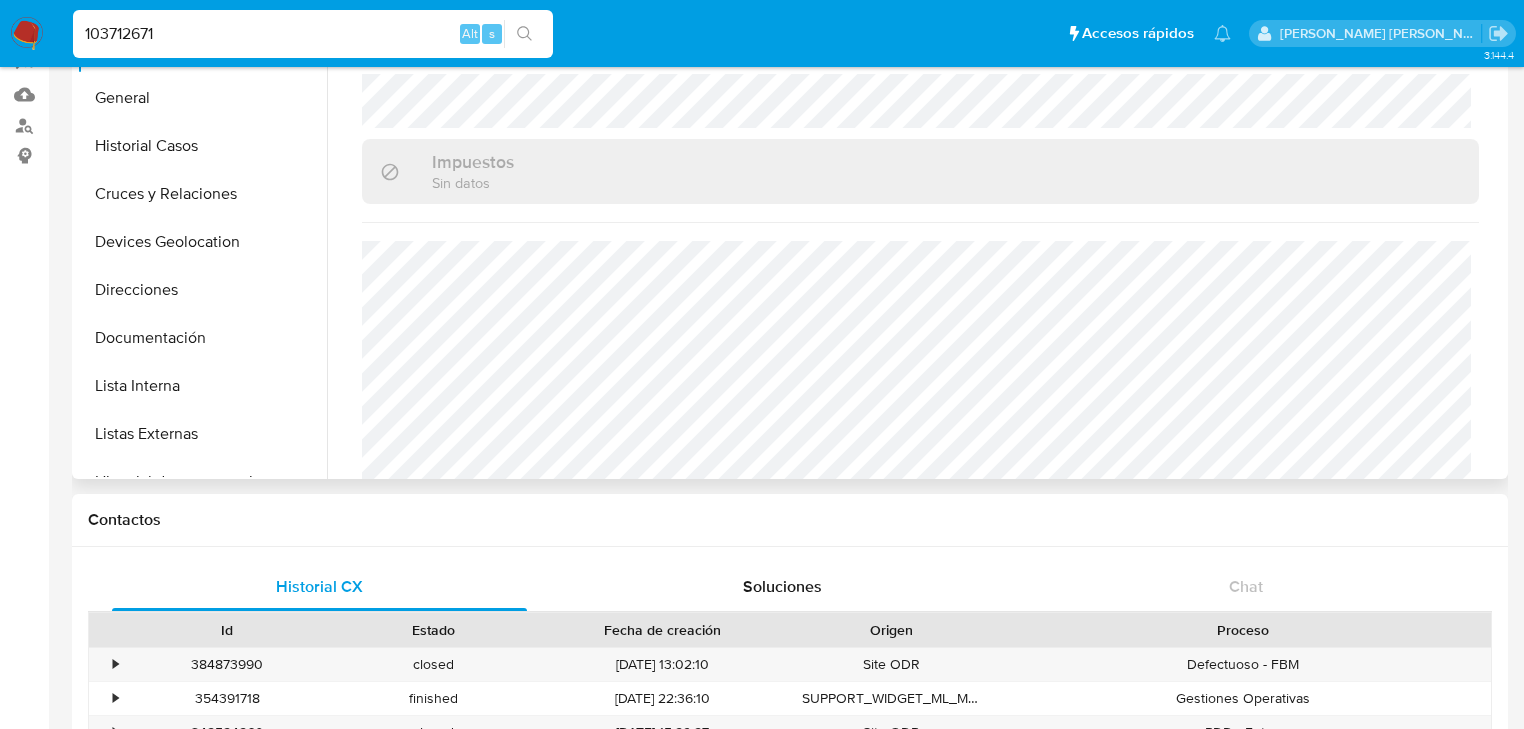 scroll, scrollTop: 0, scrollLeft: 0, axis: both 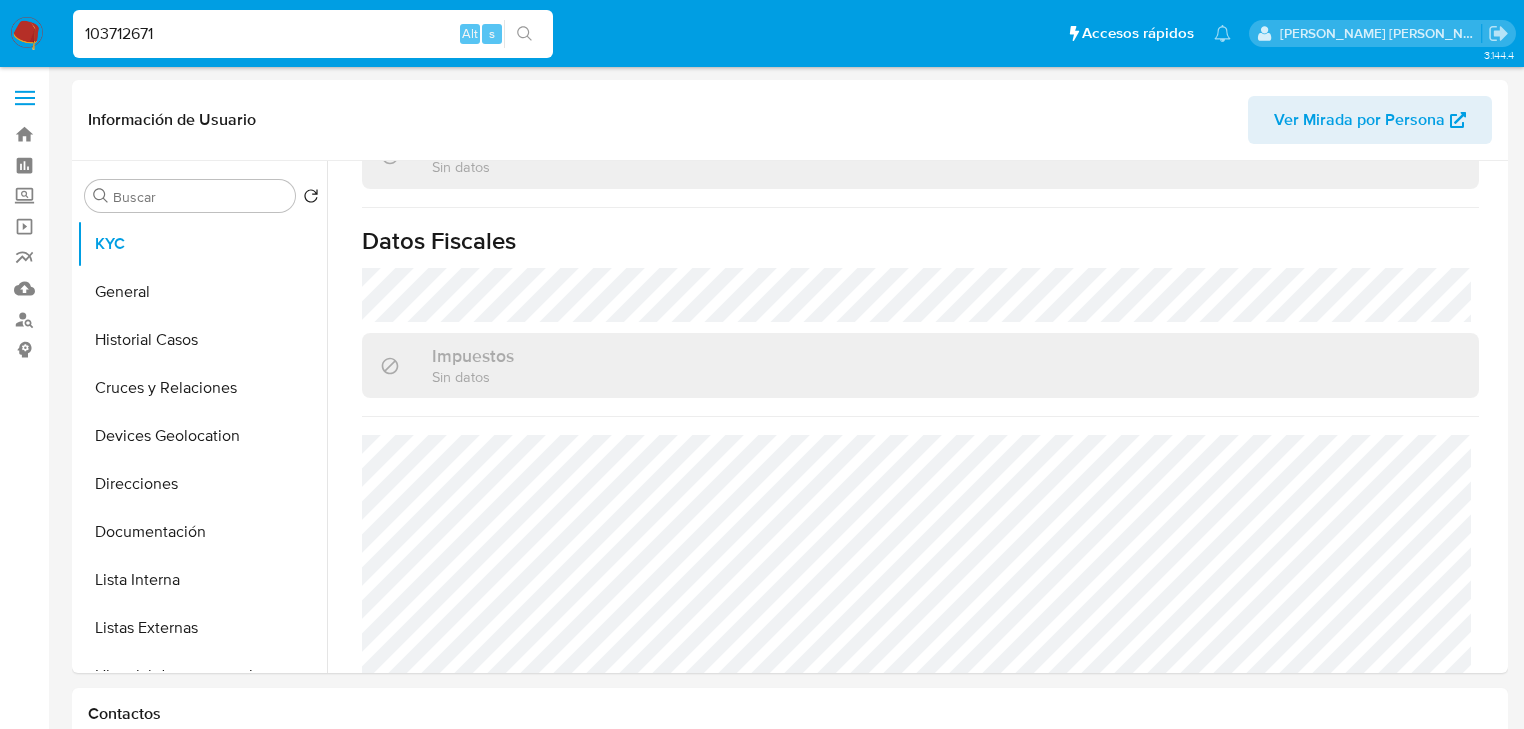 click on "Pausado Ver notificaciones 103712671 Alt s Accesos rápidos   Presiona las siguientes teclas para acceder a algunas de las funciones Buscar caso o usuario Alt s Volver al home Alt h Agregar un archivo adjunto Alt a Michelle Angelica Rodriguez" at bounding box center (762, 33) 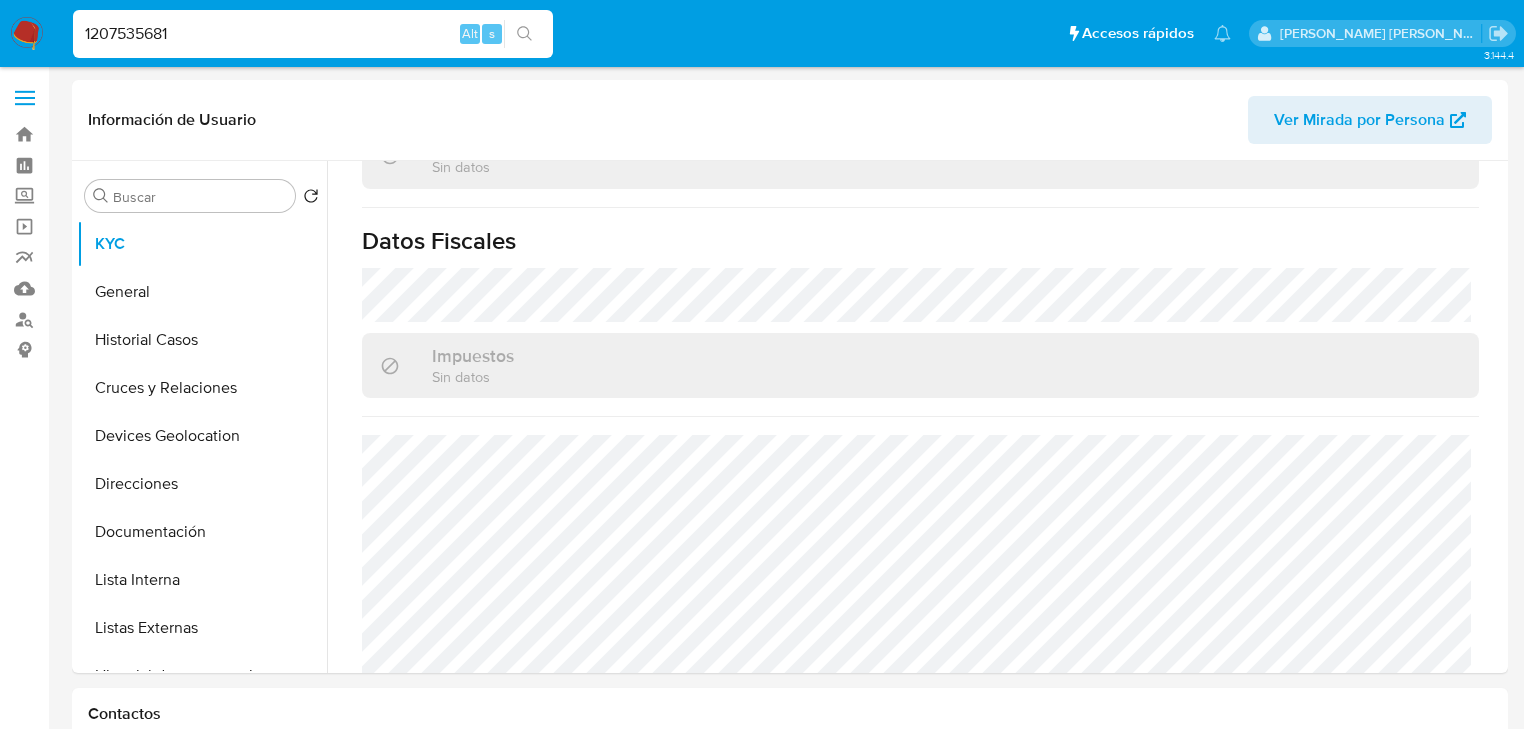 type on "1207535681" 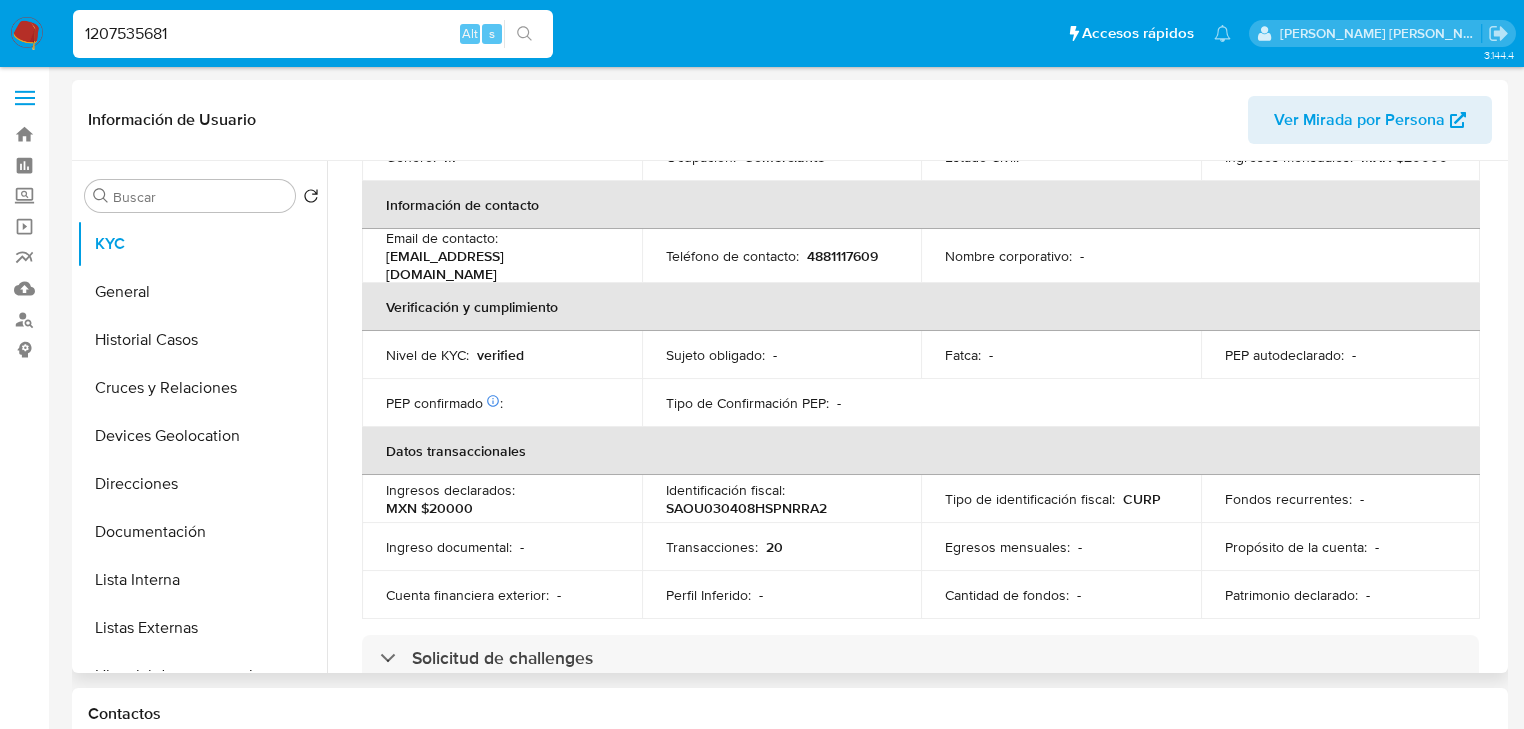 scroll, scrollTop: 637, scrollLeft: 0, axis: vertical 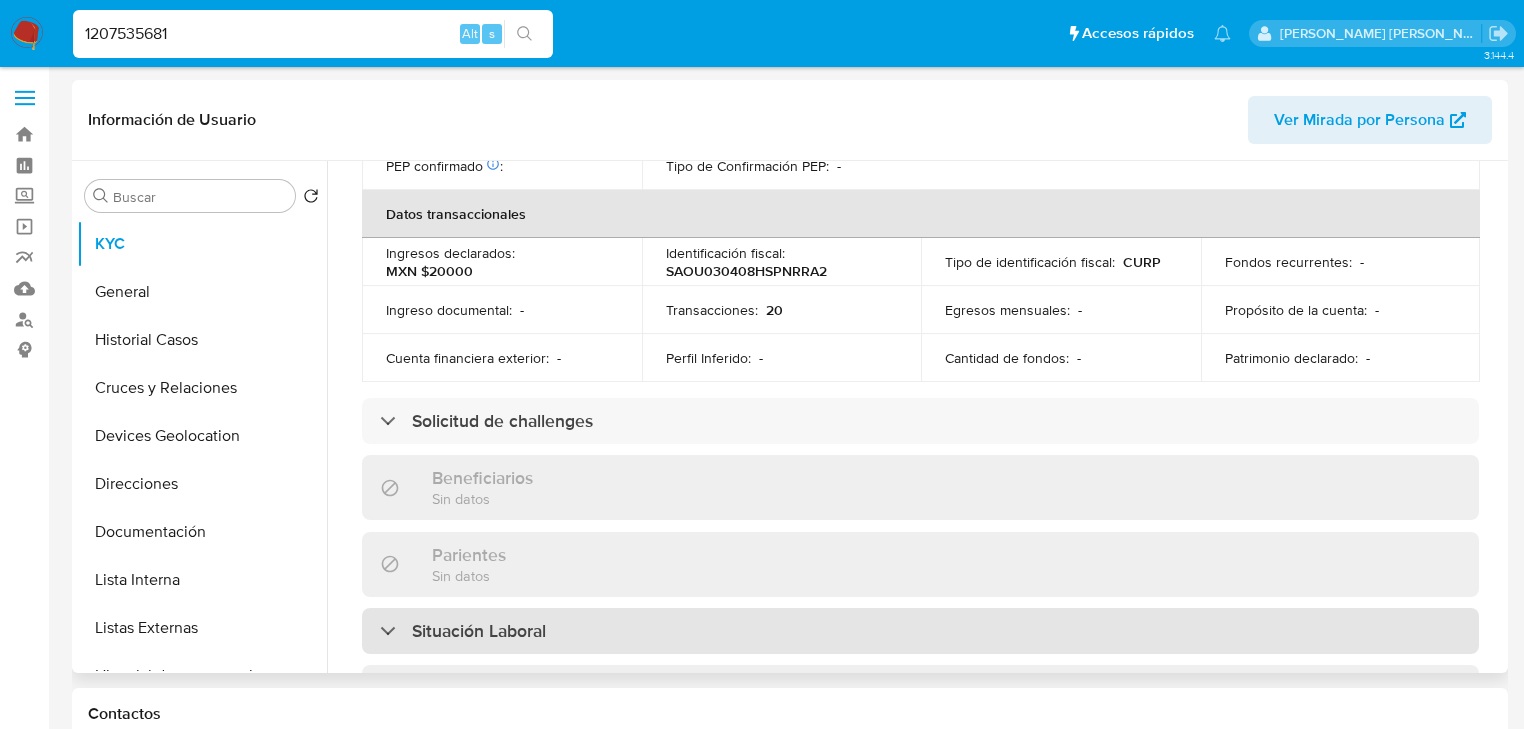 select on "10" 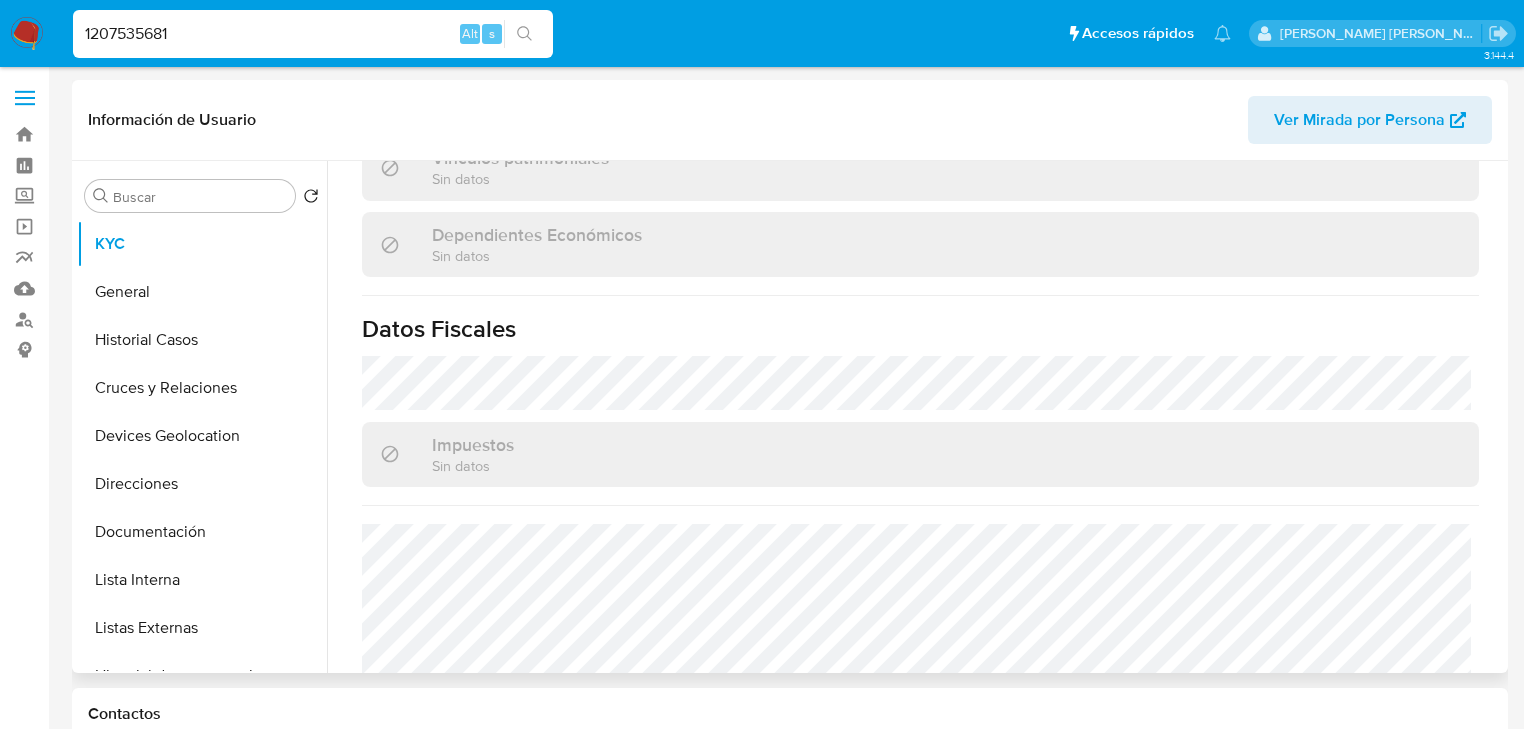 scroll, scrollTop: 1243, scrollLeft: 0, axis: vertical 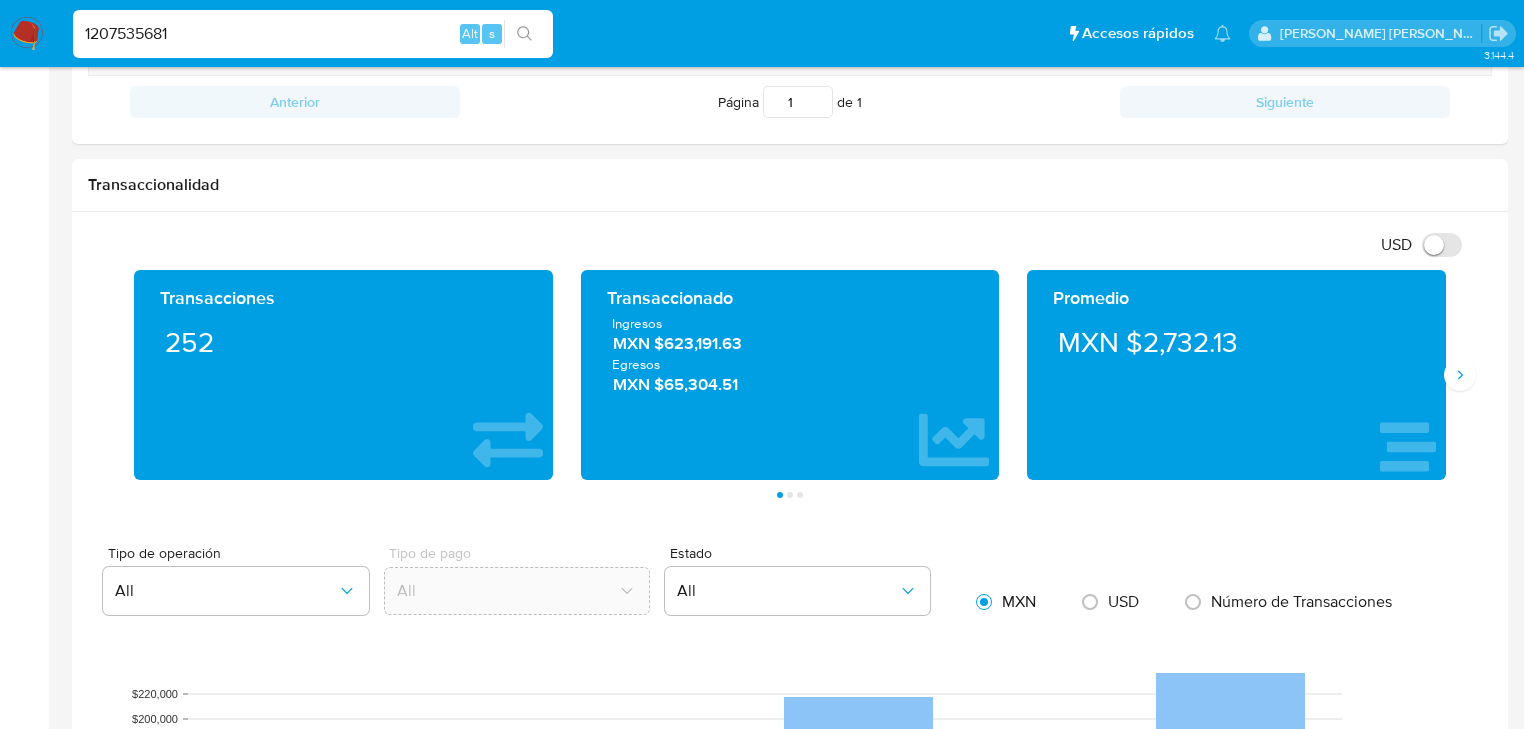drag, startPoint x: 236, startPoint y: 40, endPoint x: 0, endPoint y: 8, distance: 238.1596 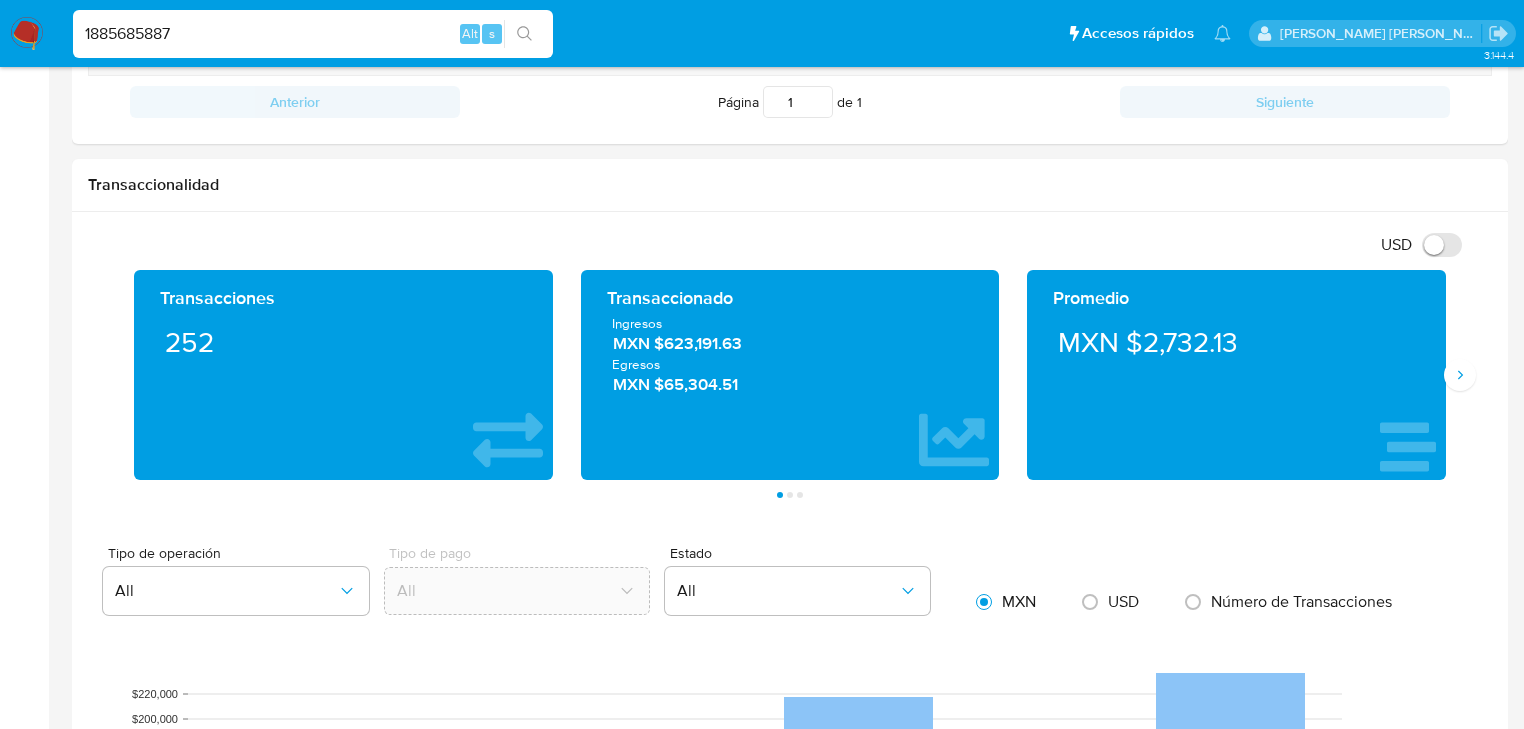 type on "1885685887" 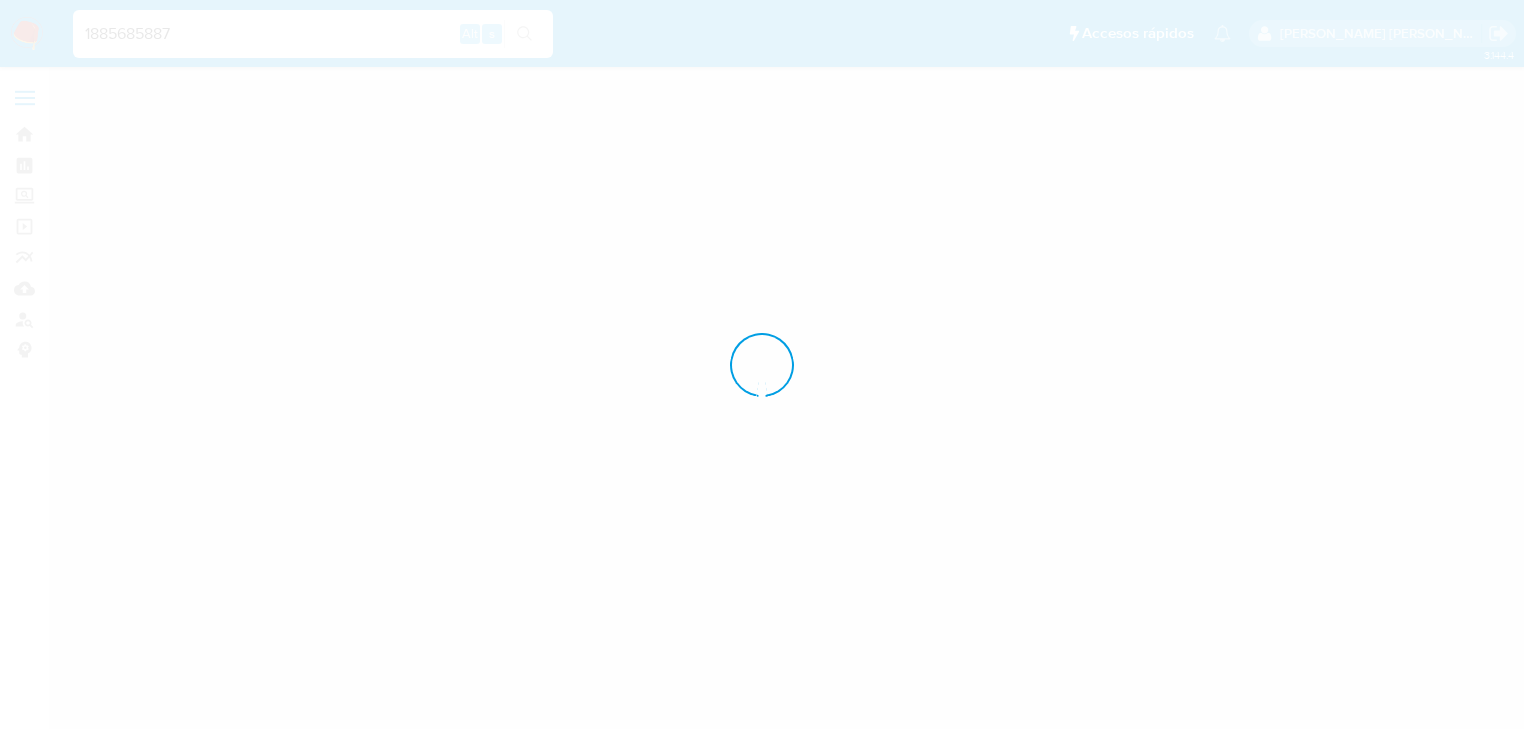 scroll, scrollTop: 0, scrollLeft: 0, axis: both 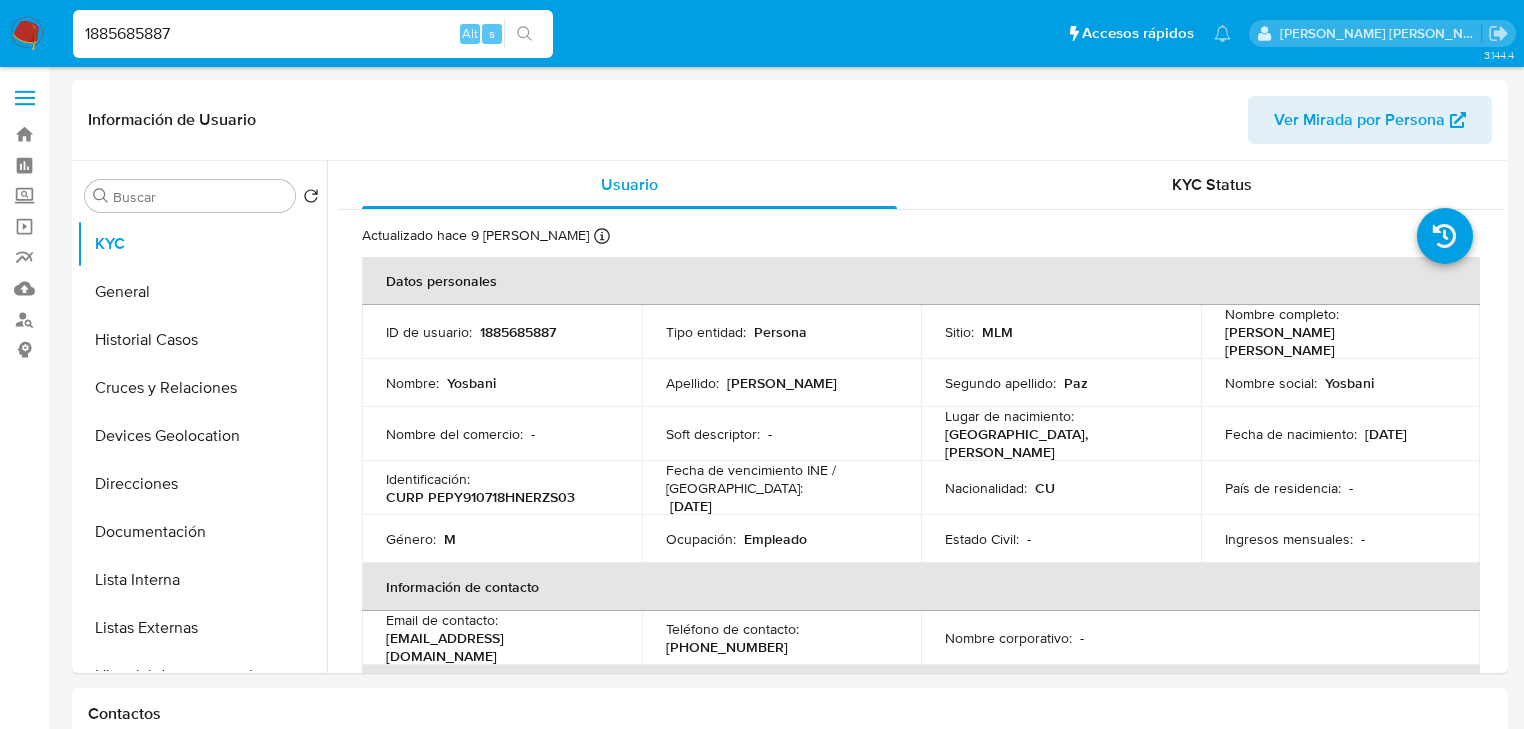 select on "10" 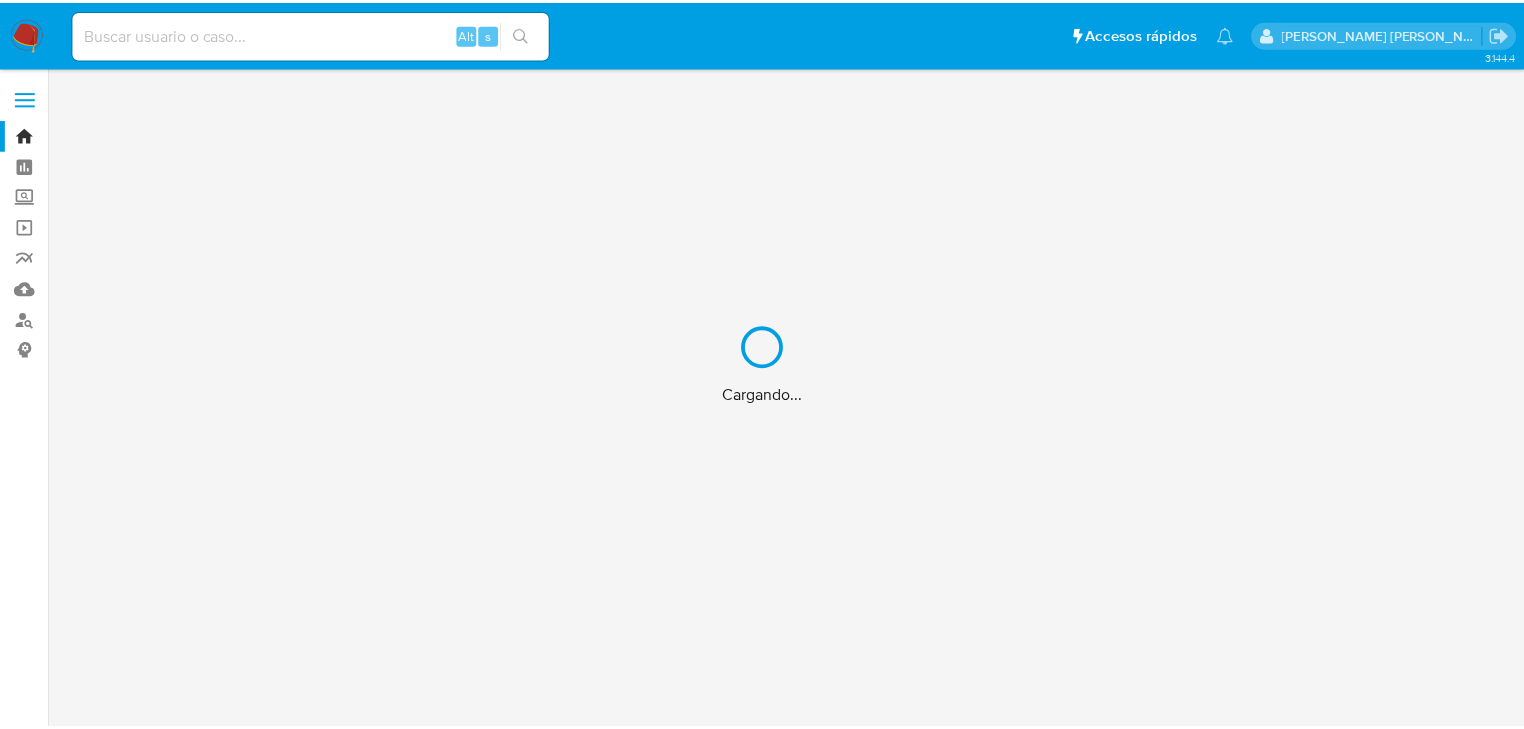 scroll, scrollTop: 0, scrollLeft: 0, axis: both 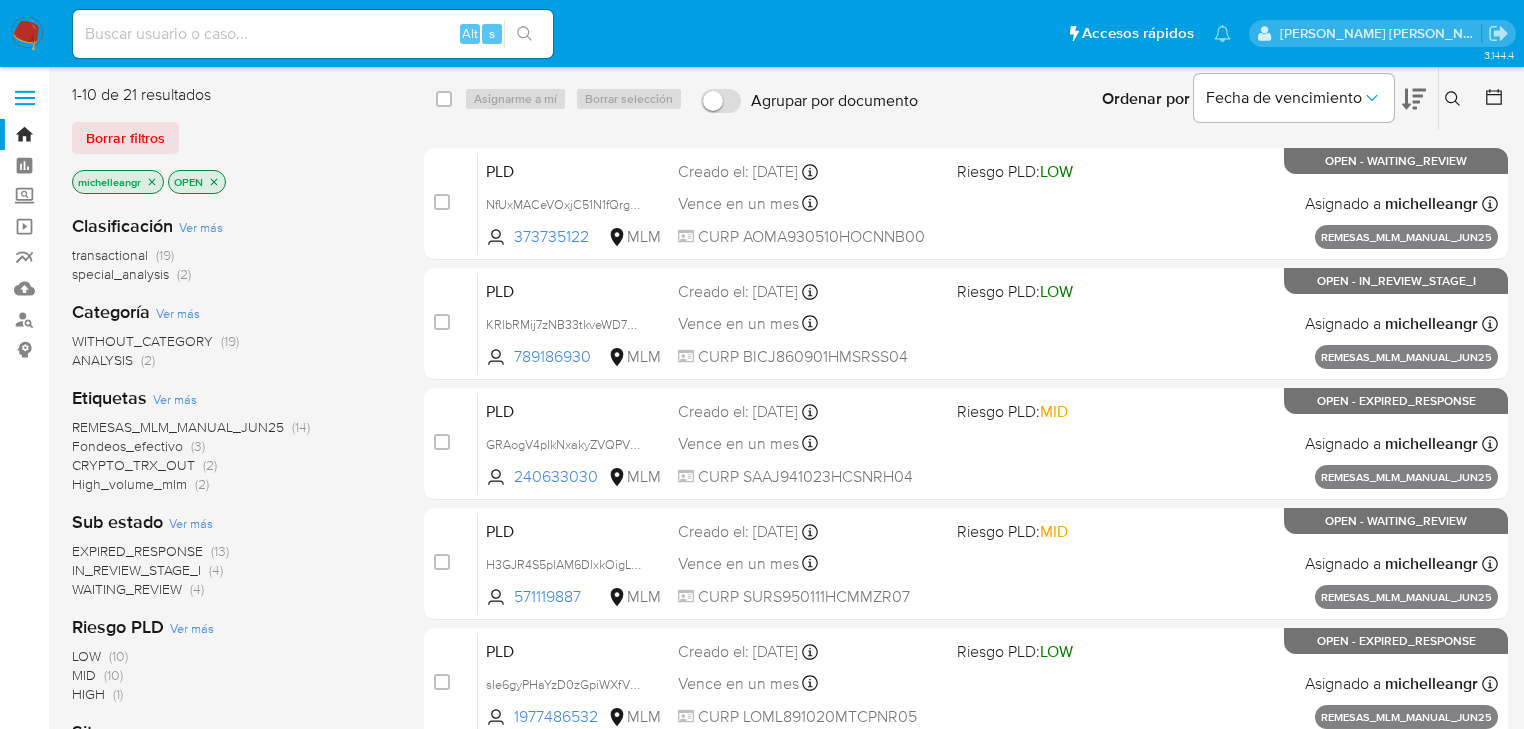 click at bounding box center [313, 34] 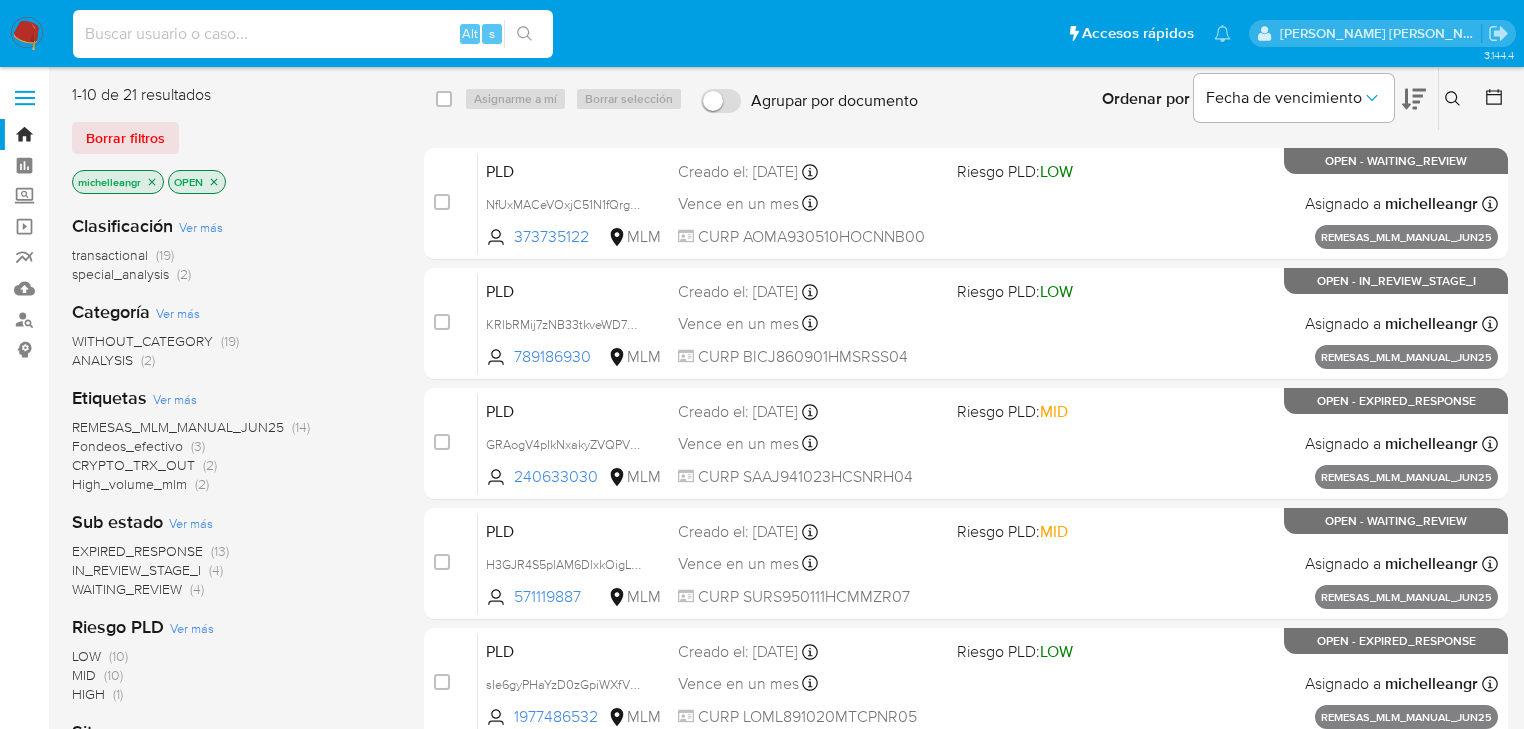 paste on "1207535681" 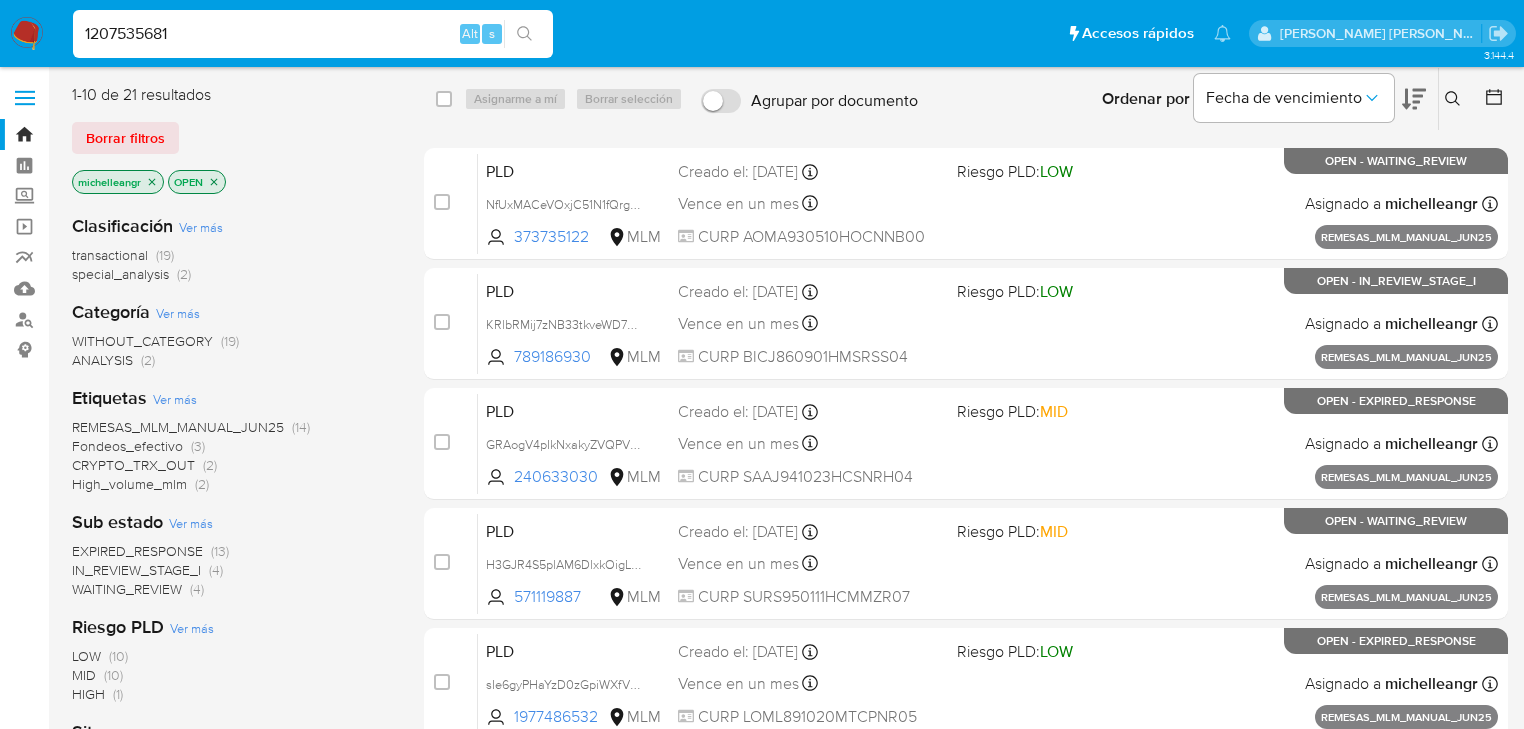 type on "1207535681" 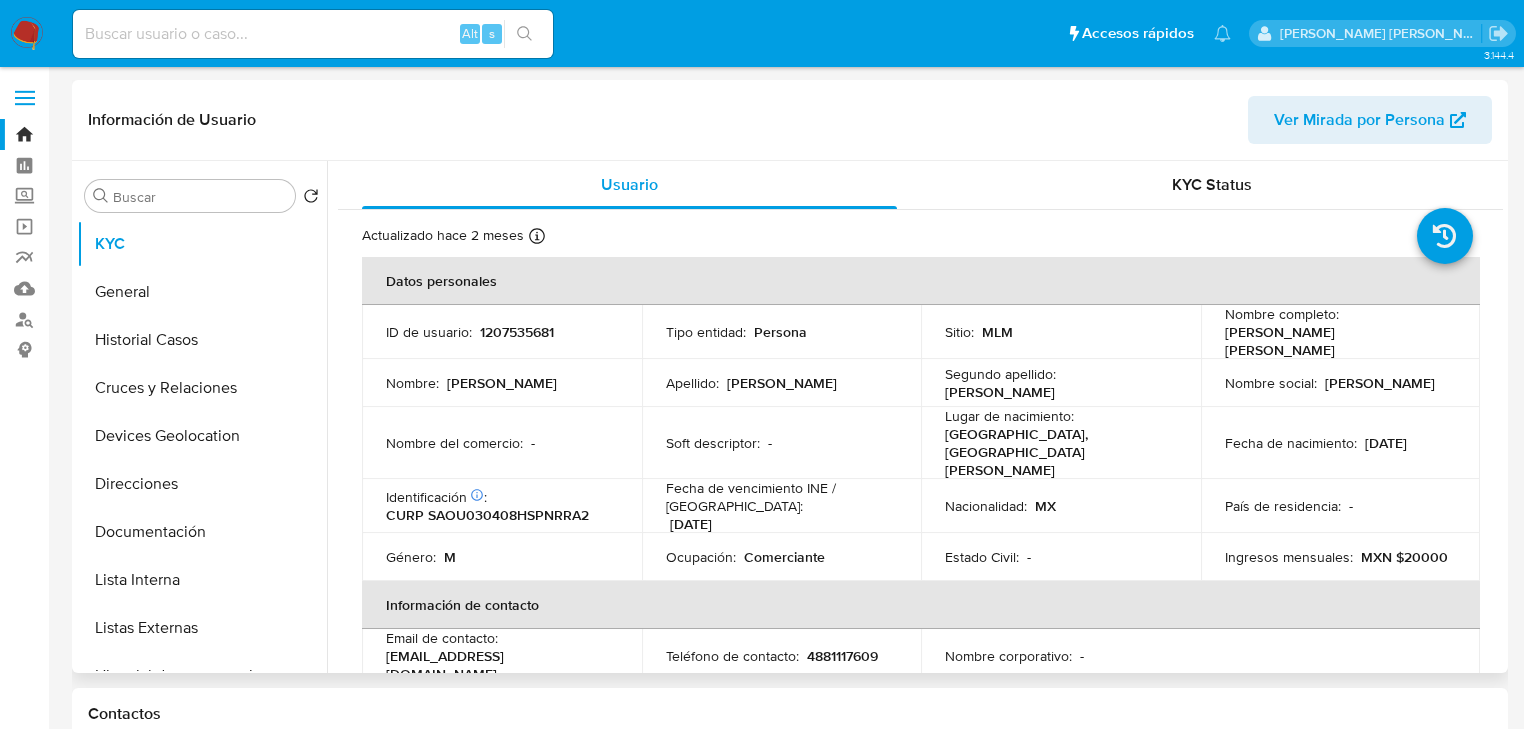 select on "10" 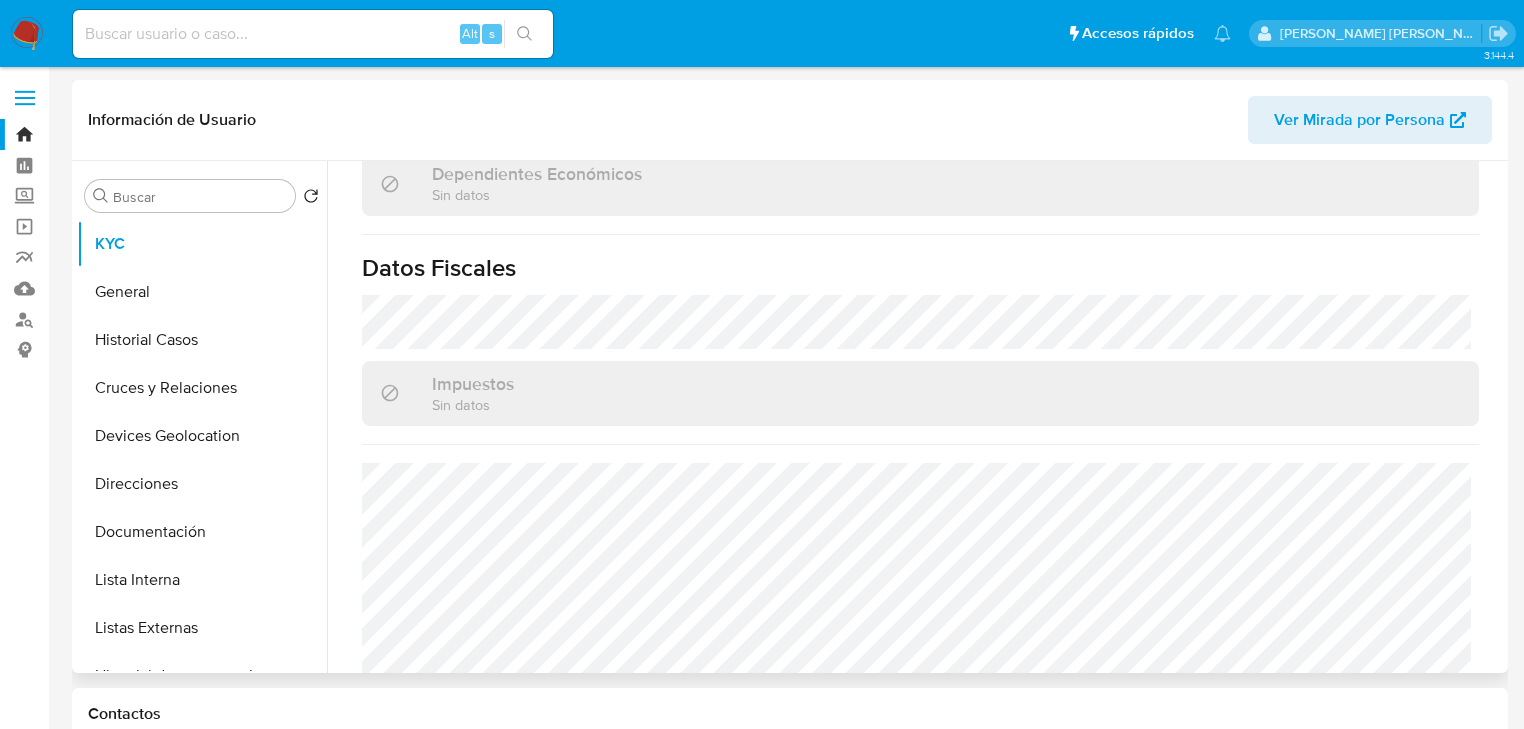 scroll, scrollTop: 1243, scrollLeft: 0, axis: vertical 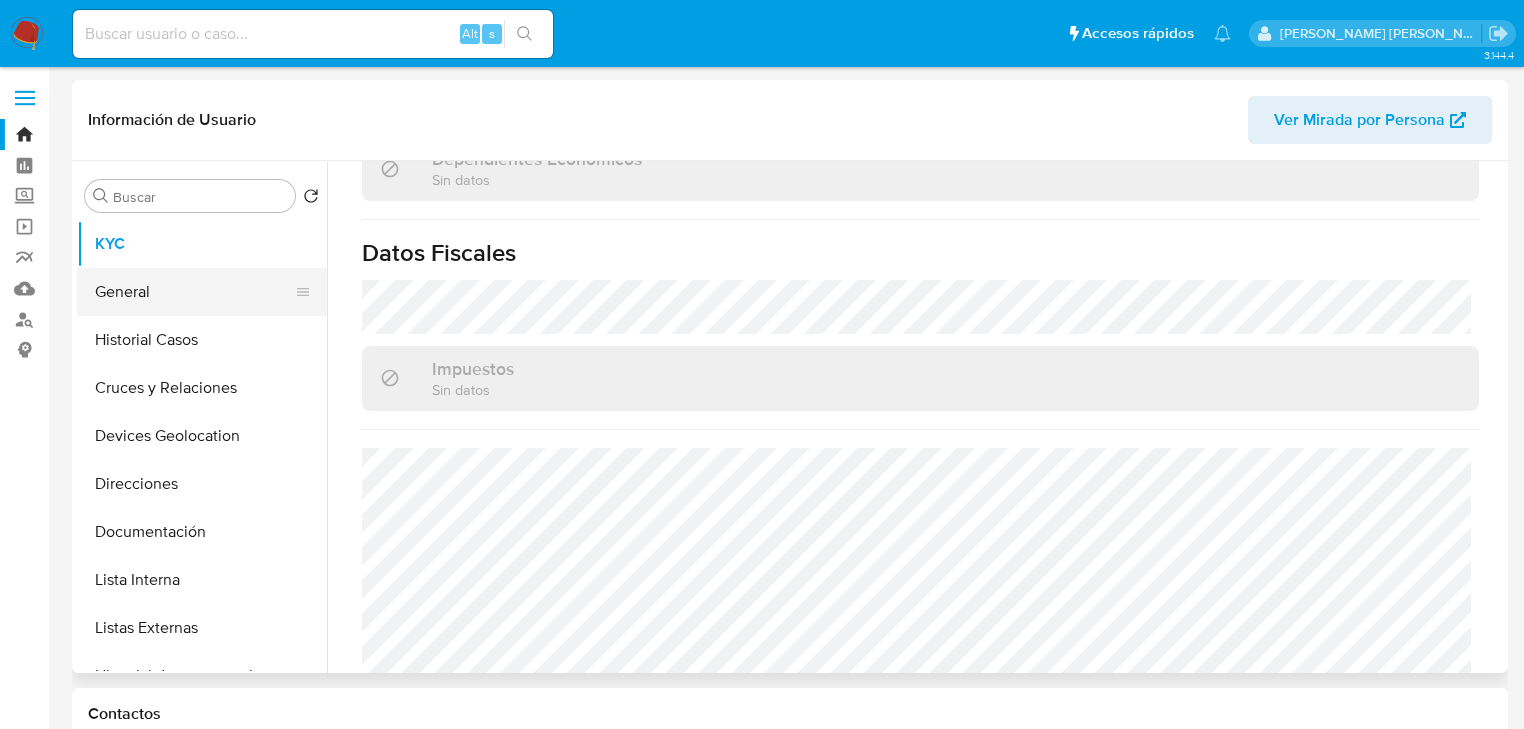 click on "General" at bounding box center (194, 292) 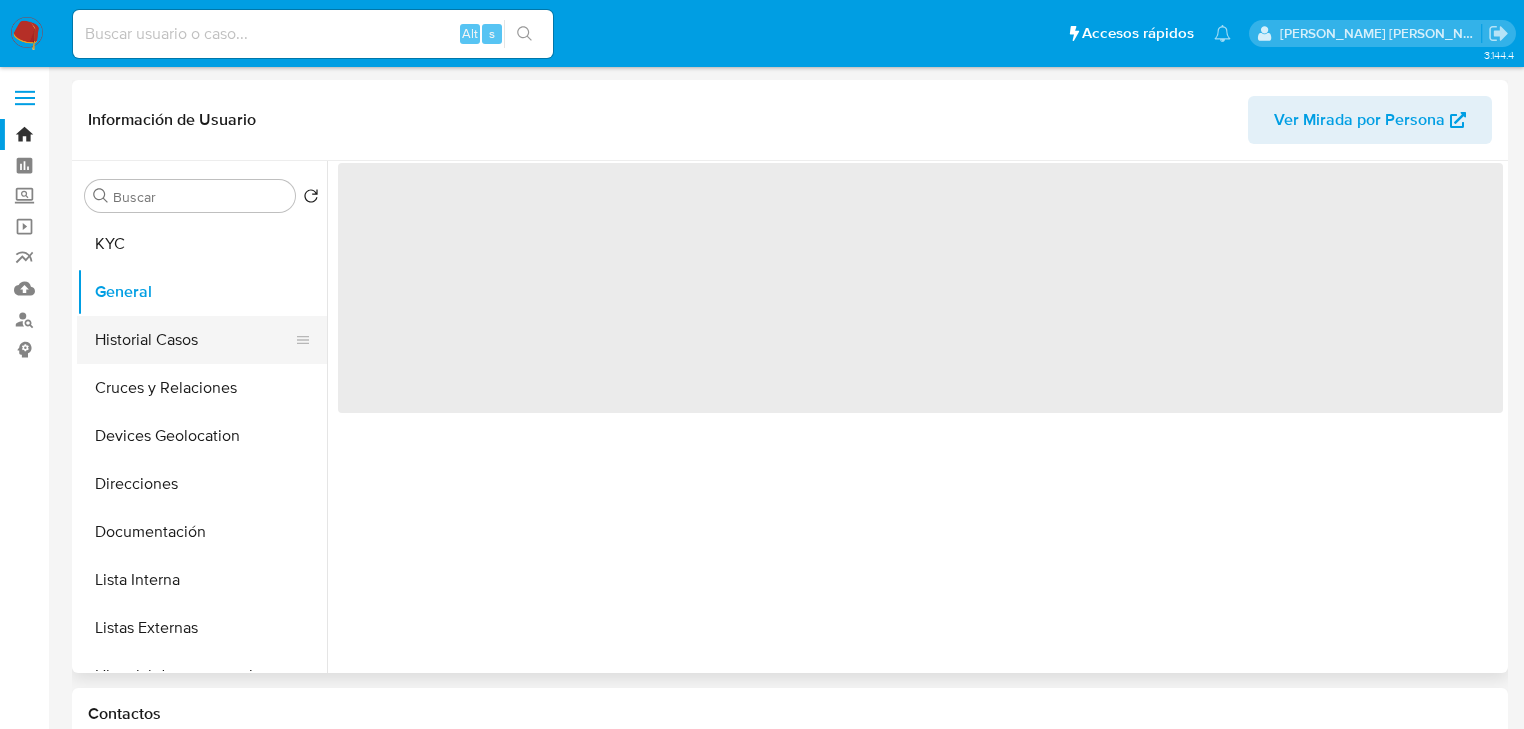 scroll, scrollTop: 0, scrollLeft: 0, axis: both 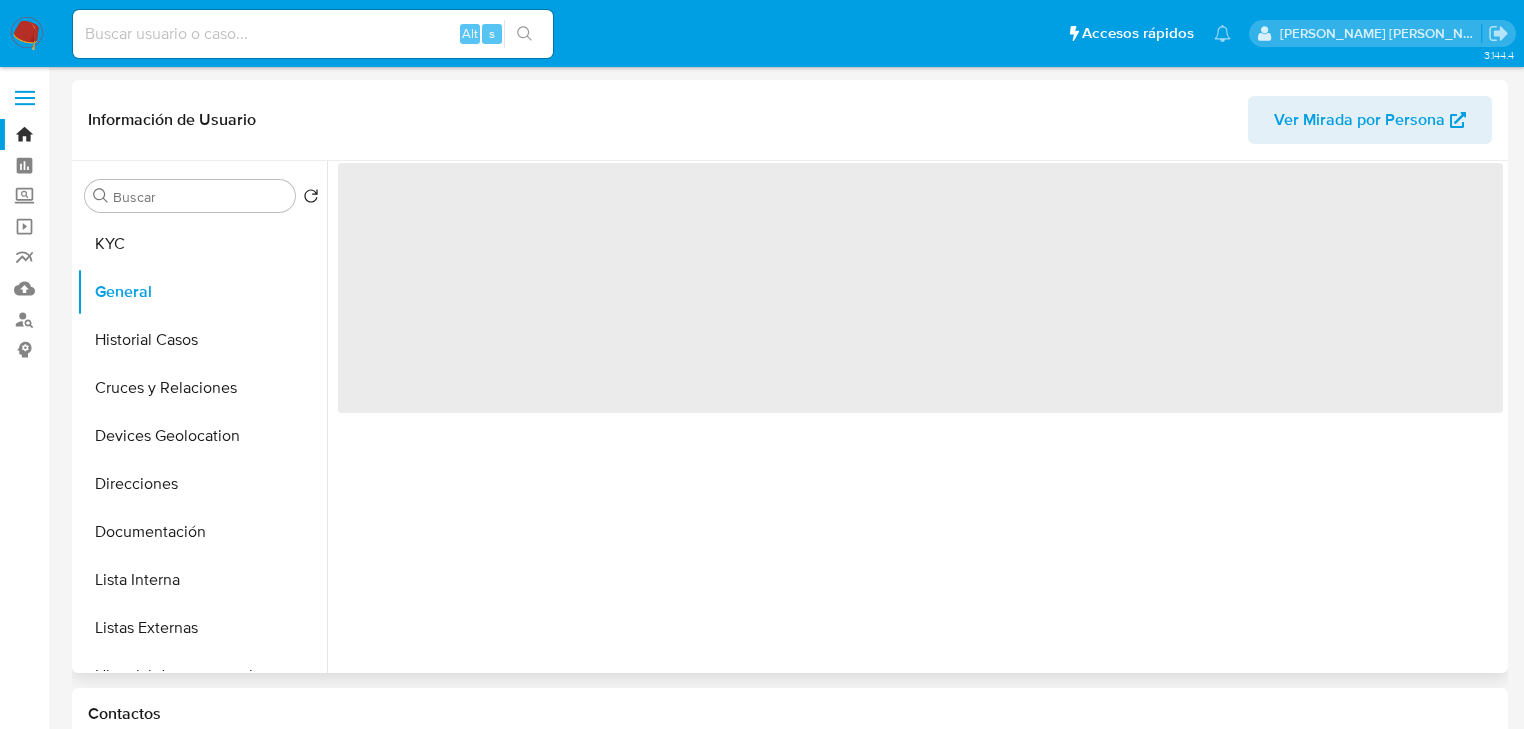 drag, startPoint x: 188, startPoint y: 360, endPoint x: 330, endPoint y: 365, distance: 142.088 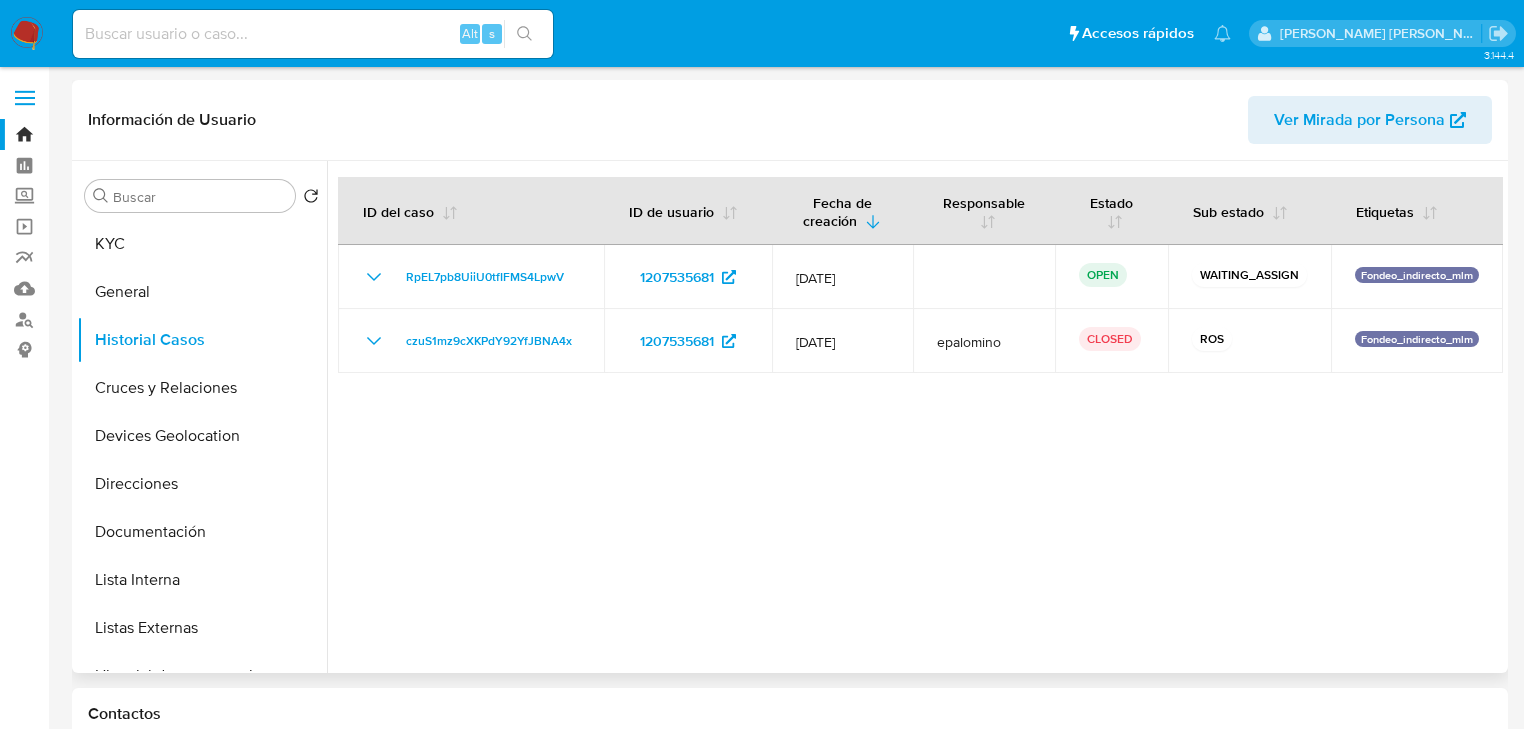 type 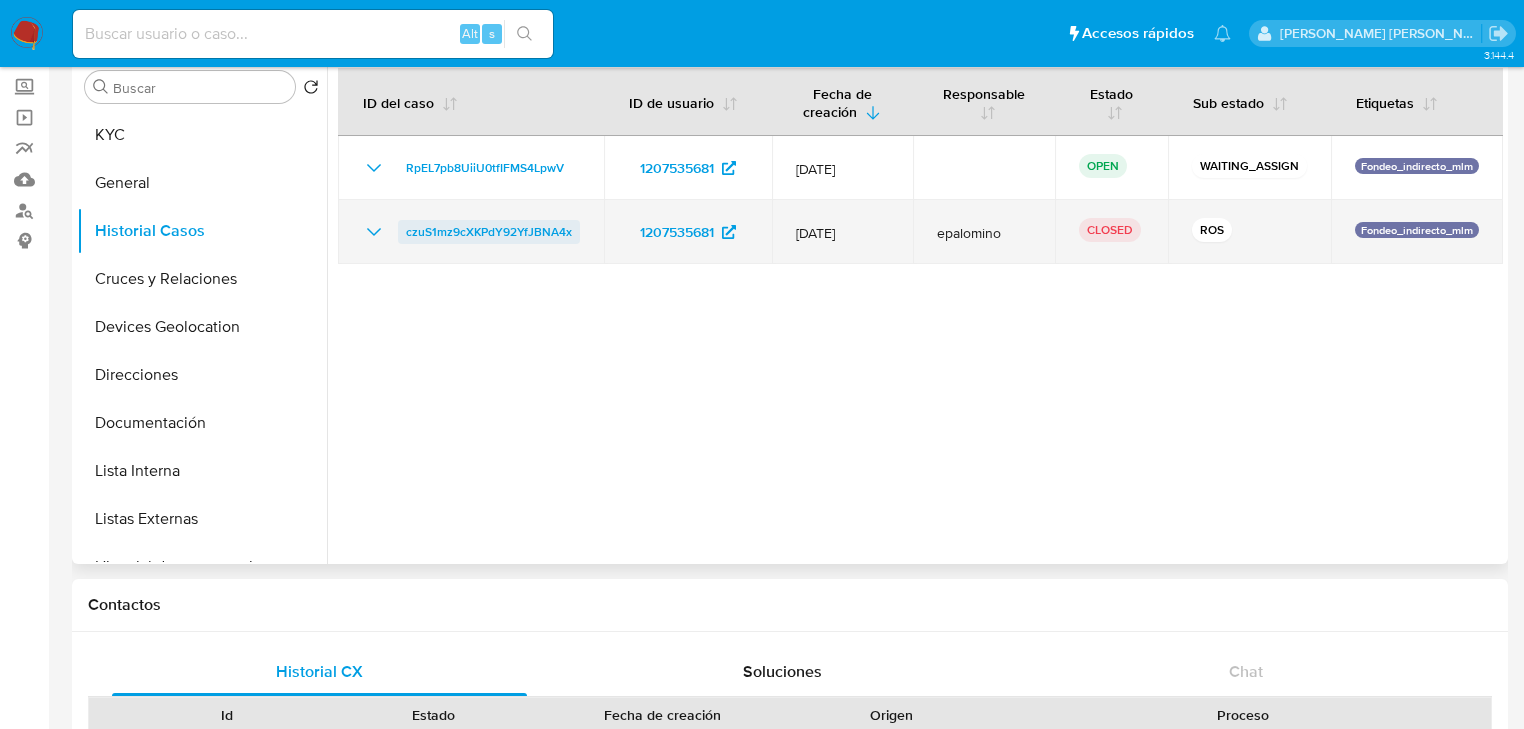 scroll, scrollTop: 0, scrollLeft: 0, axis: both 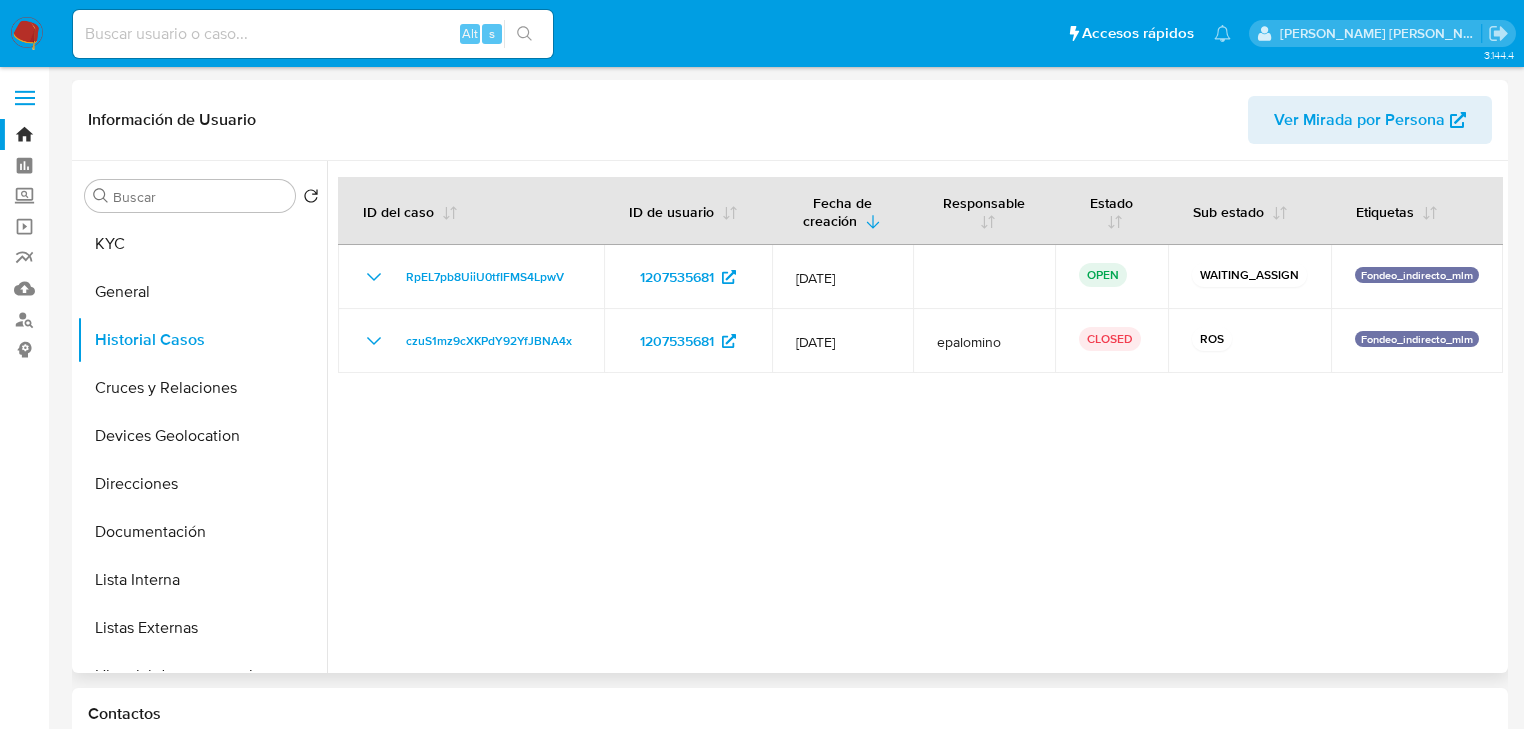 drag, startPoint x: 191, startPoint y: 260, endPoint x: 336, endPoint y: 280, distance: 146.37282 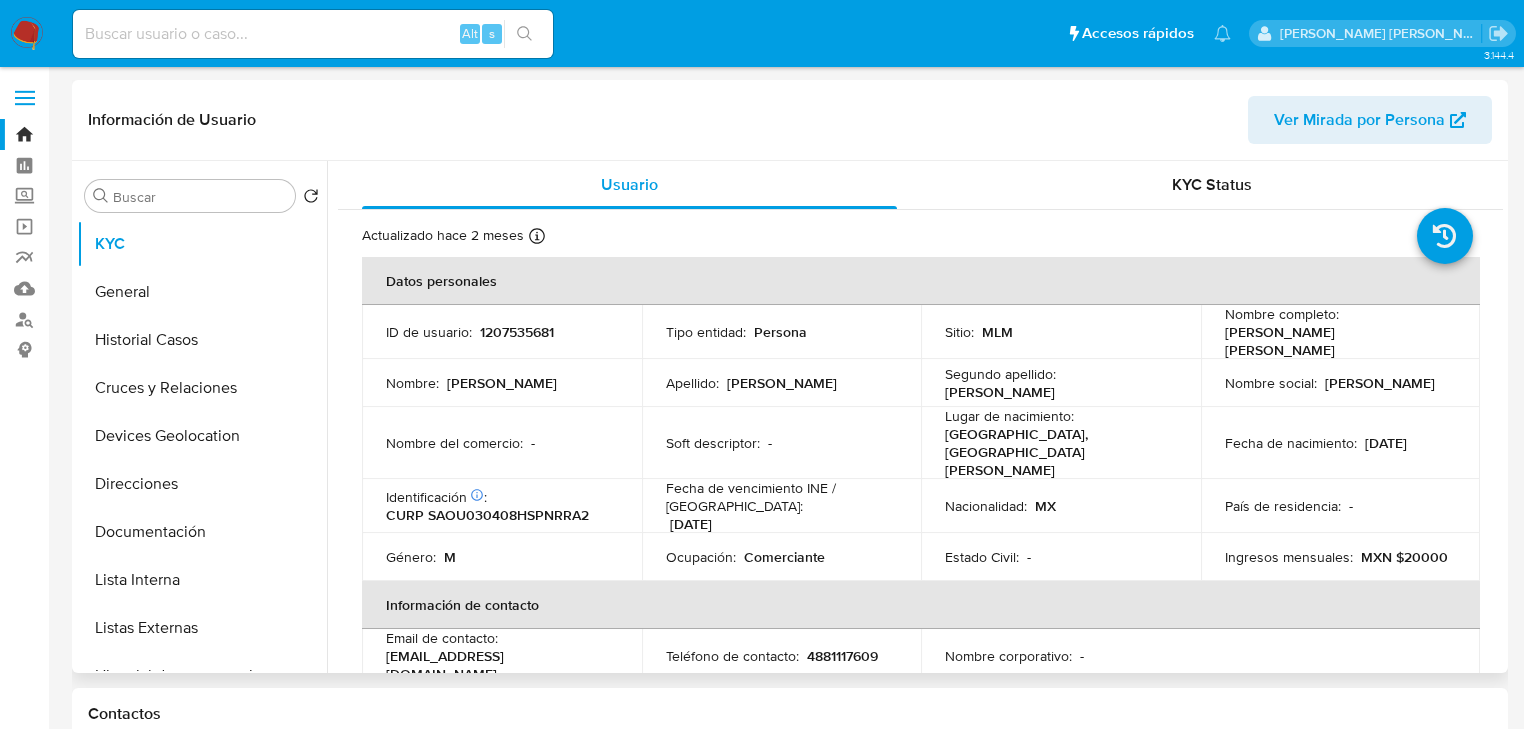 type 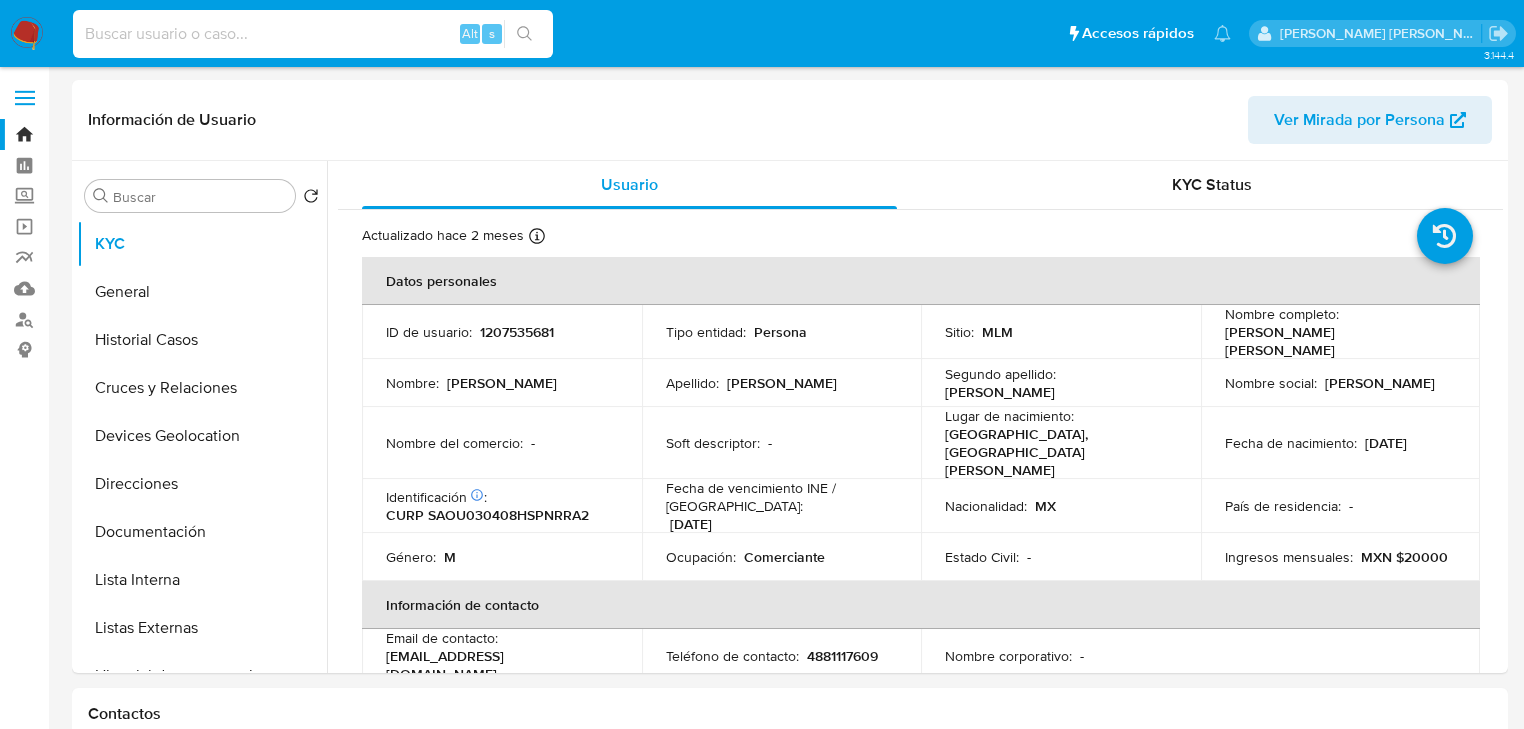 drag, startPoint x: 215, startPoint y: 26, endPoint x: 223, endPoint y: 12, distance: 16.124516 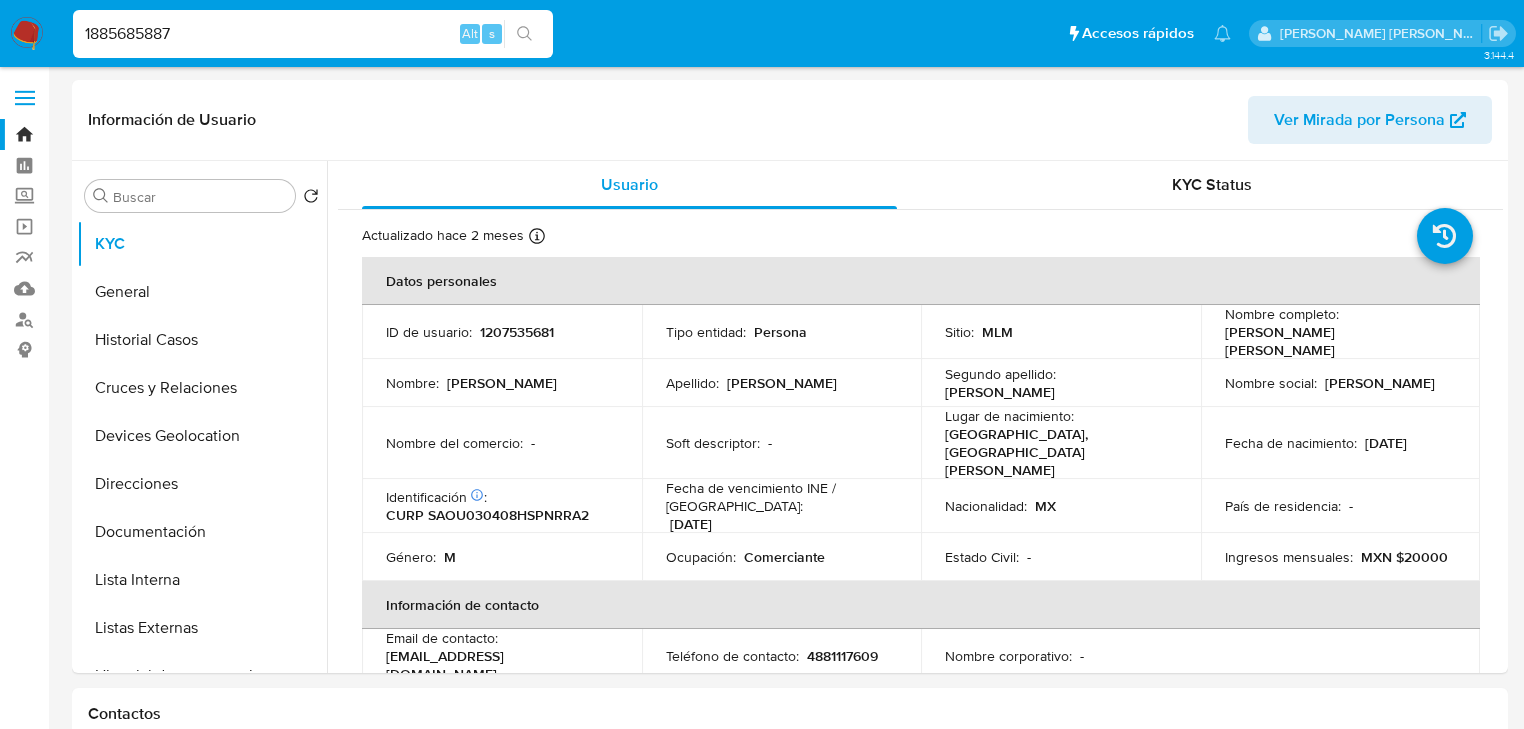 type on "1885685887" 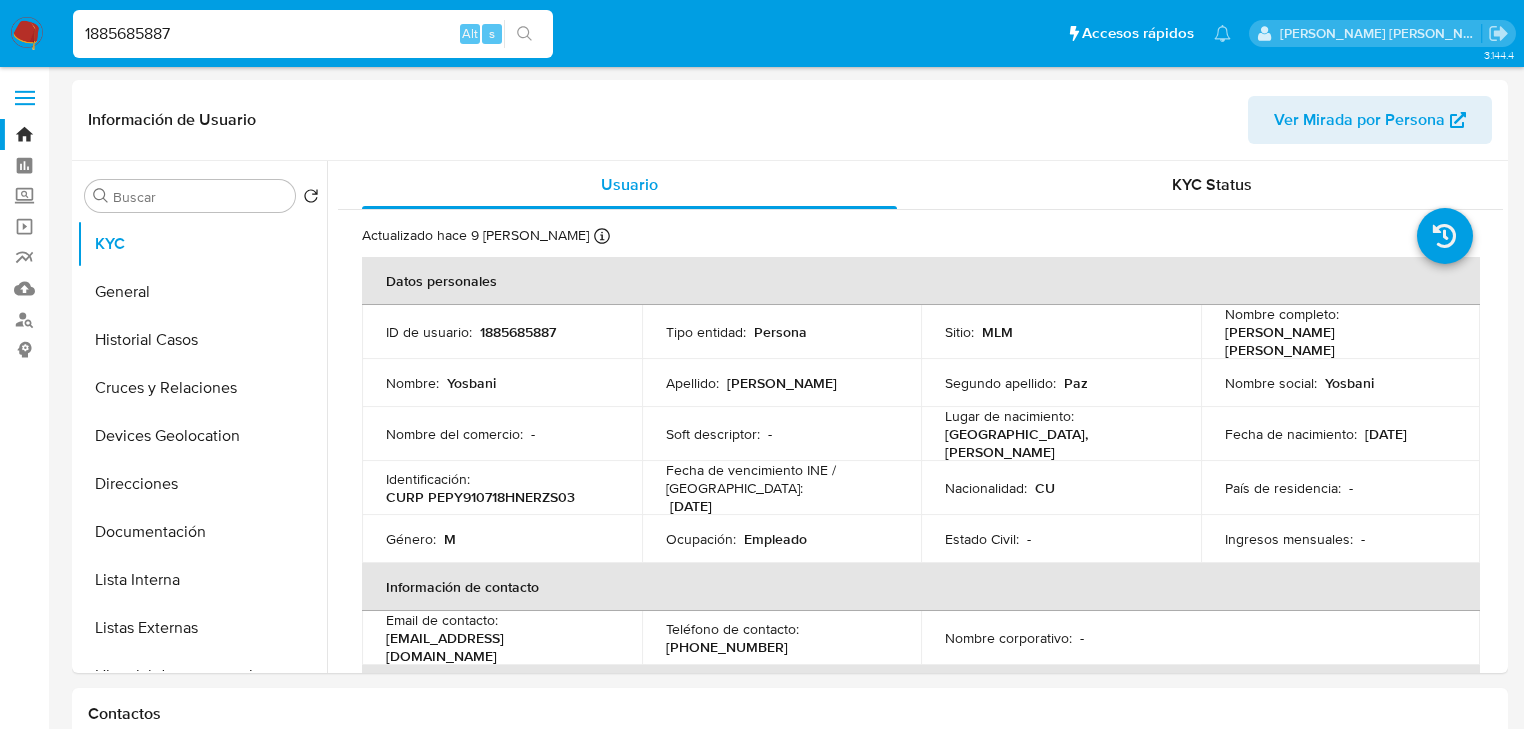 select on "10" 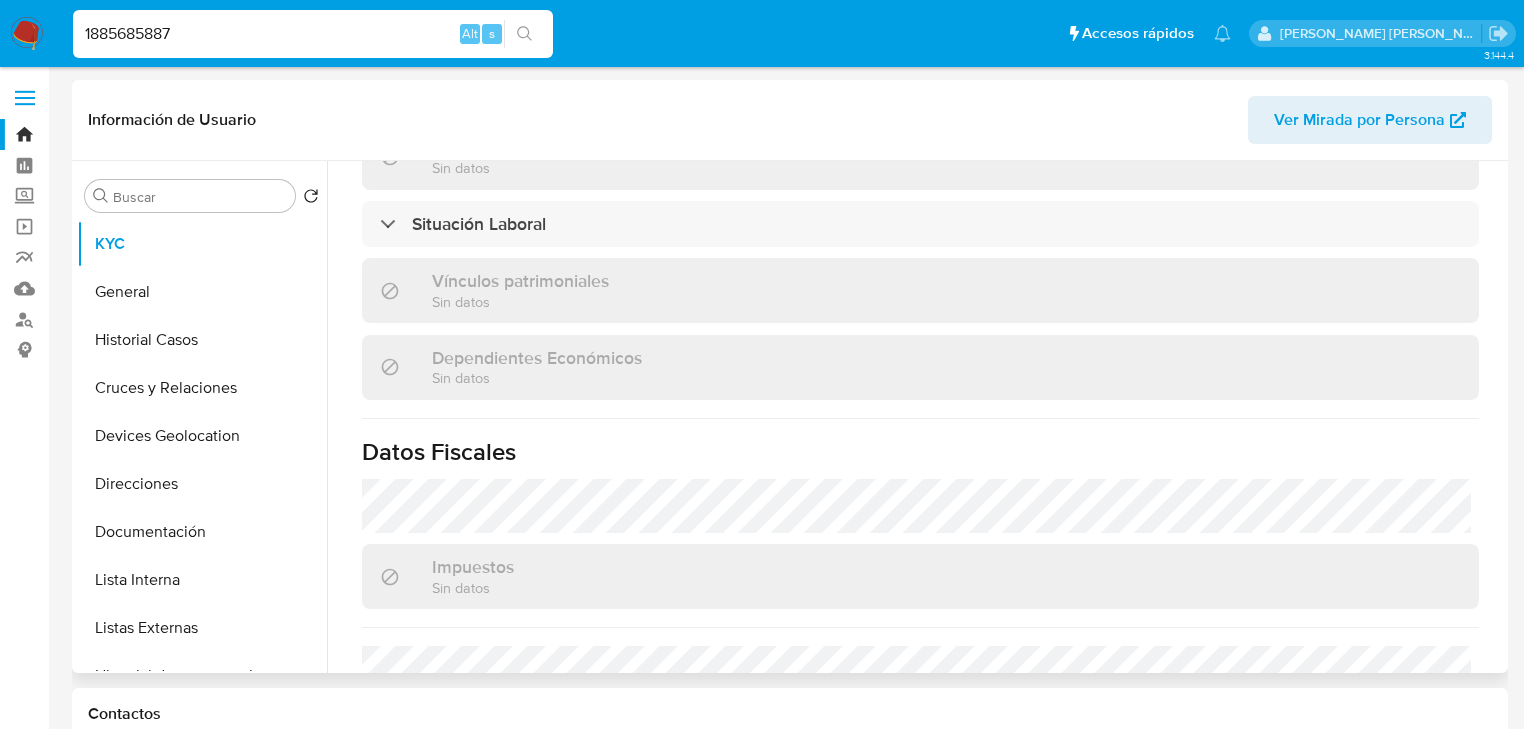 scroll, scrollTop: 1263, scrollLeft: 0, axis: vertical 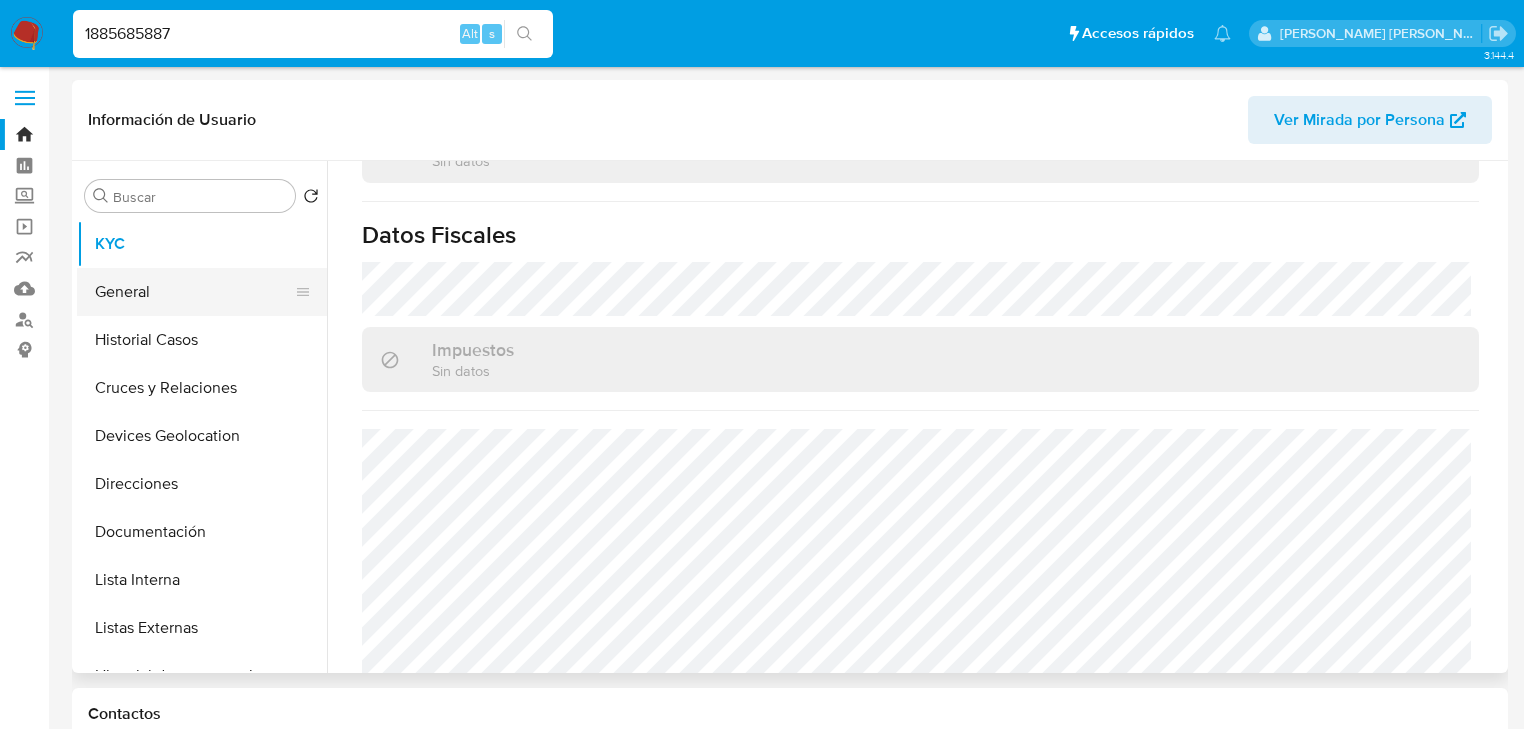 click on "General" at bounding box center [194, 292] 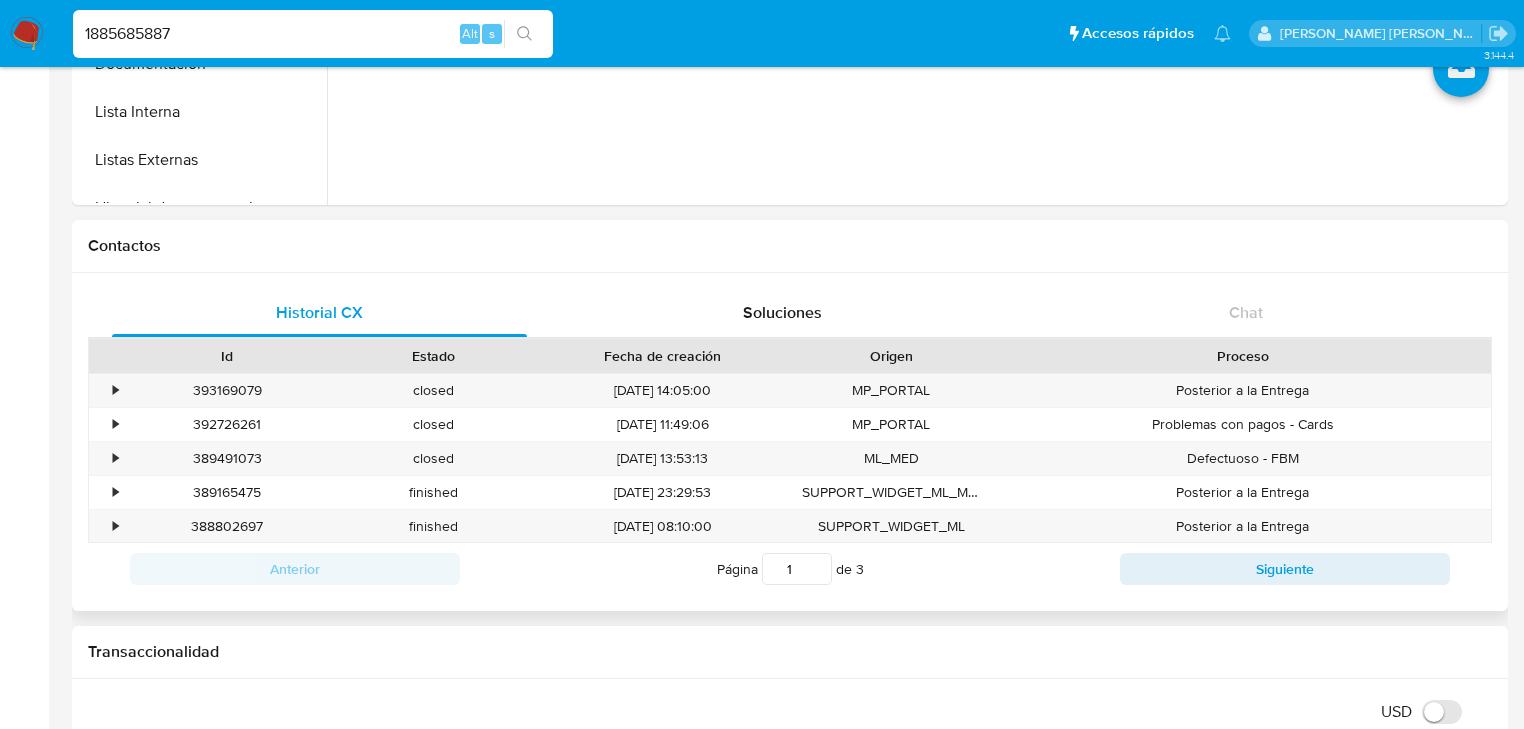 scroll, scrollTop: 0, scrollLeft: 0, axis: both 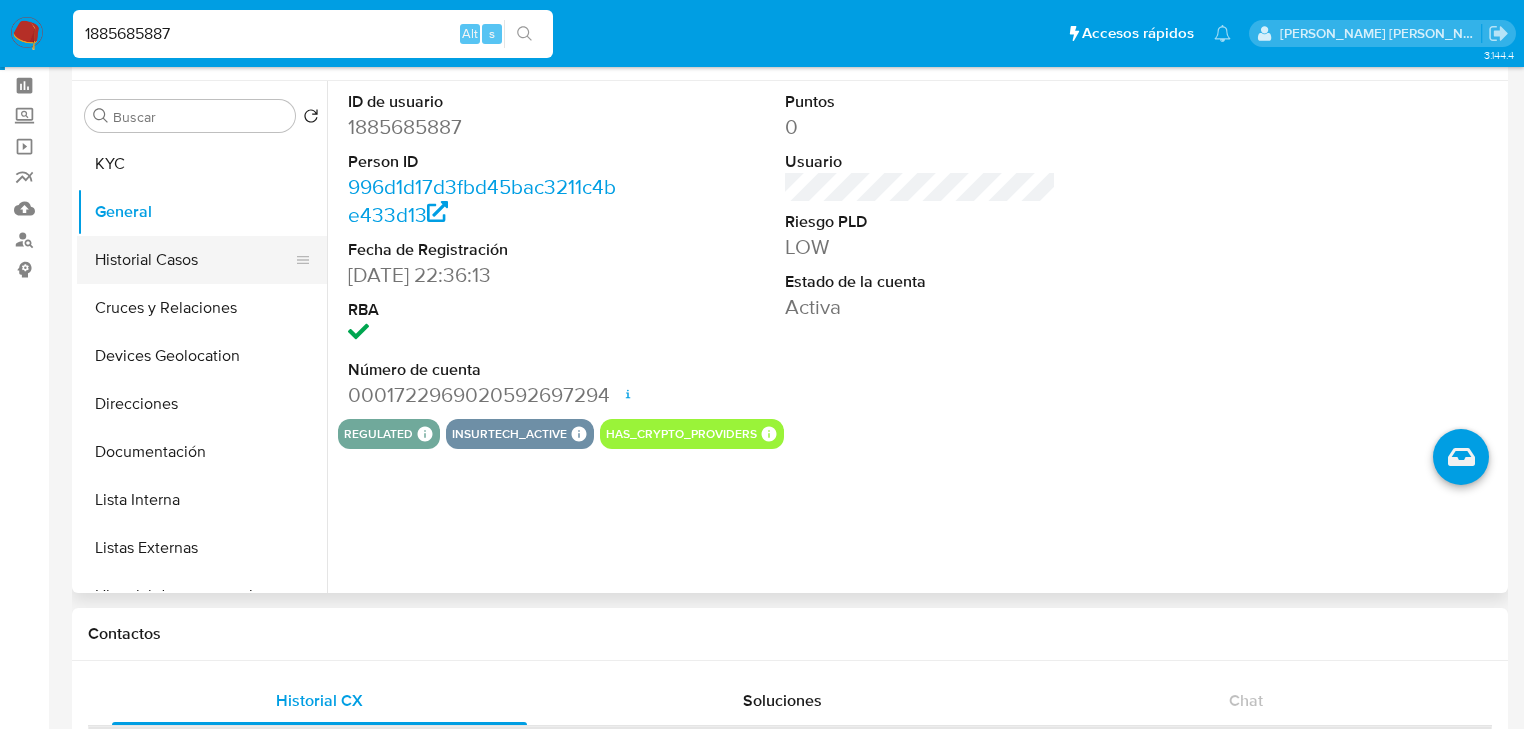 click on "Historial Casos" at bounding box center [194, 260] 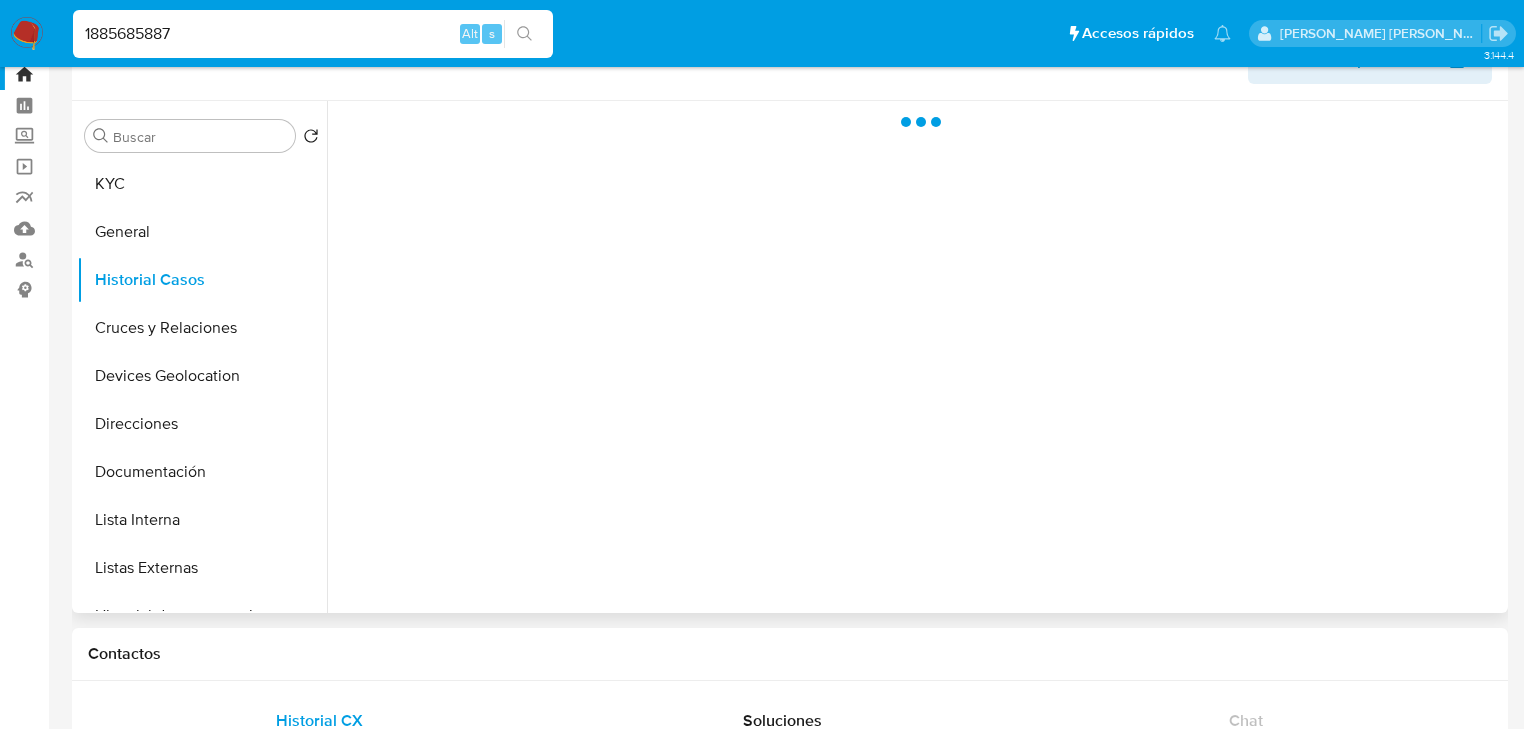 scroll, scrollTop: 0, scrollLeft: 0, axis: both 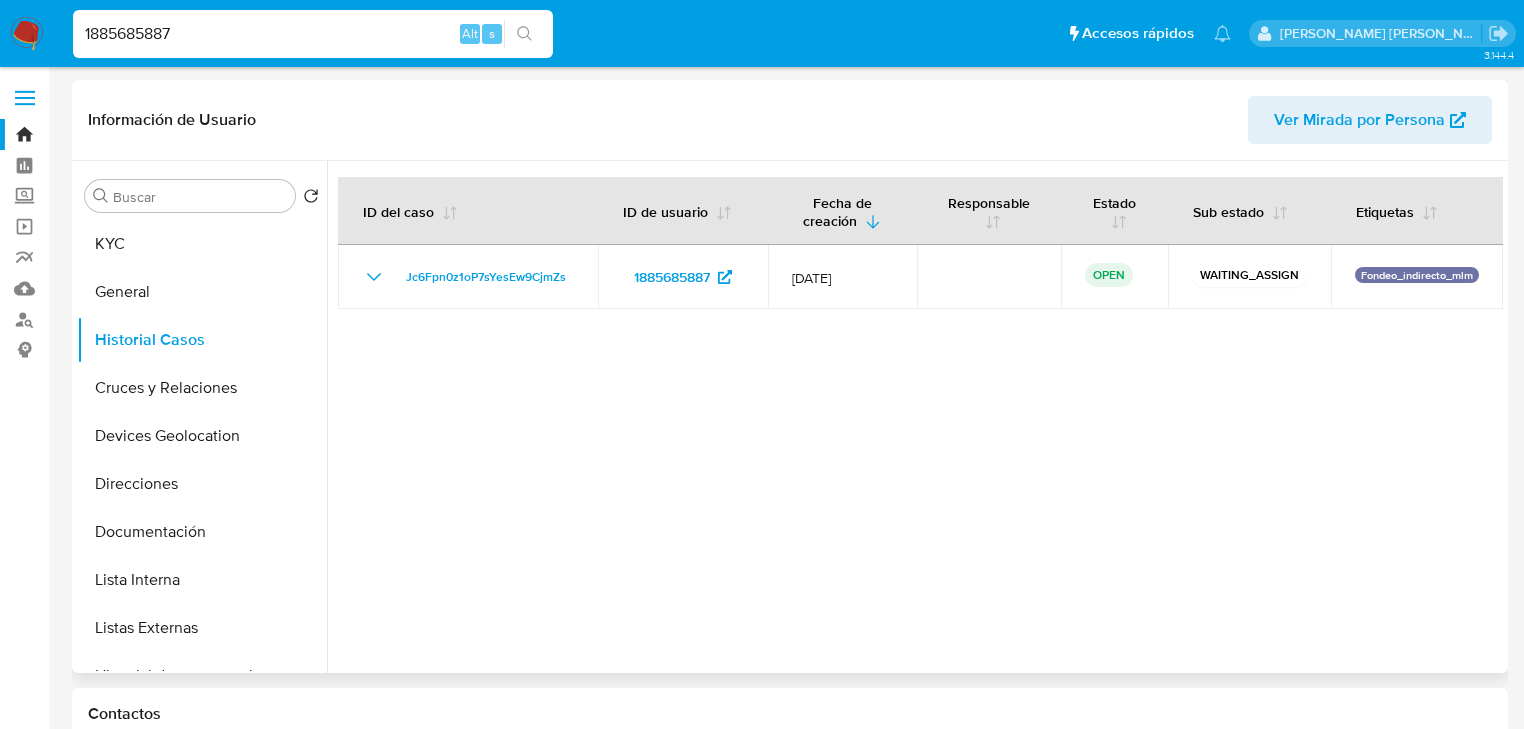 type 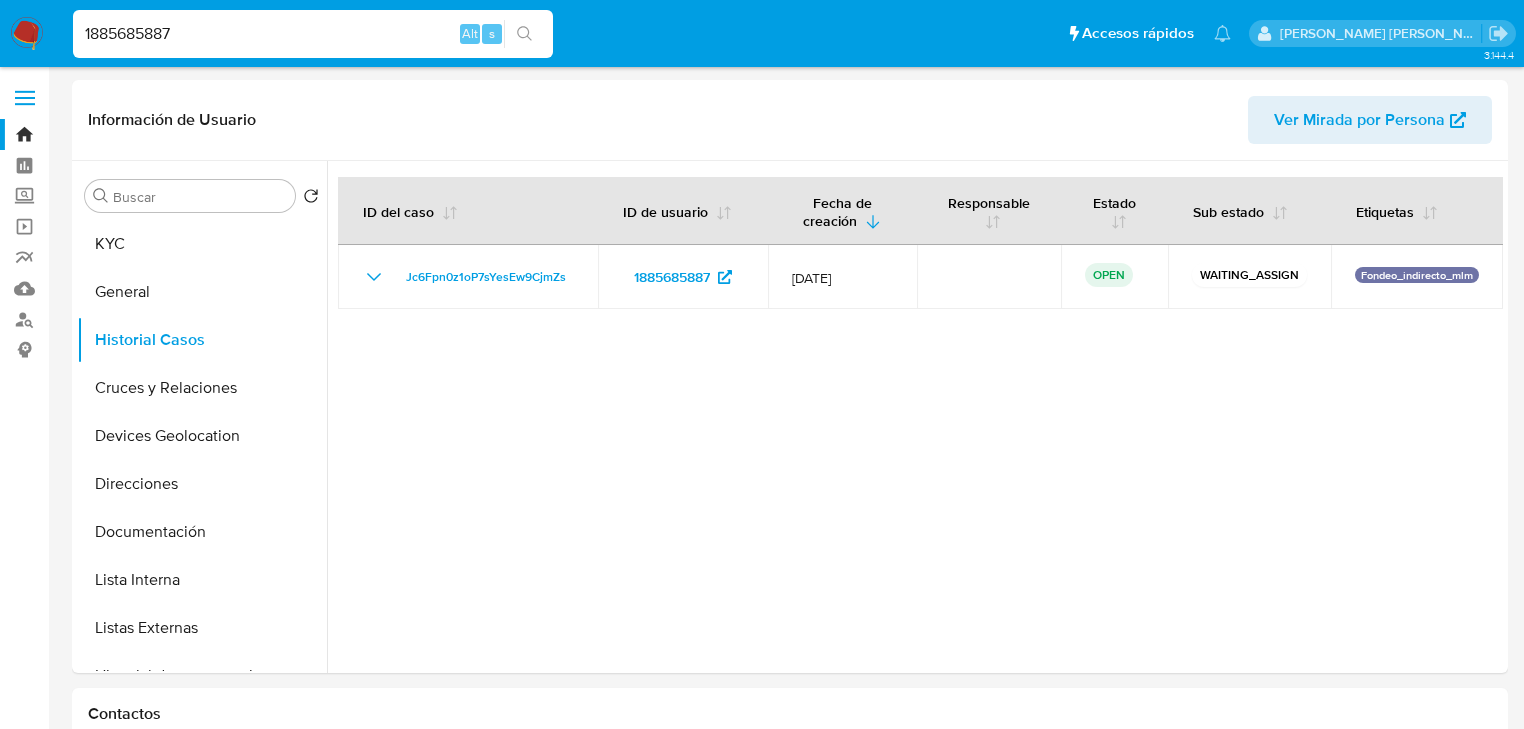 click at bounding box center [27, 34] 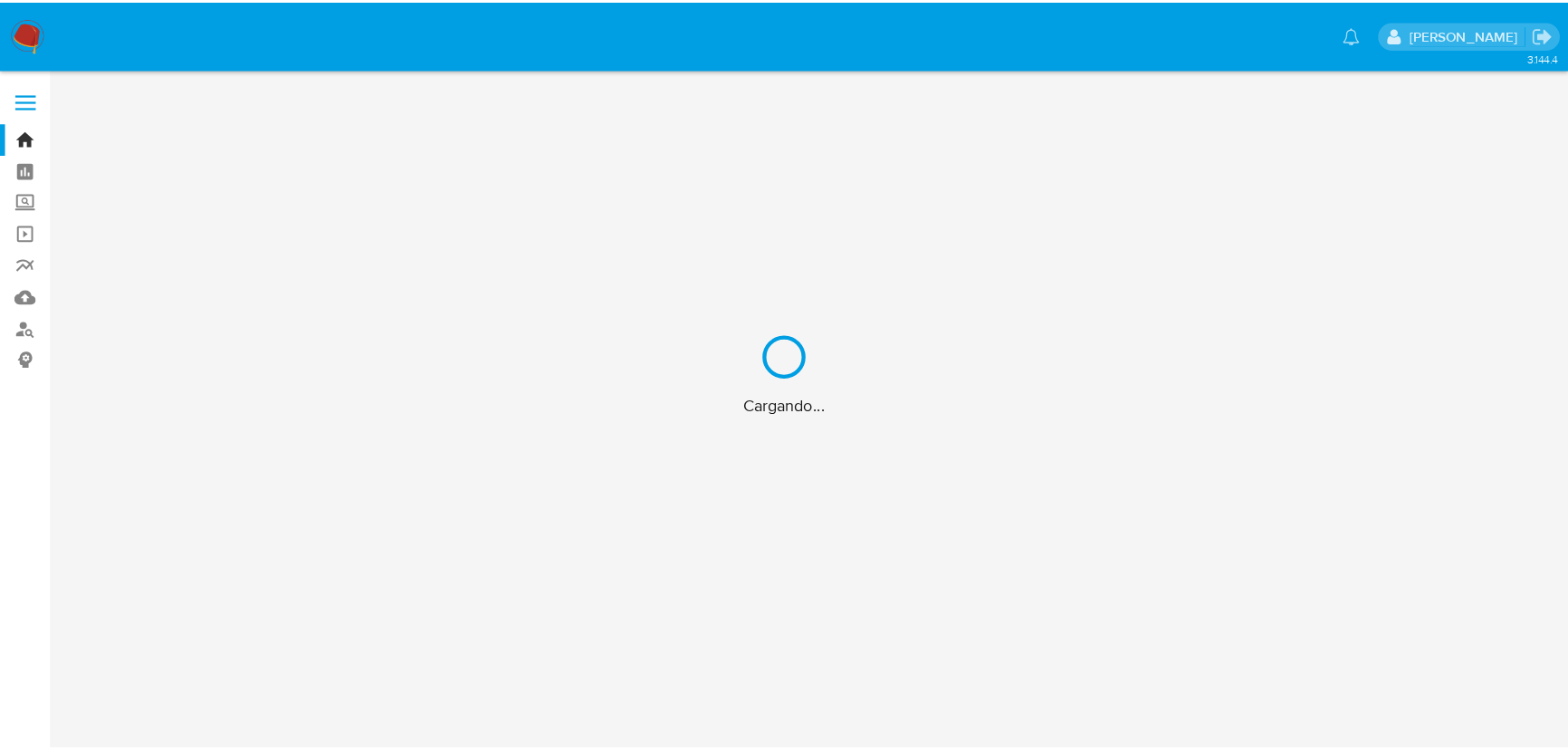 scroll, scrollTop: 0, scrollLeft: 0, axis: both 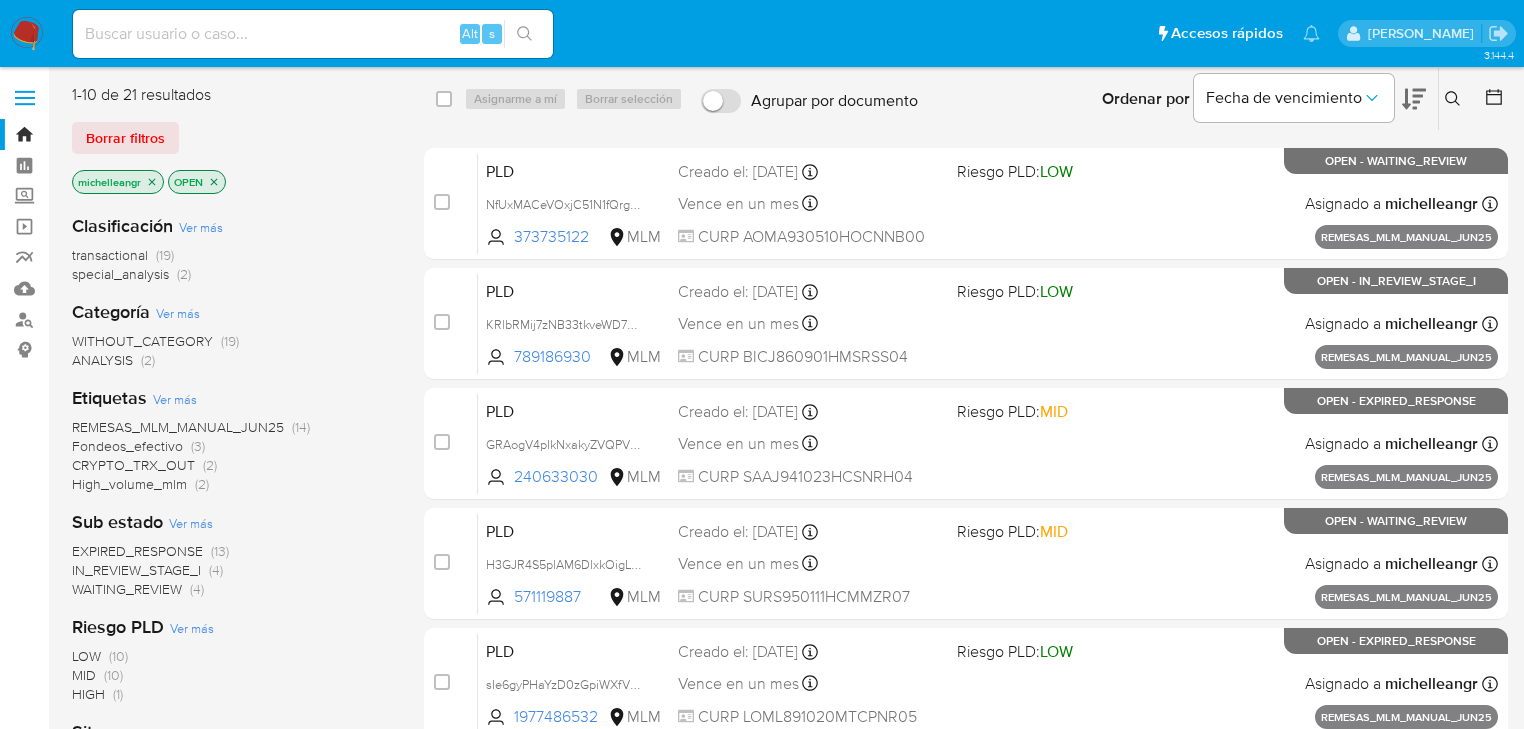 click 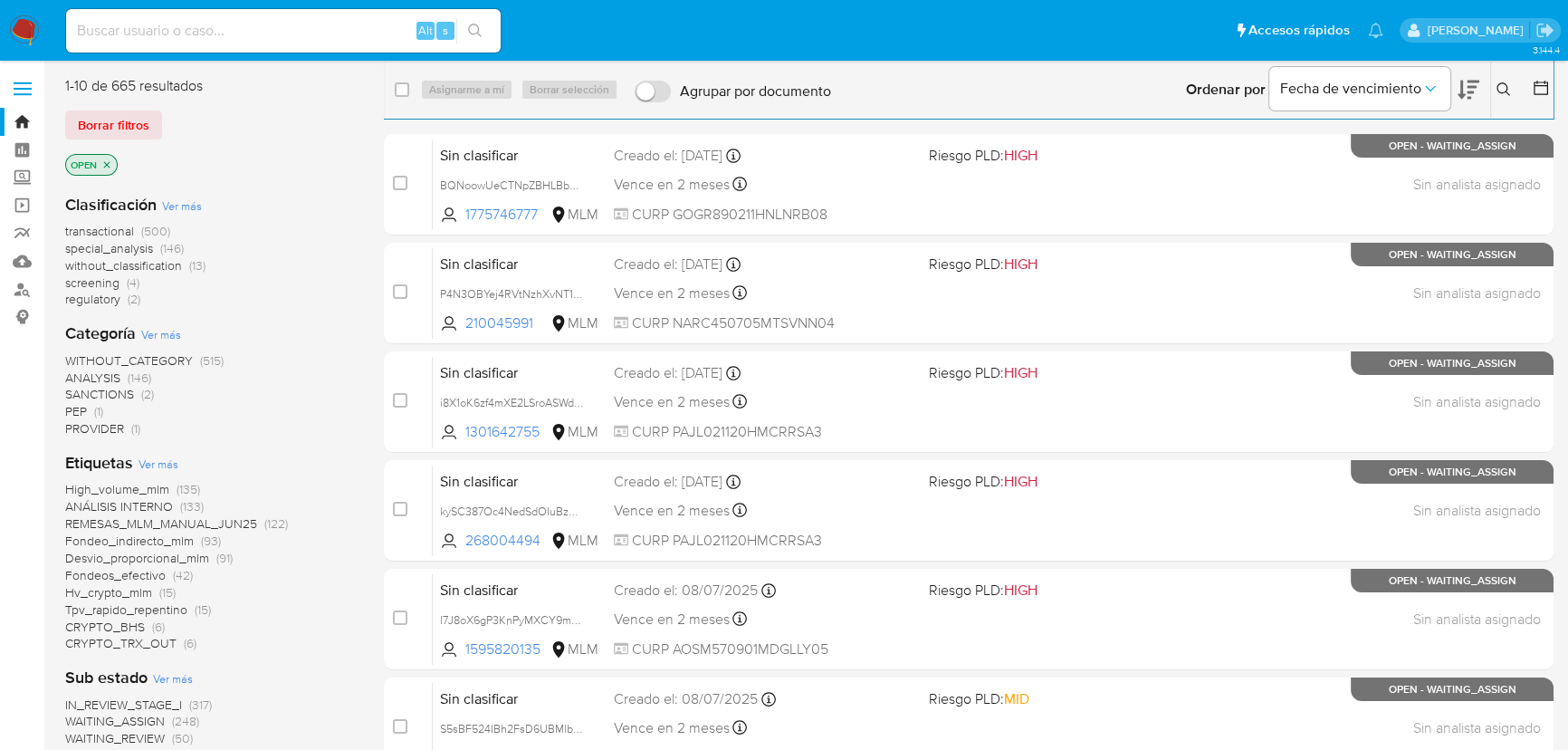 click 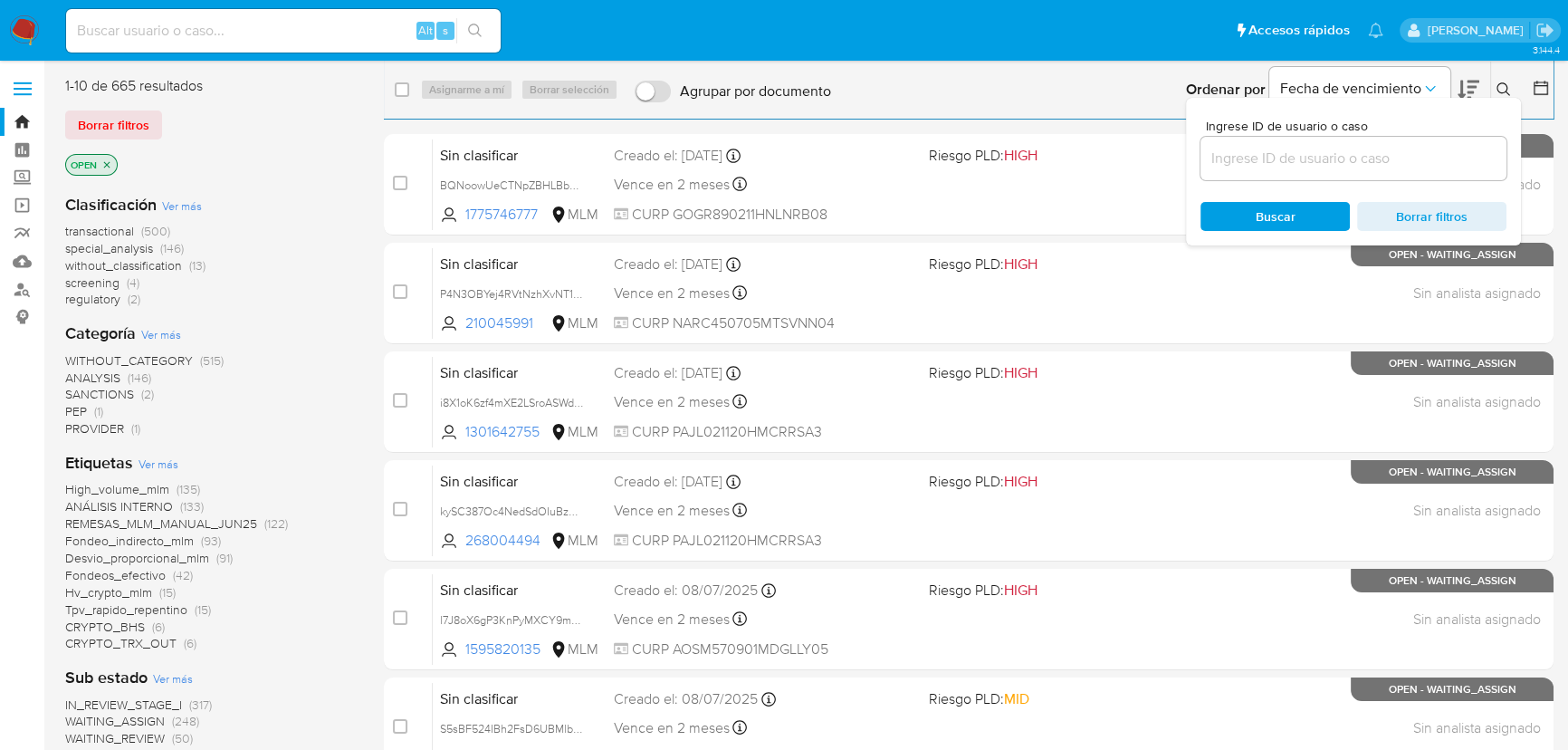 click at bounding box center [1353, 159] 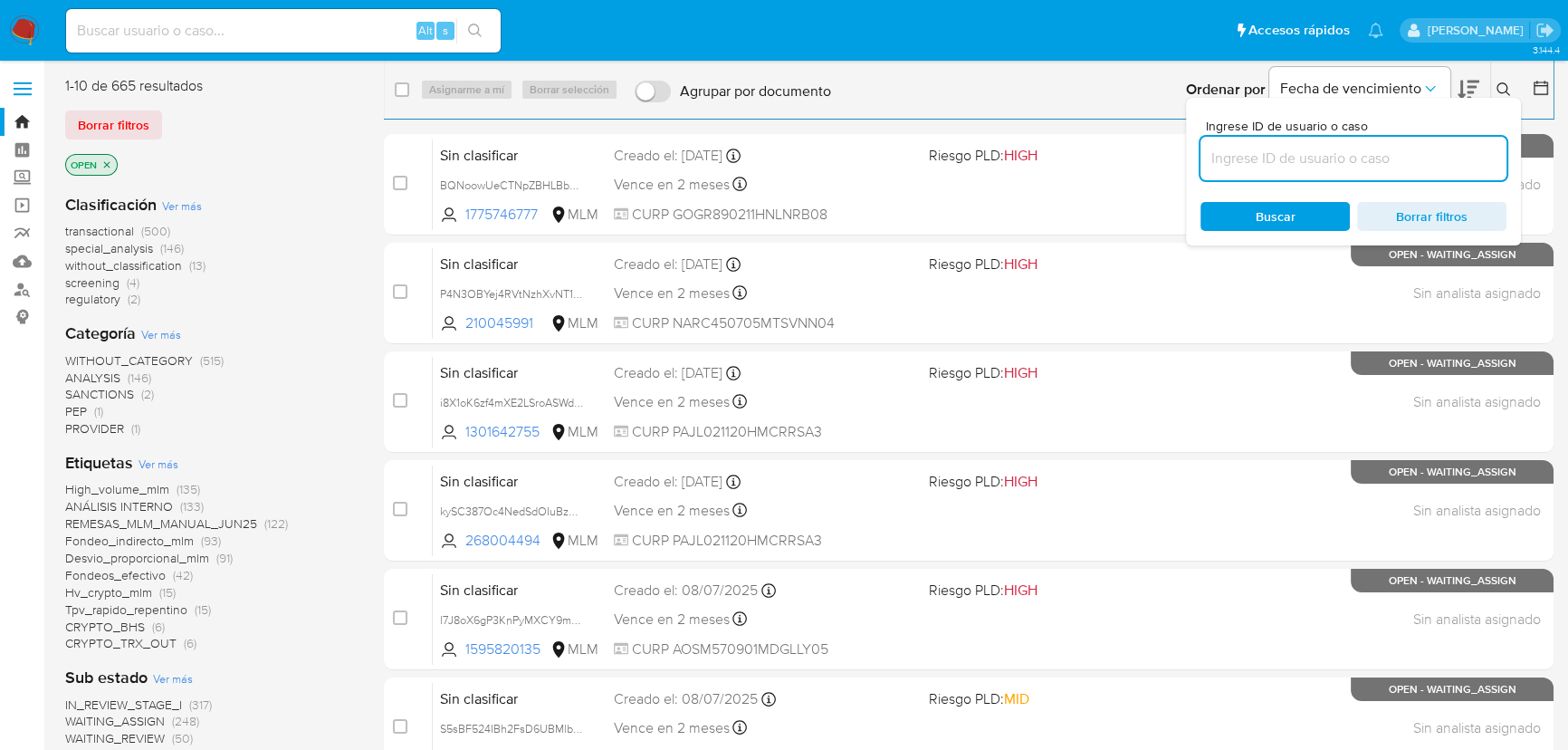 click at bounding box center (1353, 159) 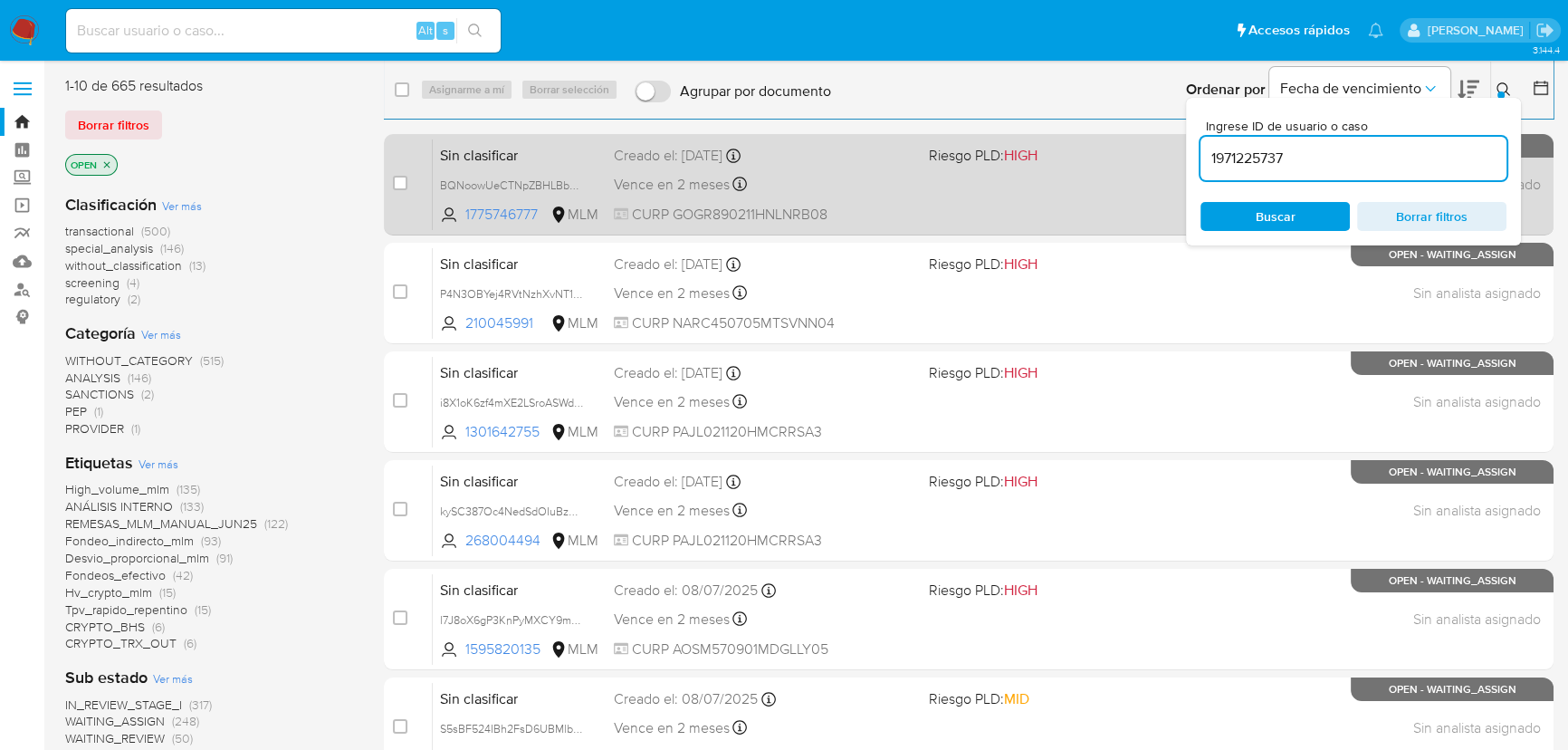 type on "1971225737" 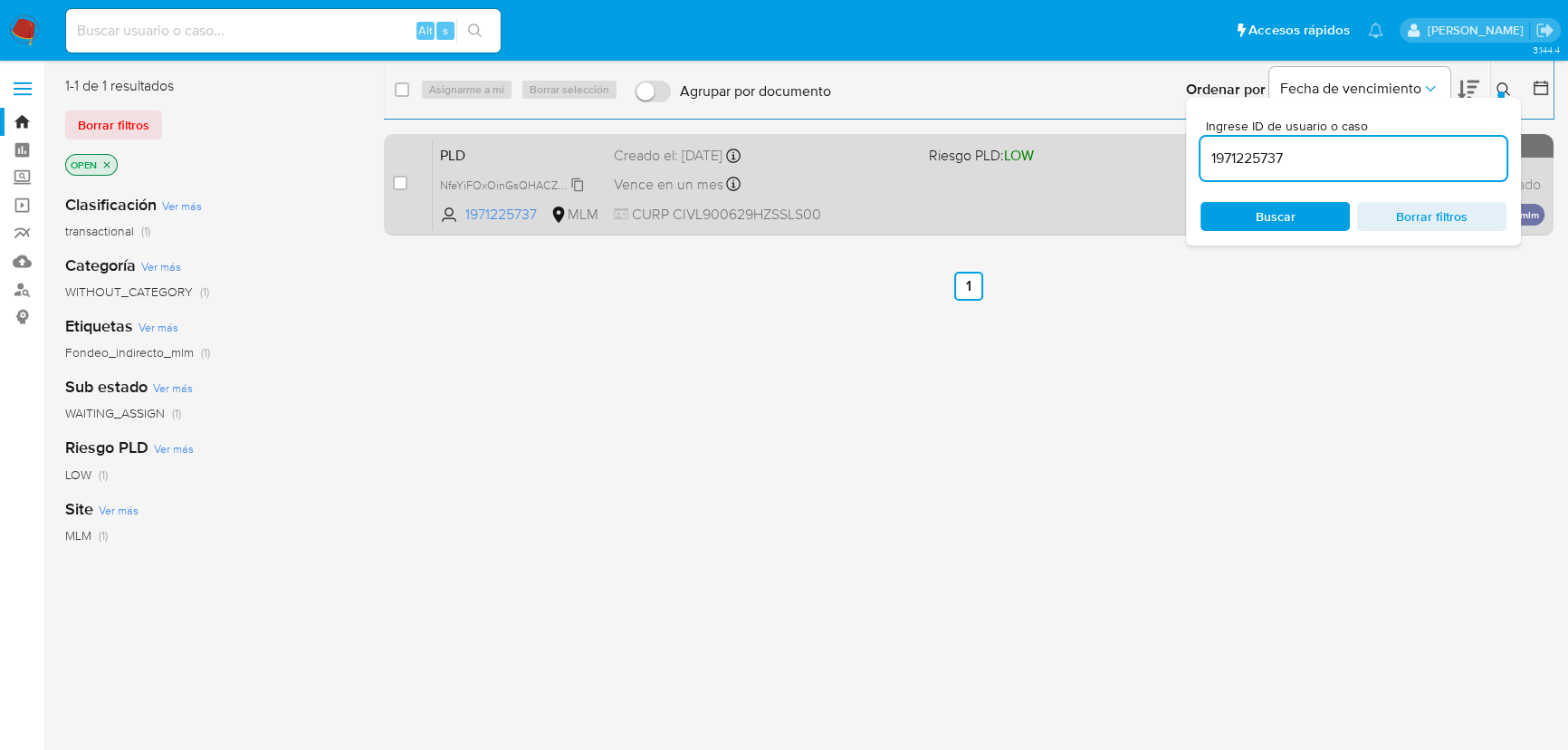 click on "NfeYiFOxOinGsQHACZ5RpoYI" at bounding box center (516, 184) 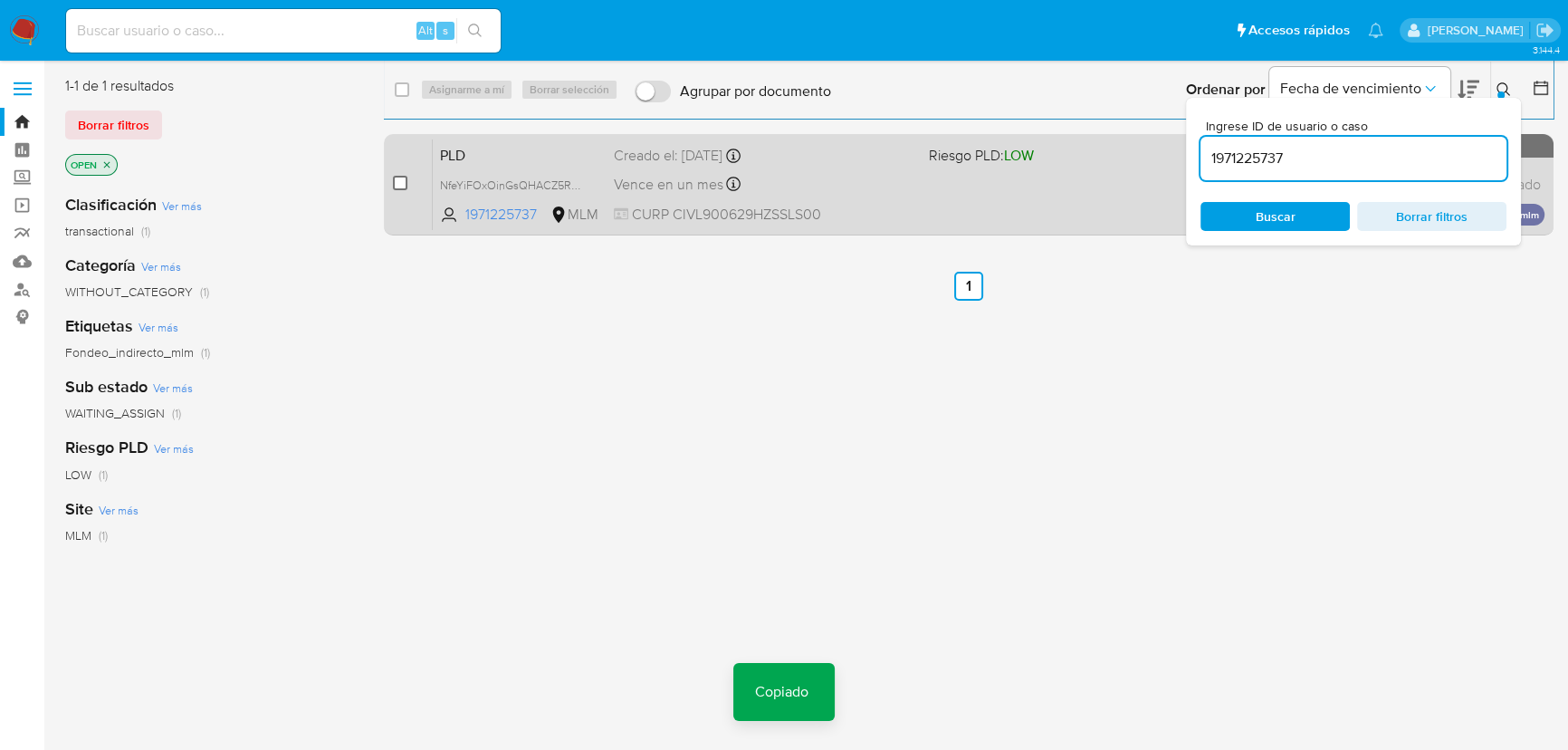 click at bounding box center [400, 183] 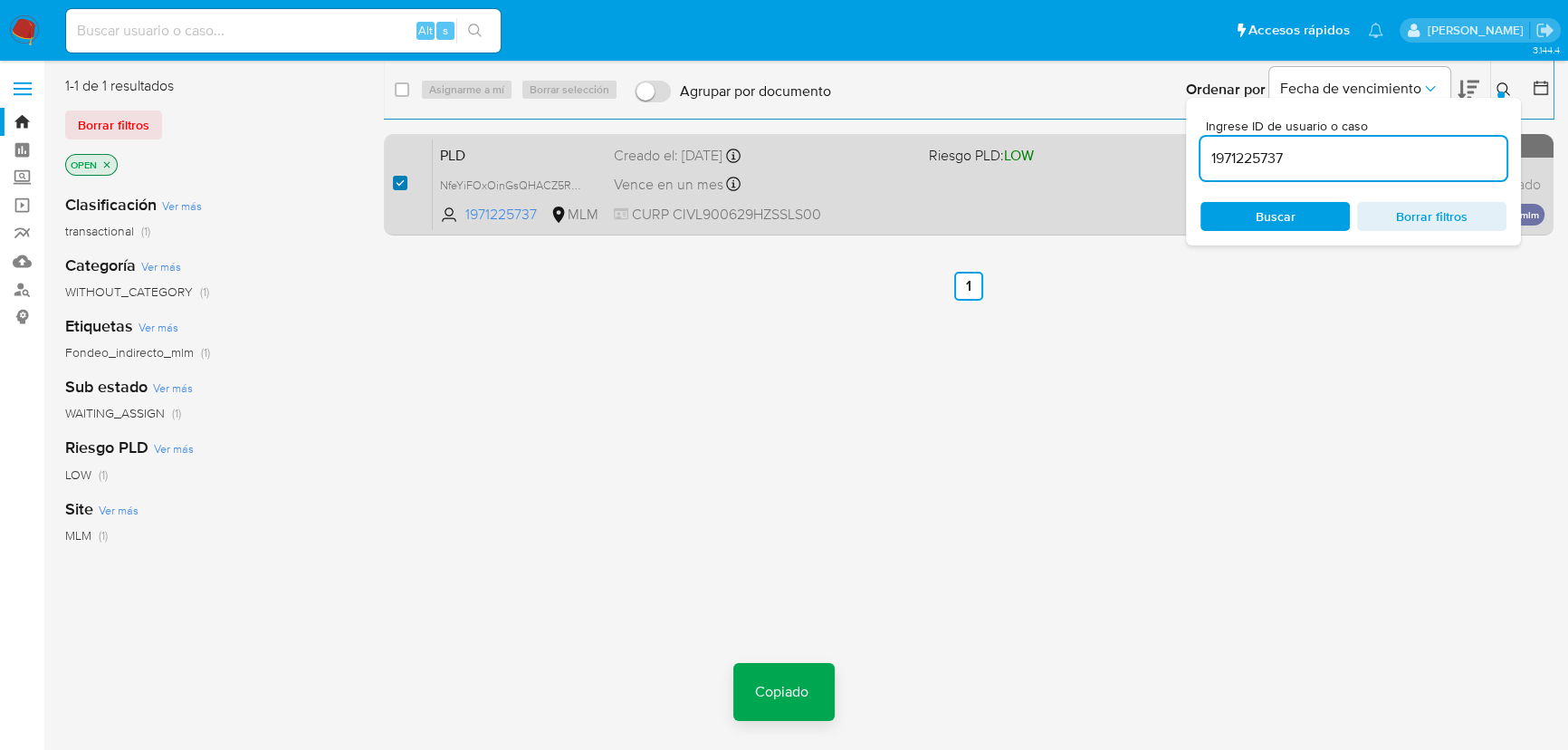 checkbox on "true" 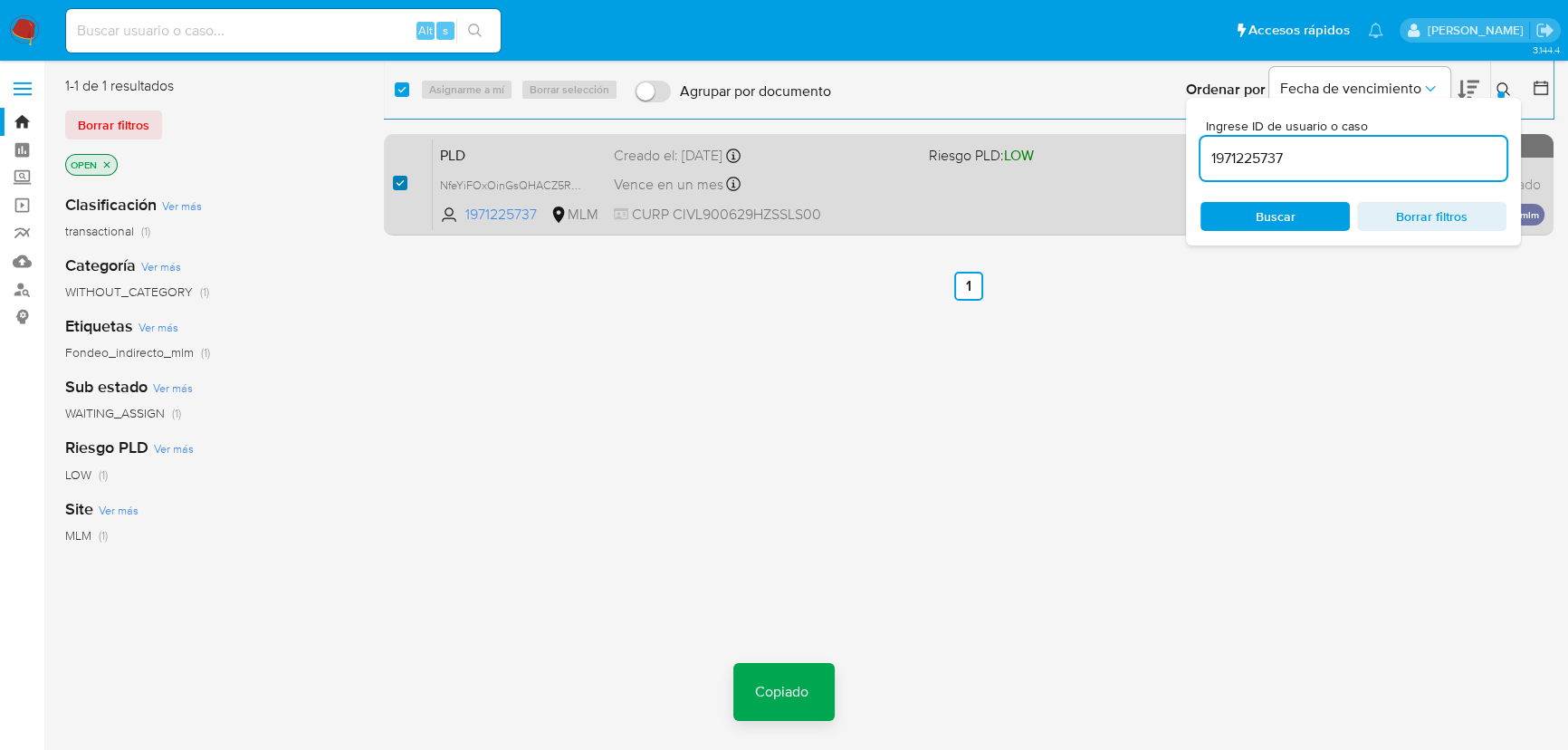 checkbox on "true" 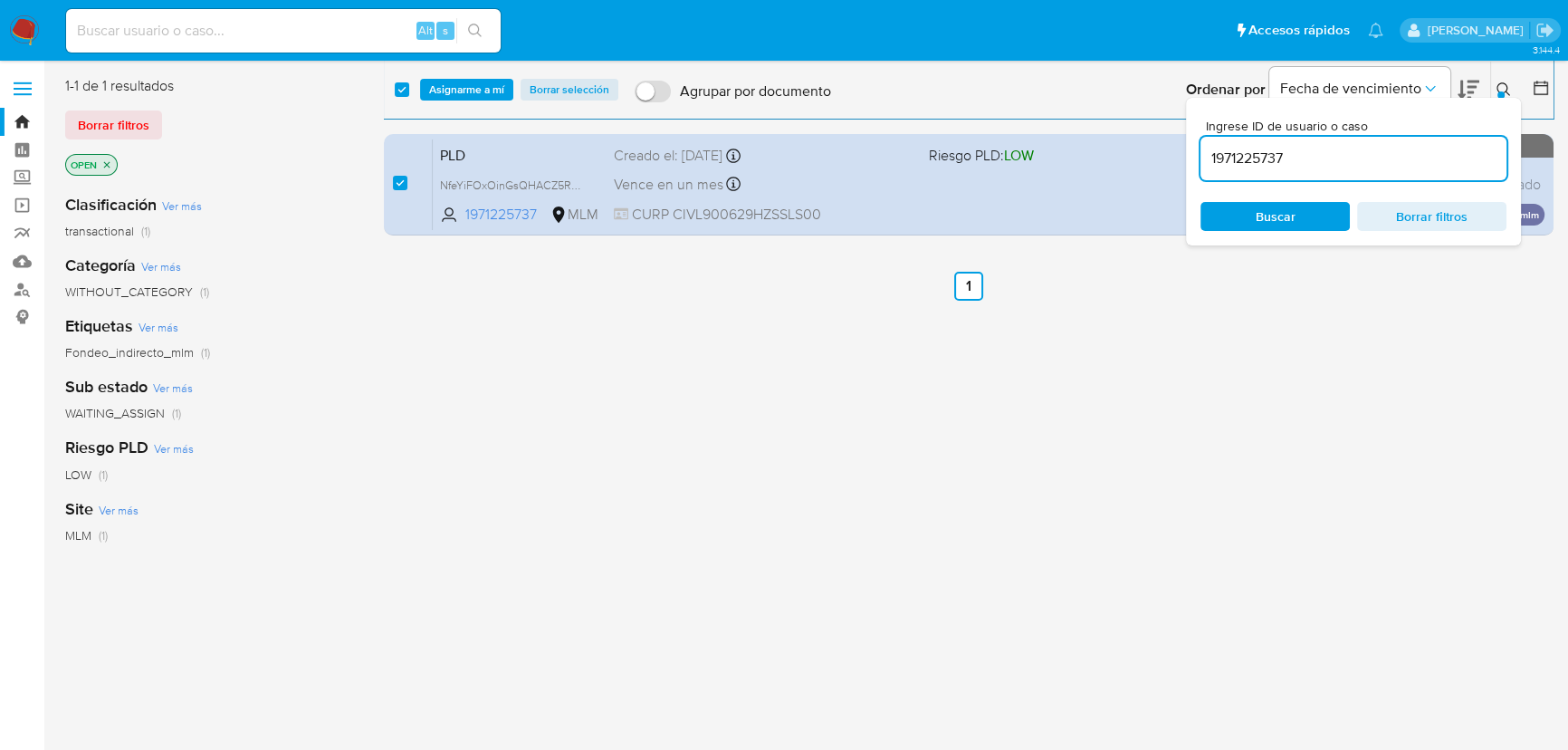drag, startPoint x: 1299, startPoint y: 156, endPoint x: 880, endPoint y: 132, distance: 419.68679 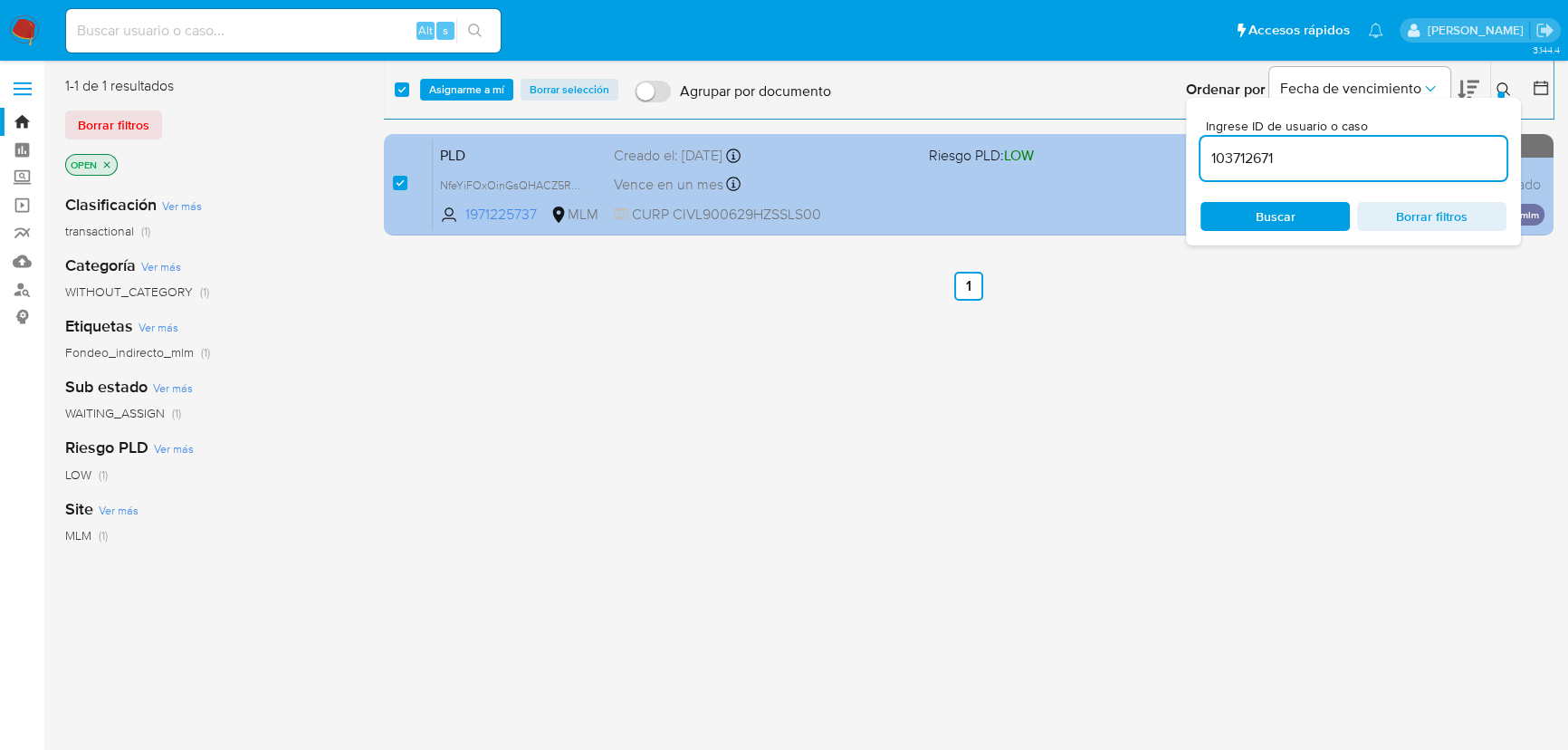 type on "103712671" 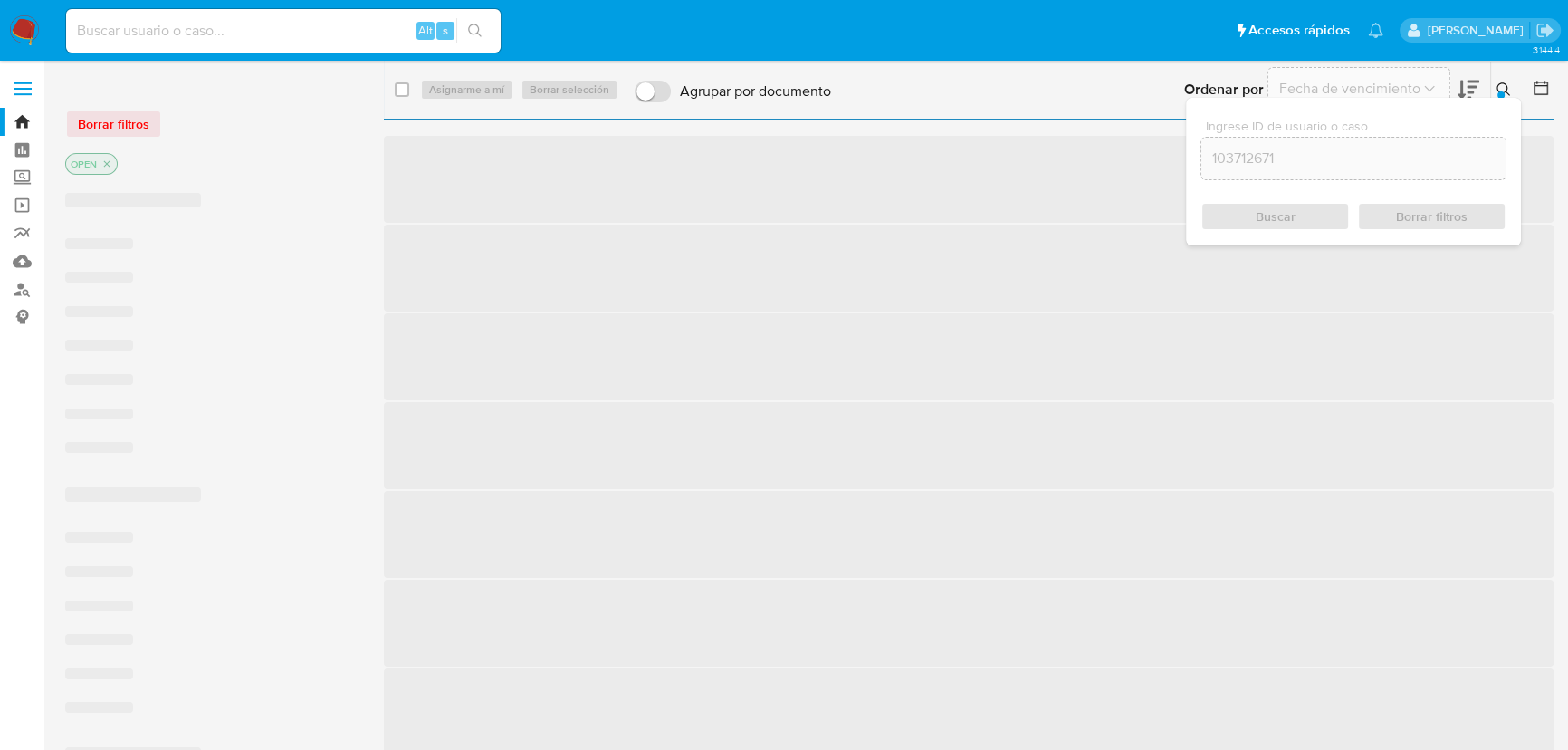 checkbox on "false" 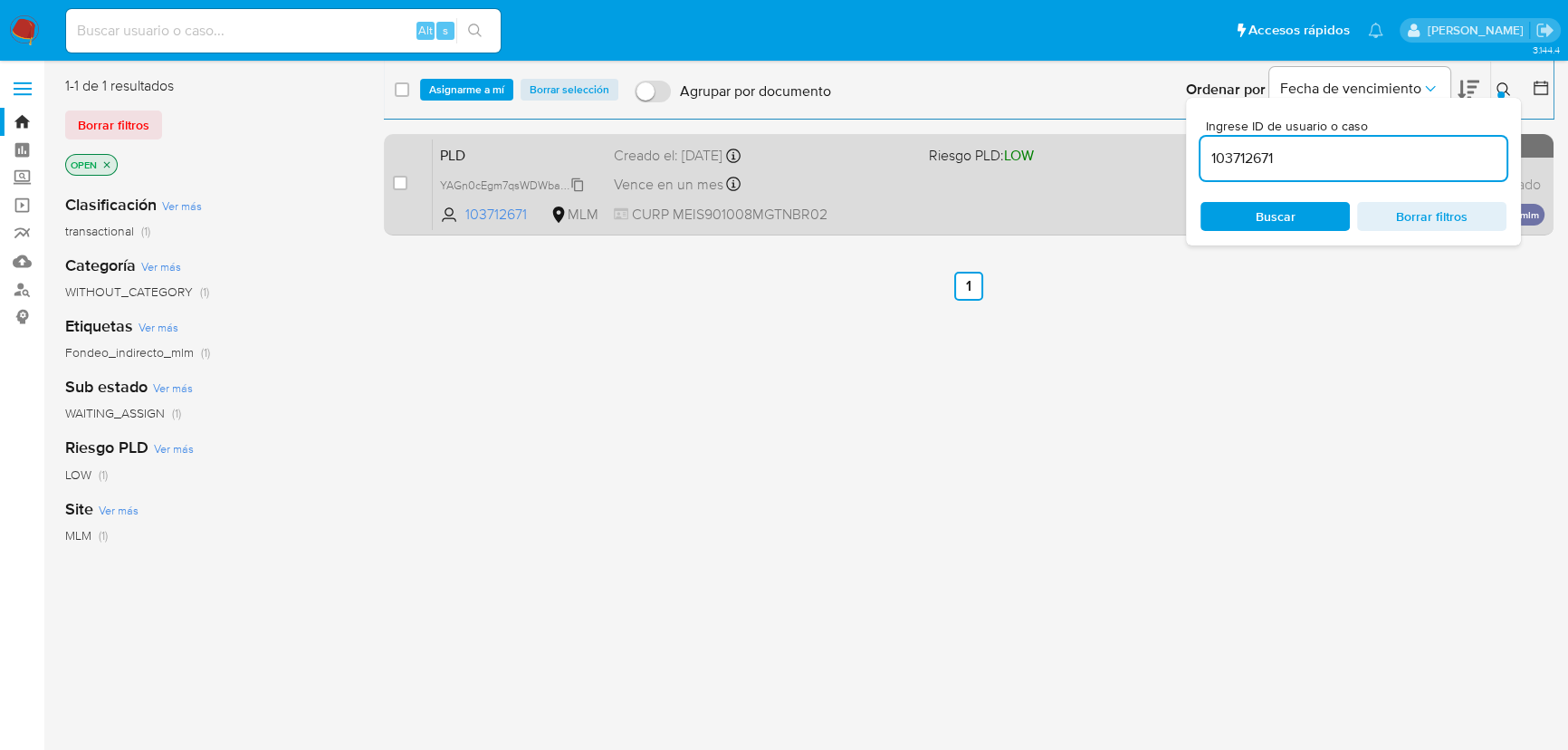 click on "YAGn0cEgm7qsWDWba8aSAUK2" at bounding box center (524, 184) 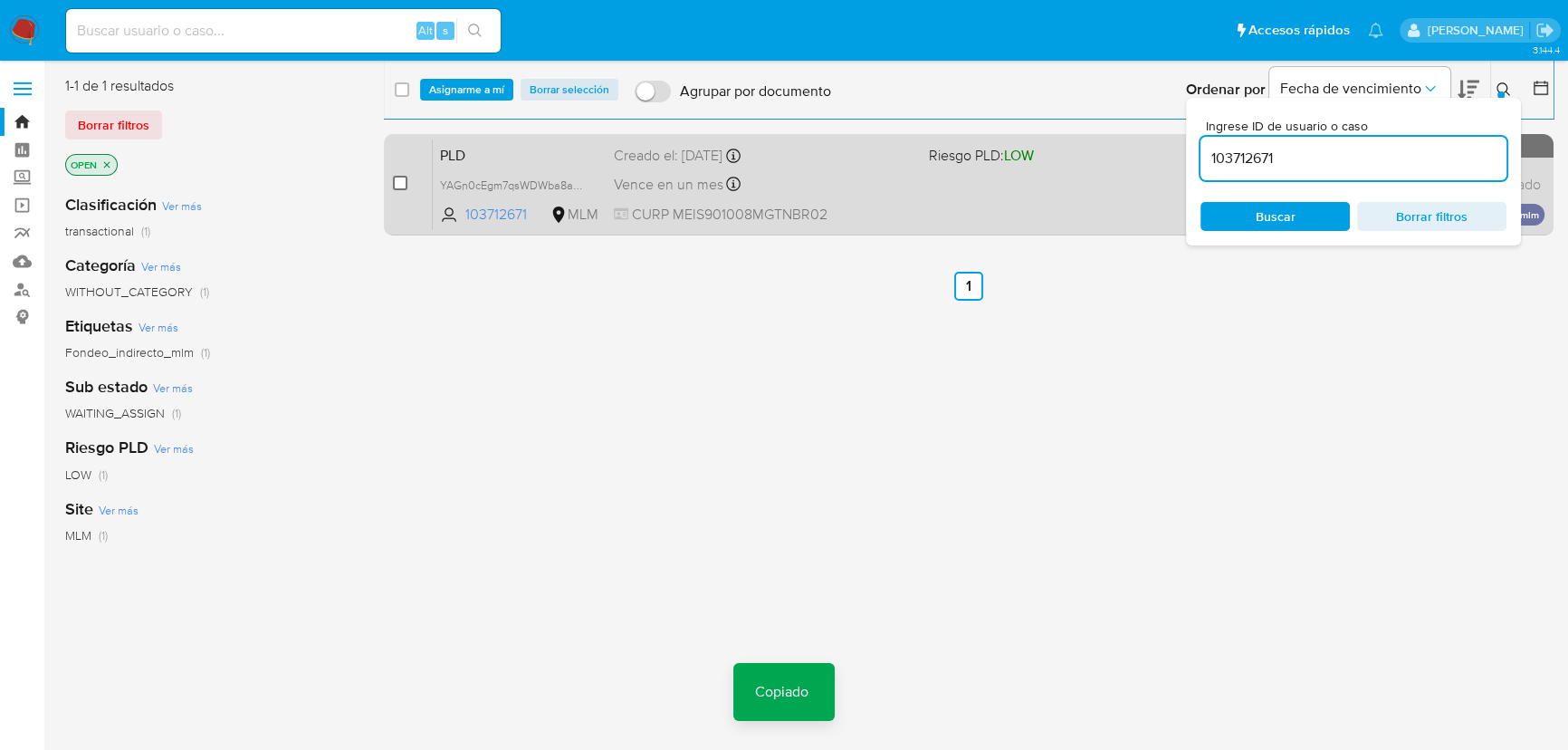 click at bounding box center (400, 183) 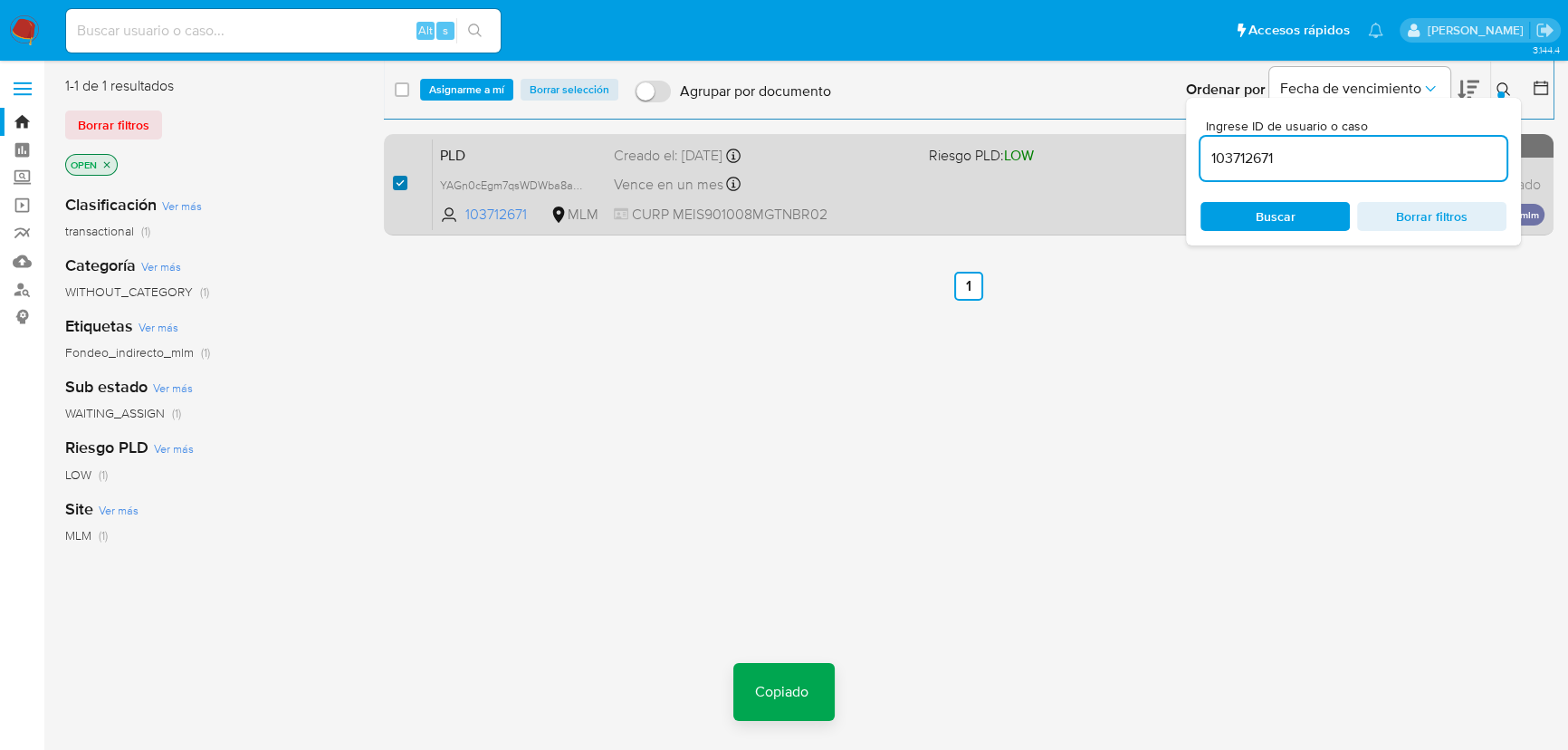 checkbox on "true" 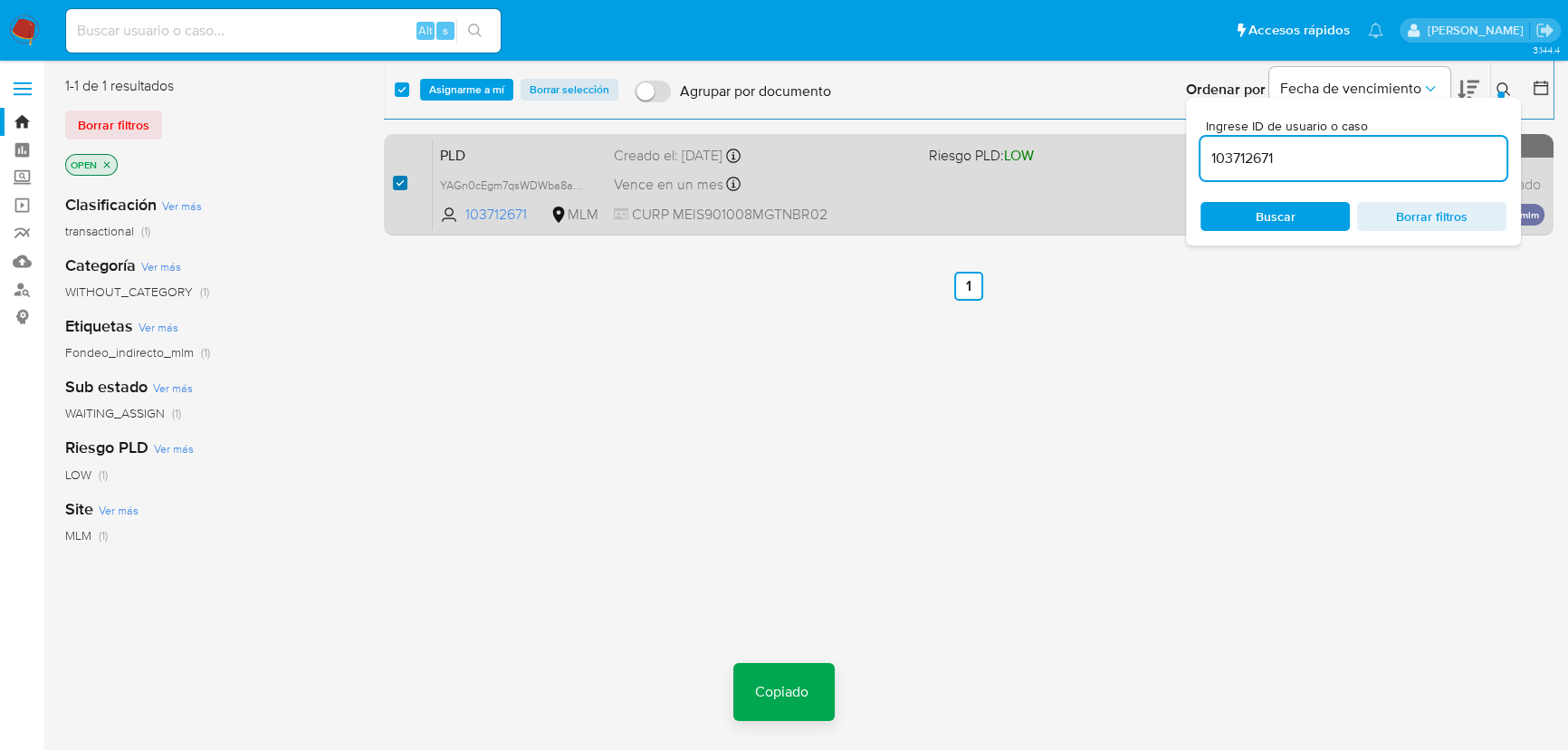 checkbox on "true" 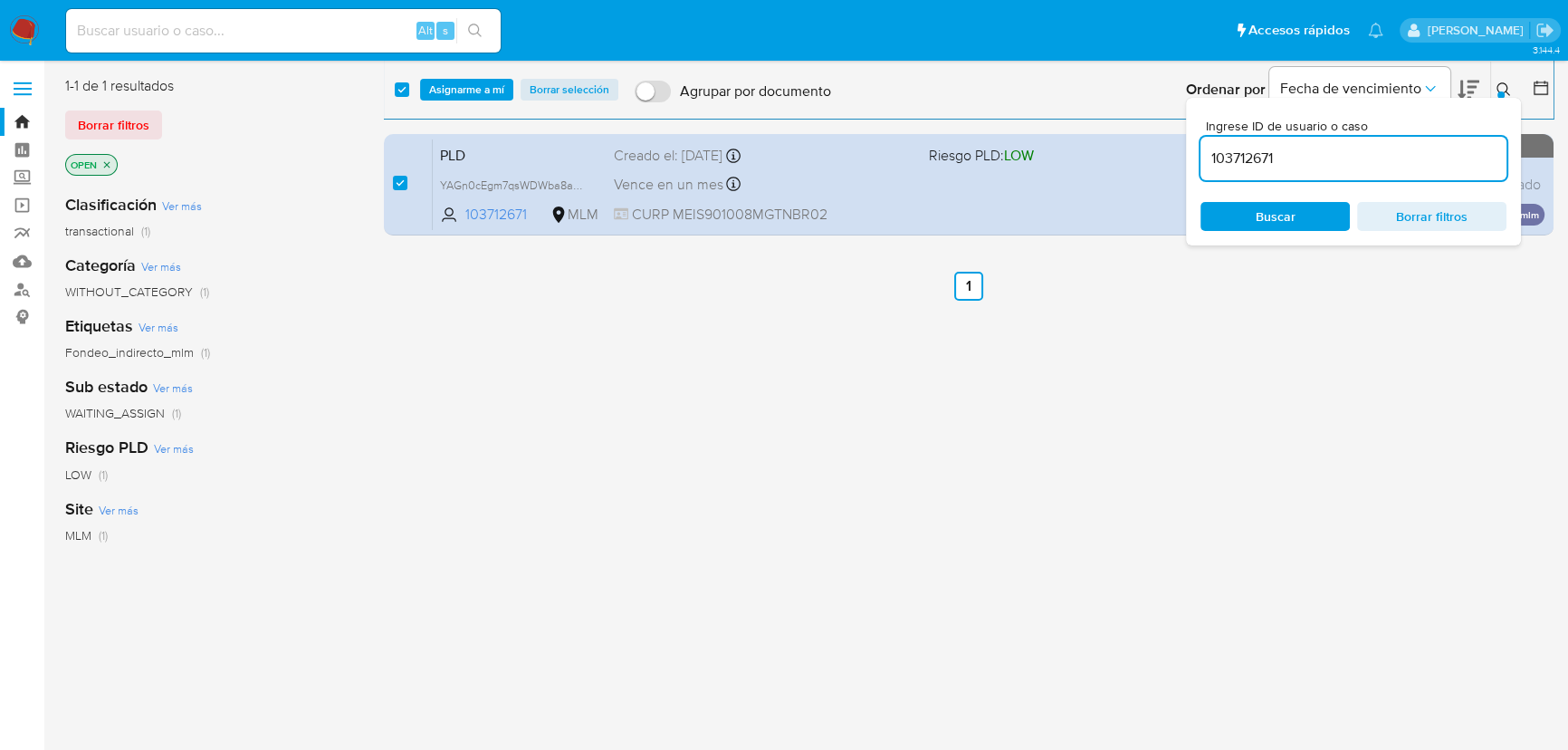 drag, startPoint x: 1294, startPoint y: 155, endPoint x: 942, endPoint y: 114, distance: 354.37974 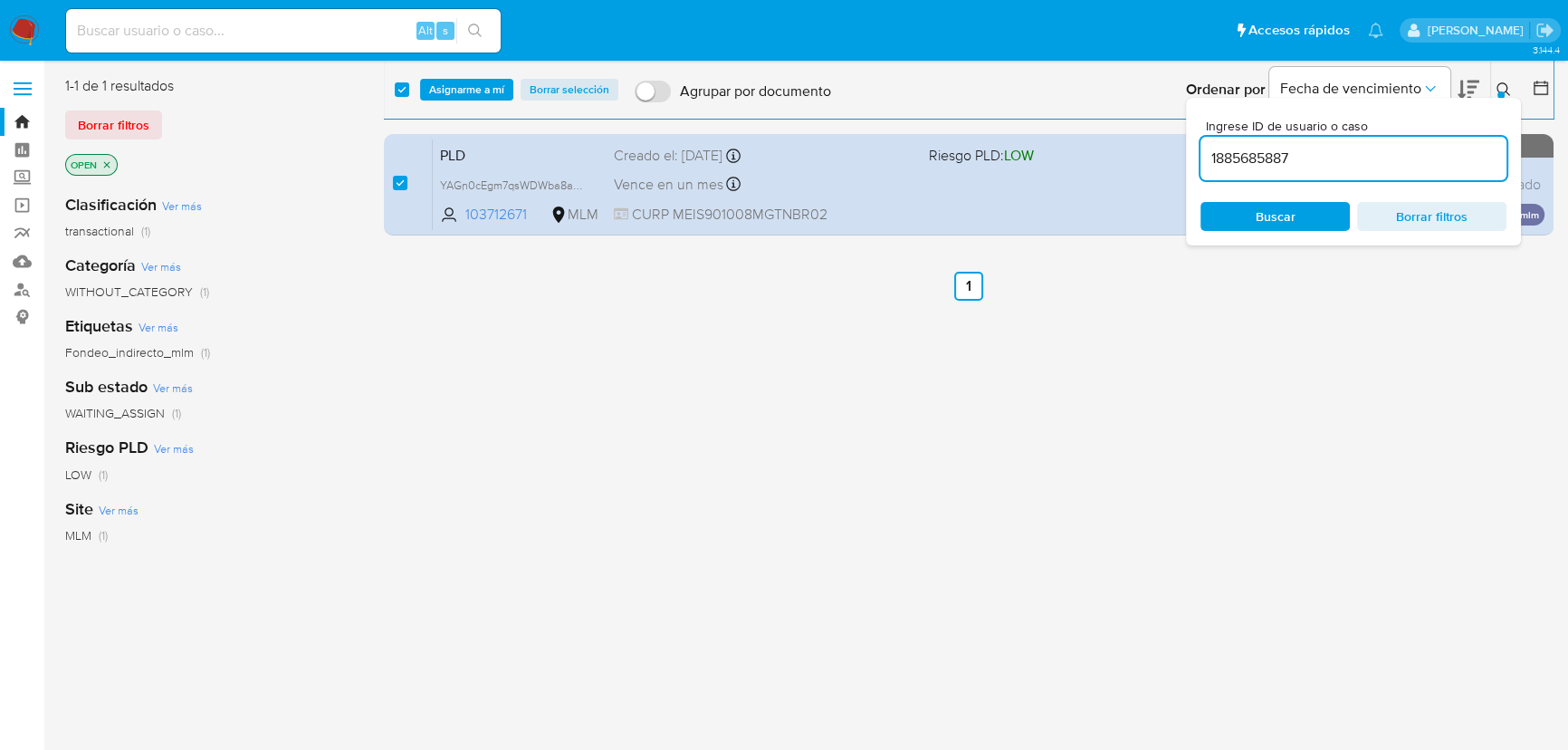 type on "1885685887" 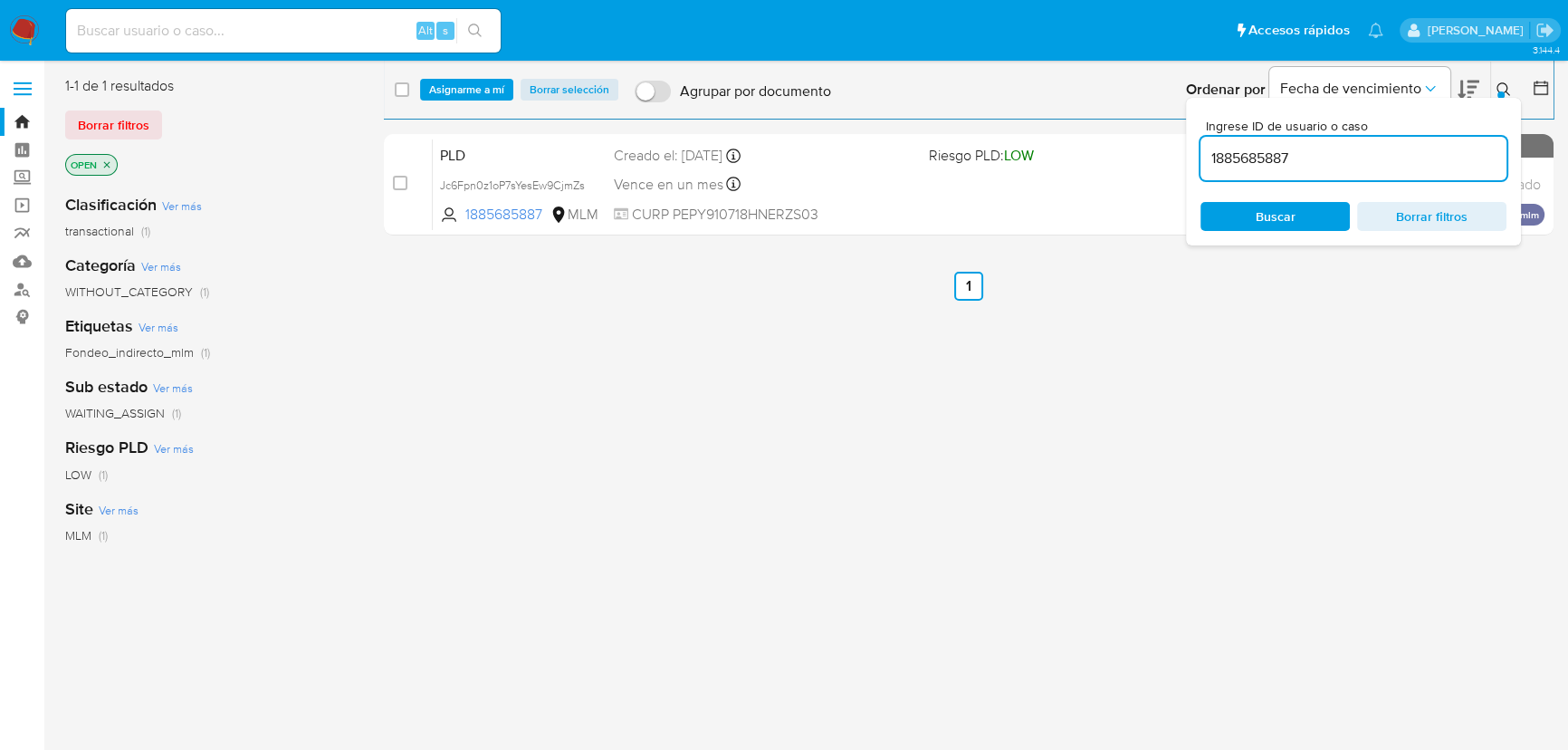 checkbox on "false" 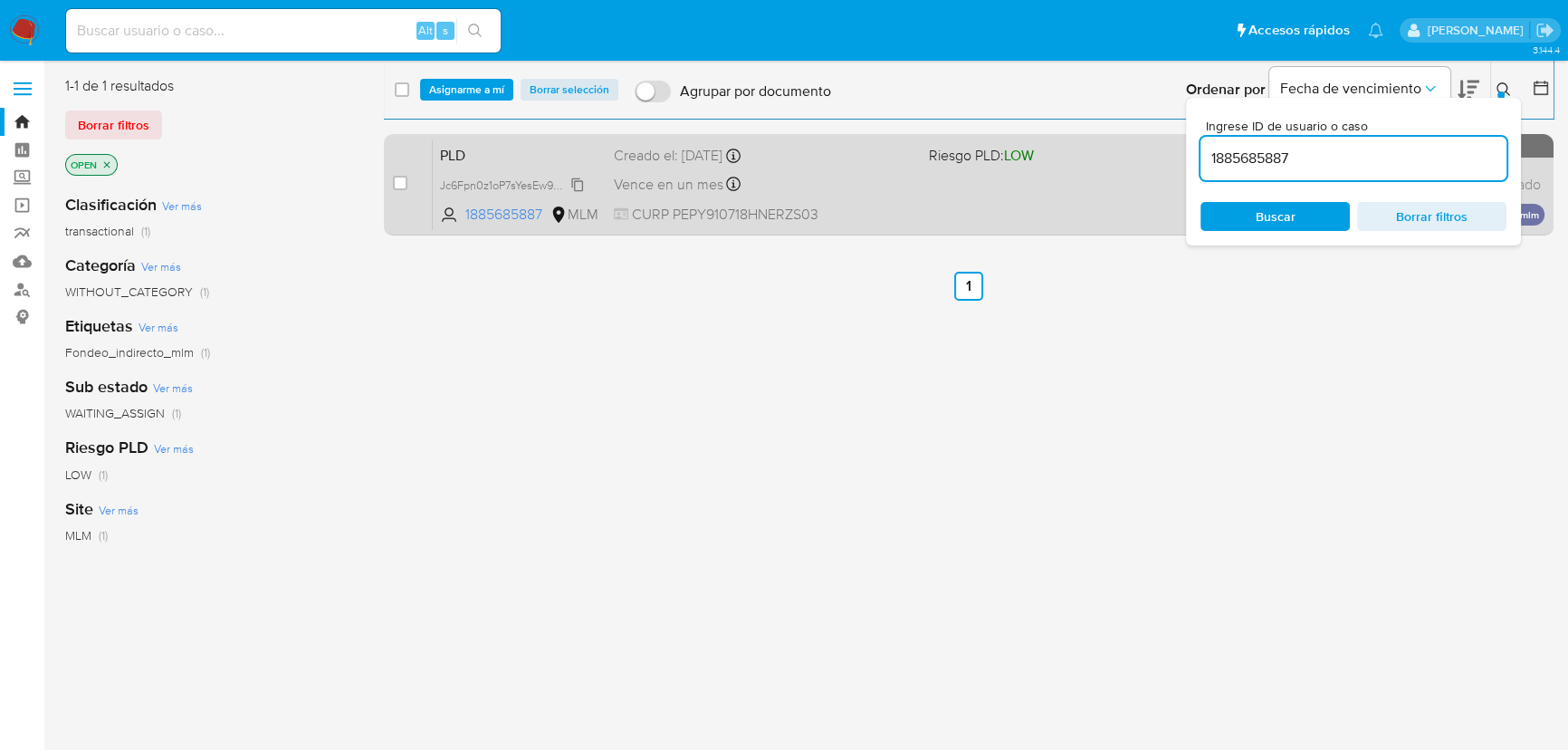 click on "Jc6Fpn0z1oP7sYesEw9CjmZs" at bounding box center [512, 184] 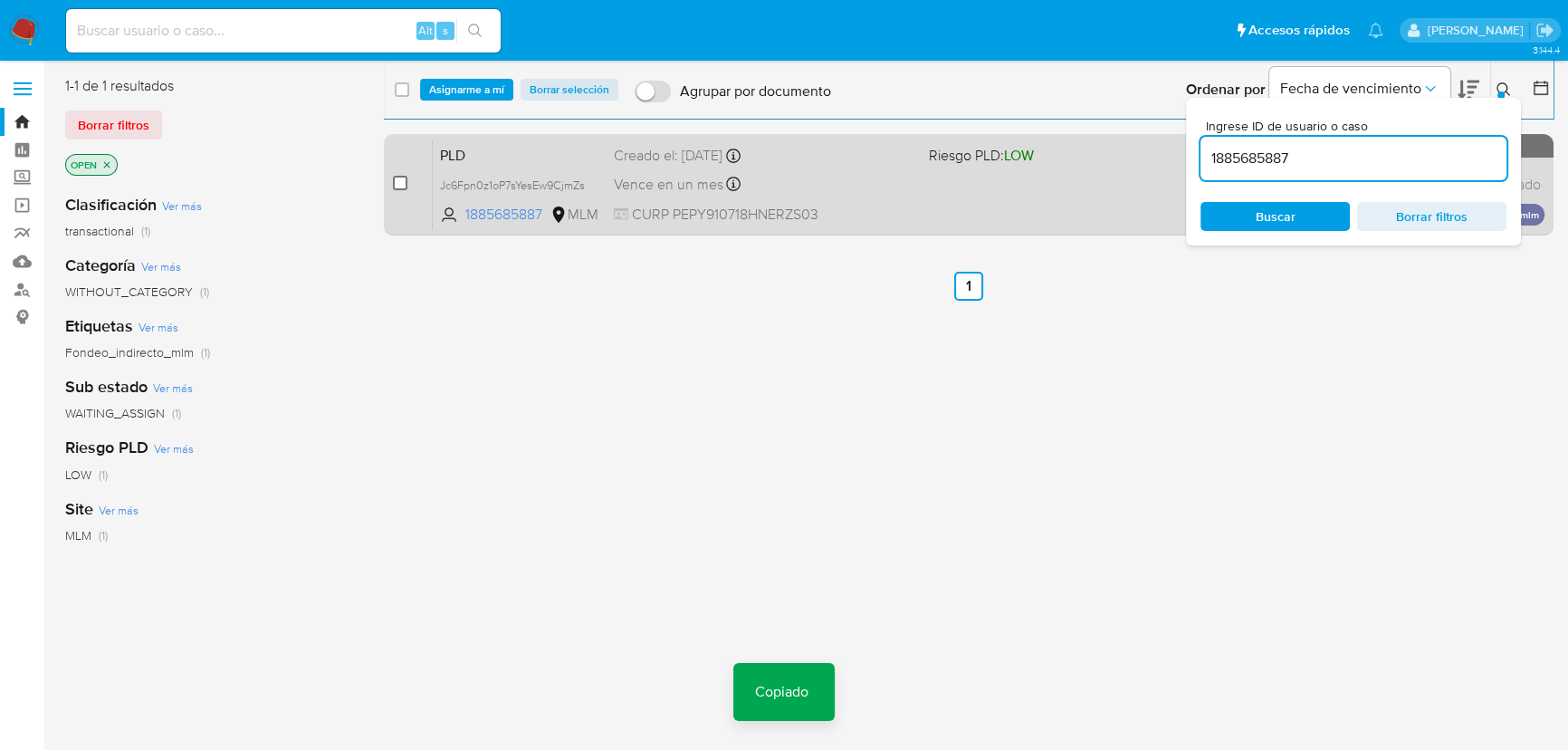 click at bounding box center (400, 183) 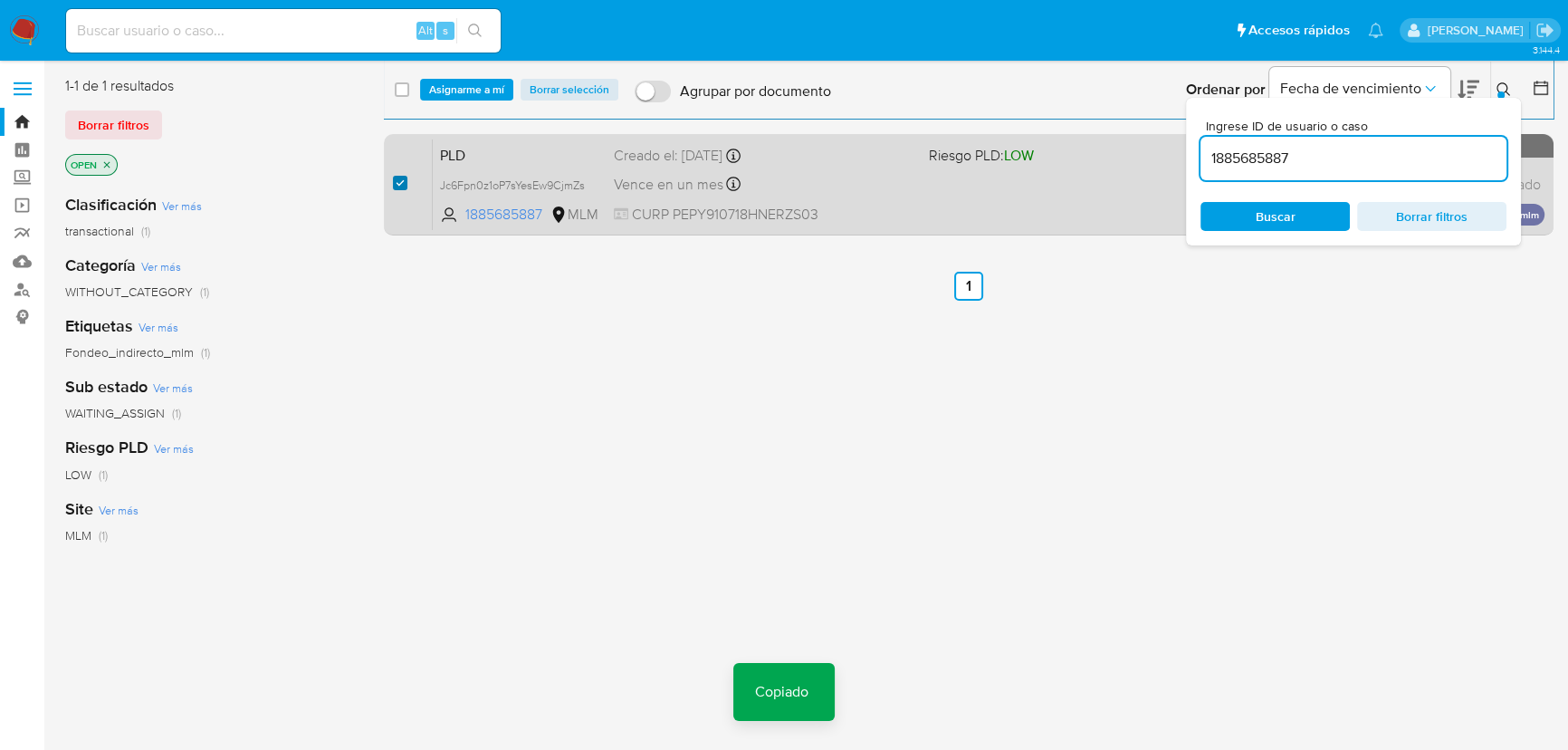 checkbox on "true" 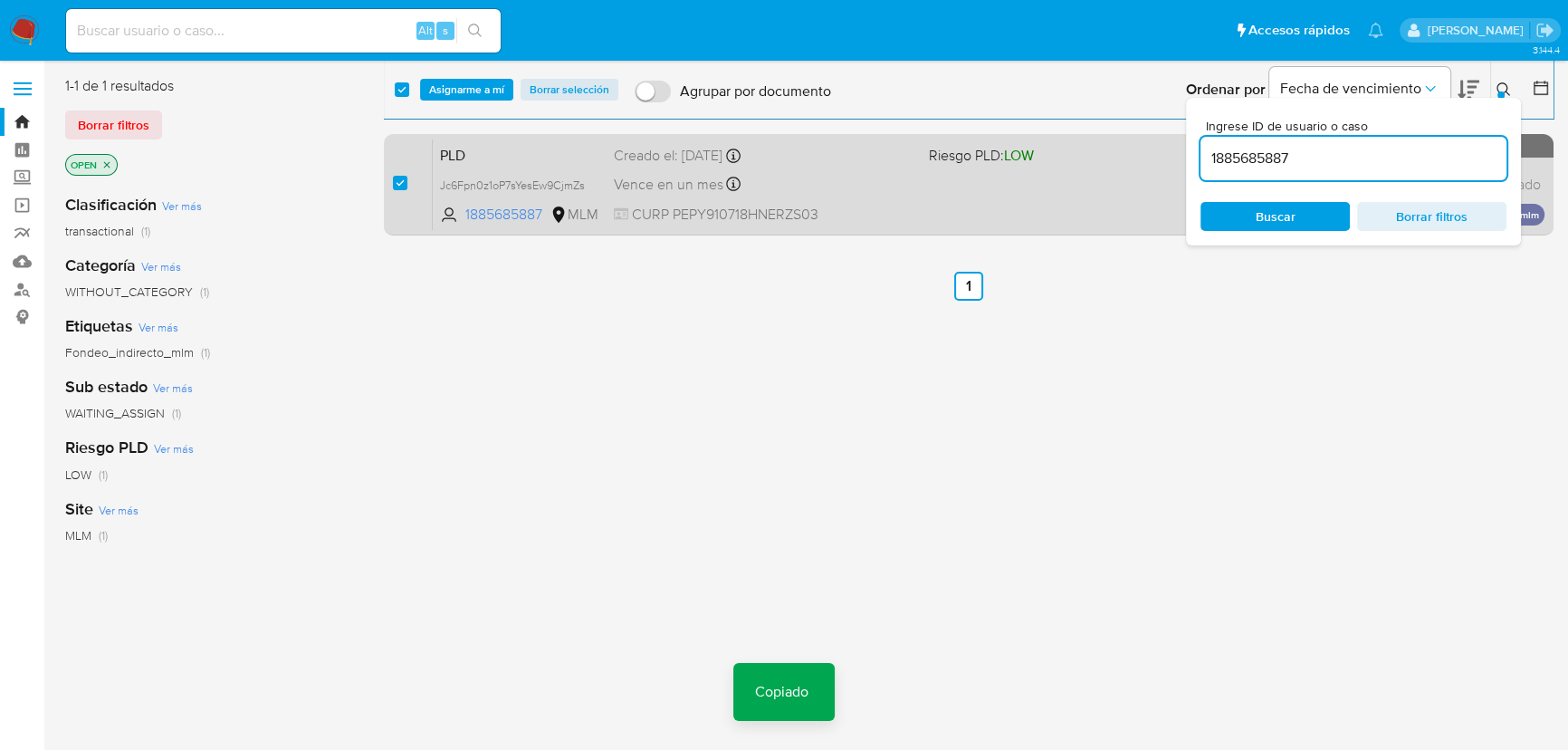 checkbox on "true" 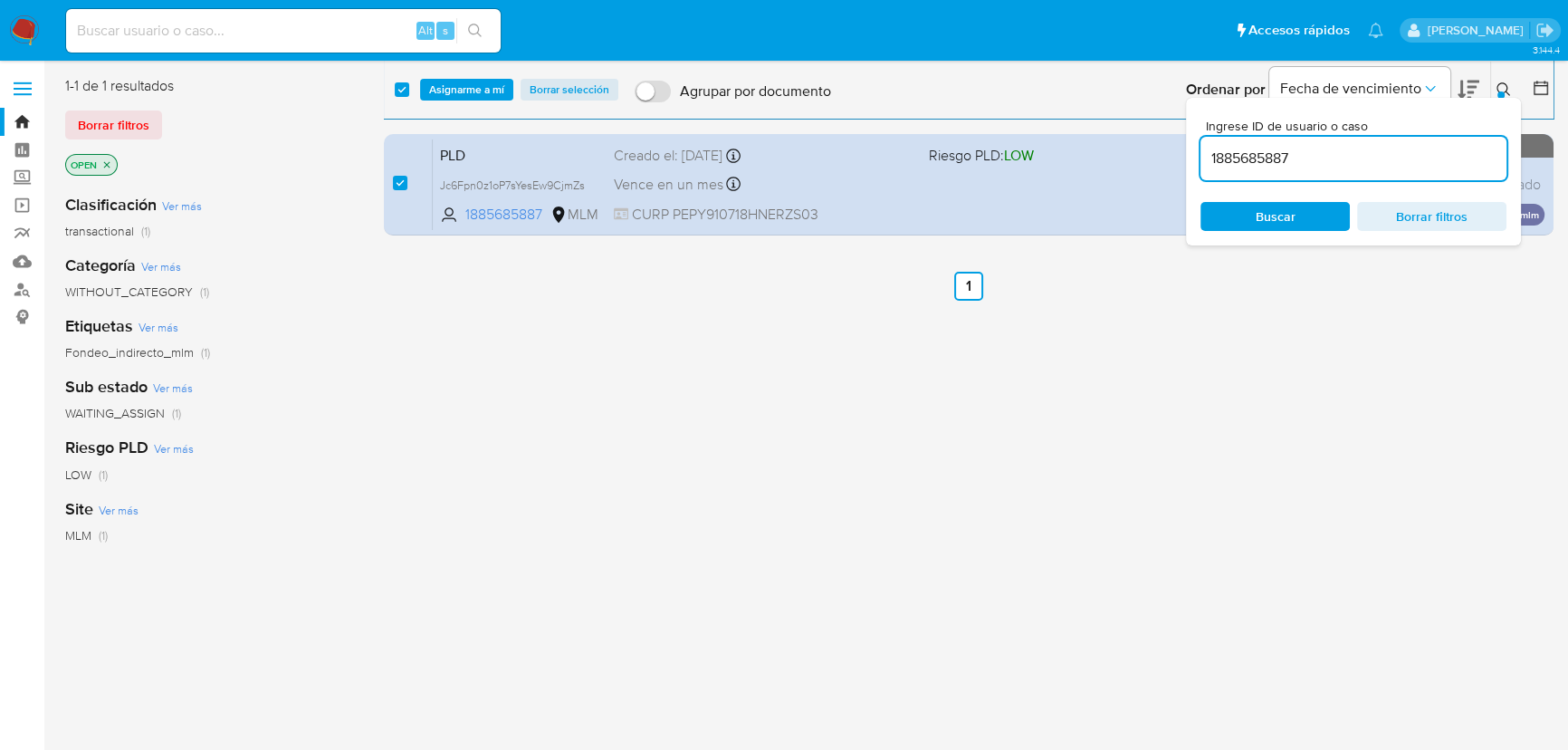 click on "Alt s" at bounding box center (283, 31) 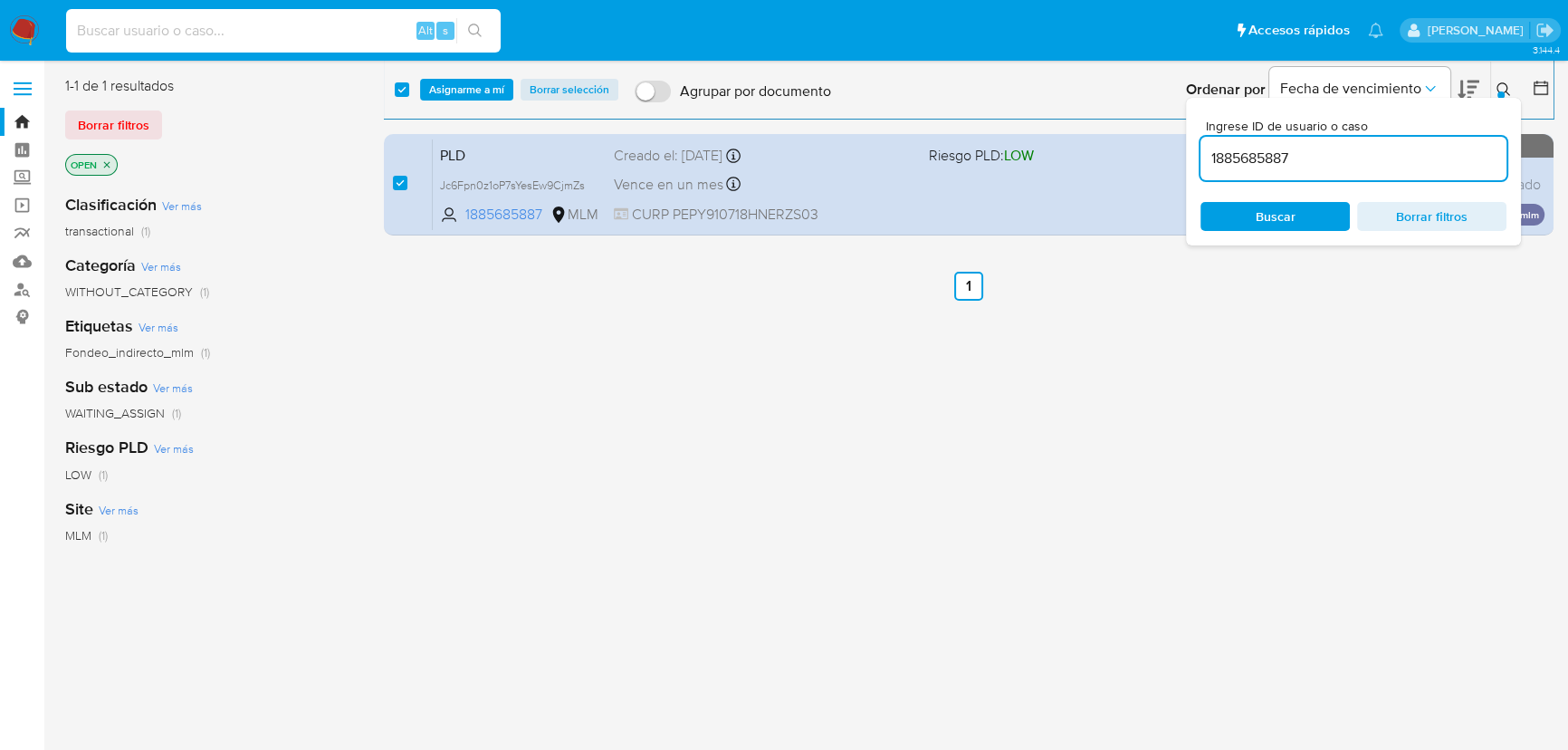 paste on "NfeYiFOxOinGsQHACZ5RpoYI" 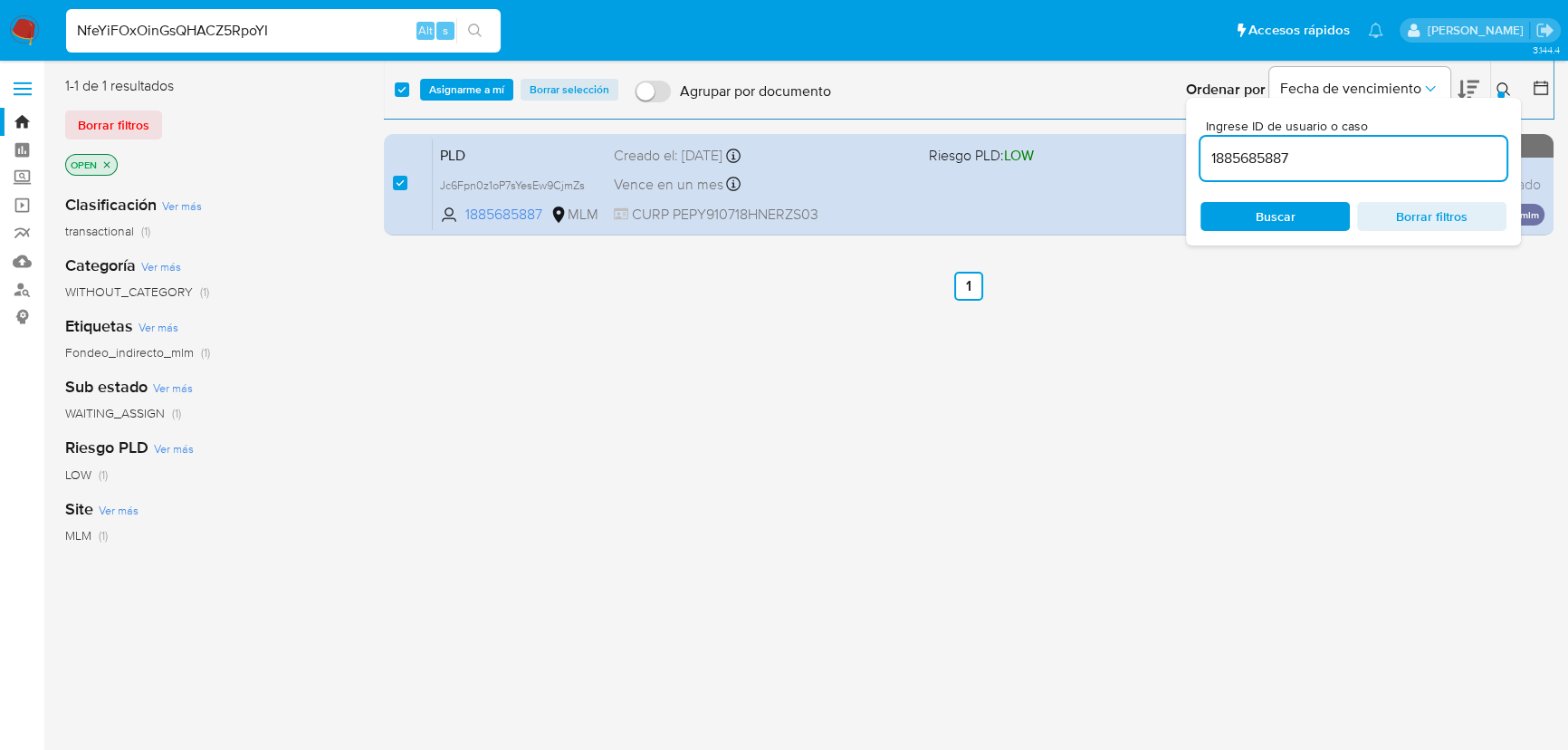 type on "NfeYiFOxOinGsQHACZ5RpoYI" 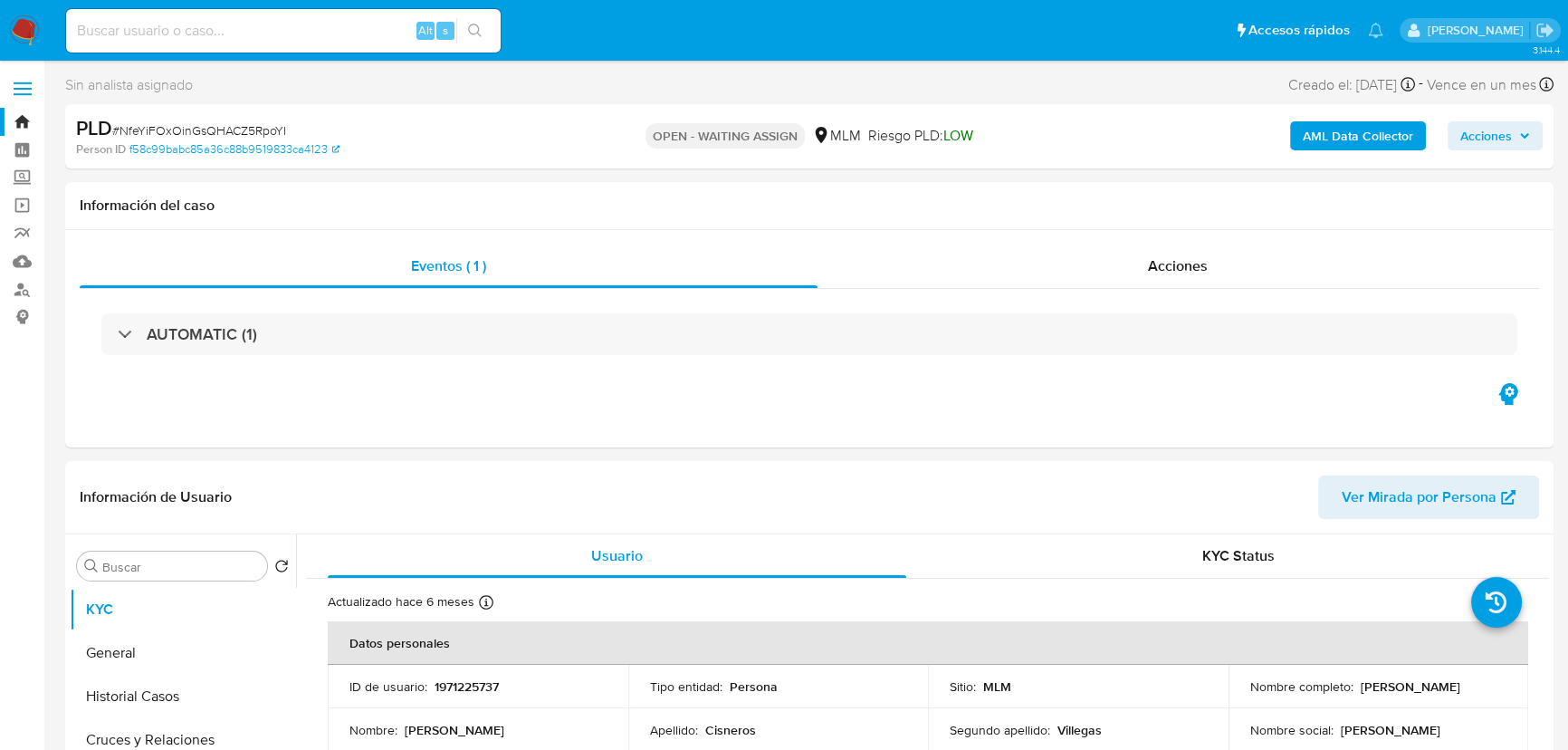 select on "10" 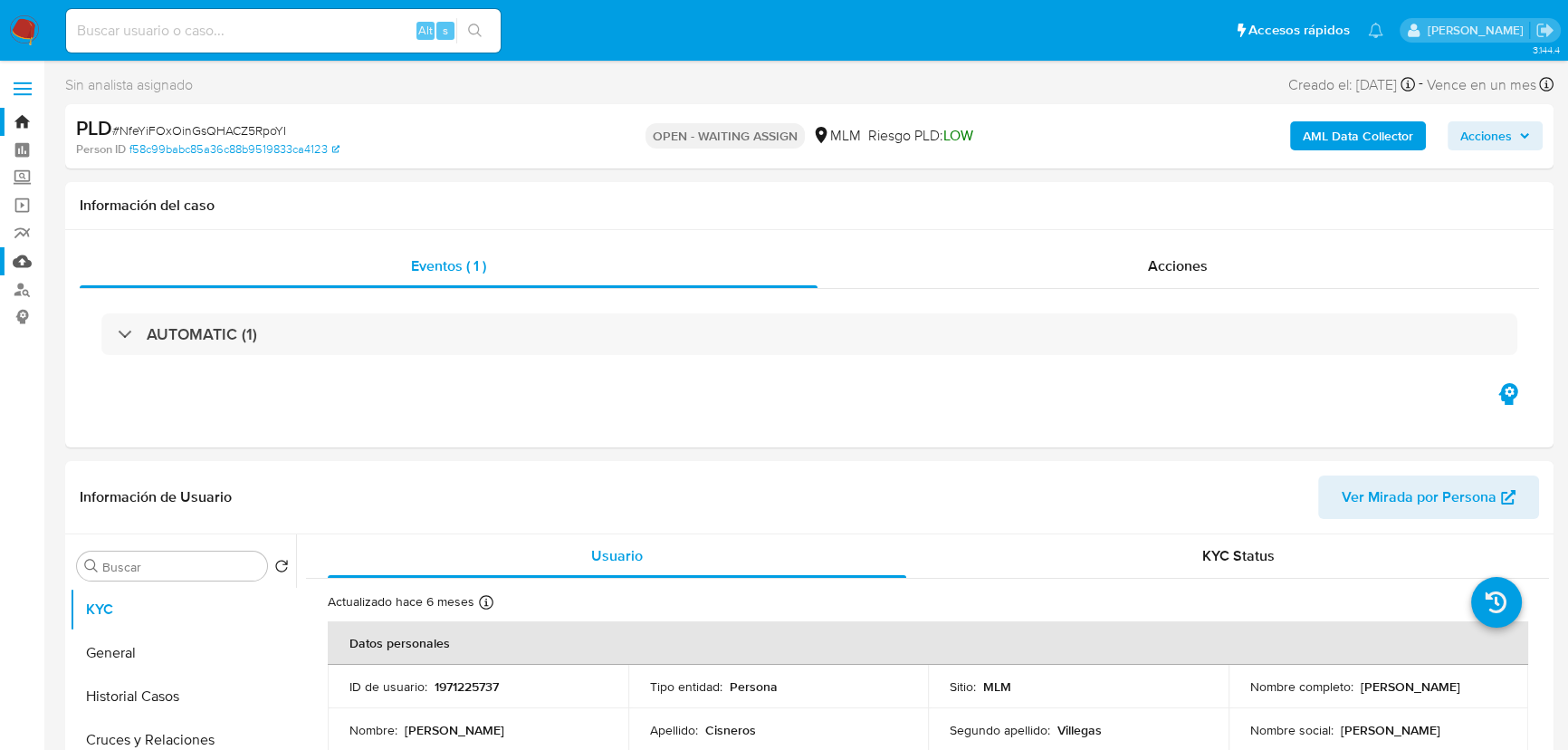 click on "Mulan" at bounding box center [108, 261] 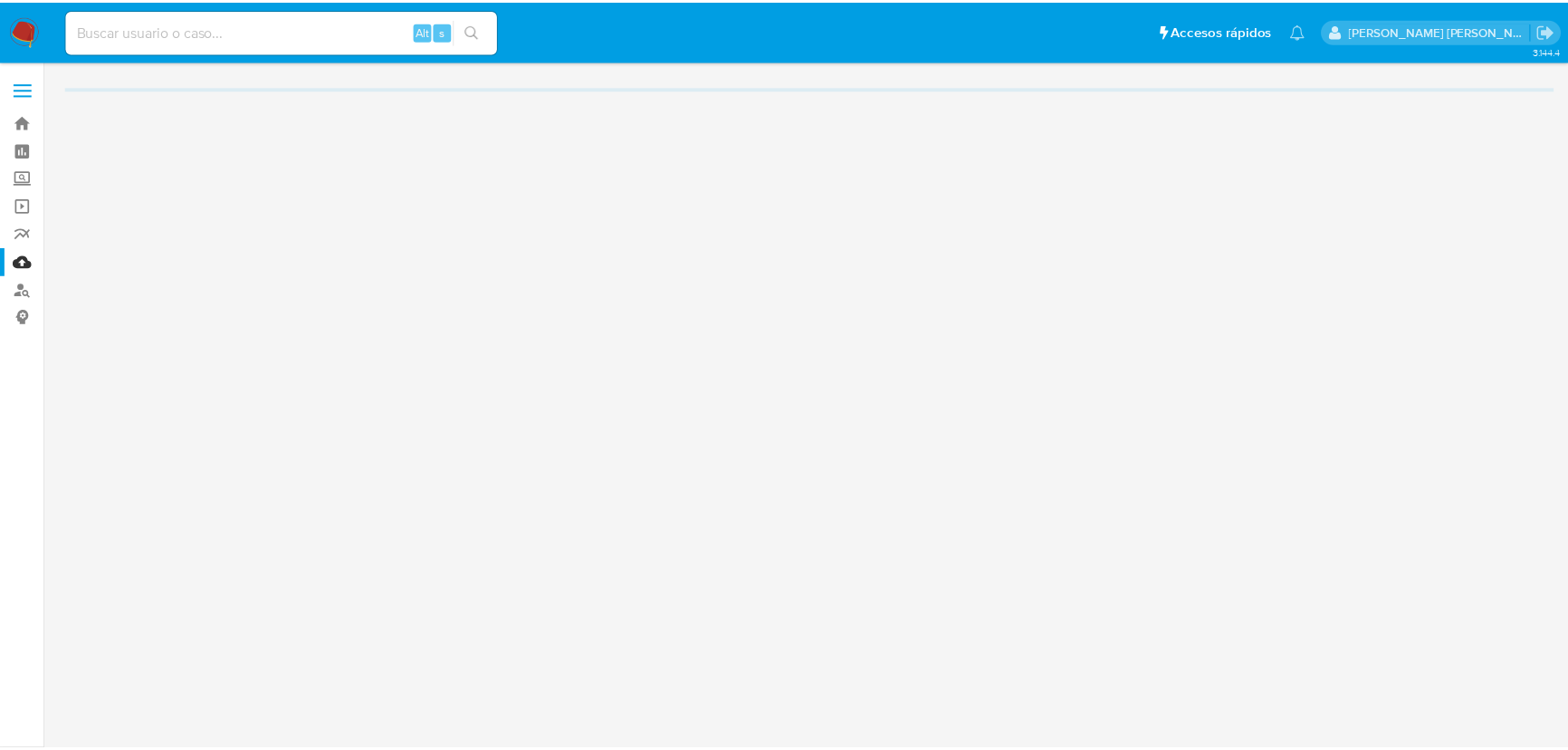 scroll, scrollTop: 0, scrollLeft: 0, axis: both 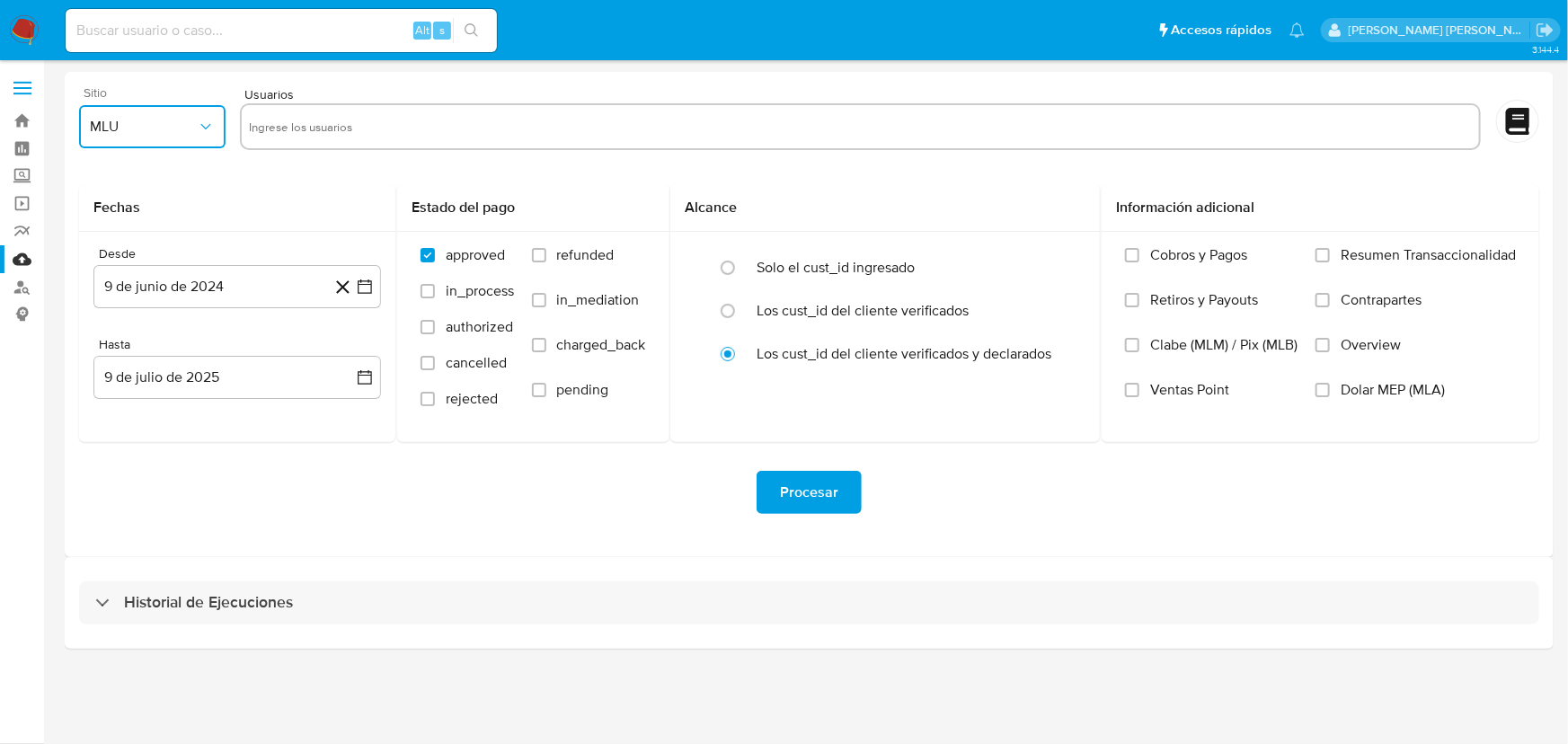click on "MLU" at bounding box center [143, 127] 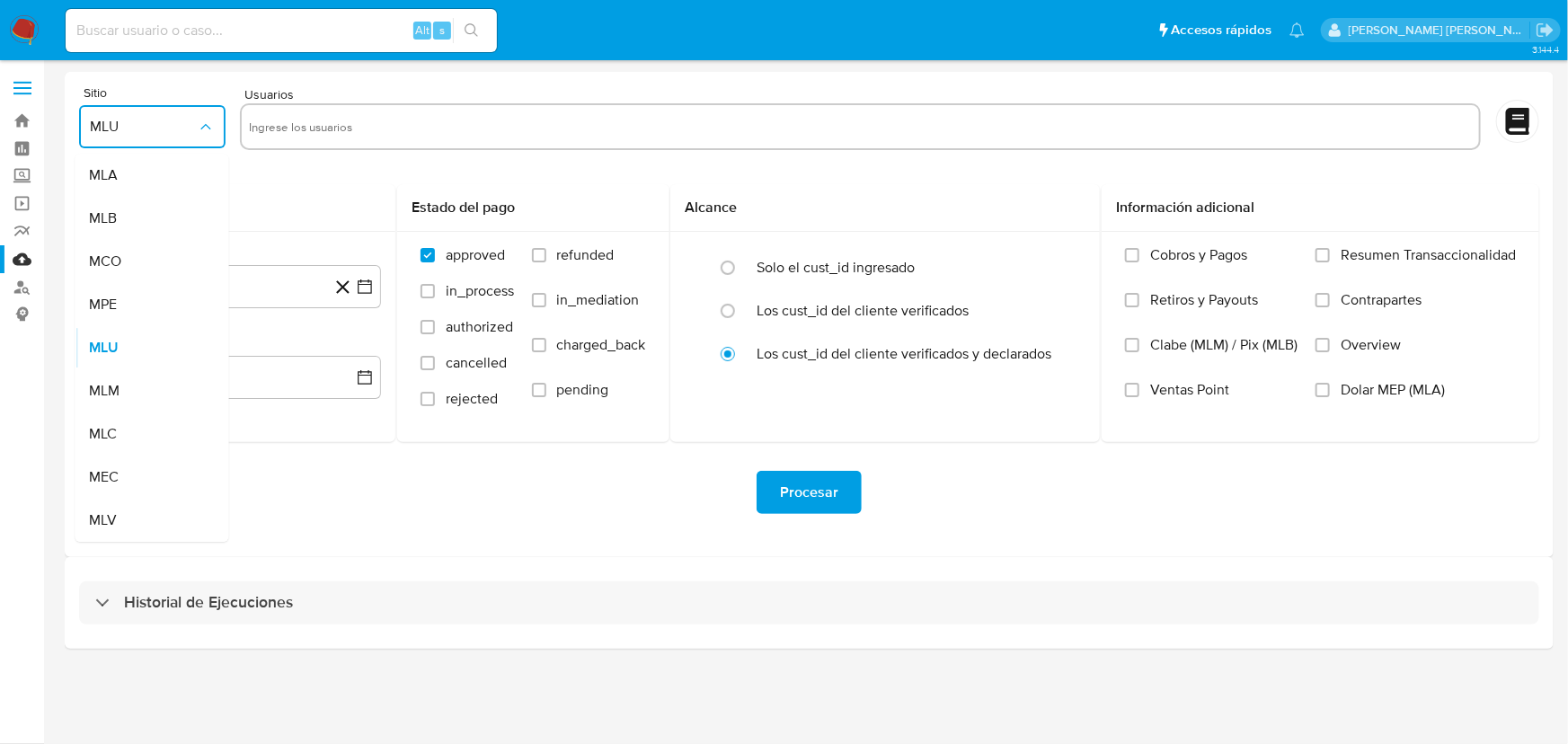 drag, startPoint x: 130, startPoint y: 394, endPoint x: 404, endPoint y: 96, distance: 404.82095 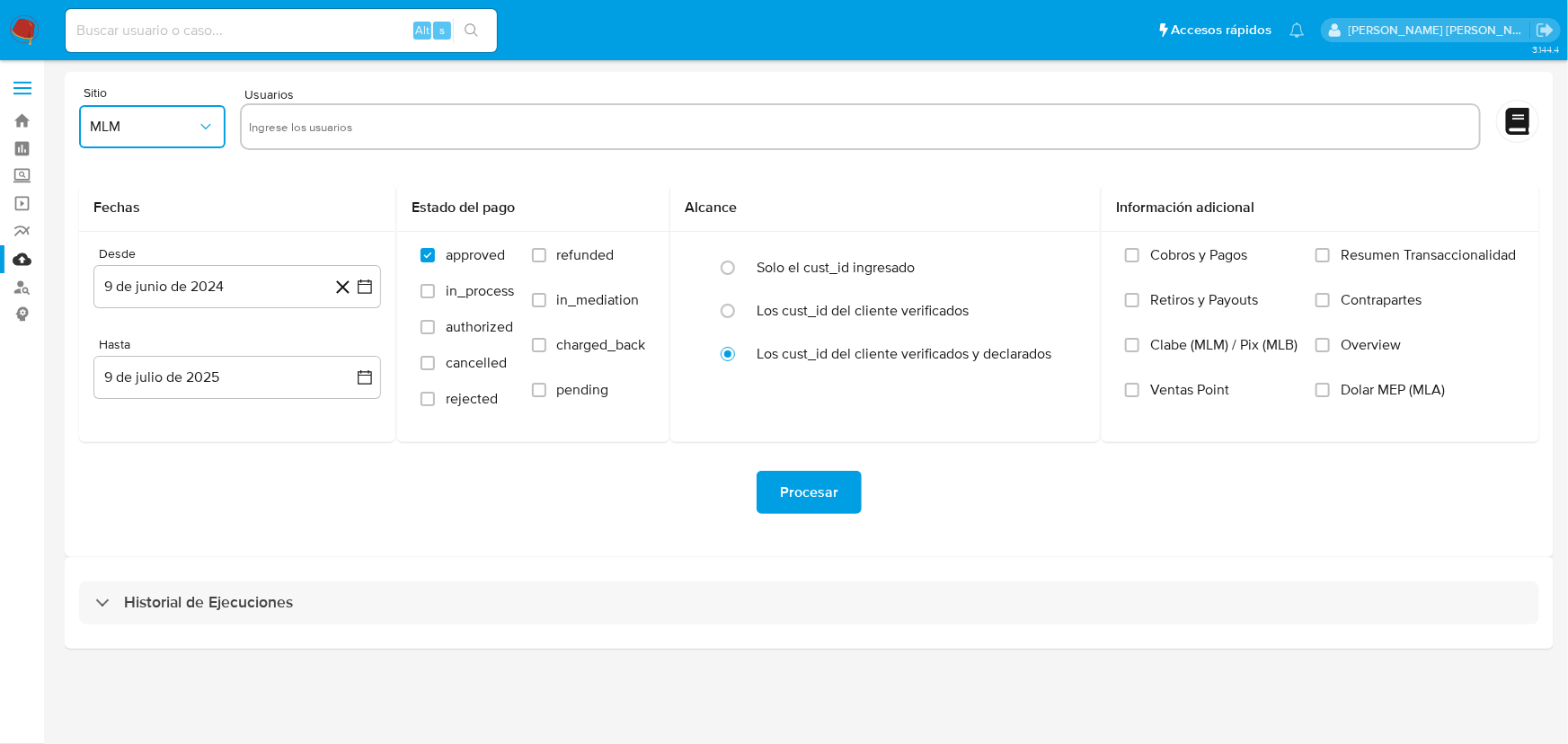 click at bounding box center [860, 127] 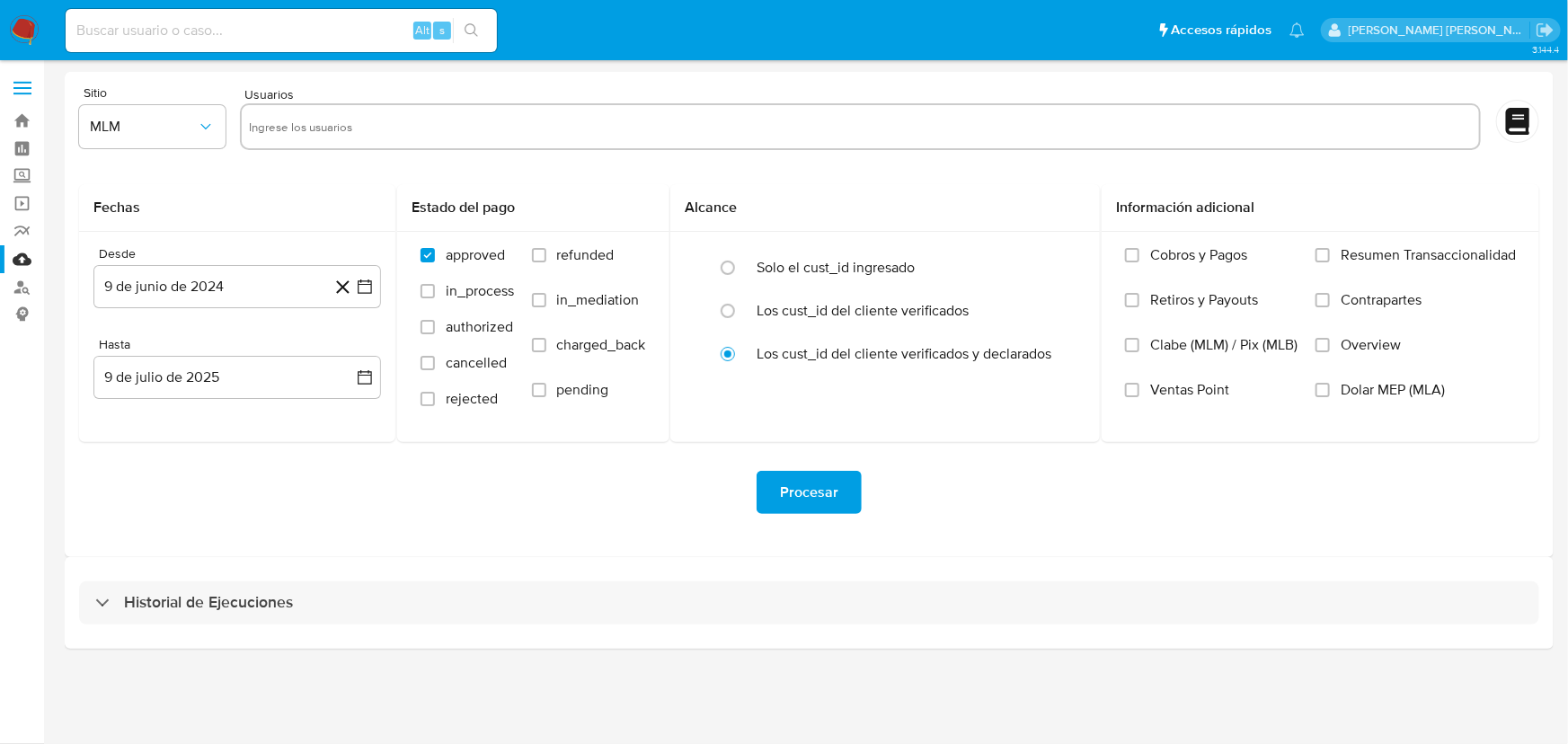 paste on "1971225737" 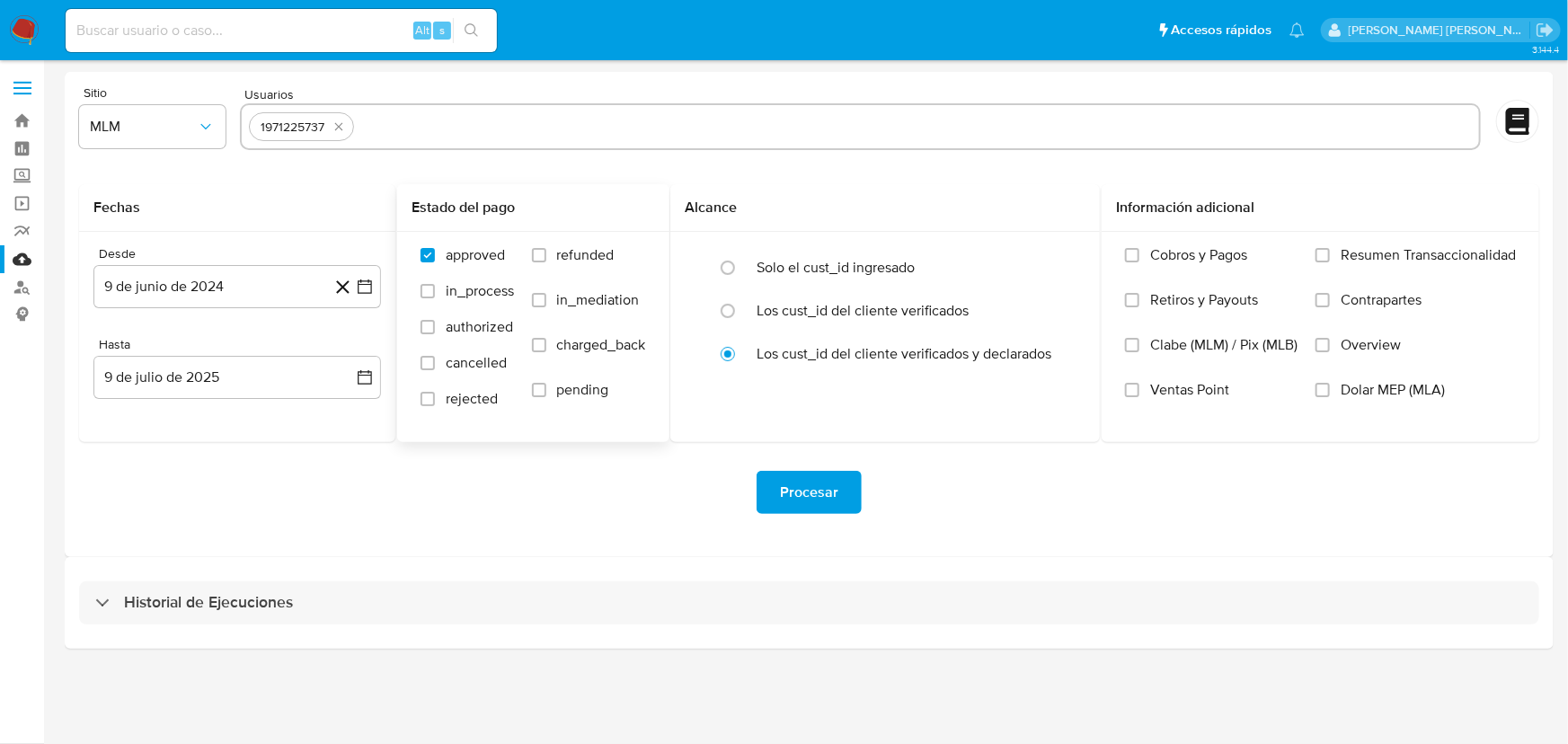paste on "103712671" 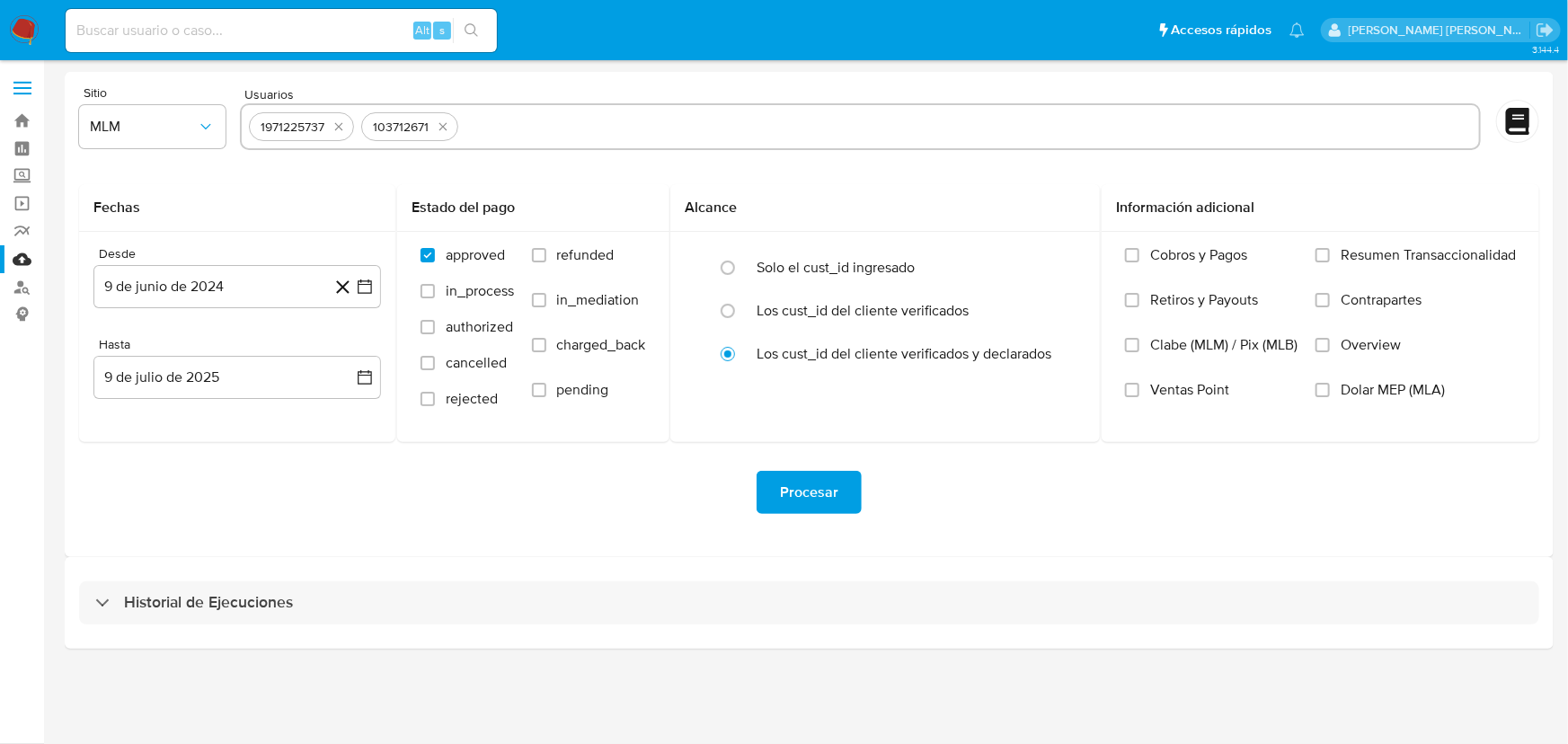 paste on "1885685887" 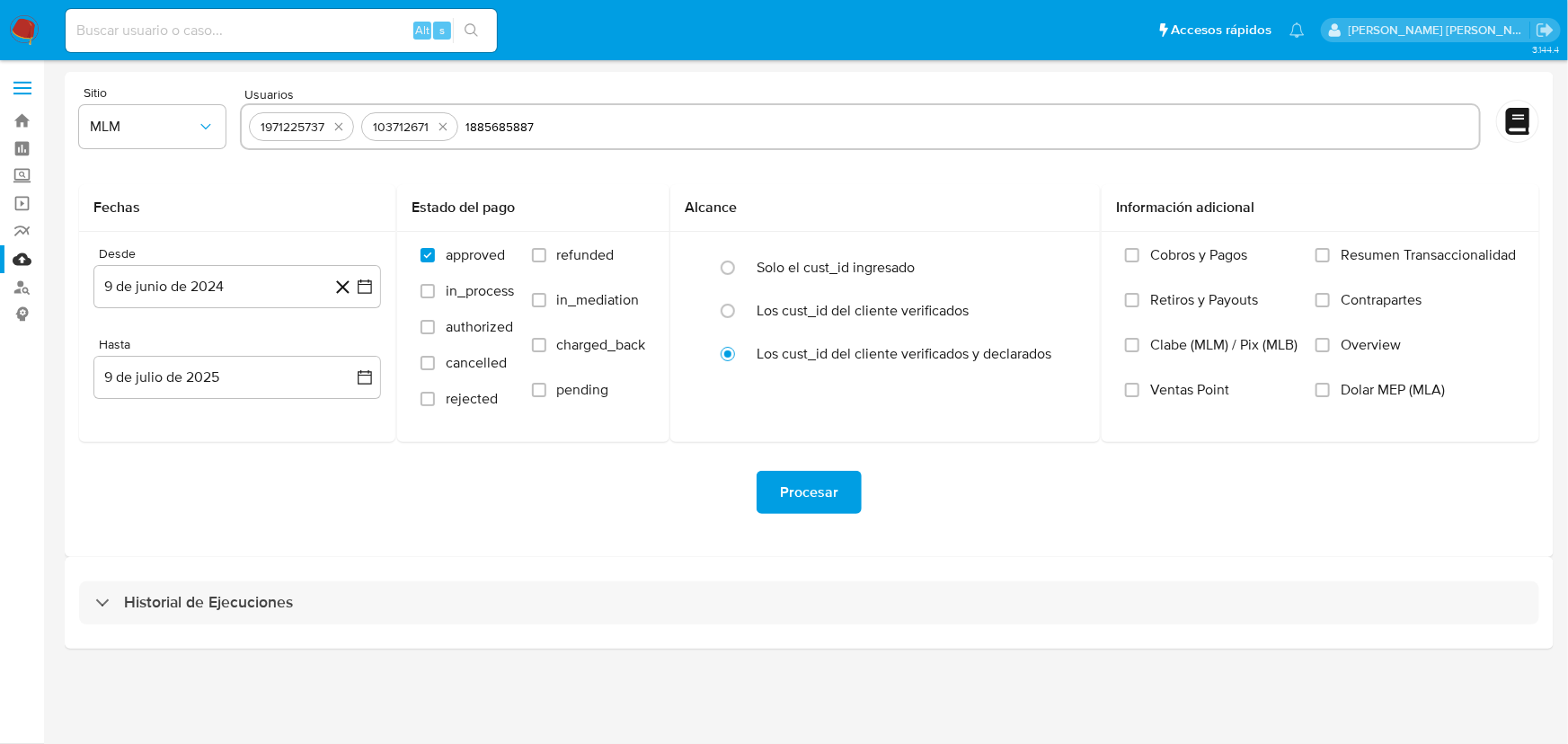 type 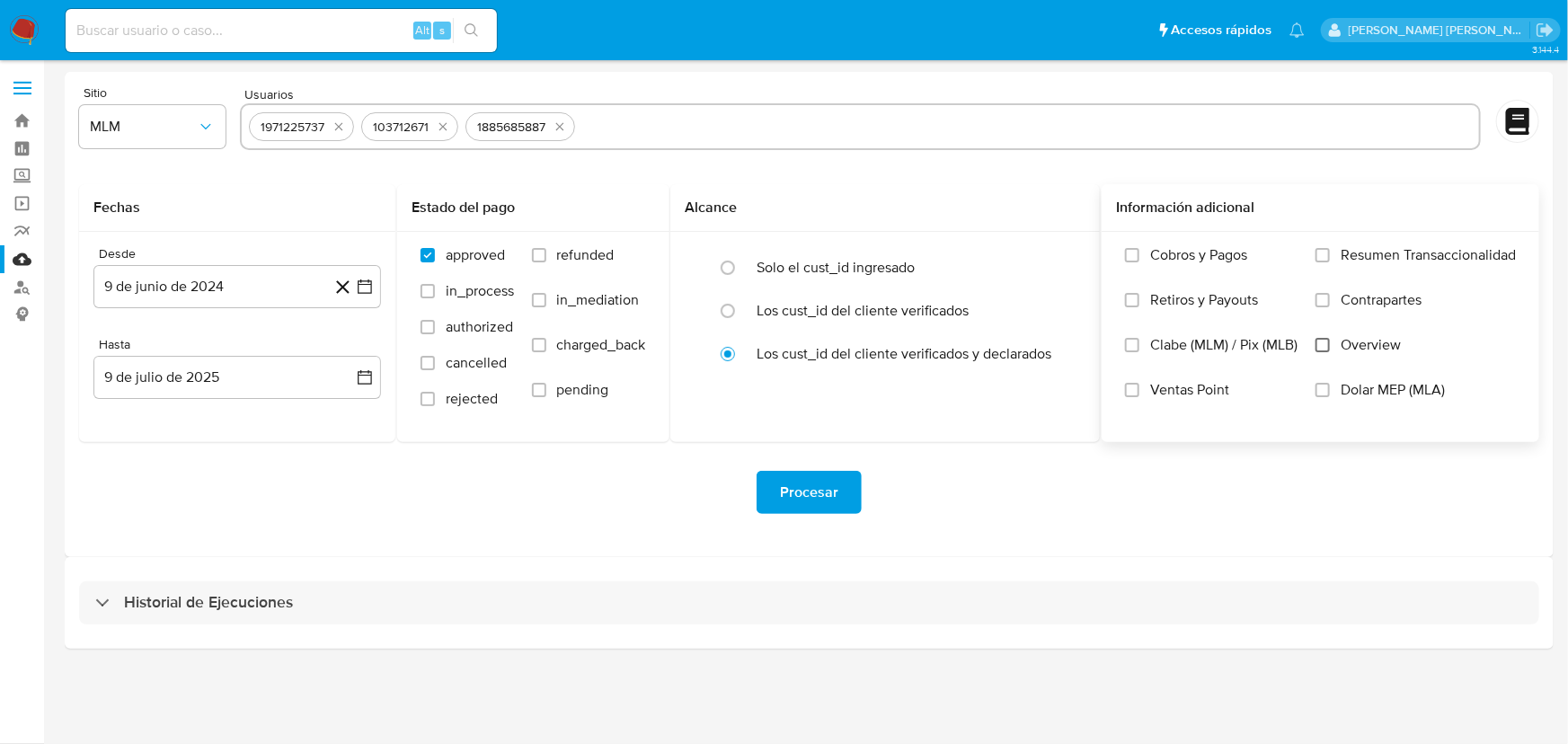 click on "Overview" at bounding box center (1323, 345) 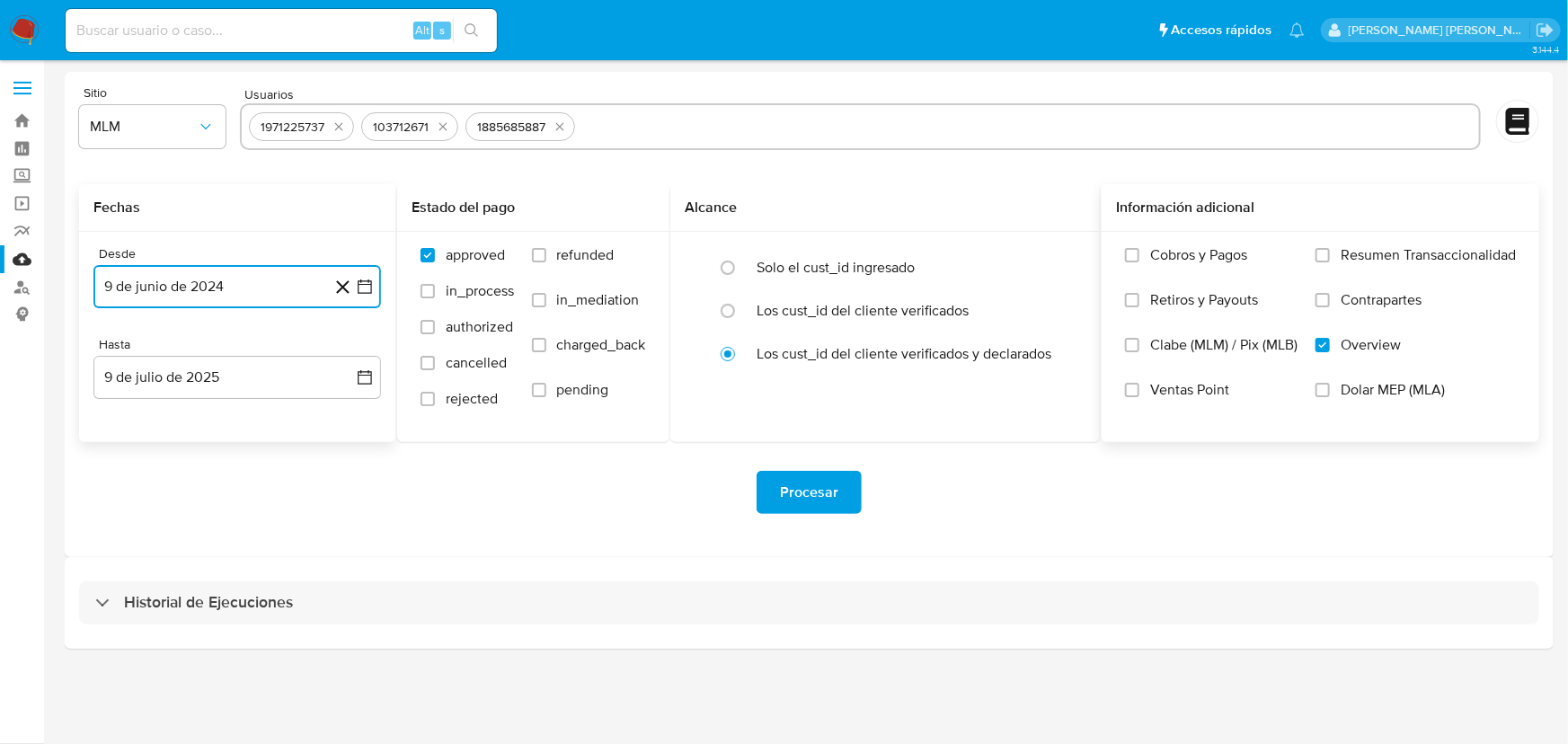click on "9 de junio de 2024" at bounding box center [237, 287] 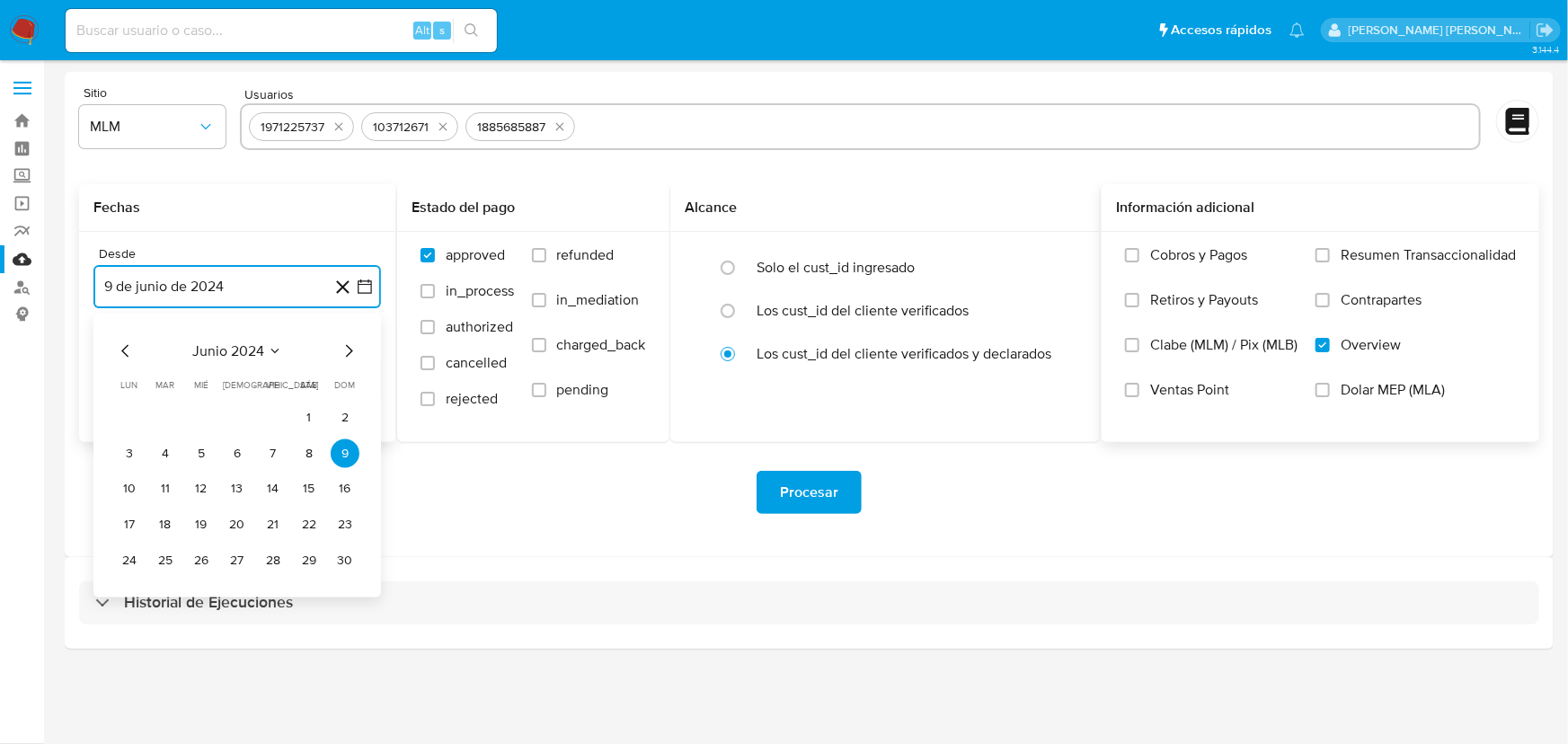 click on "junio 2024" at bounding box center [228, 351] 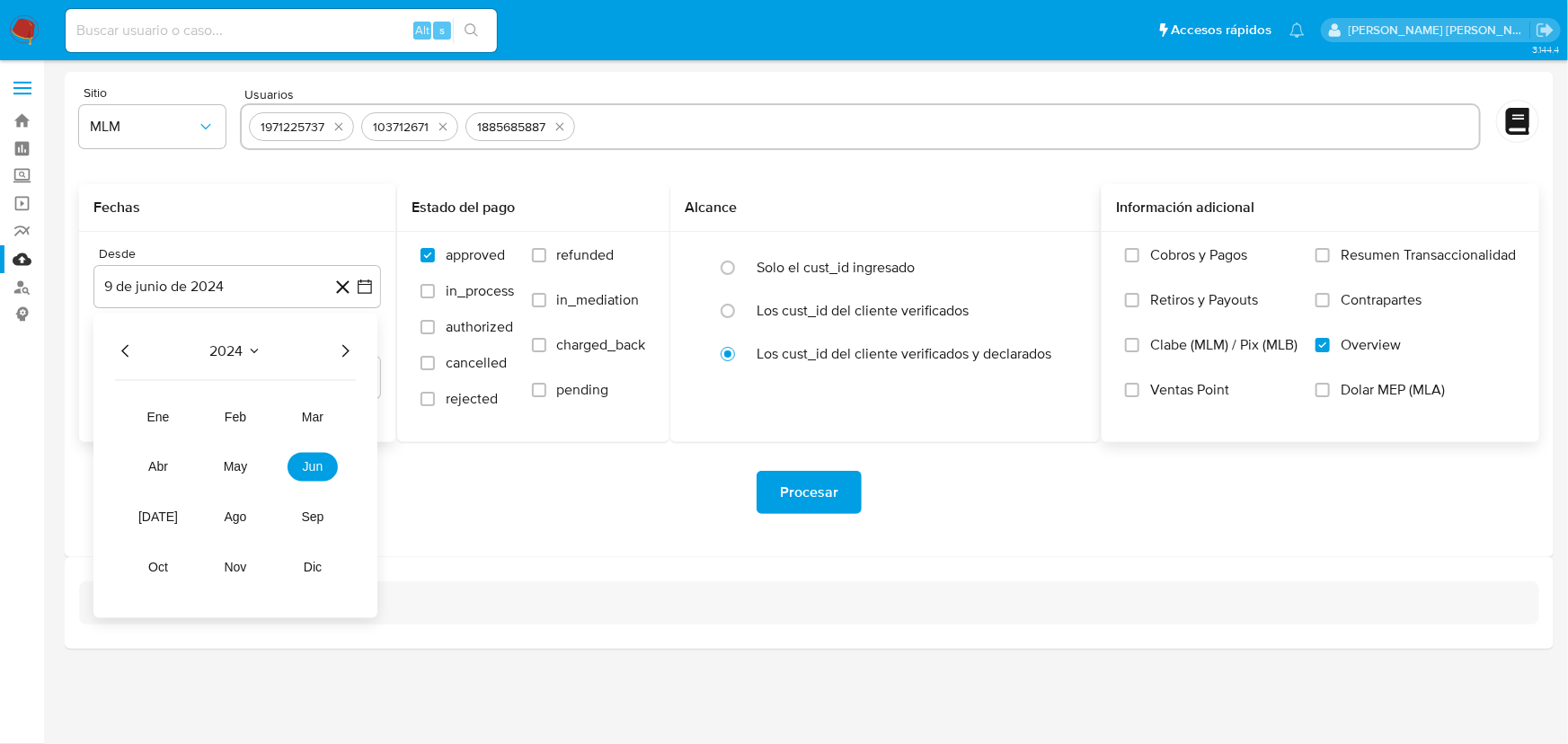 click 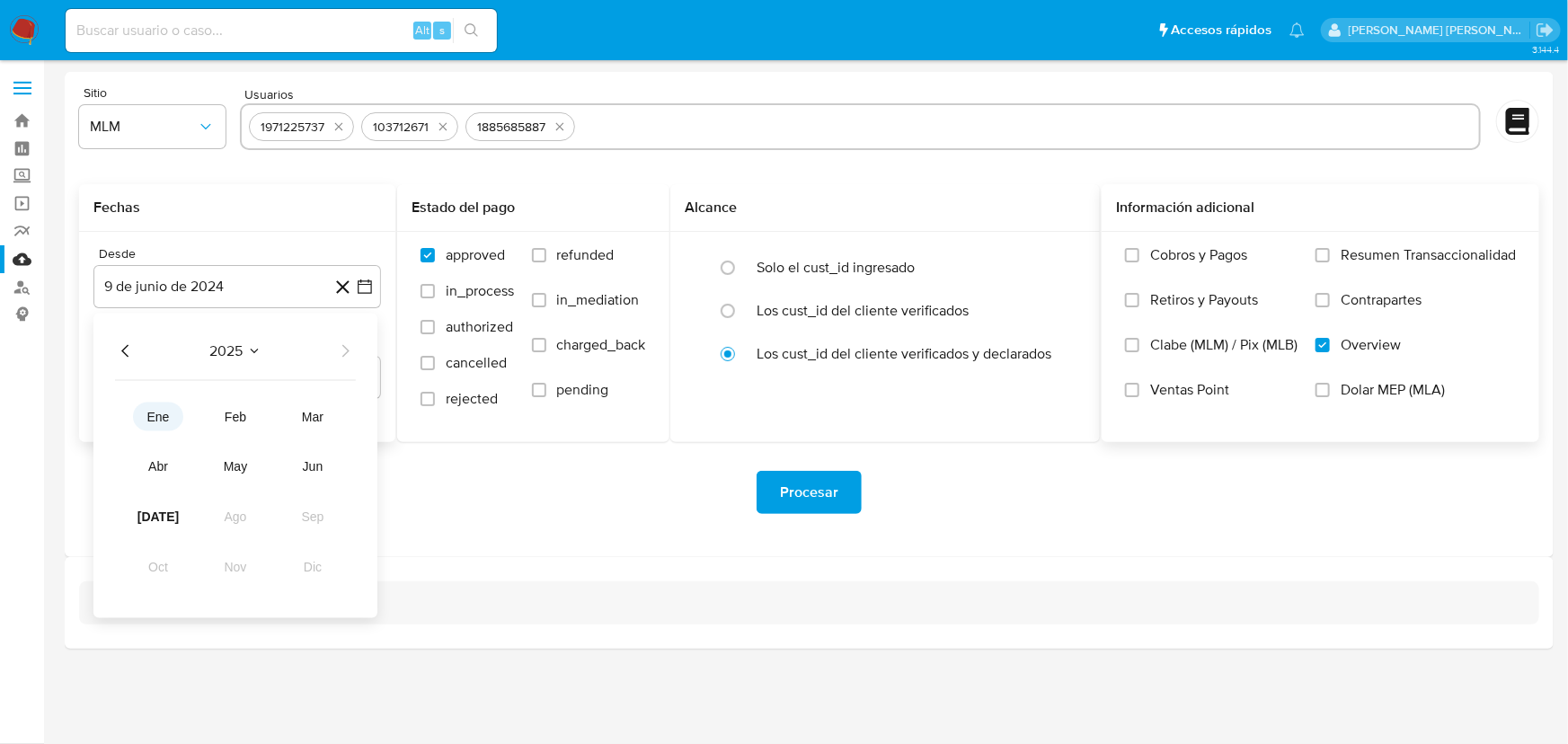 click on "ene" at bounding box center (158, 417) 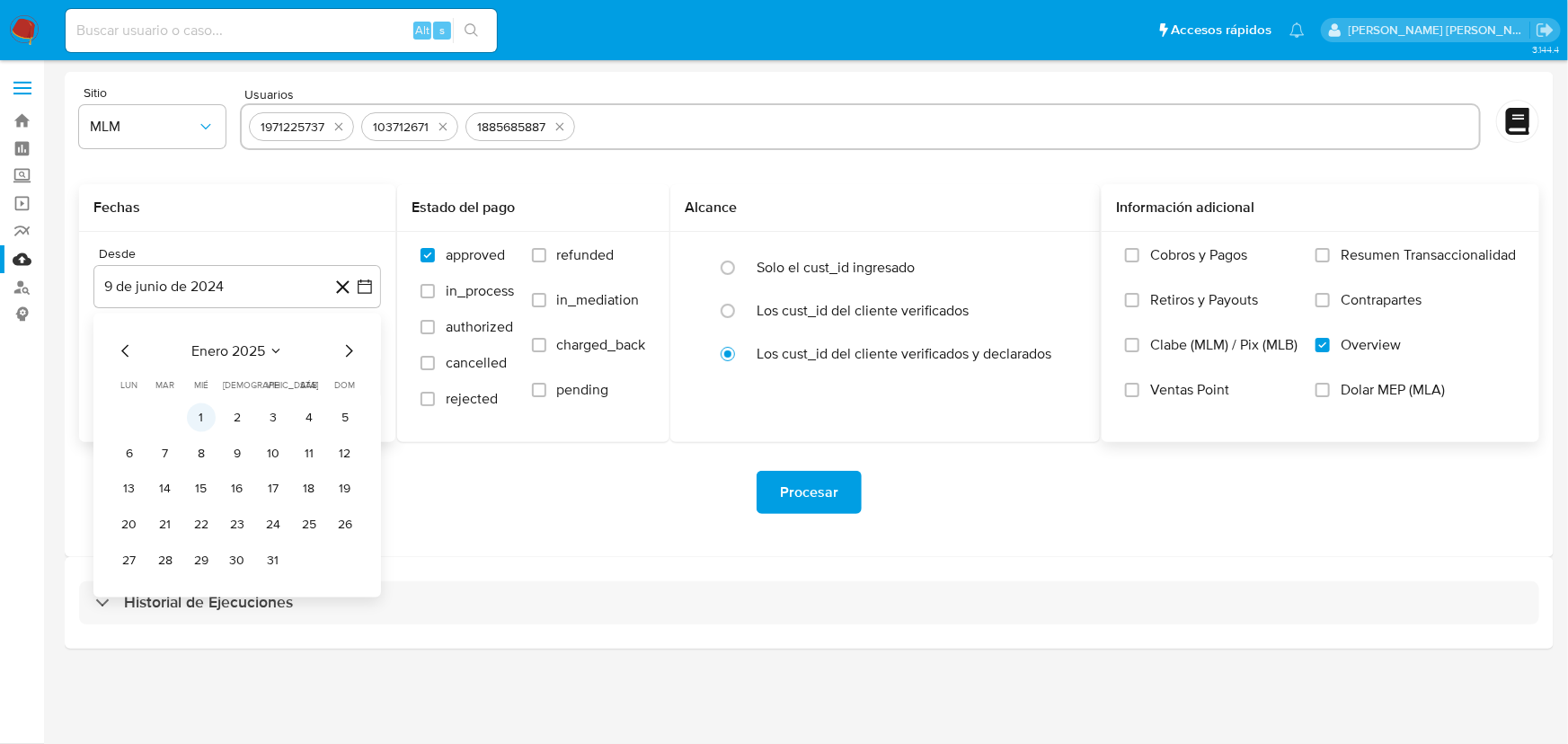 click on "1" at bounding box center [201, 418] 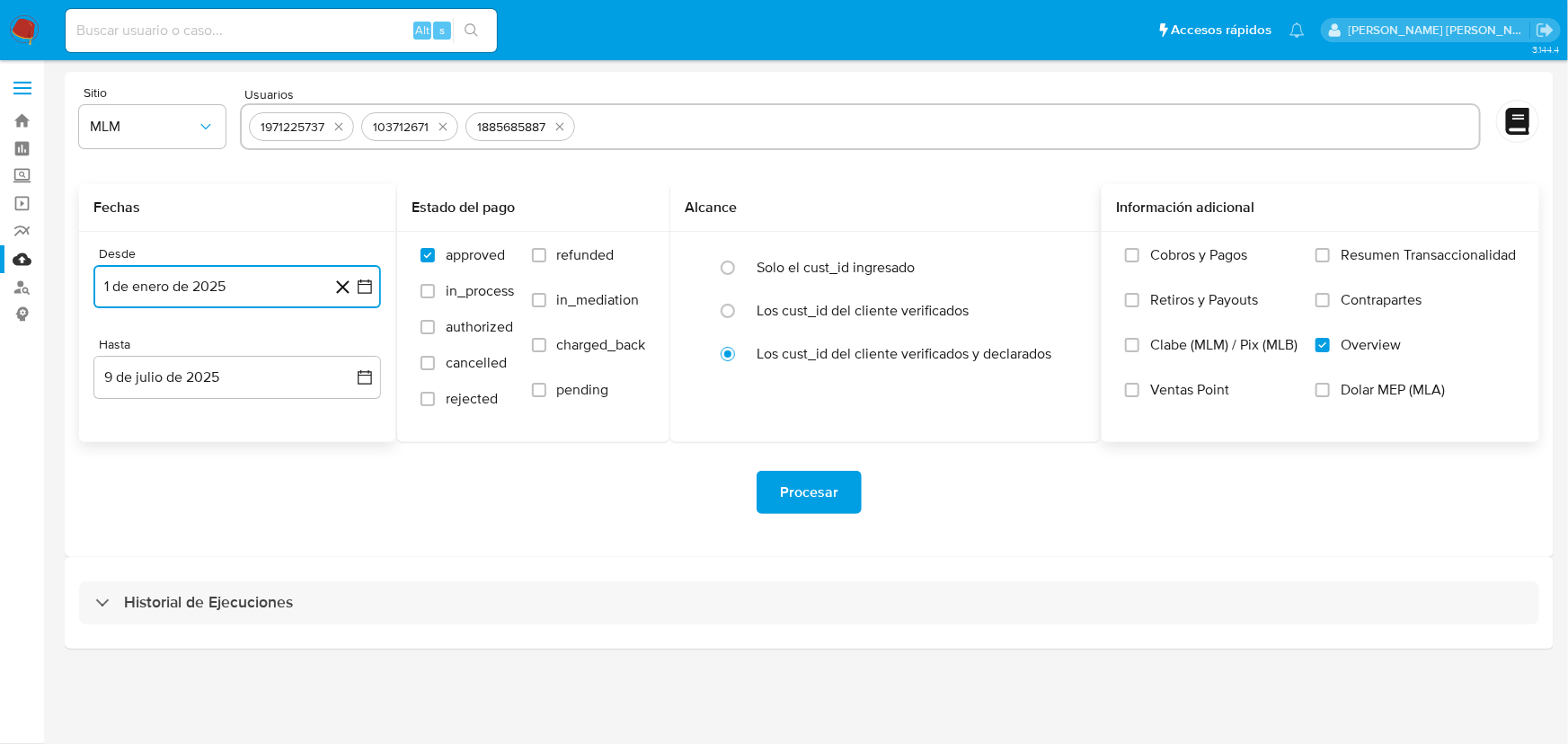 click on "1 de enero de 2025" at bounding box center [237, 287] 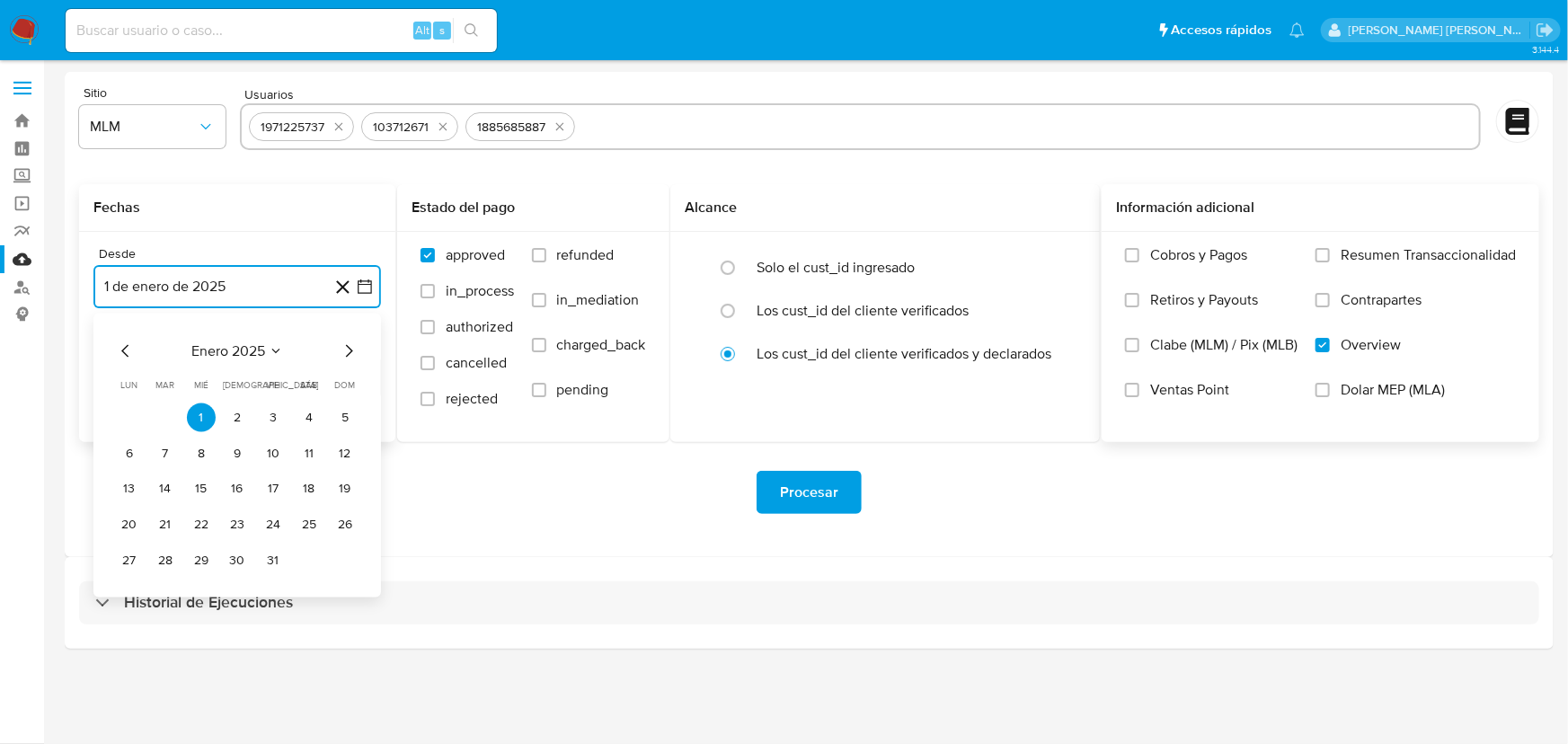 click 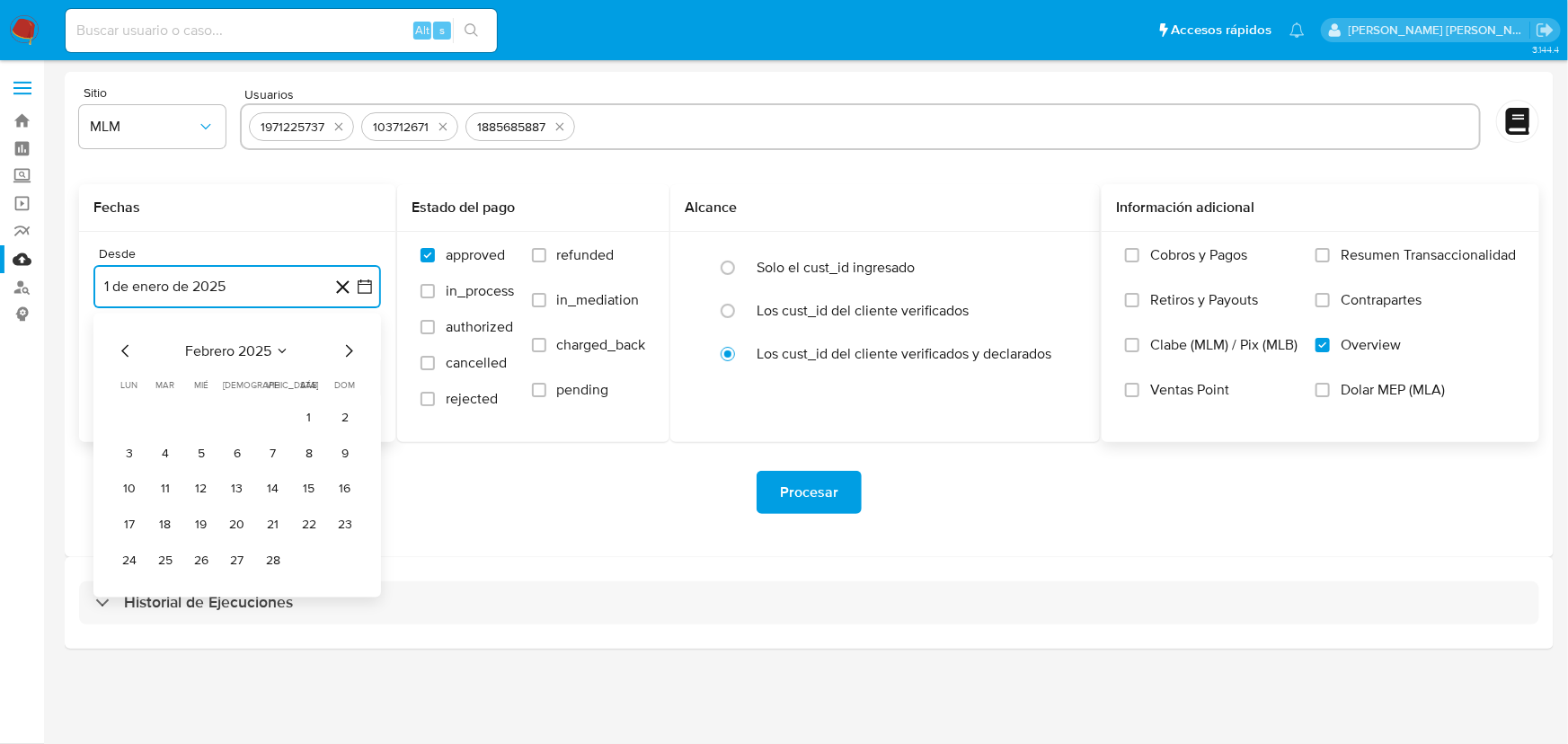 click on "1" at bounding box center (309, 418) 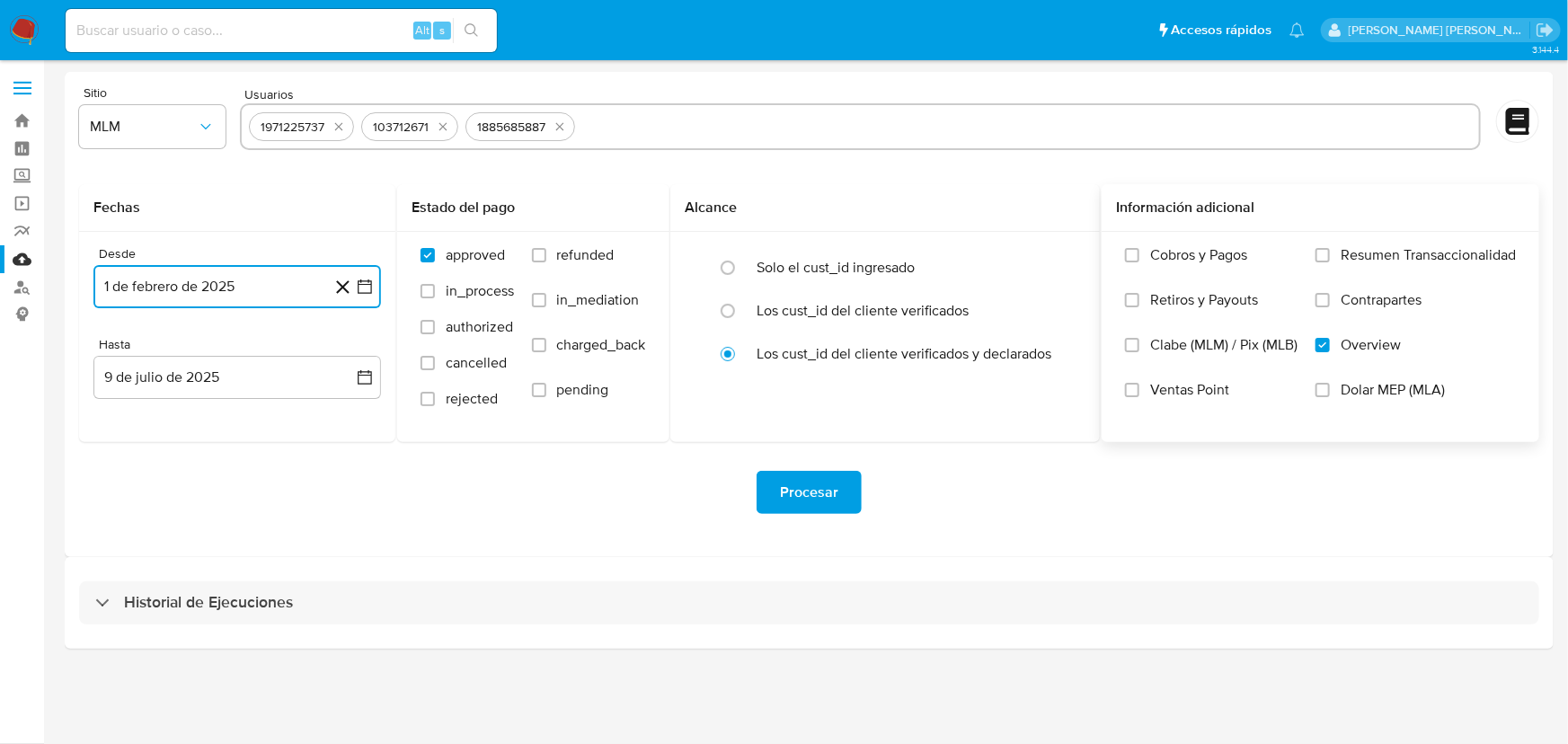 type 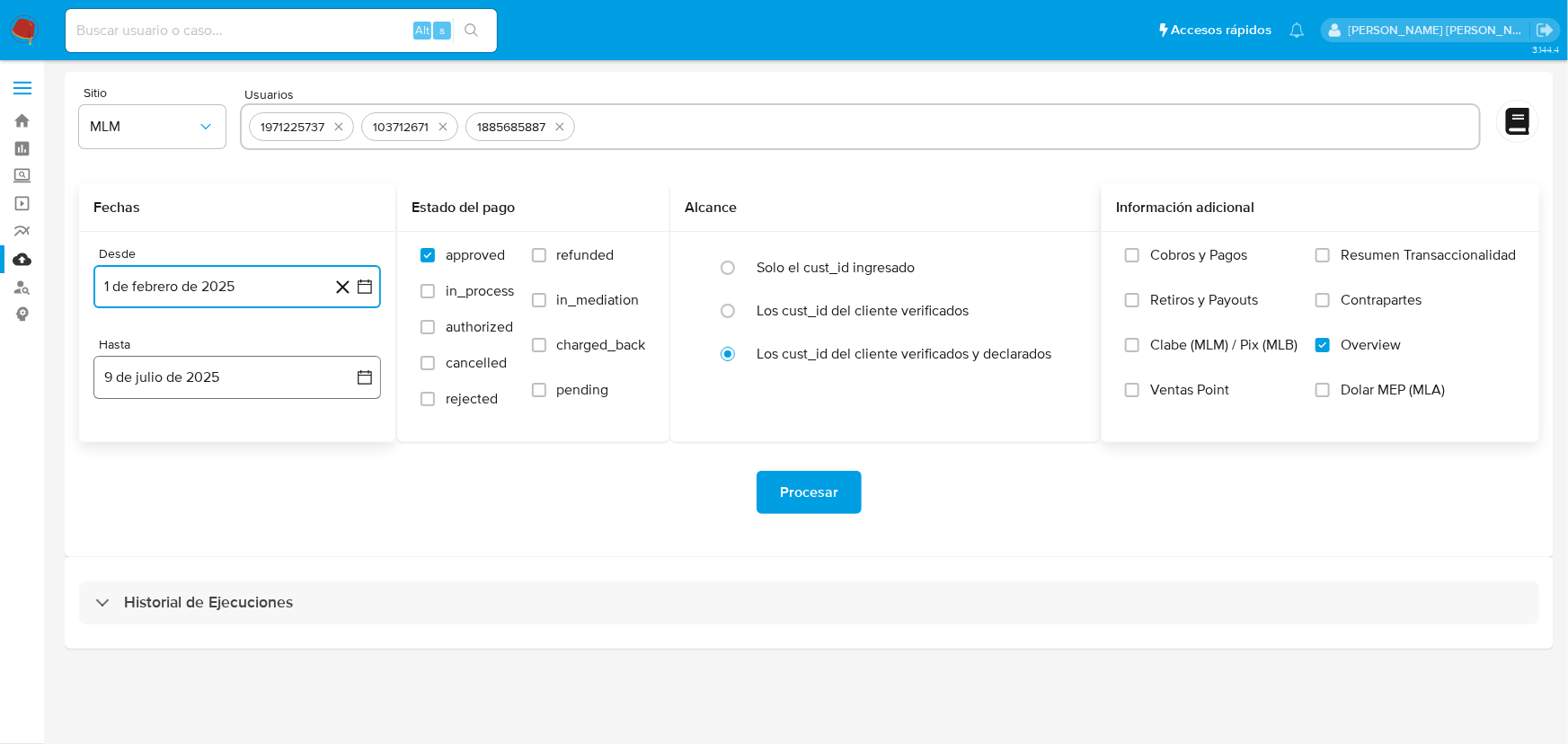 click on "9 de julio de 2025" at bounding box center [237, 377] 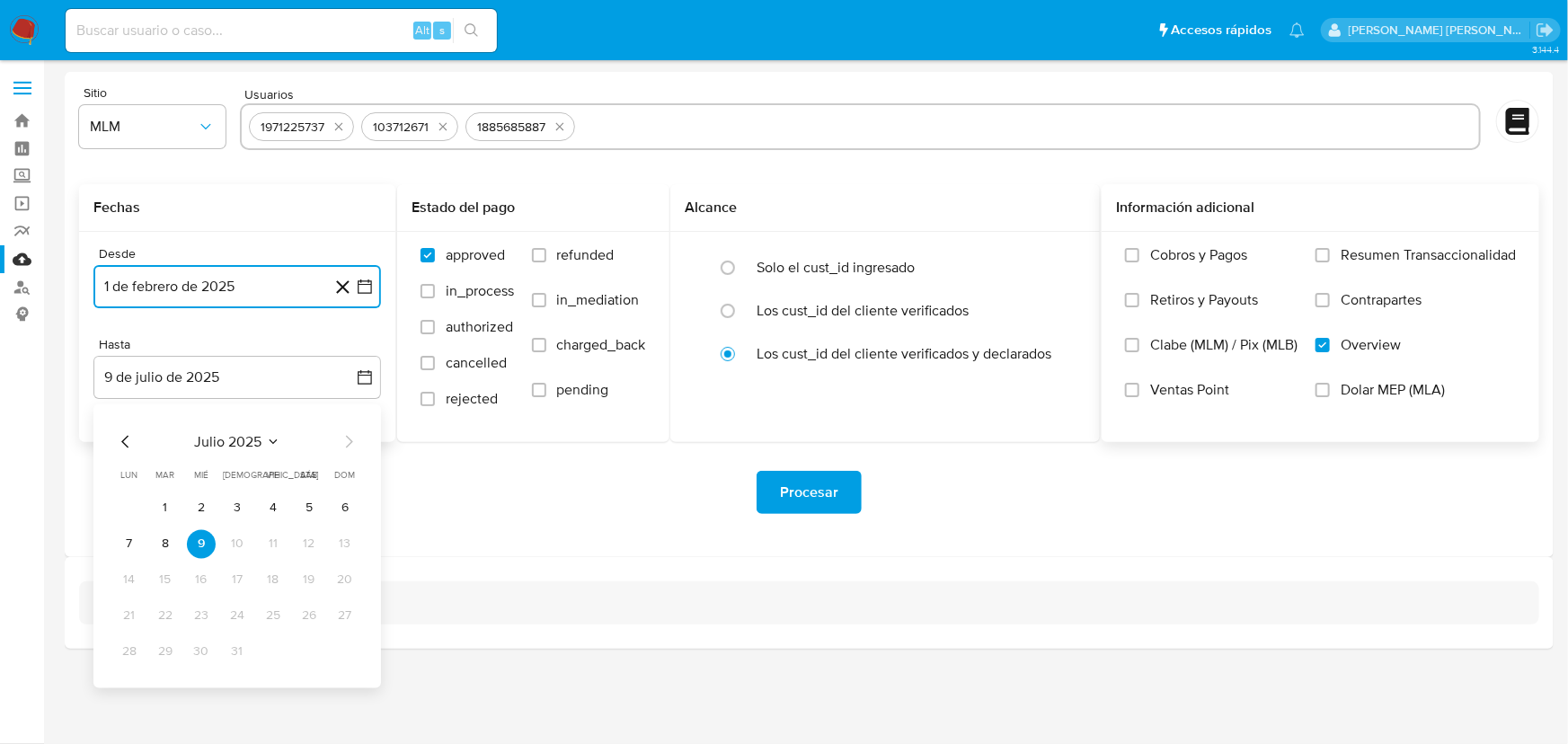 click 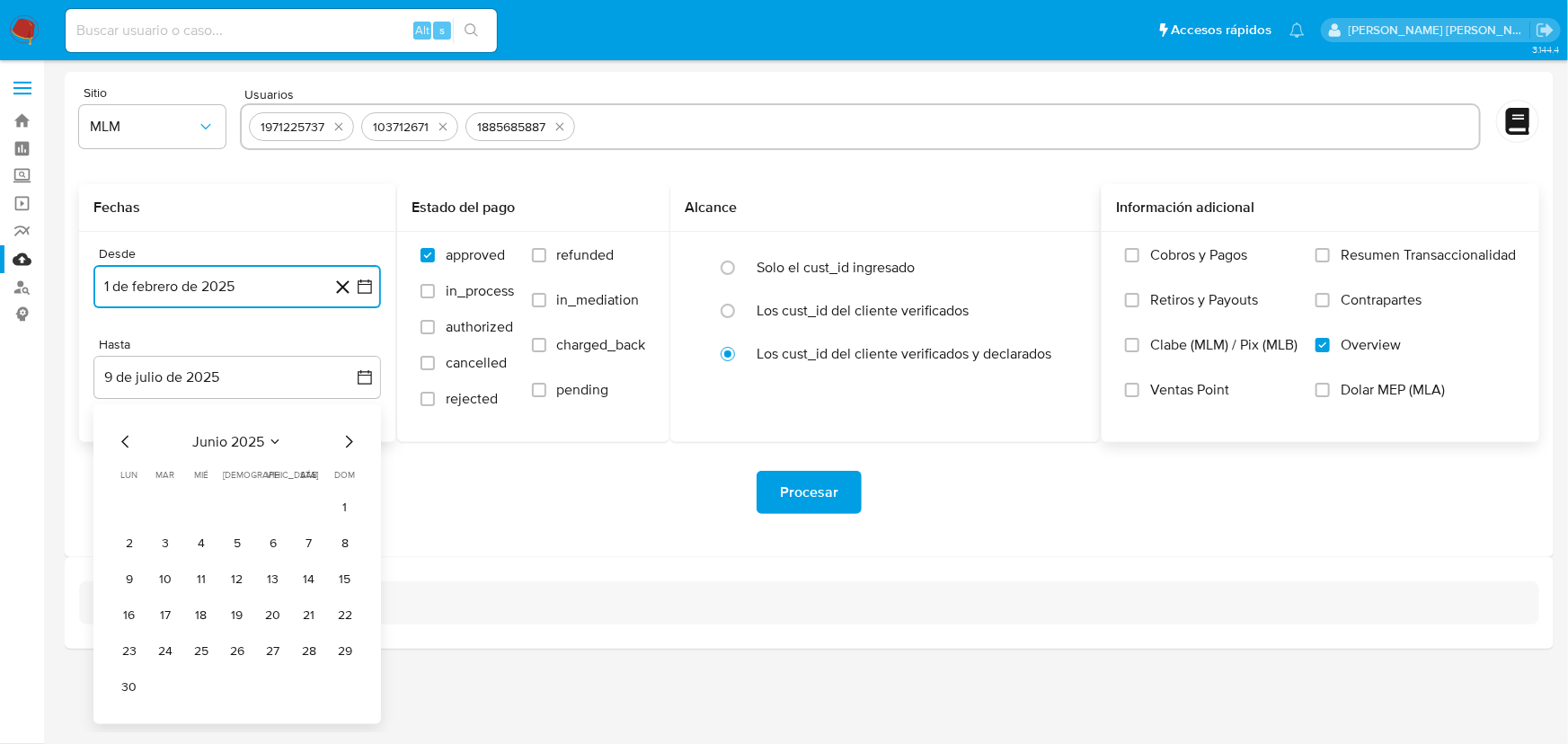 click 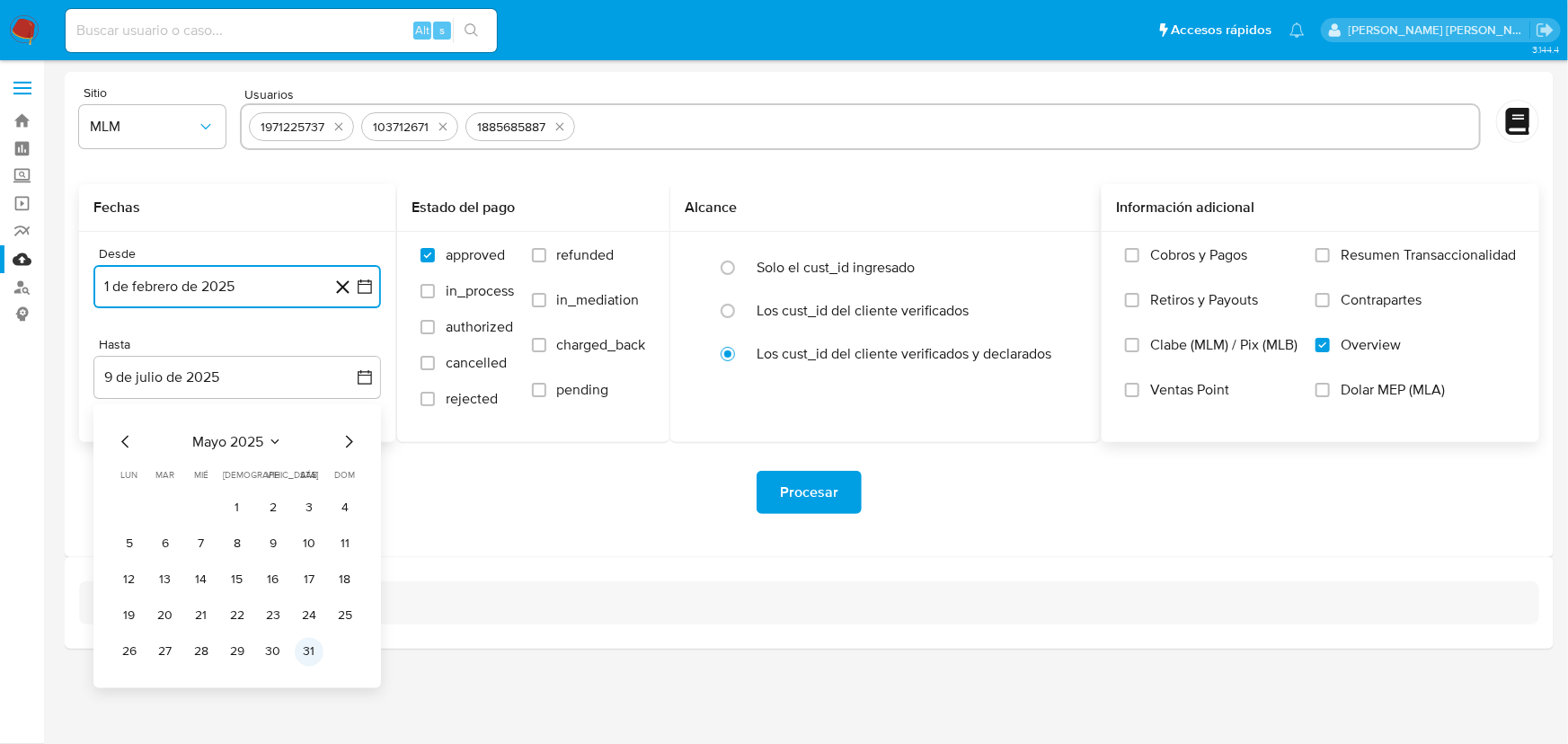 click on "31" at bounding box center [309, 652] 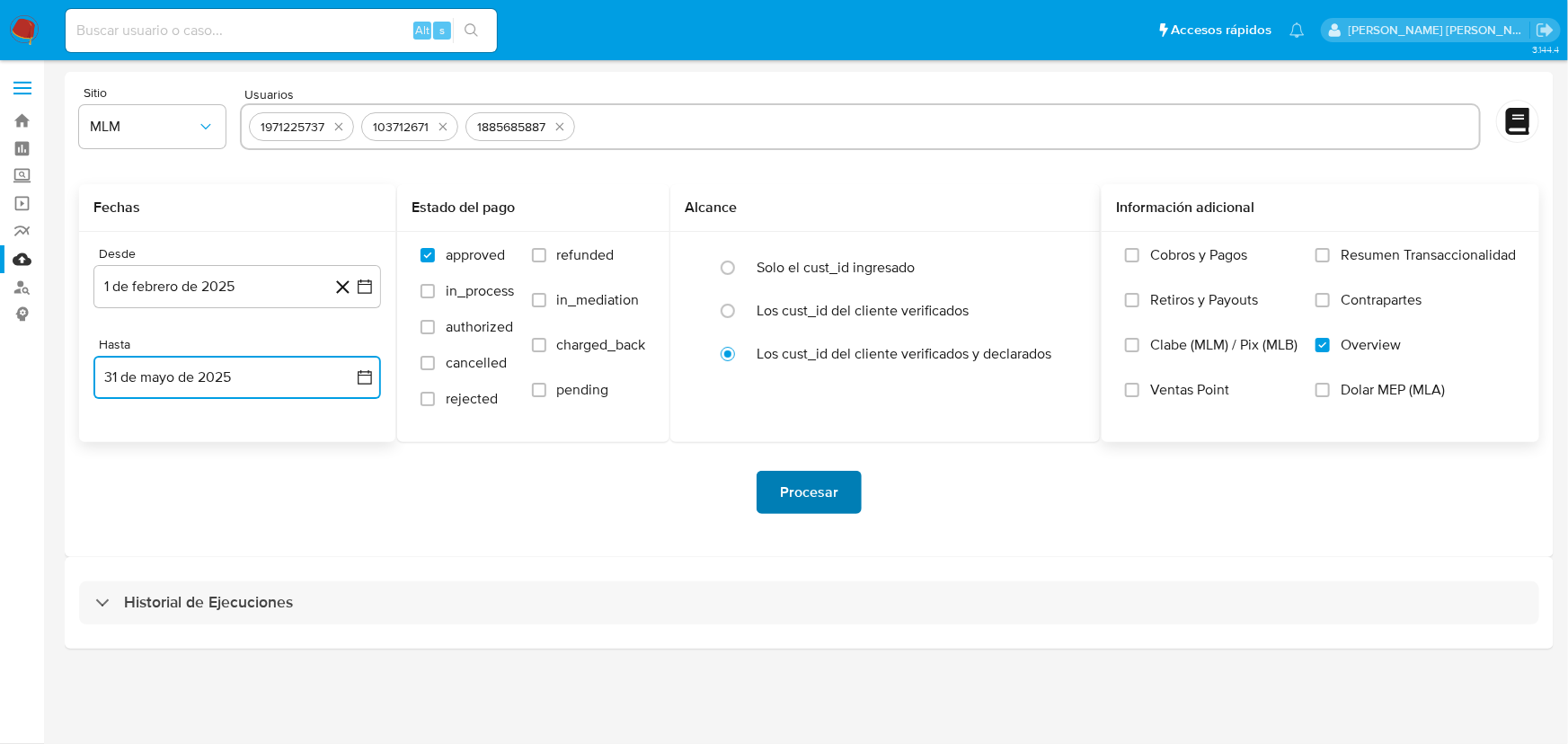 click on "Procesar" at bounding box center [809, 492] 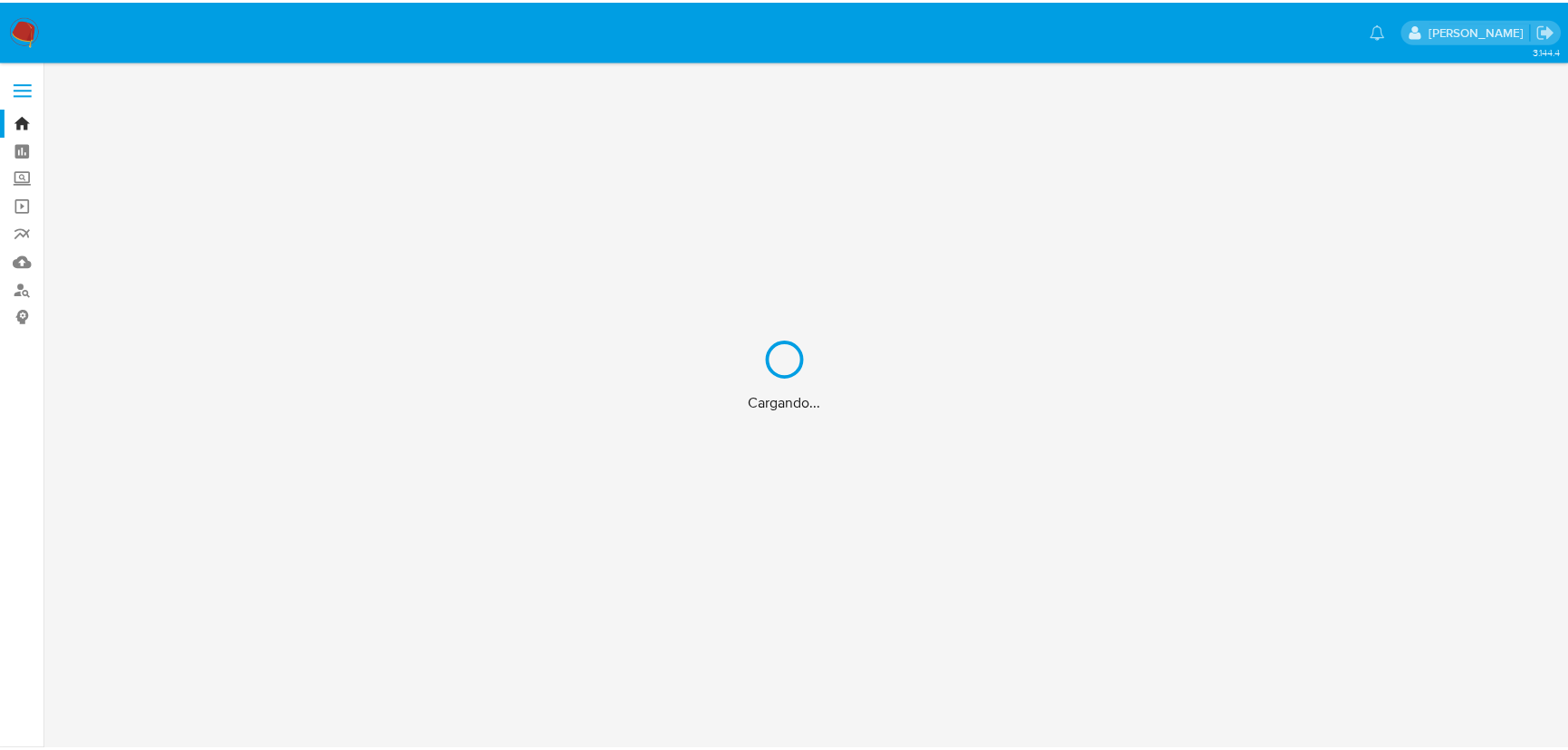 scroll, scrollTop: 0, scrollLeft: 0, axis: both 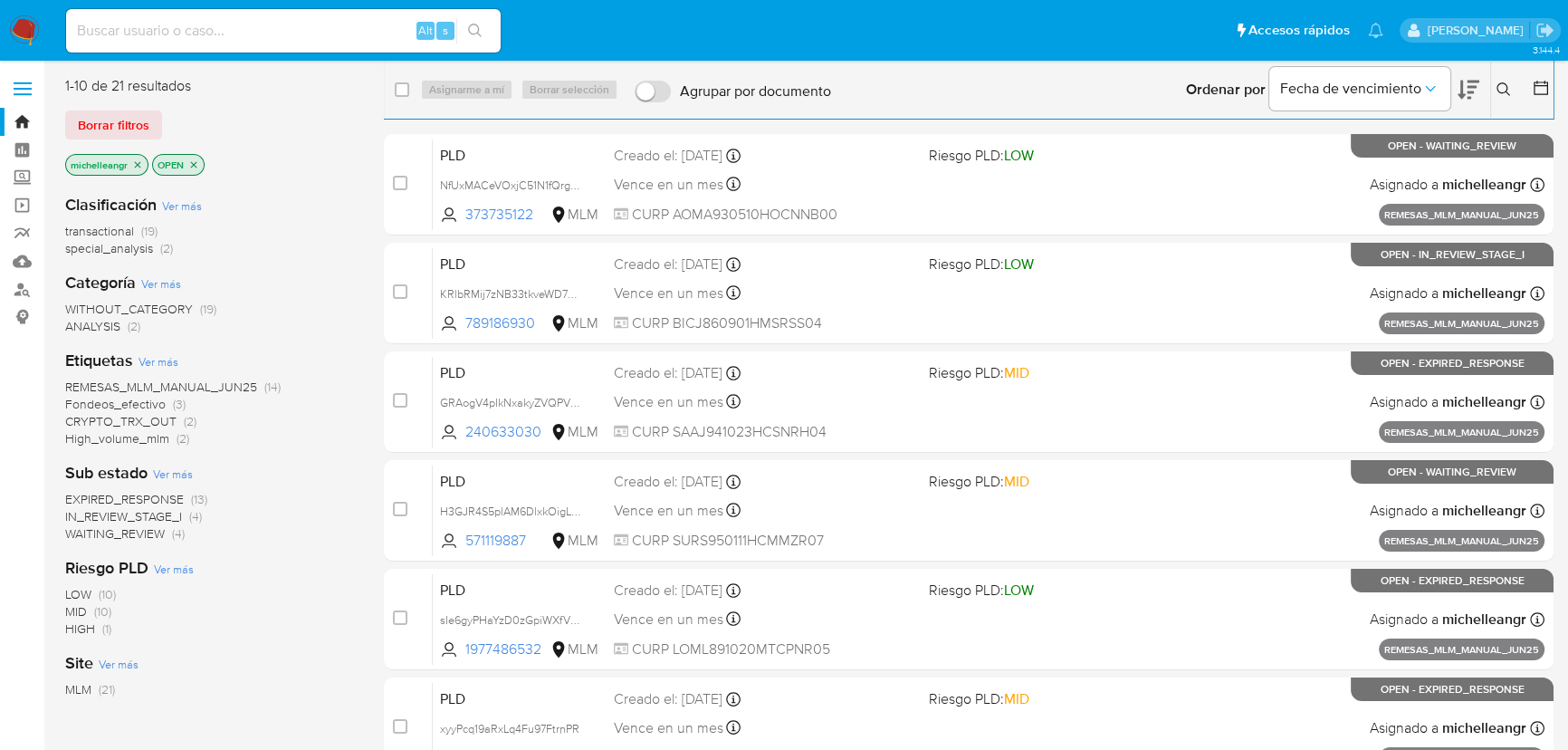 click at bounding box center [283, 31] 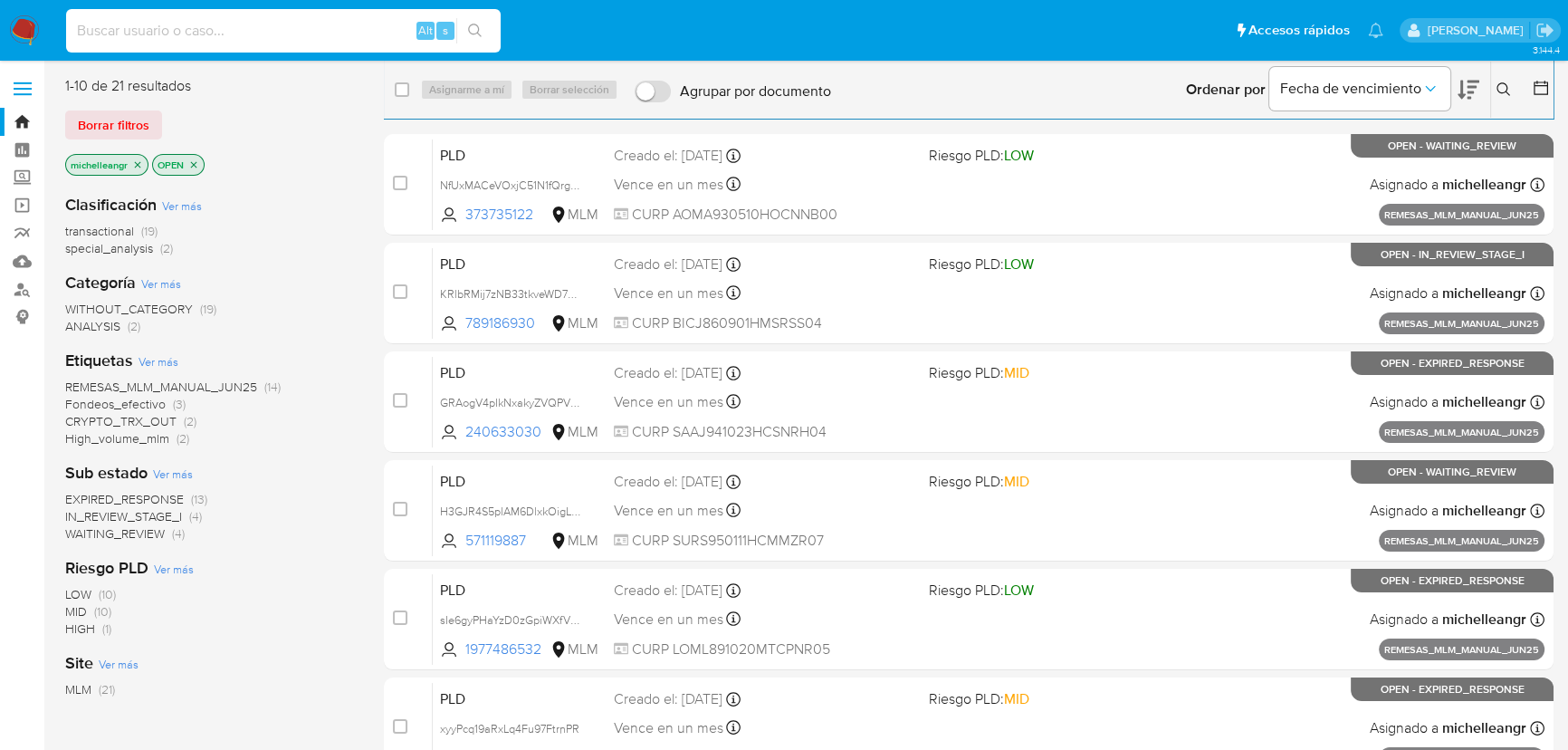 paste on "NfeYiFOxOinGsQHACZ5RpoYI" 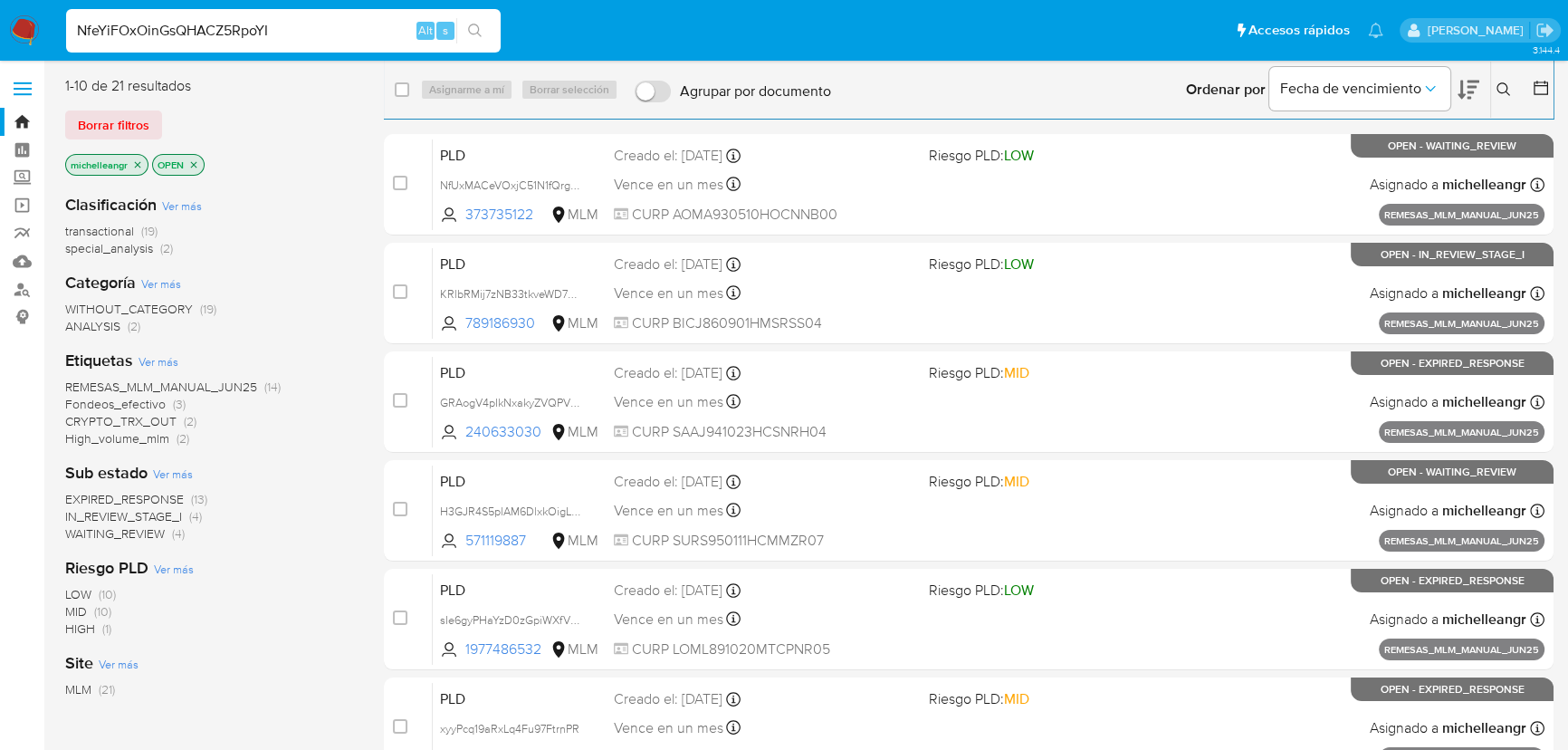 type on "NfeYiFOxOinGsQHACZ5RpoYI" 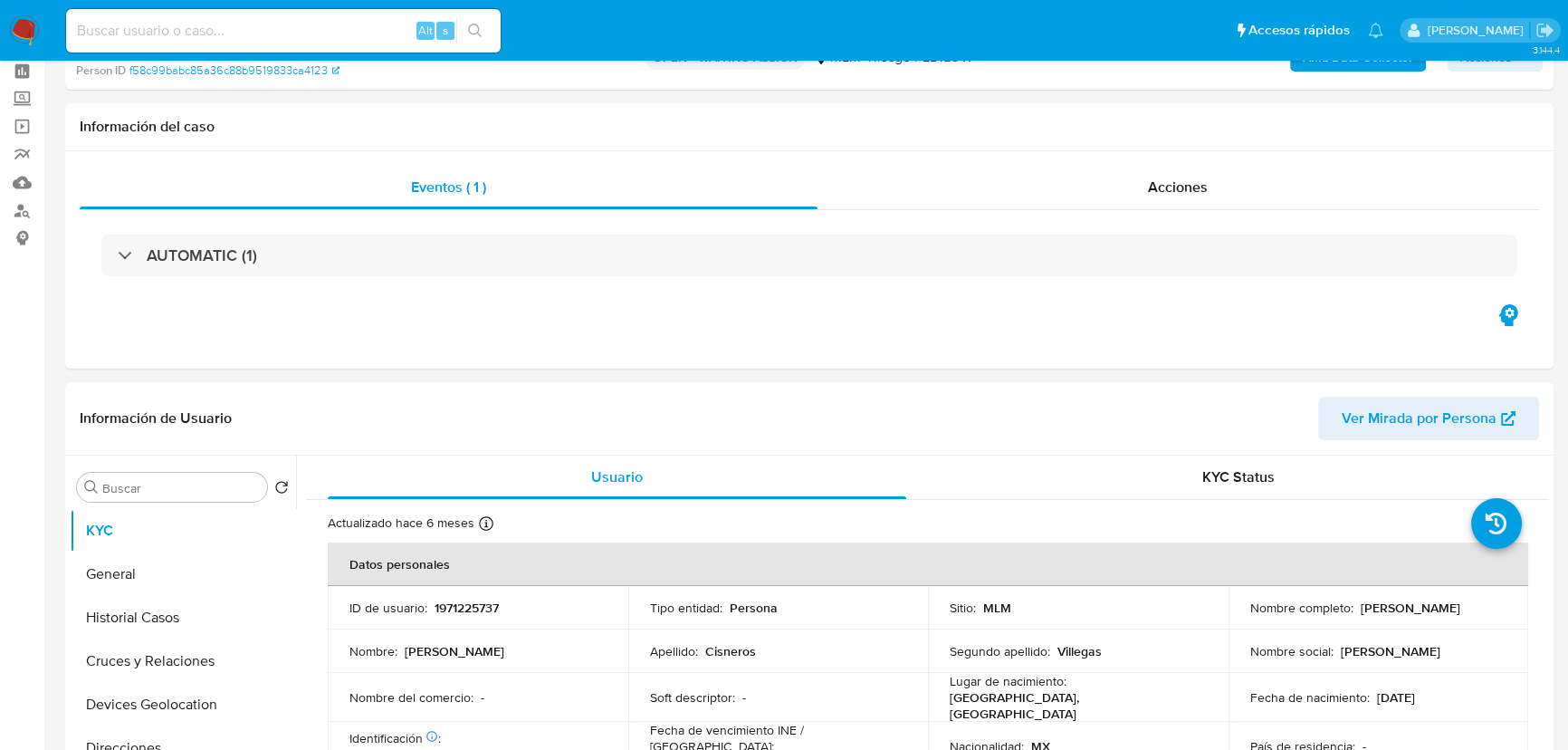scroll, scrollTop: 164, scrollLeft: 0, axis: vertical 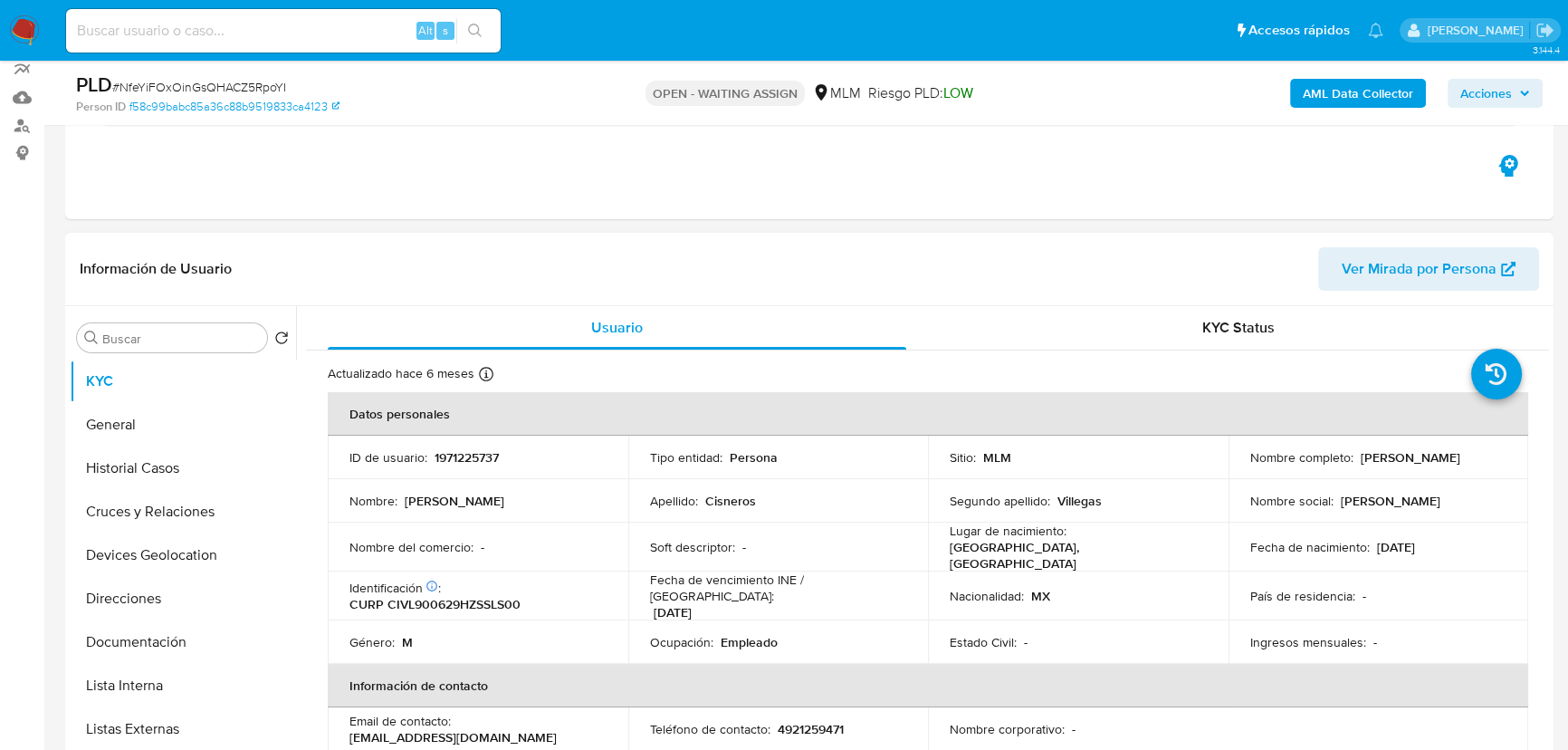 select on "10" 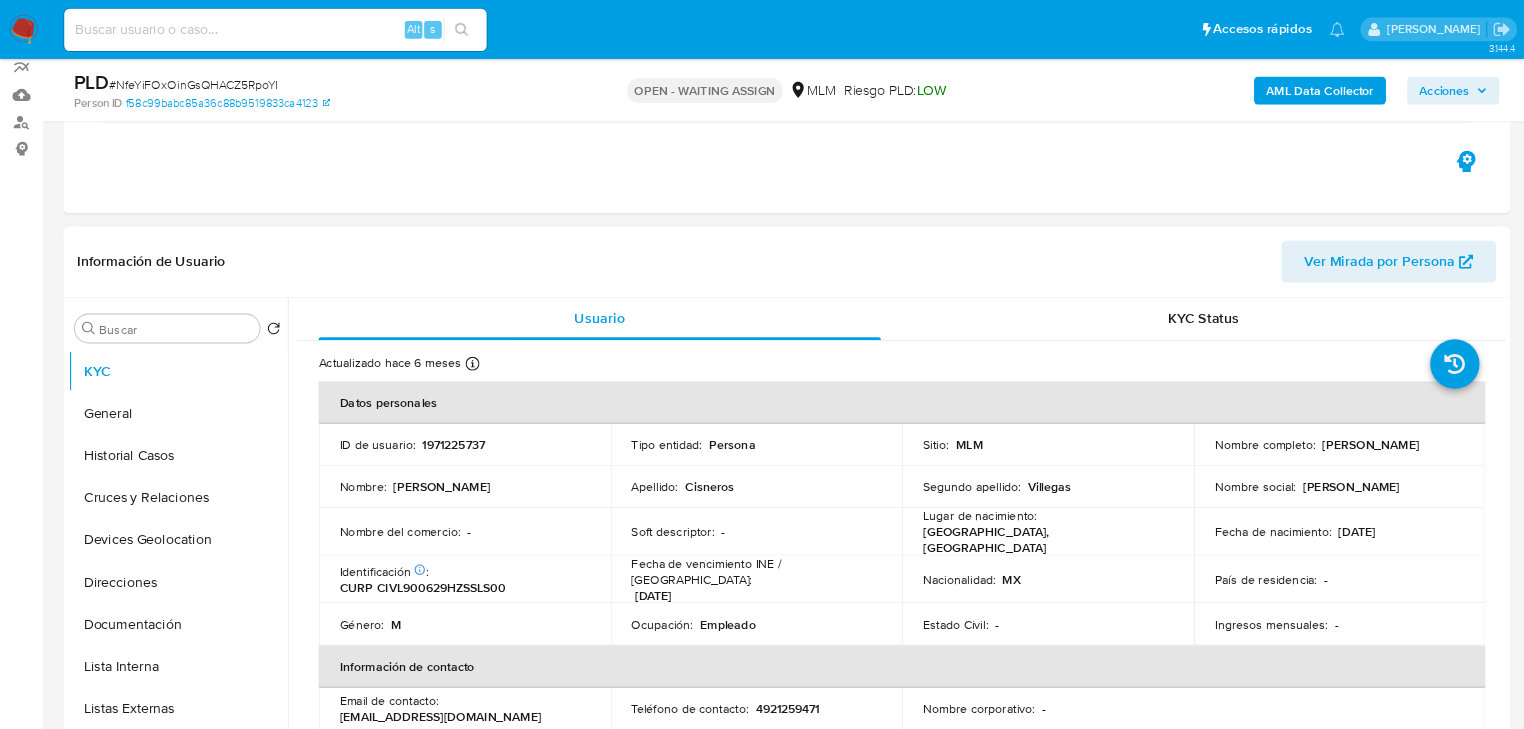 scroll, scrollTop: 181, scrollLeft: 0, axis: vertical 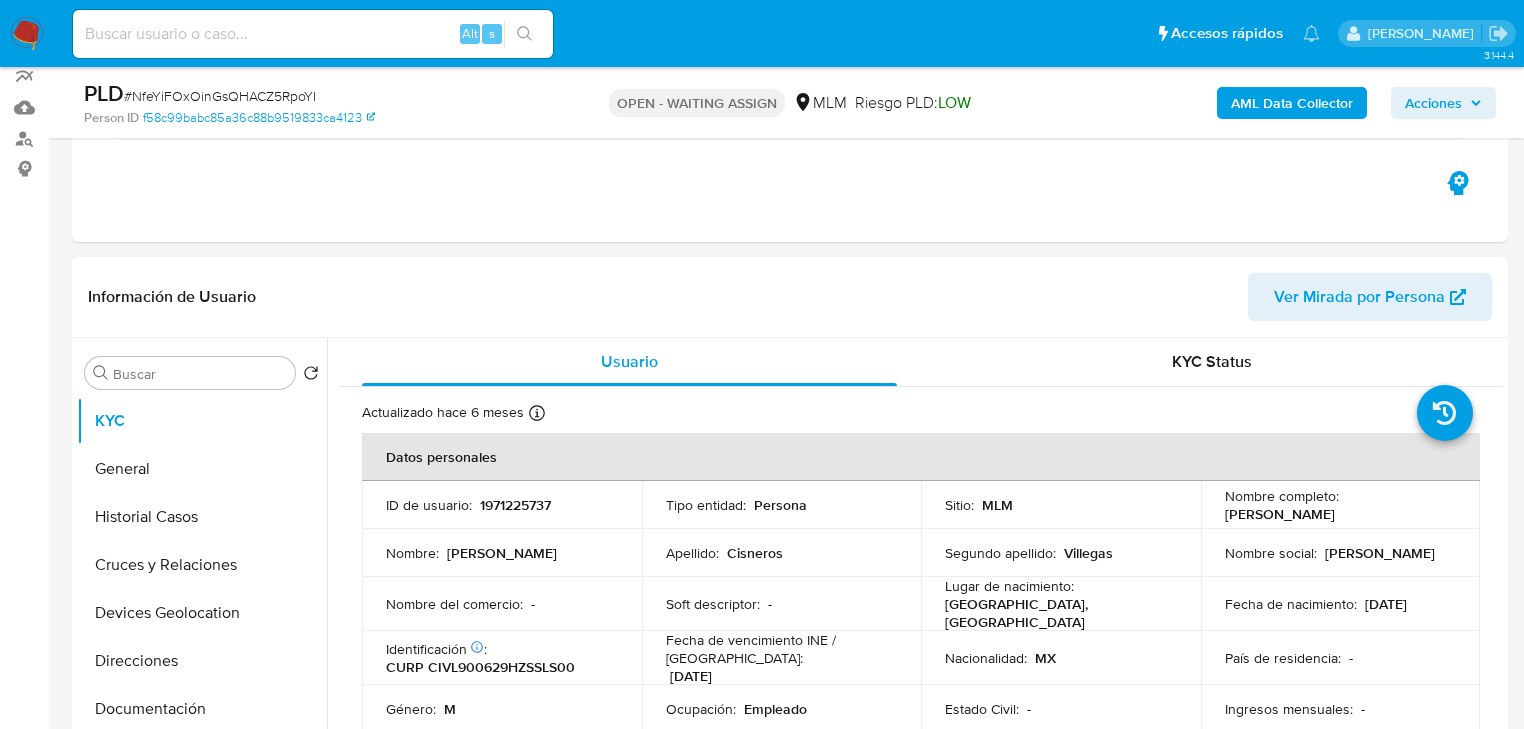 click on "1971225737" at bounding box center (515, 505) 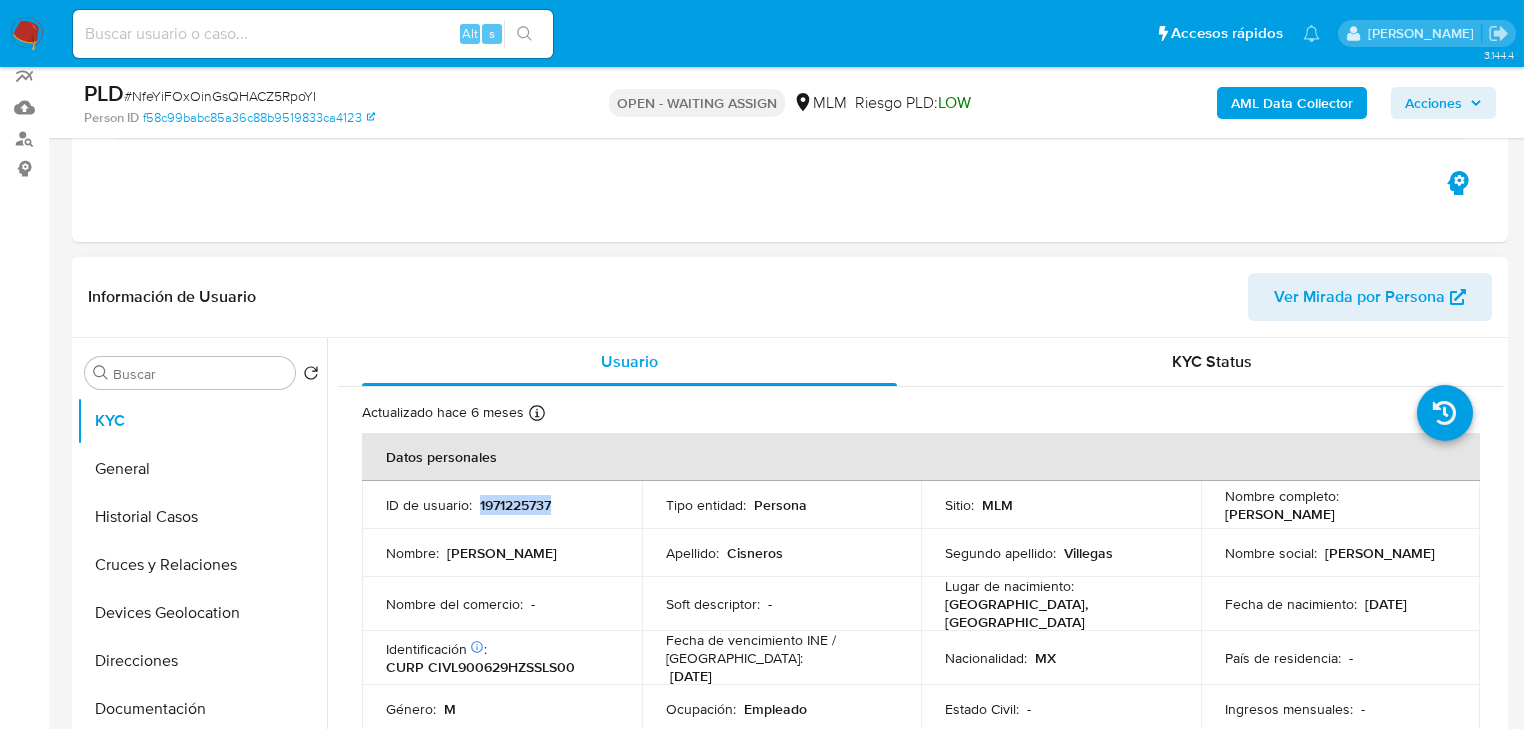 click on "1971225737" at bounding box center (515, 505) 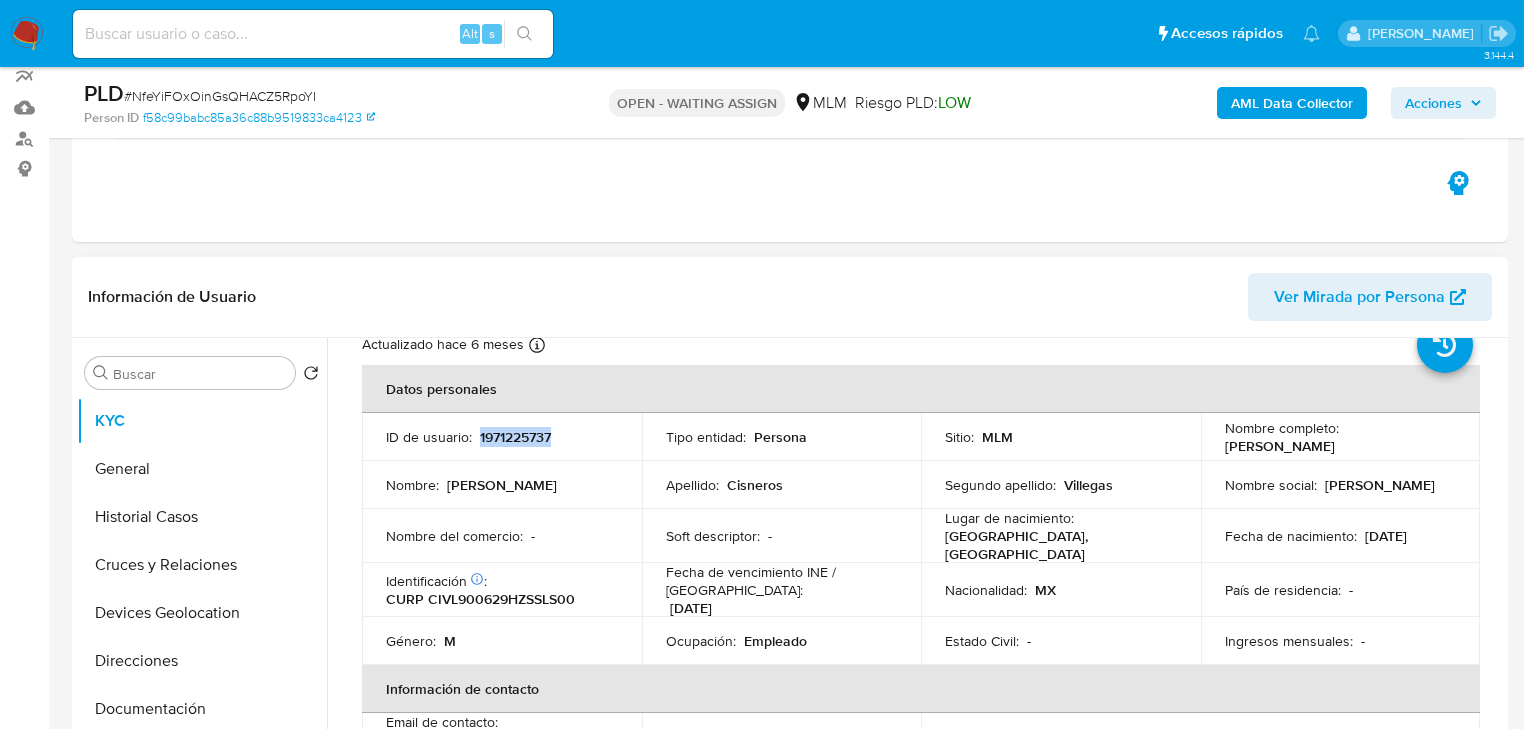 scroll, scrollTop: 160, scrollLeft: 0, axis: vertical 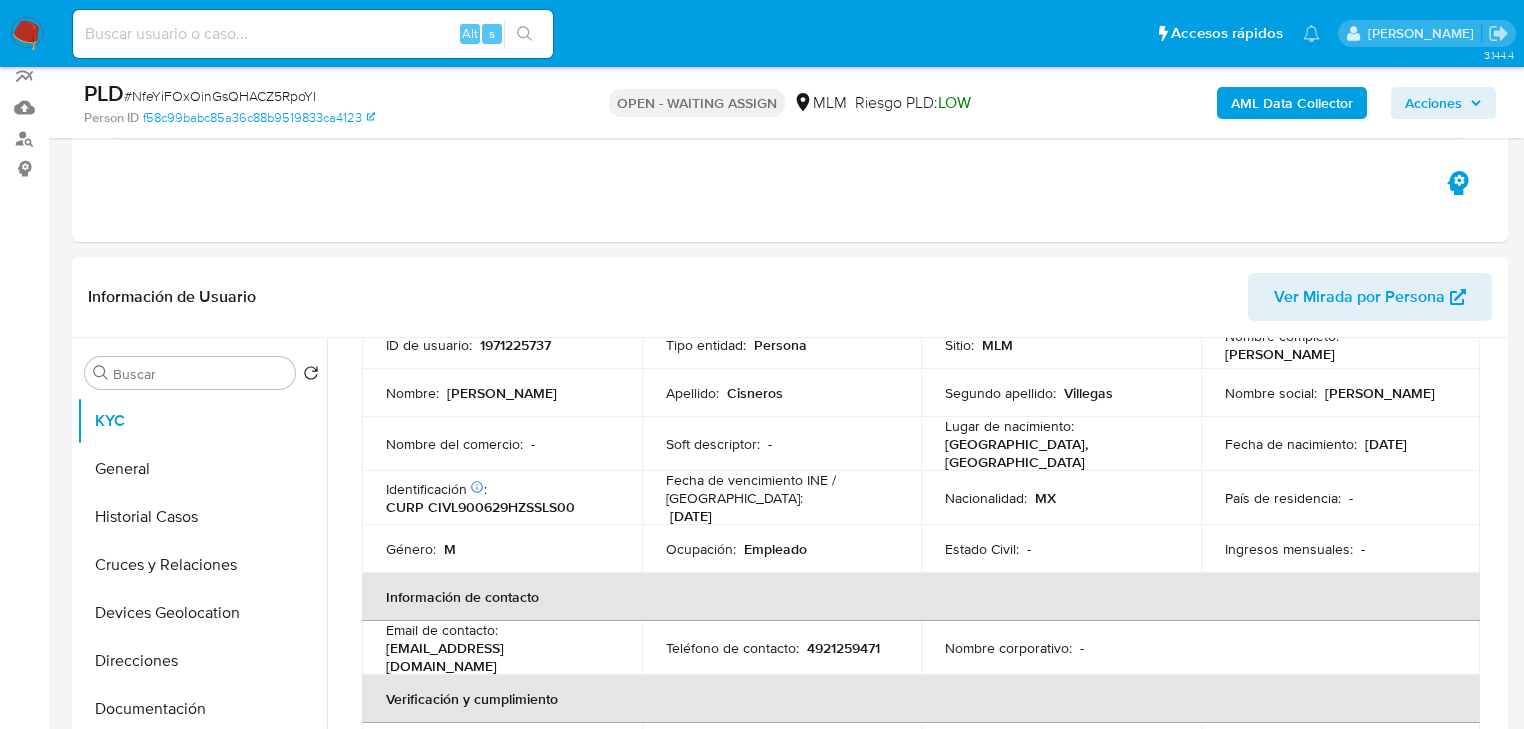 click on "[GEOGRAPHIC_DATA], [GEOGRAPHIC_DATA]" at bounding box center [1057, 453] 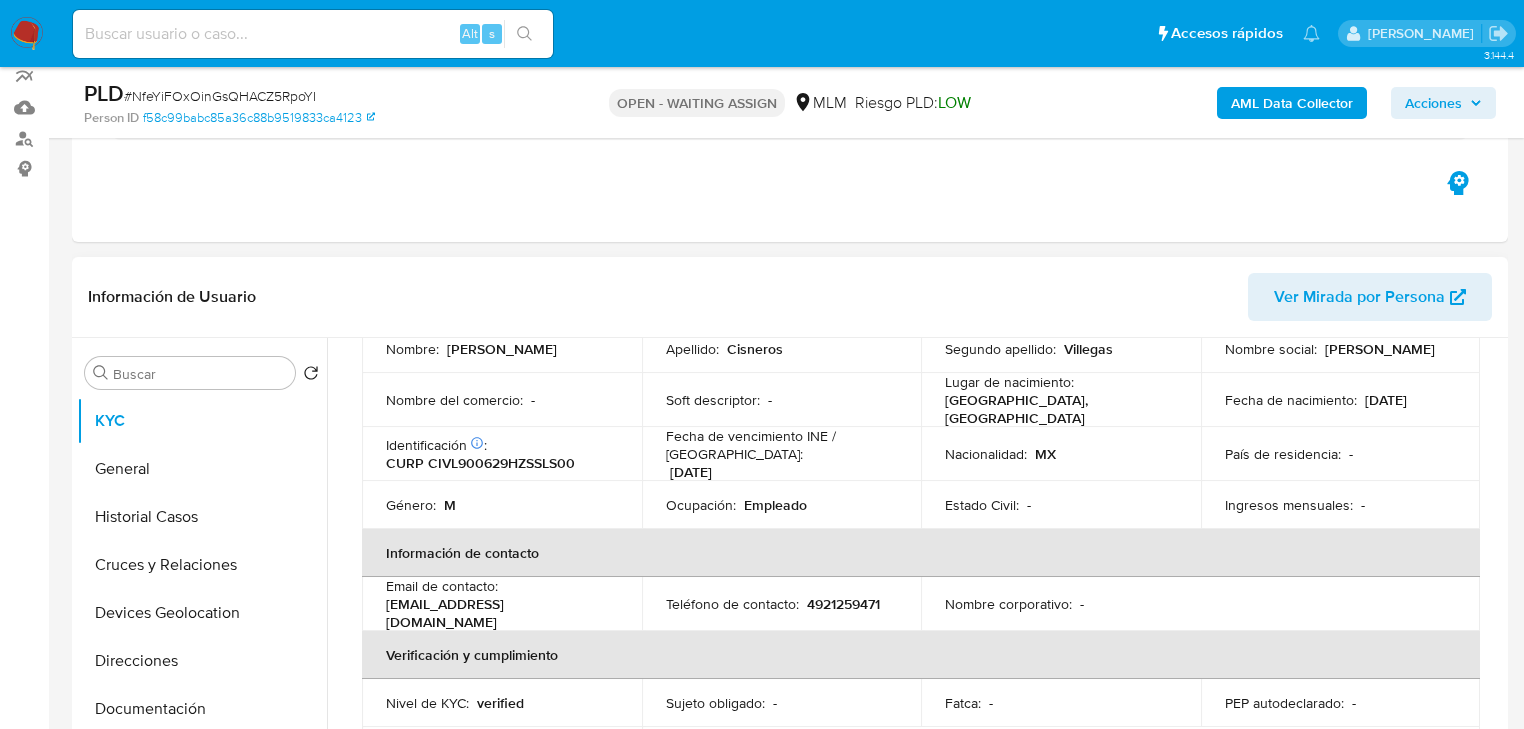 scroll, scrollTop: 240, scrollLeft: 0, axis: vertical 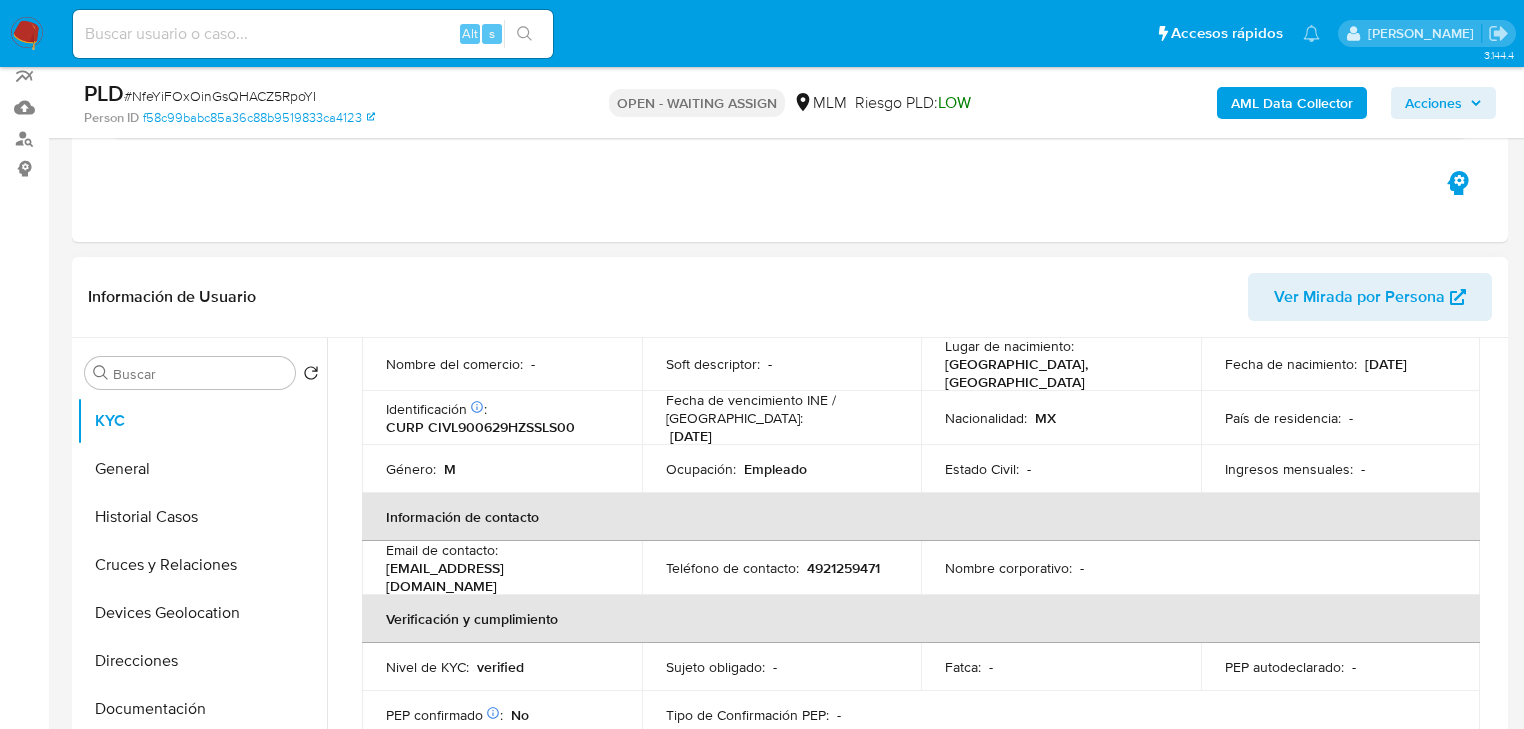 click on "Ingresos mensuales :    -" at bounding box center (1341, 469) 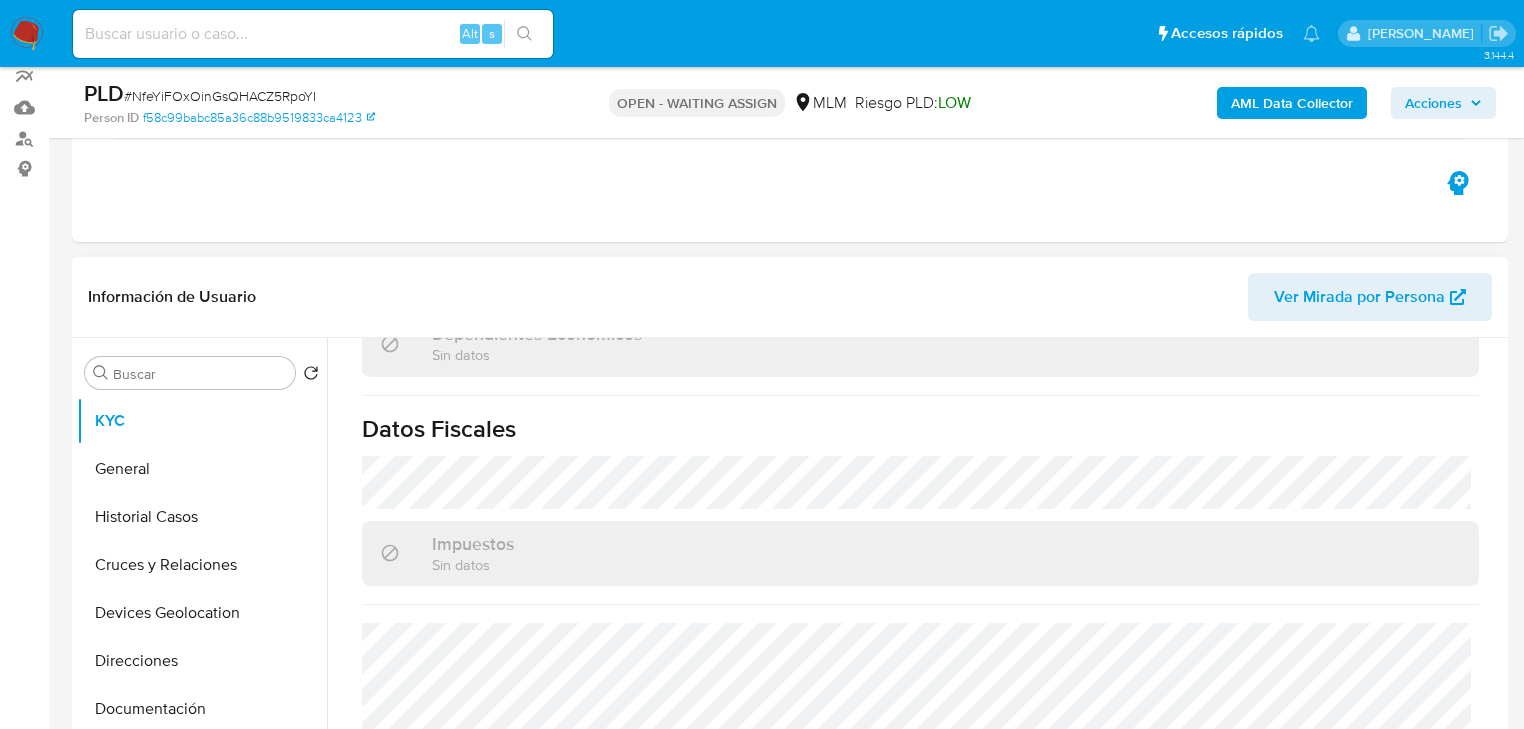scroll, scrollTop: 1262, scrollLeft: 0, axis: vertical 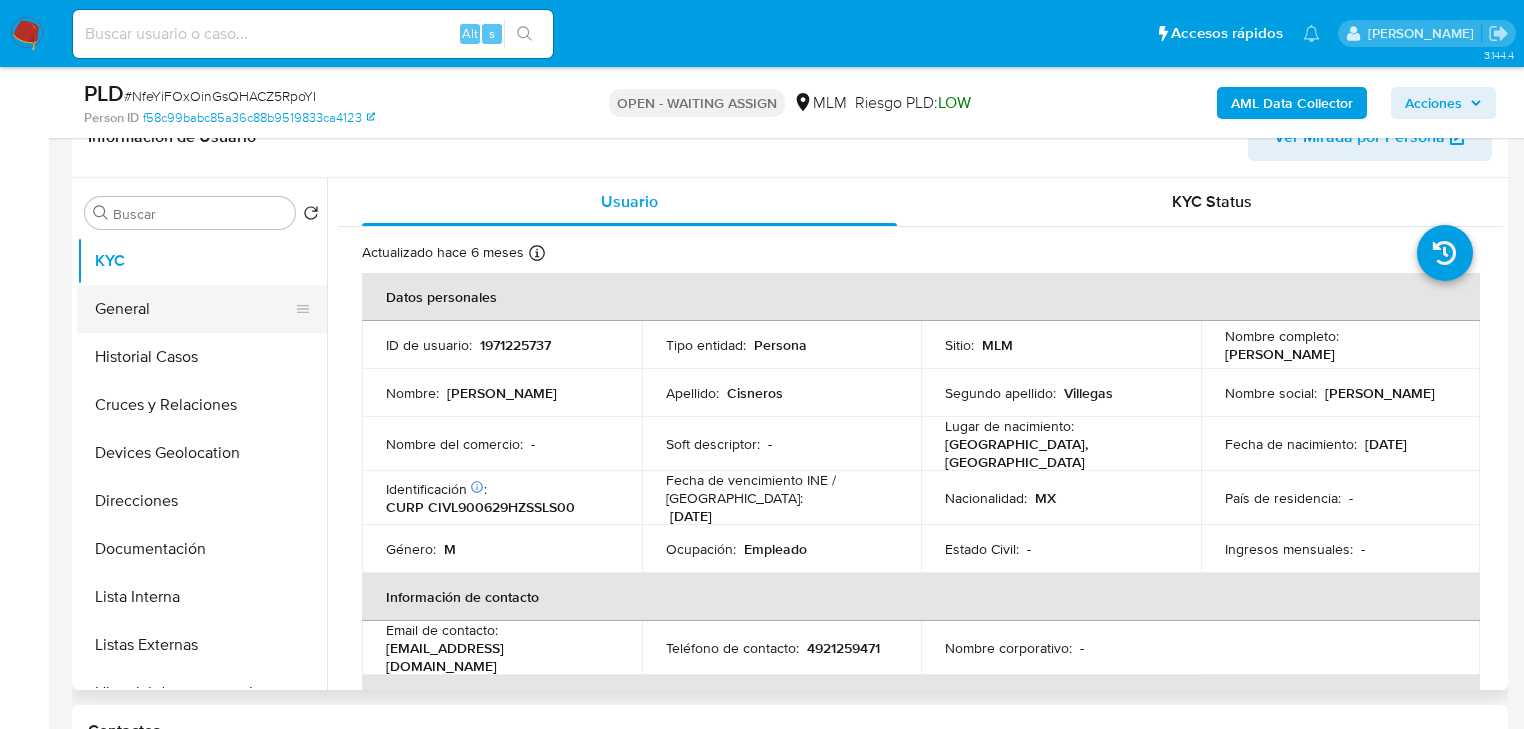 click on "General" at bounding box center [194, 309] 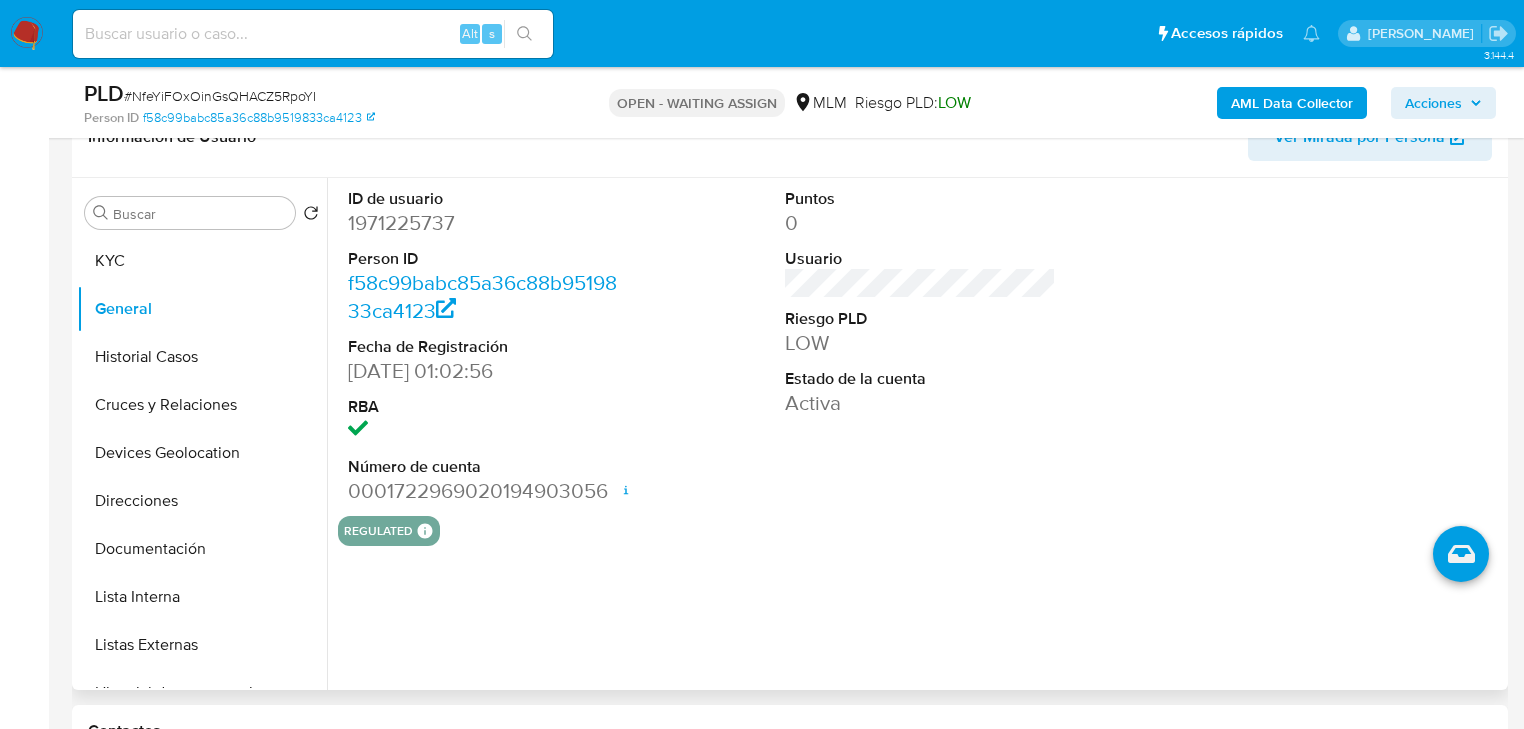type 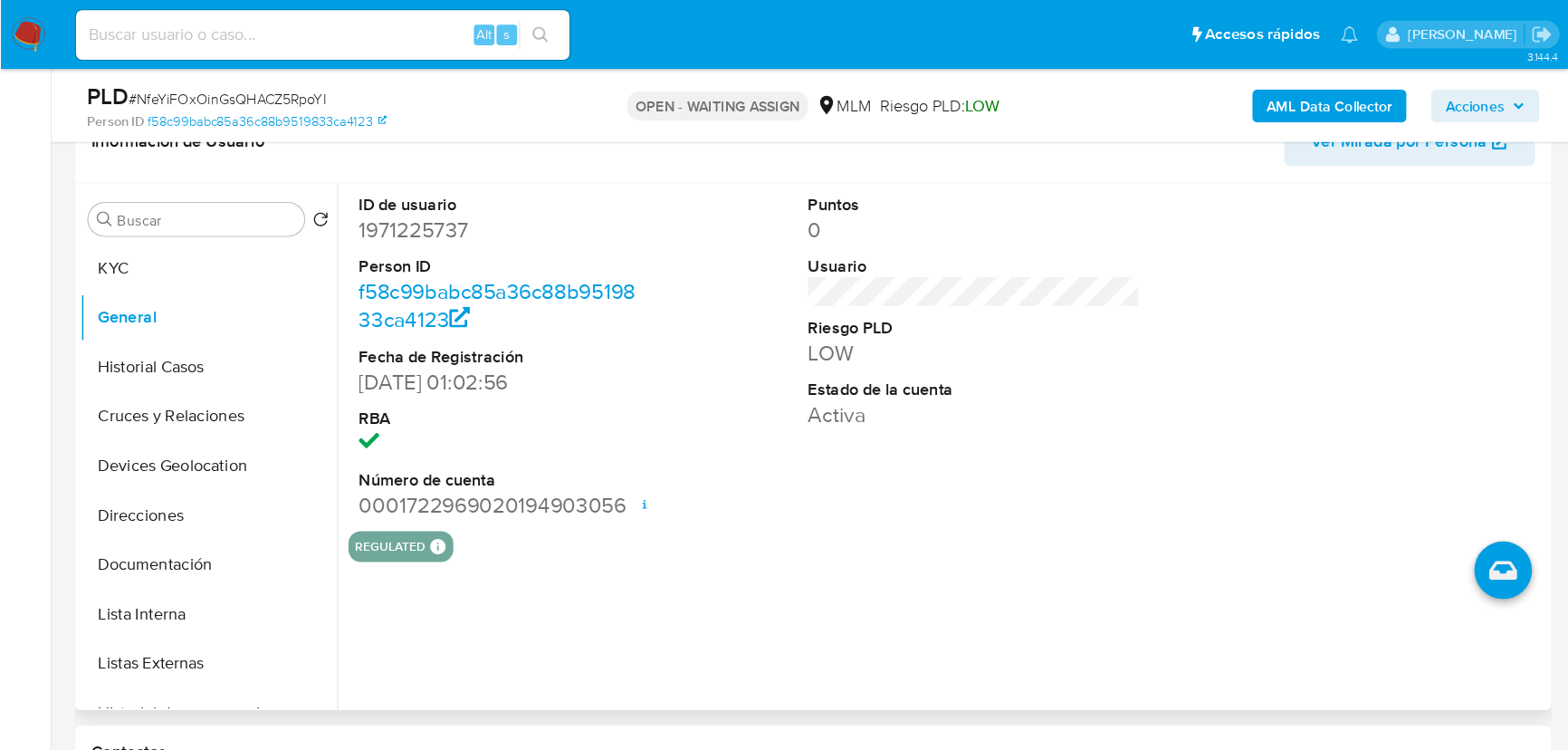scroll, scrollTop: 309, scrollLeft: 0, axis: vertical 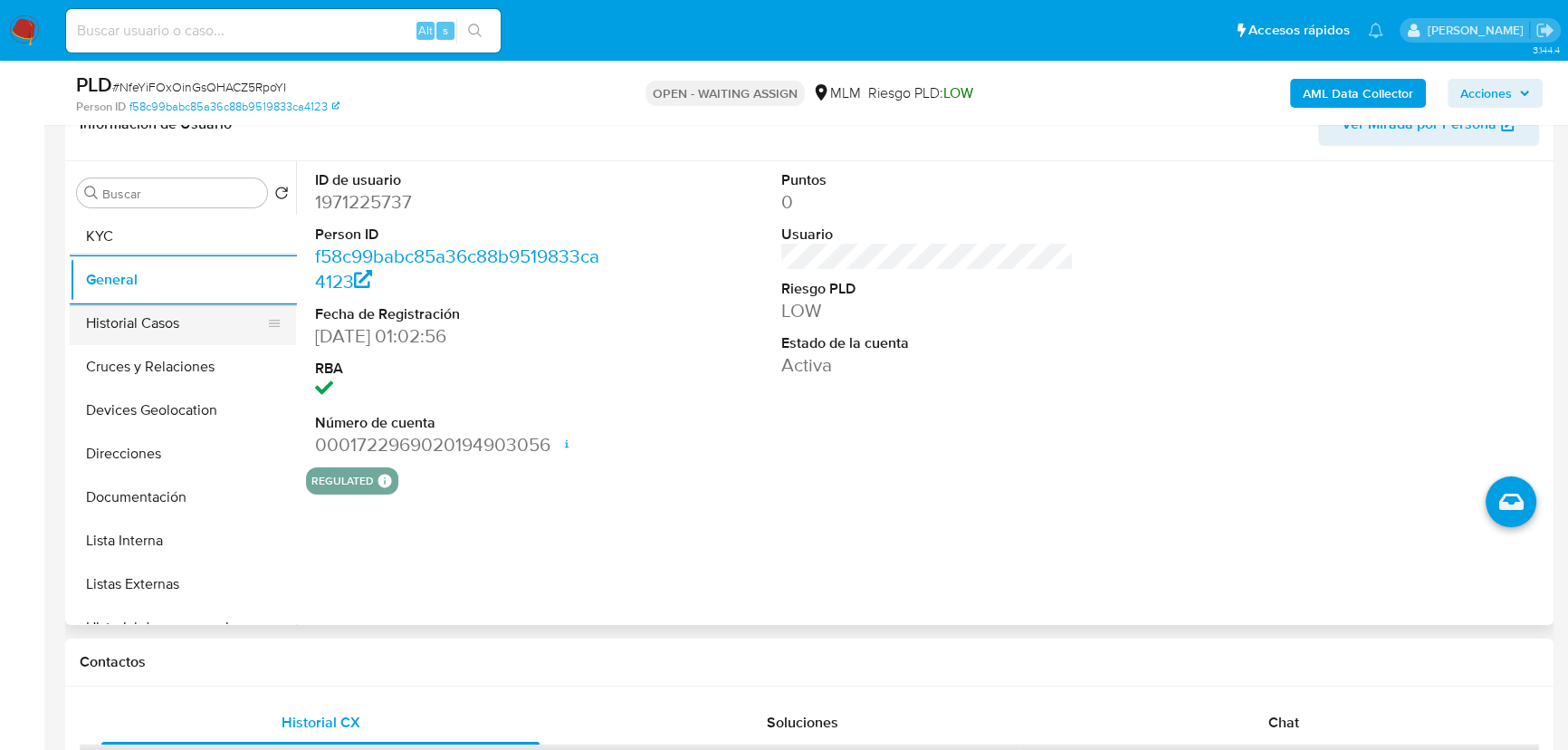 click on "Historial Casos" at bounding box center [176, 323] 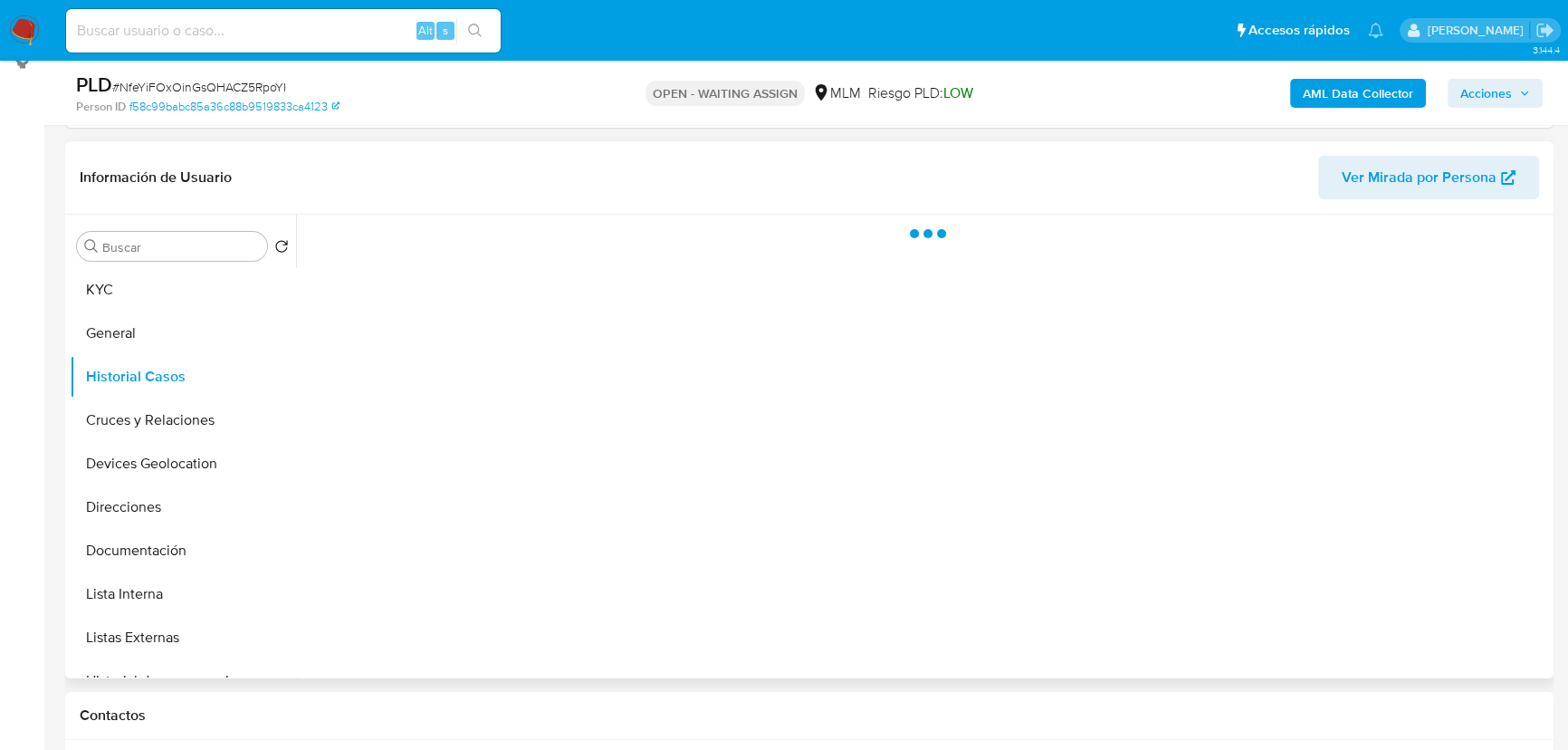 scroll, scrollTop: 226, scrollLeft: 0, axis: vertical 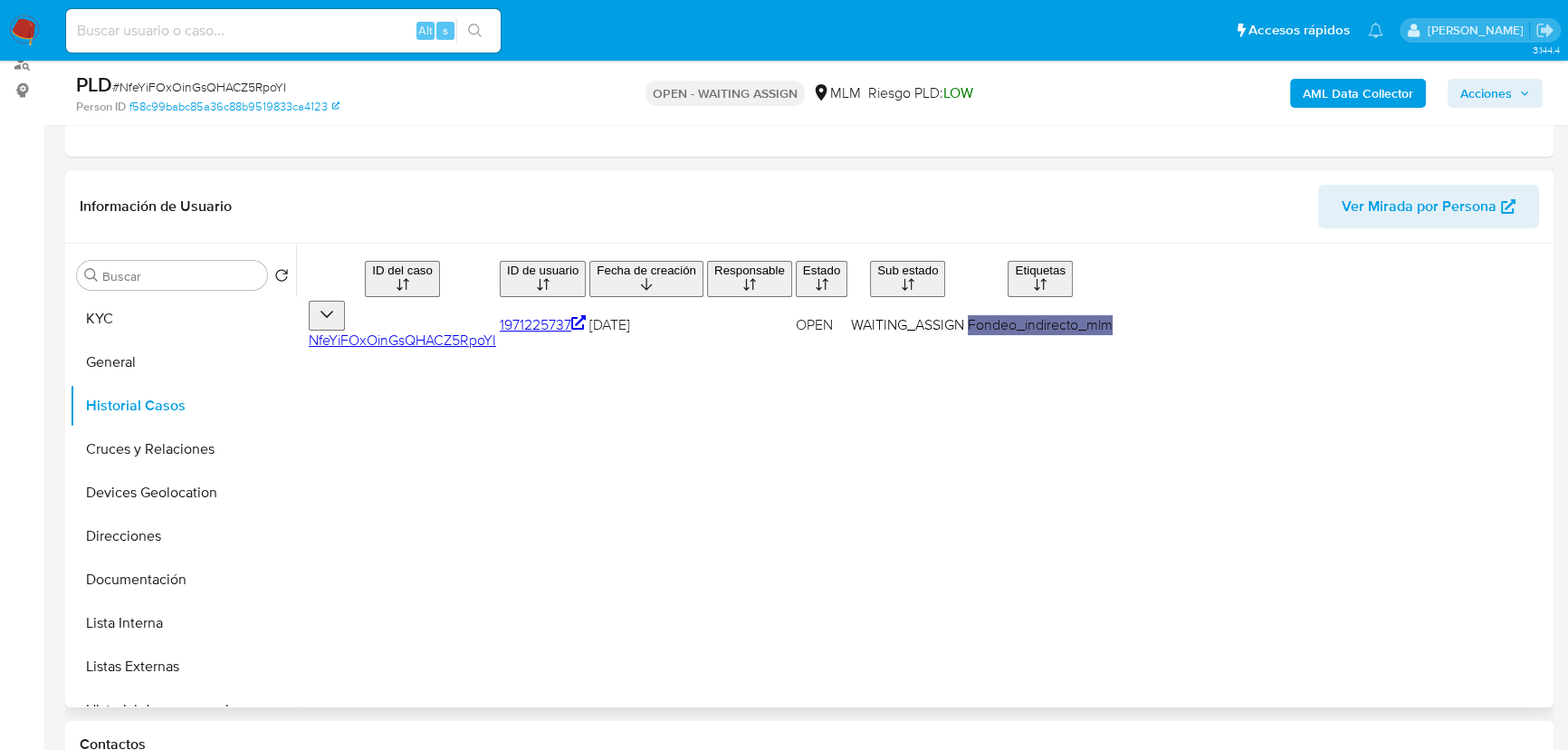 type 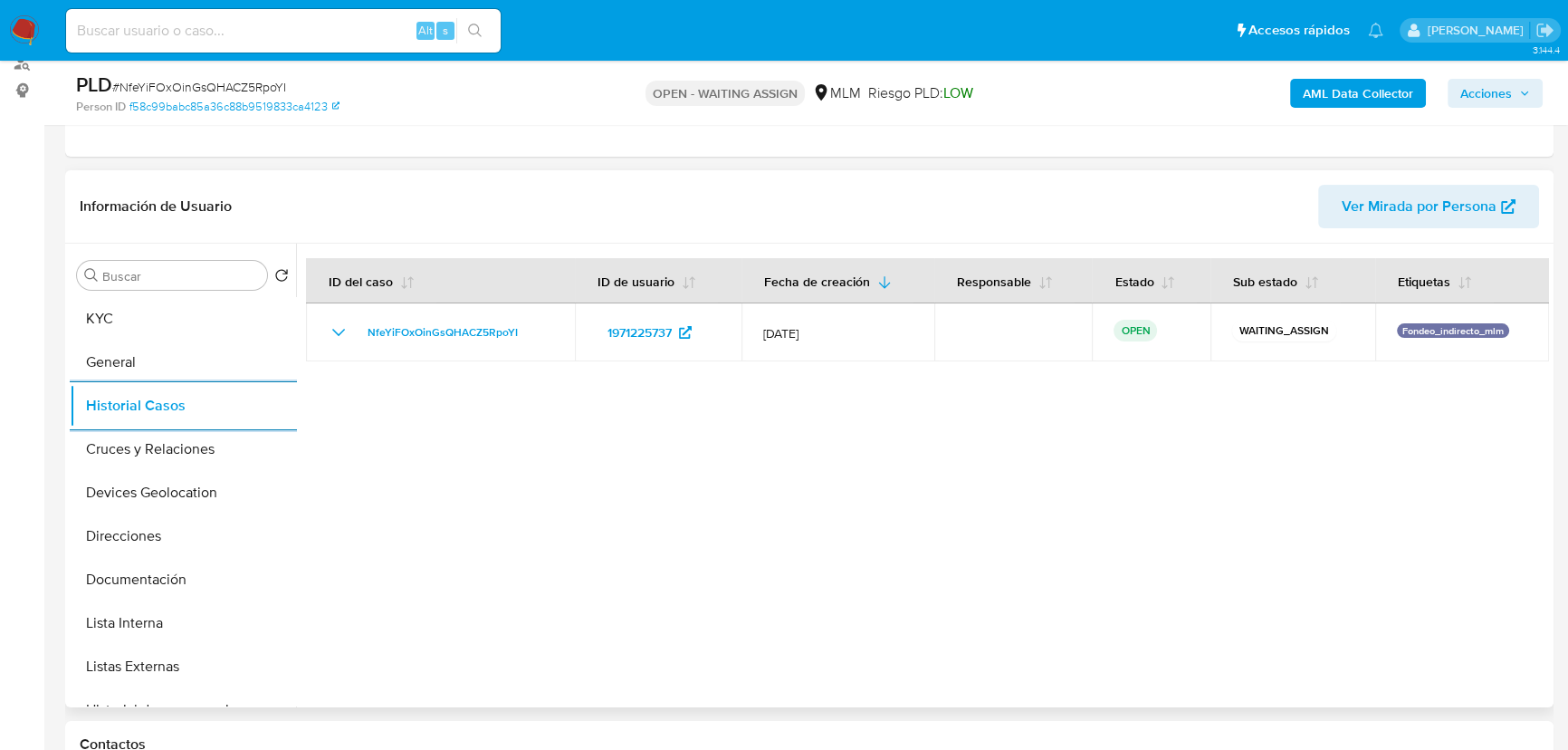drag, startPoint x: 194, startPoint y: 444, endPoint x: 472, endPoint y: 438, distance: 278.0647 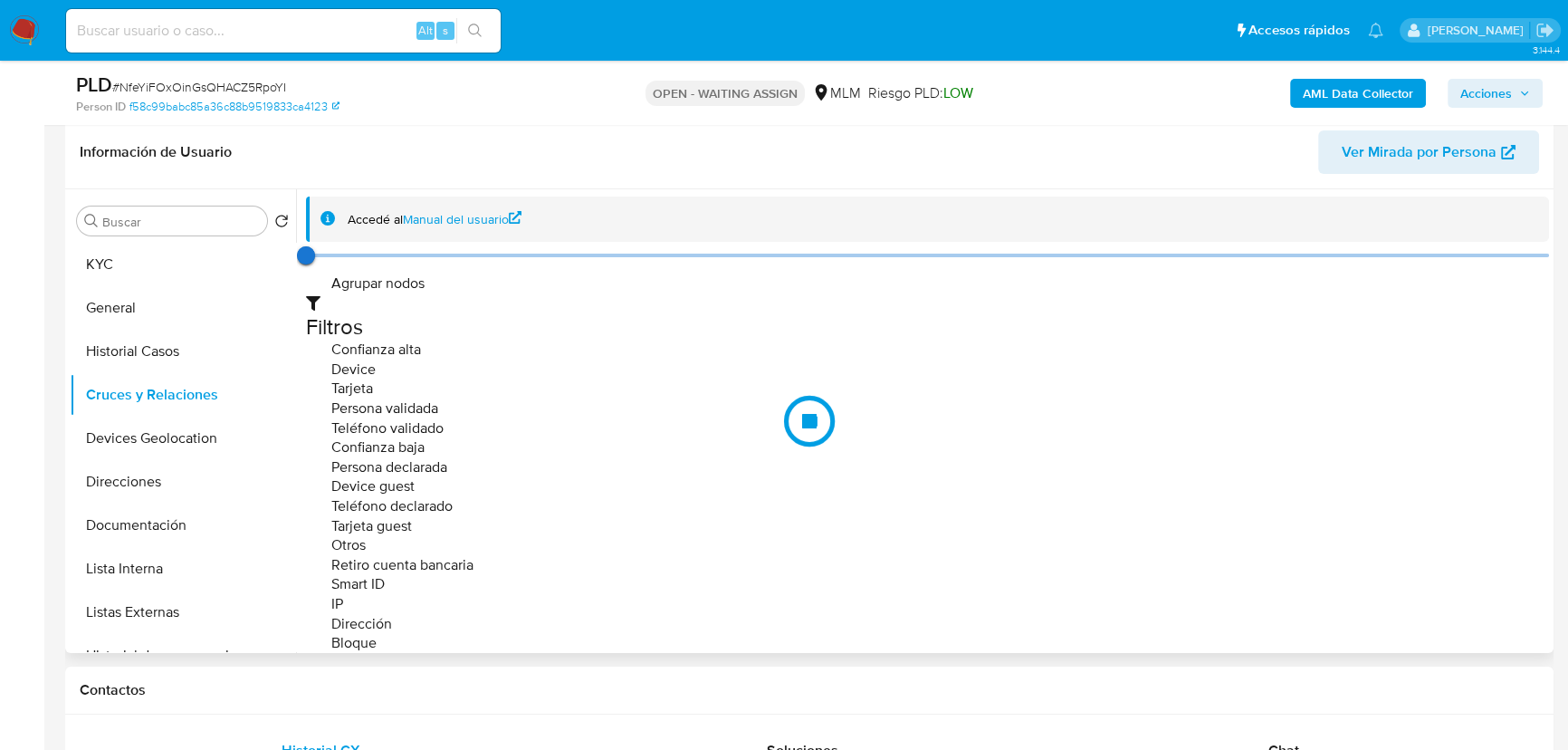 scroll, scrollTop: 309, scrollLeft: 0, axis: vertical 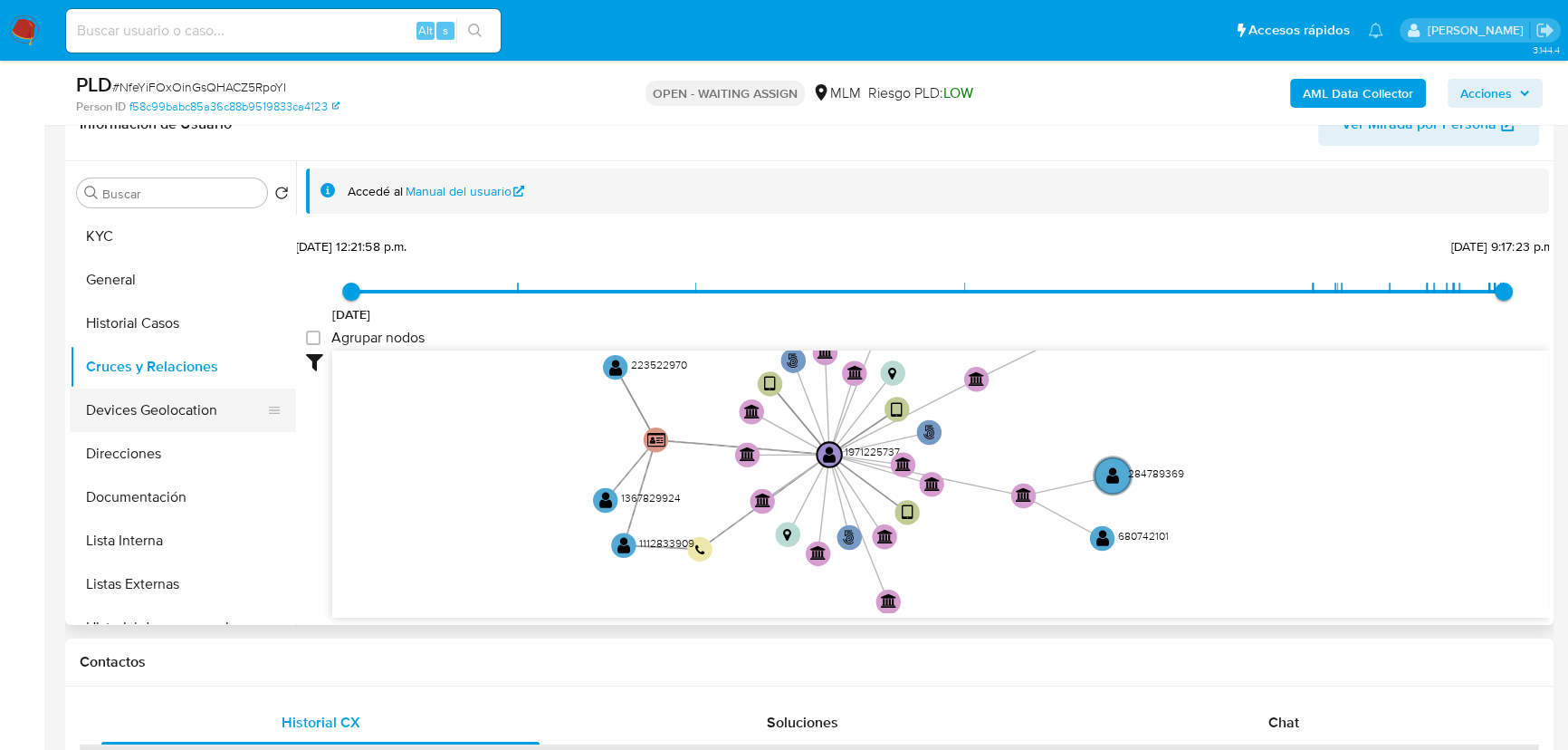 click on "Devices Geolocation" at bounding box center [176, 410] 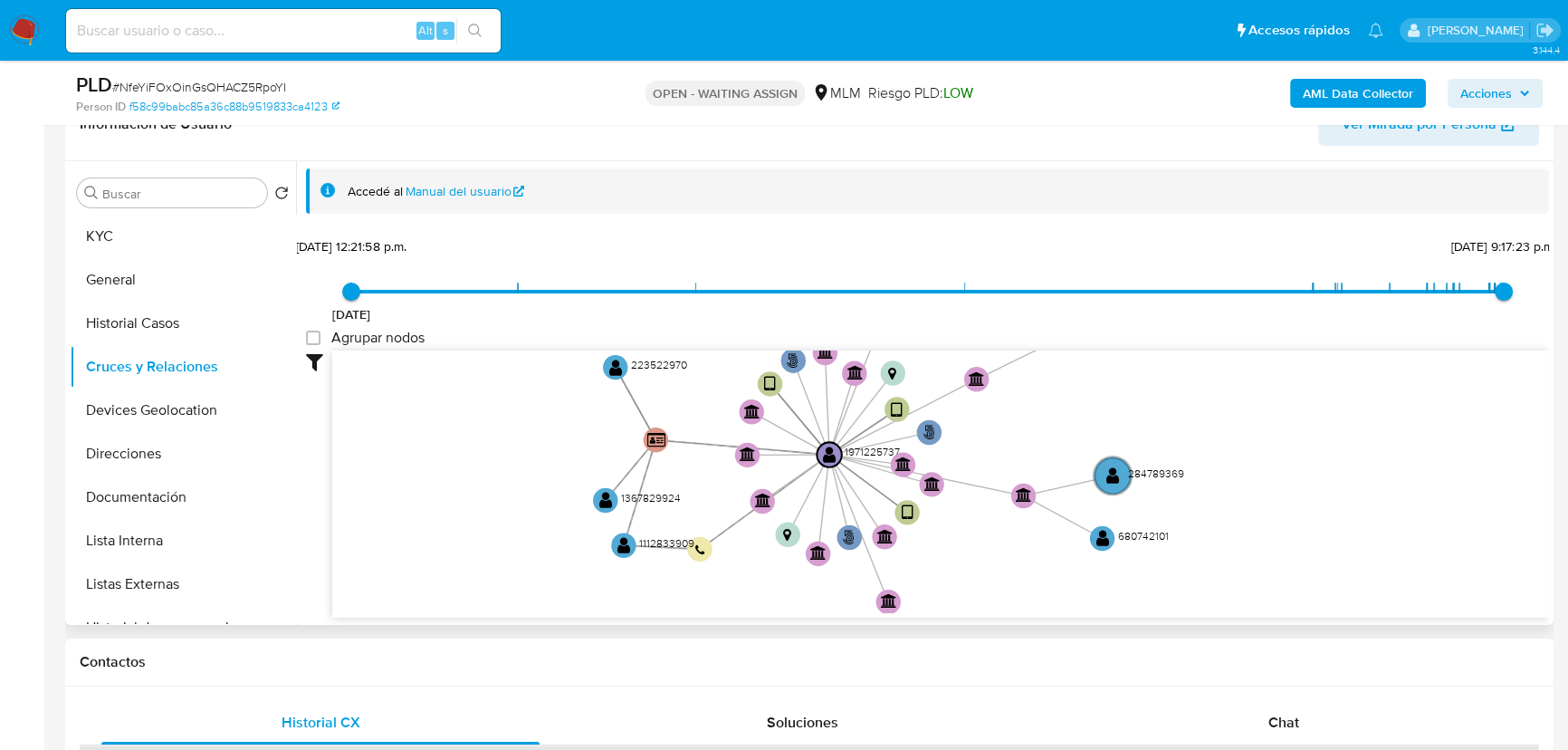 type 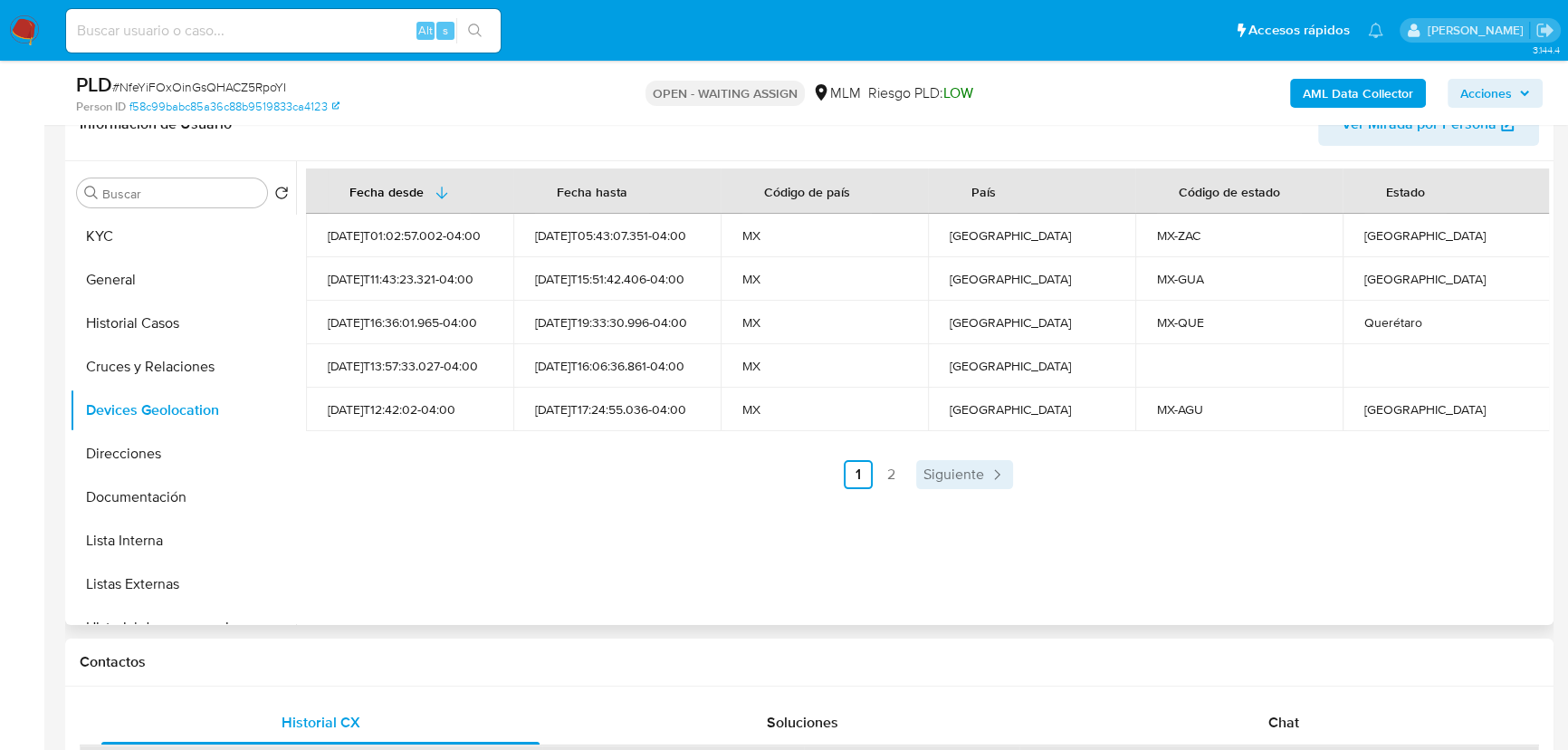 click on "Siguiente" at bounding box center (953, 475) 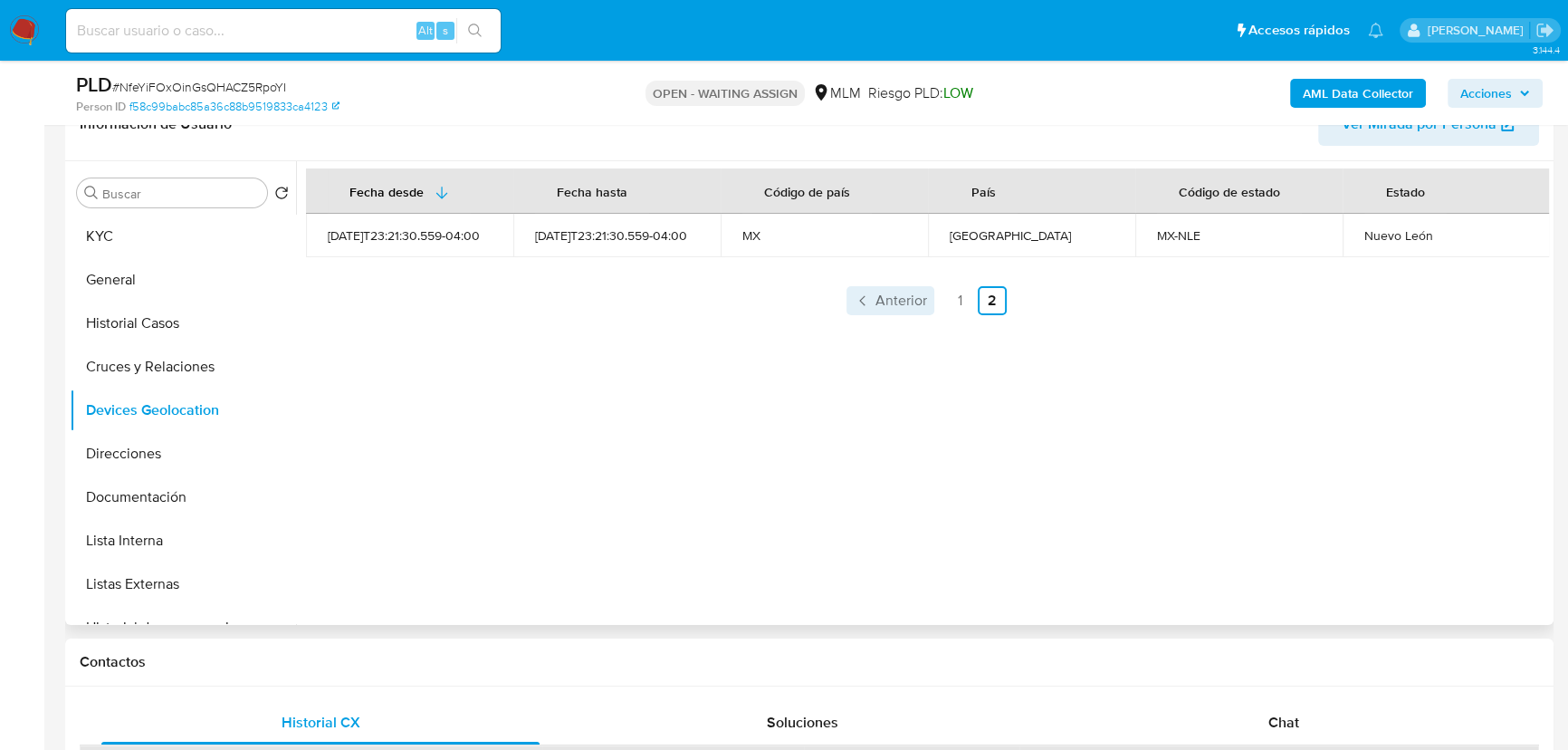 click 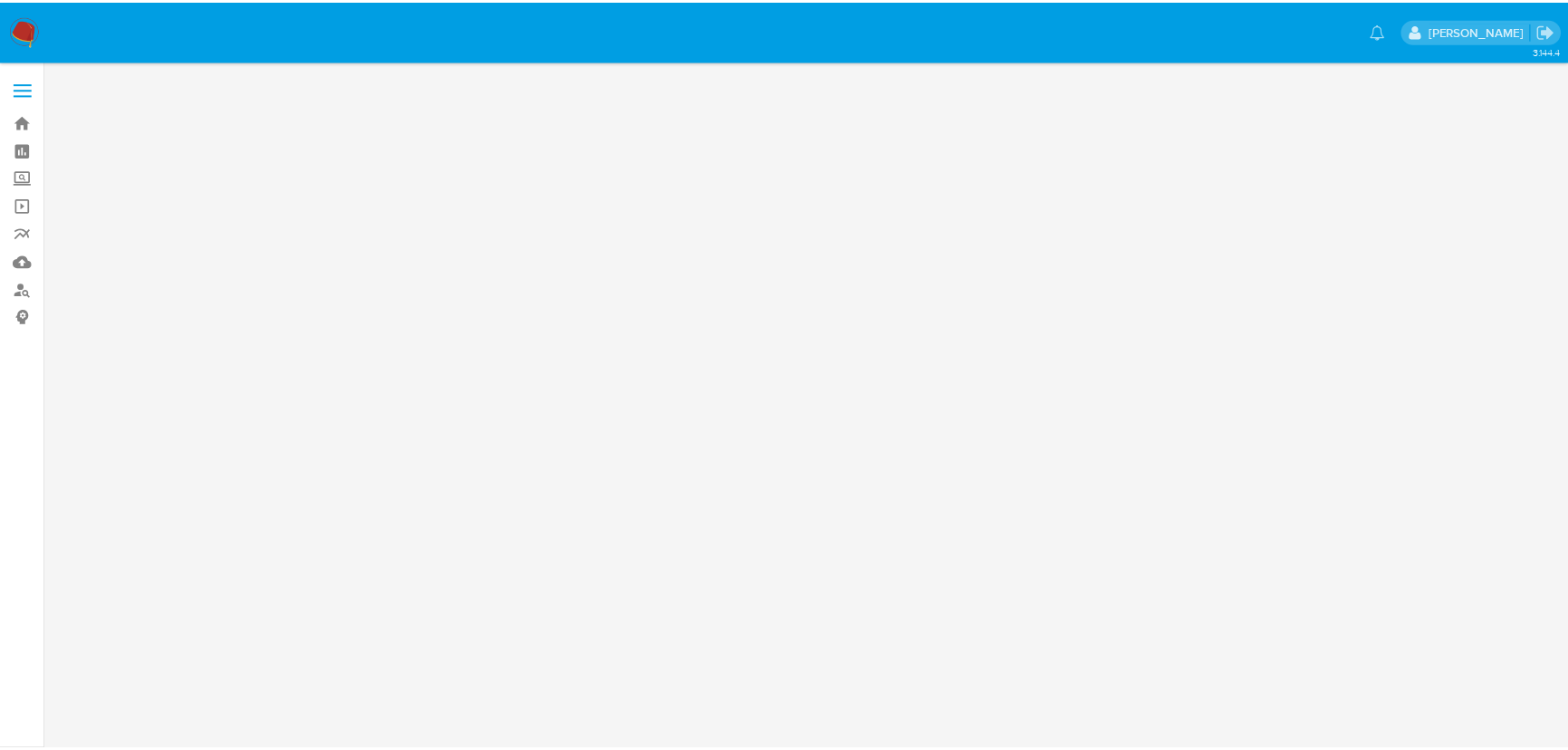 scroll, scrollTop: 0, scrollLeft: 0, axis: both 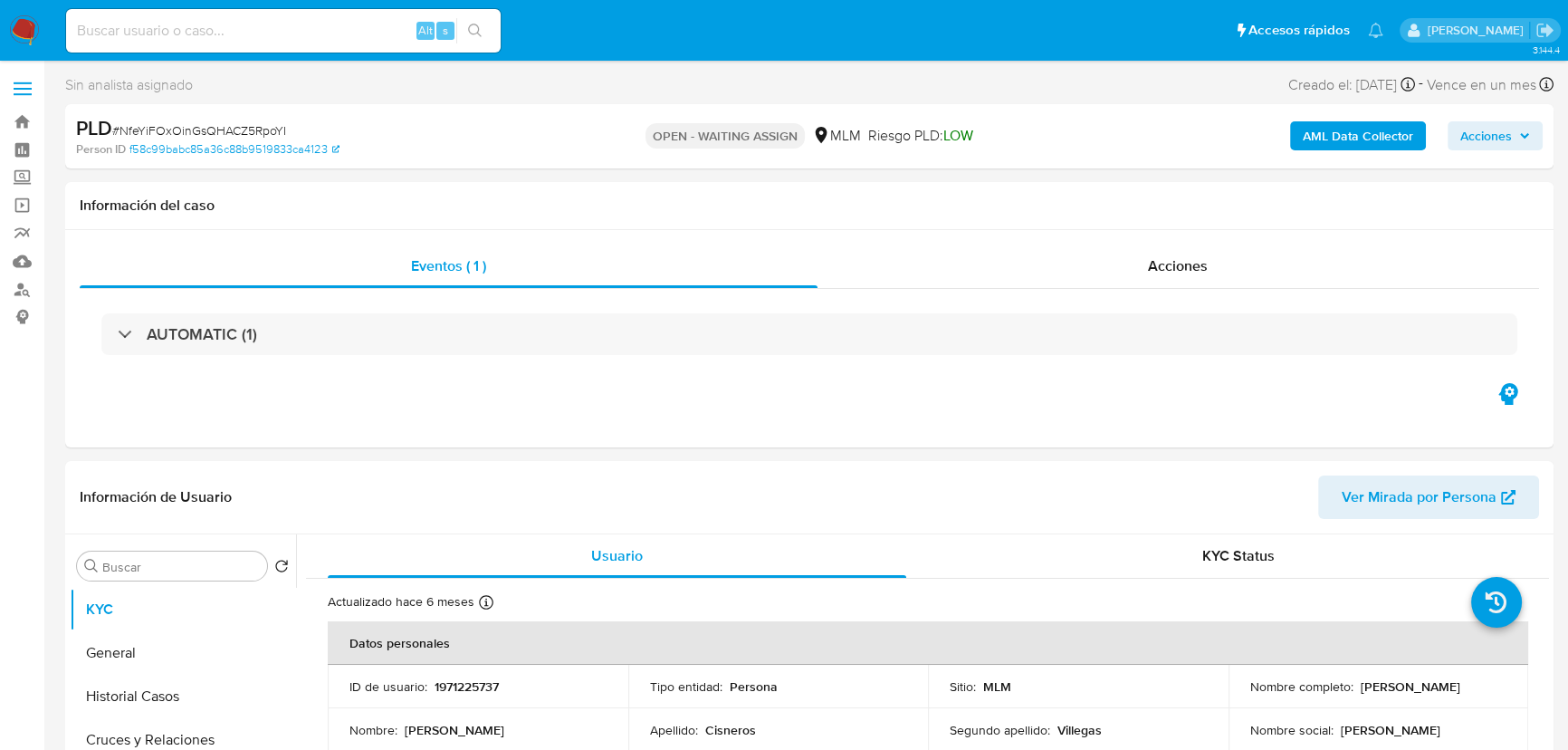 select on "10" 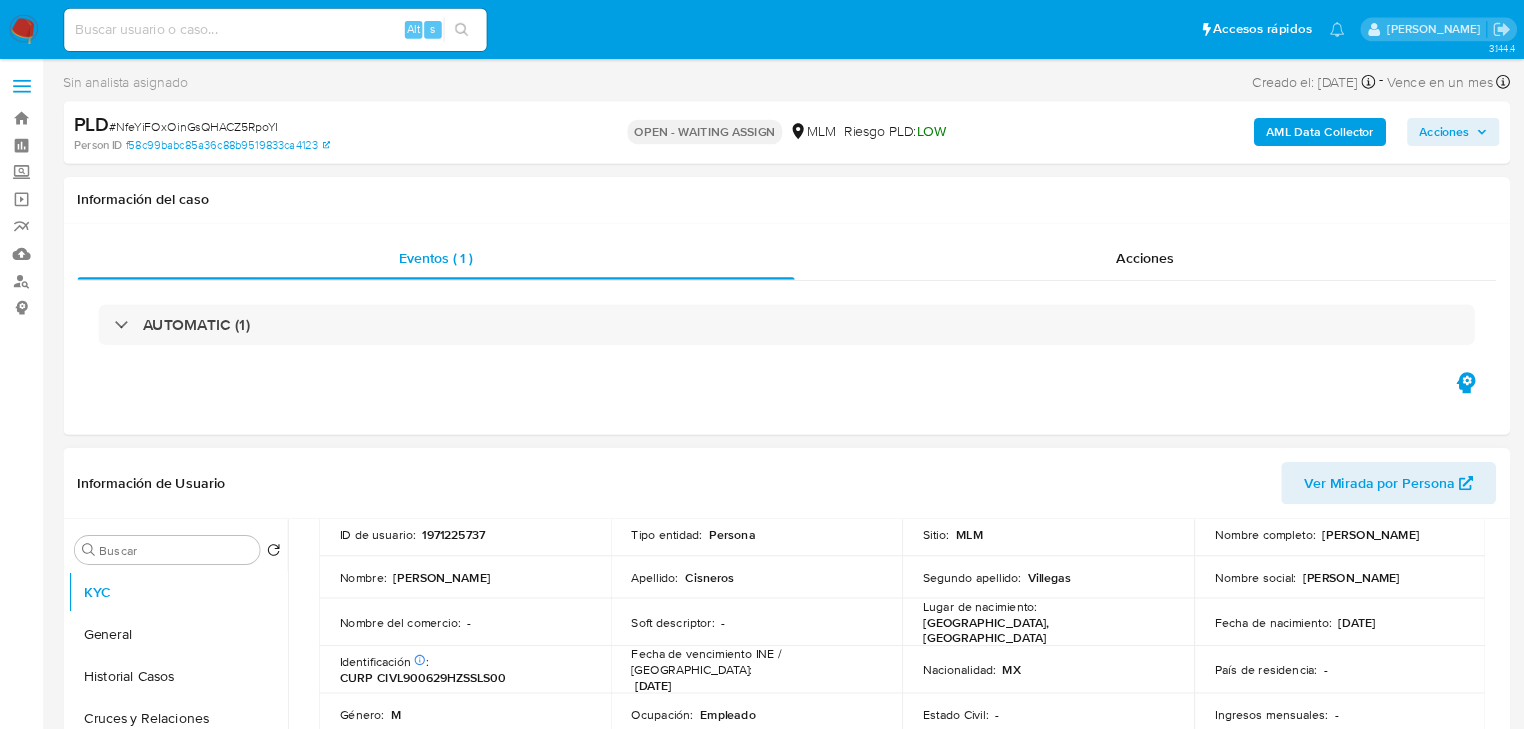 scroll, scrollTop: 0, scrollLeft: 0, axis: both 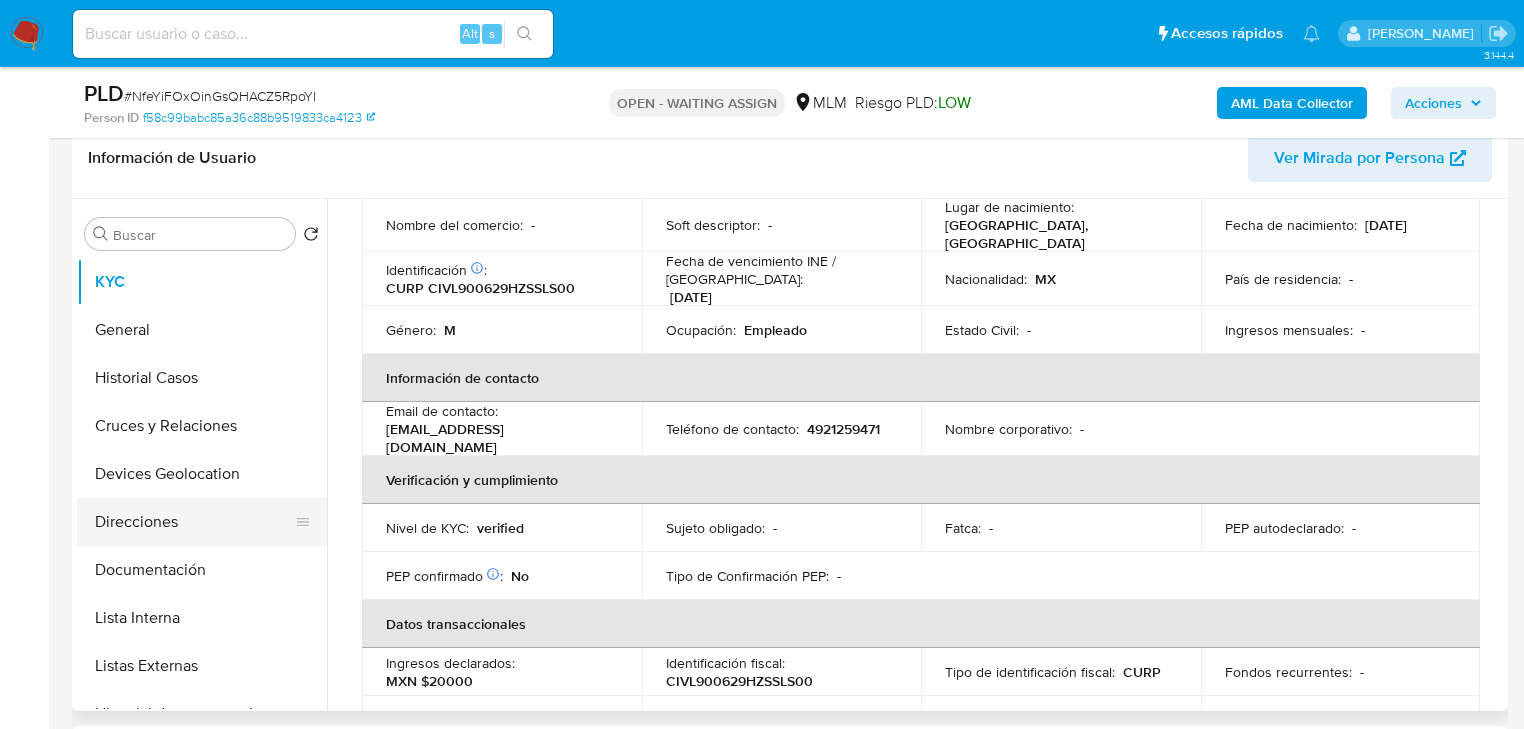 click on "Direcciones" at bounding box center [194, 522] 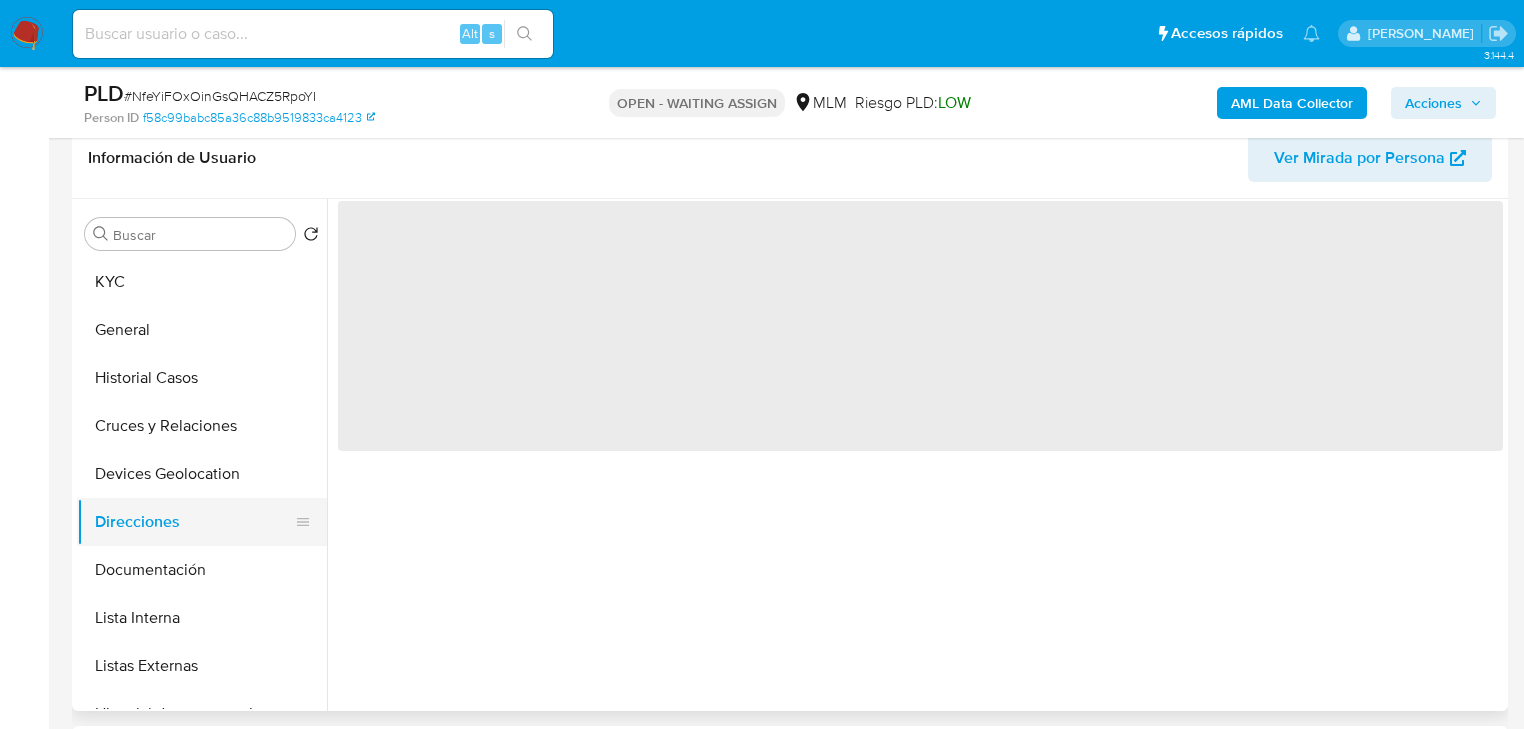 scroll, scrollTop: 0, scrollLeft: 0, axis: both 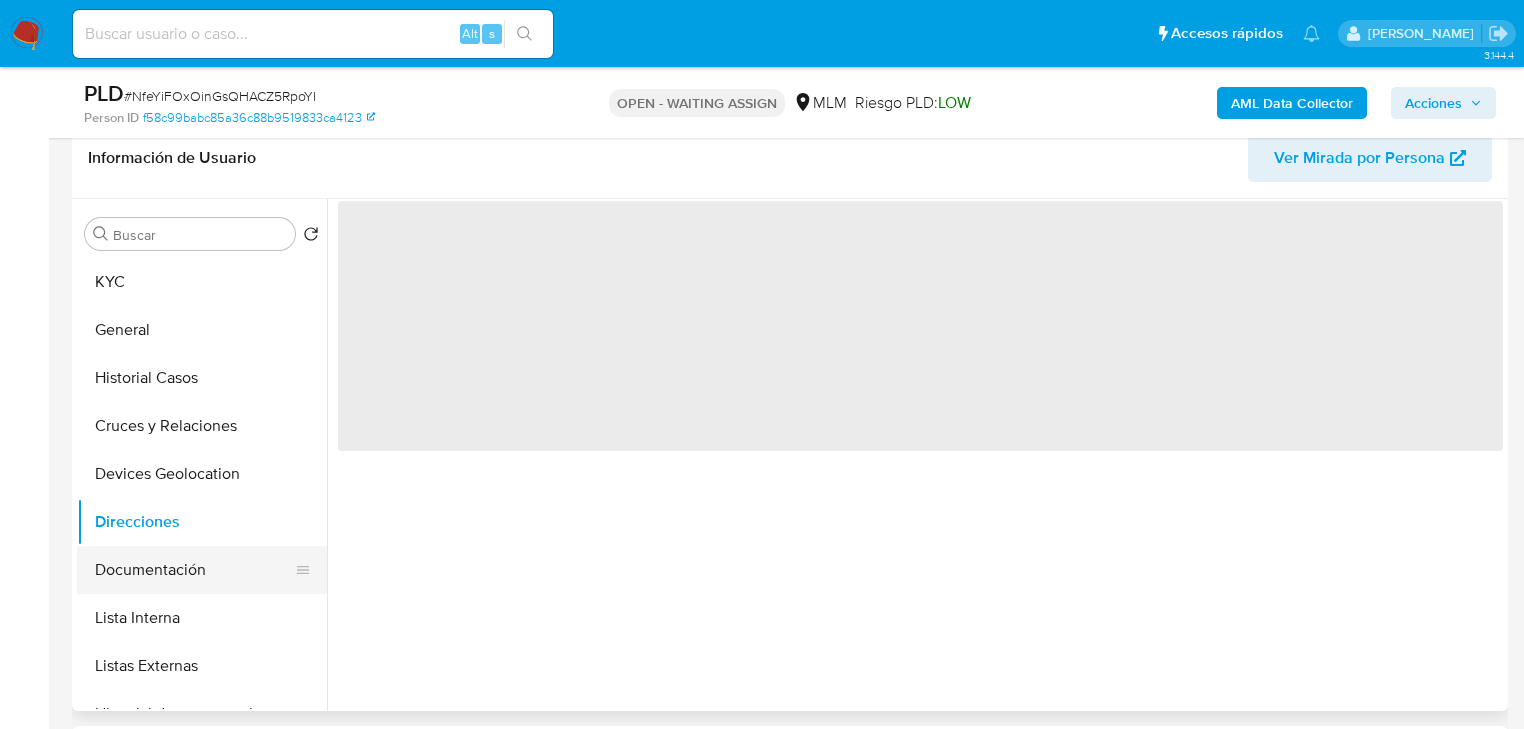 click on "Documentación" at bounding box center (194, 570) 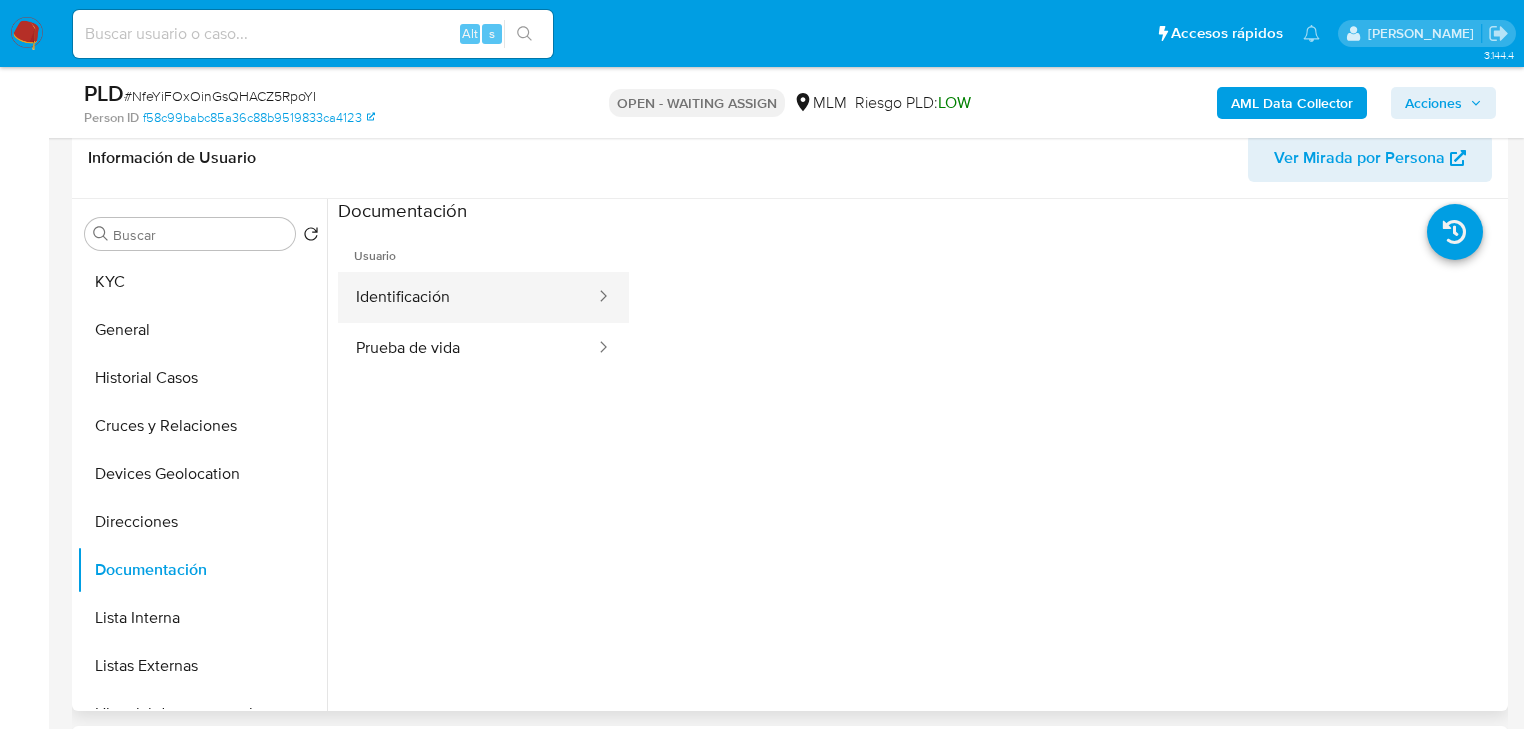 click on "Identificación" at bounding box center (467, 297) 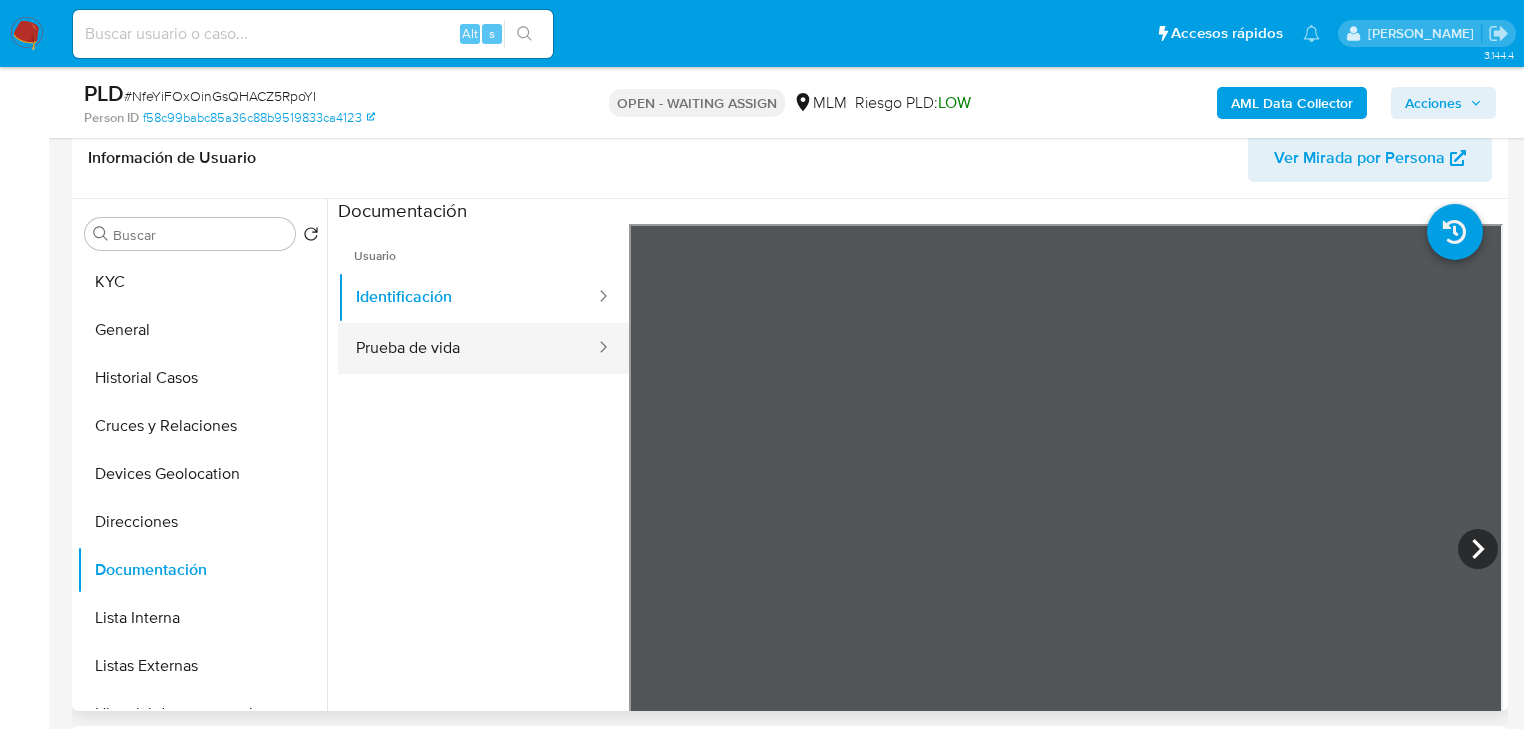 click on "Prueba de vida" at bounding box center (467, 348) 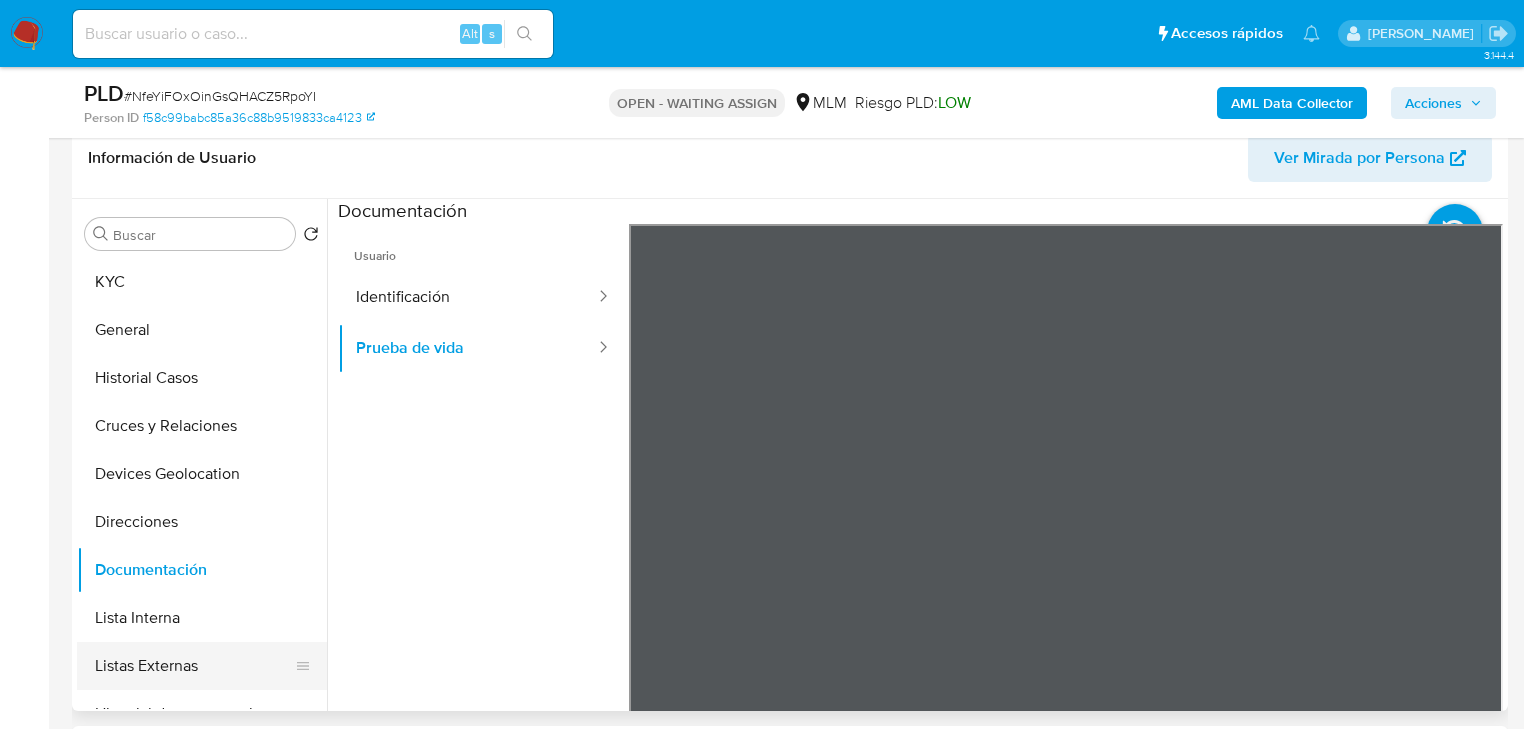 click on "Listas Externas" at bounding box center (194, 666) 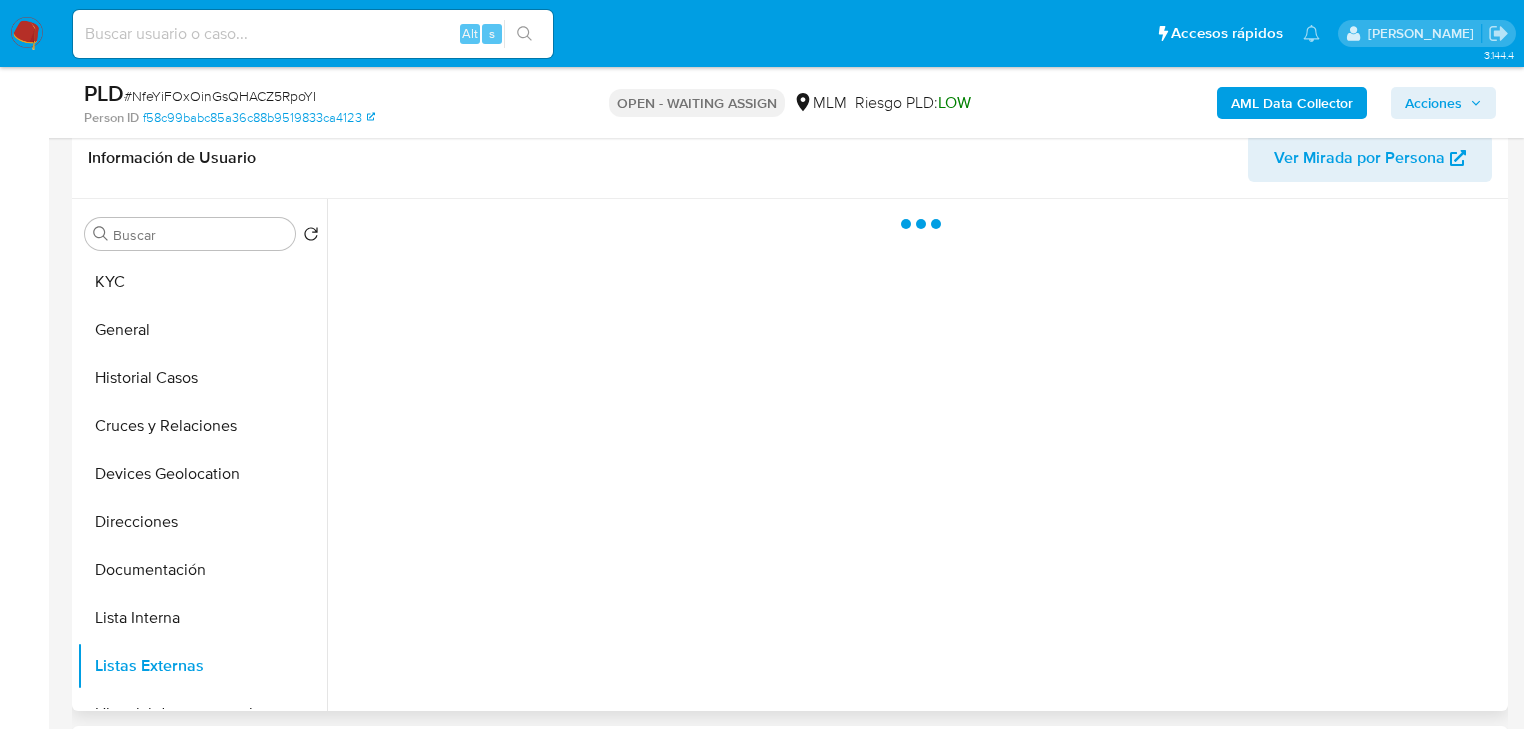 click at bounding box center (915, 455) 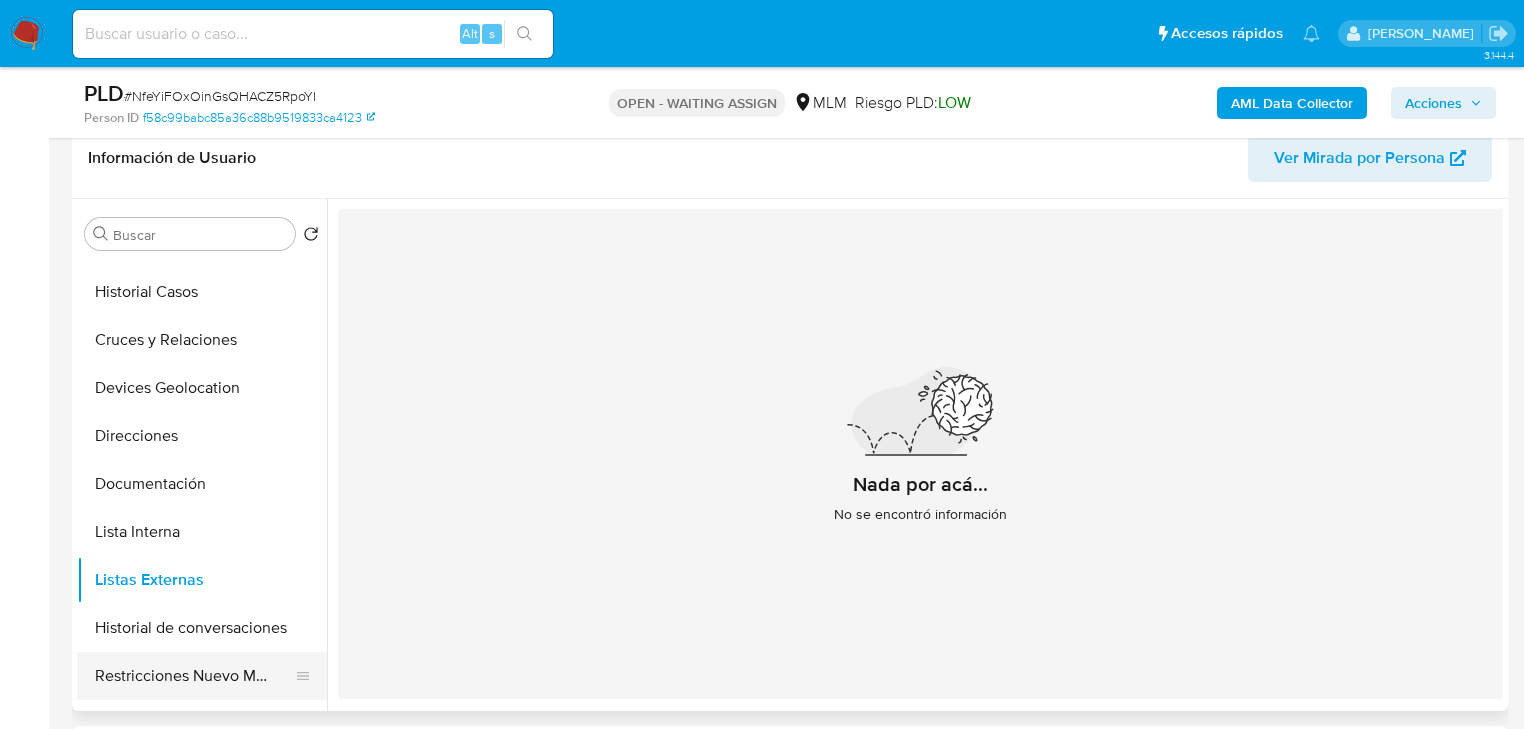 scroll, scrollTop: 160, scrollLeft: 0, axis: vertical 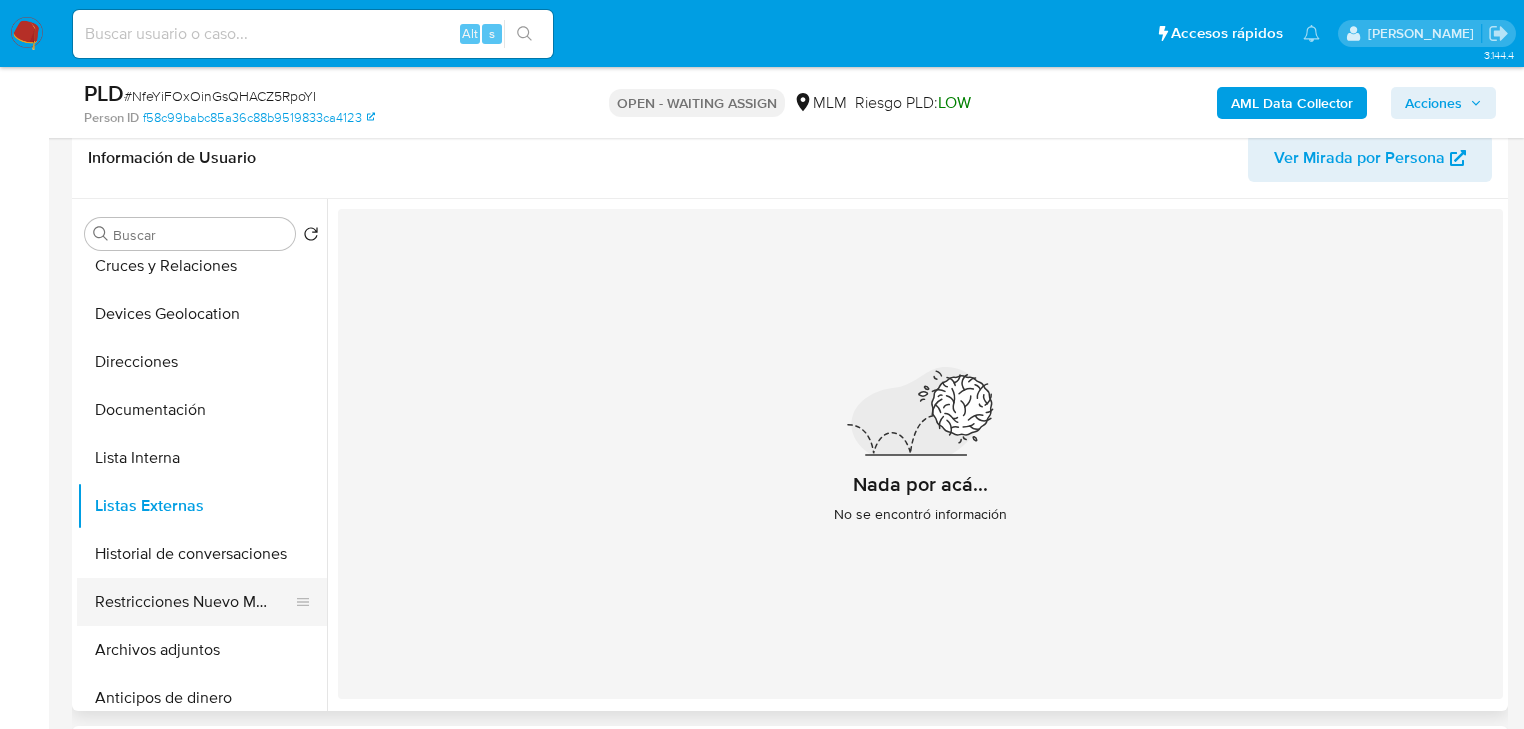 click on "Restricciones Nuevo Mundo" at bounding box center (194, 602) 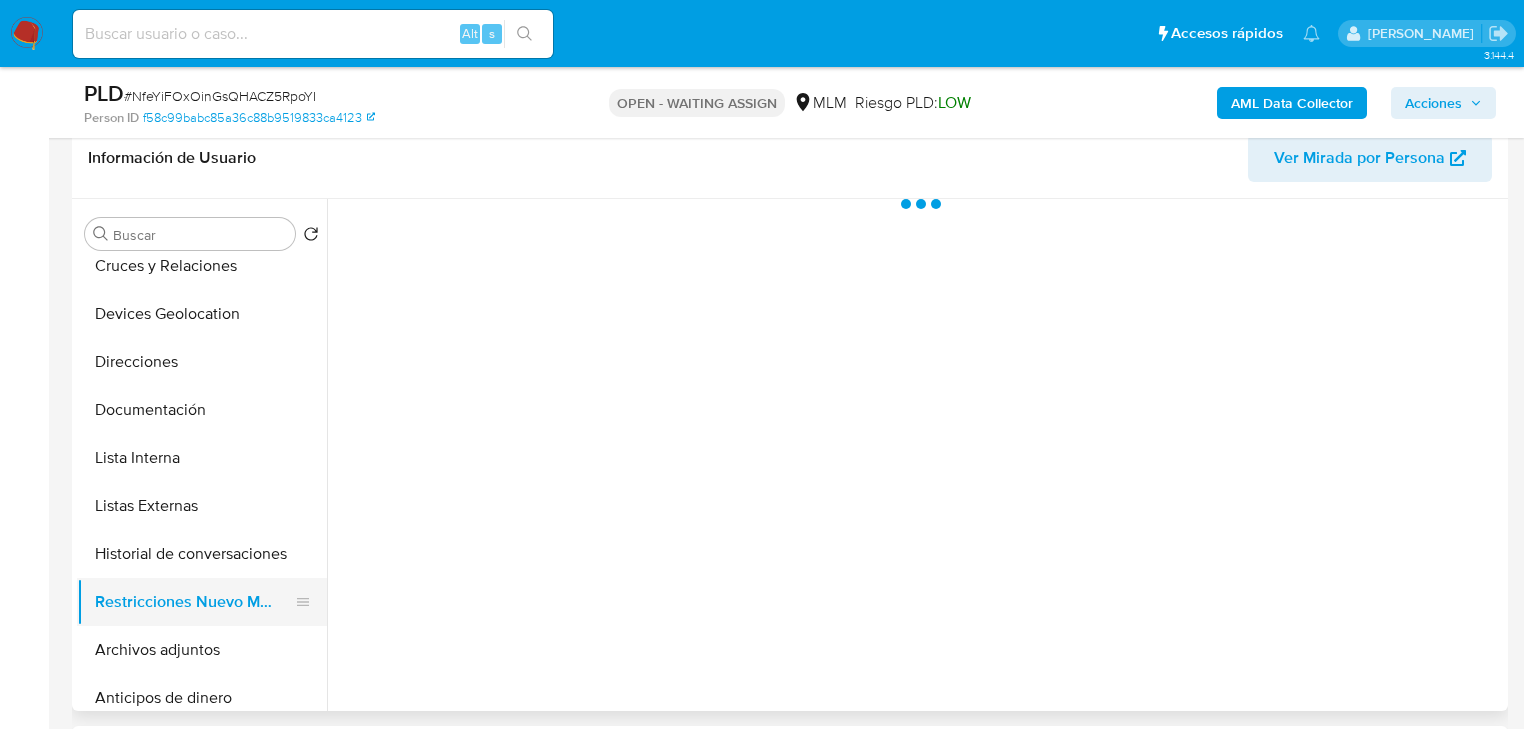 type 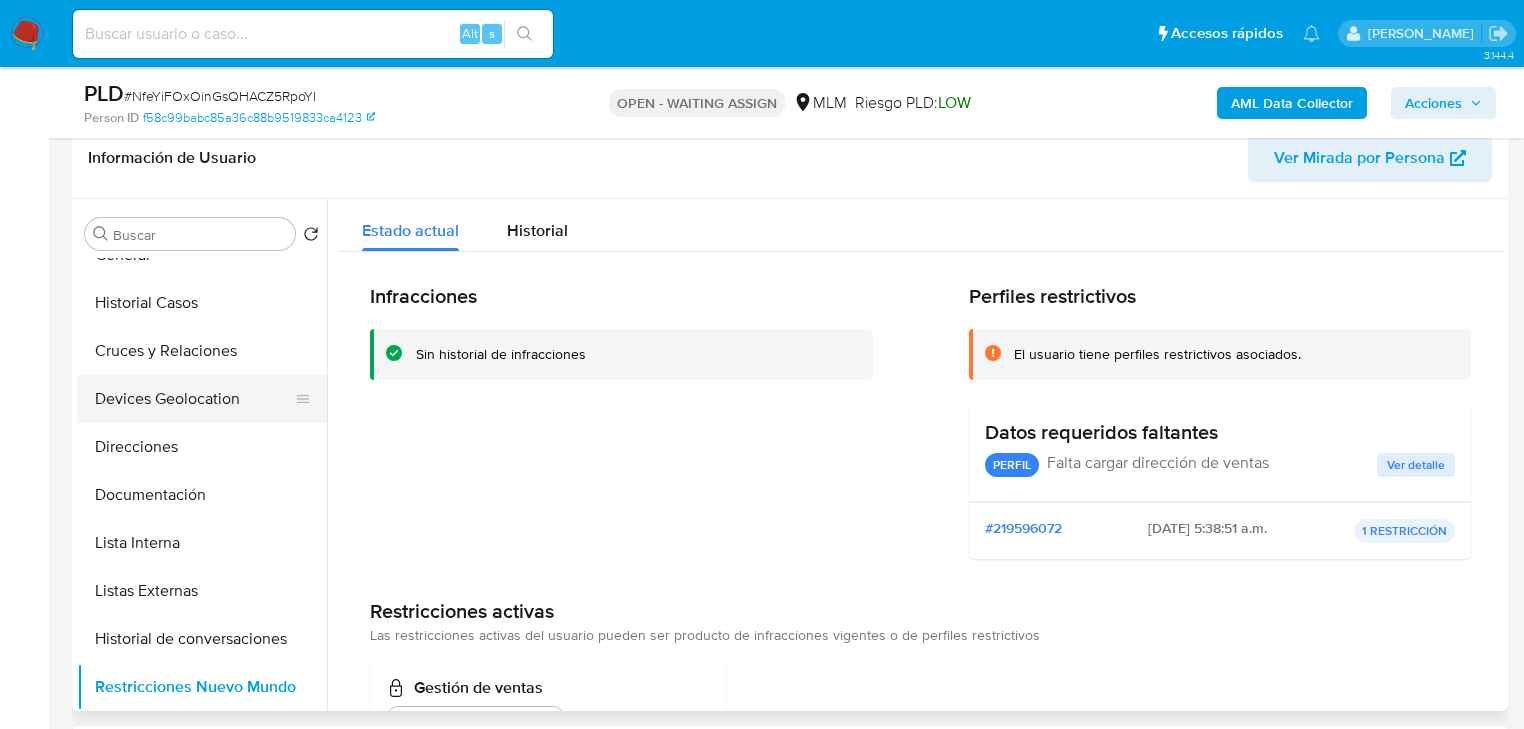 scroll, scrollTop: 0, scrollLeft: 0, axis: both 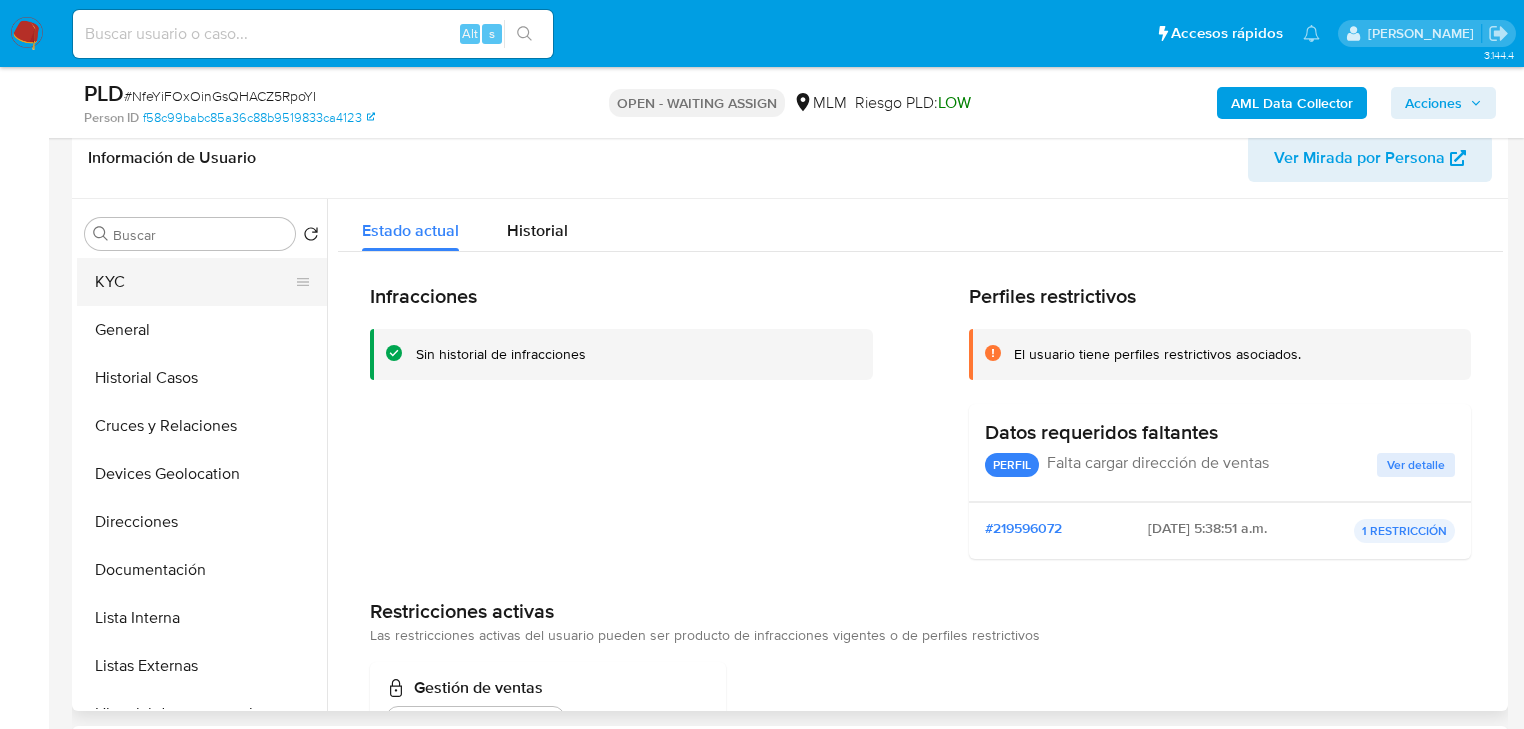 click on "KYC" at bounding box center [194, 282] 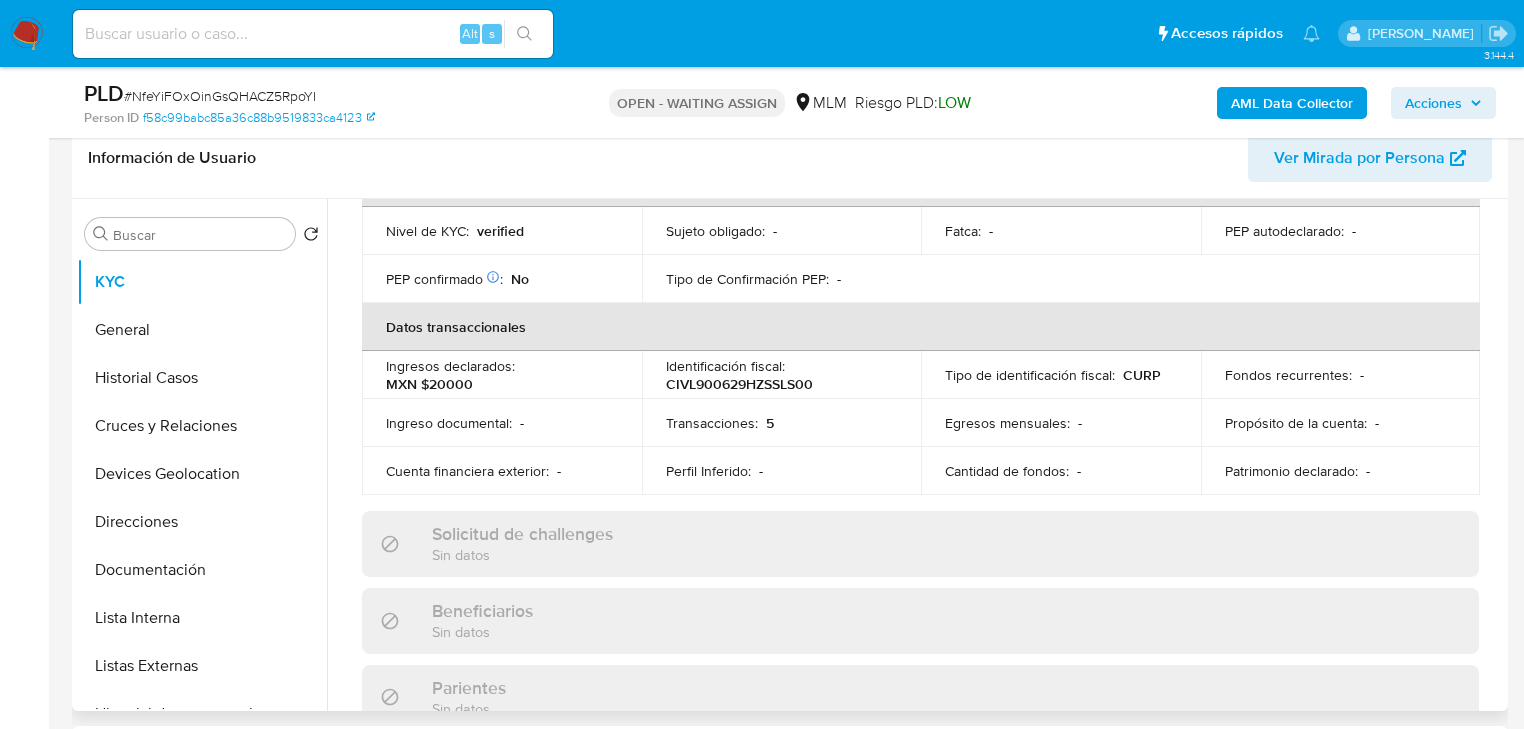 scroll, scrollTop: 720, scrollLeft: 0, axis: vertical 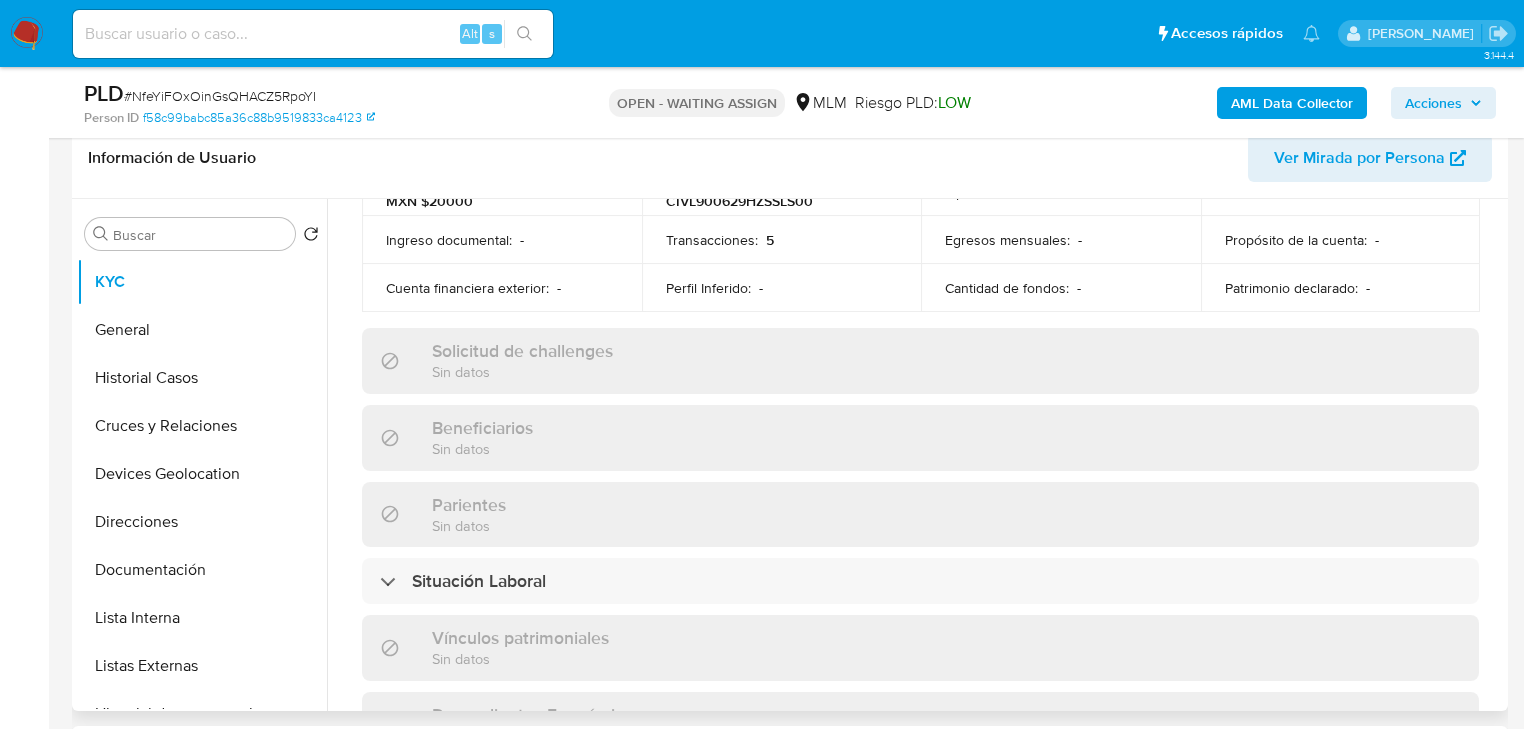 click on "Ver Mirada por Persona" at bounding box center (1359, 158) 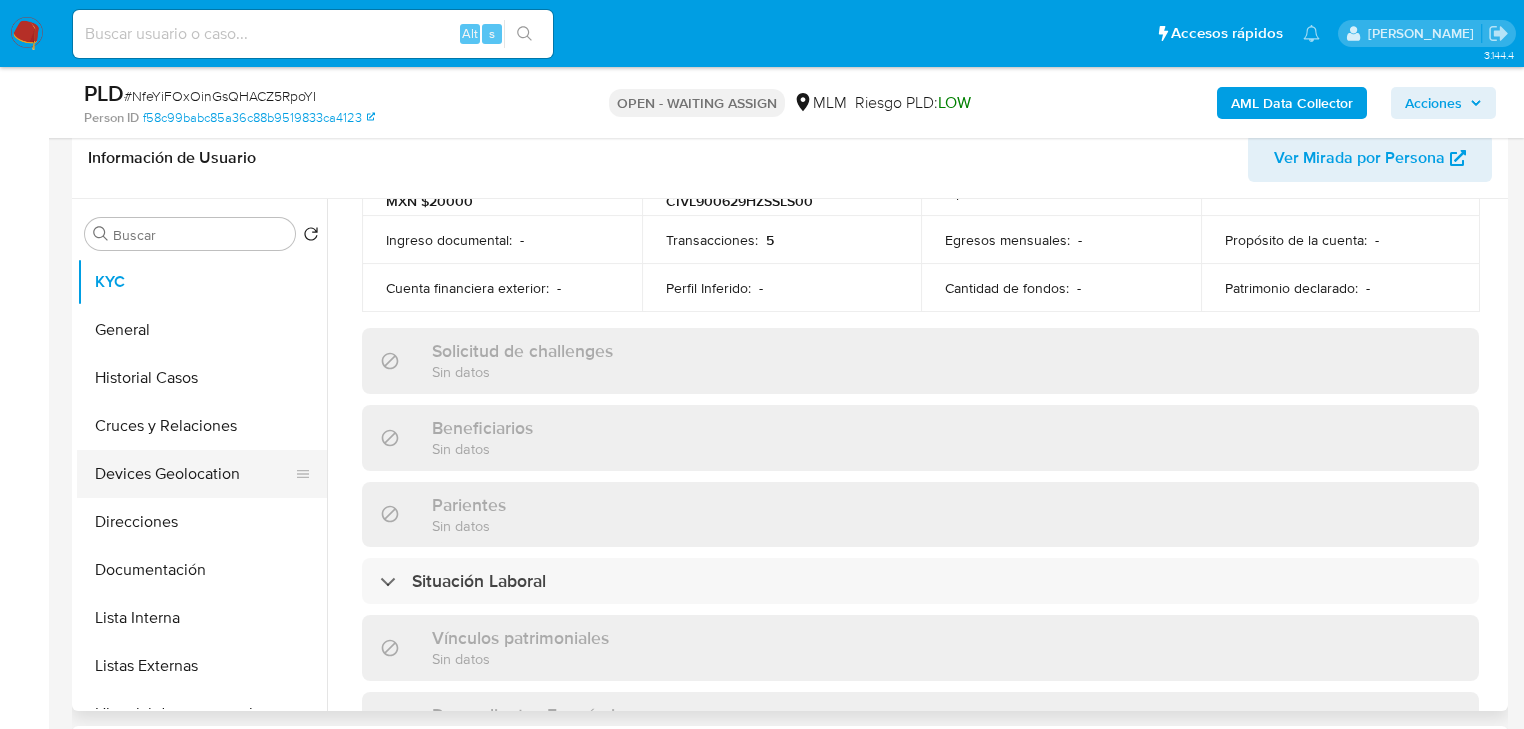 scroll, scrollTop: 80, scrollLeft: 0, axis: vertical 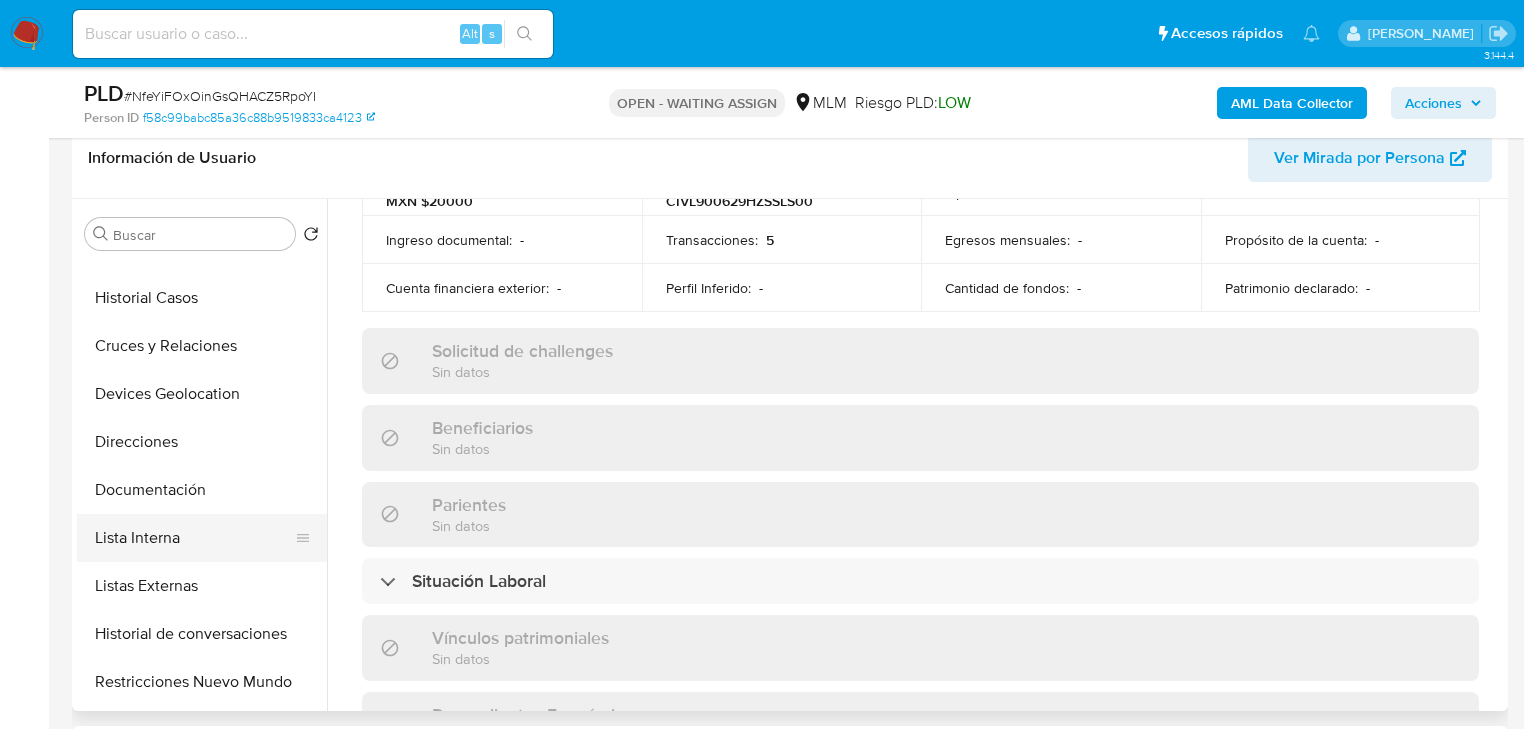 click on "Lista Interna" at bounding box center (194, 538) 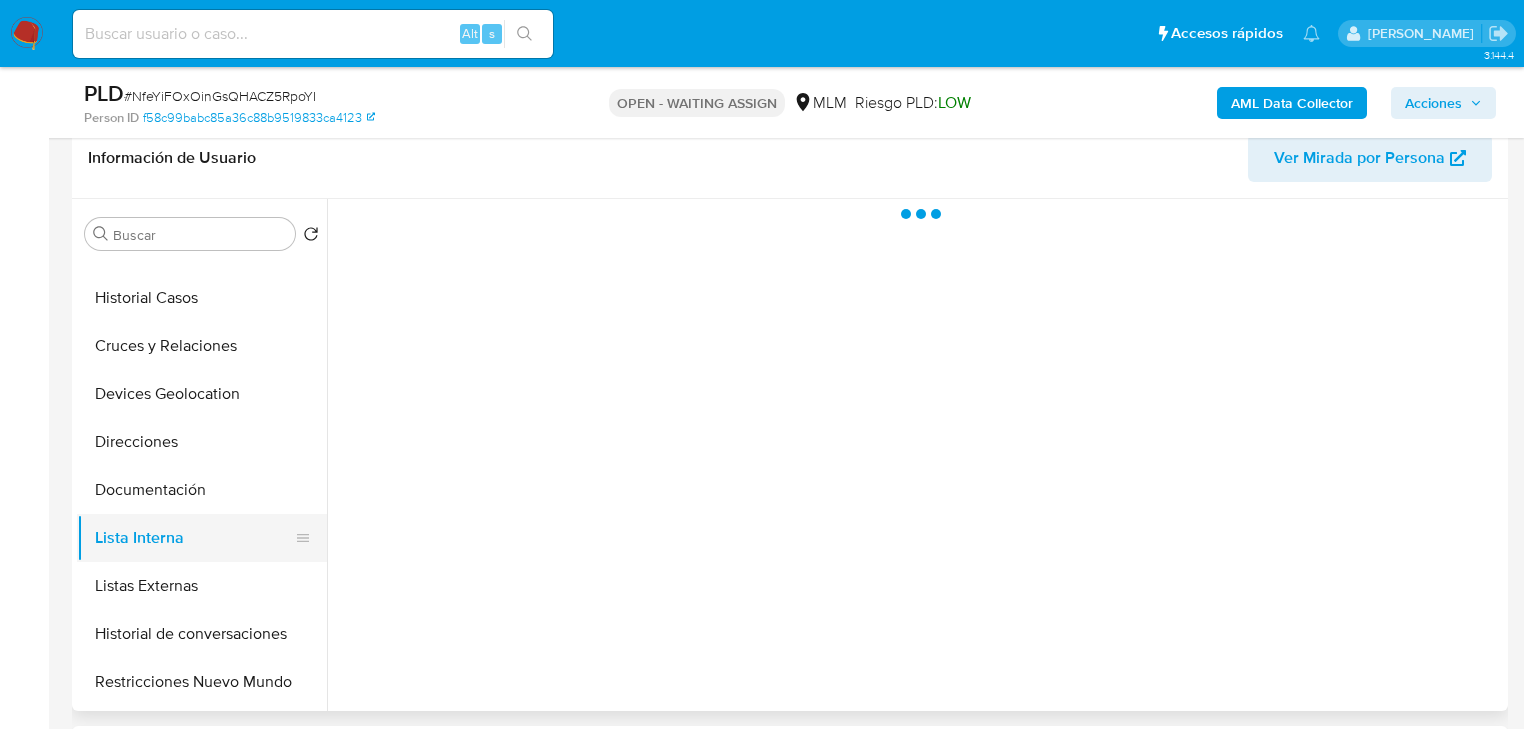 scroll, scrollTop: 0, scrollLeft: 0, axis: both 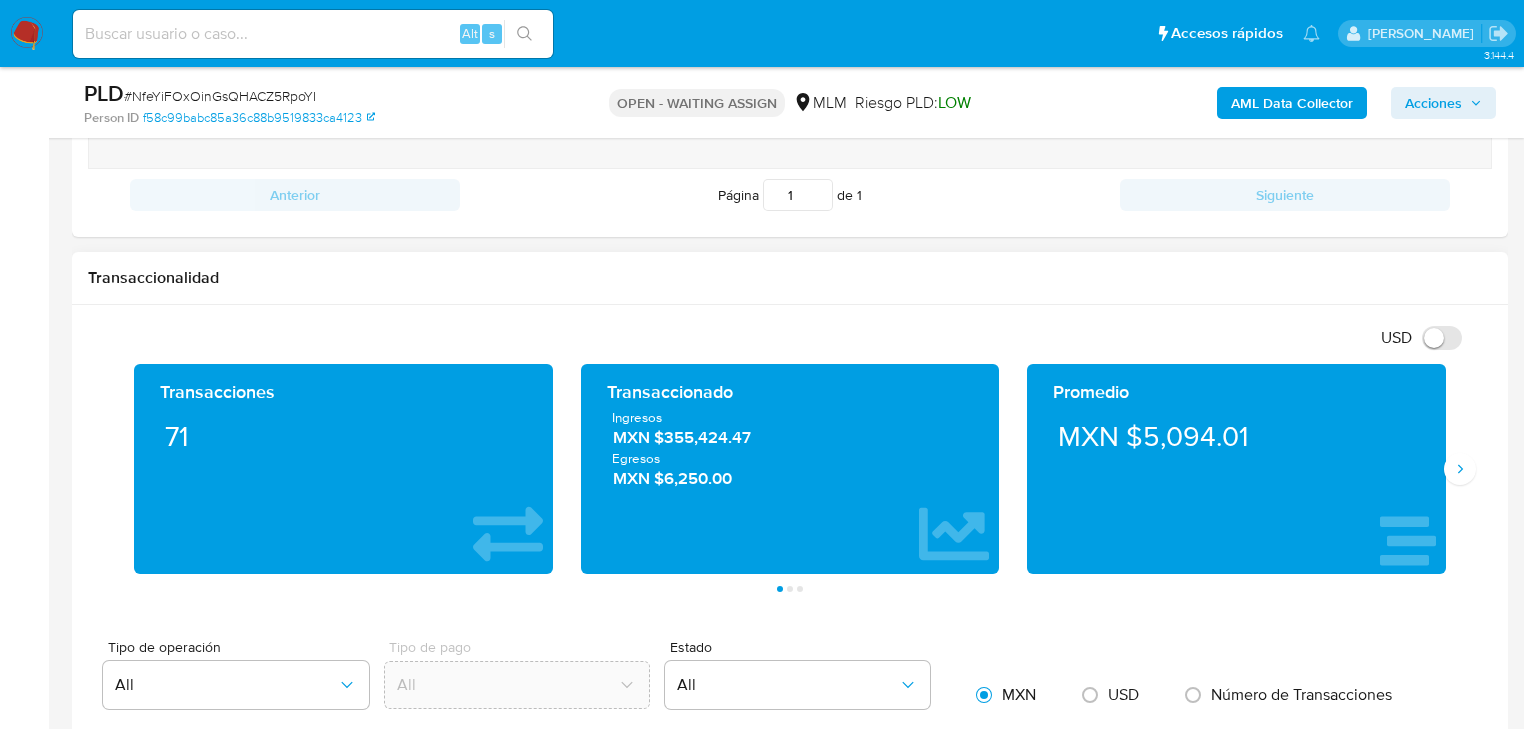 type 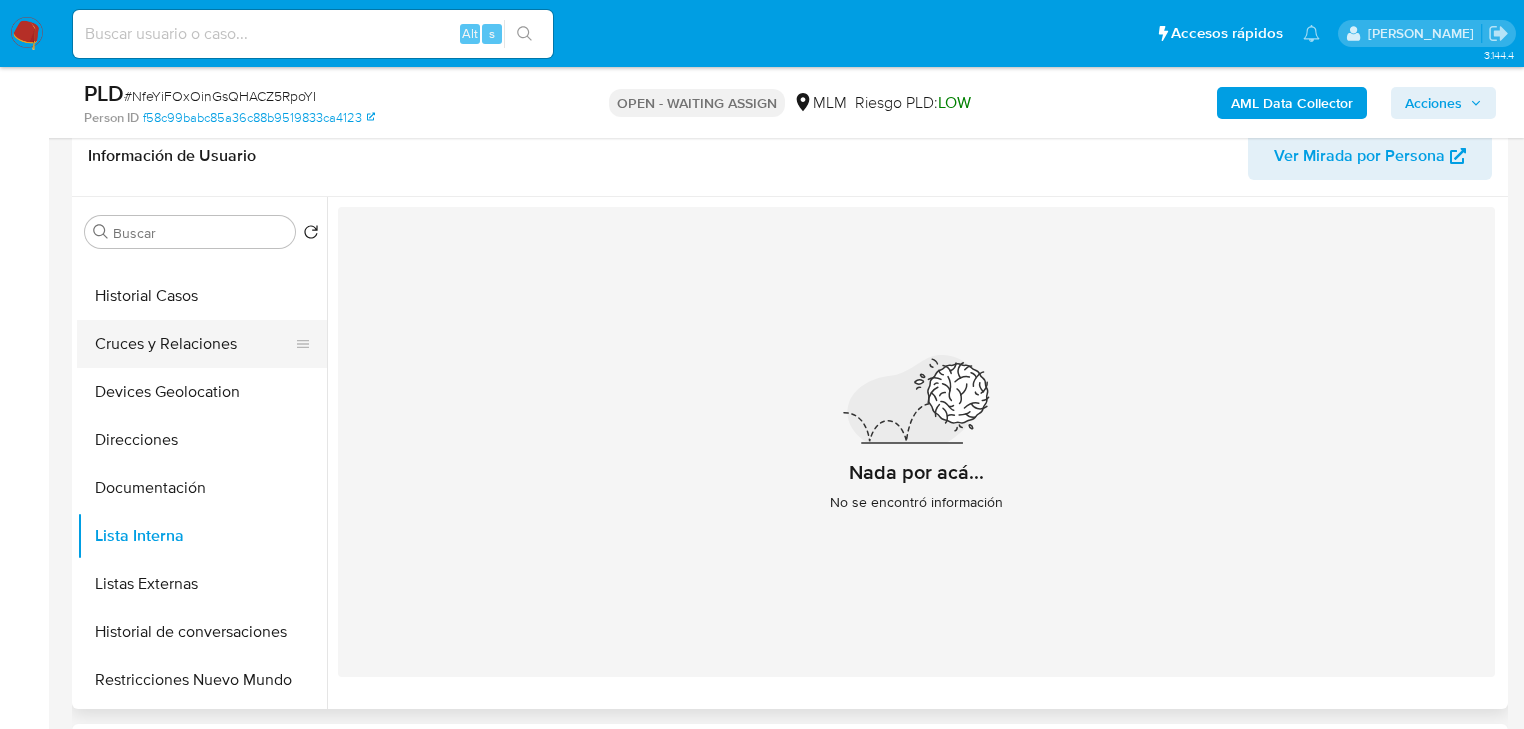 scroll, scrollTop: 320, scrollLeft: 0, axis: vertical 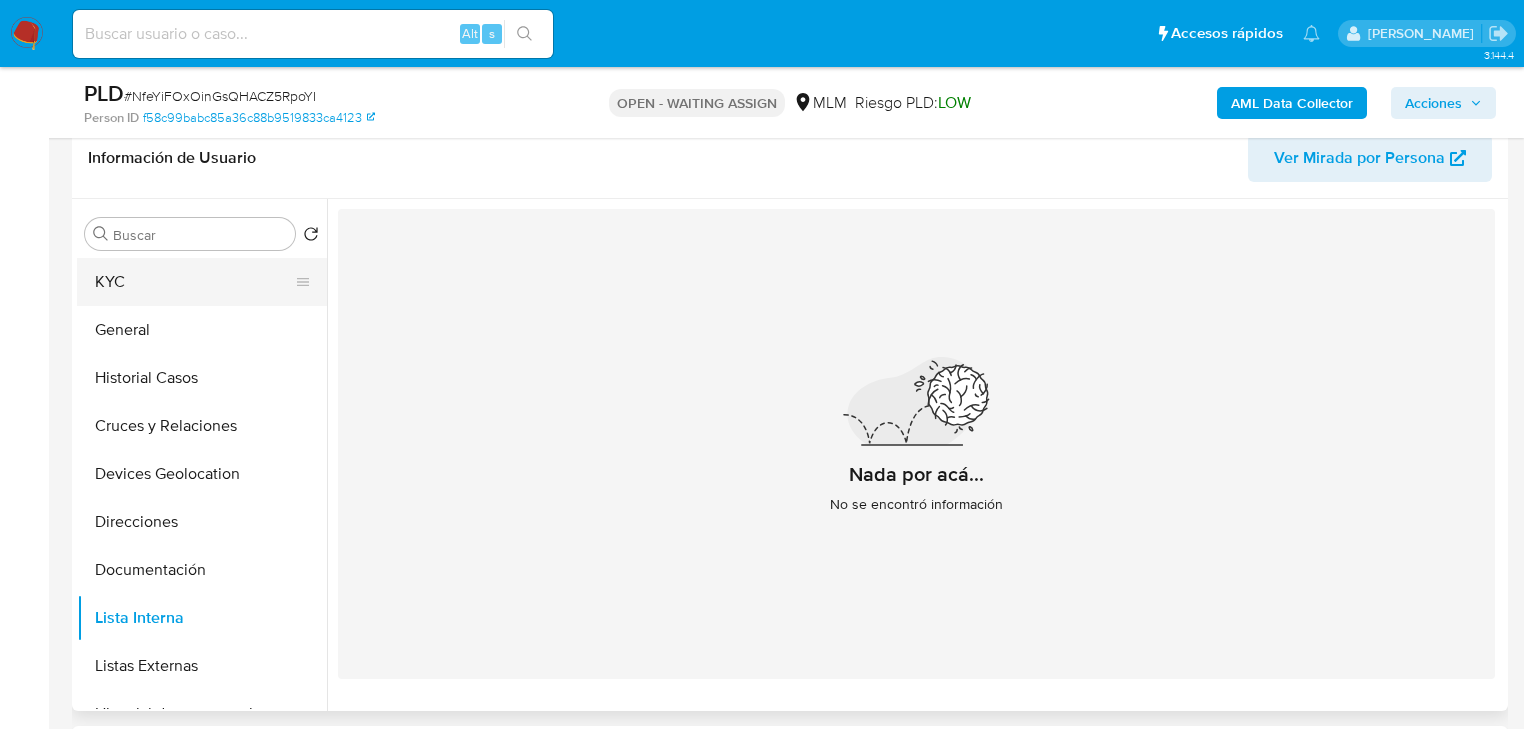 click on "KYC" at bounding box center [194, 282] 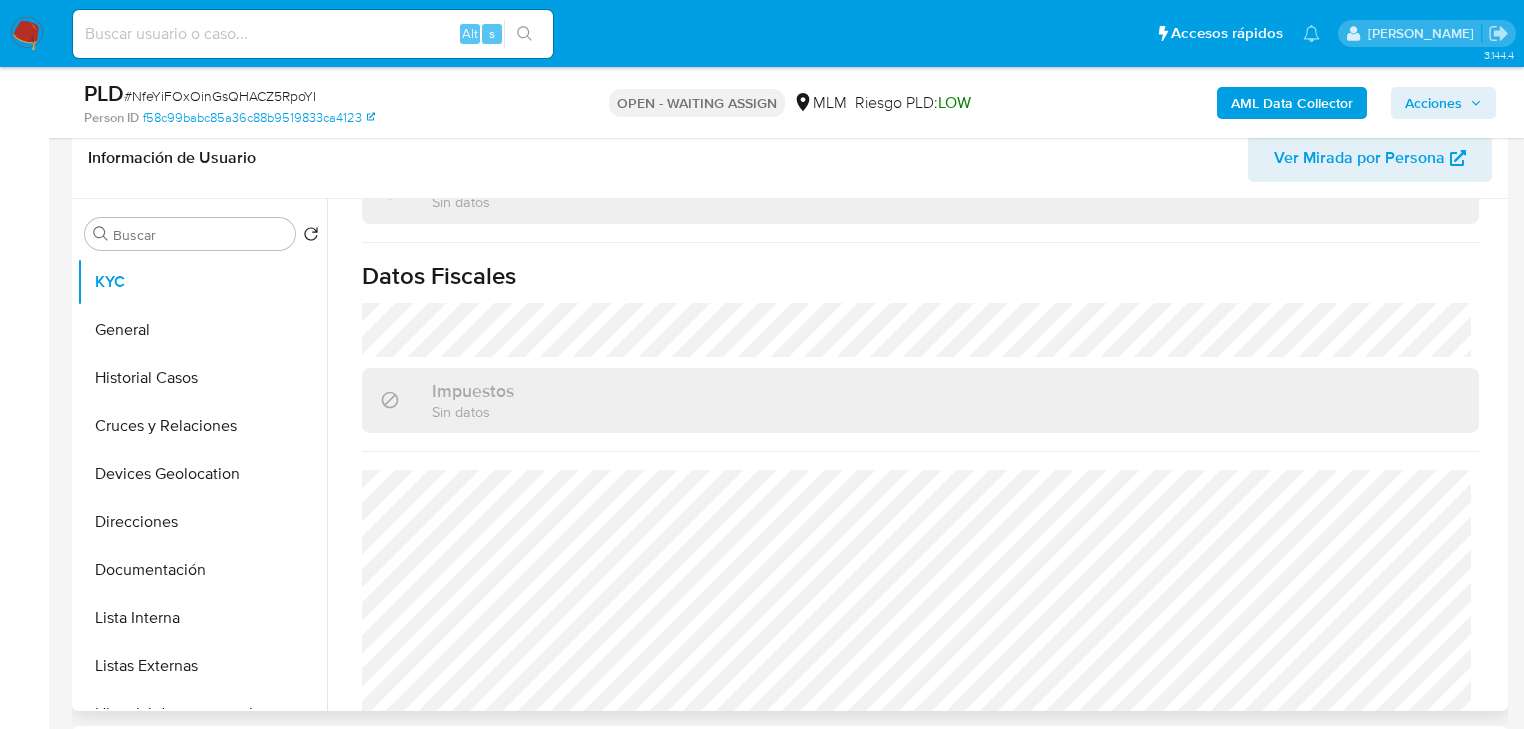 scroll, scrollTop: 784, scrollLeft: 0, axis: vertical 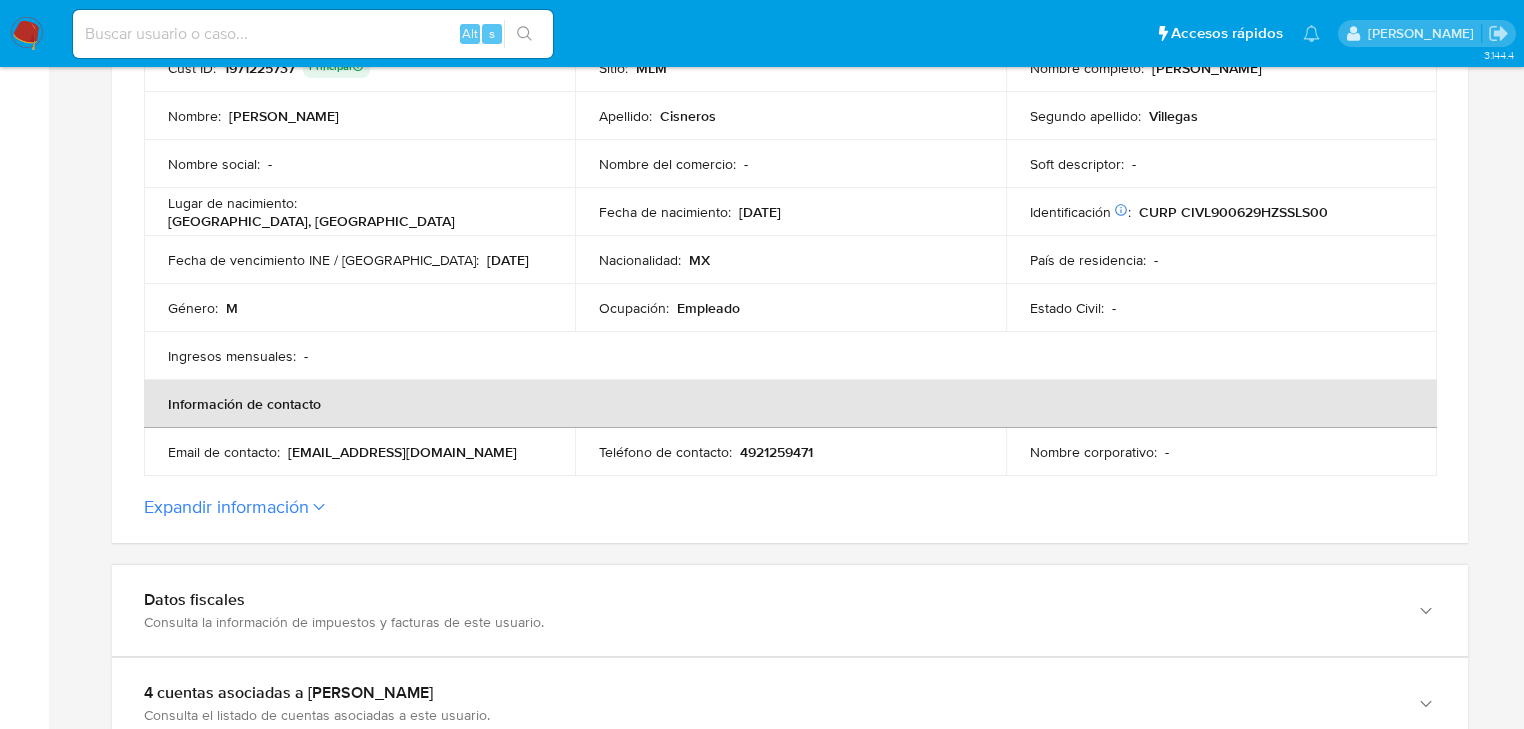 click on "Expandir información" at bounding box center [226, 507] 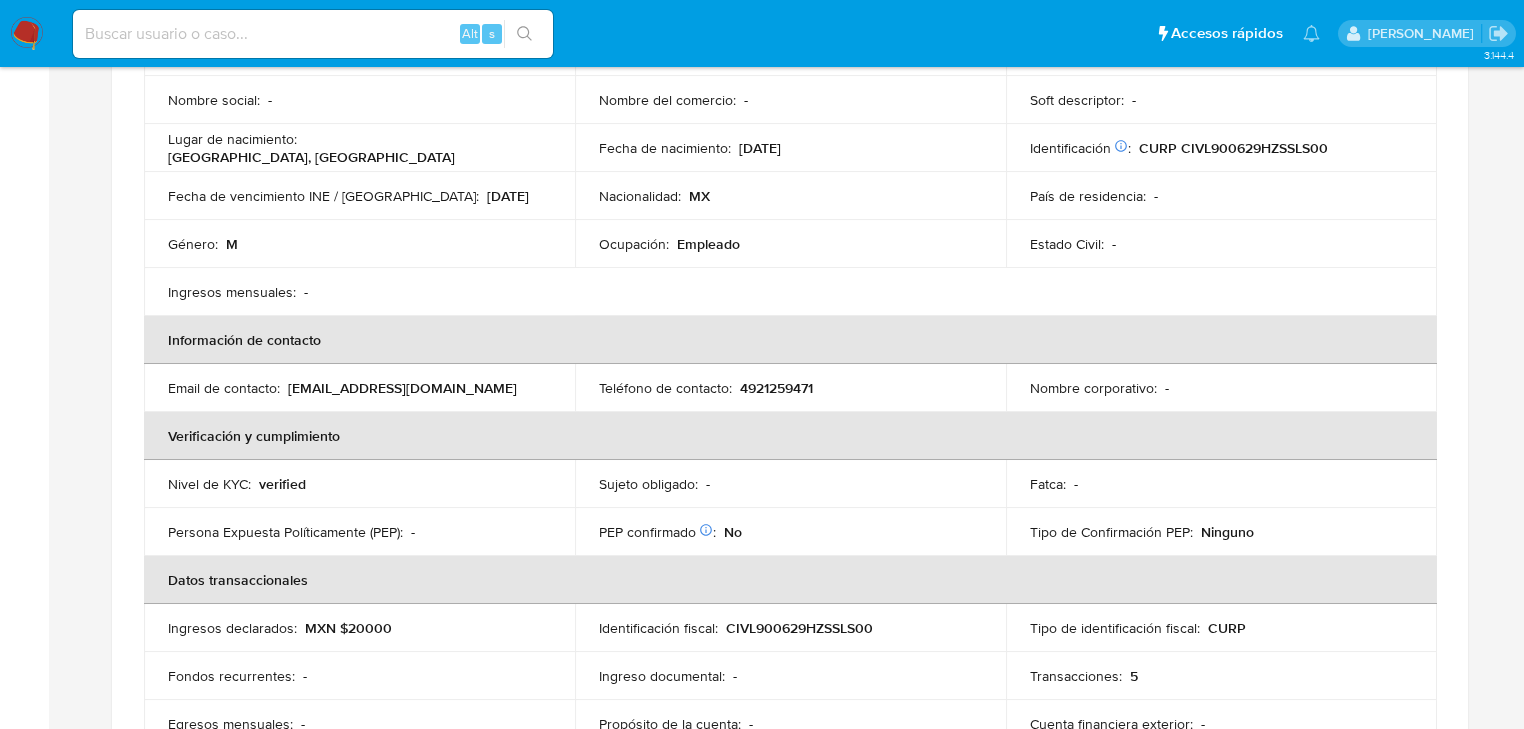 scroll, scrollTop: 640, scrollLeft: 0, axis: vertical 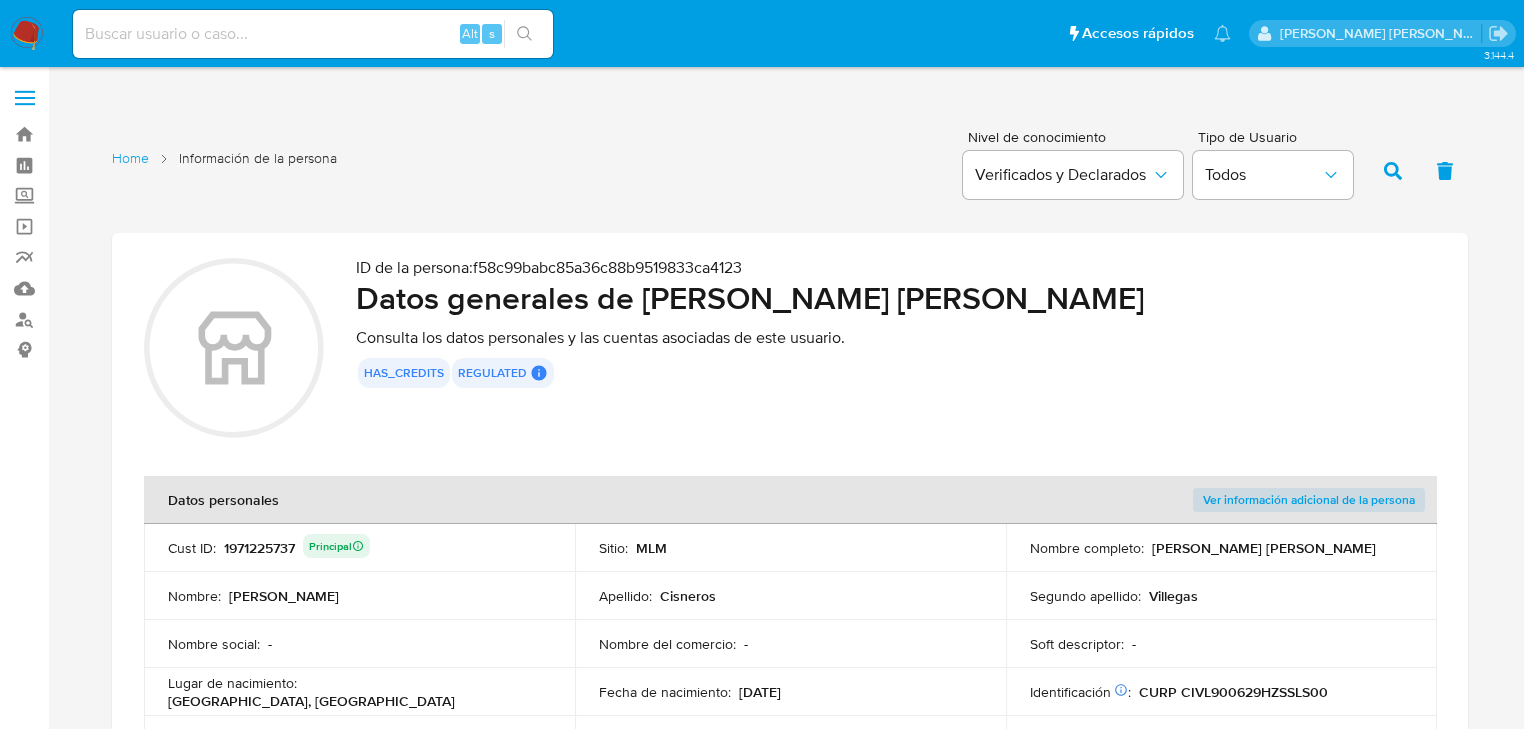click at bounding box center (313, 34) 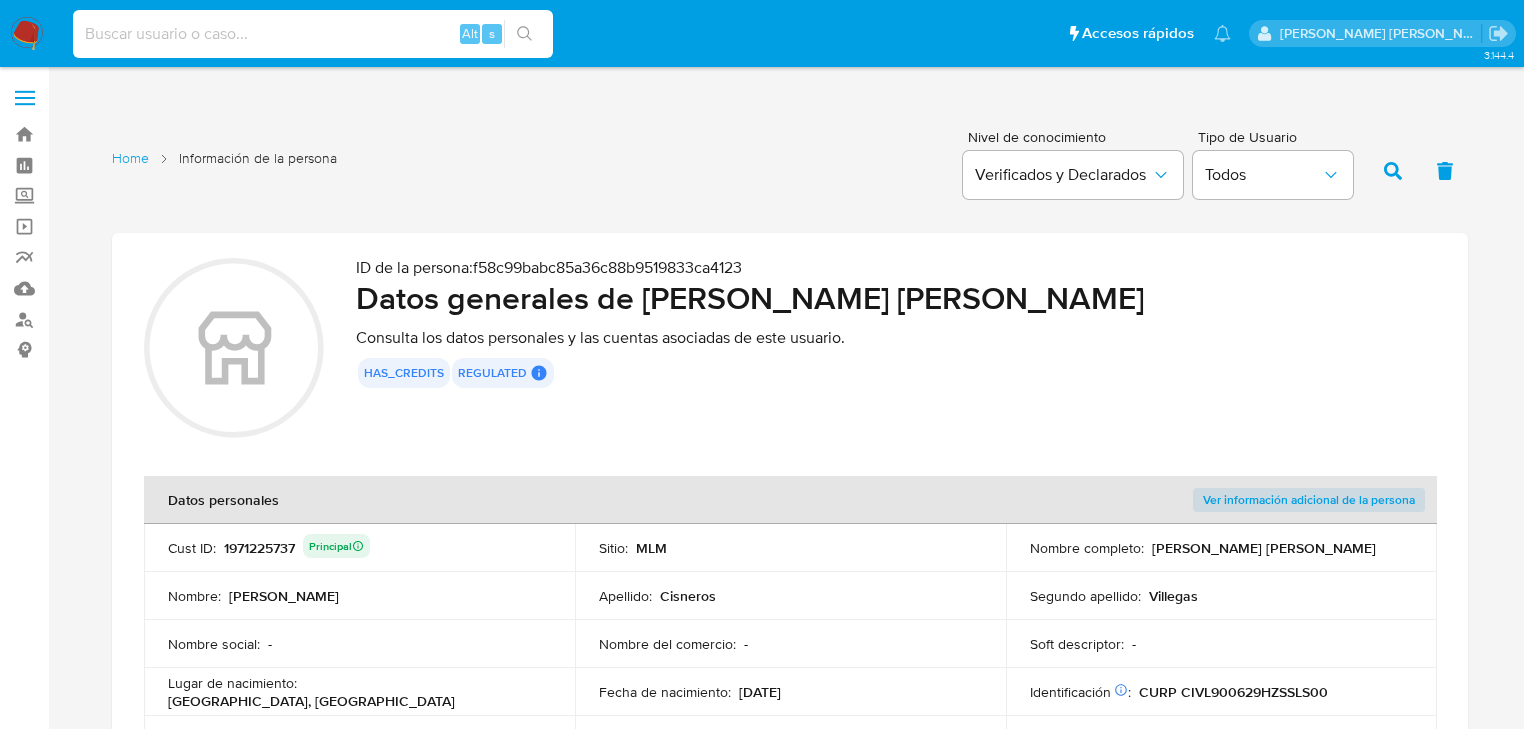 paste on "469569329" 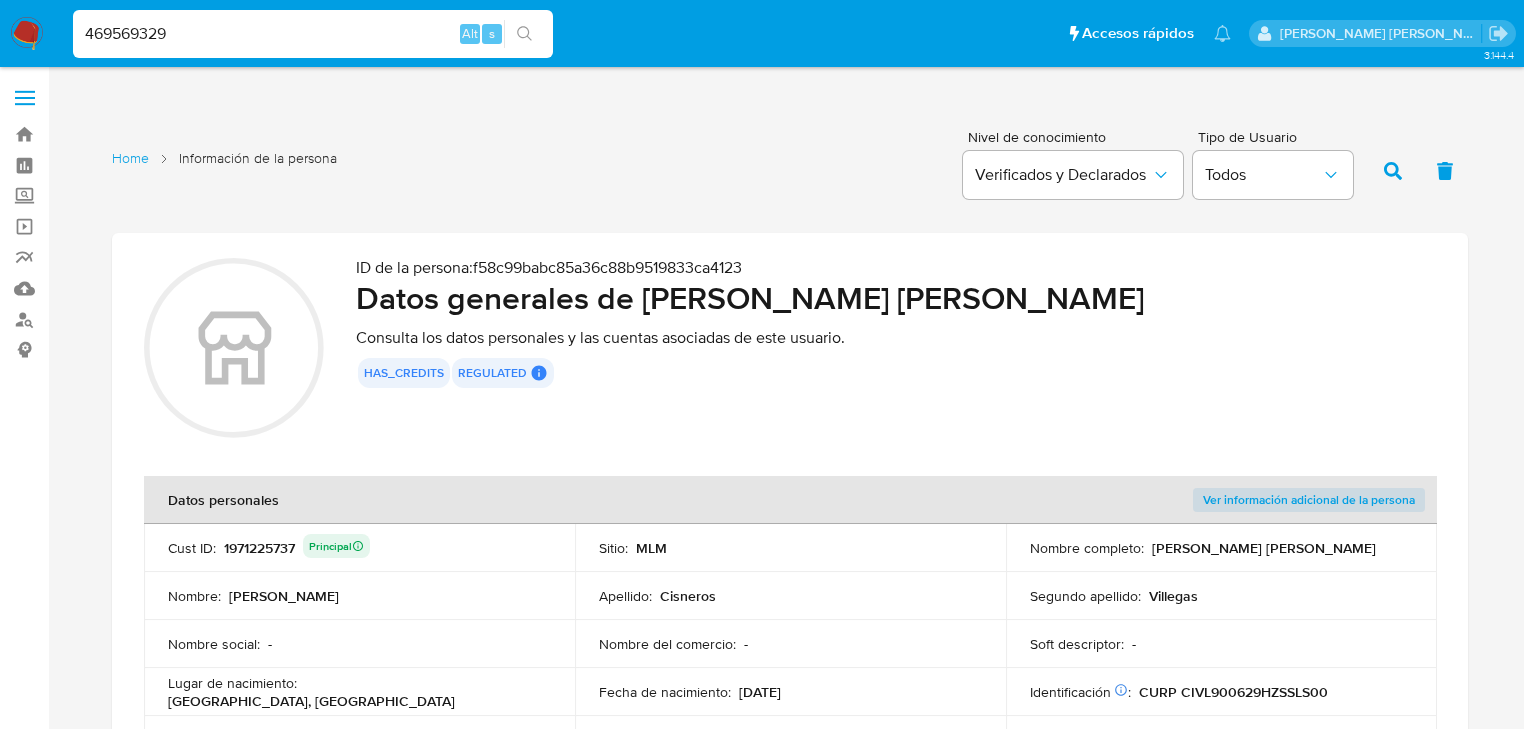 type on "469569329" 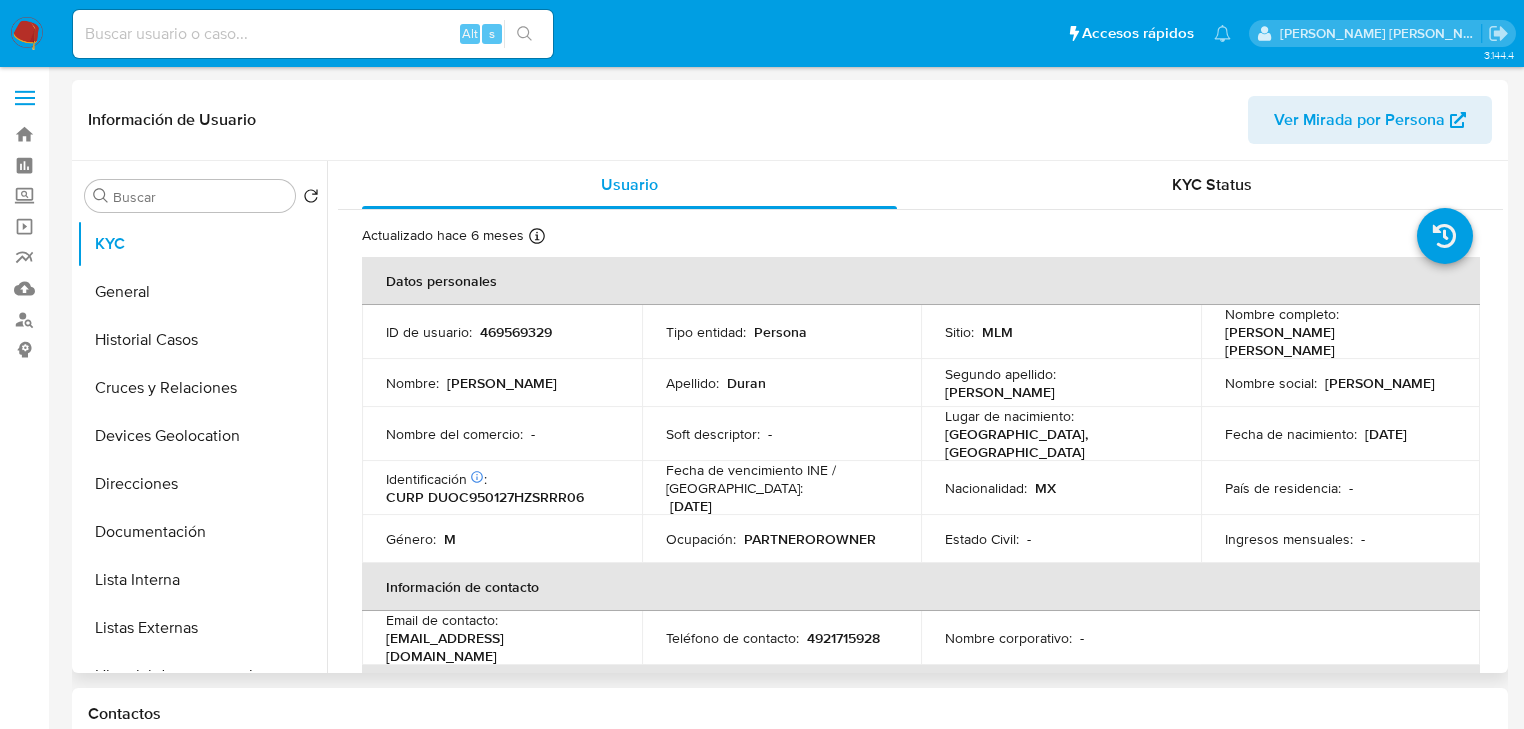 select on "10" 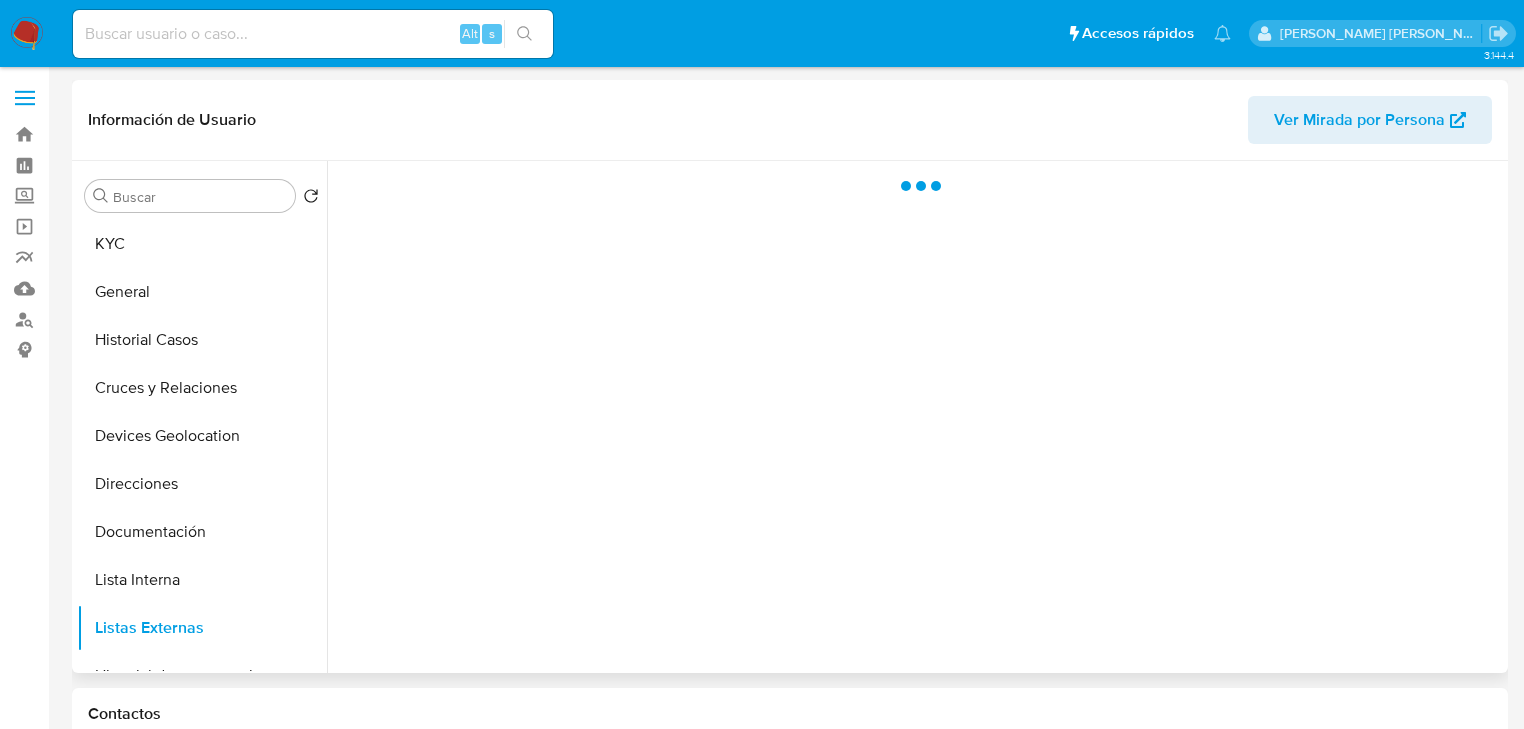 click at bounding box center [915, 417] 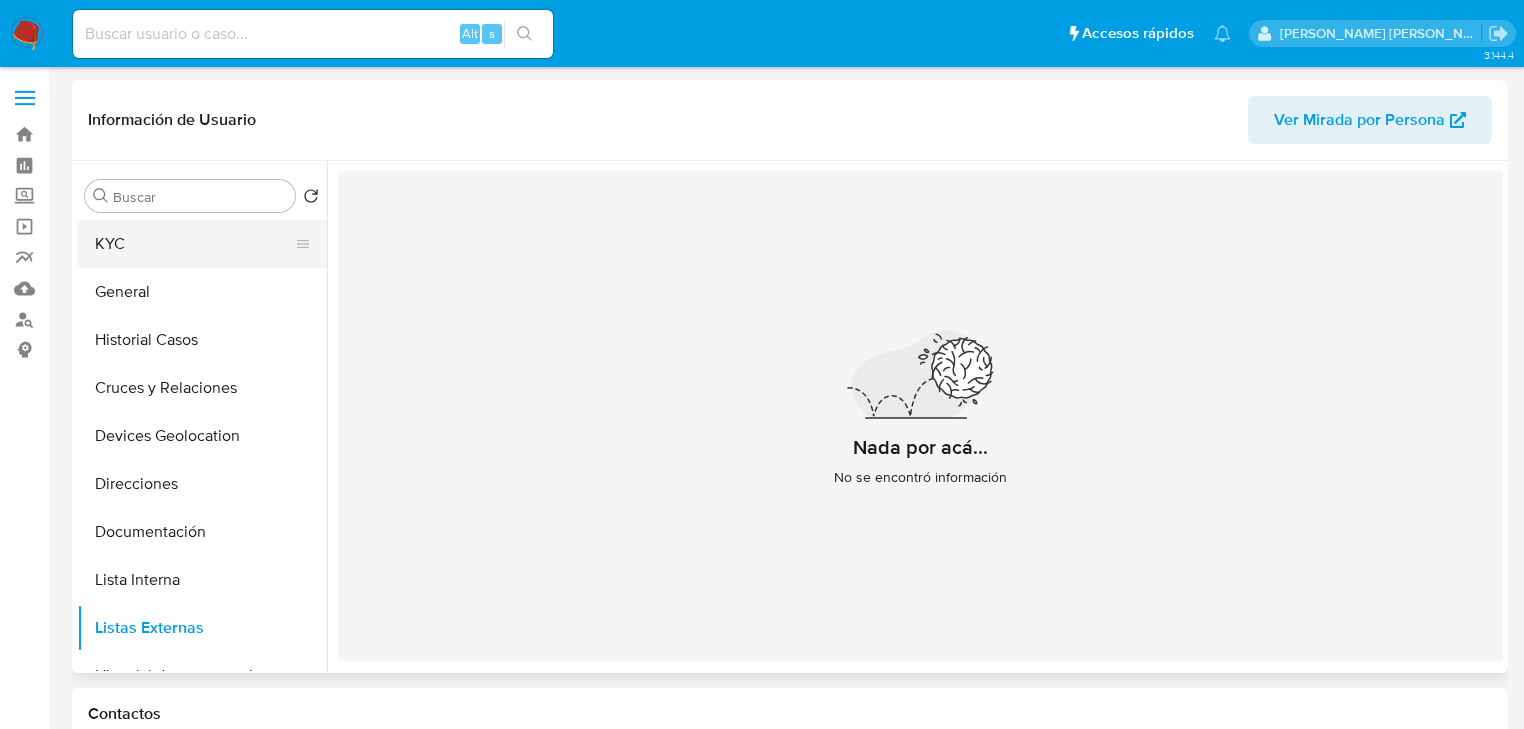 click on "KYC" at bounding box center (194, 244) 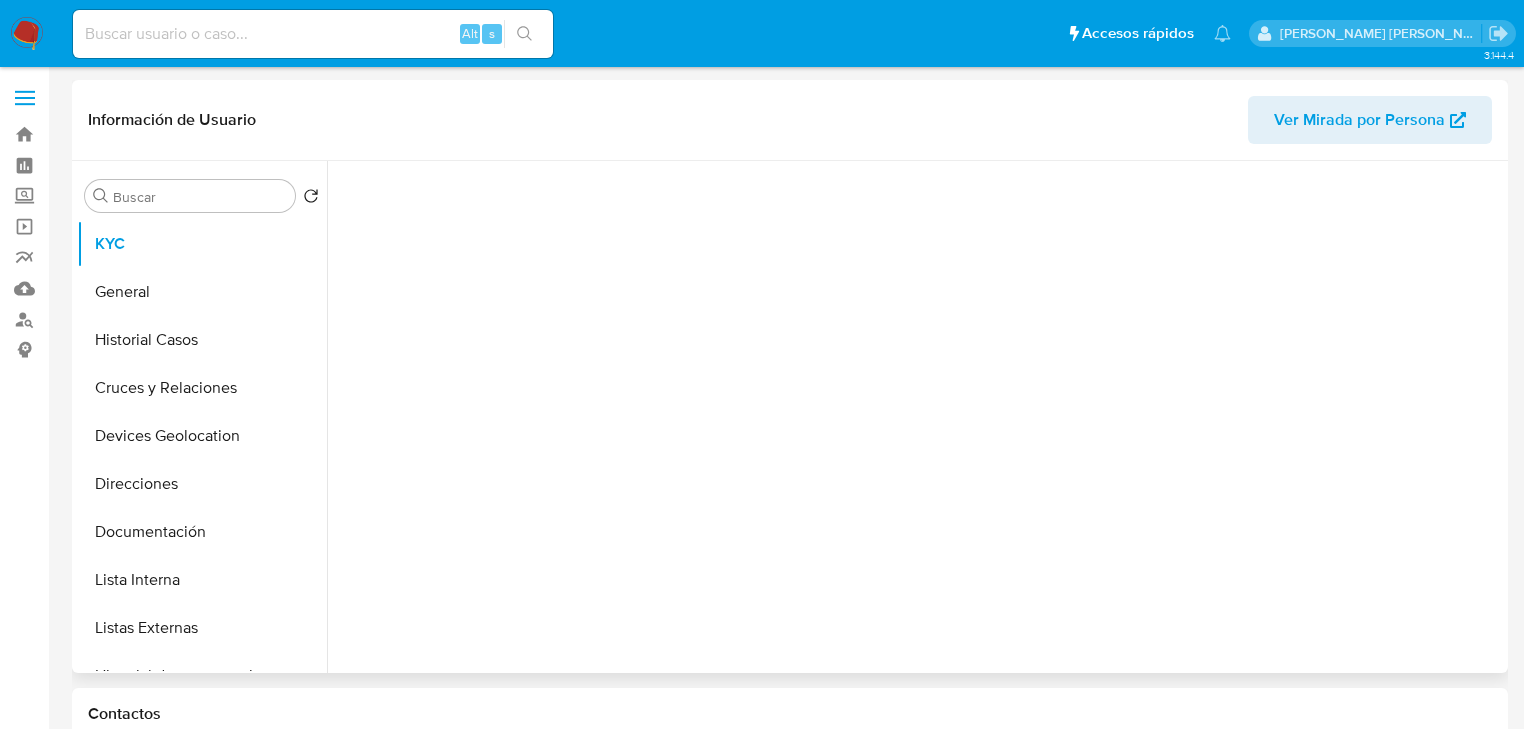 type 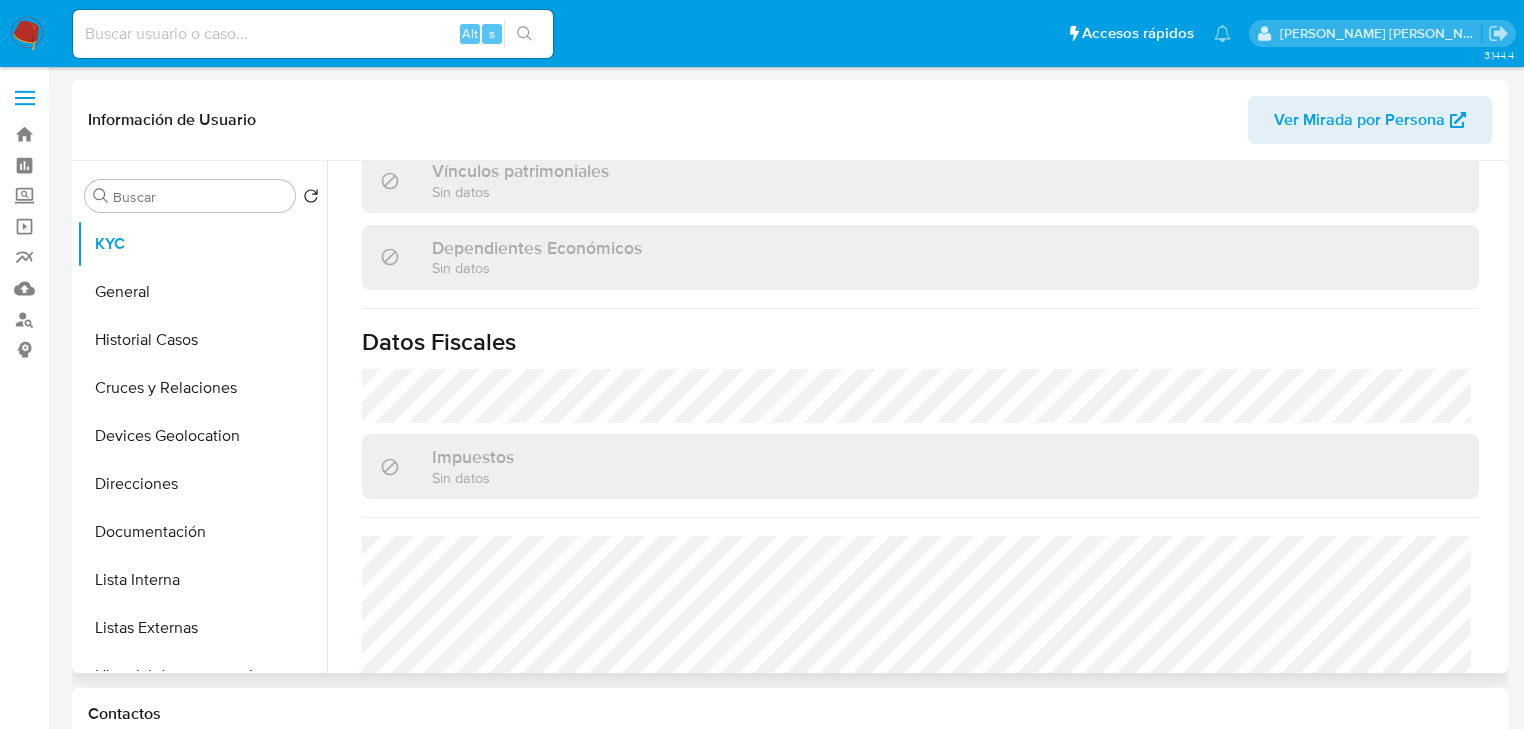 scroll, scrollTop: 1263, scrollLeft: 0, axis: vertical 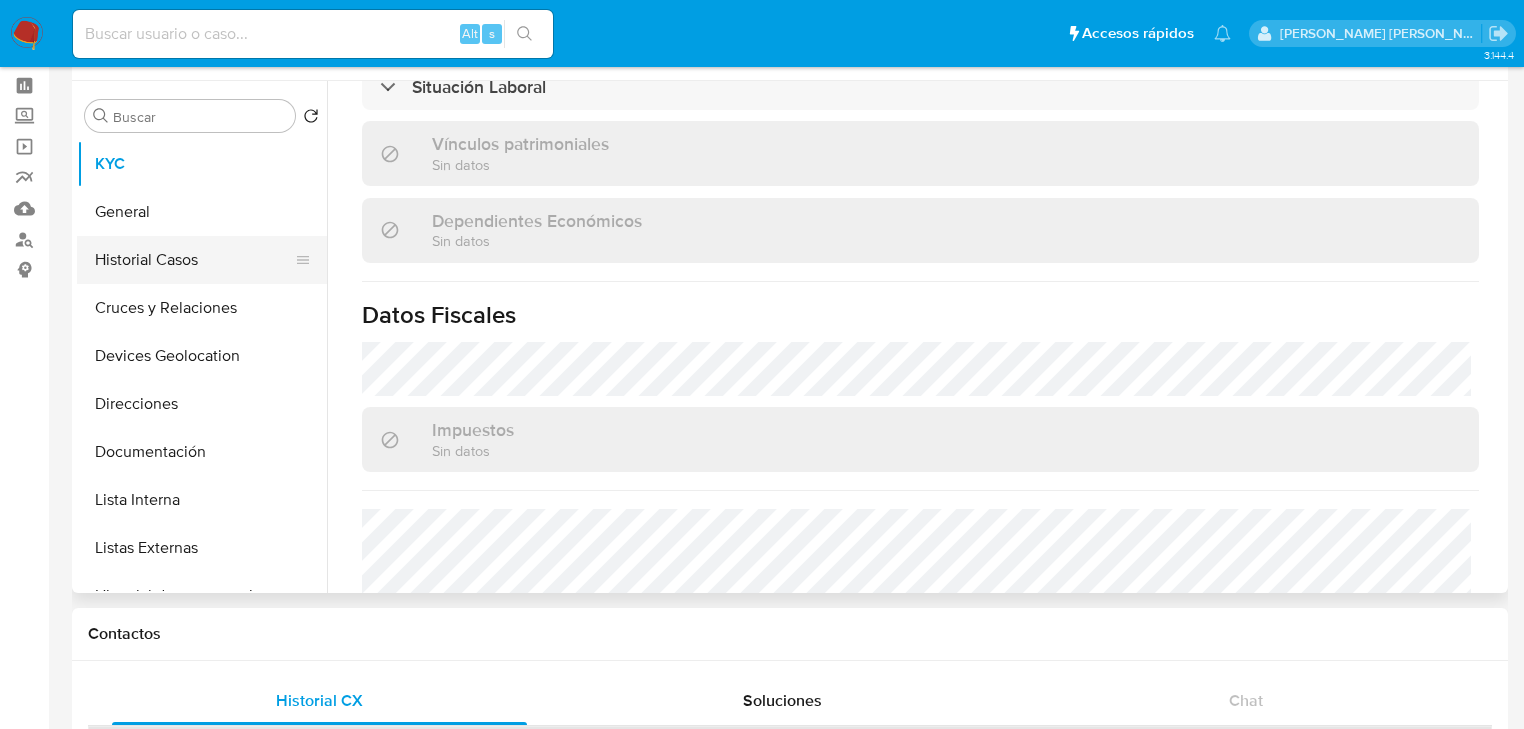 click on "Historial Casos" at bounding box center (194, 260) 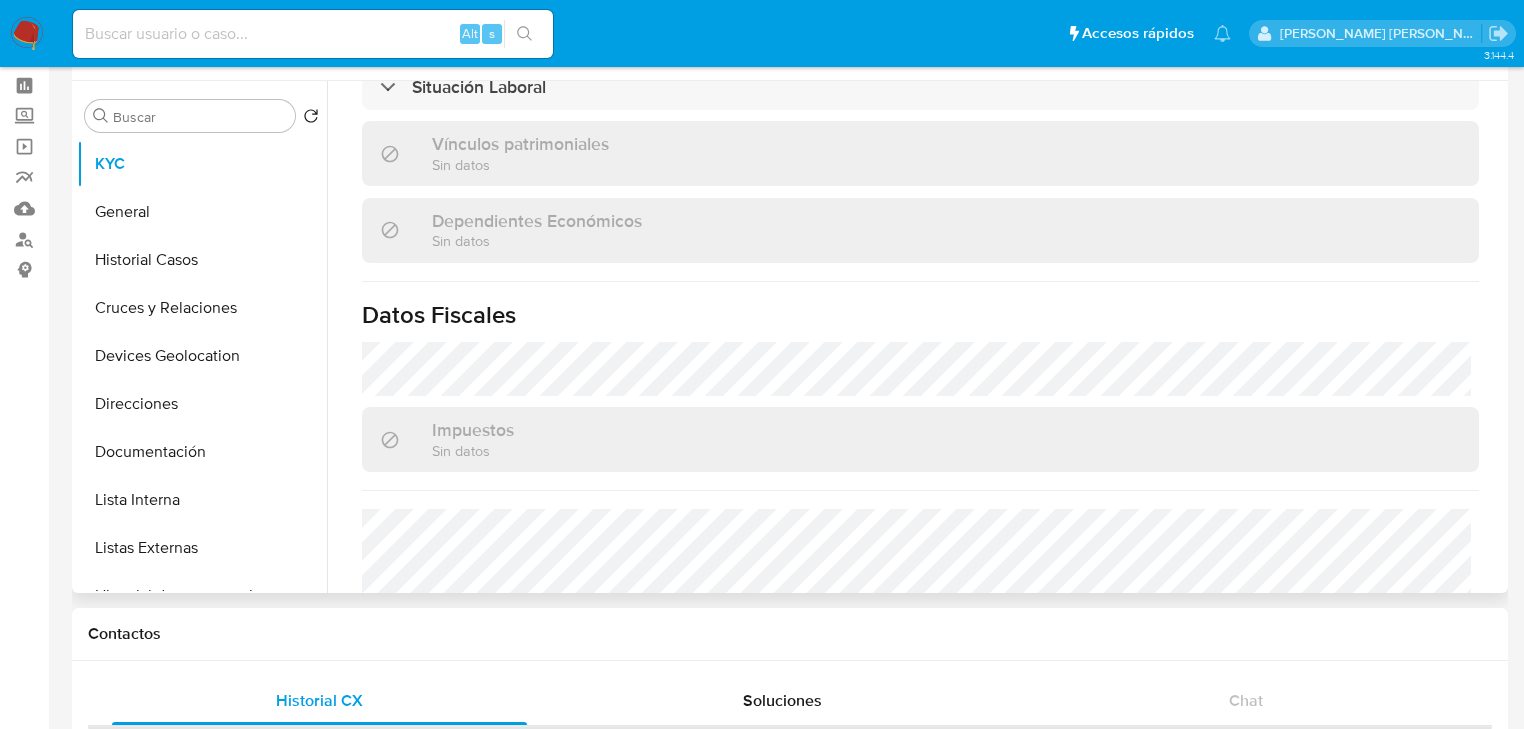 scroll, scrollTop: 0, scrollLeft: 0, axis: both 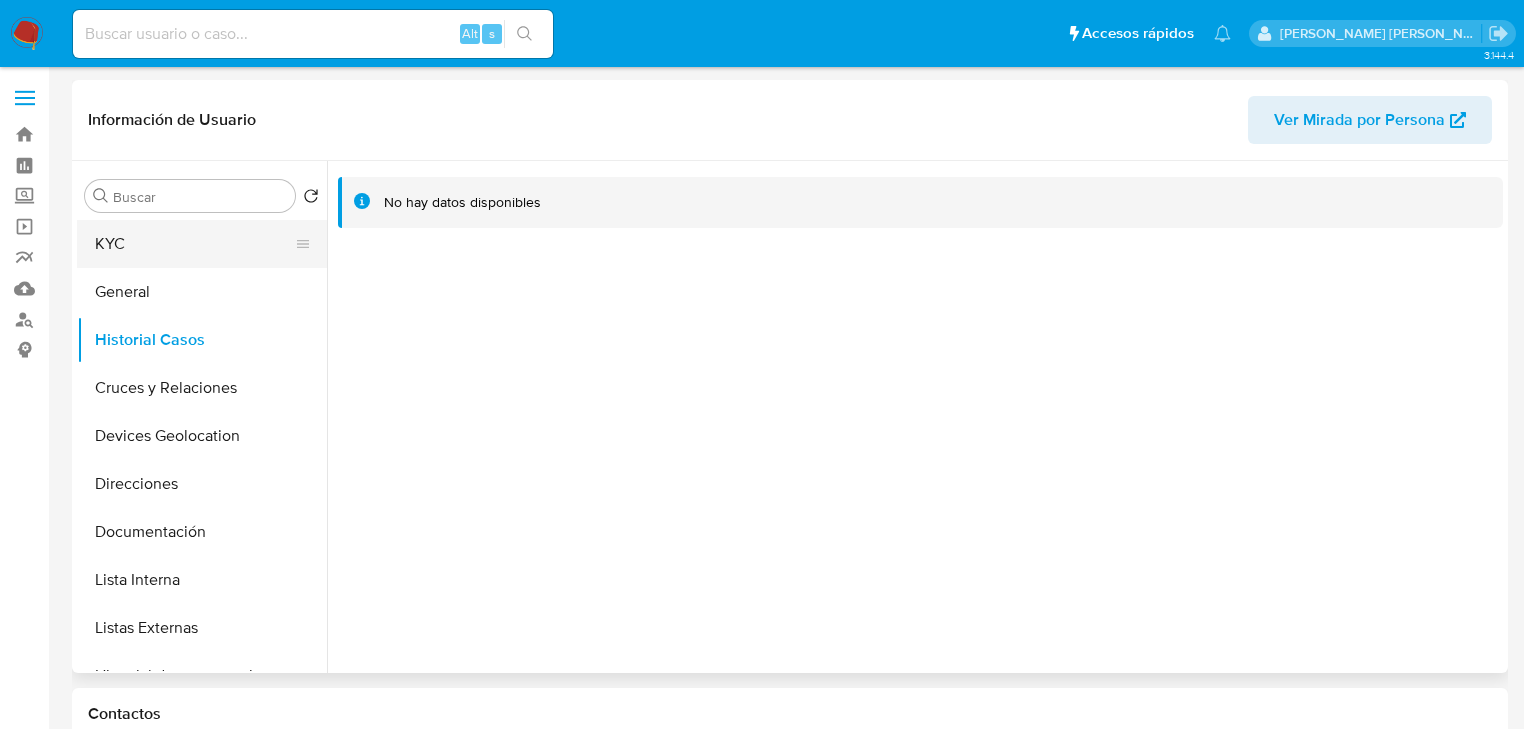 click on "KYC" at bounding box center [194, 244] 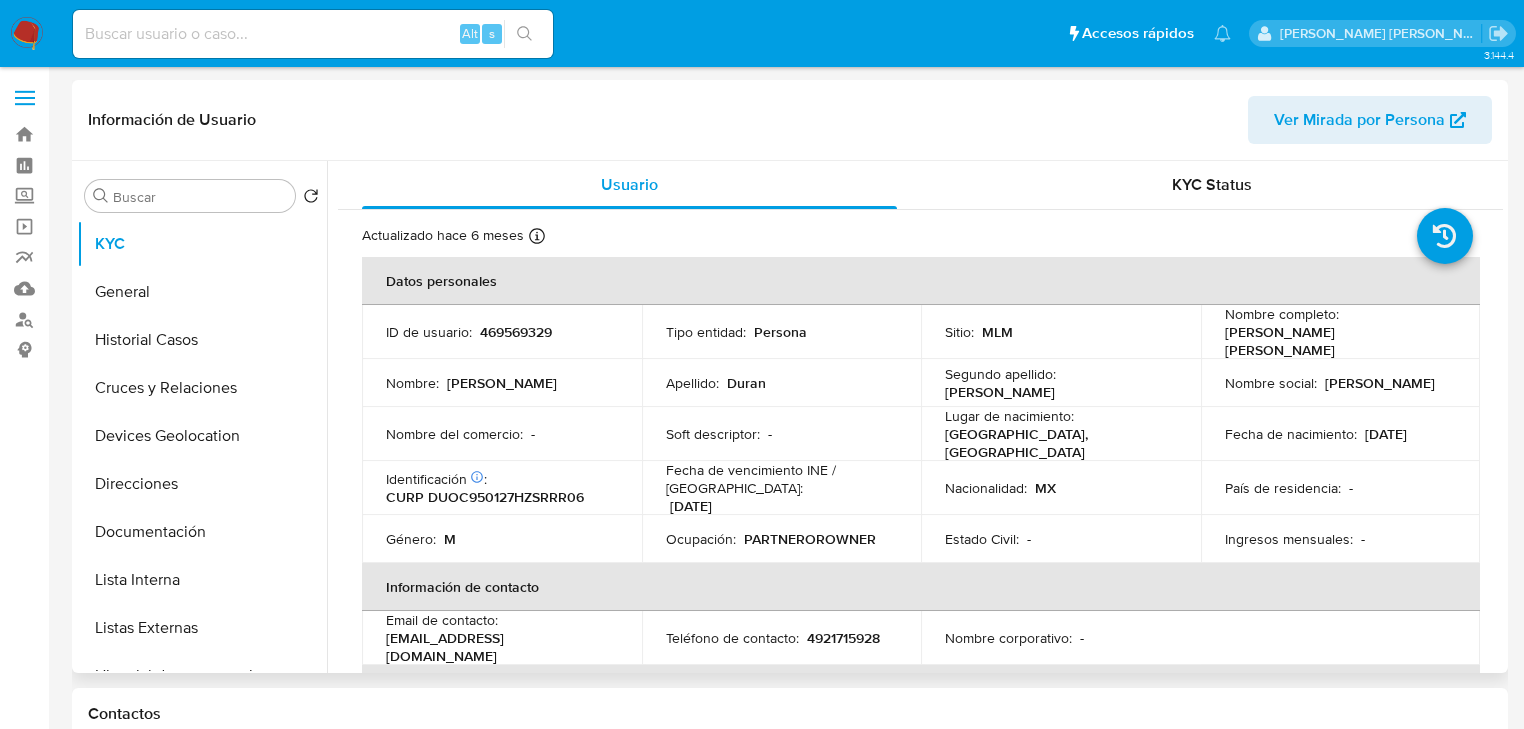 drag, startPoint x: 613, startPoint y: 632, endPoint x: 379, endPoint y: 627, distance: 234.0534 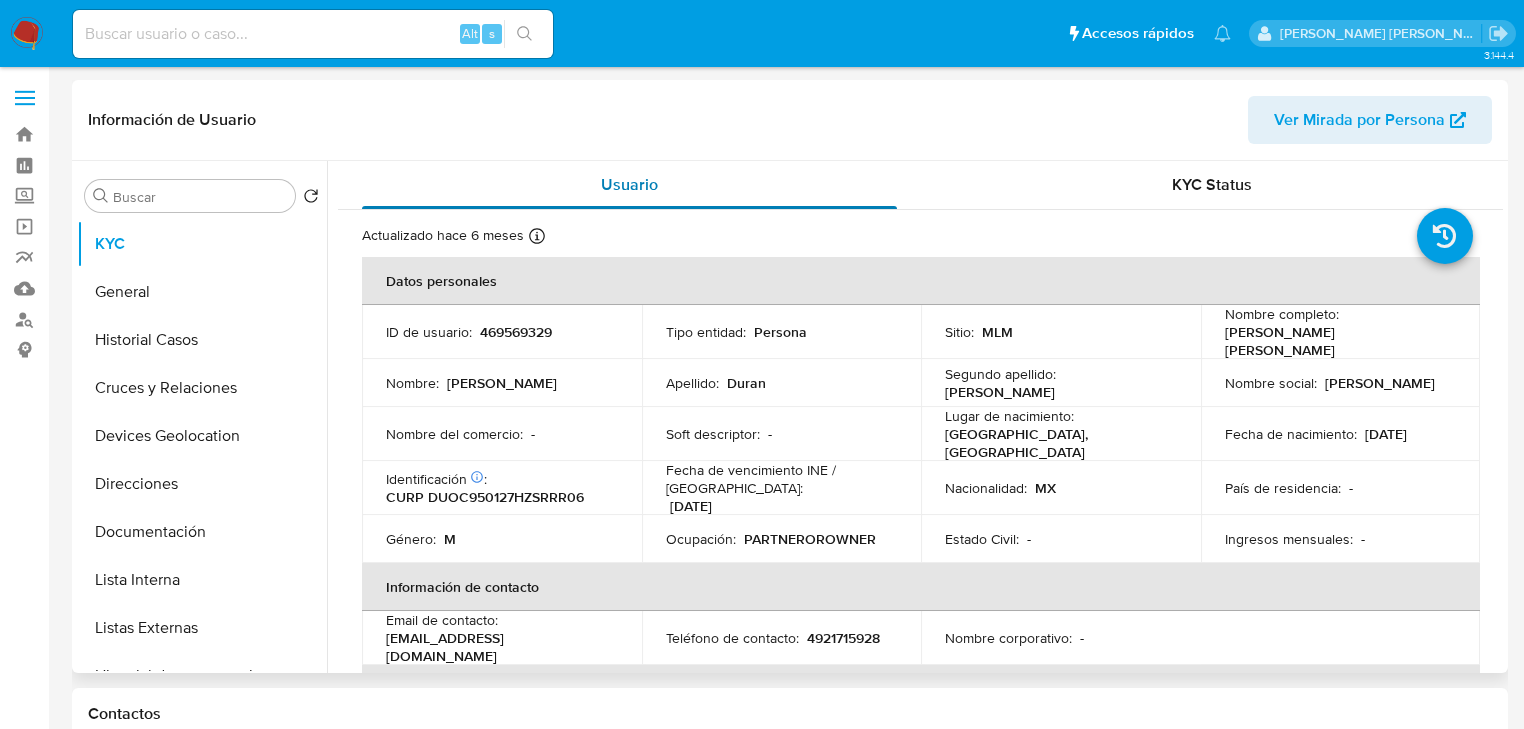 copy on "comercializadora_duran@outlook.com" 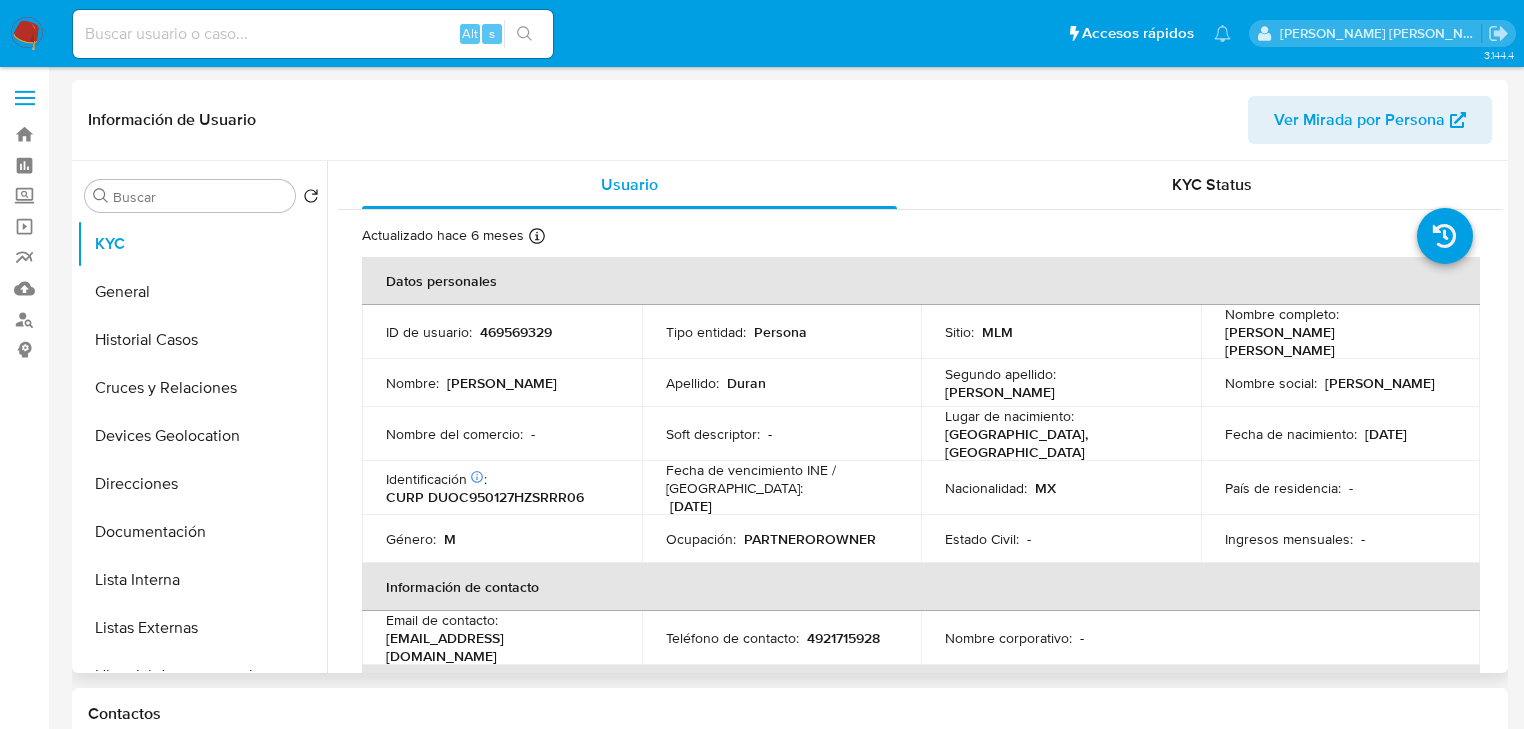 click on "4921715928" at bounding box center (843, 638) 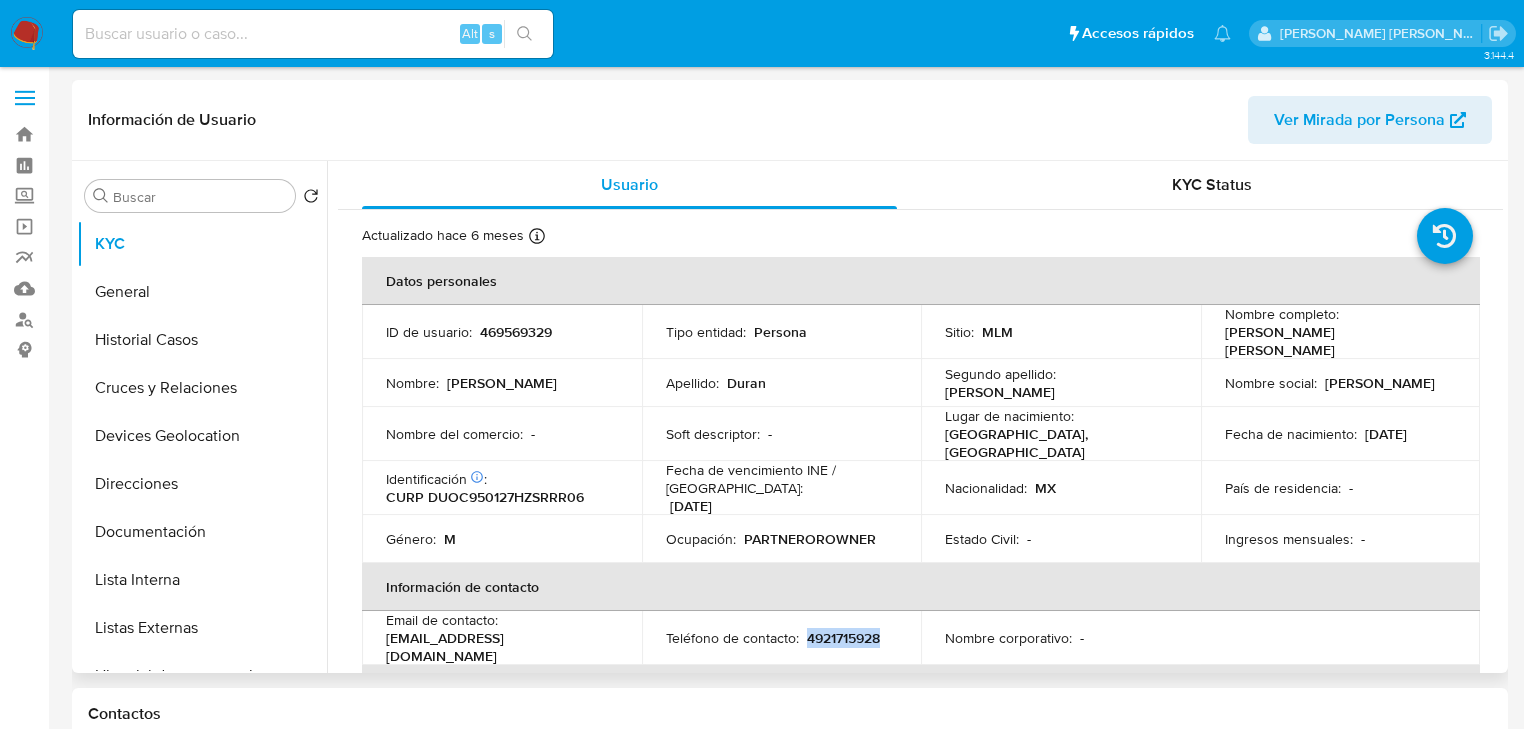 click on "4921715928" at bounding box center [843, 638] 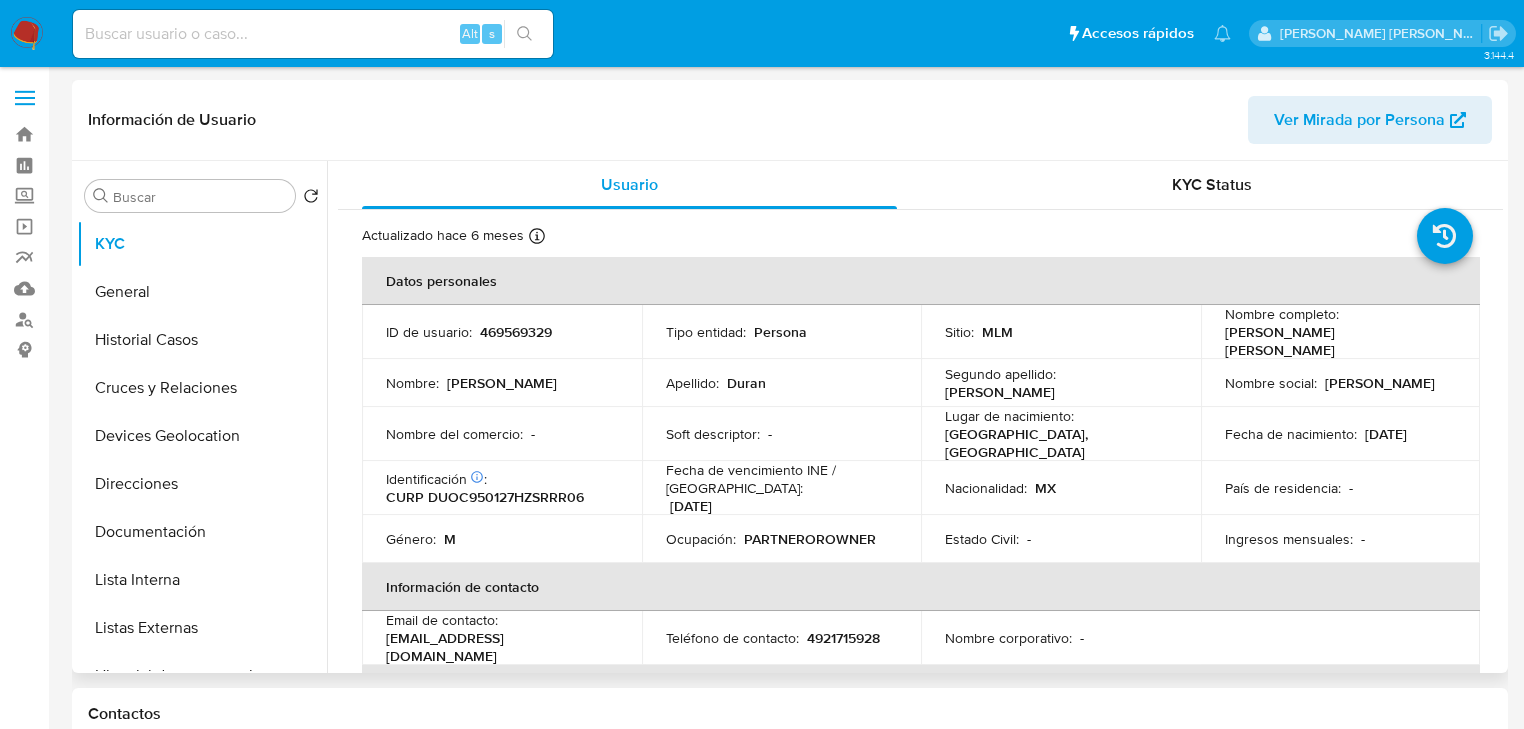 click on "CURP DUOC950127HZSRRR06" at bounding box center (485, 497) 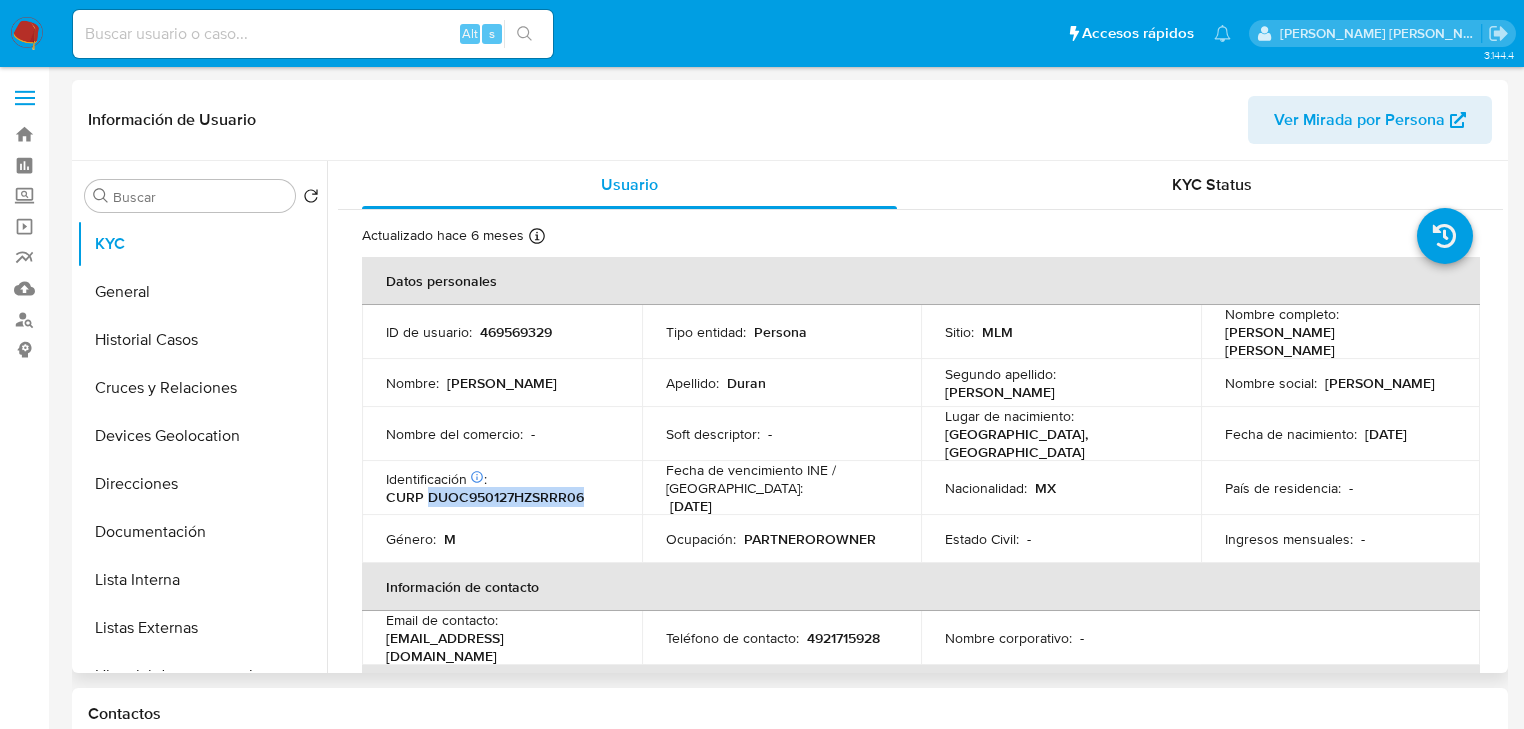 click on "CURP DUOC950127HZSRRR06" at bounding box center (485, 497) 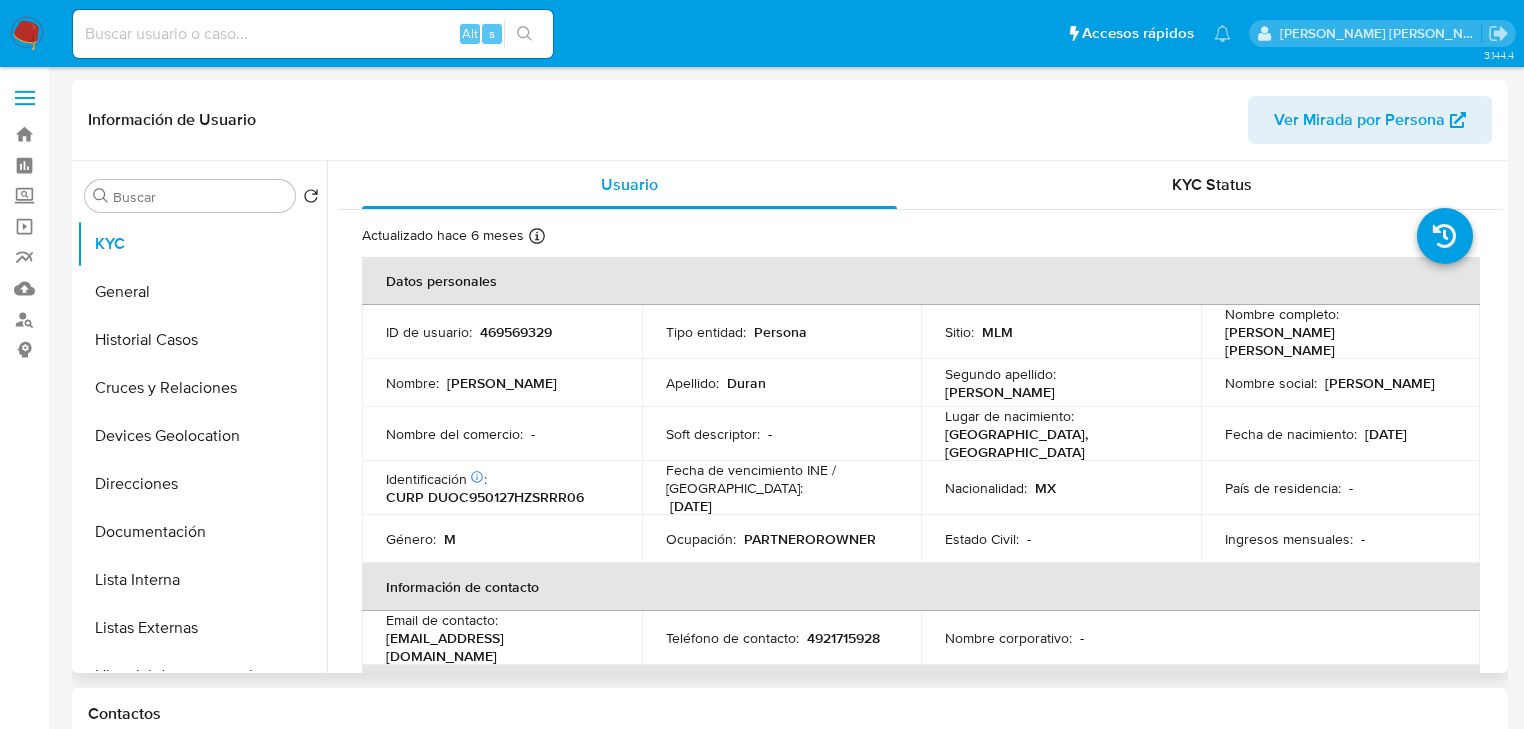 drag, startPoint x: 1448, startPoint y: 428, endPoint x: 1347, endPoint y: 448, distance: 102.96116 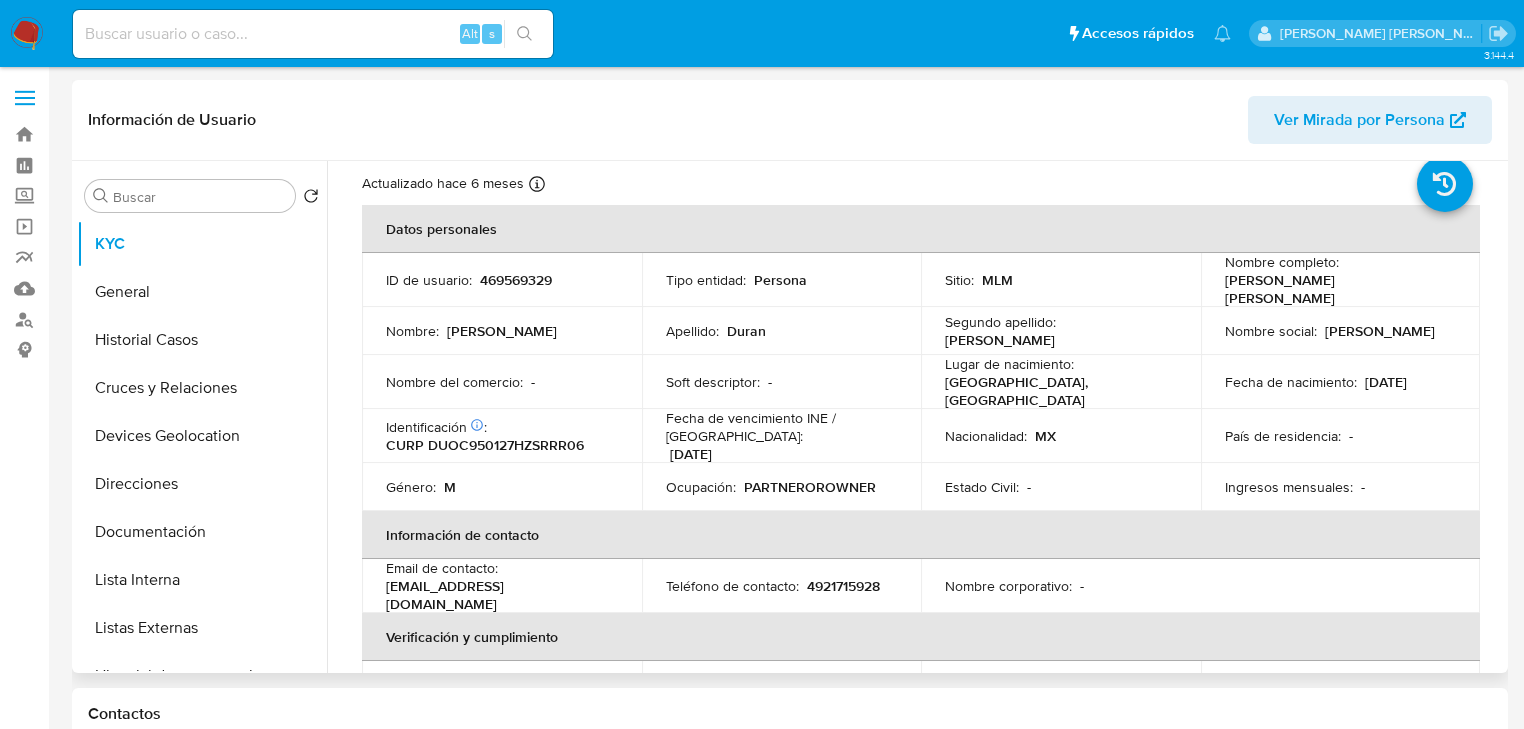 scroll, scrollTop: 80, scrollLeft: 0, axis: vertical 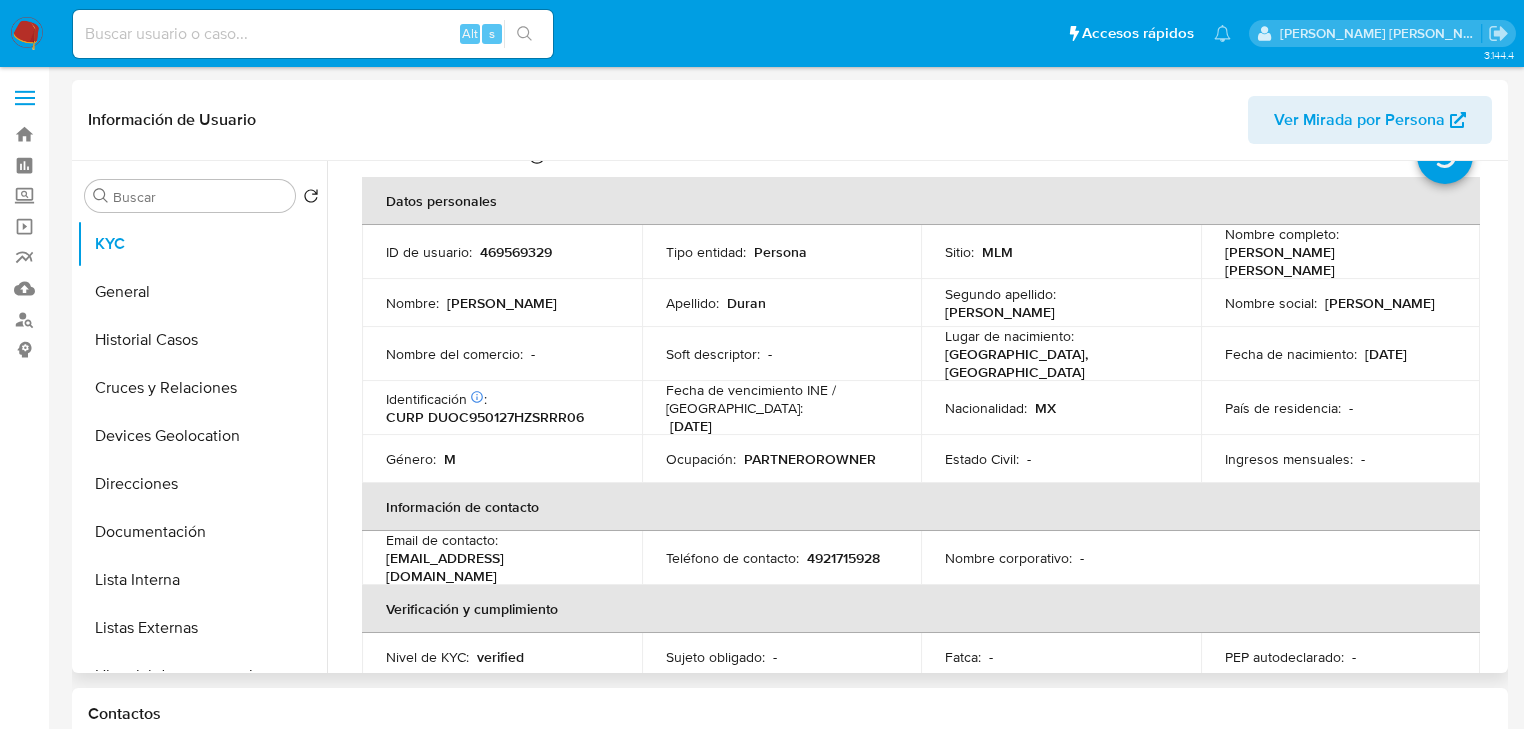 click on "Actualizado hace 6 meses   Creado: 14/12/2022 11:23:23 Actualizado: 30/12/2024 02:50:30 Datos personales   ID de usuario :    469569329   Tipo entidad :    Persona   Sitio :    MLM   Nombre completo :    Carlos Ernesto Duran Ortiz   Nombre :    Carlos Ernesto   Apellido :    Duran   Segundo apellido :    Ortiz   Nombre social :    Carlos Ernesto   Nombre del comercio :    -   Soft descriptor :    -   Lugar de nacimiento :    MEXICO, ZACATECAS   Fecha de nacimiento :    27/01/1995   Identificación   CIC: 219399359 :    CURP DUOC950127HZSRRR06   Fecha de vencimiento INE / Pasaporte :    31/12/2031   Nacionalidad :    MX   País de residencia :    -   Género :    M   Ocupación :    PARTNEROROWNER   Estado Civil :    -   Ingresos mensuales :    - Información de contacto   Email de contacto :    comercializadora_duran@outlook.com   Teléfono de contacto :    4921715928   Nombre corporativo :    - Verificación y cumplimiento   Nivel de KYC :    verified   Sujeto obligado :    -   Fatca" at bounding box center (920, 1002) 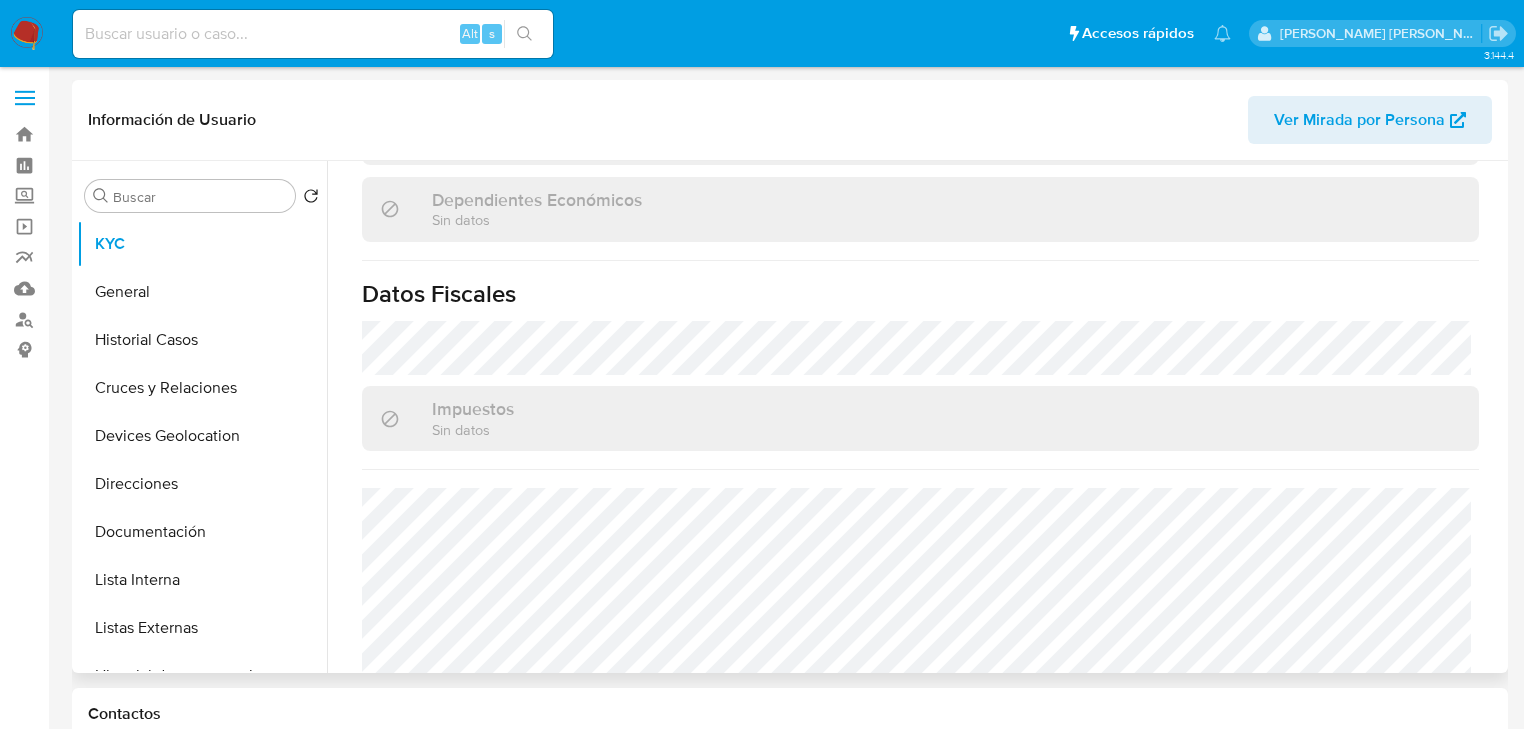 scroll, scrollTop: 1263, scrollLeft: 0, axis: vertical 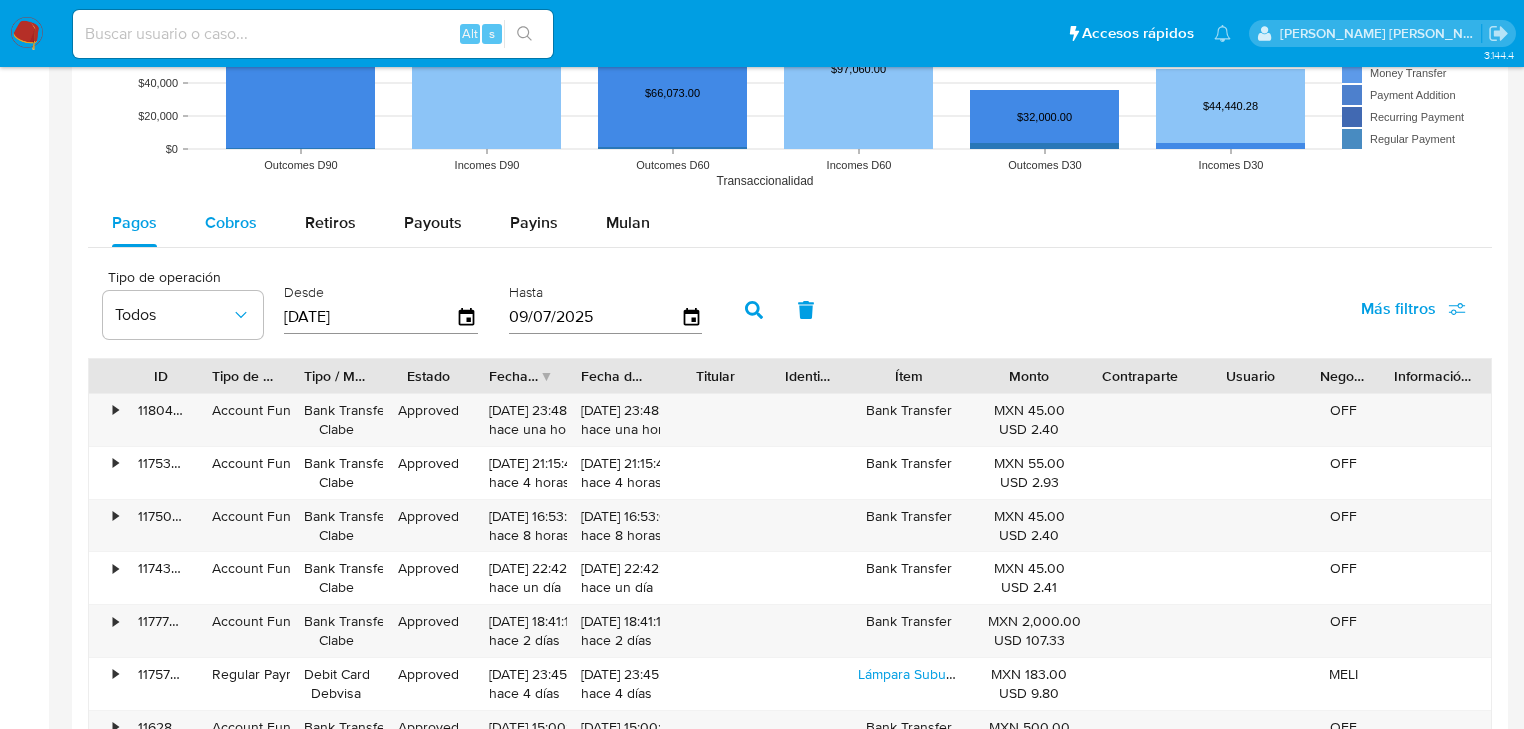 click on "Cobros" at bounding box center (231, 223) 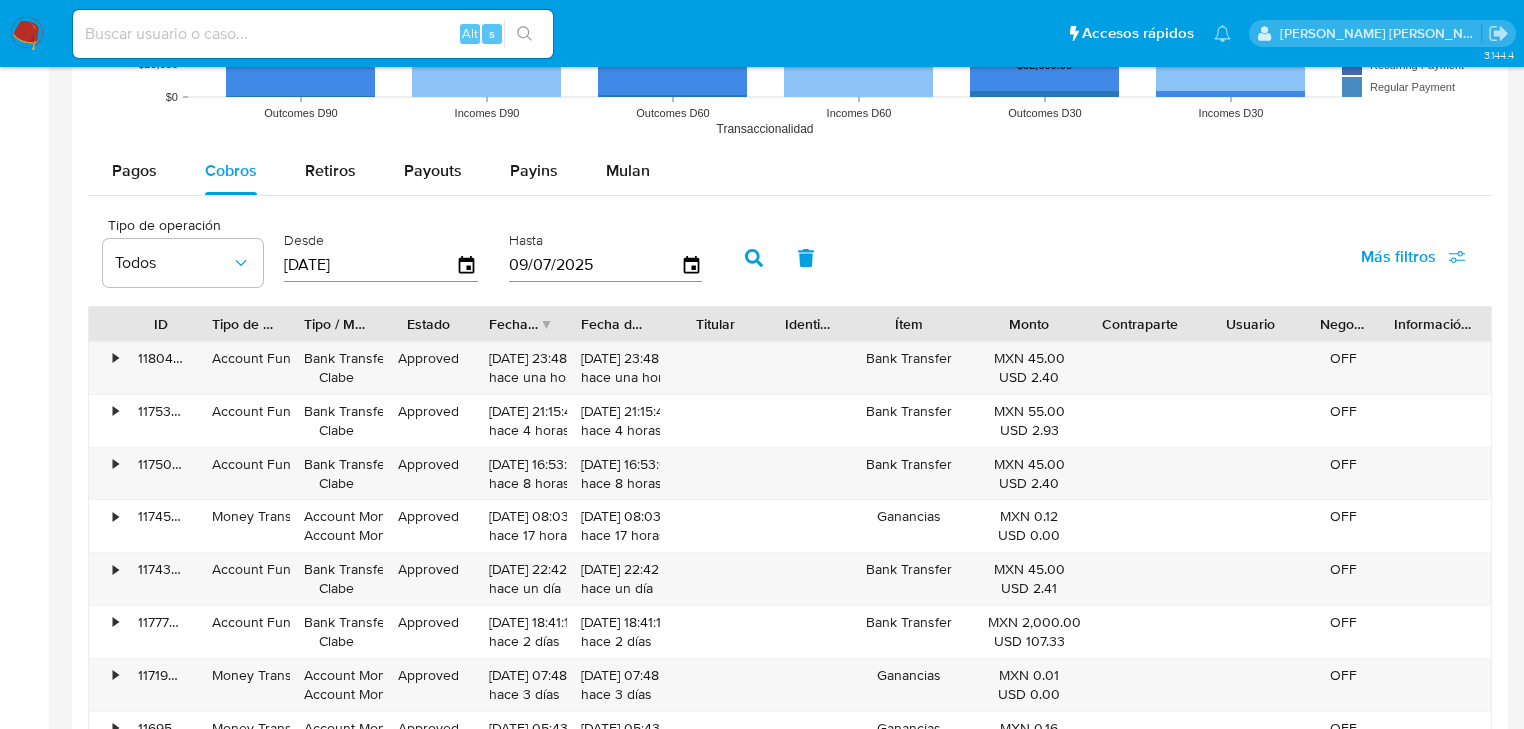 scroll, scrollTop: 1840, scrollLeft: 0, axis: vertical 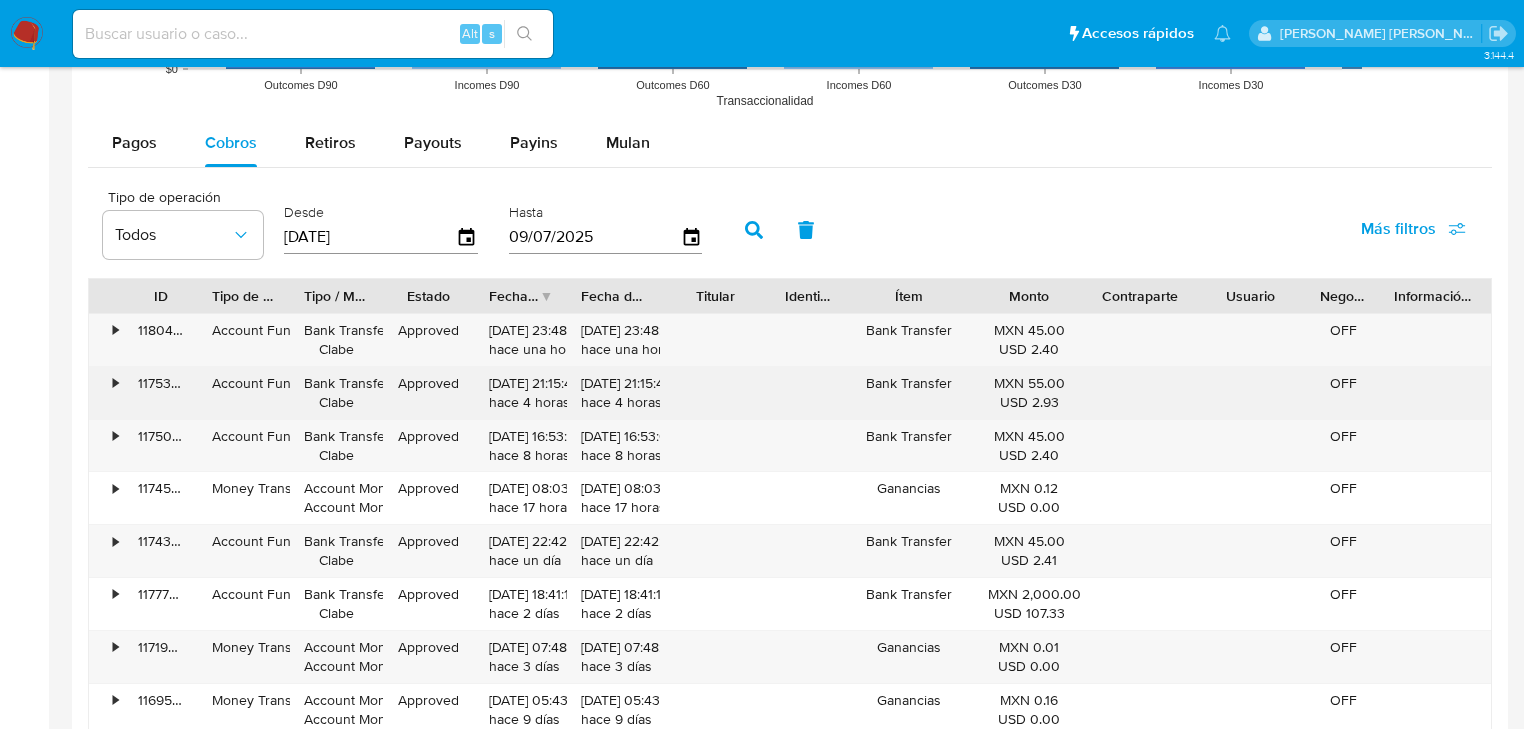 drag, startPoint x: 1003, startPoint y: 429, endPoint x: 1061, endPoint y: 408, distance: 61.68468 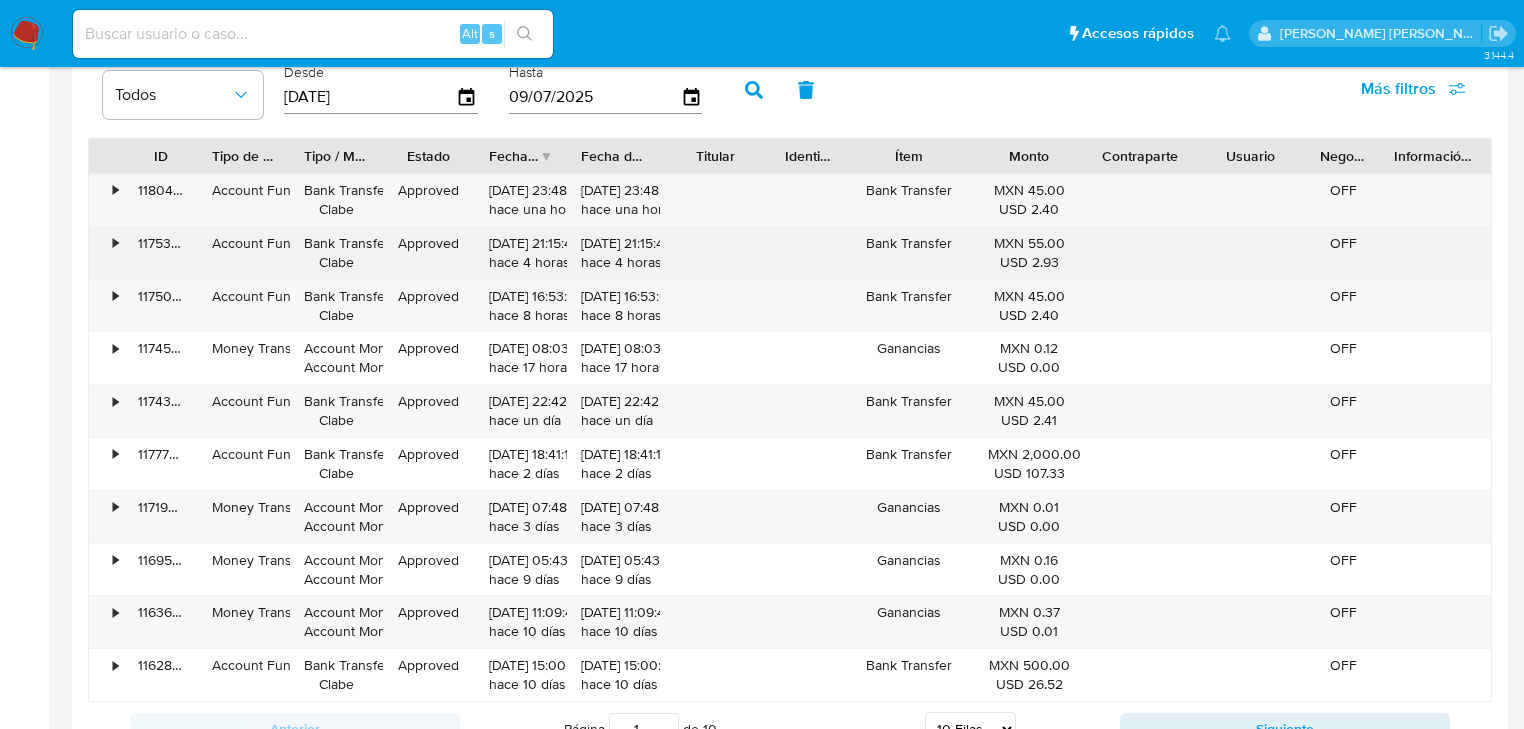 scroll, scrollTop: 2000, scrollLeft: 0, axis: vertical 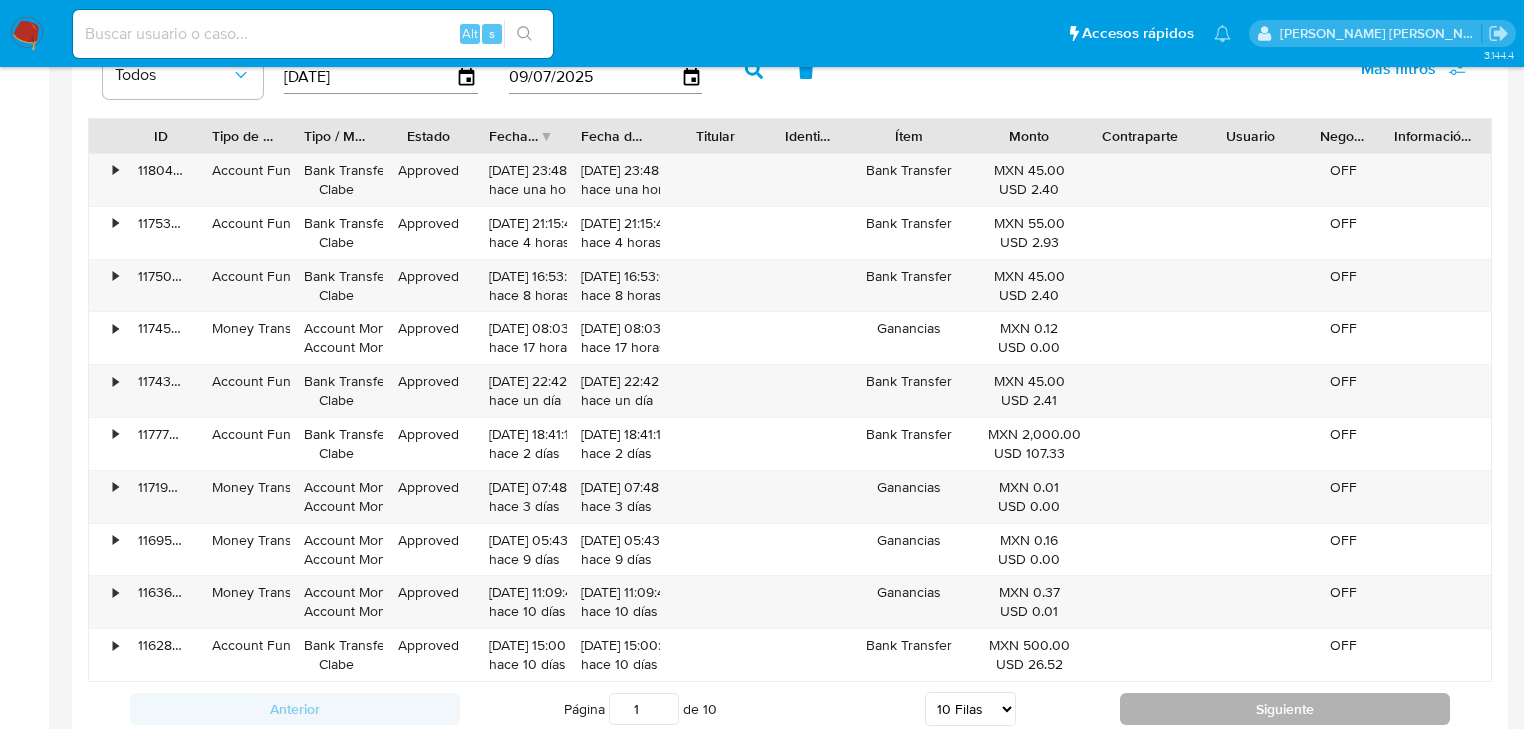 click on "Siguiente" at bounding box center [1285, 709] 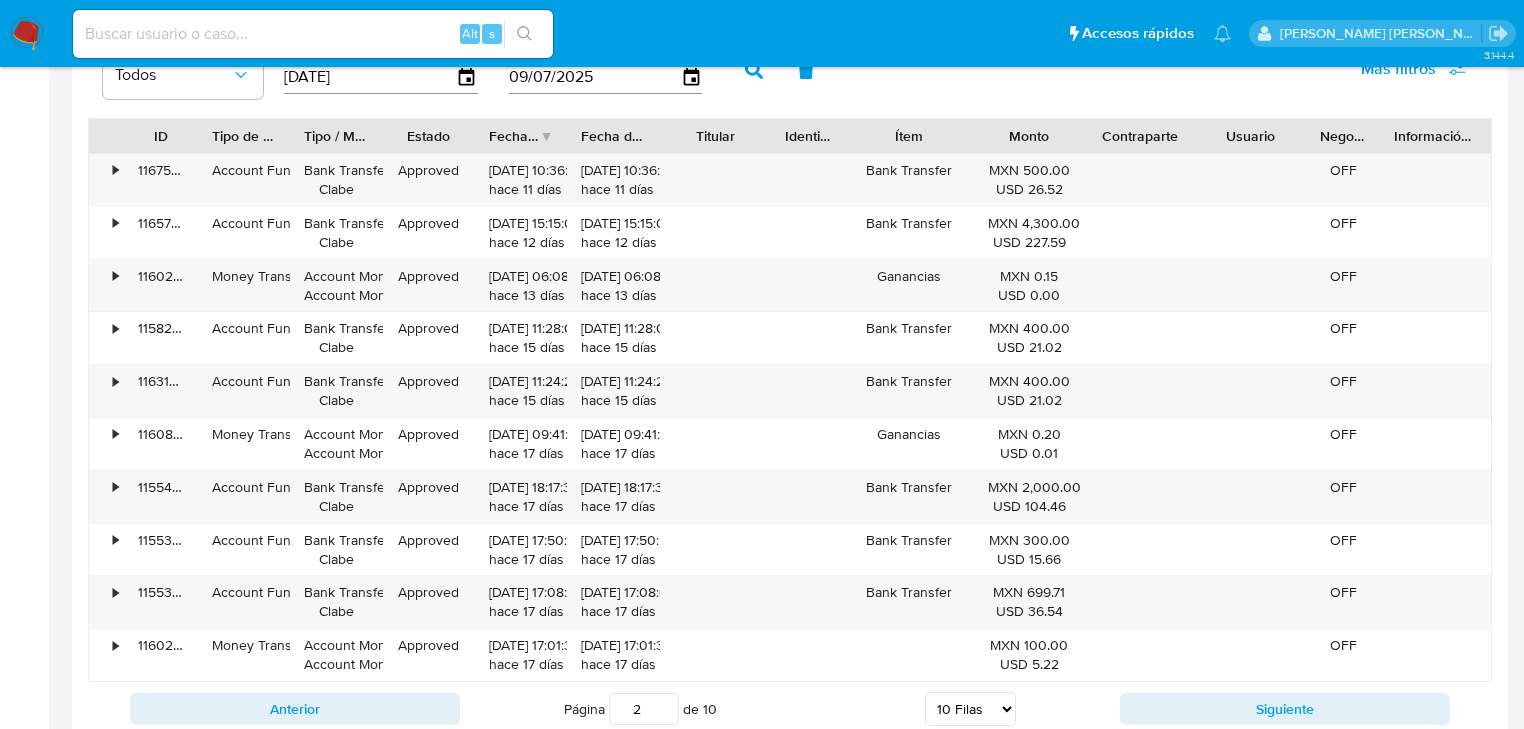 click on "Anterior Página   2   de   10 5   Filas 10   Filas 20   Filas 25   Filas 50   Filas 100   Filas Siguiente" at bounding box center (790, 709) 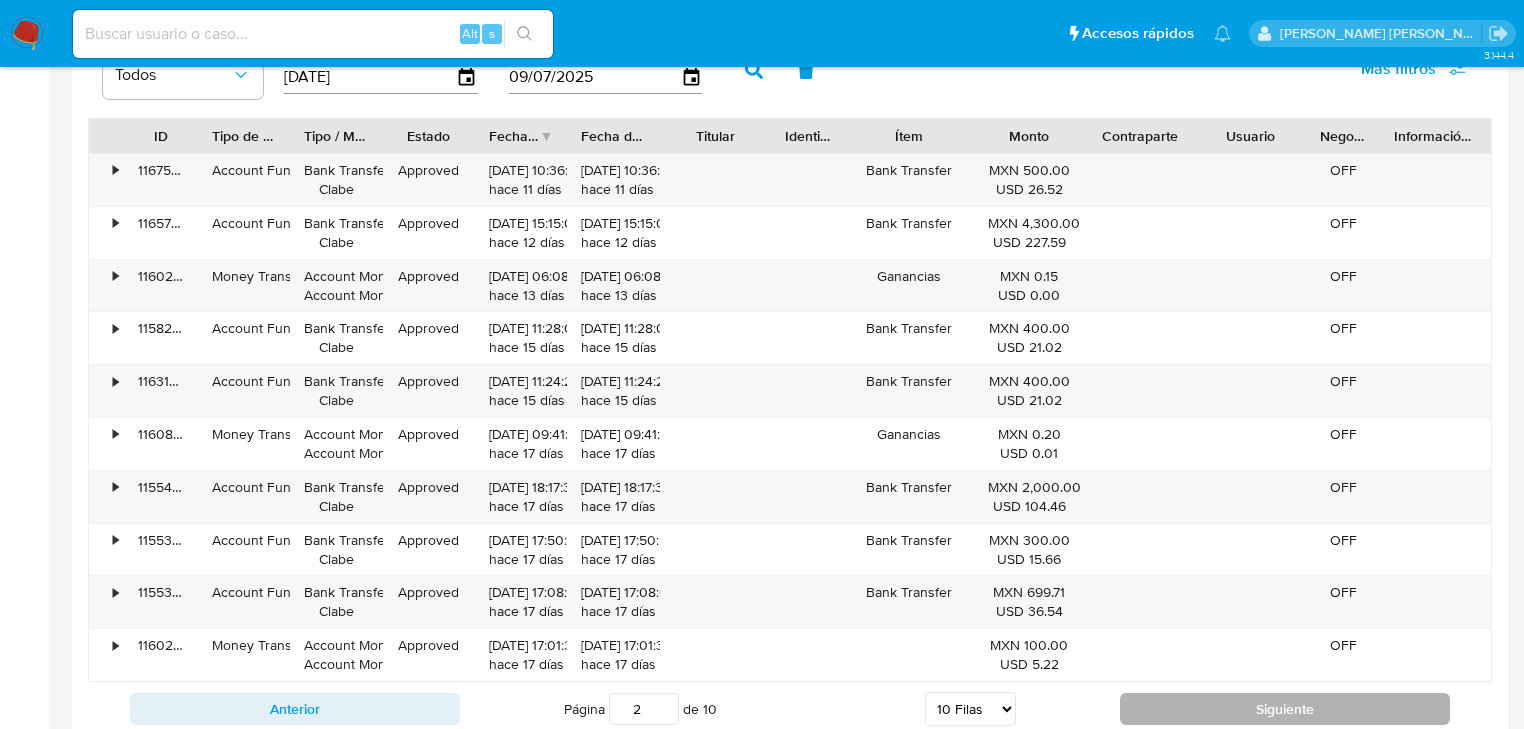 click on "Siguiente" at bounding box center (1285, 709) 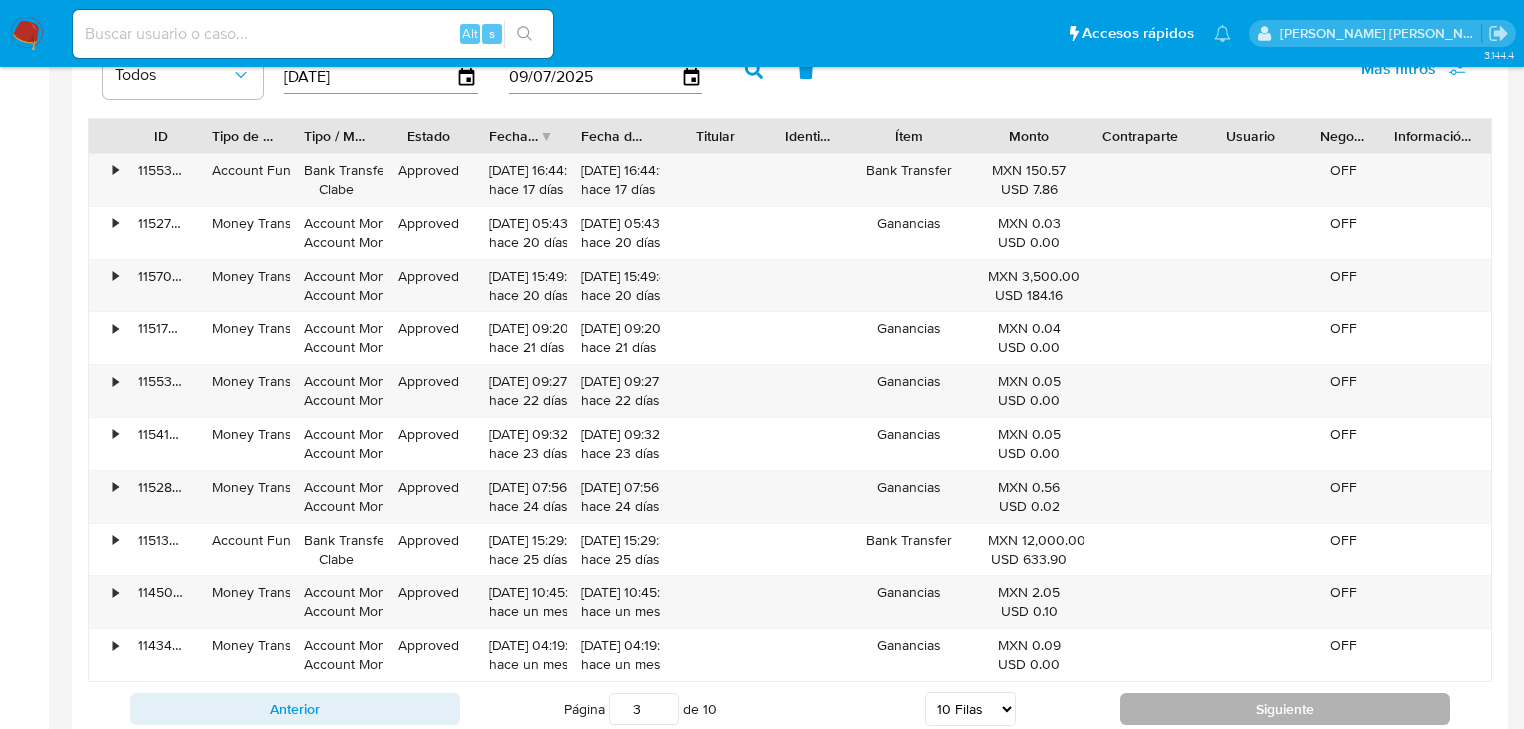 click on "Siguiente" at bounding box center [1285, 709] 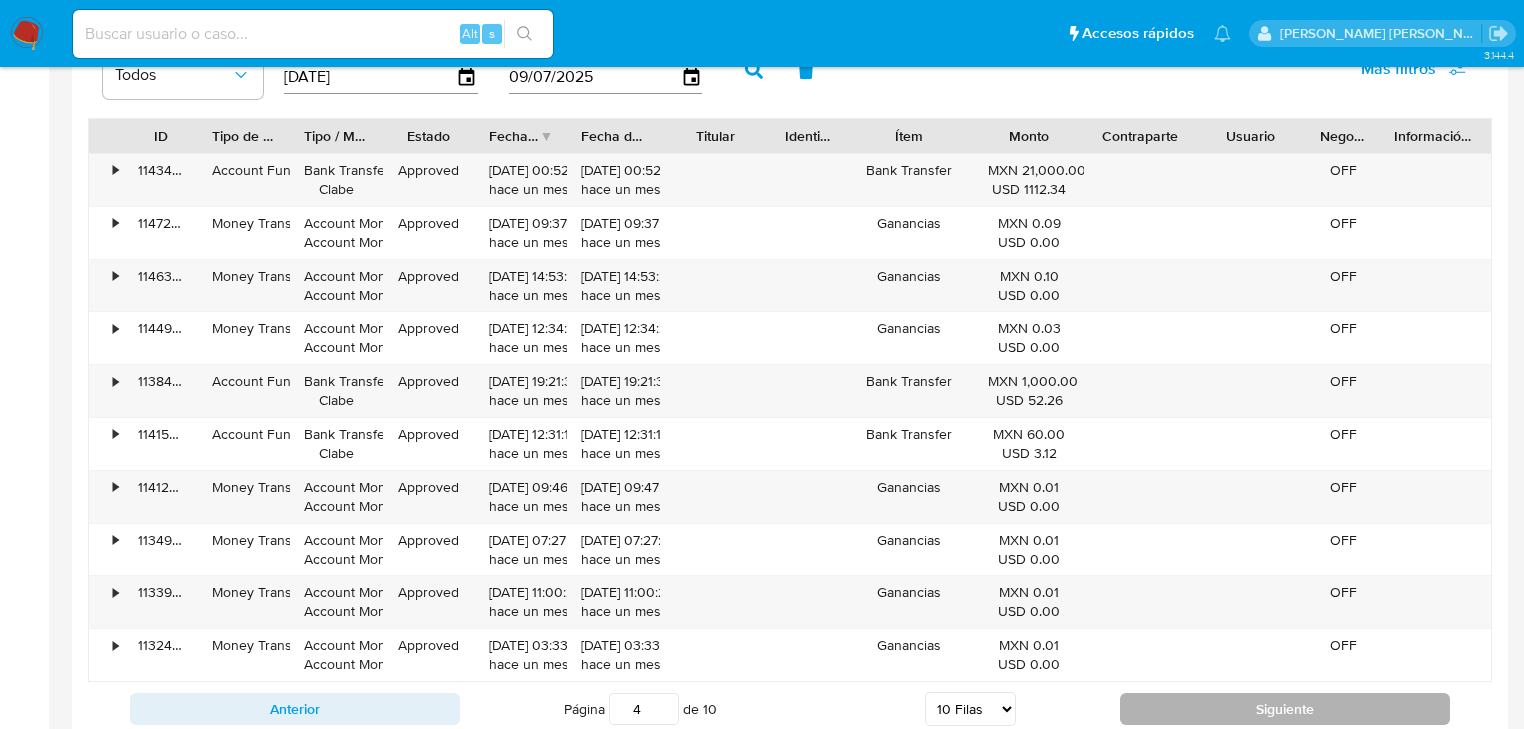 click on "Siguiente" at bounding box center (1285, 709) 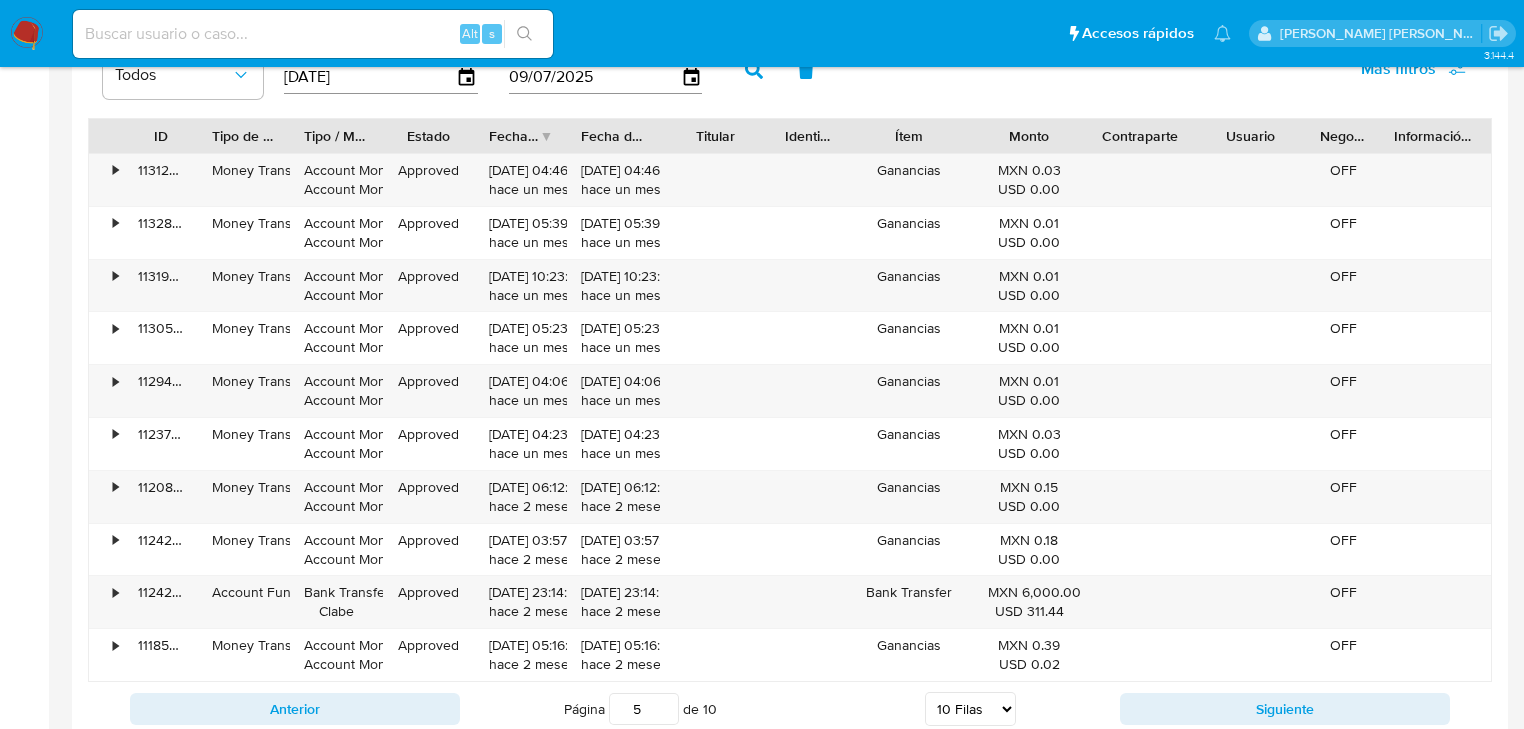 click on "Anterior Página   5   de   10 5   Filas 10   Filas 20   Filas 25   Filas 50   Filas 100   Filas Siguiente" at bounding box center [790, 709] 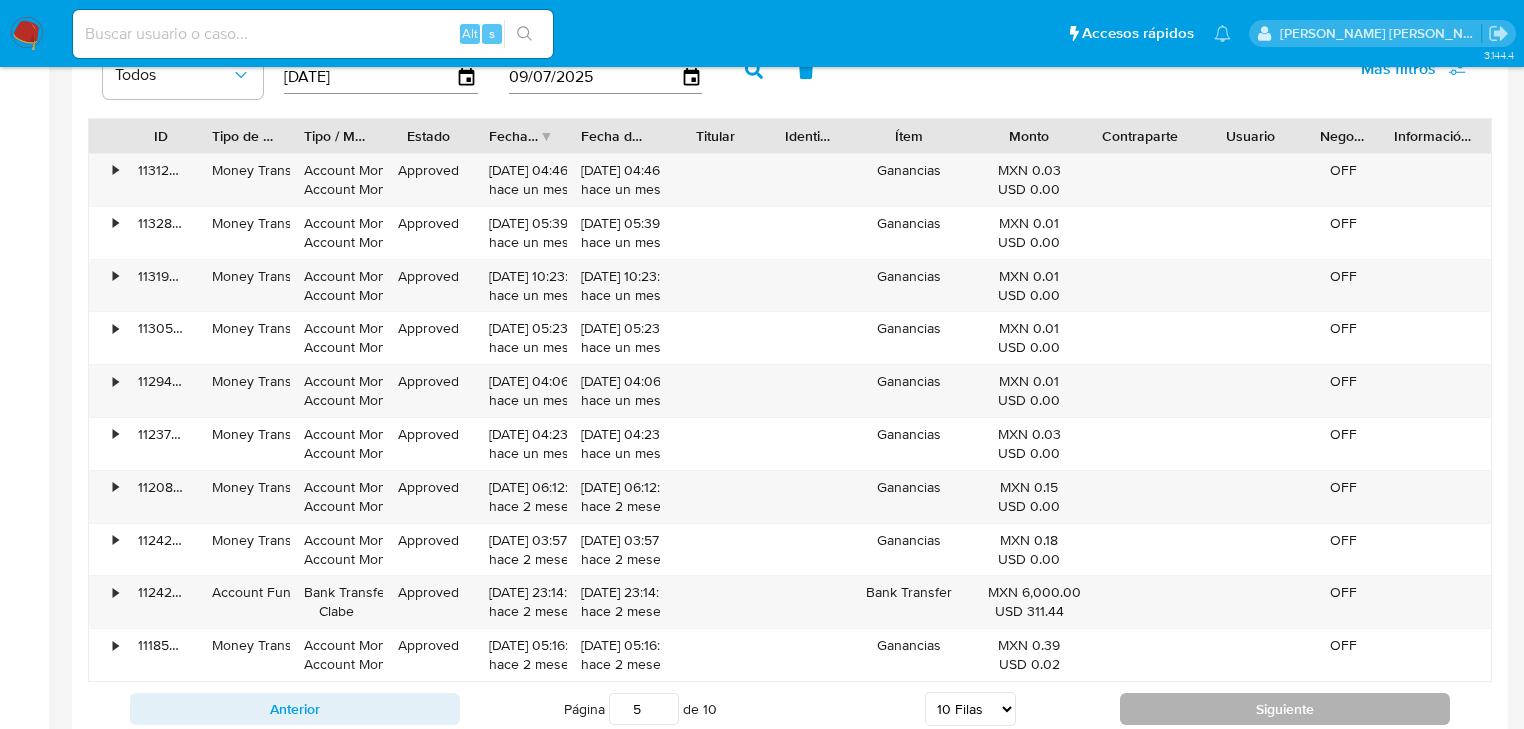 click on "Siguiente" at bounding box center (1285, 709) 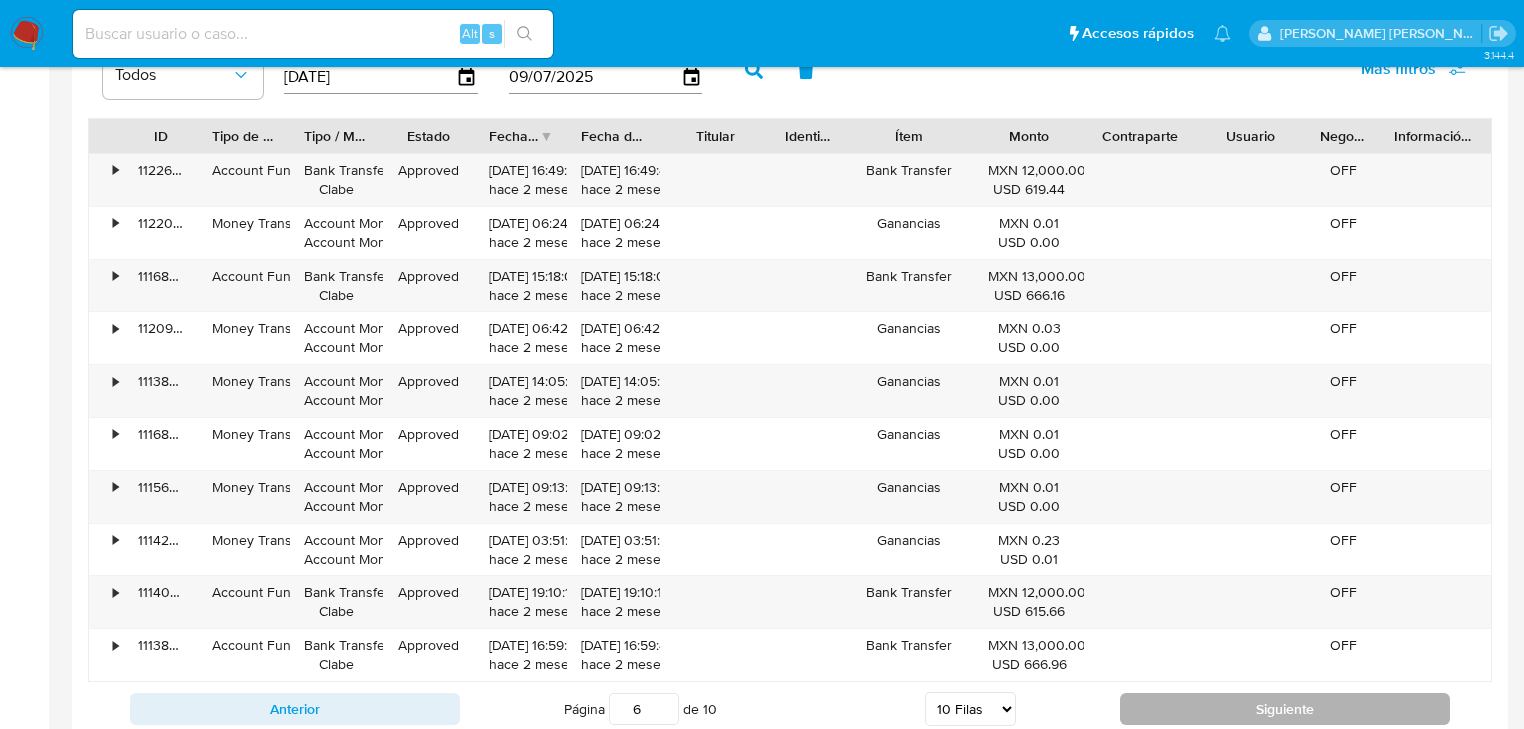 click on "Siguiente" at bounding box center (1285, 709) 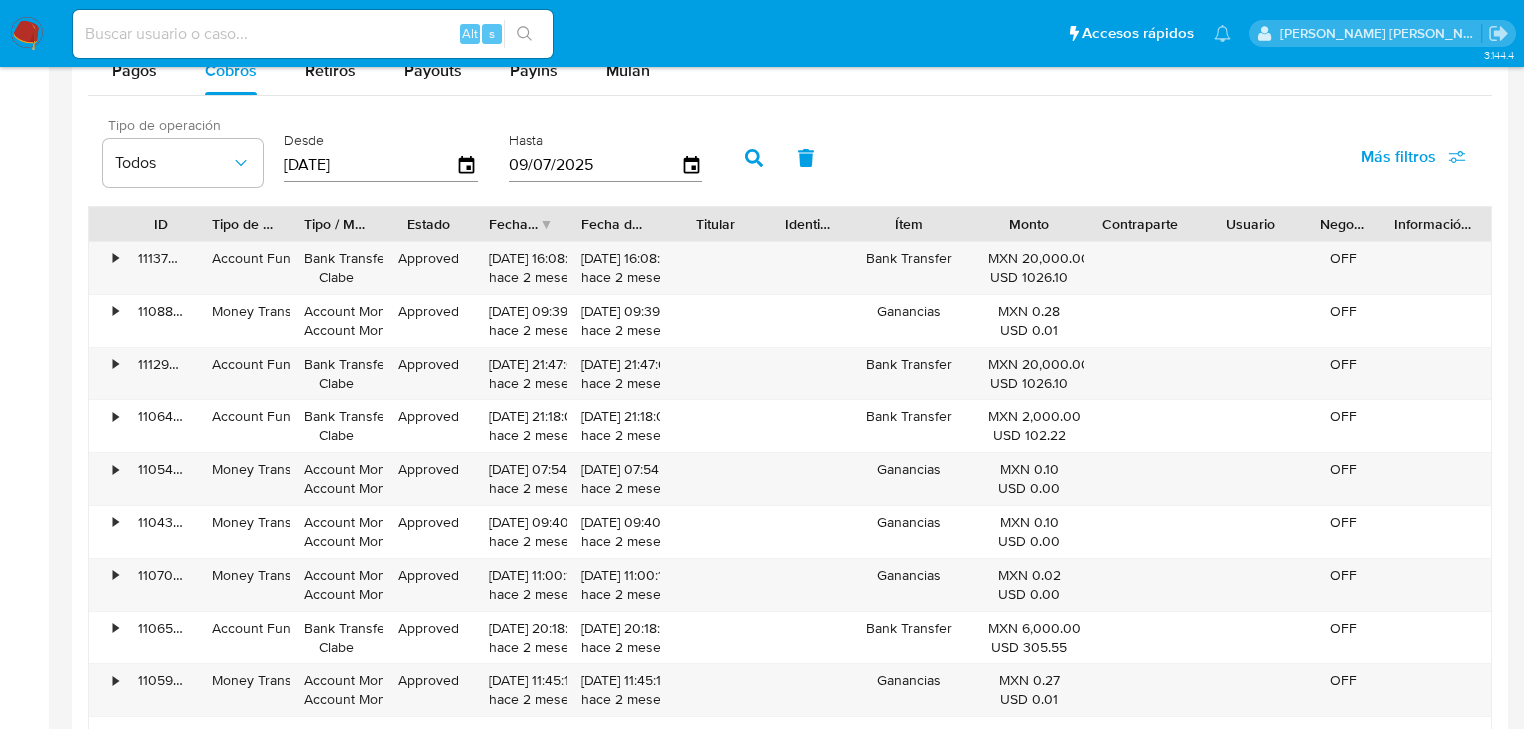 scroll, scrollTop: 1760, scrollLeft: 0, axis: vertical 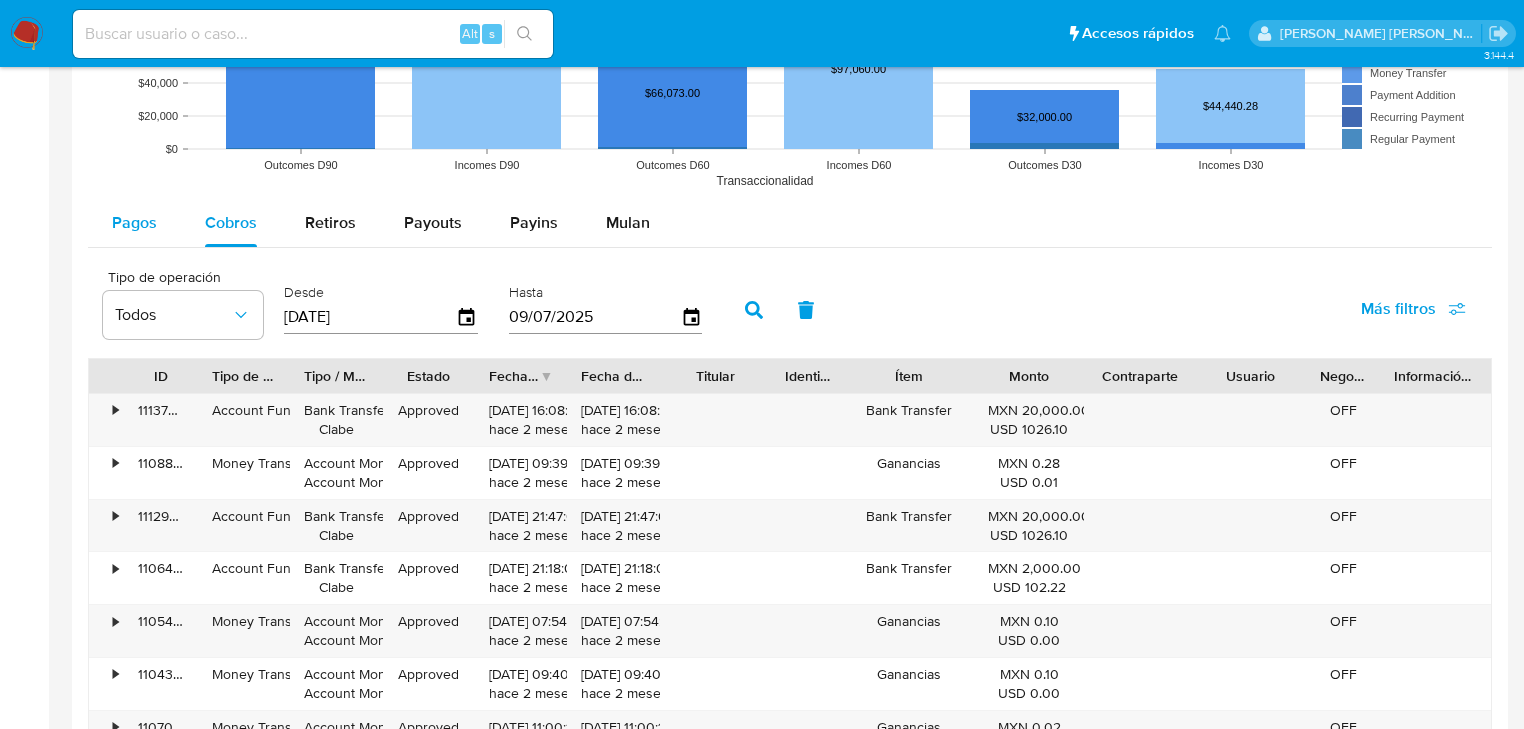 click on "Pagos" at bounding box center [134, 222] 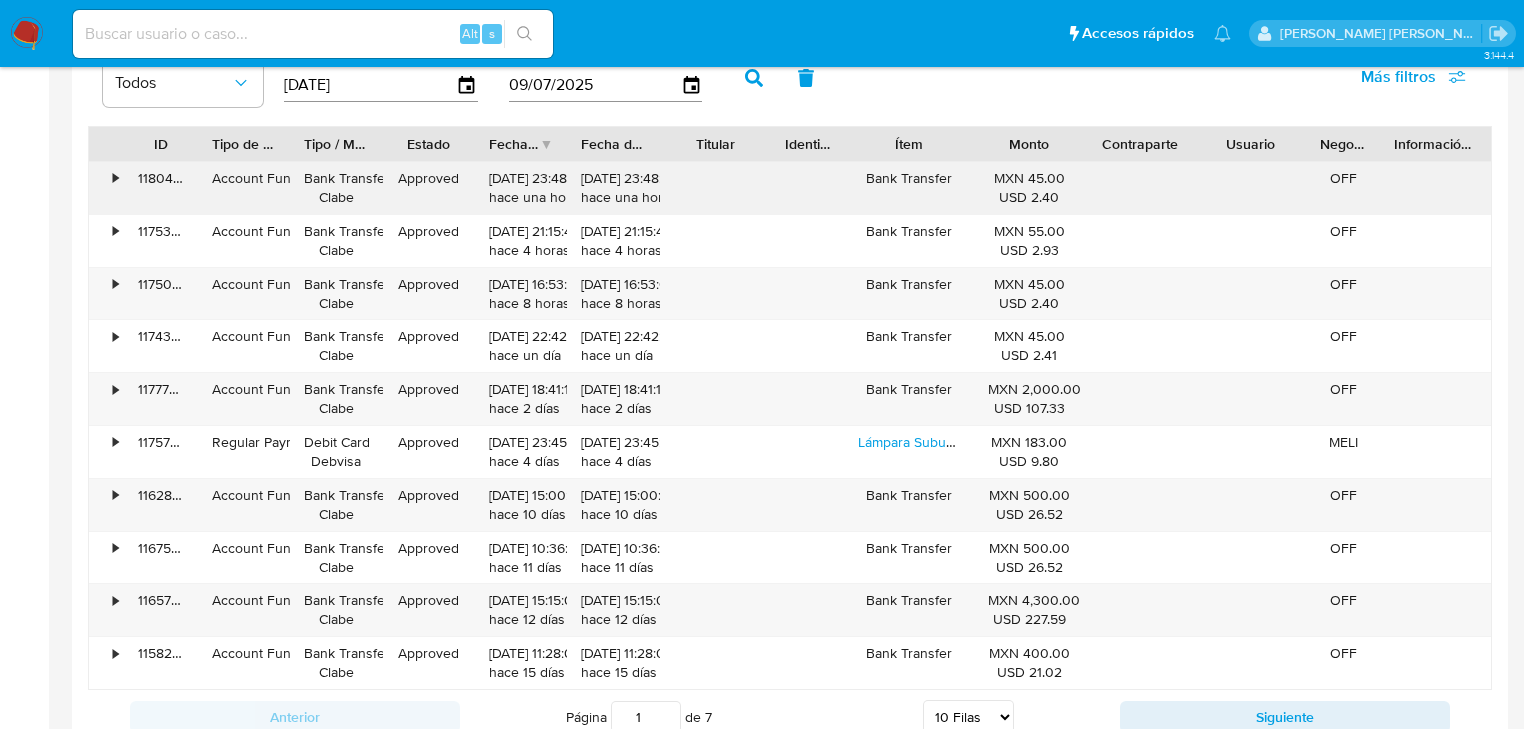 scroll, scrollTop: 2000, scrollLeft: 0, axis: vertical 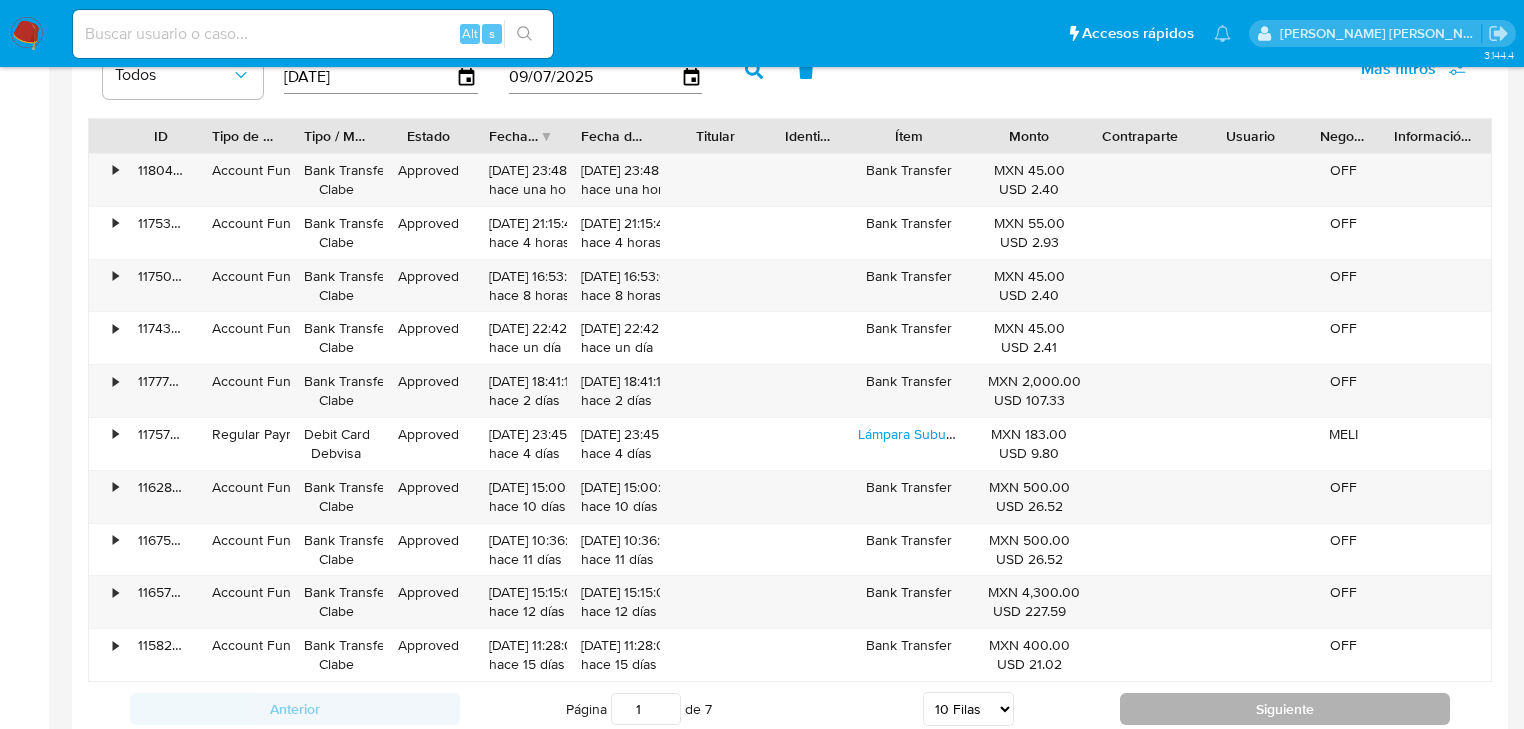 click on "Siguiente" at bounding box center [1285, 709] 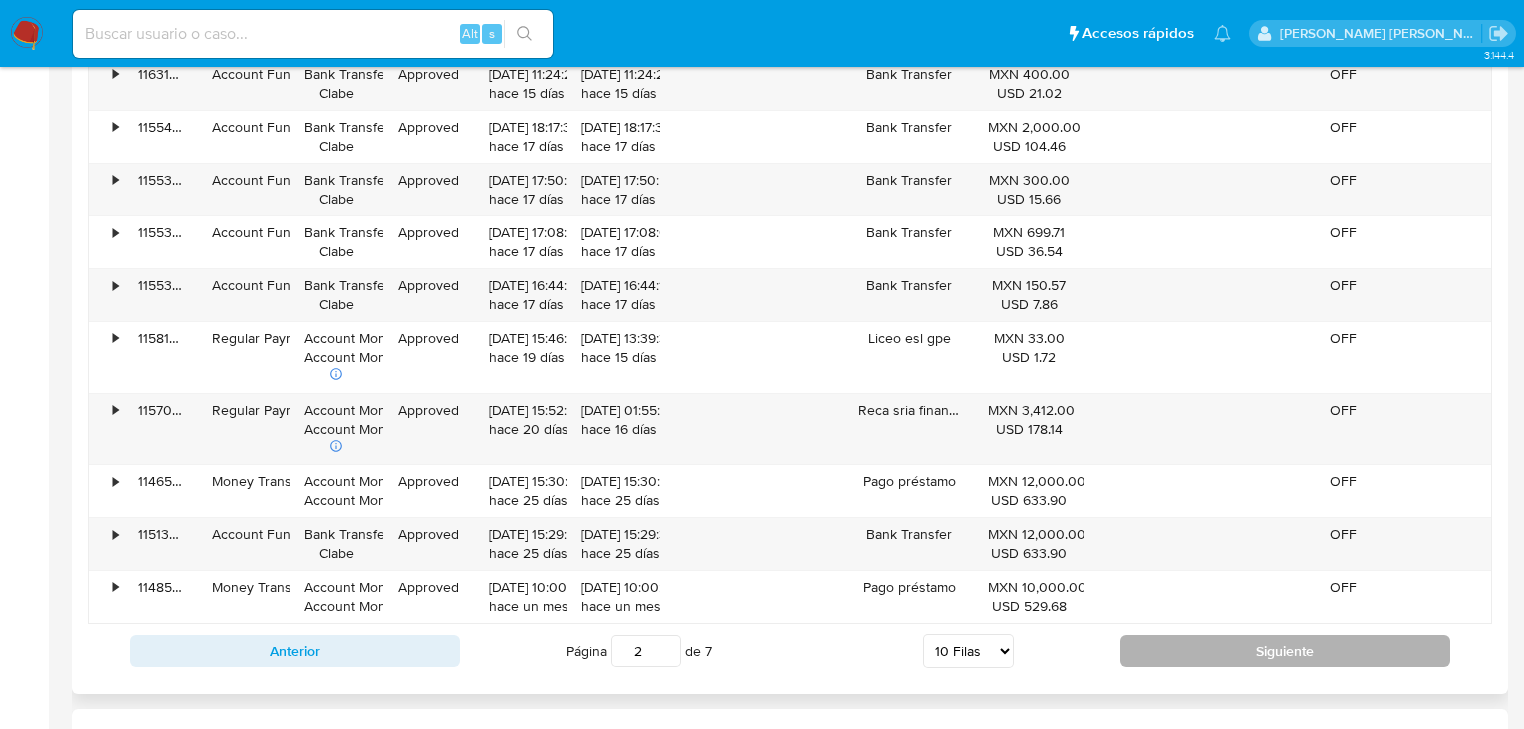 scroll, scrollTop: 2160, scrollLeft: 0, axis: vertical 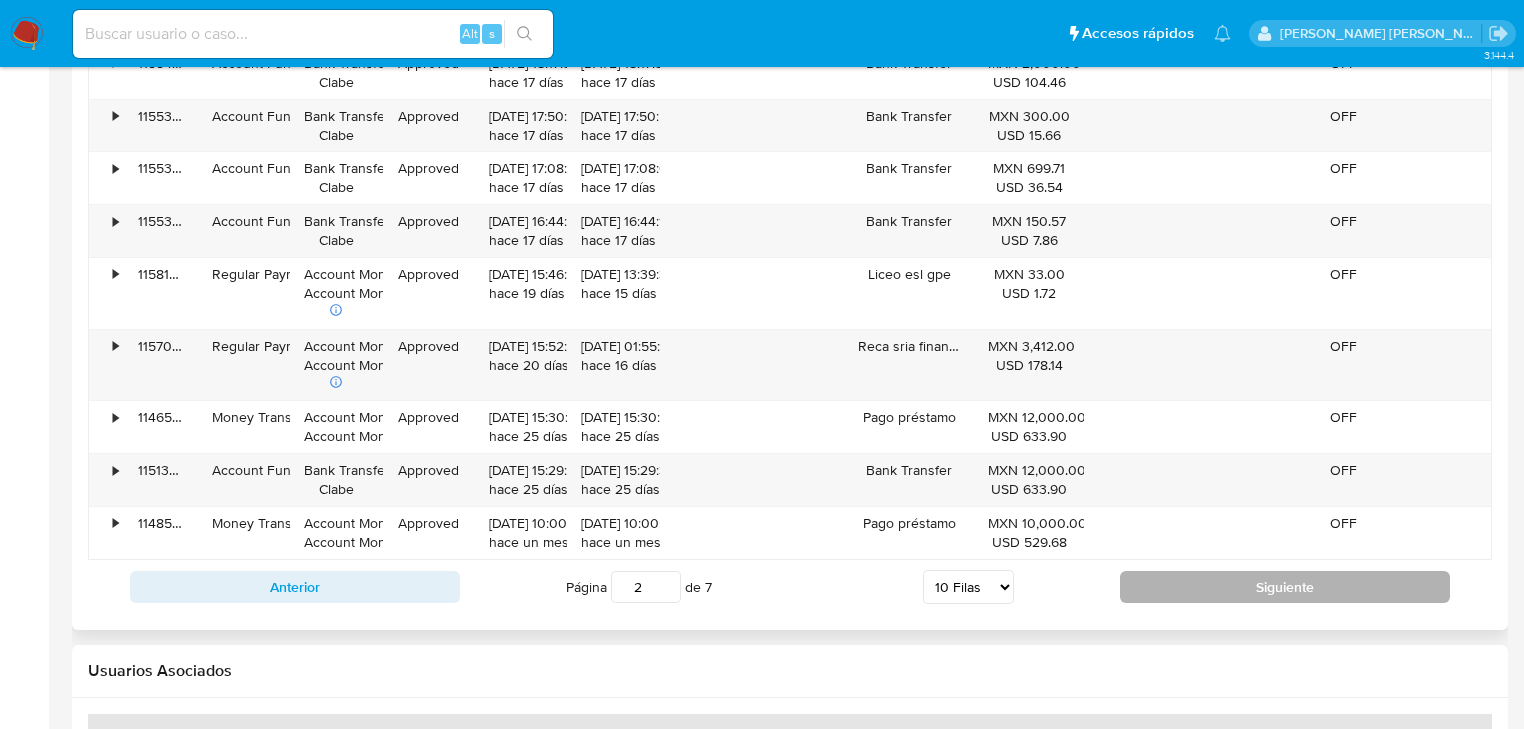 click on "Siguiente" at bounding box center (1285, 587) 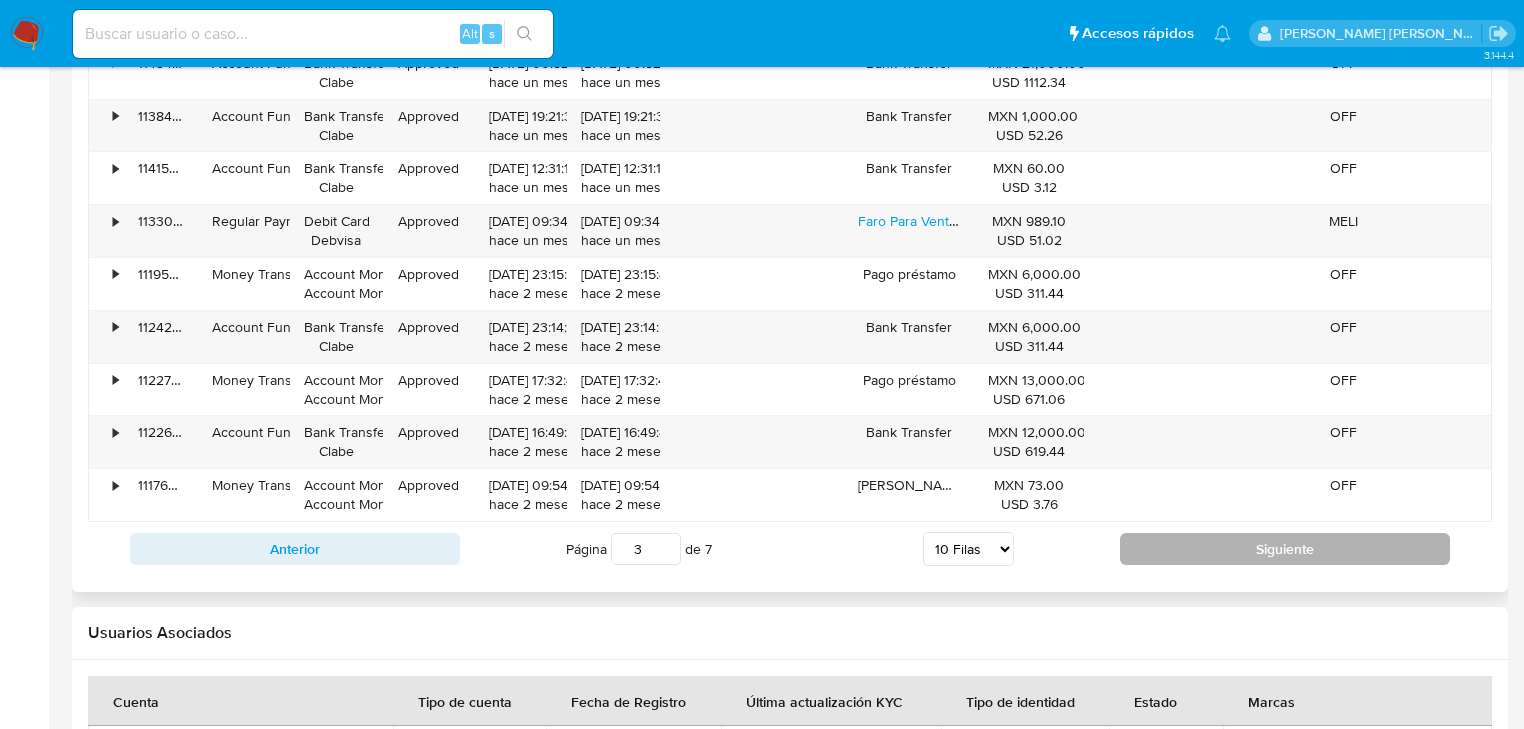 click on "Siguiente" at bounding box center (1285, 549) 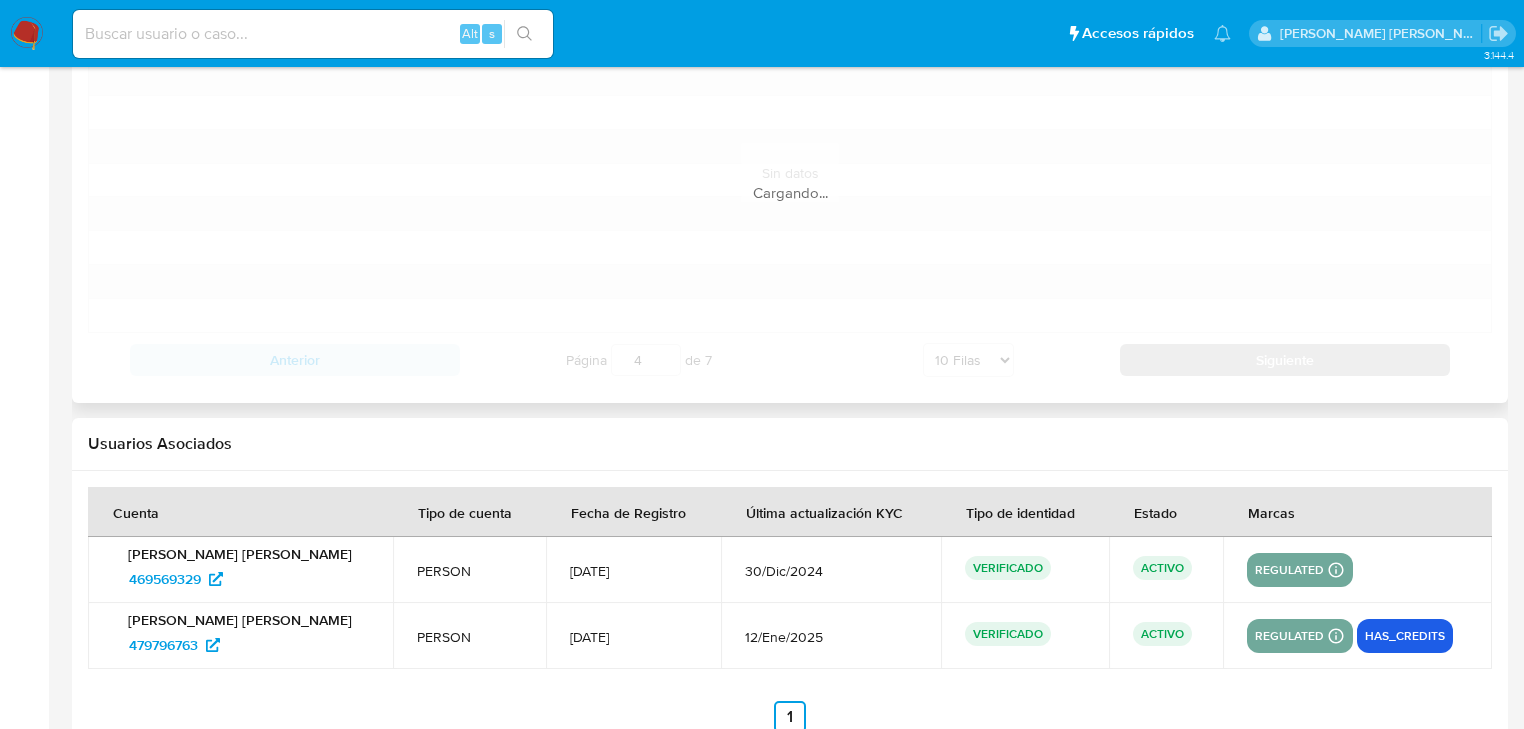 type 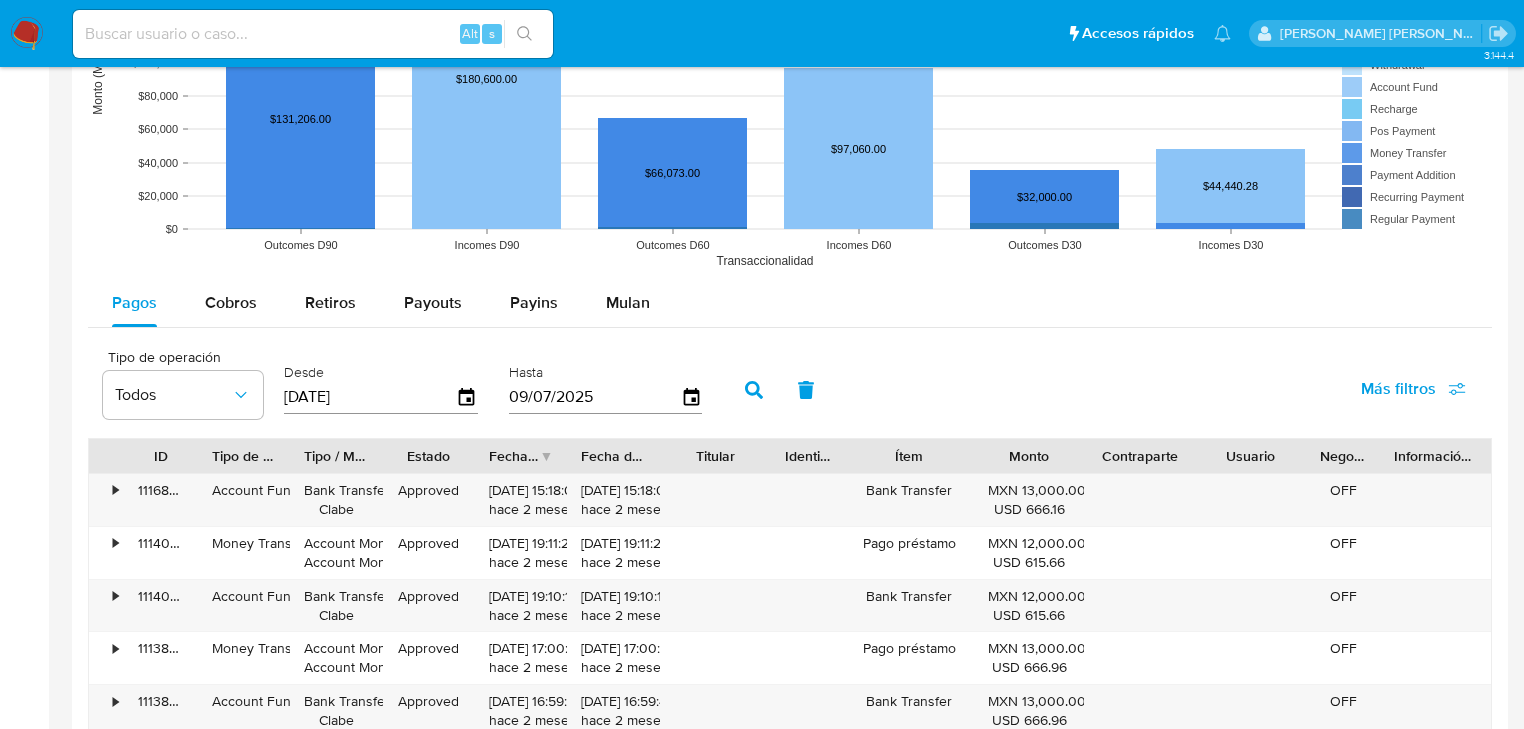 scroll, scrollTop: 1440, scrollLeft: 0, axis: vertical 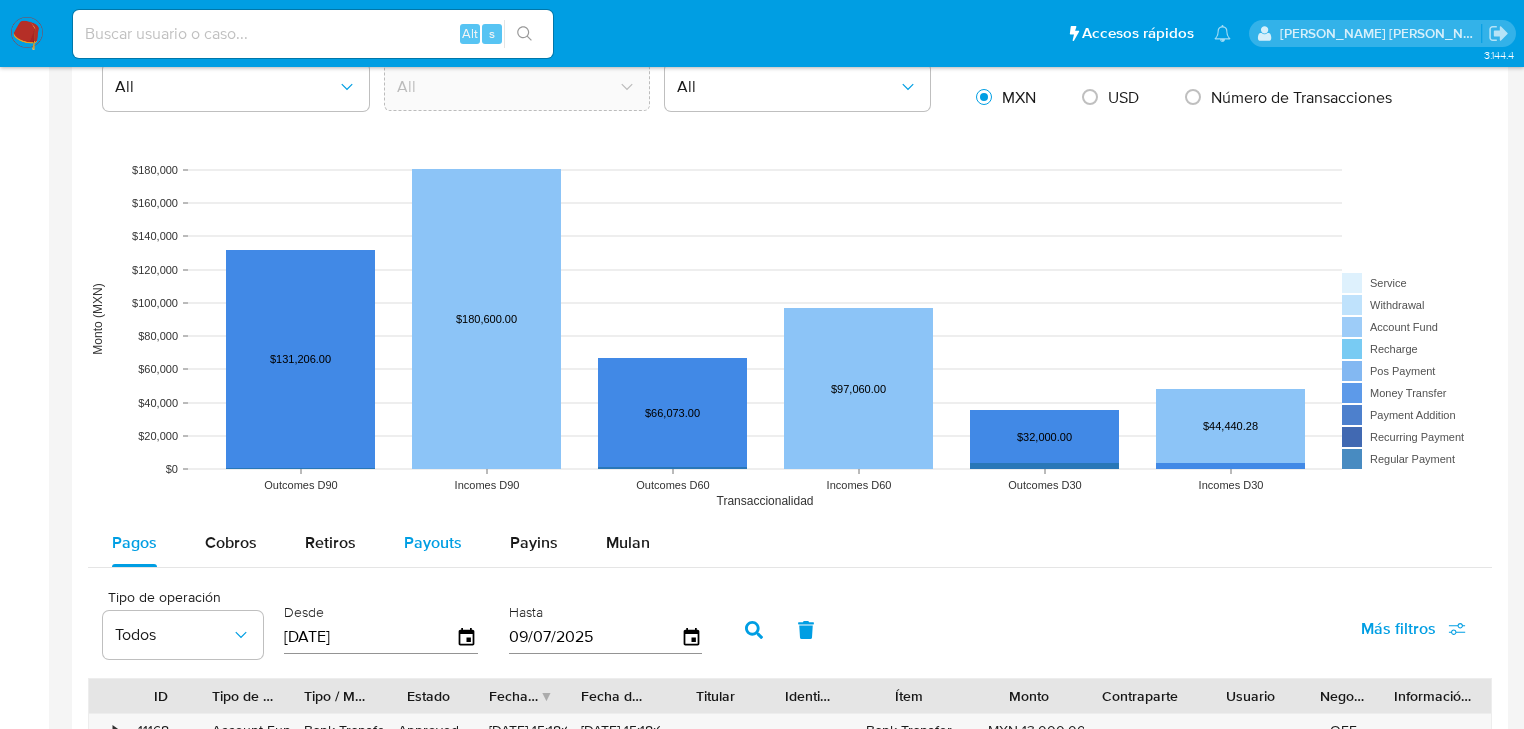 click on "Payouts" at bounding box center (433, 542) 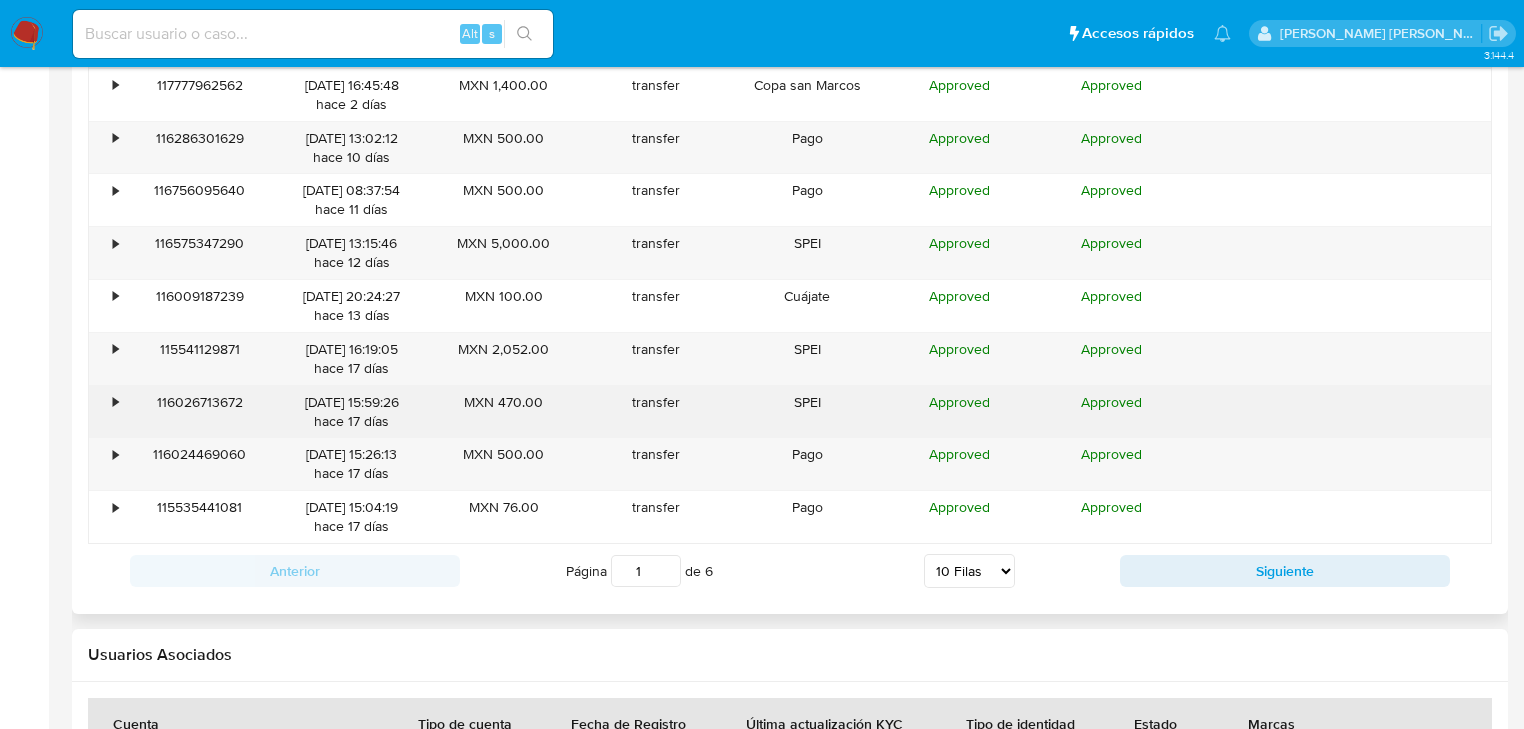 scroll, scrollTop: 2160, scrollLeft: 0, axis: vertical 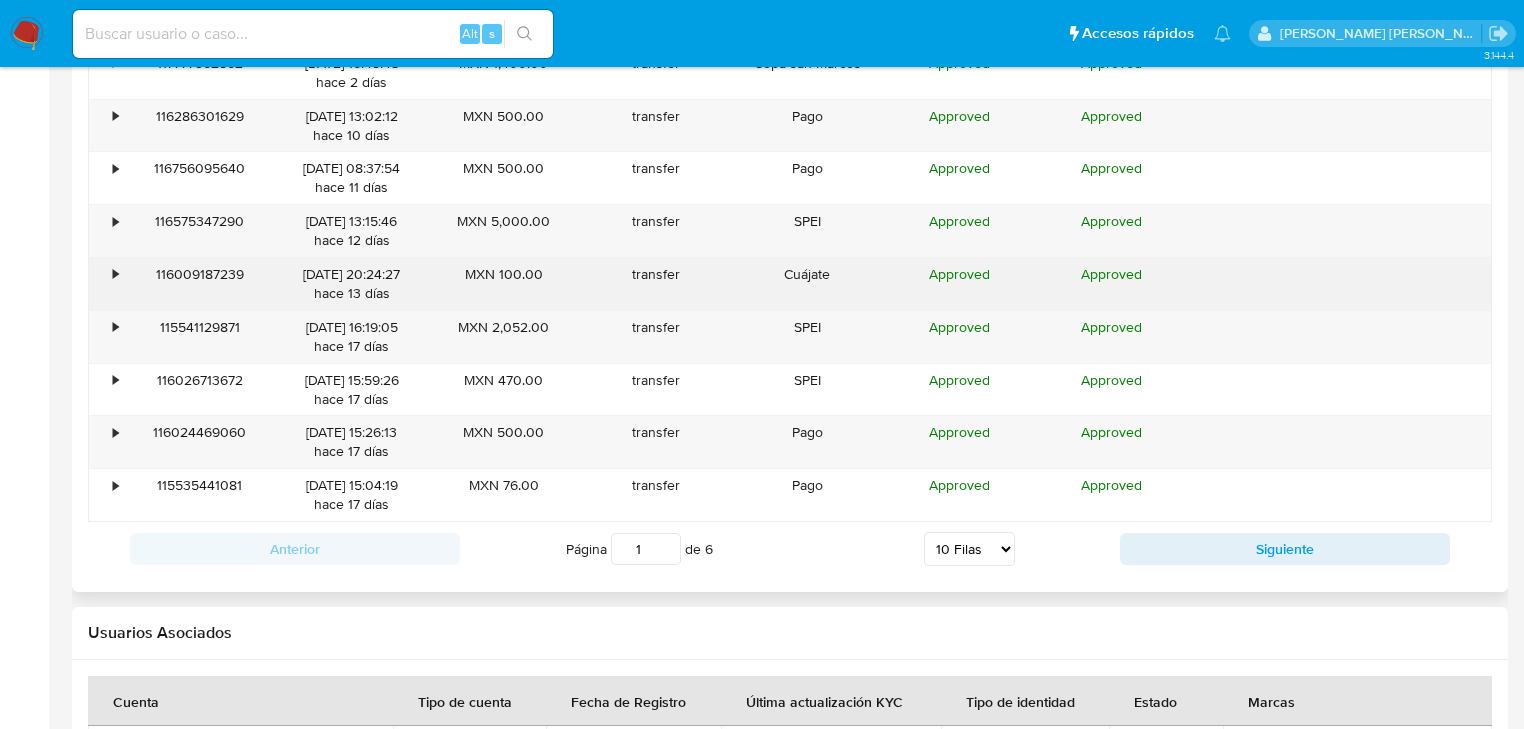 click on "•" at bounding box center (106, 284) 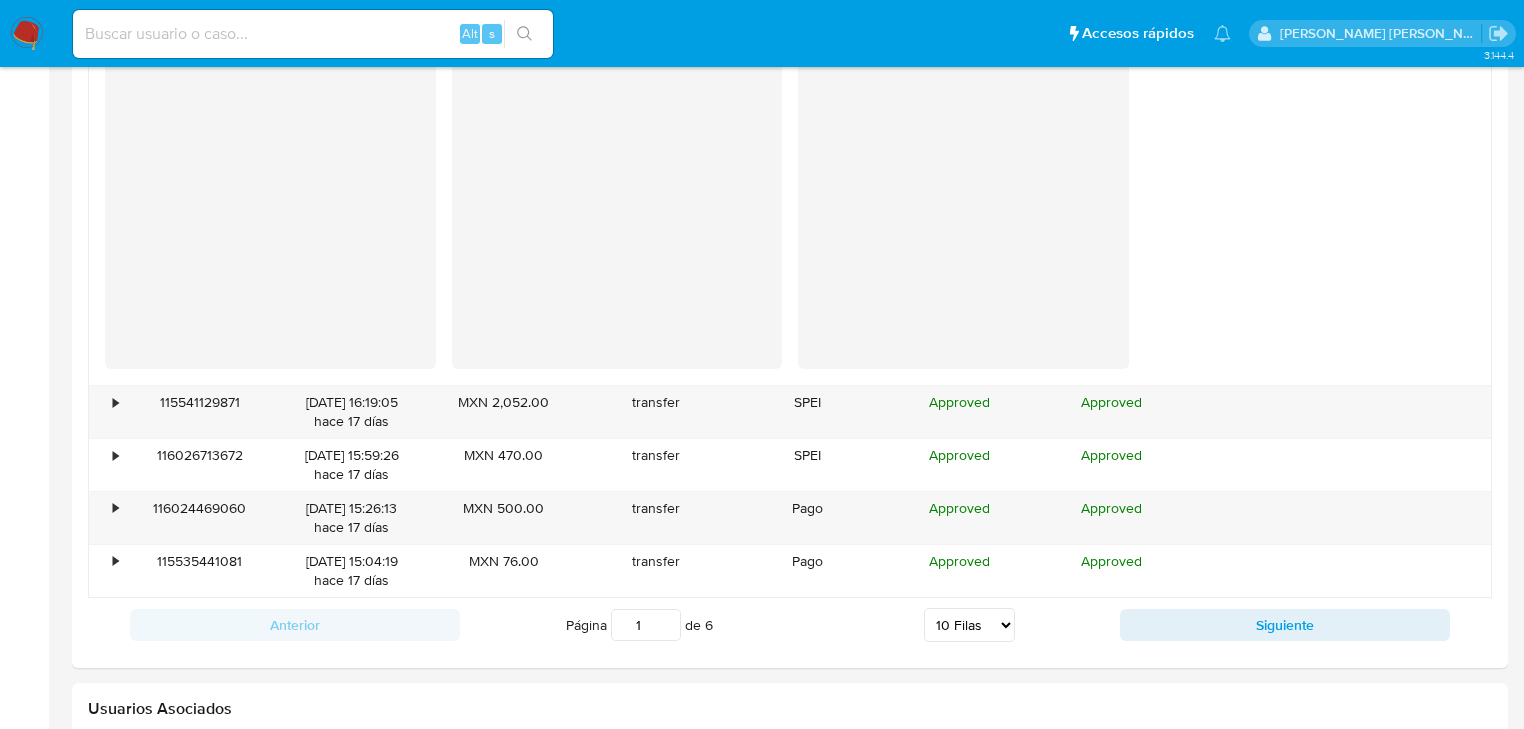 click on "Siguiente" at bounding box center [1285, 625] 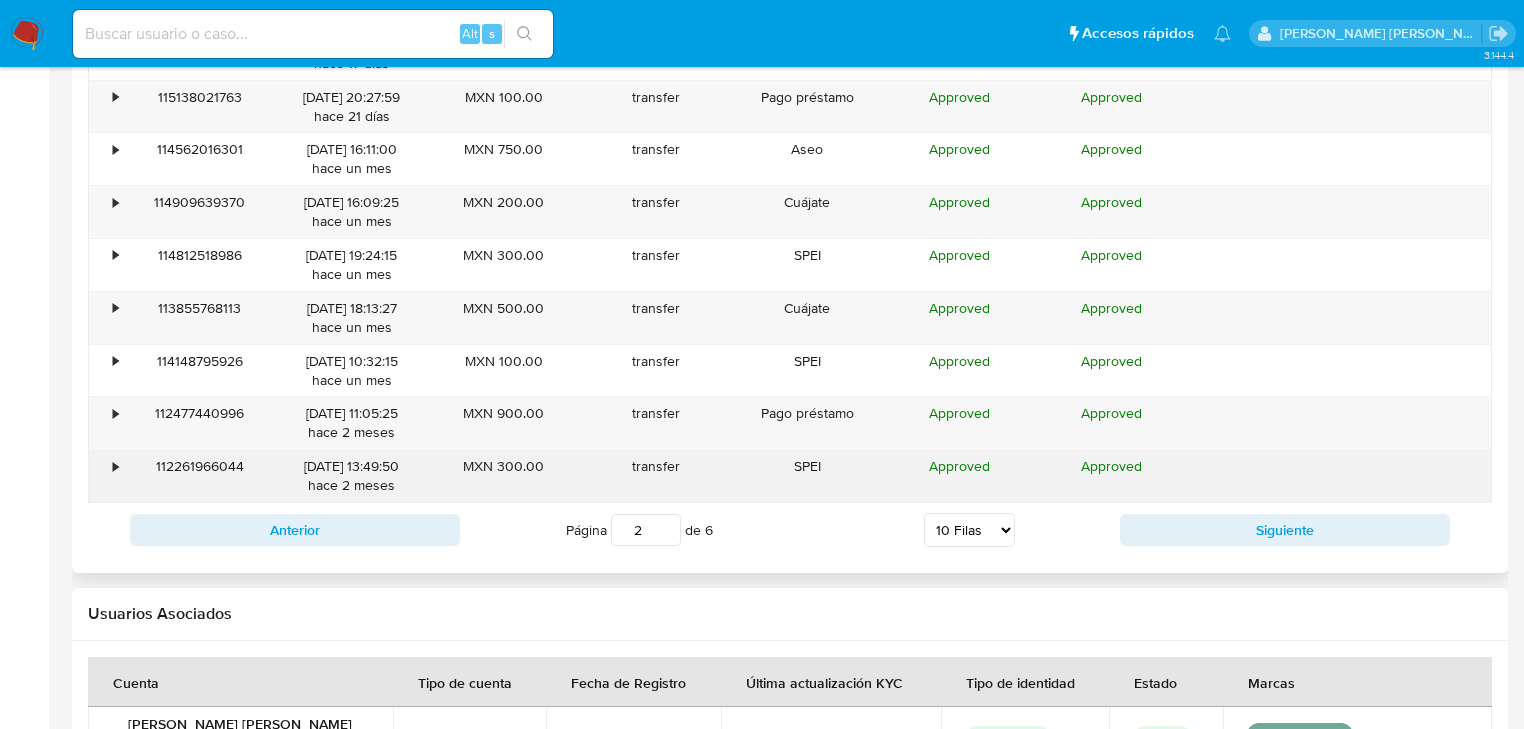 scroll, scrollTop: 2072, scrollLeft: 0, axis: vertical 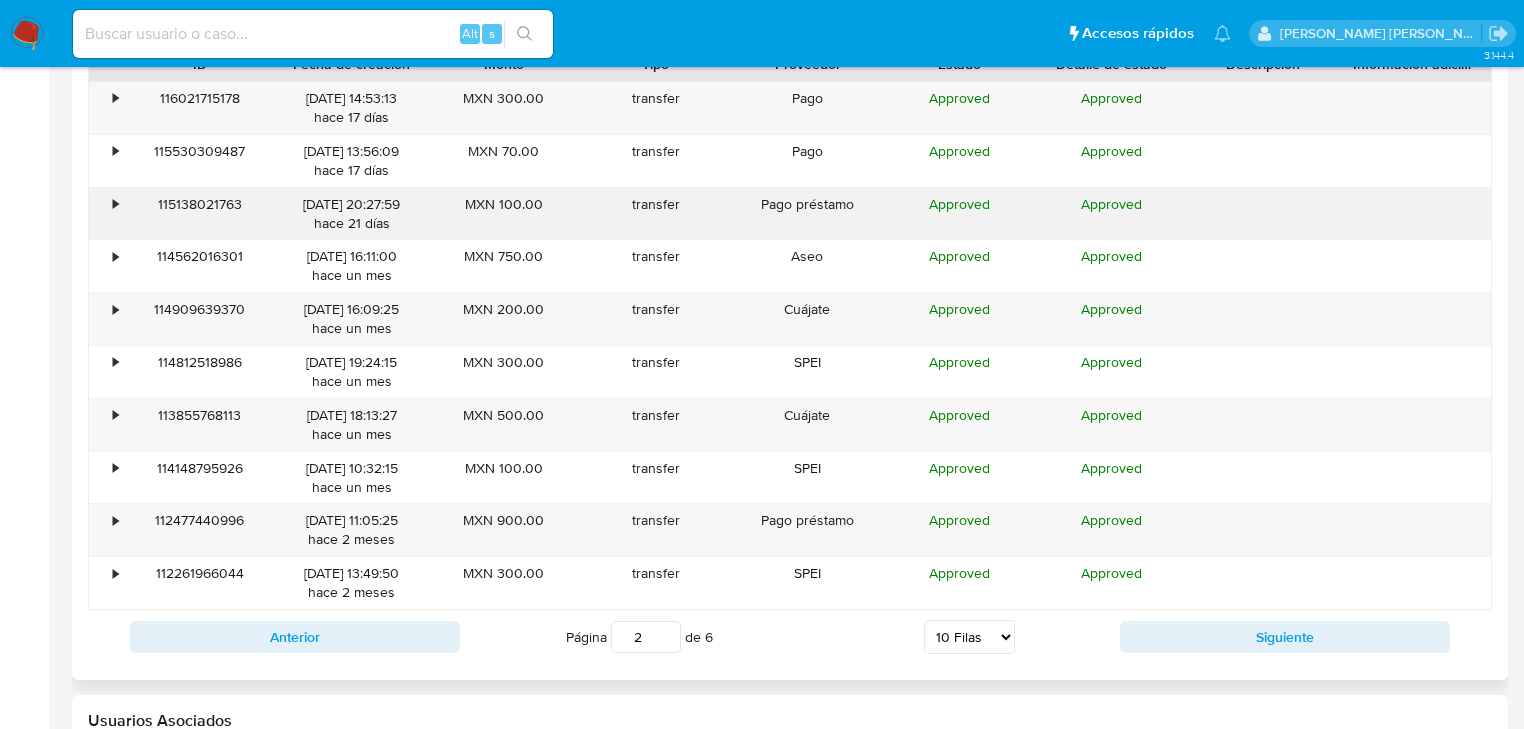 click on "•" at bounding box center (106, 214) 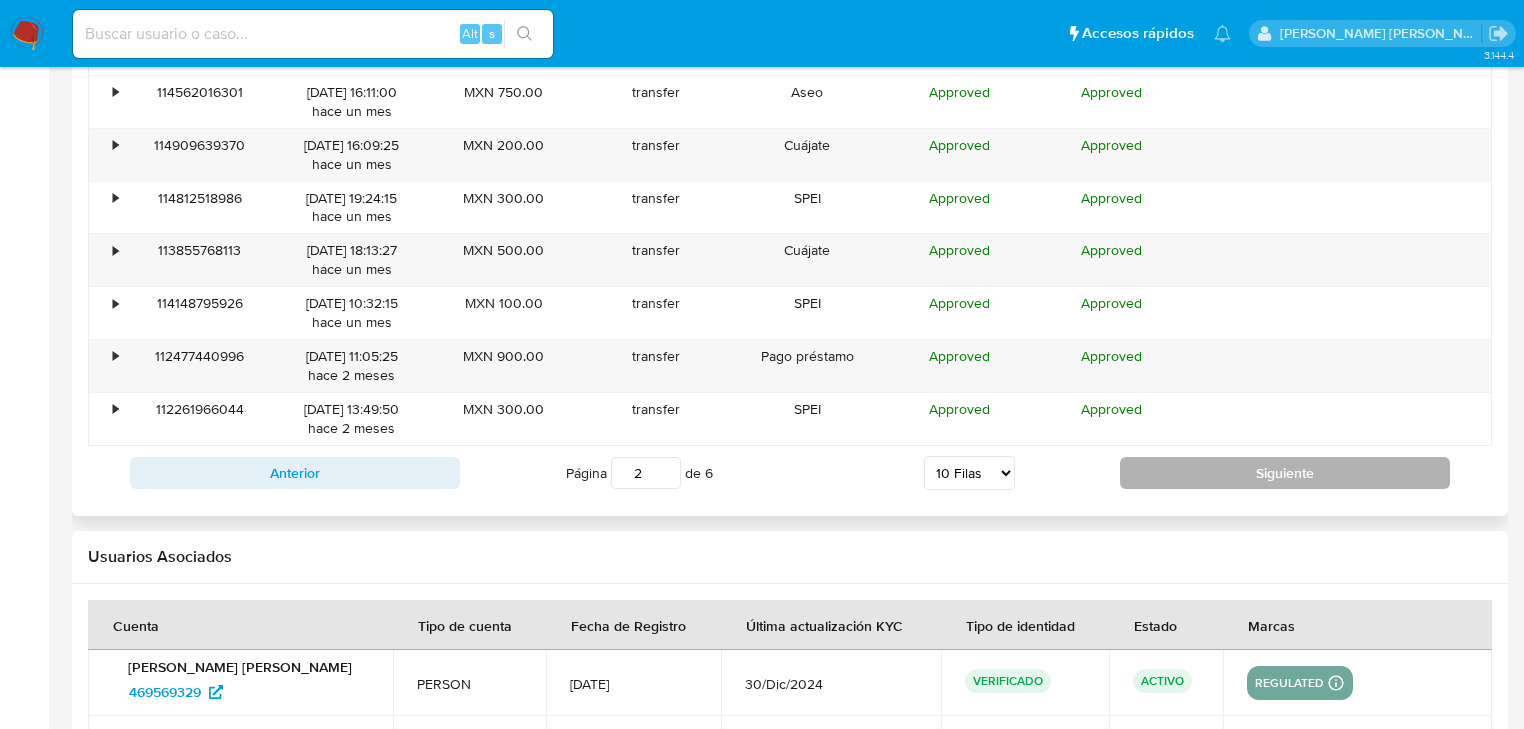 click on "Siguiente" at bounding box center (1285, 473) 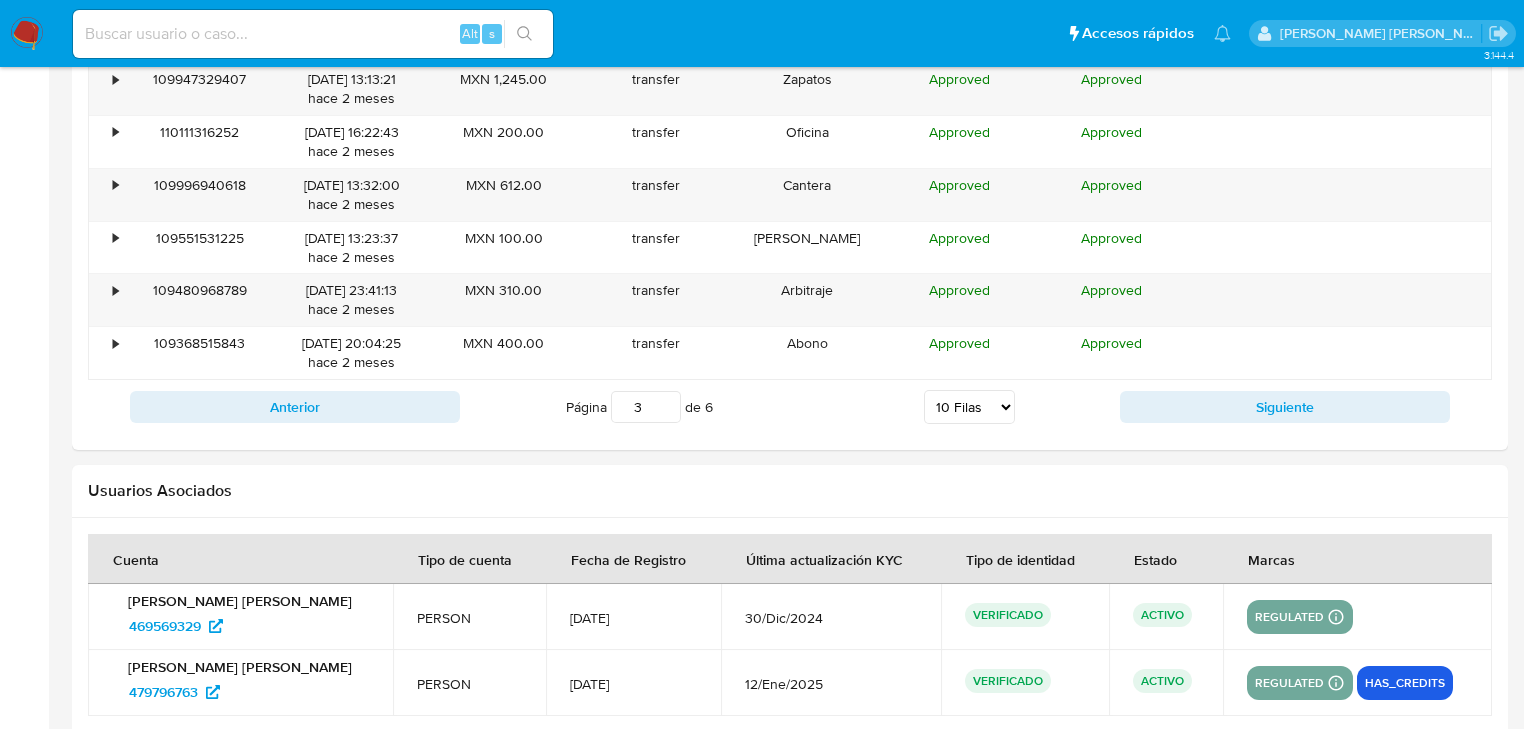 scroll, scrollTop: 2072, scrollLeft: 0, axis: vertical 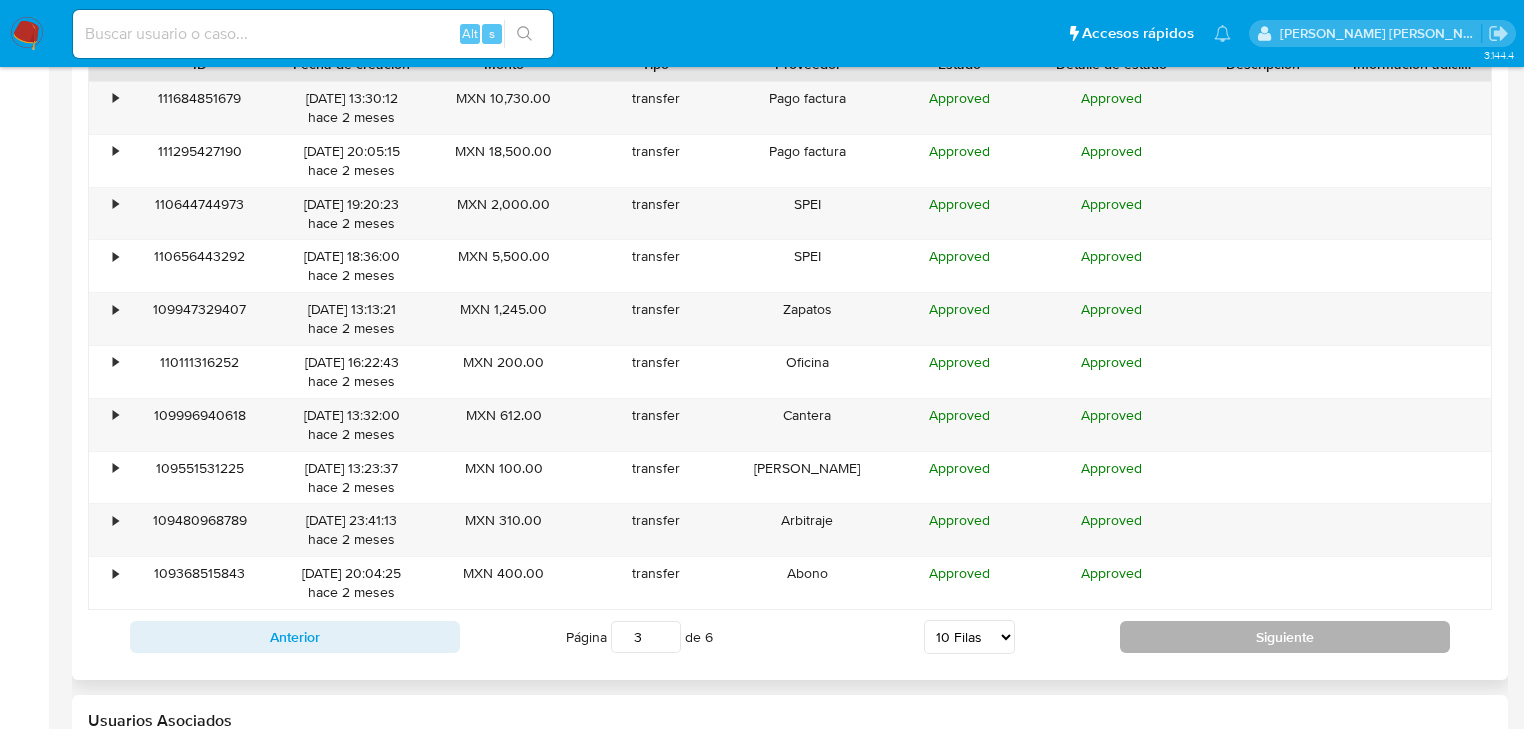 click on "Siguiente" at bounding box center (1285, 637) 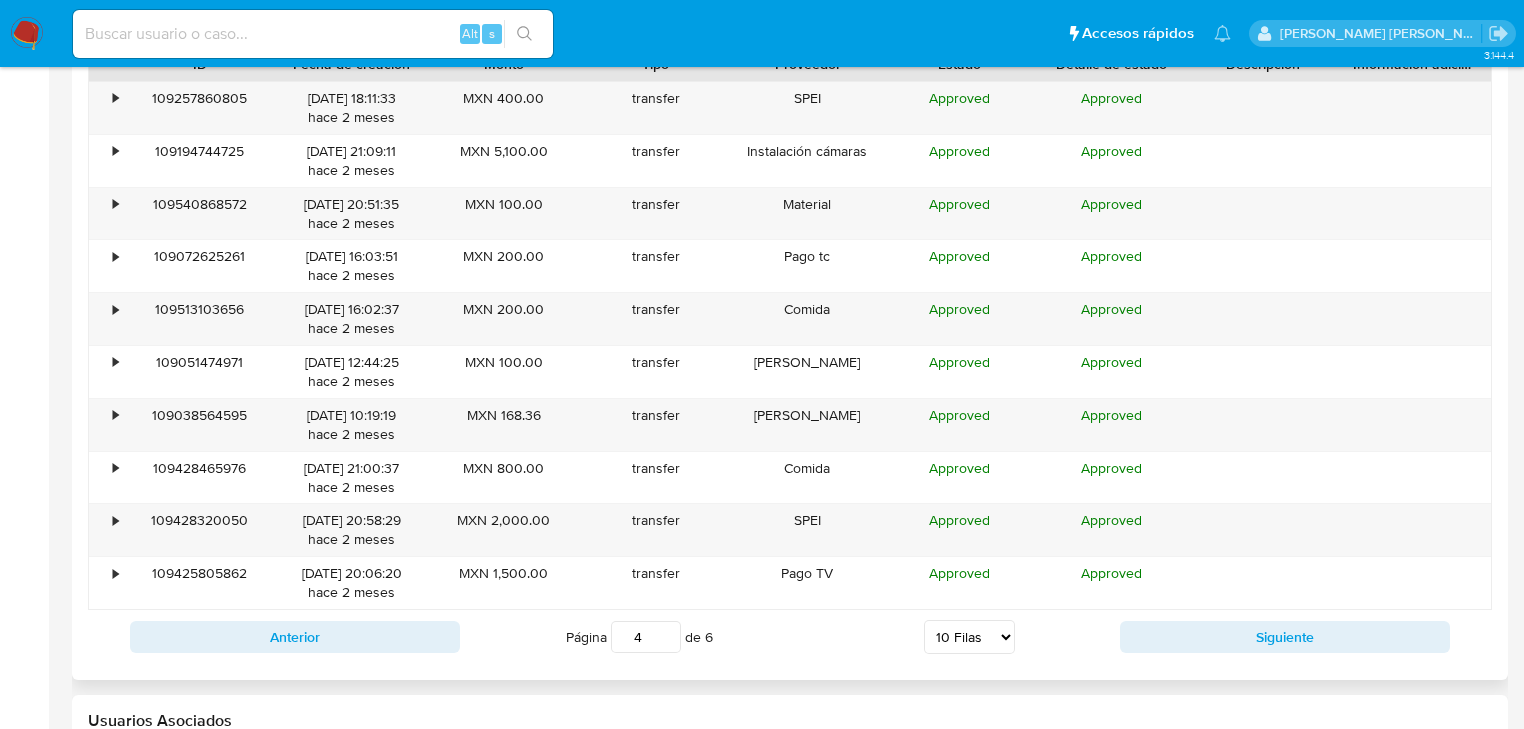 click on "Anterior Página   4   de   6 5   Filas 10   Filas 20   Filas 25   Filas 50   Filas 100   Filas Siguiente" at bounding box center (790, 637) 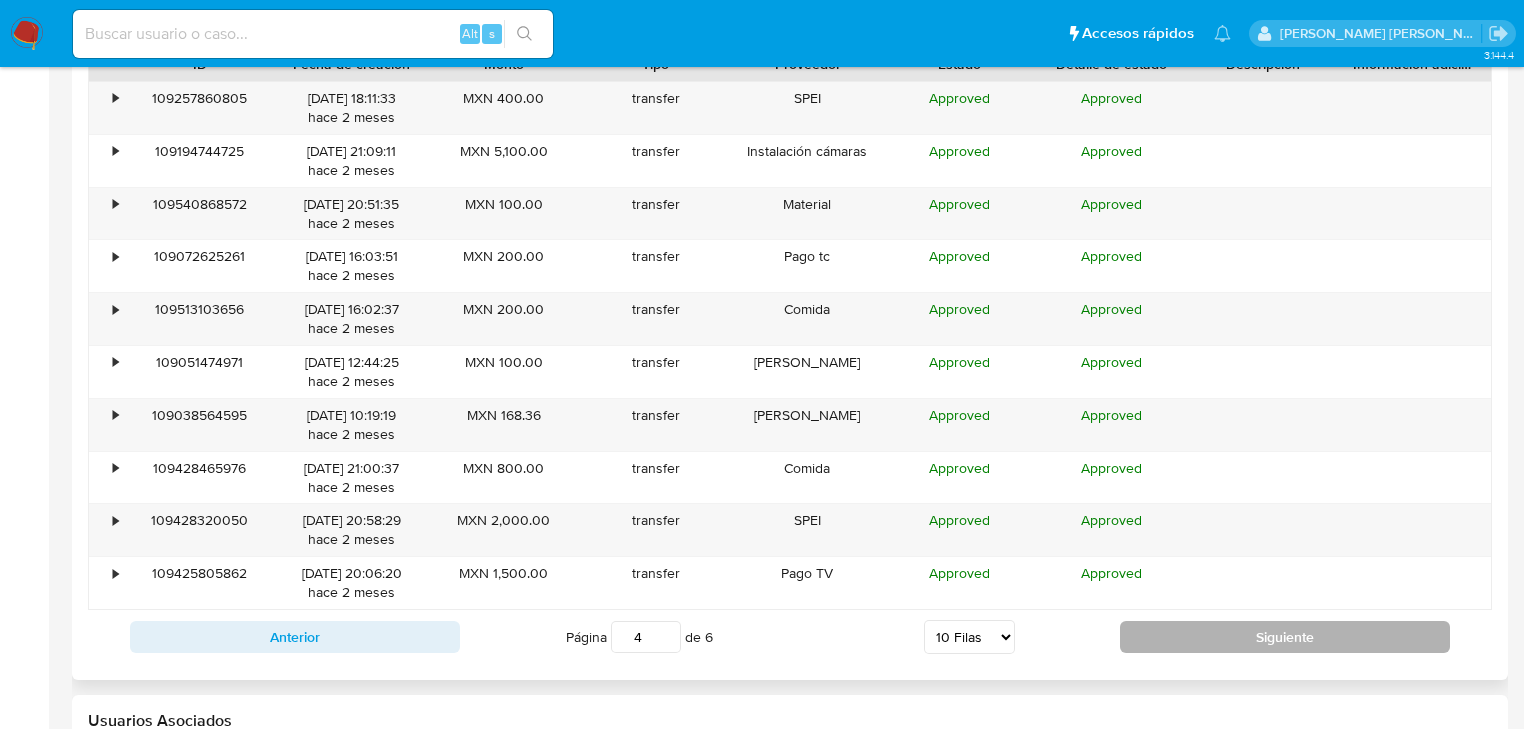 click on "Siguiente" at bounding box center [1285, 637] 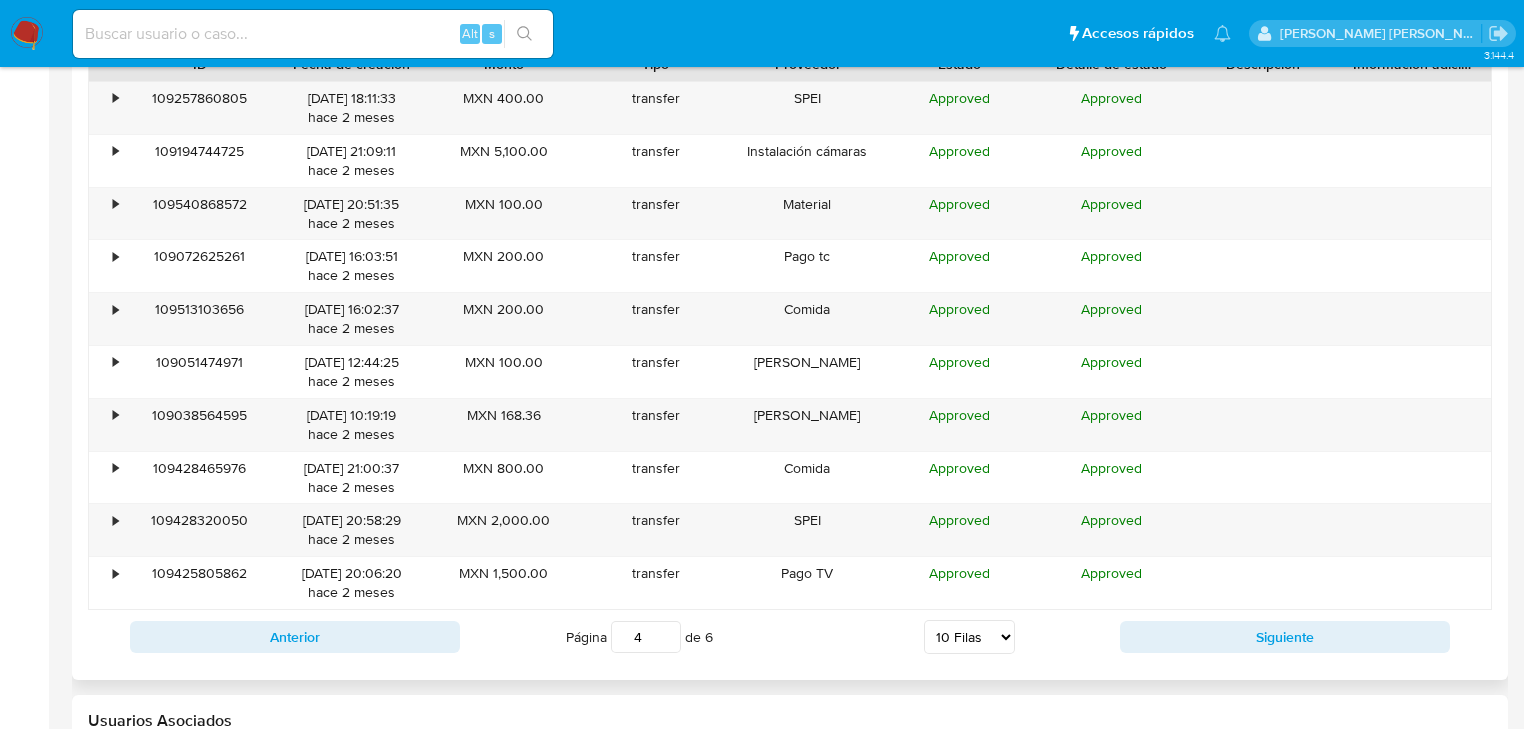 type on "5" 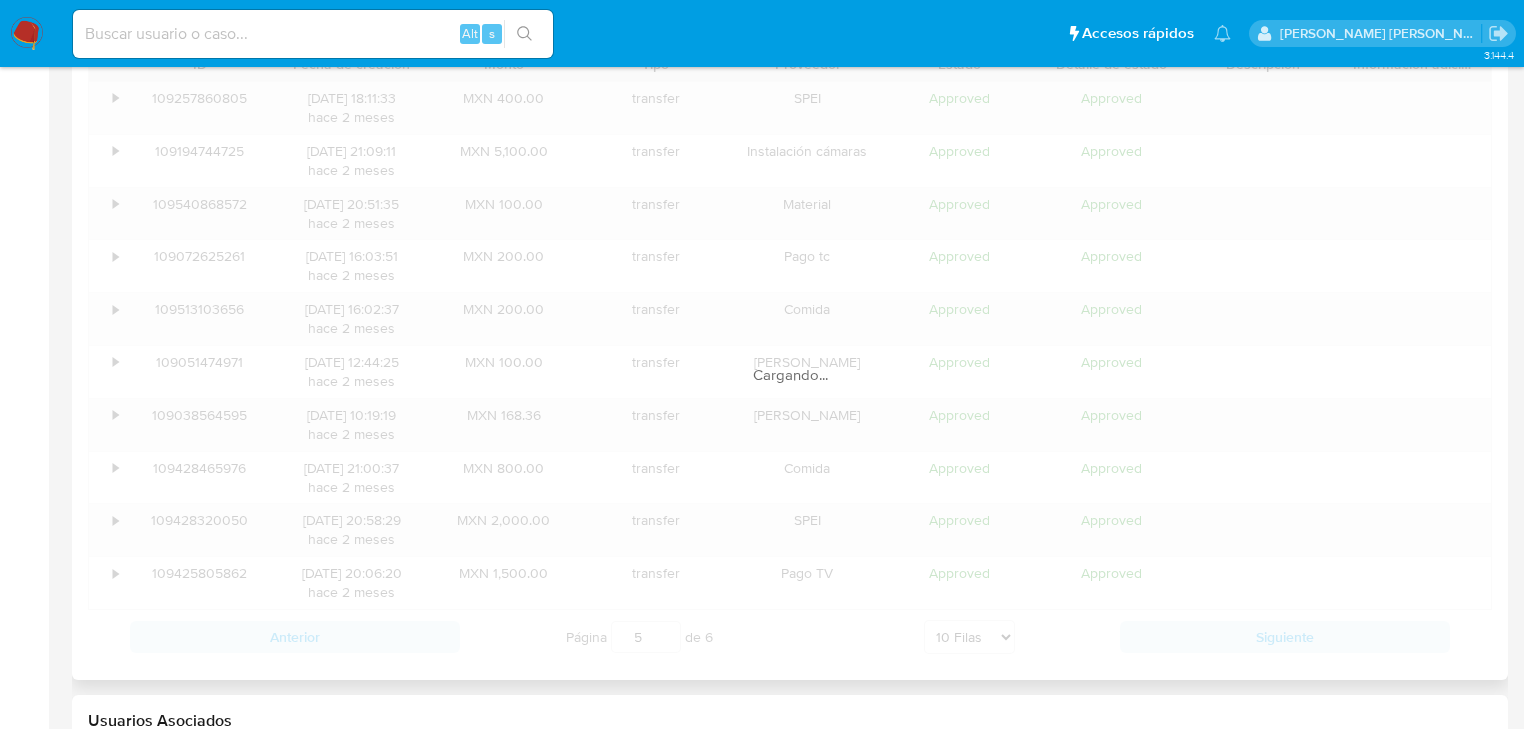 type 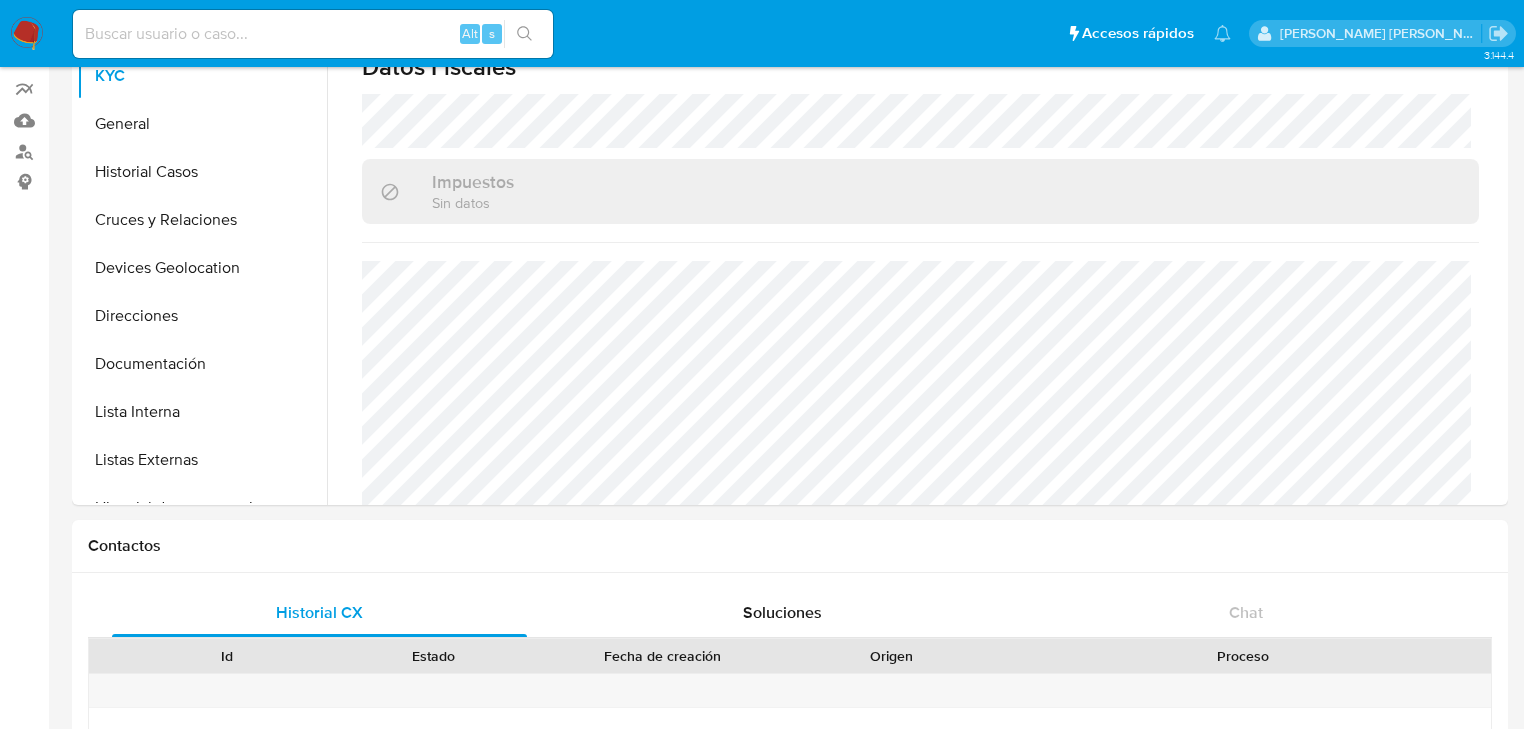 scroll, scrollTop: 0, scrollLeft: 0, axis: both 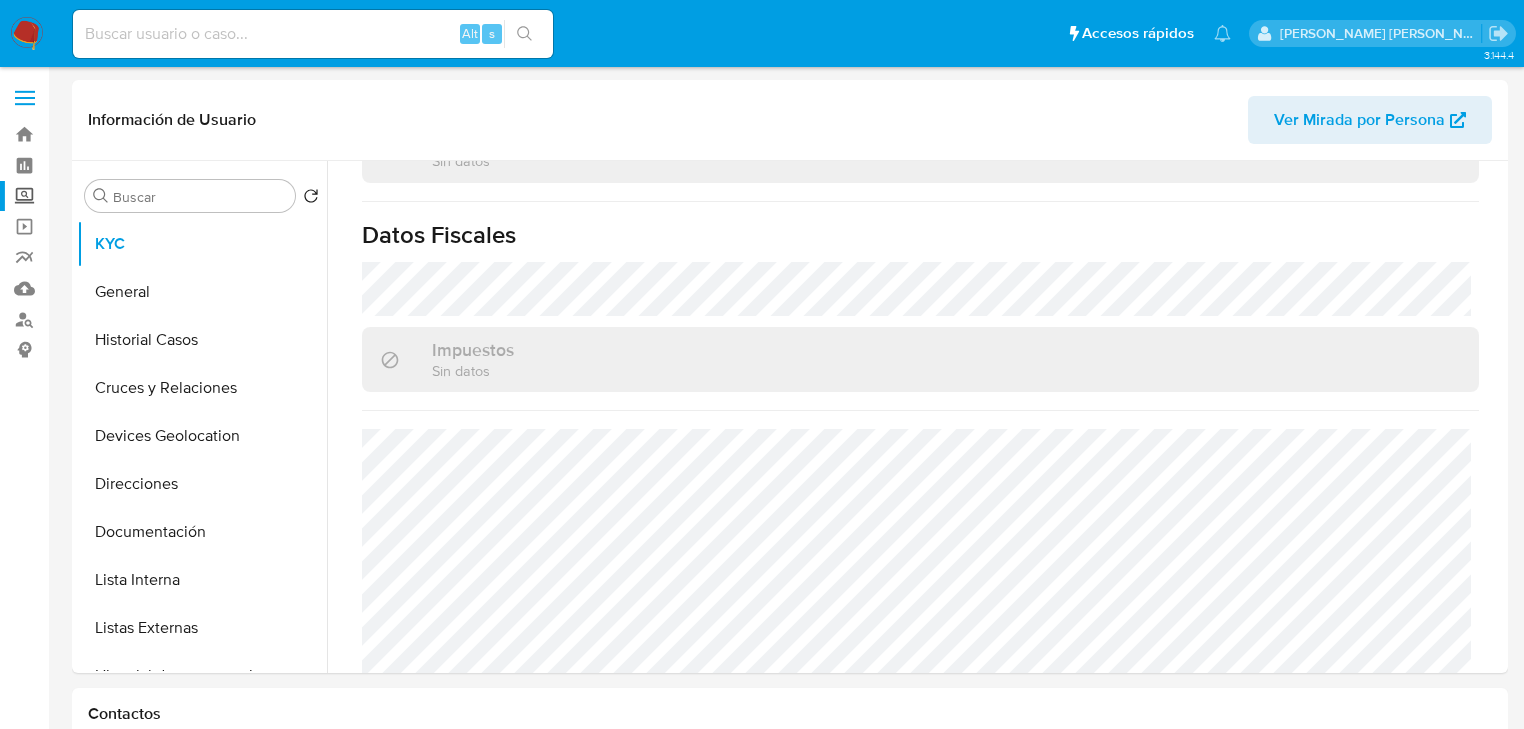 click on "Screening" at bounding box center [119, 196] 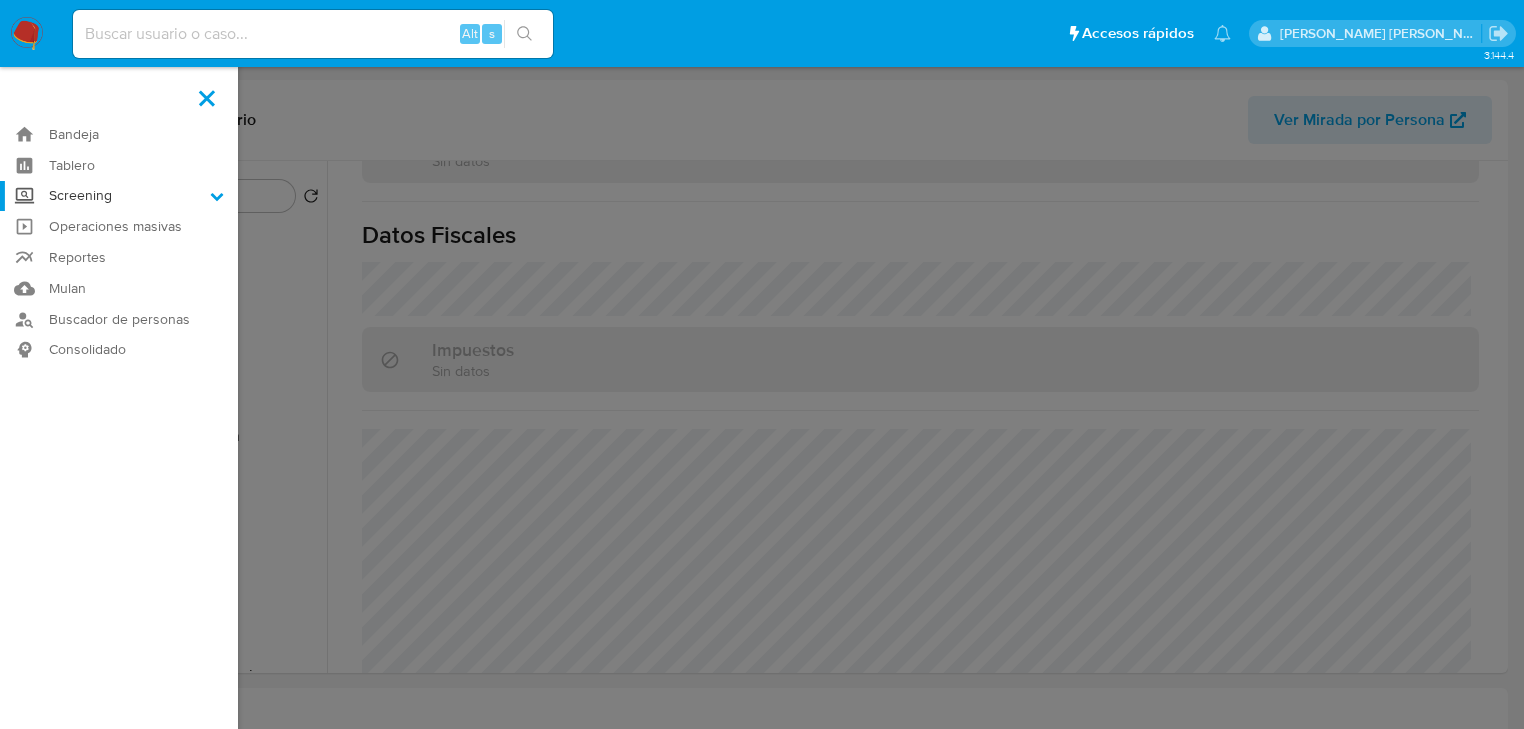click on "Screening" at bounding box center [0, 0] 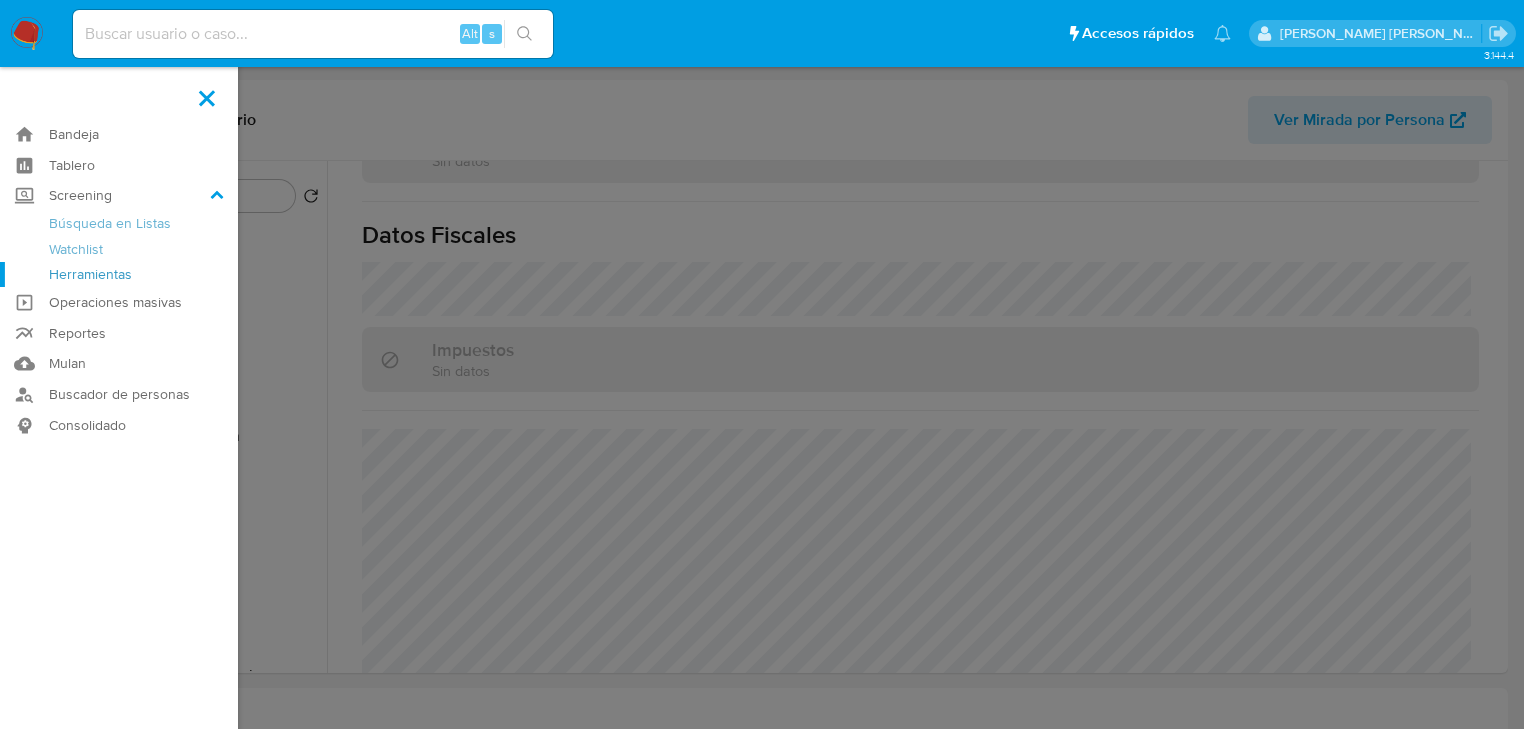 click on "Herramientas" at bounding box center (119, 274) 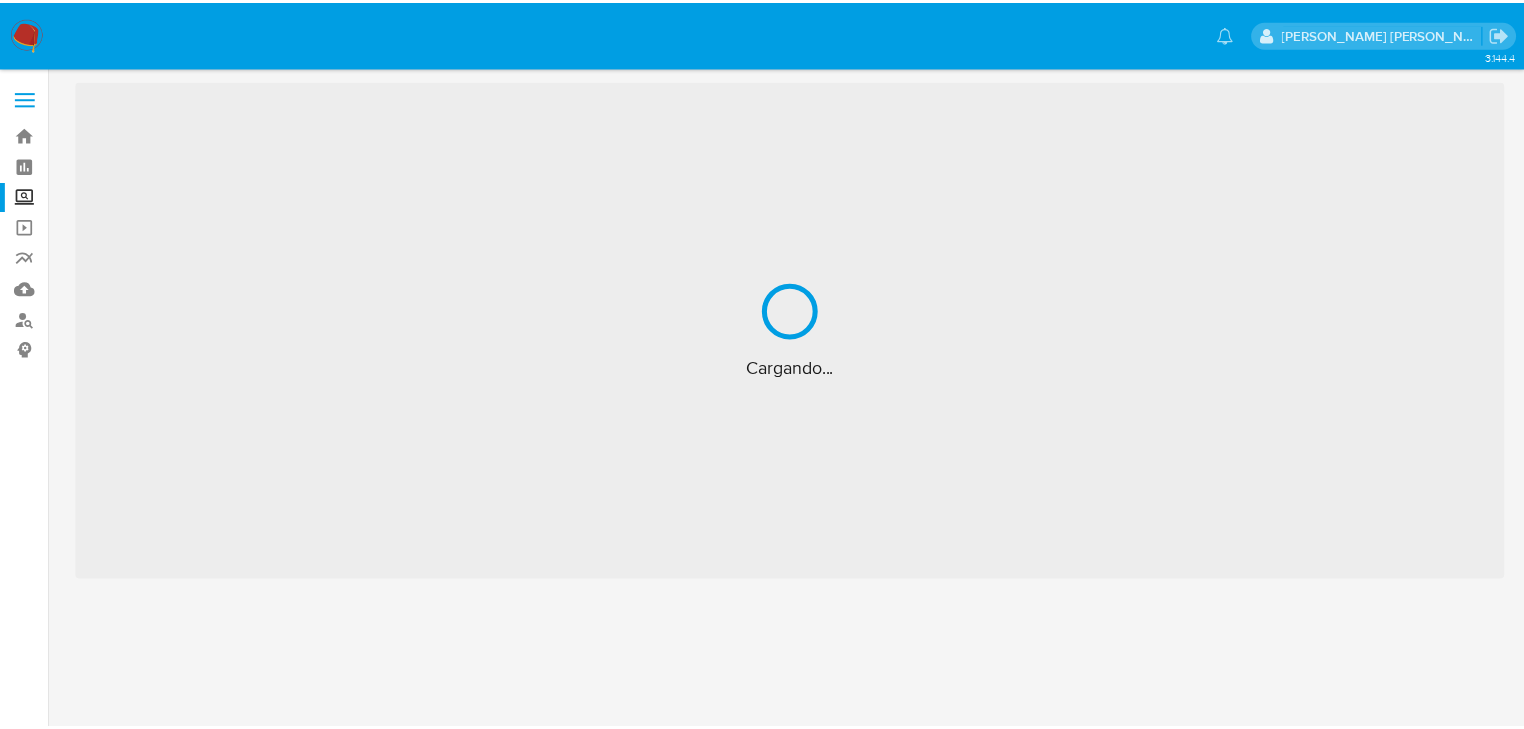 scroll, scrollTop: 0, scrollLeft: 0, axis: both 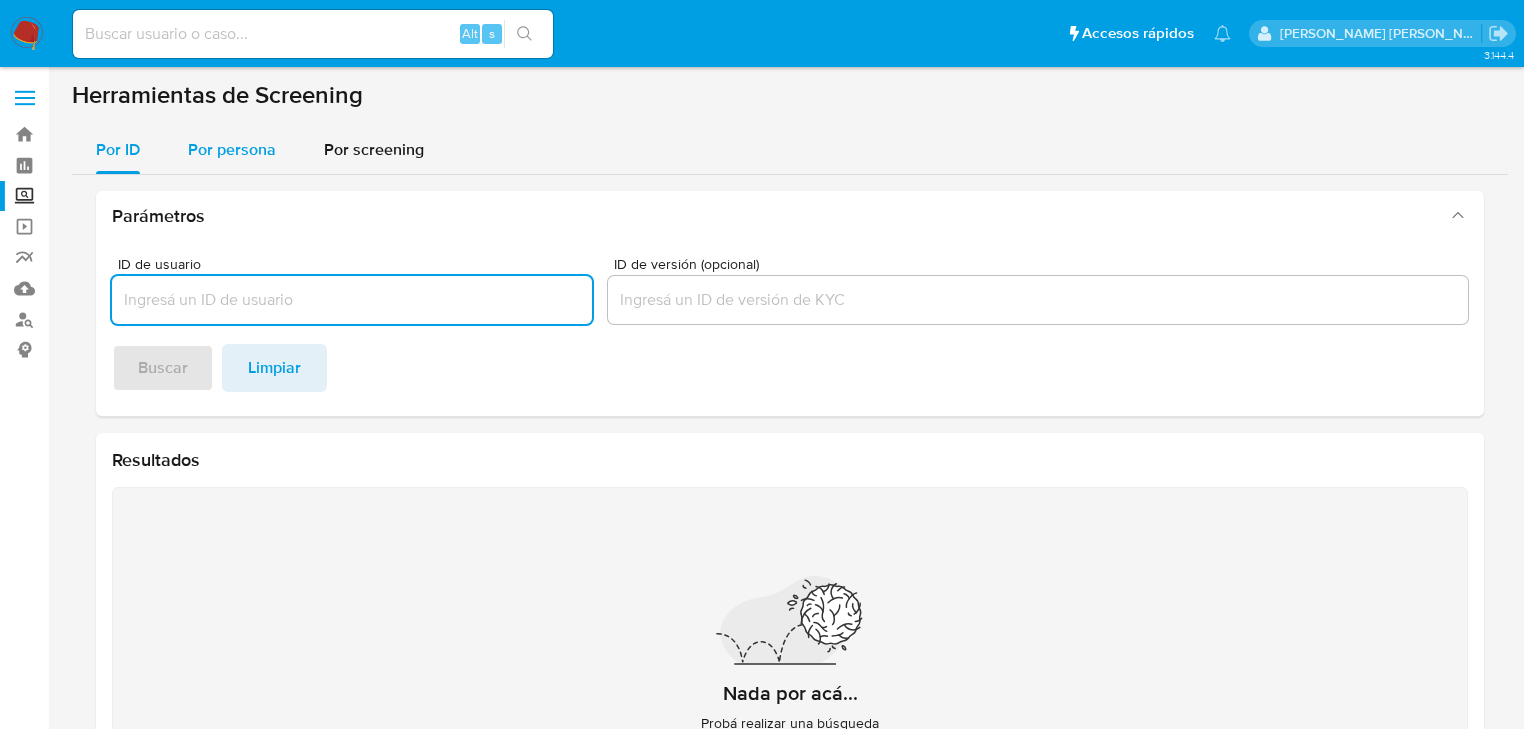 click on "Por persona" at bounding box center (232, 149) 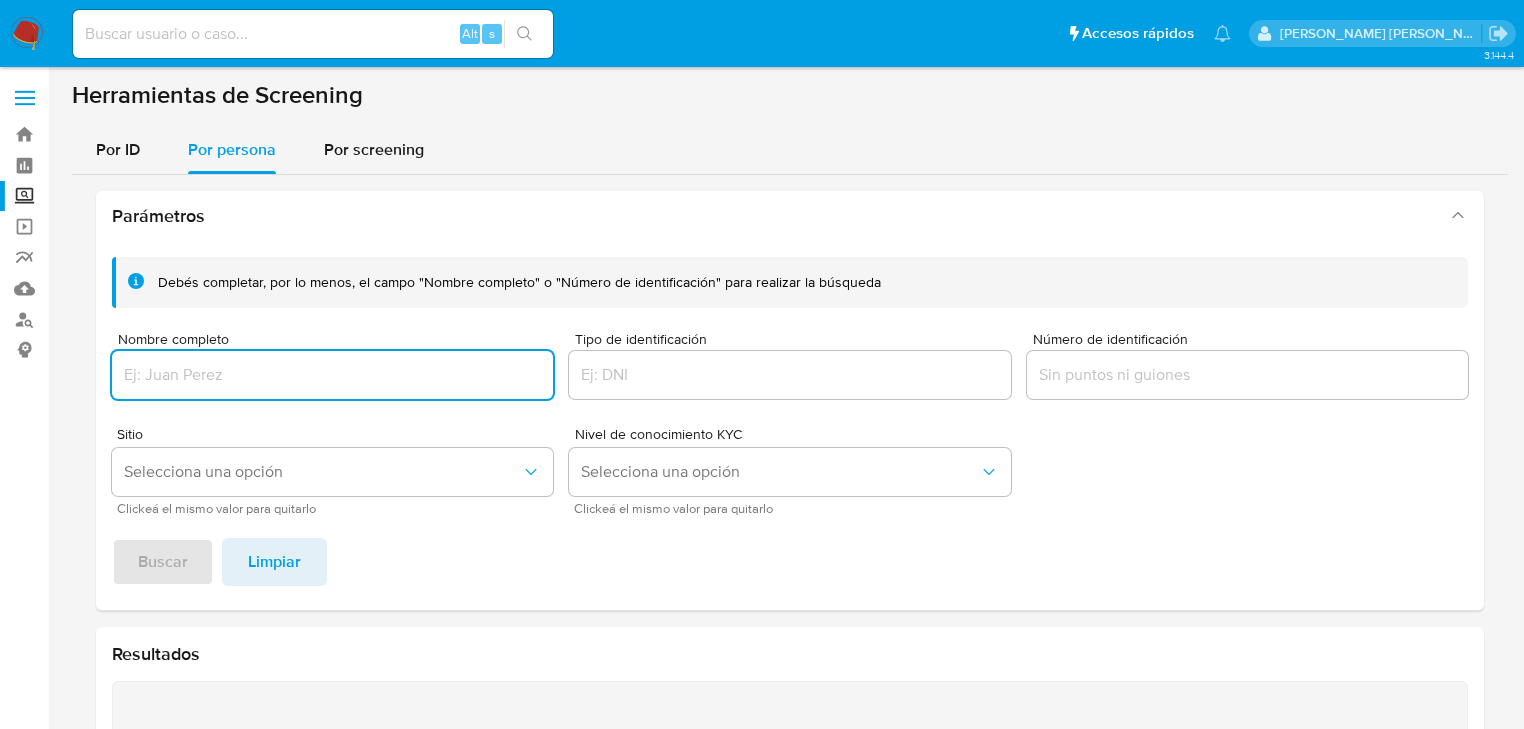 click at bounding box center [332, 375] 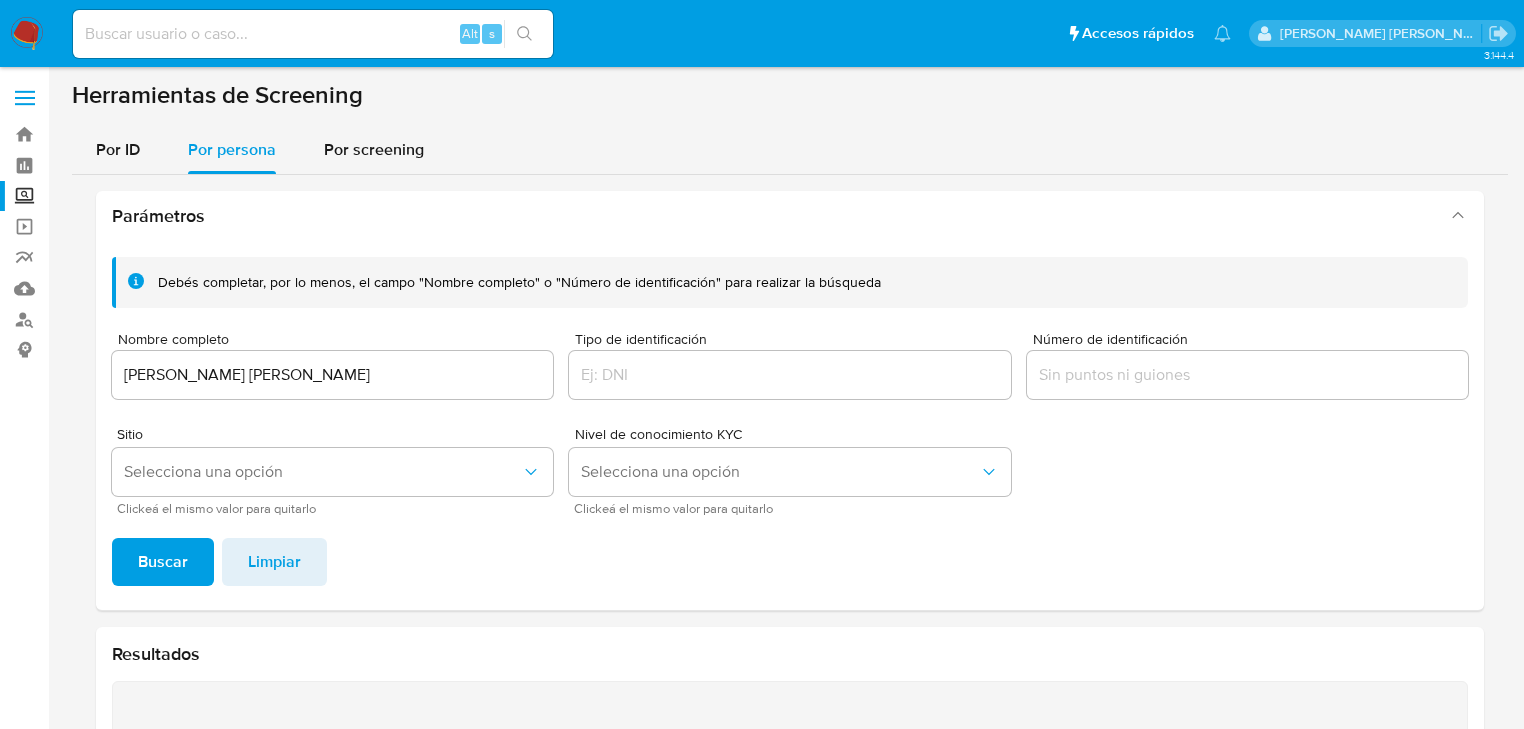 click on "[PERSON_NAME] [PERSON_NAME]" at bounding box center (332, 375) 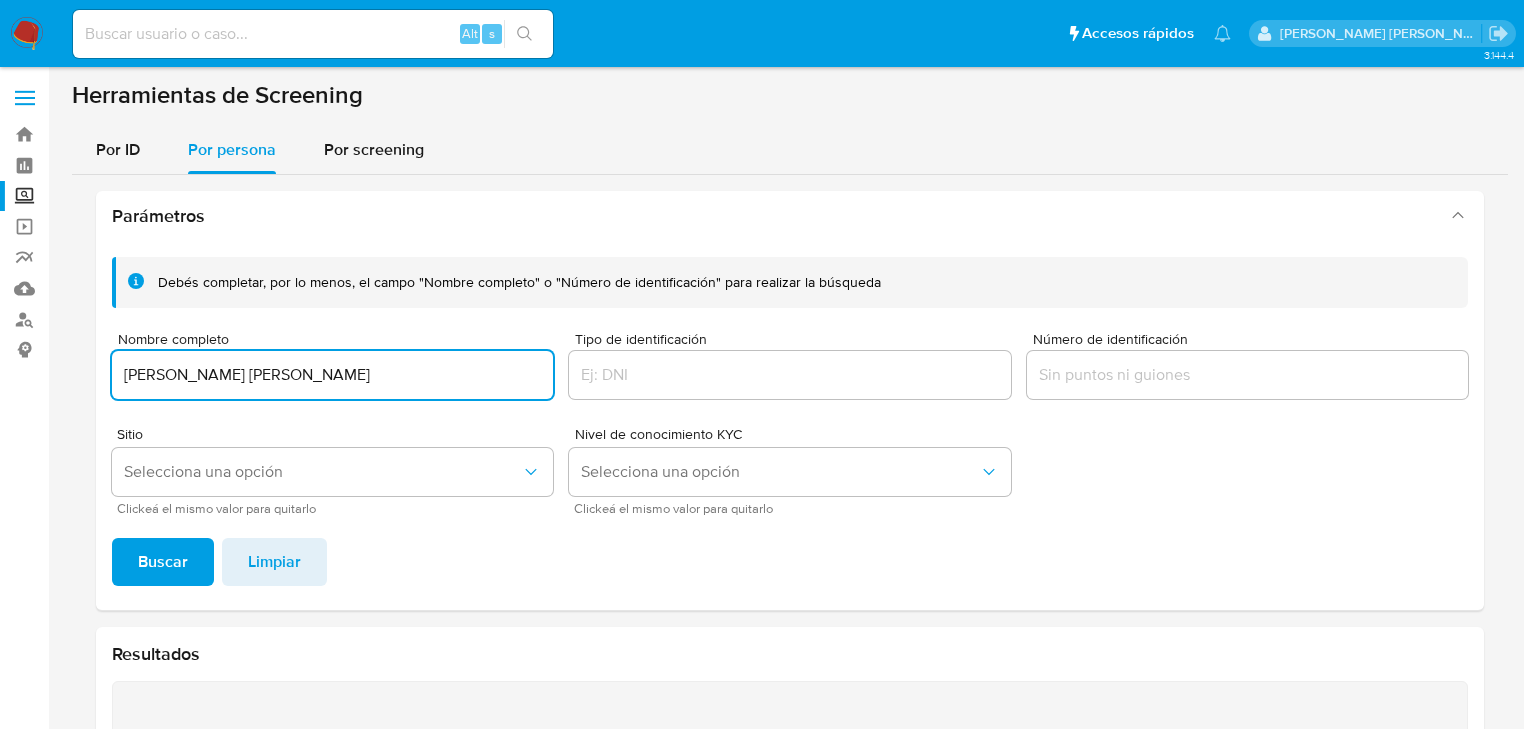 click on "[PERSON_NAME] [PERSON_NAME]" at bounding box center (332, 375) 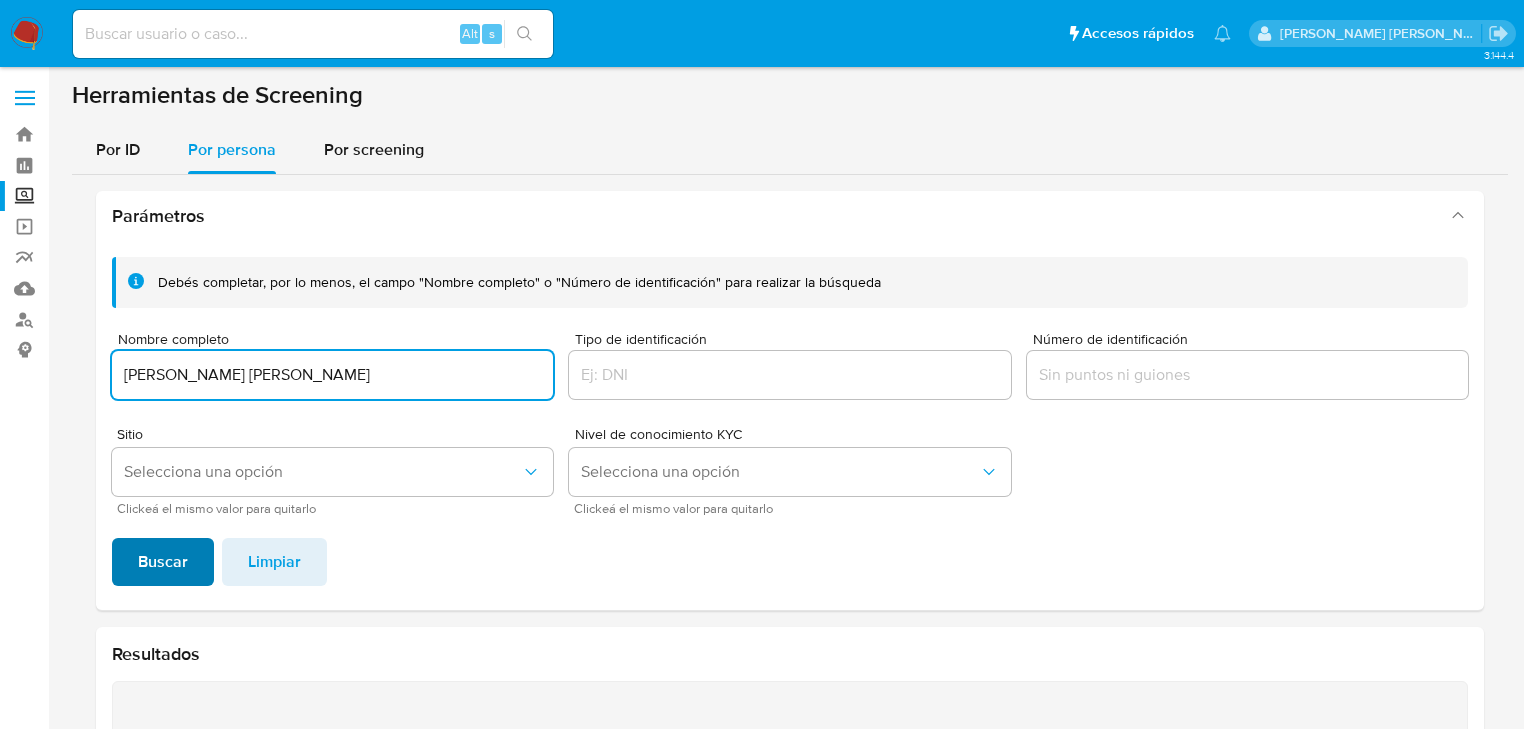 type on "[PERSON_NAME] [PERSON_NAME]" 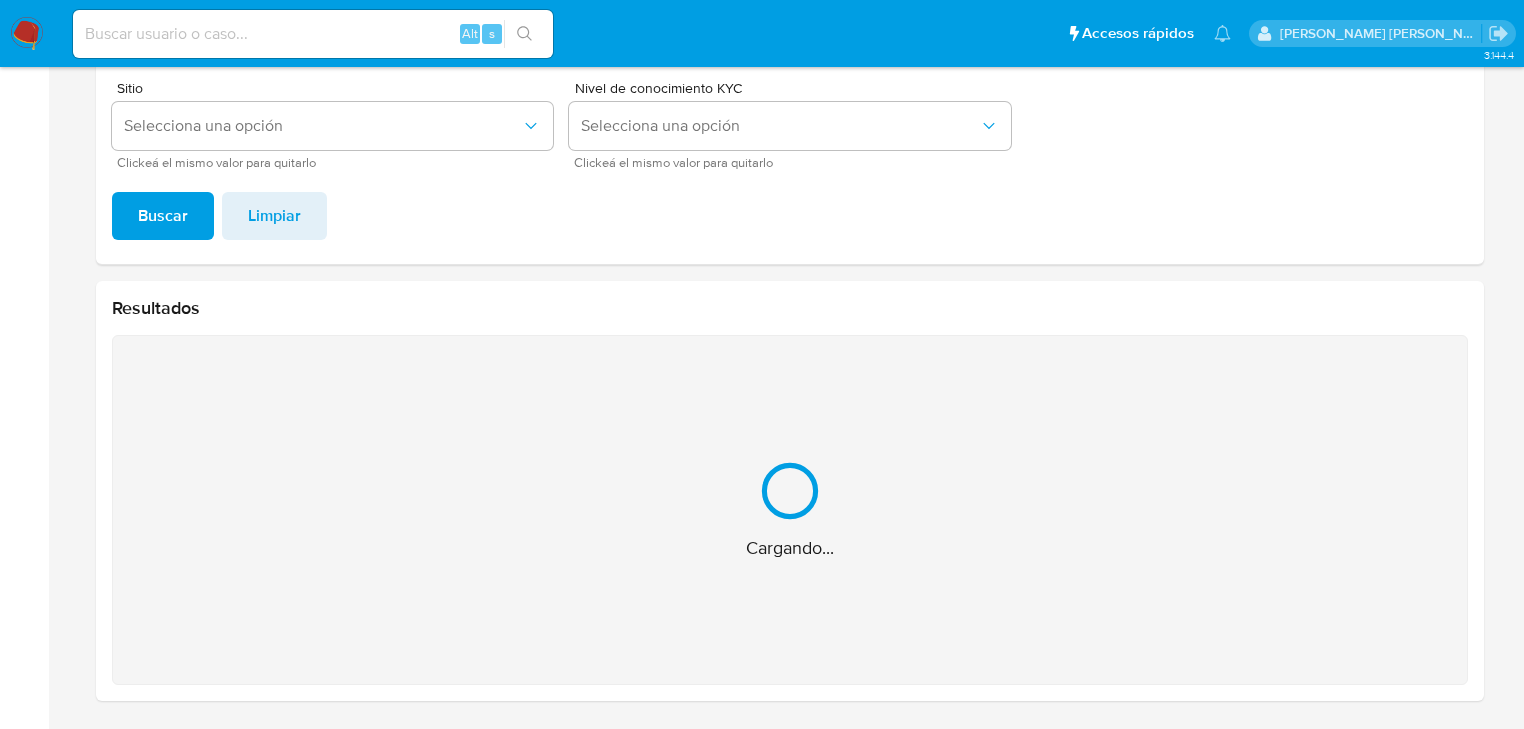 scroll, scrollTop: 28, scrollLeft: 0, axis: vertical 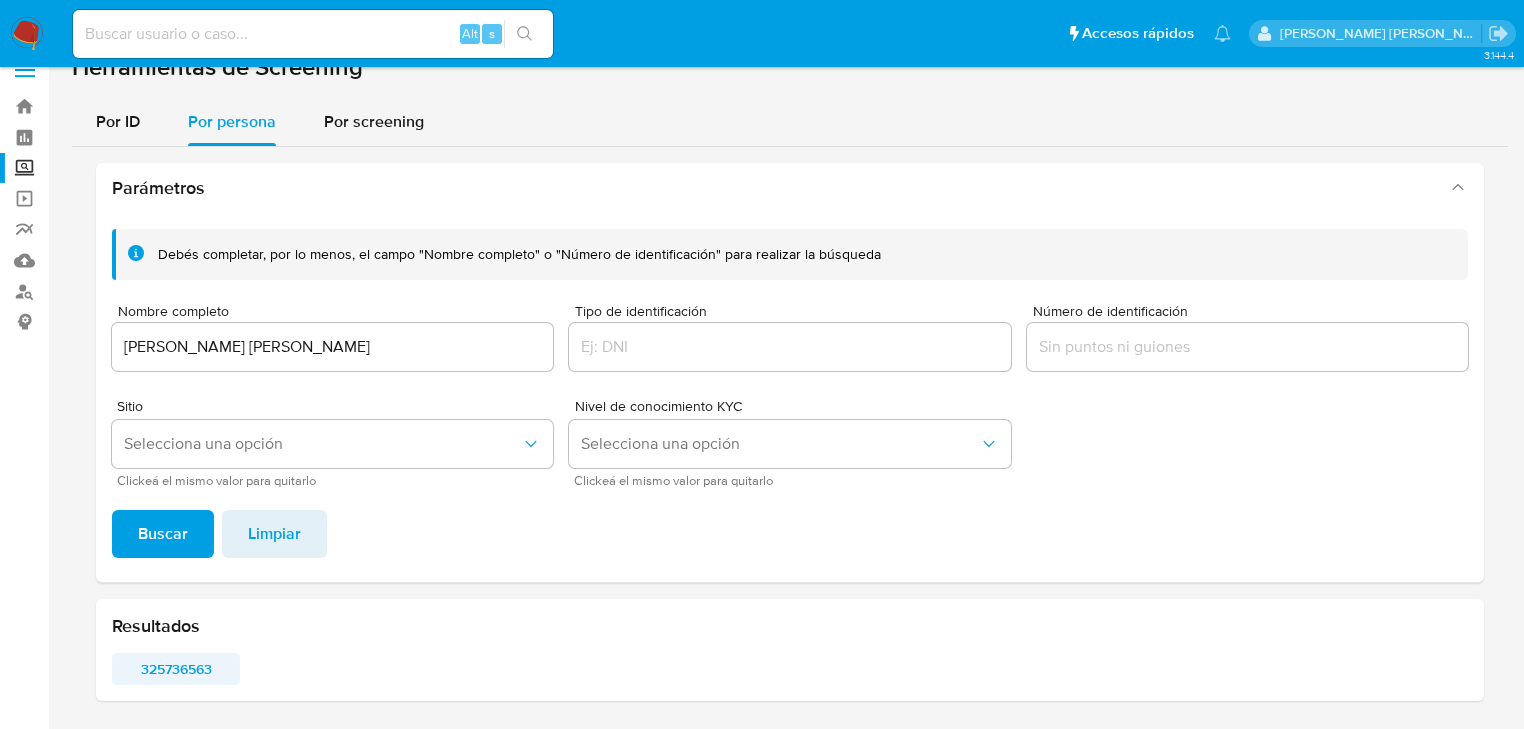 click on "325736563" at bounding box center [176, 669] 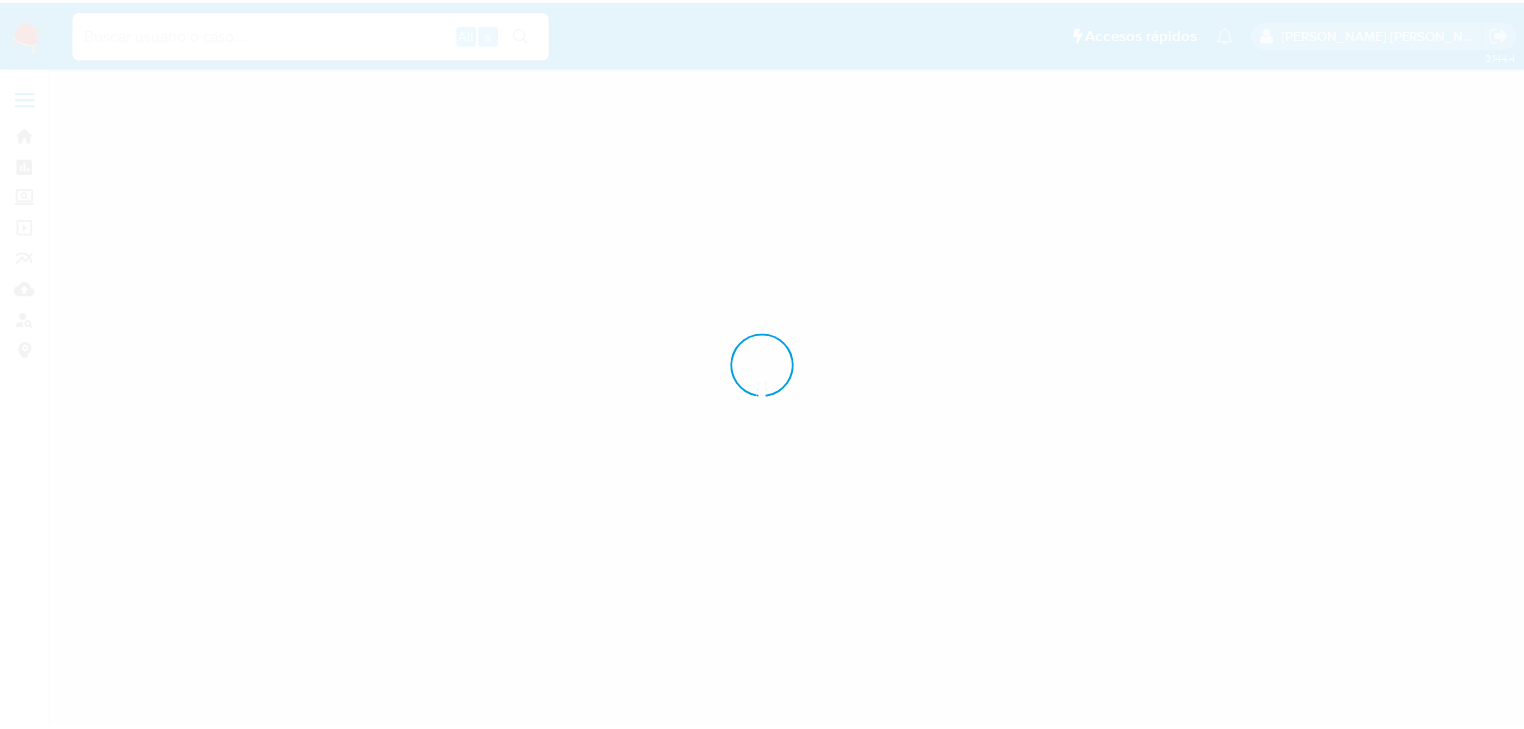 scroll, scrollTop: 0, scrollLeft: 0, axis: both 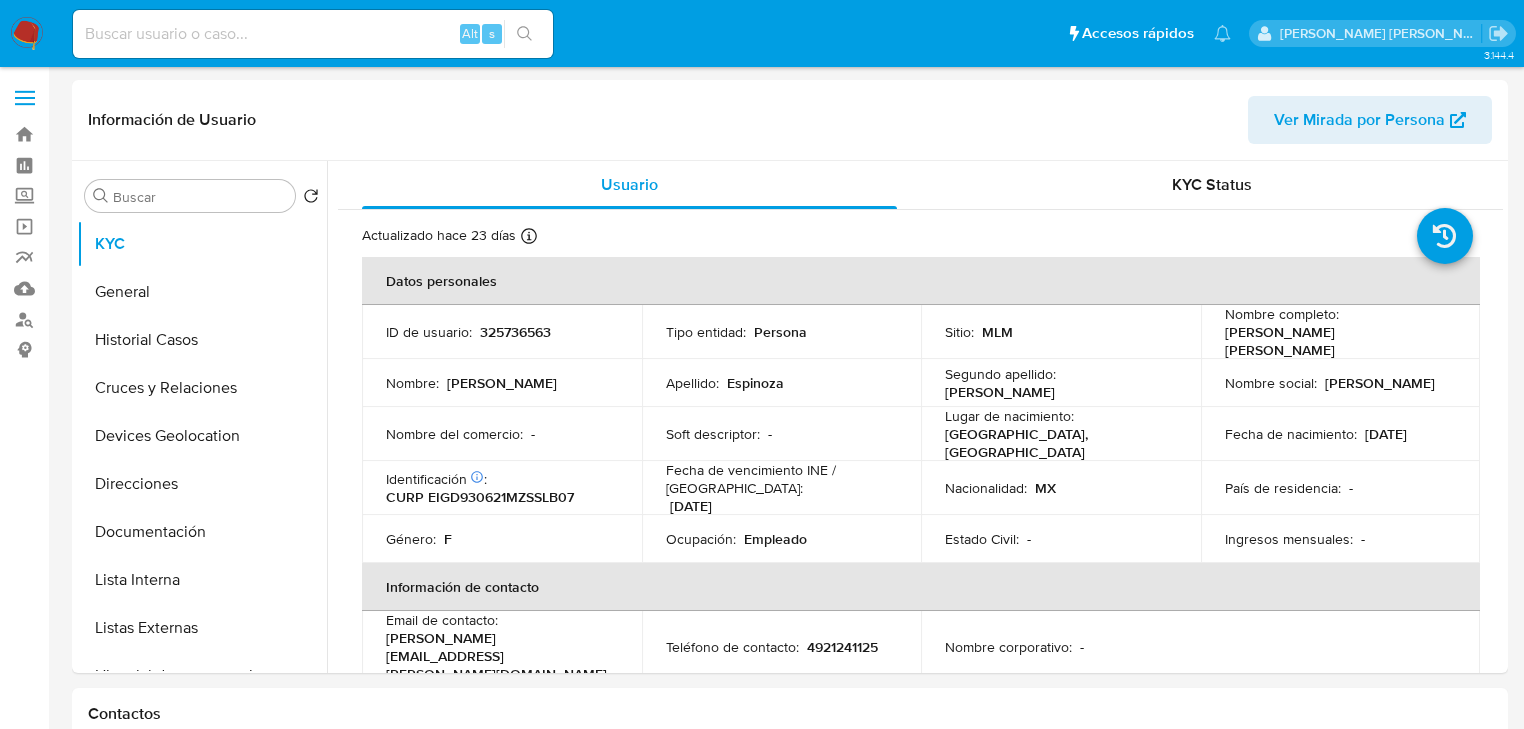 select on "10" 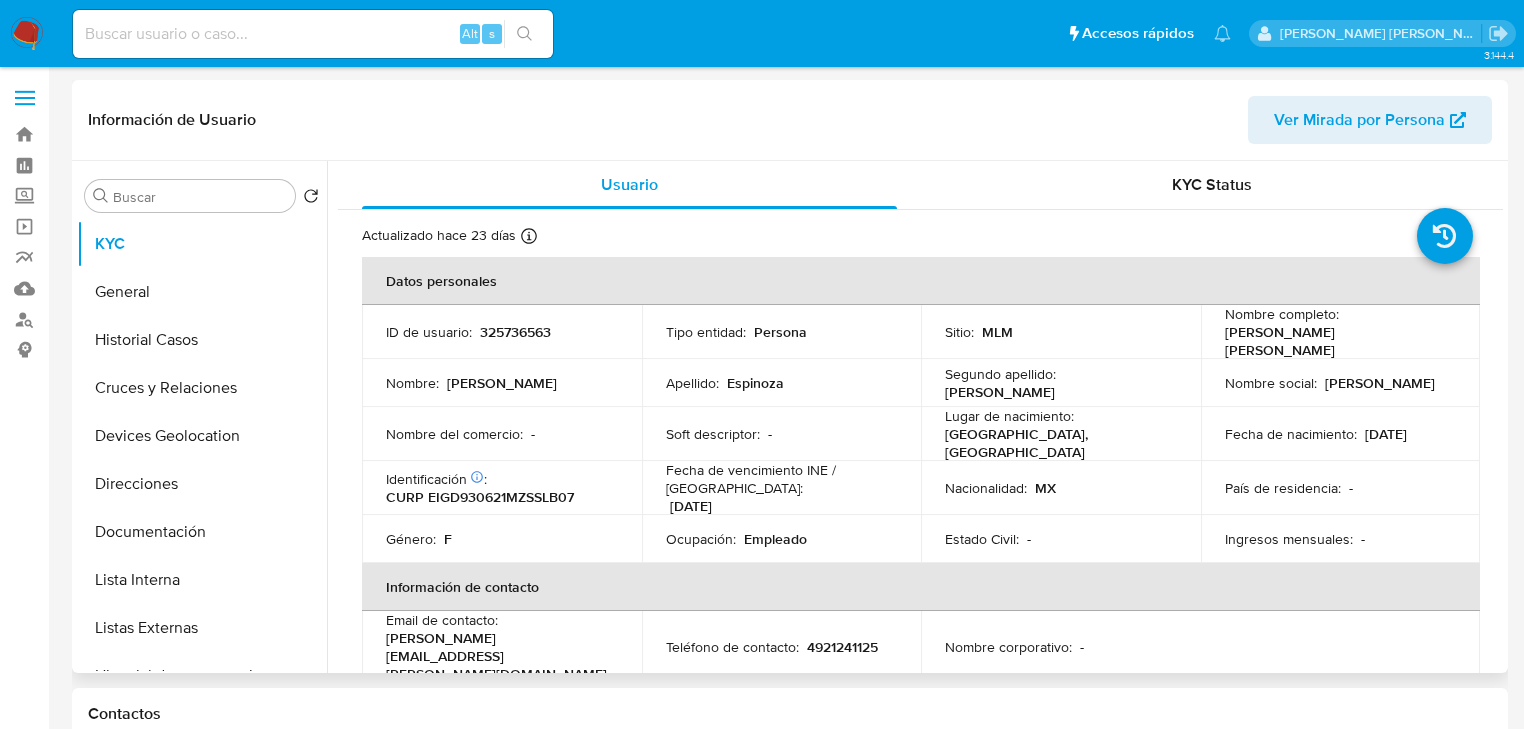 scroll, scrollTop: 400, scrollLeft: 0, axis: vertical 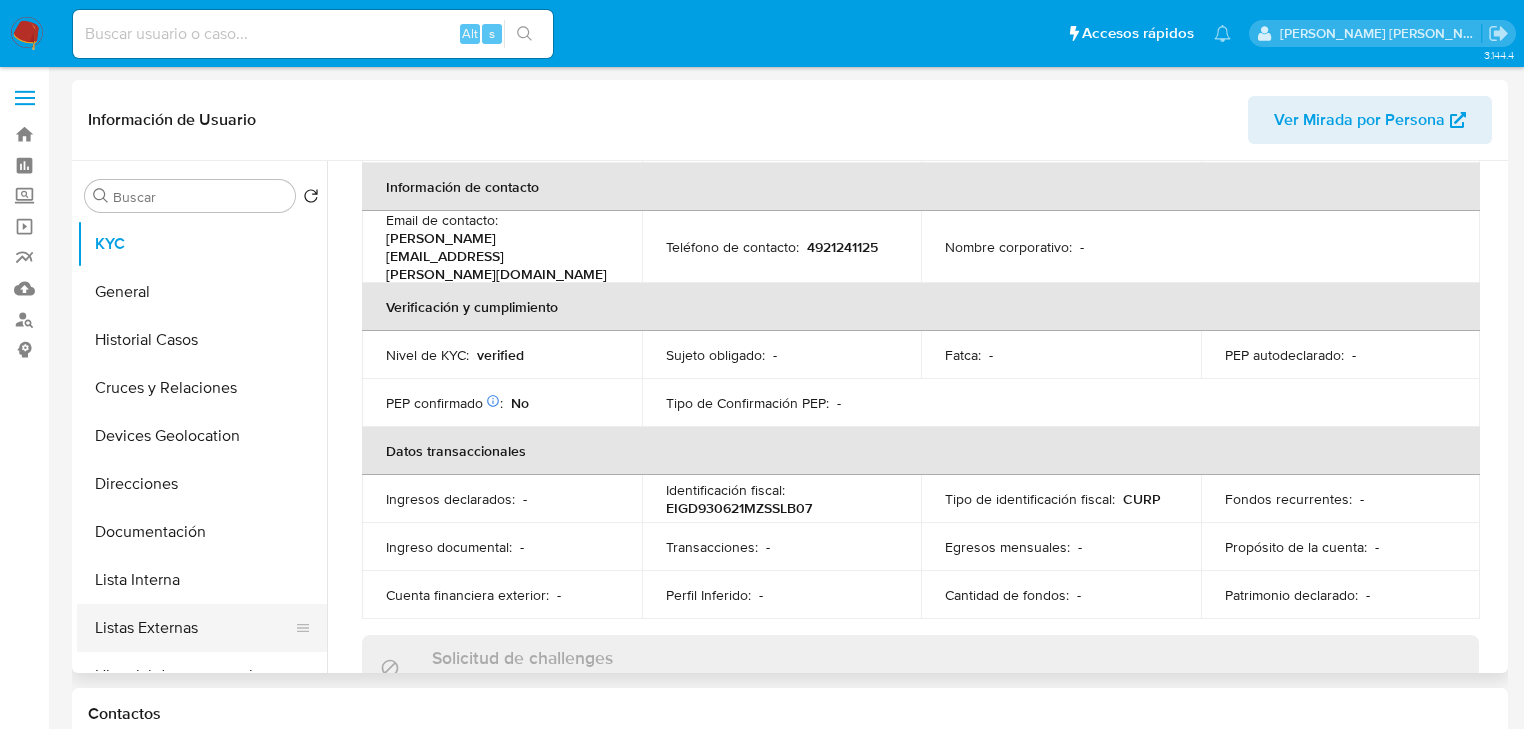 click on "Listas Externas" at bounding box center [194, 628] 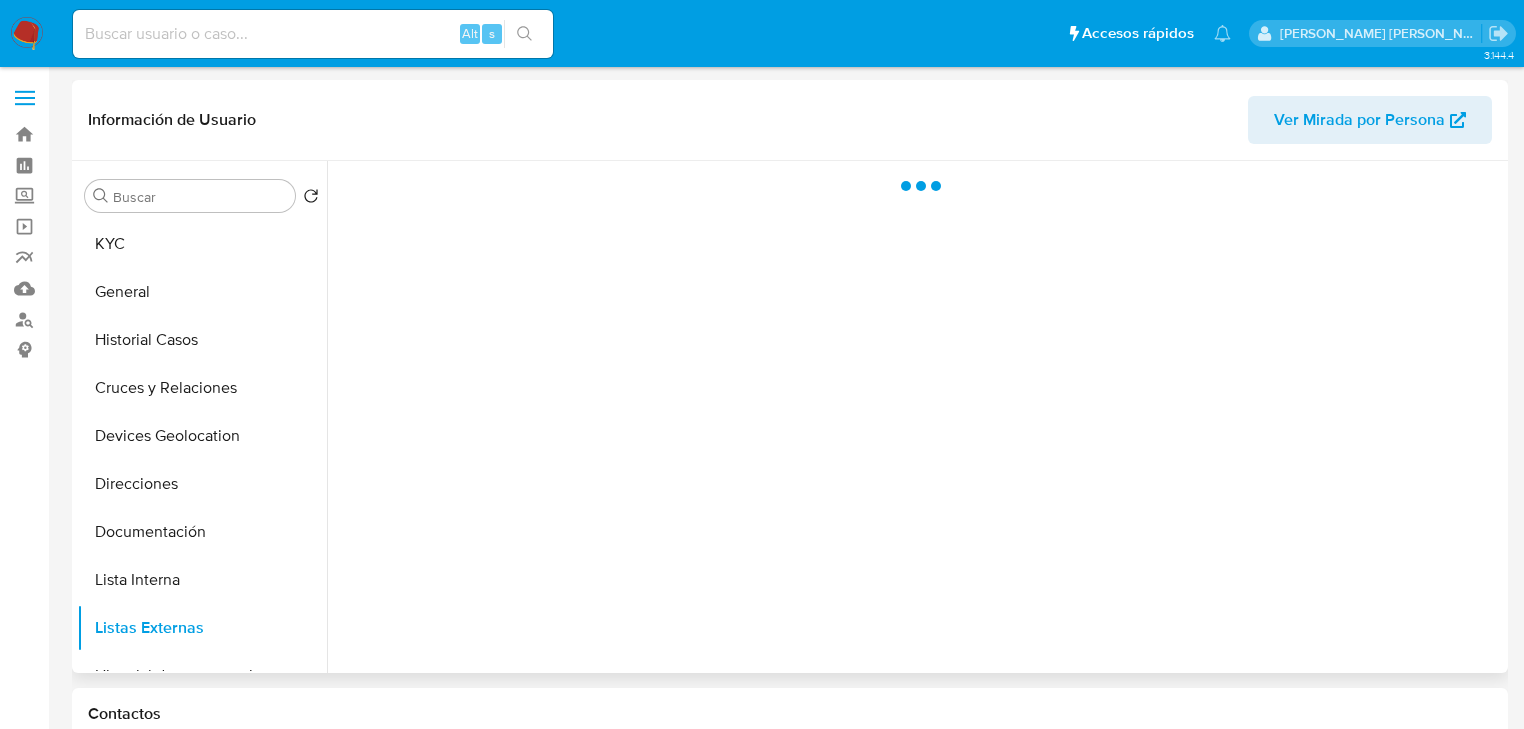 scroll, scrollTop: 0, scrollLeft: 0, axis: both 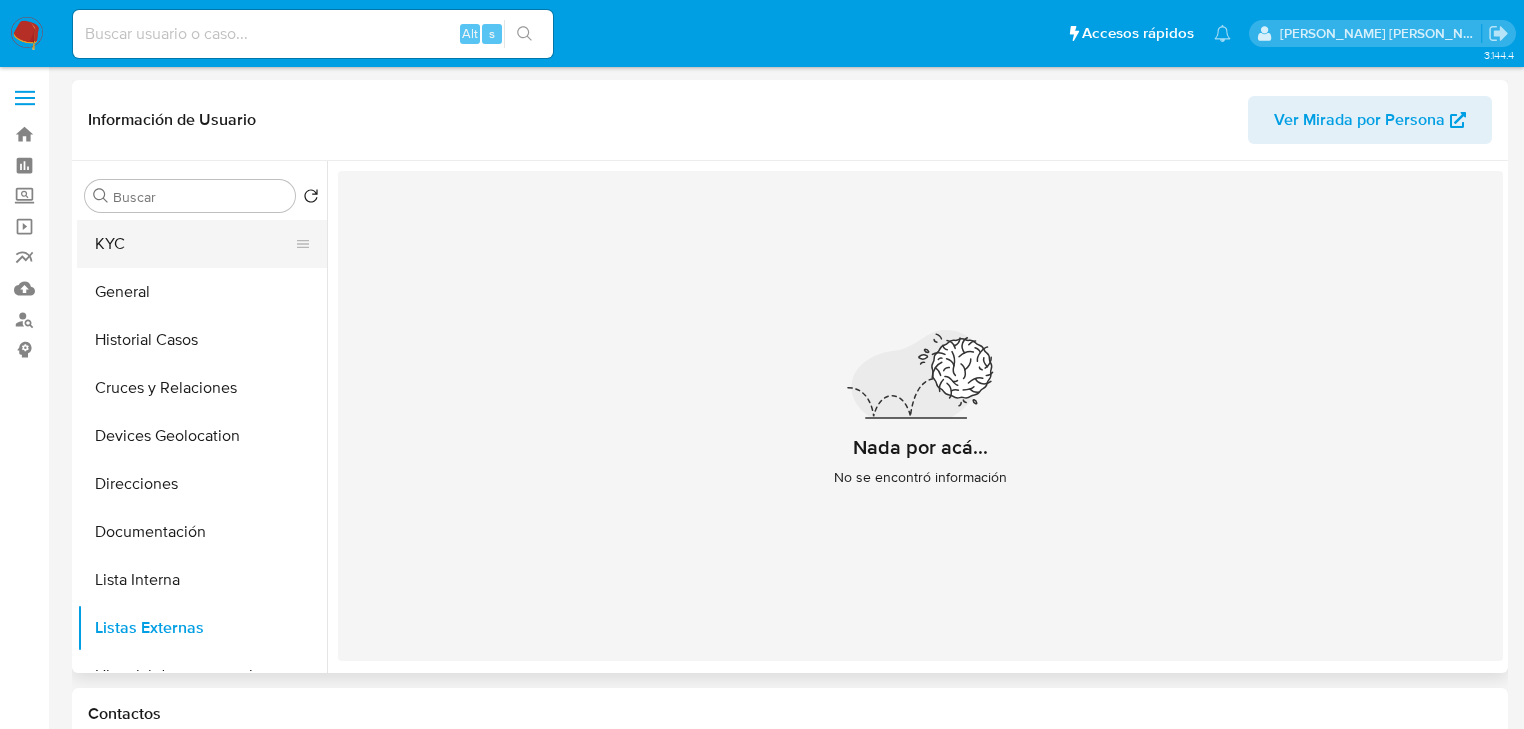 click on "KYC" at bounding box center (194, 244) 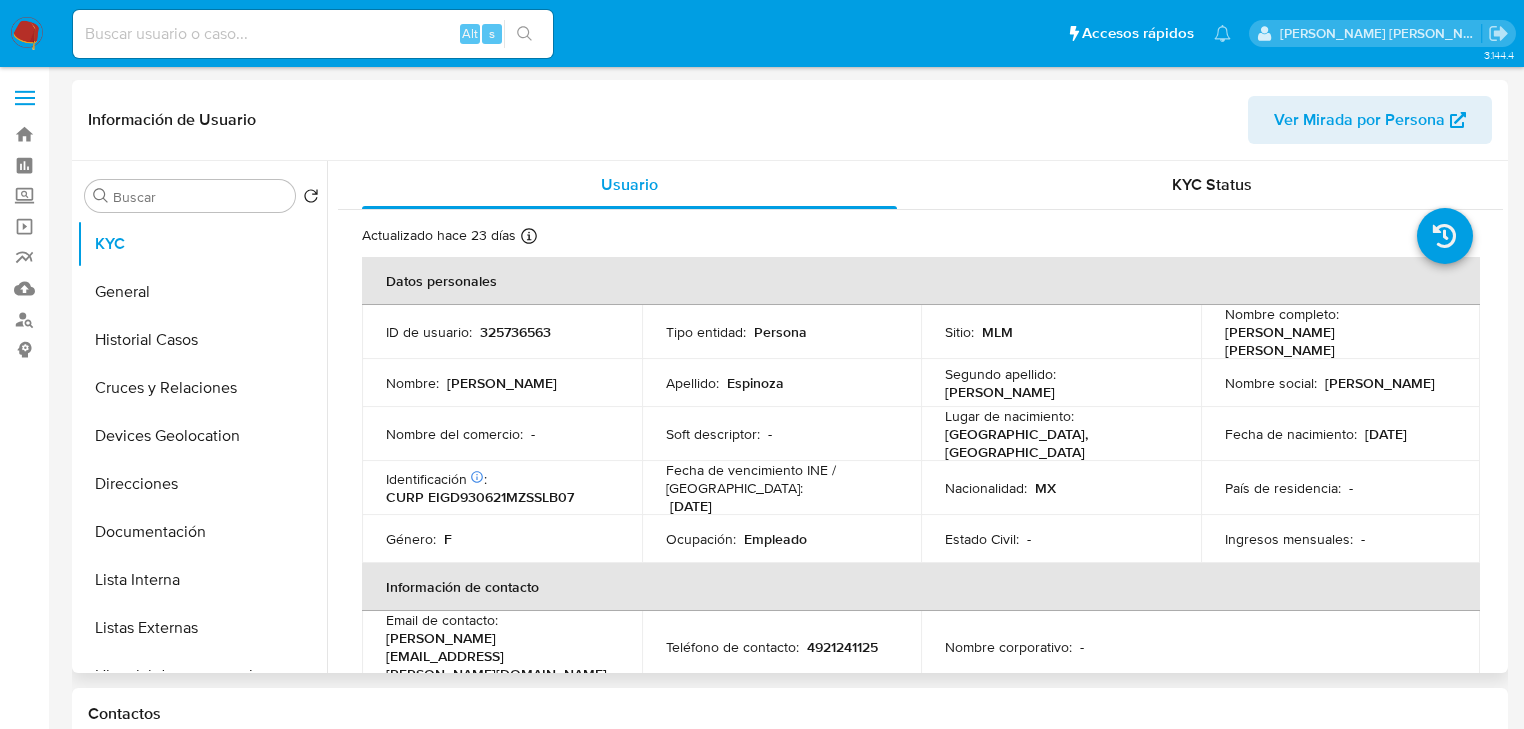 click on "CURP EIGD930621MZSSLB07" at bounding box center [480, 497] 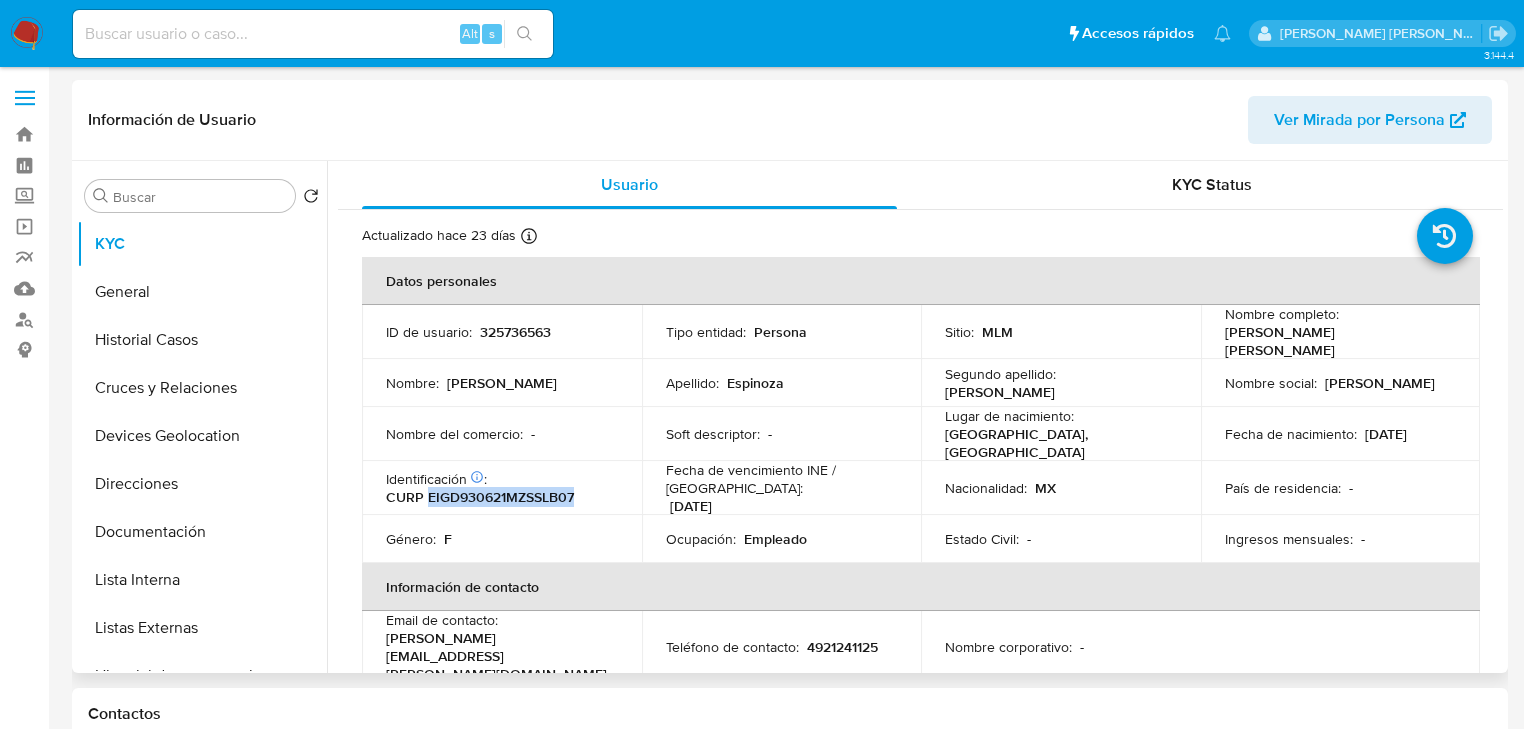 click on "CURP EIGD930621MZSSLB07" at bounding box center (480, 497) 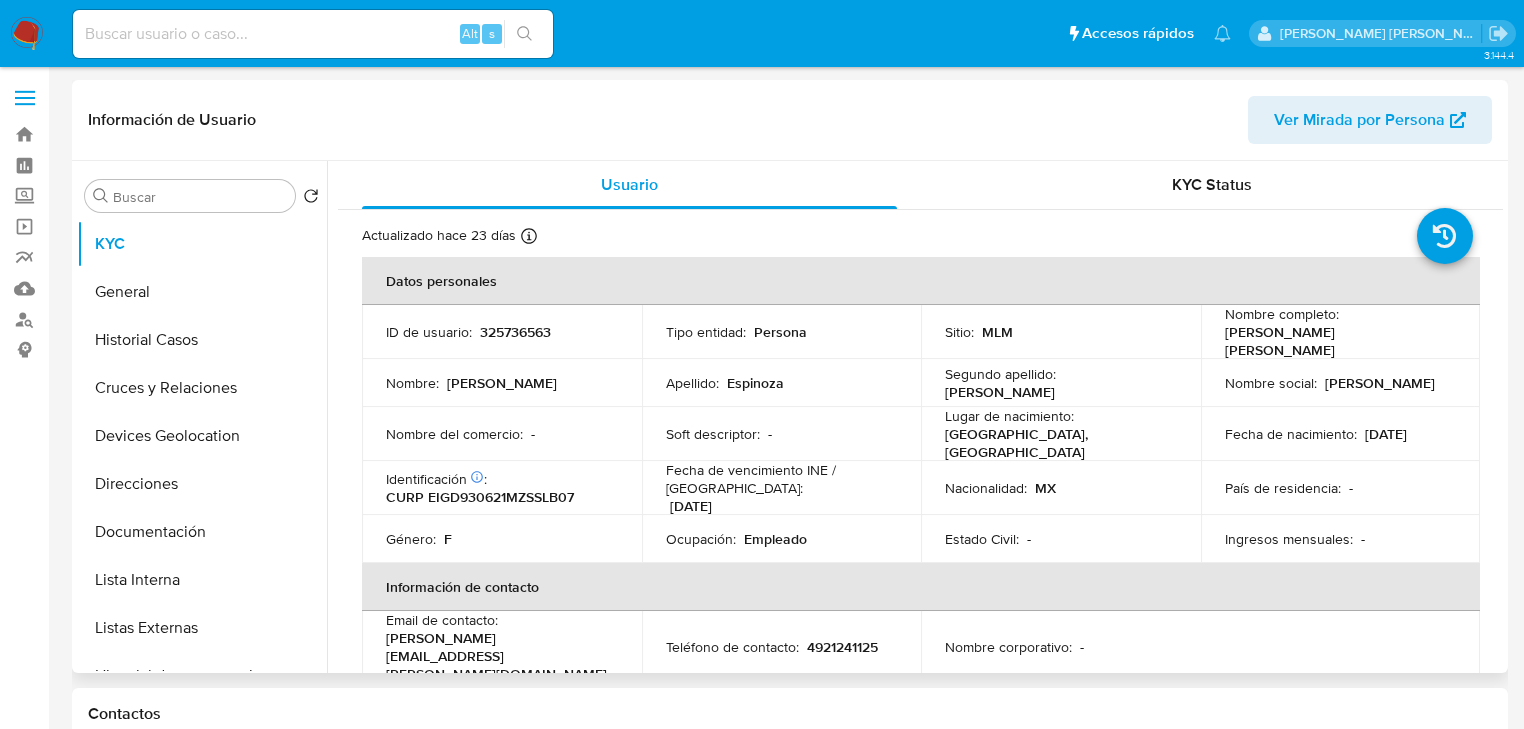 click on "325736563" at bounding box center (515, 332) 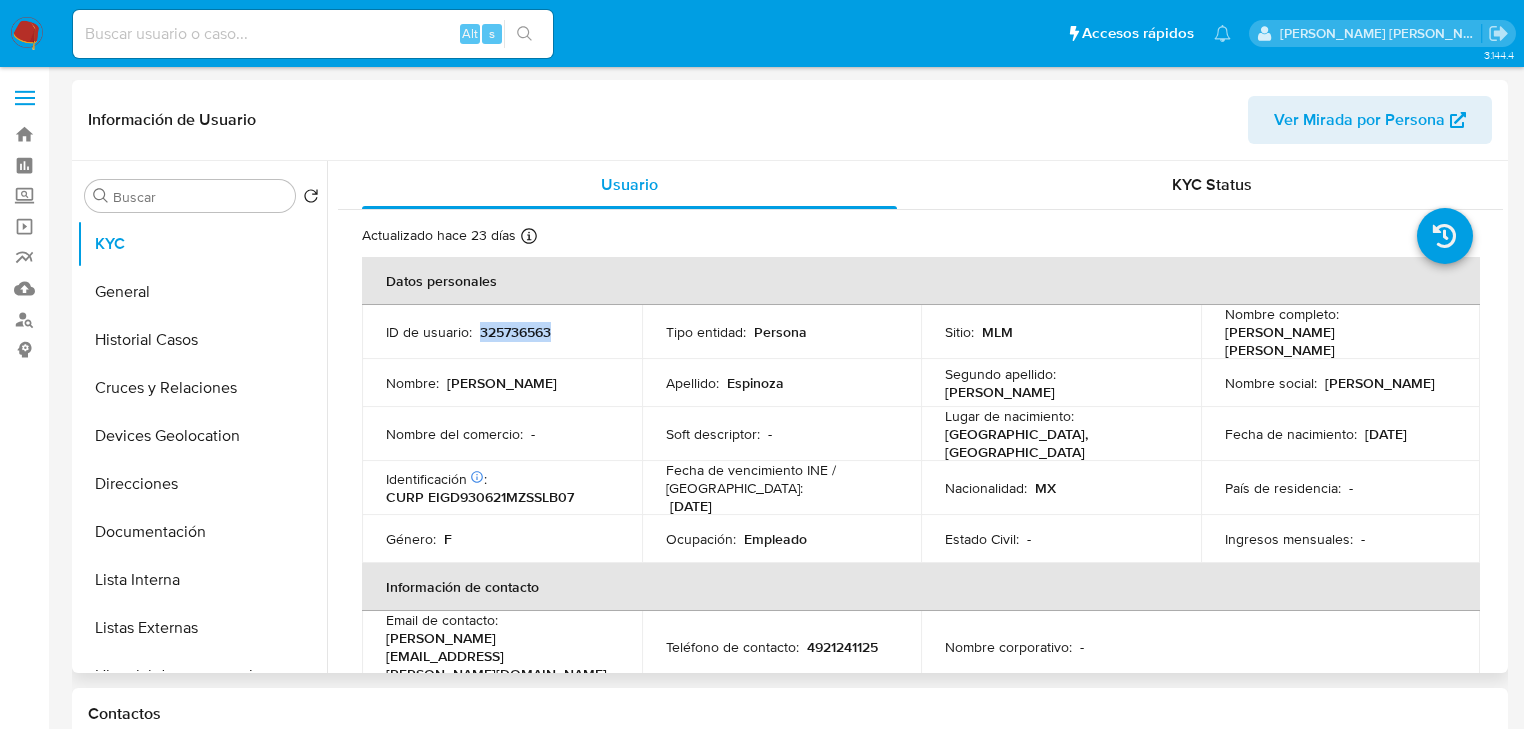 click on "325736563" at bounding box center [515, 332] 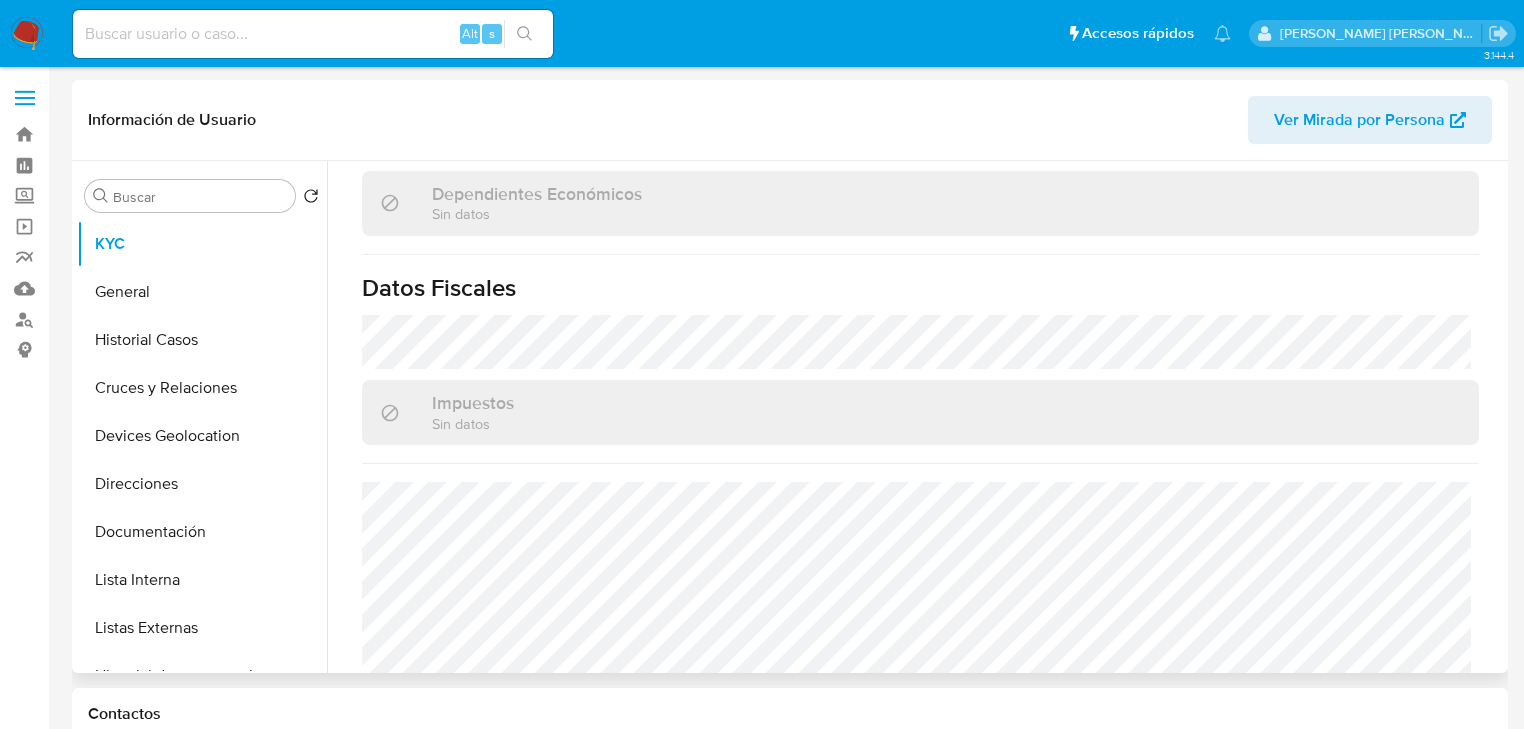 scroll, scrollTop: 1263, scrollLeft: 0, axis: vertical 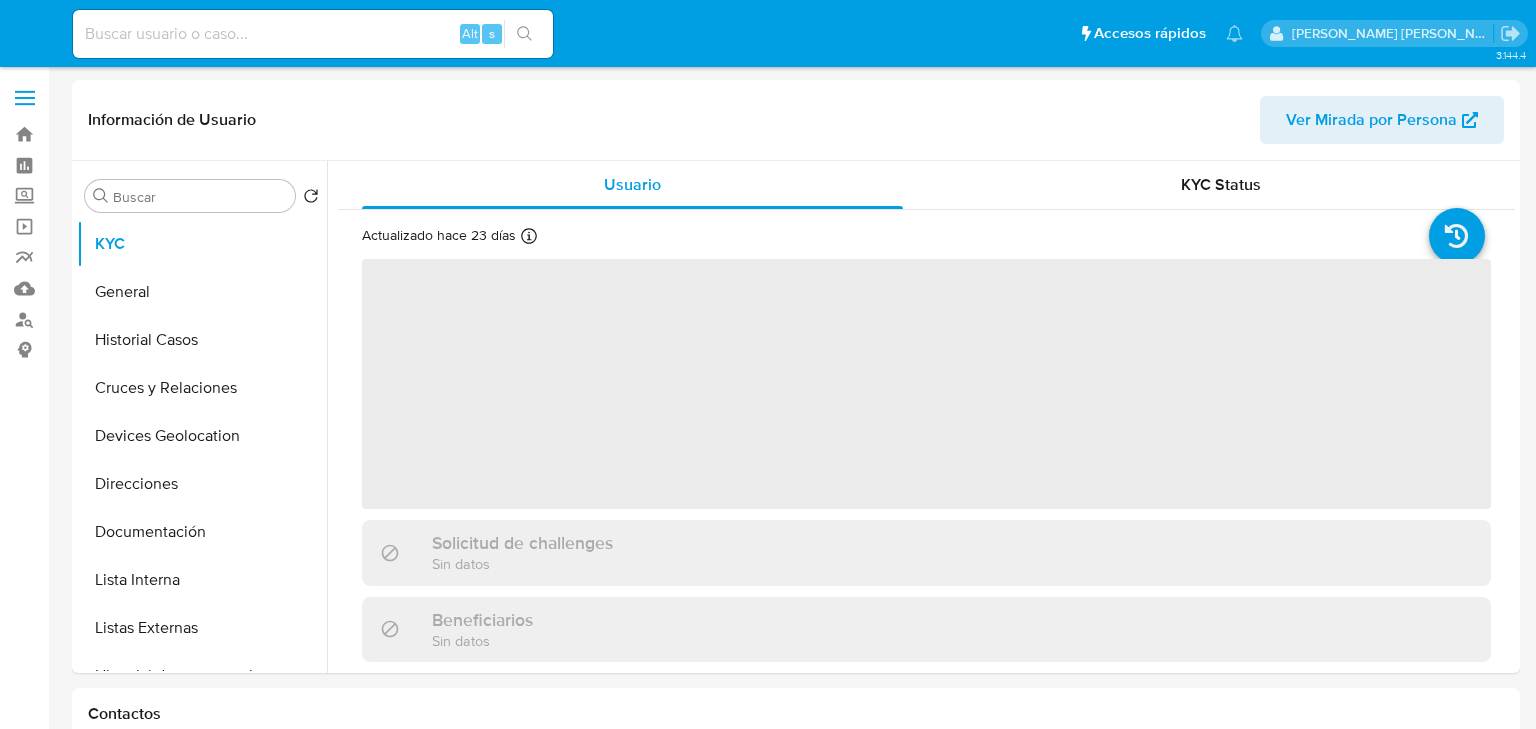 select on "10" 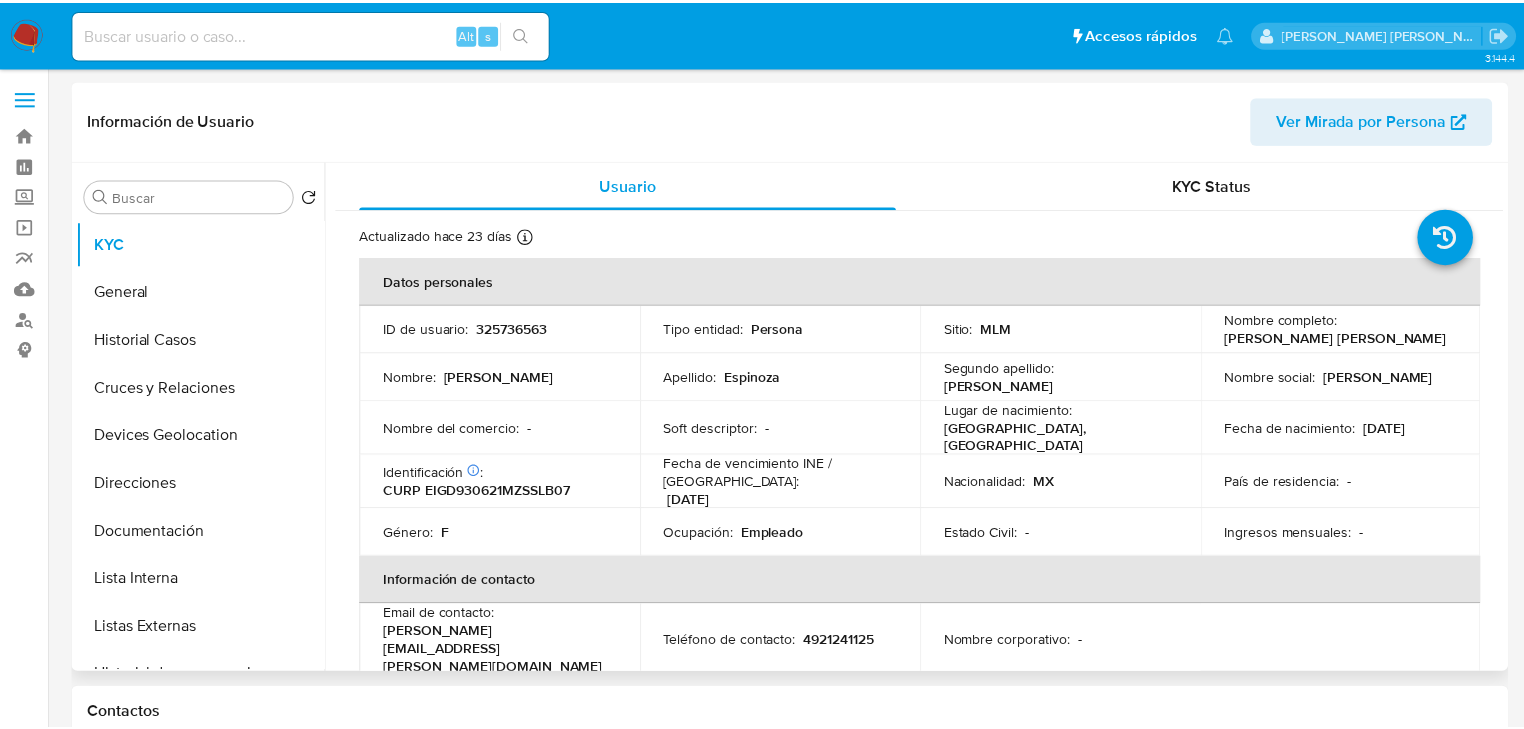 scroll, scrollTop: 0, scrollLeft: 0, axis: both 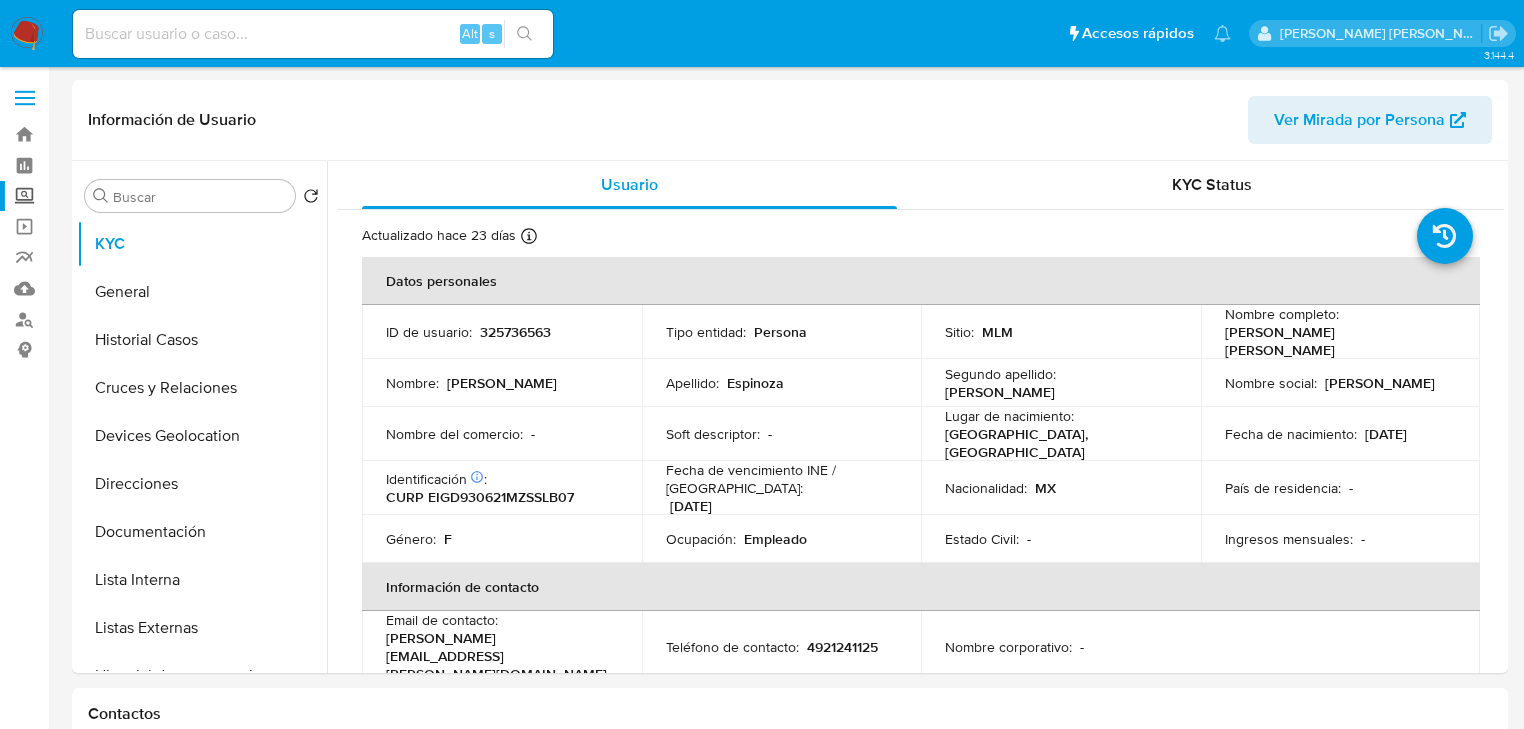click on "Screening" at bounding box center [119, 196] 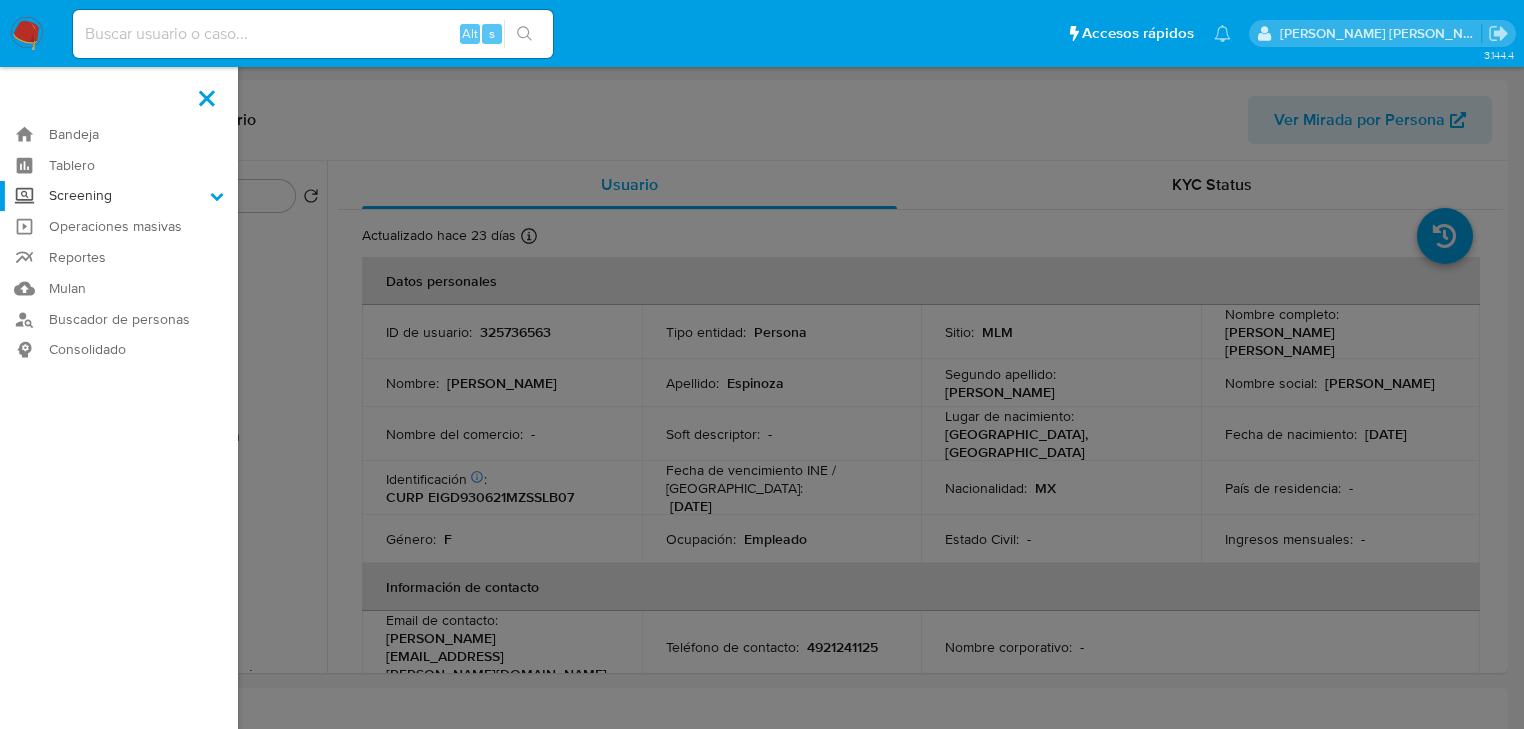 click on "Screening" at bounding box center [0, 0] 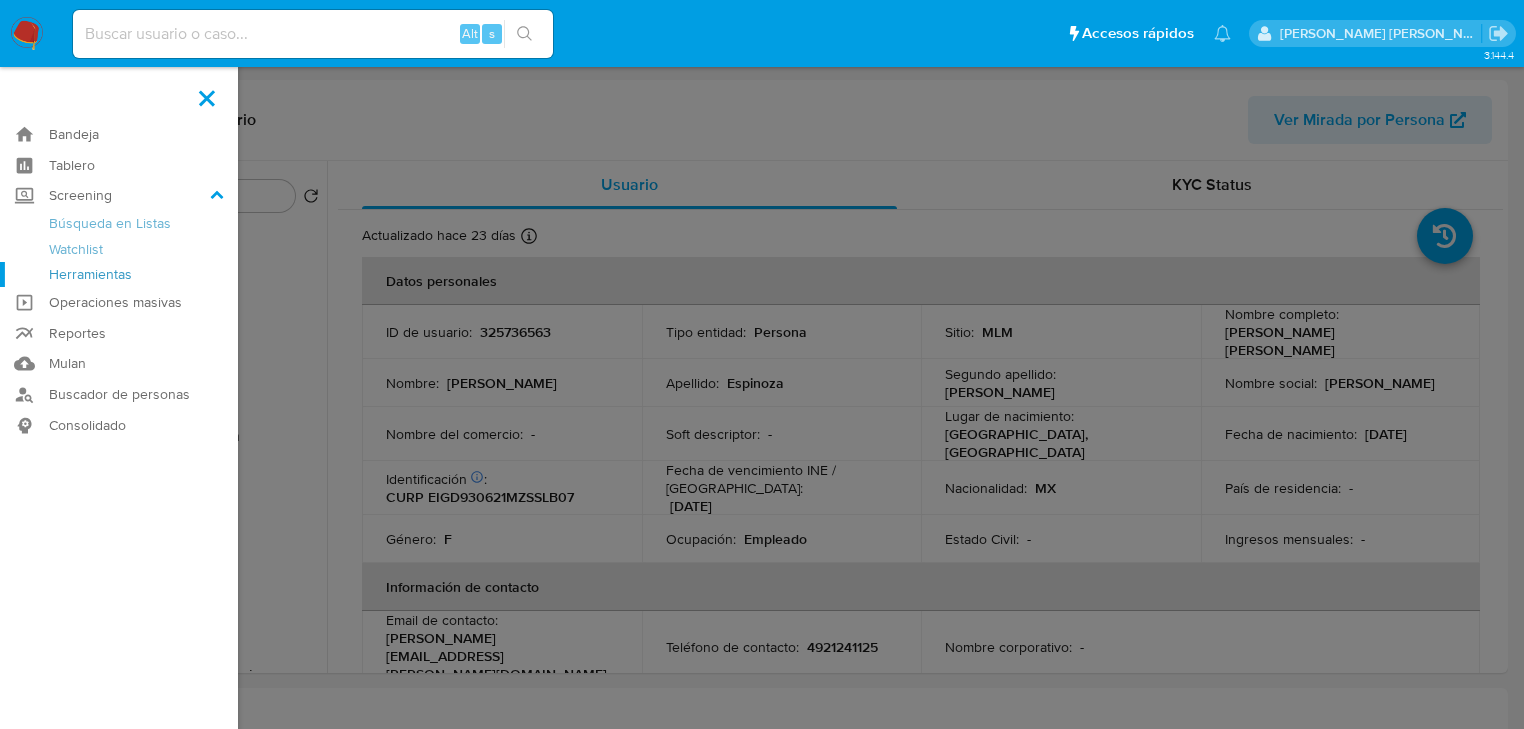 click on "Herramientas" at bounding box center (119, 274) 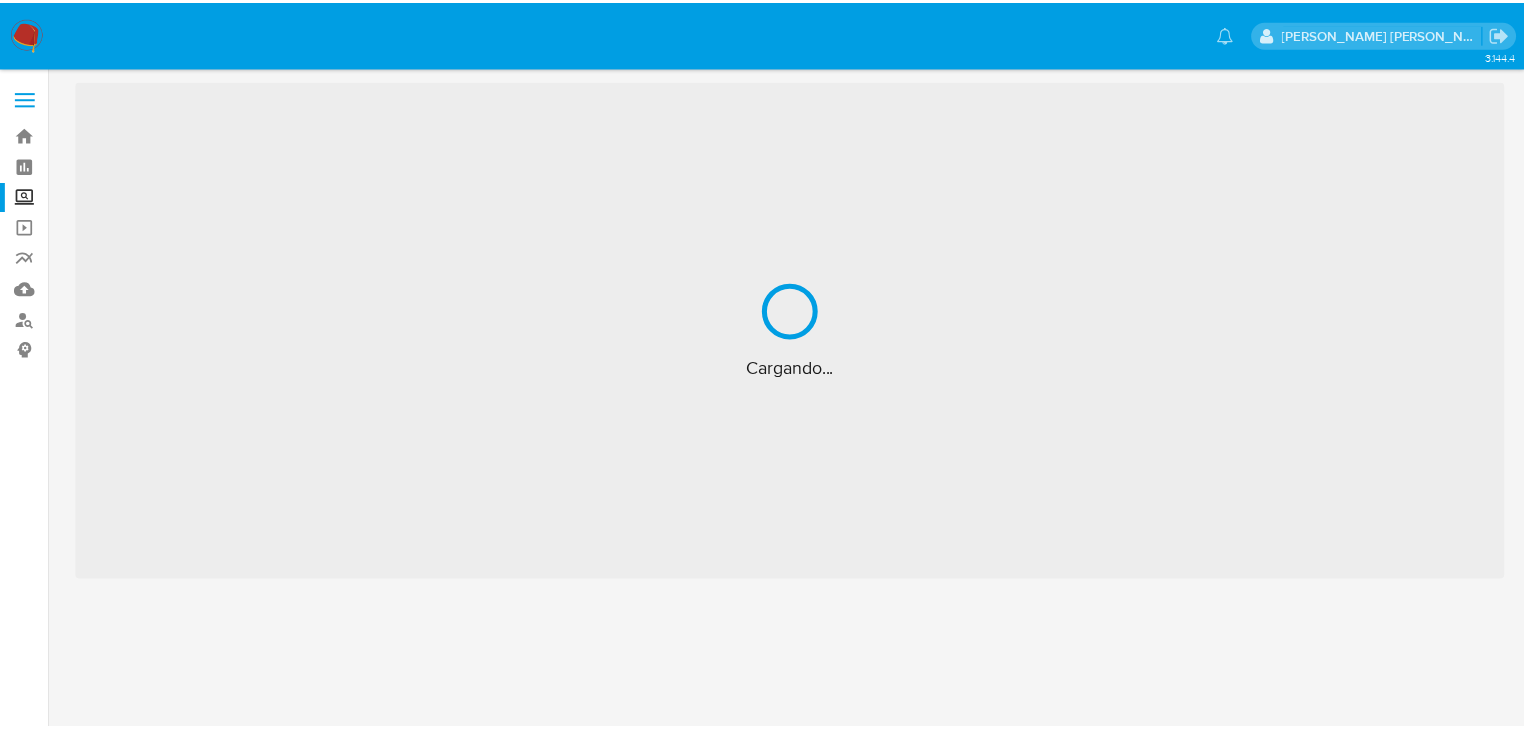 scroll, scrollTop: 0, scrollLeft: 0, axis: both 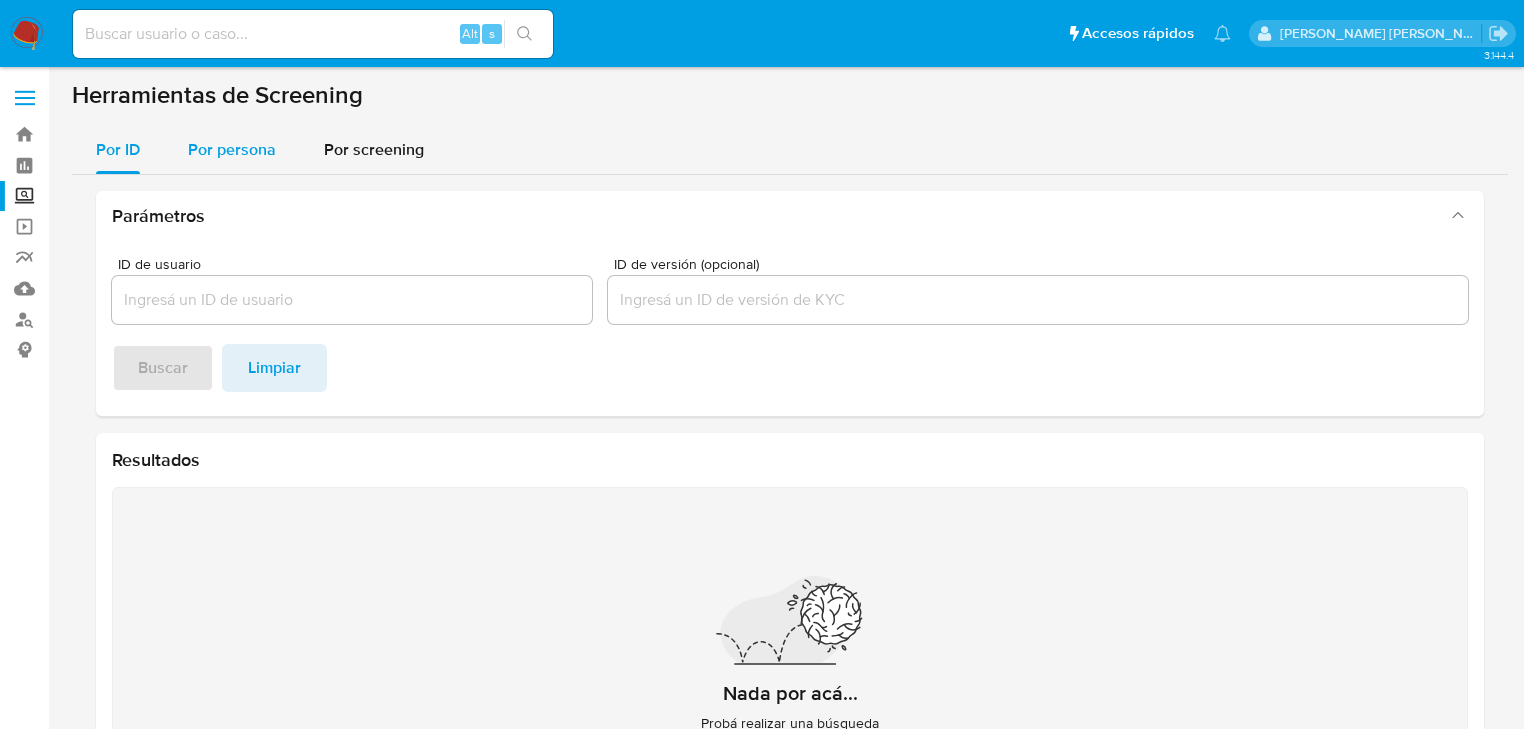 click on "Por persona" at bounding box center (232, 149) 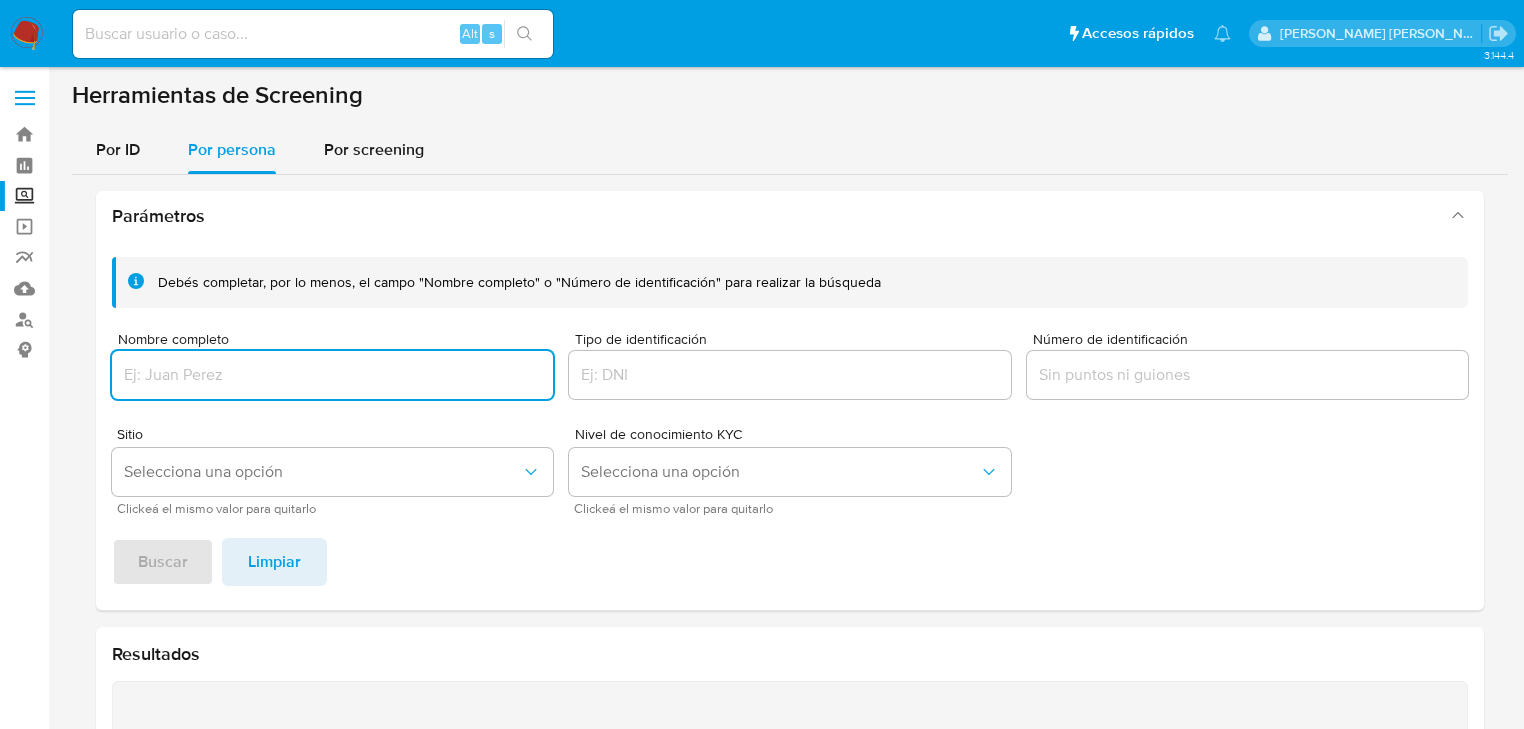 click at bounding box center (332, 375) 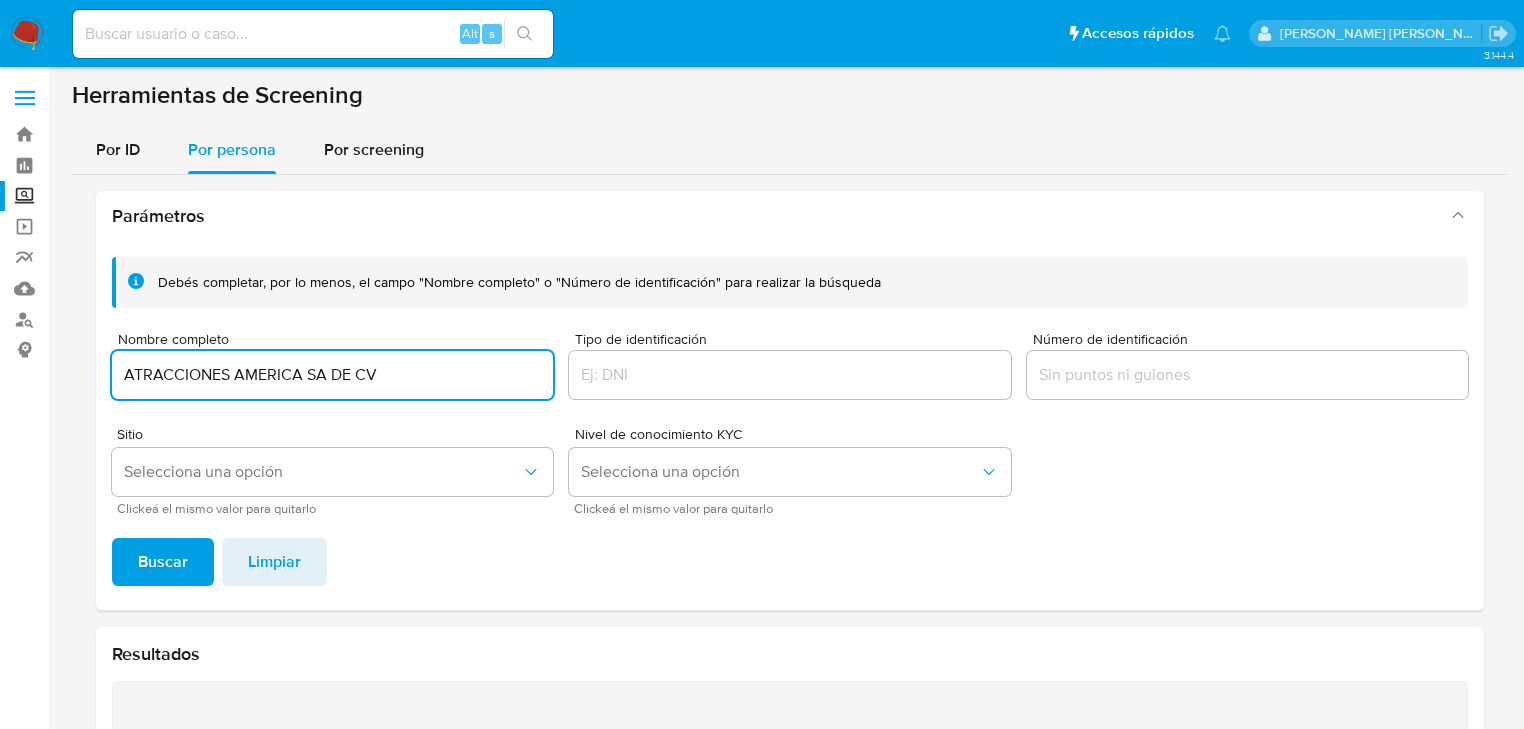type on "ATRACCIONES AMERICA SA DE CV" 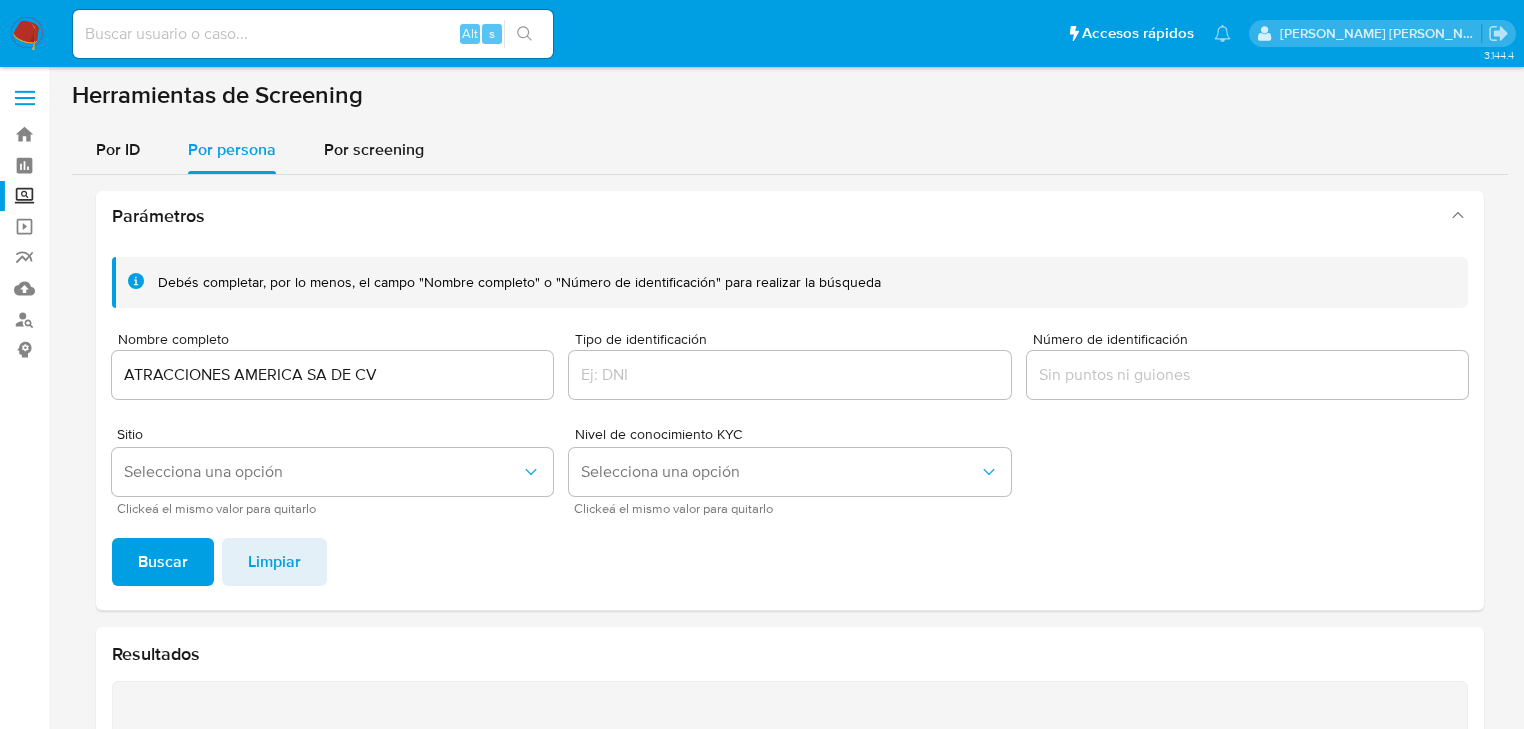 click on "Clickeá el mismo valor para quitarlo" at bounding box center [337, 509] 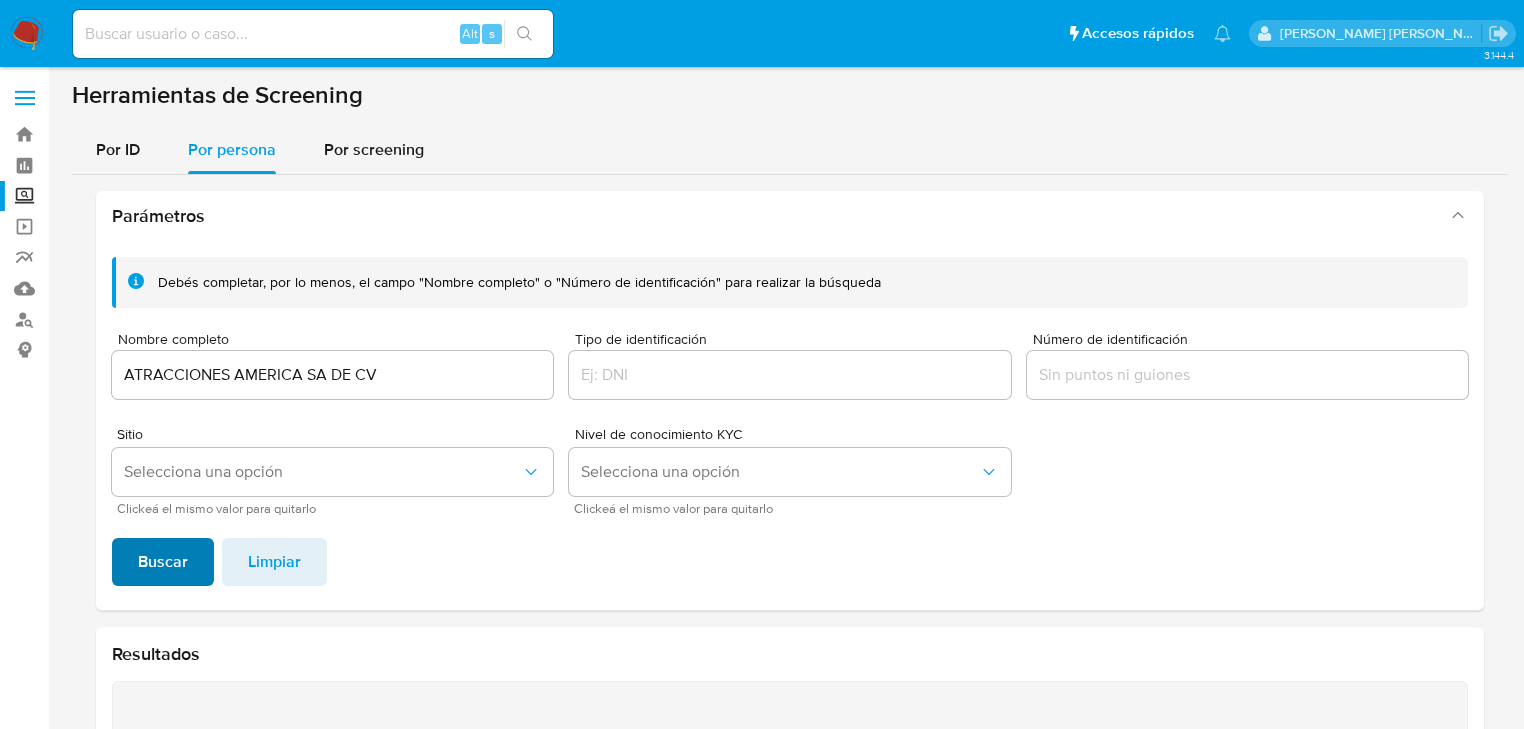 click on "Buscar" at bounding box center (163, 562) 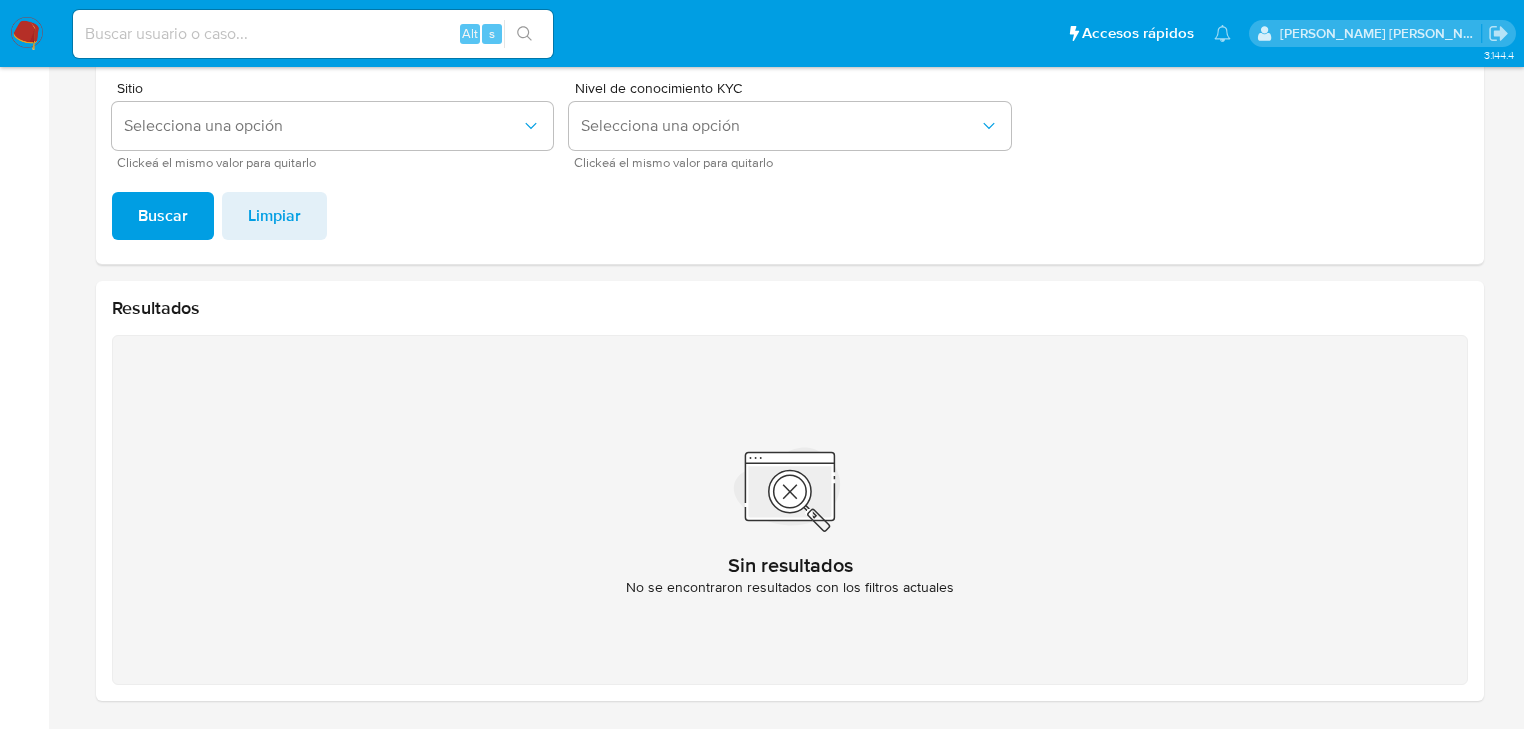 type 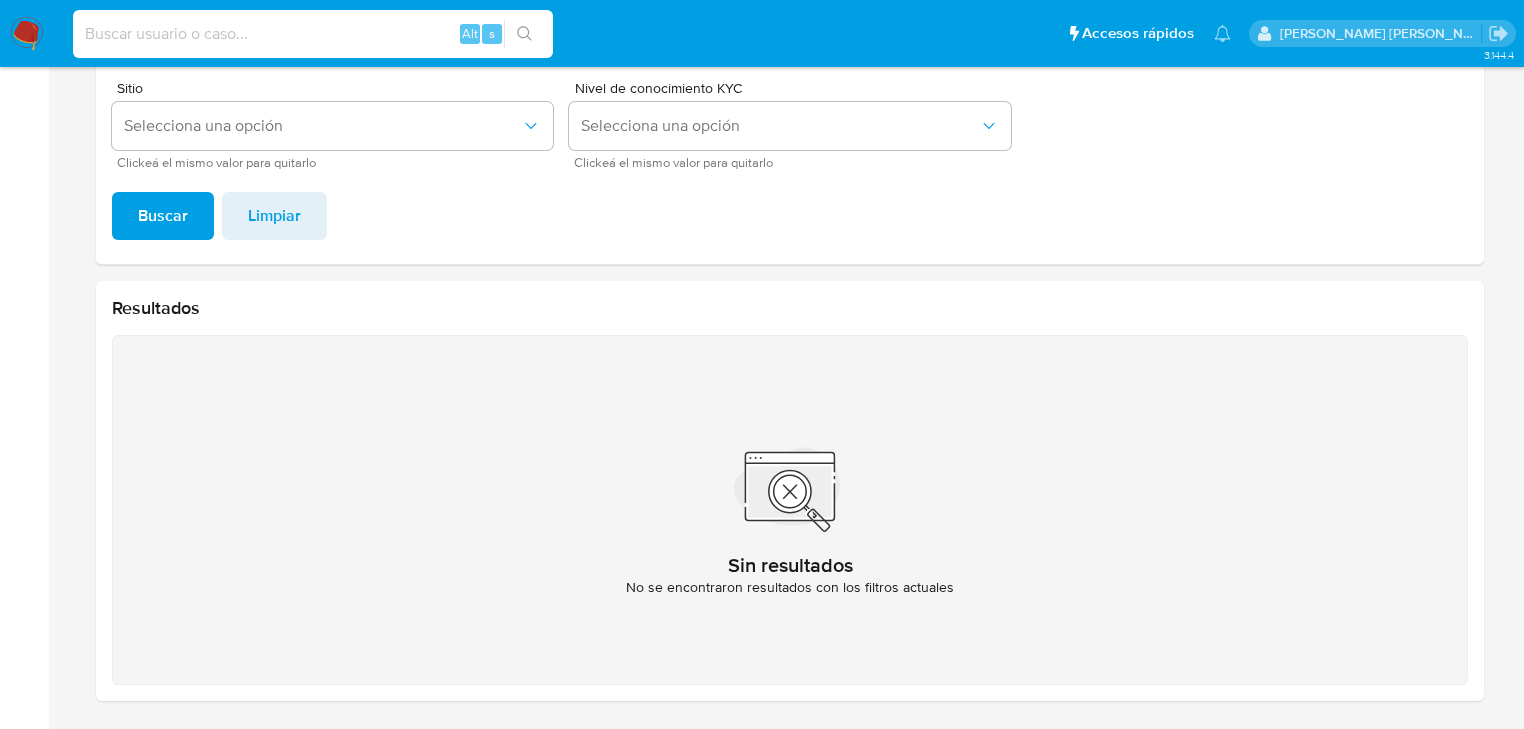 paste on "NfeYiFOxOinGsQHACZ5RpoYI" 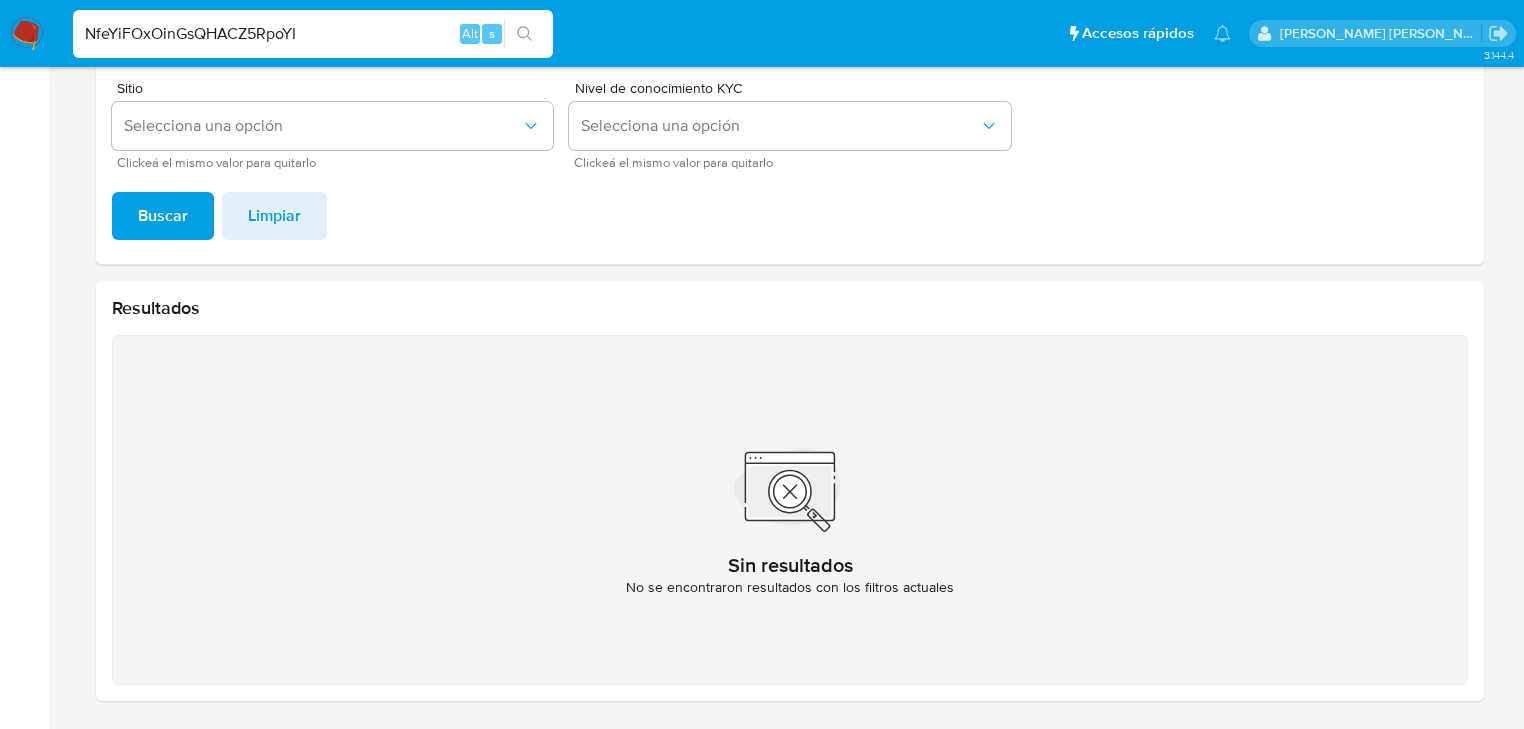 click on "NfeYiFOxOinGsQHACZ5RpoYI" at bounding box center (313, 34) 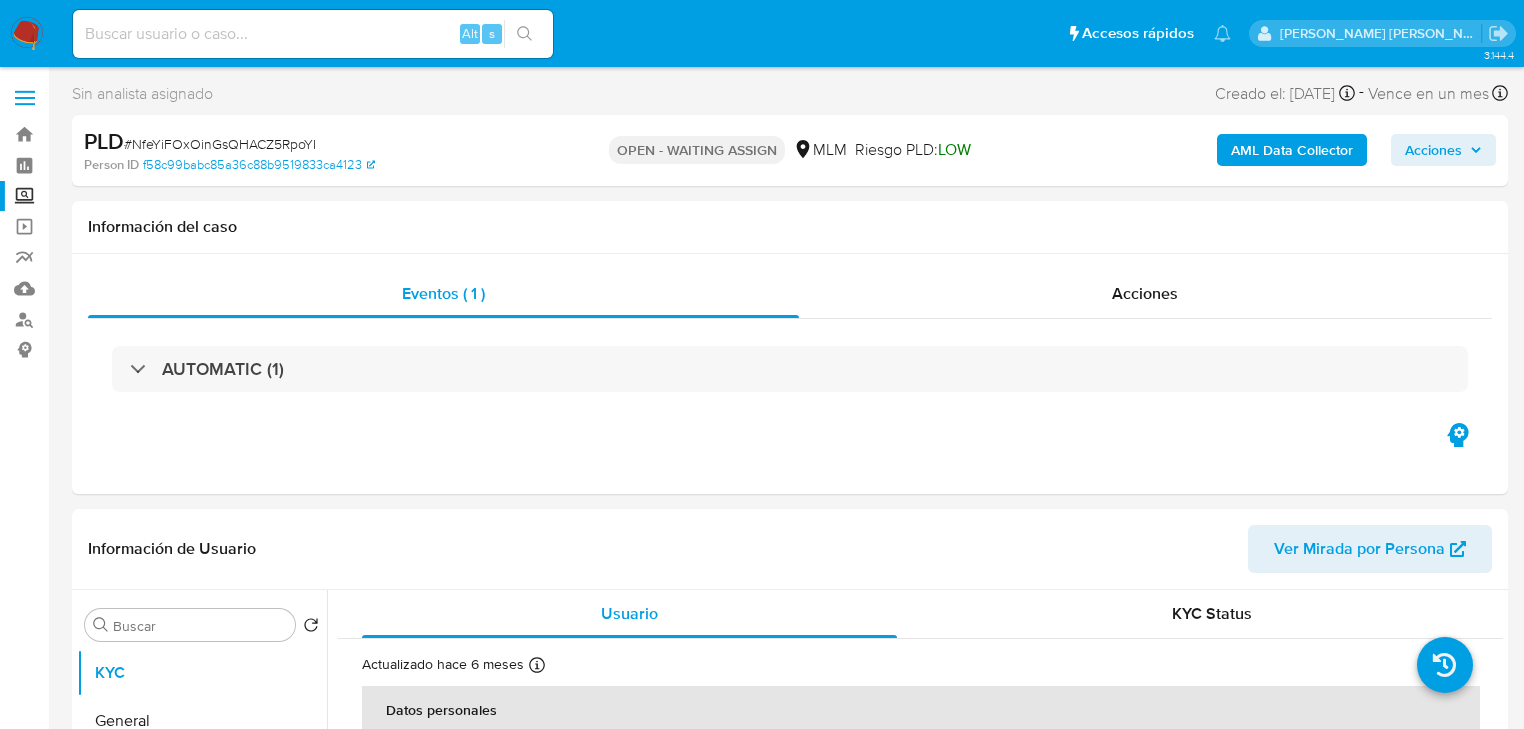 select on "10" 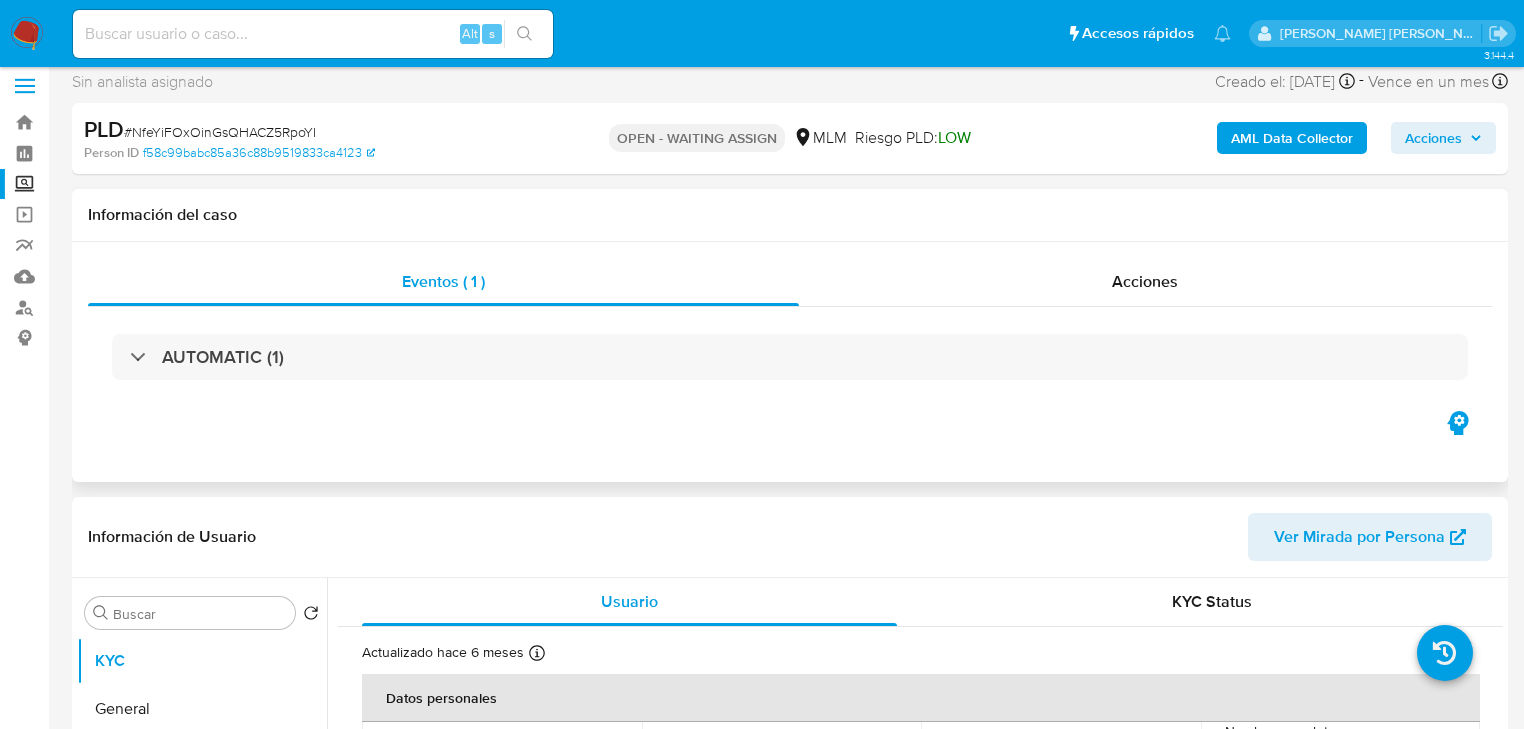 scroll, scrollTop: 0, scrollLeft: 0, axis: both 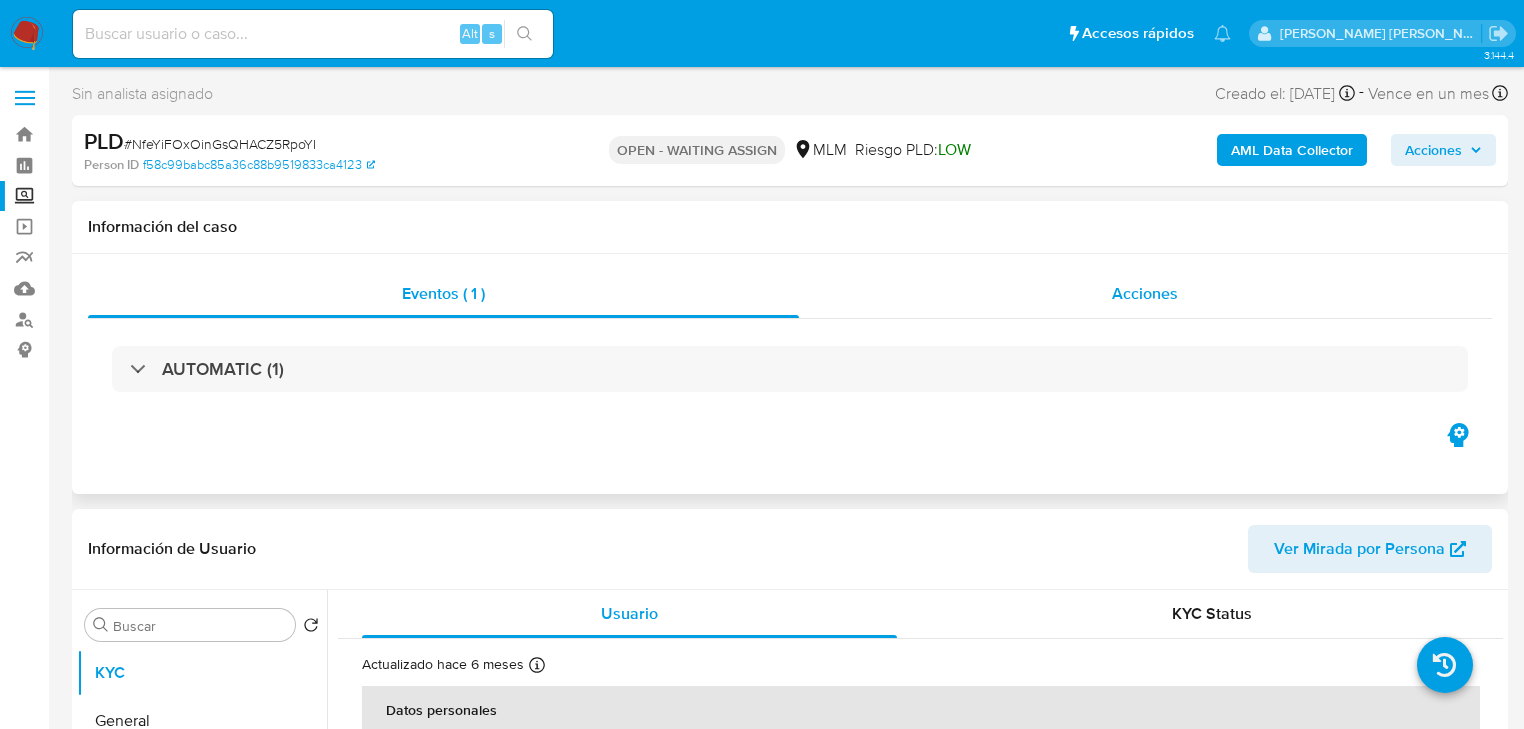 click on "Acciones" at bounding box center [1145, 293] 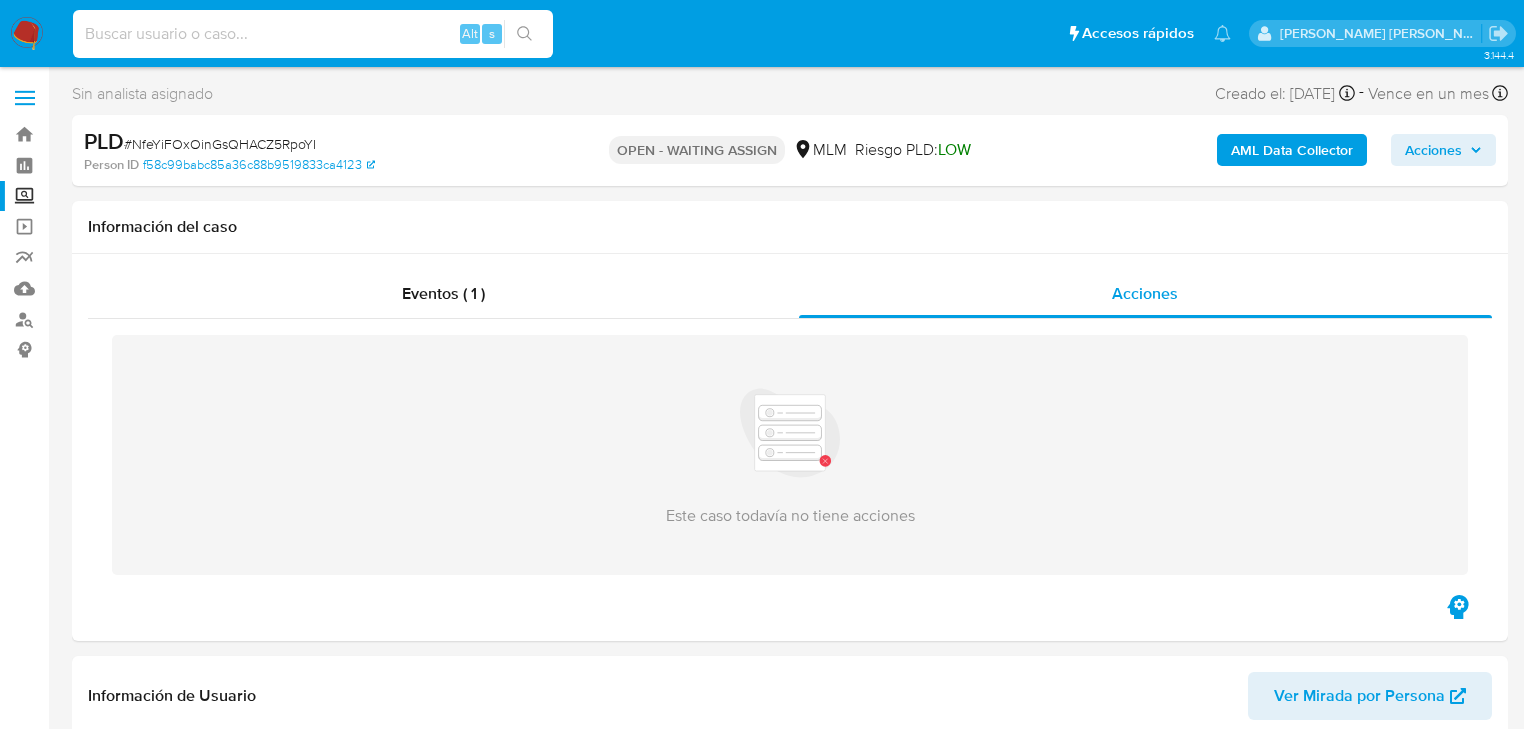 click at bounding box center [313, 34] 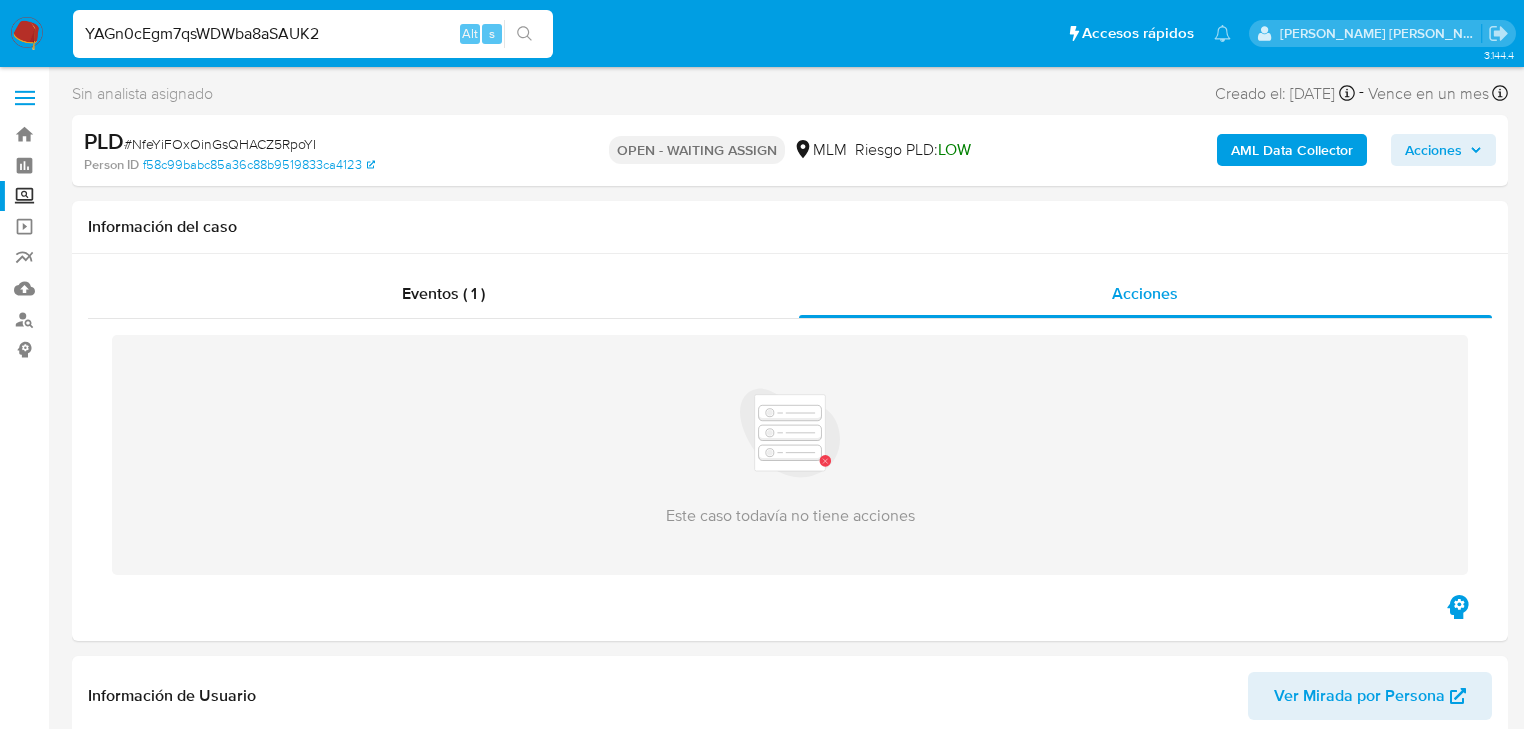 type on "YAGn0cEgm7qsWDWba8aSAUK2" 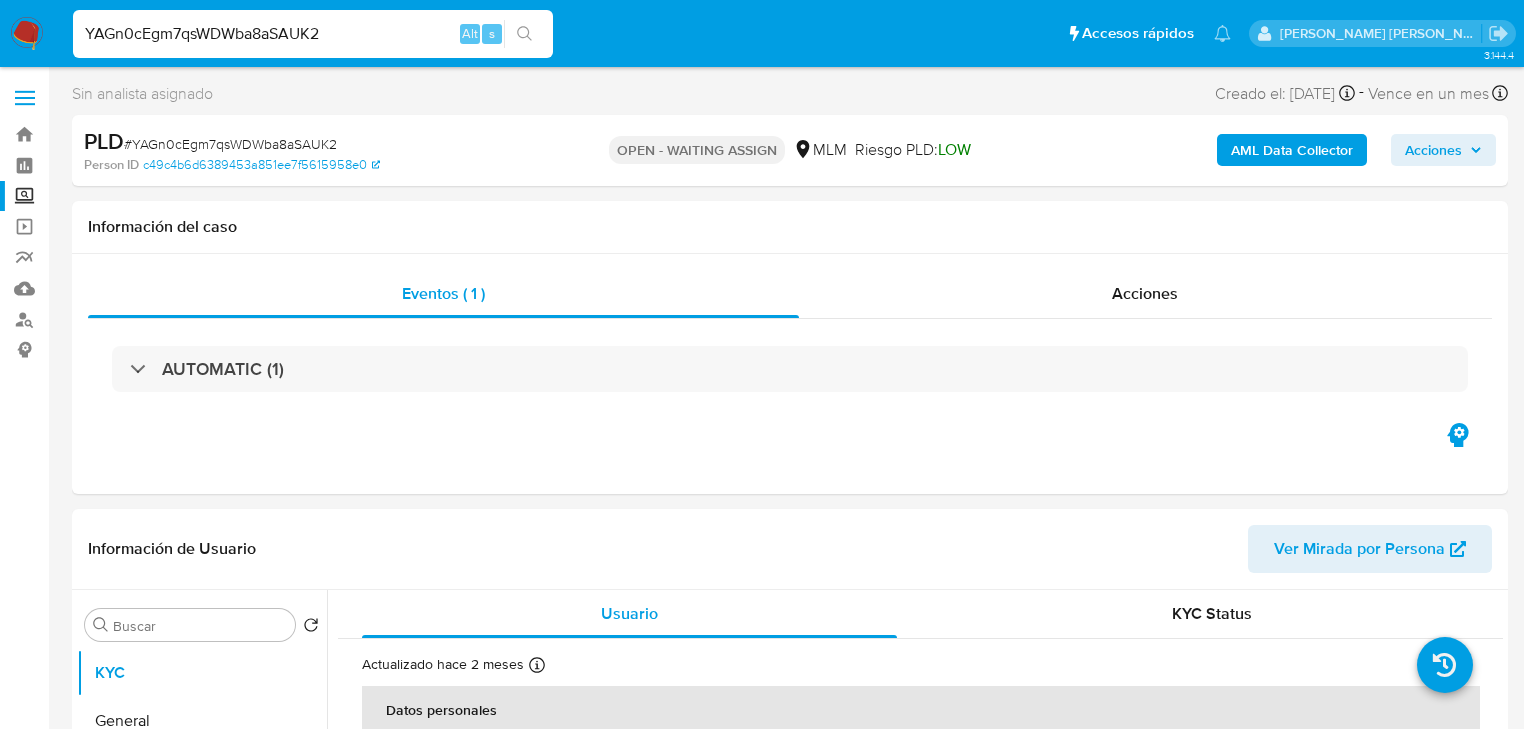 click at bounding box center (27, 34) 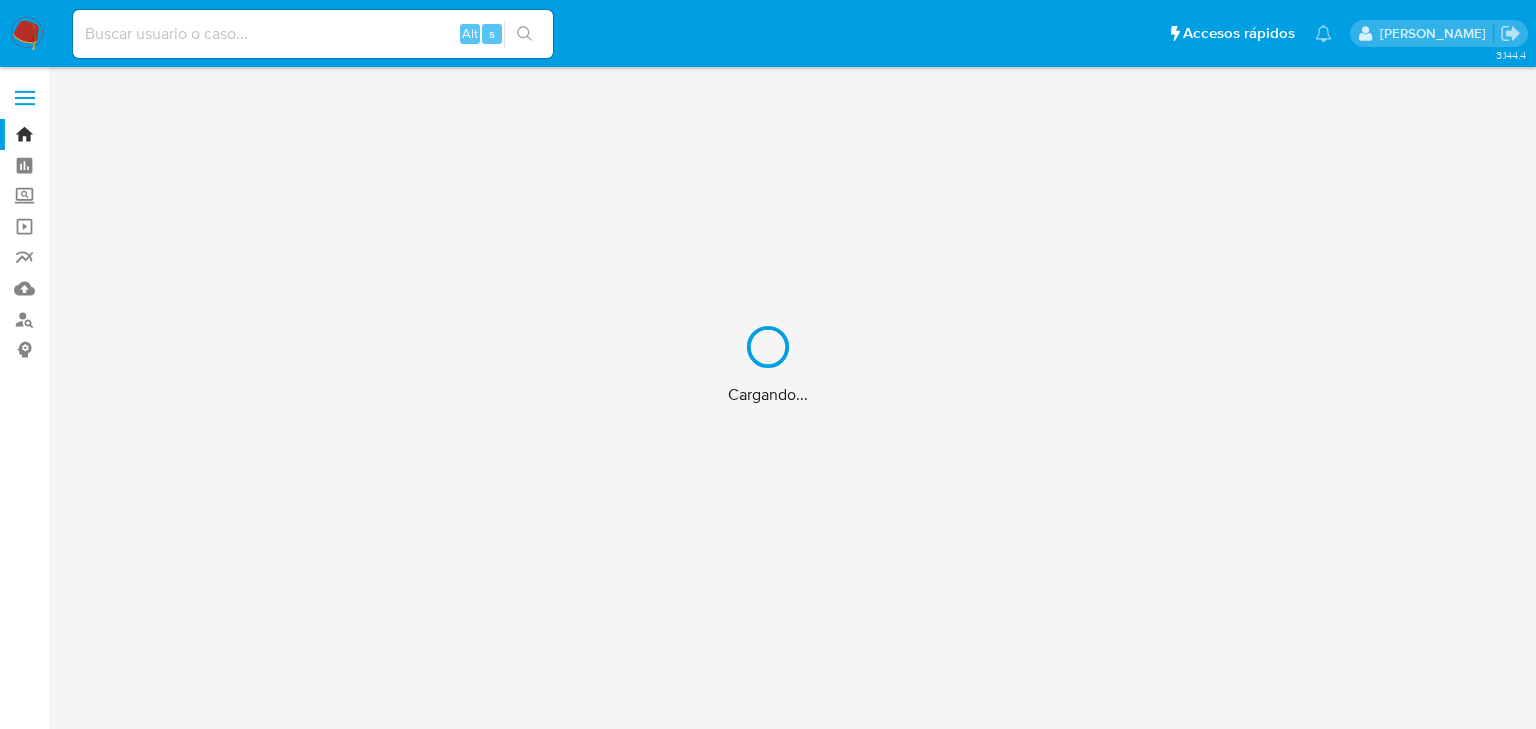 scroll, scrollTop: 0, scrollLeft: 0, axis: both 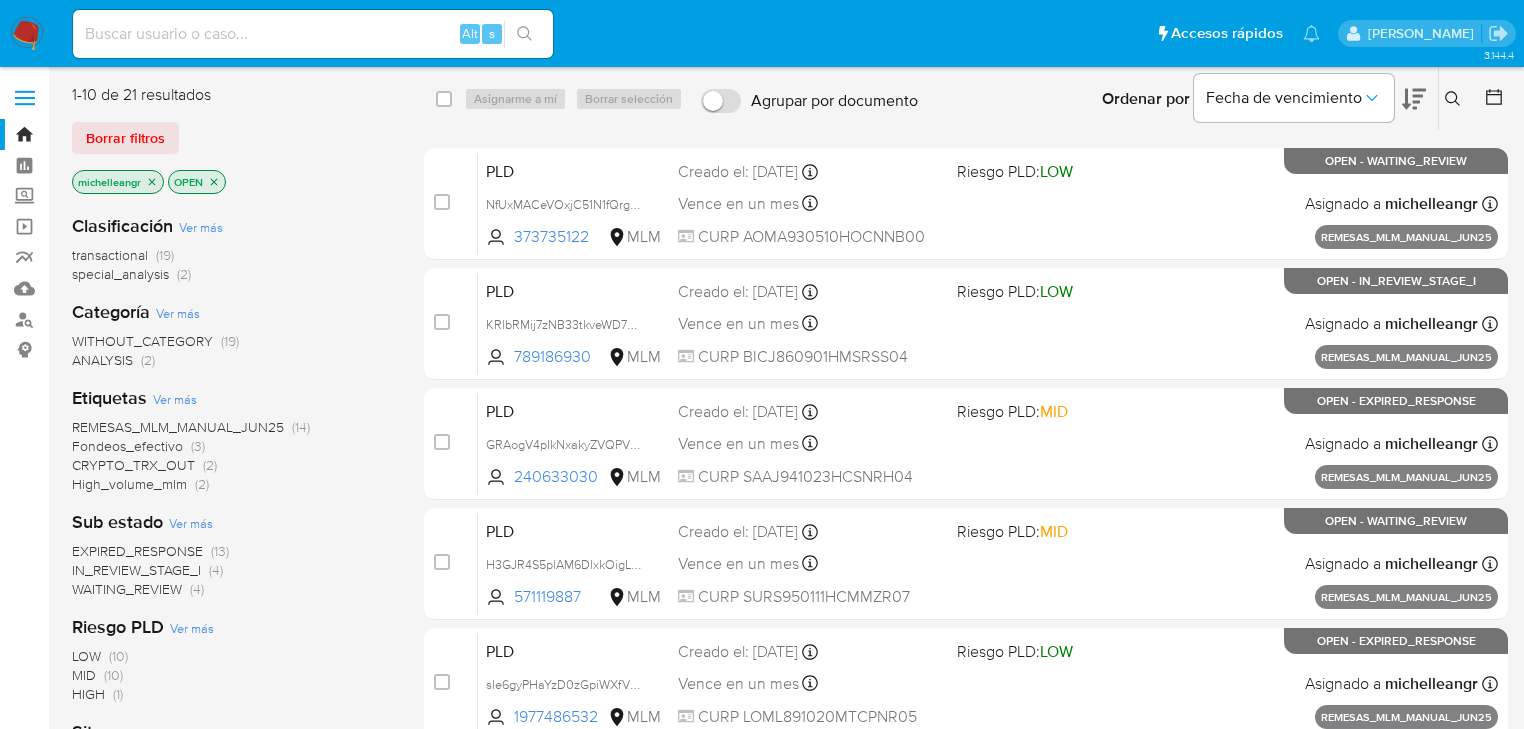 drag, startPoint x: 155, startPoint y: 185, endPoint x: 304, endPoint y: 185, distance: 149 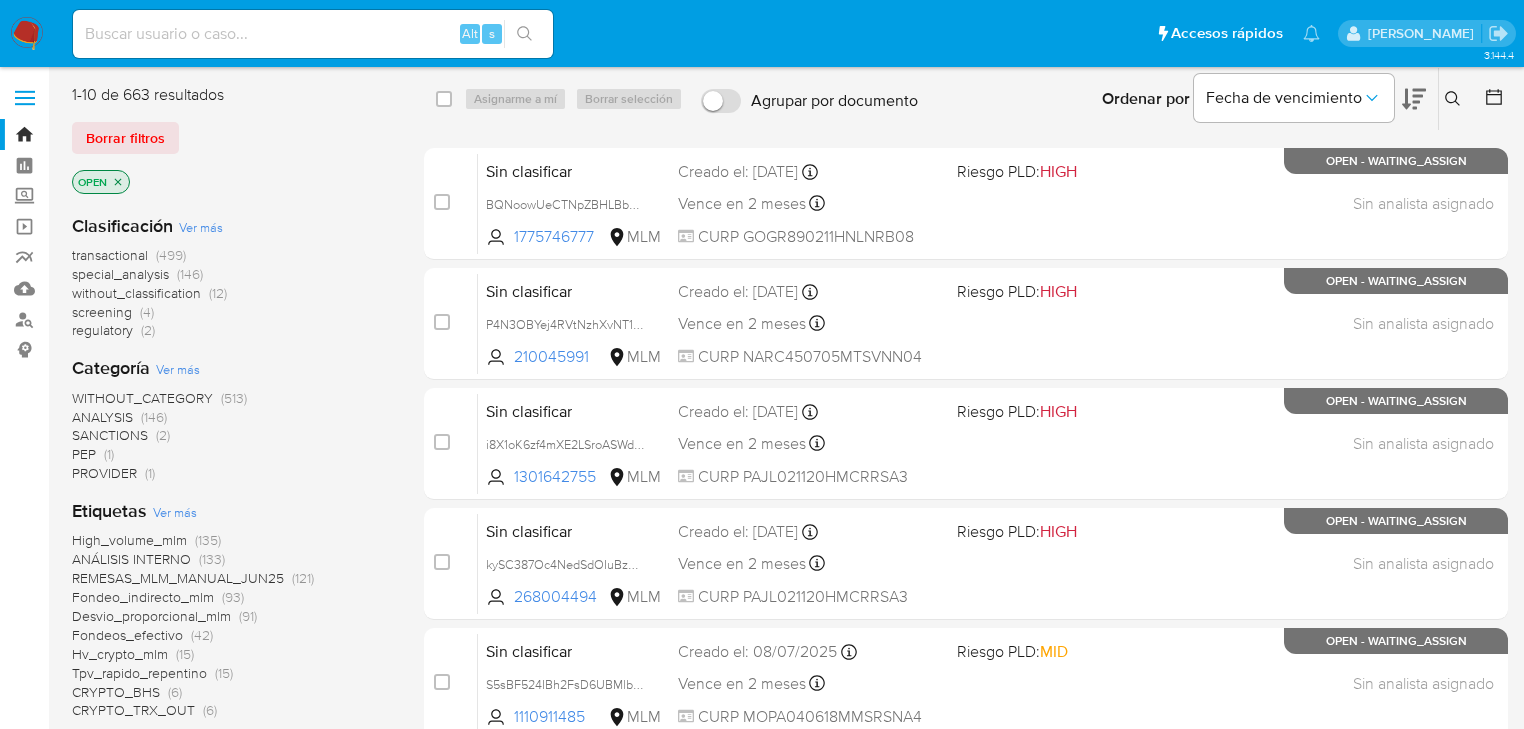 click 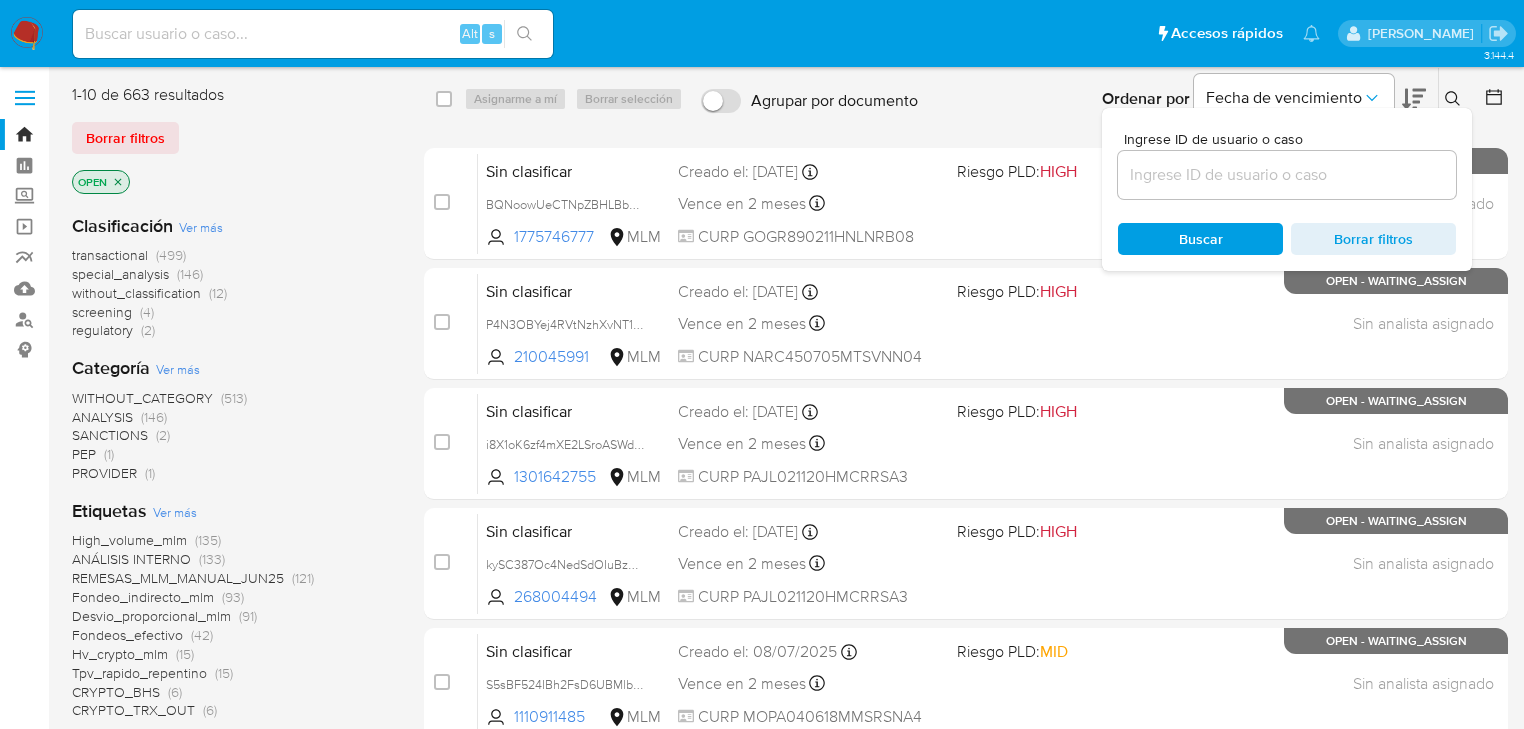 click at bounding box center [1287, 175] 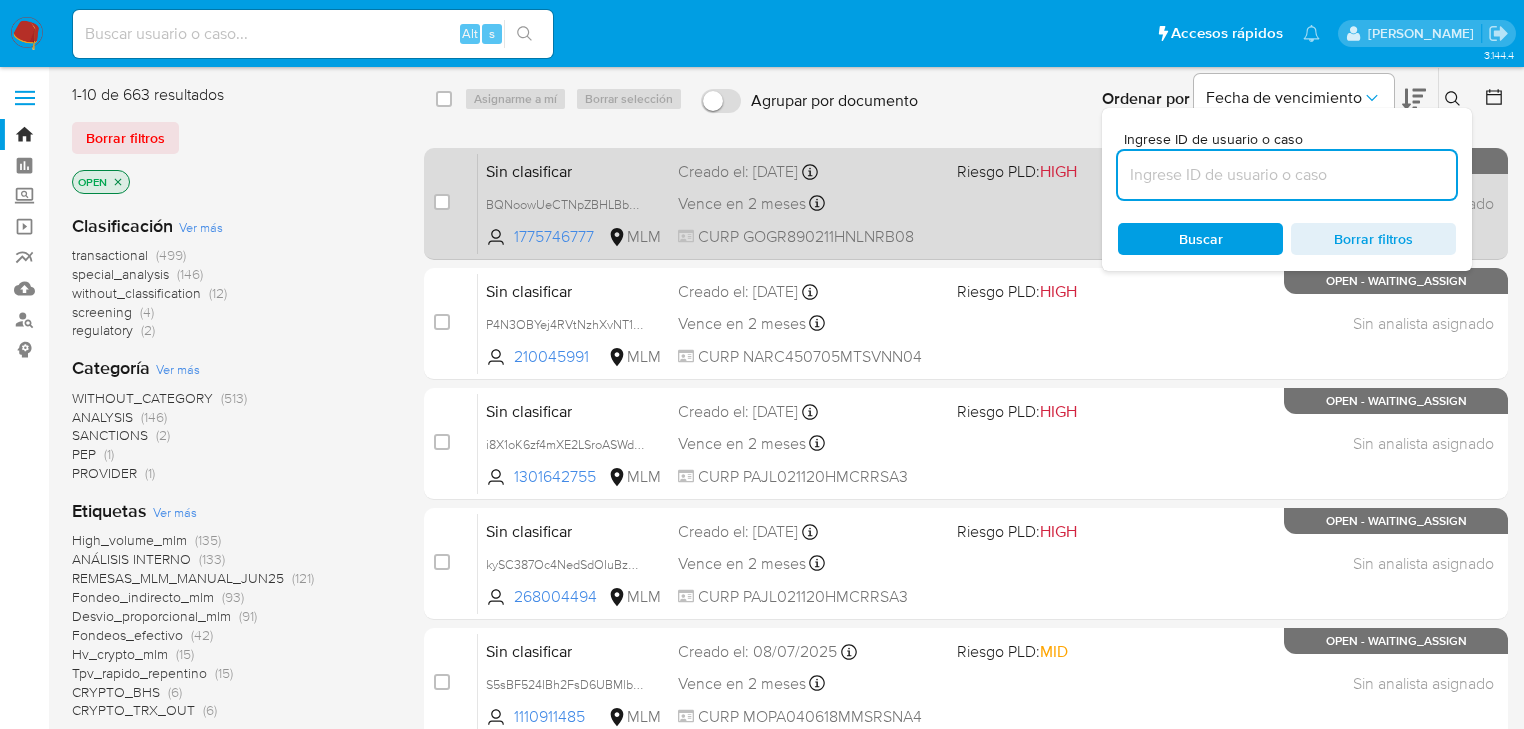 paste on "NfeYiFOxOinGsQHACZ5RpoYI" 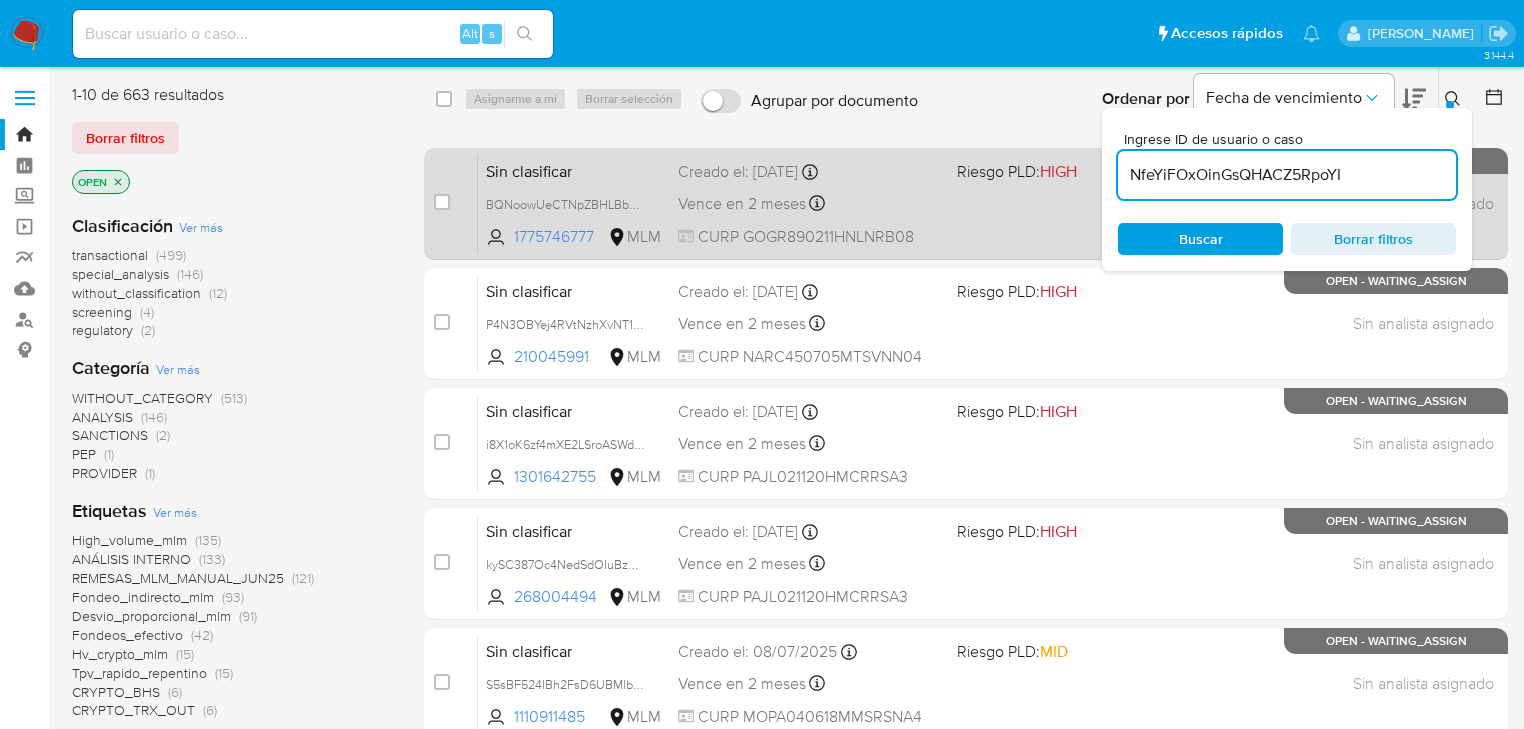 type on "NfeYiFOxOinGsQHACZ5RpoYI" 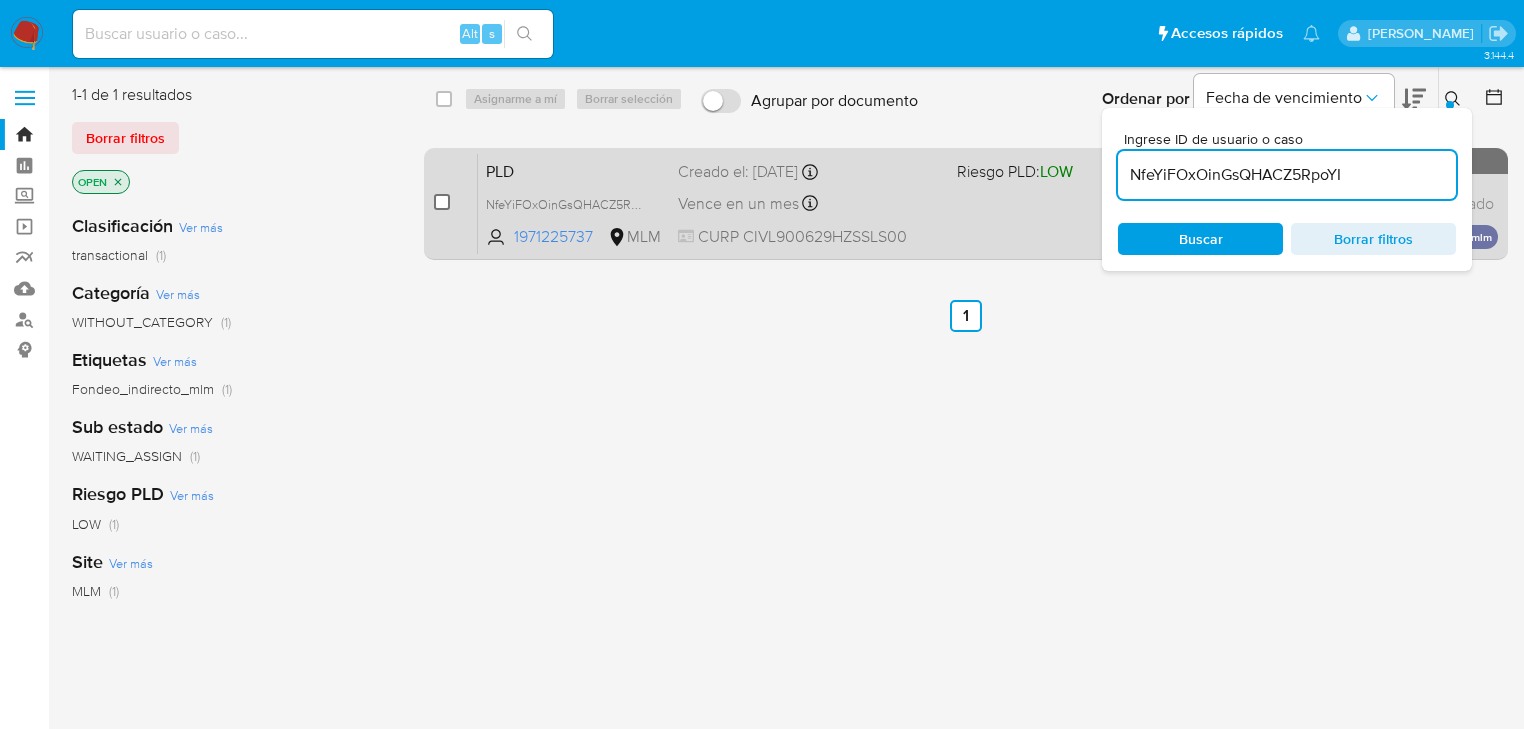 click at bounding box center [442, 202] 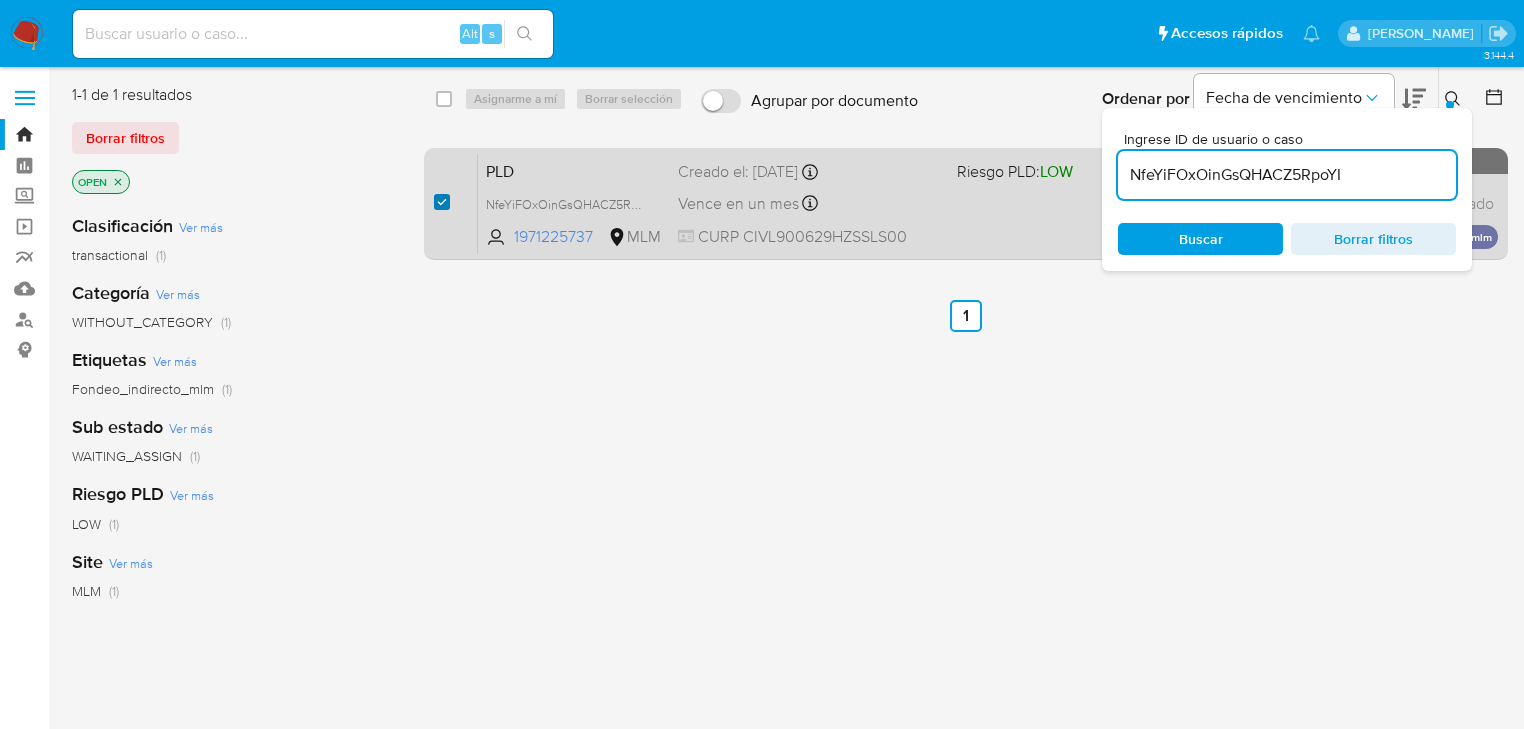 checkbox on "true" 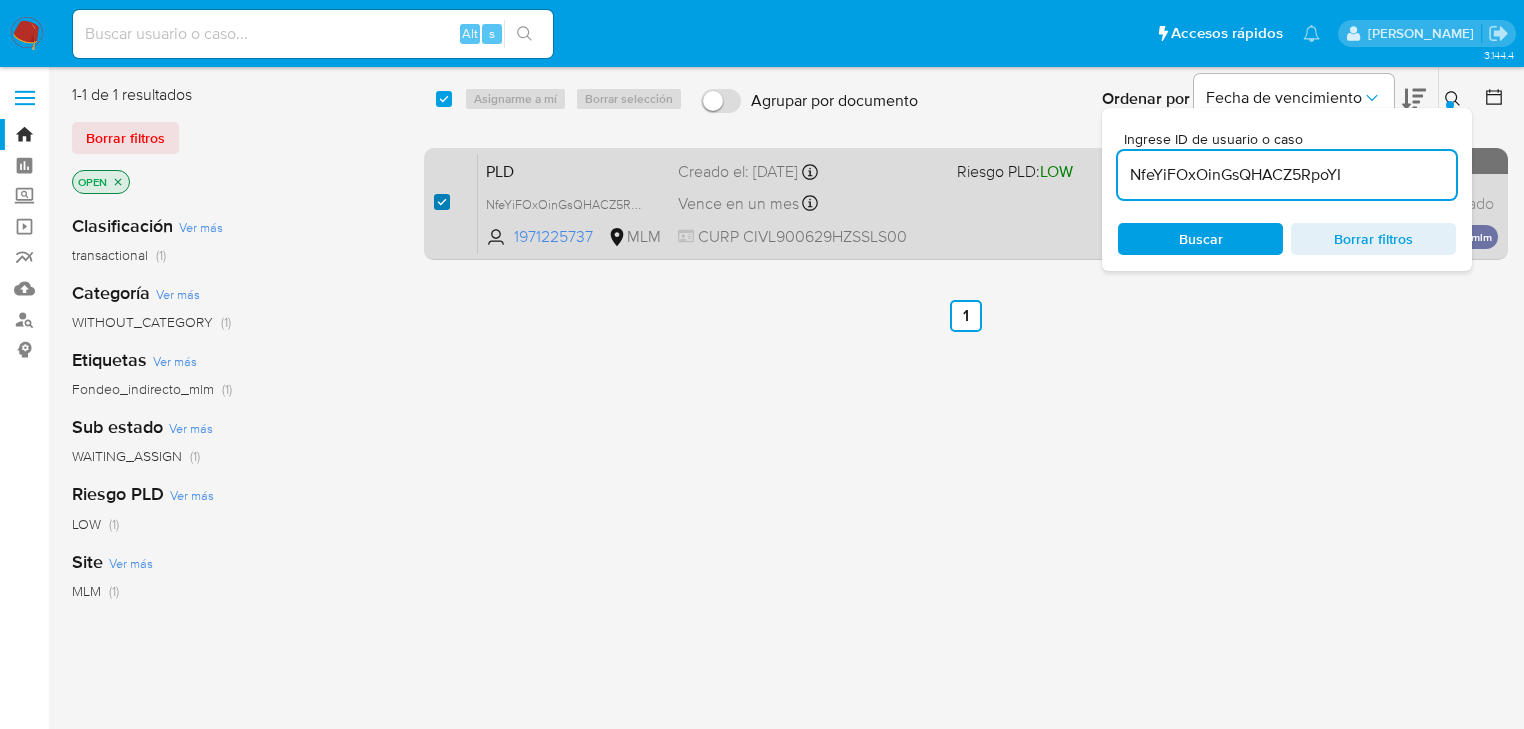 checkbox on "true" 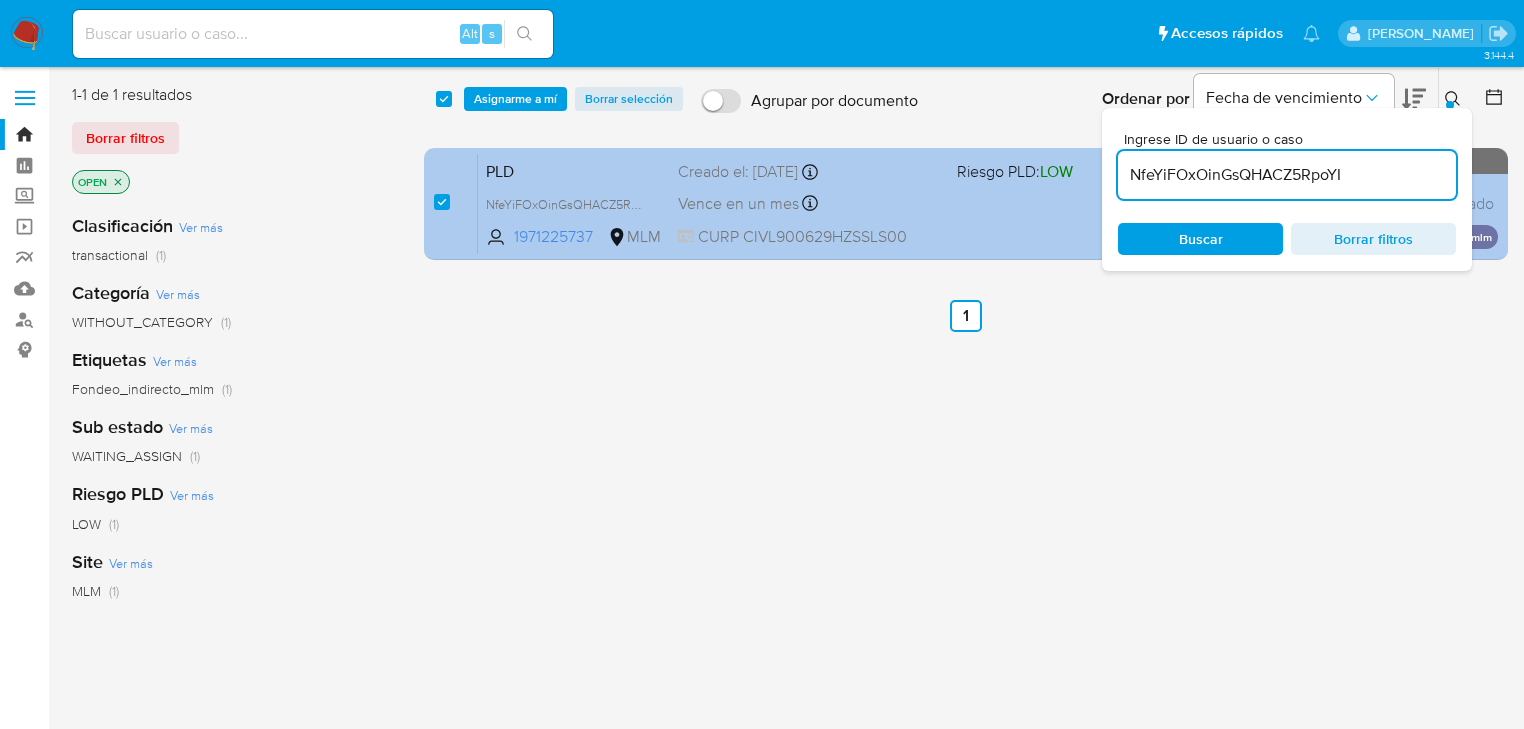 drag, startPoint x: 1347, startPoint y: 173, endPoint x: 877, endPoint y: 181, distance: 470.06808 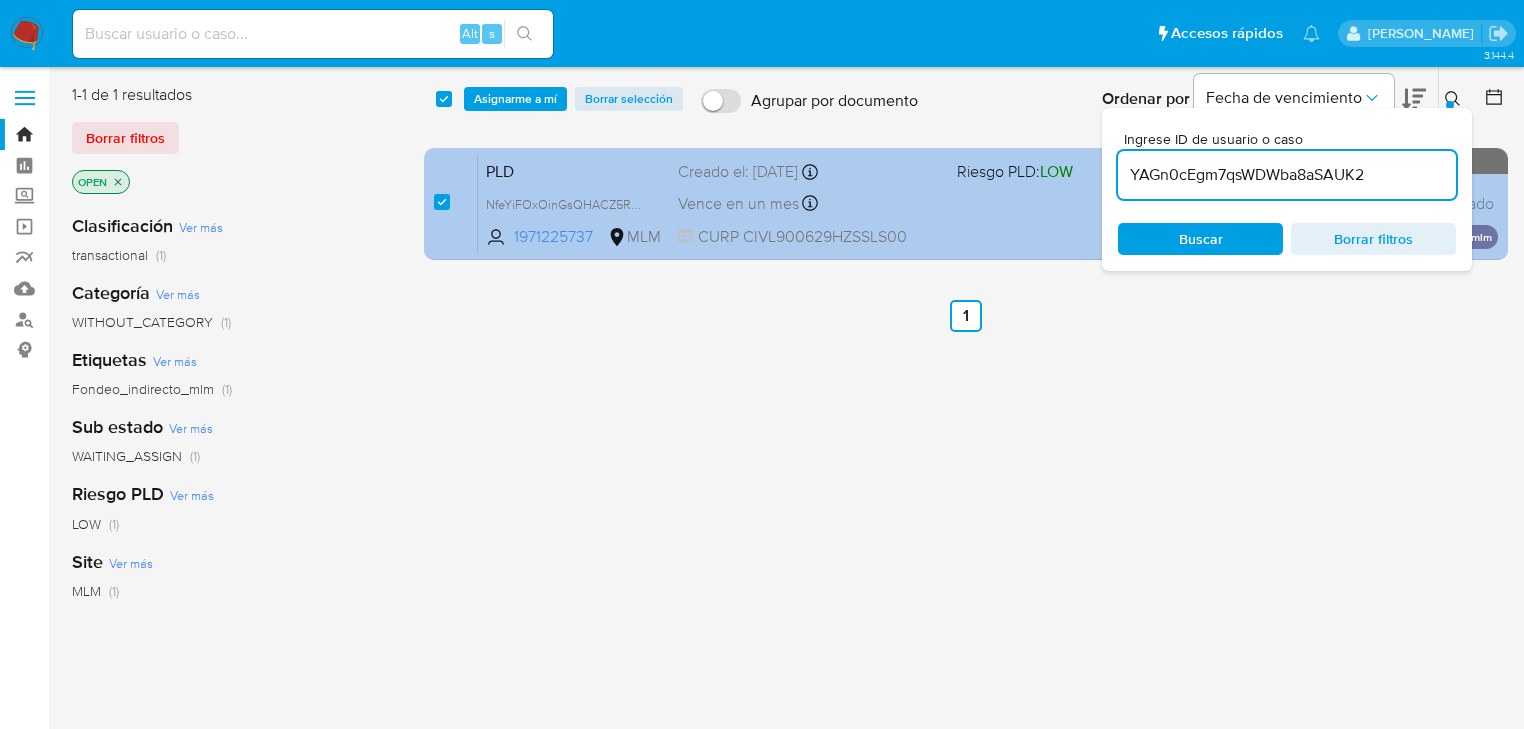 type on "YAGn0cEgm7qsWDWba8aSAUK2" 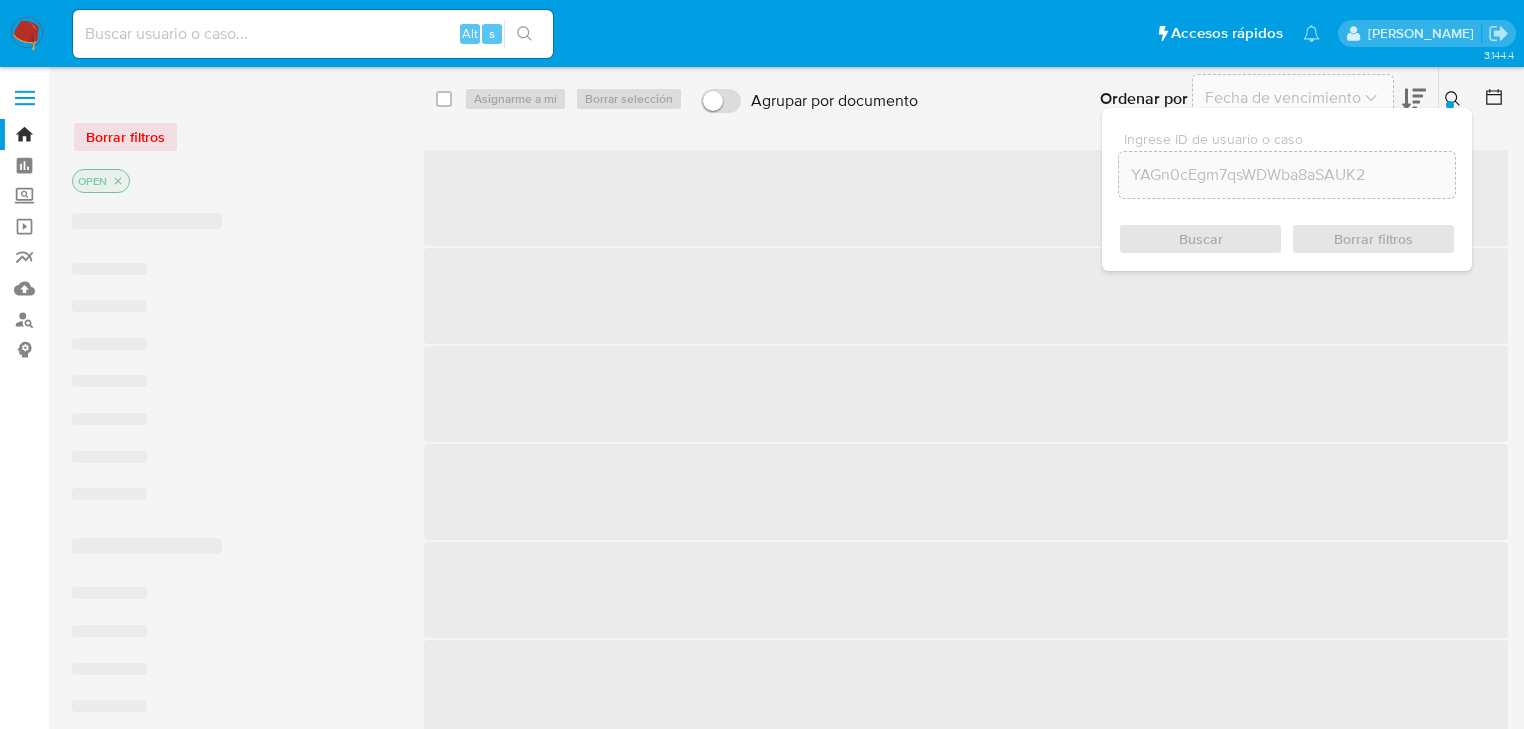 checkbox on "false" 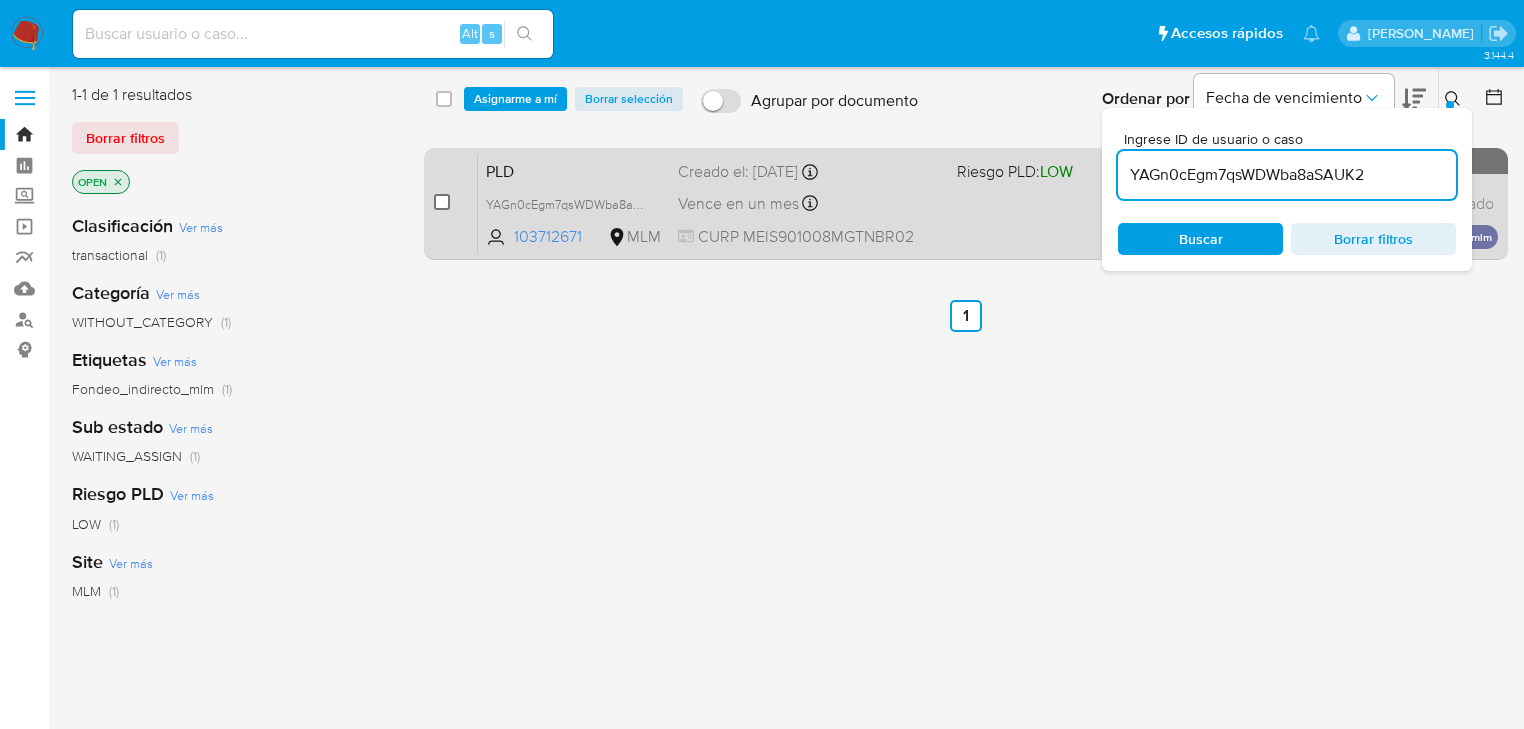 click at bounding box center (442, 202) 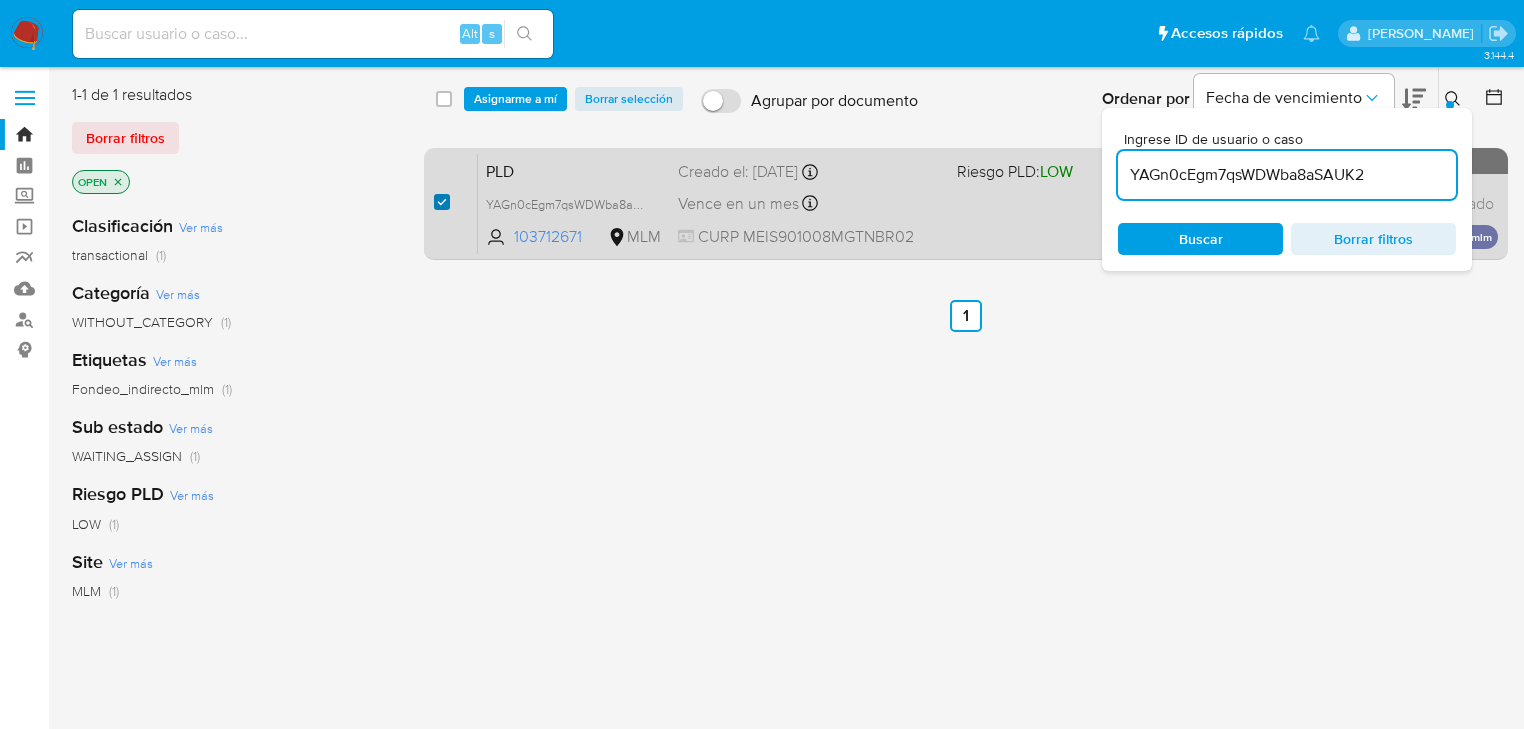 checkbox on "true" 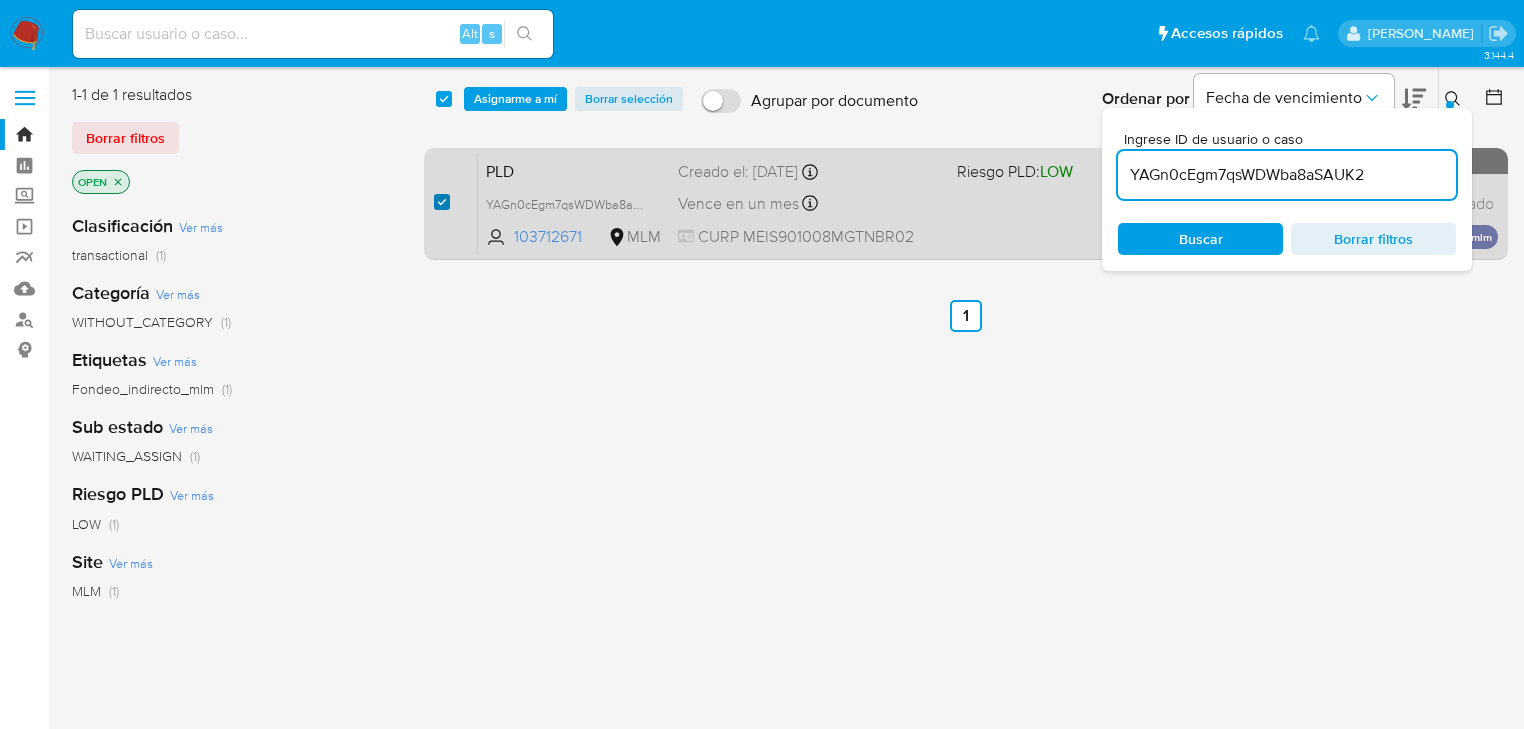 checkbox on "true" 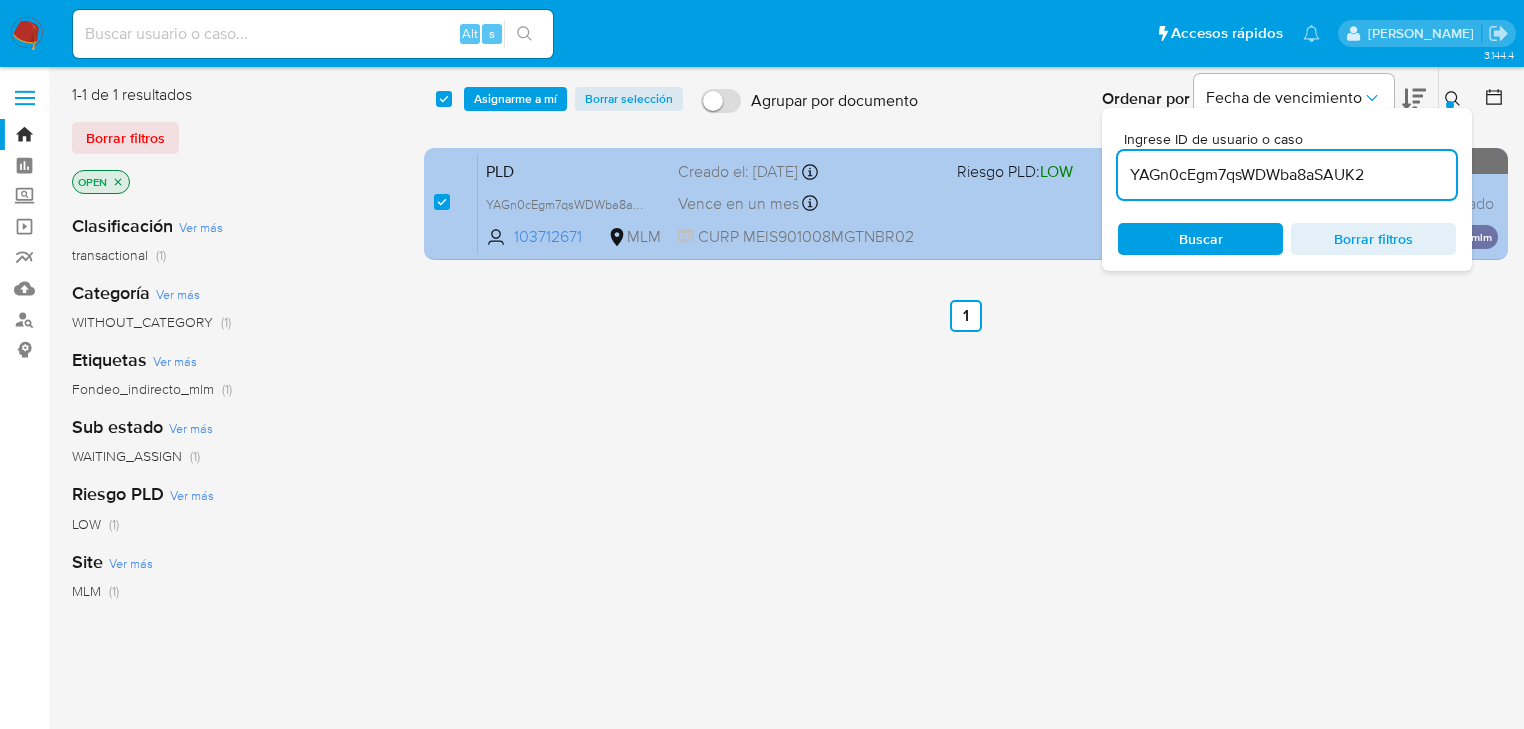drag, startPoint x: 1288, startPoint y: 176, endPoint x: 967, endPoint y: 169, distance: 321.07632 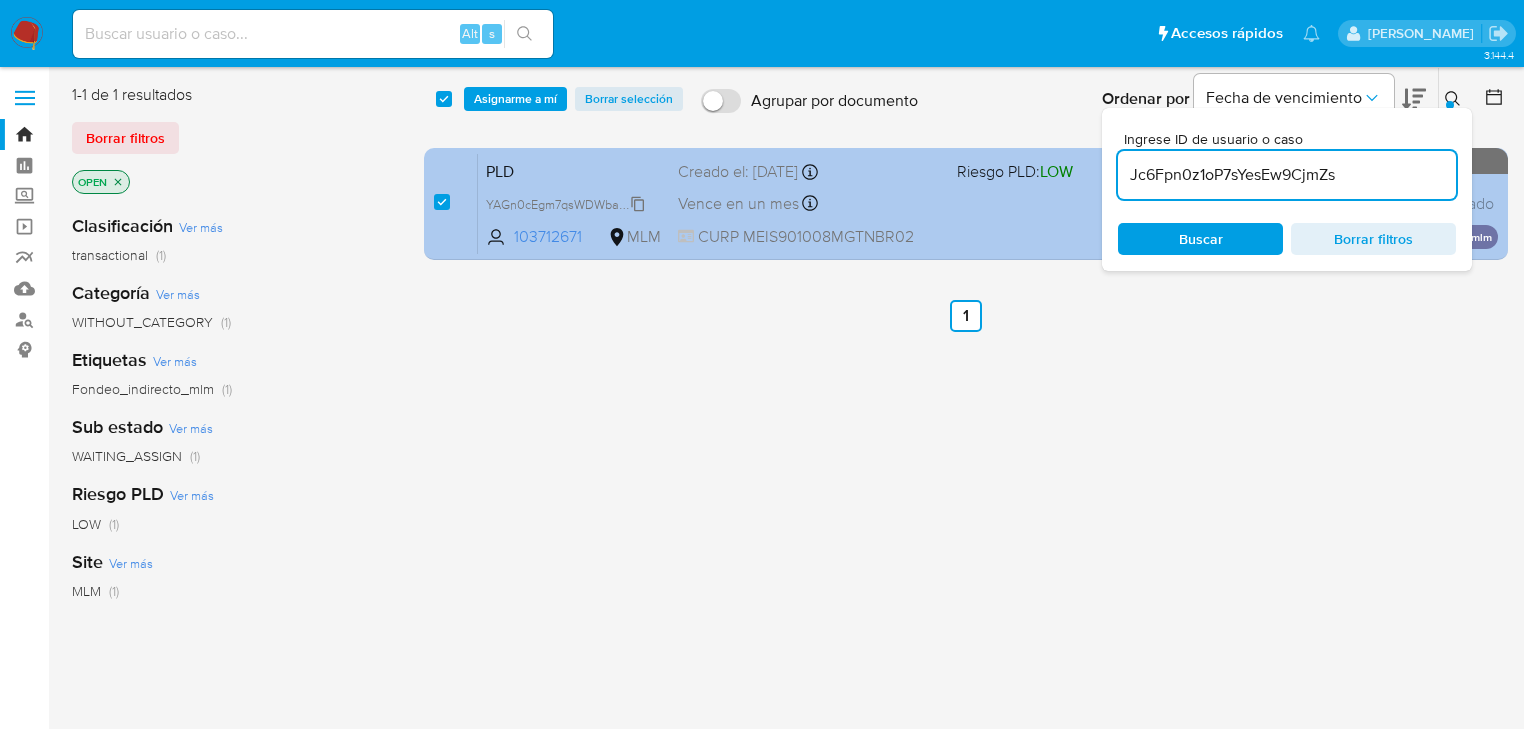 type on "Jc6Fpn0z1oP7sYesEw9CjmZs" 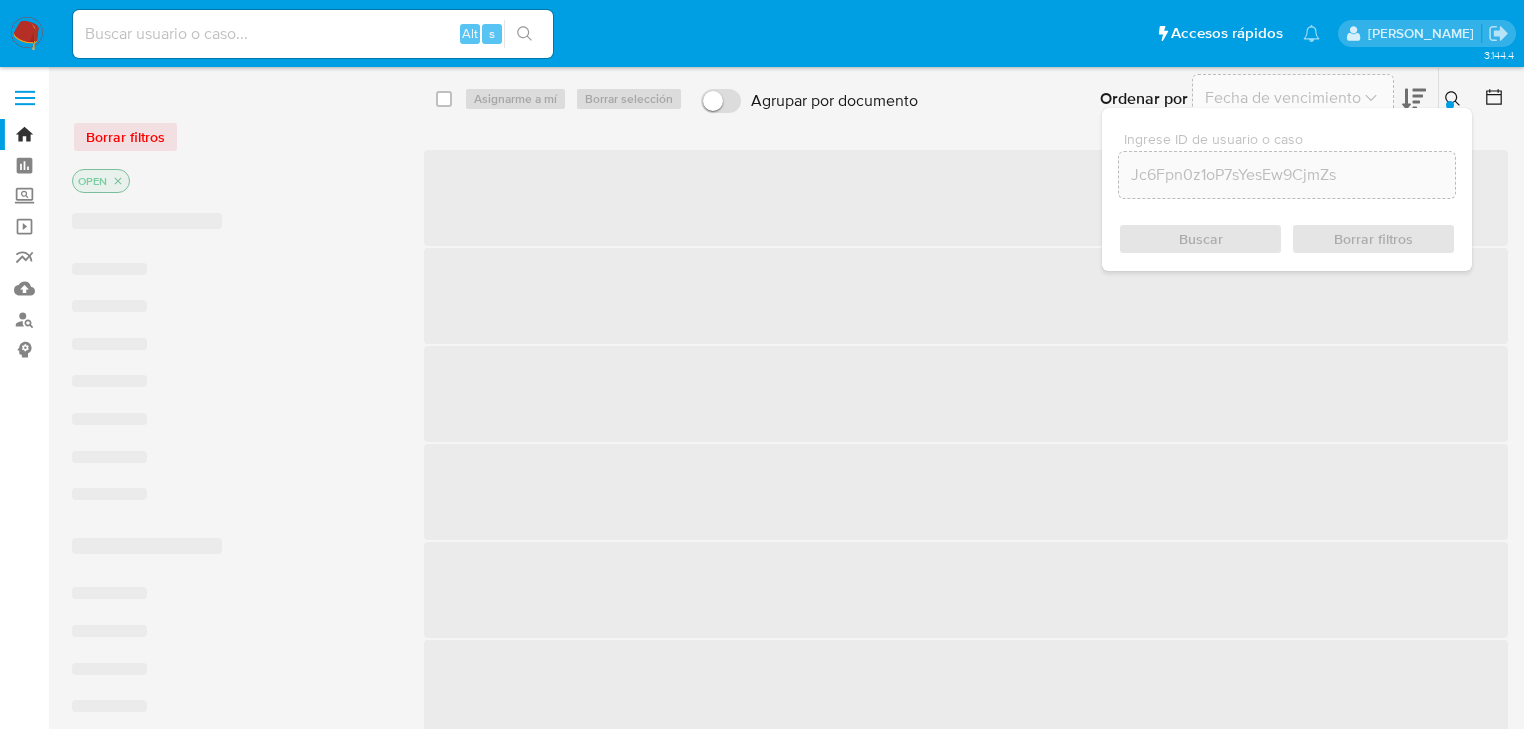 checkbox on "false" 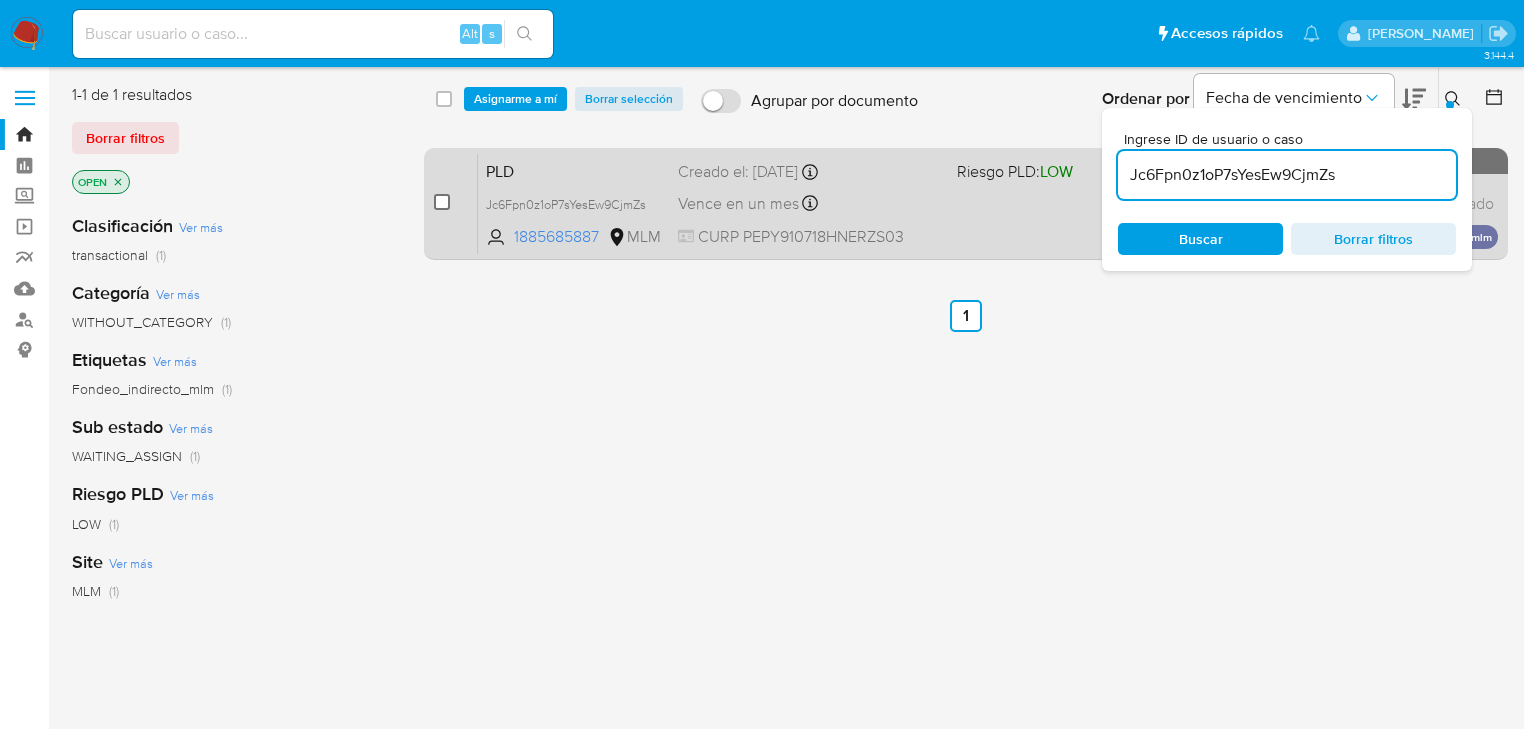 click at bounding box center (442, 202) 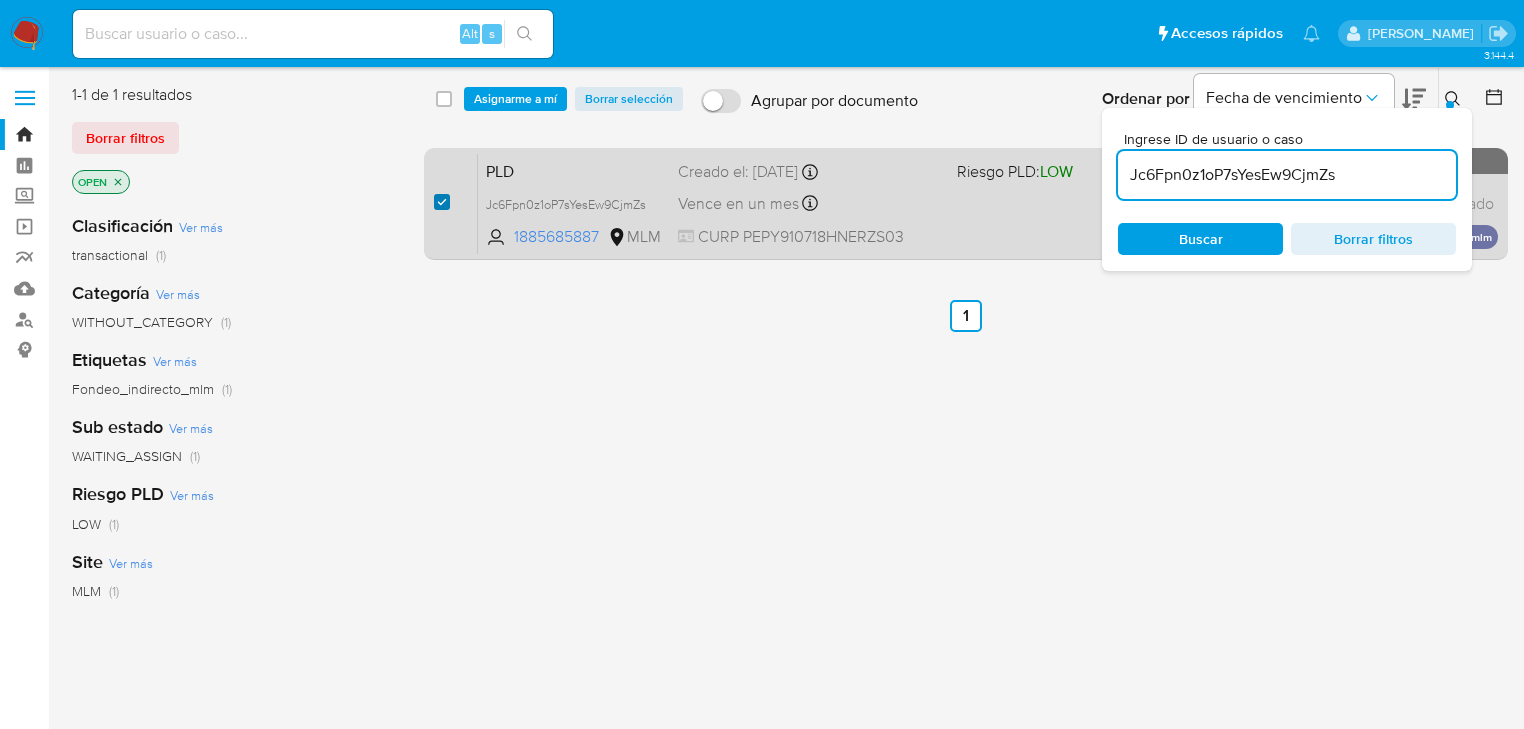 checkbox on "true" 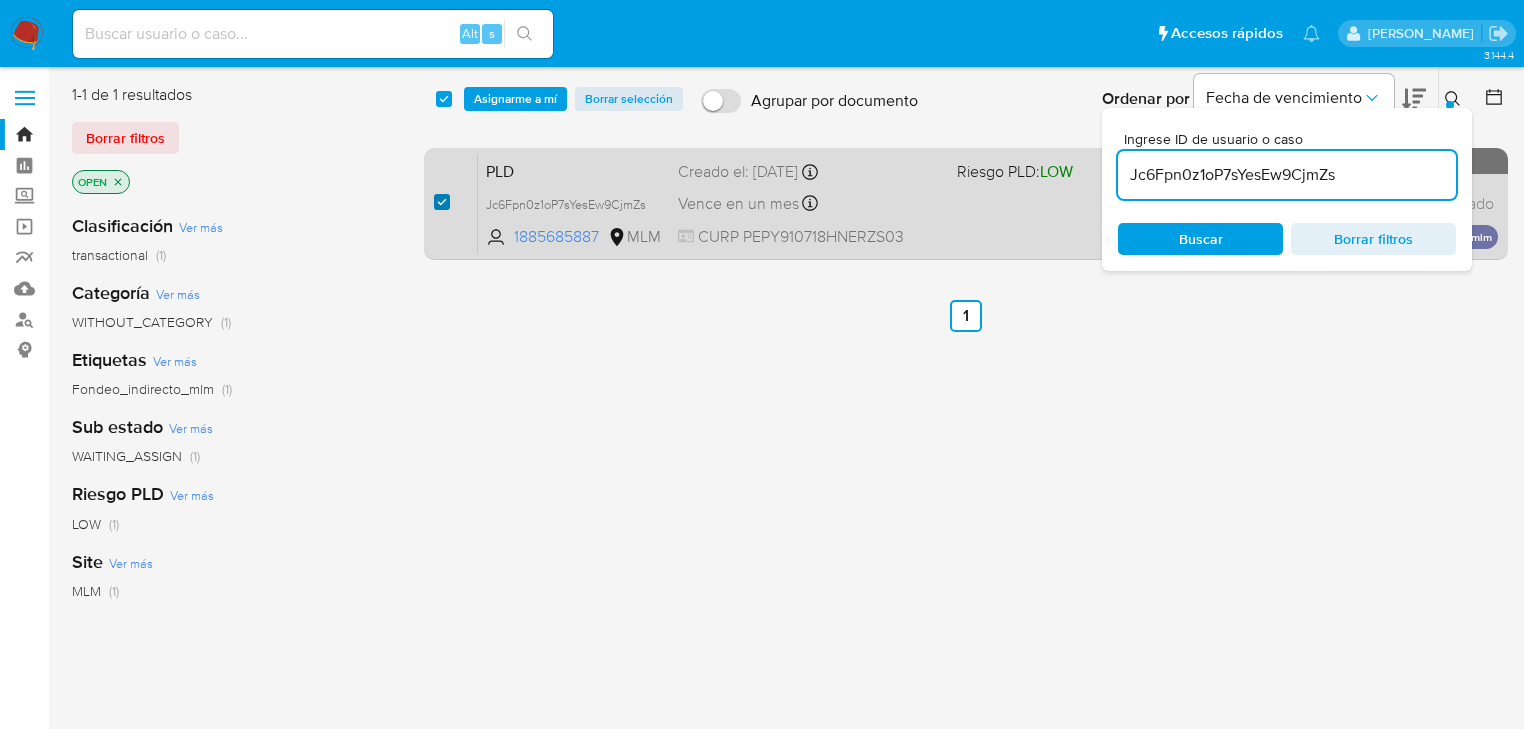 checkbox on "true" 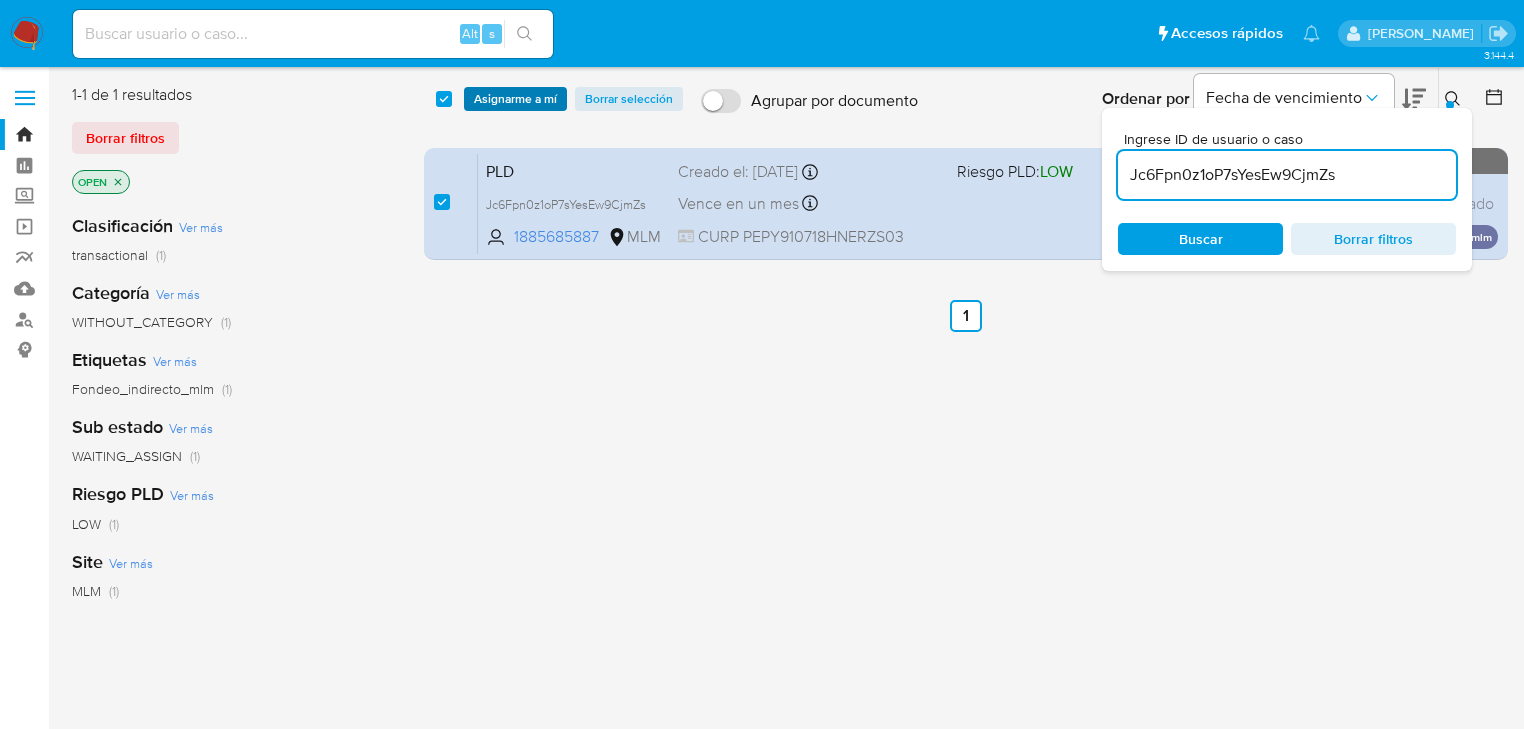 click on "Asignarme a mí" at bounding box center (515, 99) 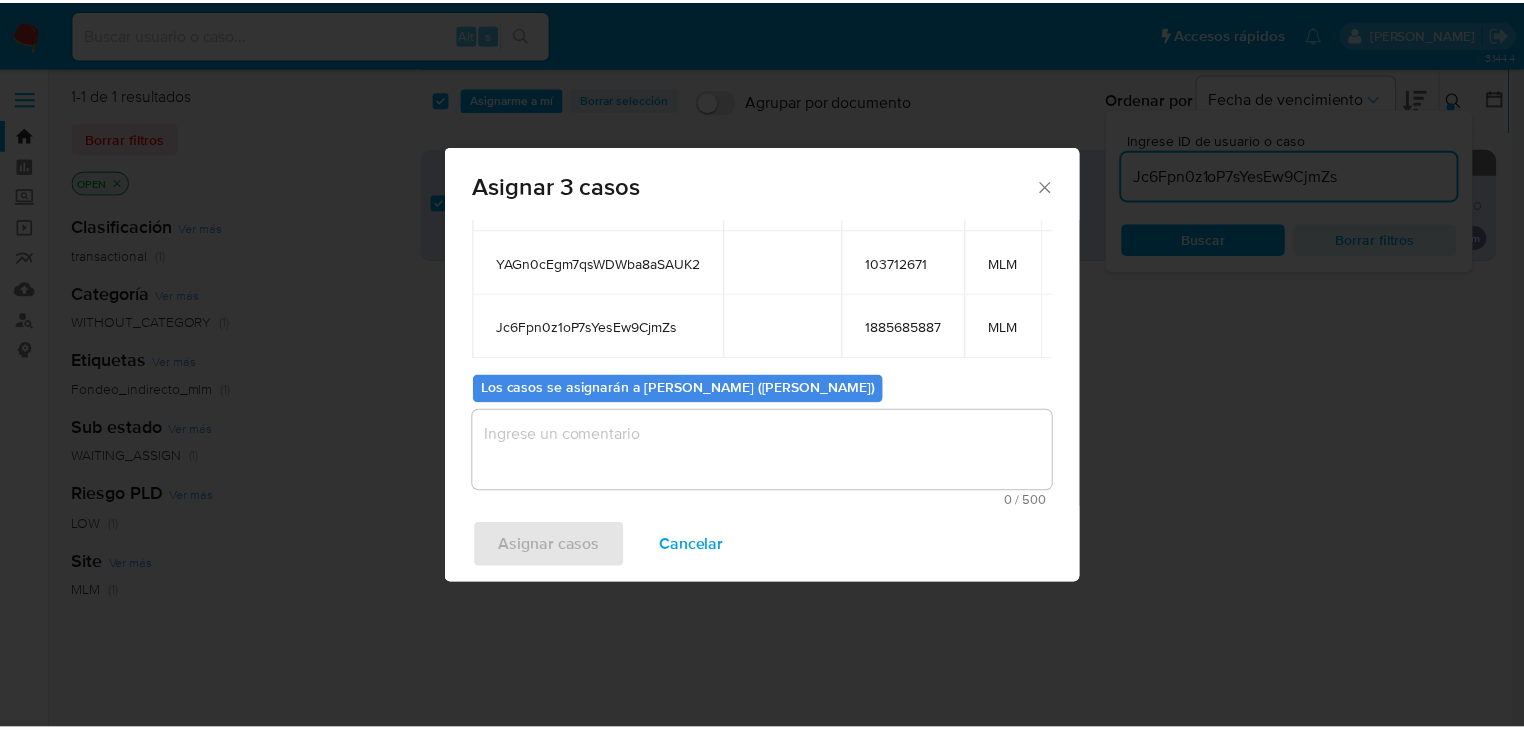scroll, scrollTop: 160, scrollLeft: 0, axis: vertical 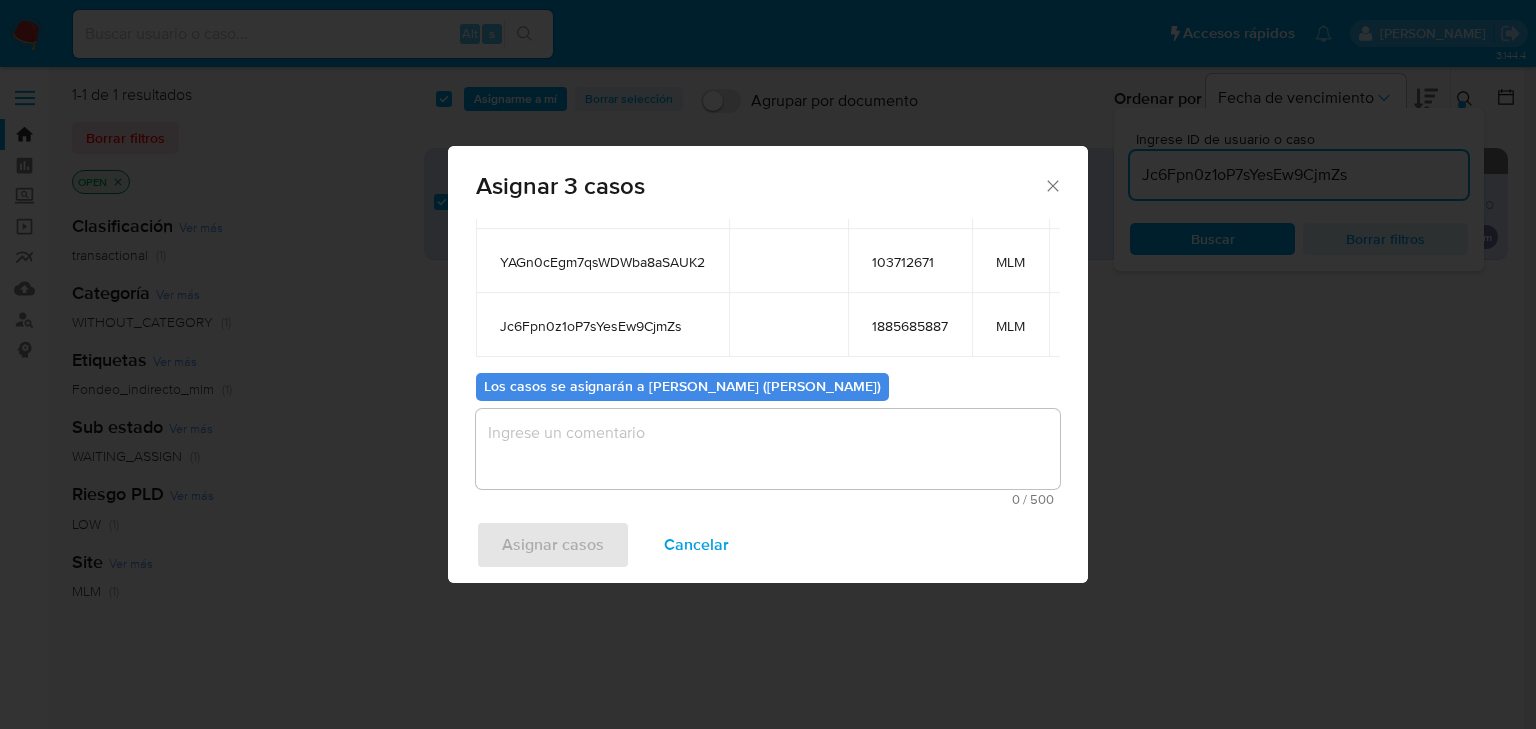 click at bounding box center [768, 449] 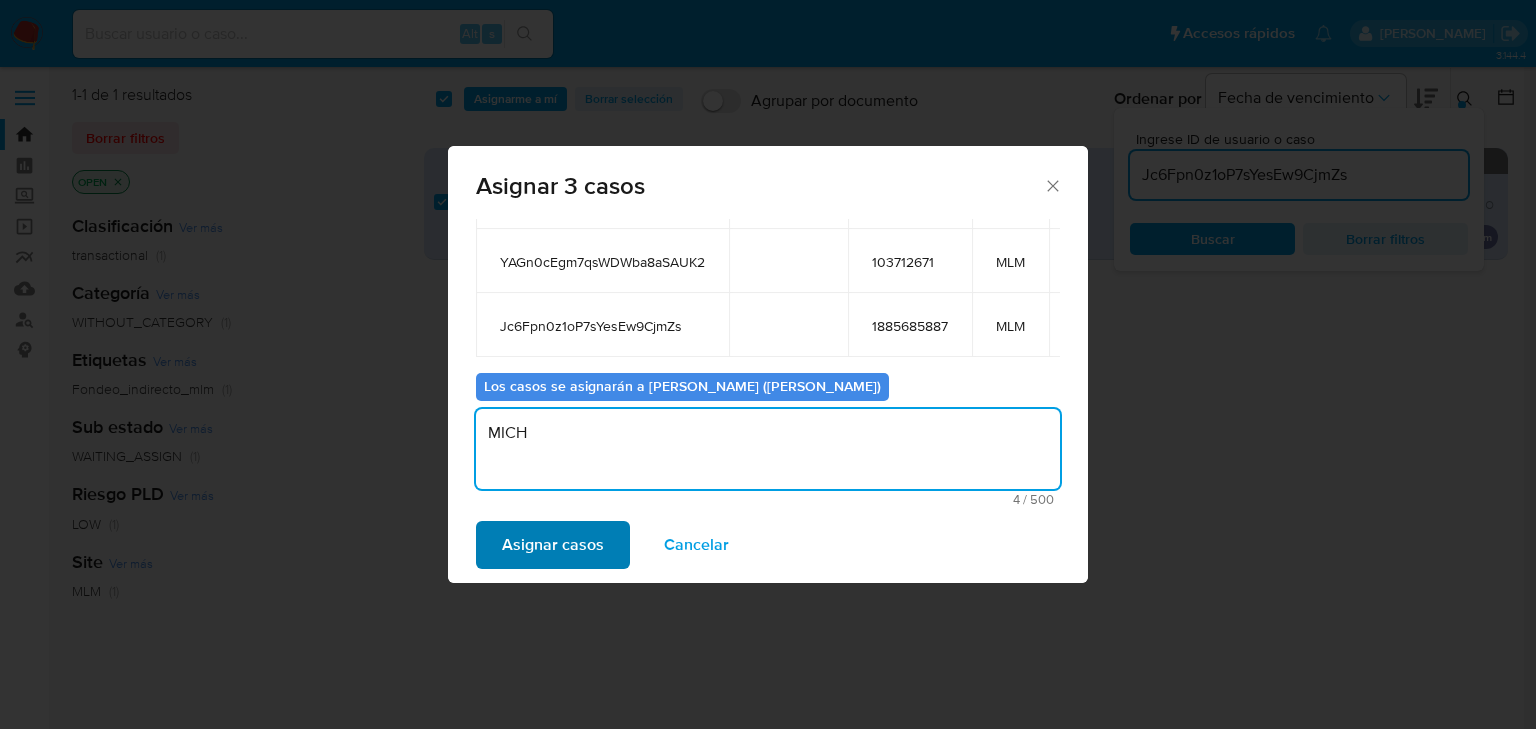 type on "MICH" 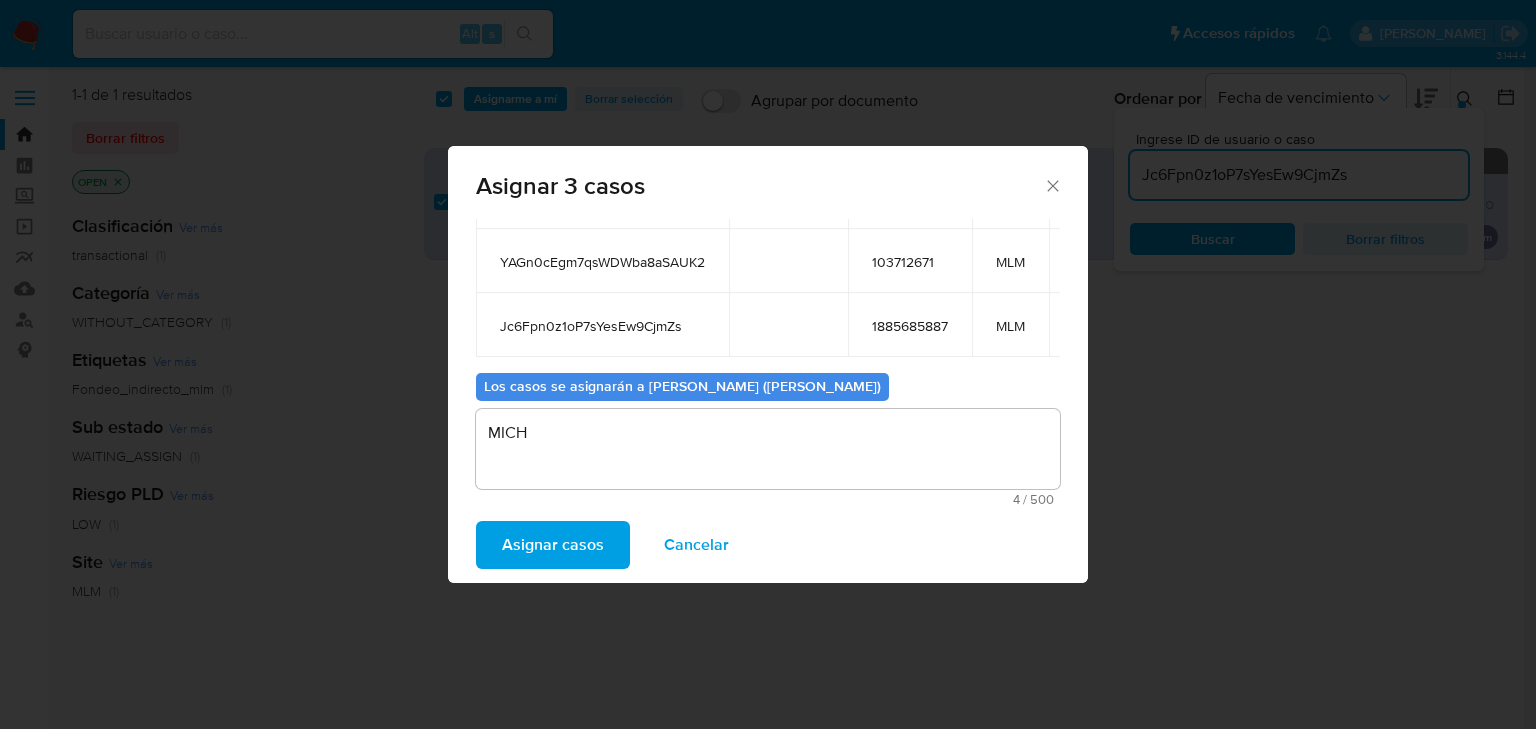 click on "Asignar casos" at bounding box center (553, 545) 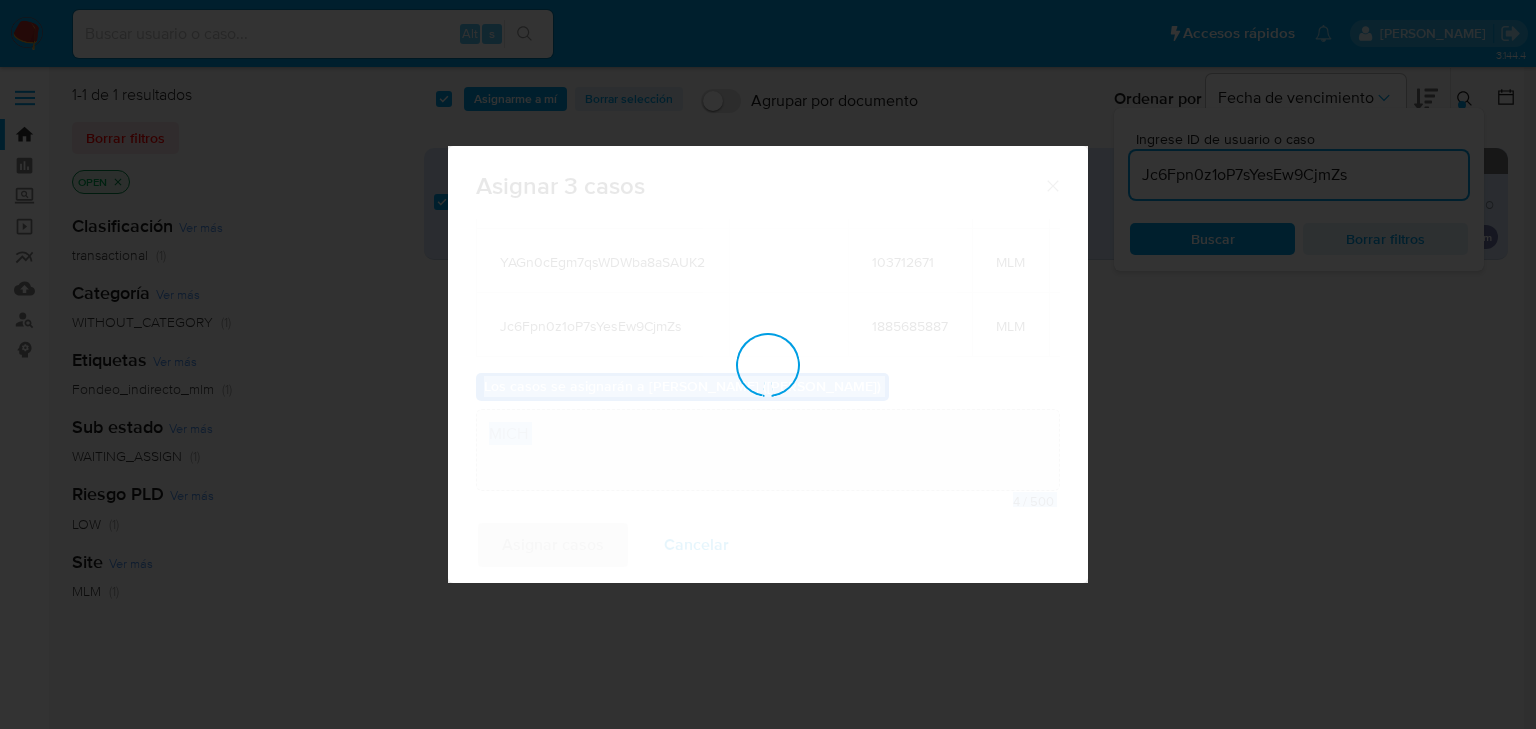 click at bounding box center (768, 364) 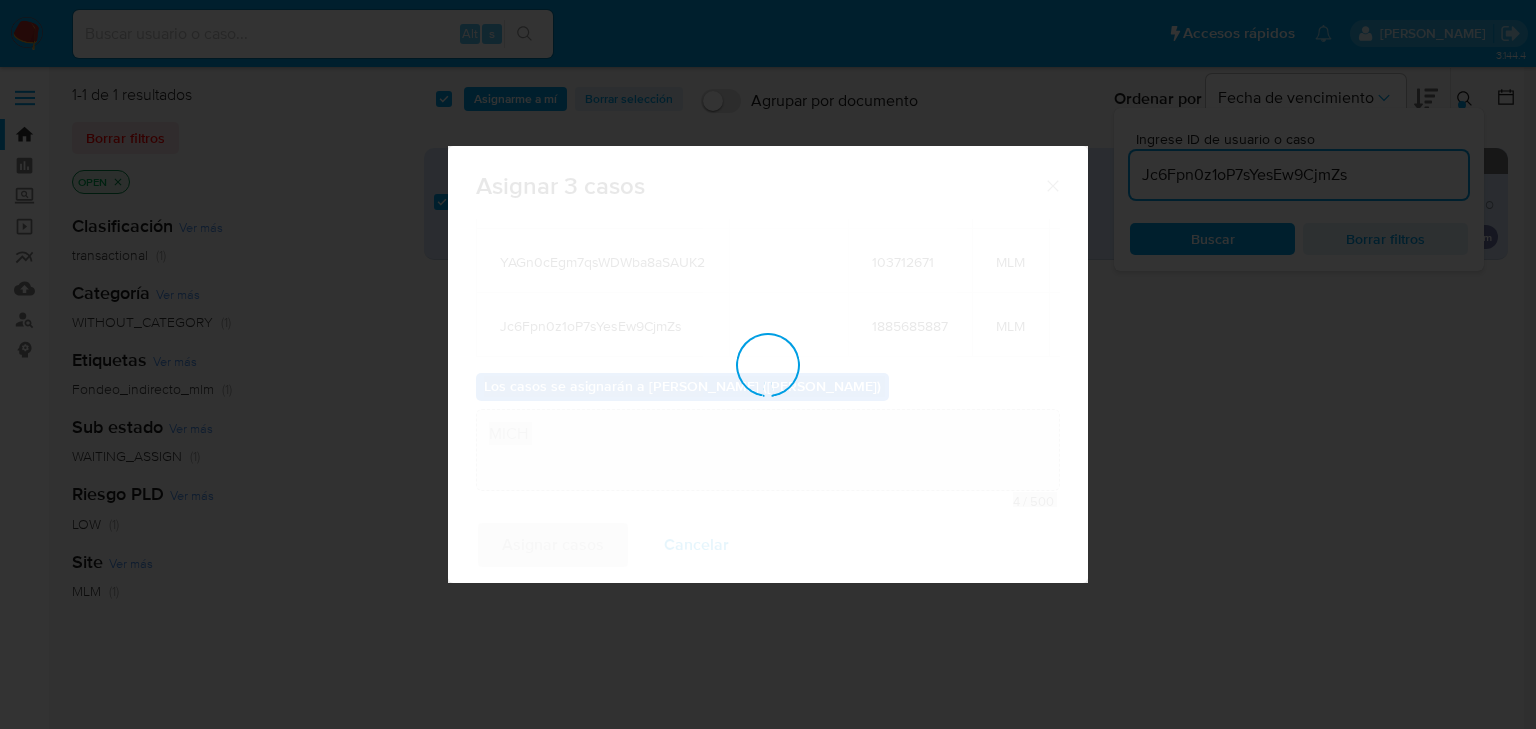 type 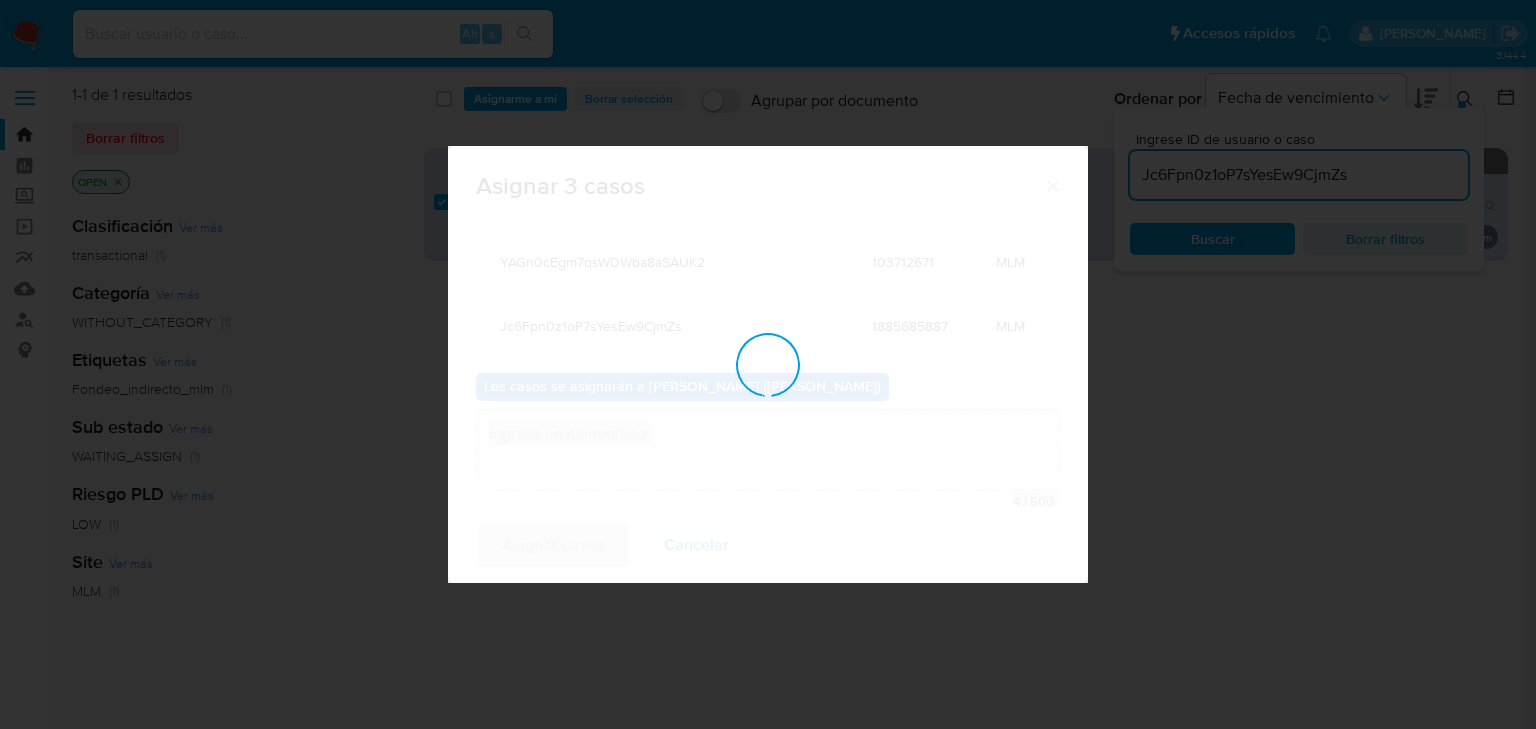 checkbox on "false" 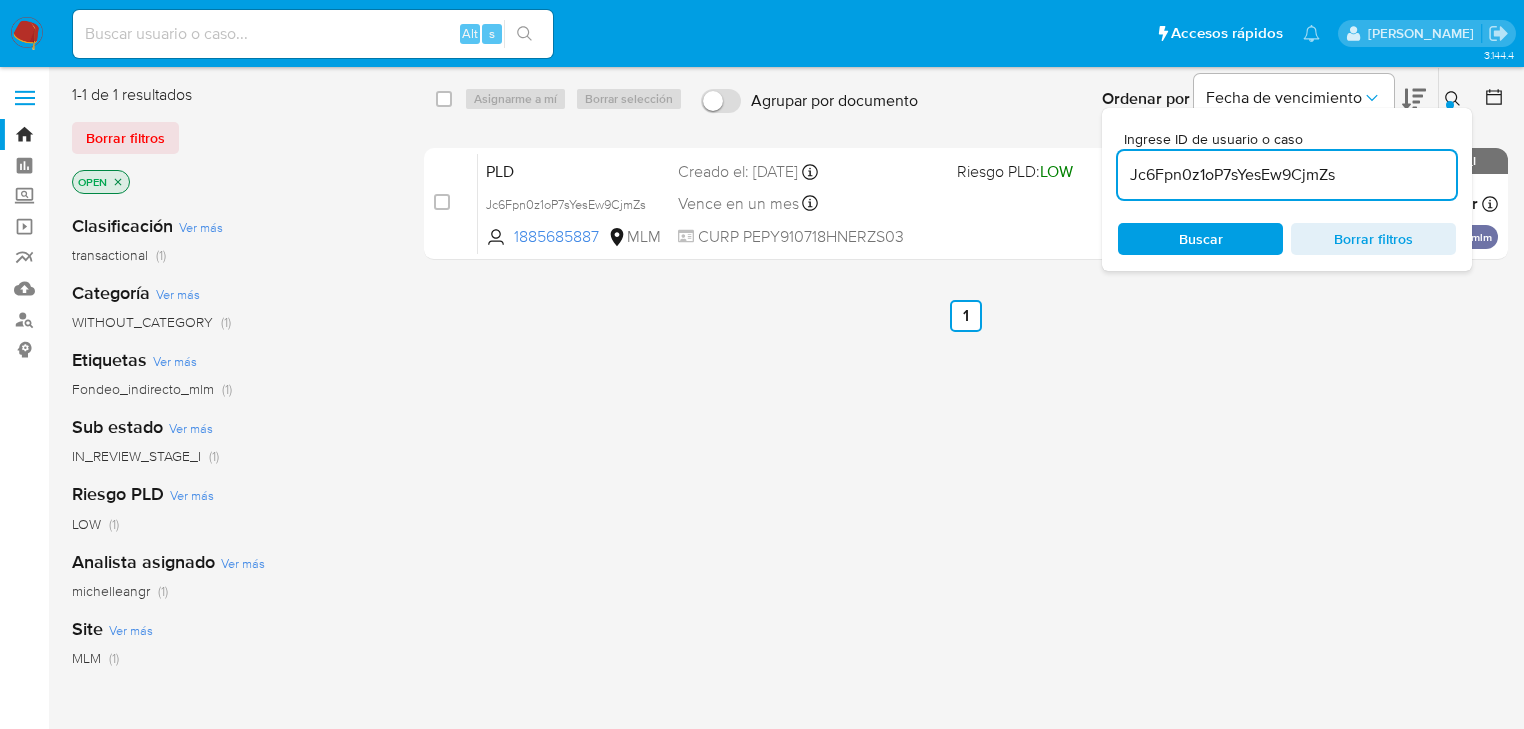 click on "Alt s" at bounding box center (313, 34) 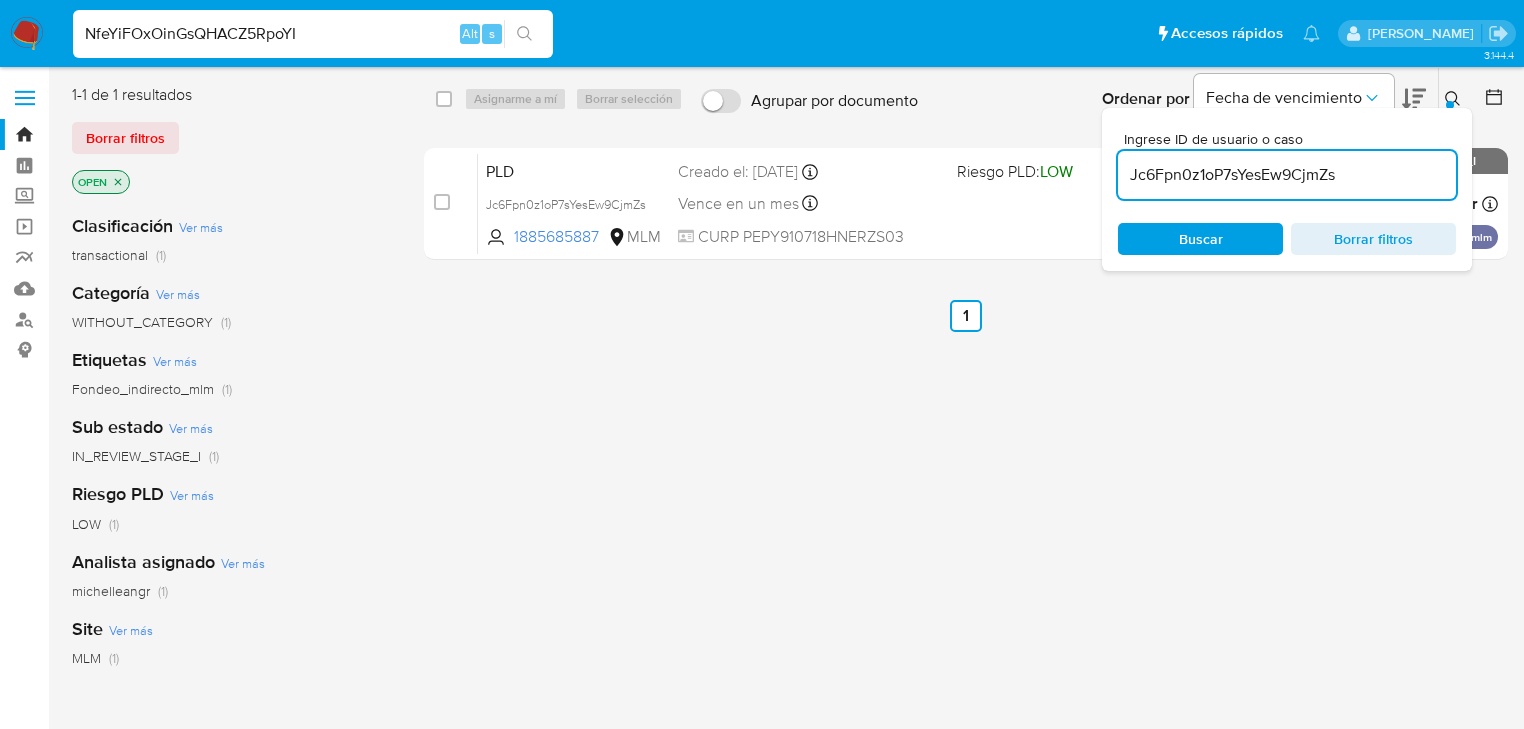 type on "NfeYiFOxOinGsQHACZ5RpoYI" 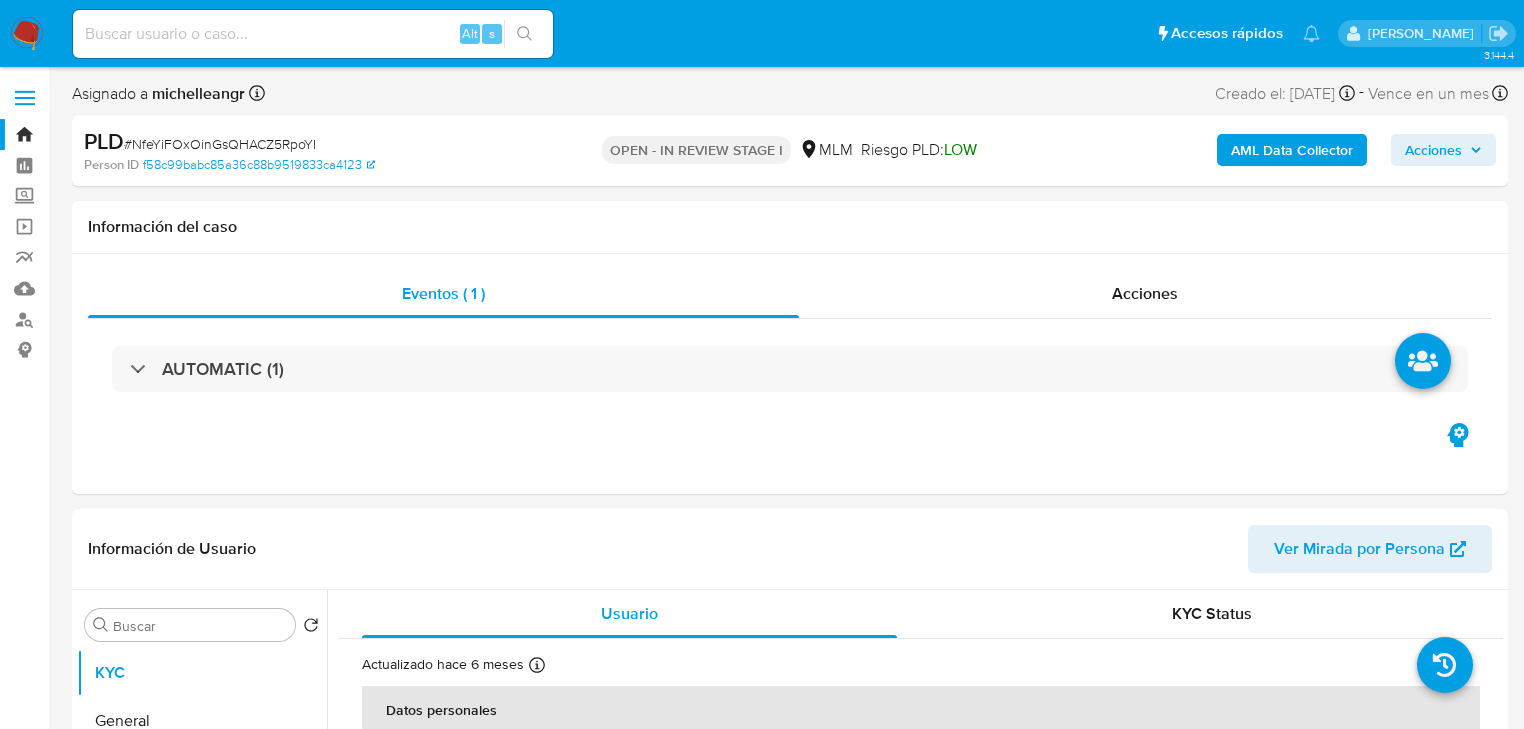 select on "10" 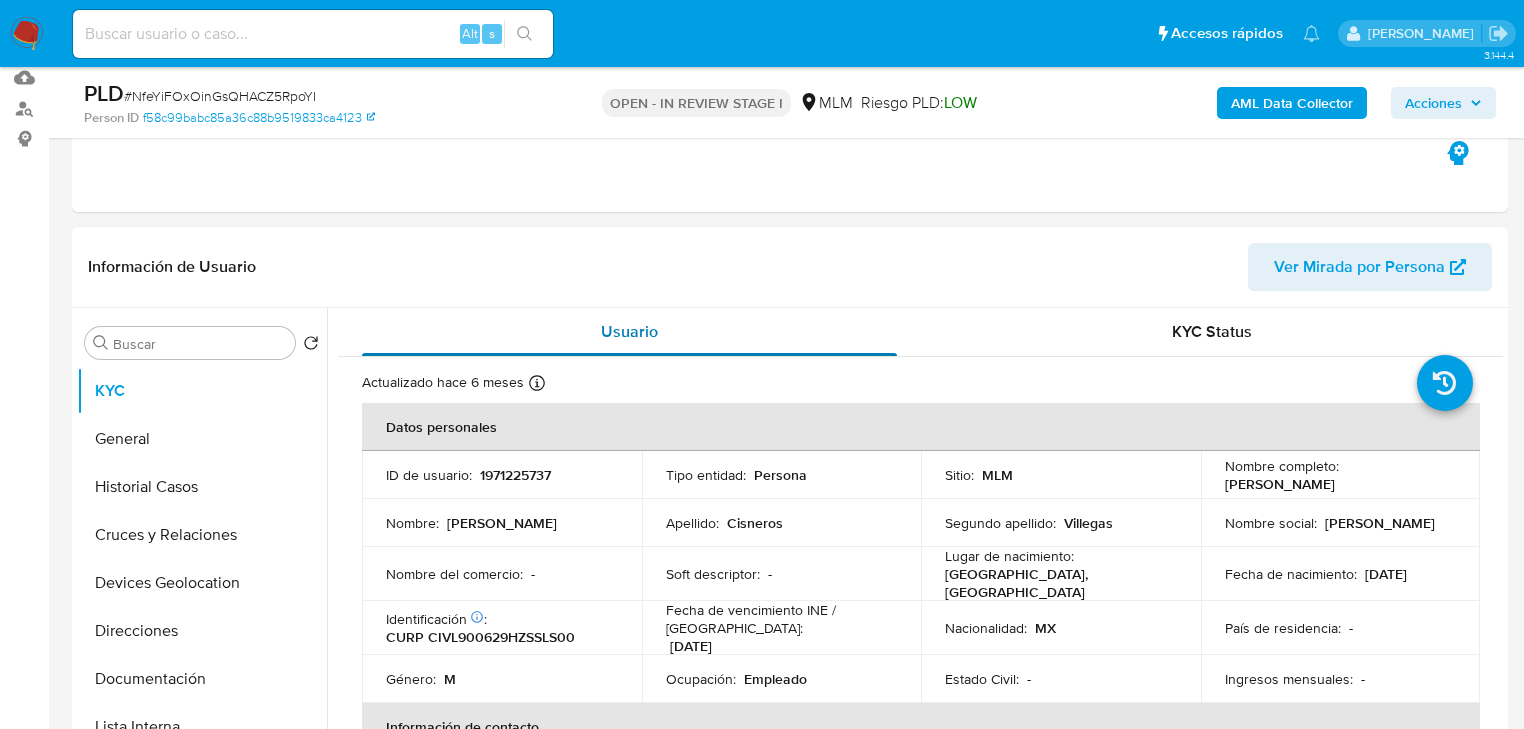 scroll, scrollTop: 240, scrollLeft: 0, axis: vertical 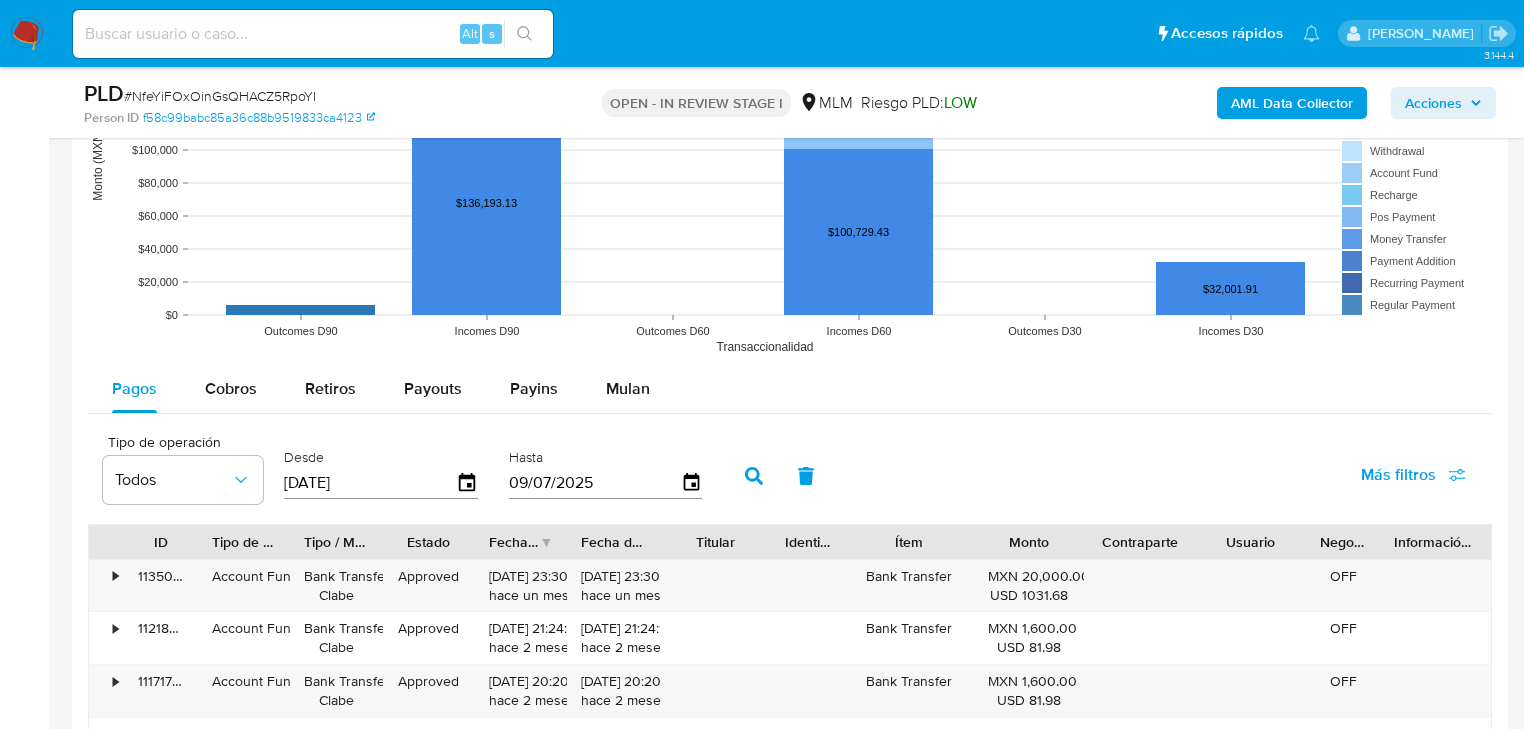 click 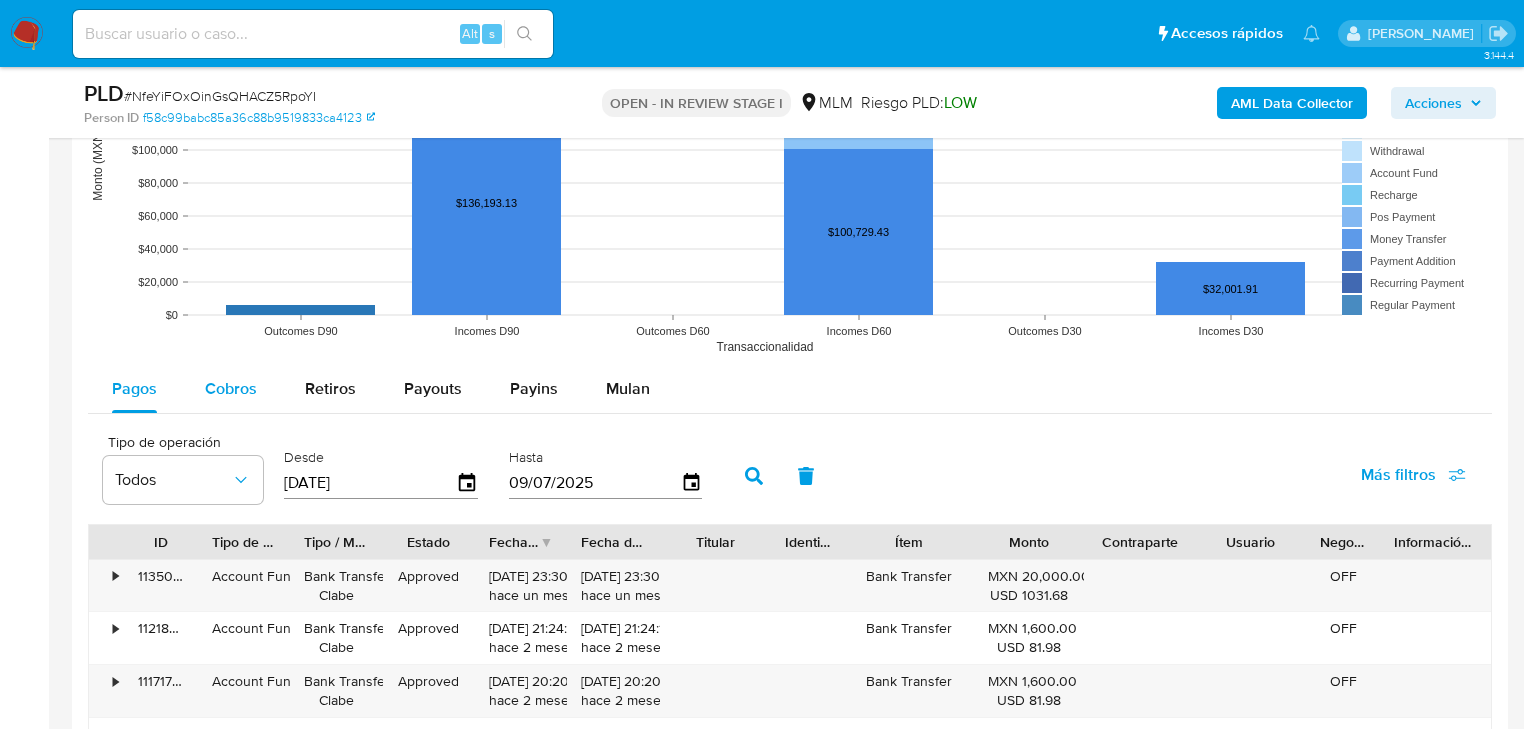 click on "Cobros" at bounding box center (231, 388) 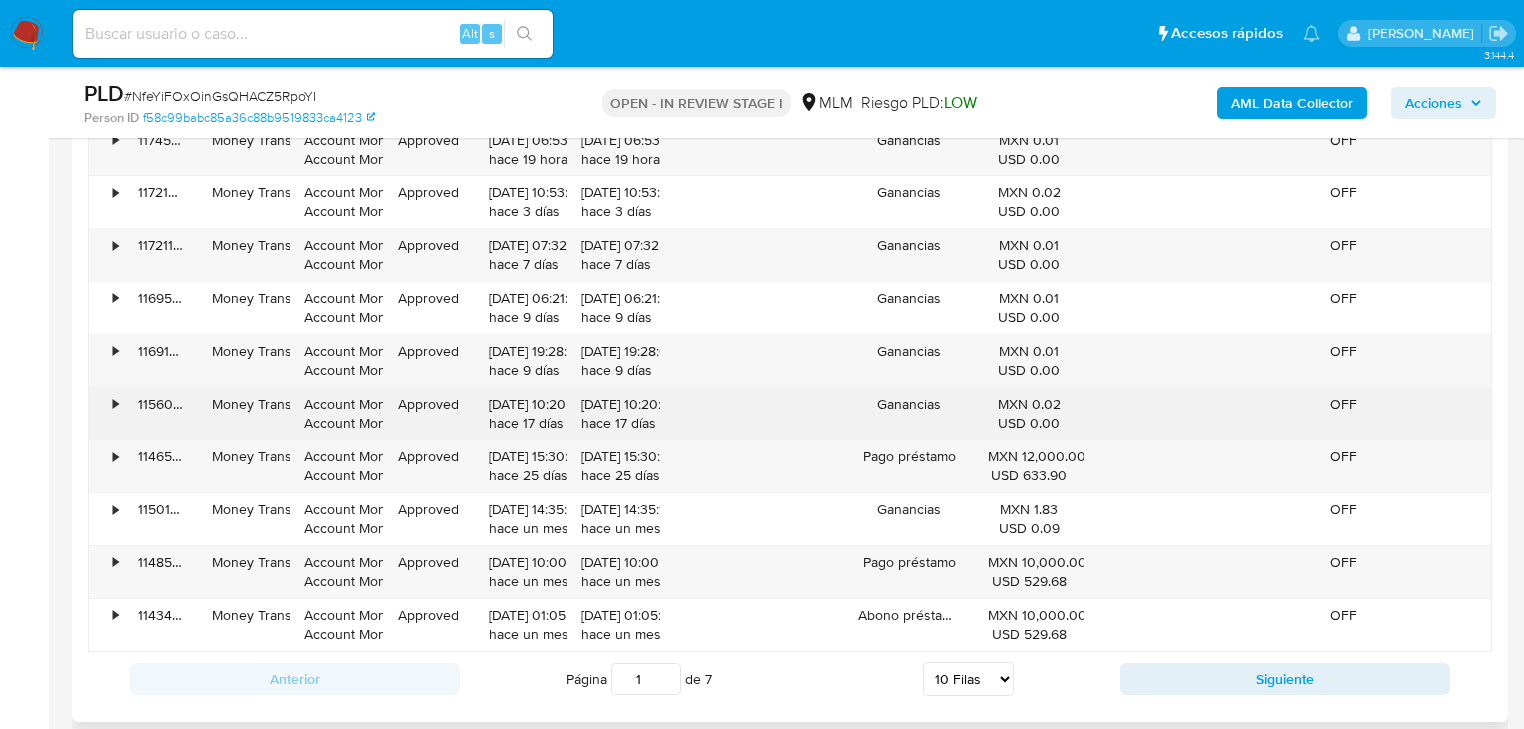 scroll, scrollTop: 2480, scrollLeft: 0, axis: vertical 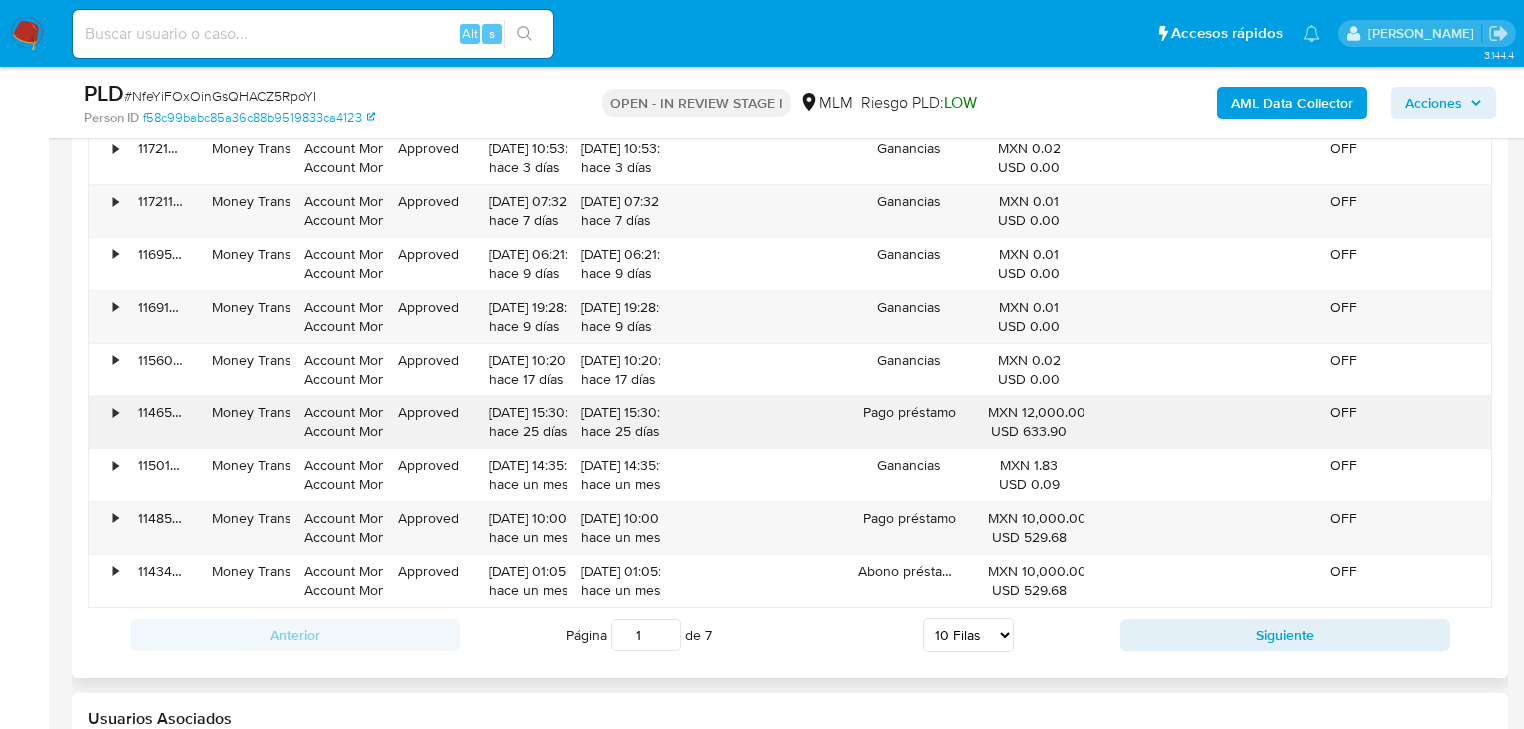 drag, startPoint x: 985, startPoint y: 413, endPoint x: 1075, endPoint y: 422, distance: 90.44888 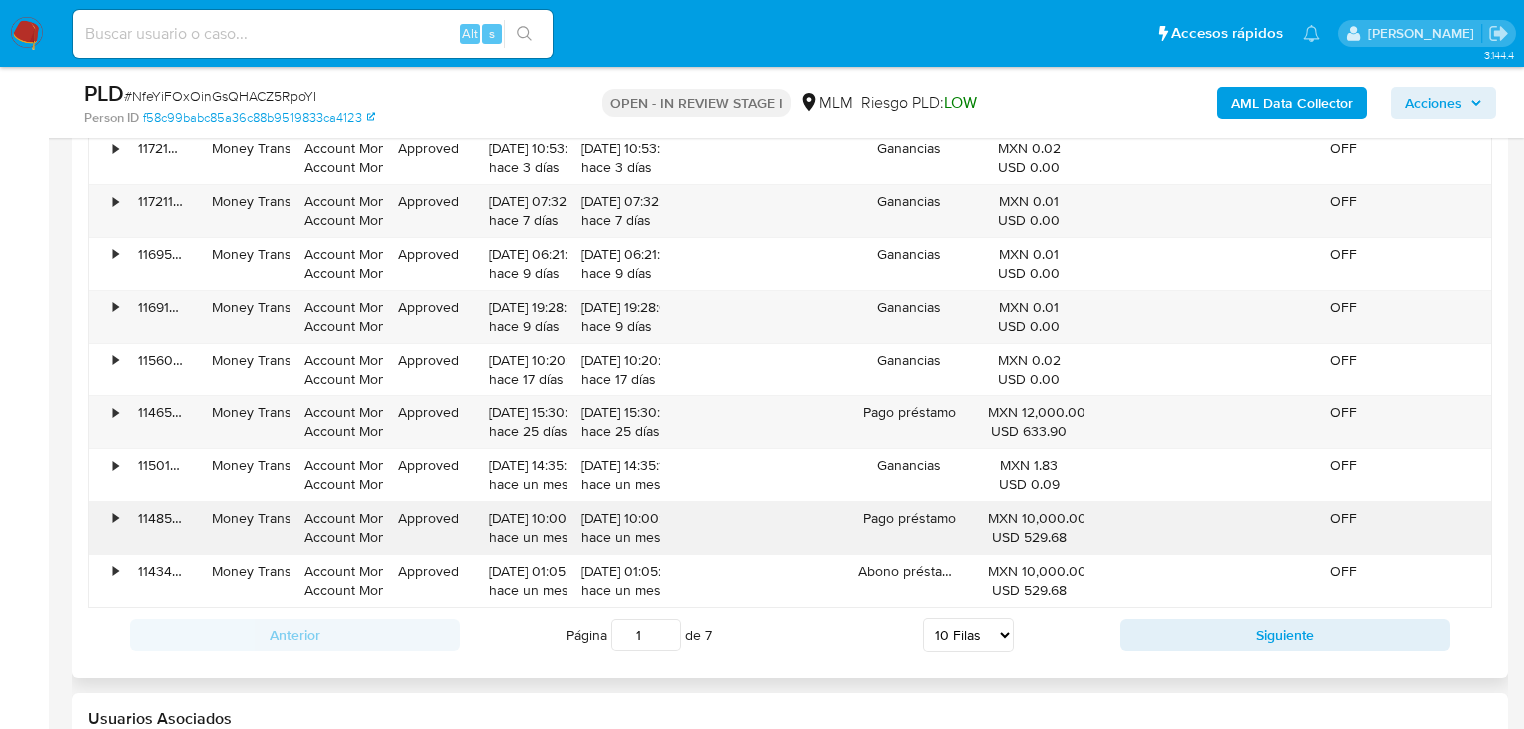 click on "• 114851572986 Money Transfer Account Money Account Money Approved 12/06/2025 10:00:15 hace un mes 12/06/2025 10:00:15 hace un mes Pago préstamo MXN 10,000.00 USD 529.68 OFF" at bounding box center [790, 528] 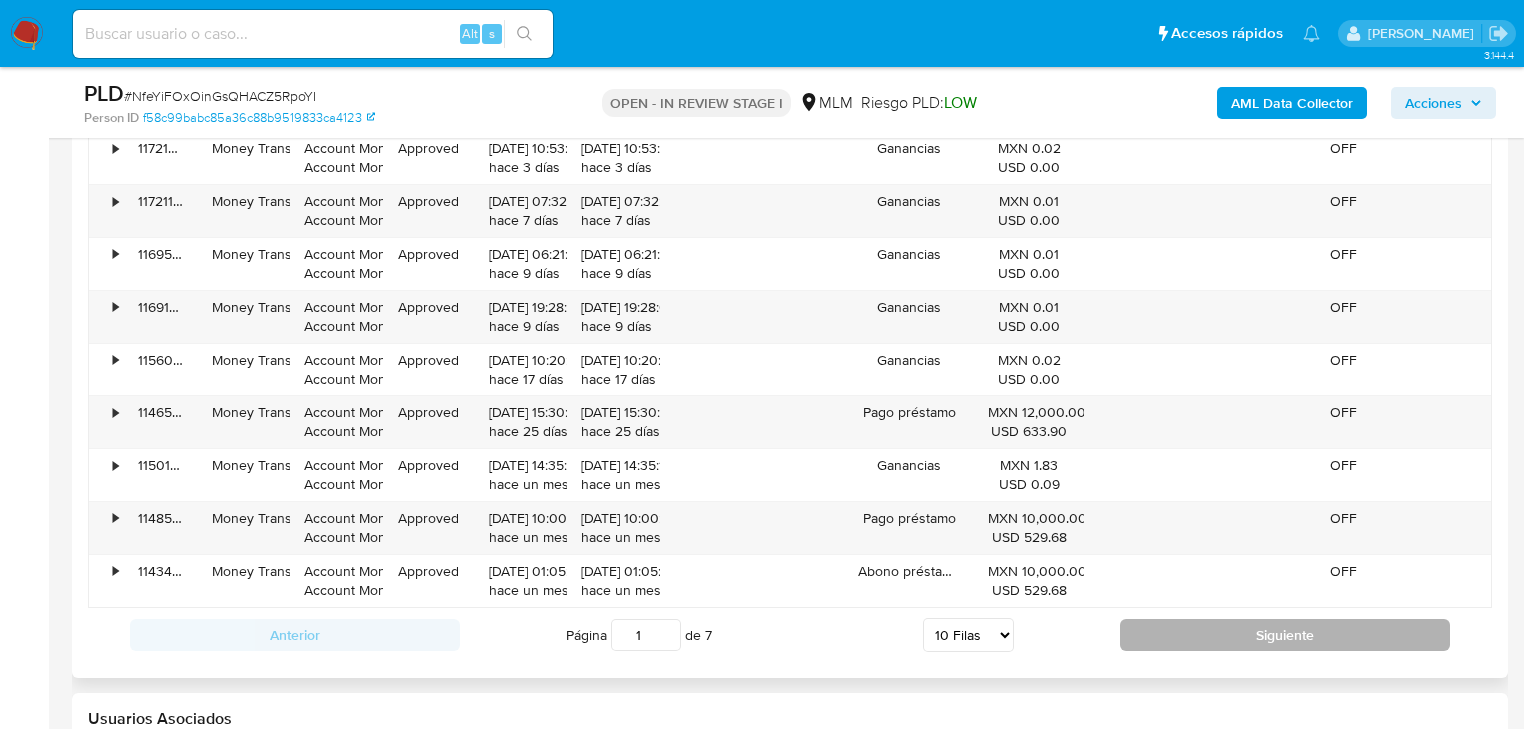 click on "Siguiente" at bounding box center [1285, 635] 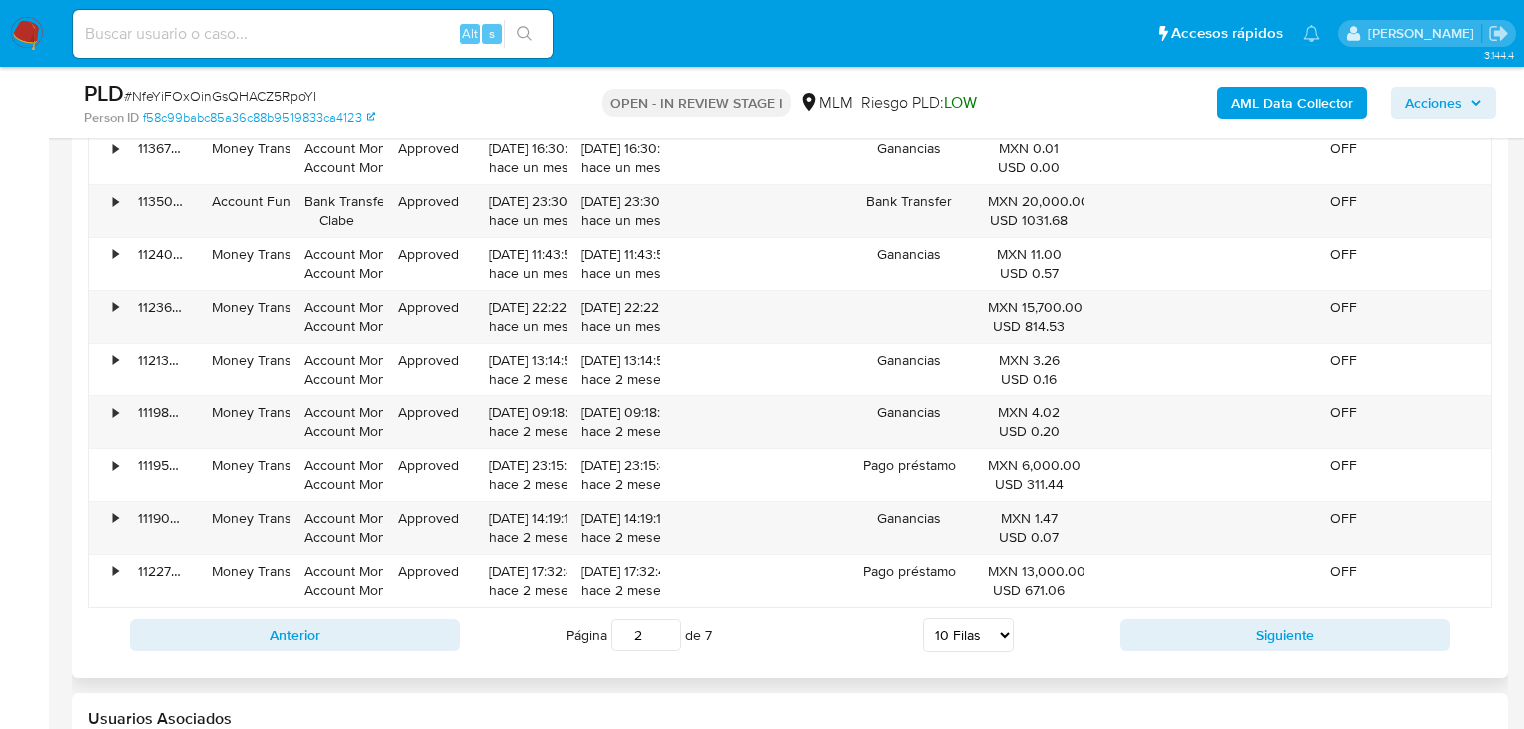 type 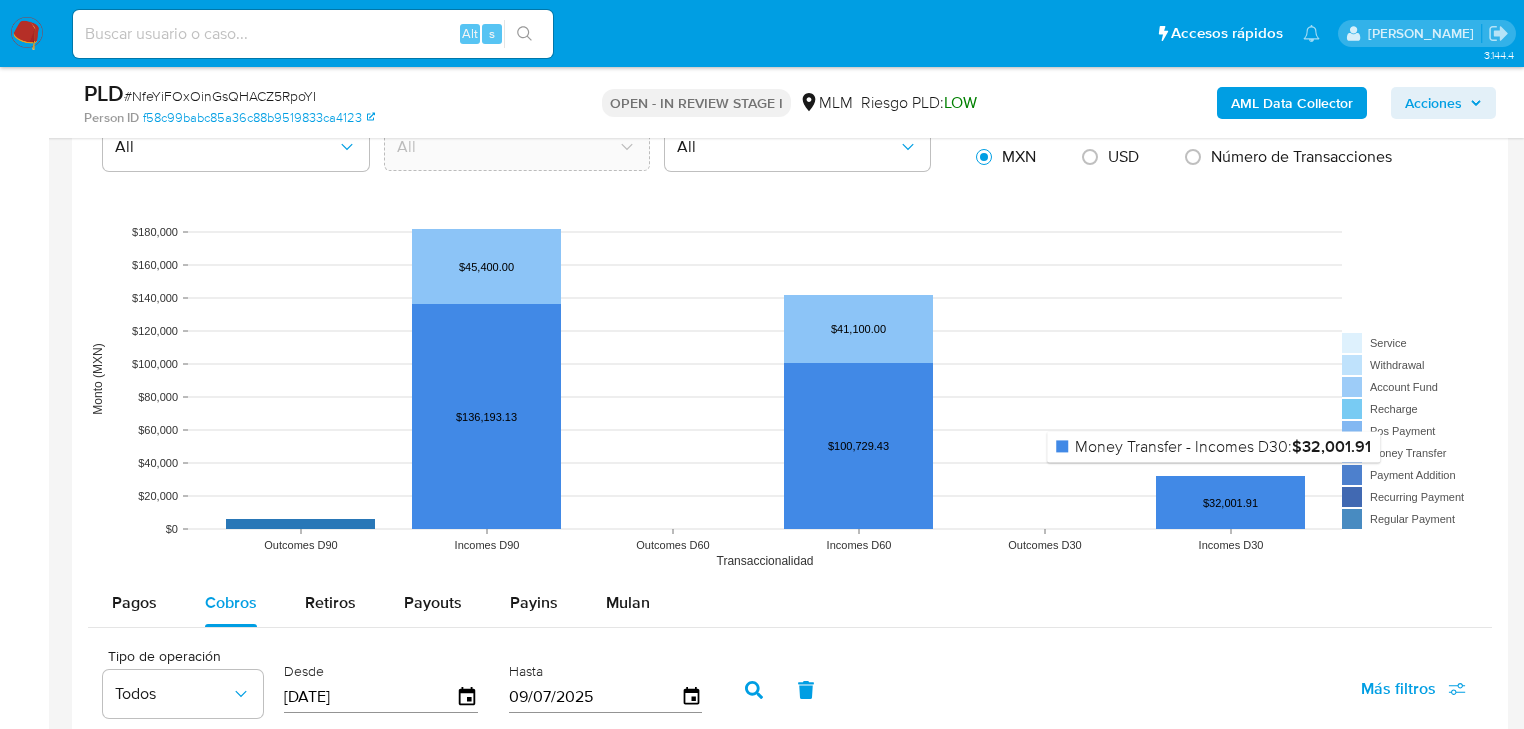 scroll, scrollTop: 1360, scrollLeft: 0, axis: vertical 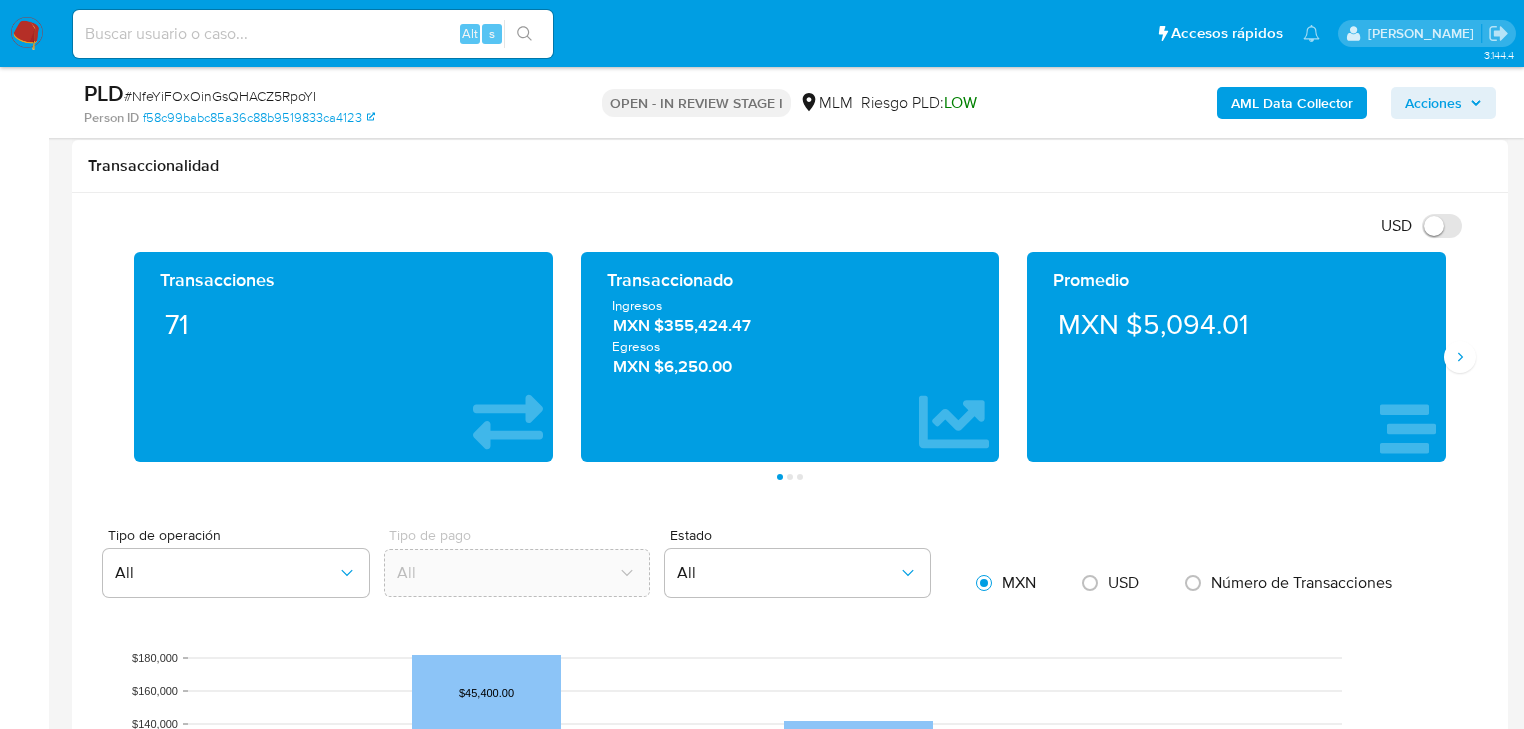 click on "Transacciones 71 Transaccionado Ingresos MXN $355,424.47 Egresos MXN $6,250.00 Promedio MXN $5,094.01 Saldo MP Total MXN $27.53 Disponible MXN $27.53 No disponible MXN $0.00 Saldo cripto No se encontró saldo cripto en el balance del usuario Saldo inversiones No se encontró saldo inversiones en el balance del usuario Saldo reserva No se encontró saldo reserva en el balance del usuario Página 1 Página 2 Página 3" at bounding box center [790, 366] 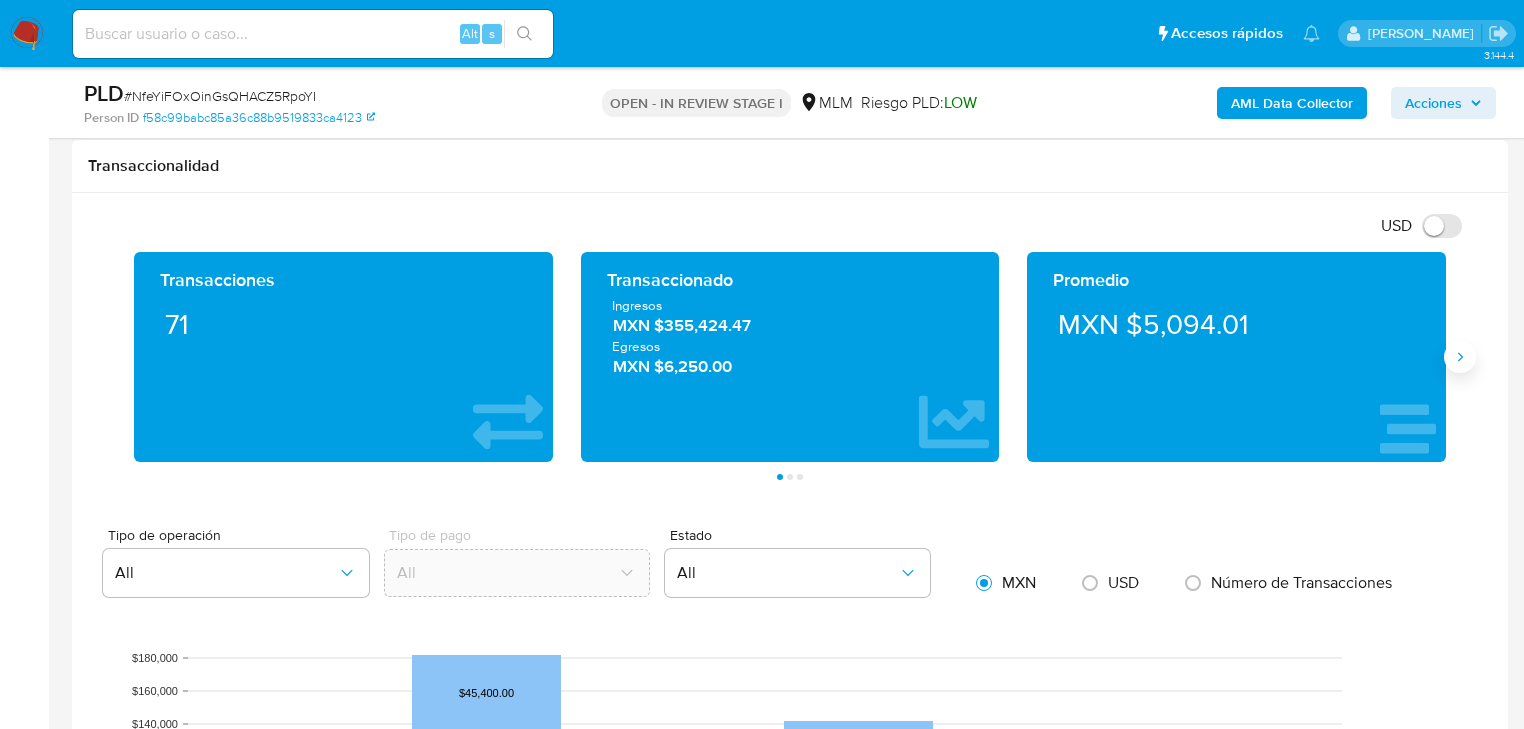 click 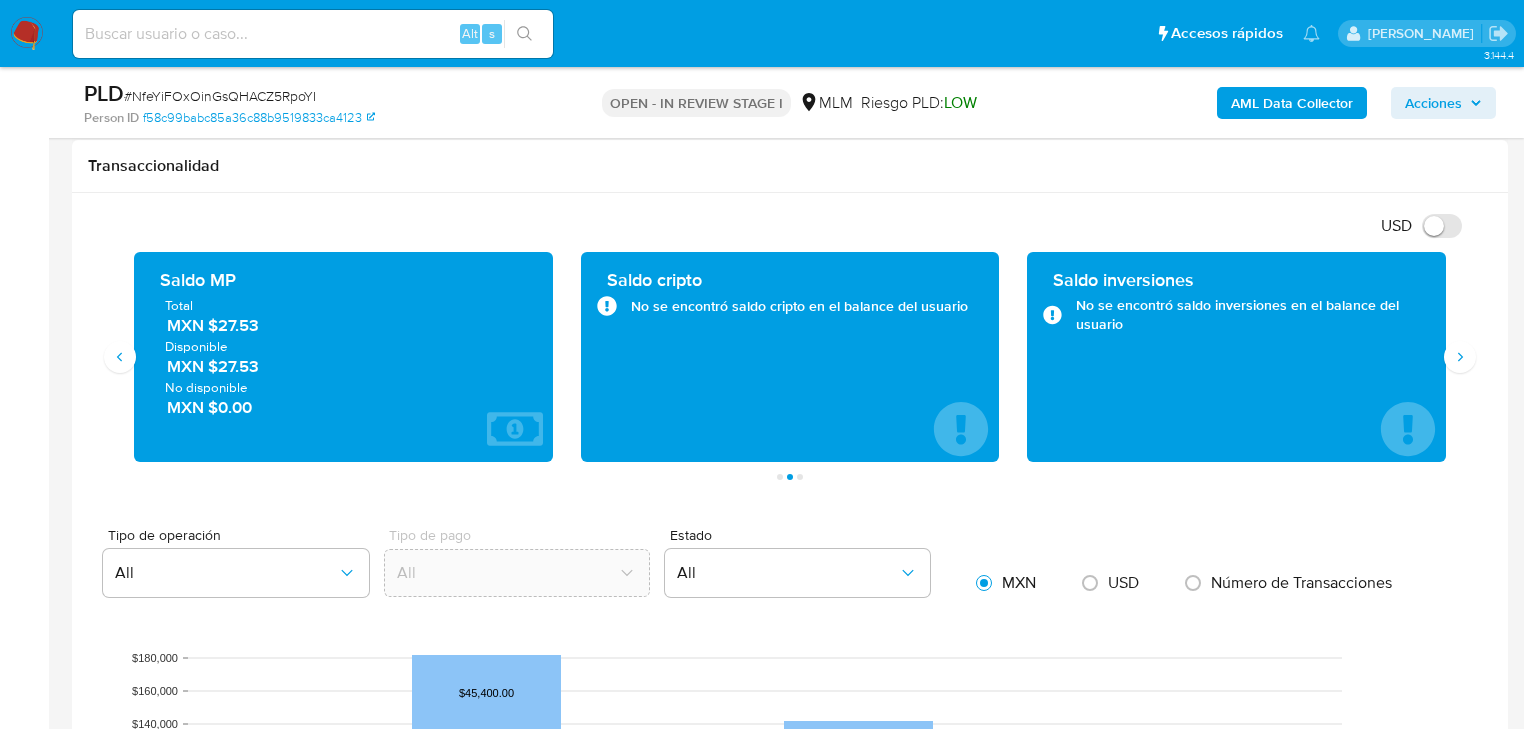 type 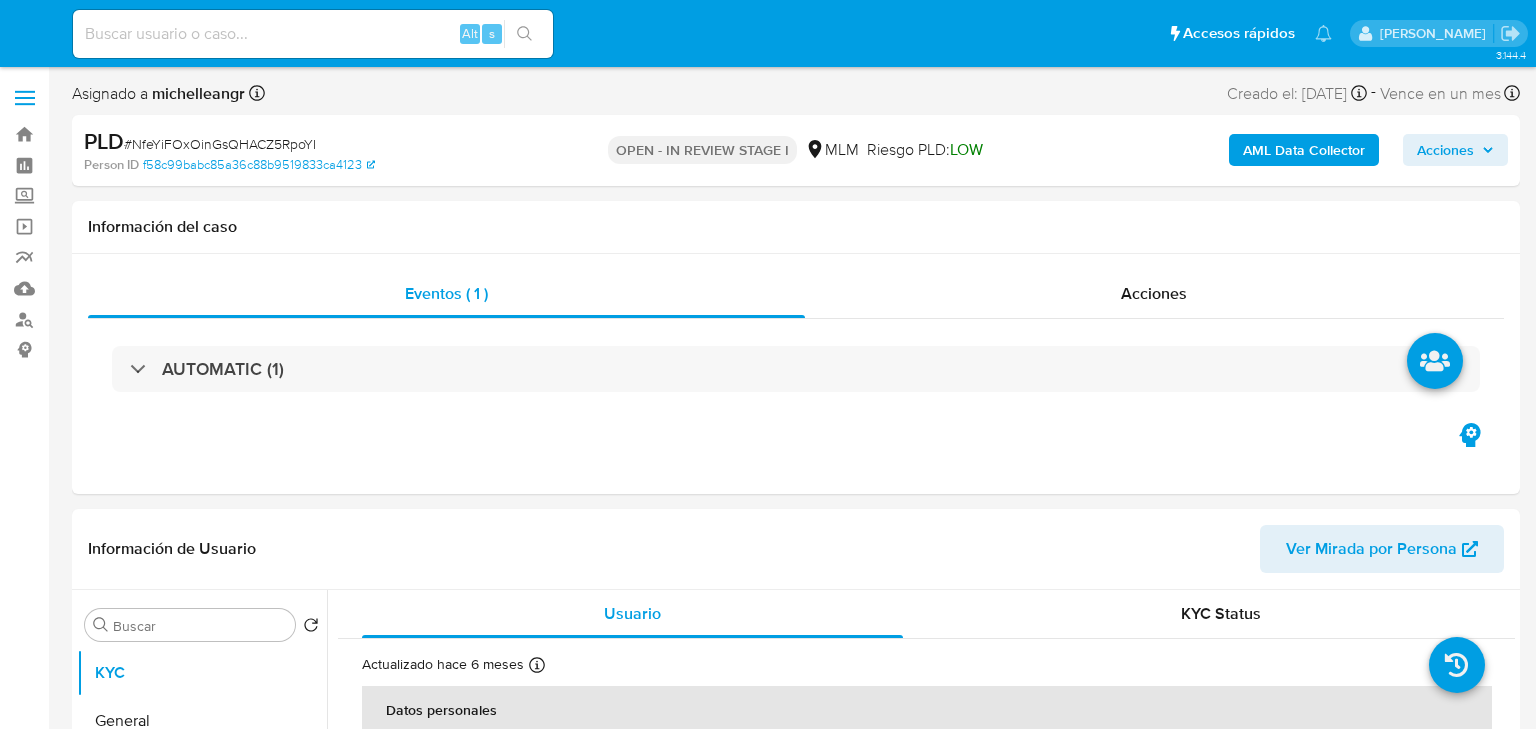 select on "10" 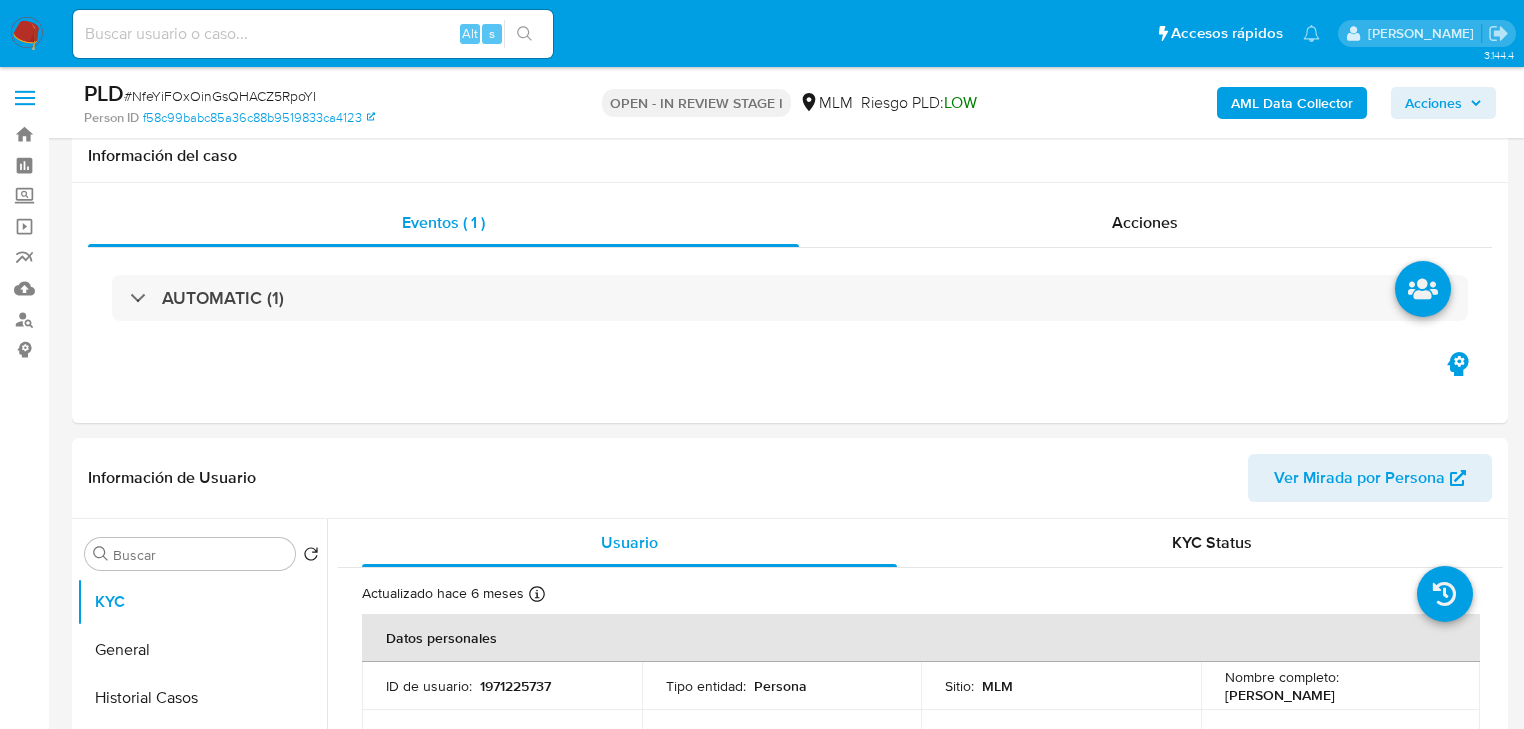 scroll, scrollTop: 720, scrollLeft: 0, axis: vertical 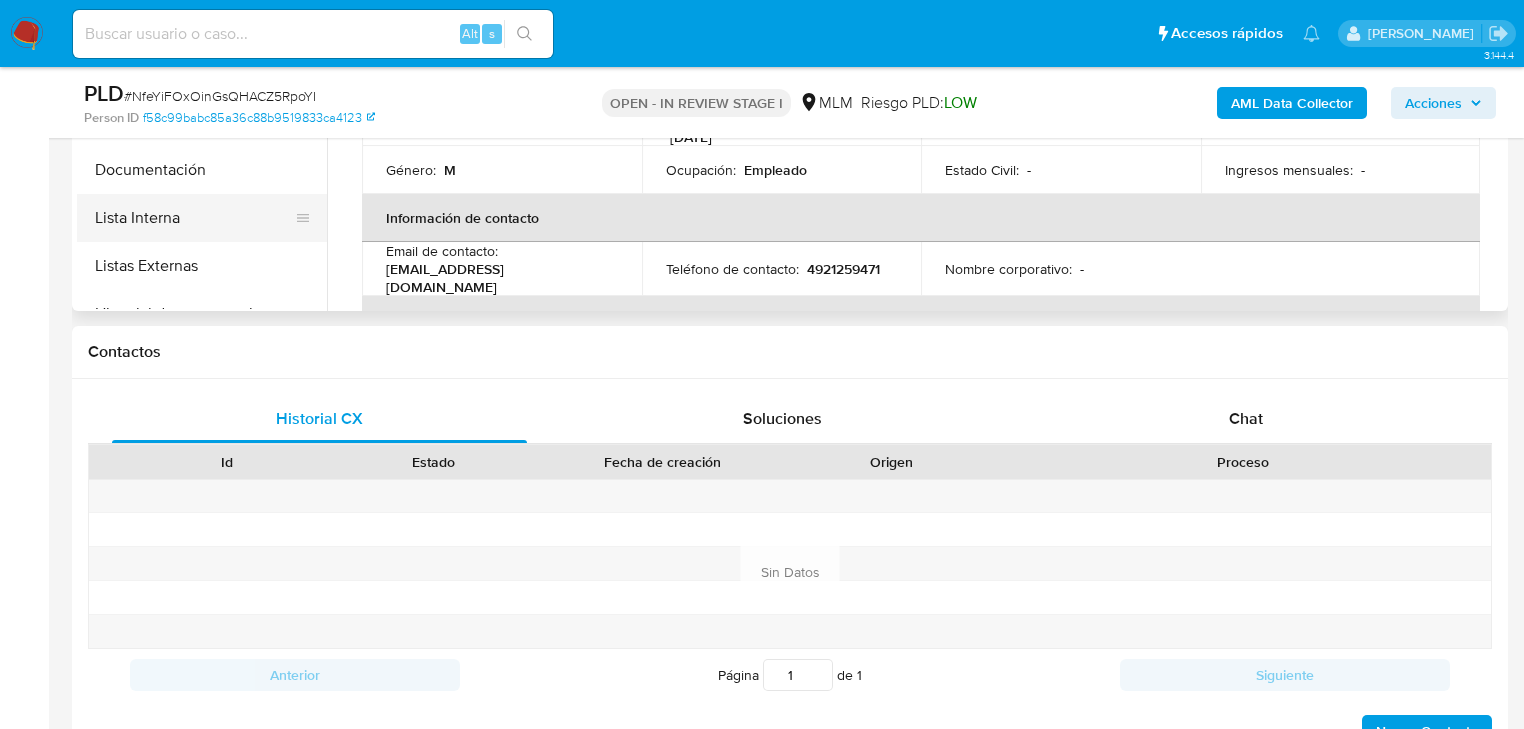 click at bounding box center (303, 218) 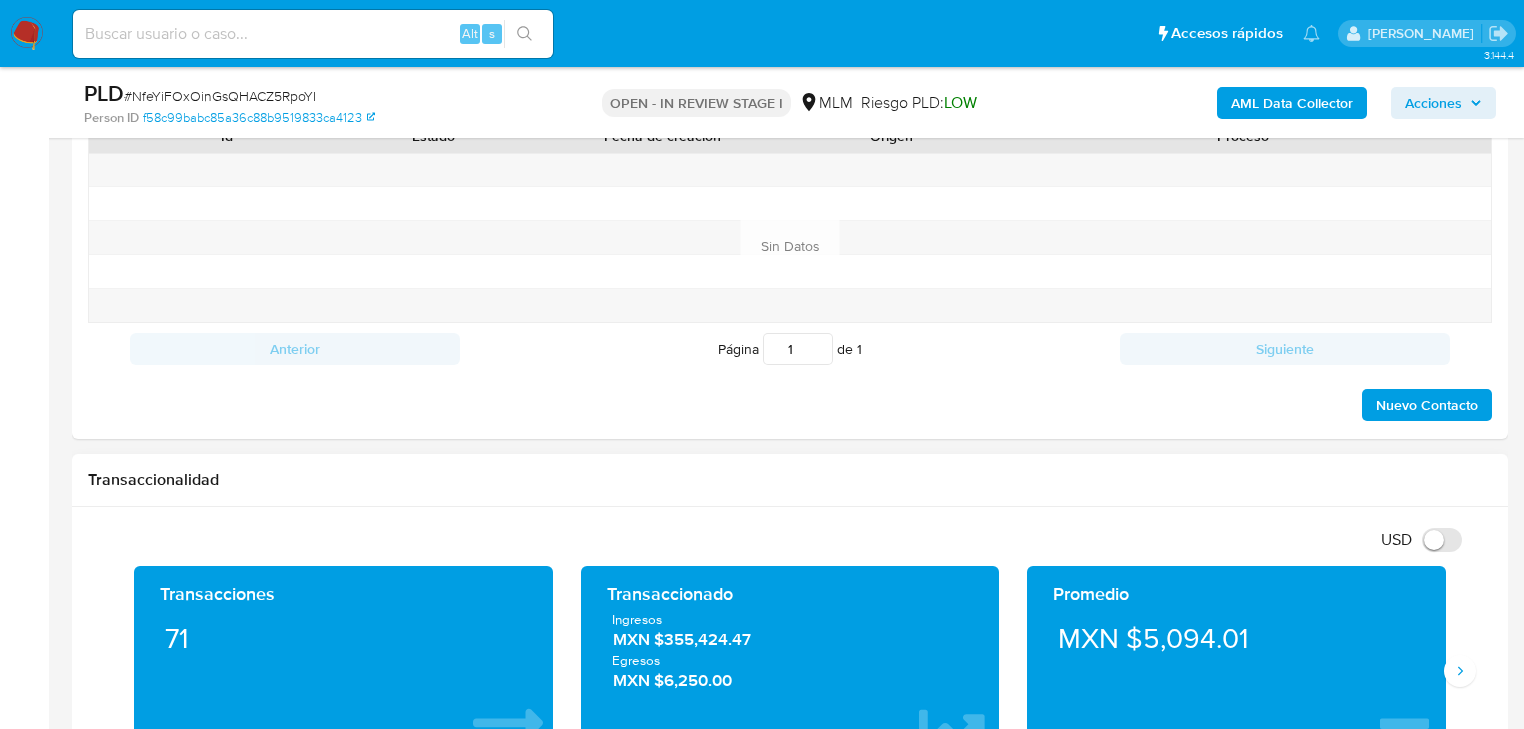 scroll, scrollTop: 1120, scrollLeft: 0, axis: vertical 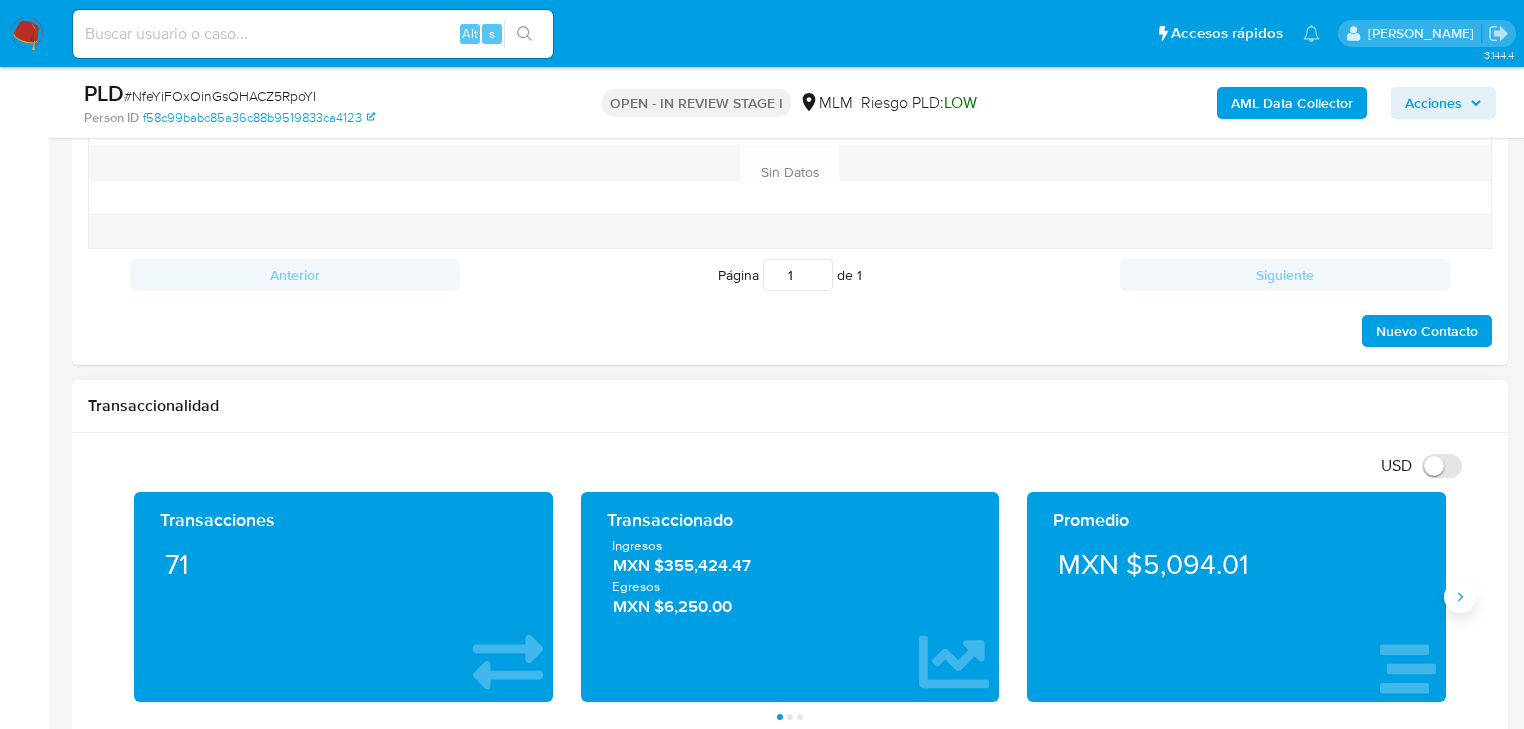 click 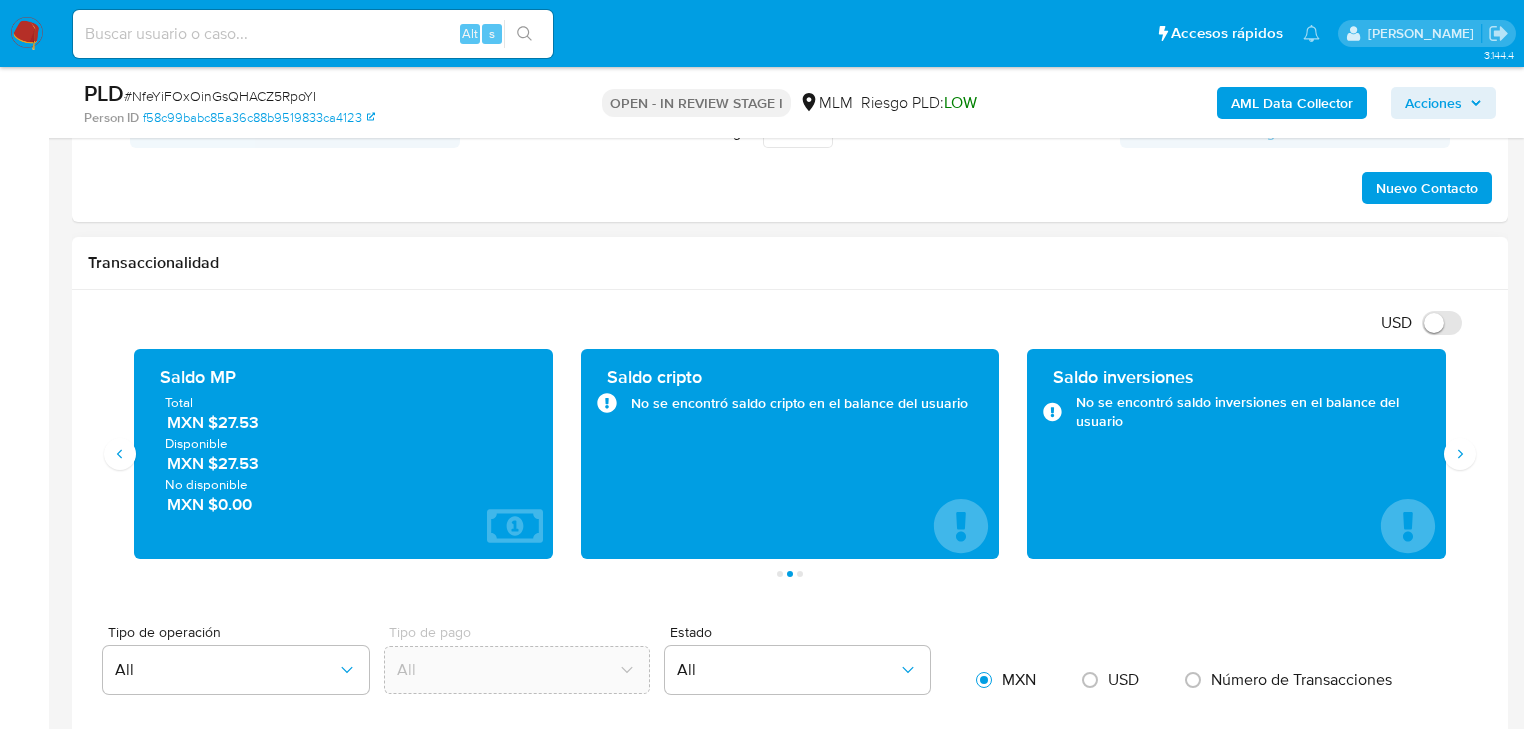 scroll, scrollTop: 1280, scrollLeft: 0, axis: vertical 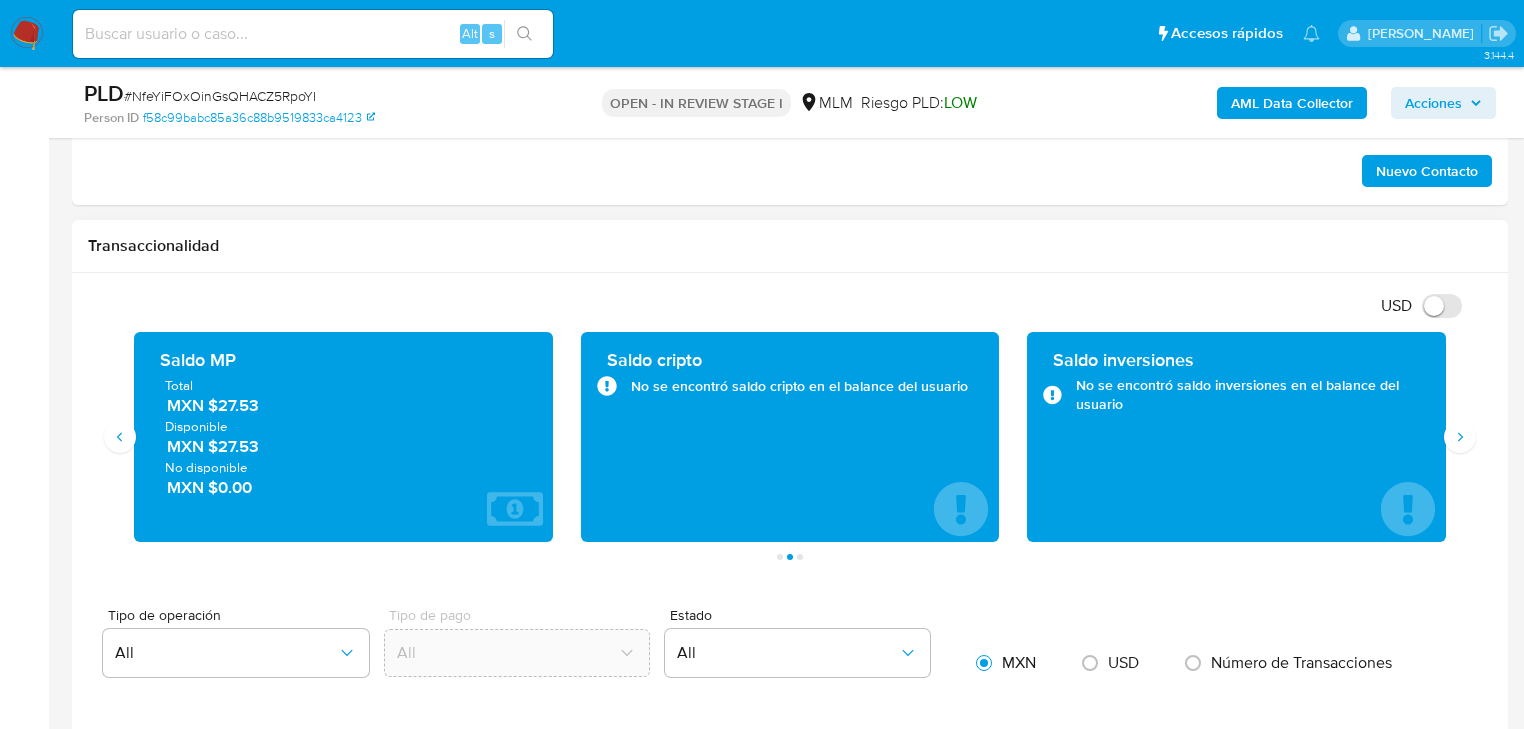 type 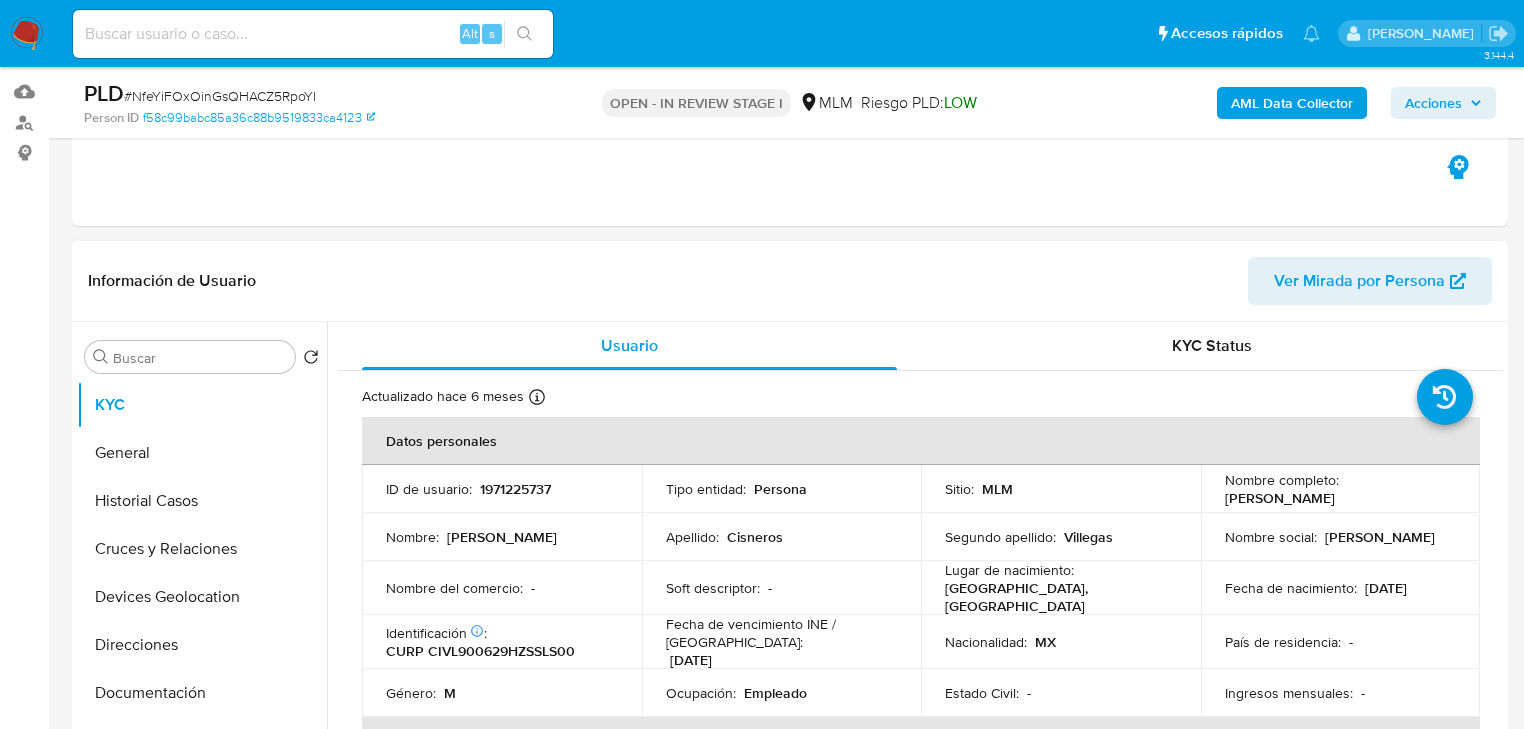 scroll, scrollTop: 80, scrollLeft: 0, axis: vertical 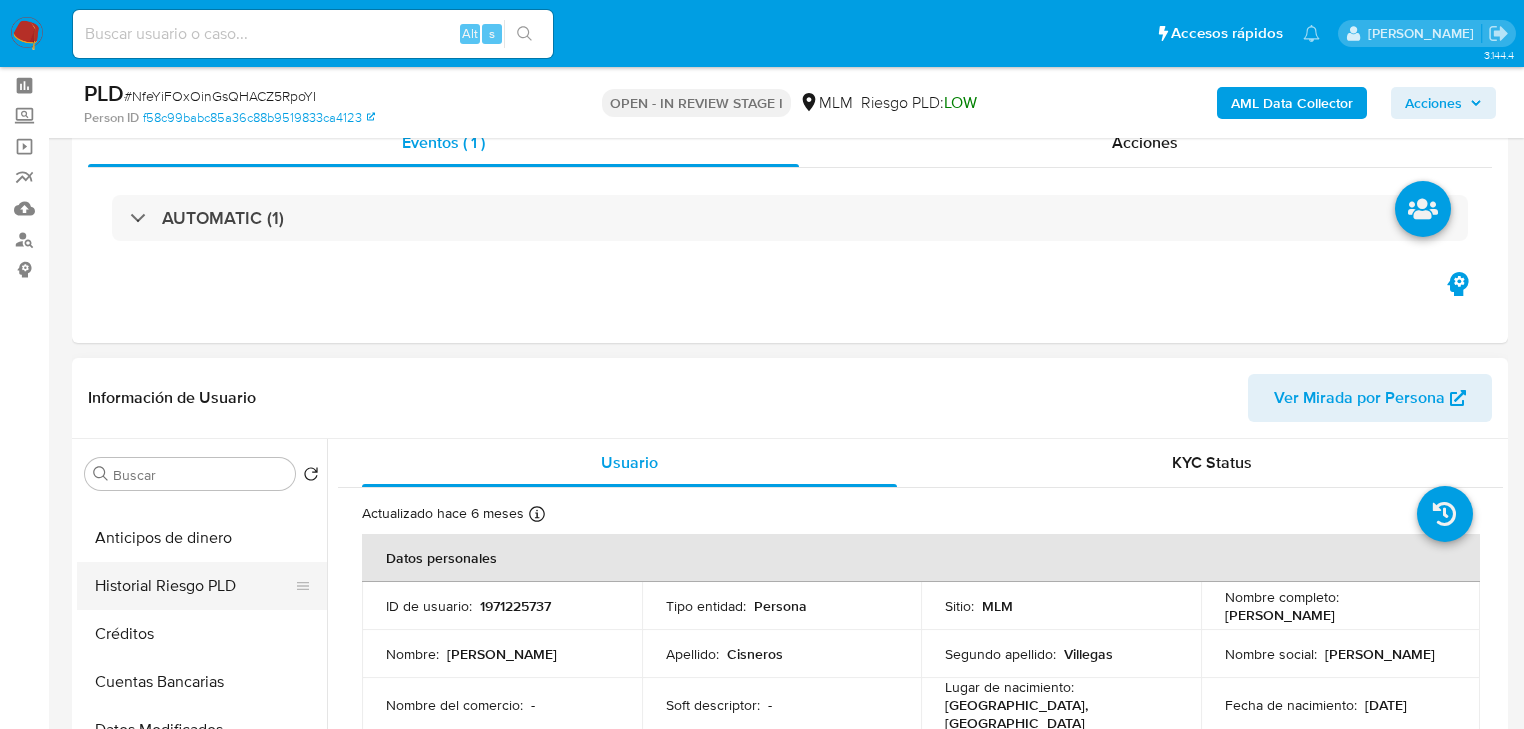 drag, startPoint x: 197, startPoint y: 534, endPoint x: 243, endPoint y: 585, distance: 68.68042 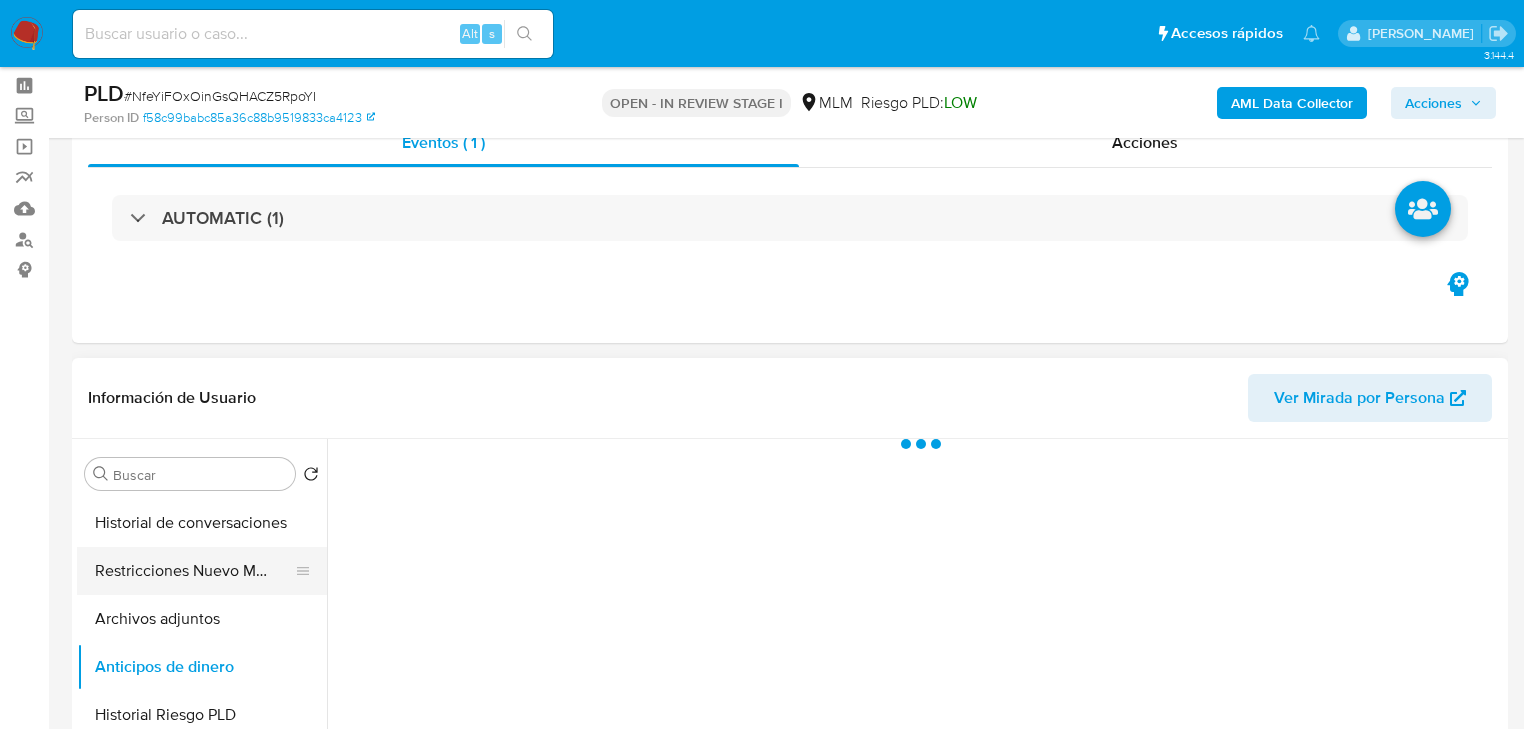 scroll, scrollTop: 400, scrollLeft: 0, axis: vertical 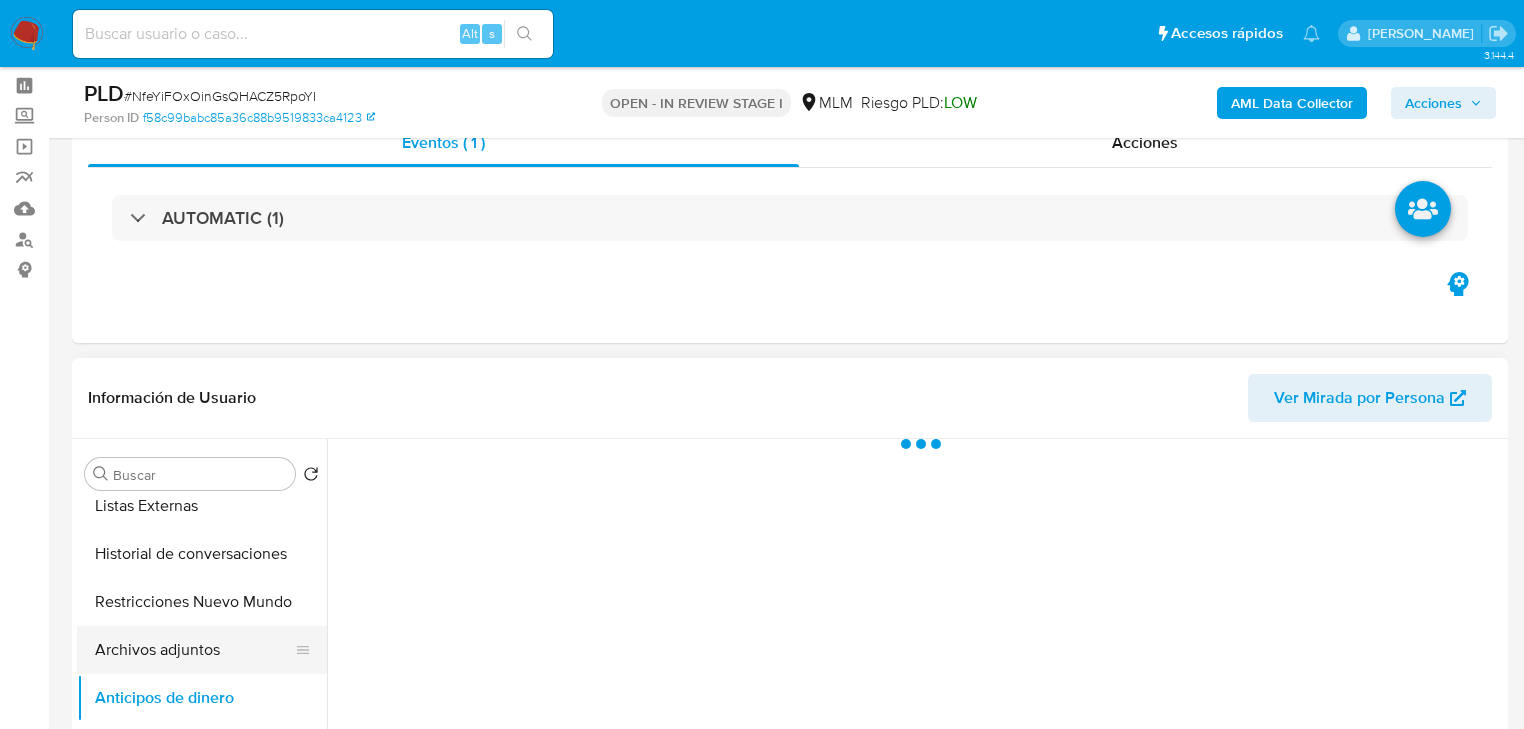 drag, startPoint x: 214, startPoint y: 660, endPoint x: 241, endPoint y: 654, distance: 27.658634 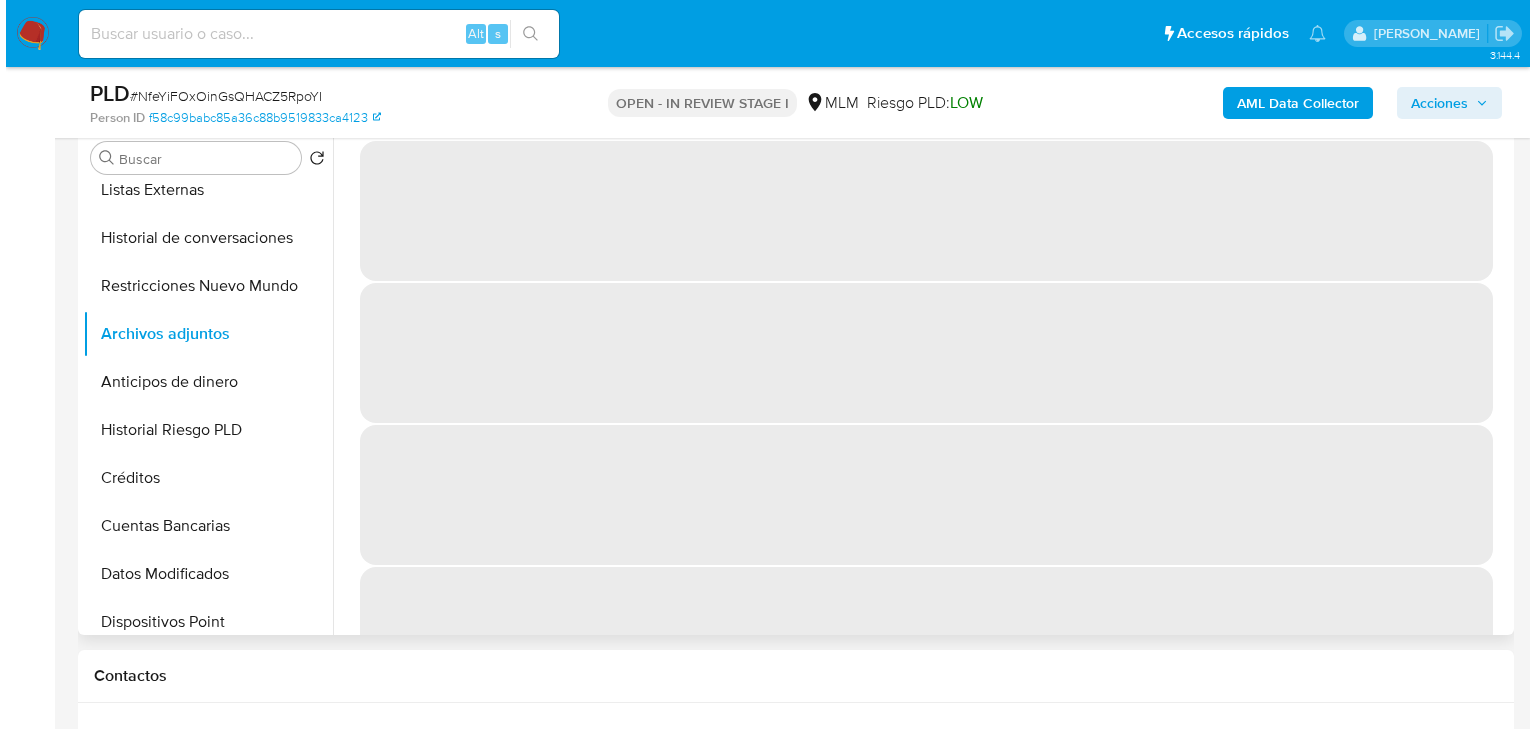 scroll, scrollTop: 400, scrollLeft: 0, axis: vertical 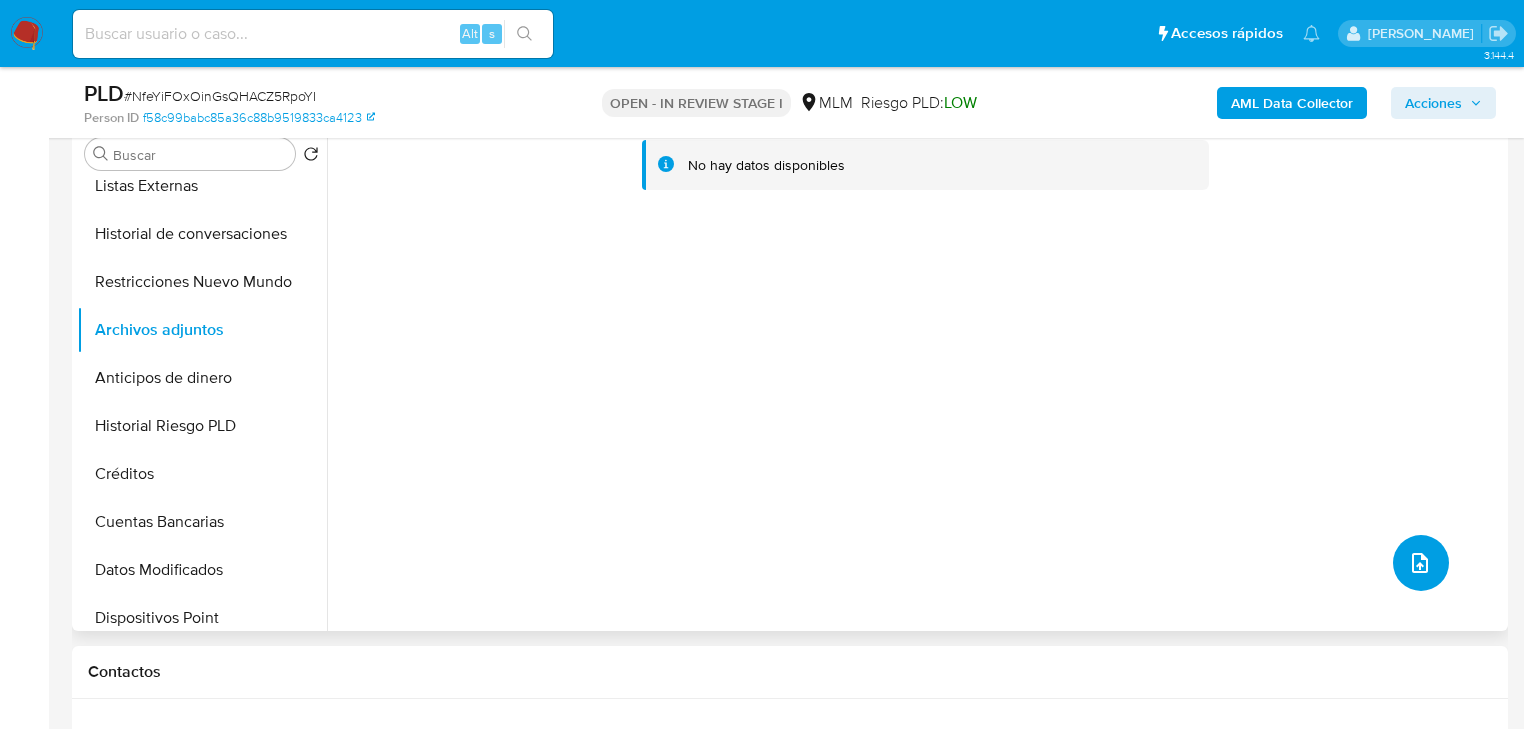 click 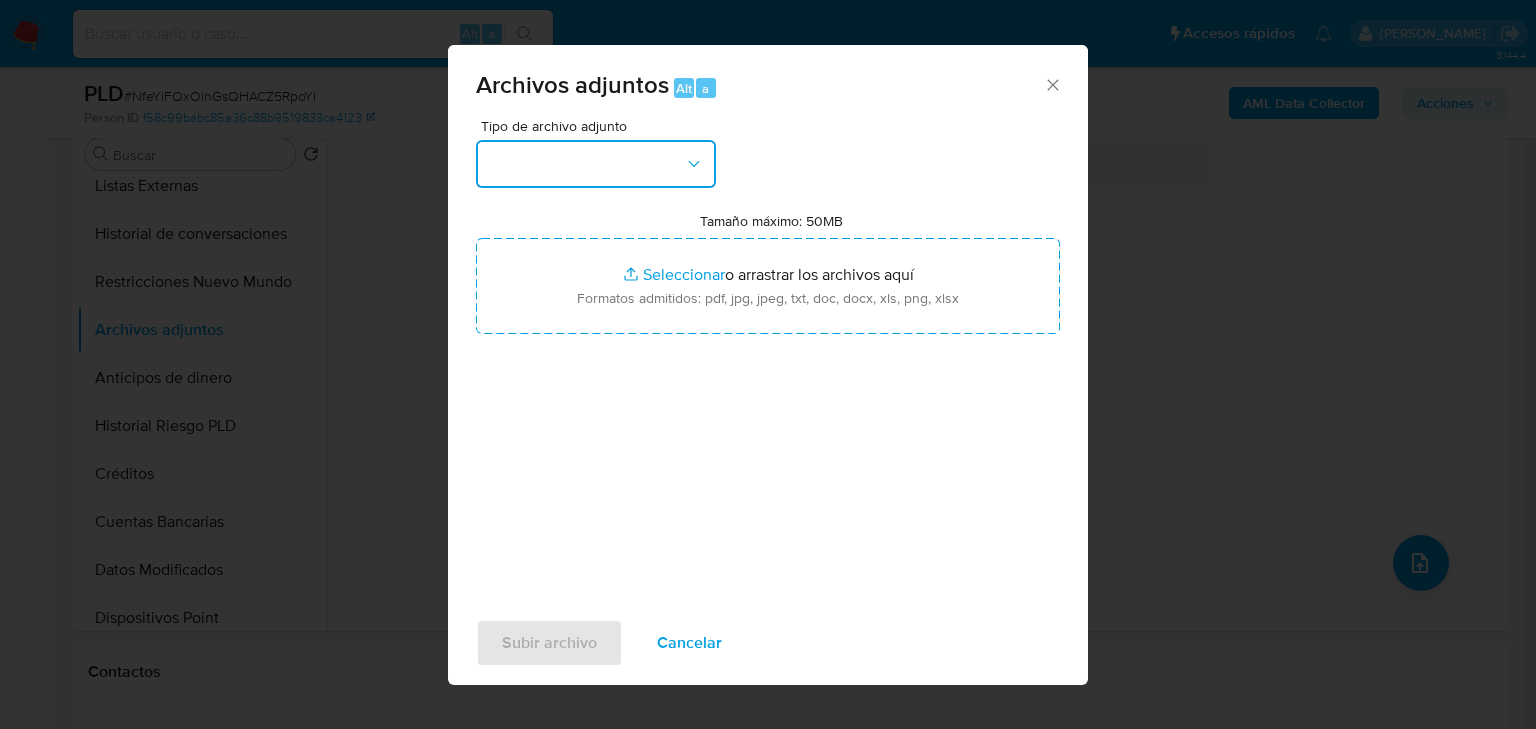 click at bounding box center (596, 164) 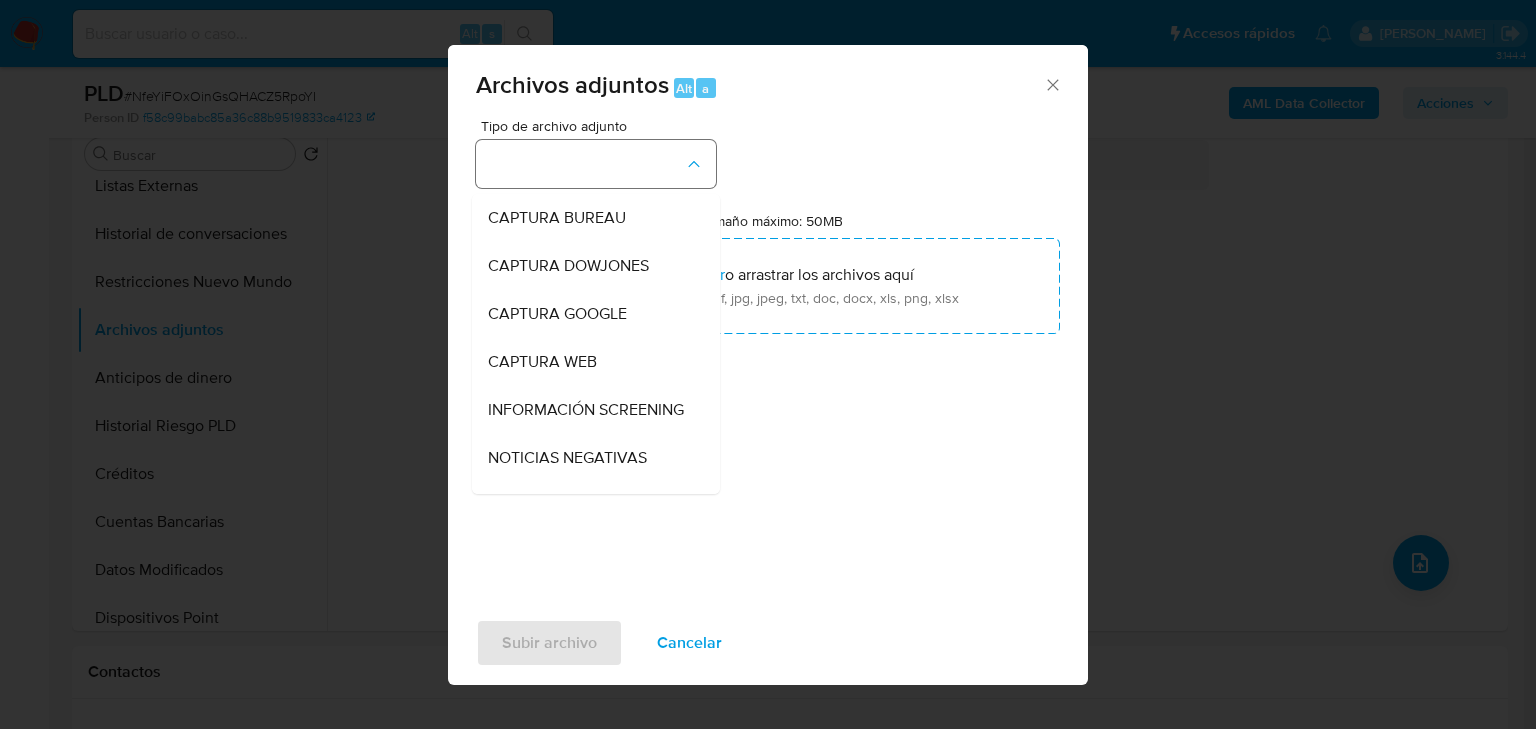 type 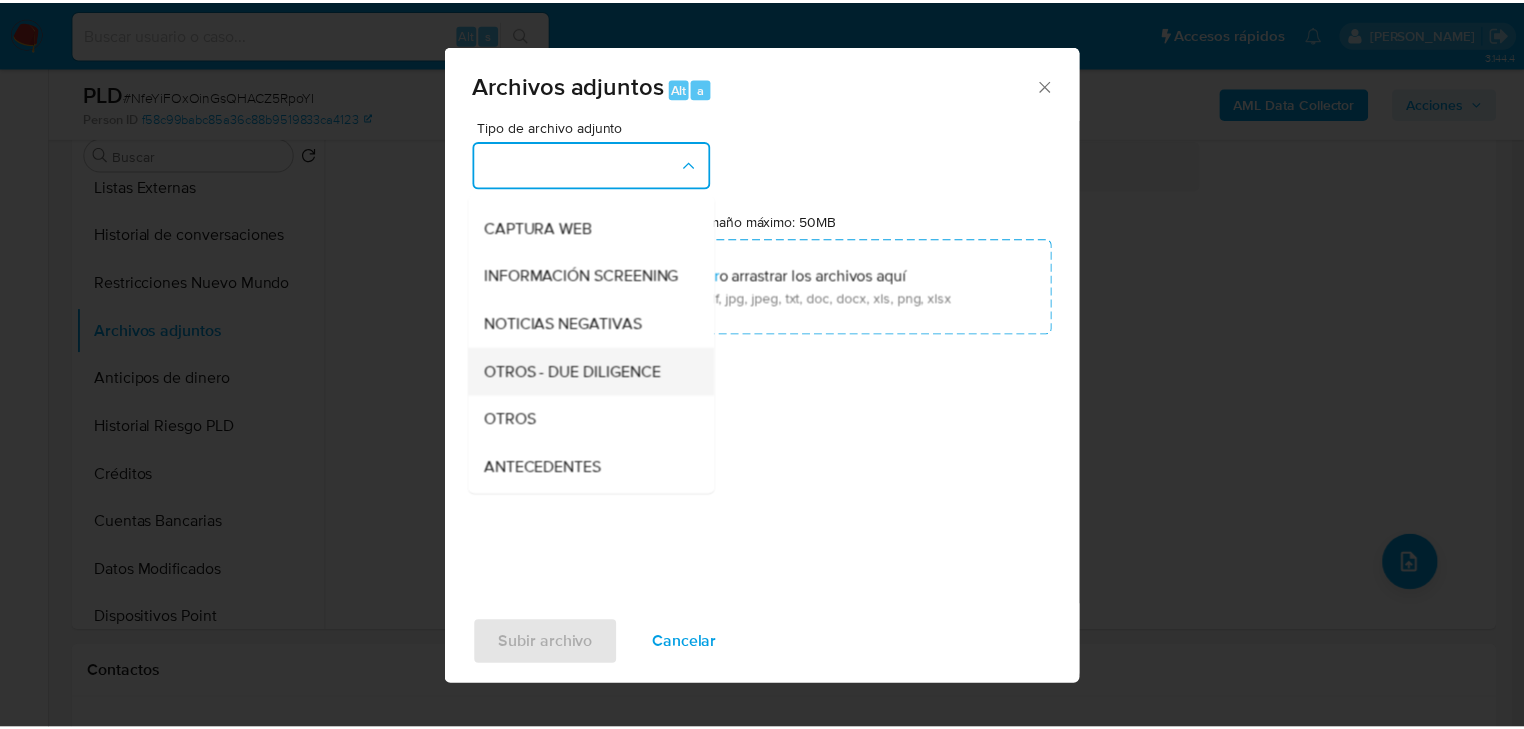 scroll, scrollTop: 136, scrollLeft: 0, axis: vertical 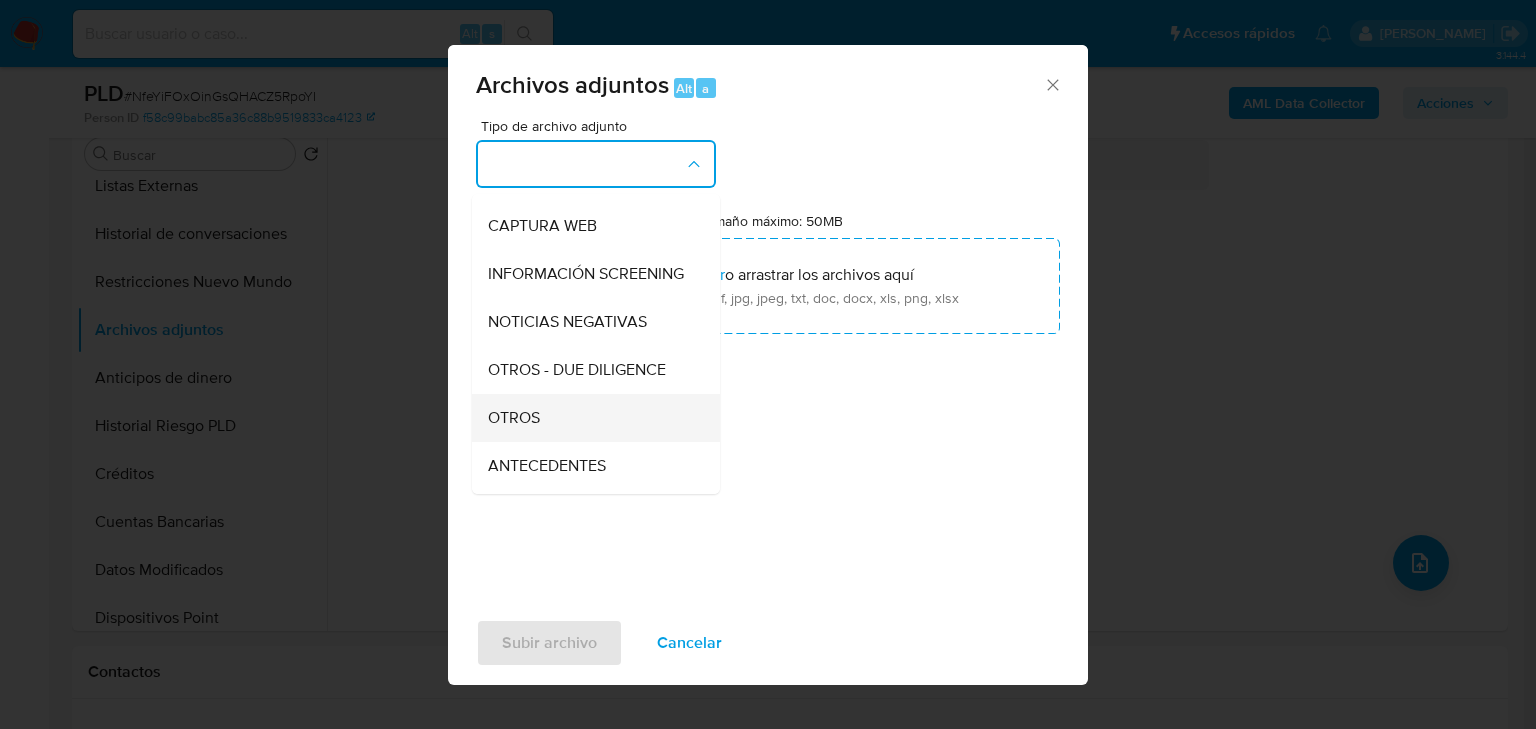 click on "OTROS" at bounding box center (590, 418) 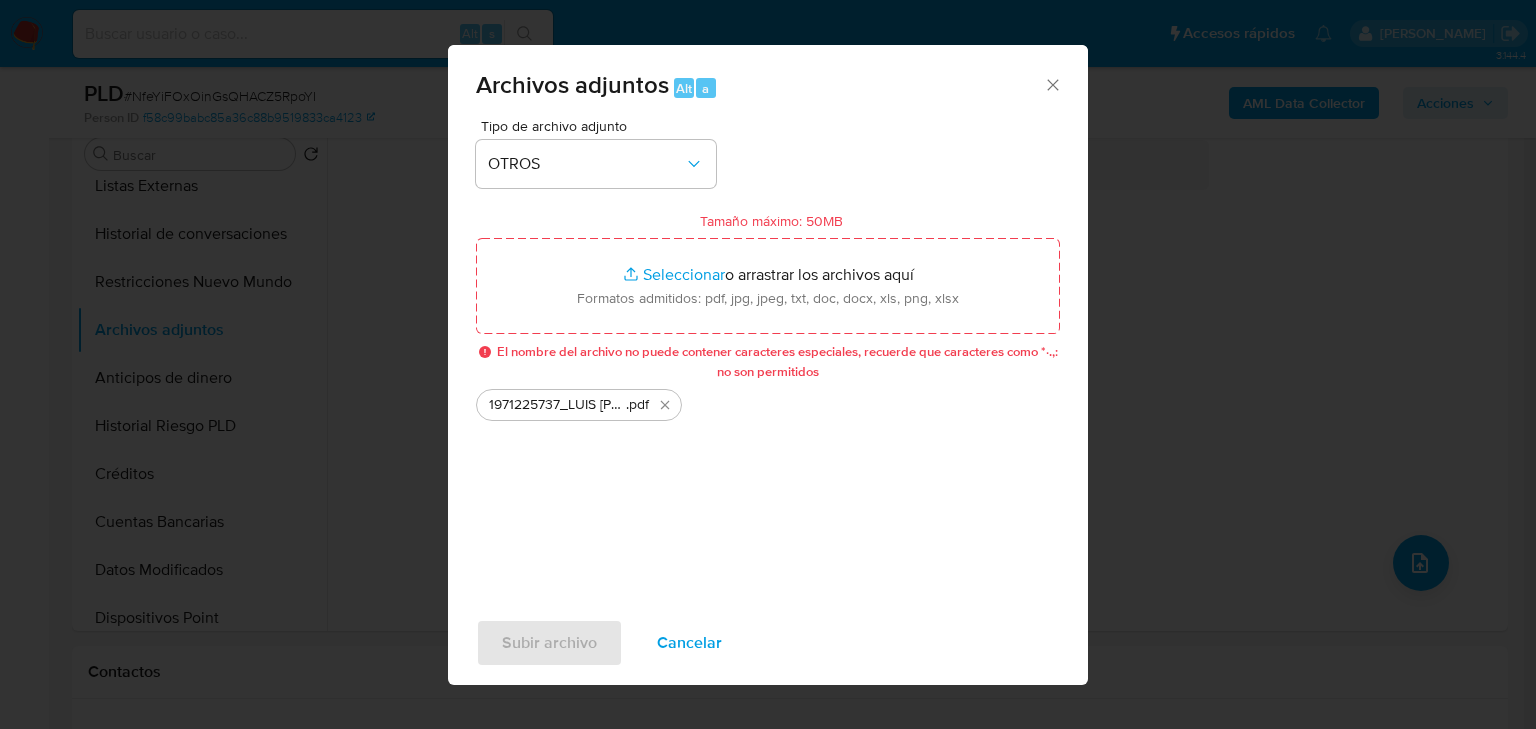 click 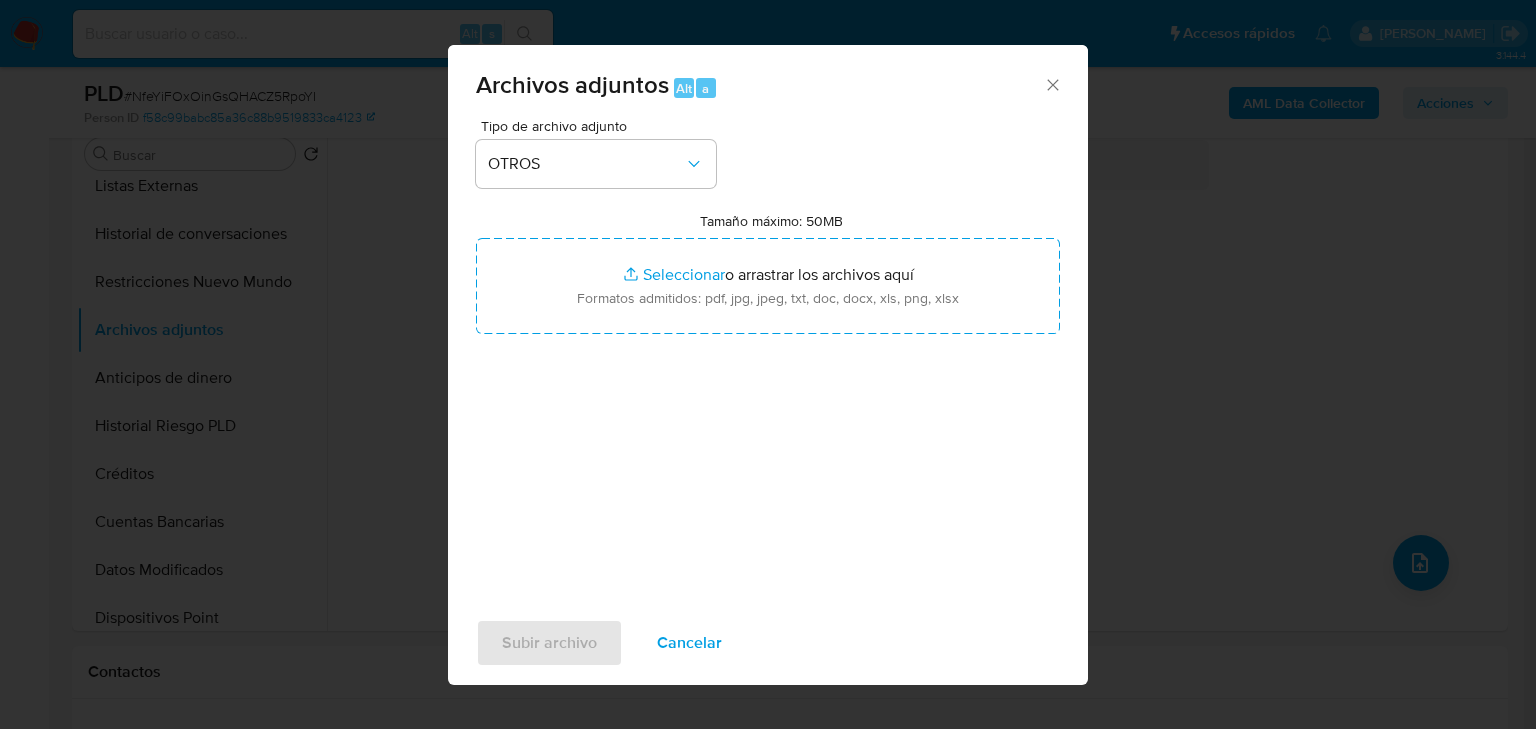 click on "Archivos adjuntos Alt a" at bounding box center (768, 82) 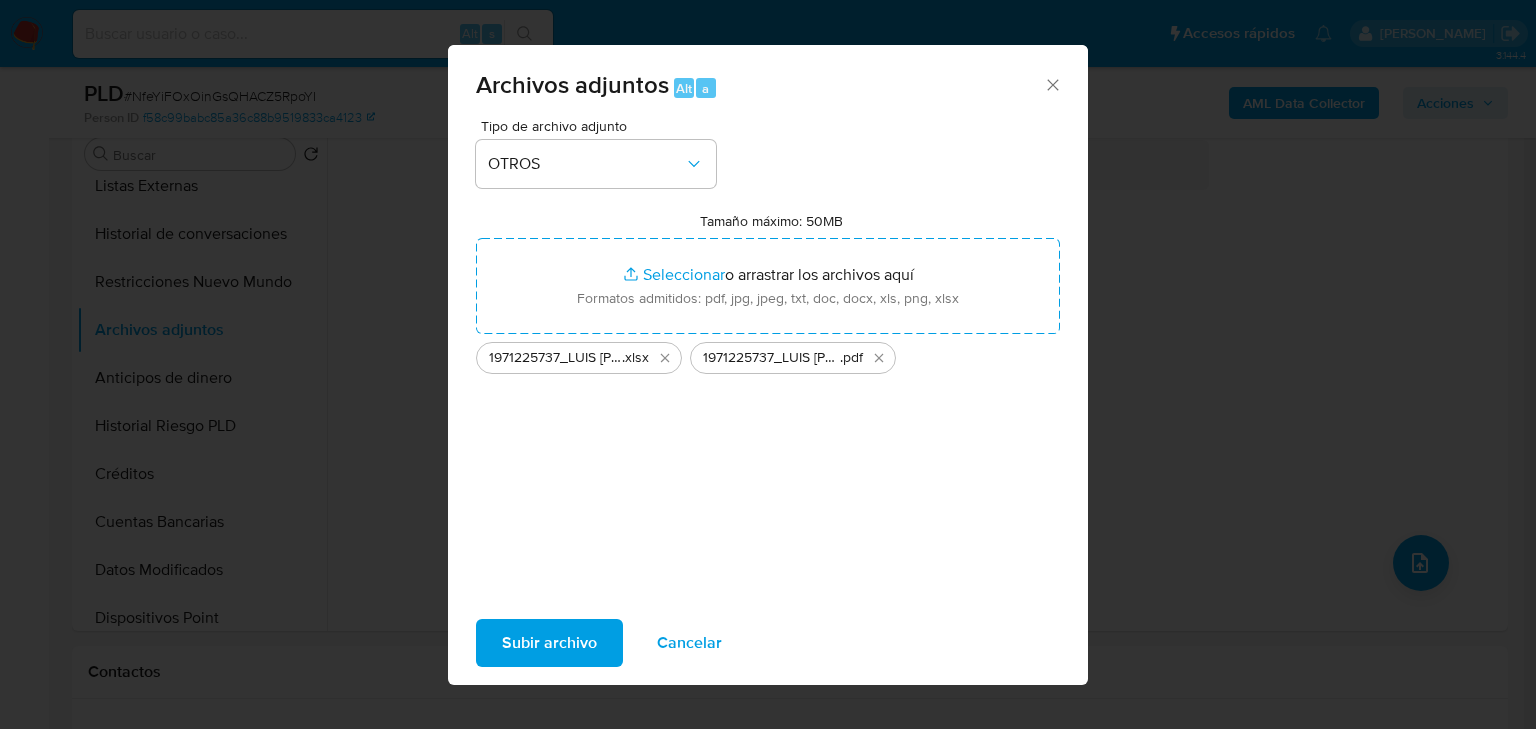 click on "Subir archivo" at bounding box center (549, 643) 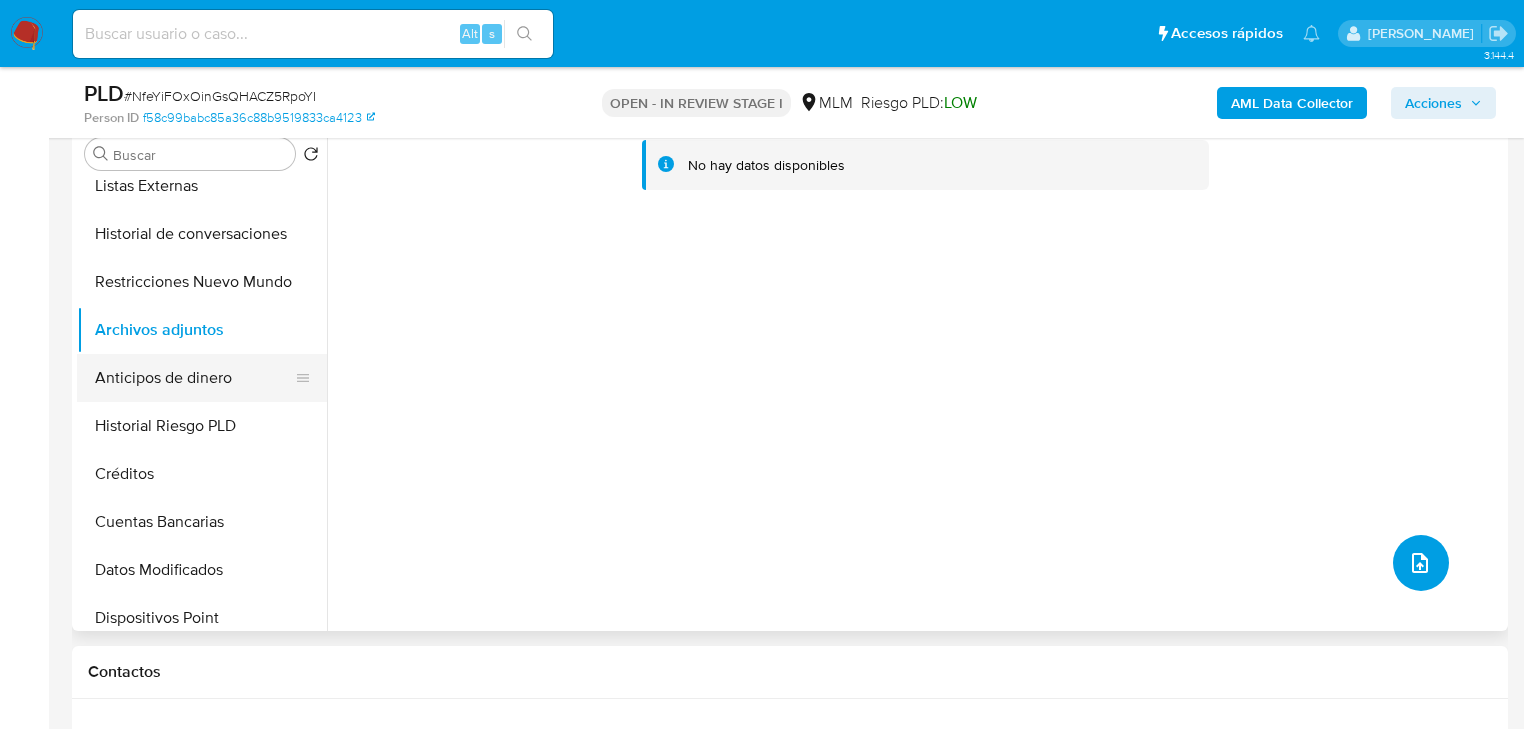 type 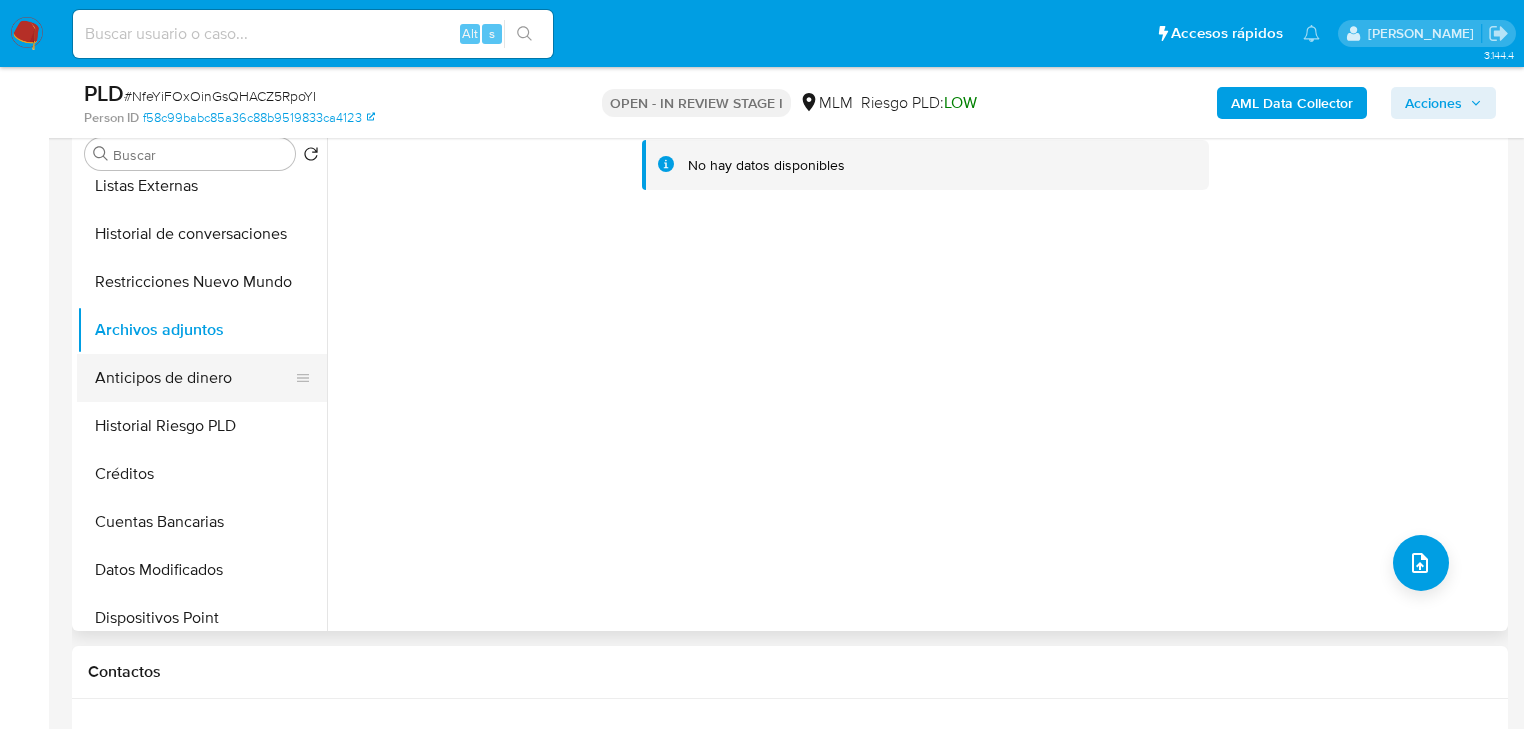 click on "Anticipos de dinero" at bounding box center [194, 378] 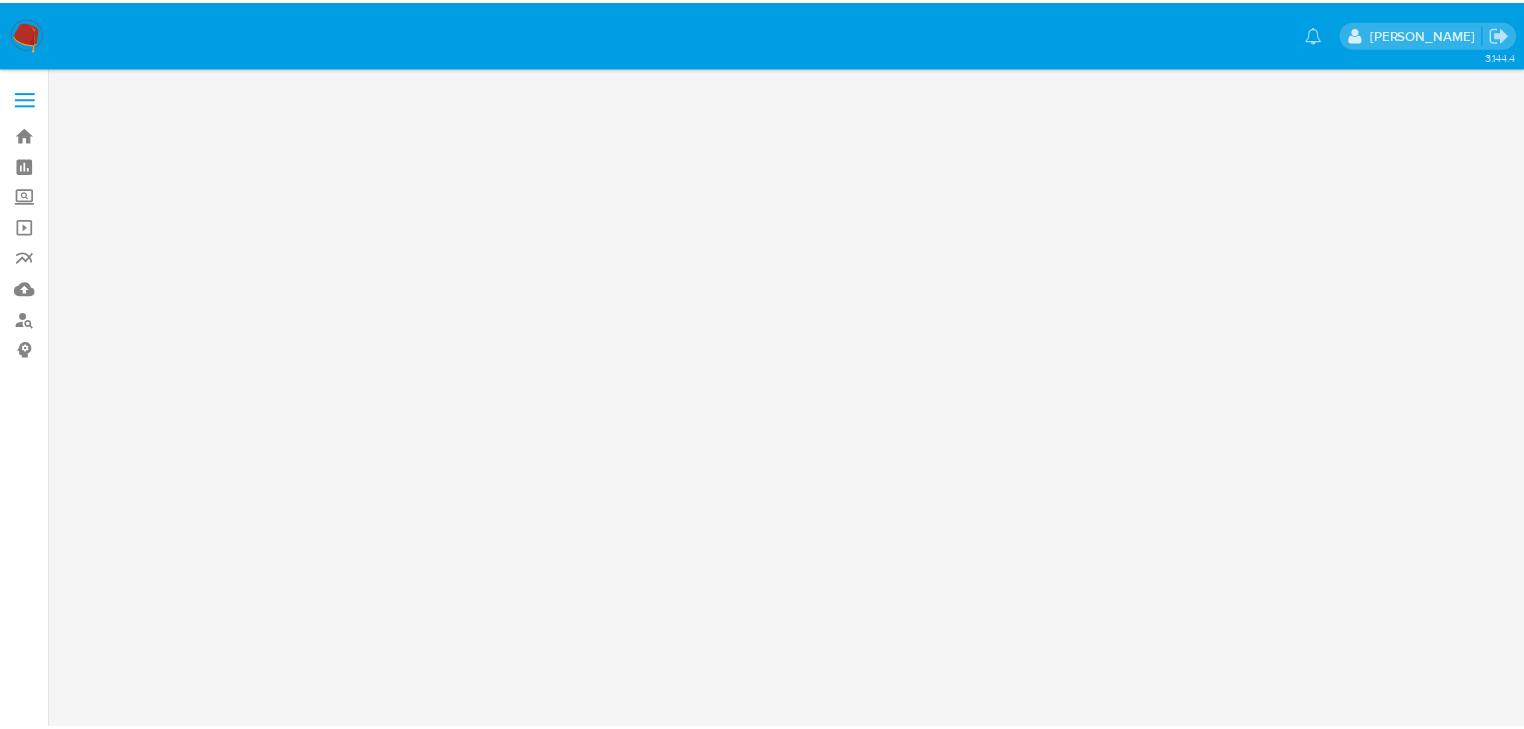 scroll, scrollTop: 0, scrollLeft: 0, axis: both 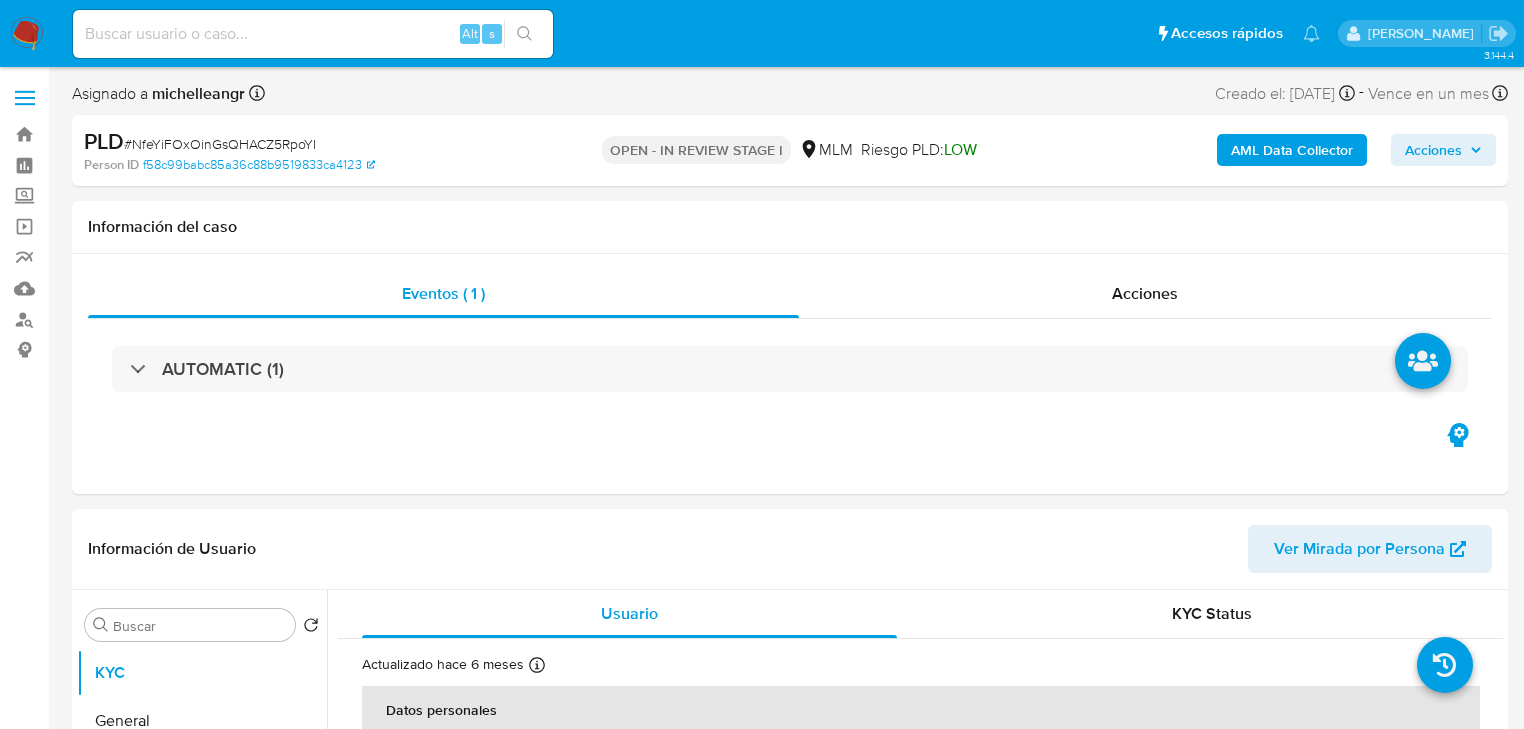 select on "10" 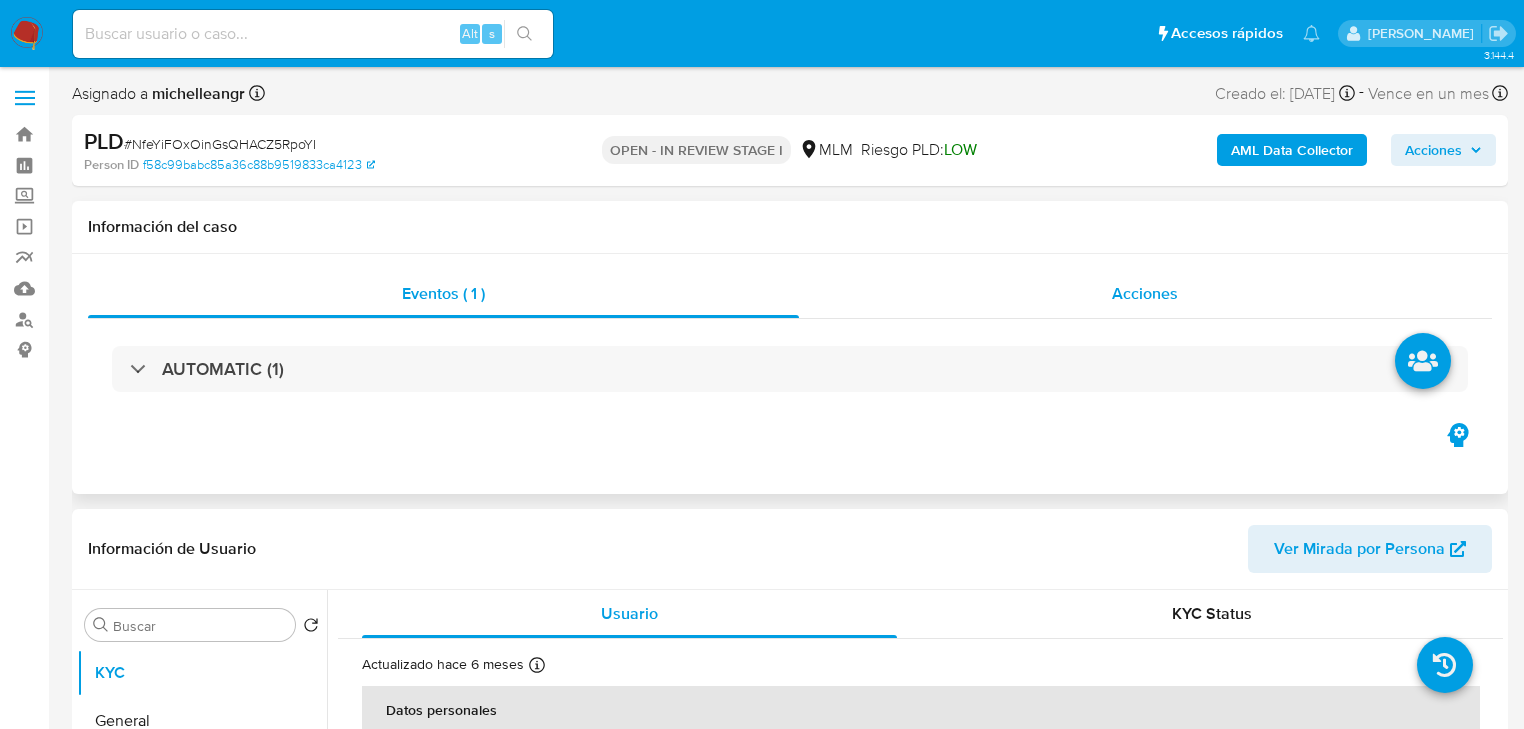 click on "Acciones" at bounding box center [1145, 293] 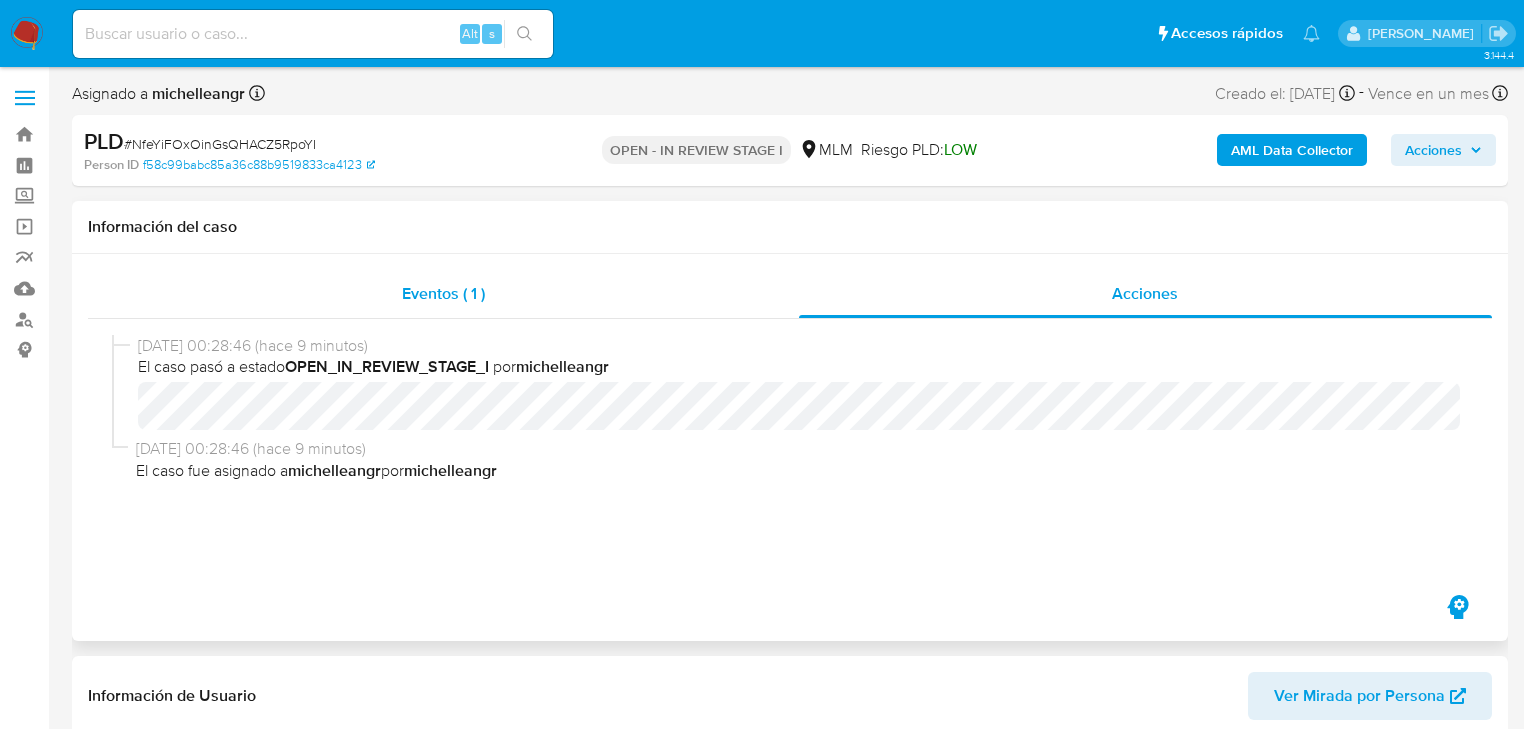 click on "Eventos ( 1 )" at bounding box center (443, 294) 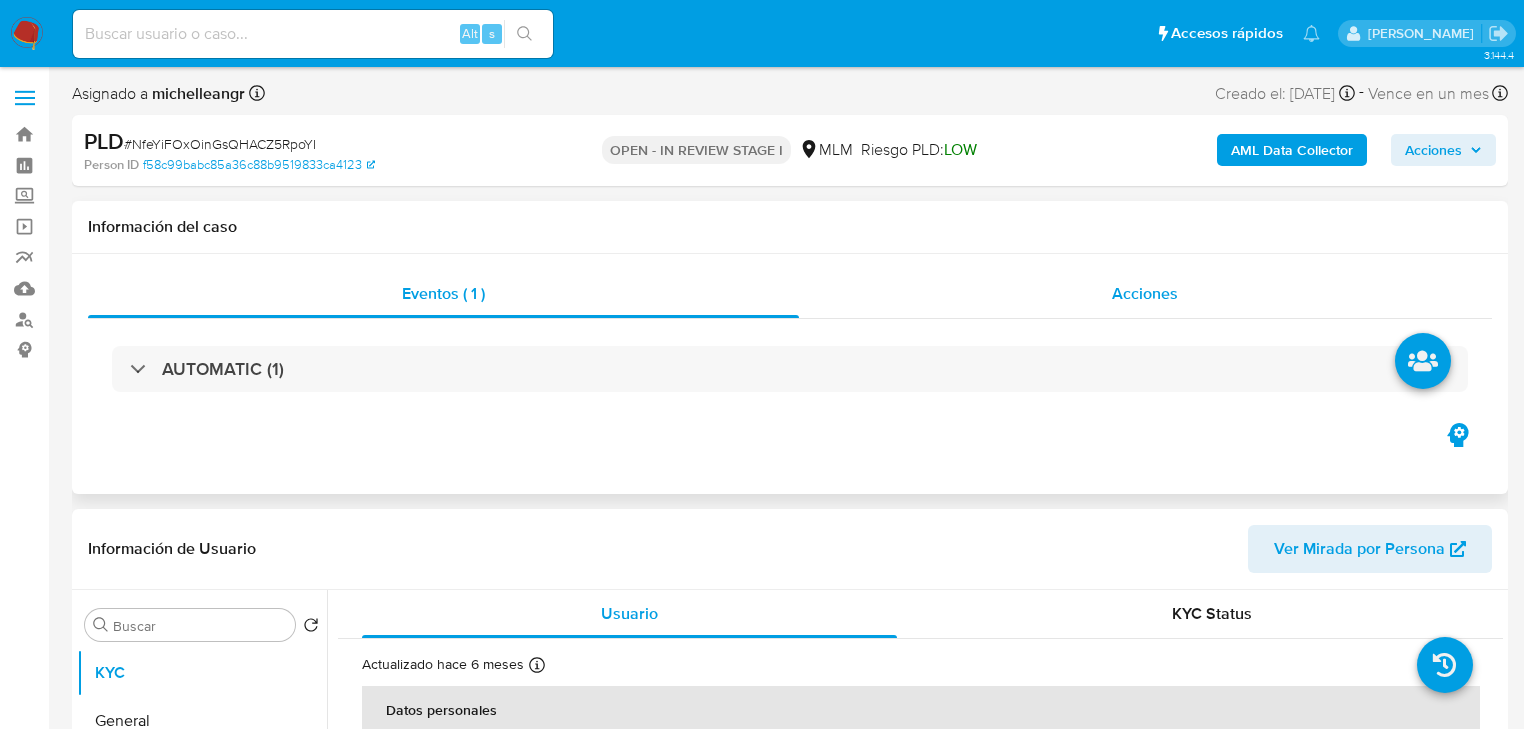 click on "Acciones" at bounding box center [1145, 293] 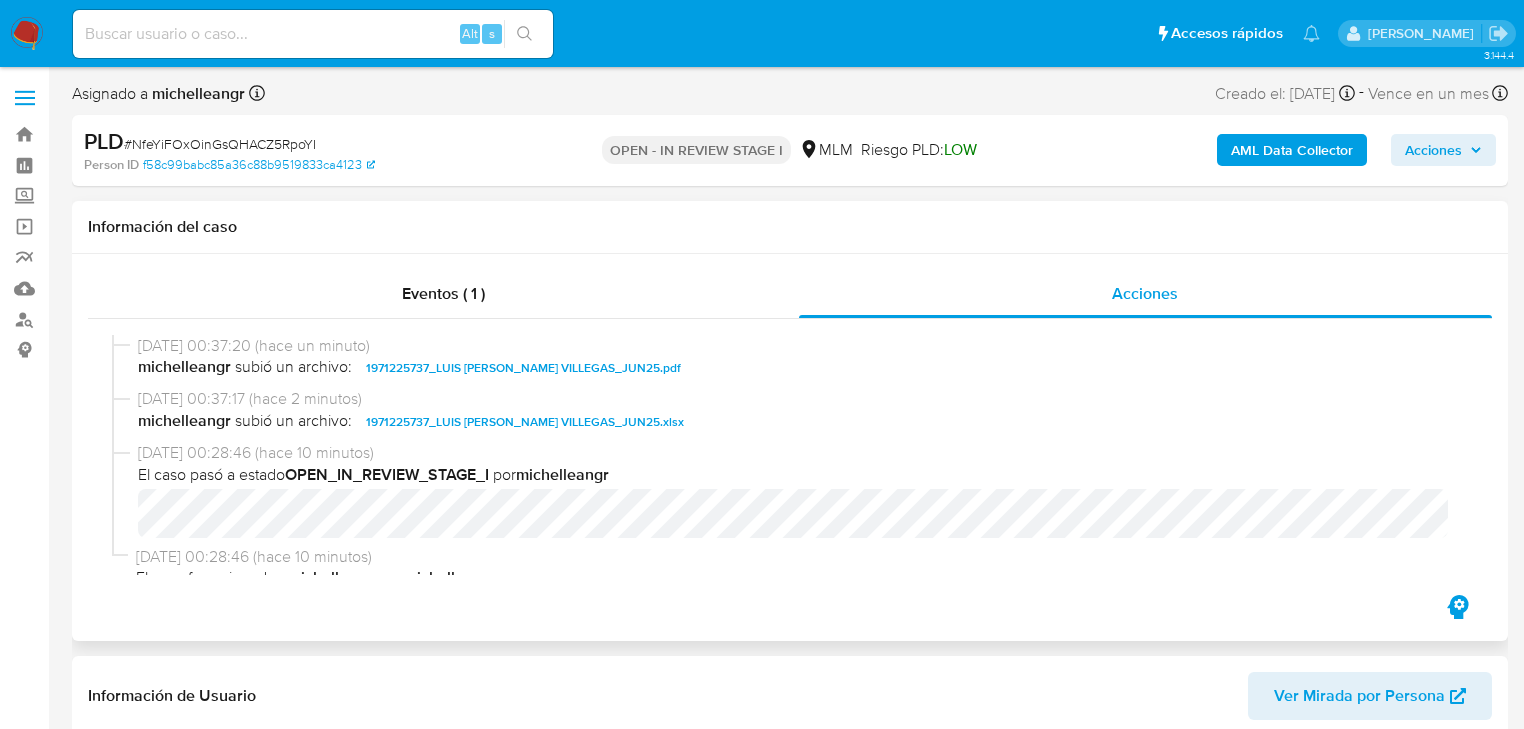 scroll, scrollTop: 22, scrollLeft: 0, axis: vertical 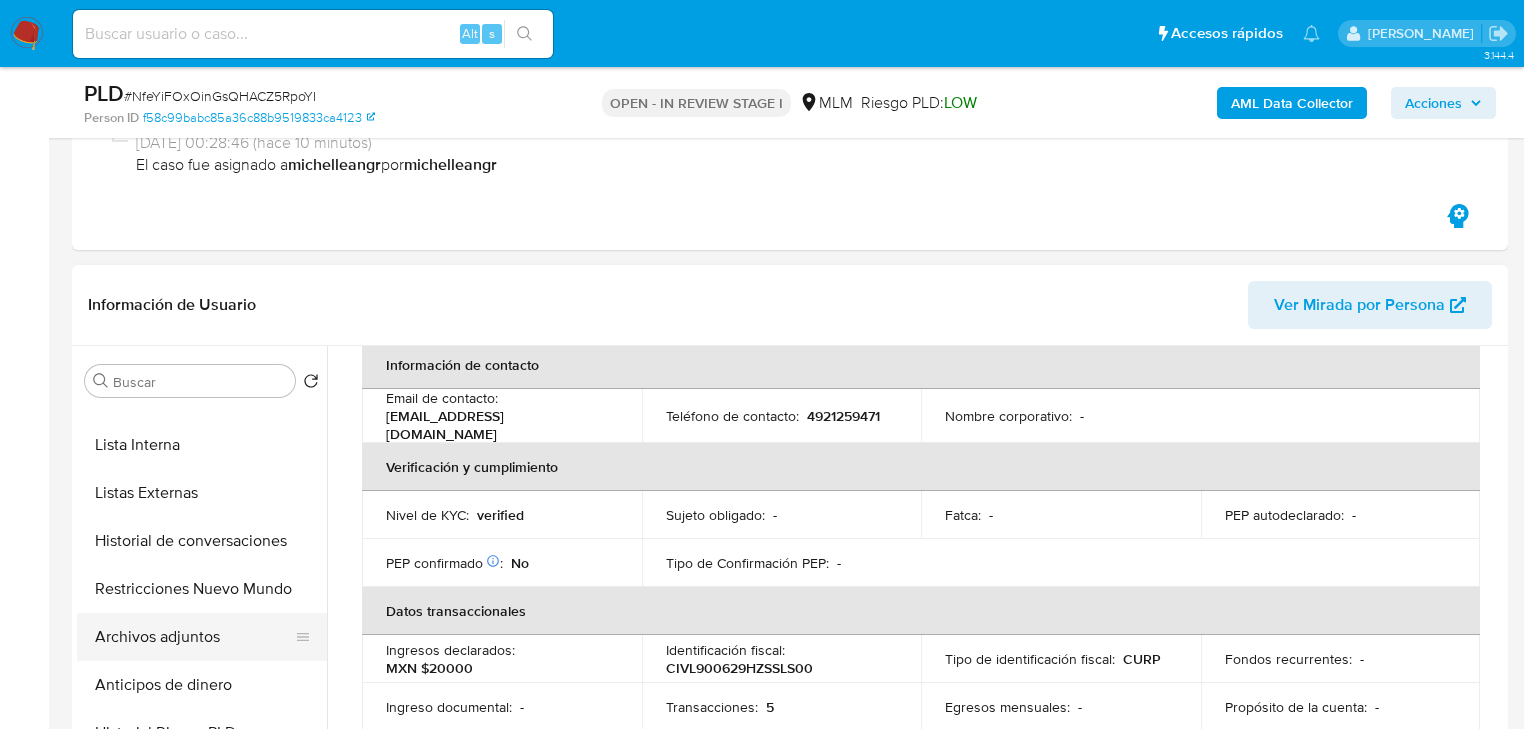 drag, startPoint x: 240, startPoint y: 660, endPoint x: 284, endPoint y: 656, distance: 44.181442 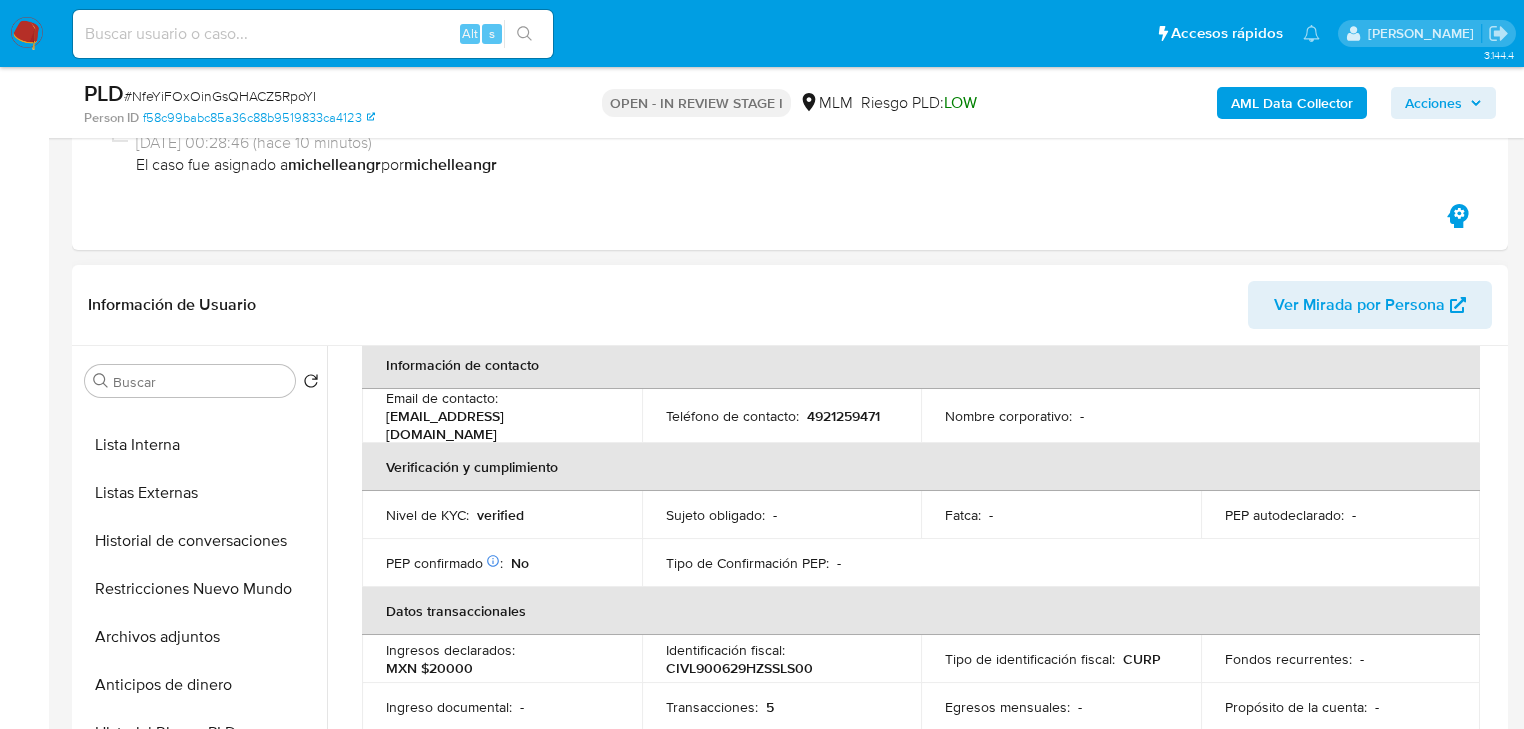 scroll, scrollTop: 0, scrollLeft: 0, axis: both 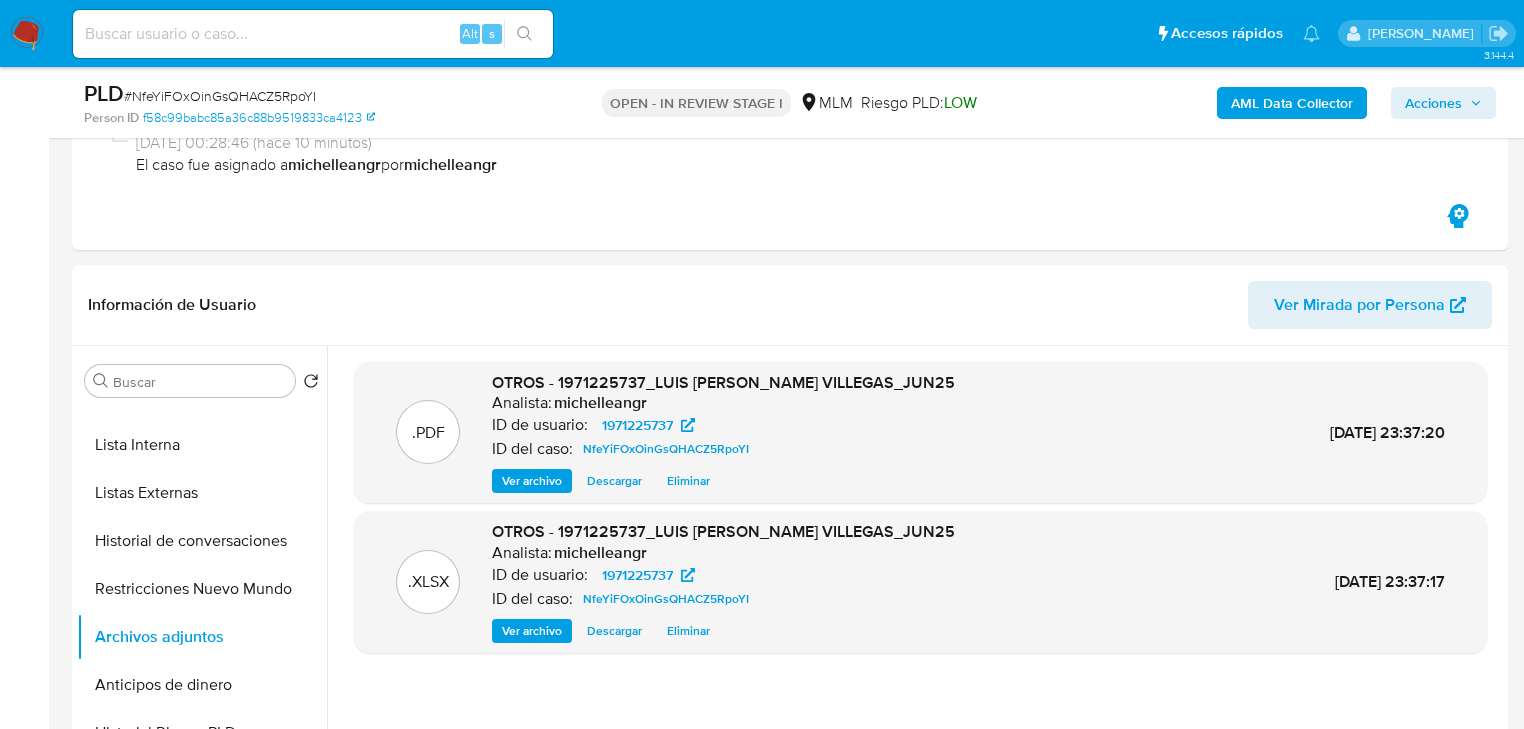click on "Acciones" at bounding box center (1433, 103) 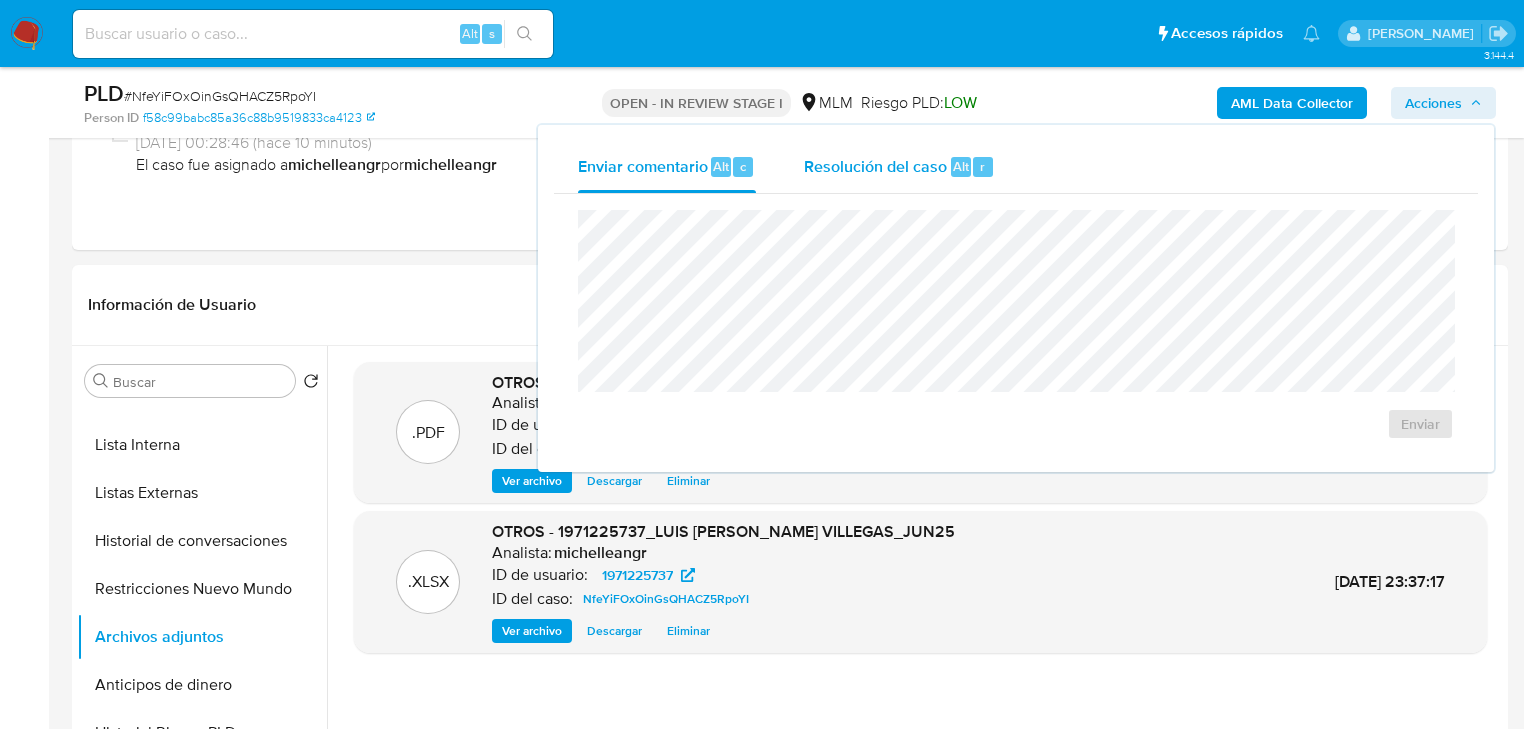 click on "Resolución del caso" at bounding box center (875, 165) 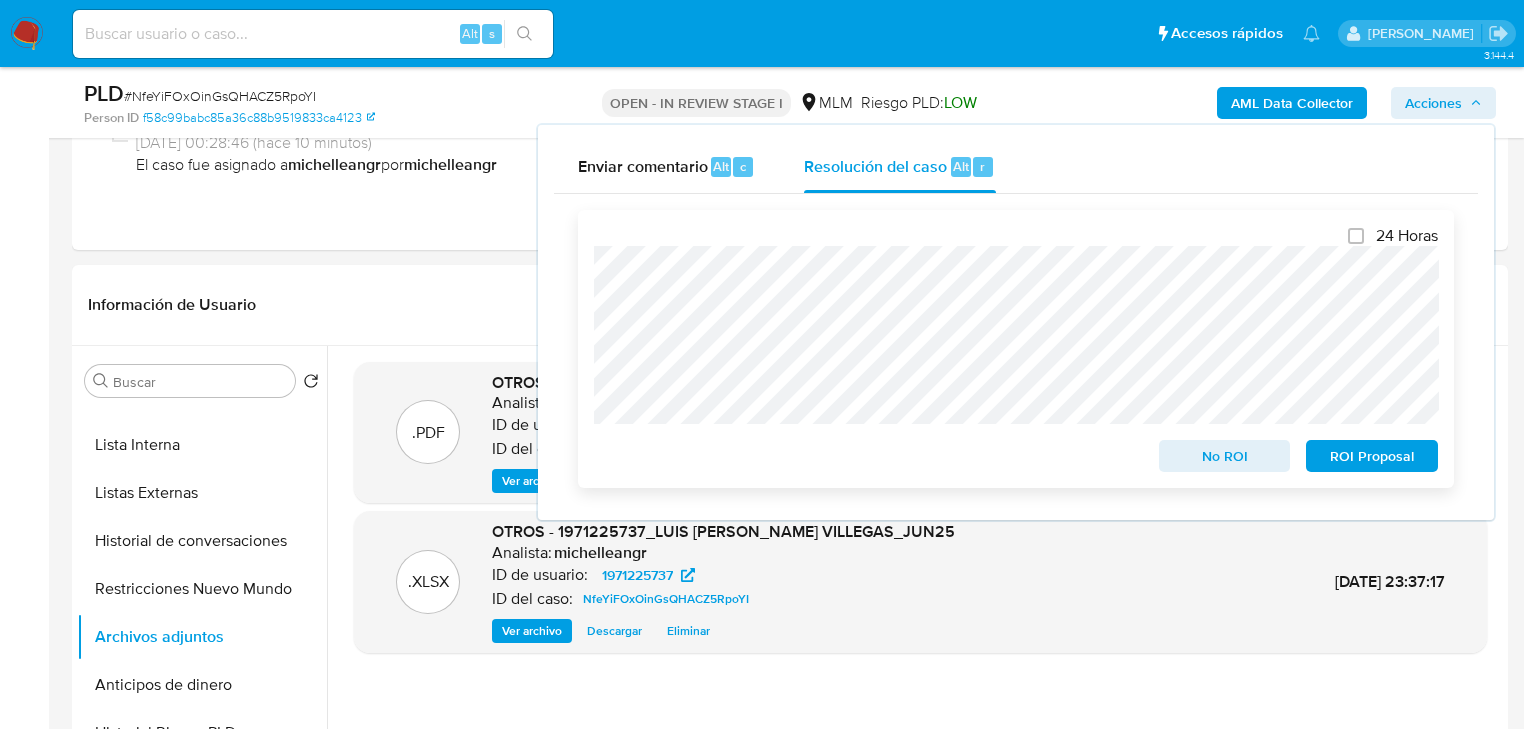 click on "No ROI" at bounding box center (1225, 456) 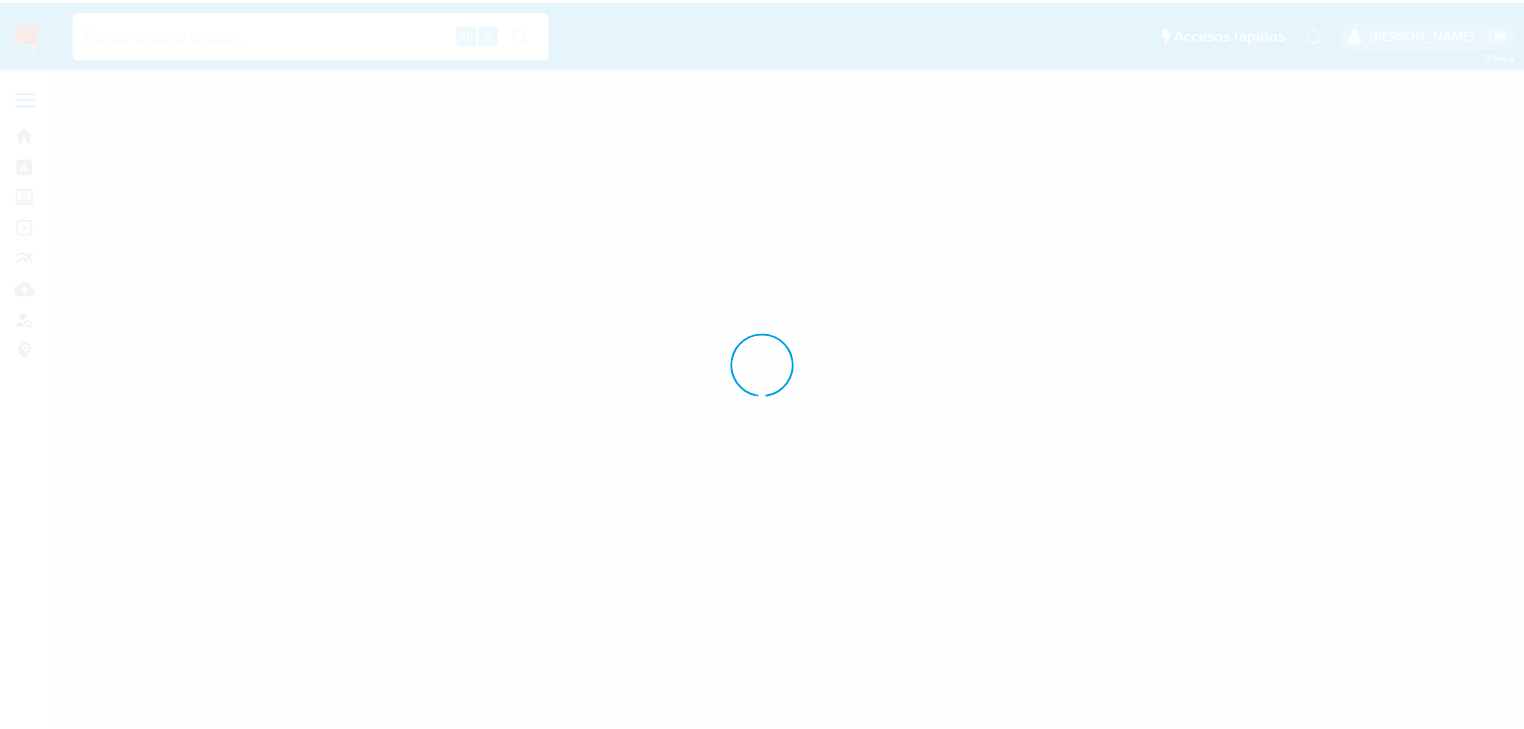 scroll, scrollTop: 0, scrollLeft: 0, axis: both 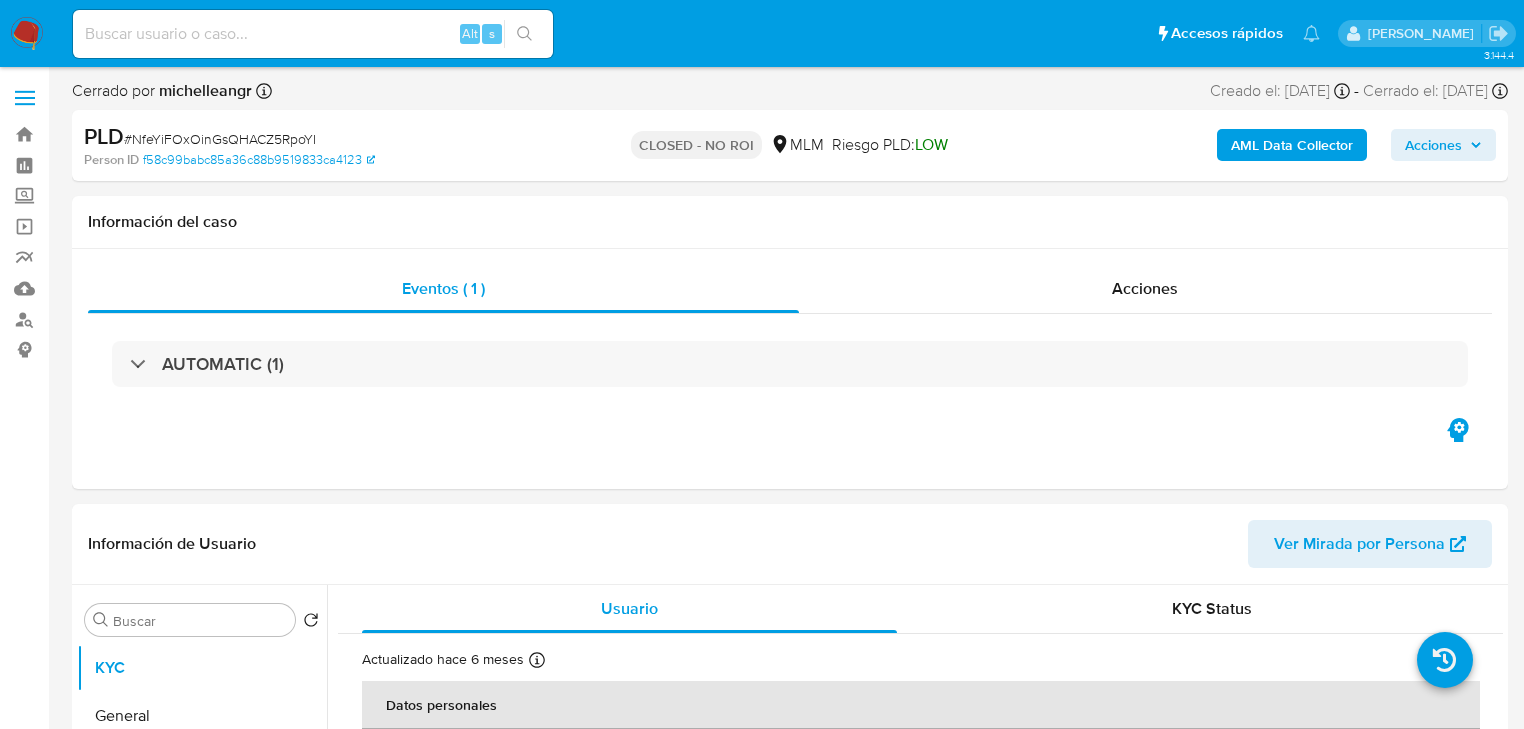 select on "10" 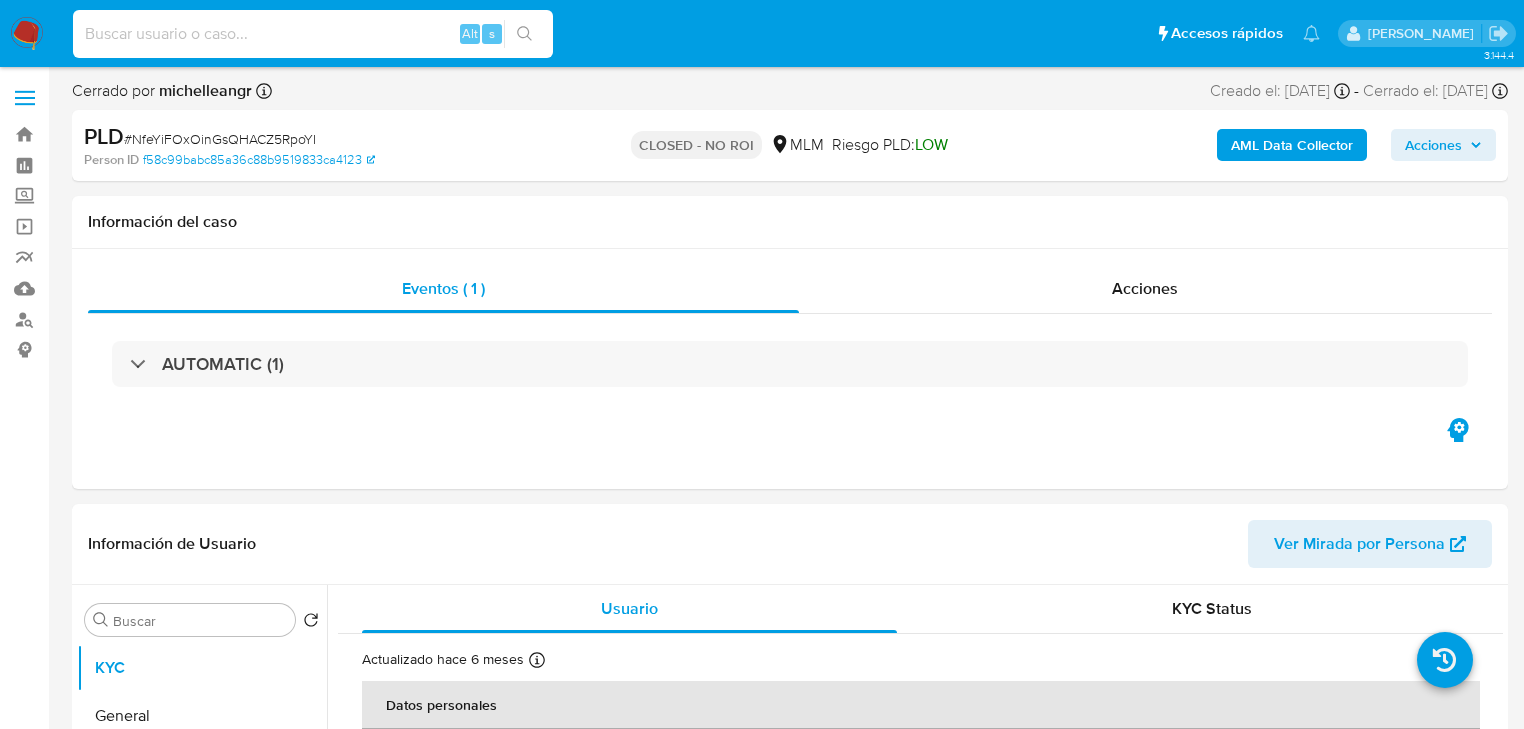 click at bounding box center (313, 34) 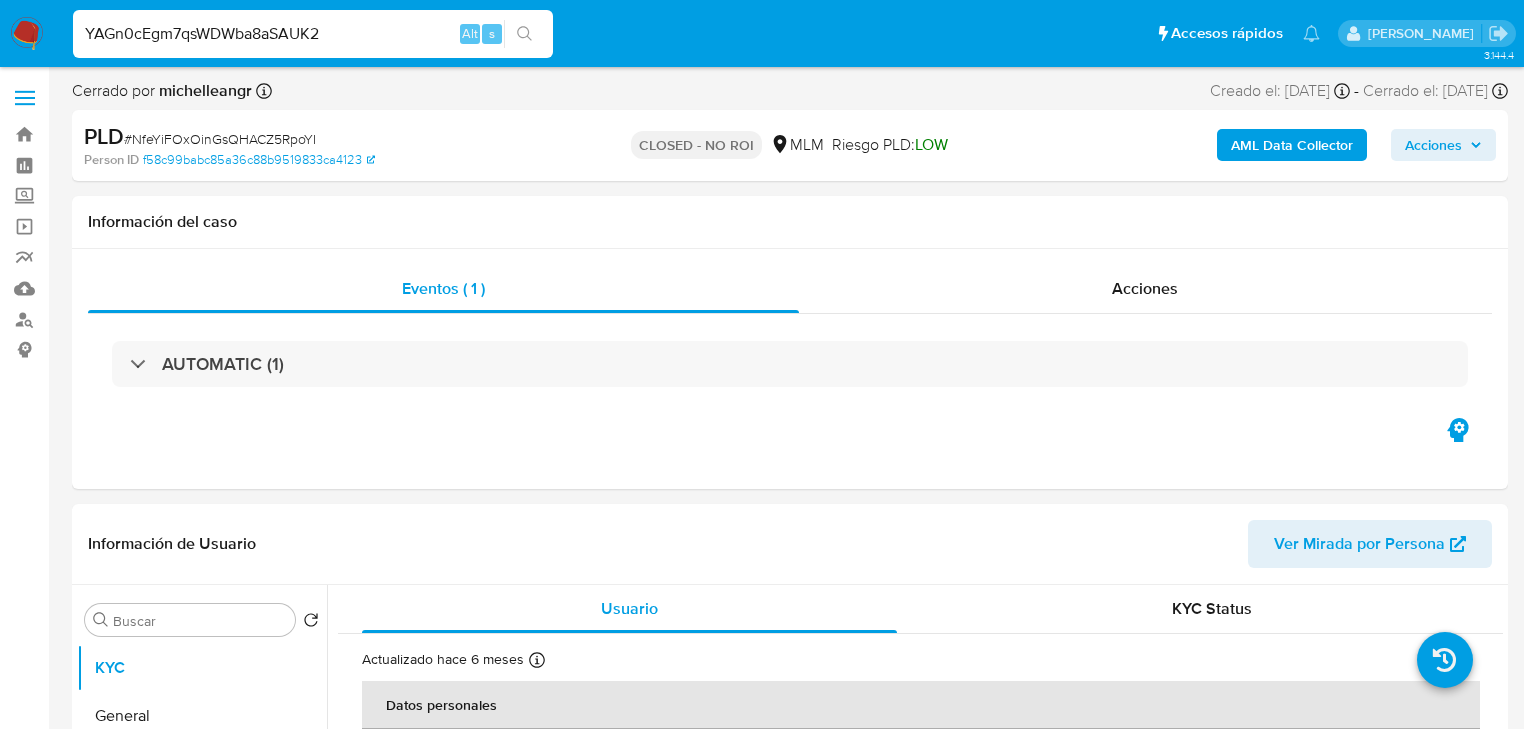 type on "YAGn0cEgm7qsWDWba8aSAUK2" 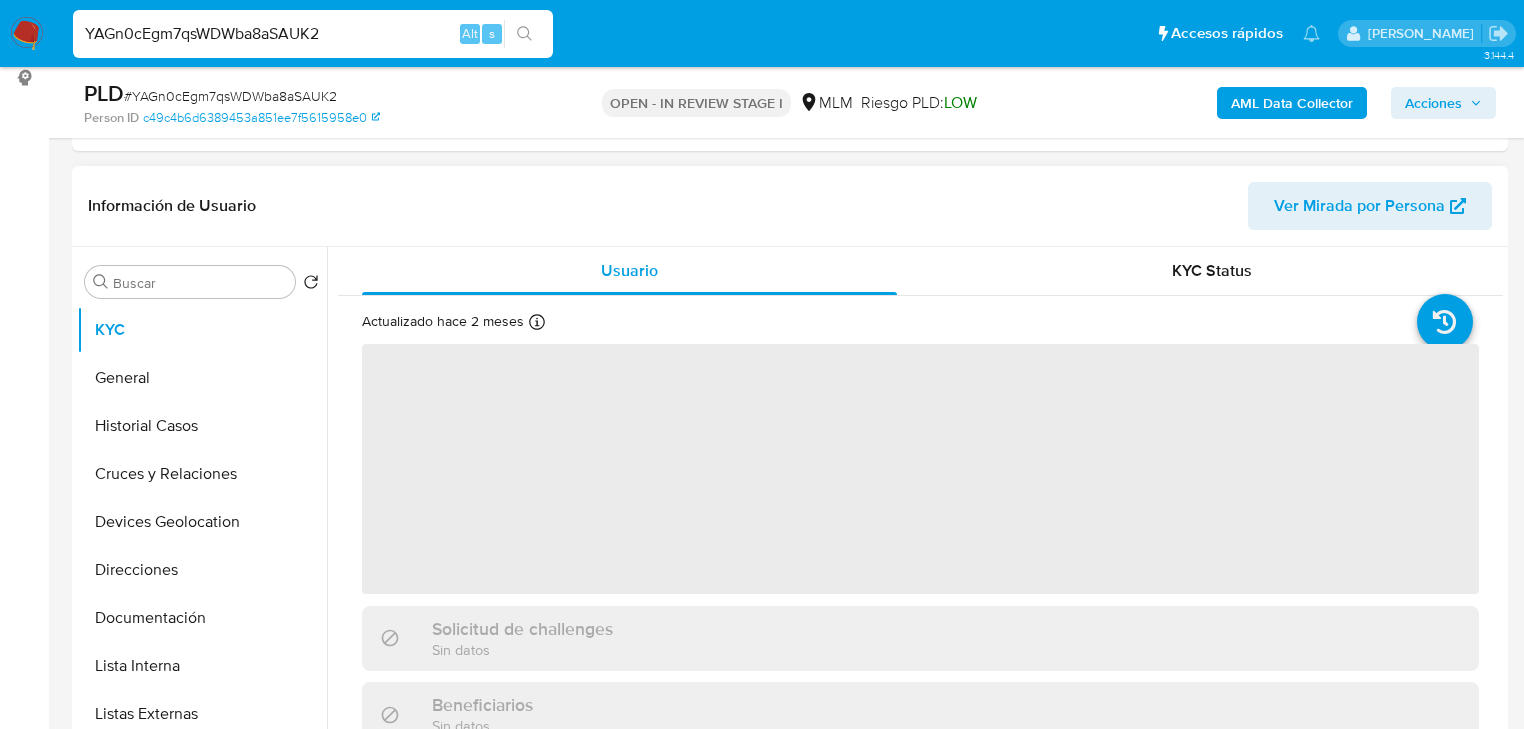 scroll, scrollTop: 320, scrollLeft: 0, axis: vertical 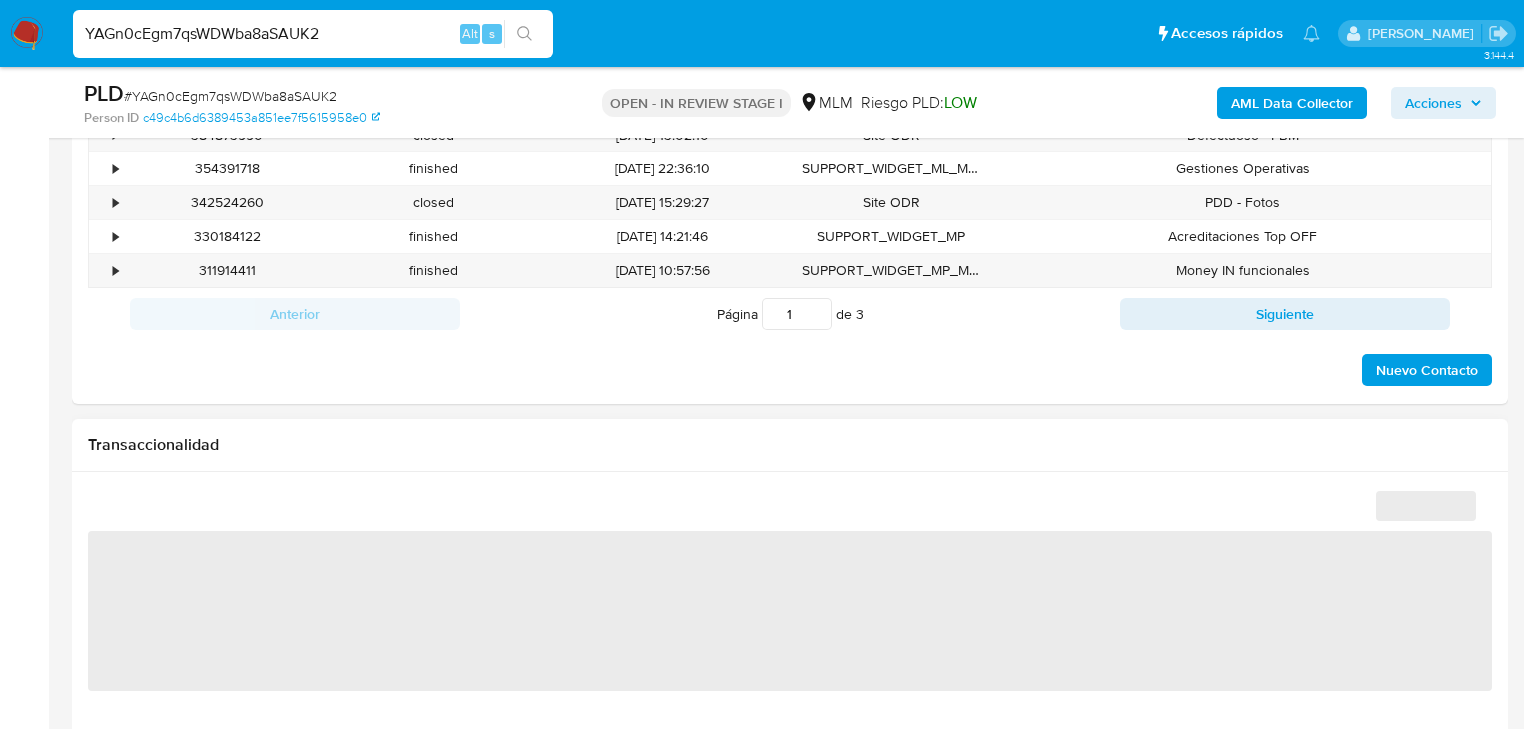 select on "10" 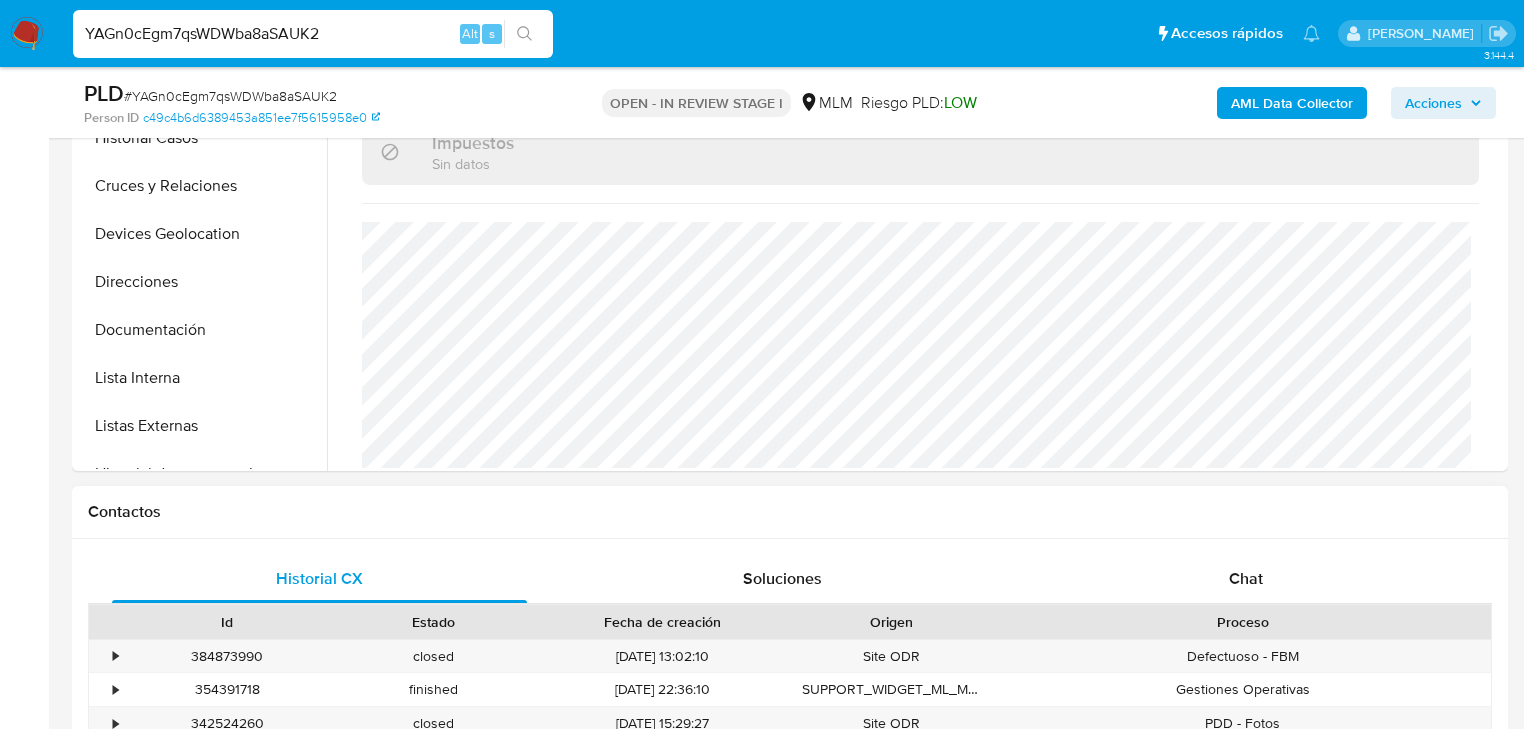 scroll, scrollTop: 240, scrollLeft: 0, axis: vertical 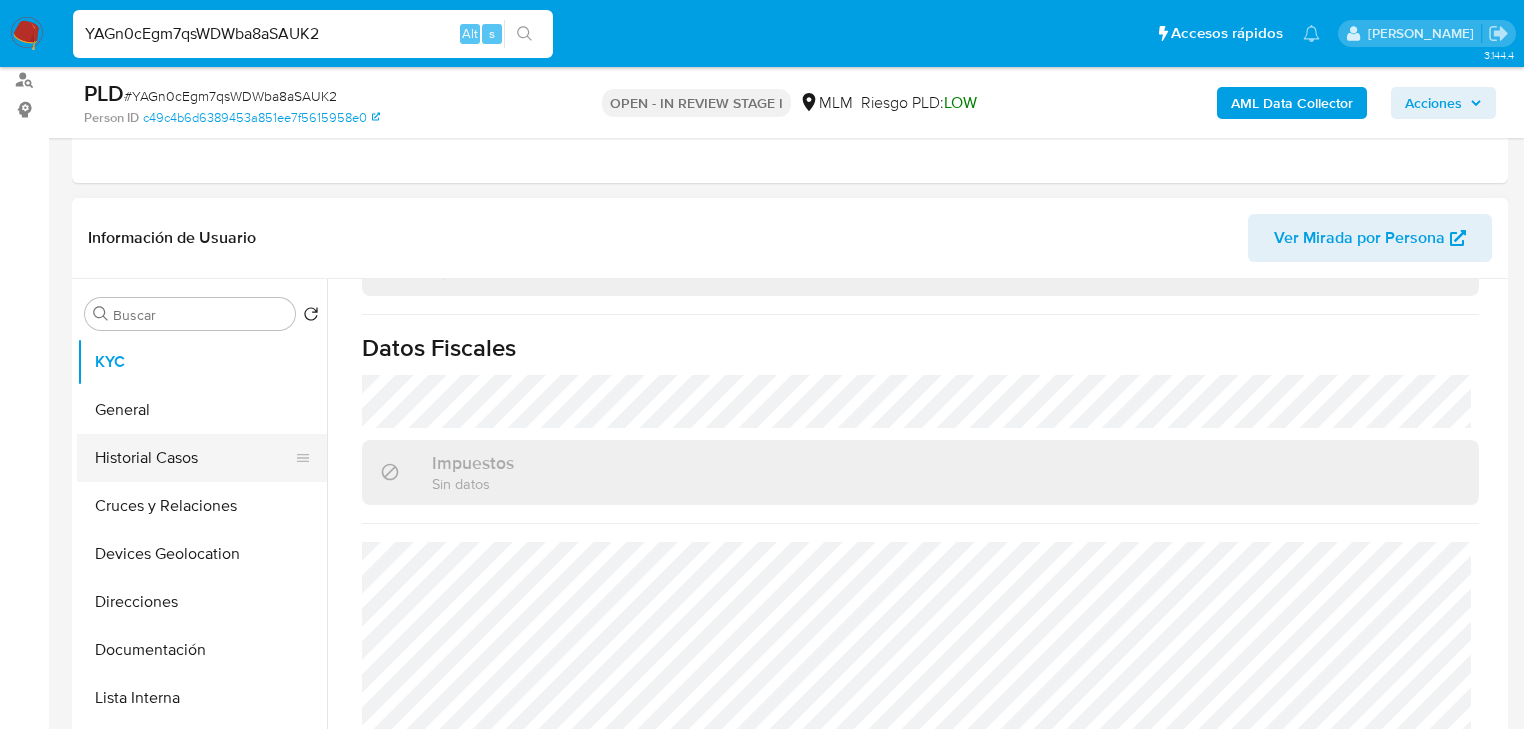 click on "Historial Casos" at bounding box center [194, 458] 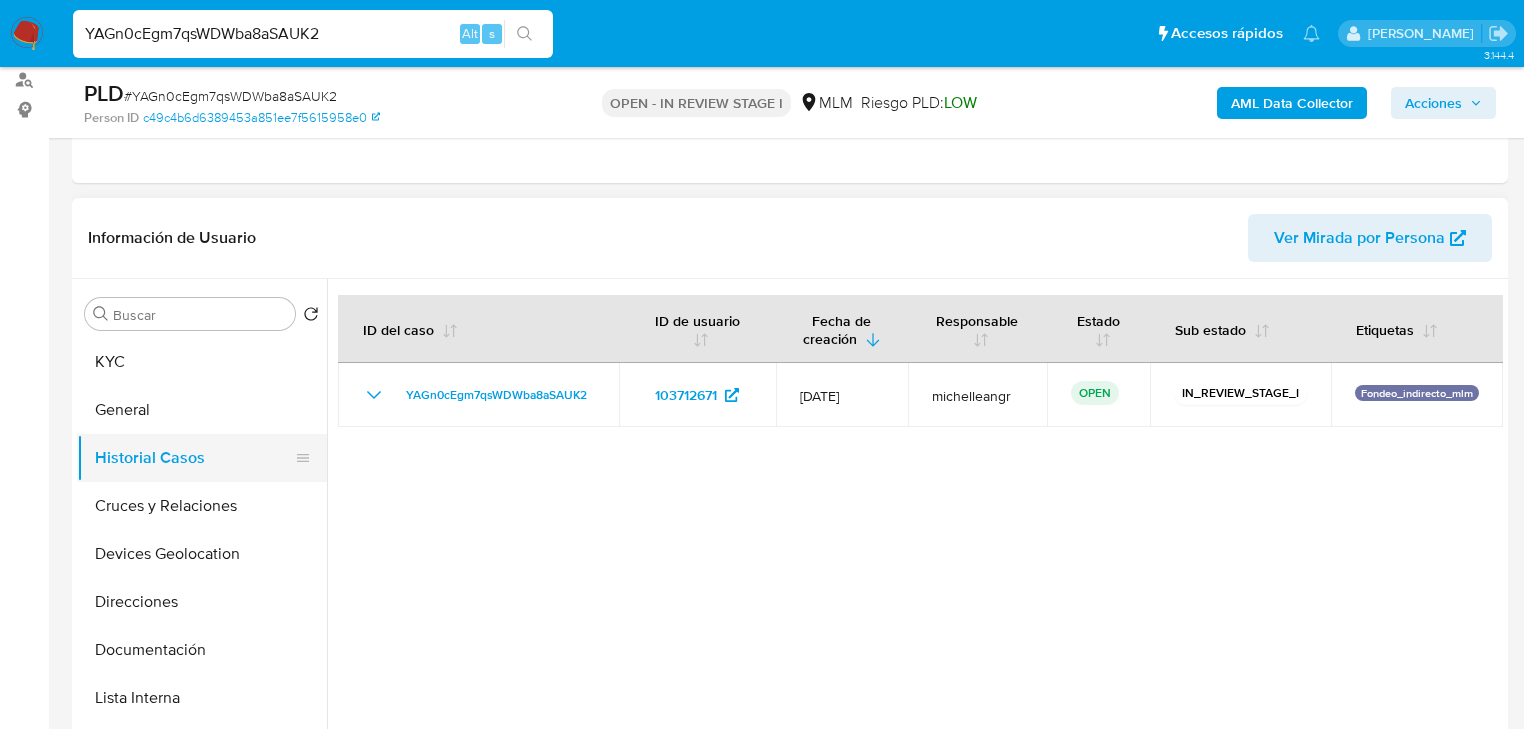 type 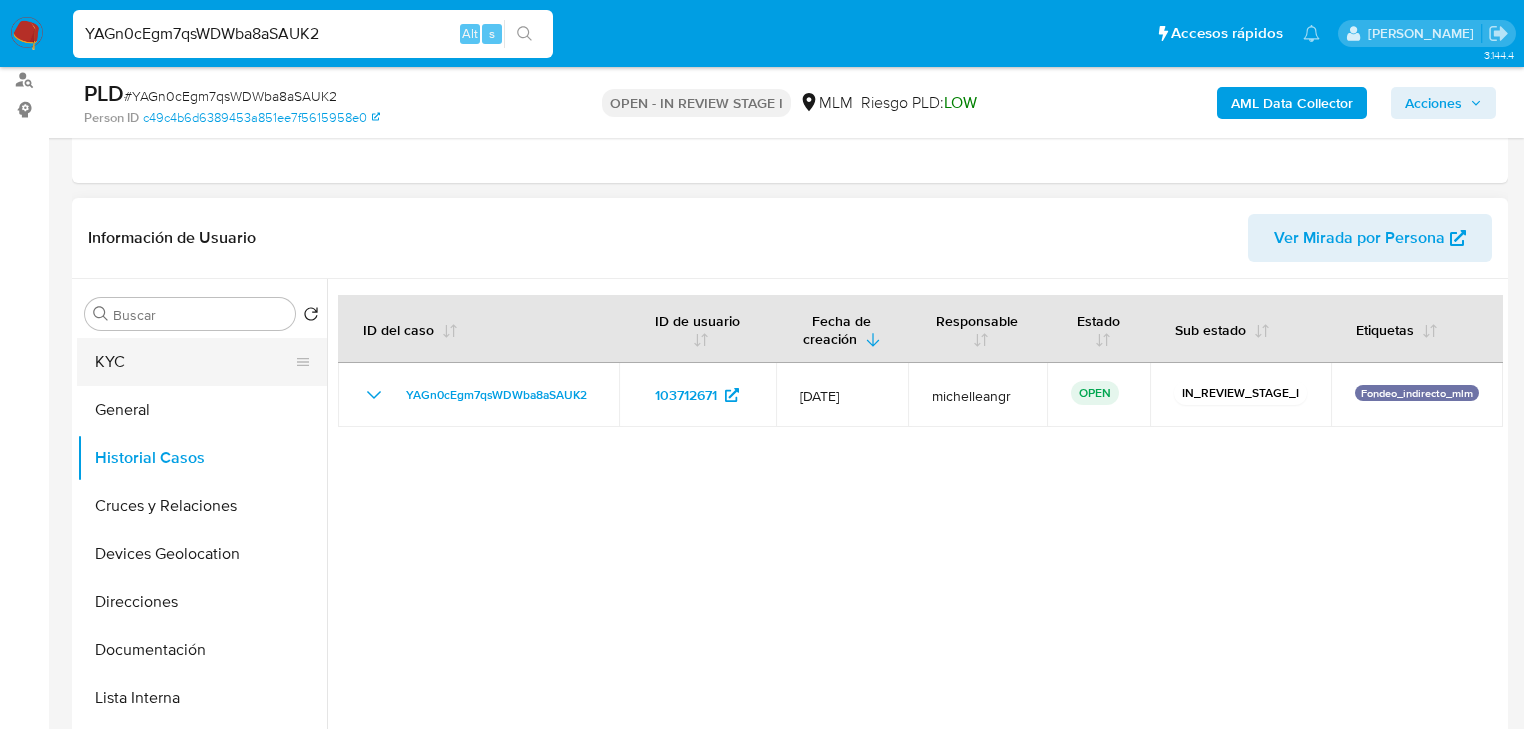 click on "KYC" at bounding box center (194, 362) 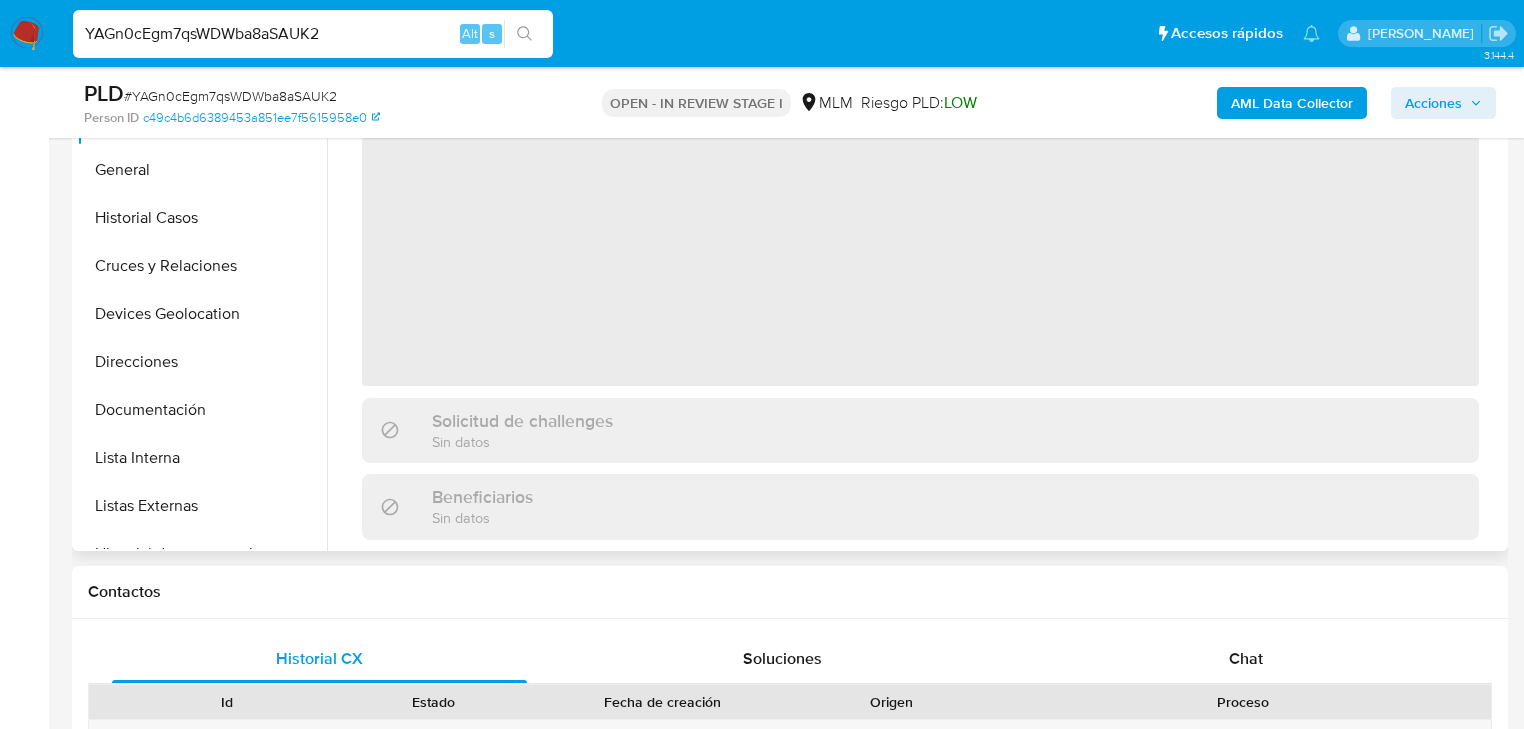 scroll, scrollTop: 400, scrollLeft: 0, axis: vertical 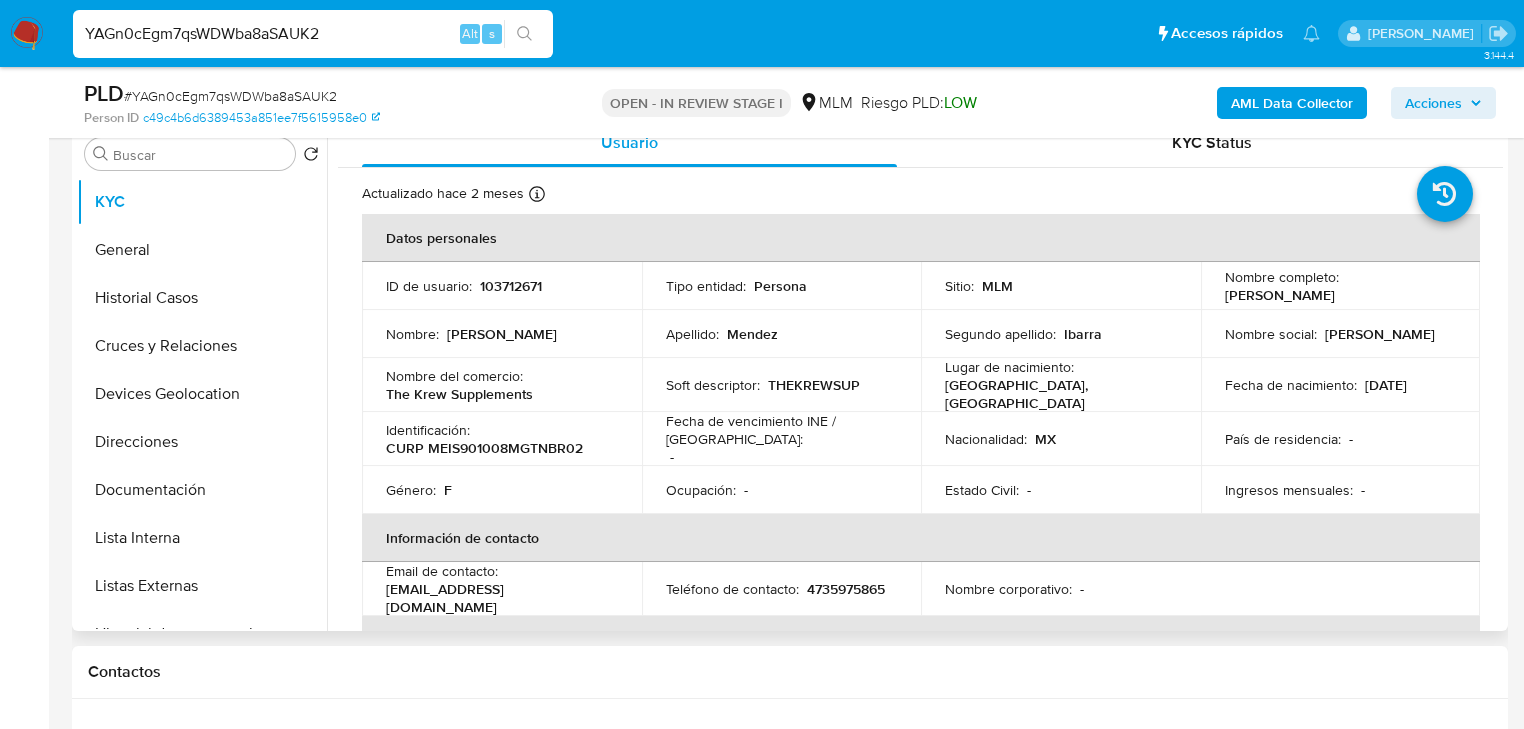 type 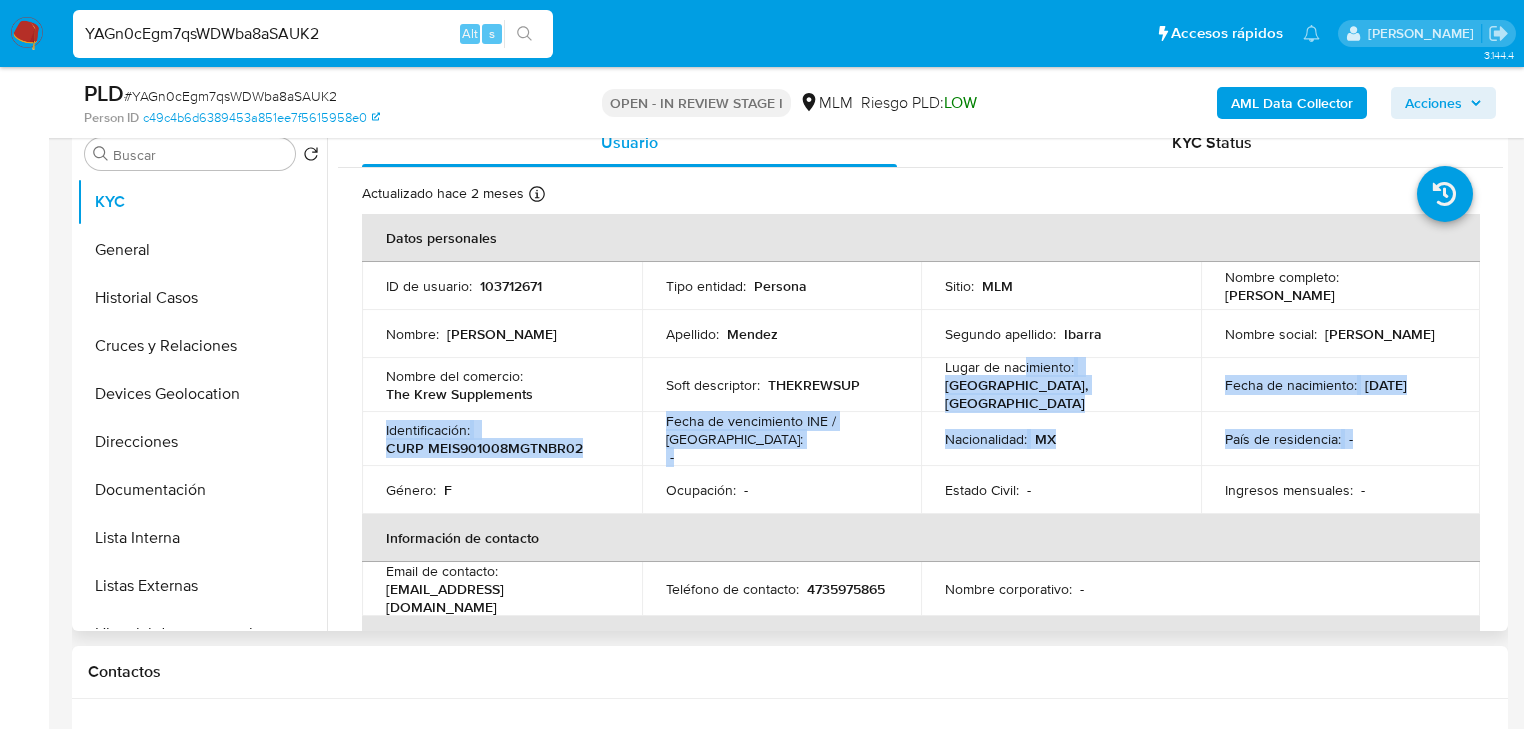 drag, startPoint x: 1084, startPoint y: 390, endPoint x: 1378, endPoint y: 414, distance: 294.97797 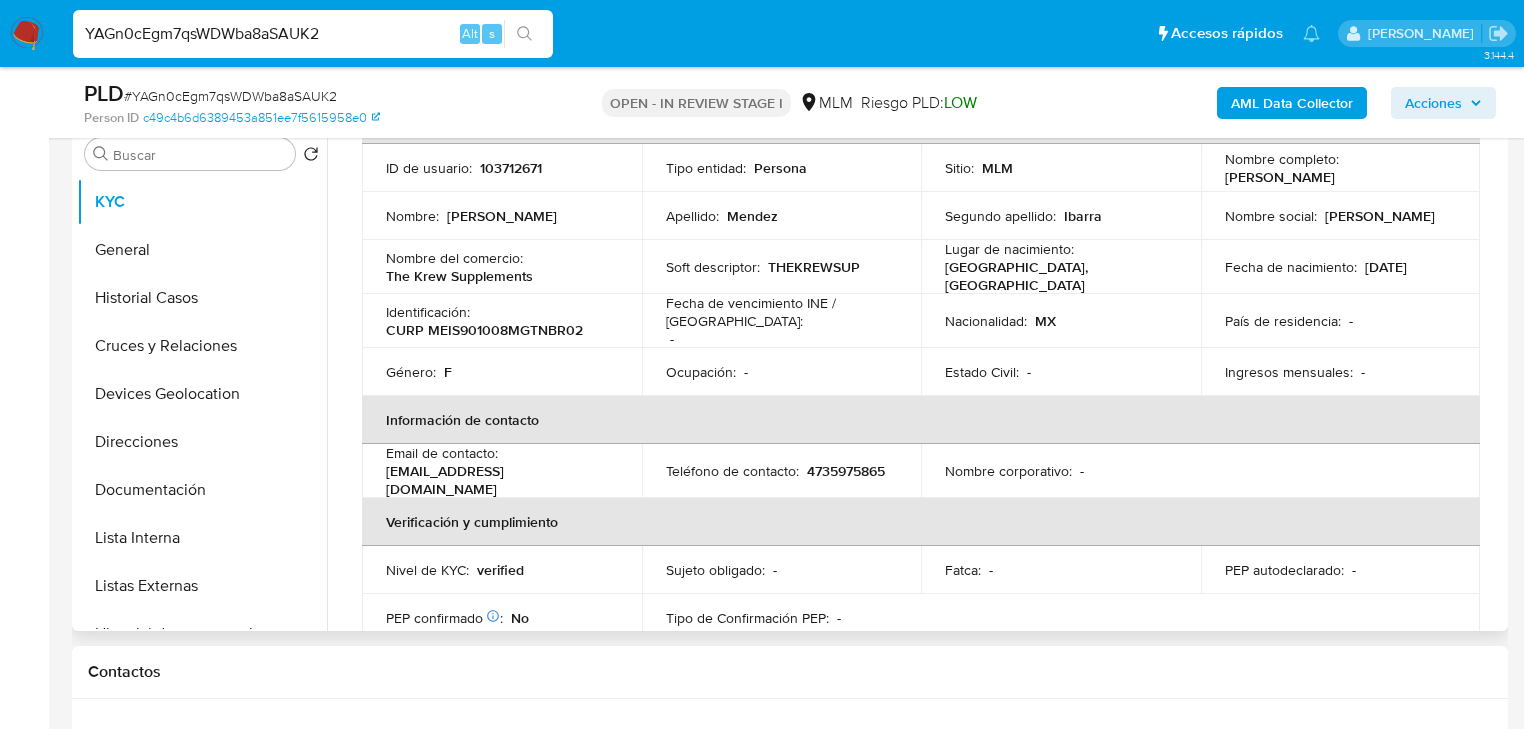 scroll, scrollTop: 80, scrollLeft: 0, axis: vertical 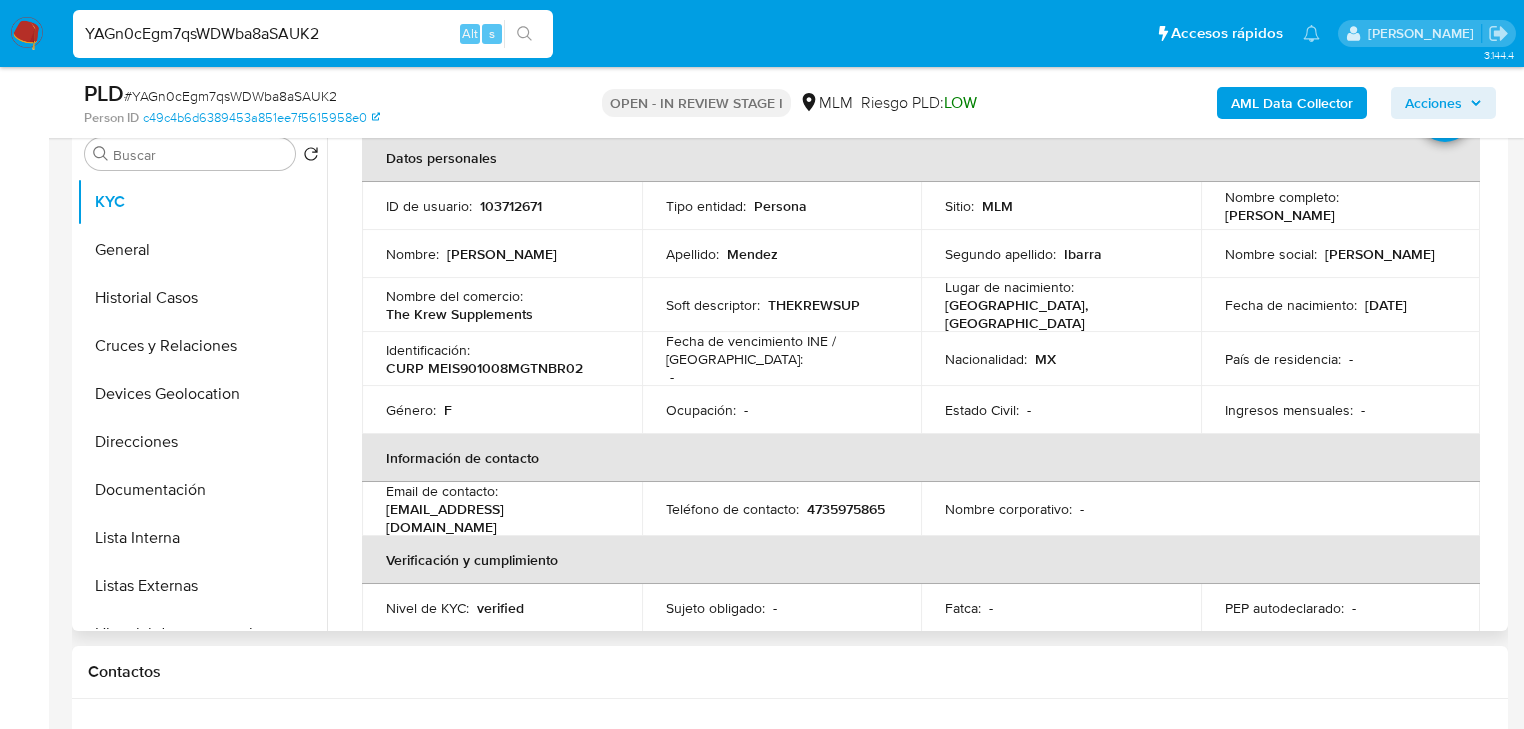 click on "General" at bounding box center (202, 250) 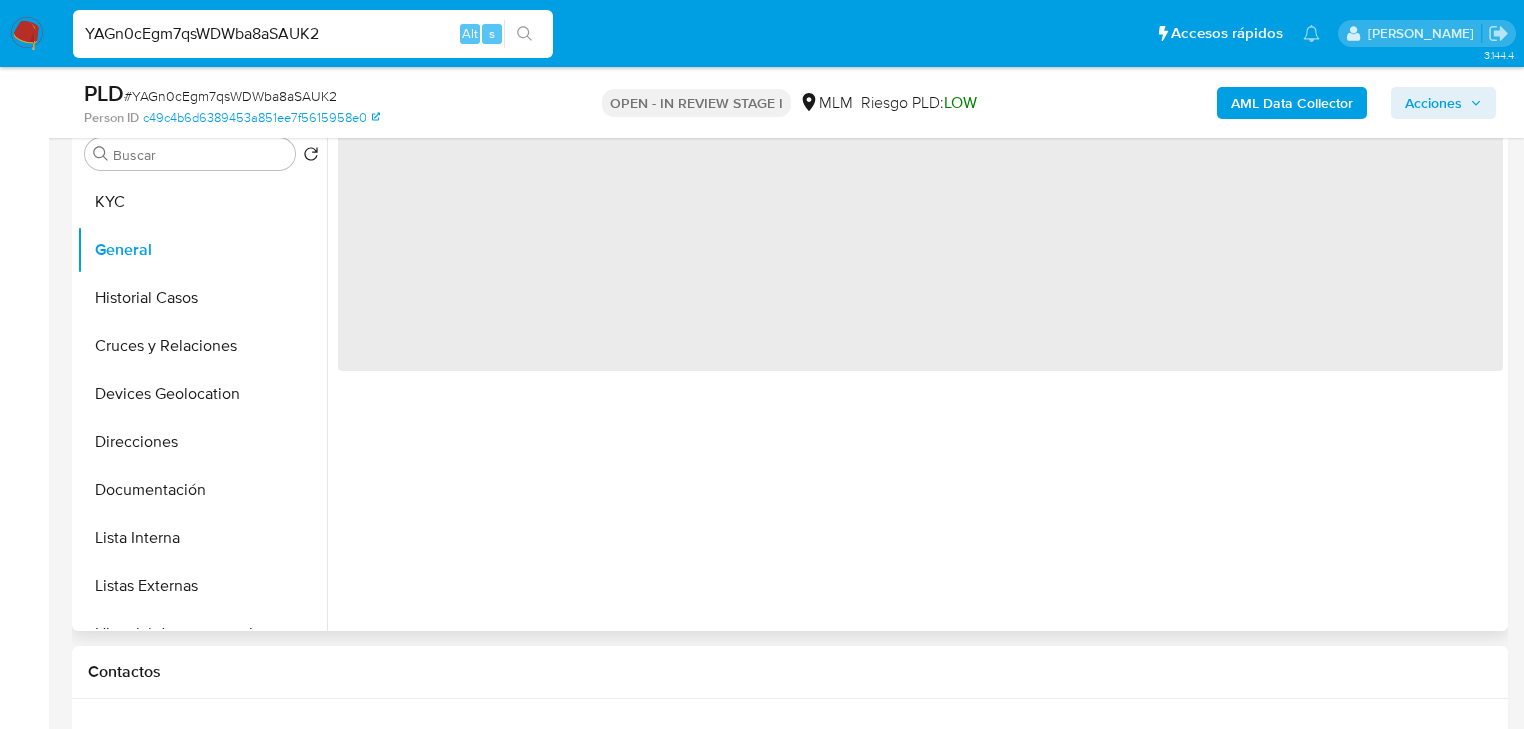 scroll, scrollTop: 0, scrollLeft: 0, axis: both 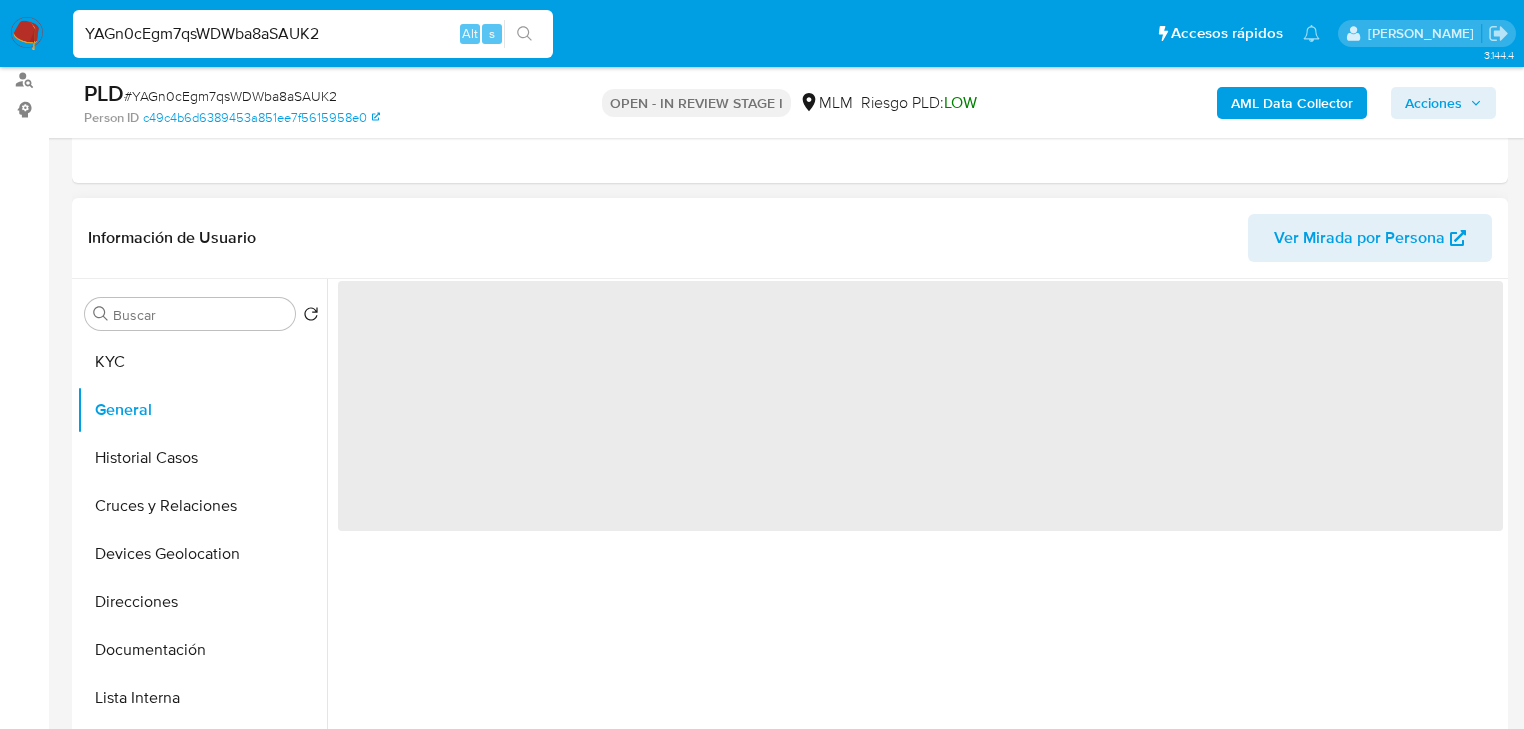 type 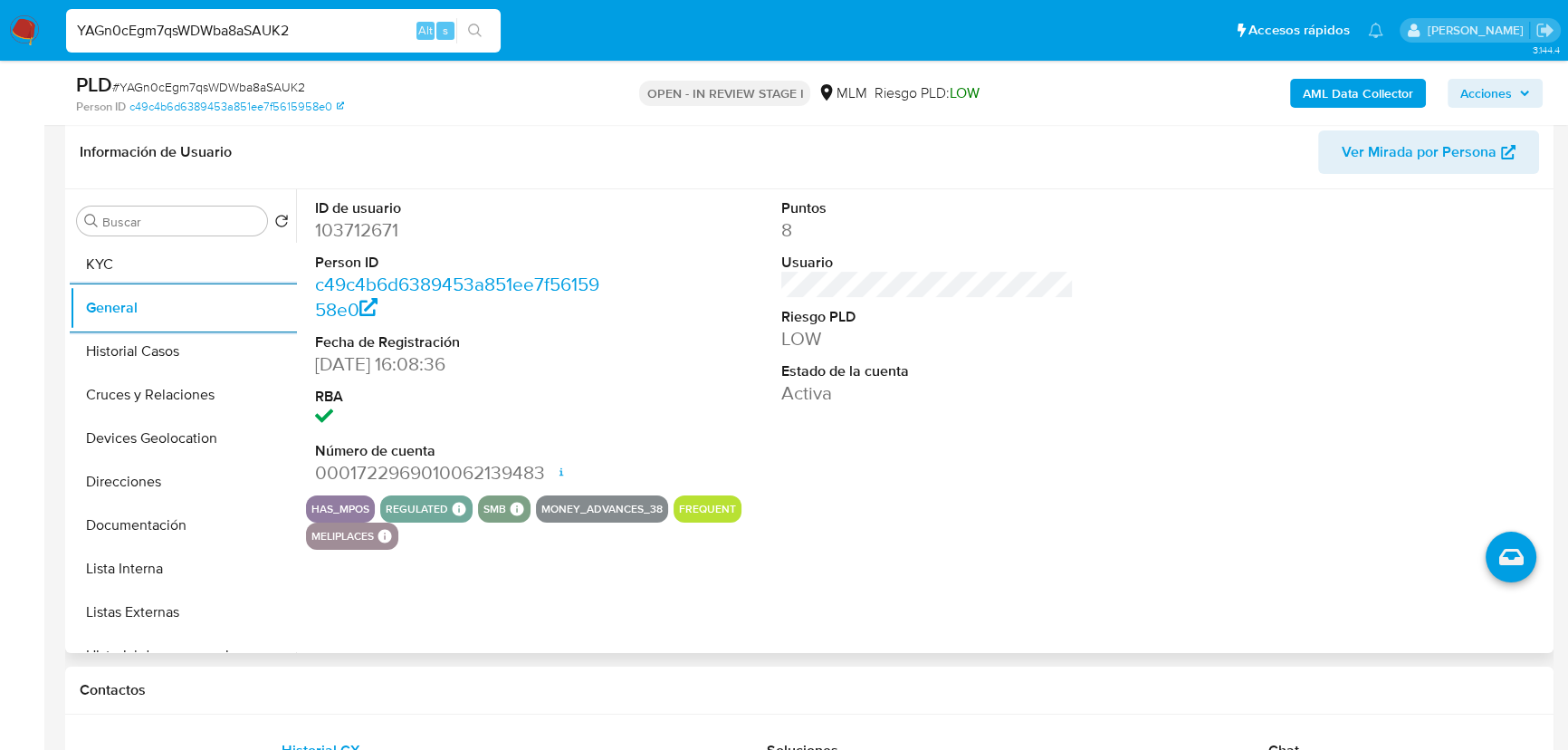 scroll, scrollTop: 381, scrollLeft: 0, axis: vertical 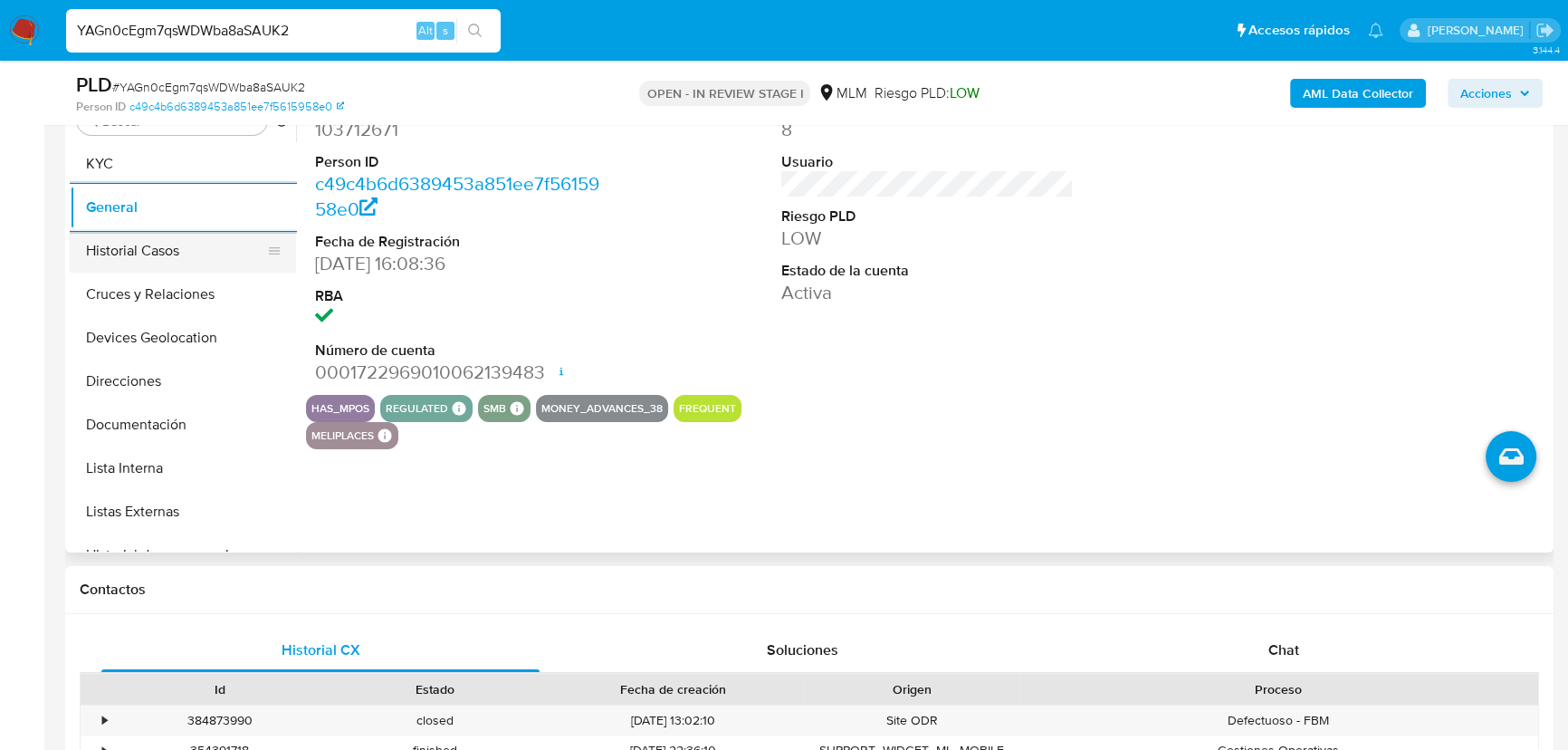 click on "Historial Casos" at bounding box center (176, 251) 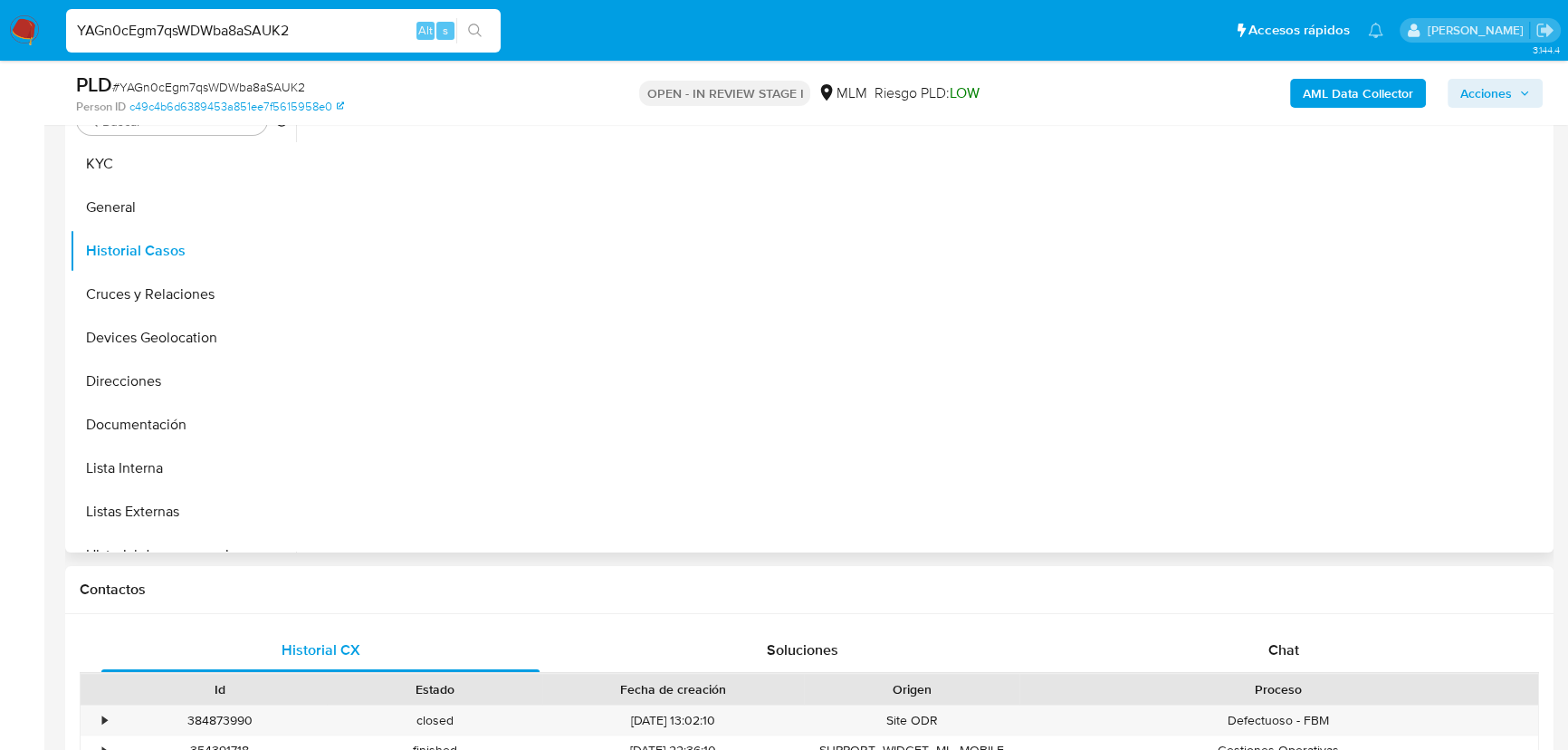 scroll, scrollTop: 299, scrollLeft: 0, axis: vertical 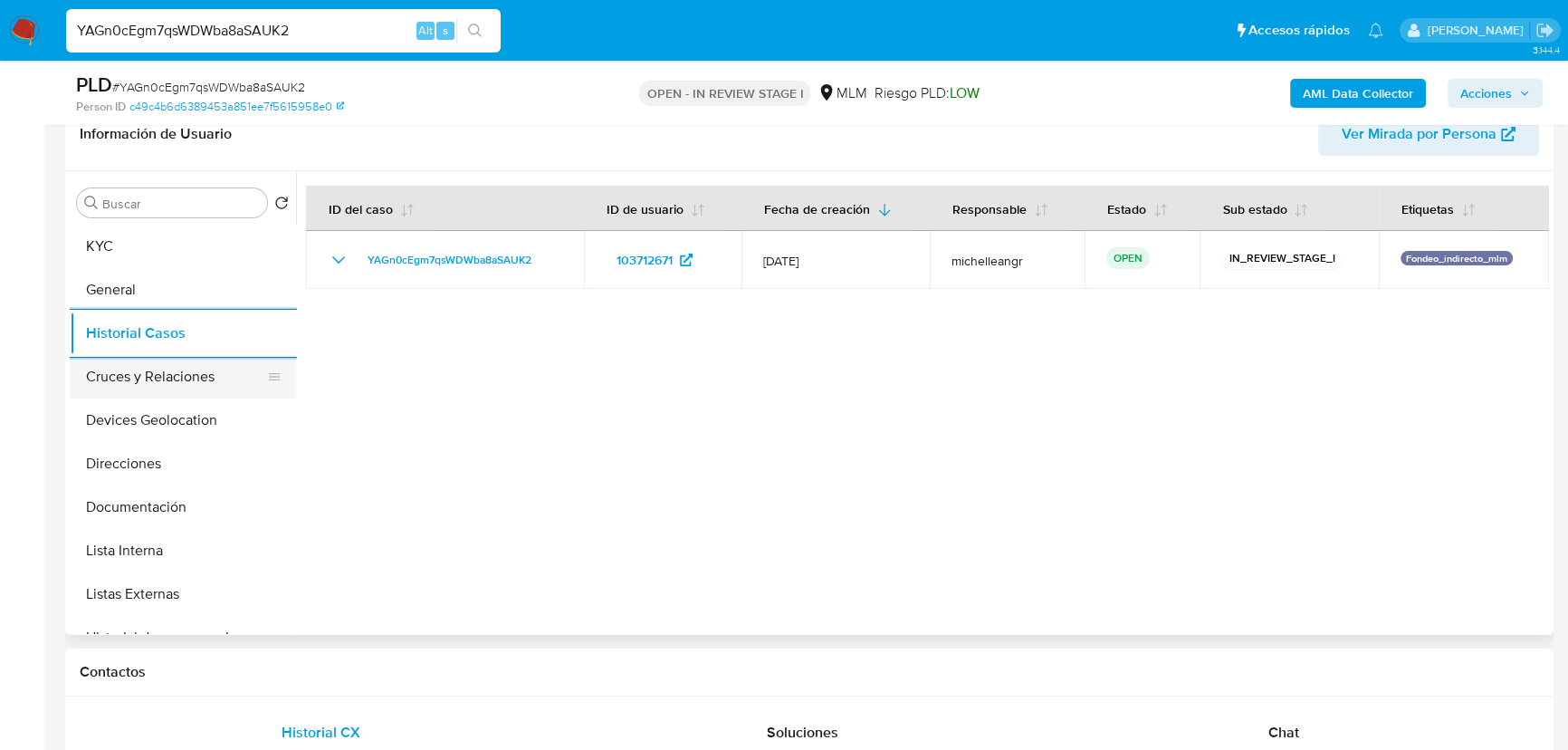 drag, startPoint x: 182, startPoint y: 380, endPoint x: 190, endPoint y: 391, distance: 14 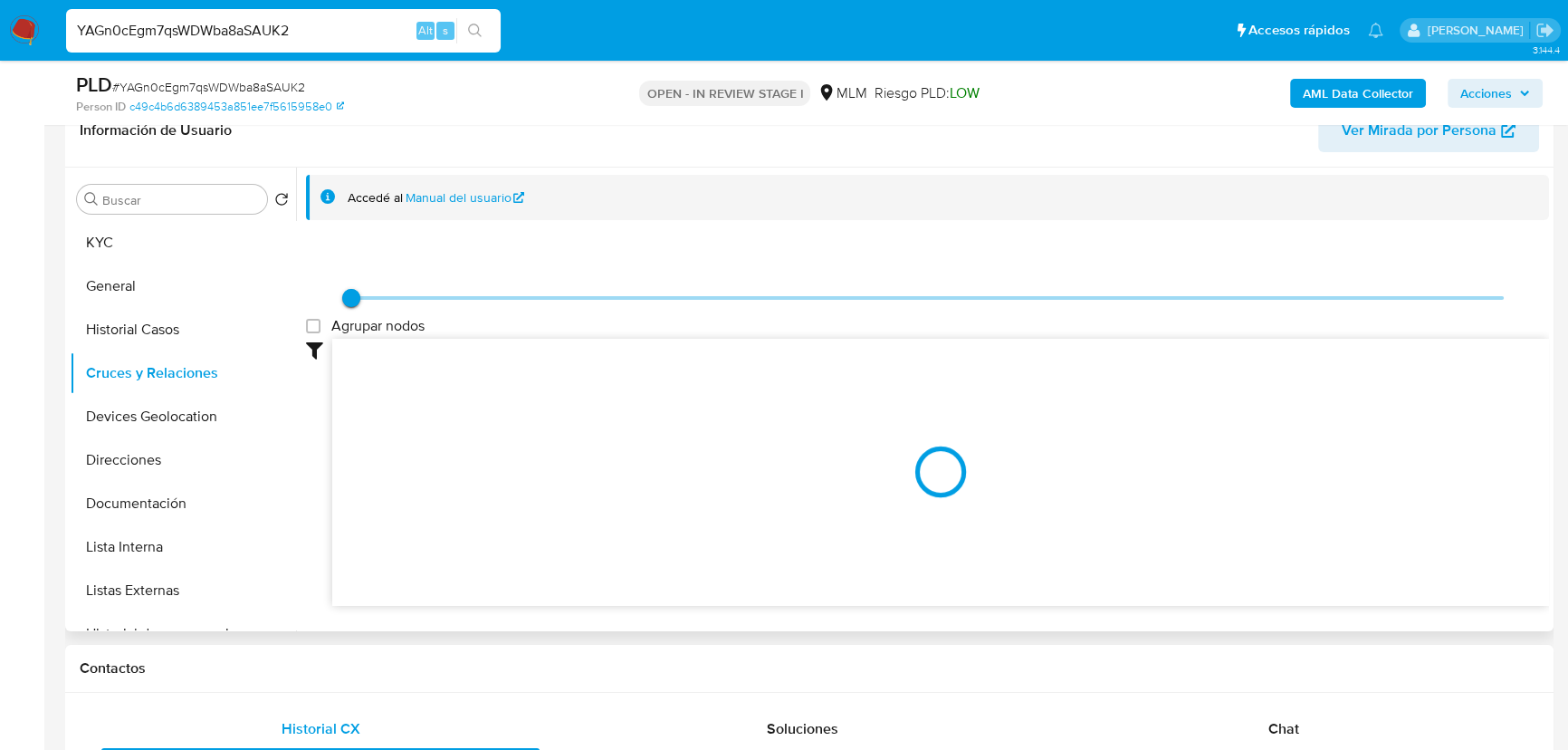 scroll, scrollTop: 299, scrollLeft: 0, axis: vertical 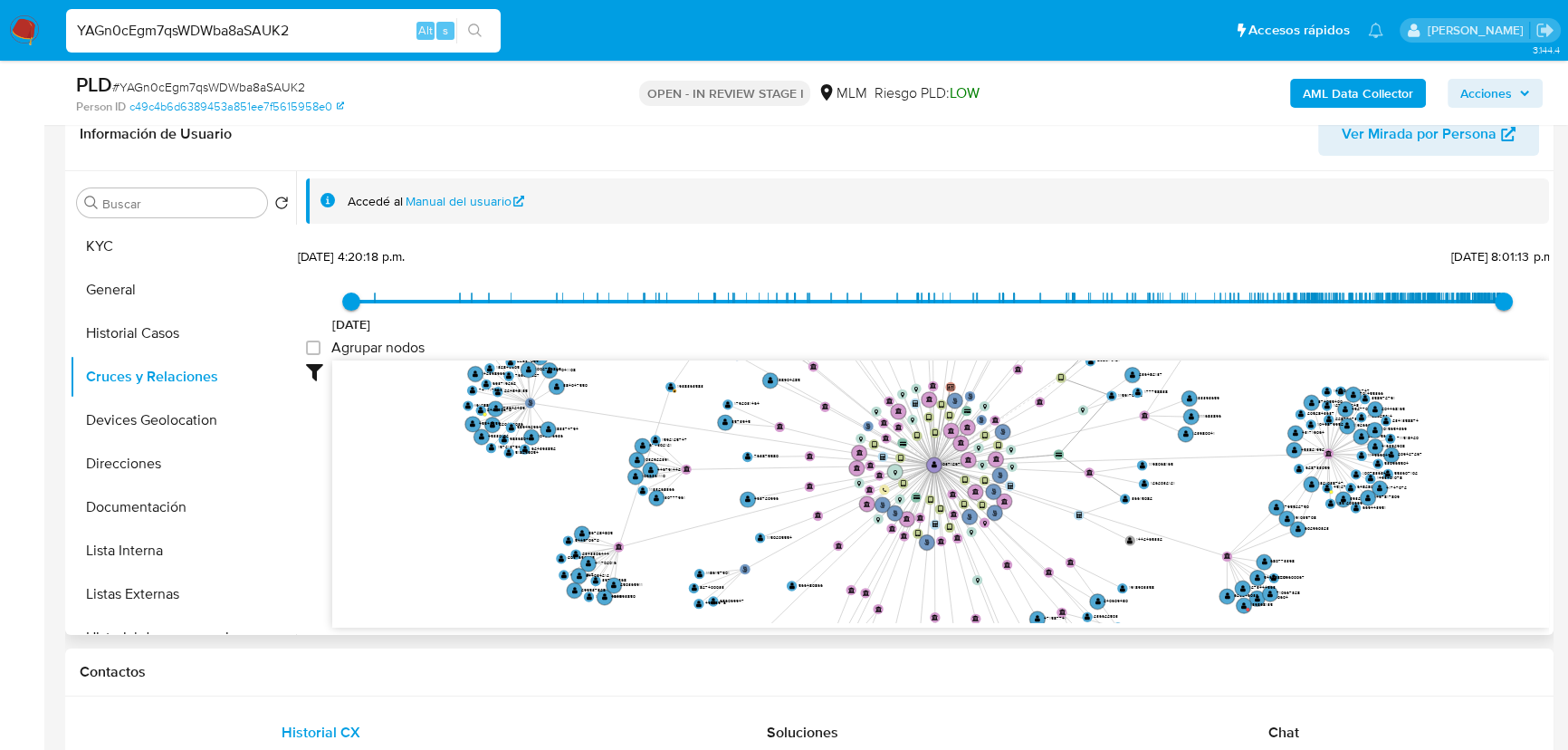 drag, startPoint x: 217, startPoint y: 423, endPoint x: 383, endPoint y: 417, distance: 166.1084 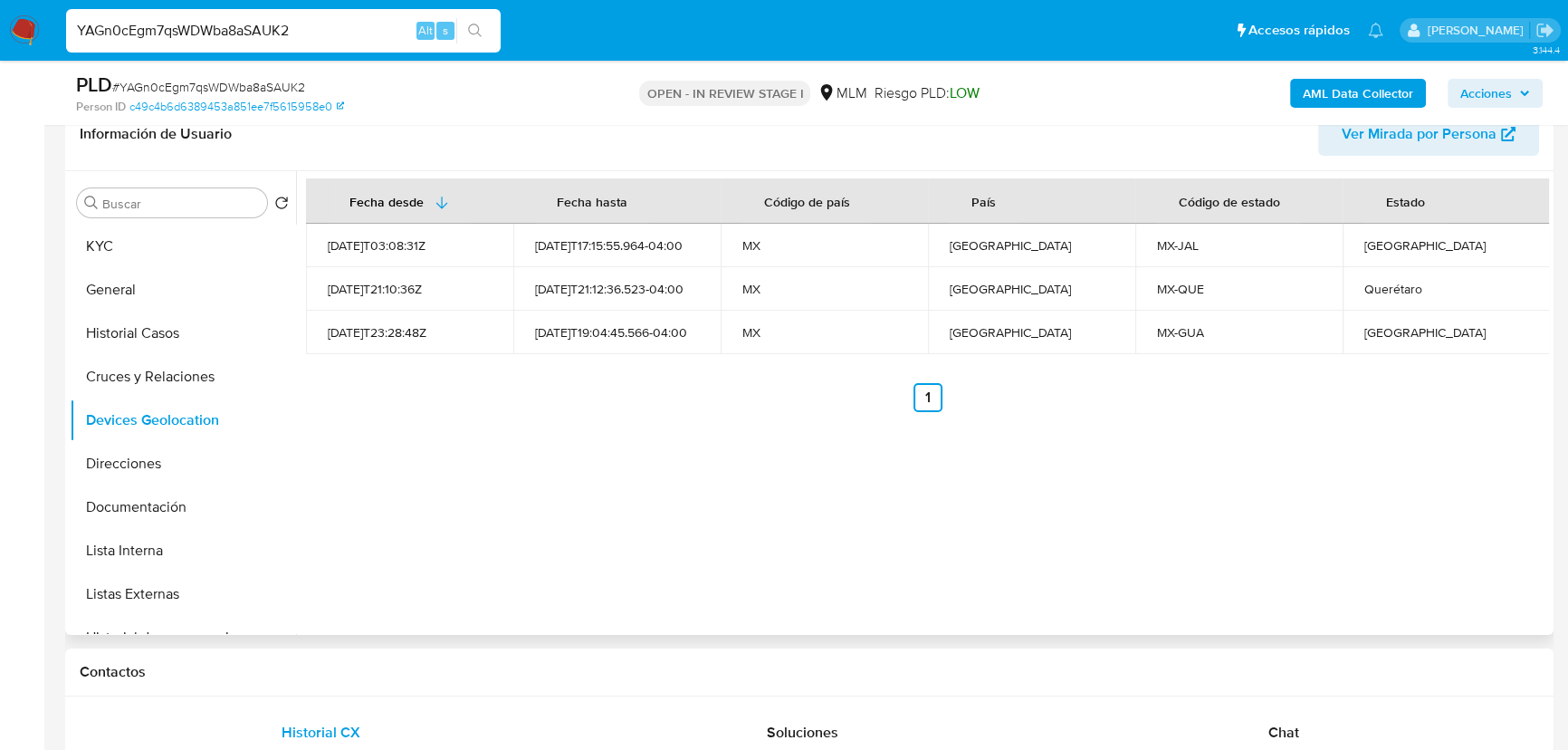 type 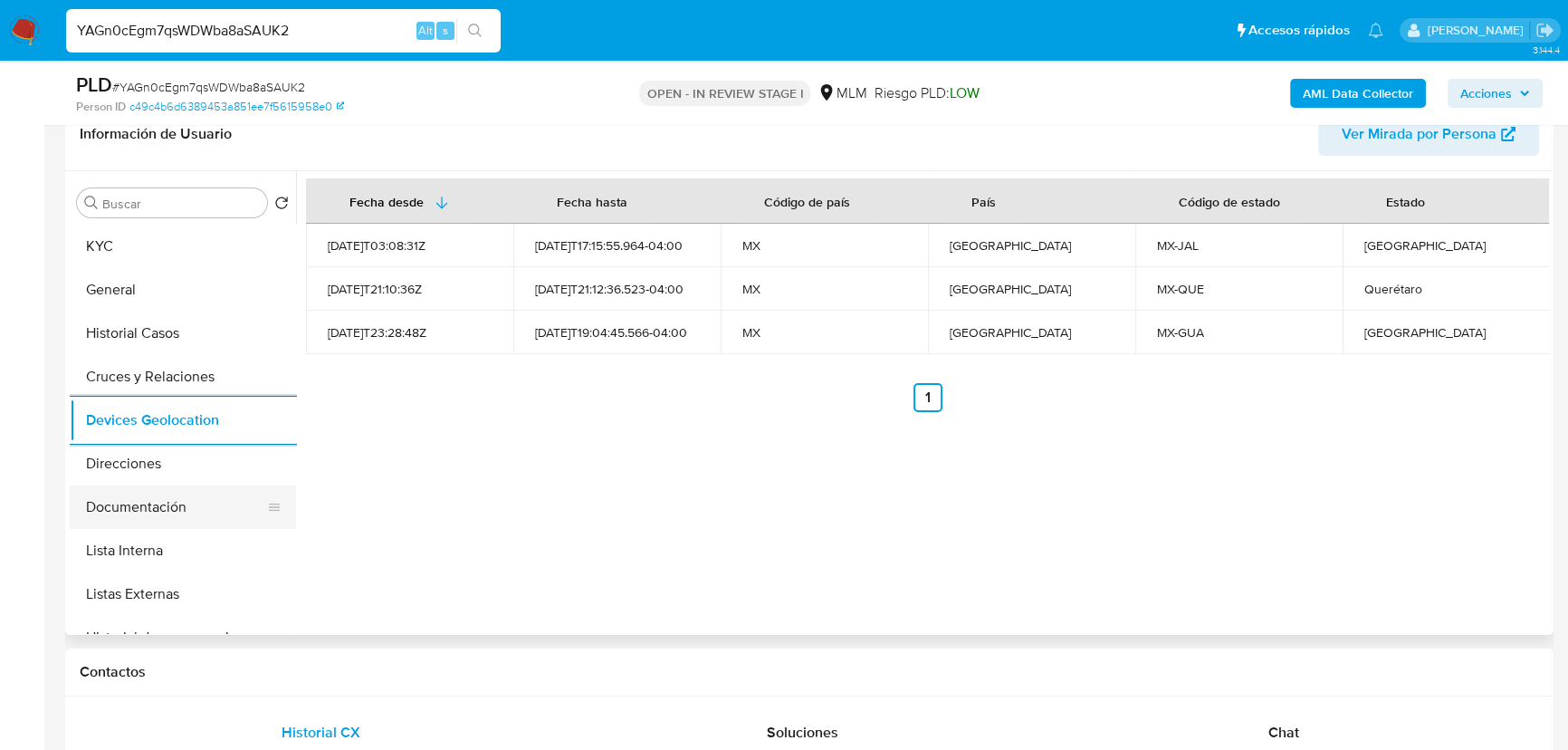 click on "Direcciones" at bounding box center [183, 464] 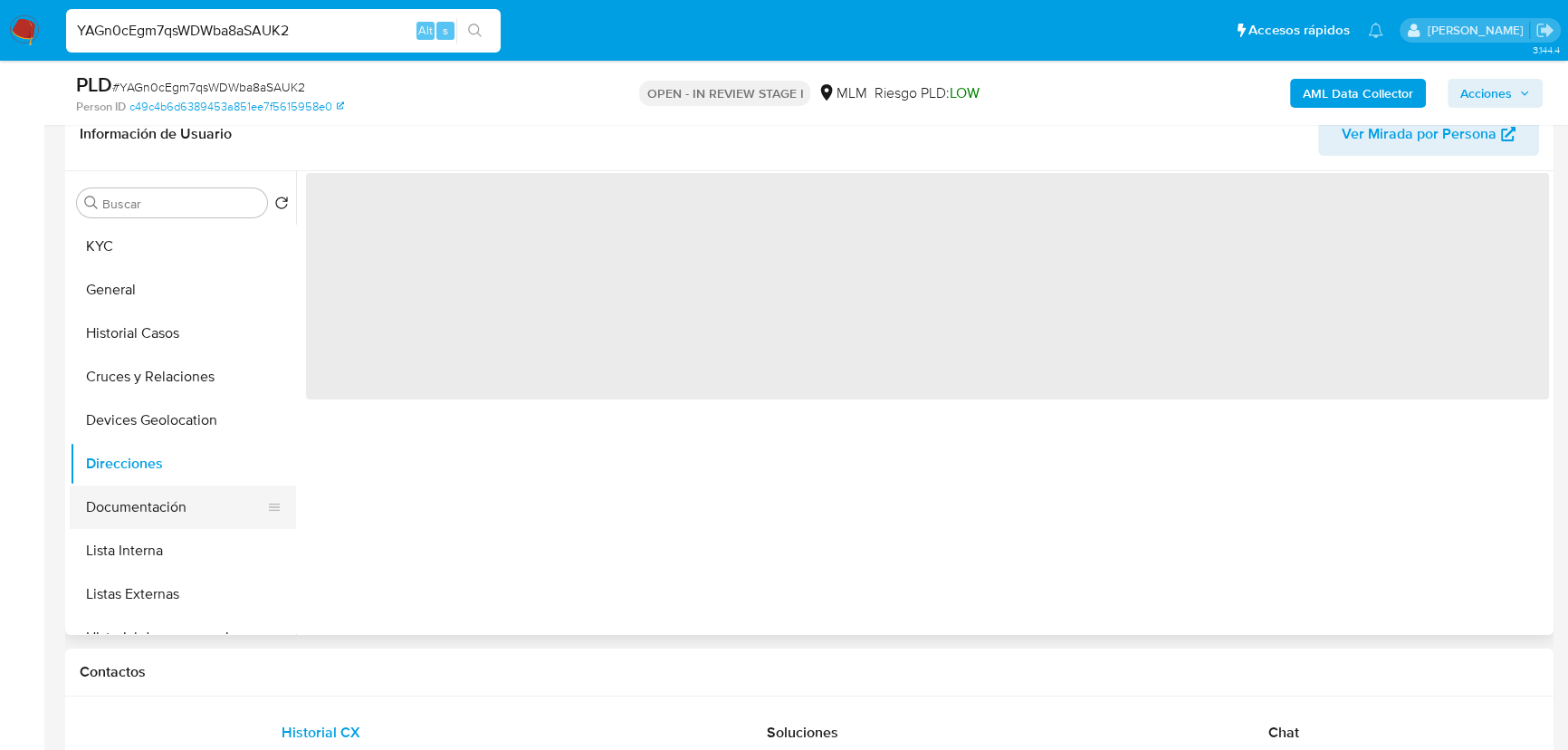drag, startPoint x: 186, startPoint y: 505, endPoint x: 196, endPoint y: 504, distance: 10.049876 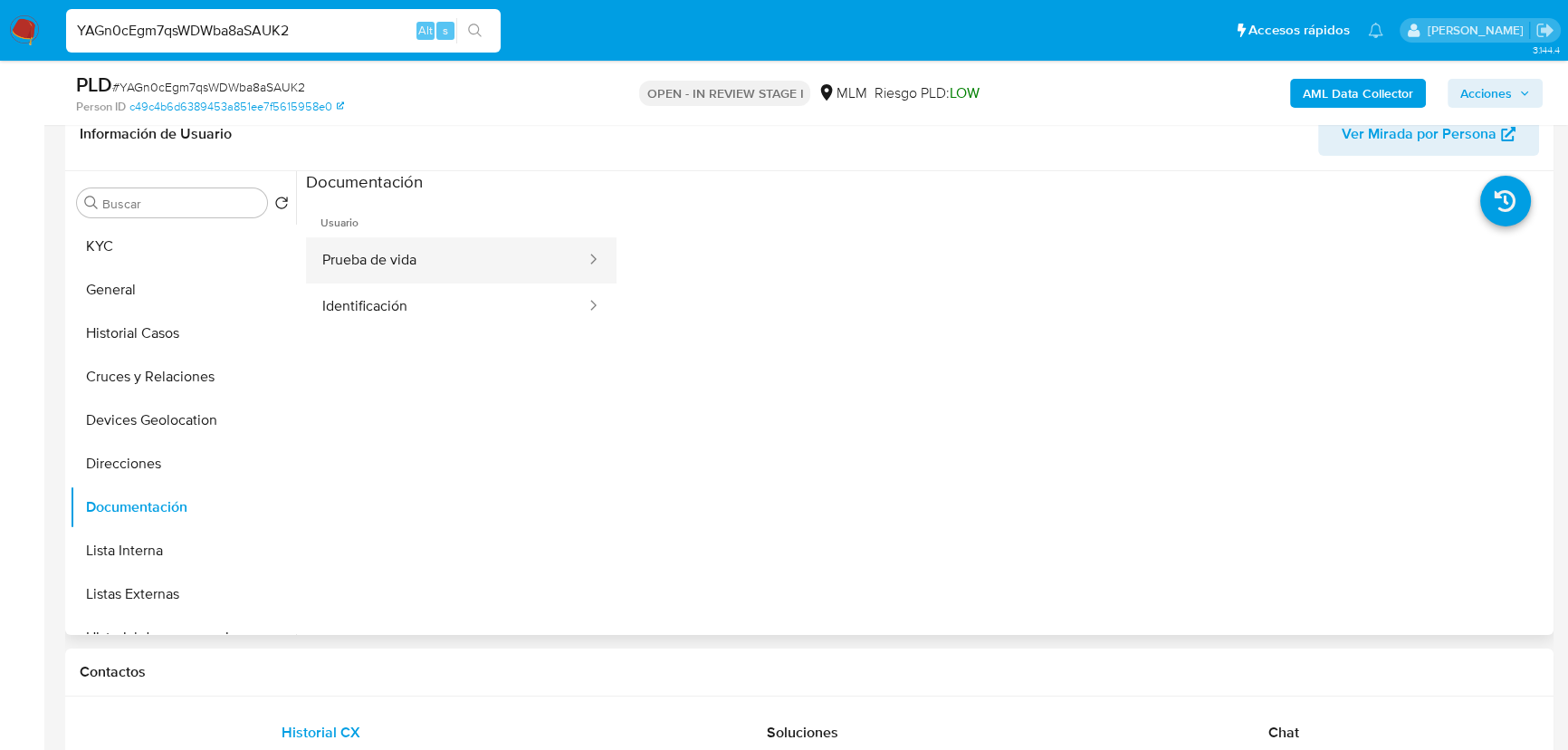 drag, startPoint x: 445, startPoint y: 210, endPoint x: 441, endPoint y: 245, distance: 35.22783 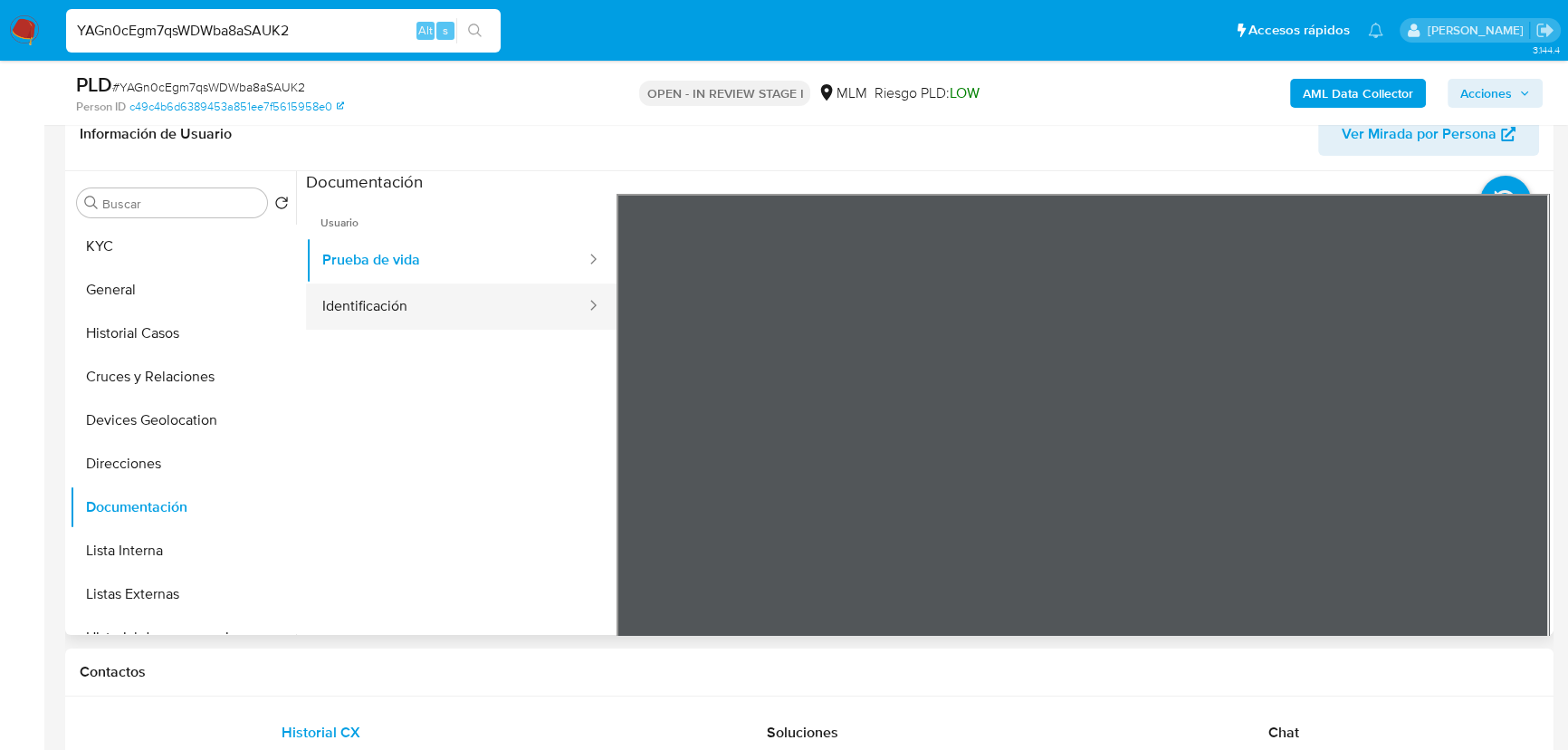 drag, startPoint x: 410, startPoint y: 302, endPoint x: 552, endPoint y: 322, distance: 143.4015 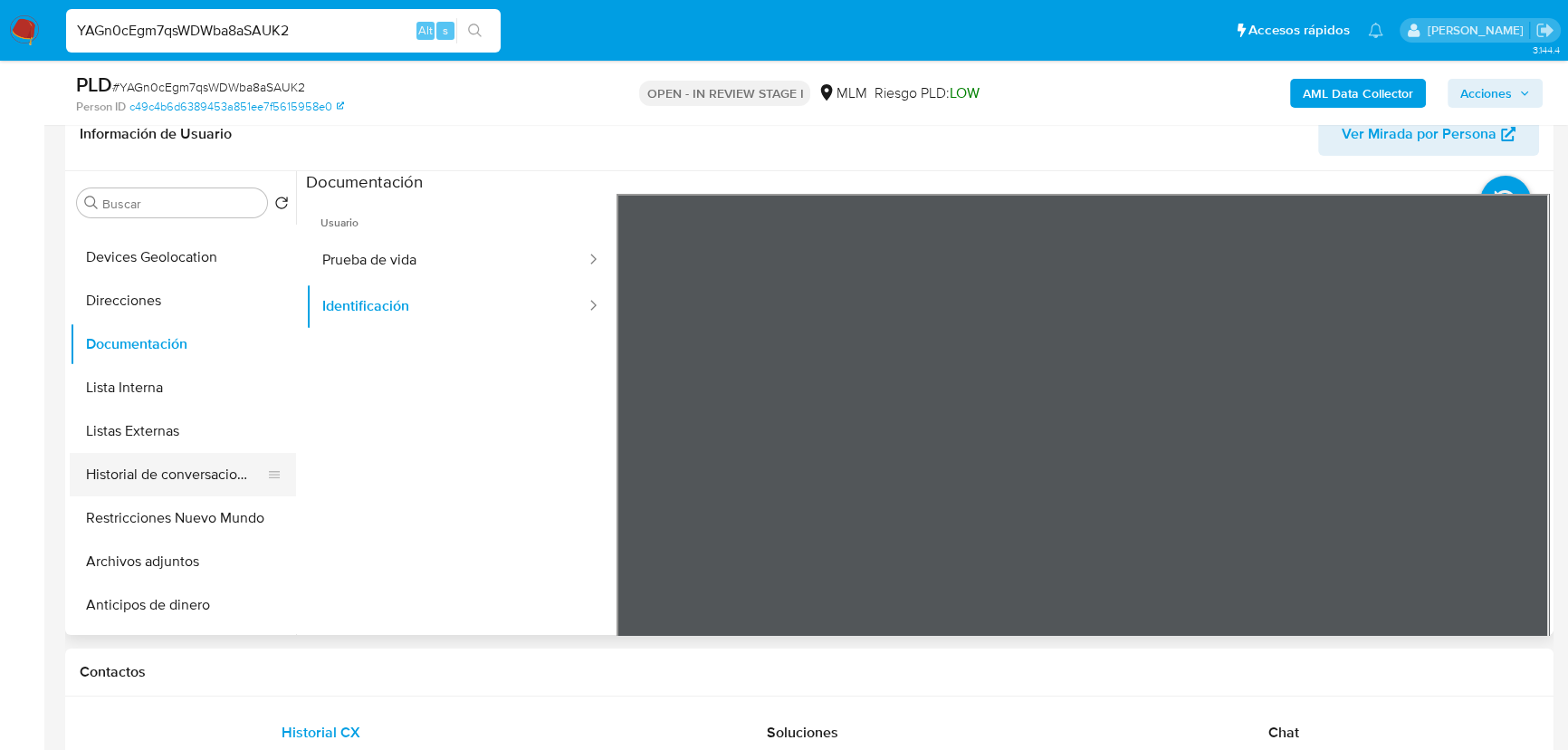 scroll, scrollTop: 164, scrollLeft: 0, axis: vertical 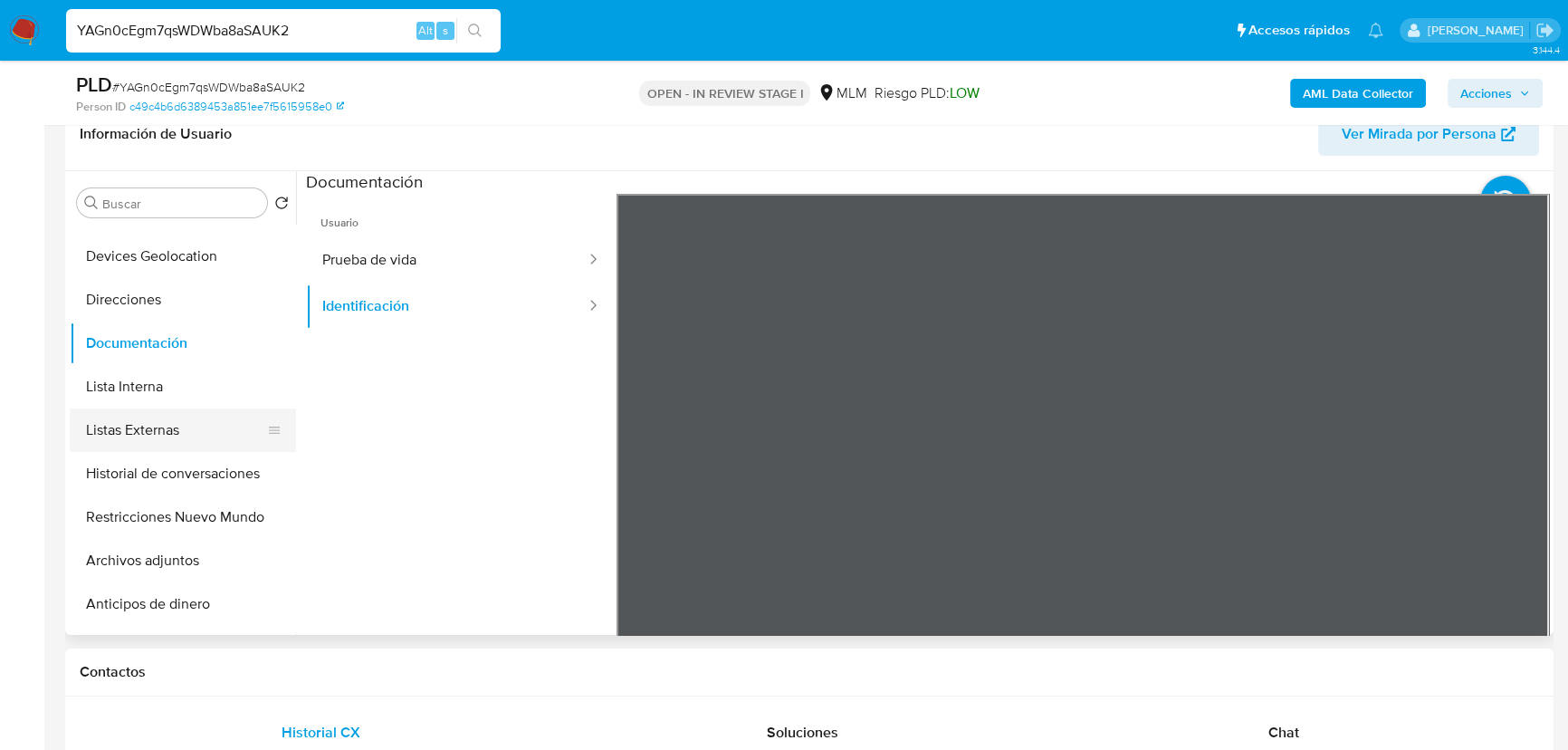 drag, startPoint x: 167, startPoint y: 443, endPoint x: 227, endPoint y: 427, distance: 62.096699 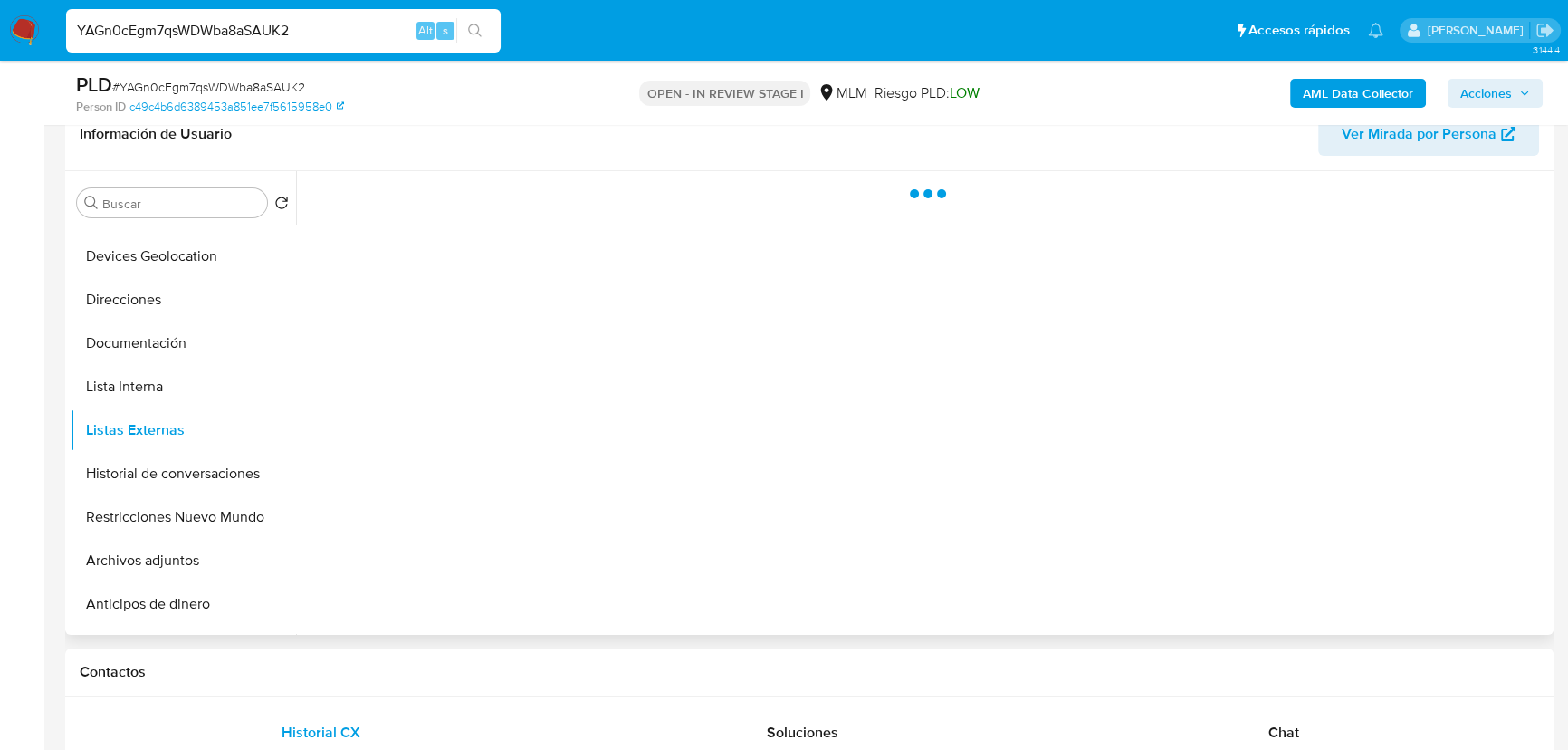 click at bounding box center (923, 403) 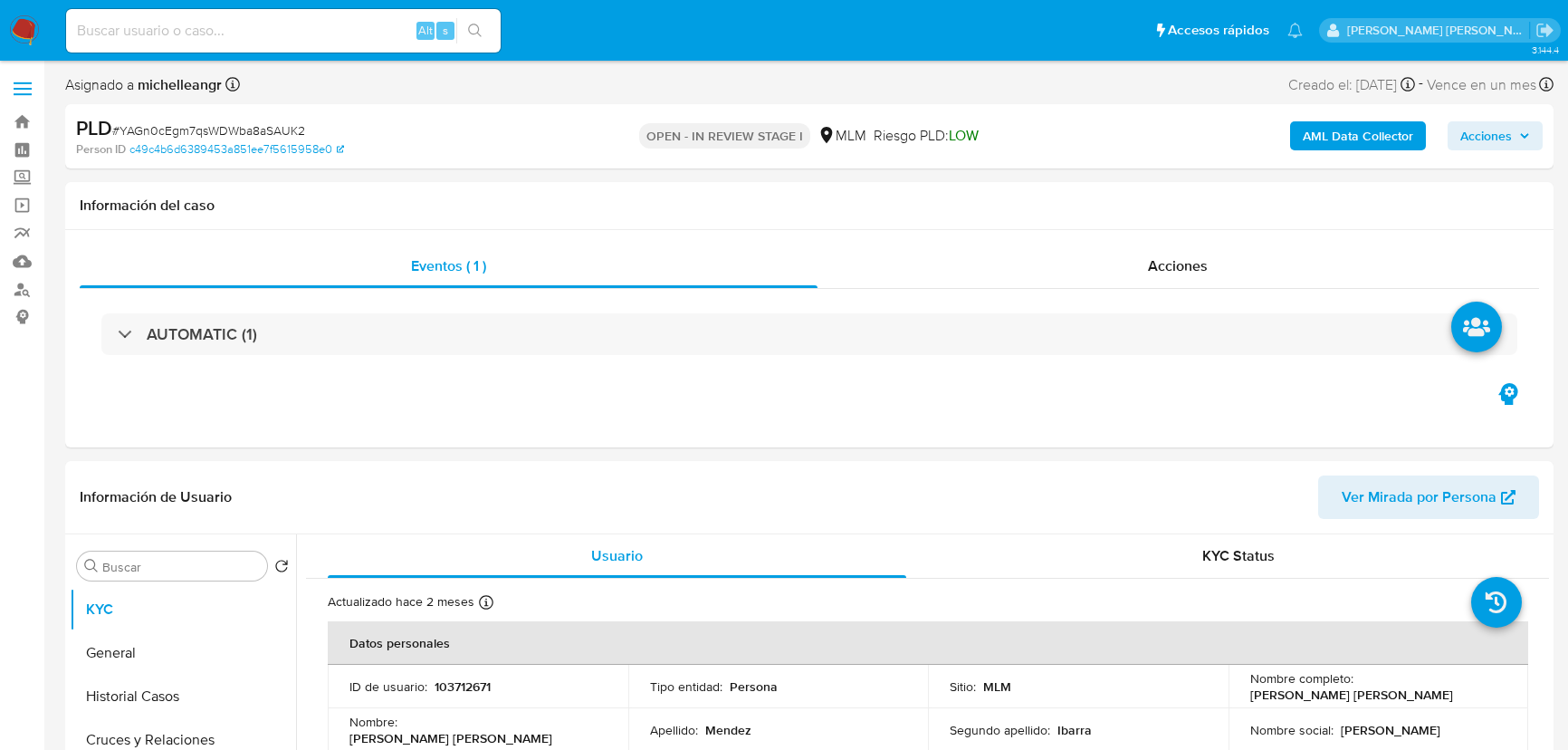 scroll, scrollTop: 0, scrollLeft: 0, axis: both 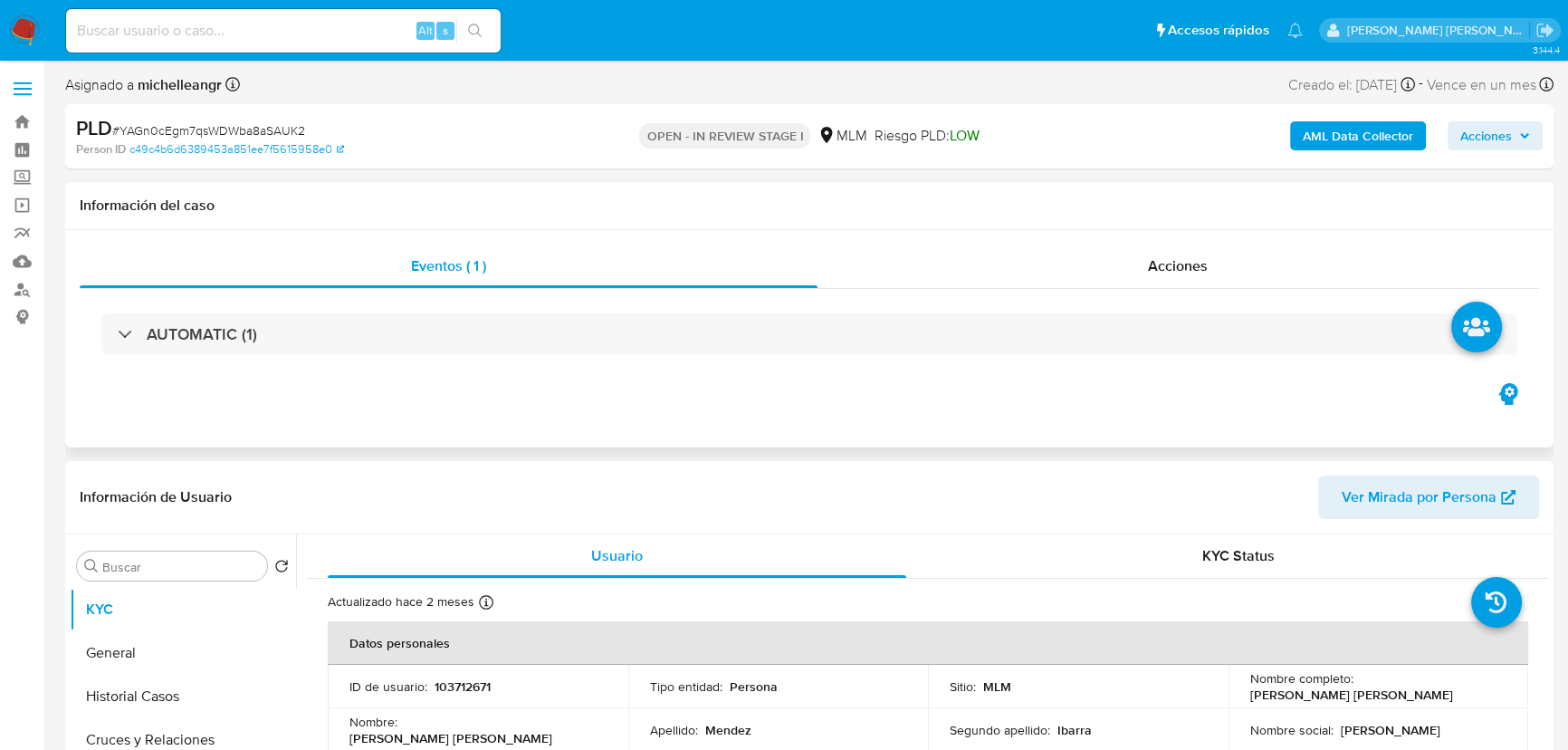 select on "10" 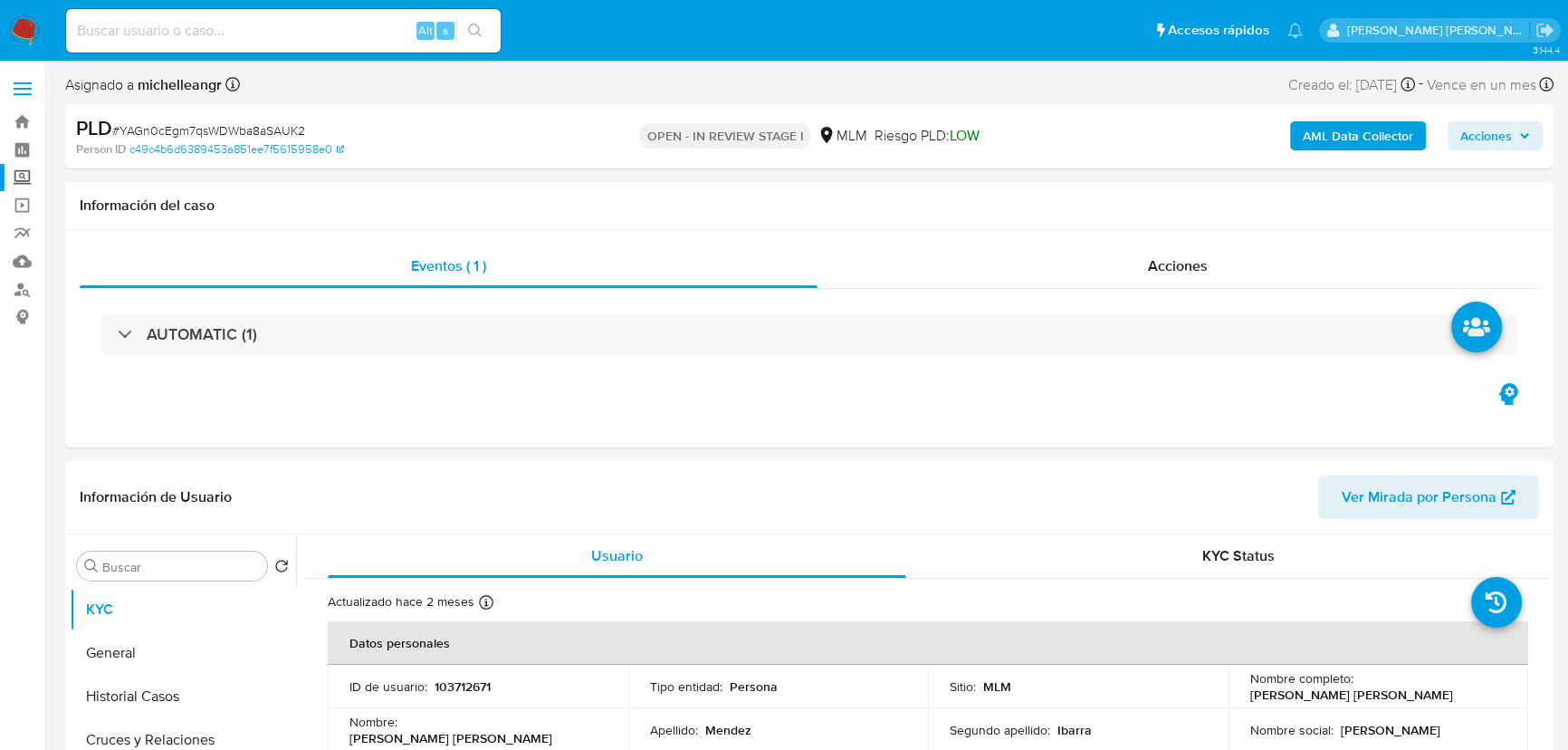 click on "Screening" at bounding box center (108, 178) 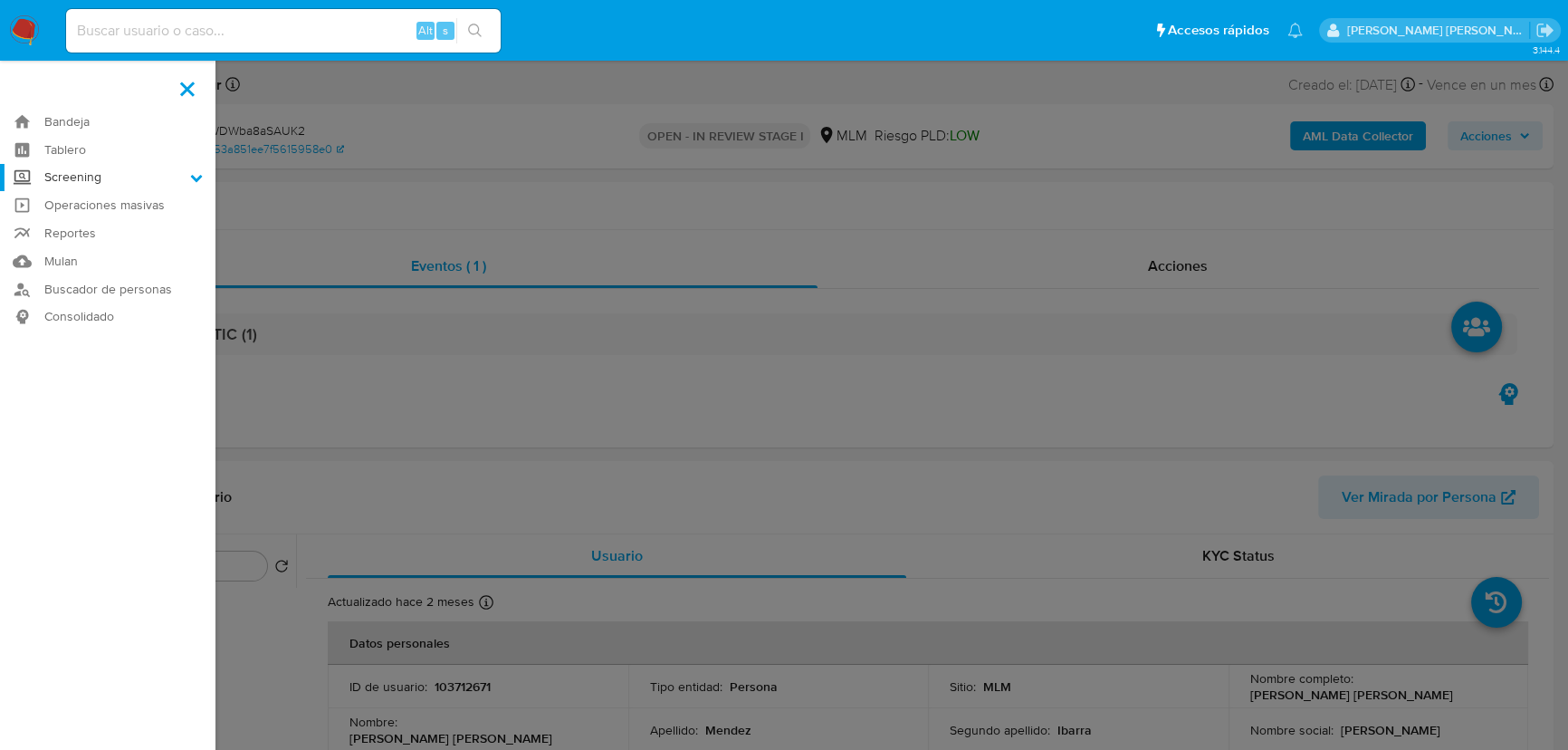 click on "Screening" at bounding box center [0, 0] 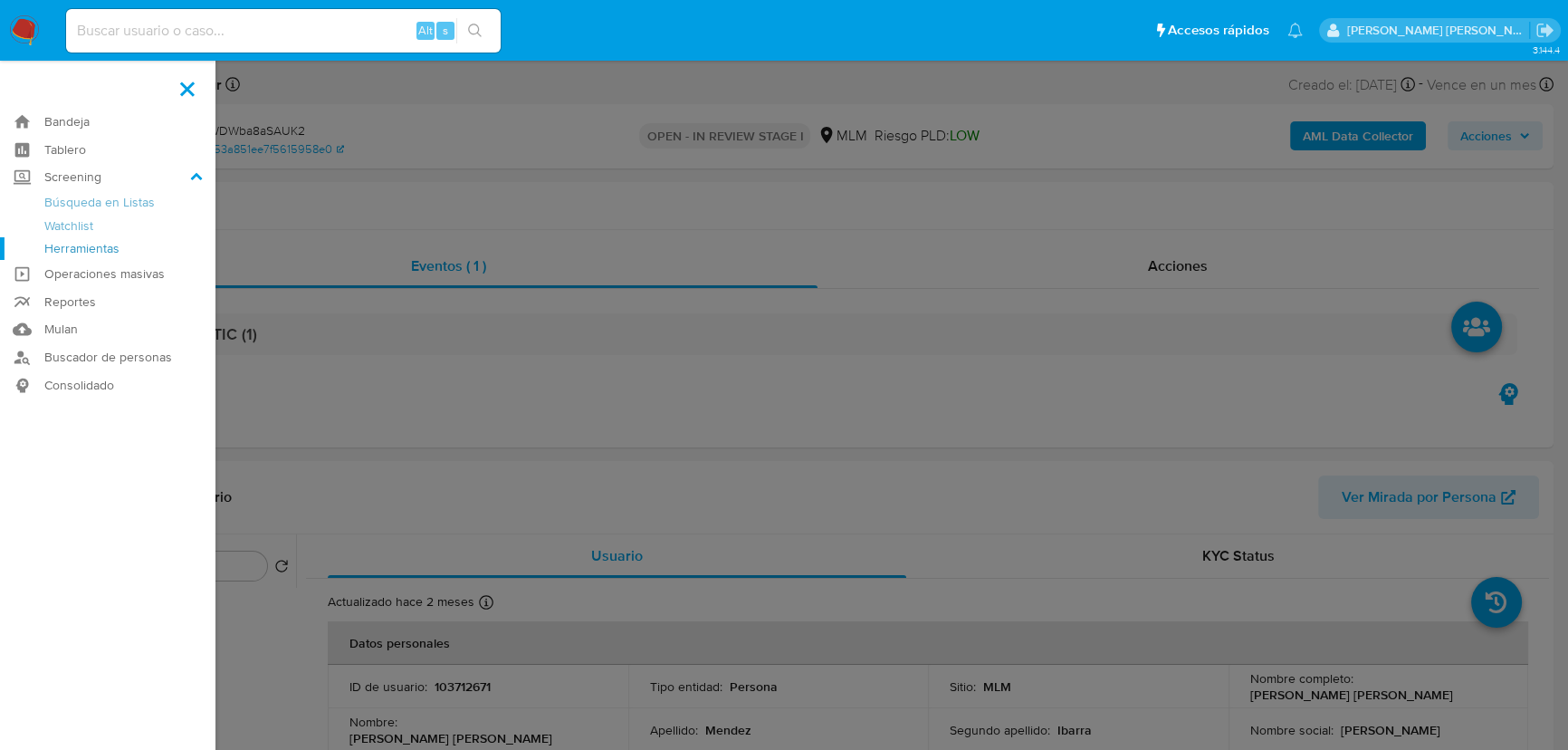 click on "Herramientas" at bounding box center [108, 248] 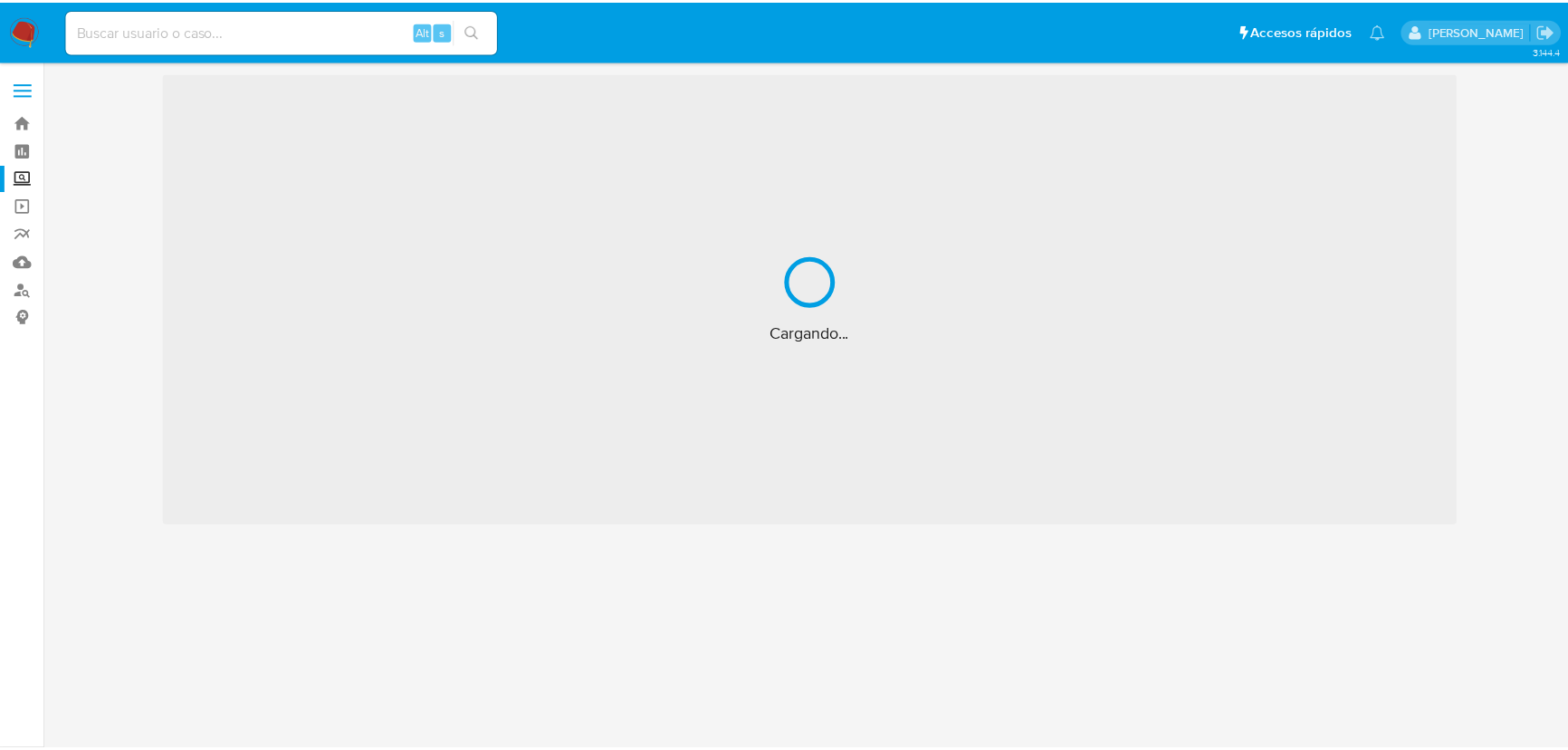 scroll, scrollTop: 0, scrollLeft: 0, axis: both 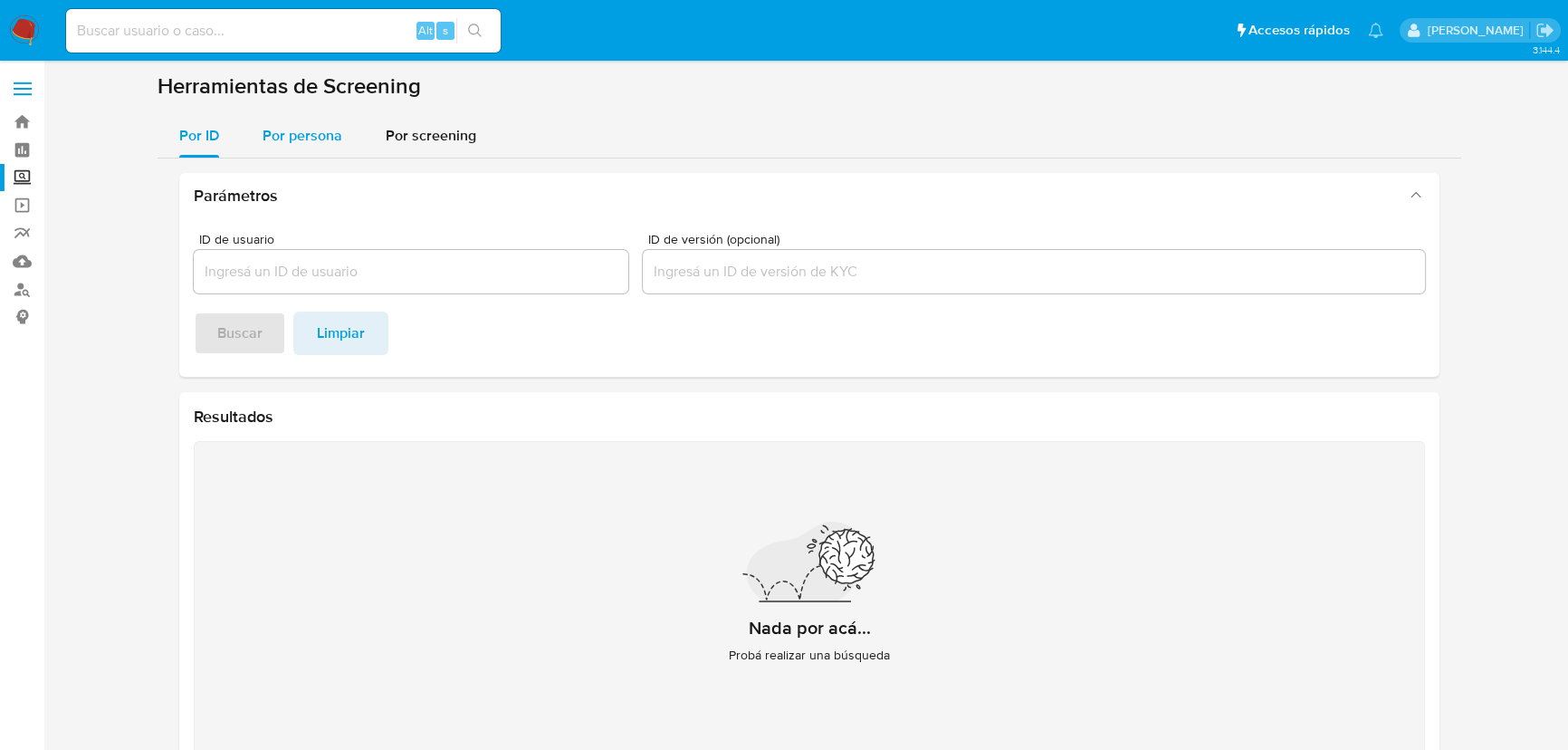 click on "Por persona" at bounding box center [302, 136] 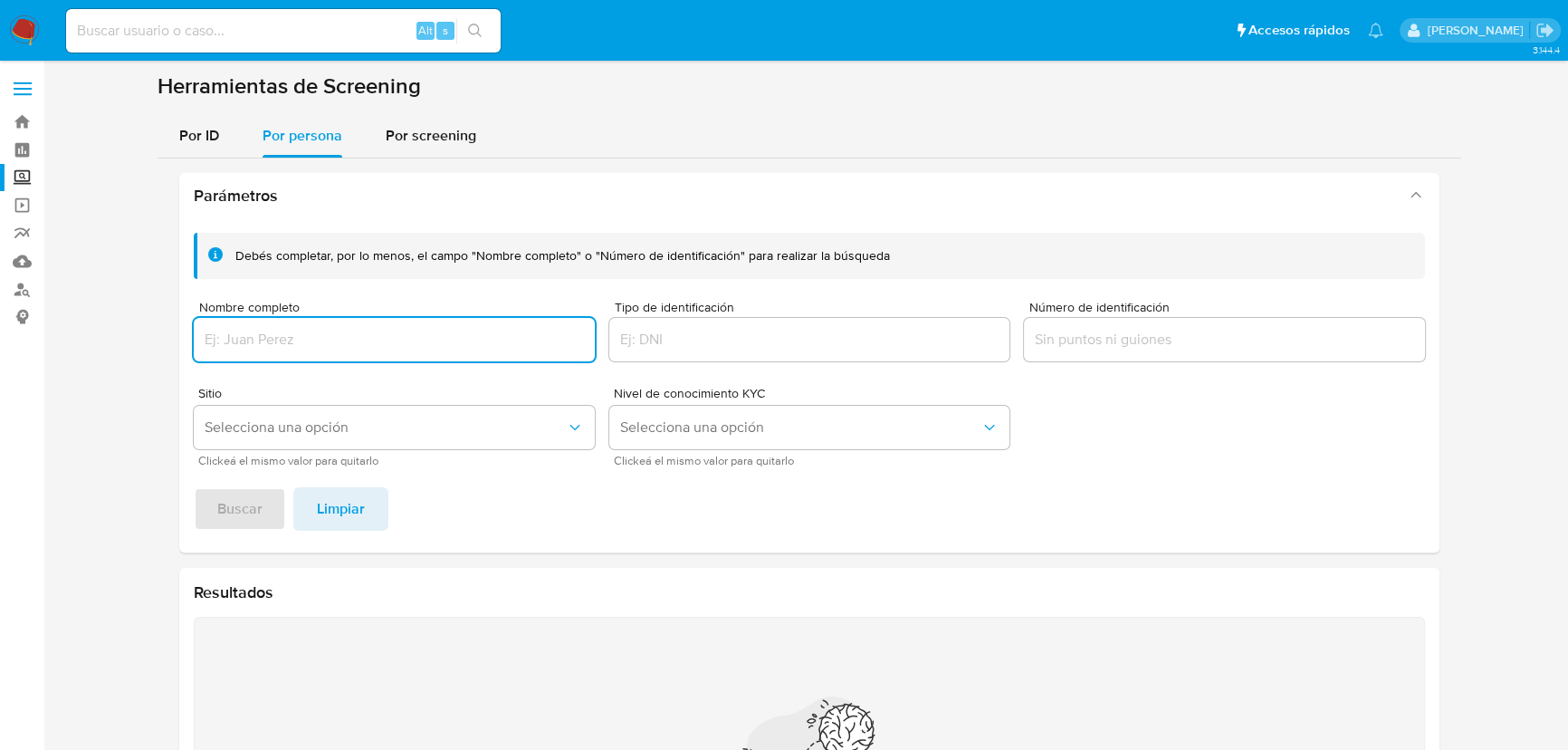 click at bounding box center (394, 340) 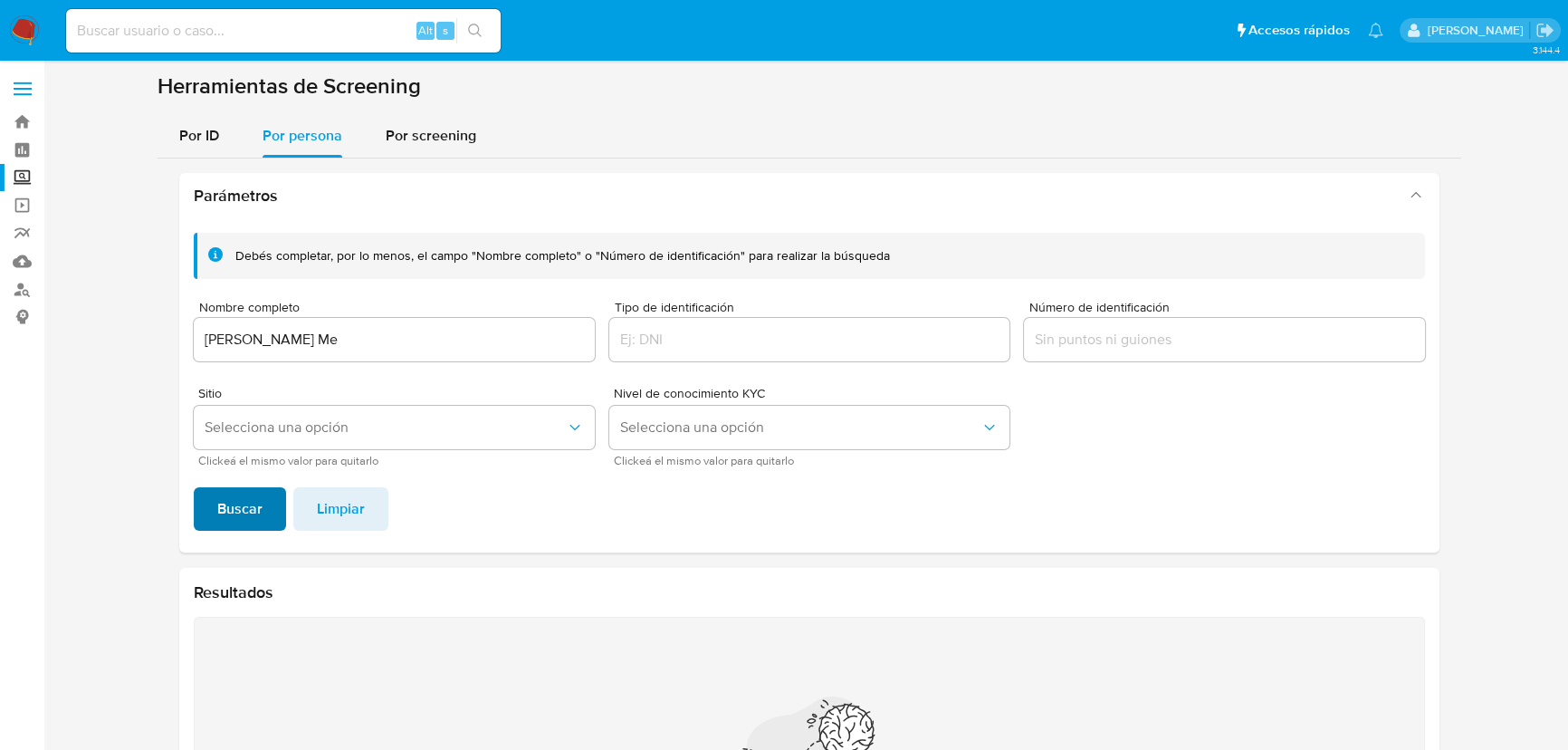 click on "Buscar" at bounding box center [240, 509] 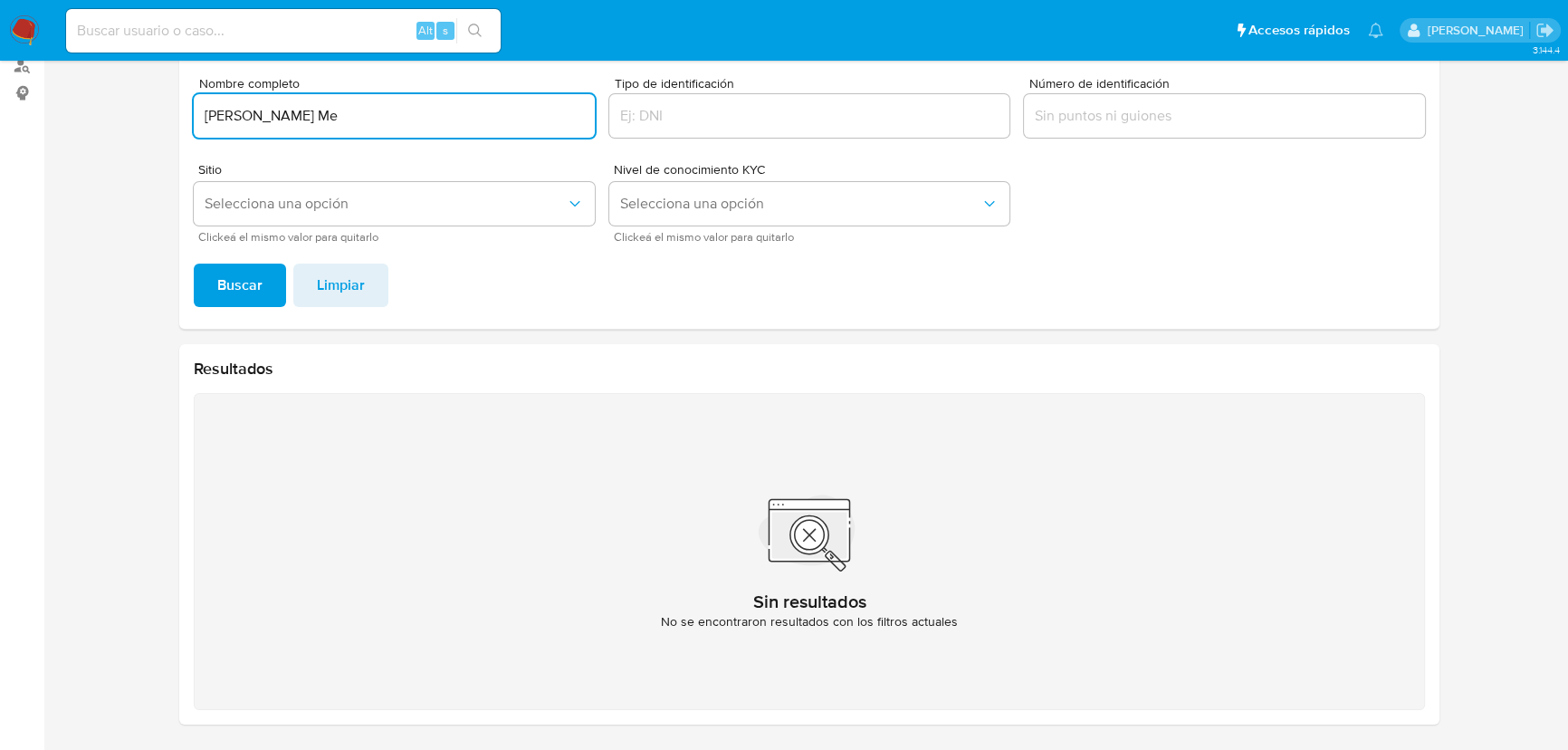 drag, startPoint x: 445, startPoint y: 115, endPoint x: 395, endPoint y: 141, distance: 56.356011 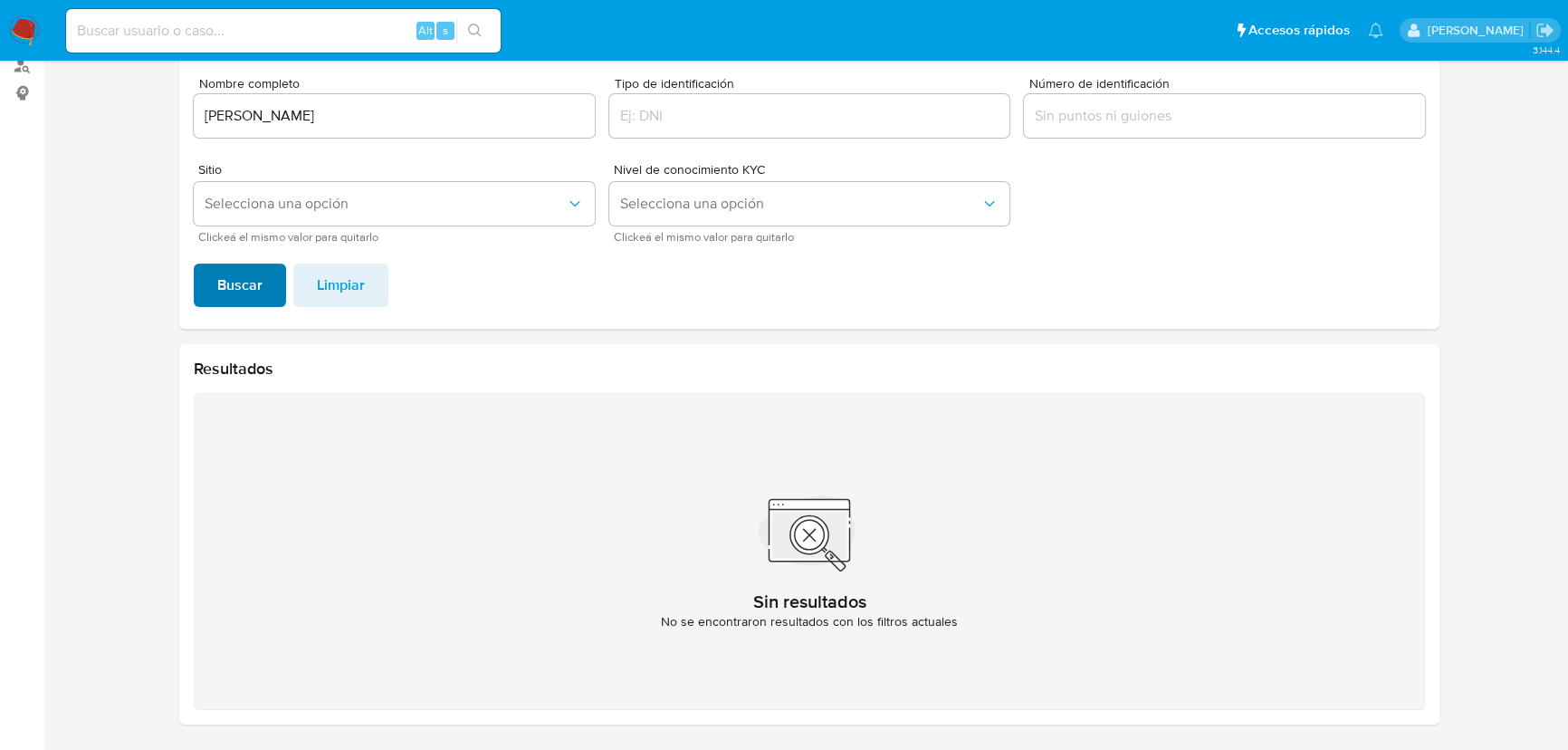 click on "Buscar" at bounding box center [240, 285] 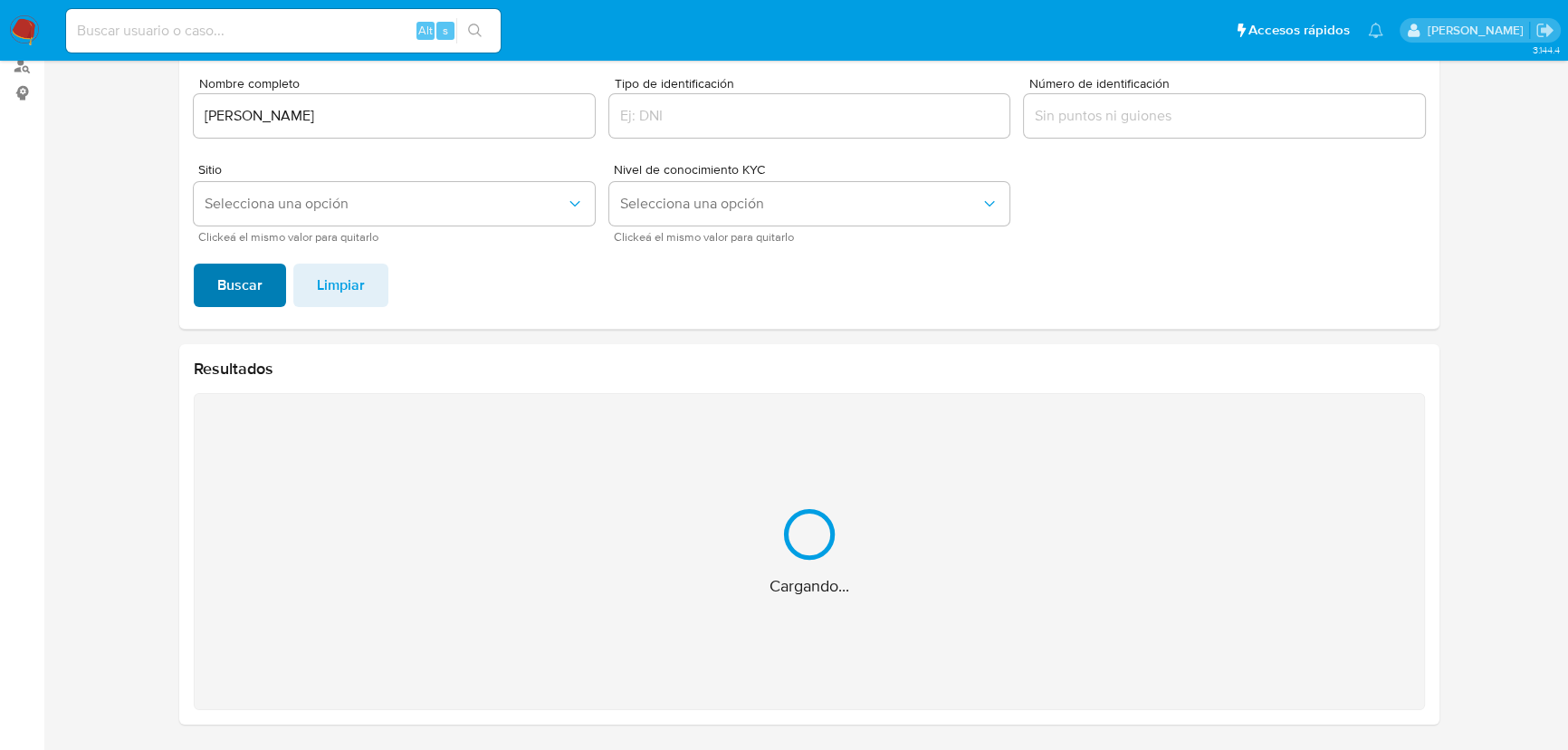 scroll, scrollTop: 0, scrollLeft: 0, axis: both 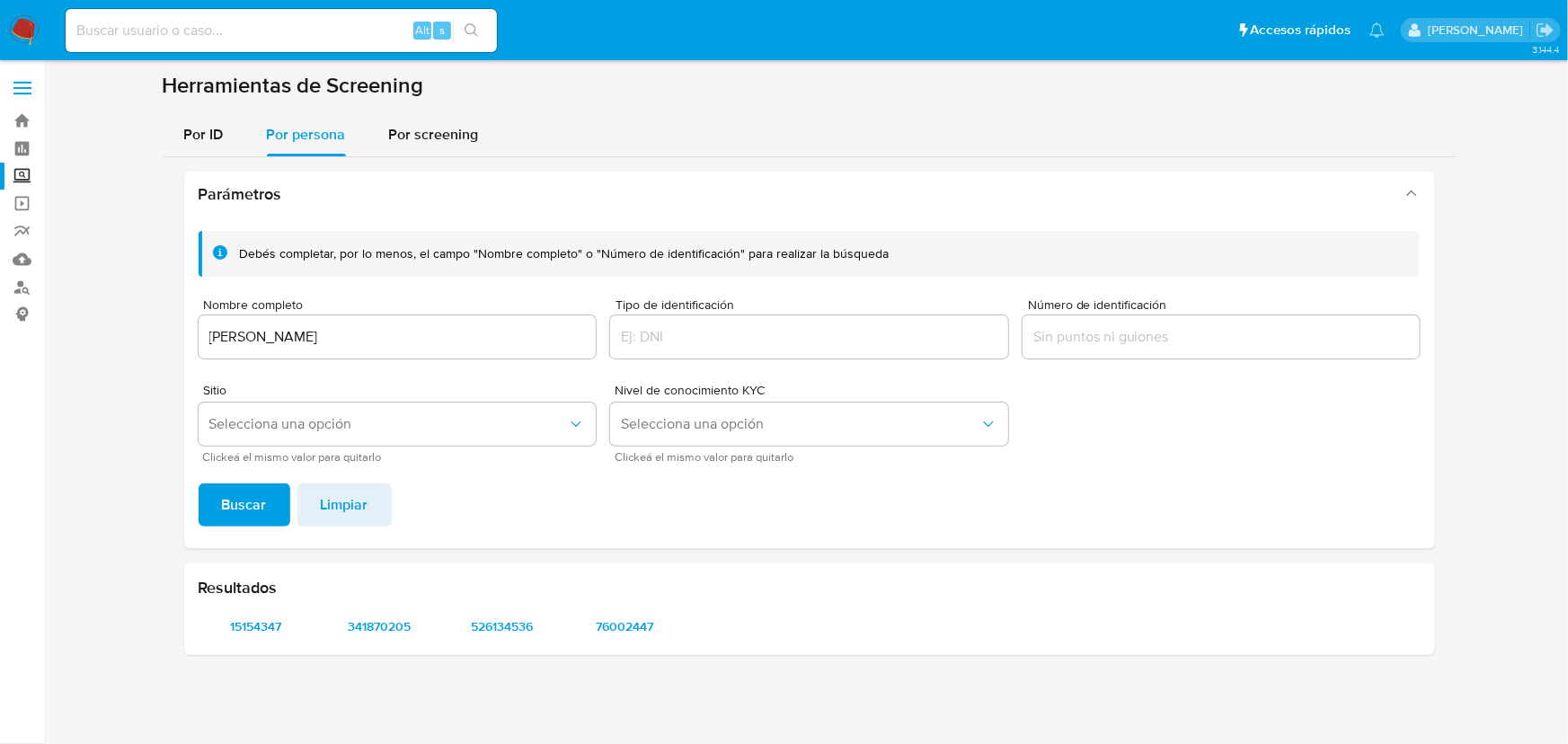 click on "Ulisses Costa De Almeida" at bounding box center [397, 337] 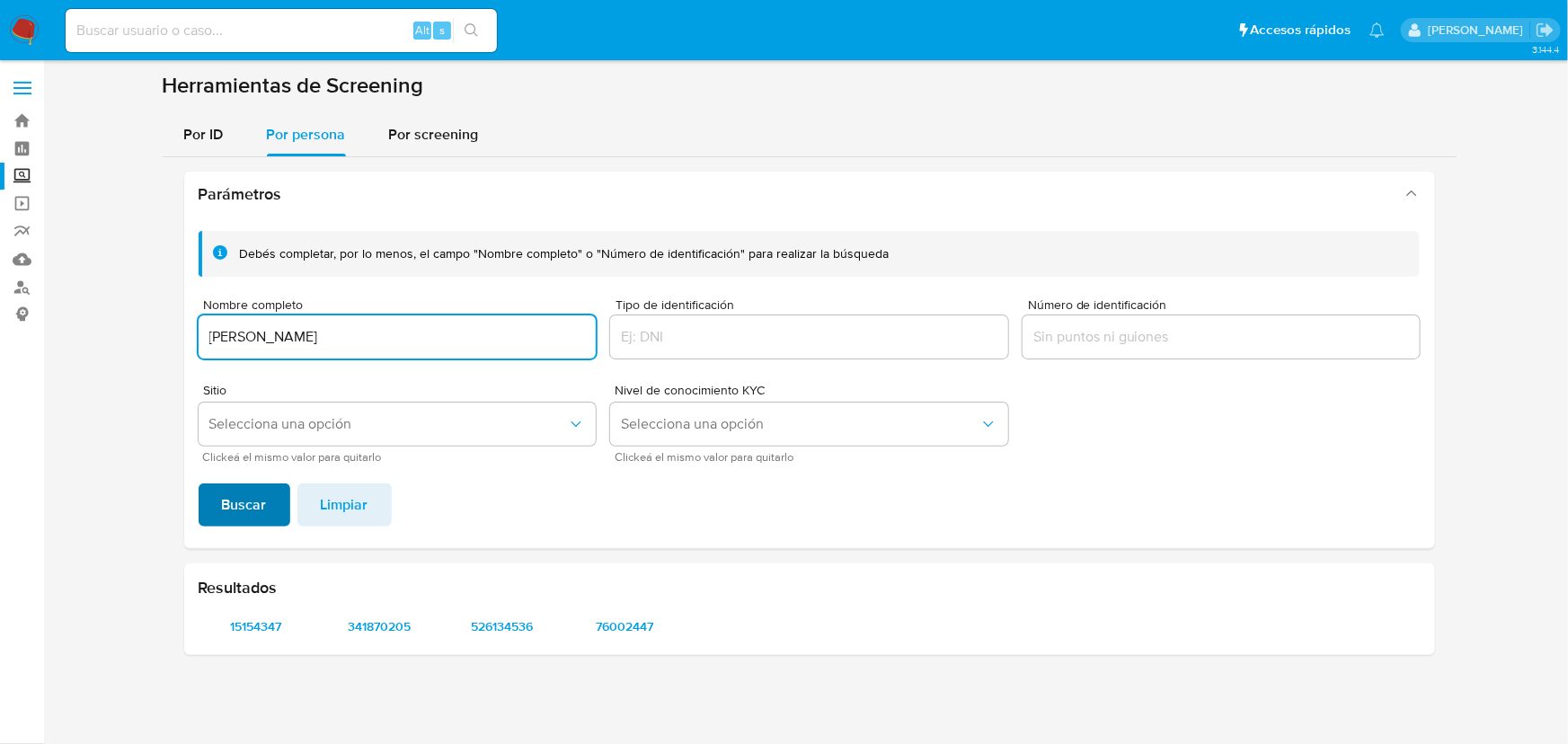 type on "Ulisses Costa De Almeida" 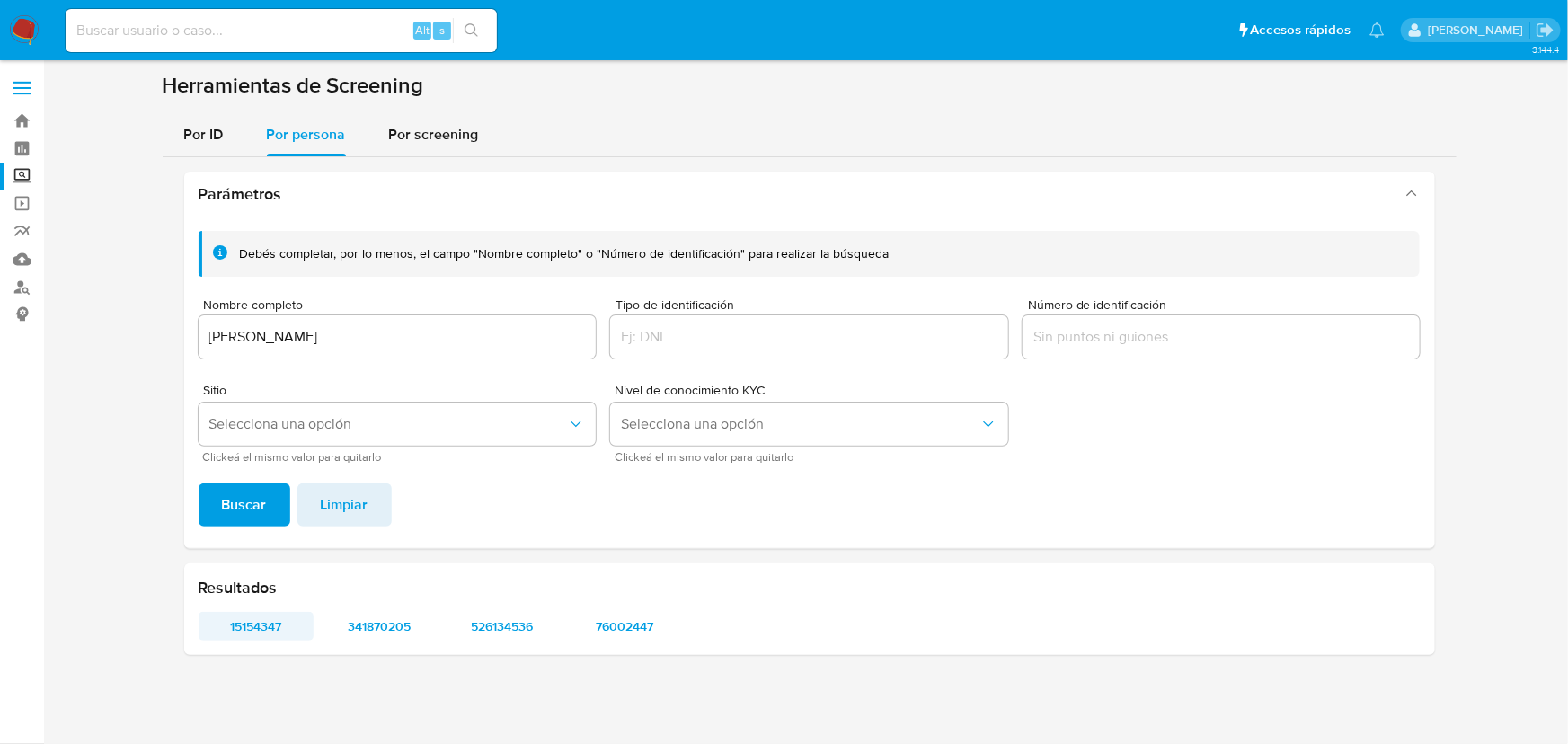 click on "15154347" at bounding box center [256, 626] 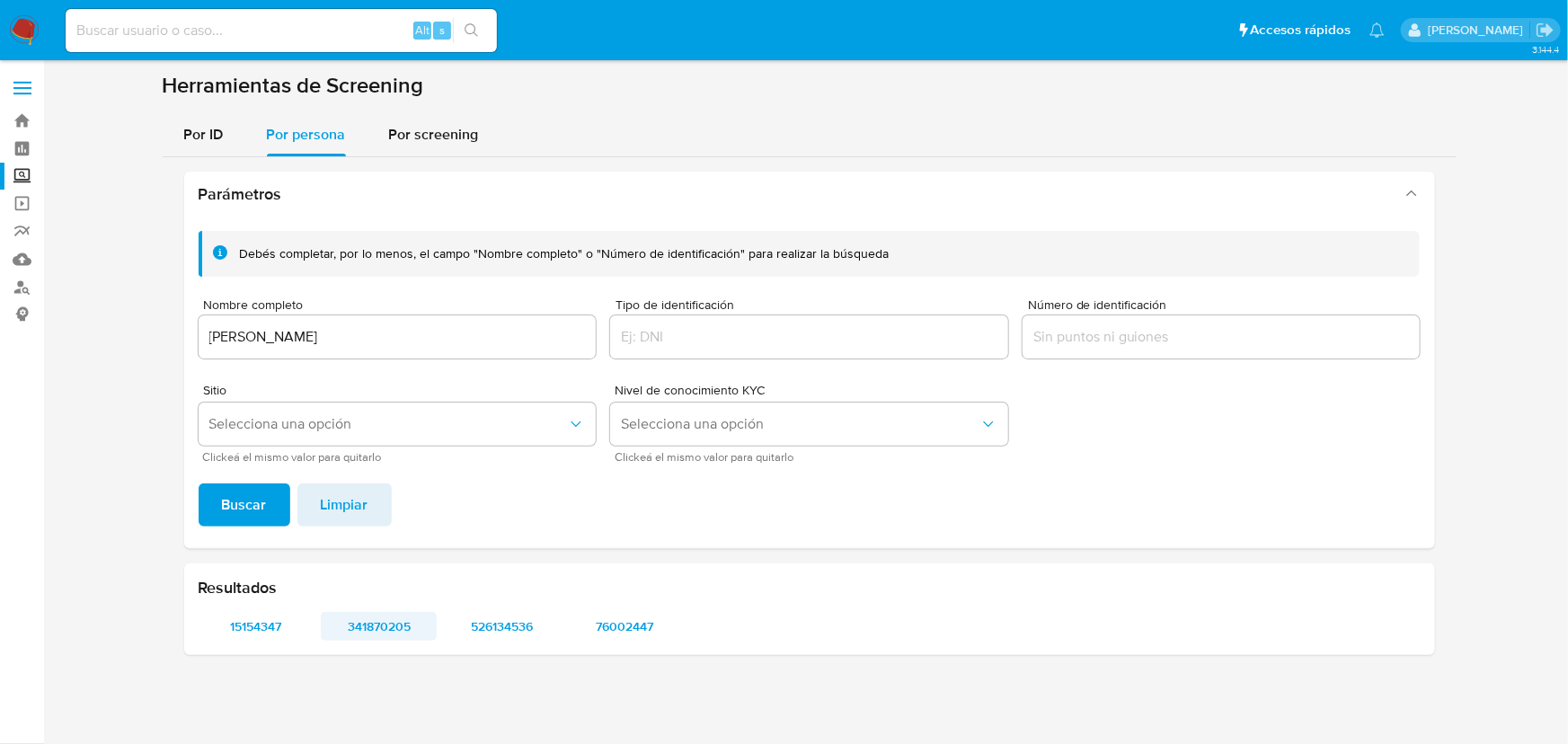 click on "341870205" at bounding box center [378, 626] 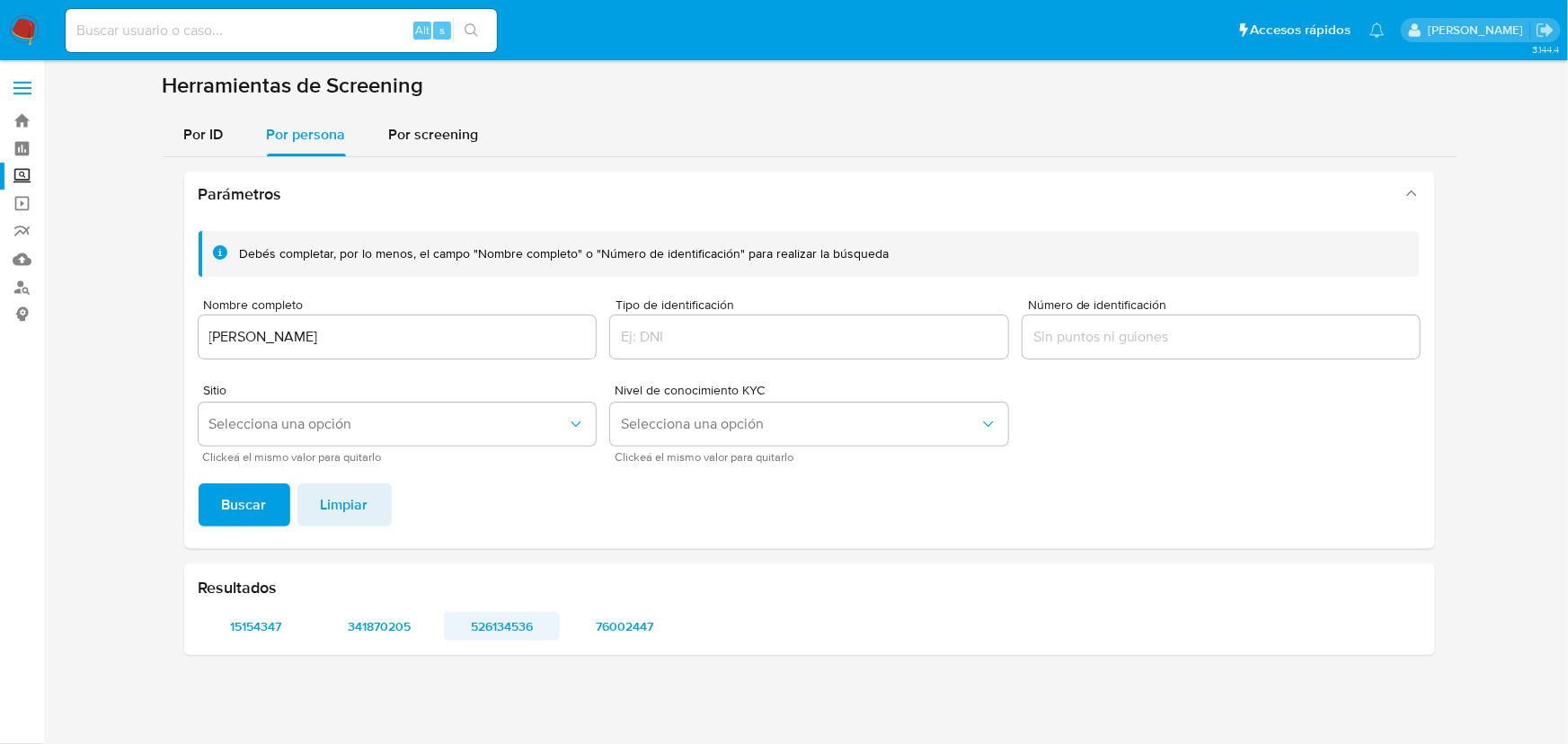 click on "526134536" at bounding box center [501, 626] 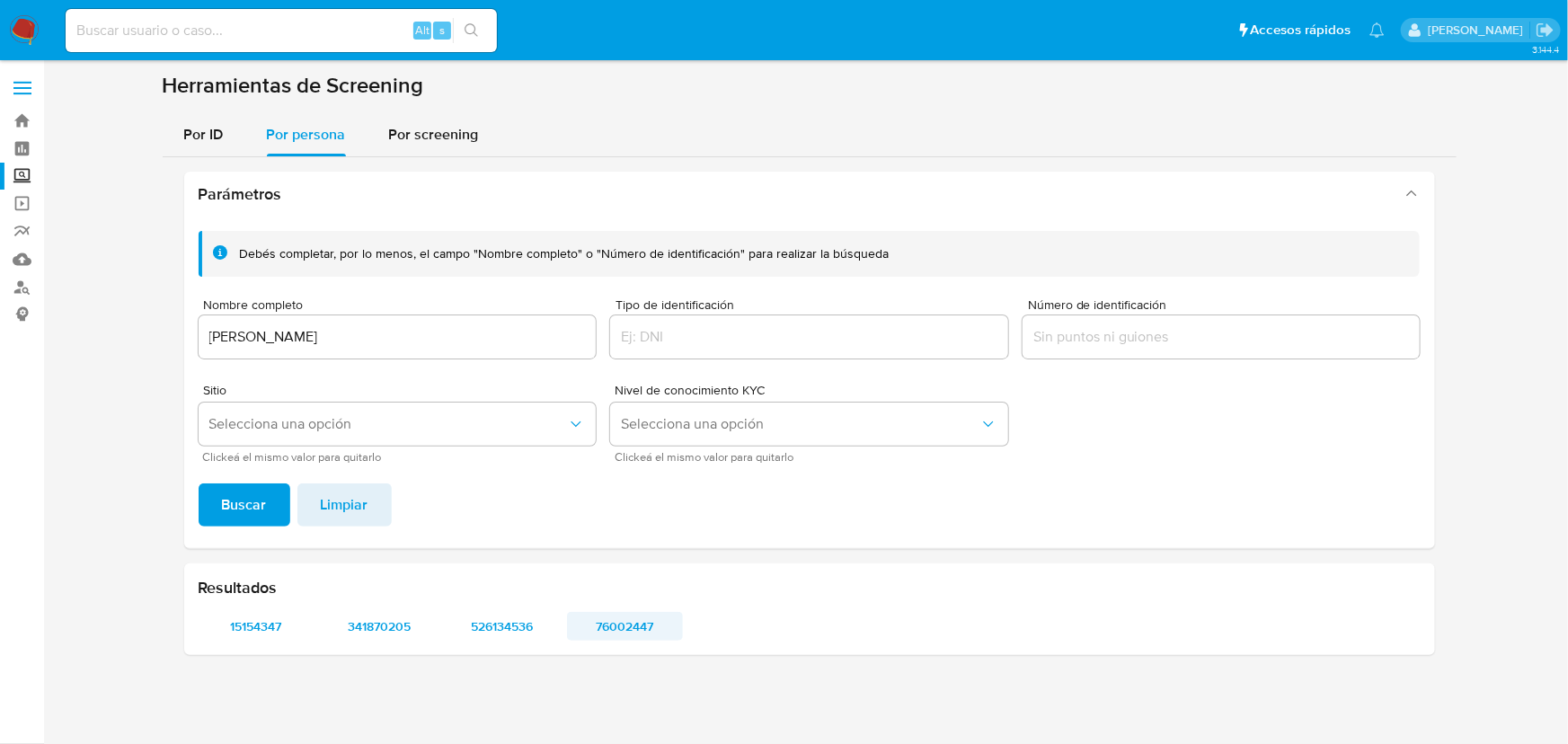 click on "76002447" at bounding box center [625, 626] 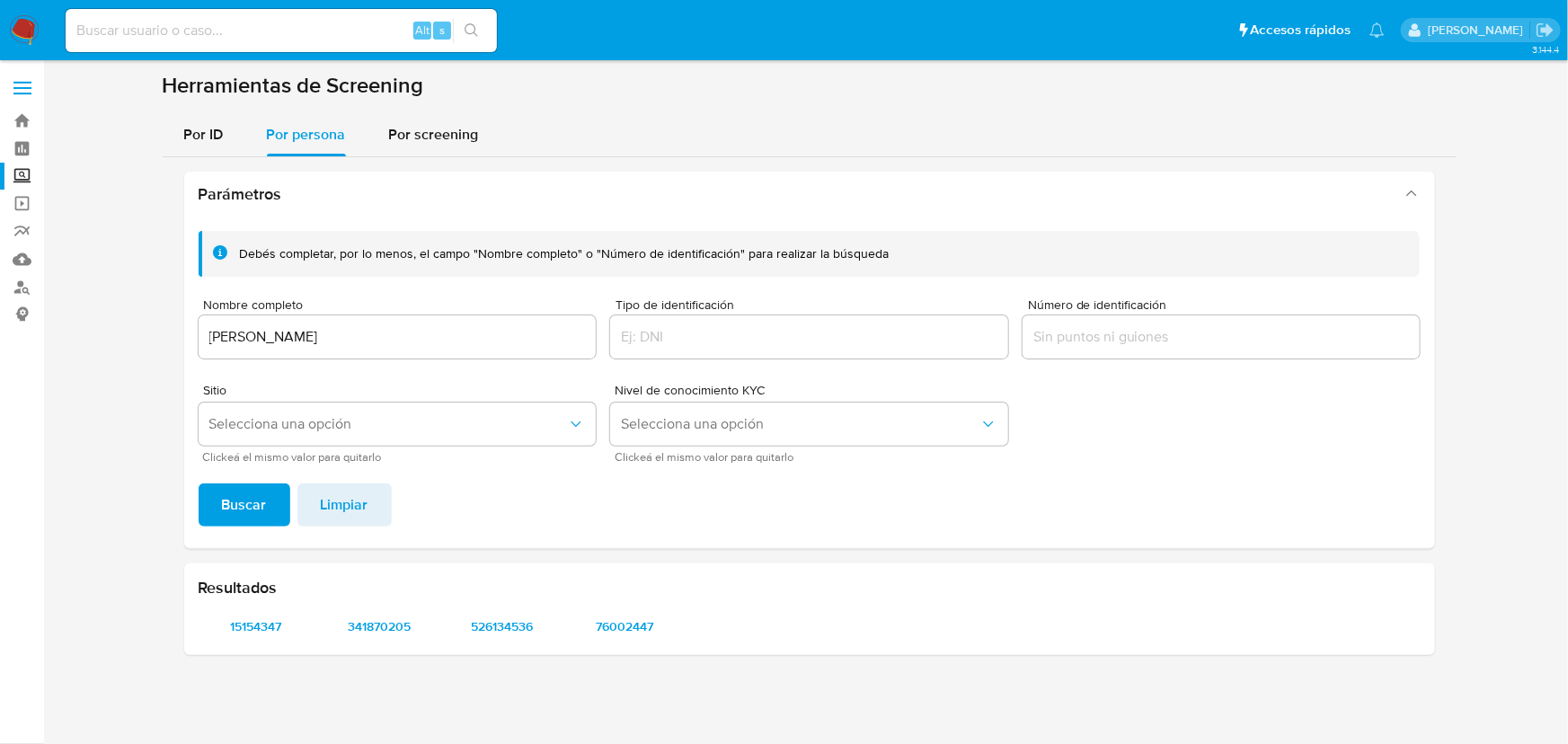 click on "Ulisses Costa De Almeida" at bounding box center [397, 337] 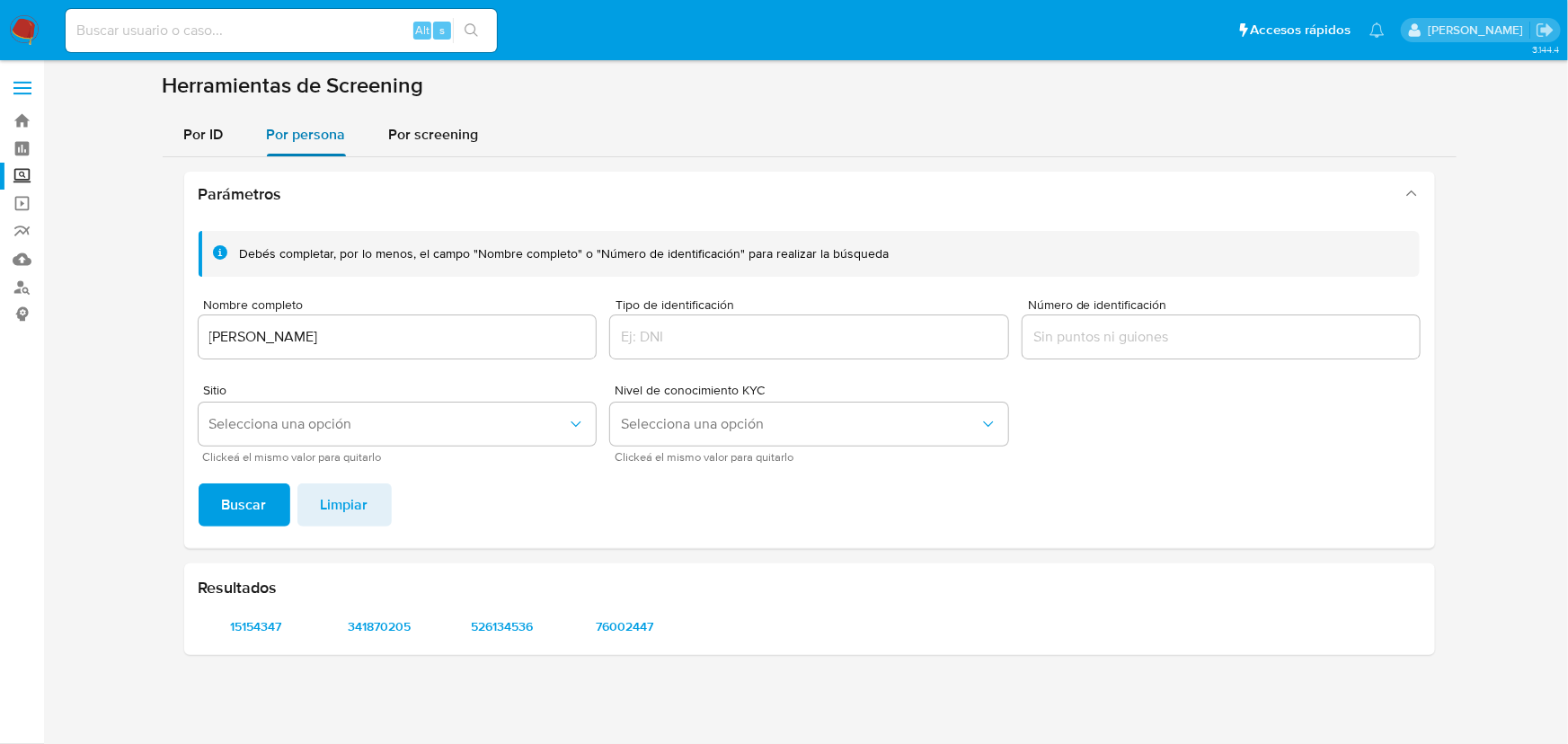 click on "Por persona" at bounding box center [306, 135] 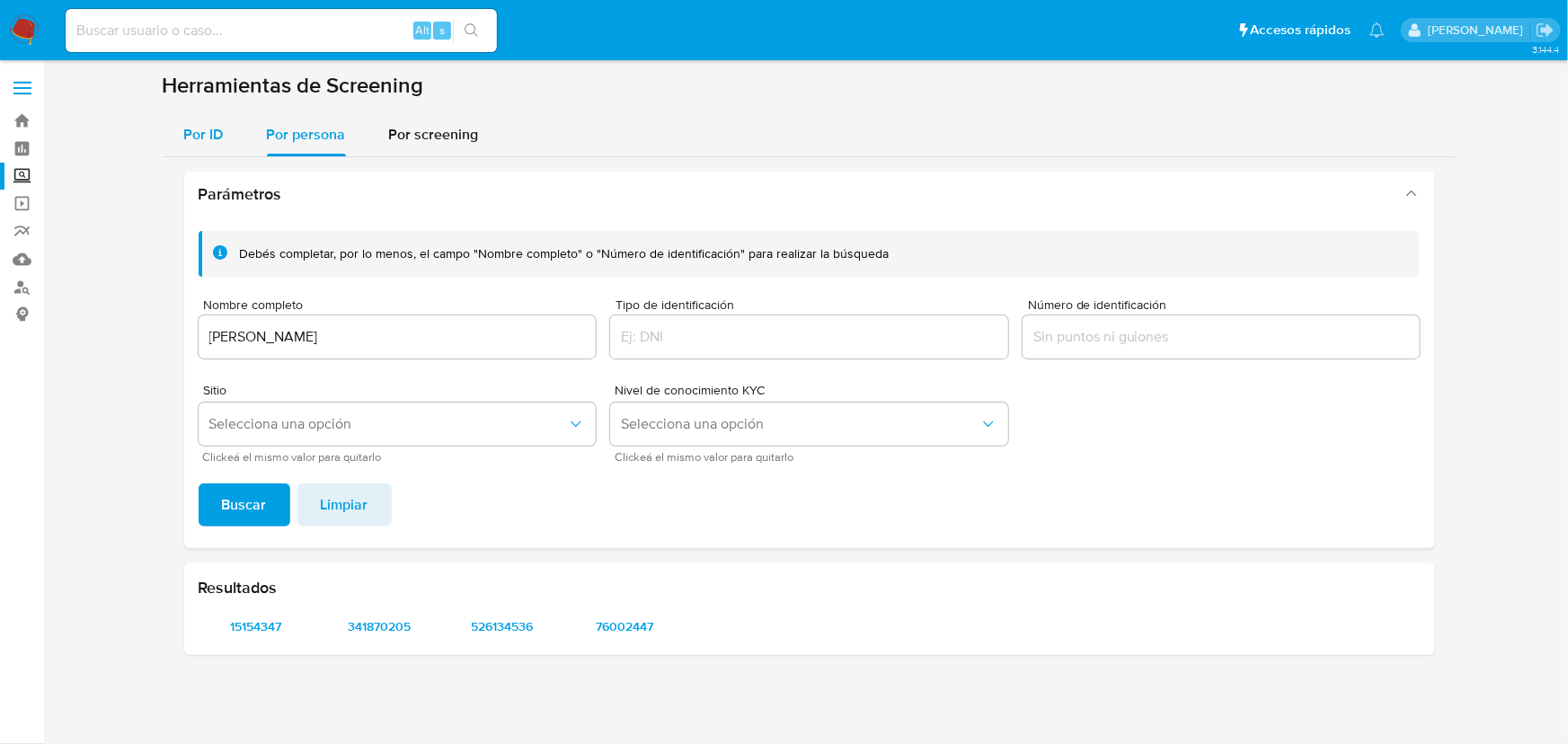 click on "Por ID" at bounding box center [204, 134] 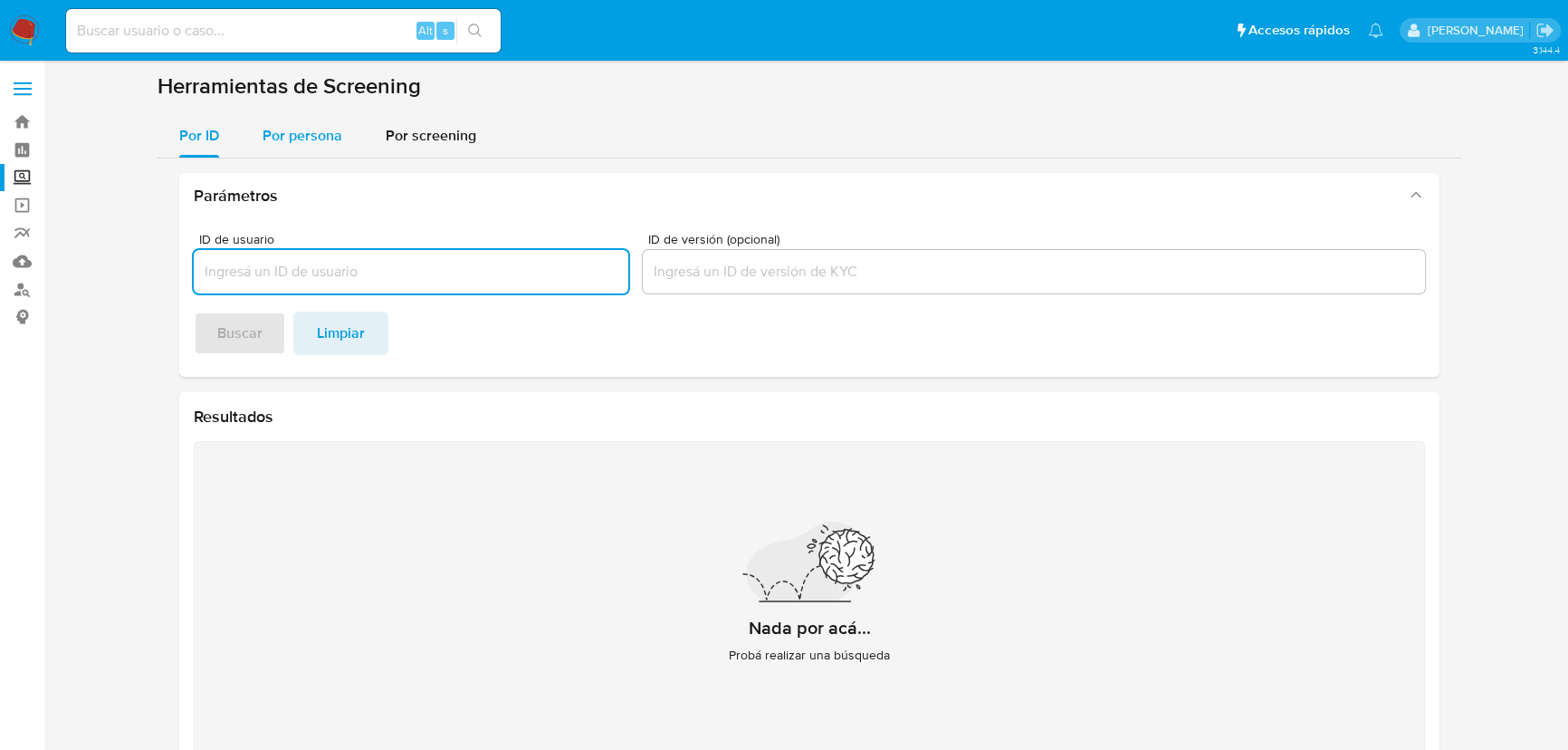 click on "Por persona" at bounding box center [302, 135] 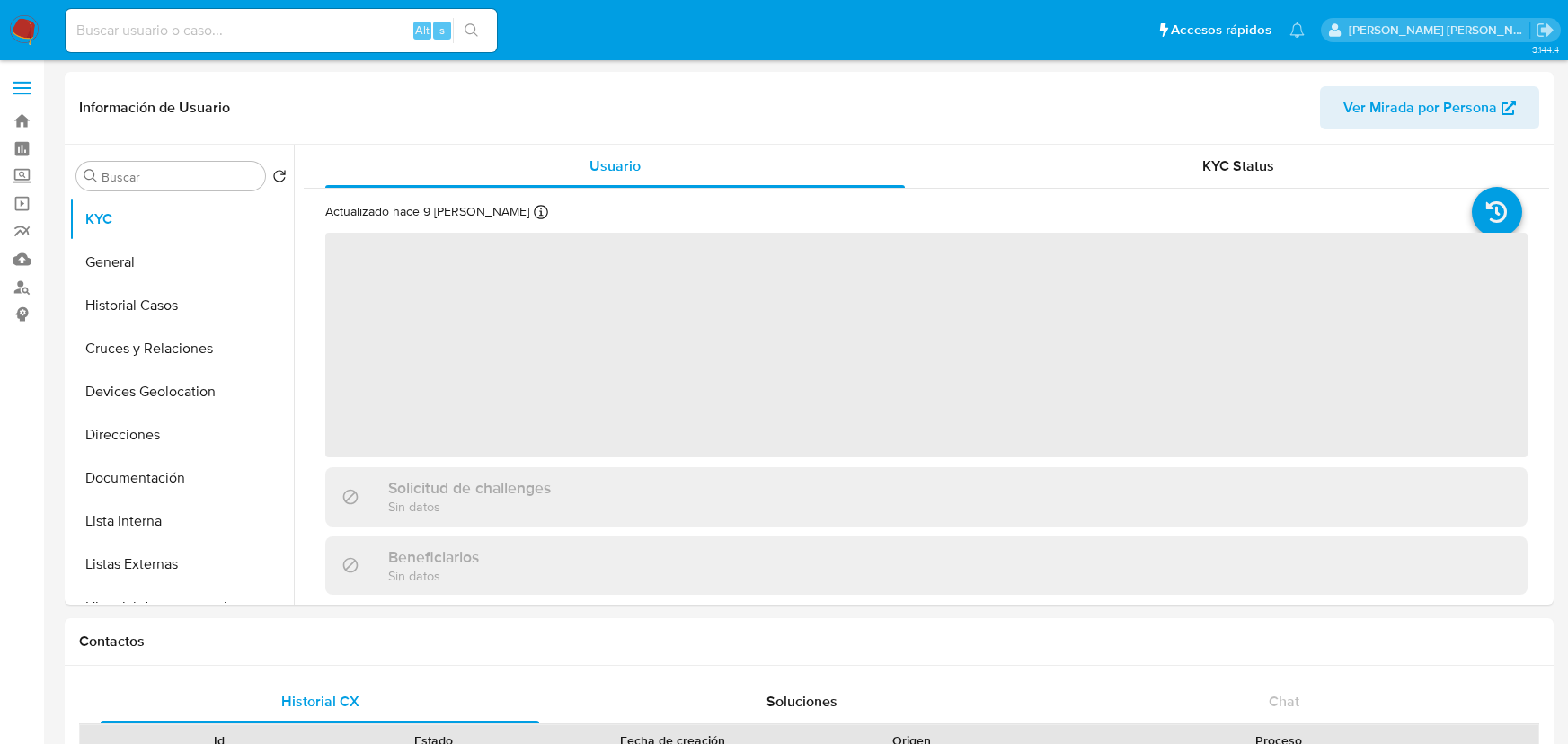 select on "10" 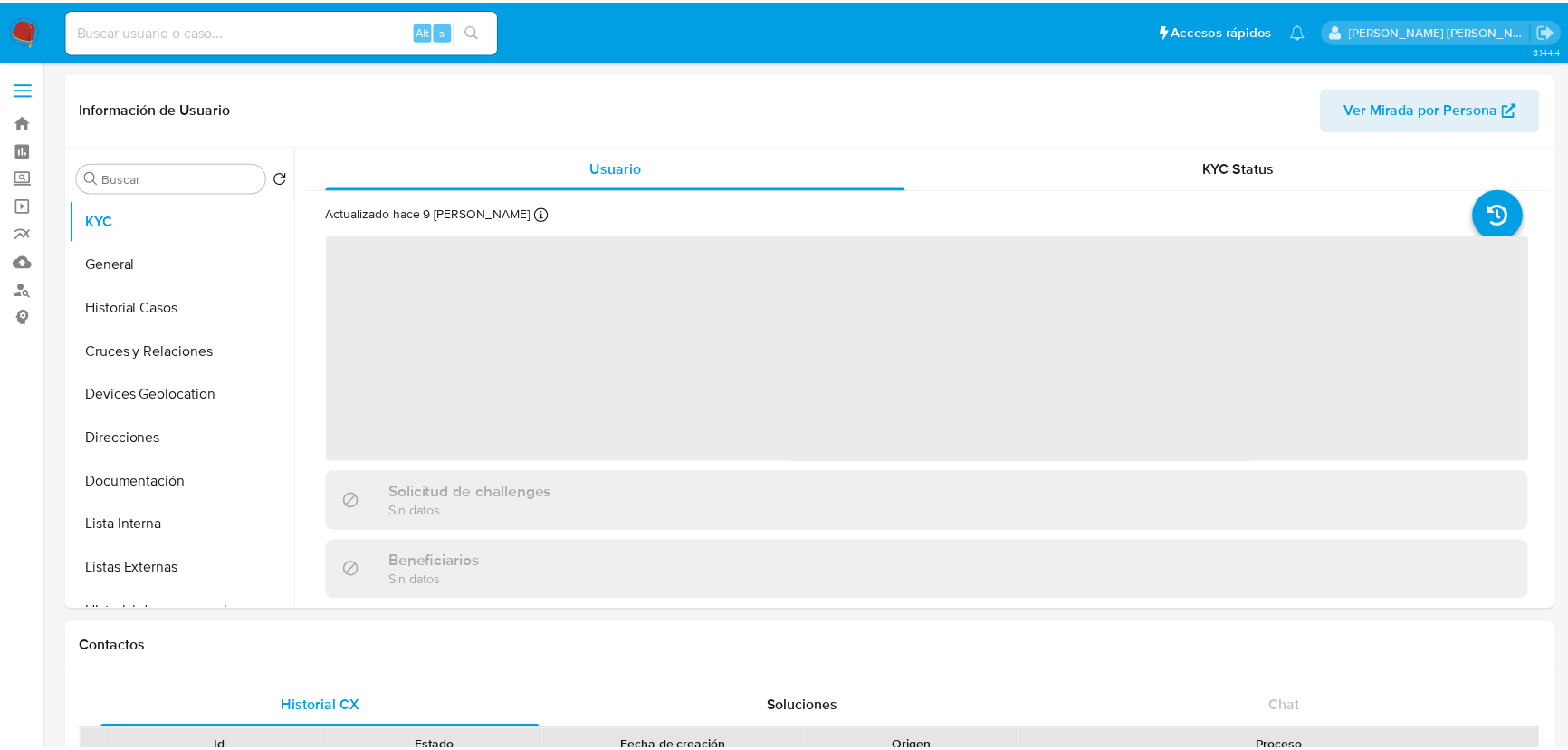 scroll, scrollTop: 0, scrollLeft: 0, axis: both 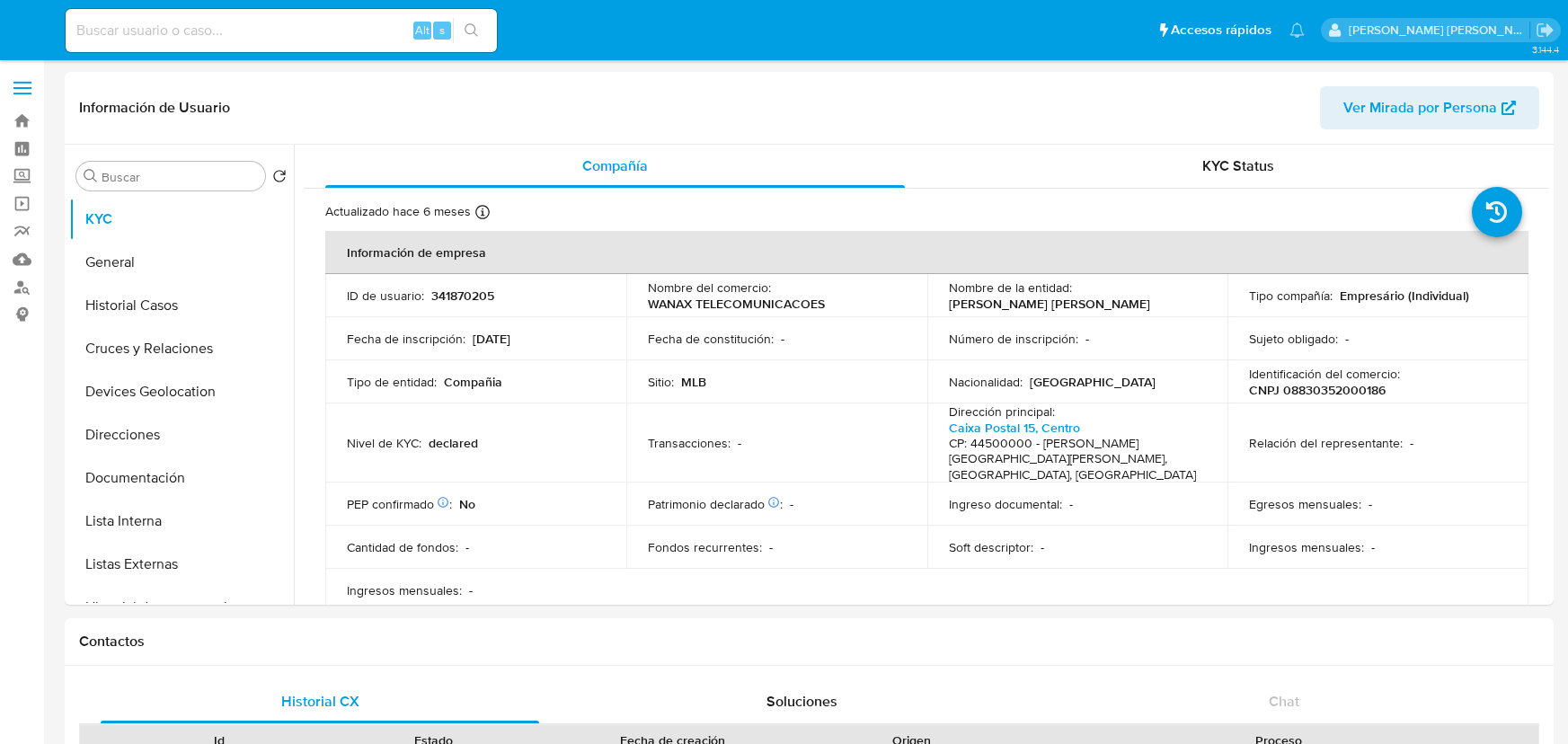 select on "10" 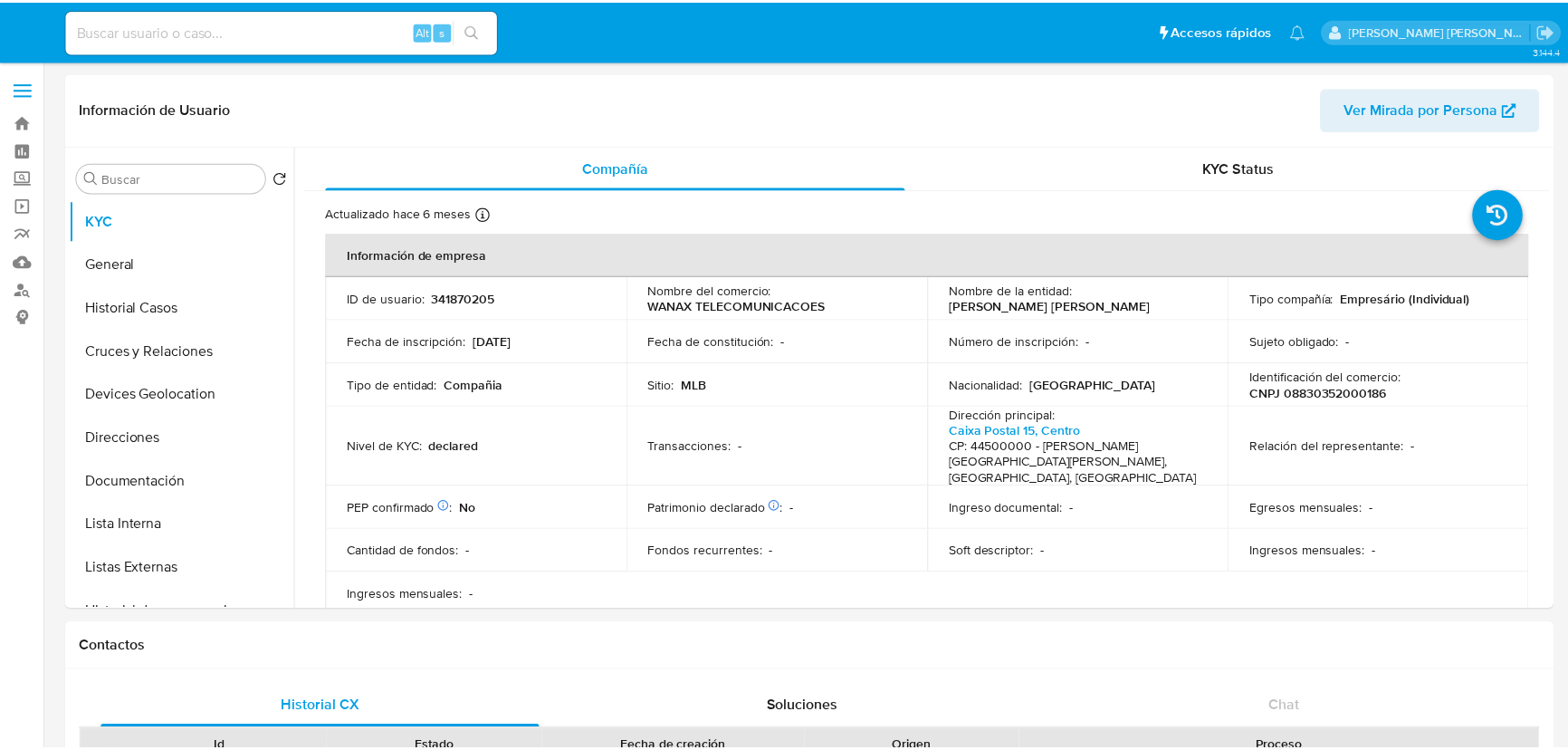 scroll, scrollTop: 0, scrollLeft: 0, axis: both 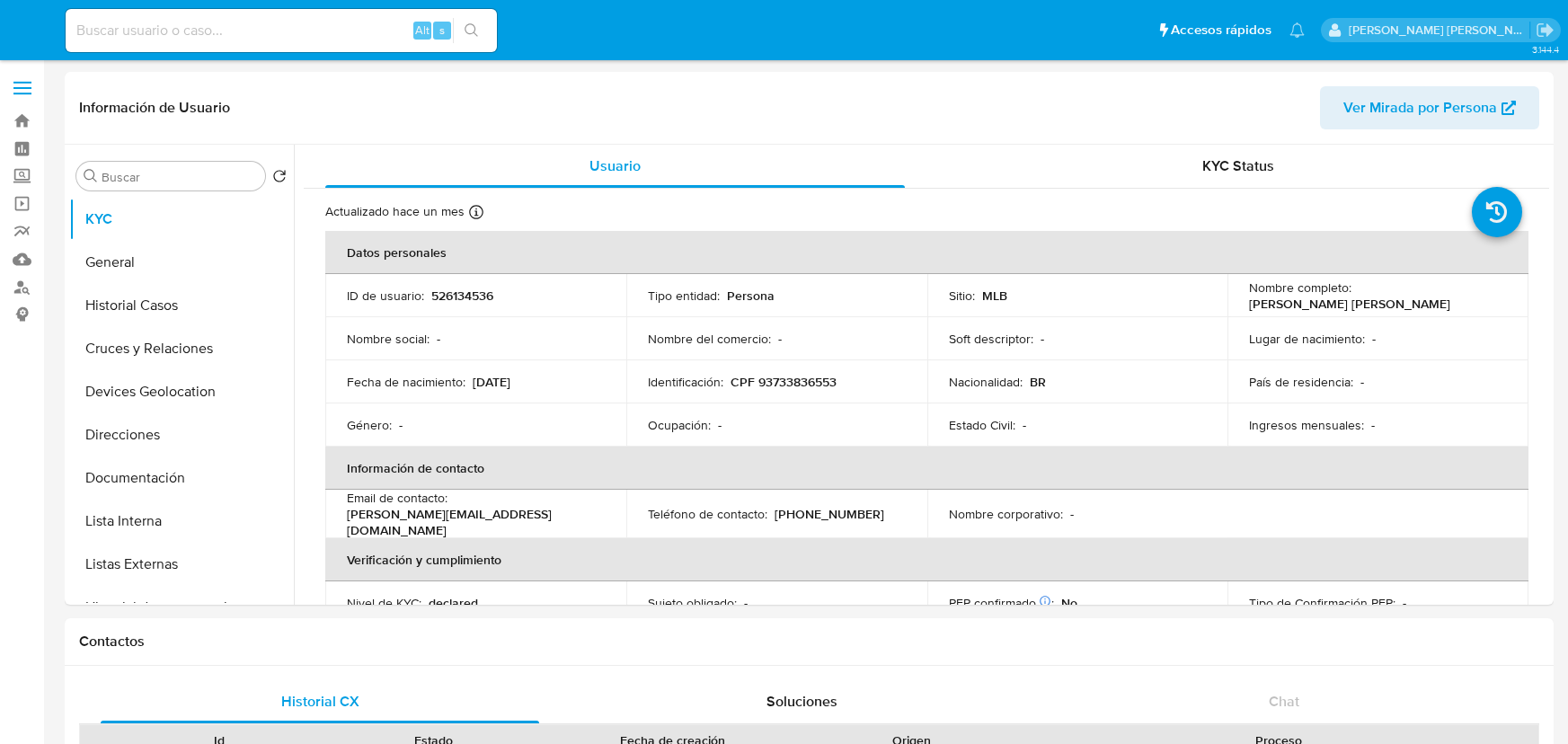 select on "10" 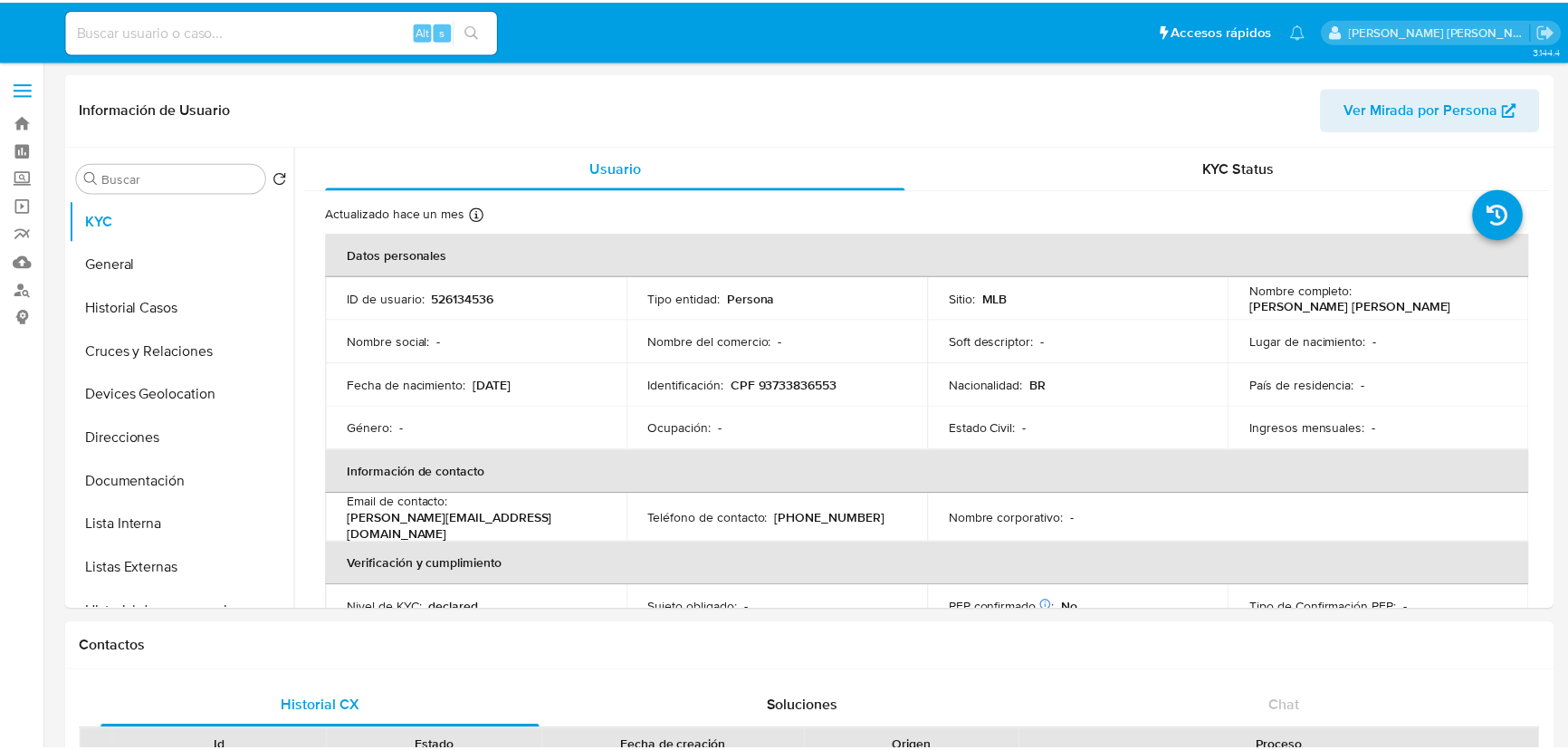 scroll, scrollTop: 0, scrollLeft: 0, axis: both 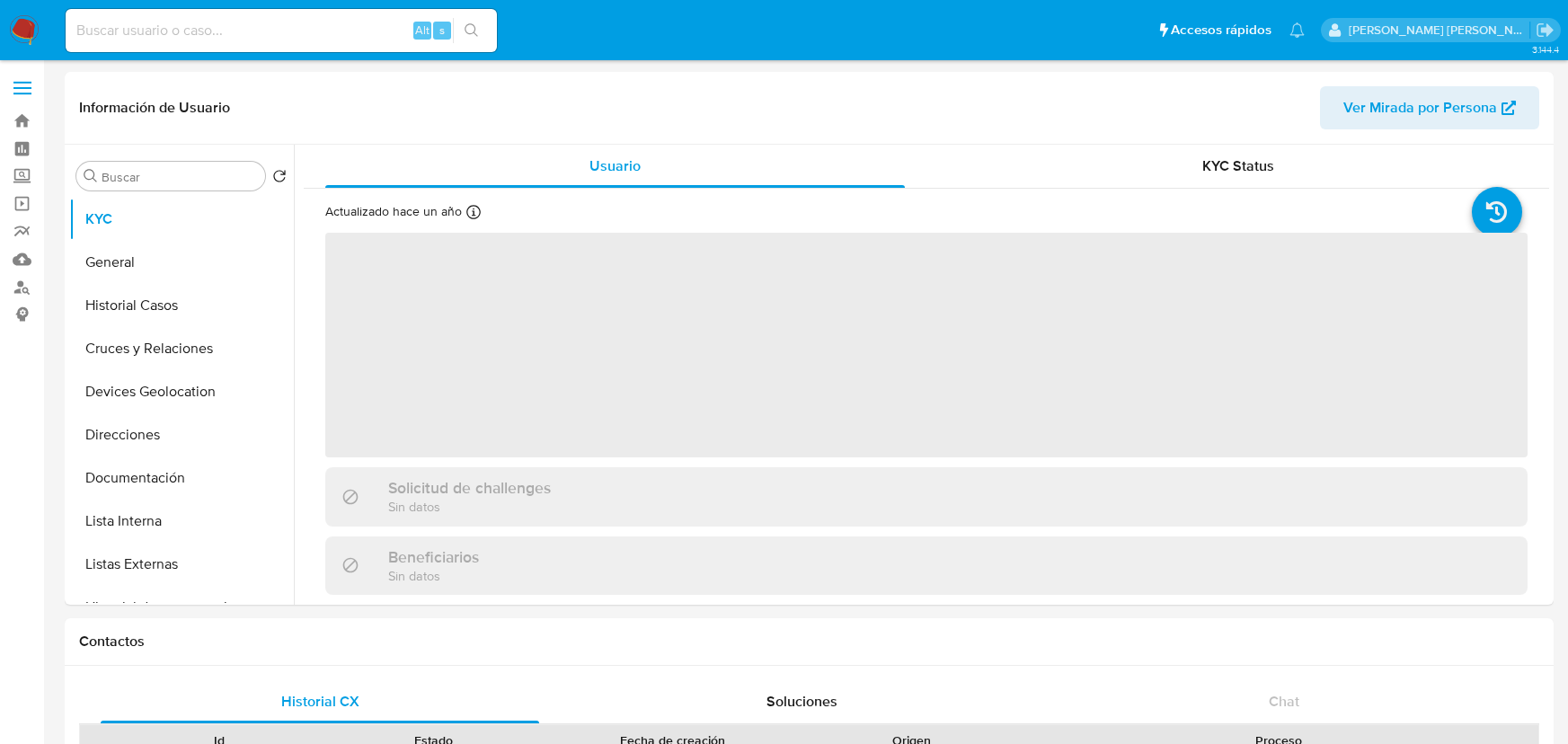 select on "10" 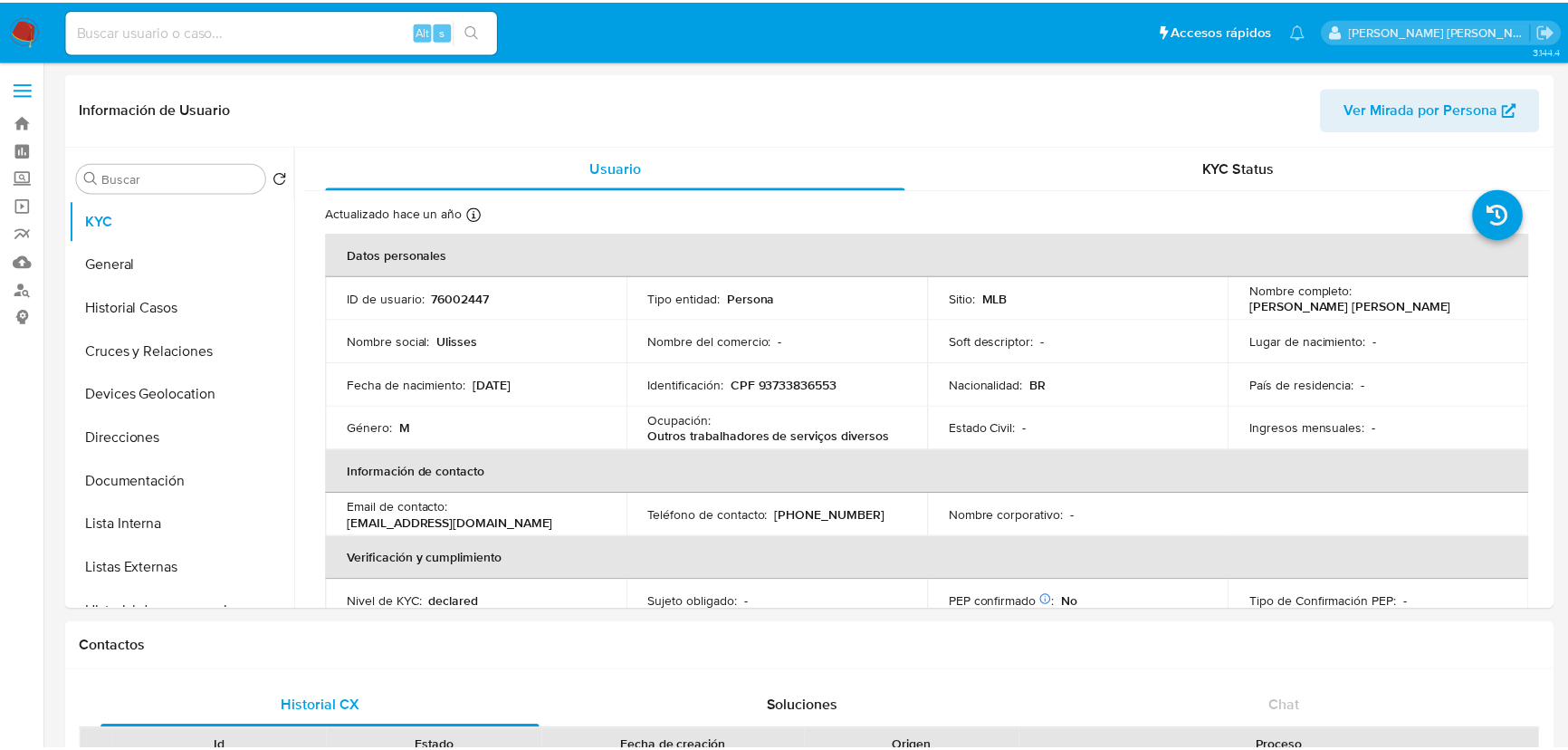 scroll, scrollTop: 0, scrollLeft: 0, axis: both 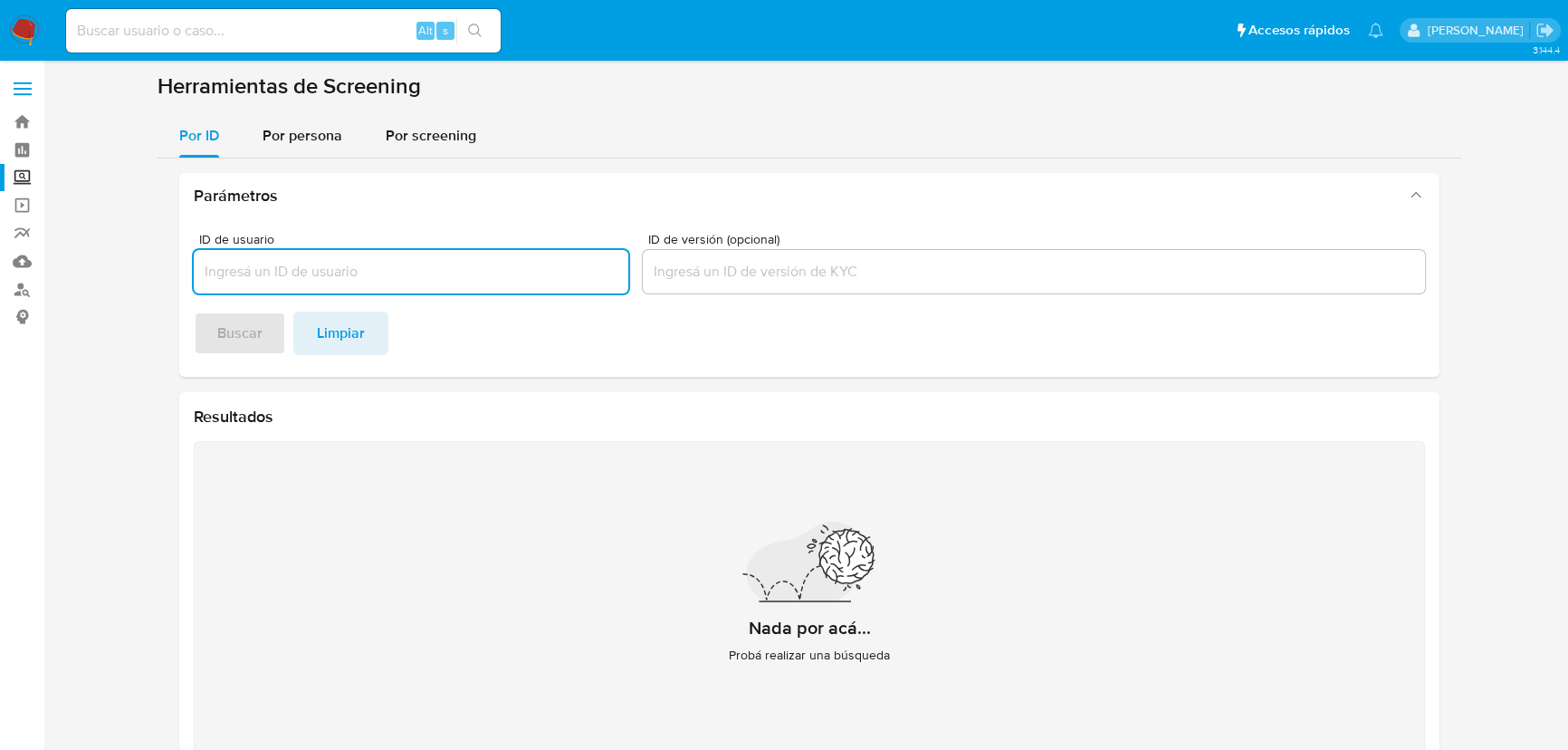 click at bounding box center [283, 31] 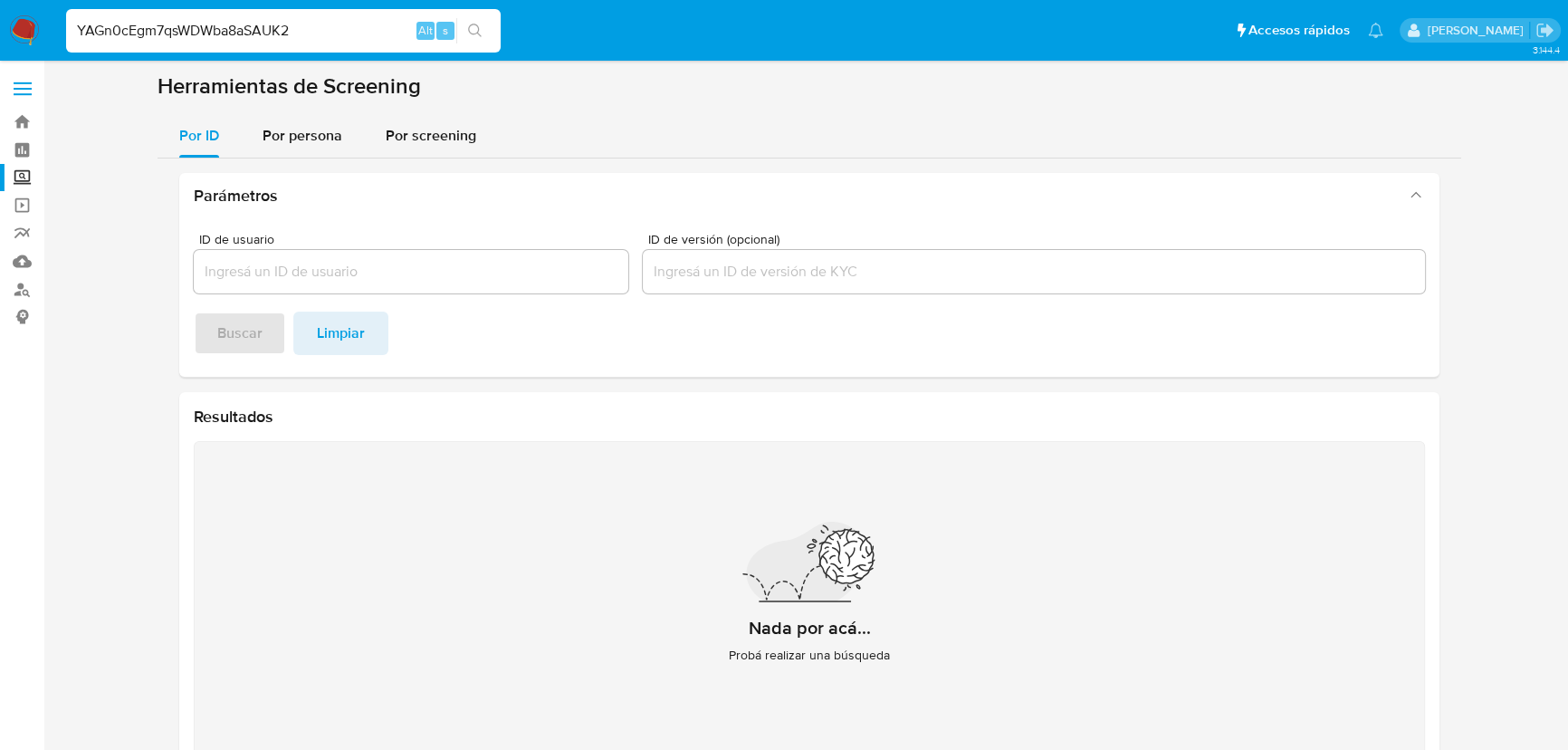 type on "YAGn0cEgm7qsWDWba8aSAUK2" 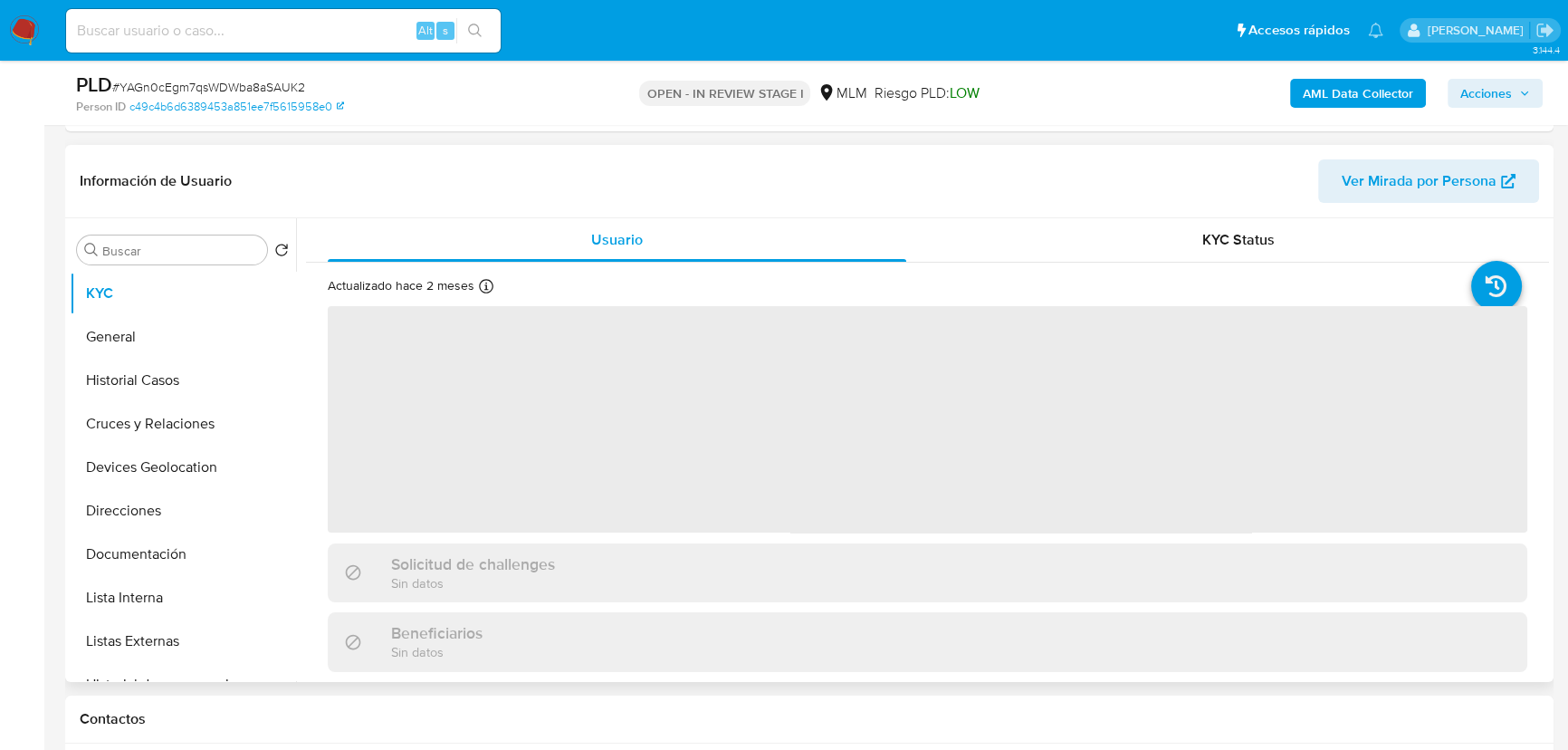scroll, scrollTop: 329, scrollLeft: 0, axis: vertical 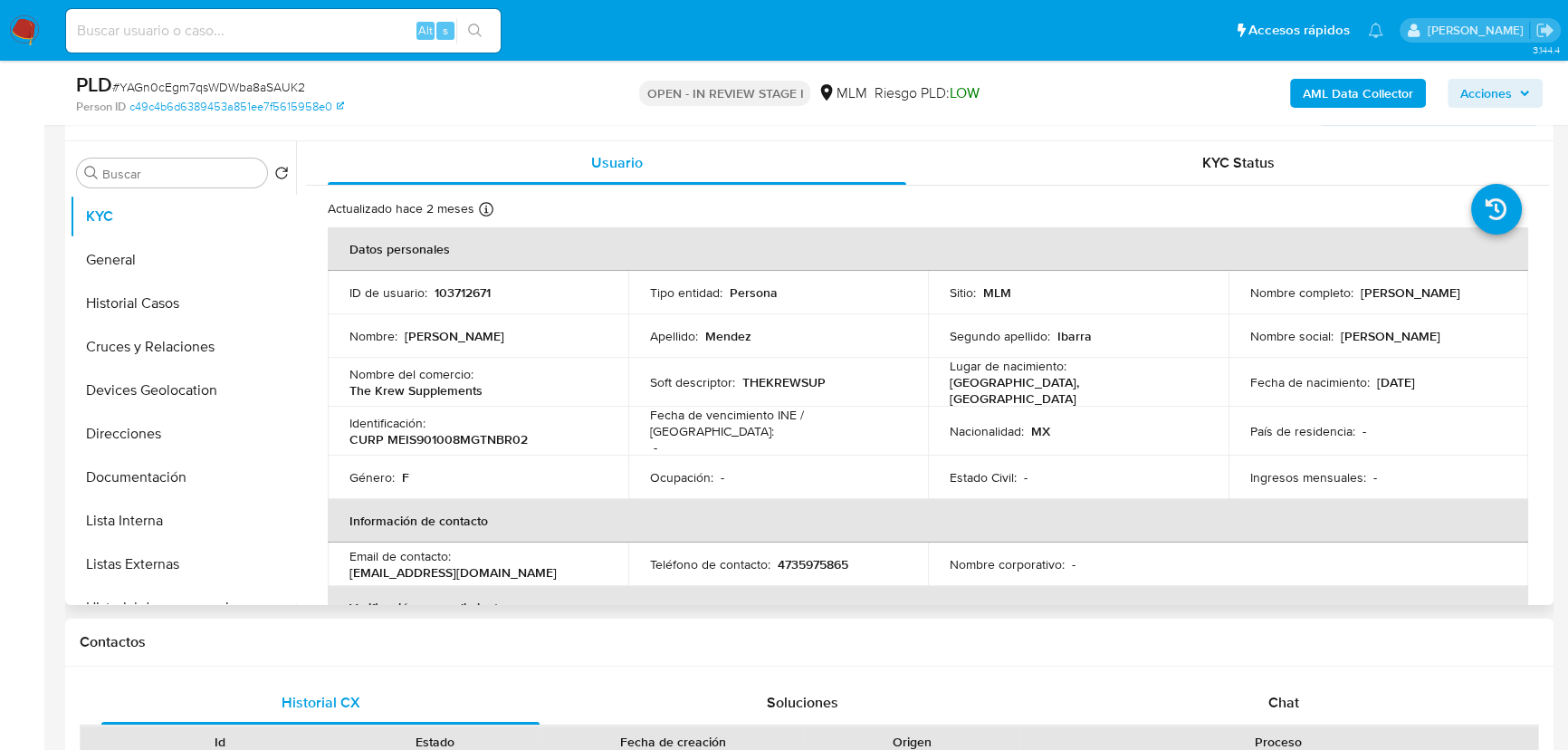 select on "10" 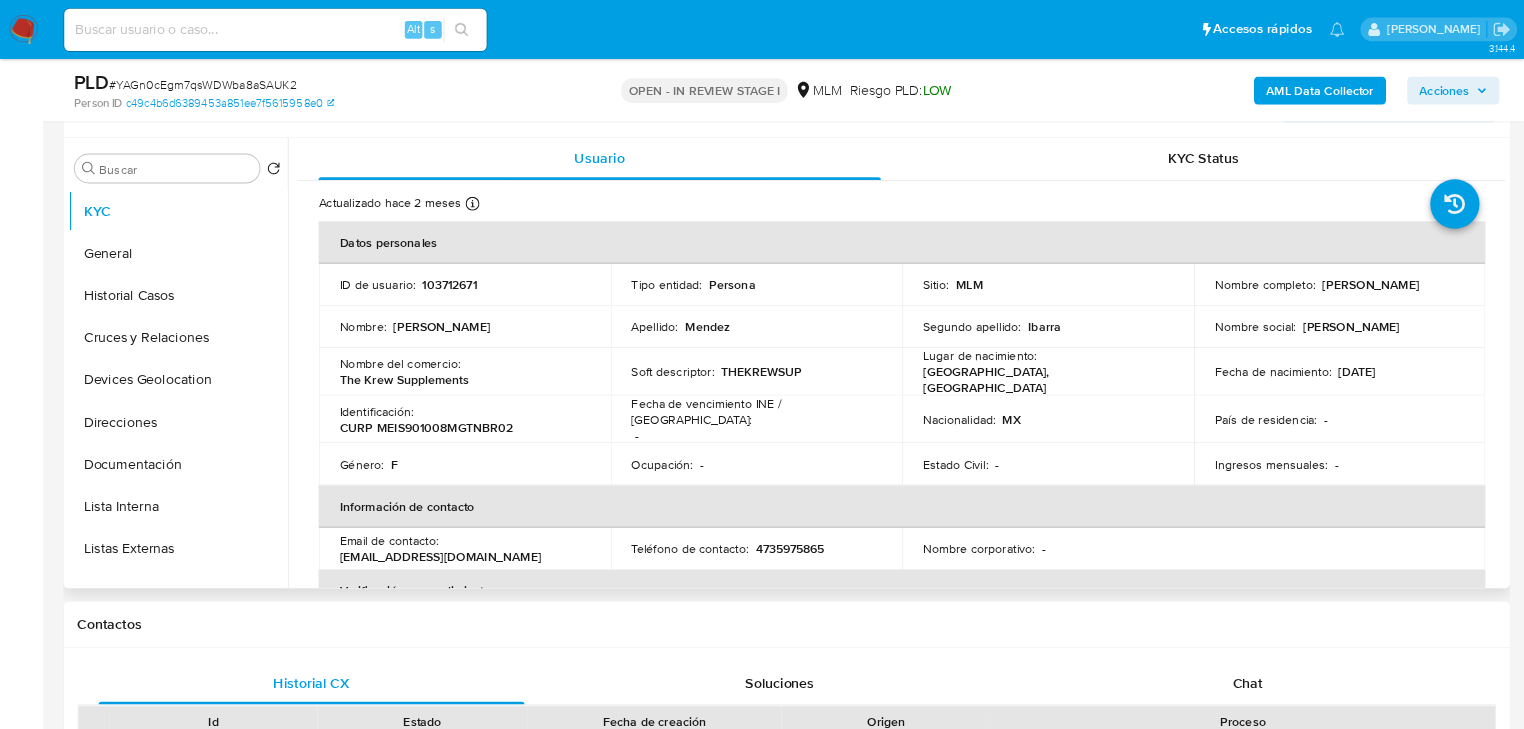 scroll, scrollTop: 364, scrollLeft: 0, axis: vertical 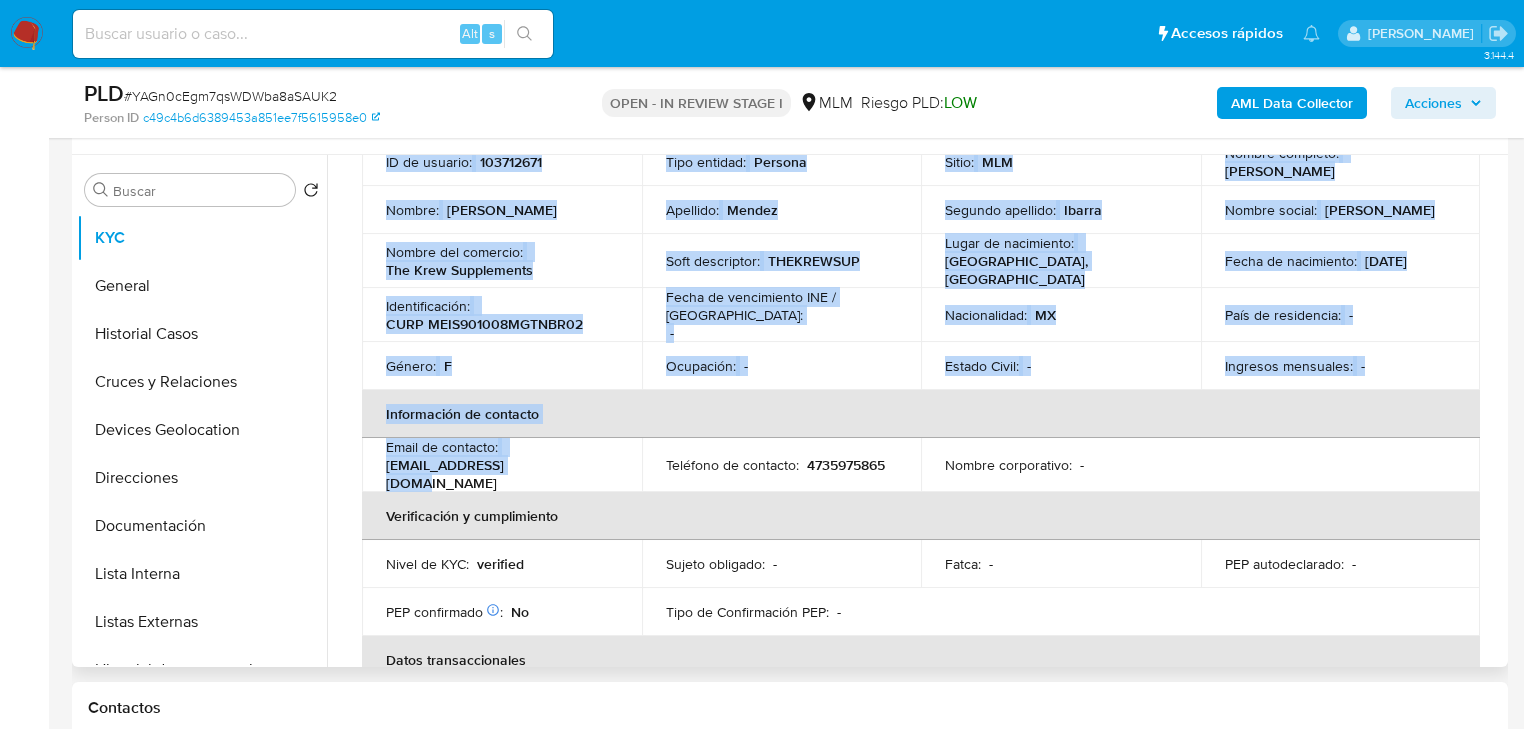 drag, startPoint x: 536, startPoint y: 466, endPoint x: 356, endPoint y: 460, distance: 180.09998 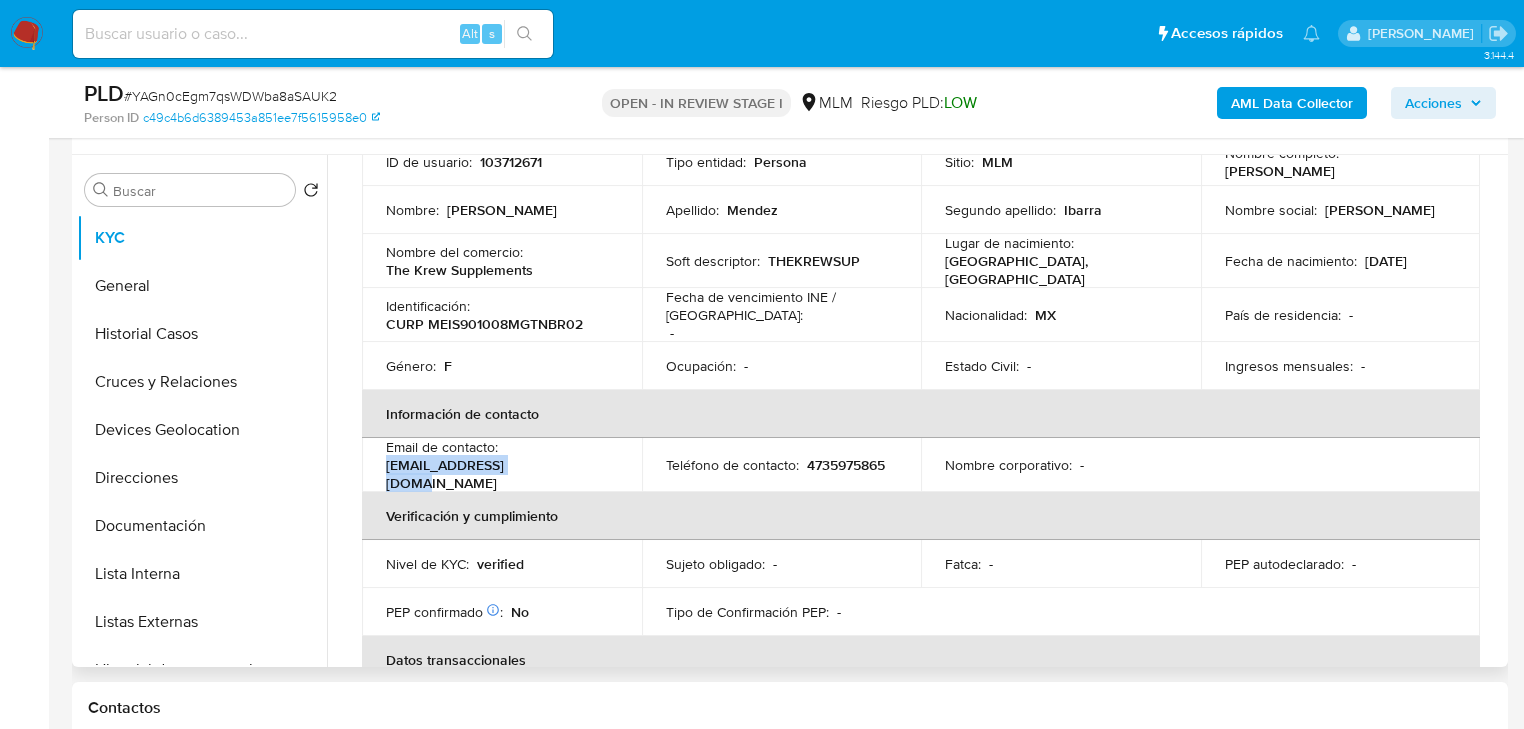 drag, startPoint x: 485, startPoint y: 468, endPoint x: 388, endPoint y: 468, distance: 97 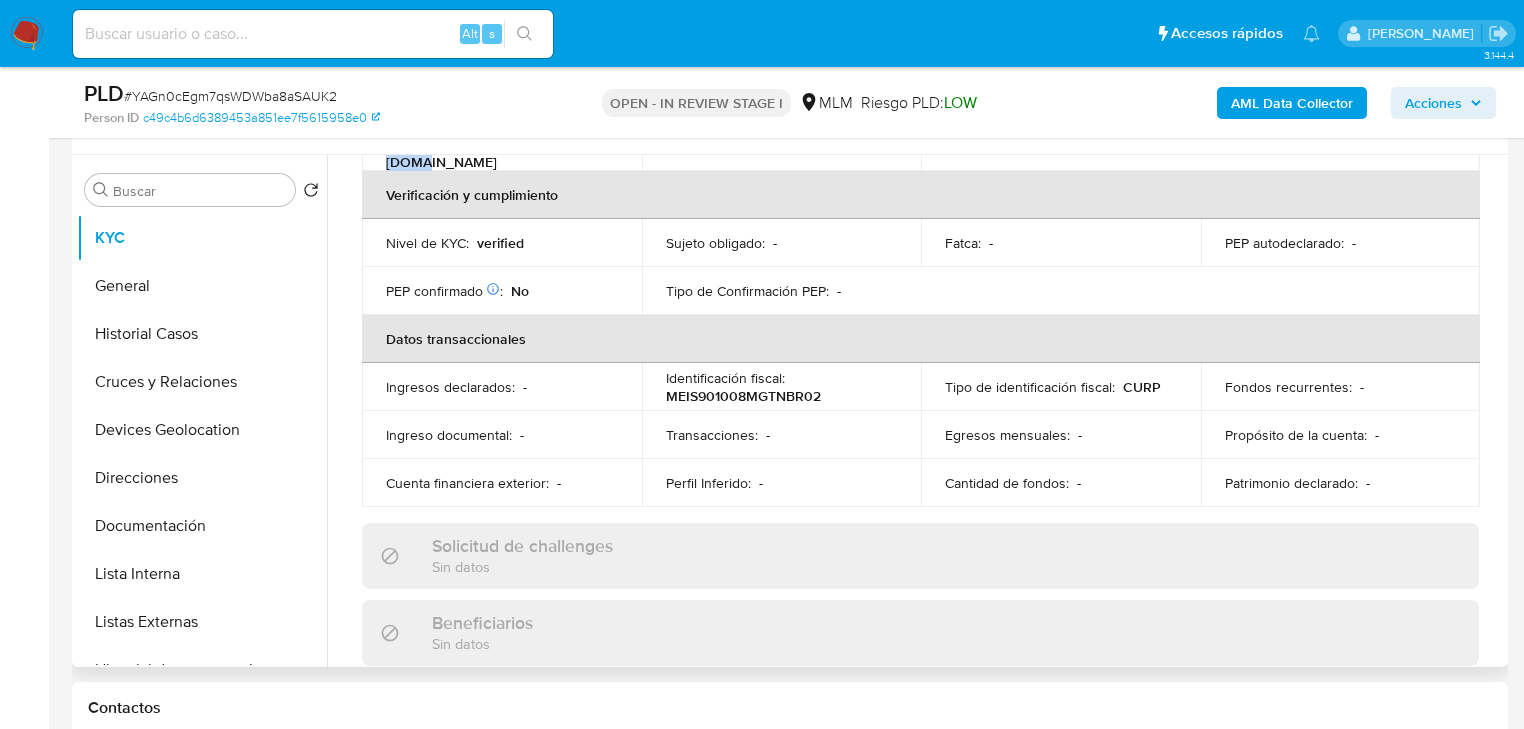 scroll, scrollTop: 320, scrollLeft: 0, axis: vertical 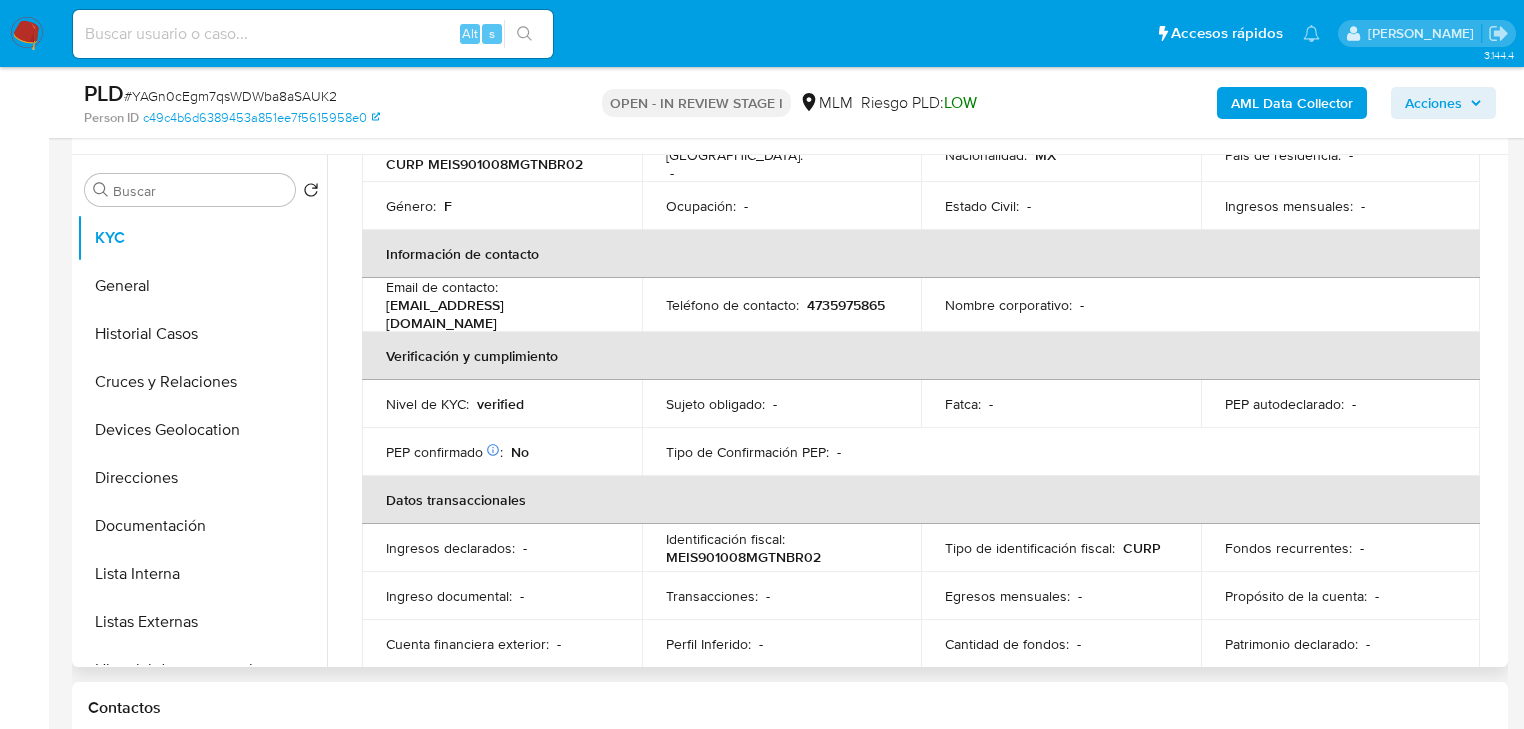 click on "4735975865" at bounding box center [846, 305] 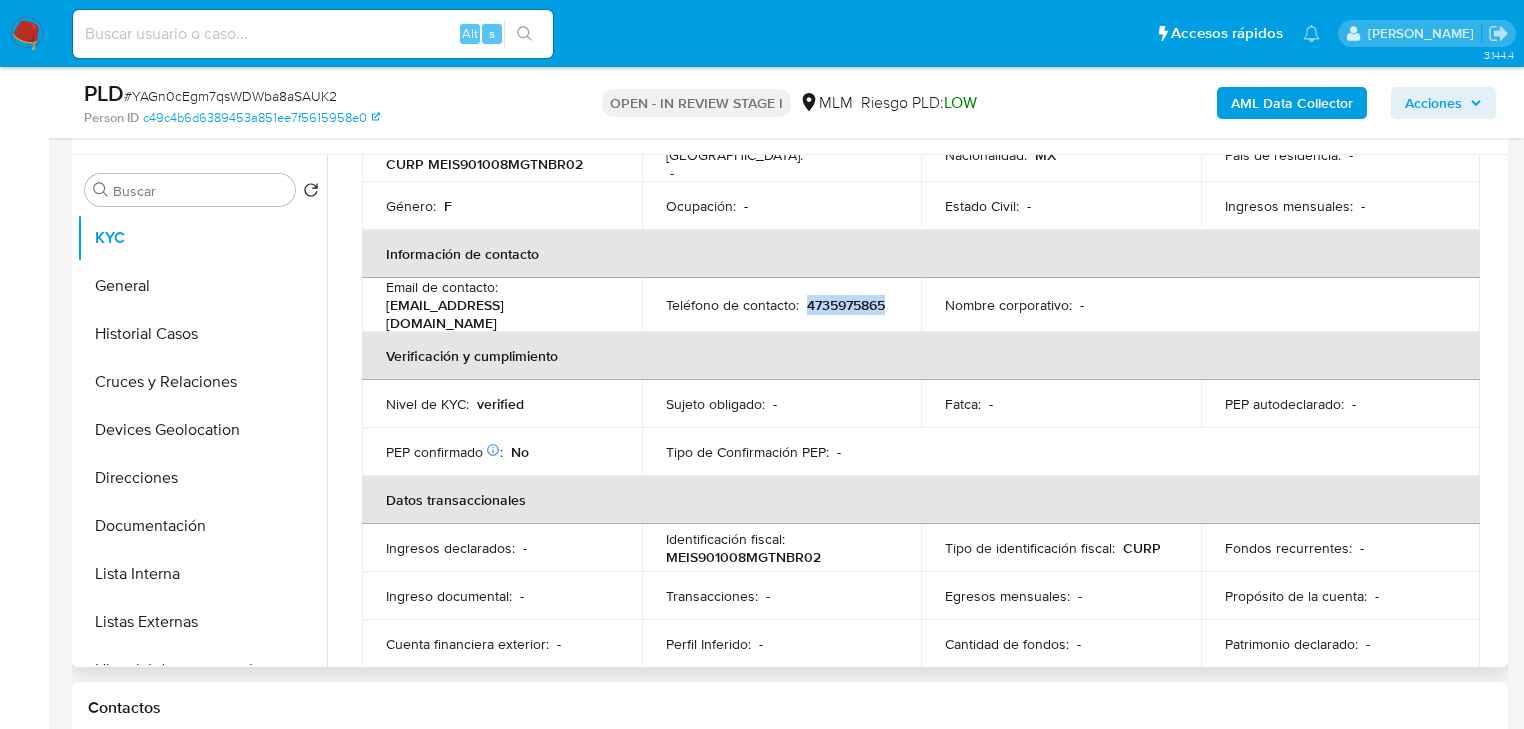click on "4735975865" at bounding box center [846, 305] 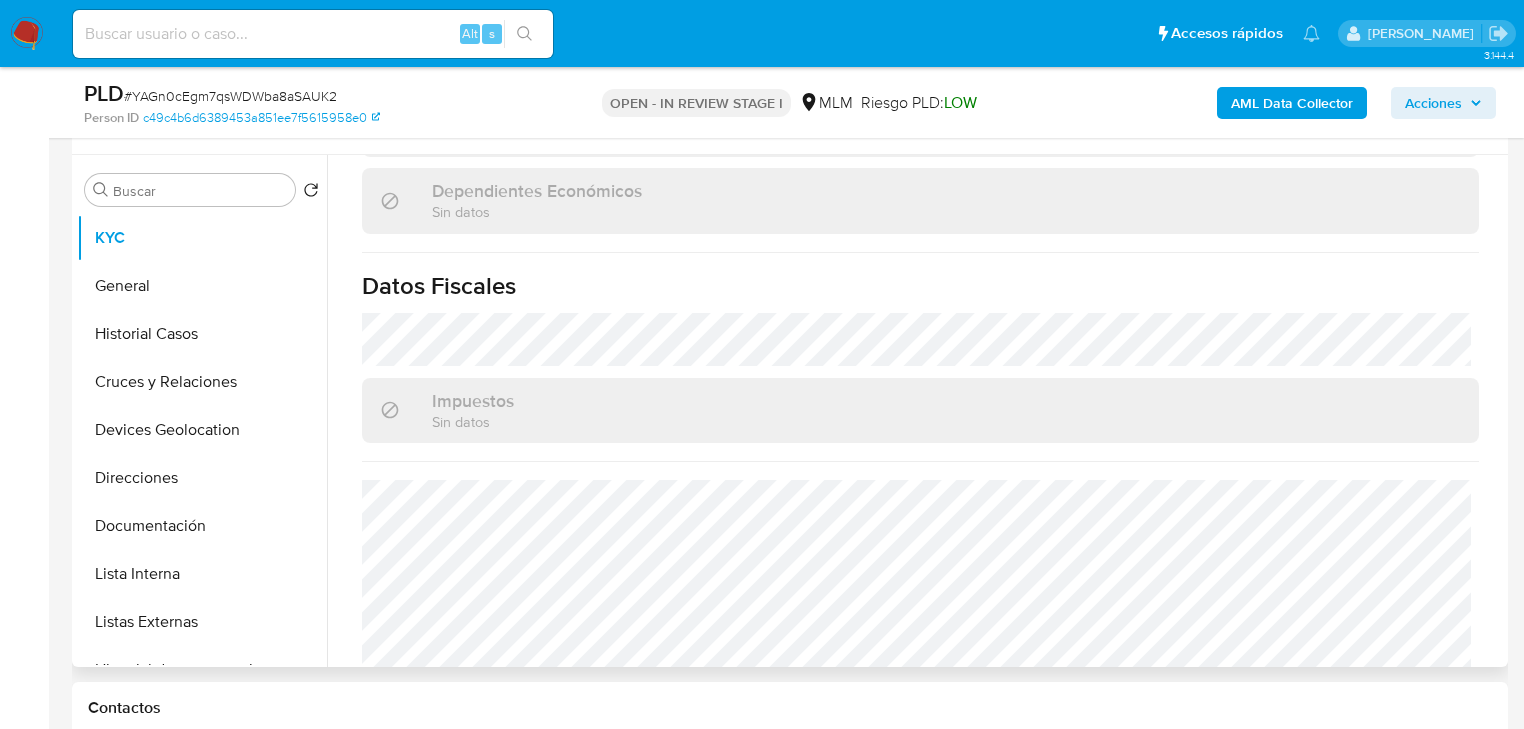scroll, scrollTop: 1262, scrollLeft: 0, axis: vertical 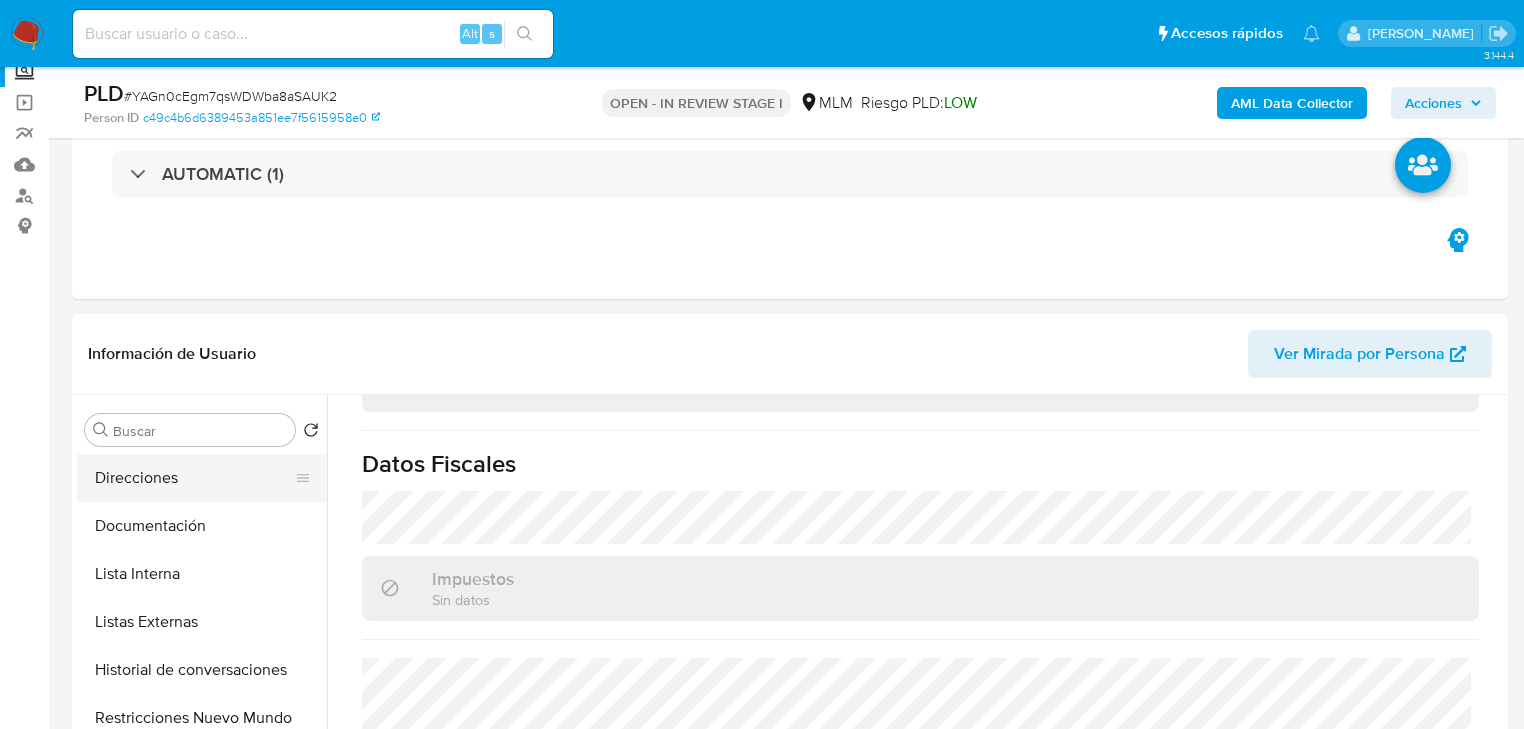 click on "Direcciones" at bounding box center [194, 478] 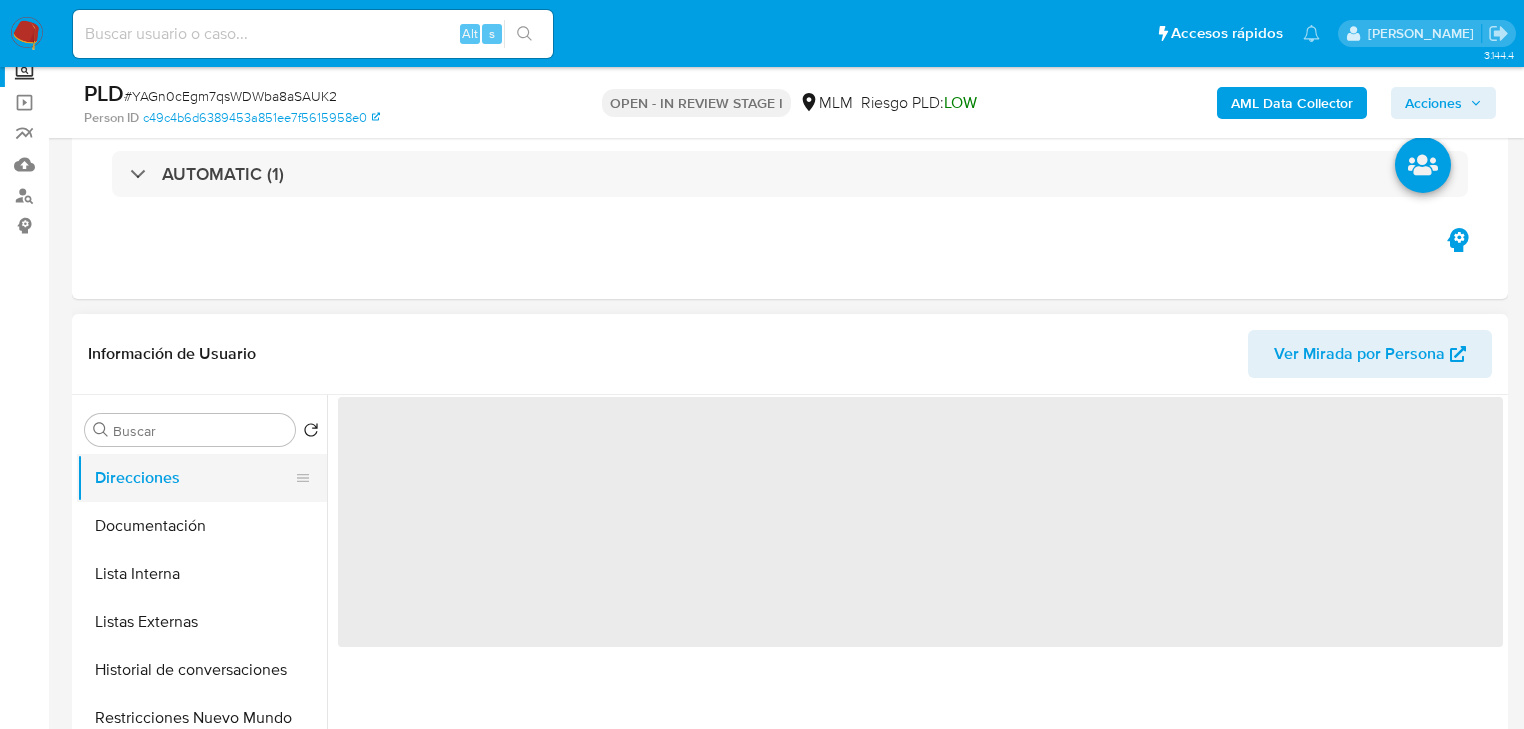 scroll, scrollTop: 0, scrollLeft: 0, axis: both 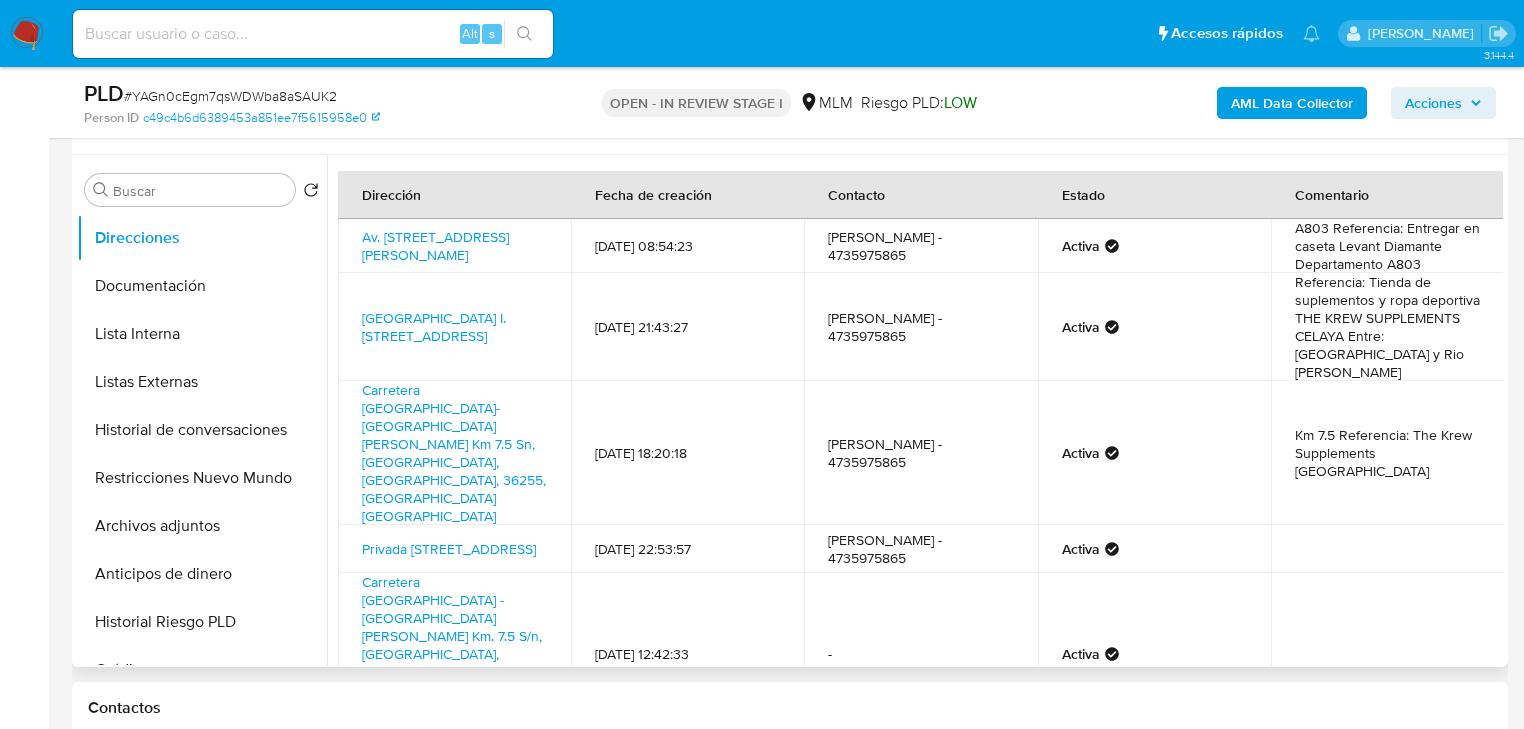 type 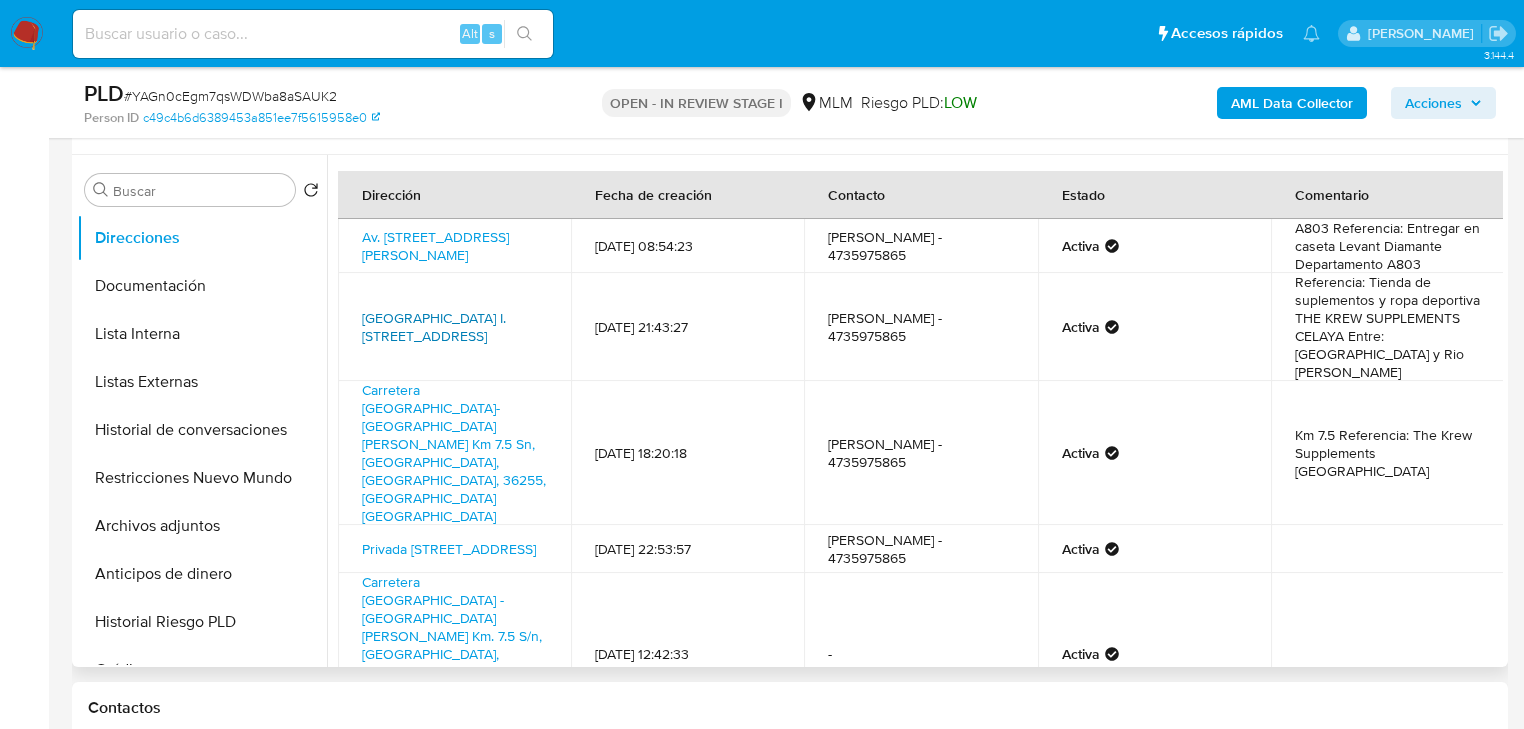 click on "Calle Francisco I. Madero 353, Celaya, Guanajuato, 38000, Mexico 353" at bounding box center (434, 327) 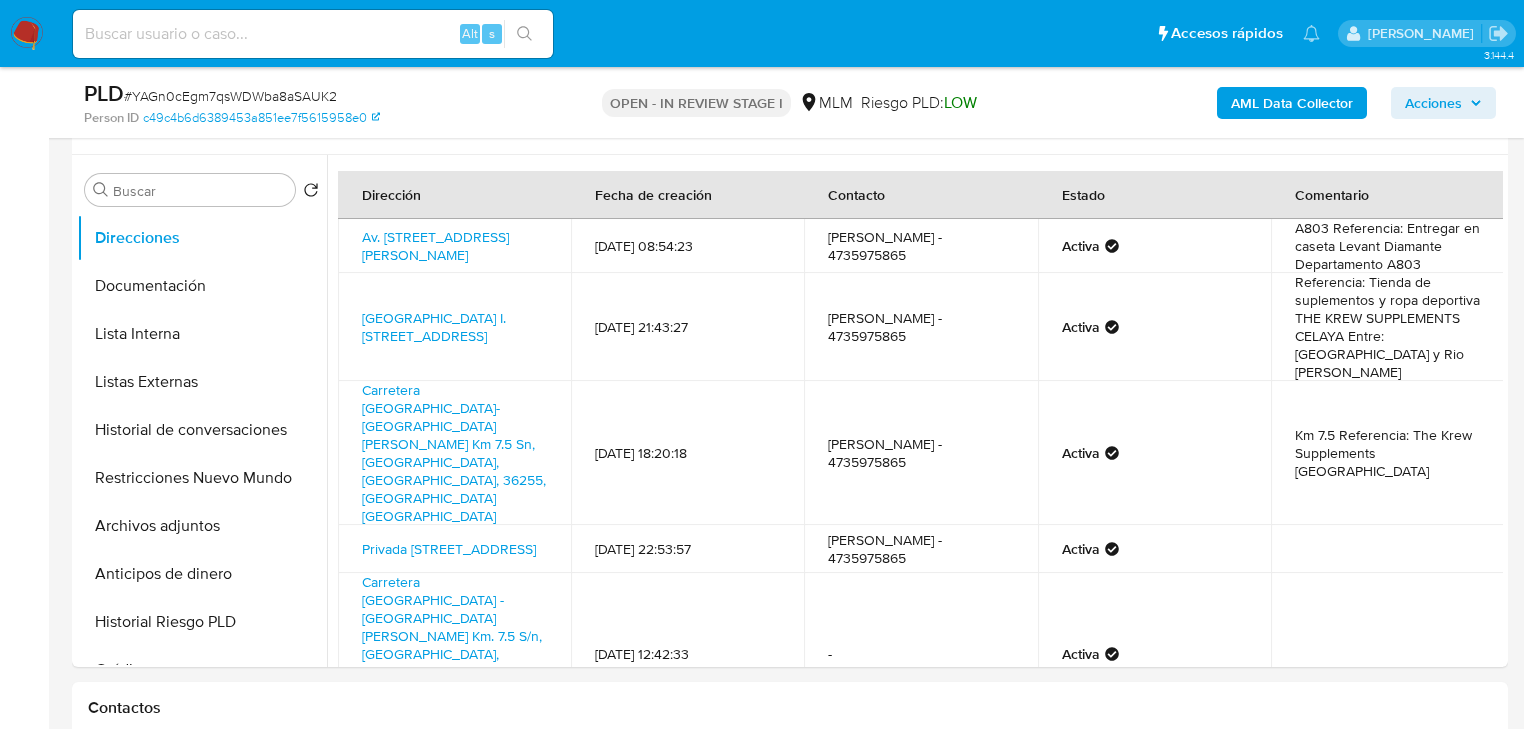 click on "Alt s" at bounding box center (313, 34) 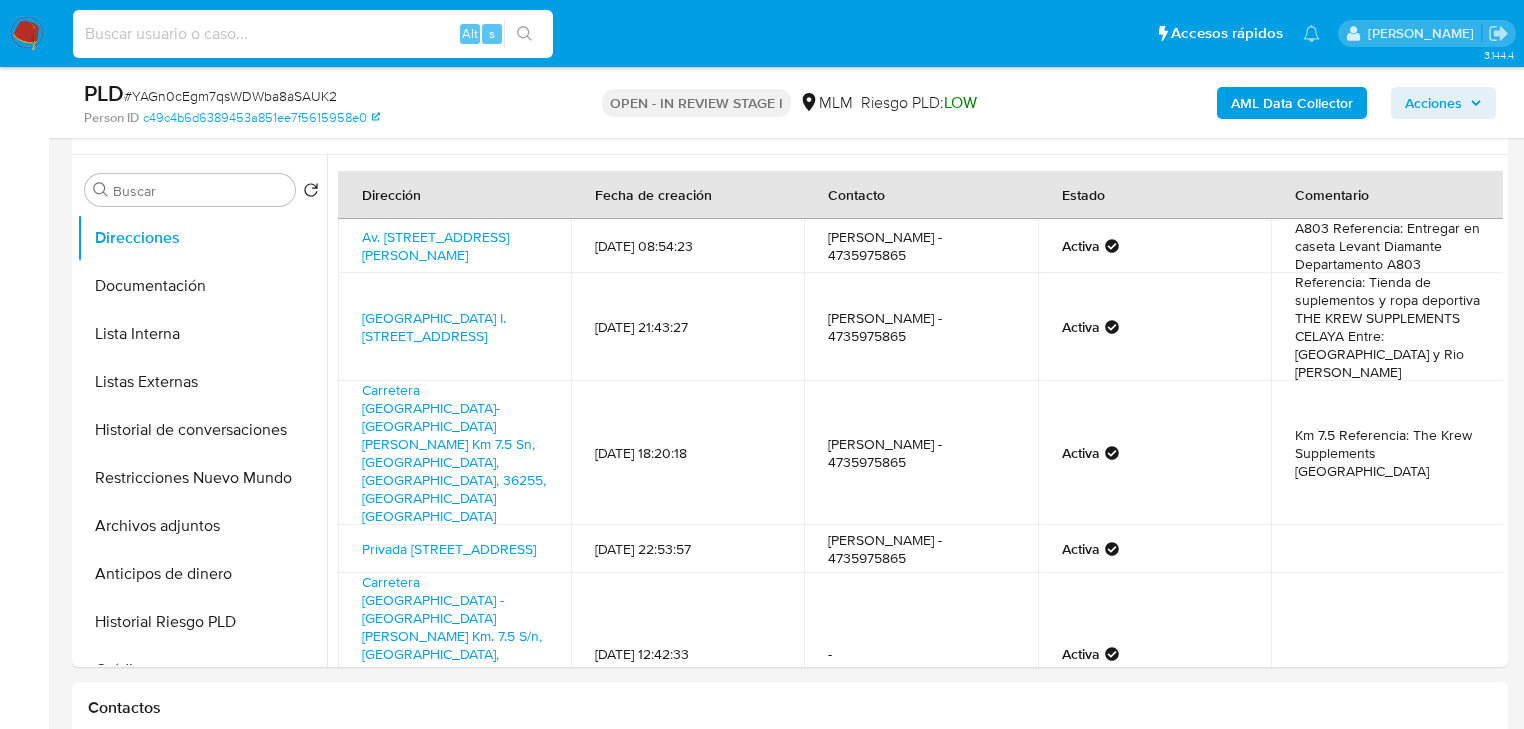 paste on "1504008807" 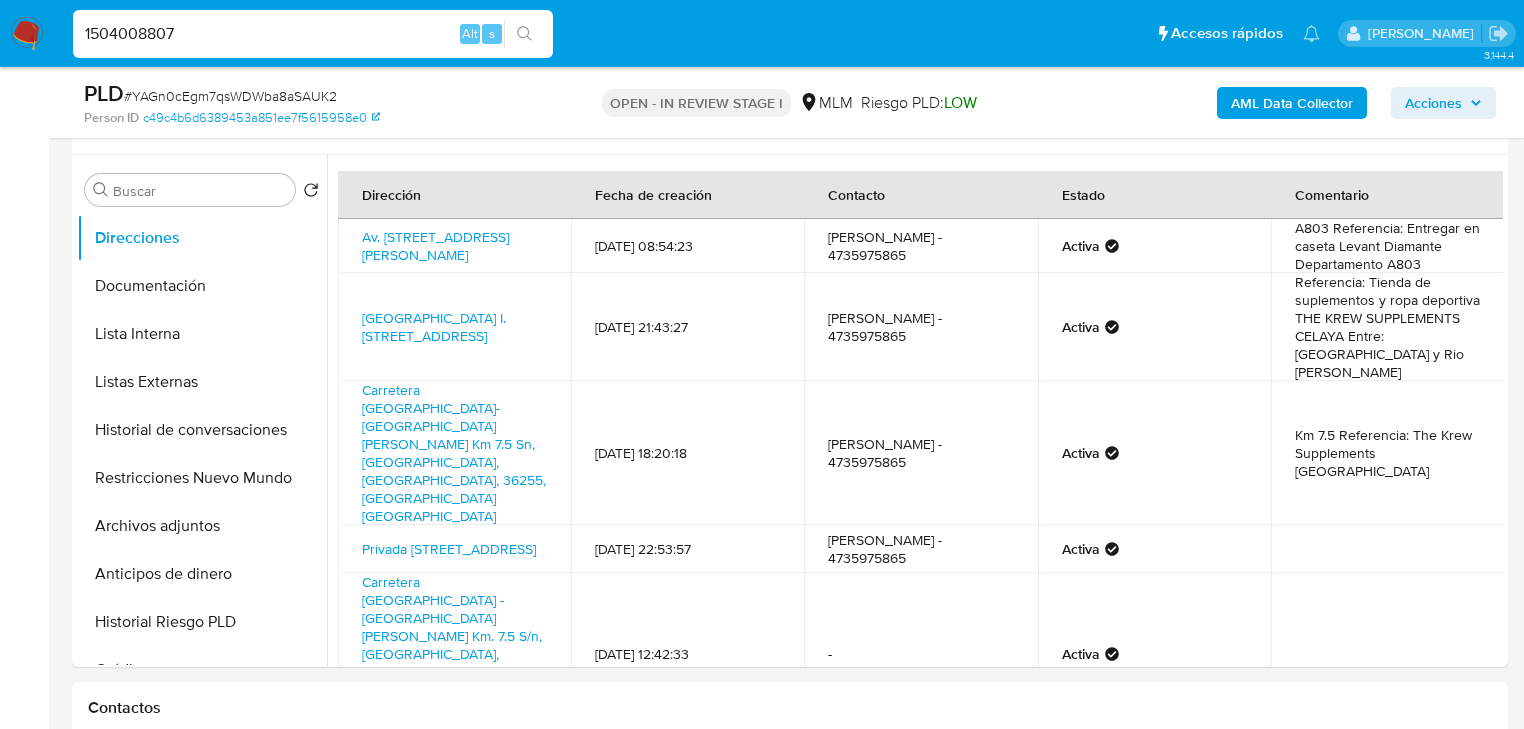type on "1504008807" 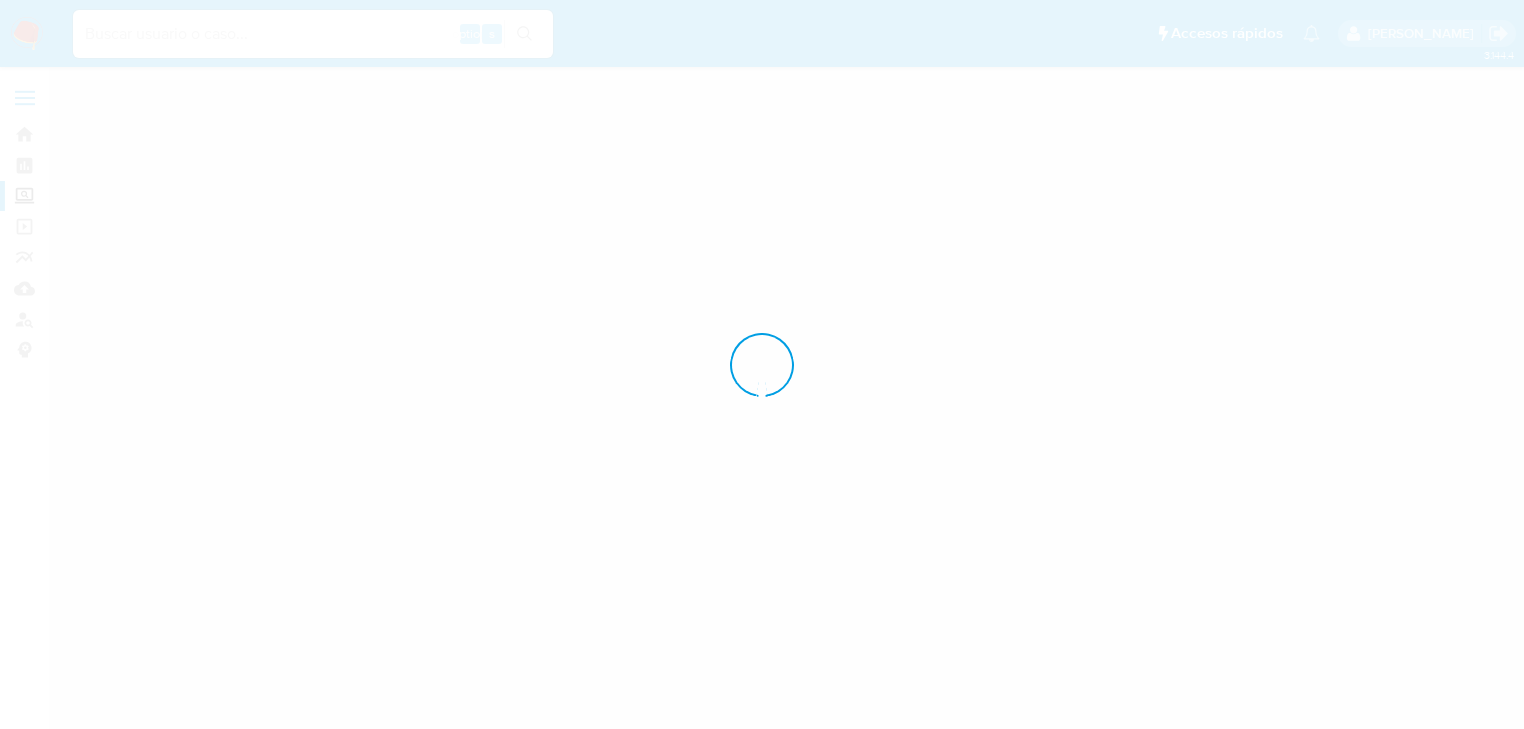 scroll, scrollTop: 0, scrollLeft: 0, axis: both 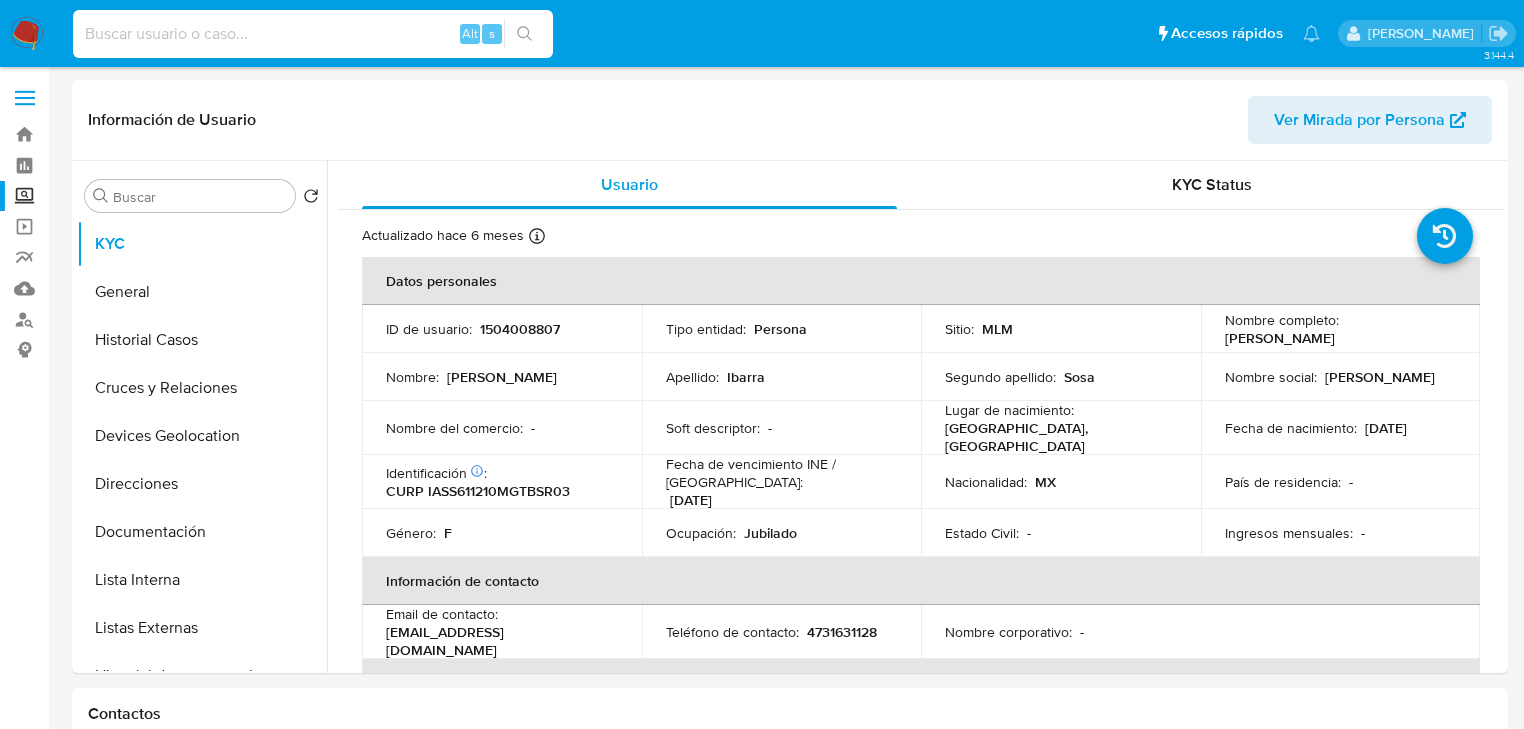 click at bounding box center (313, 34) 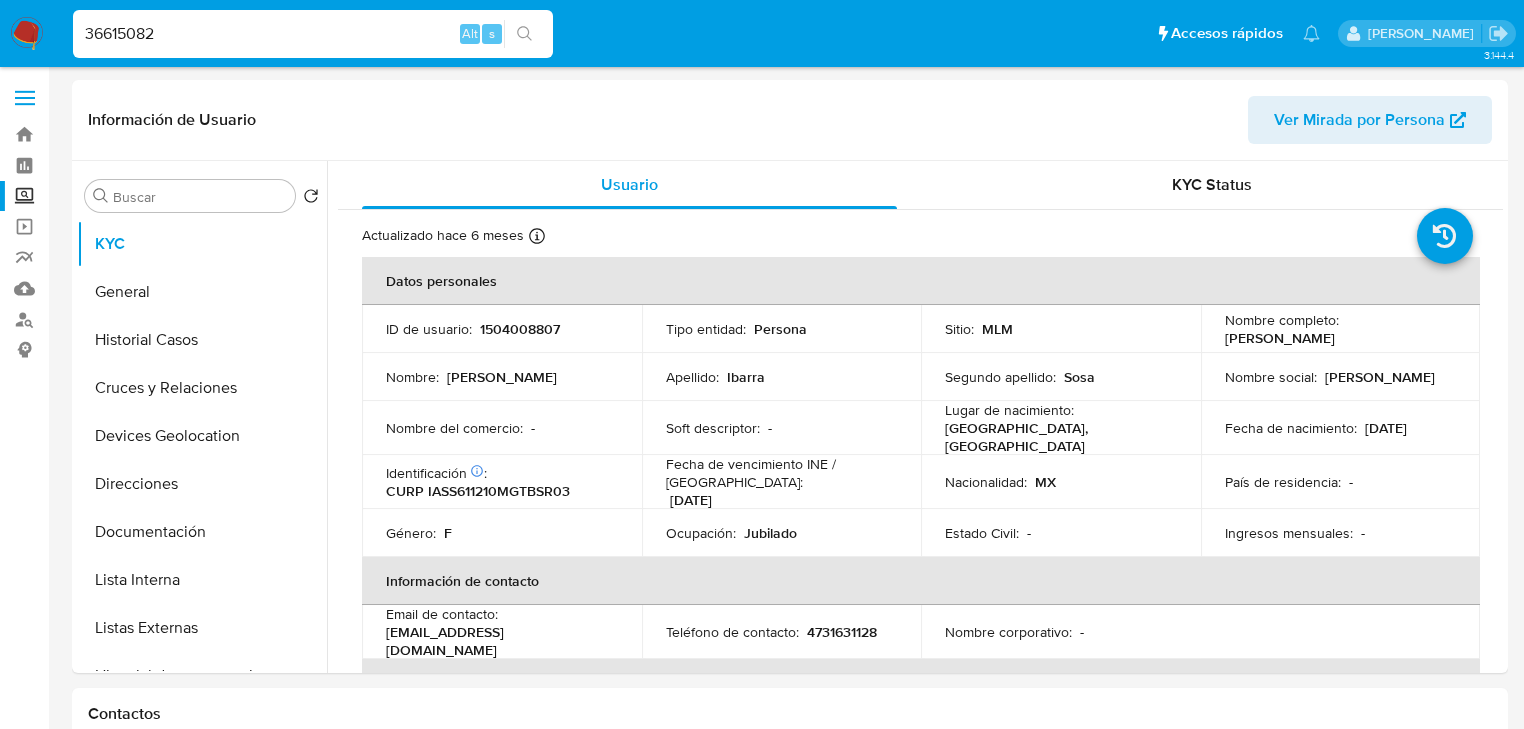 type on "36615082" 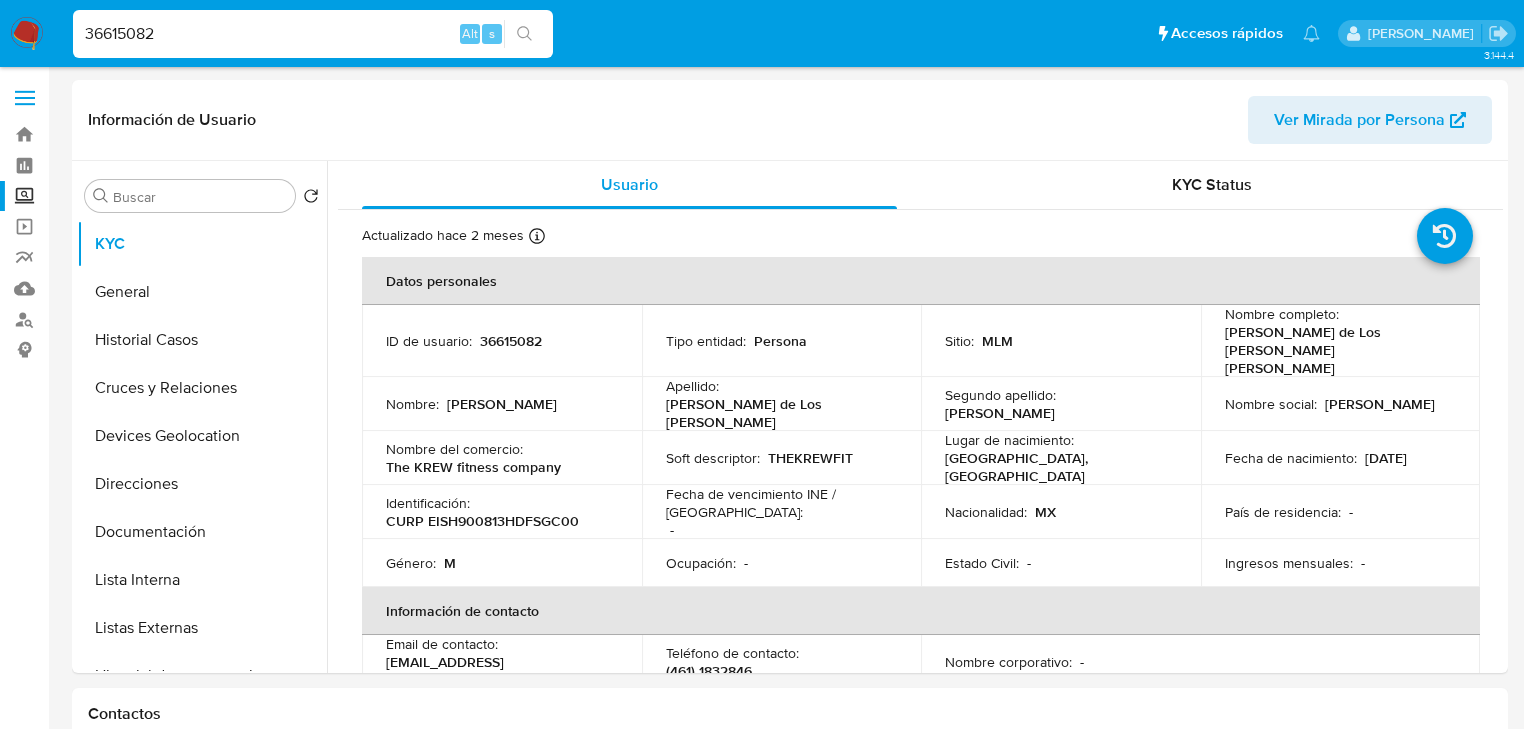 select on "10" 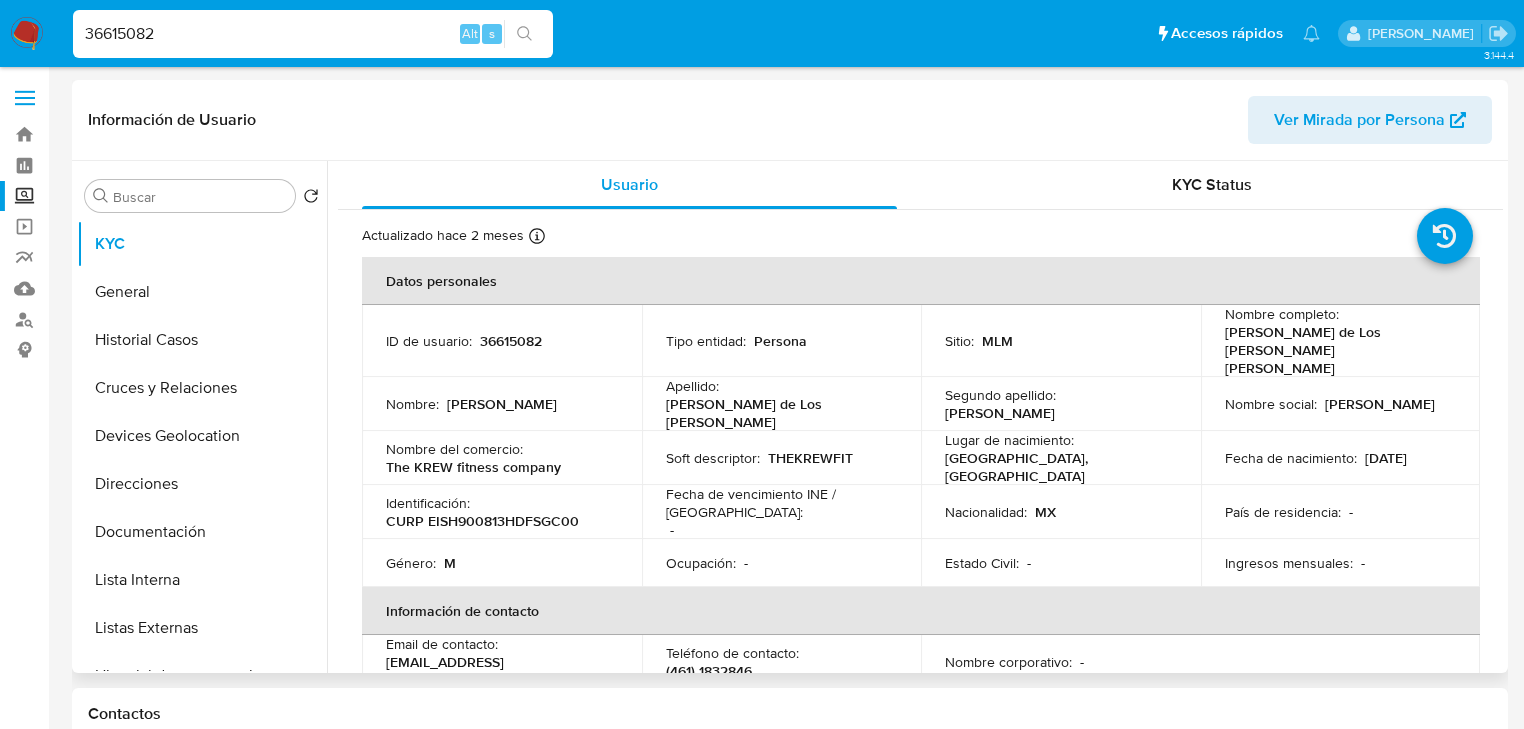 click on "Espinosa de Los Monteros" at bounding box center [778, 413] 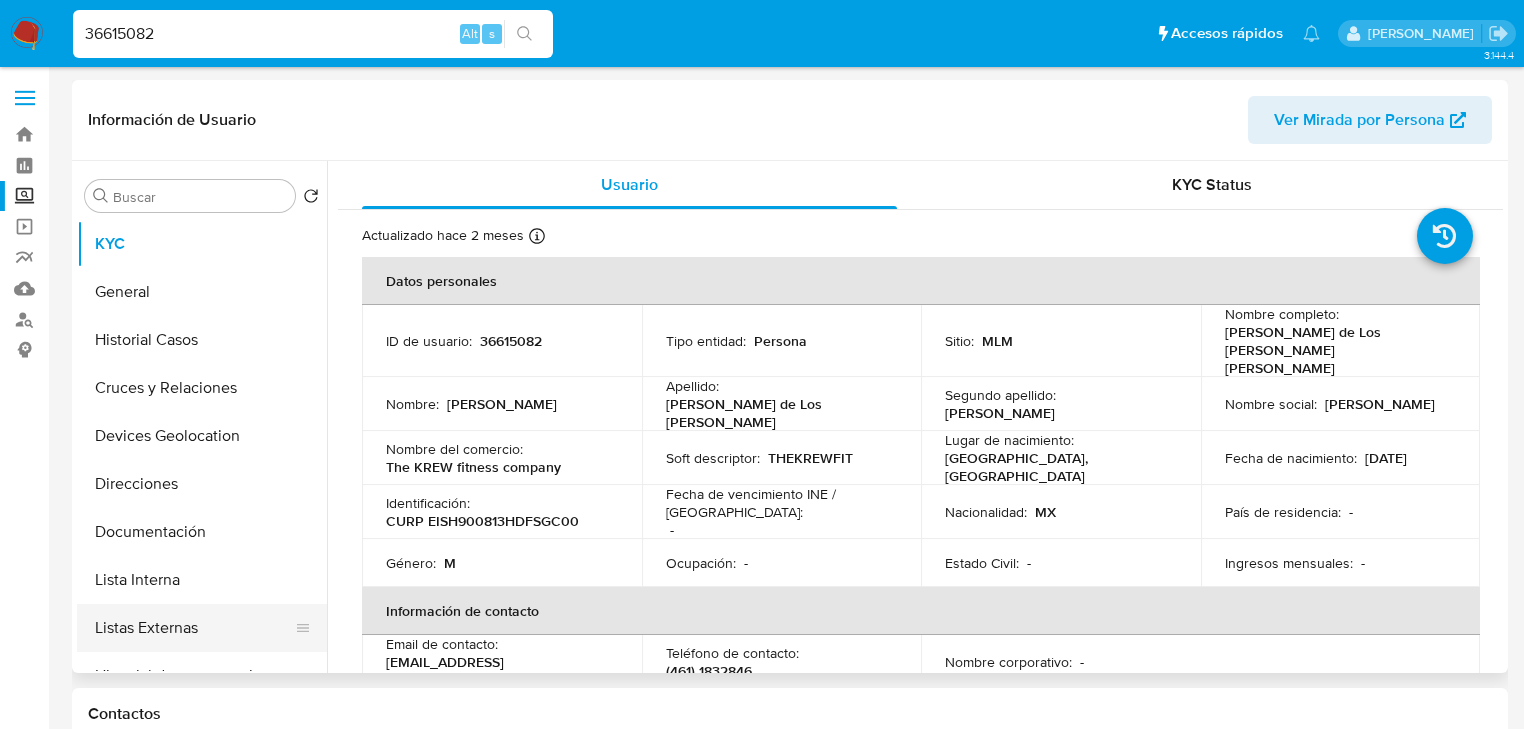 click on "Listas Externas" at bounding box center [194, 628] 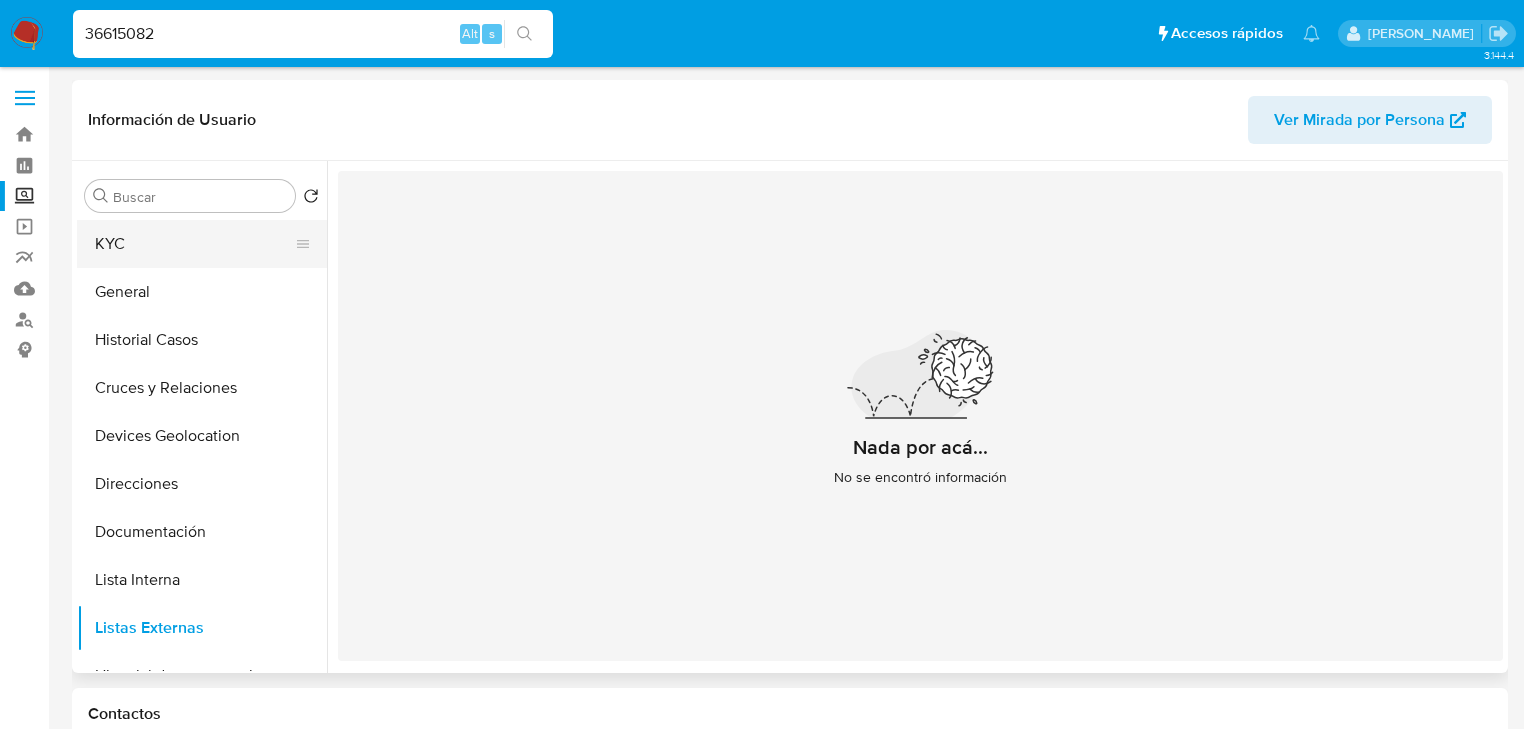 click on "KYC" at bounding box center [194, 244] 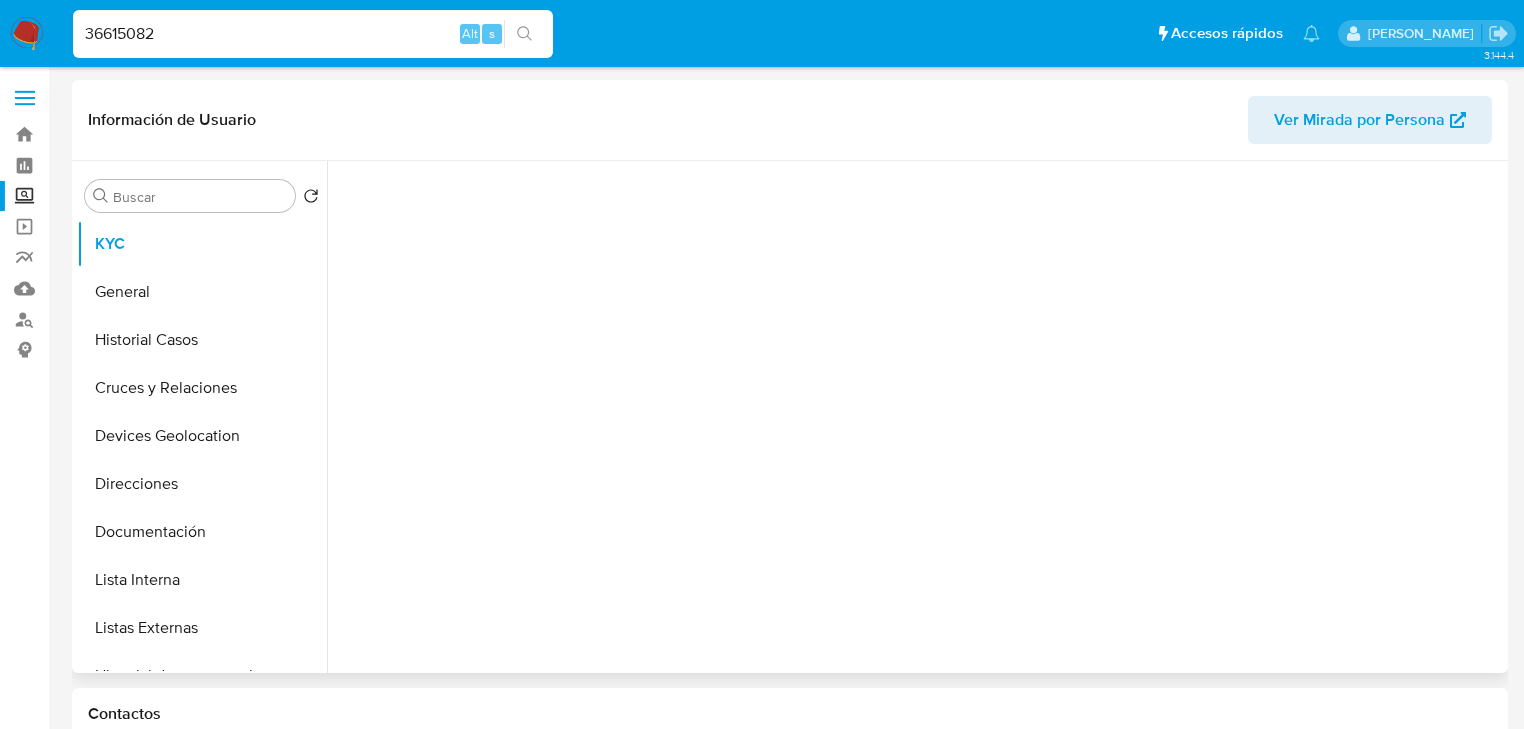 type 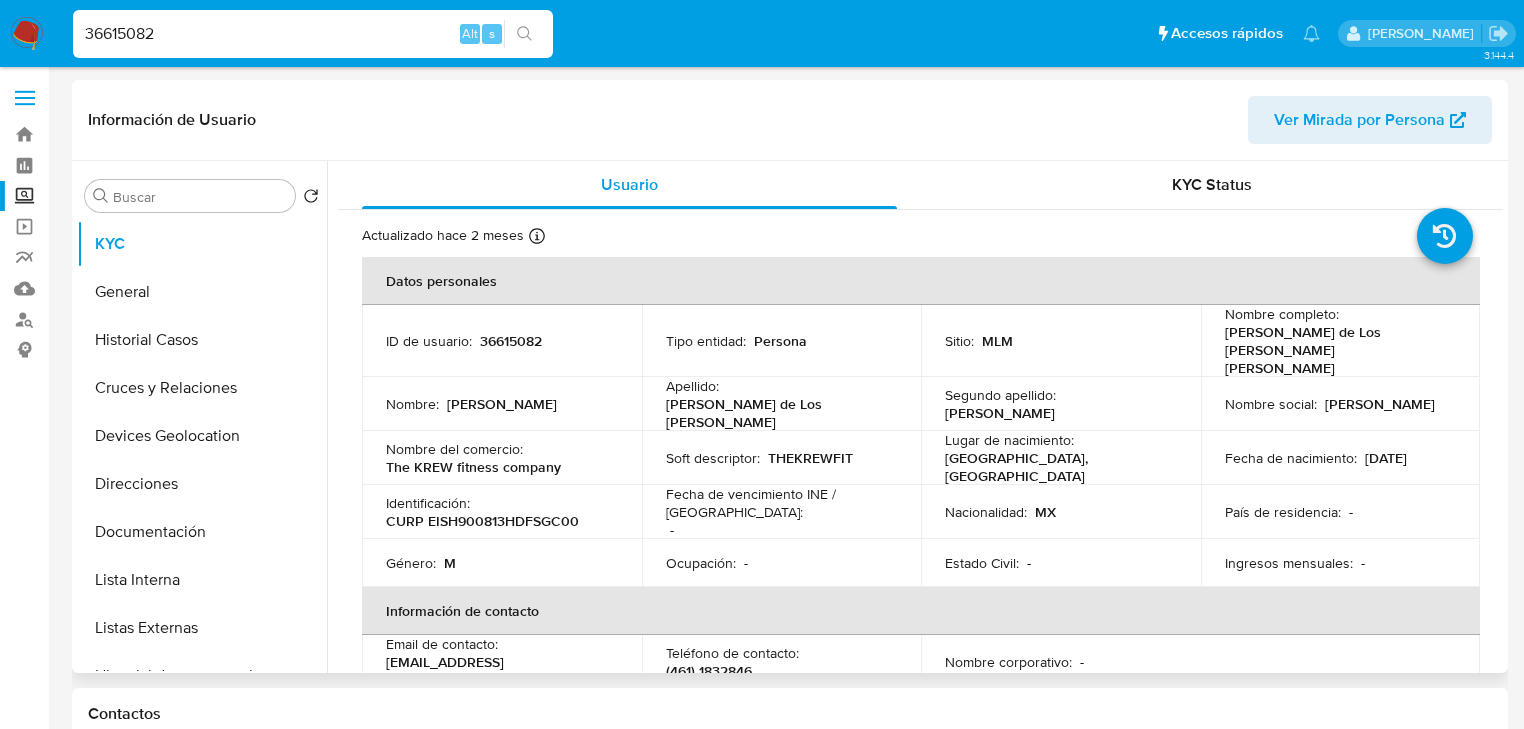 click on "CURP EISH900813HDFSGC00" at bounding box center (482, 521) 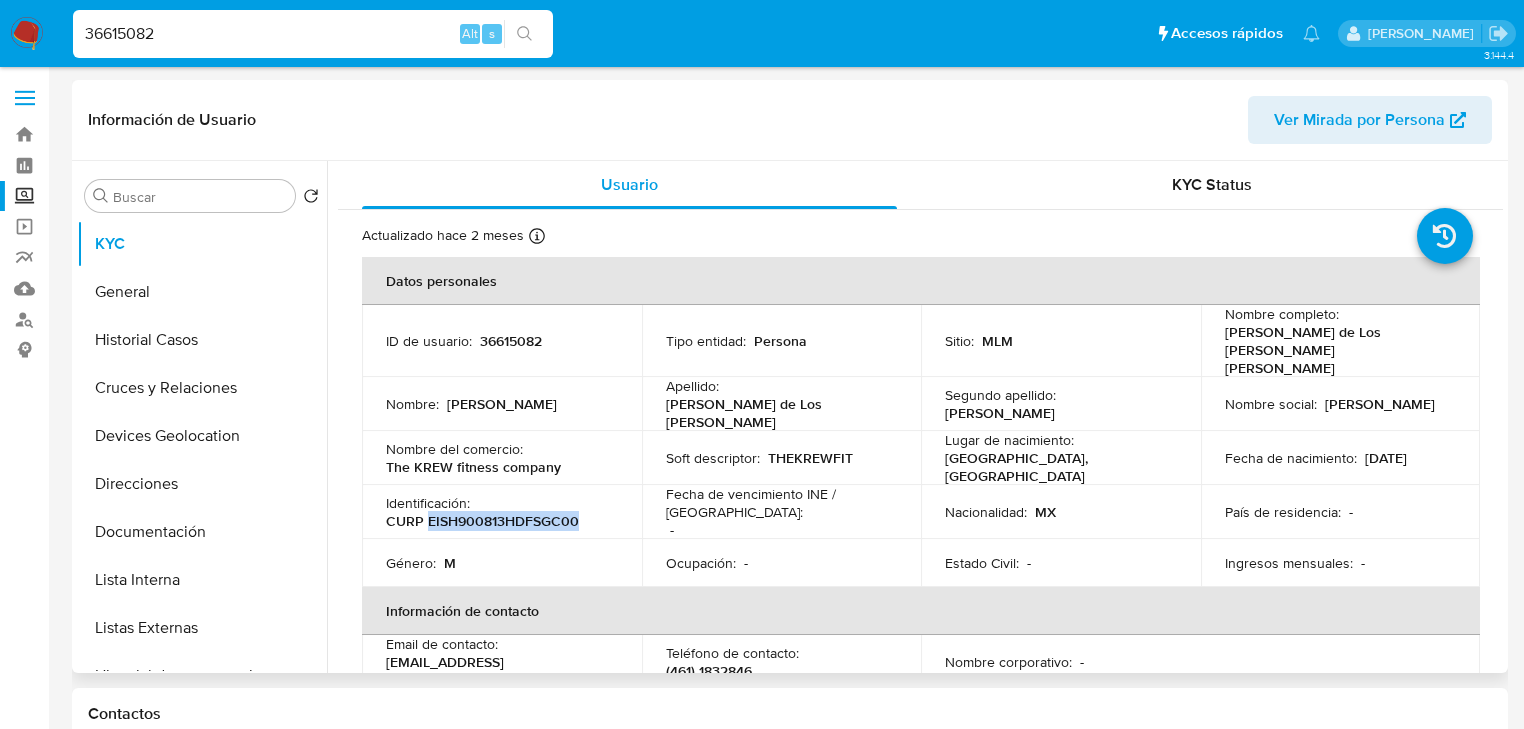 click on "CURP EISH900813HDFSGC00" at bounding box center (482, 521) 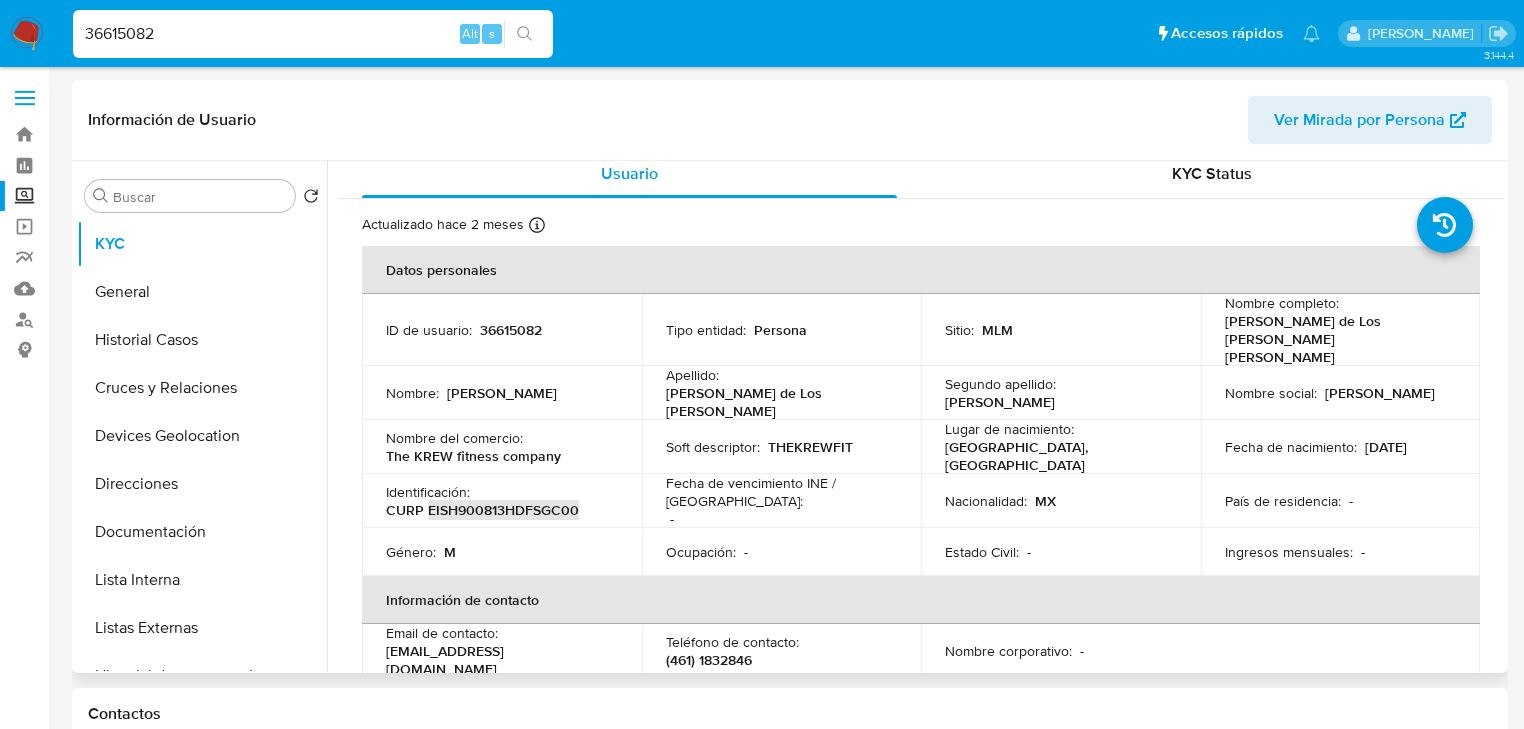 scroll, scrollTop: 0, scrollLeft: 0, axis: both 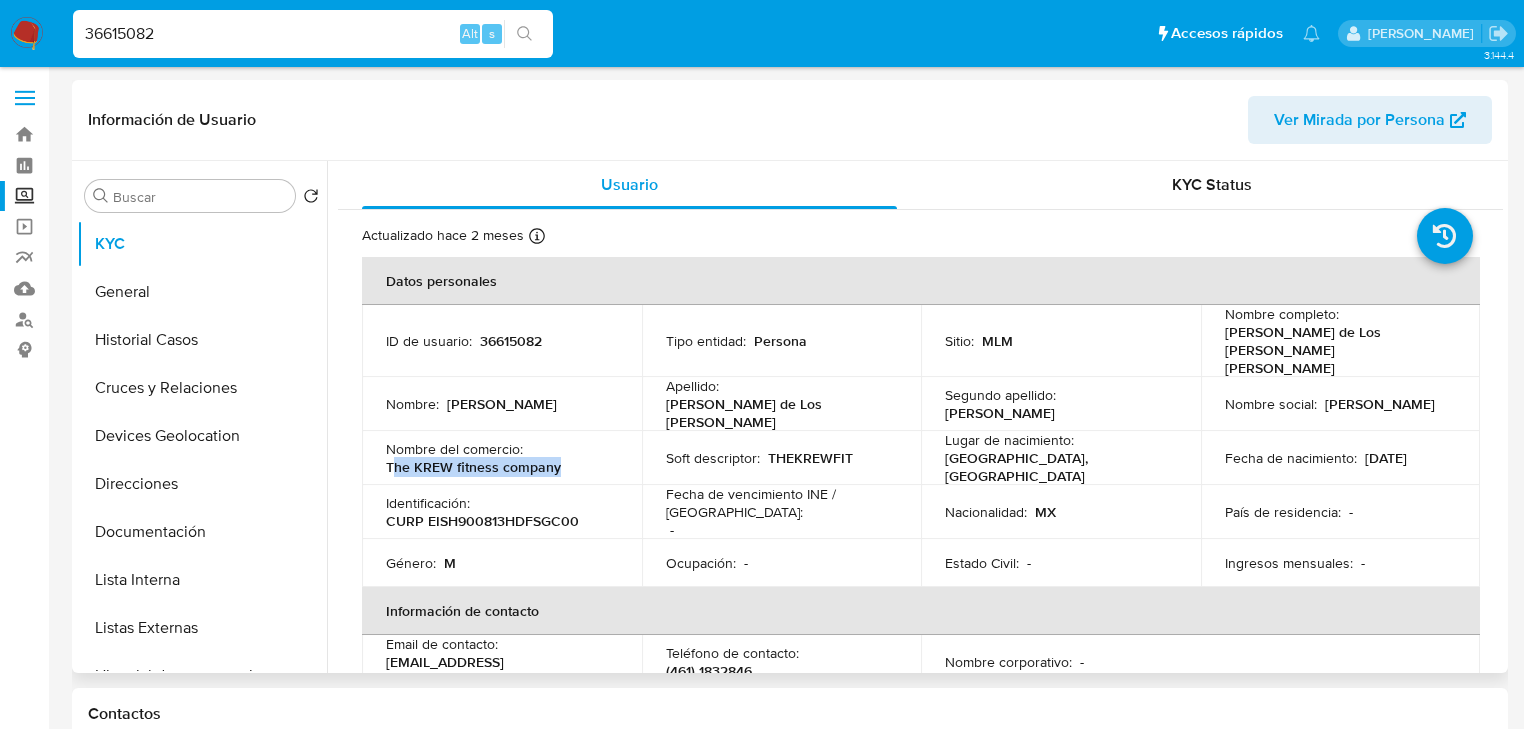 drag, startPoint x: 602, startPoint y: 448, endPoint x: 390, endPoint y: 444, distance: 212.03773 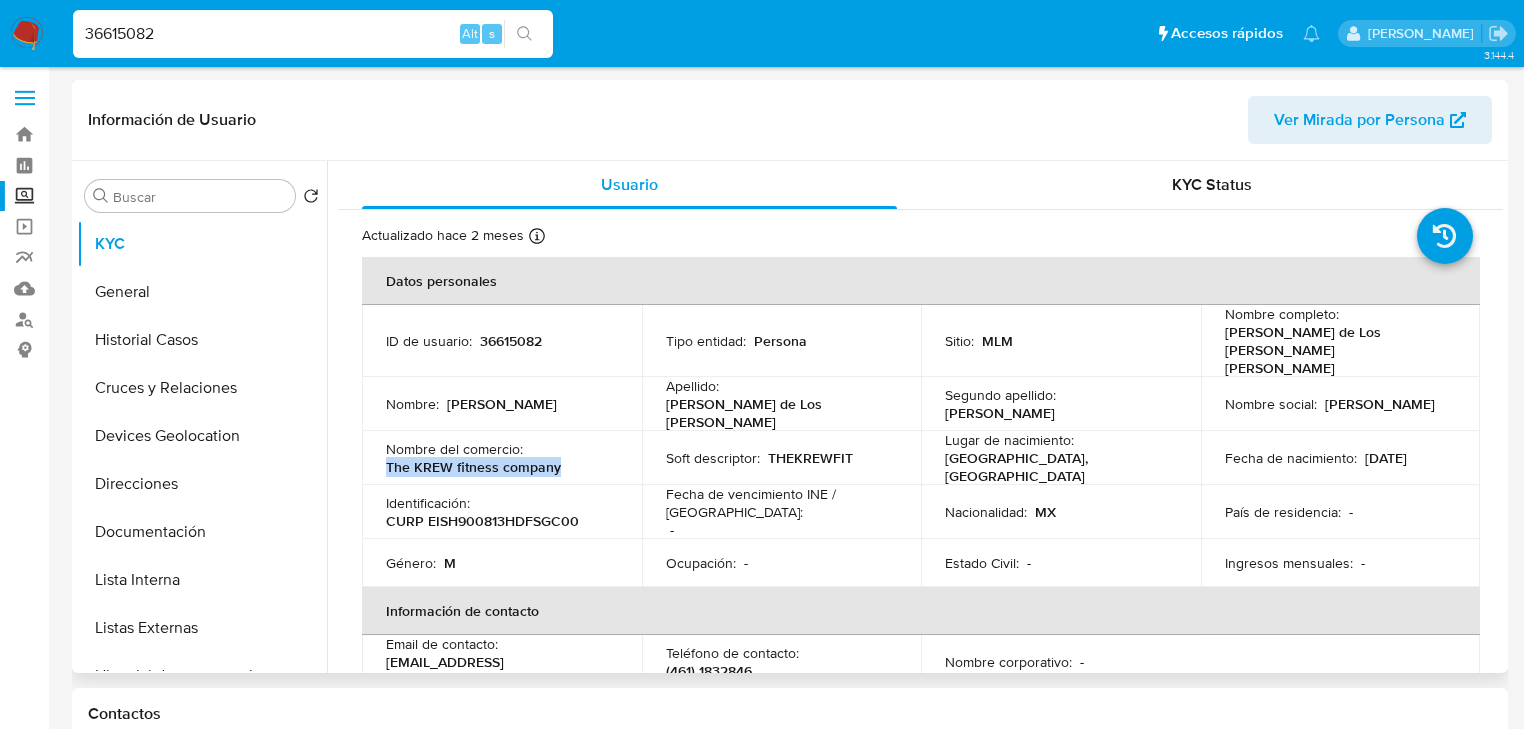 drag, startPoint x: 462, startPoint y: 440, endPoint x: 365, endPoint y: 445, distance: 97.128784 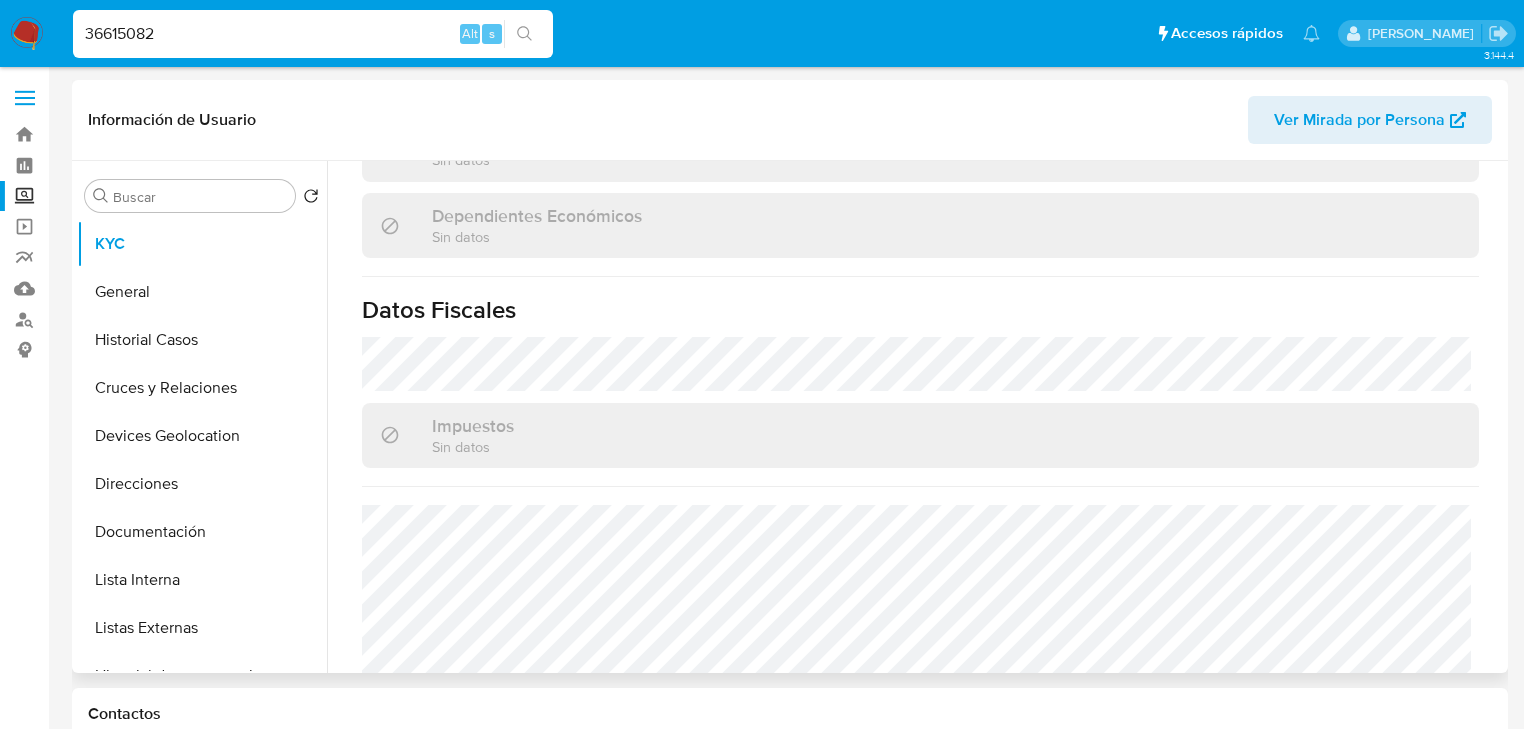 scroll, scrollTop: 1249, scrollLeft: 0, axis: vertical 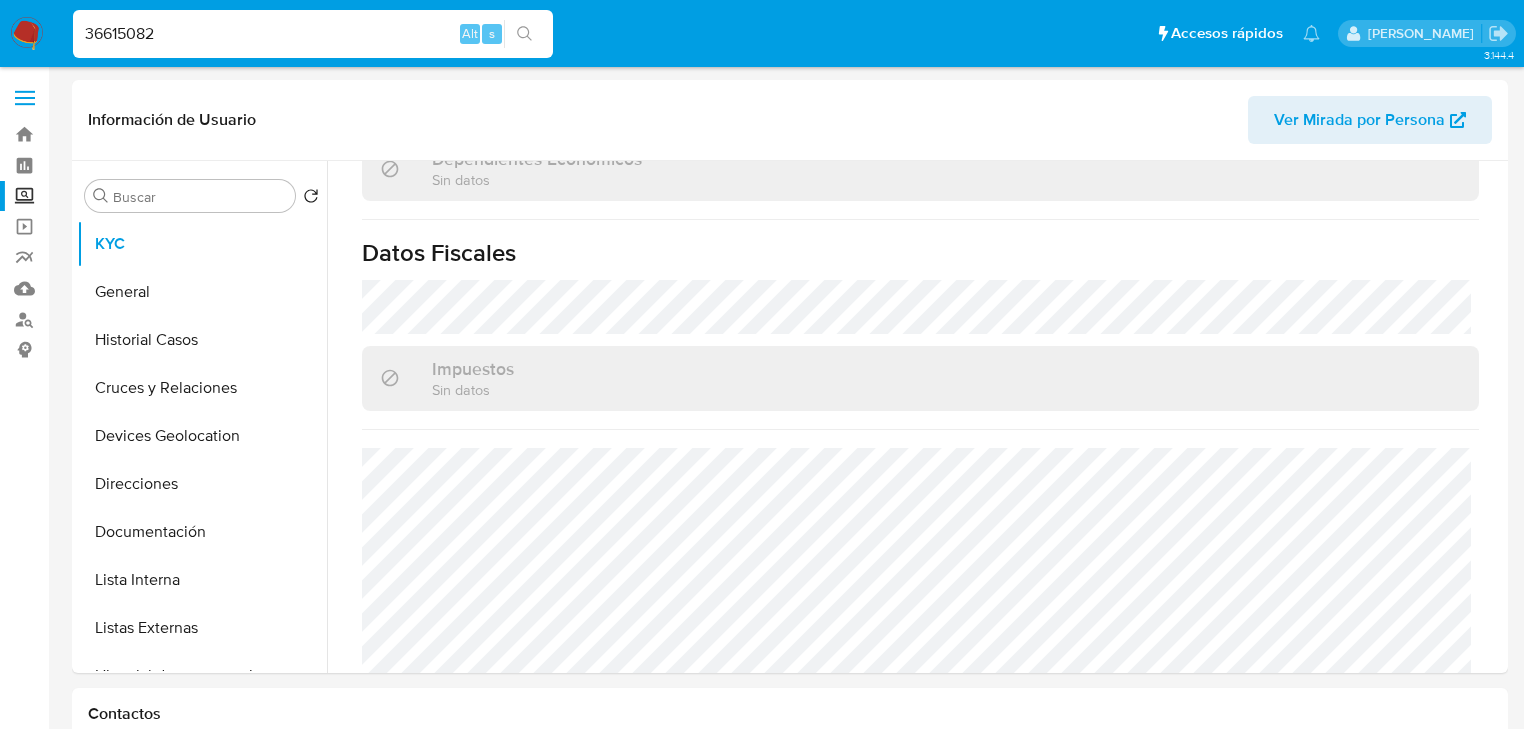 drag, startPoint x: 174, startPoint y: 20, endPoint x: 0, endPoint y: -49, distance: 187.18173 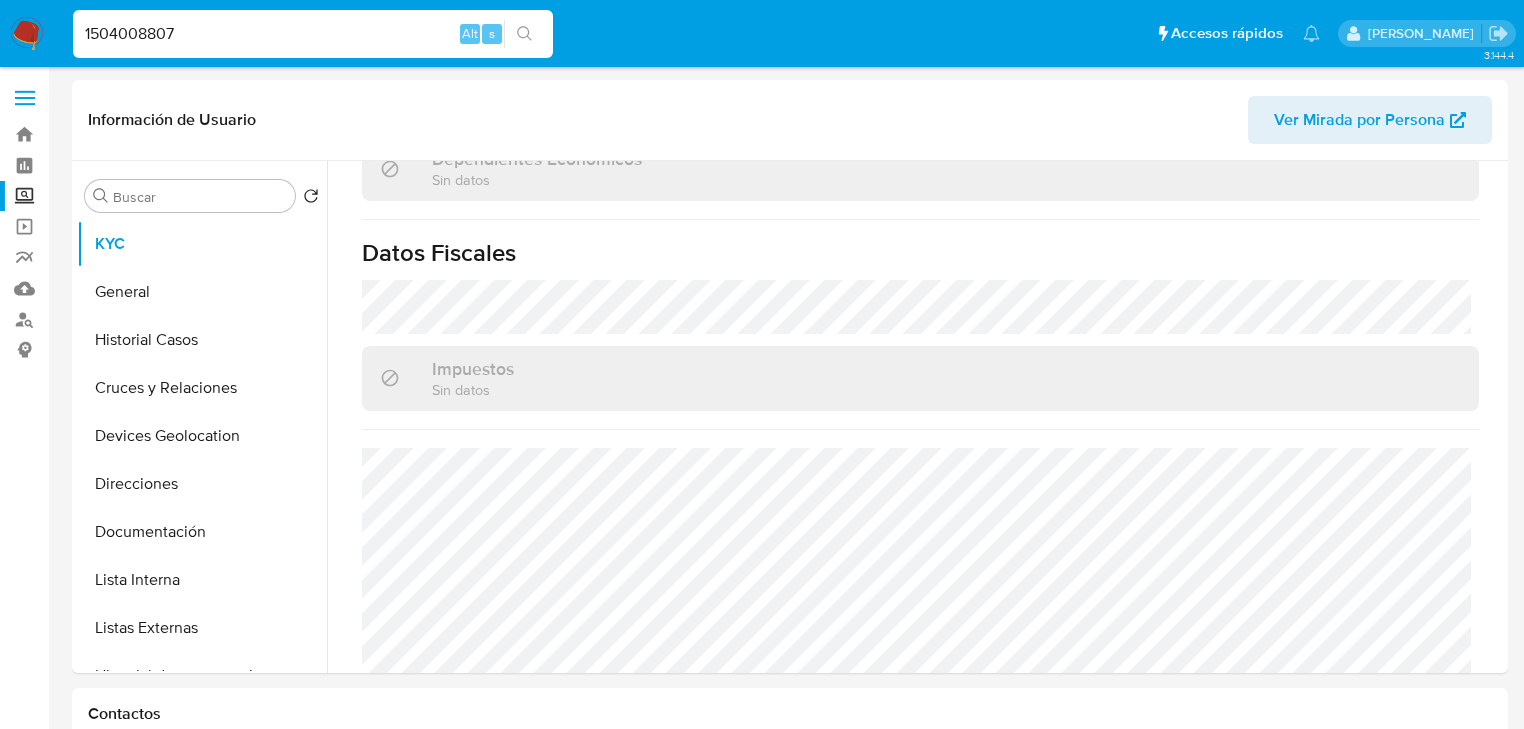 type on "1504008807" 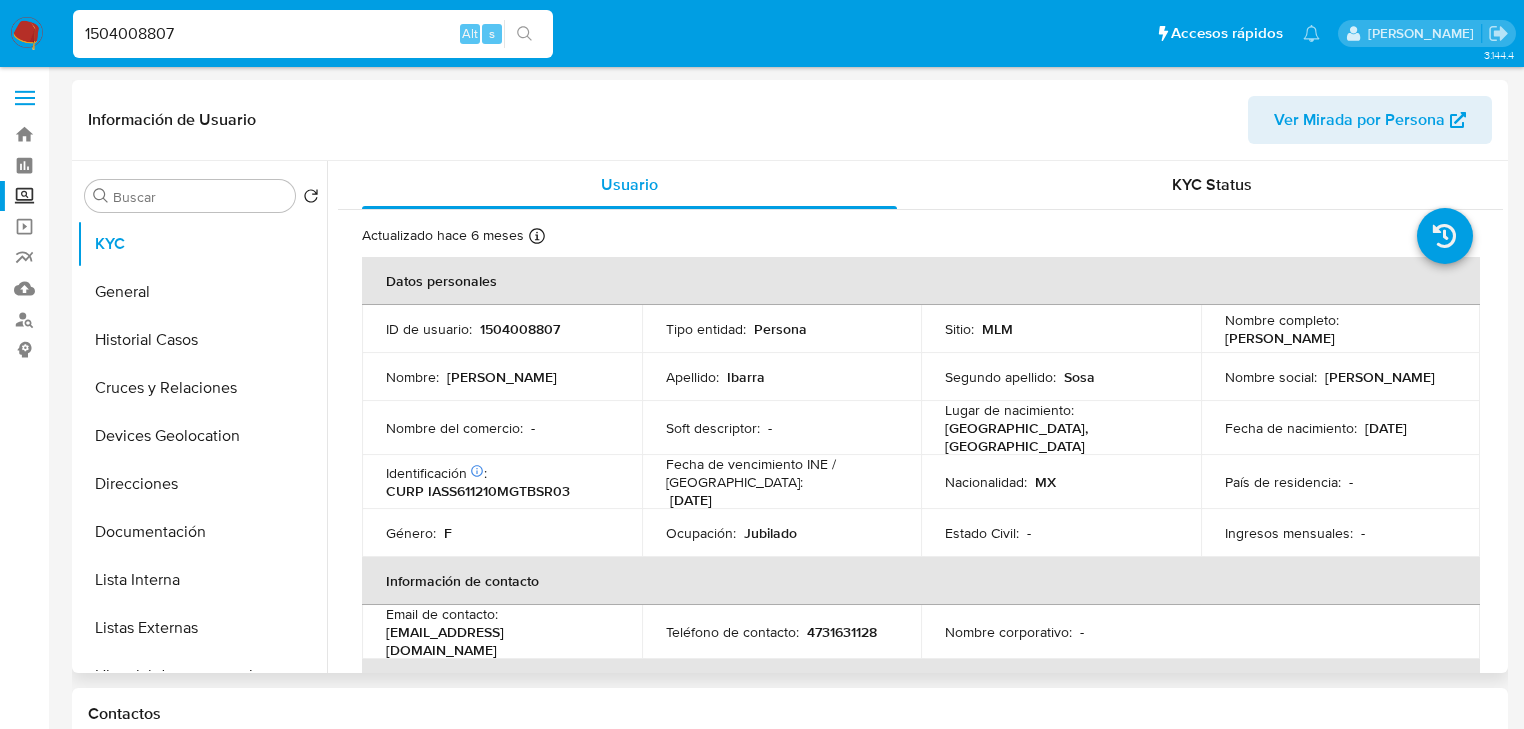 select on "10" 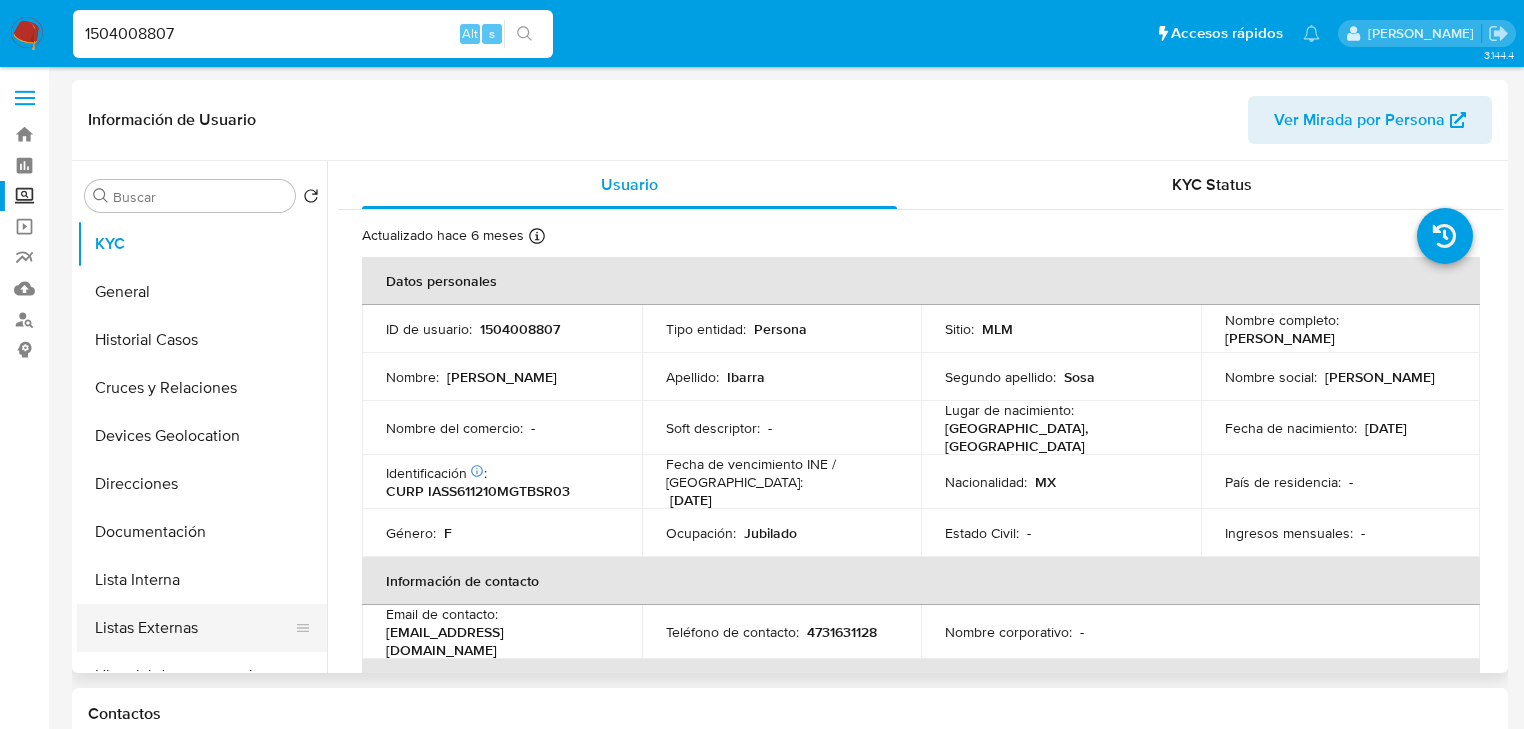 drag, startPoint x: 180, startPoint y: 628, endPoint x: 209, endPoint y: 613, distance: 32.649654 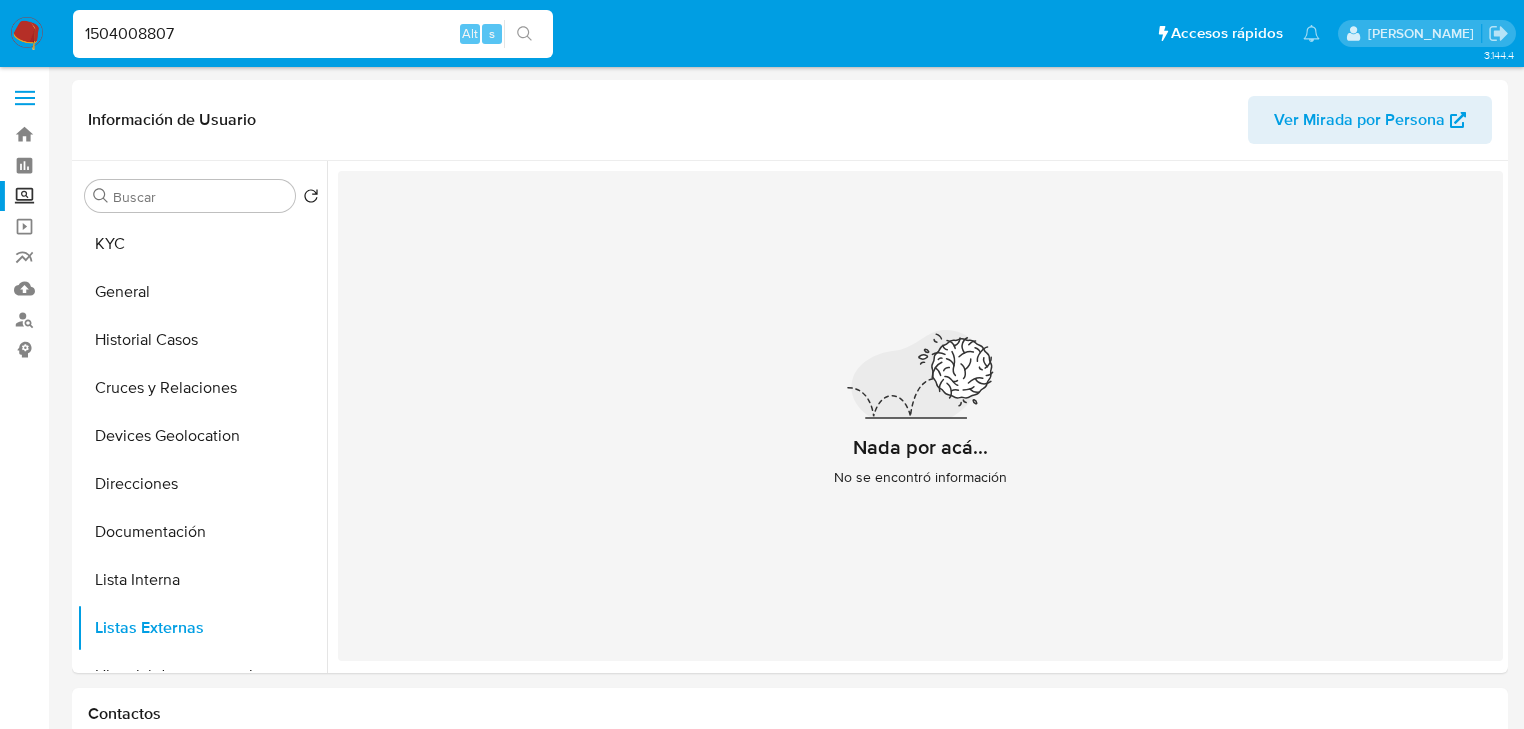 click on "Nada por acá... No se encontró información" at bounding box center (920, 416) 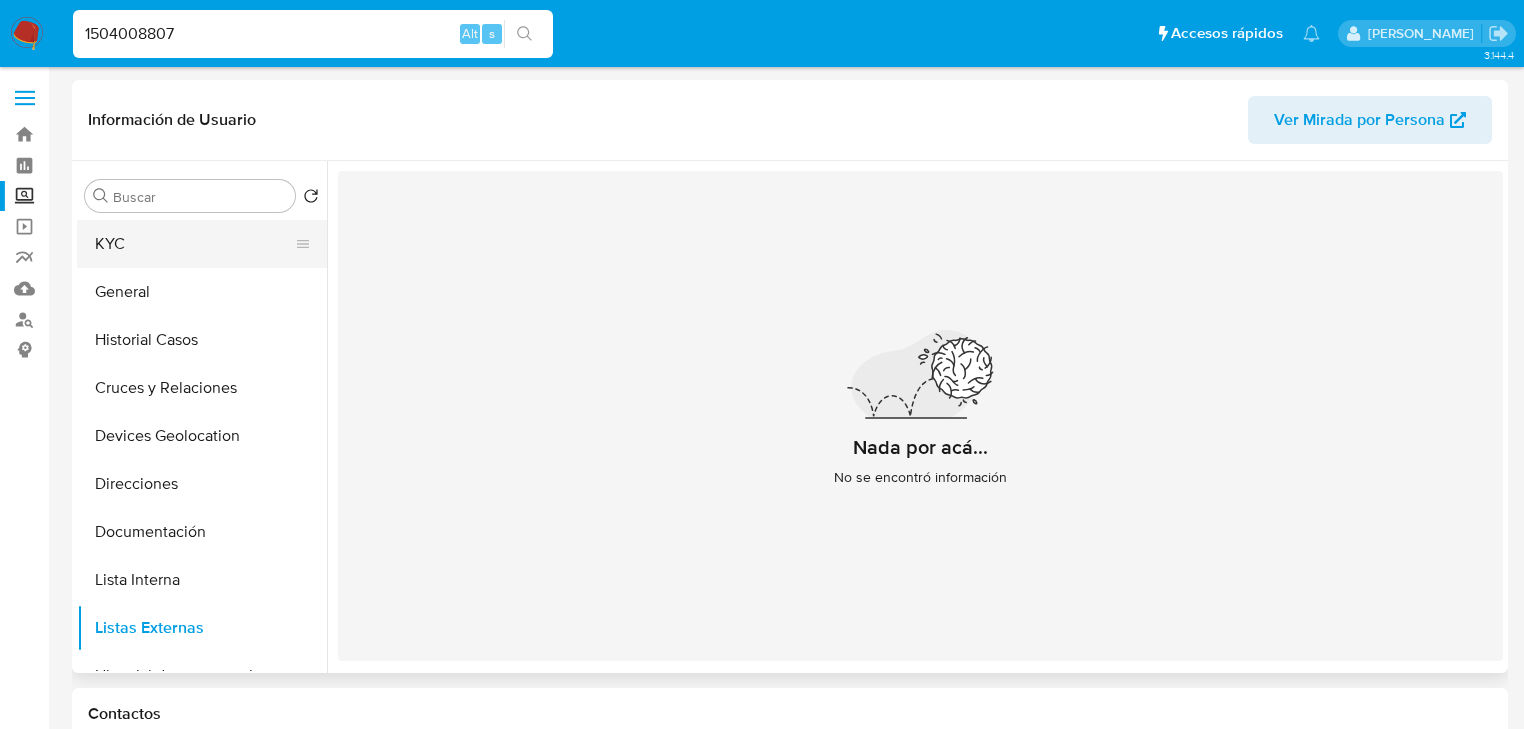 drag, startPoint x: 189, startPoint y: 290, endPoint x: 196, endPoint y: 249, distance: 41.59327 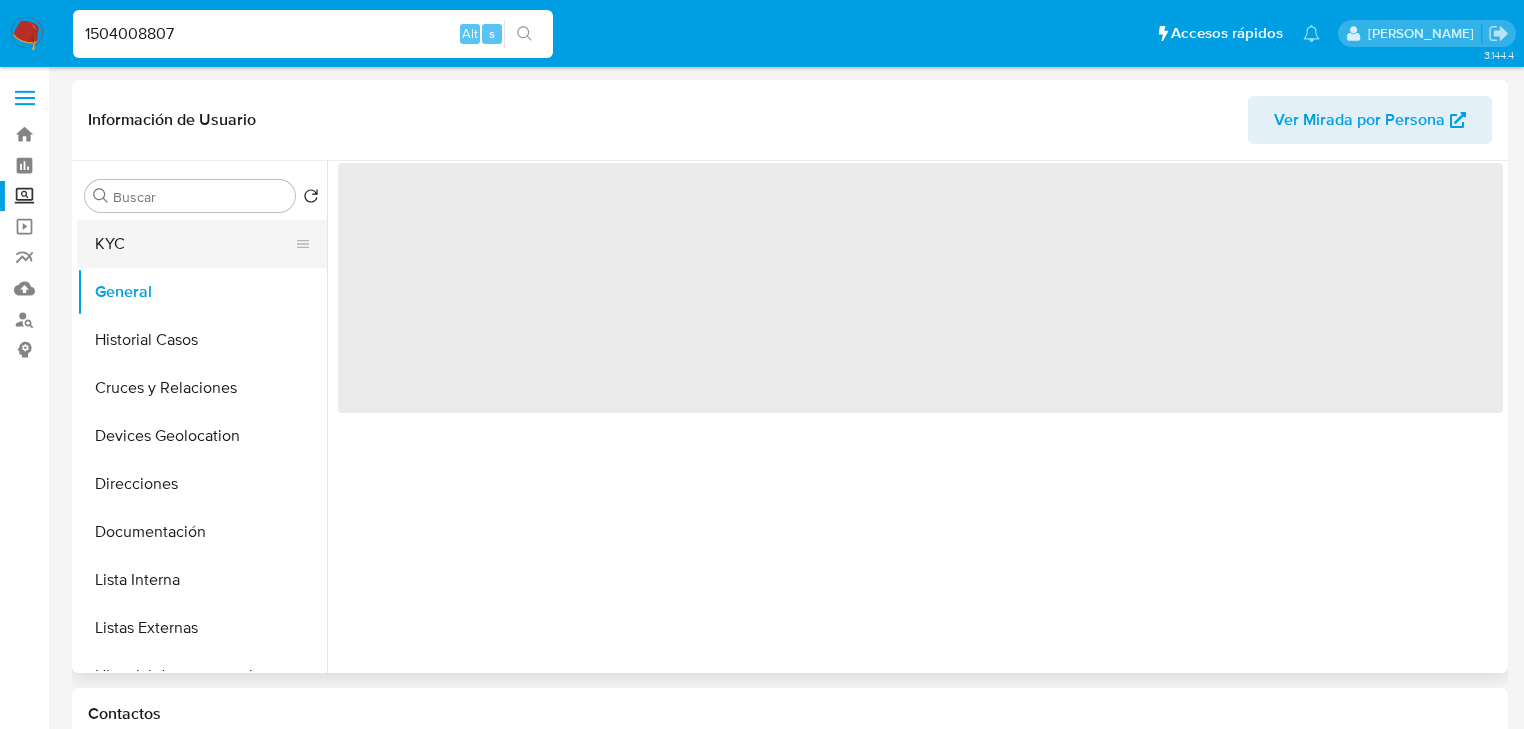 click on "KYC" at bounding box center (194, 244) 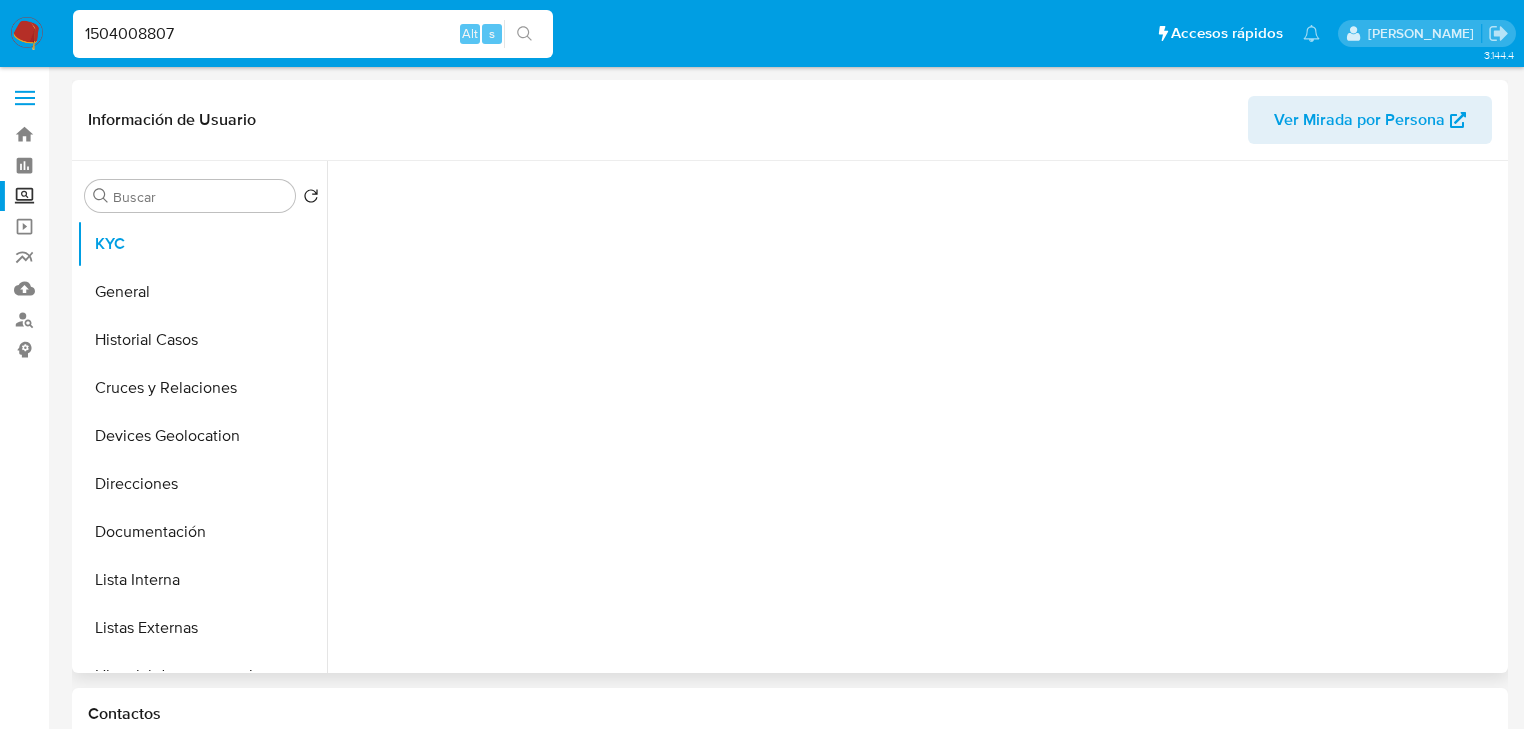 type 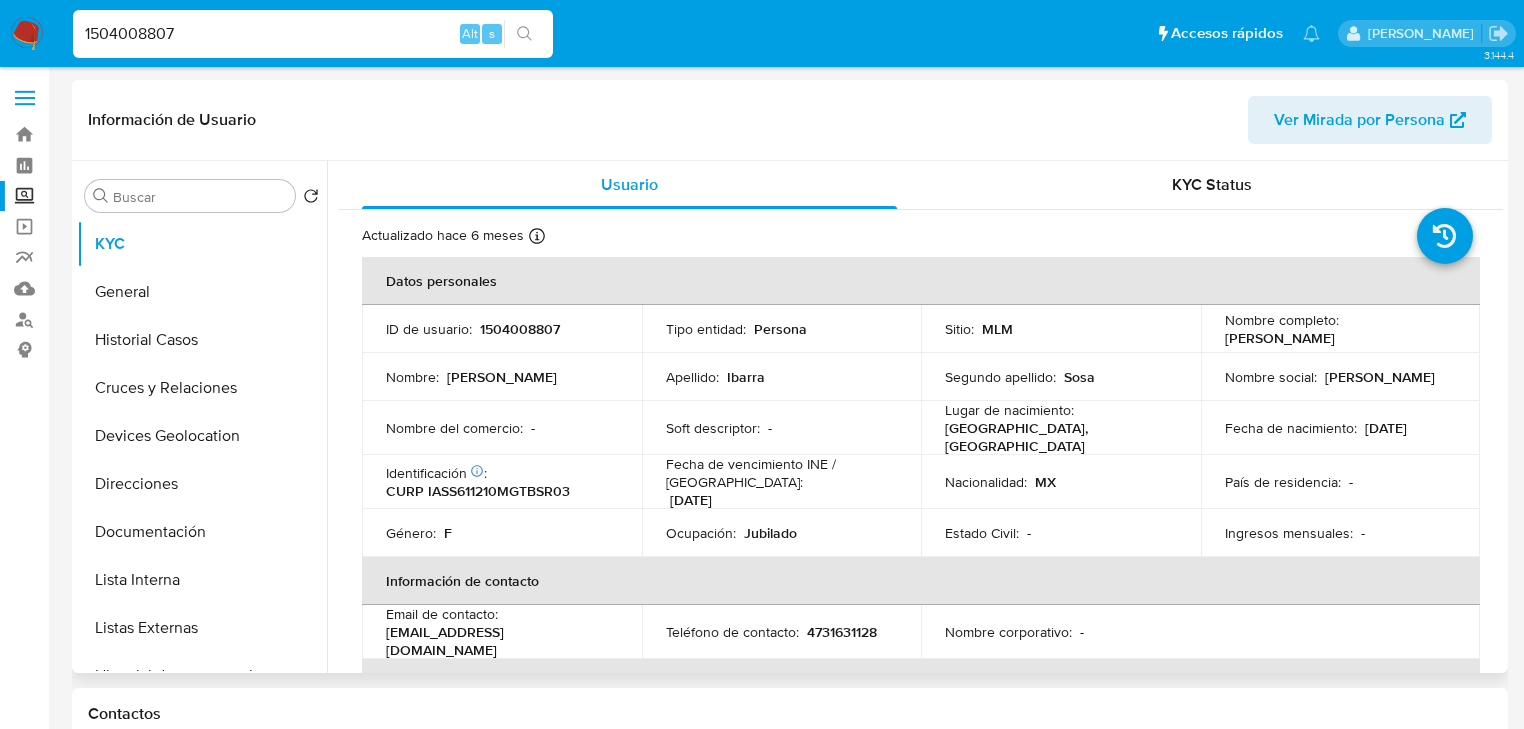 click on "Nombre del comercio :    -" at bounding box center (502, 428) 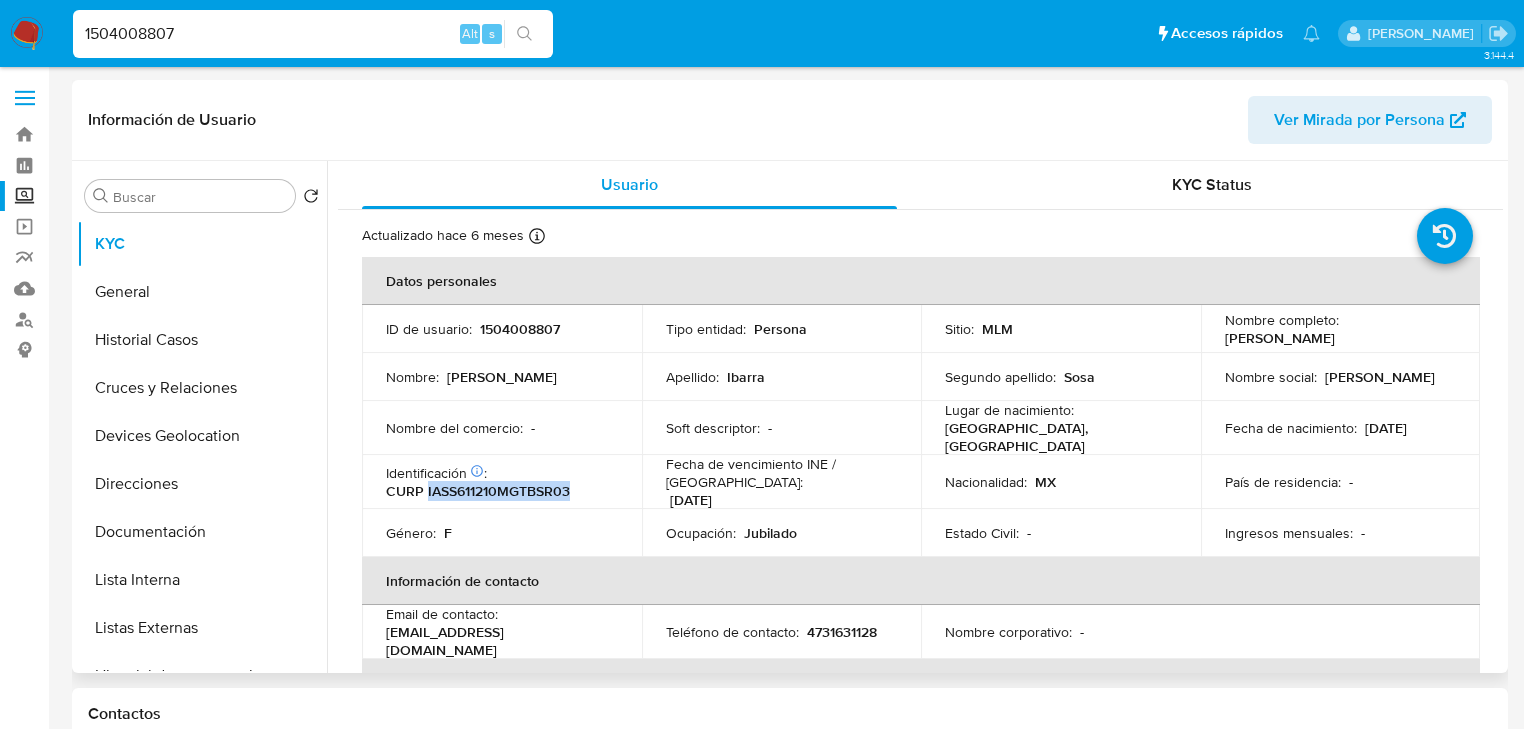click on "CURP IASS611210MGTBSR03" at bounding box center [478, 491] 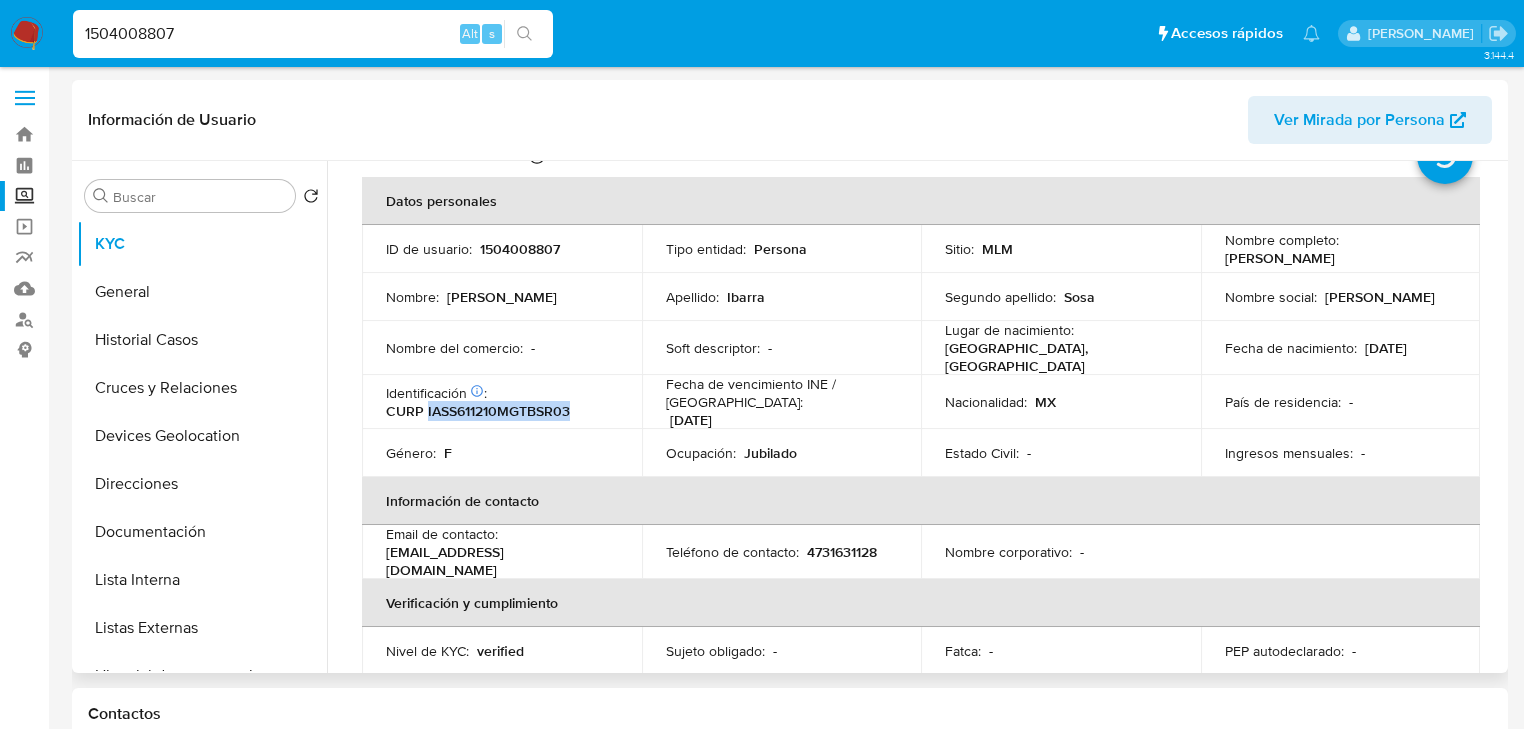 scroll, scrollTop: 80, scrollLeft: 0, axis: vertical 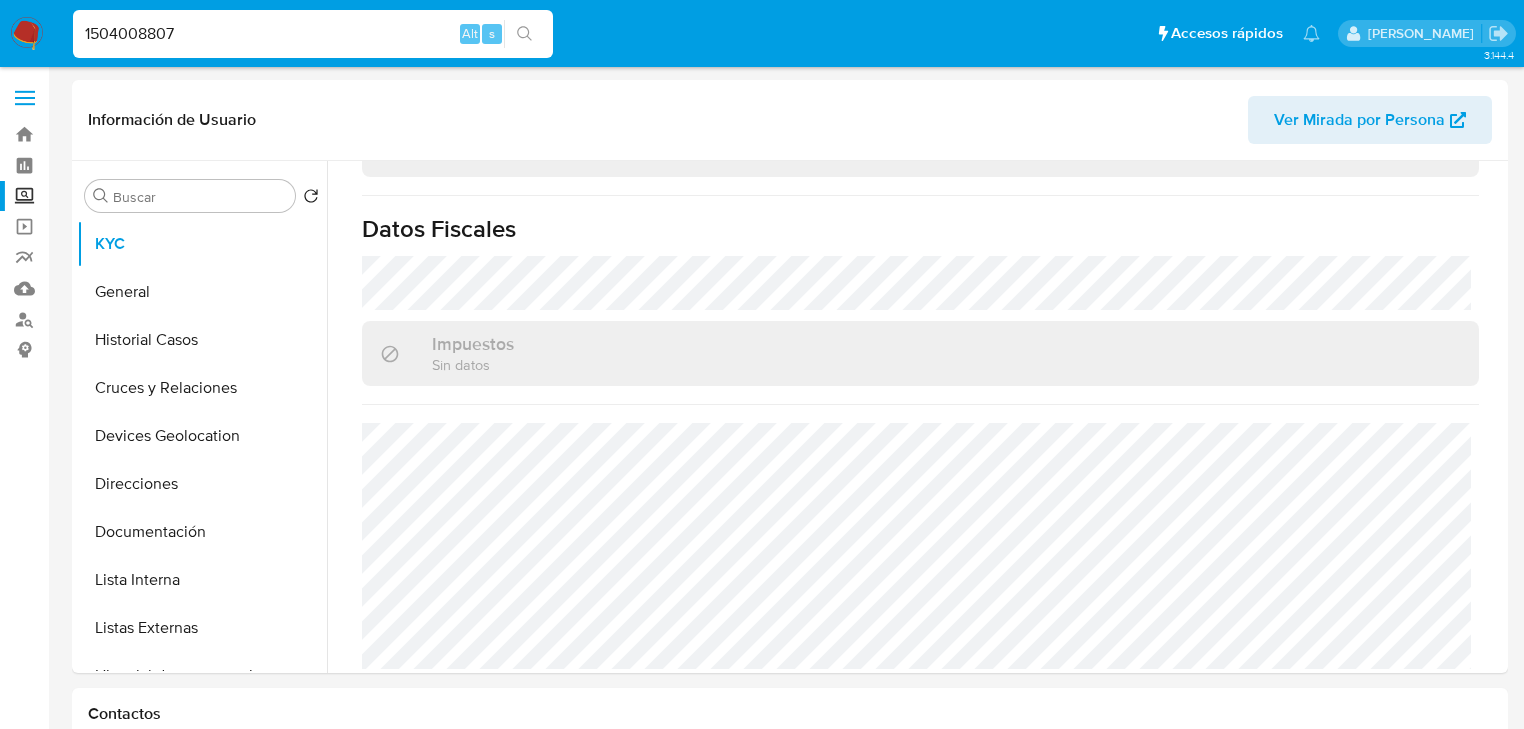 click on "Screening" at bounding box center (119, 196) 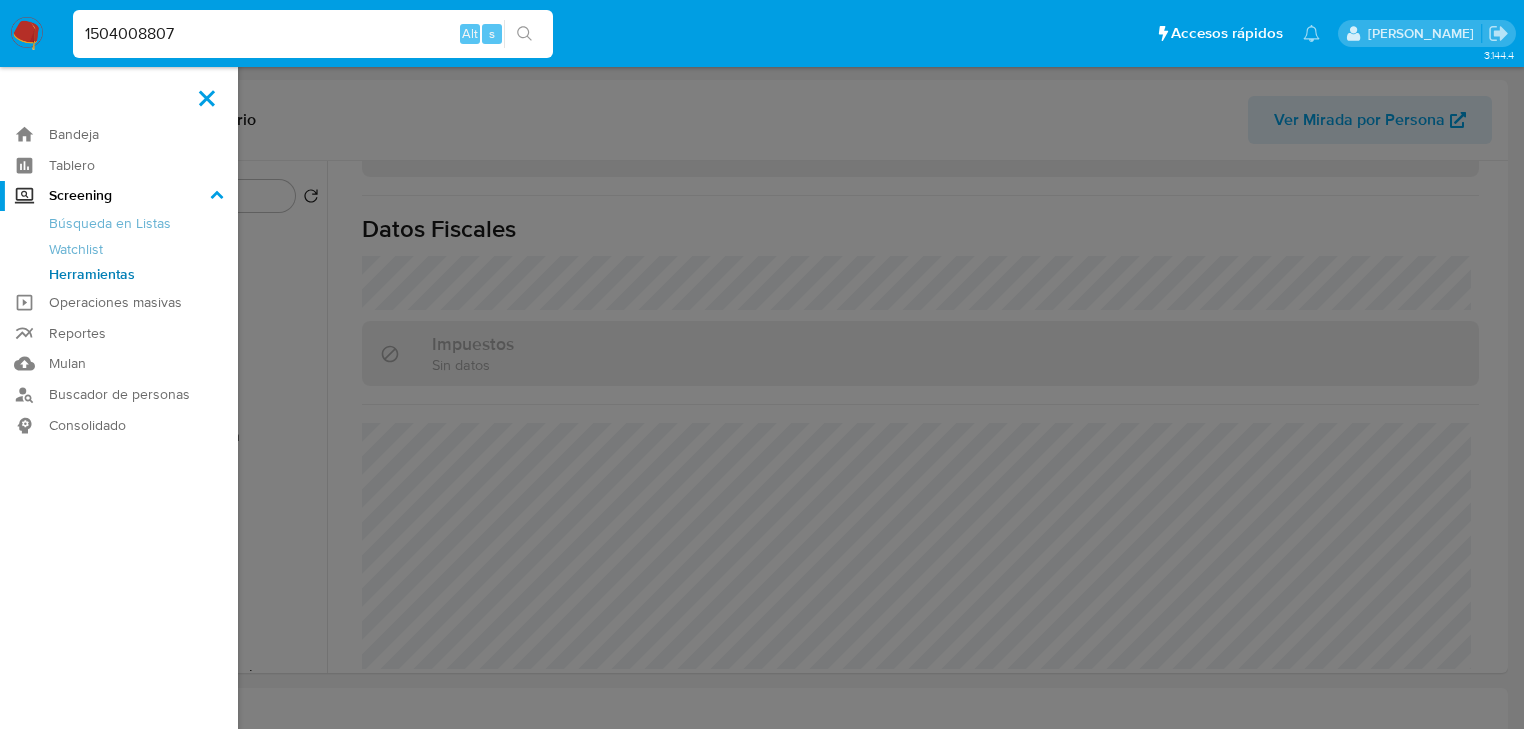click on "Screening" at bounding box center [0, 0] 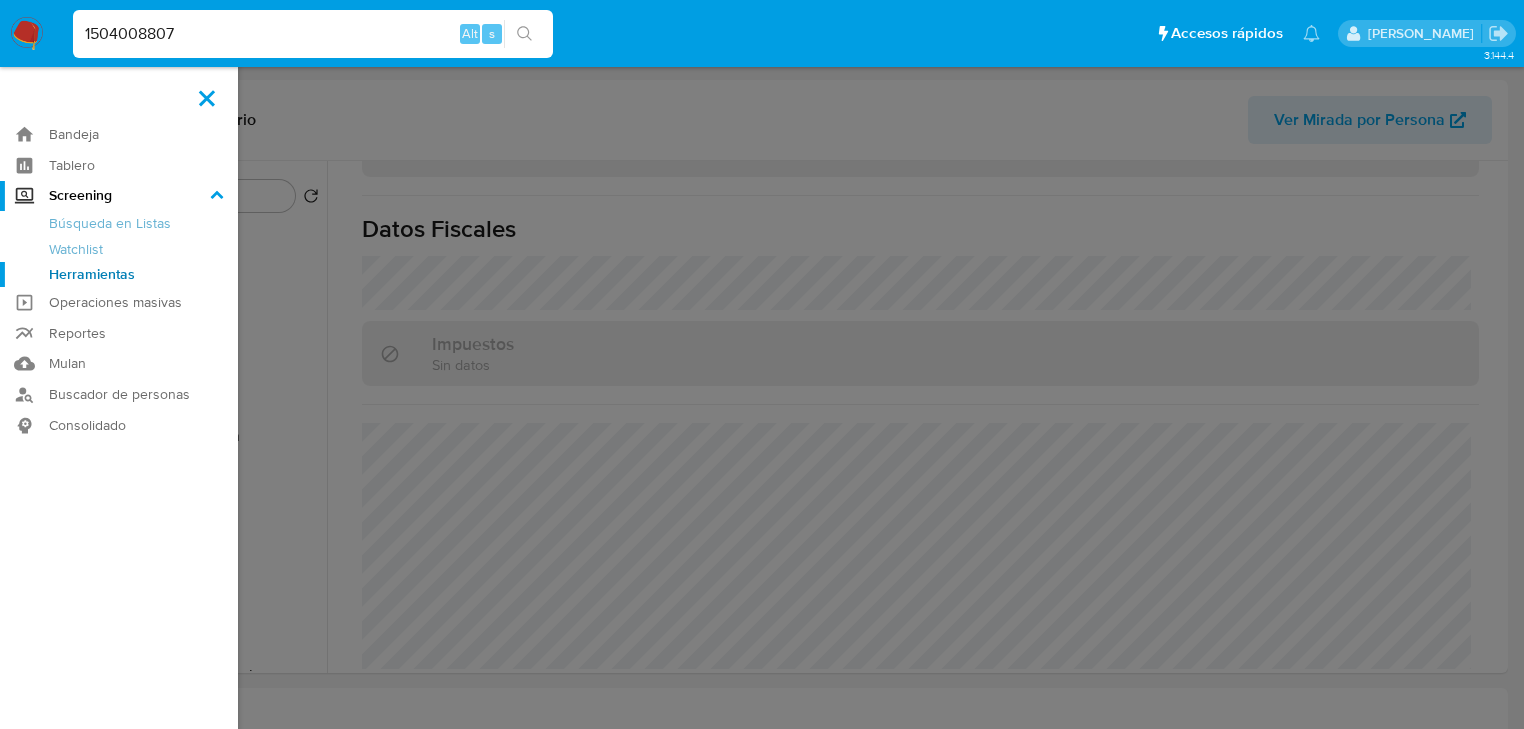 click on "Herramientas" at bounding box center [119, 274] 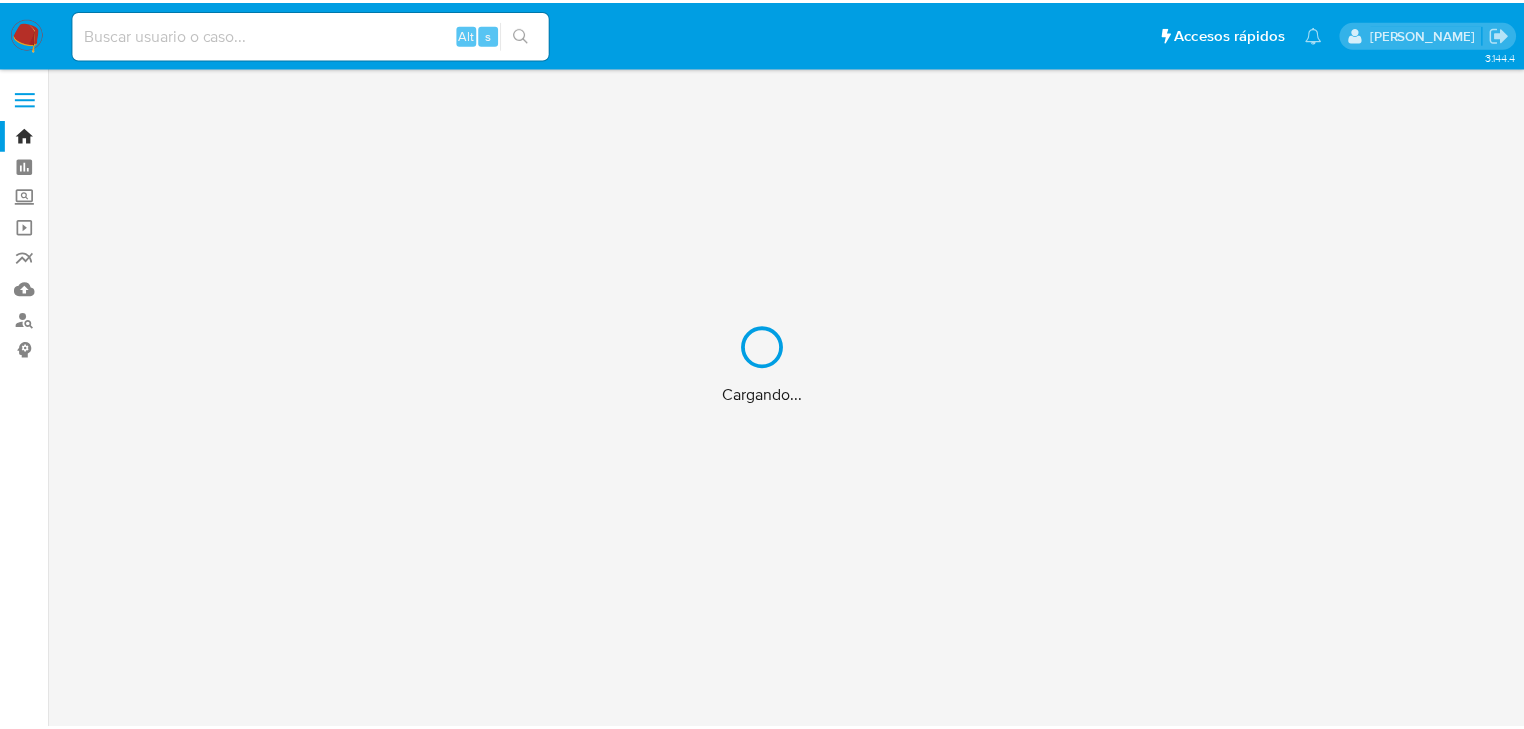 scroll, scrollTop: 0, scrollLeft: 0, axis: both 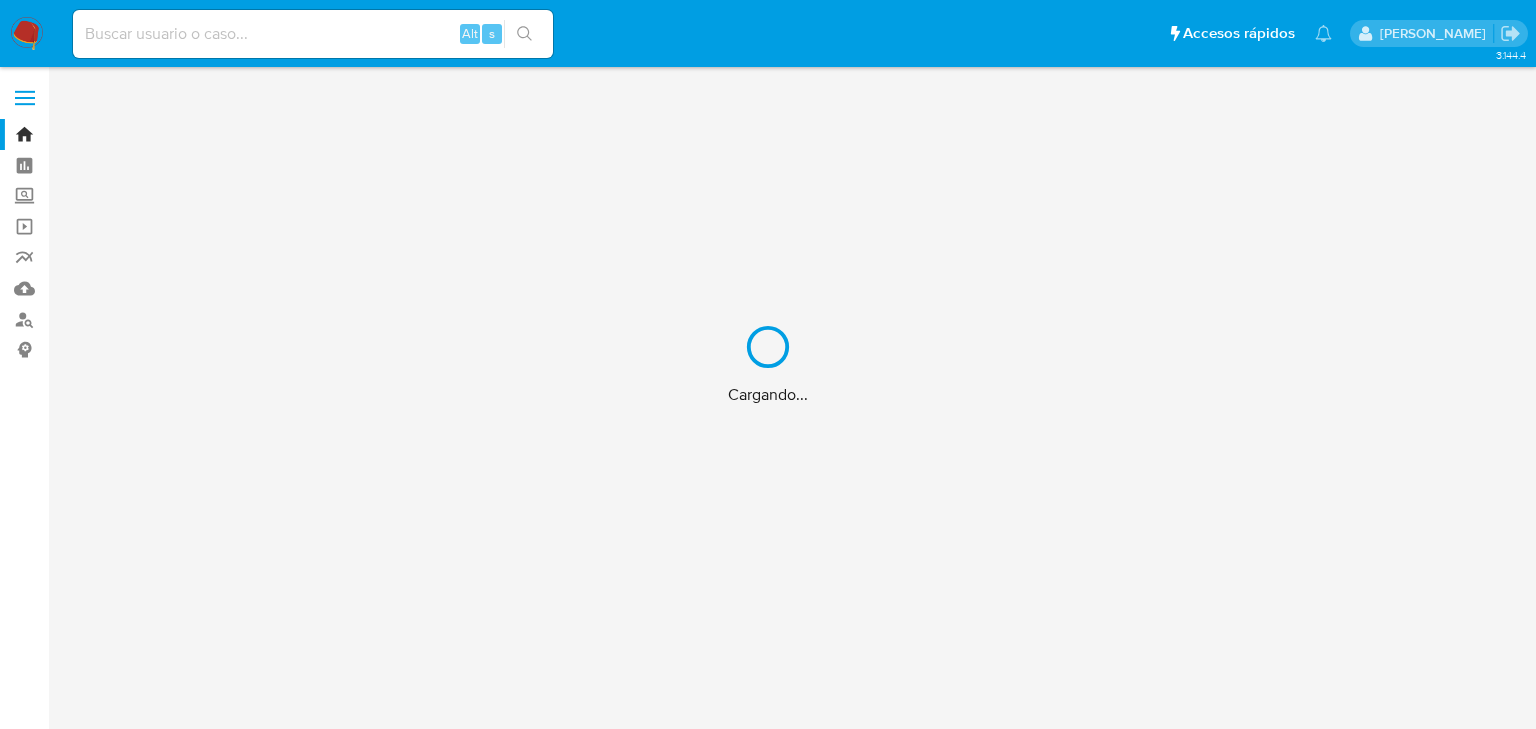 drag, startPoint x: 0, startPoint y: 0, endPoint x: 159, endPoint y: 28, distance: 161.44658 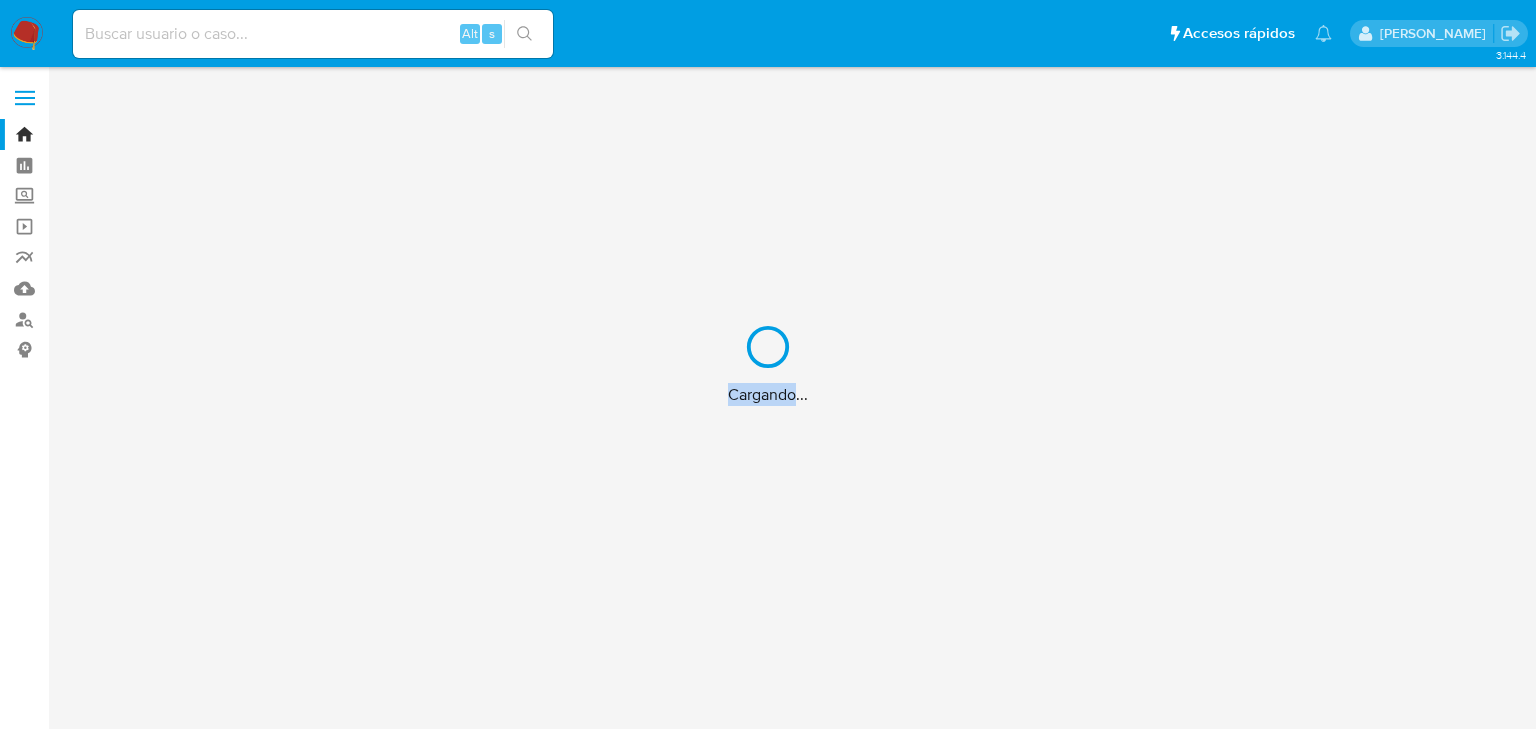 click on "Cargando..." at bounding box center [768, 364] 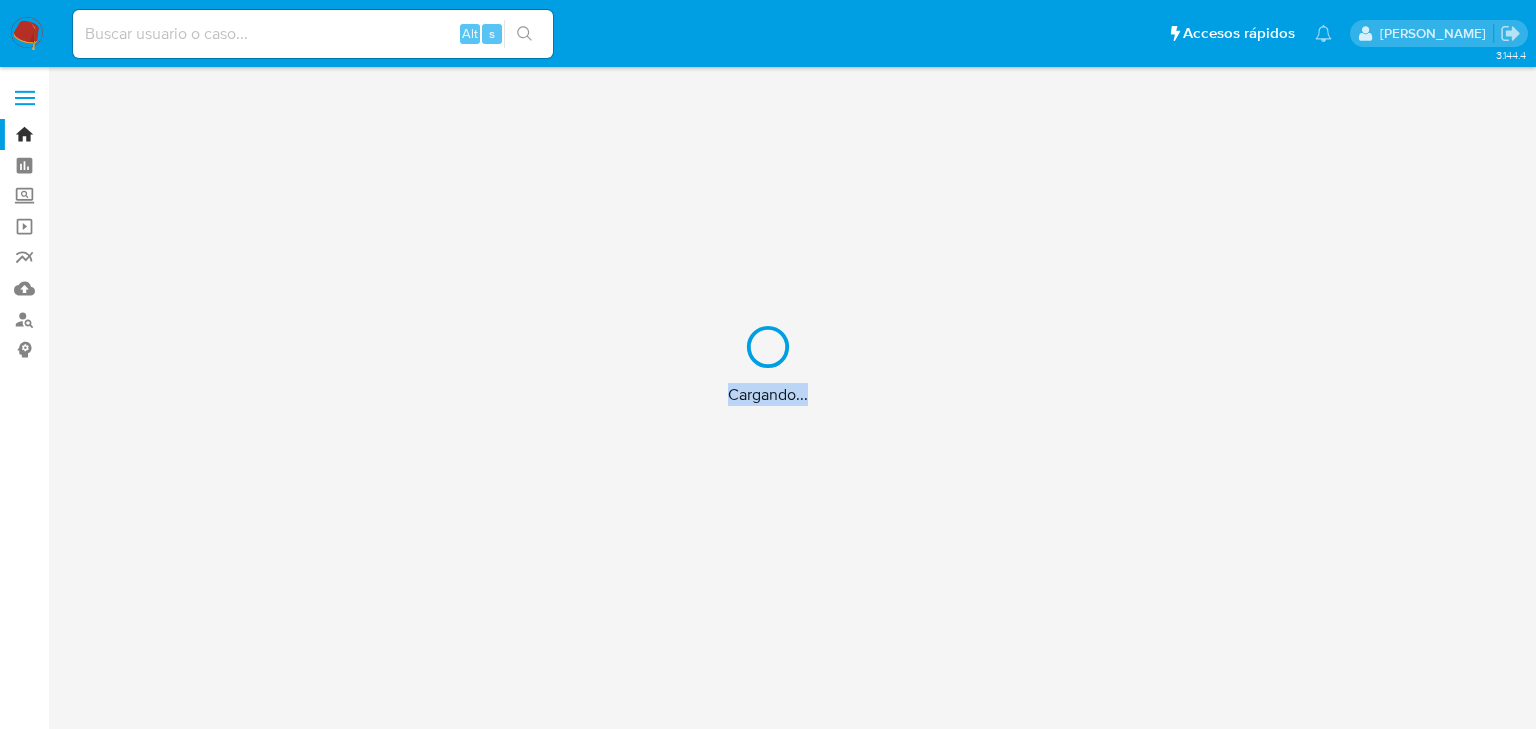 click on "Cargando..." at bounding box center [768, 364] 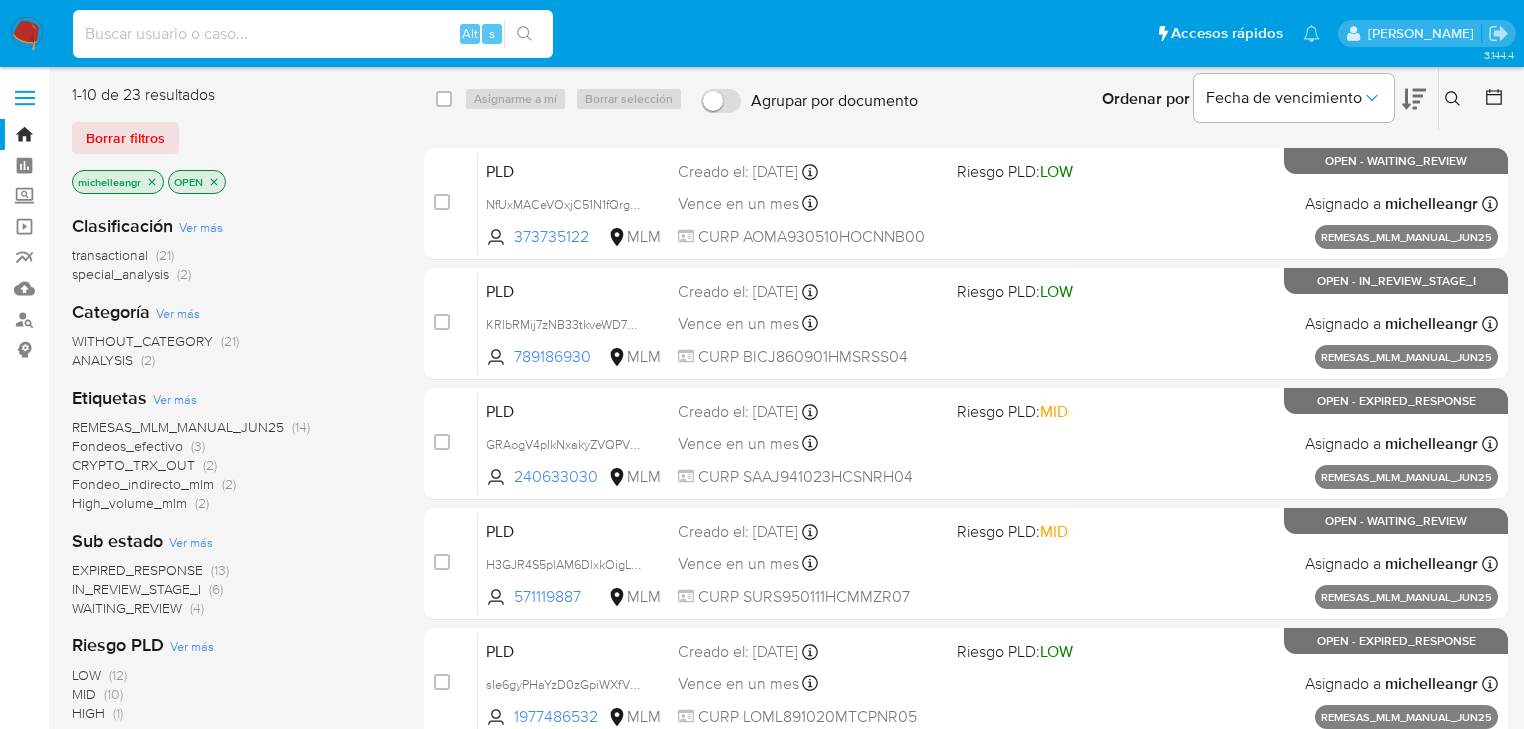 paste on "36615082" 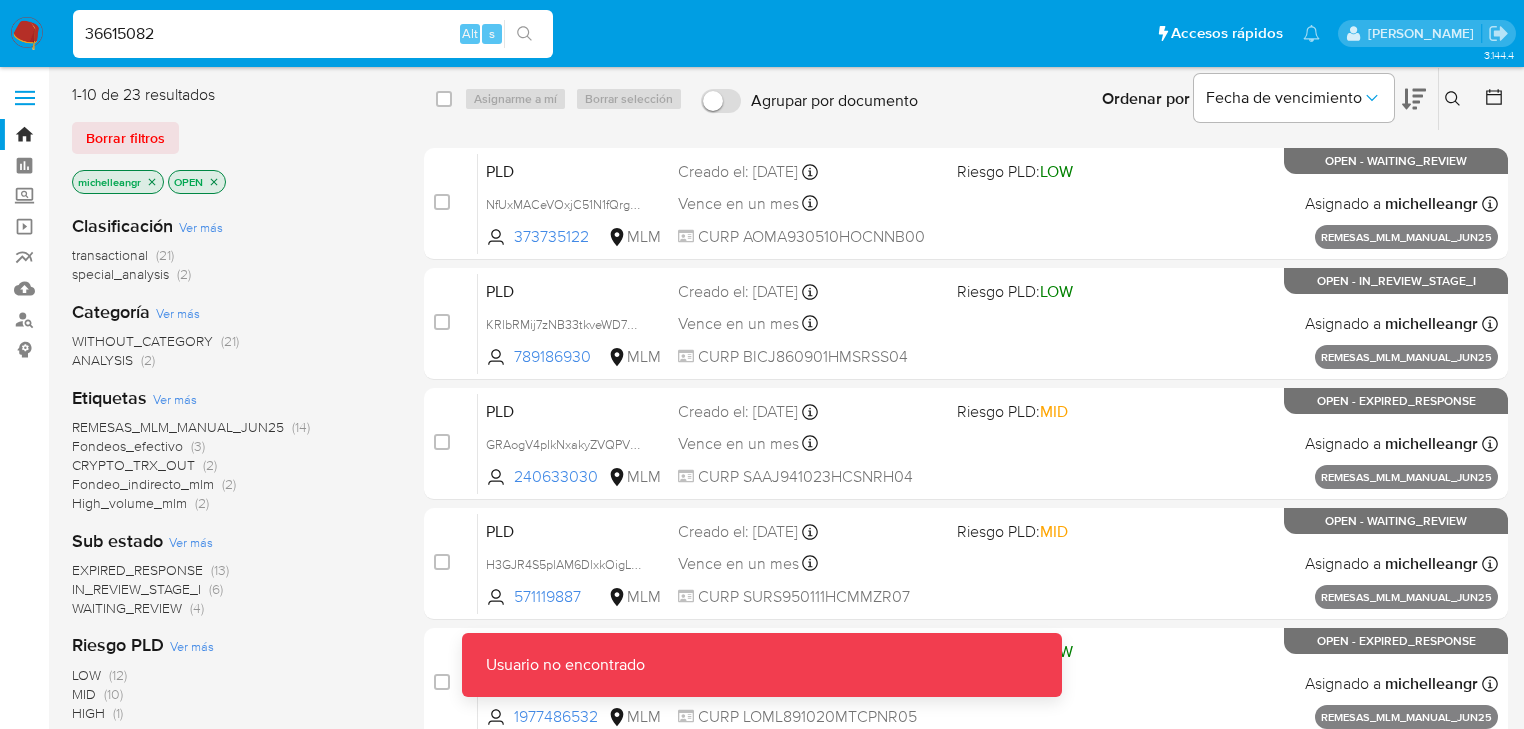 click on "36615082" at bounding box center (313, 34) 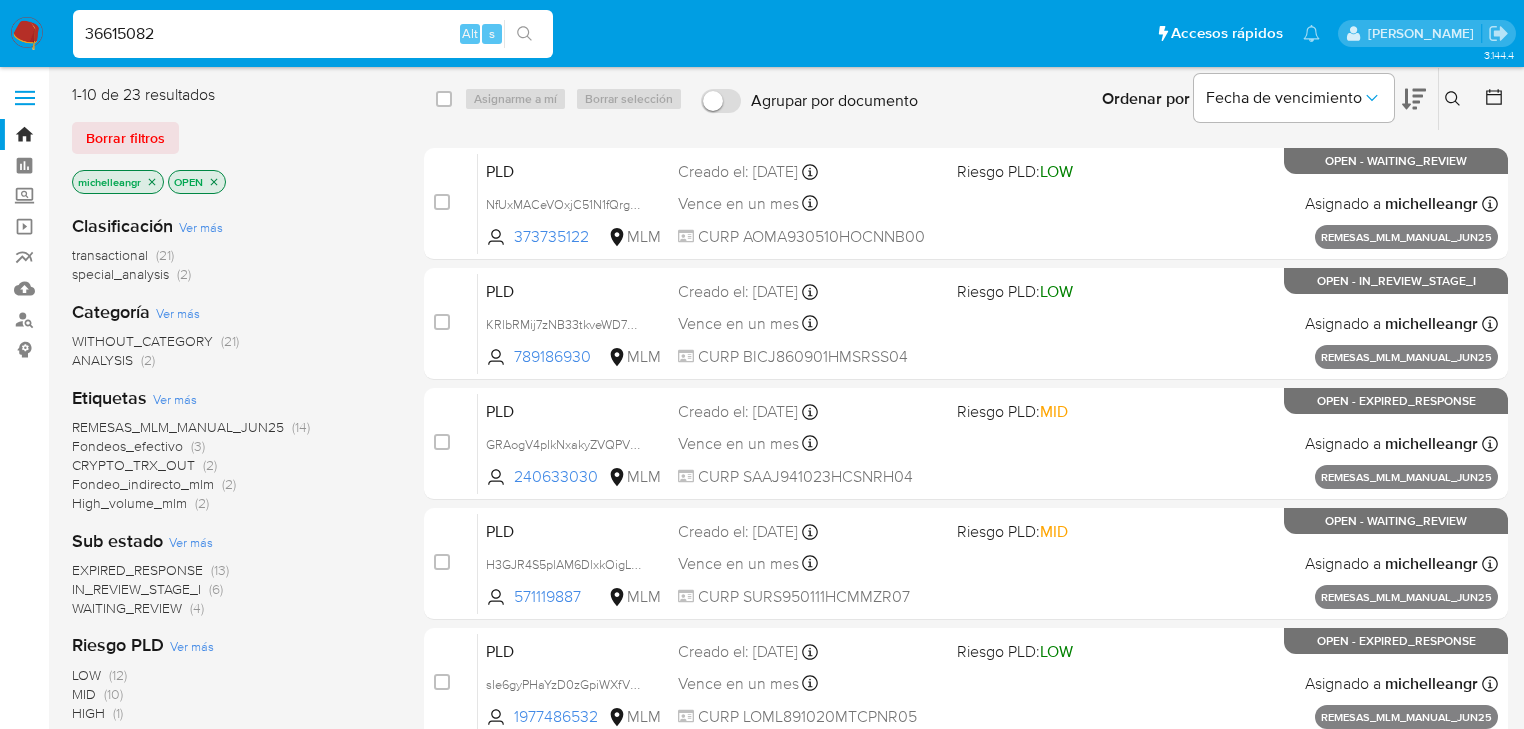 type on "36615082" 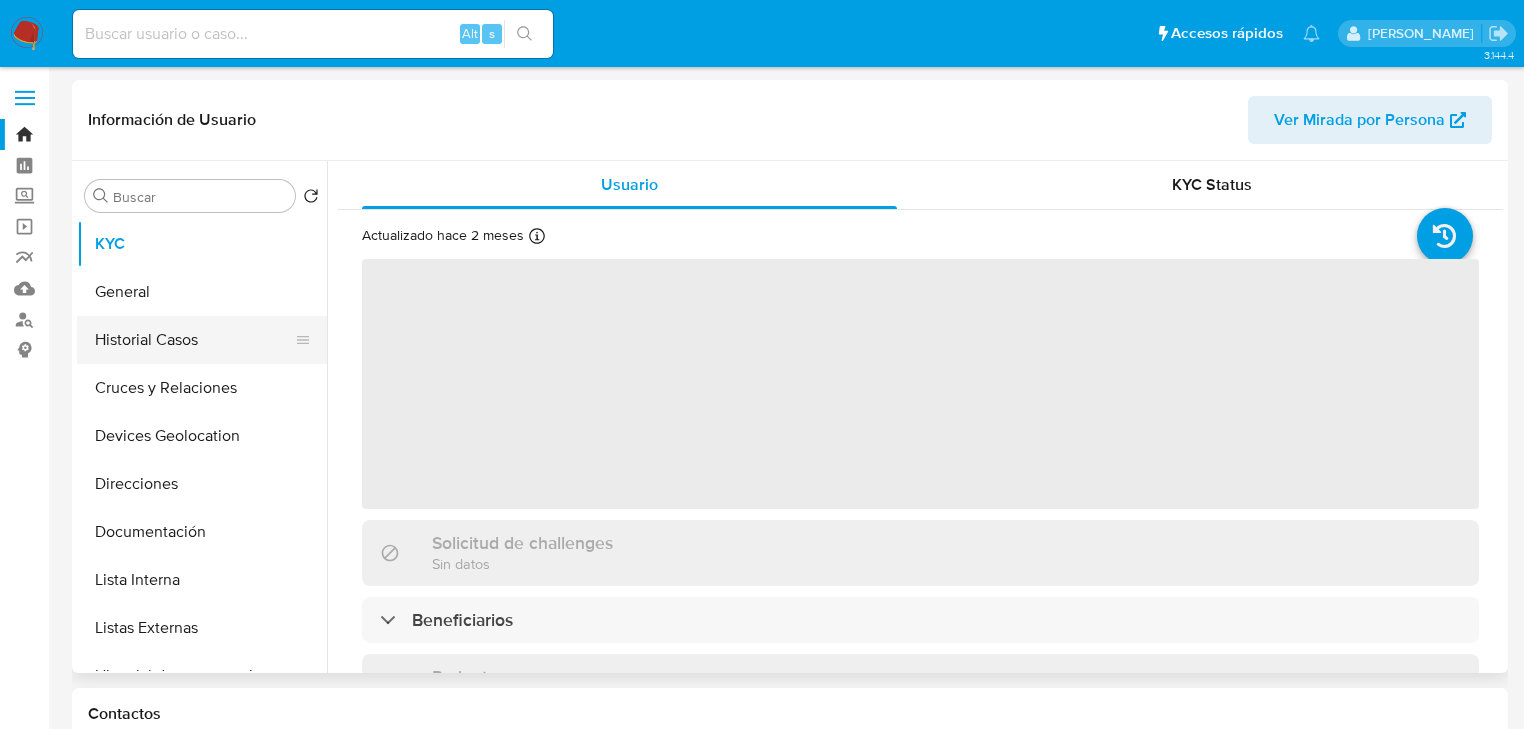 click on "Historial Casos" at bounding box center (194, 340) 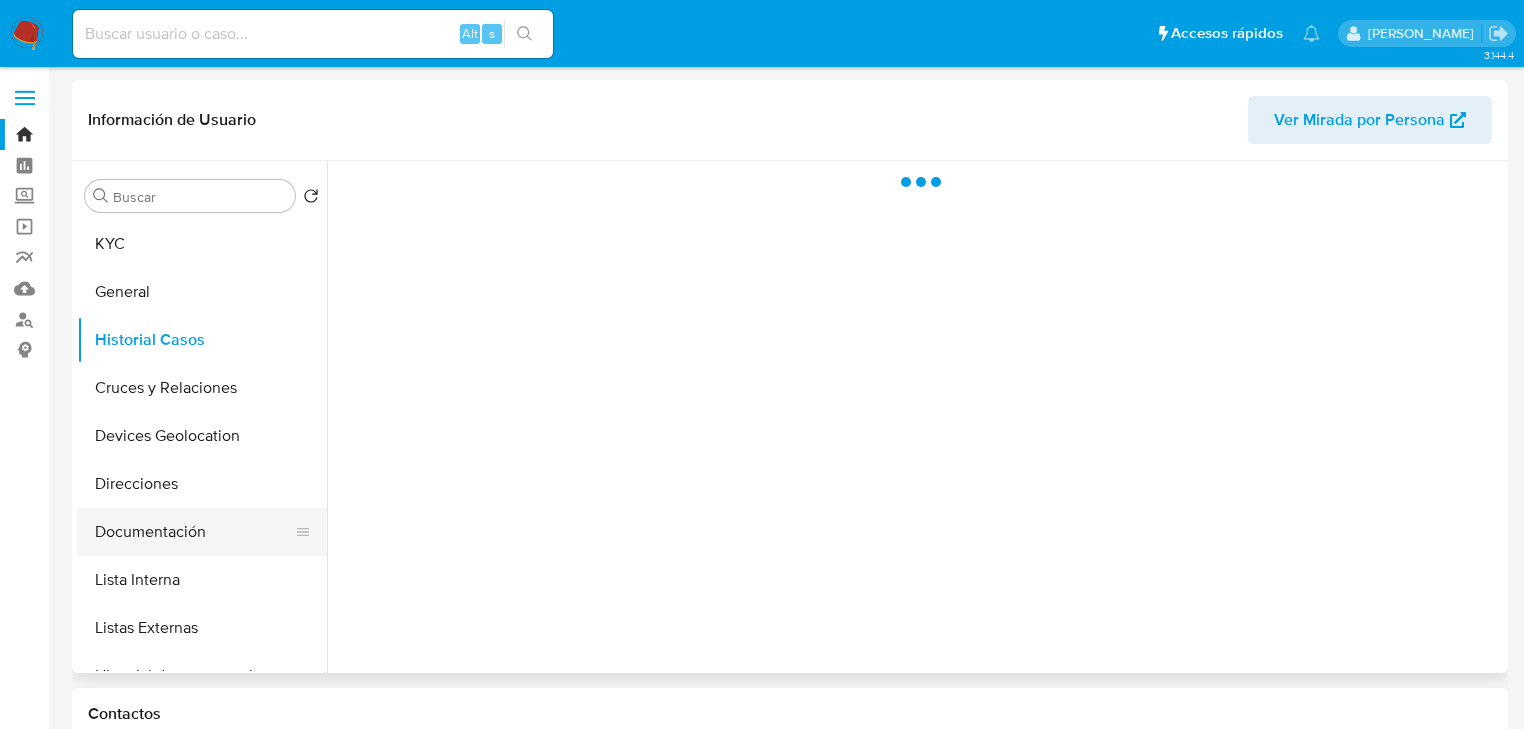 select on "10" 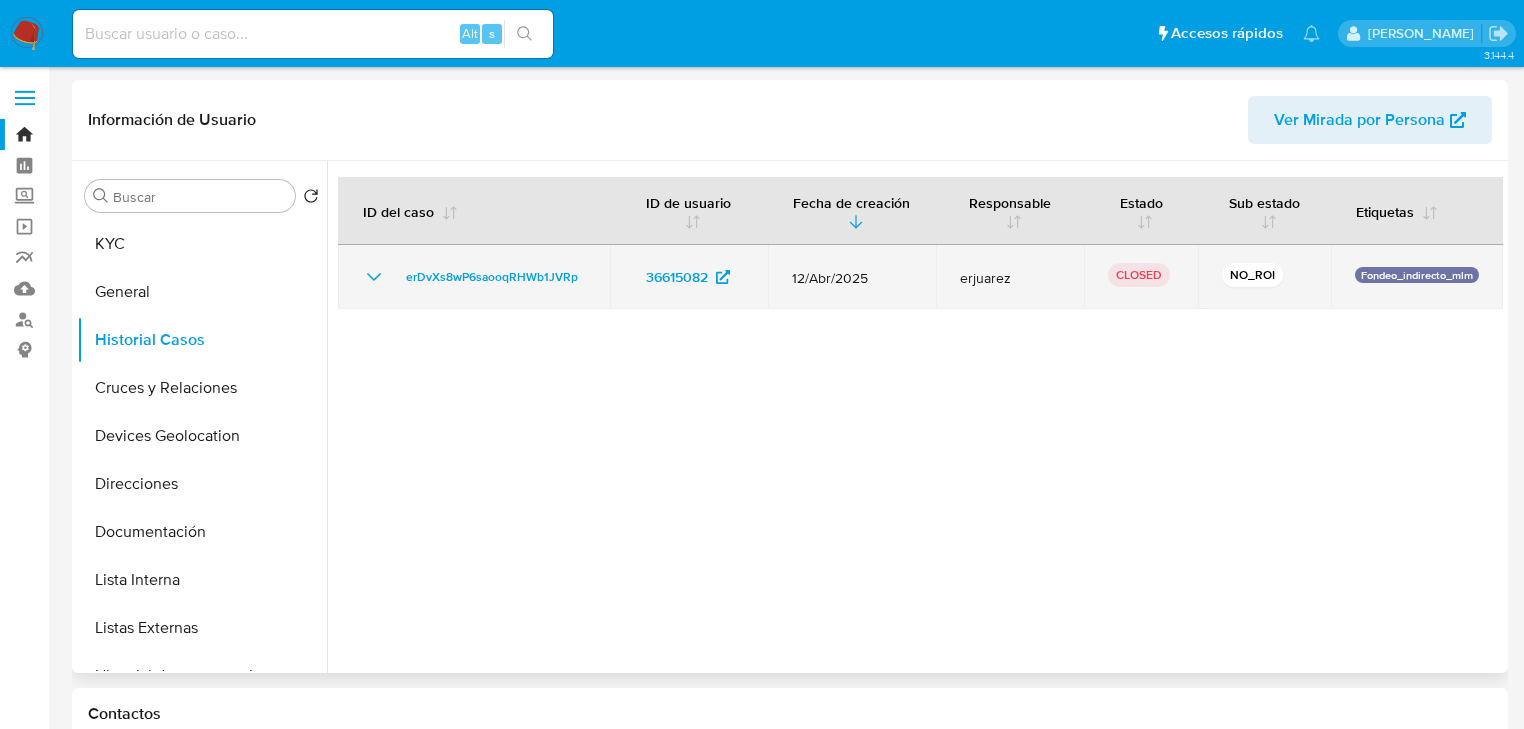 drag, startPoint x: 879, startPoint y: 267, endPoint x: 621, endPoint y: 289, distance: 258.93628 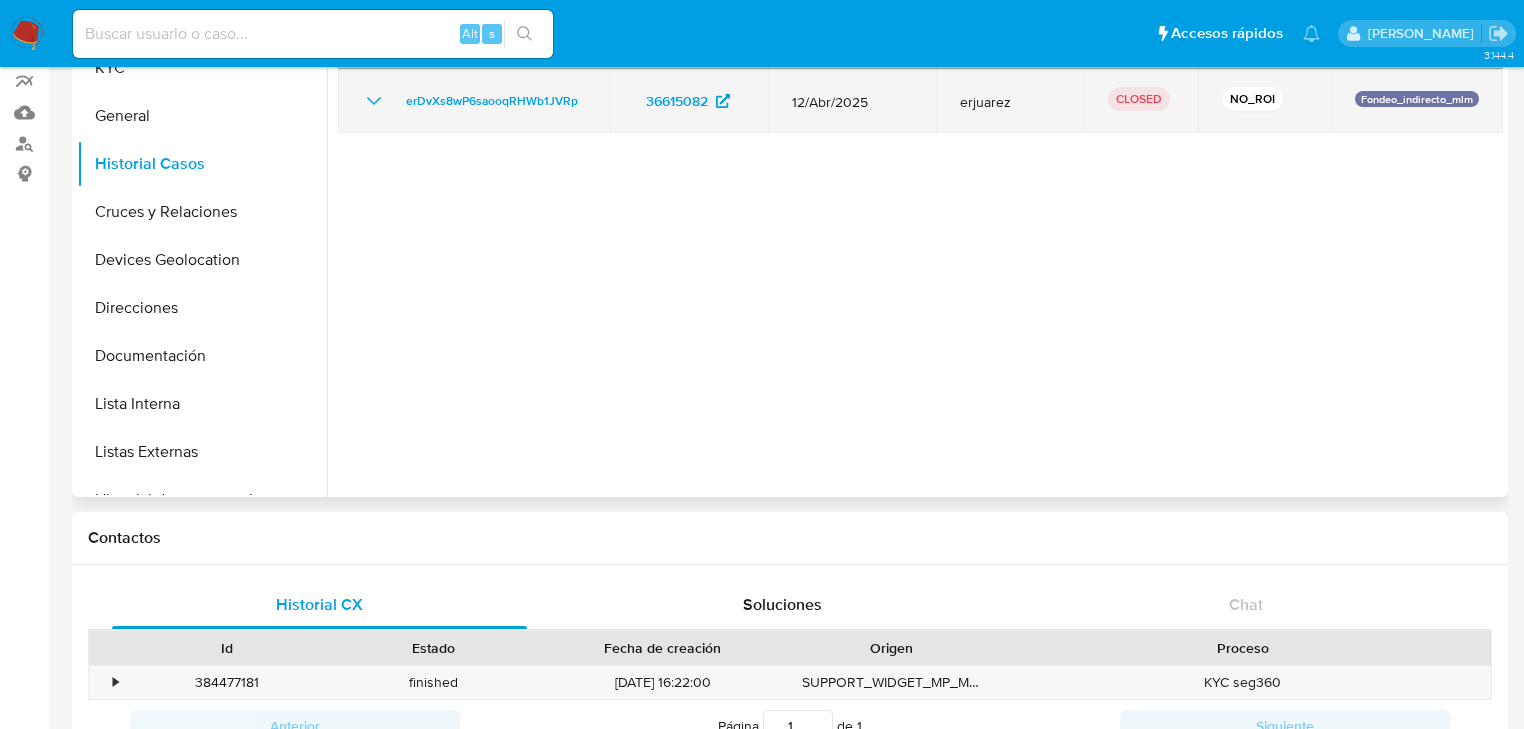 scroll, scrollTop: 0, scrollLeft: 0, axis: both 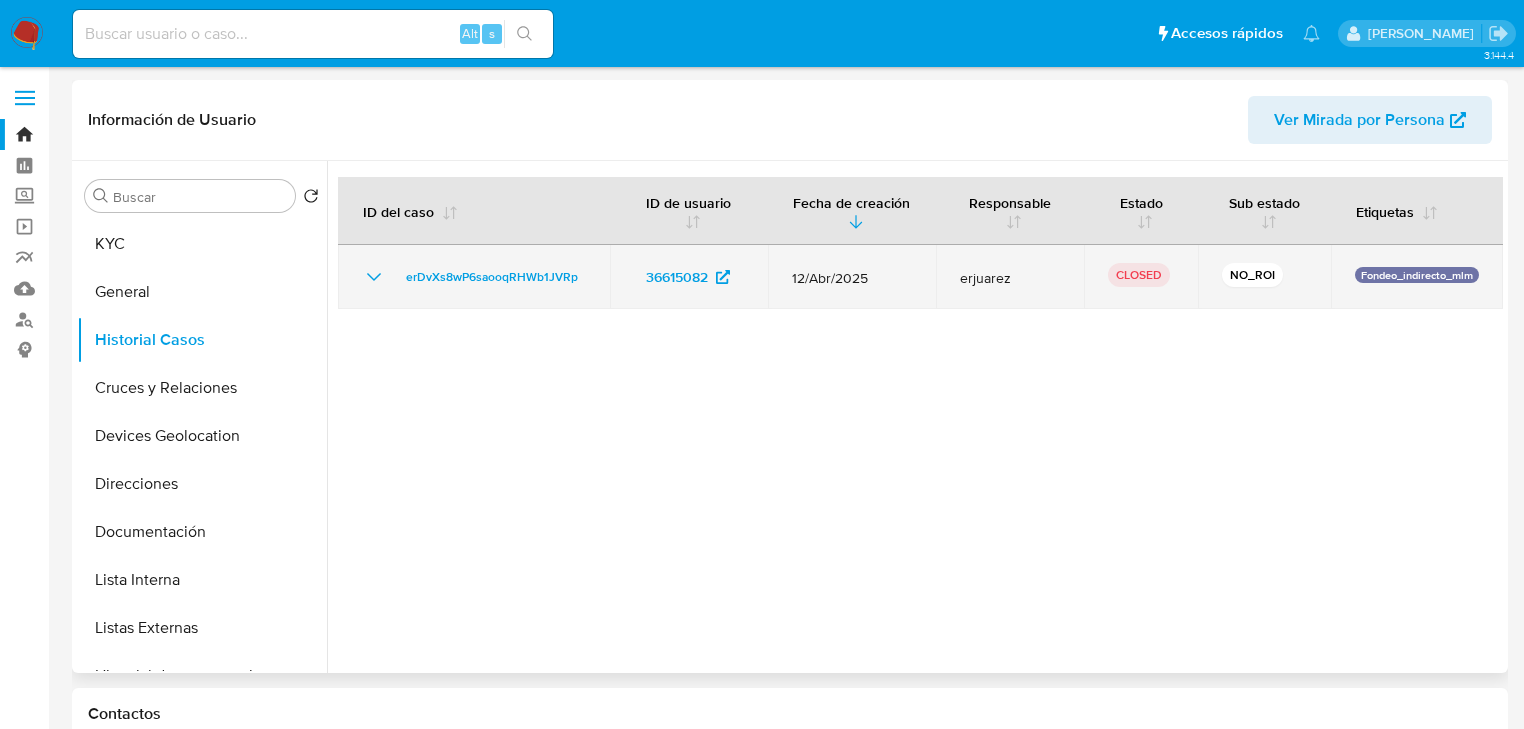 click 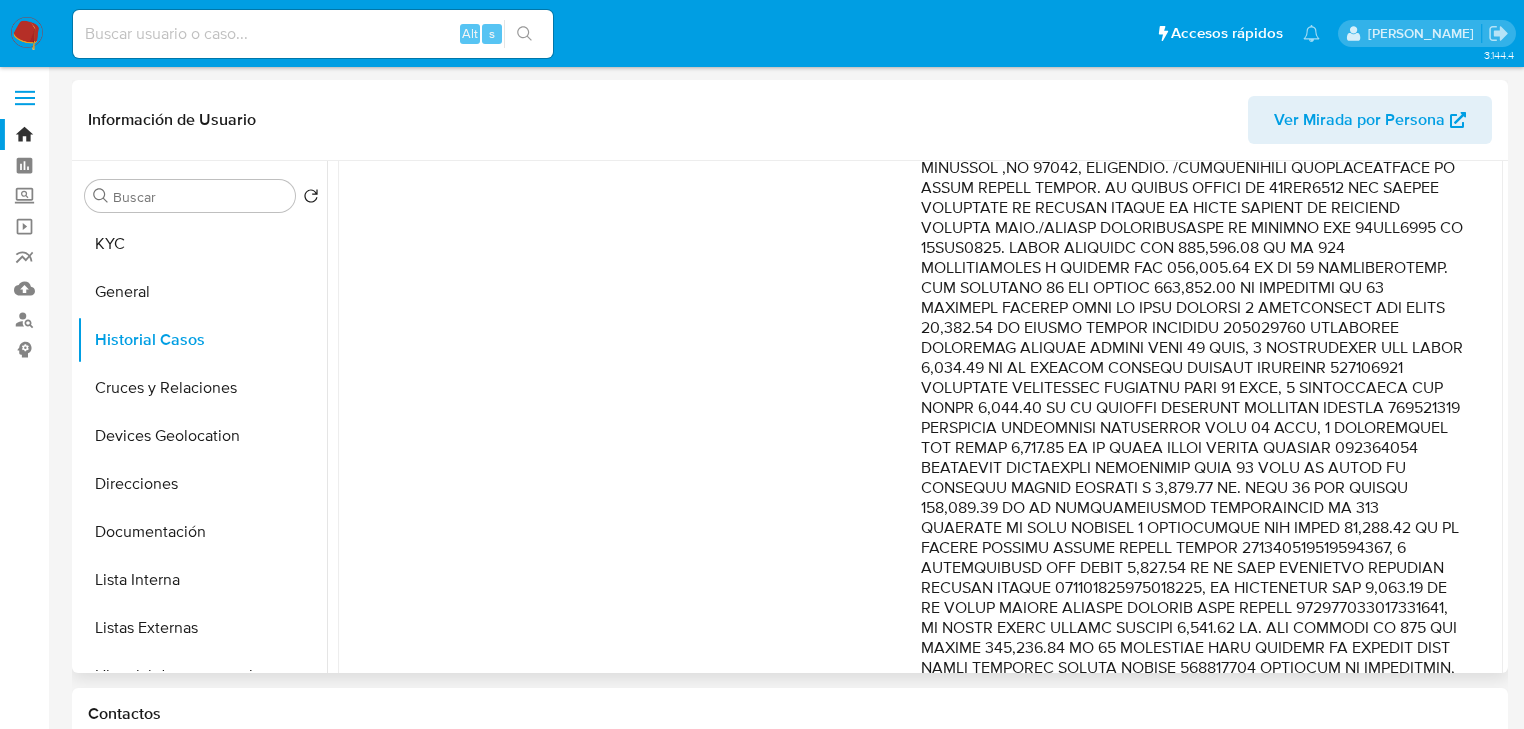 scroll, scrollTop: 480, scrollLeft: 0, axis: vertical 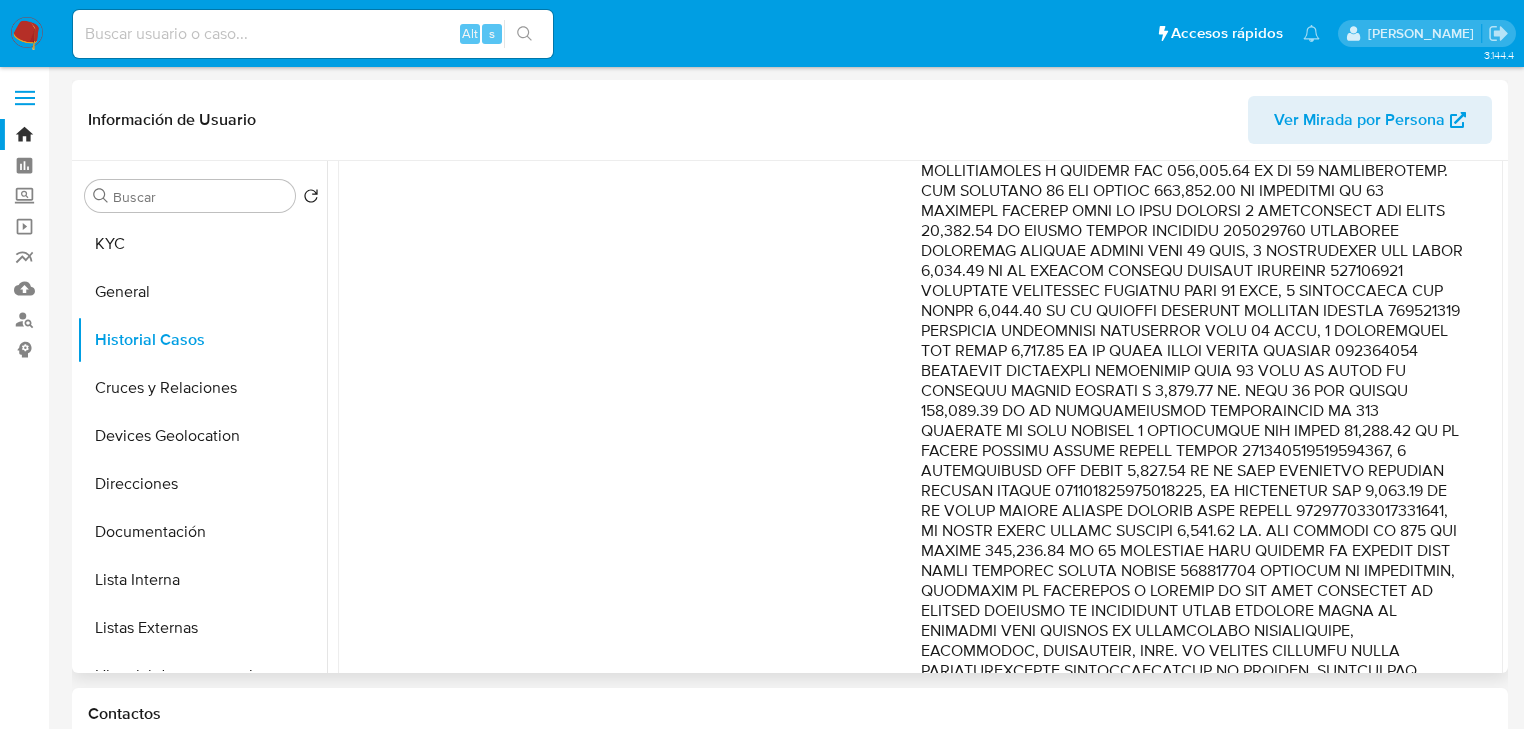 drag, startPoint x: 1339, startPoint y: 398, endPoint x: 1371, endPoint y: 516, distance: 122.26202 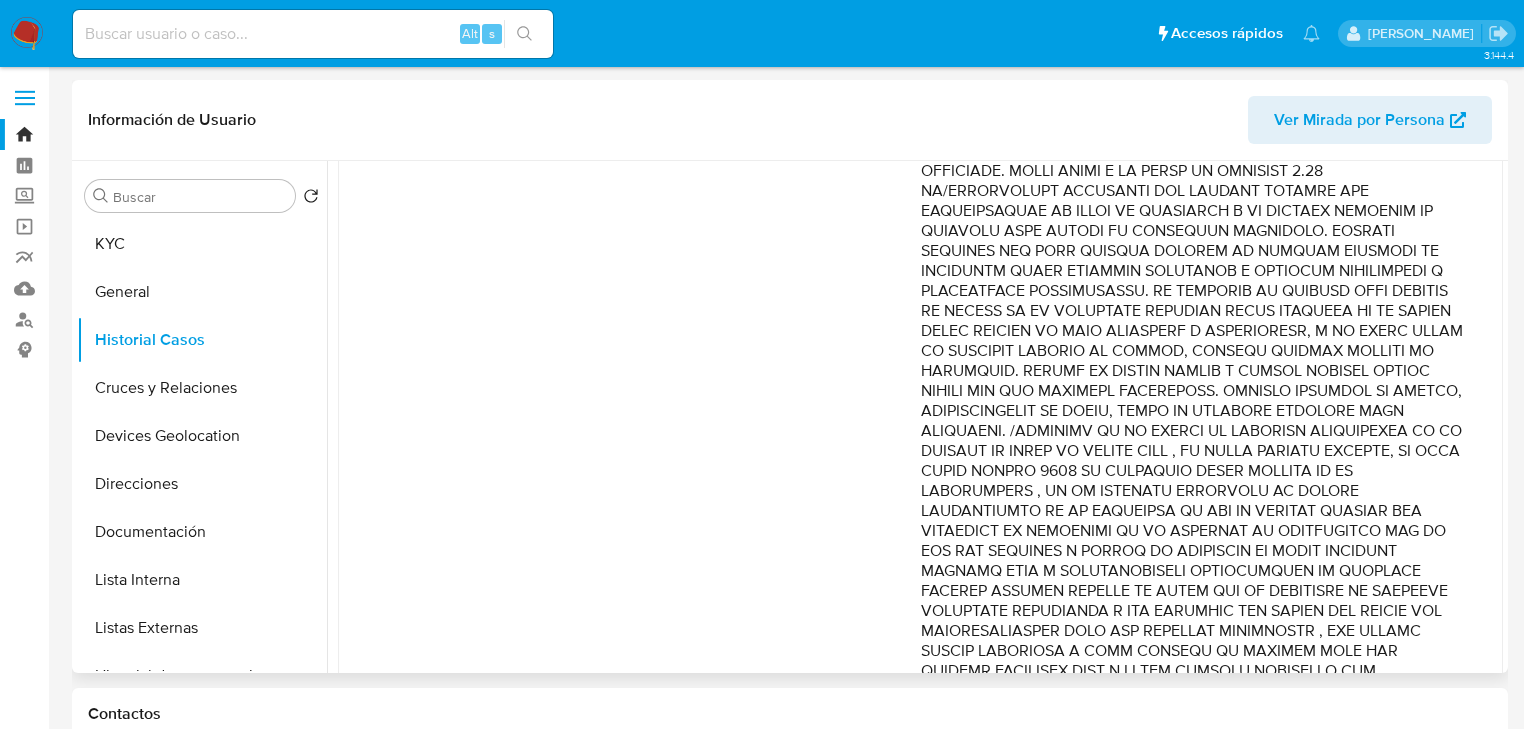 scroll, scrollTop: 1040, scrollLeft: 0, axis: vertical 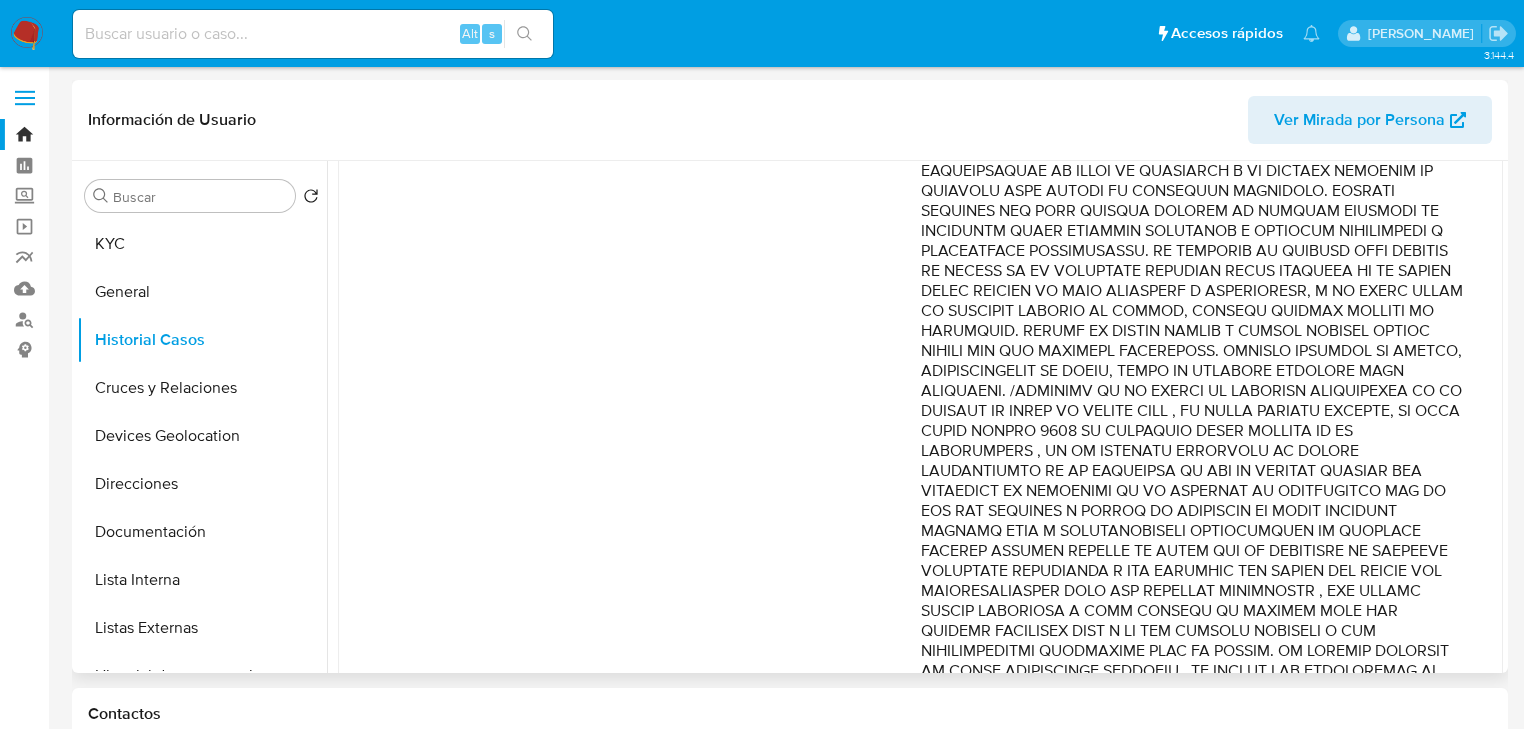 drag, startPoint x: 1333, startPoint y: 420, endPoint x: 1364, endPoint y: 537, distance: 121.037186 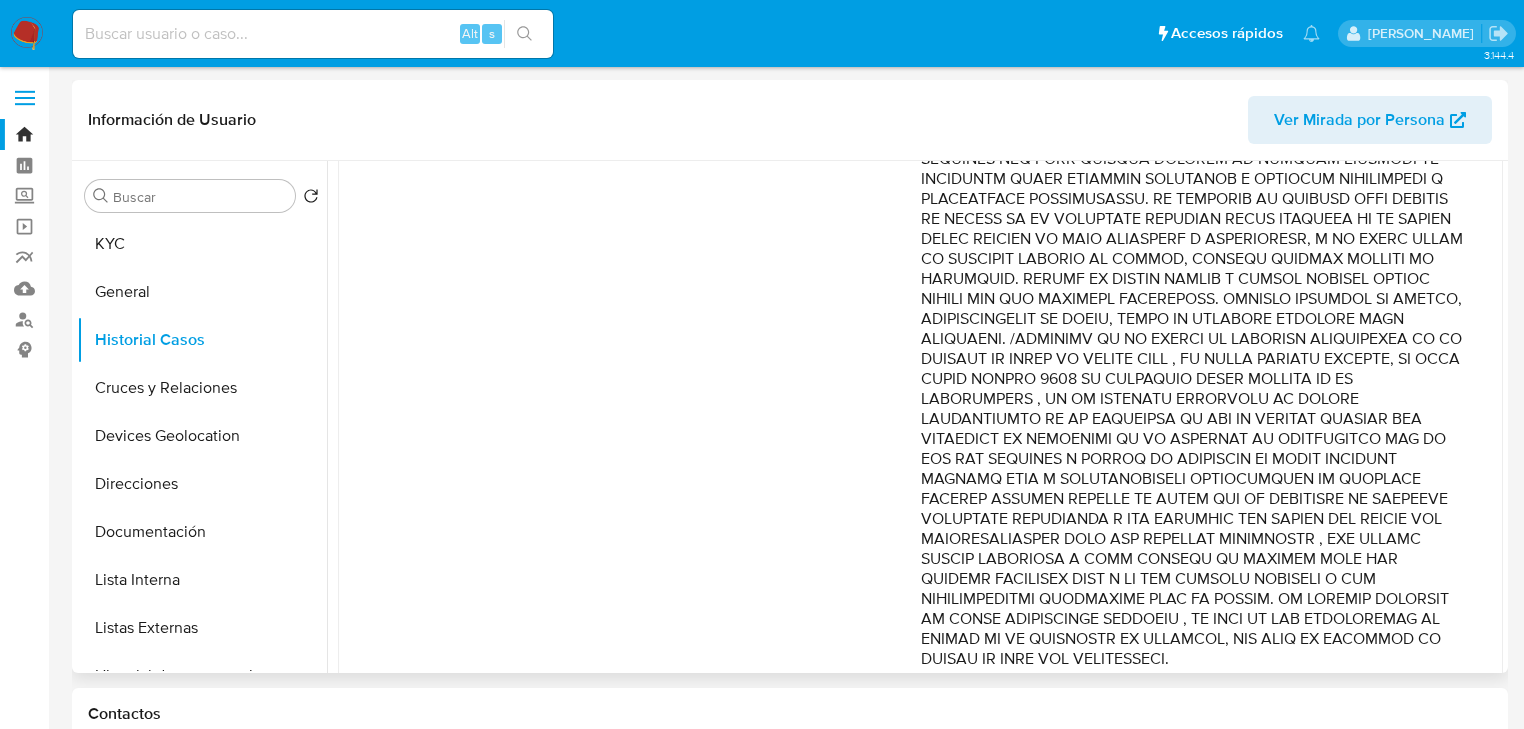 scroll, scrollTop: 1200, scrollLeft: 0, axis: vertical 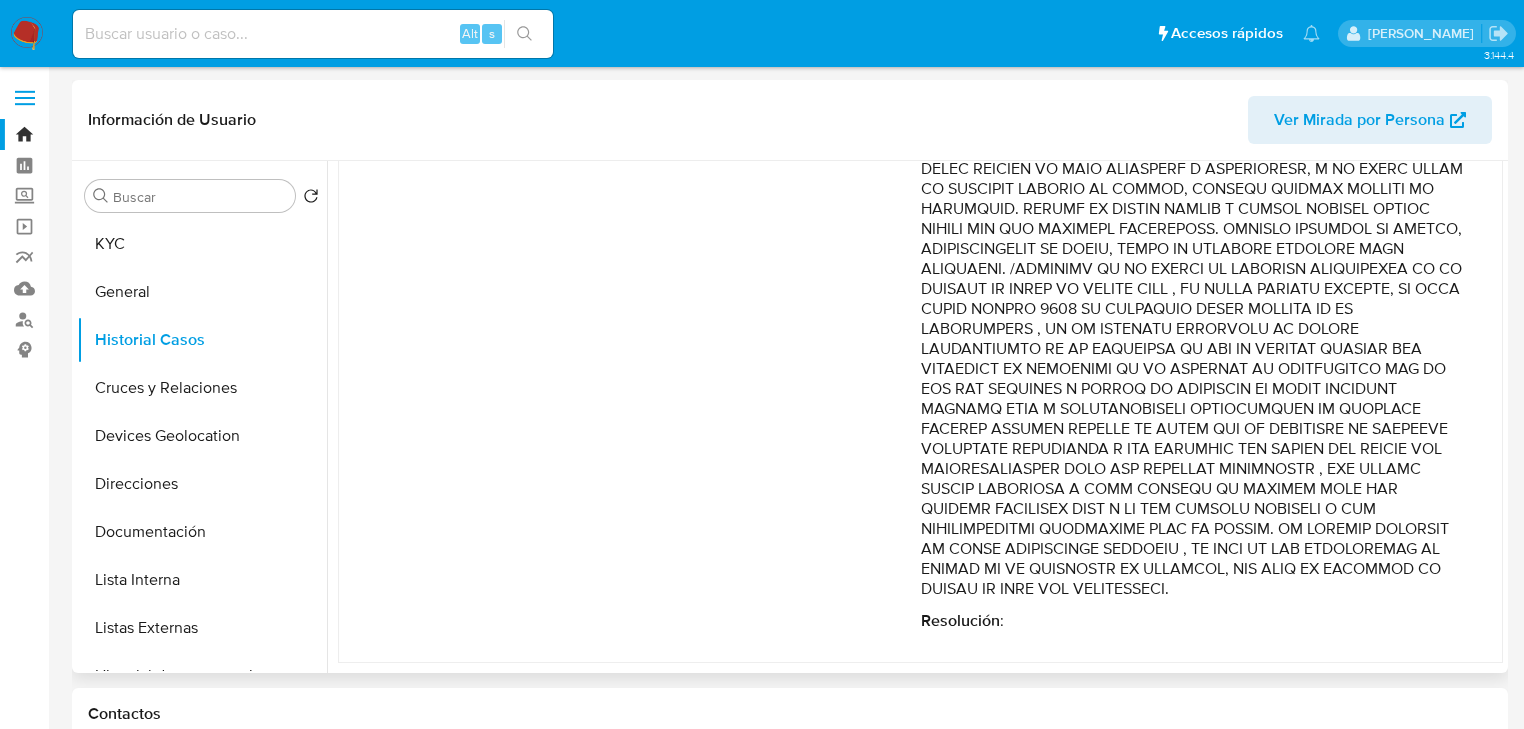 drag, startPoint x: 1320, startPoint y: 451, endPoint x: 1414, endPoint y: 534, distance: 125.39936 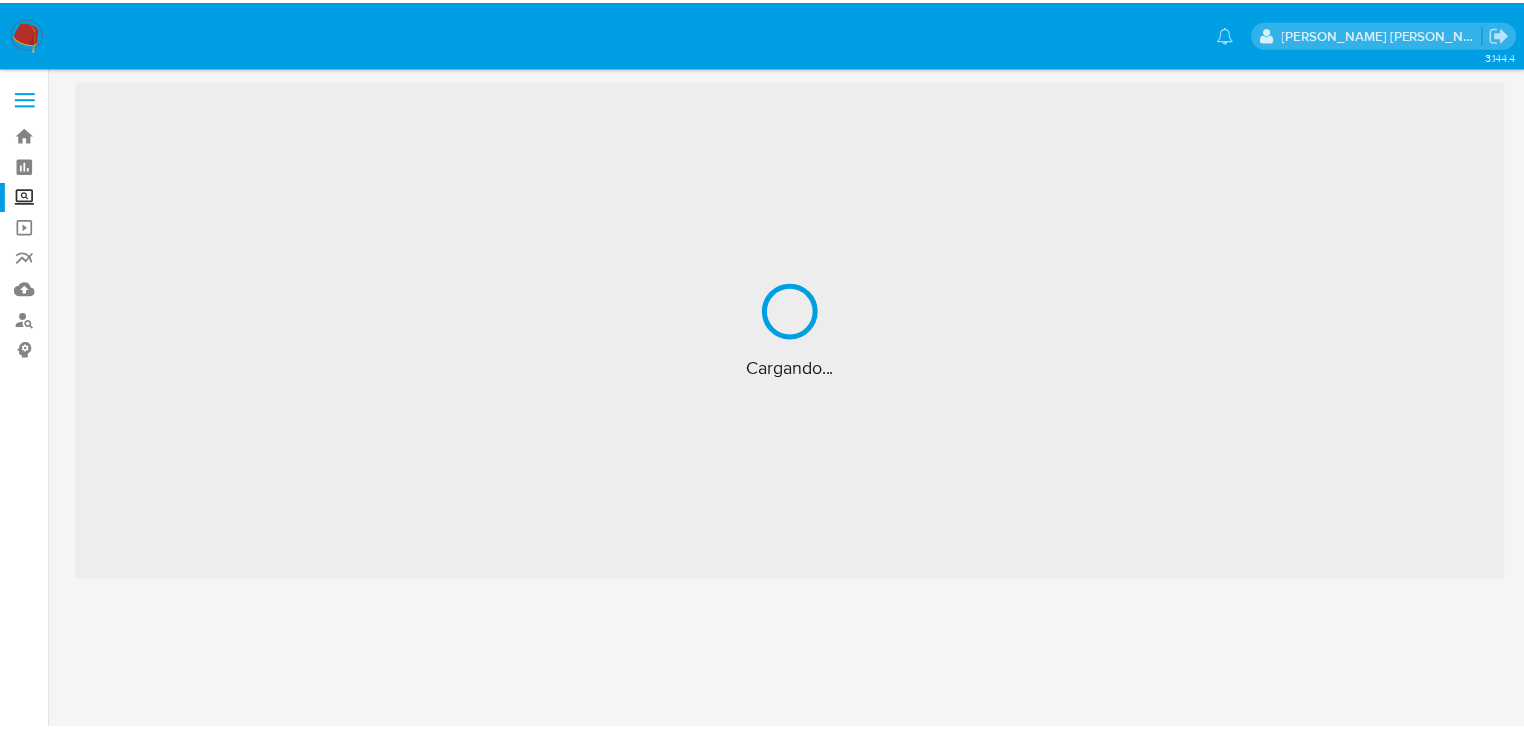 scroll, scrollTop: 0, scrollLeft: 0, axis: both 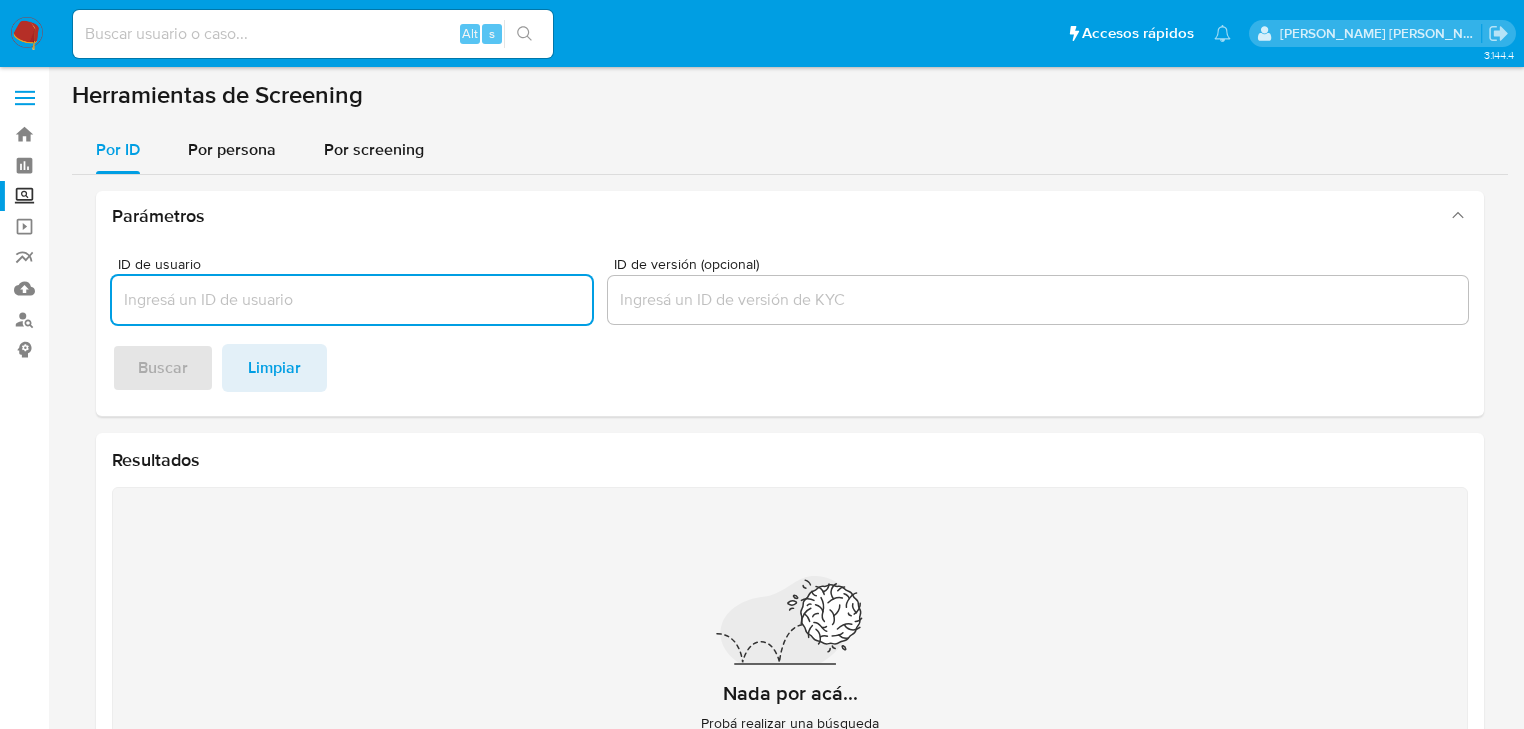 drag, startPoint x: 248, startPoint y: 137, endPoint x: 256, endPoint y: 186, distance: 49.648766 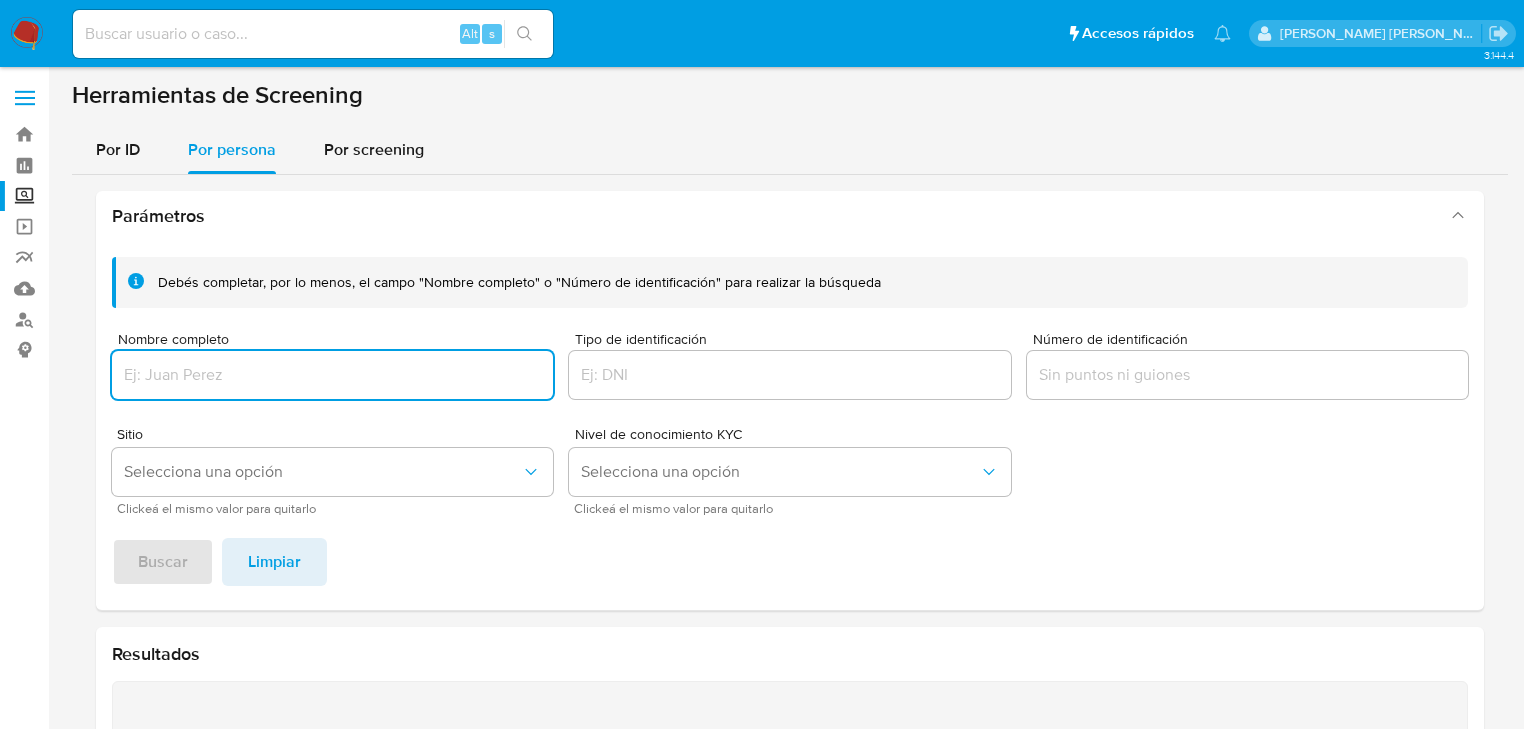 click at bounding box center (332, 375) 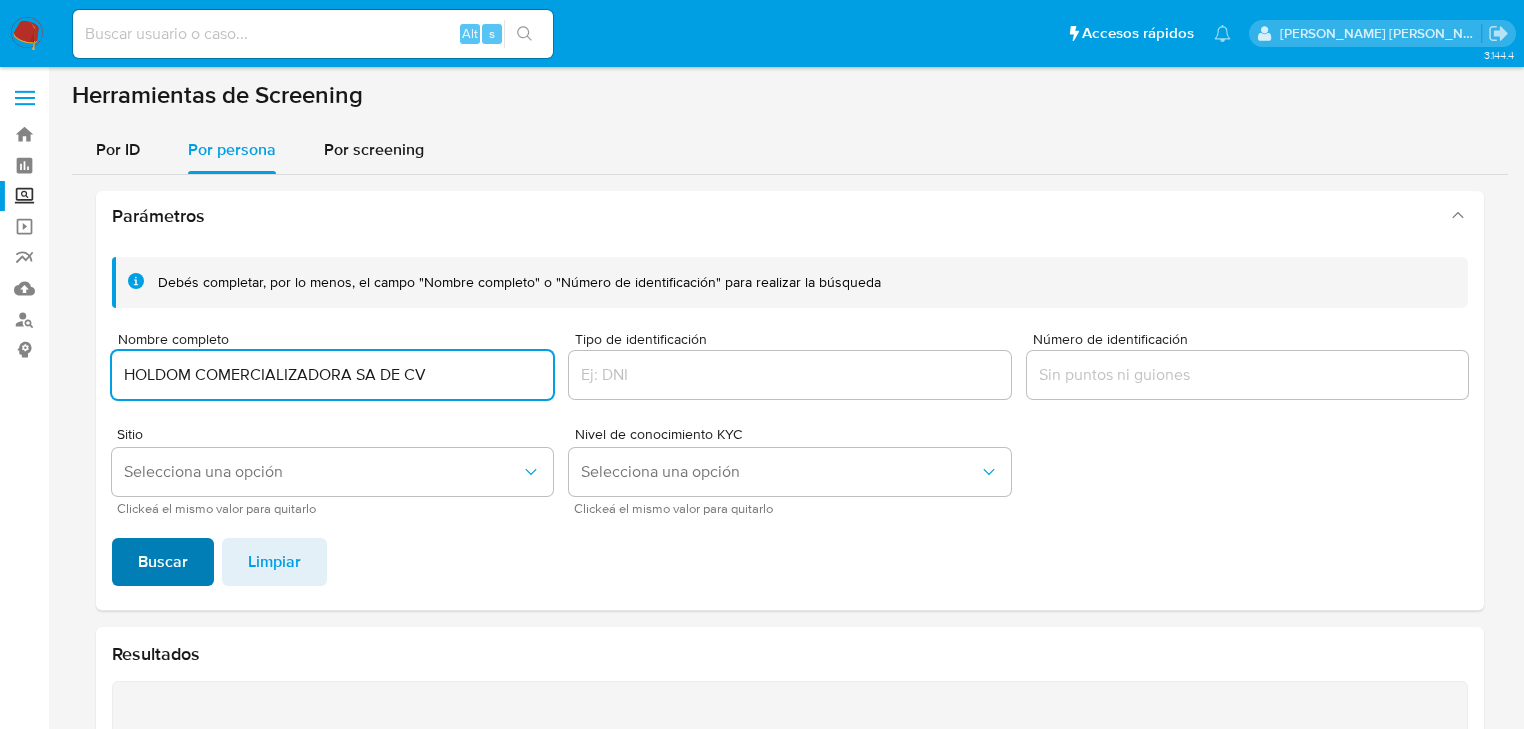 click on "Buscar" at bounding box center (163, 562) 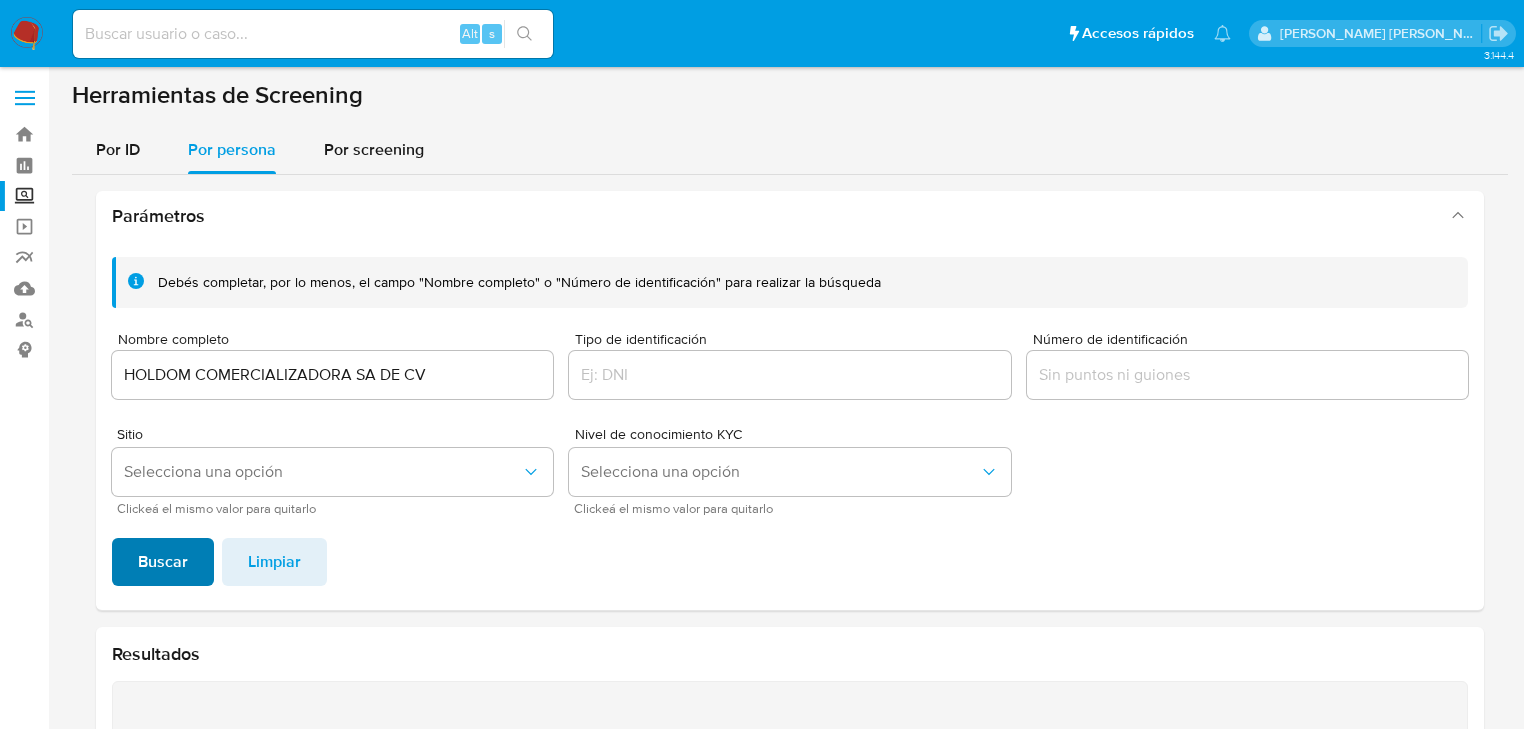 scroll, scrollTop: 346, scrollLeft: 0, axis: vertical 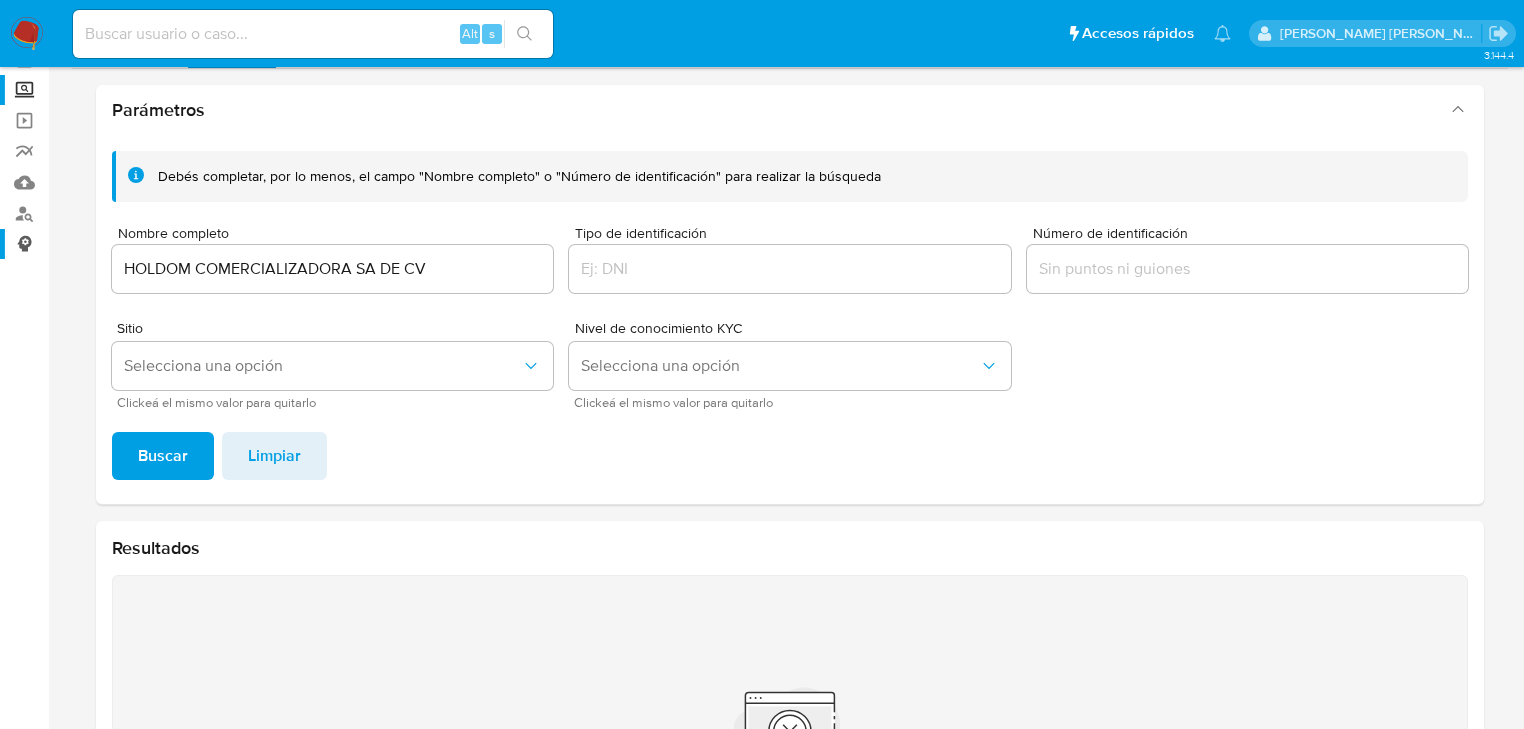 click on "Bandeja Tablero Screening Búsqueda en Listas Watchlist Herramientas Operaciones masivas Reportes Mulan Buscador de personas Consolidado 3.144.4" at bounding box center (762, 432) 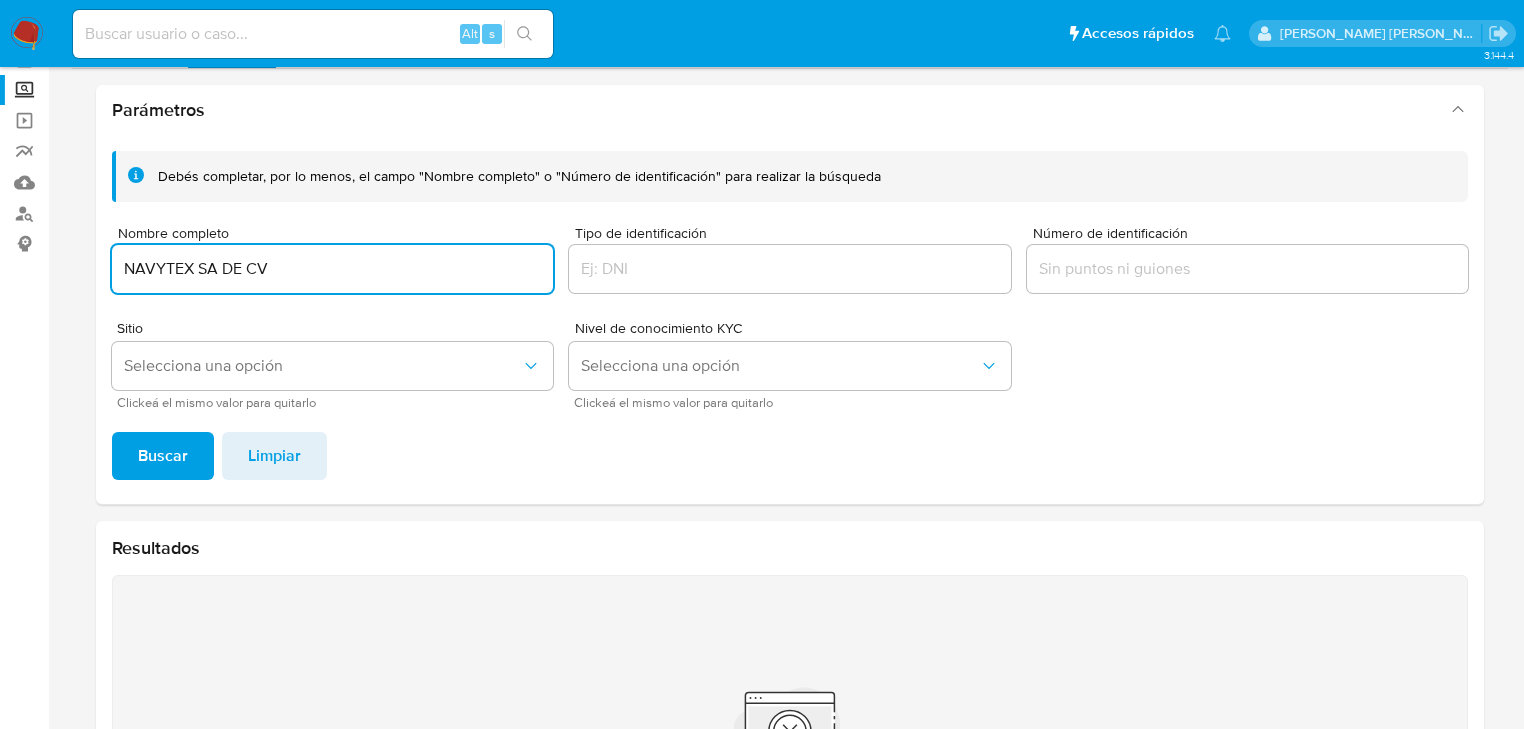 type on "NAVYTEX SA DE CV" 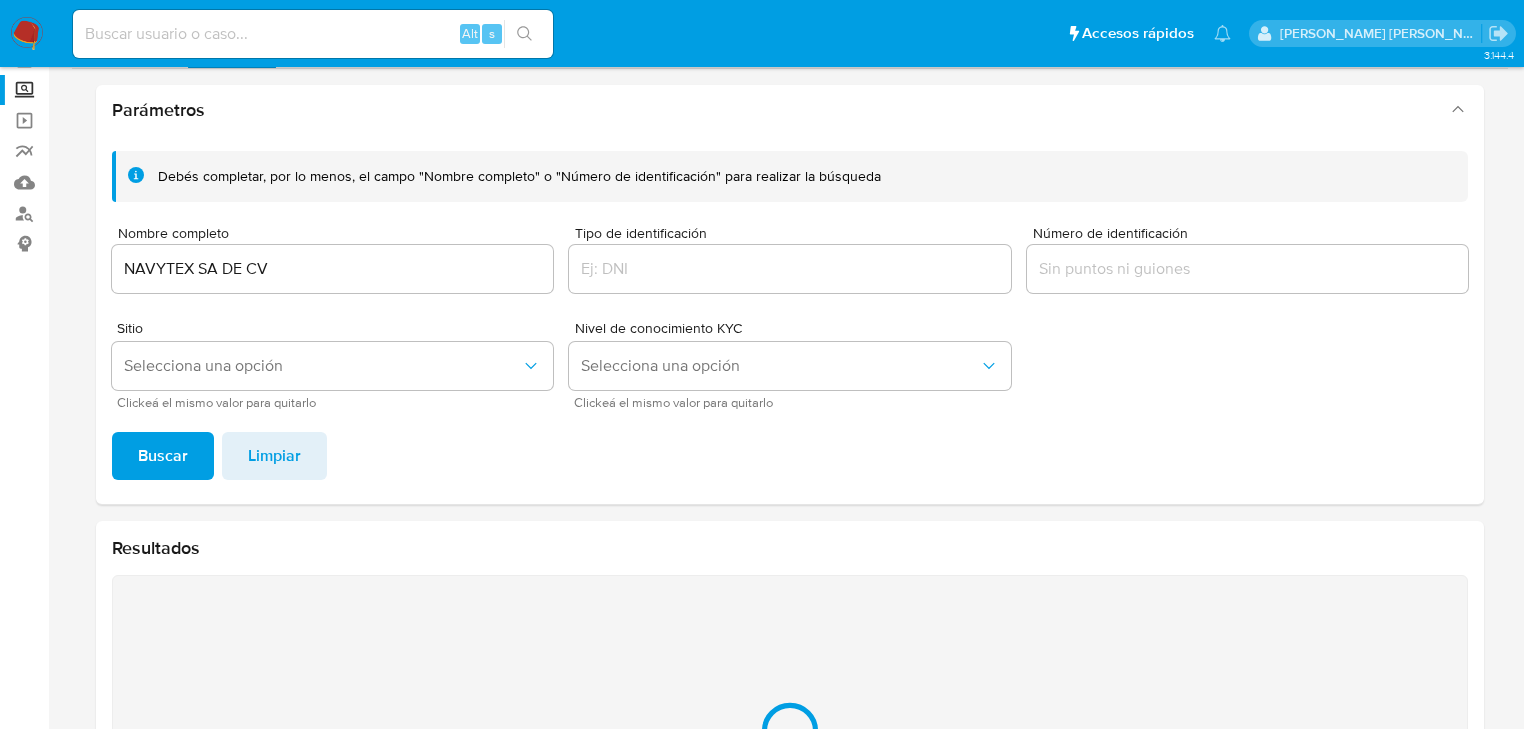 scroll, scrollTop: 346, scrollLeft: 0, axis: vertical 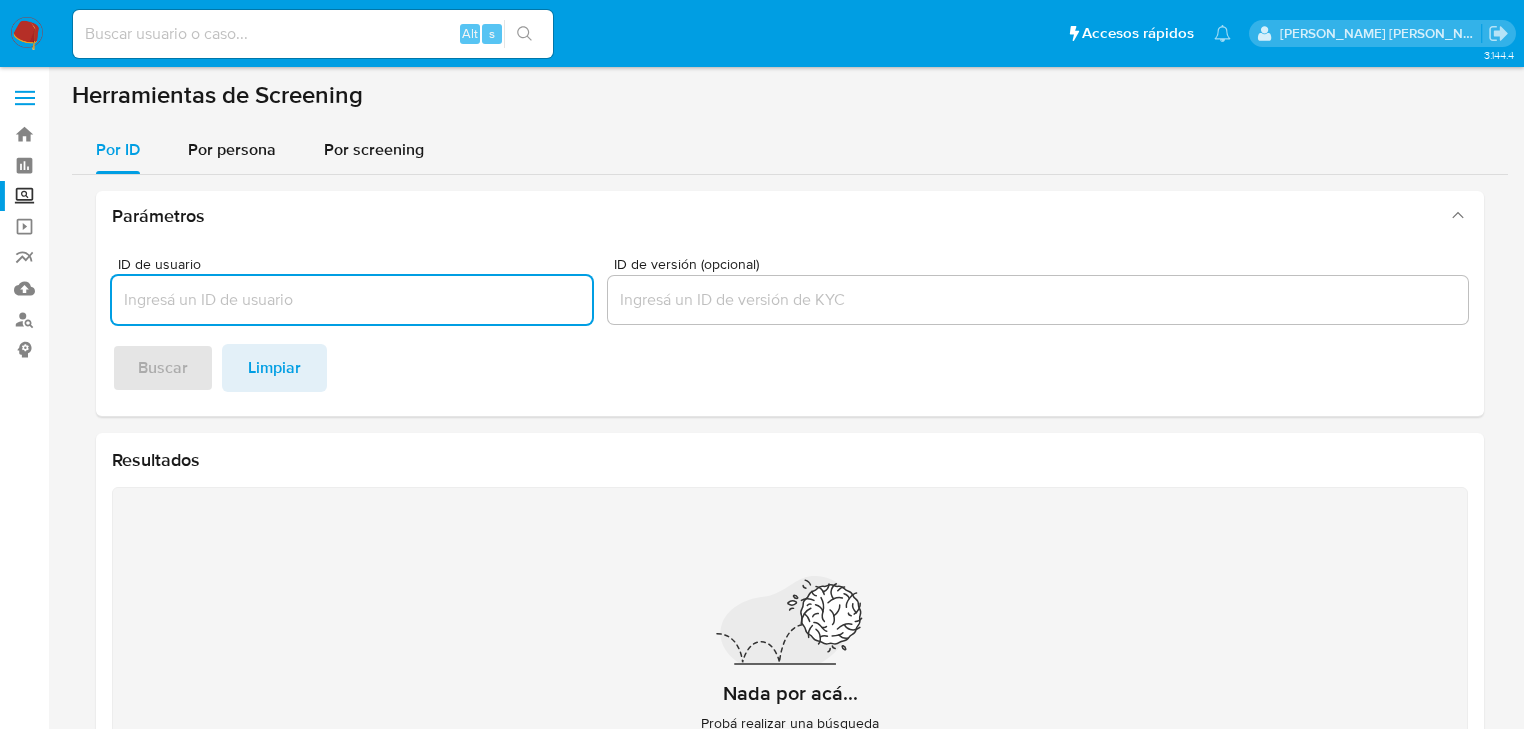click on "Alt s" at bounding box center [313, 34] 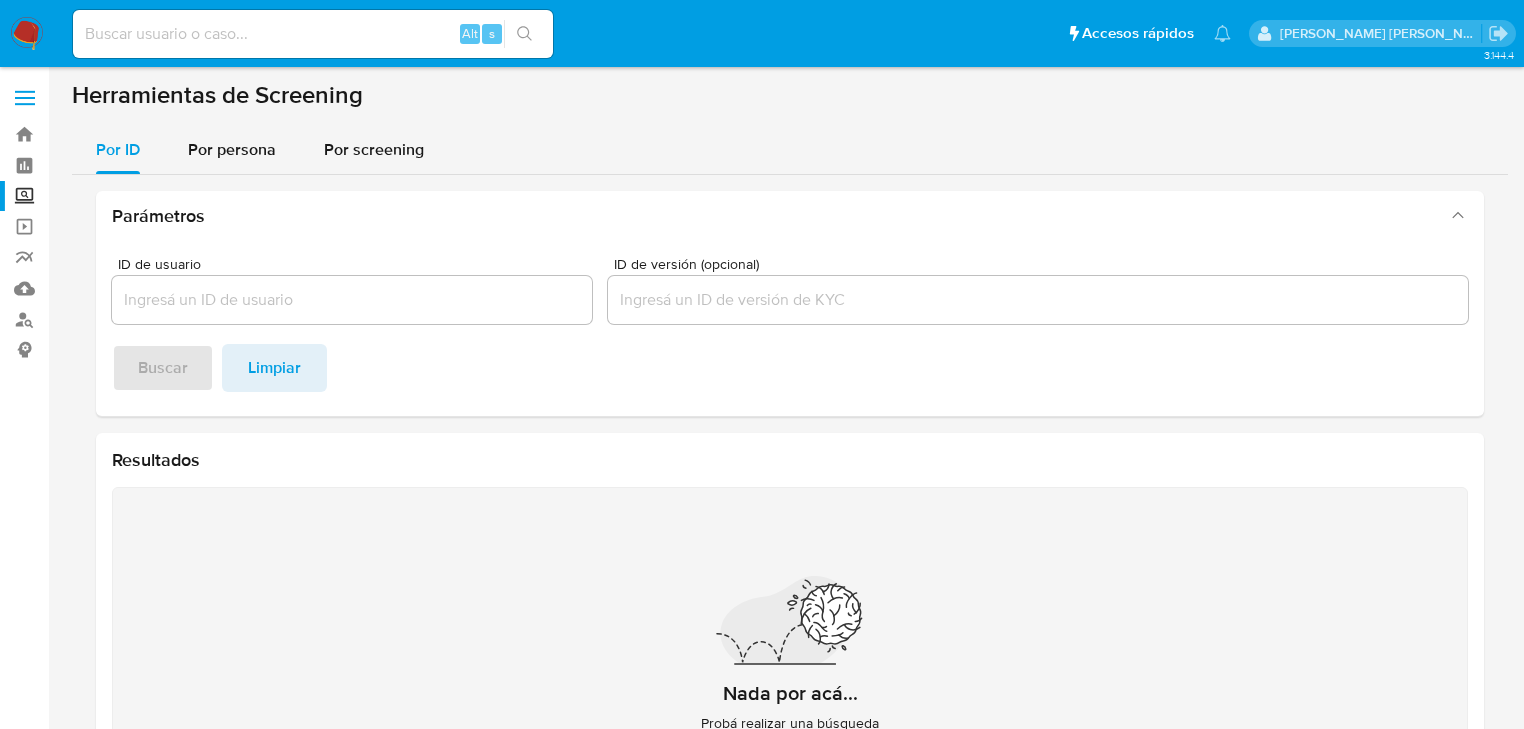 click at bounding box center (313, 34) 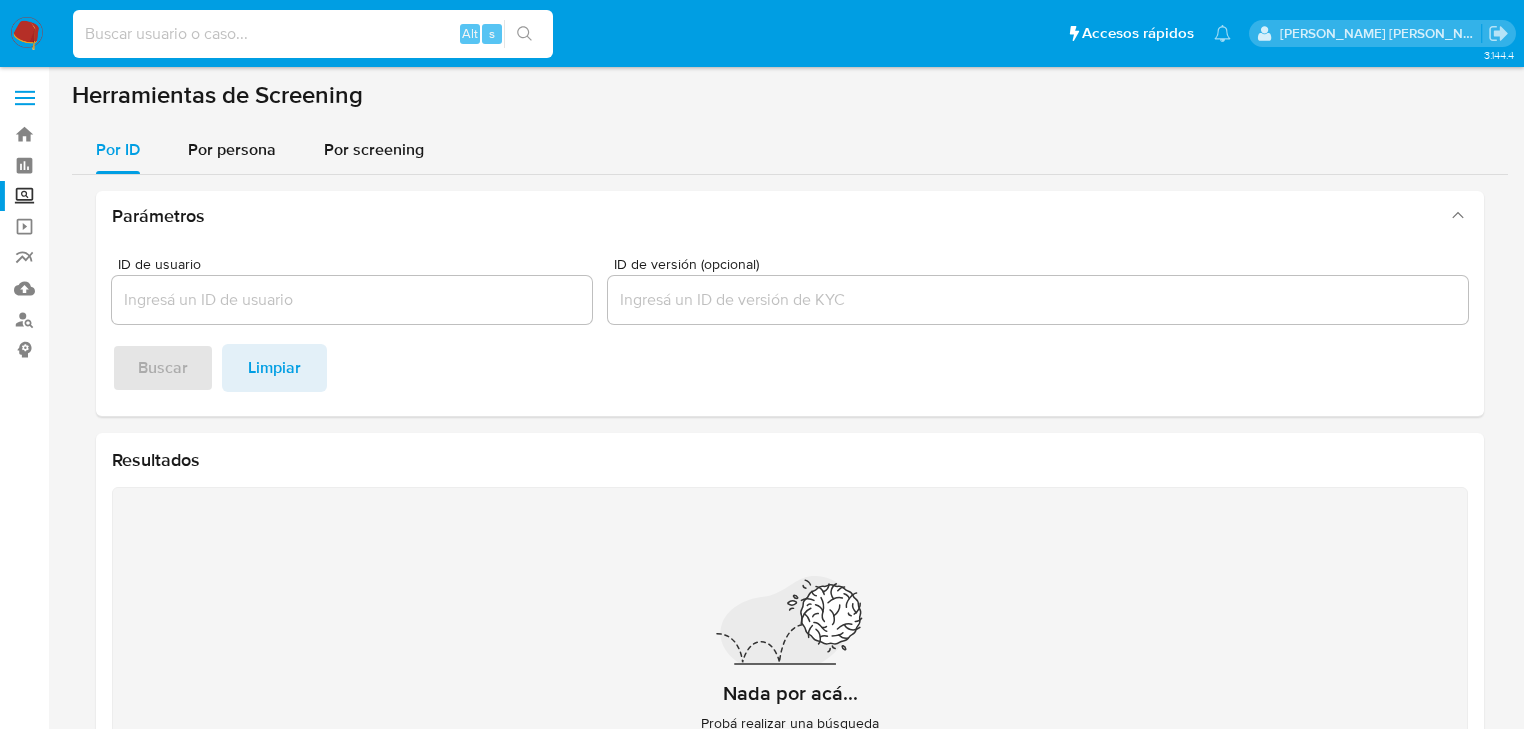 paste on "YAGn0cEgm7qsWDWba8aSAUK2" 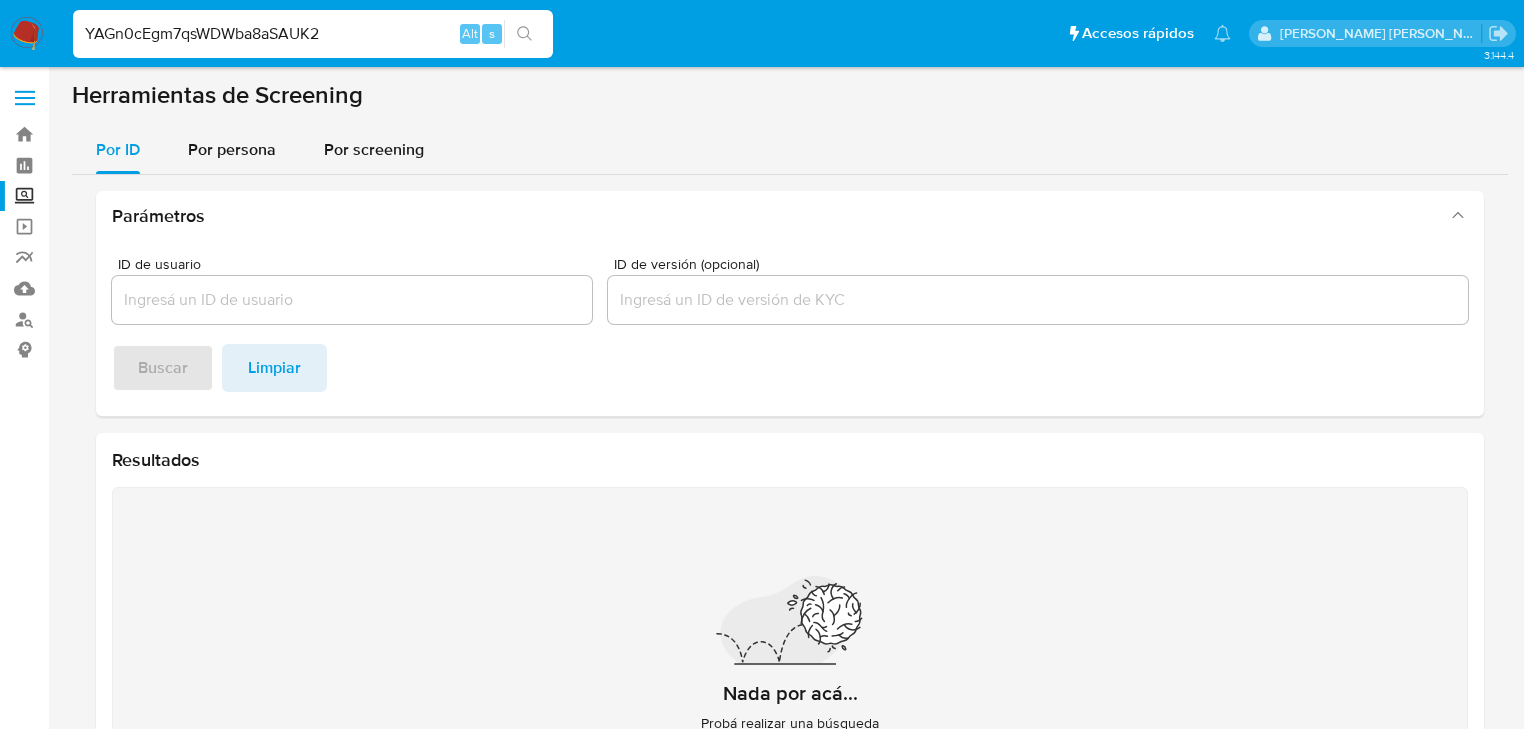 type on "YAGn0cEgm7qsWDWba8aSAUK2" 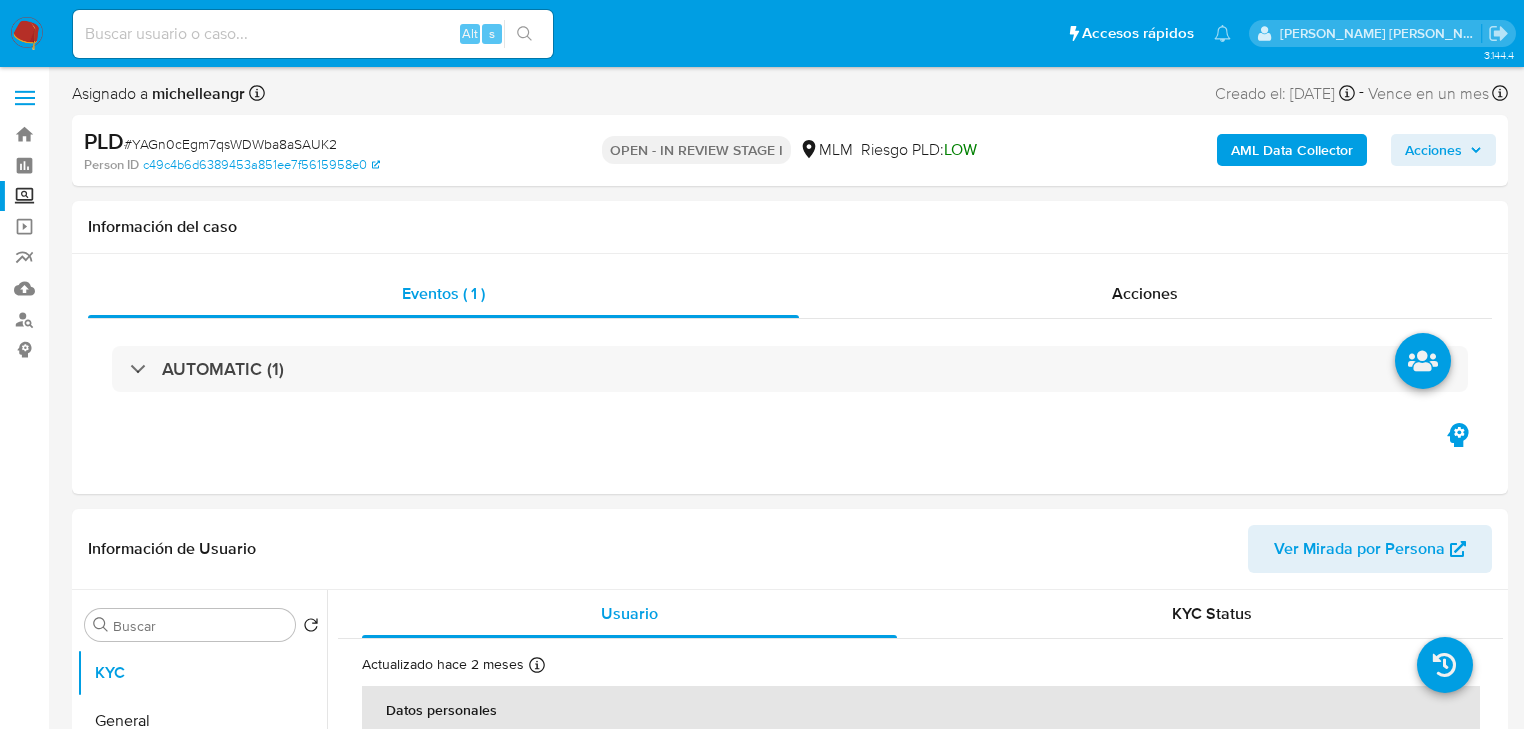 select on "10" 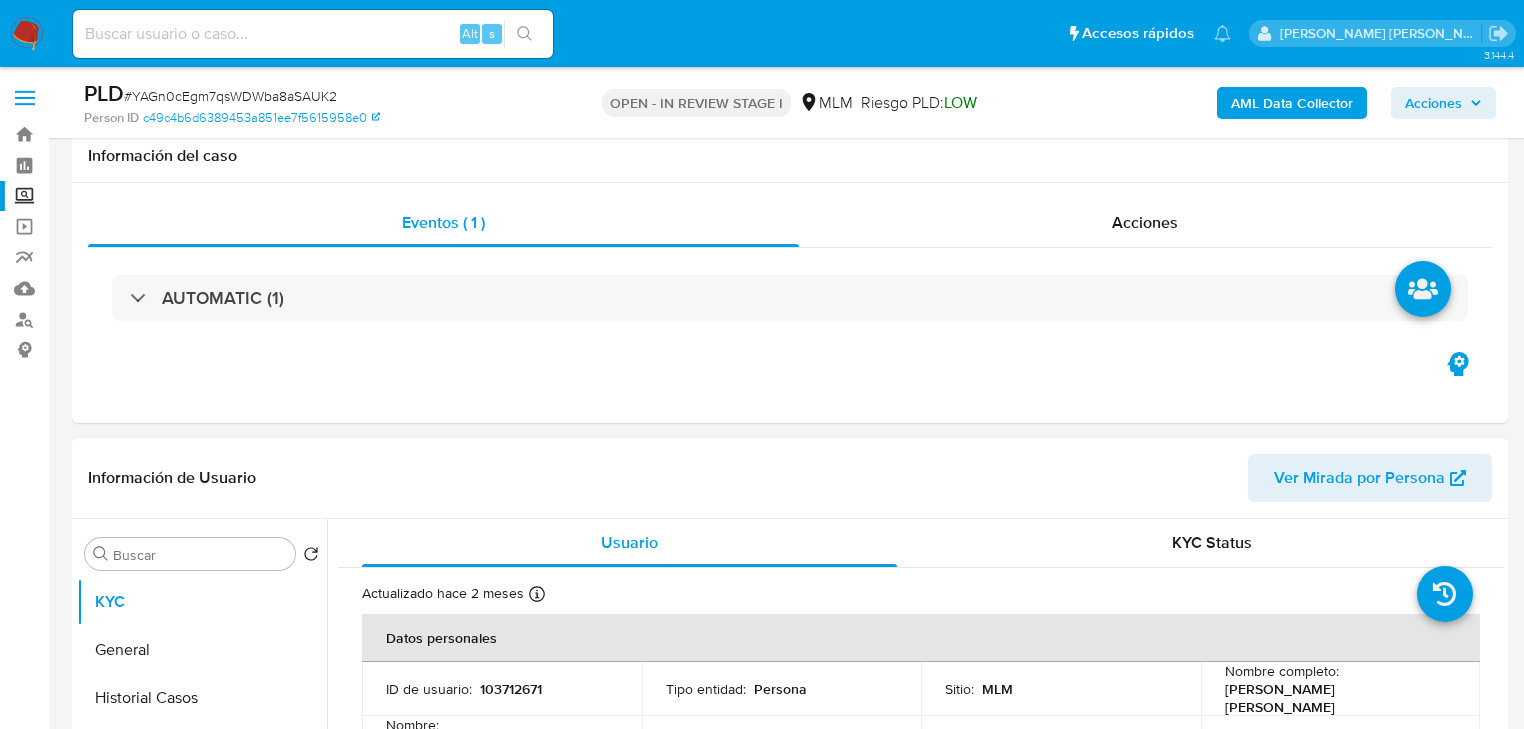 scroll, scrollTop: 400, scrollLeft: 0, axis: vertical 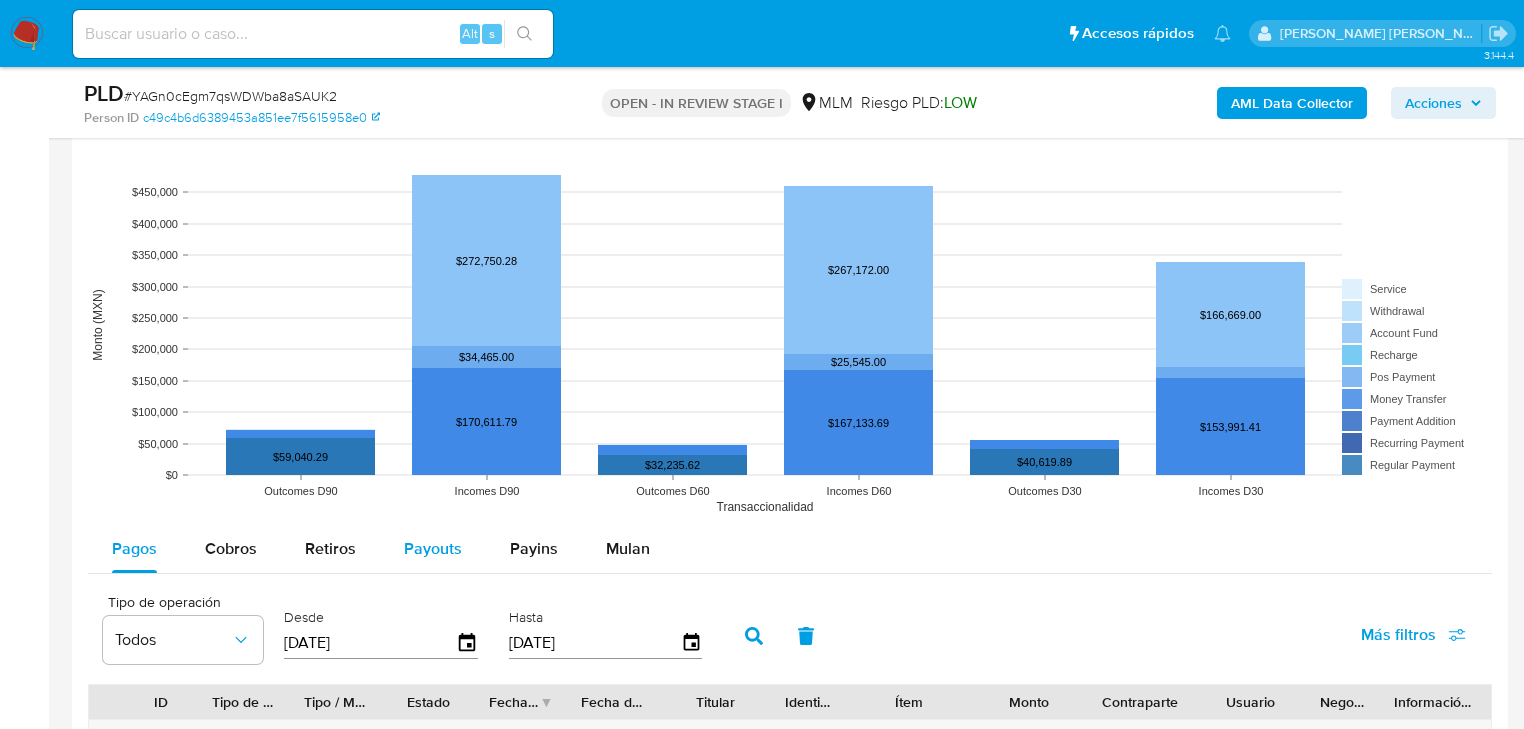 click on "Payouts" at bounding box center [433, 548] 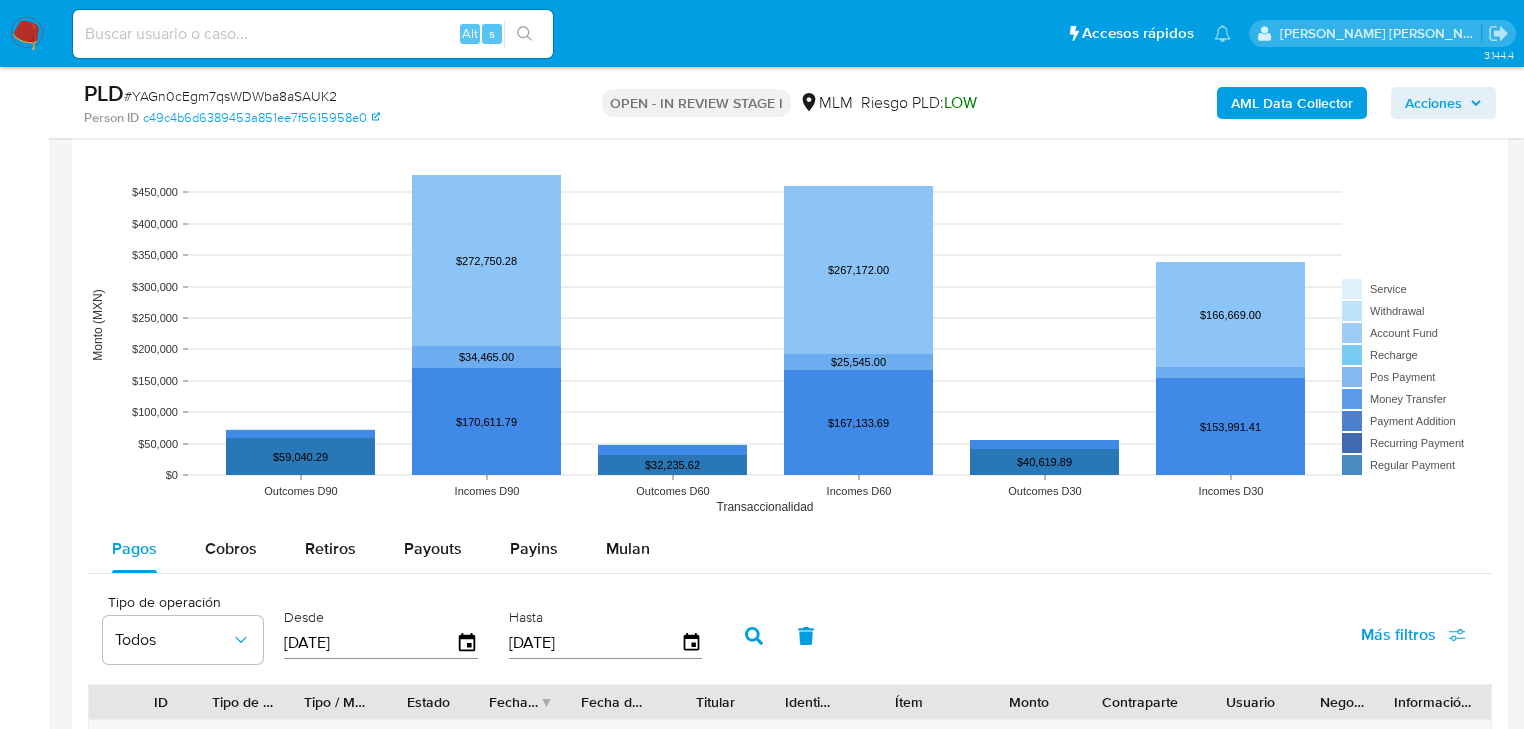 select on "10" 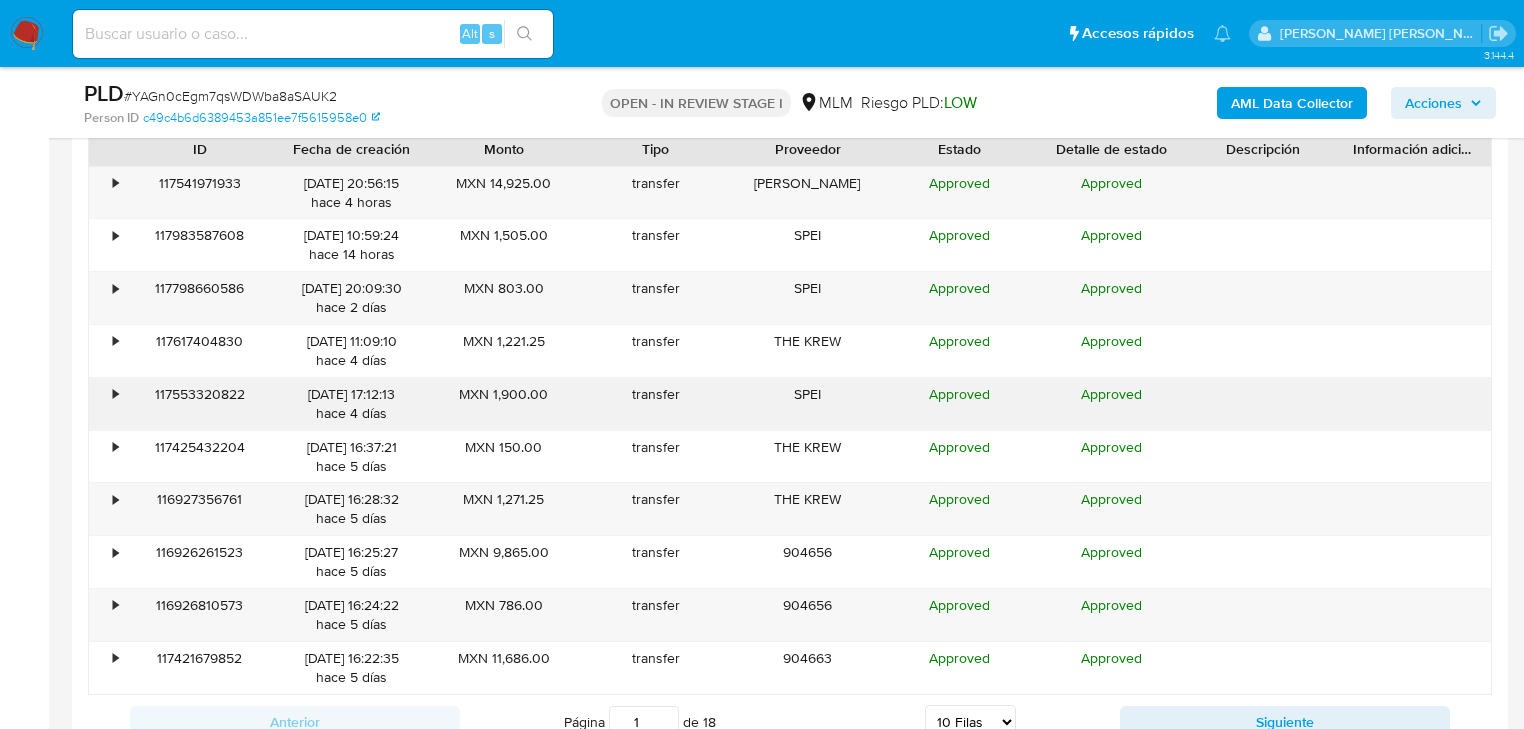 scroll, scrollTop: 2400, scrollLeft: 0, axis: vertical 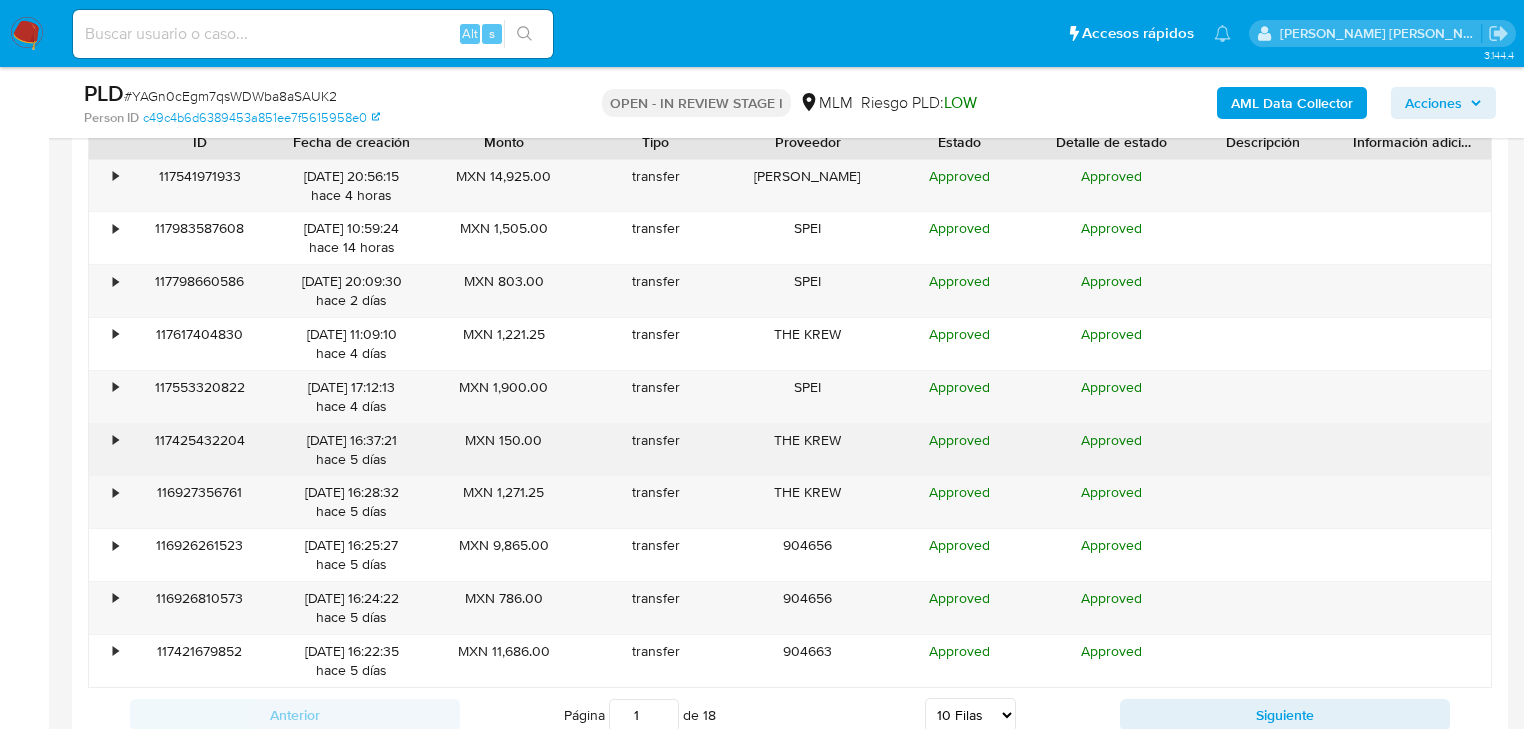 drag, startPoint x: 112, startPoint y: 439, endPoint x: 121, endPoint y: 424, distance: 17.492855 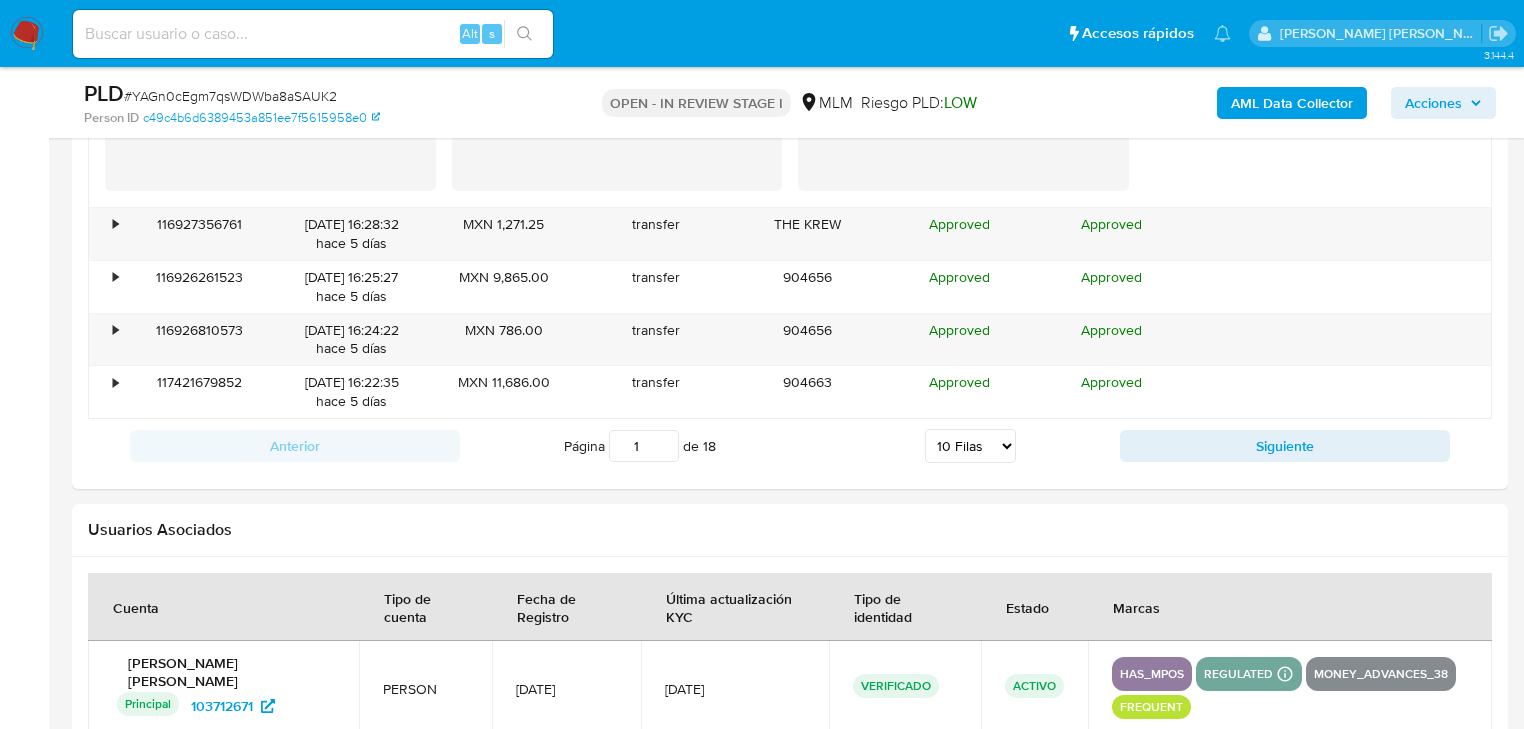 scroll, scrollTop: 3120, scrollLeft: 0, axis: vertical 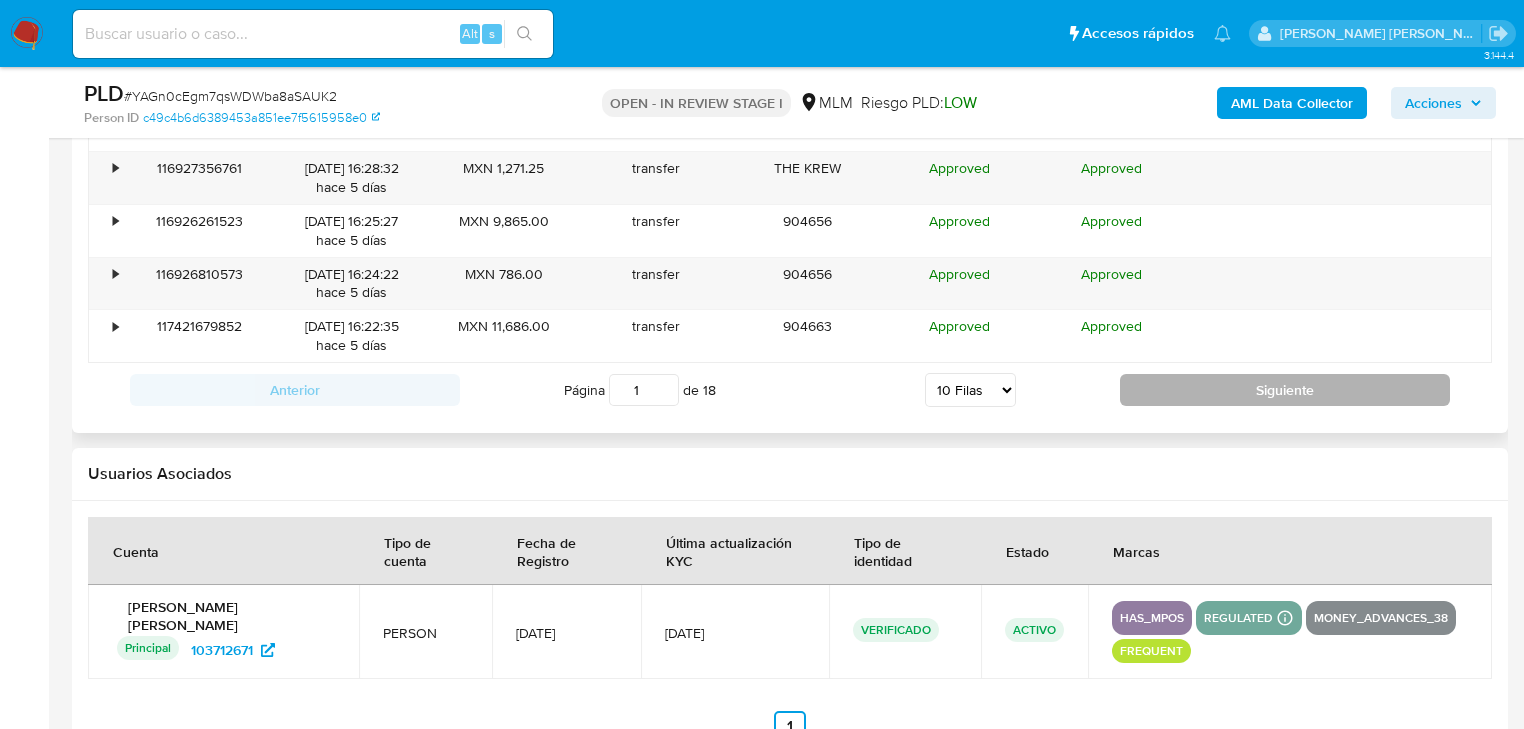 click on "Siguiente" at bounding box center [1285, 390] 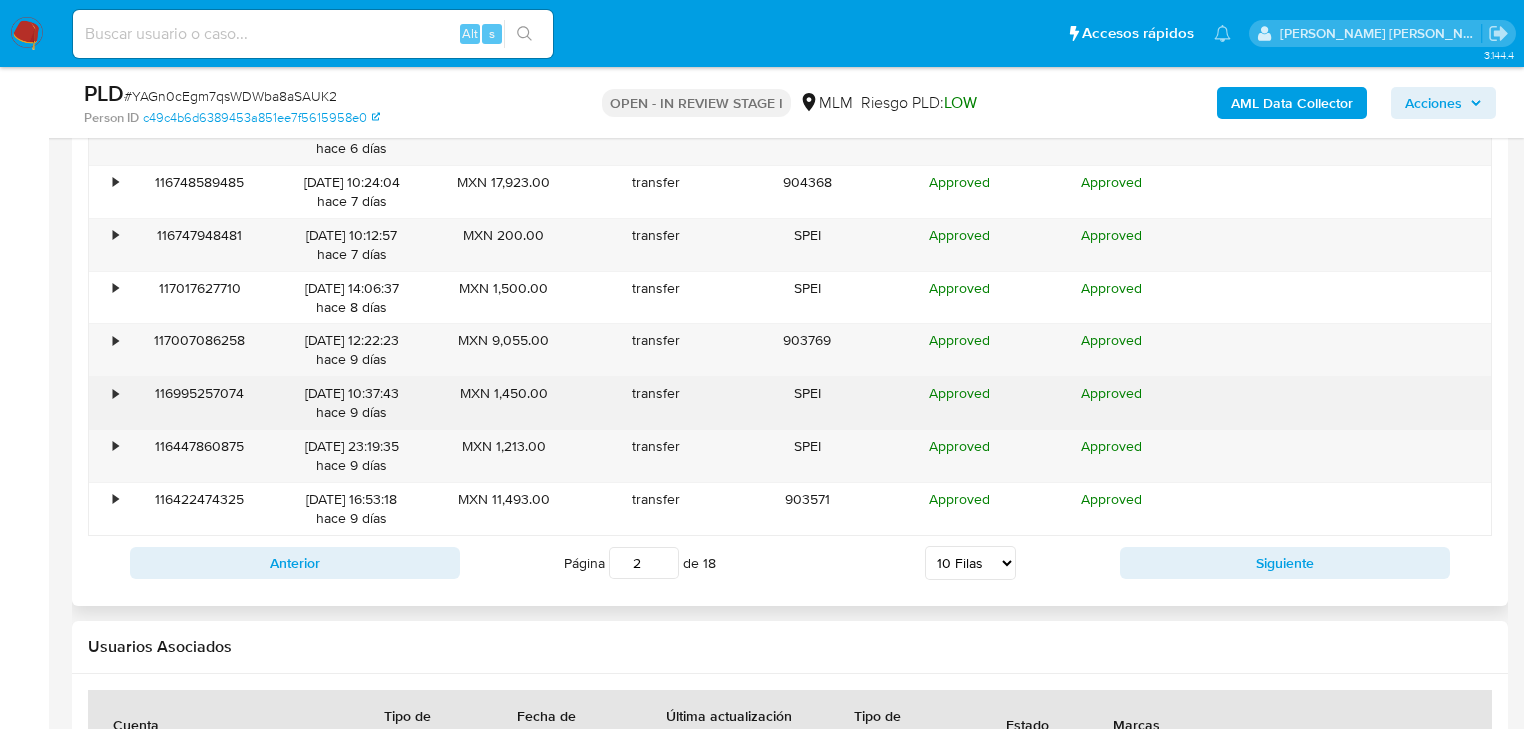 scroll, scrollTop: 2408, scrollLeft: 0, axis: vertical 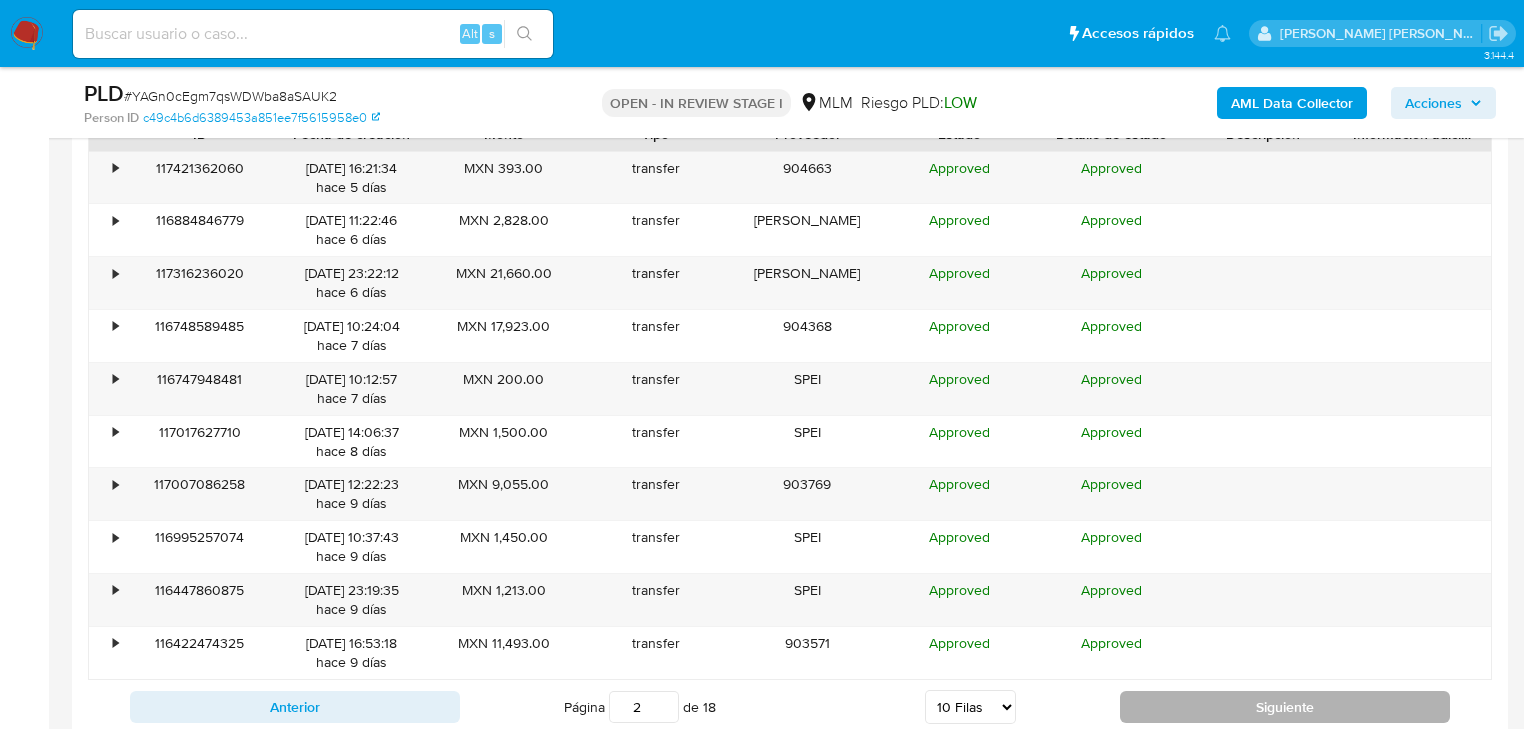 click on "Siguiente" at bounding box center (1285, 707) 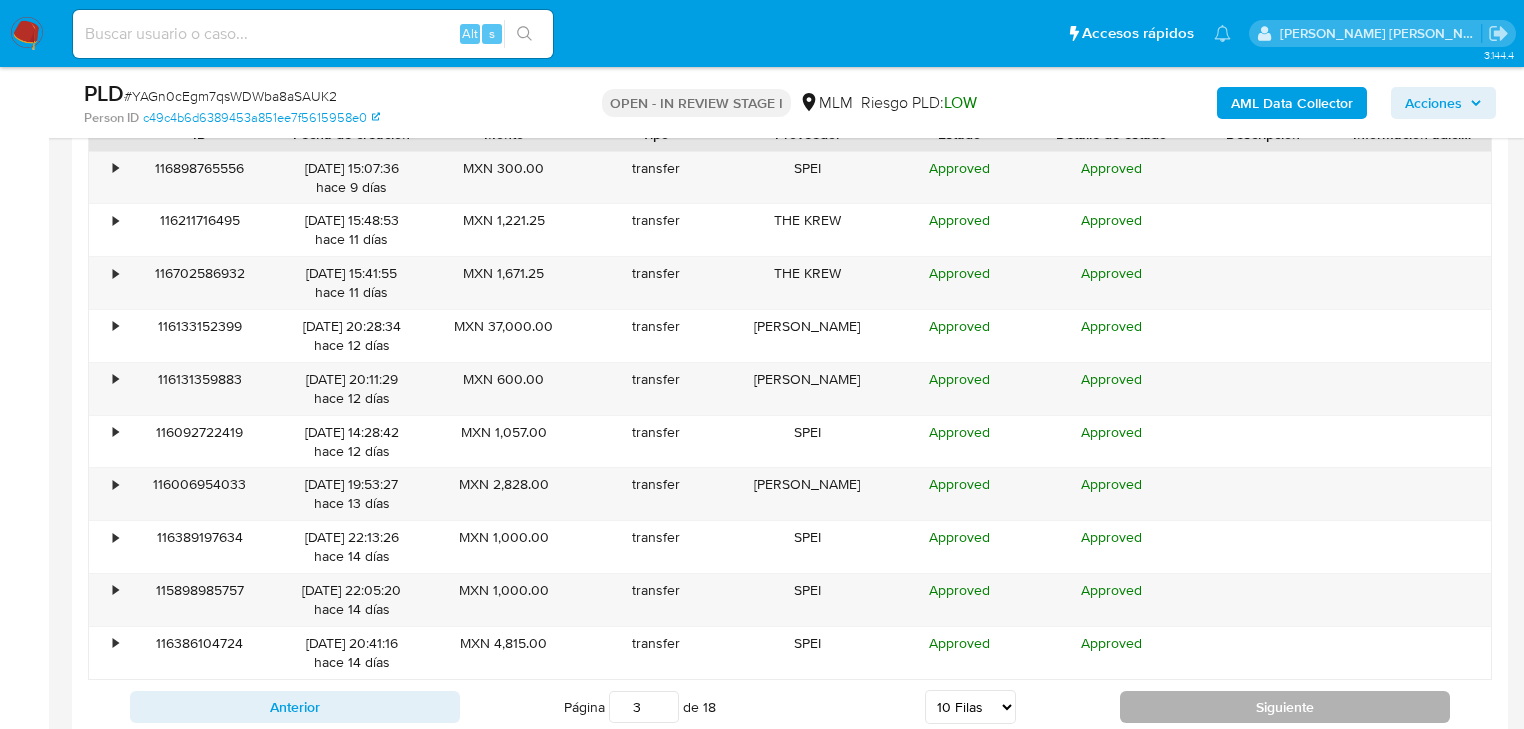 click on "Siguiente" at bounding box center (1285, 707) 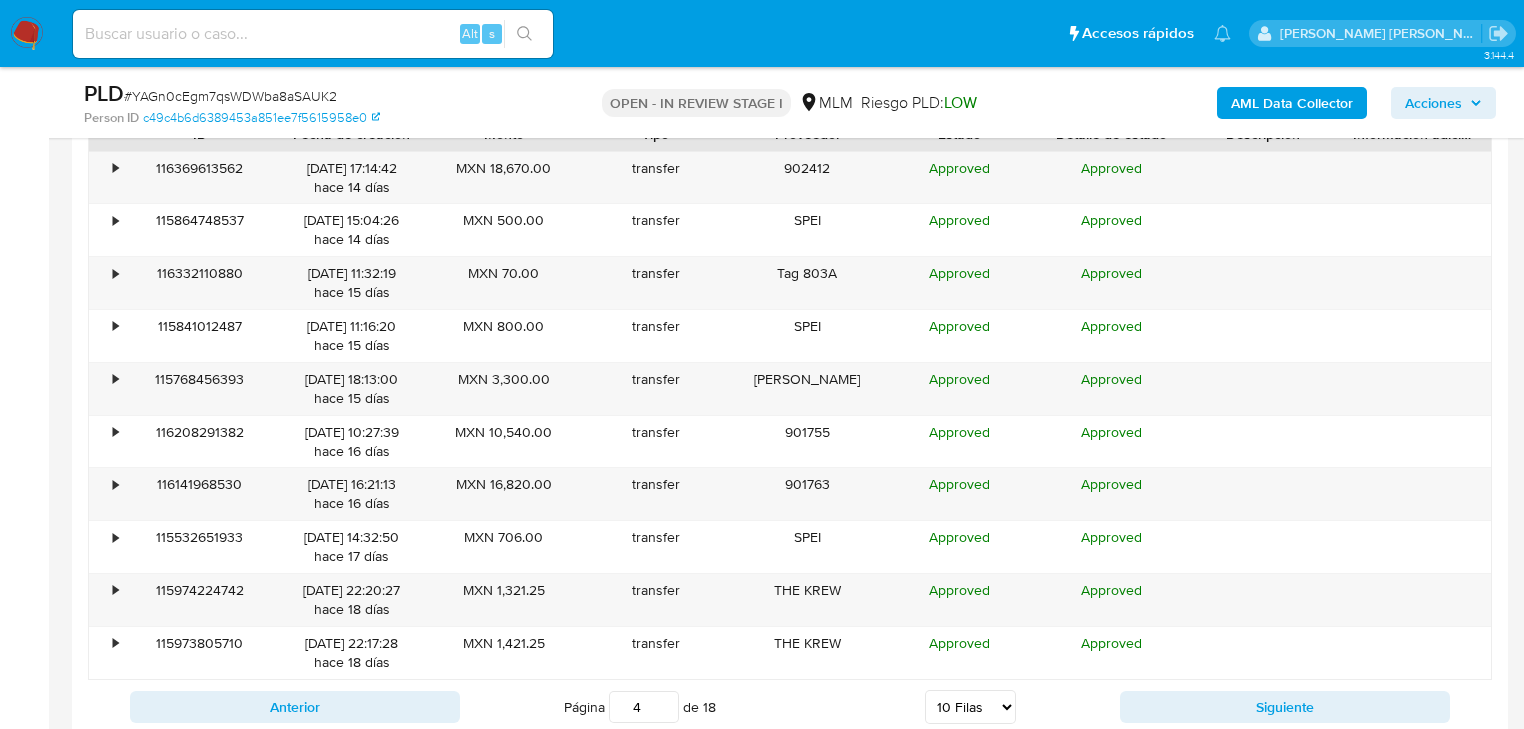 click on "Siguiente" at bounding box center (1285, 707) 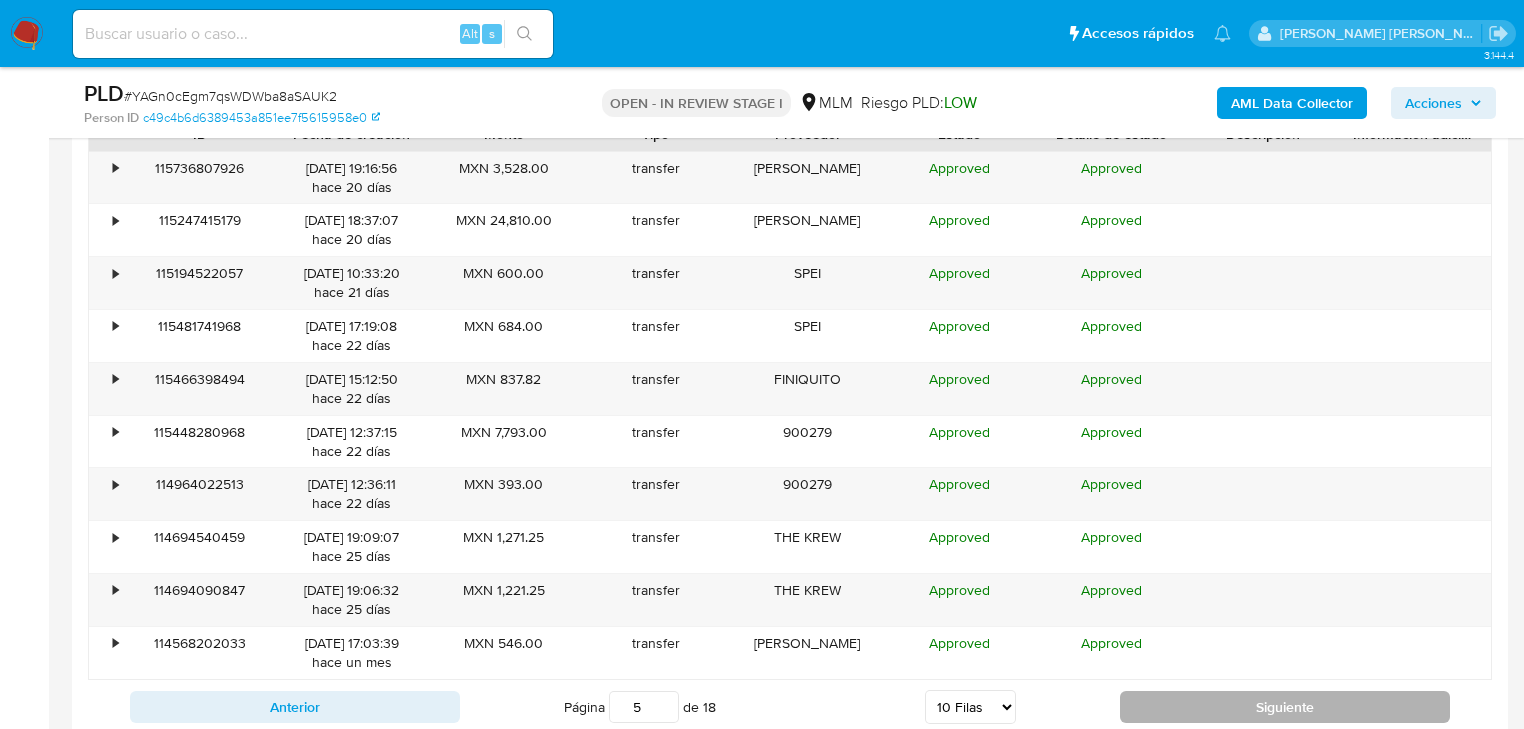 click on "Siguiente" at bounding box center [1285, 707] 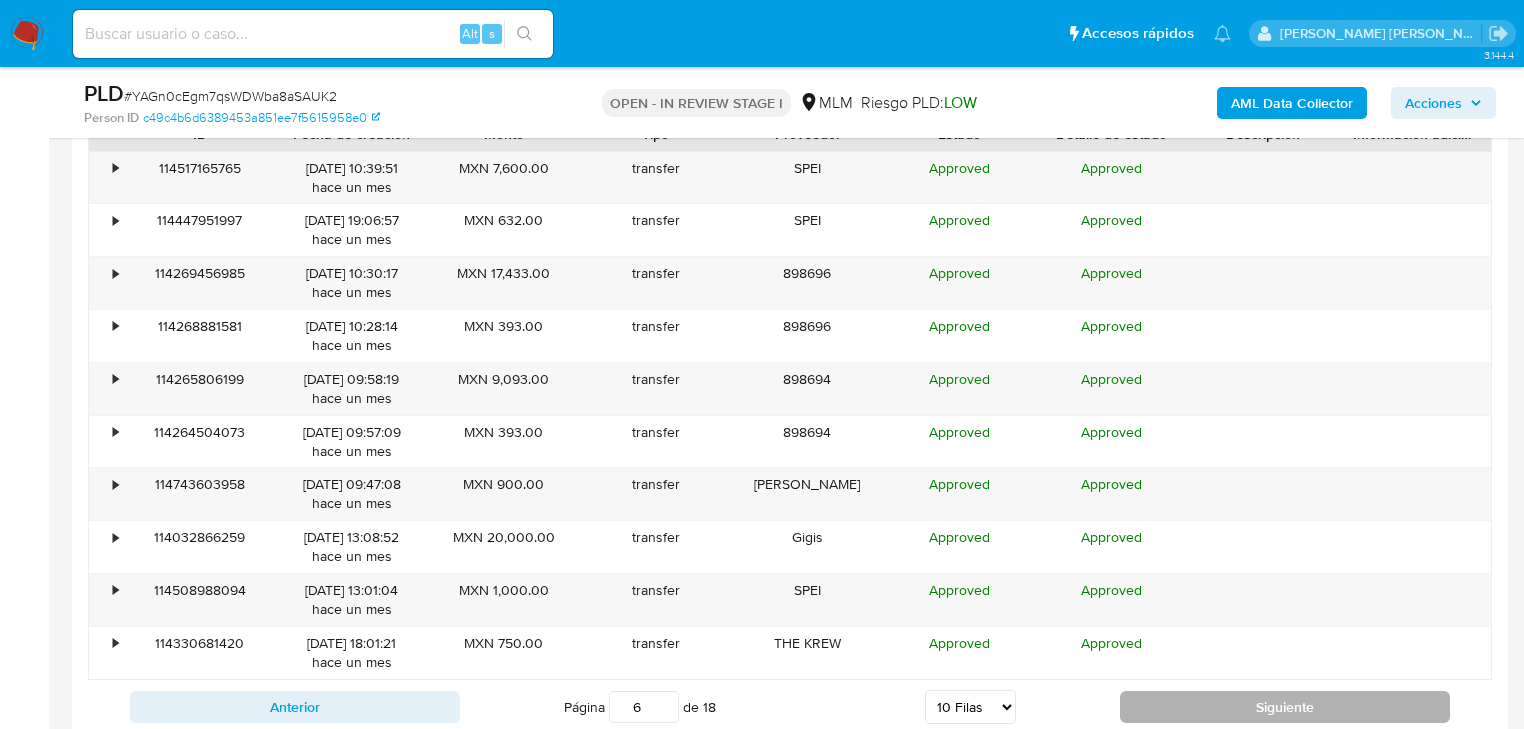 click on "Siguiente" at bounding box center (1285, 707) 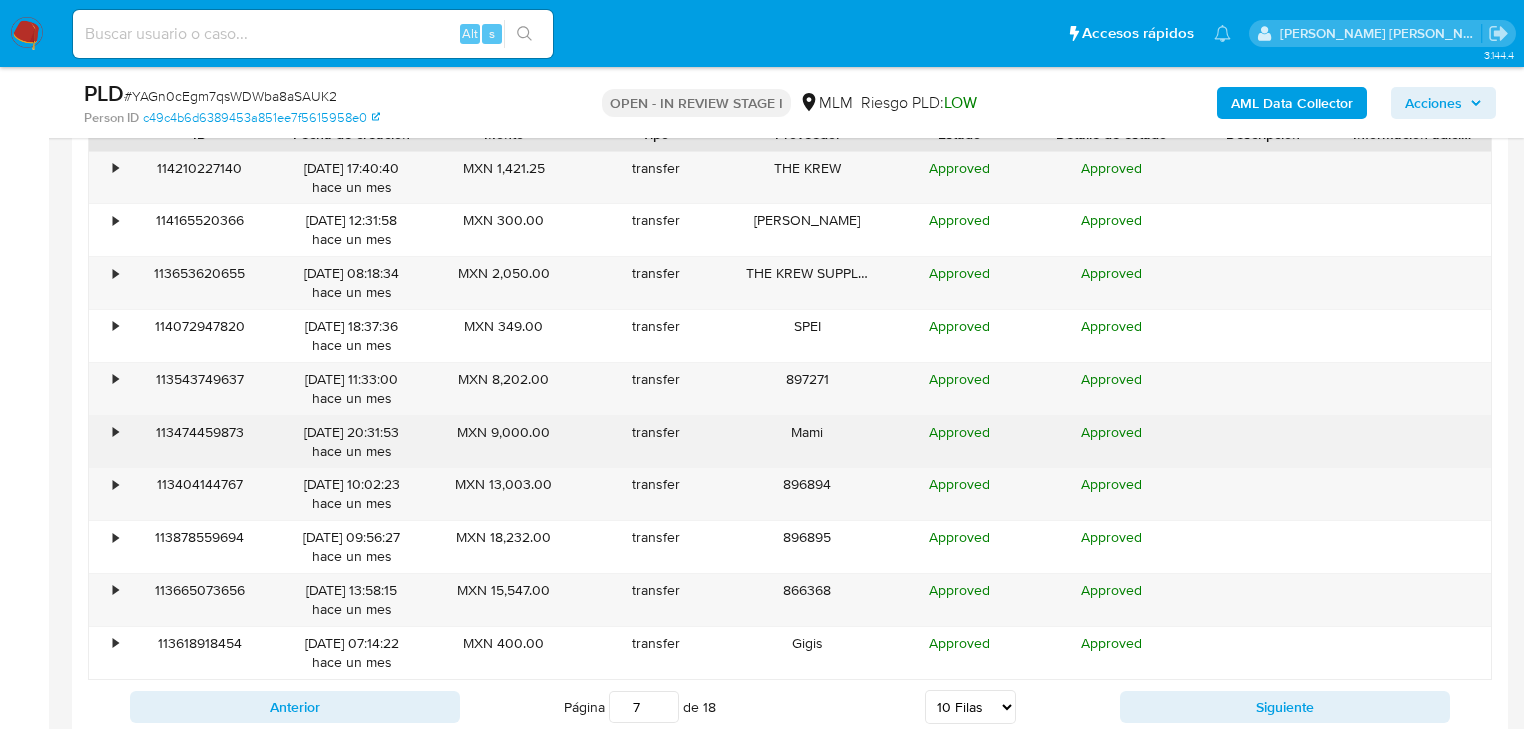 click on "•" at bounding box center [106, 442] 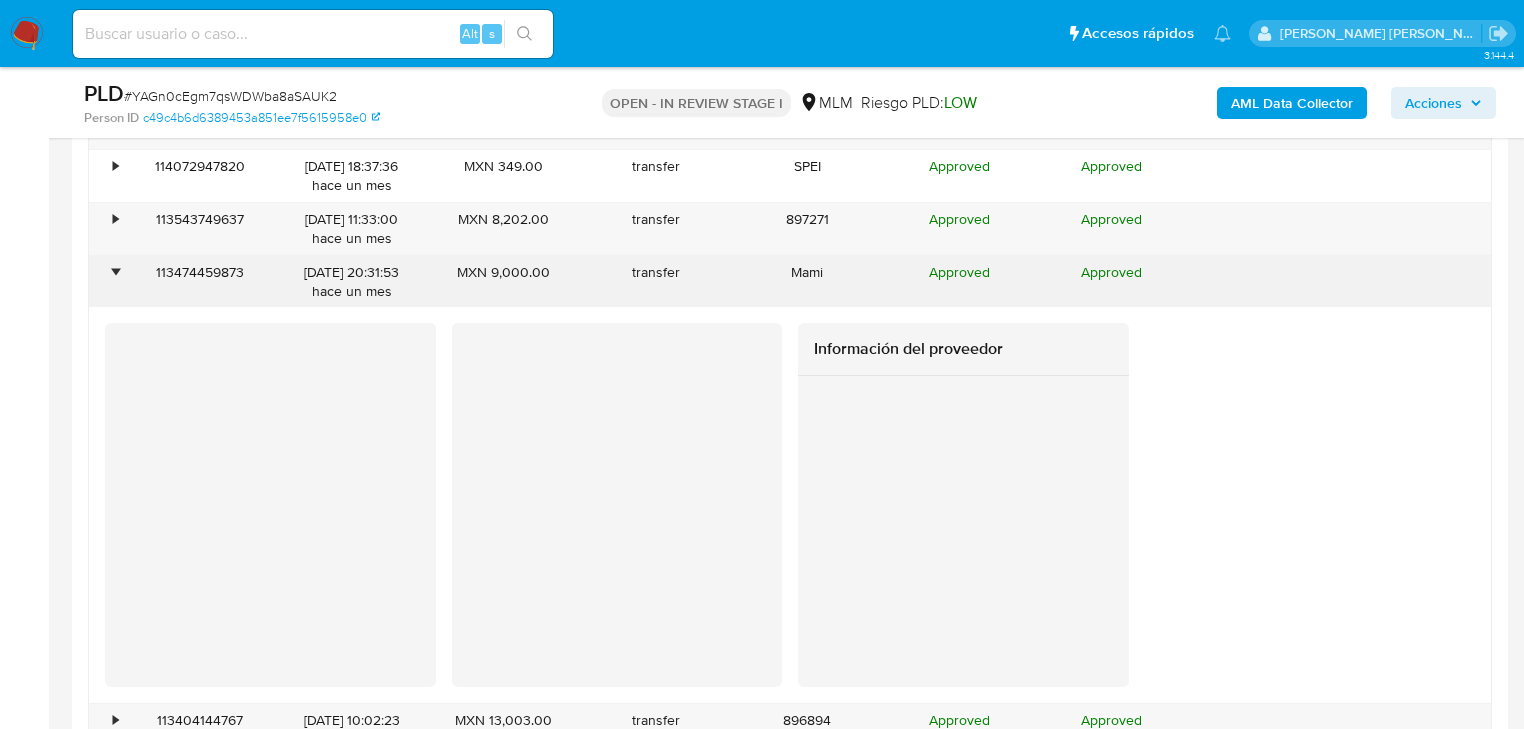 scroll, scrollTop: 2408, scrollLeft: 0, axis: vertical 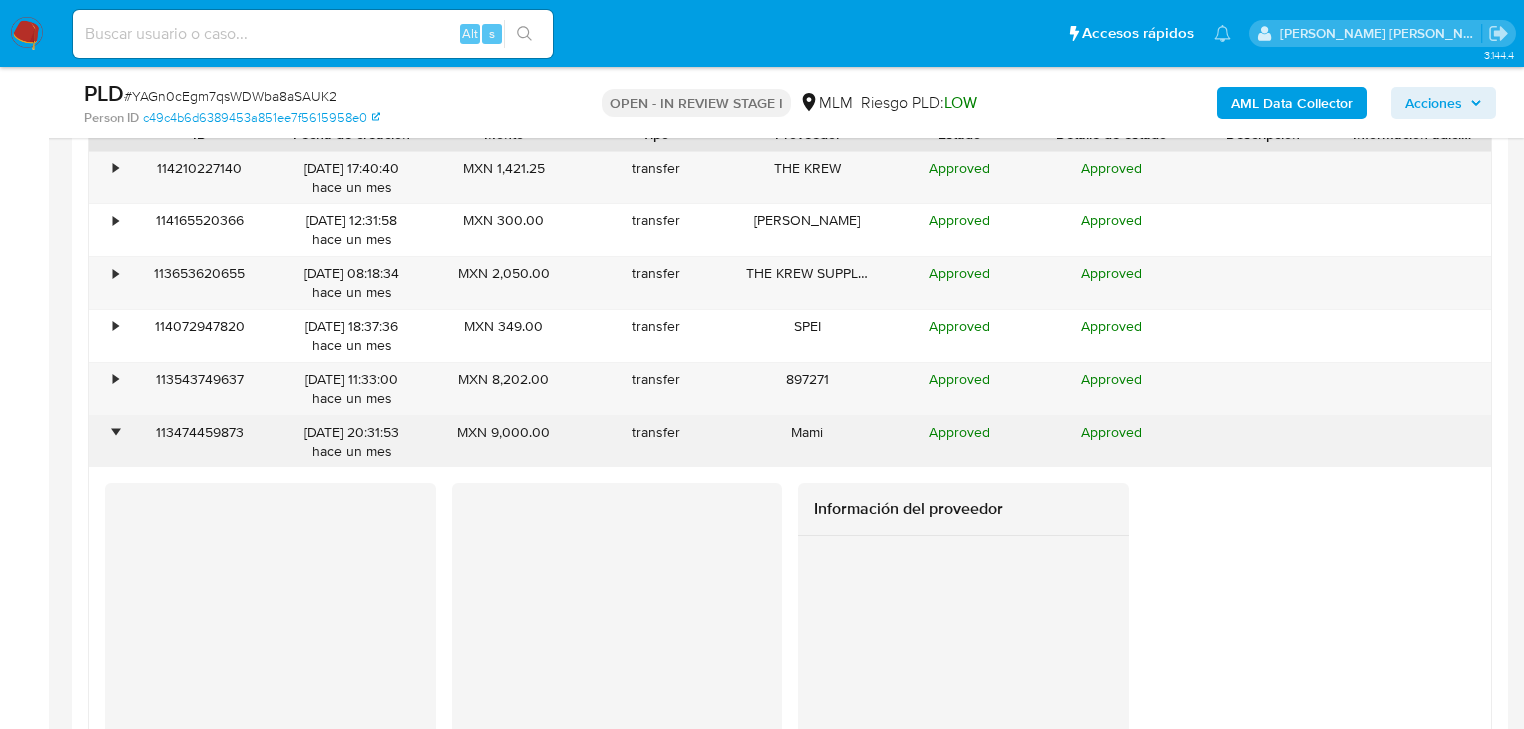 click on "113474459873" at bounding box center (200, 442) 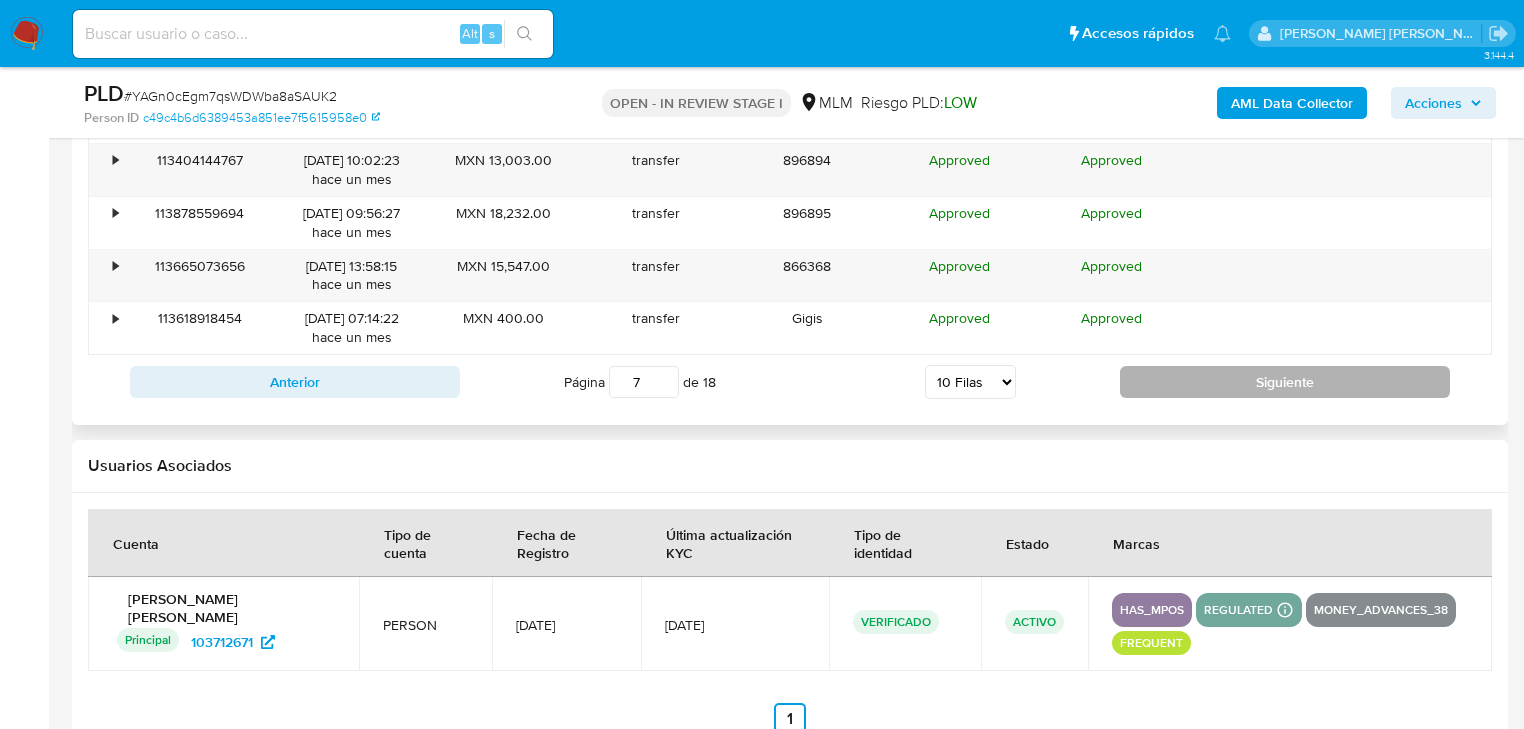 click on "Siguiente" at bounding box center (1285, 382) 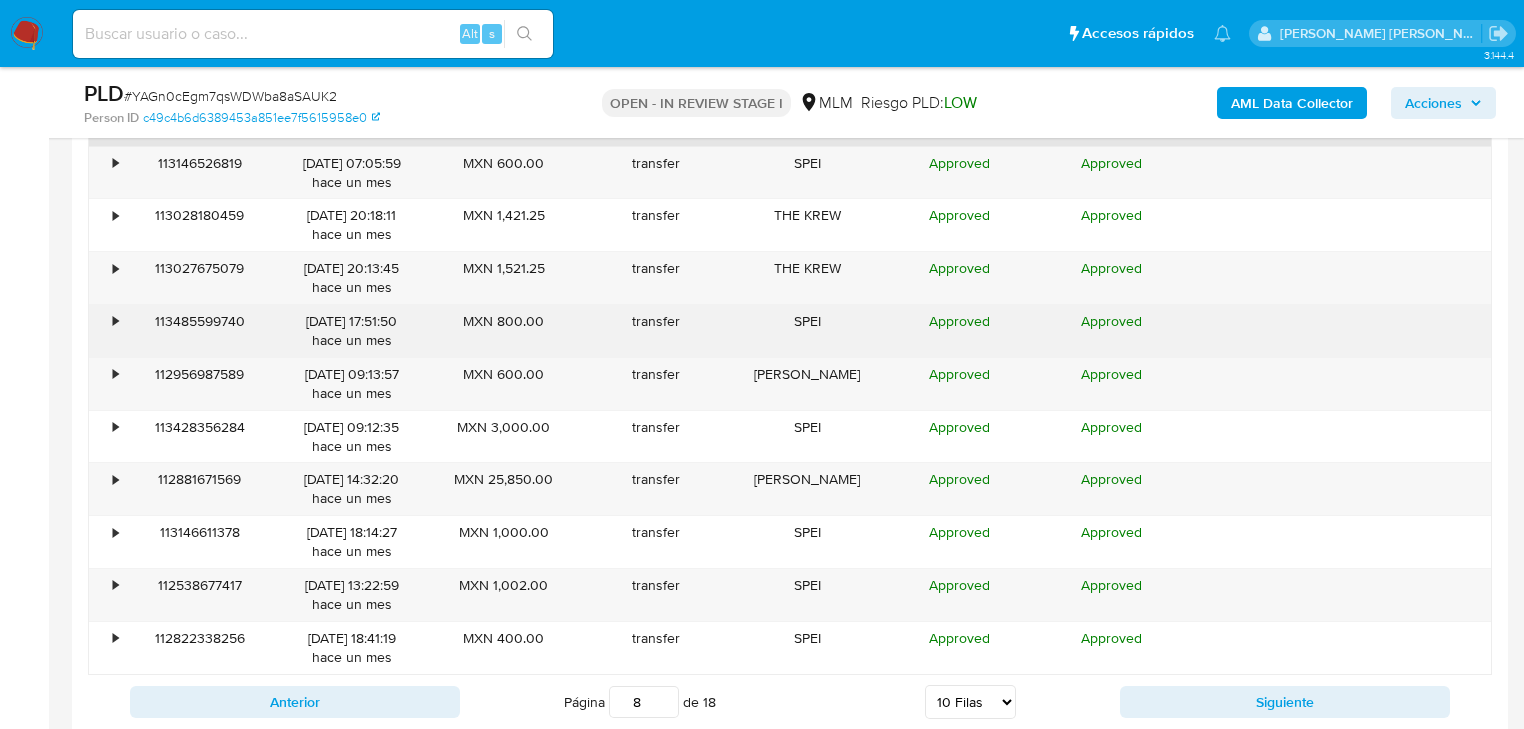 scroll, scrollTop: 2408, scrollLeft: 0, axis: vertical 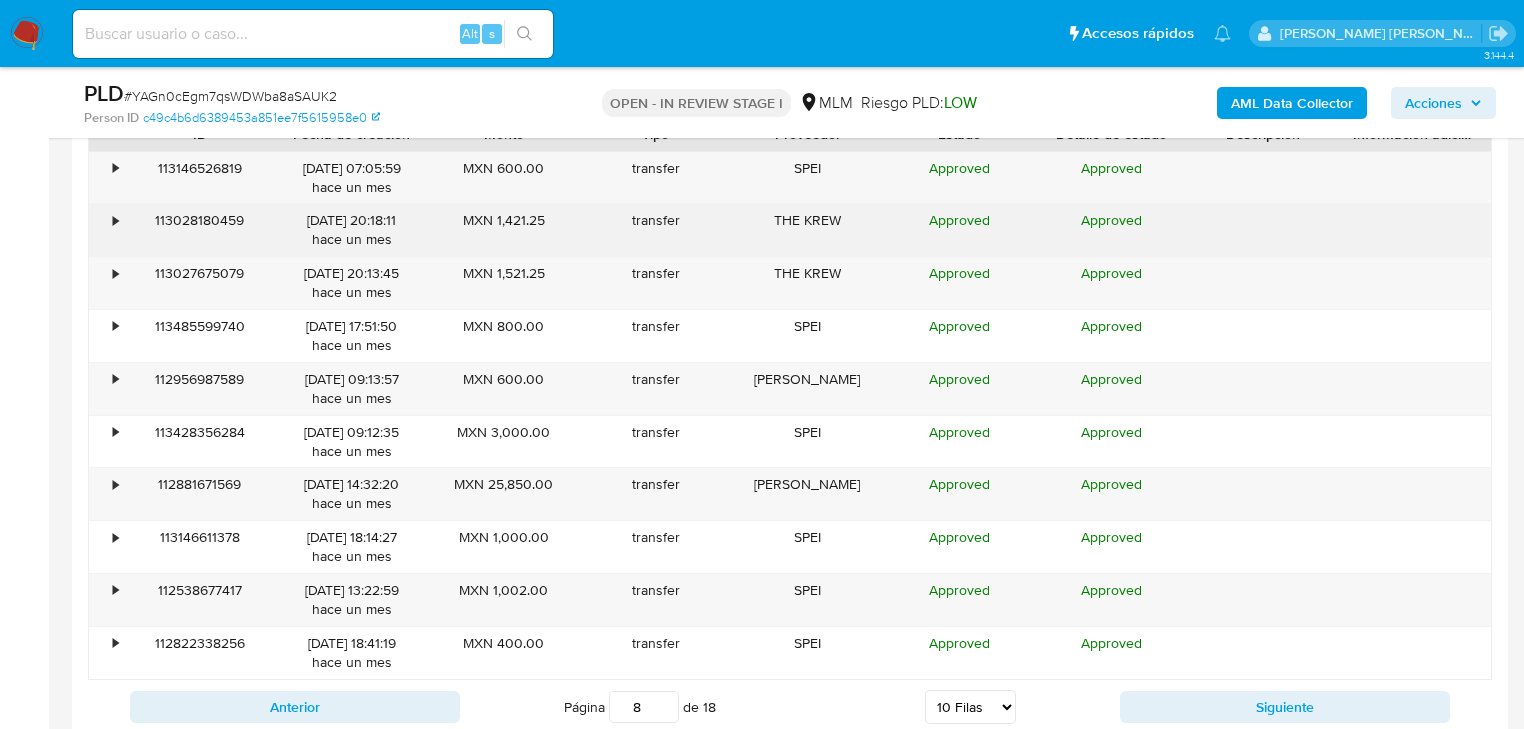 drag, startPoint x: 116, startPoint y: 222, endPoint x: 155, endPoint y: 237, distance: 41.785164 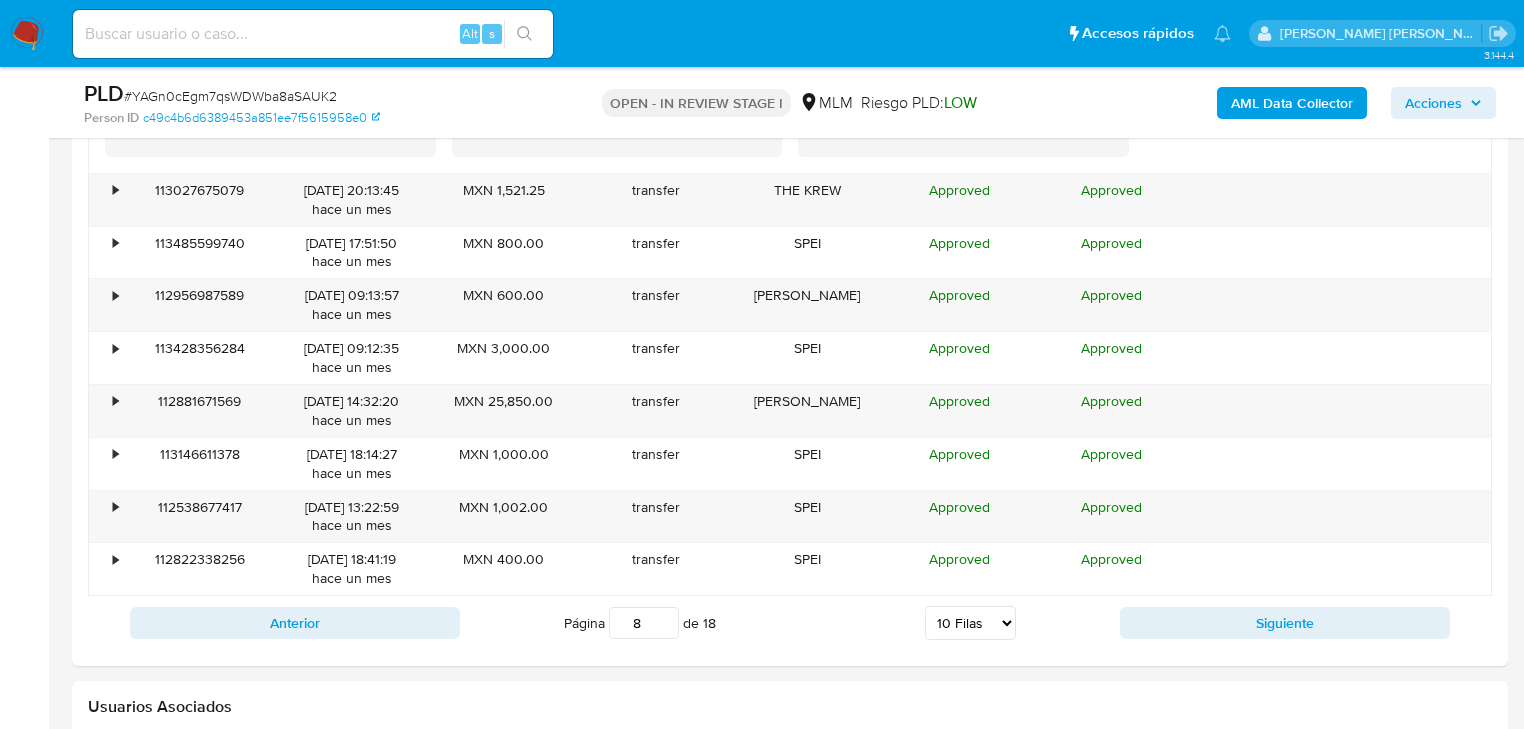scroll, scrollTop: 3048, scrollLeft: 0, axis: vertical 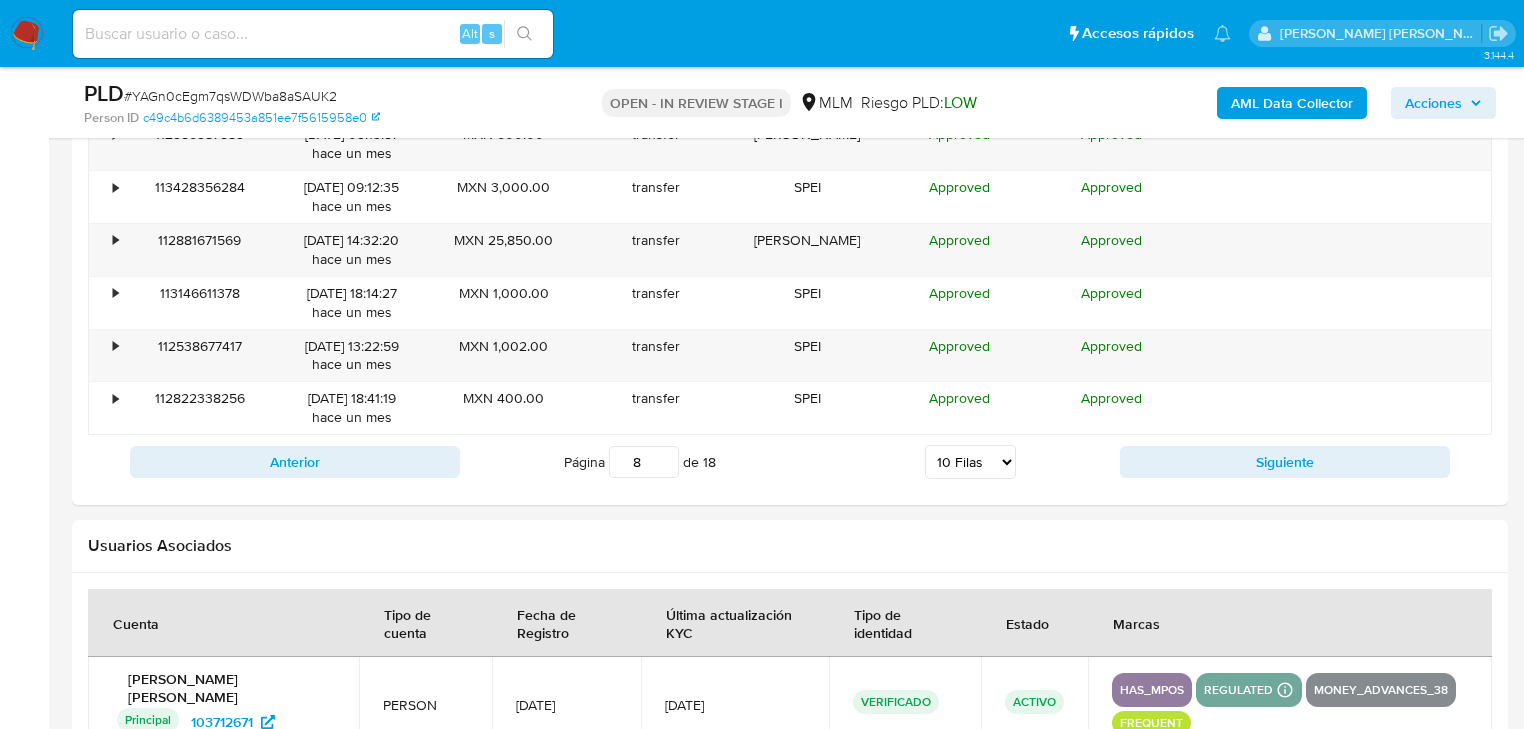 click on "Siguiente" at bounding box center [1285, 462] 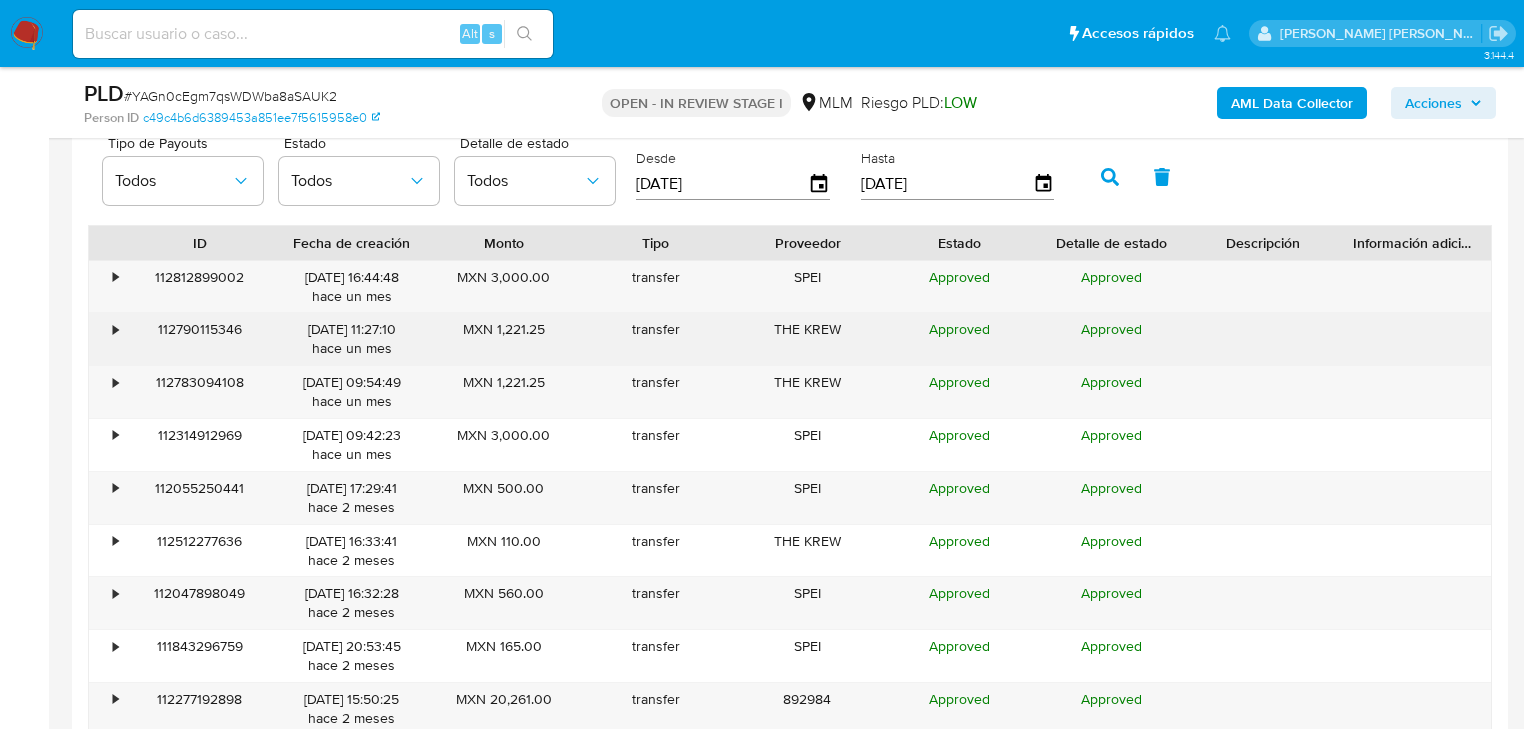 scroll, scrollTop: 2408, scrollLeft: 0, axis: vertical 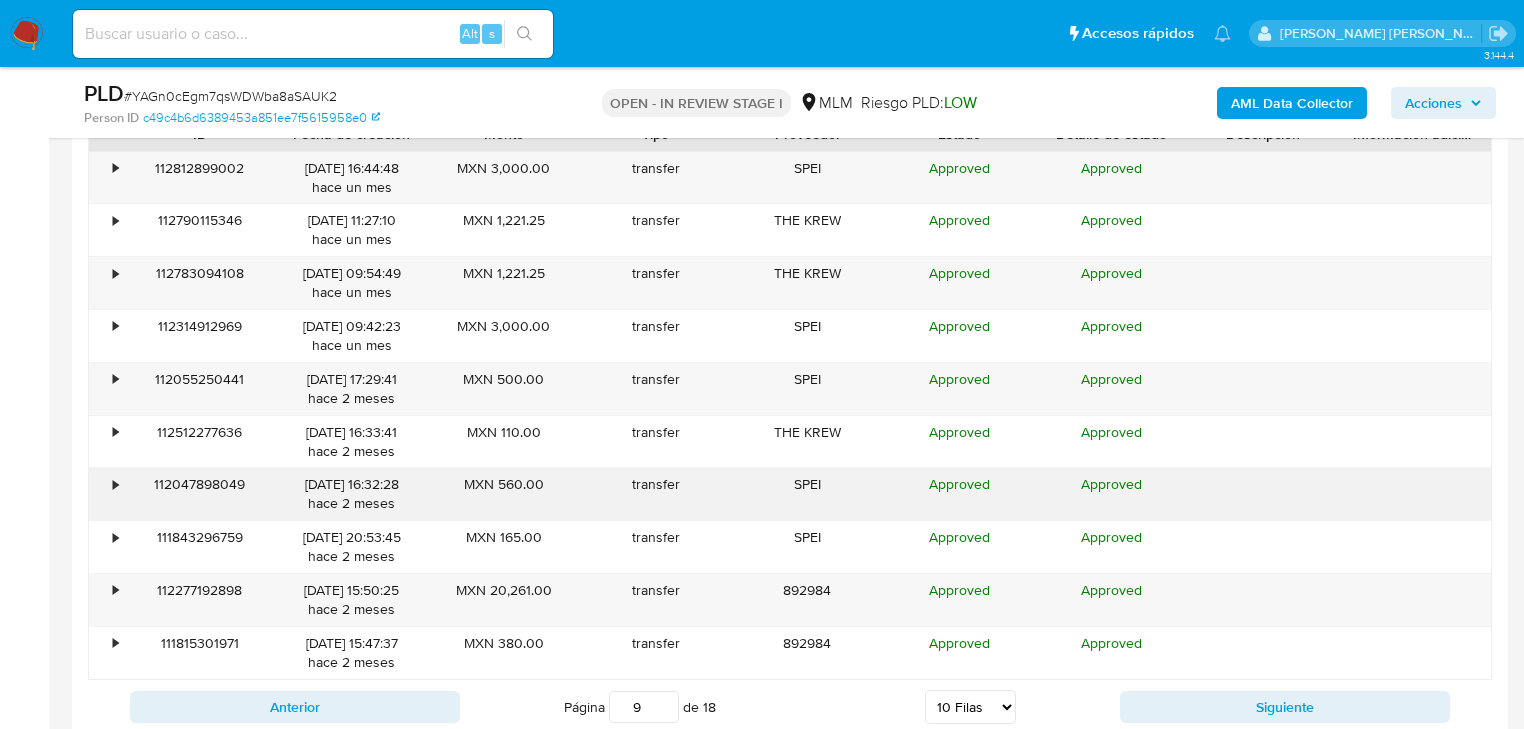 type 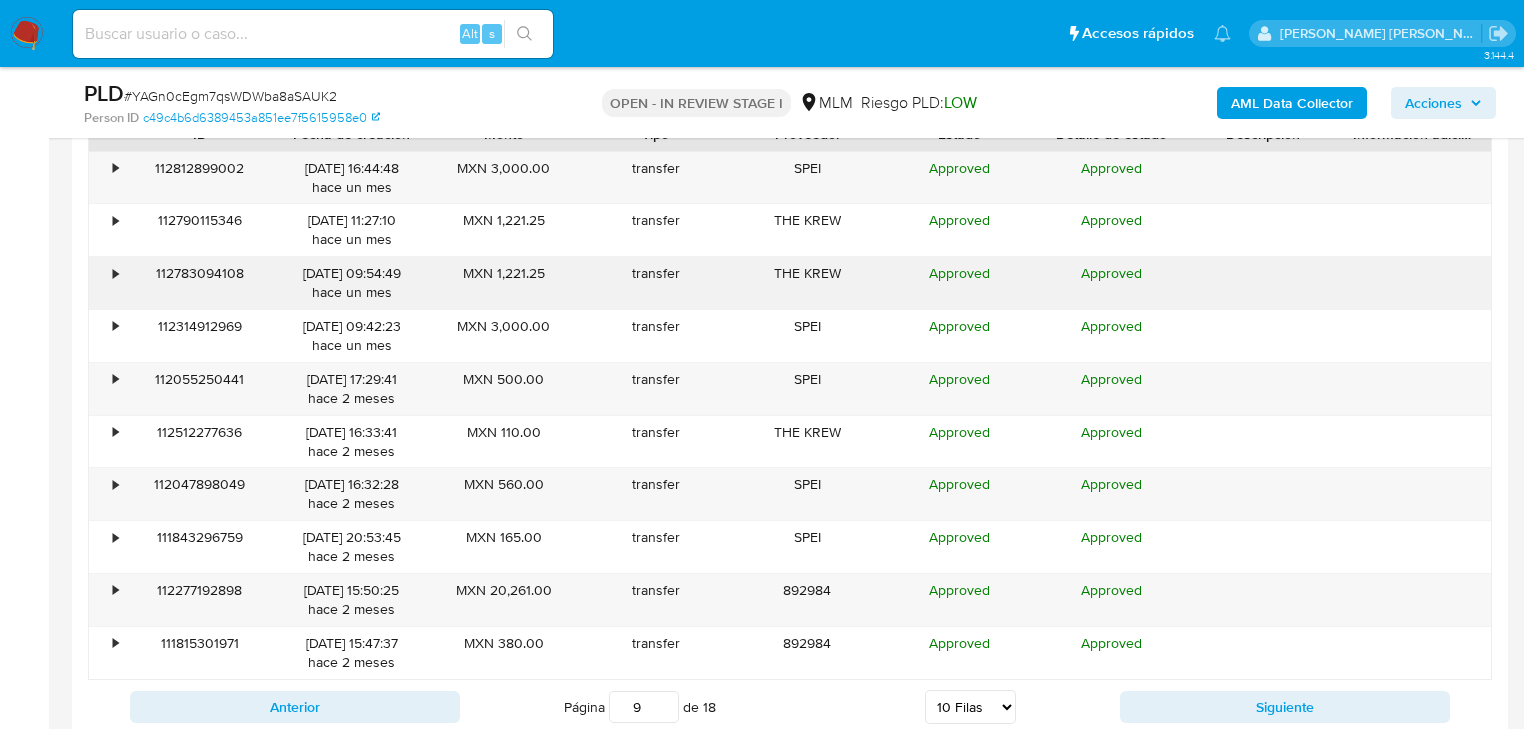 drag, startPoint x: 850, startPoint y: 275, endPoint x: 763, endPoint y: 275, distance: 87 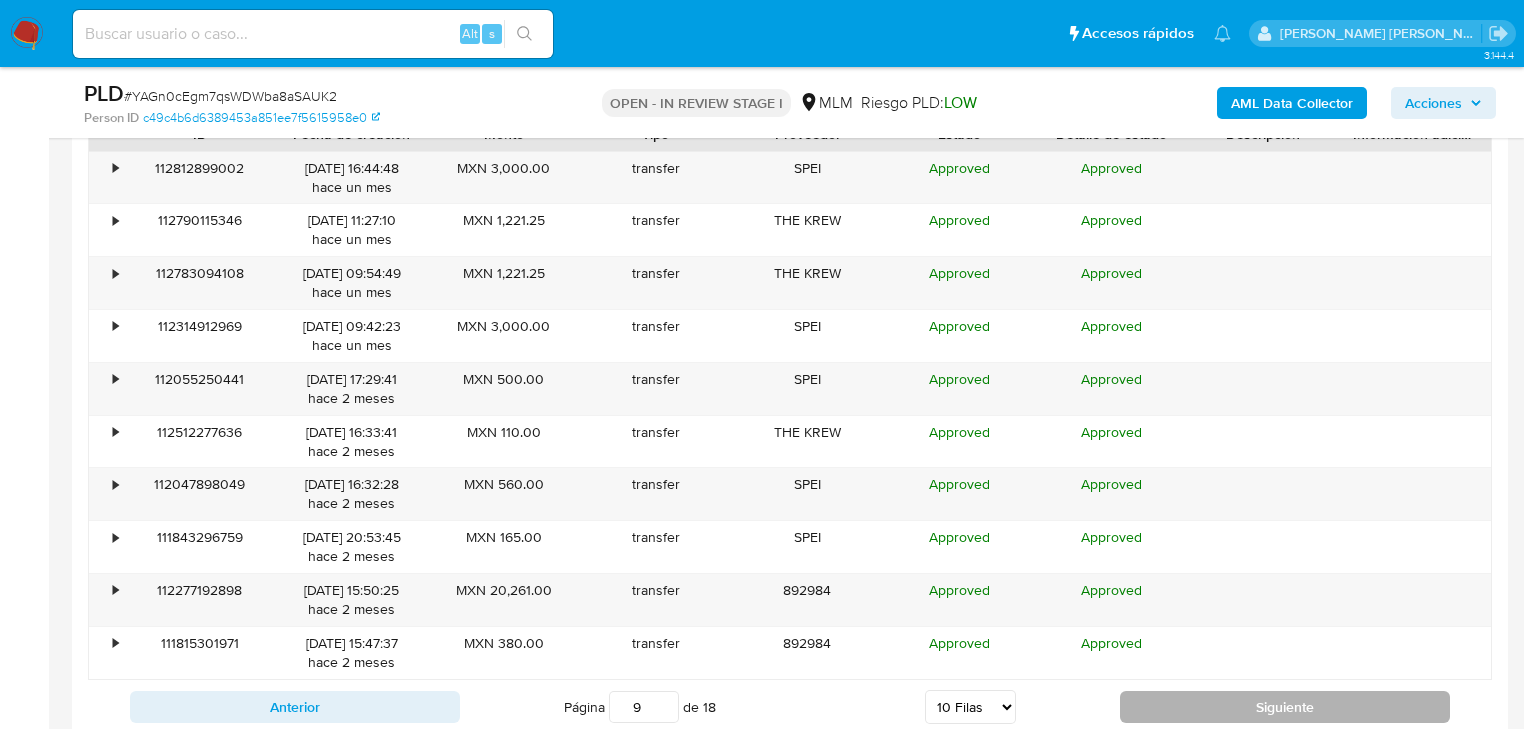 click on "Siguiente" at bounding box center [1285, 707] 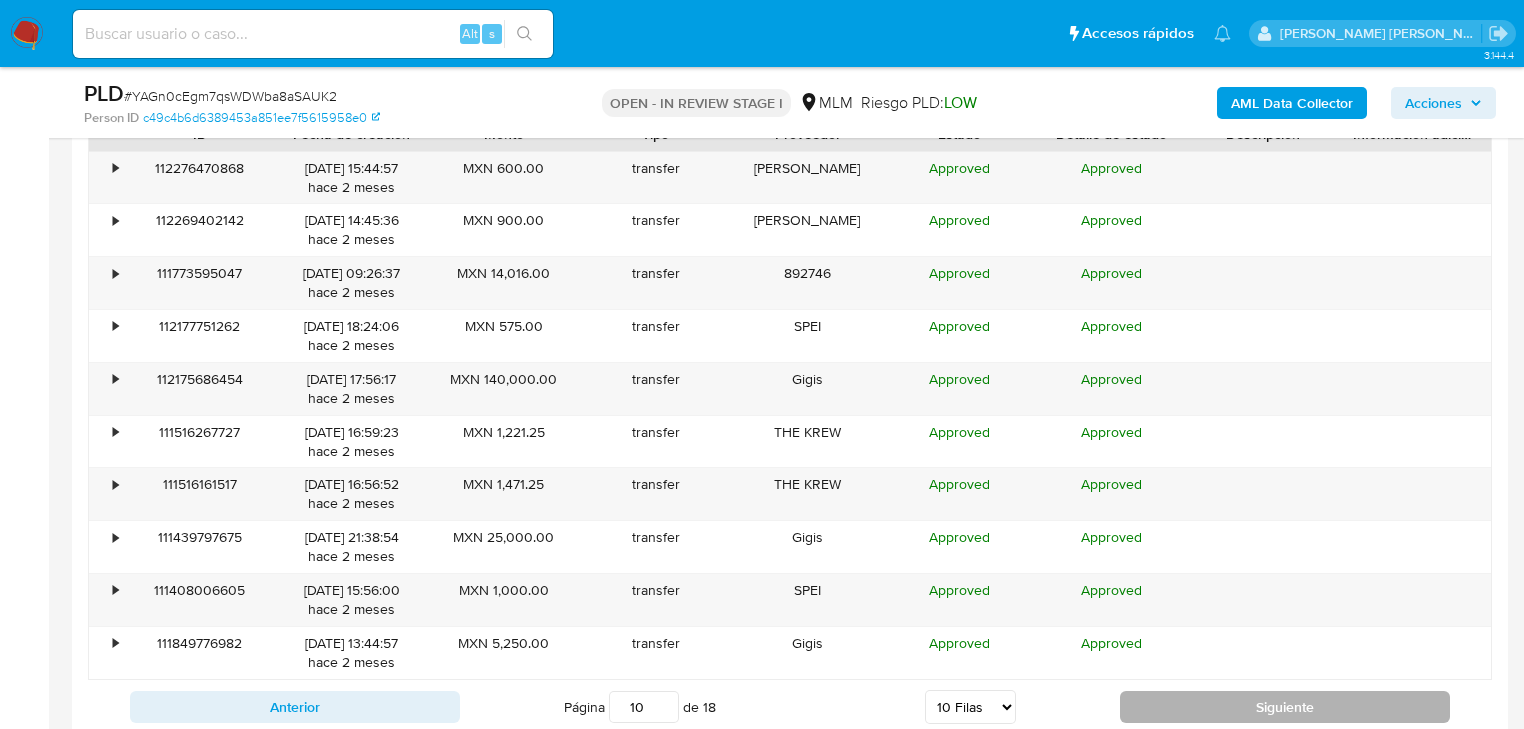 click on "Siguiente" at bounding box center (1285, 707) 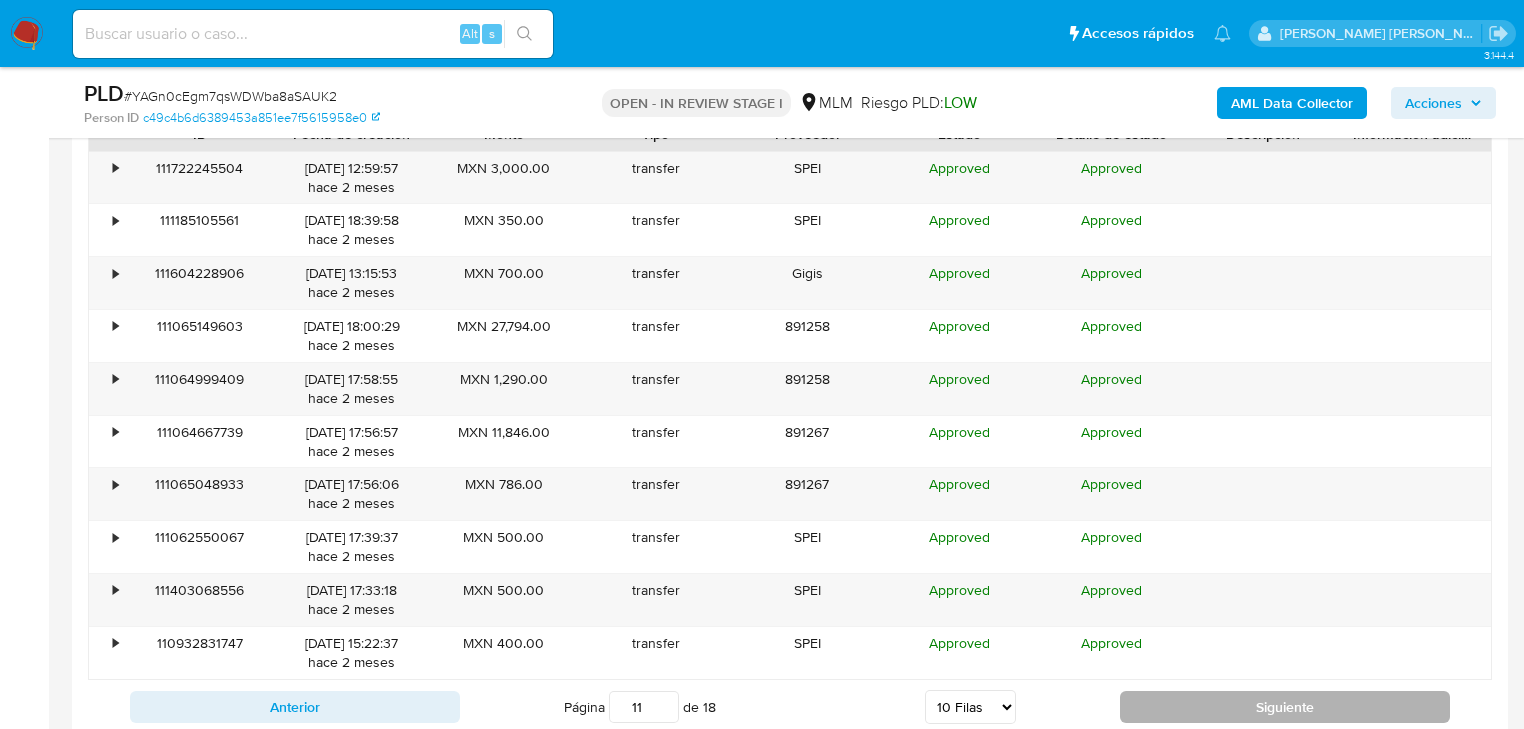 click on "Siguiente" at bounding box center (1285, 707) 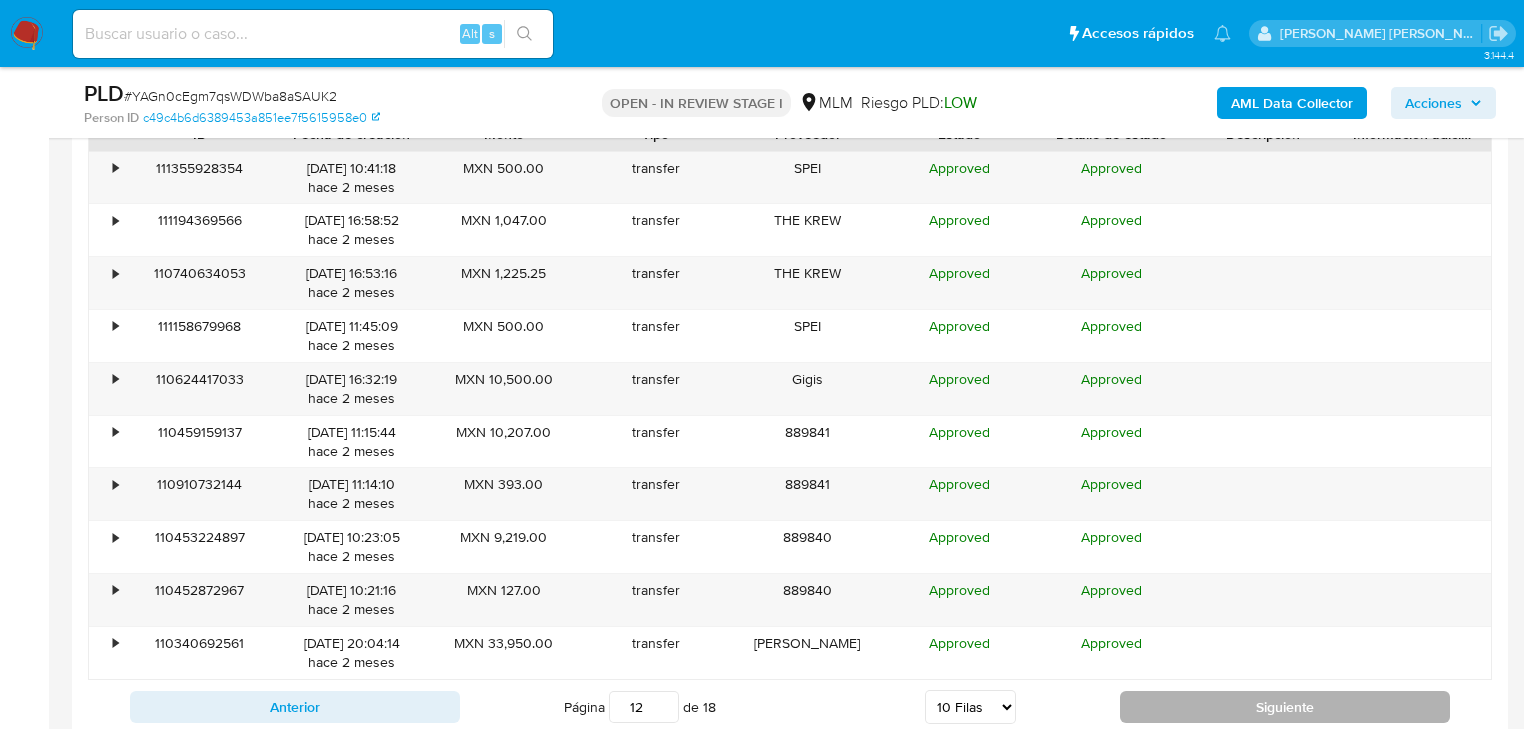 click on "Siguiente" at bounding box center [1285, 707] 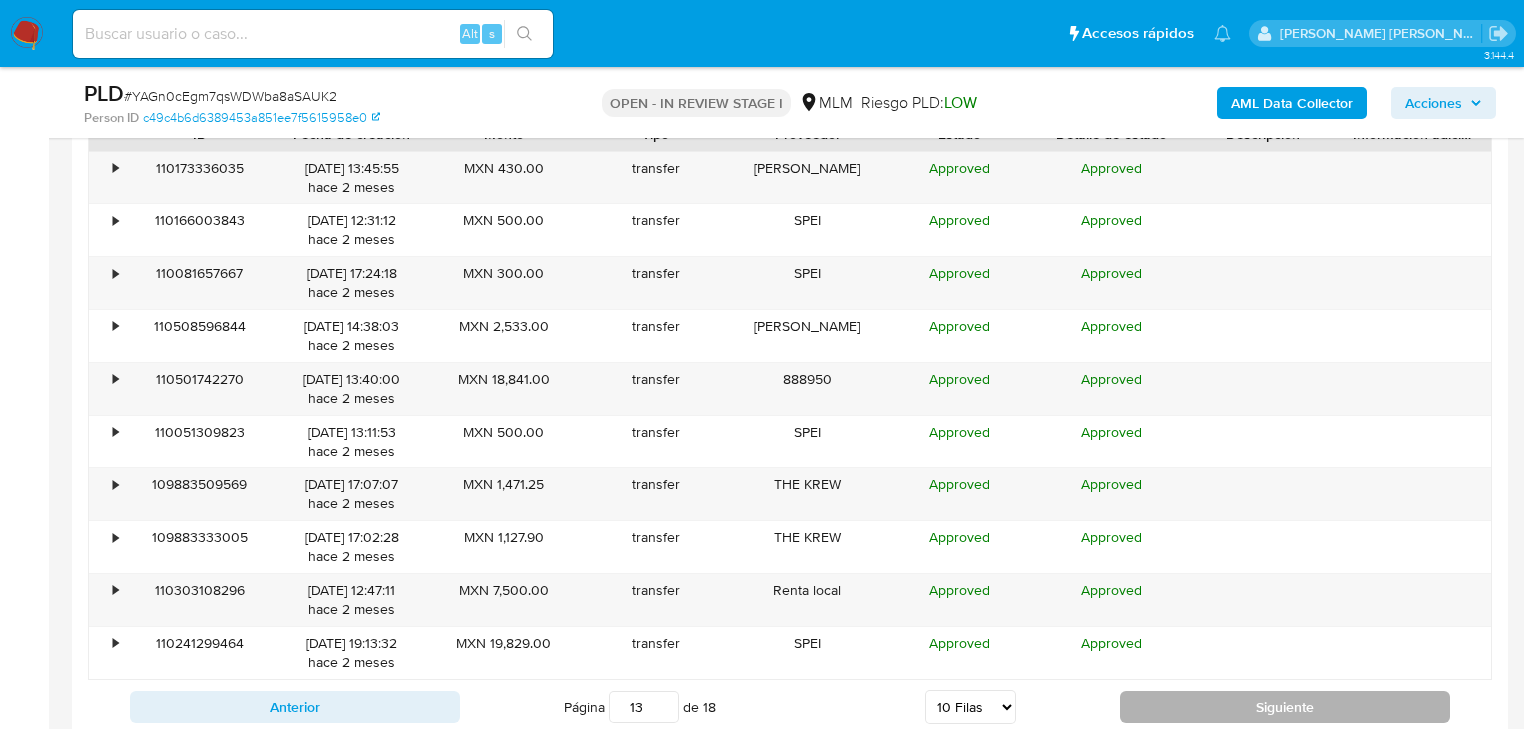 click on "Siguiente" at bounding box center [1285, 707] 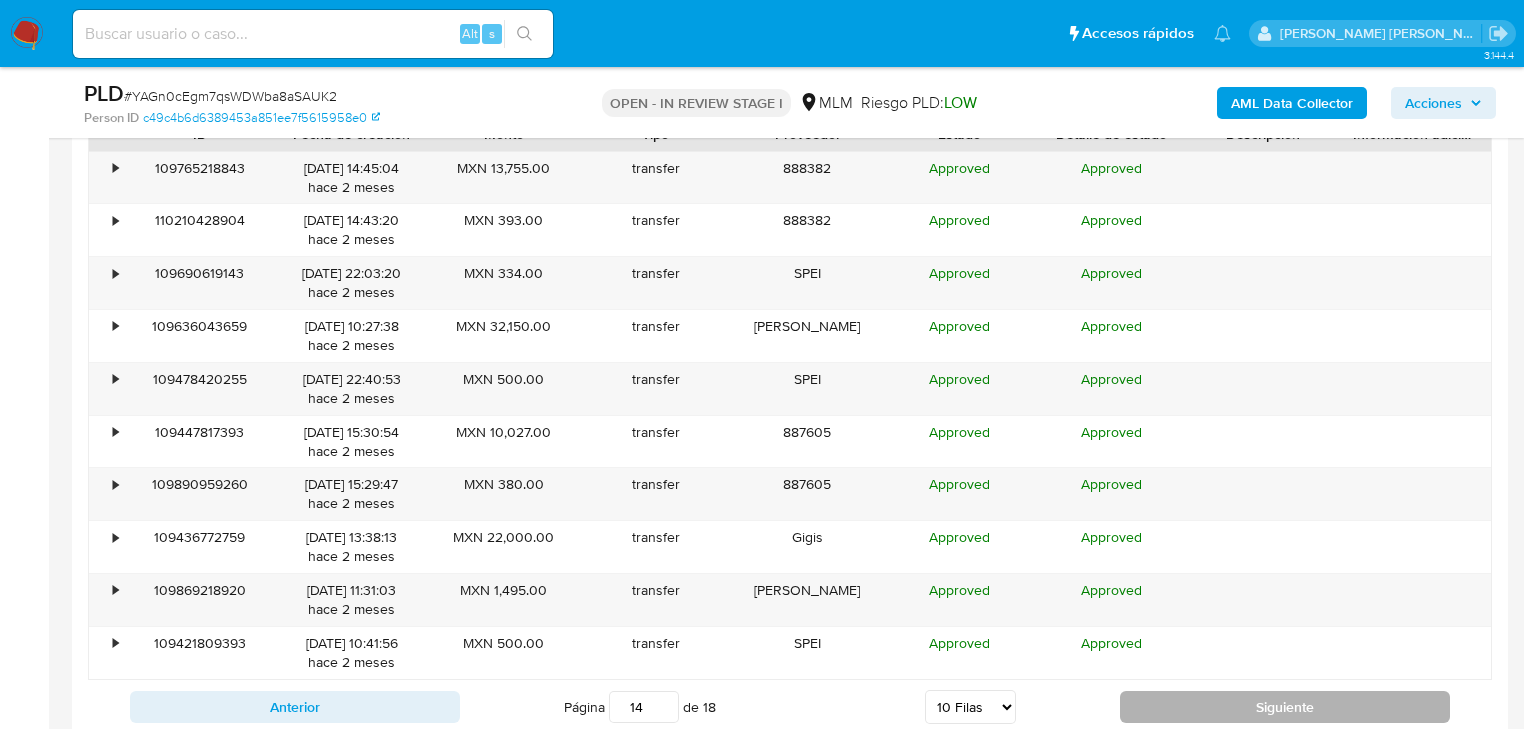 click on "Siguiente" at bounding box center [1285, 707] 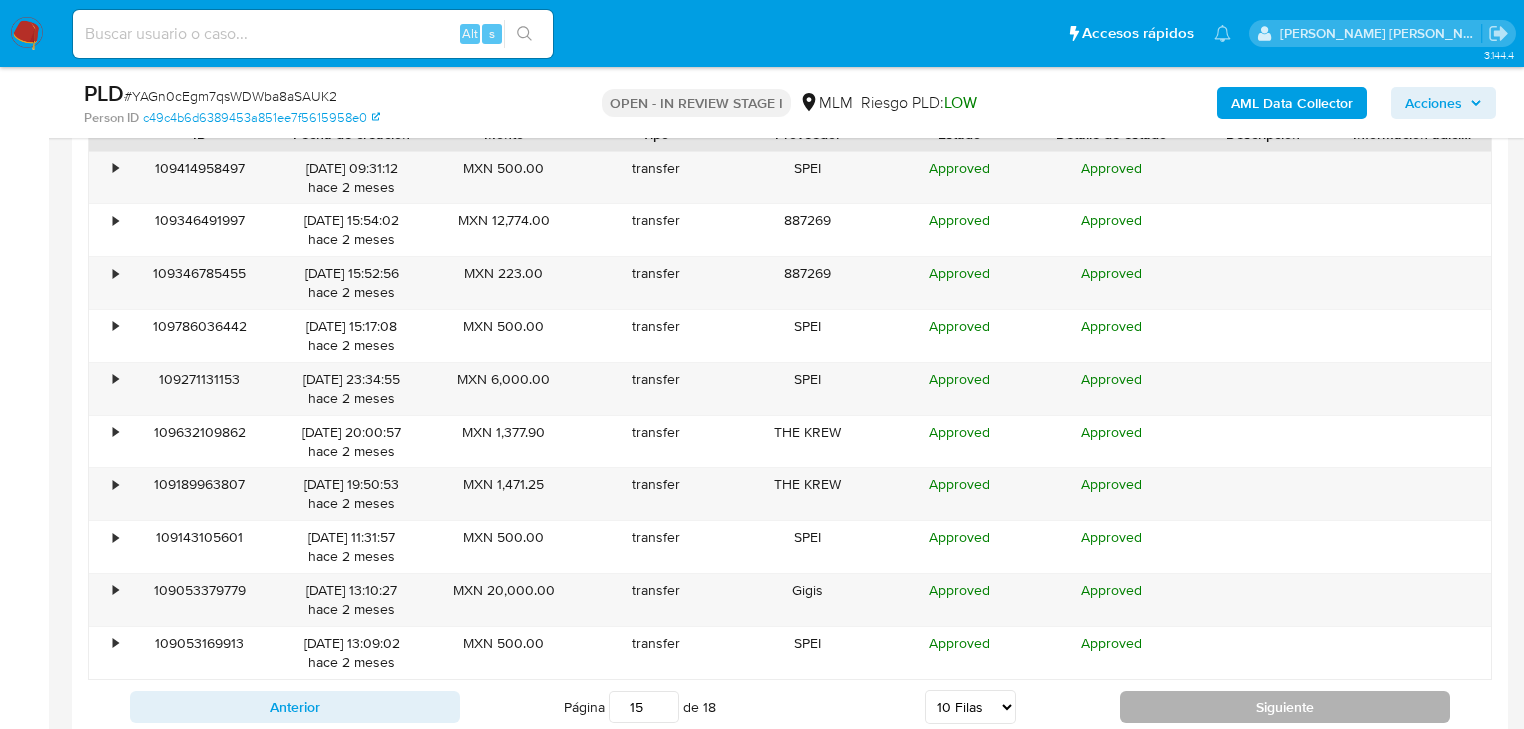 click on "Siguiente" at bounding box center (1285, 707) 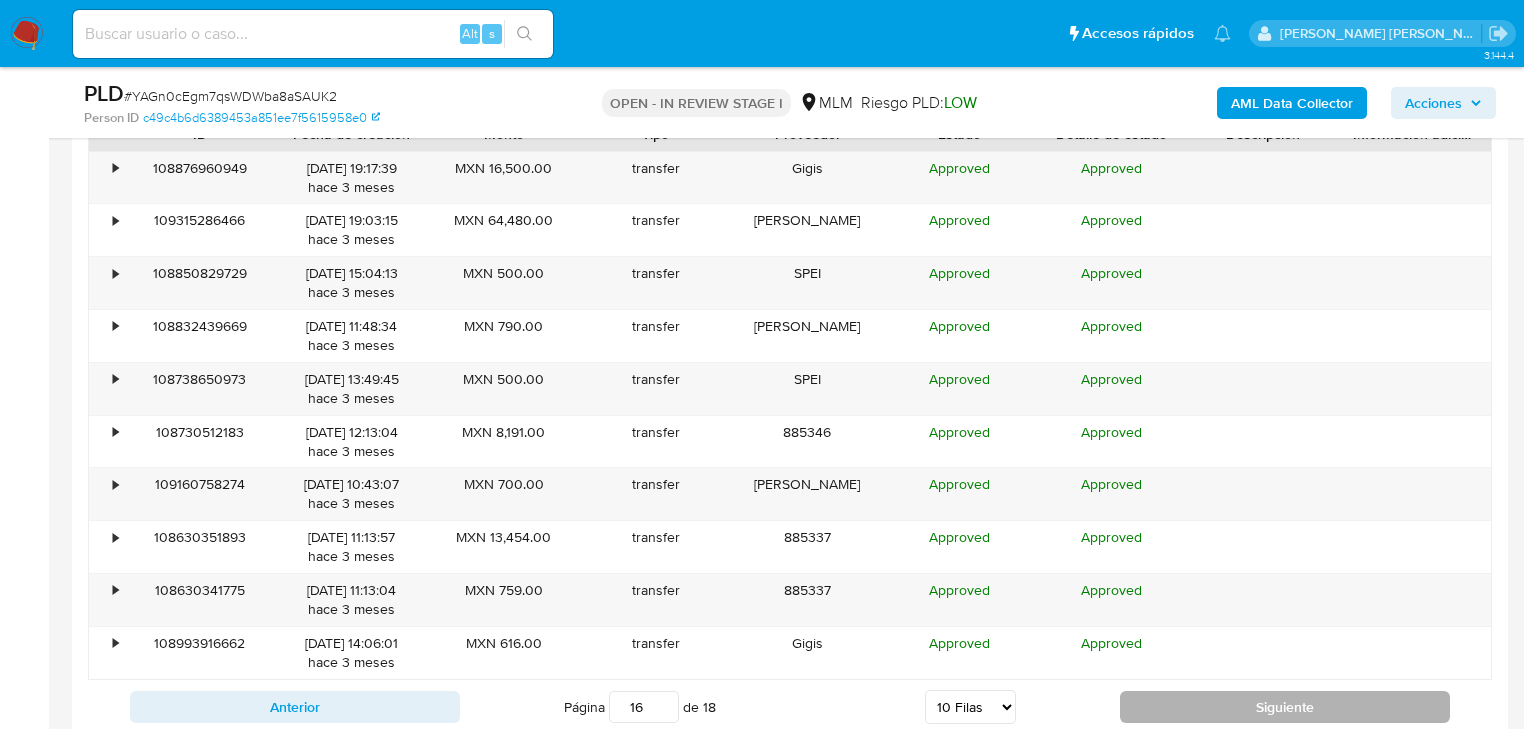 click on "Siguiente" at bounding box center [1285, 707] 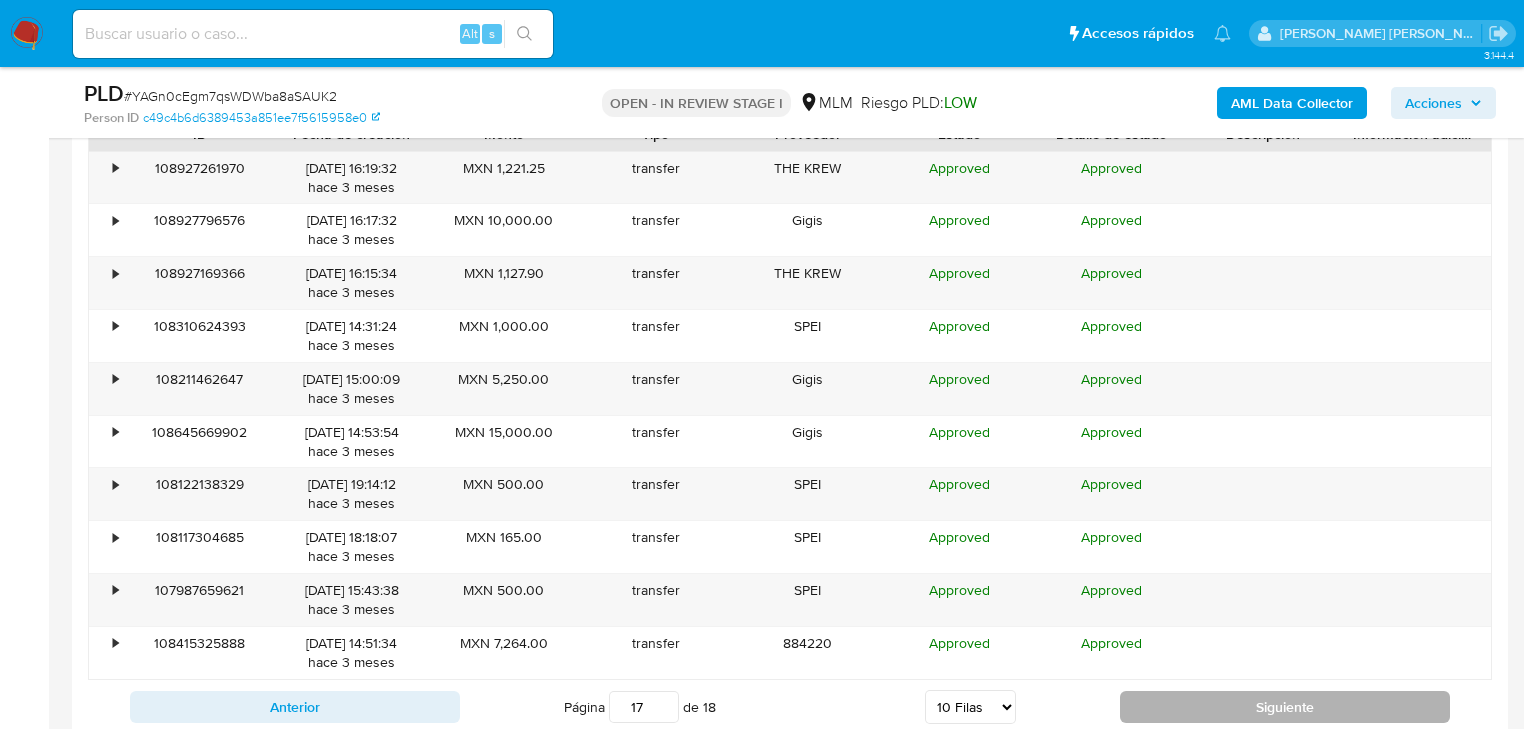 click on "Siguiente" at bounding box center (1285, 707) 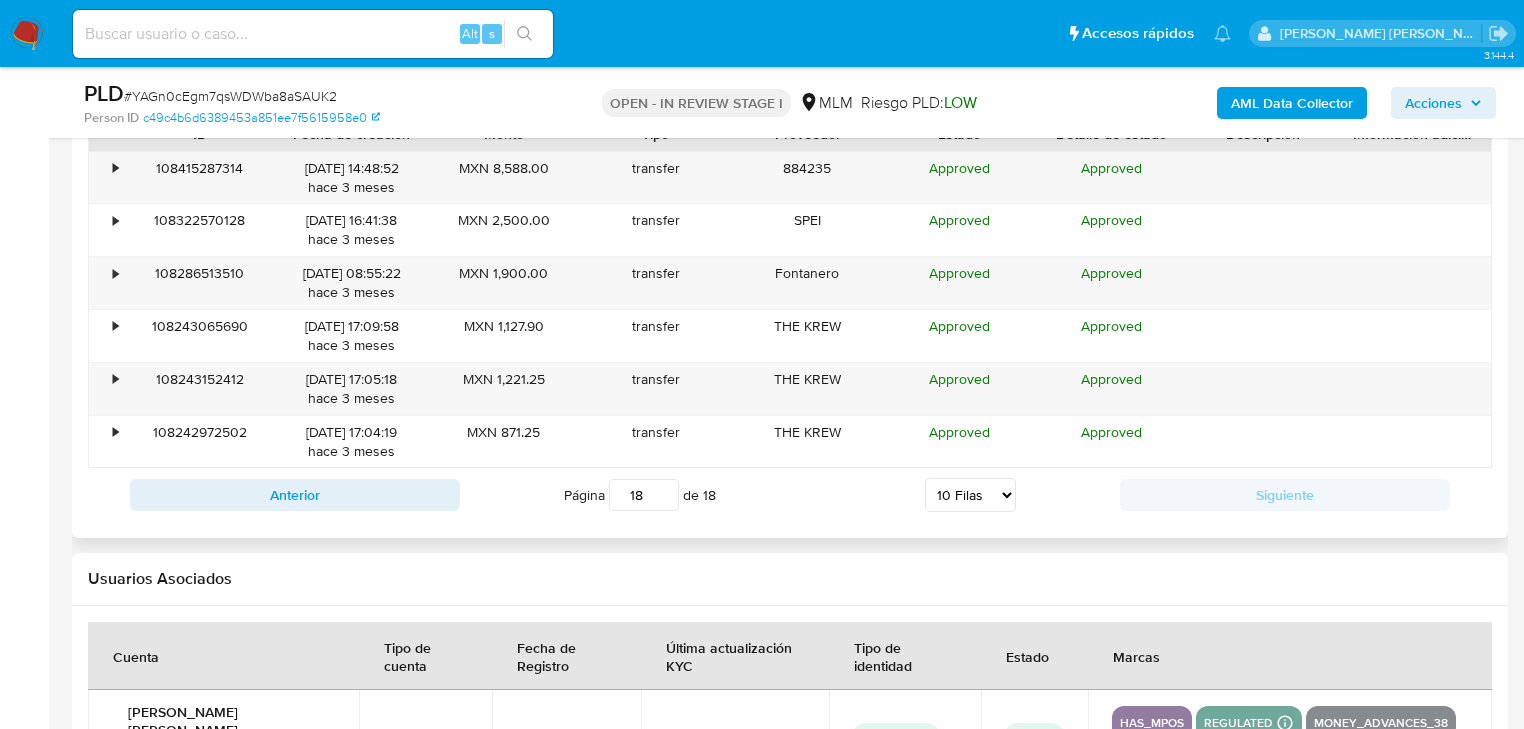 click on "has_mpos regulated   Detalle MLM IFPE Evaluation Result COMPLIES User Regulated Date 2023-02-21T17:34:19-04:00 User Cancelled Date - Cancelled Regulation Status APPLIED money_advances_38 frequent" at bounding box center (1290, 737) 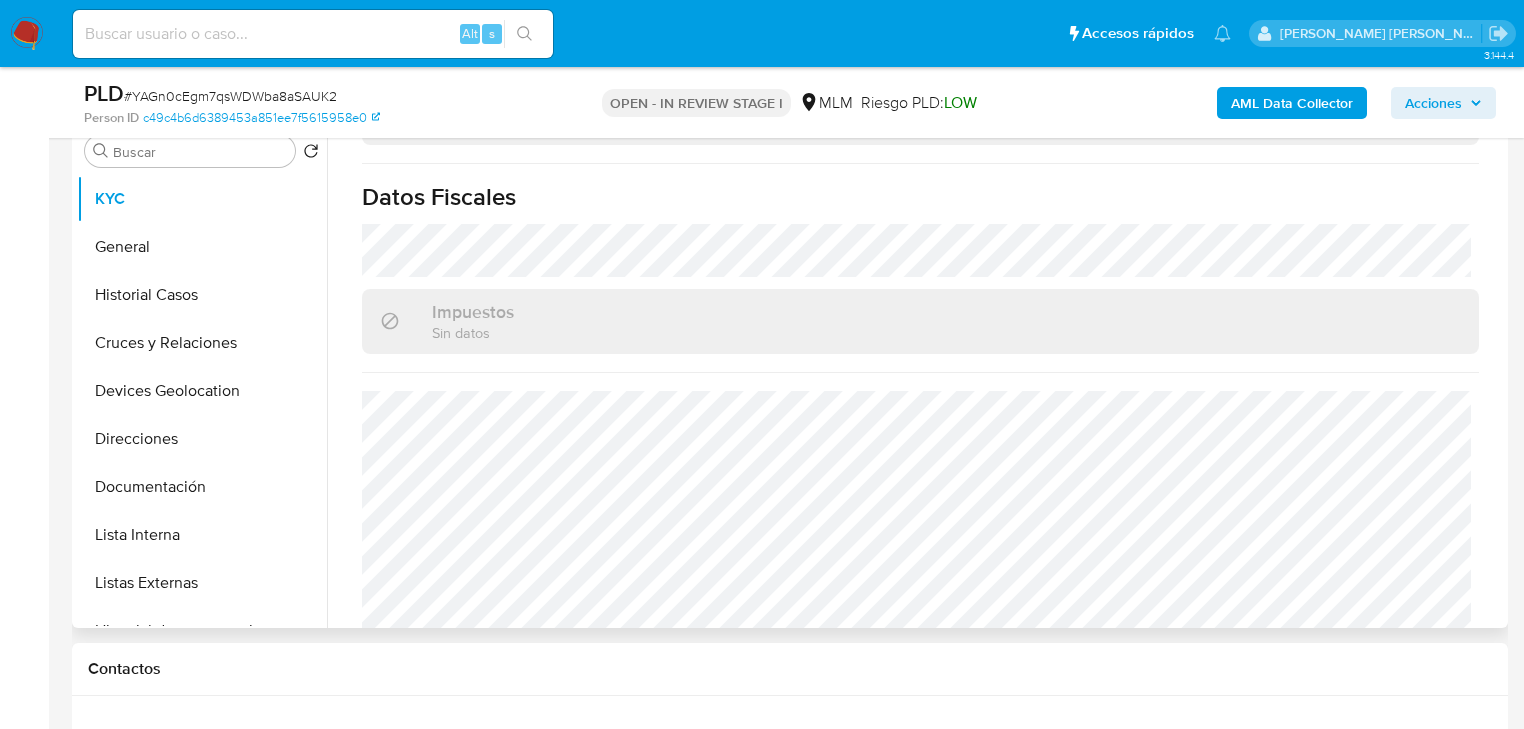 scroll, scrollTop: 168, scrollLeft: 0, axis: vertical 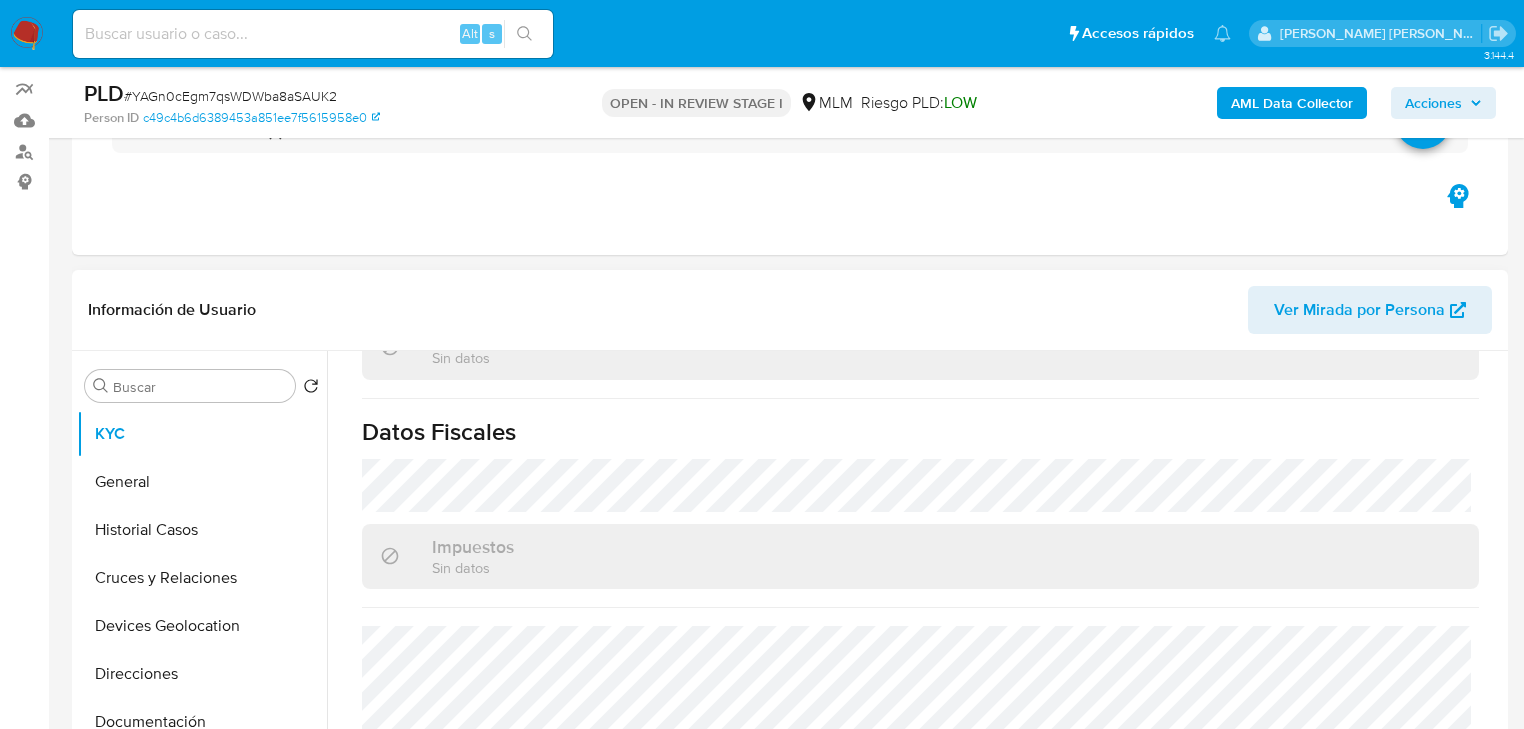 click on "Información de Usuario Ver Mirada por Persona" at bounding box center [790, 310] 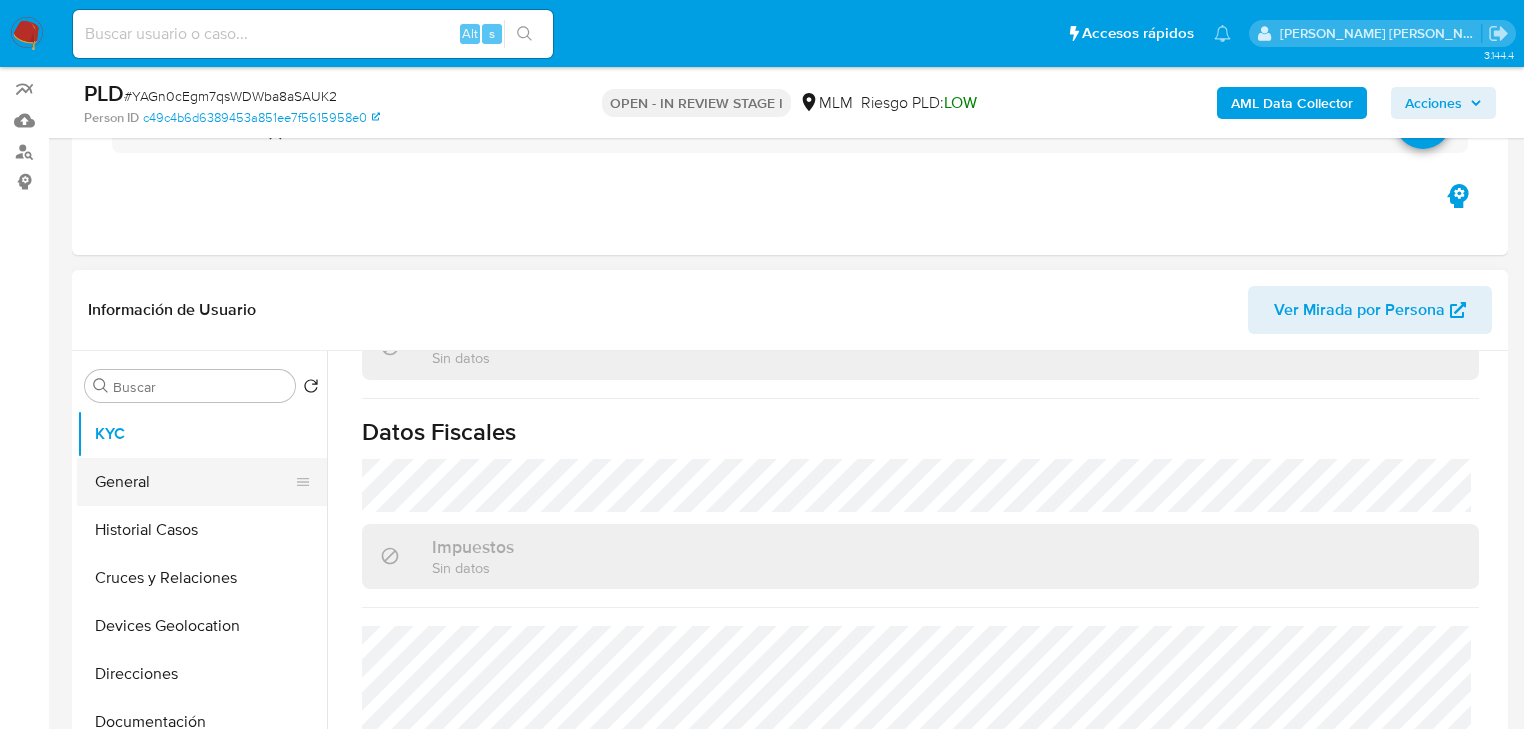 click on "General" at bounding box center [194, 482] 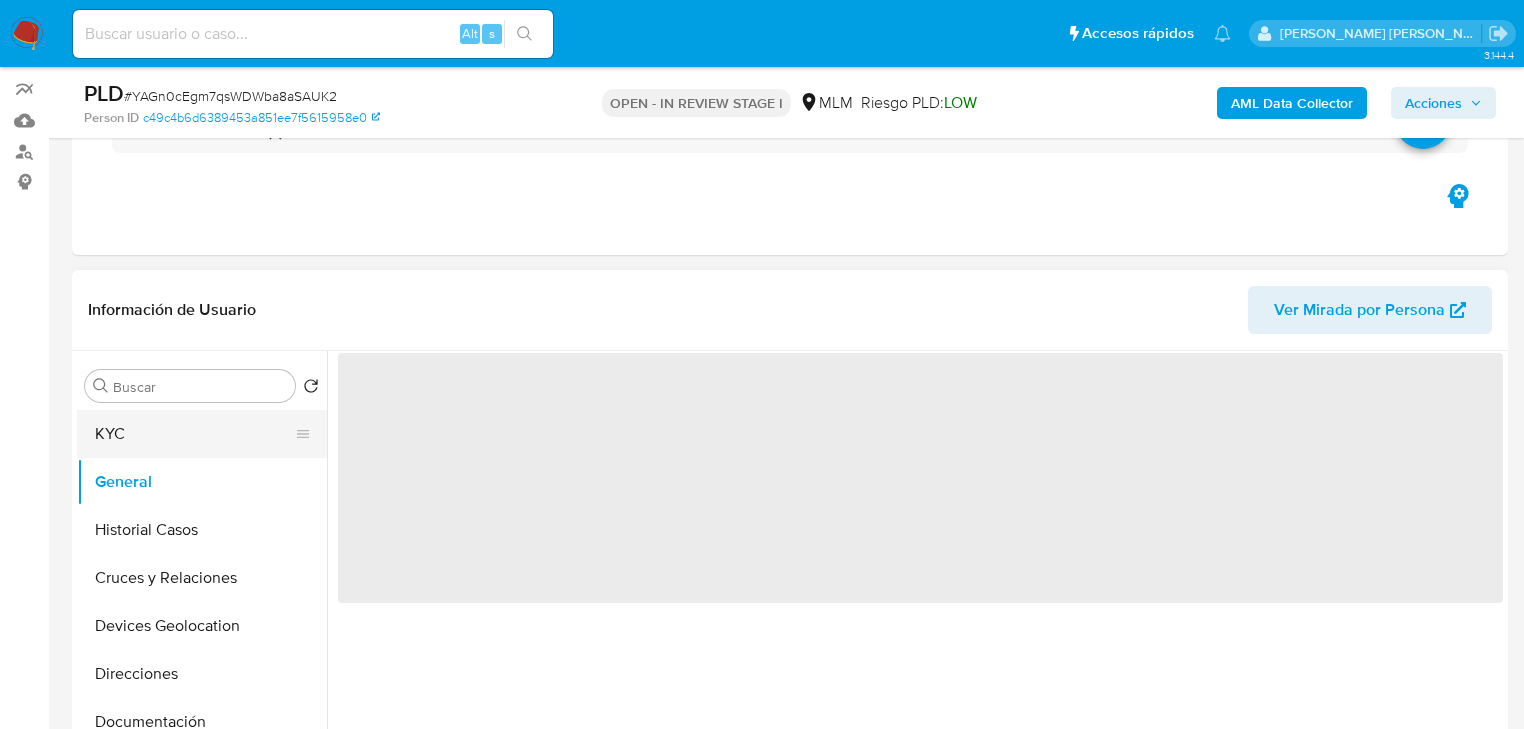 drag, startPoint x: 184, startPoint y: 433, endPoint x: 273, endPoint y: 436, distance: 89.050545 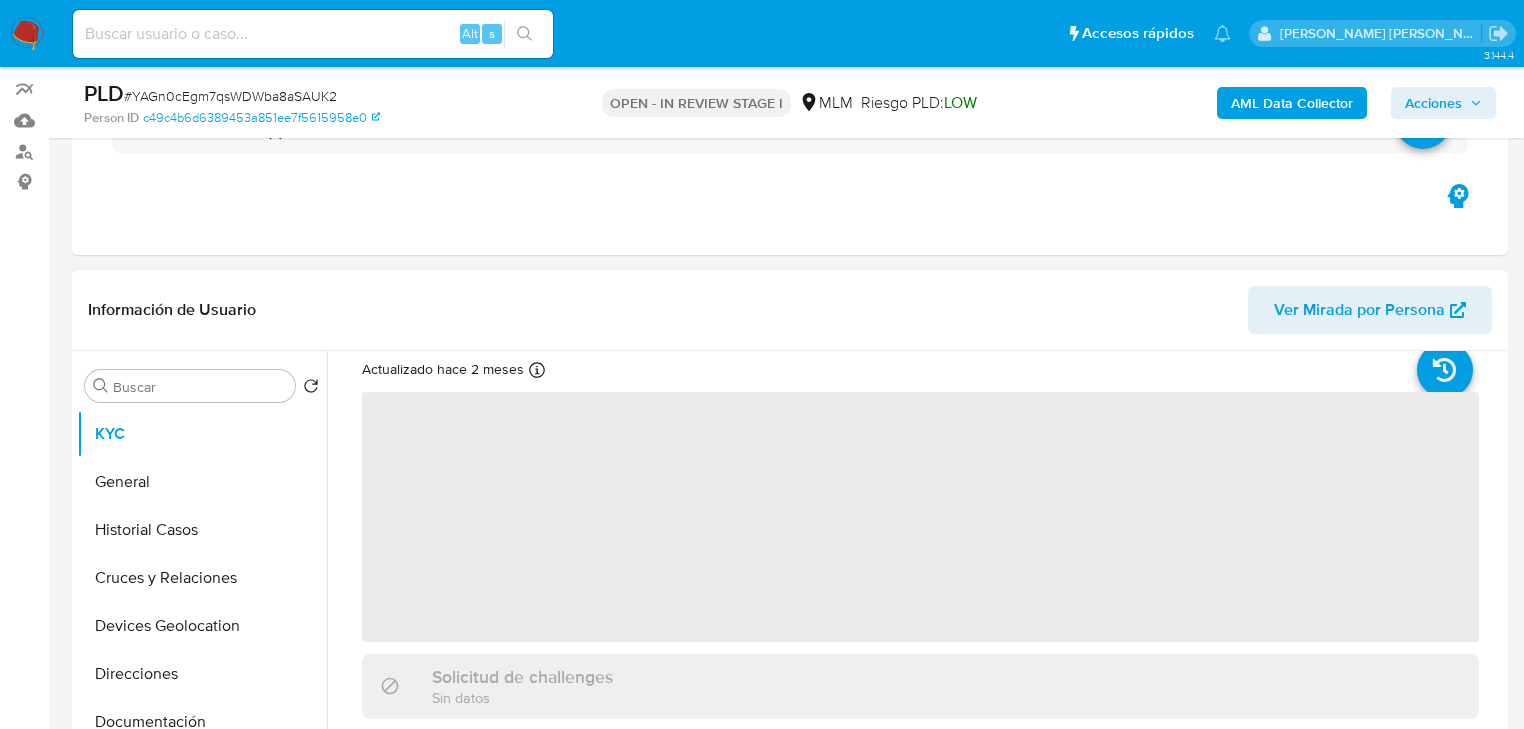 scroll, scrollTop: 80, scrollLeft: 0, axis: vertical 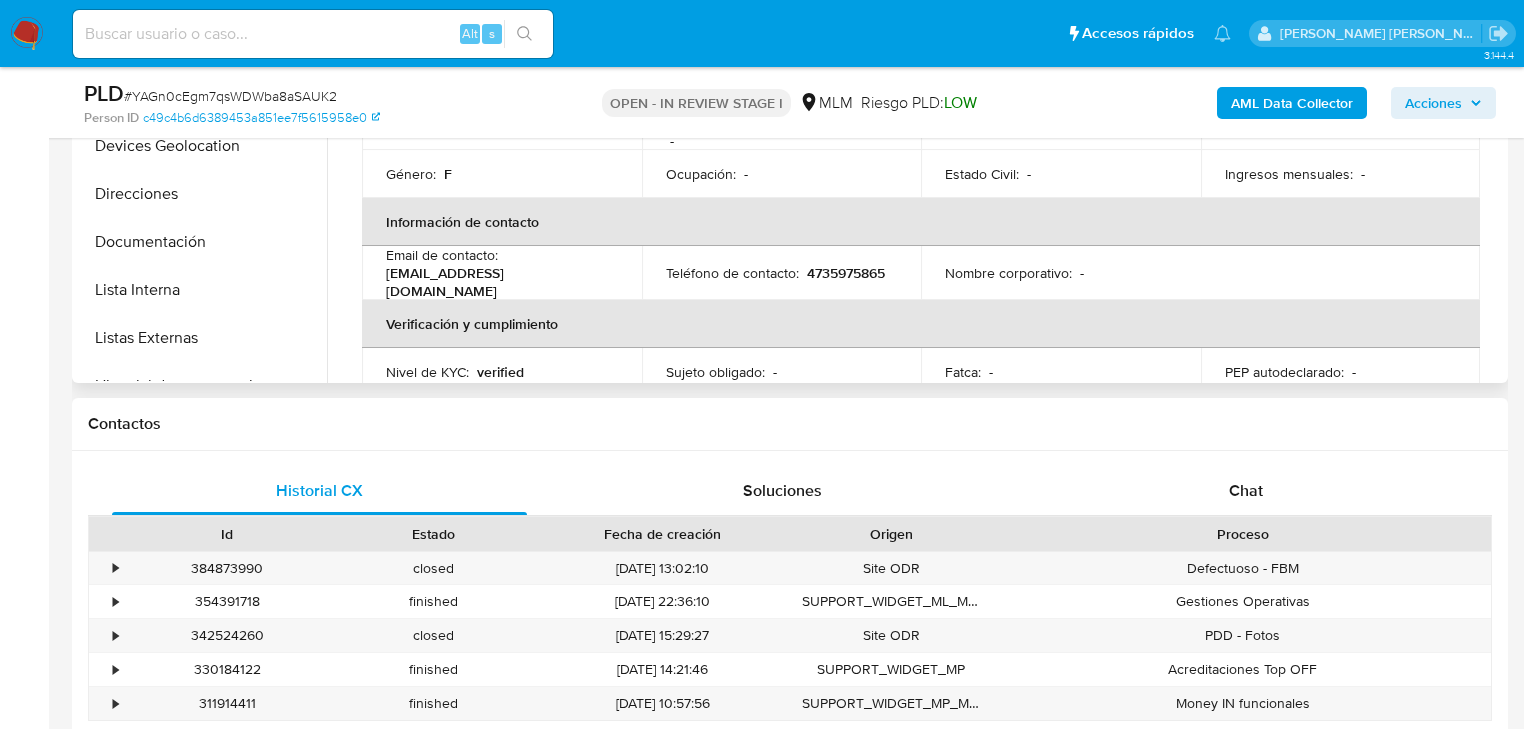 type 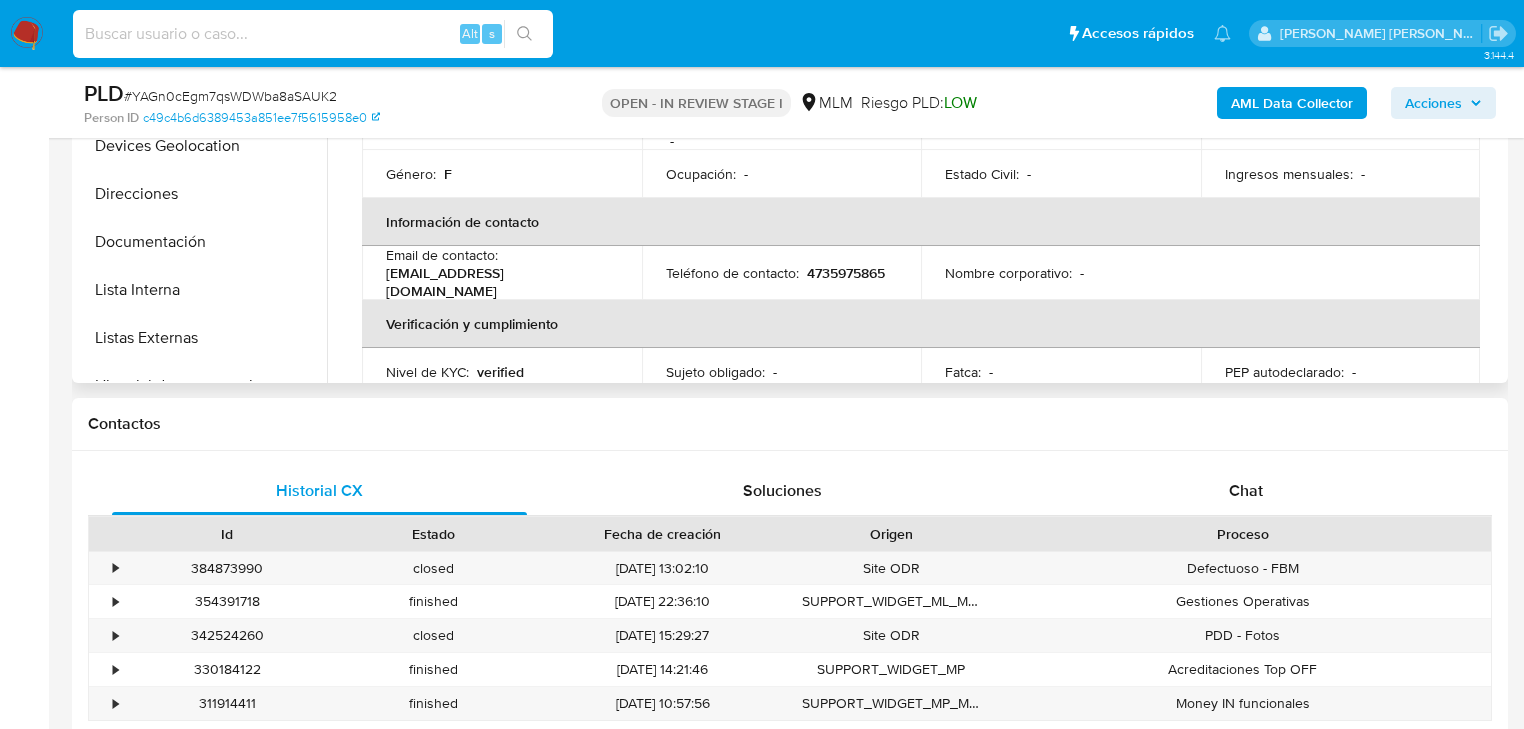 click at bounding box center (313, 34) 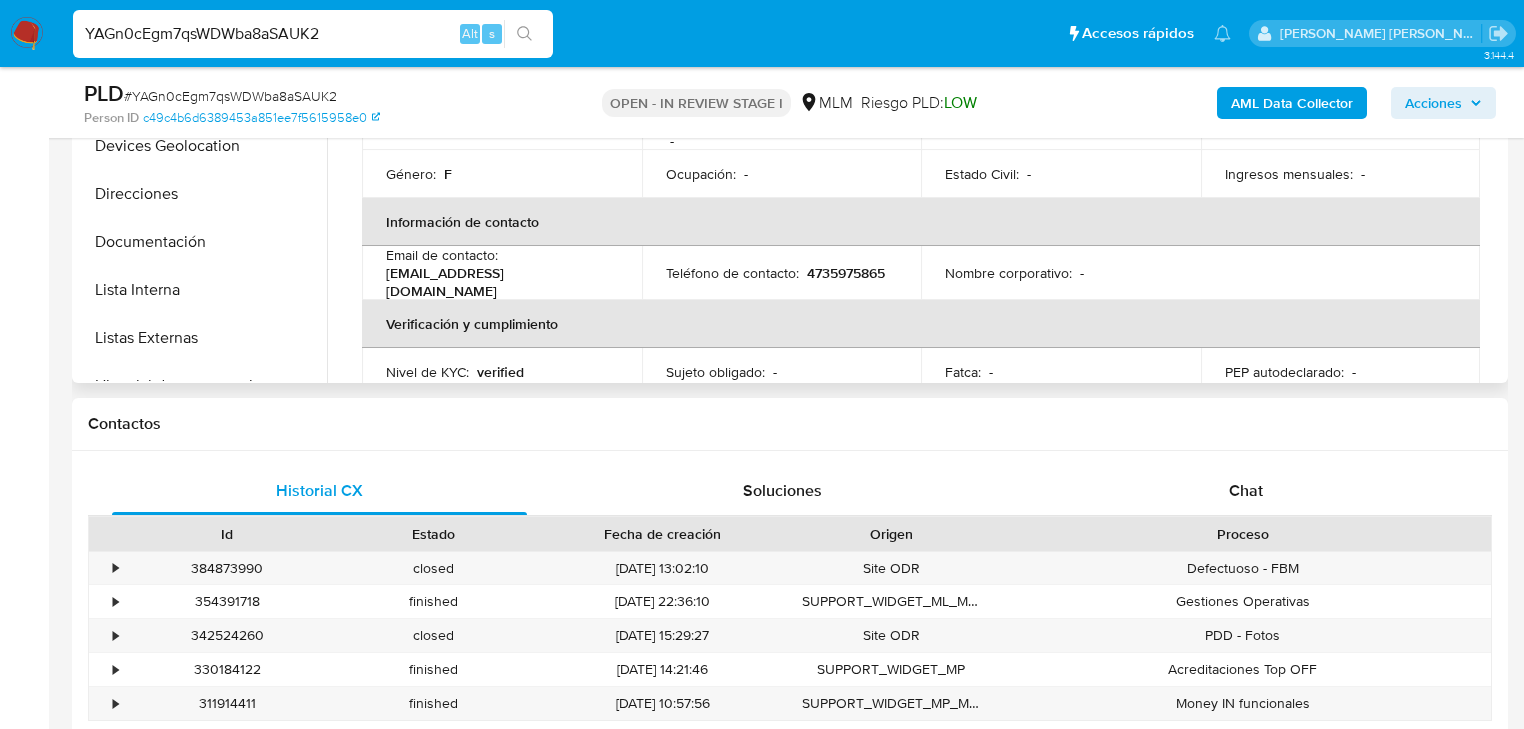 type on "YAGn0cEgm7qsWDWba8aSAUK2" 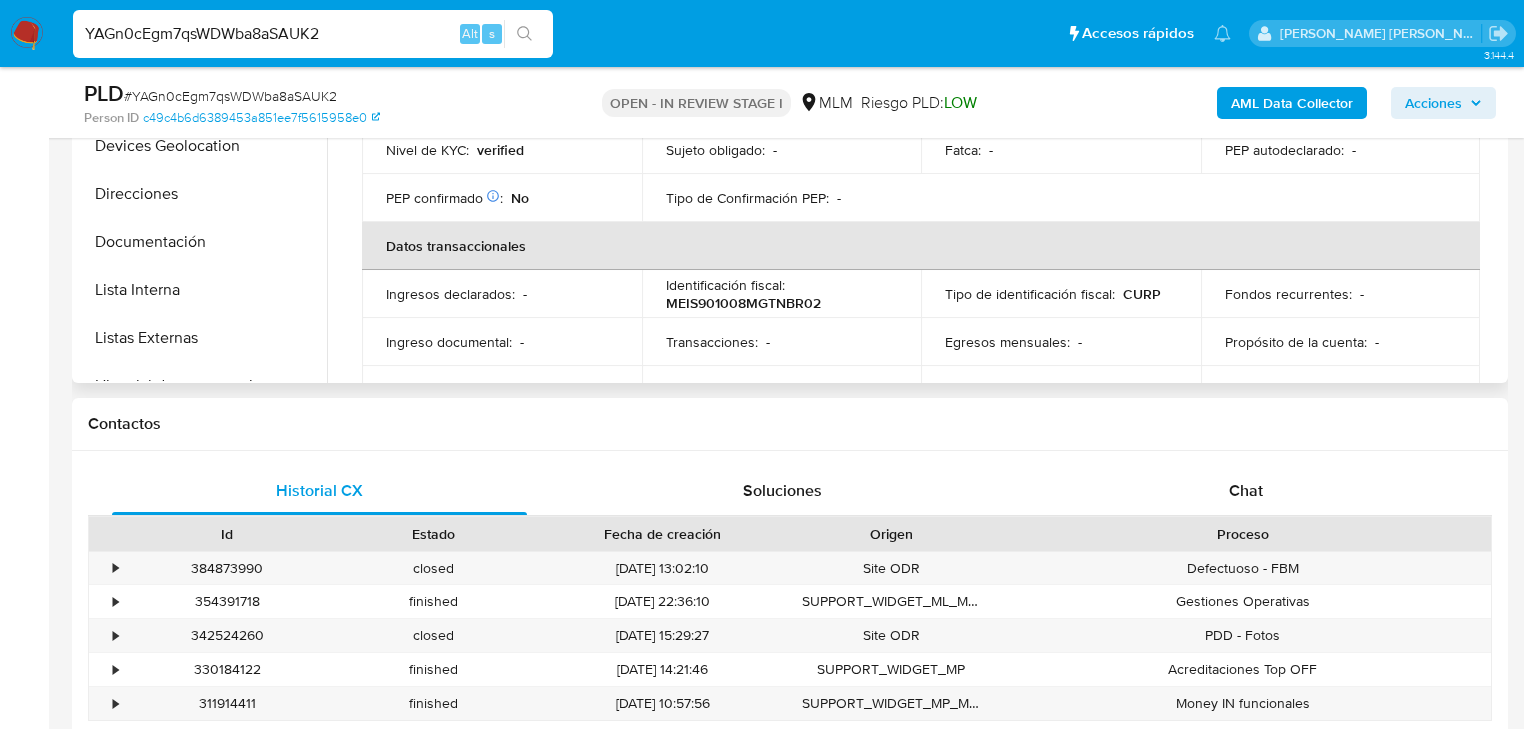 scroll, scrollTop: 0, scrollLeft: 0, axis: both 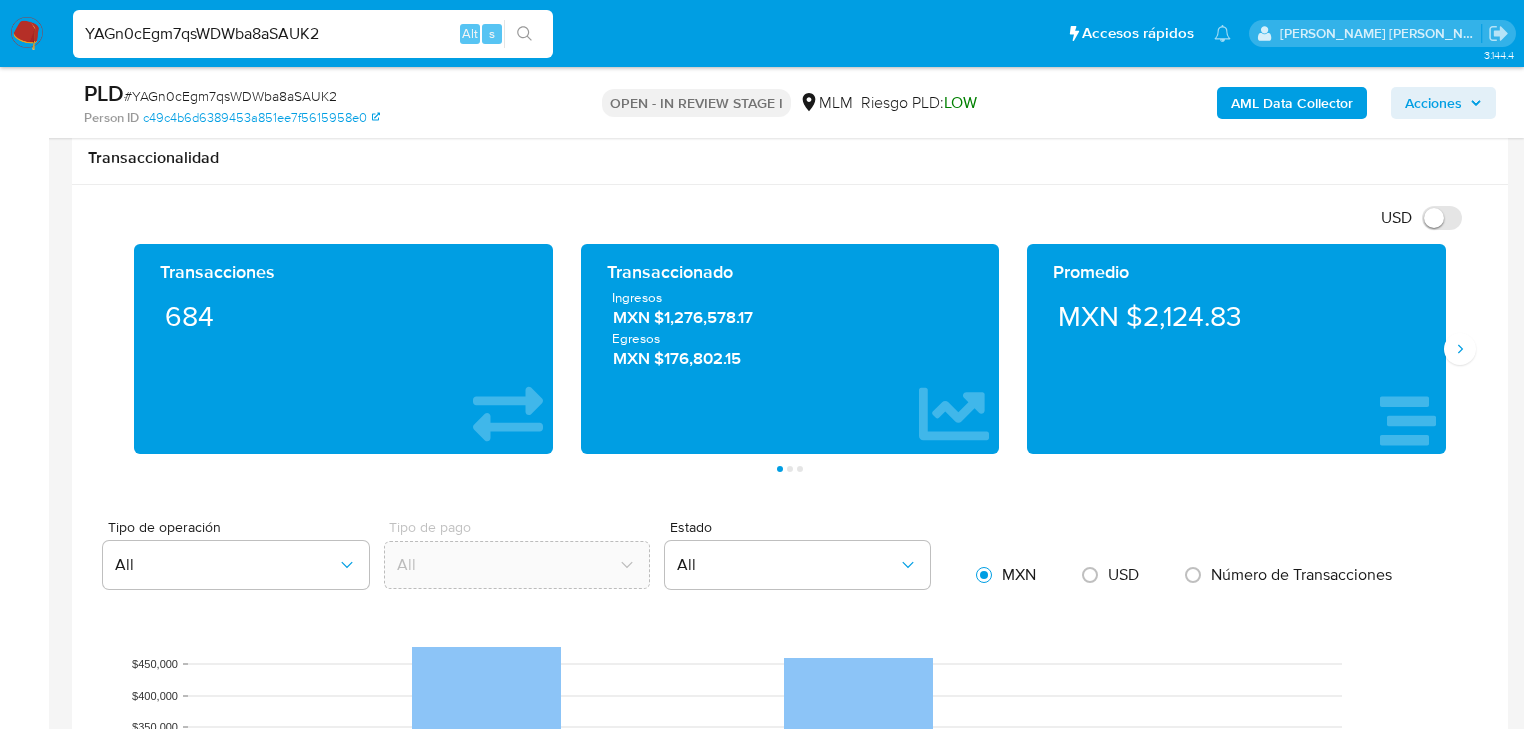 drag, startPoint x: 1464, startPoint y: 353, endPoint x: 1434, endPoint y: 364, distance: 31.95309 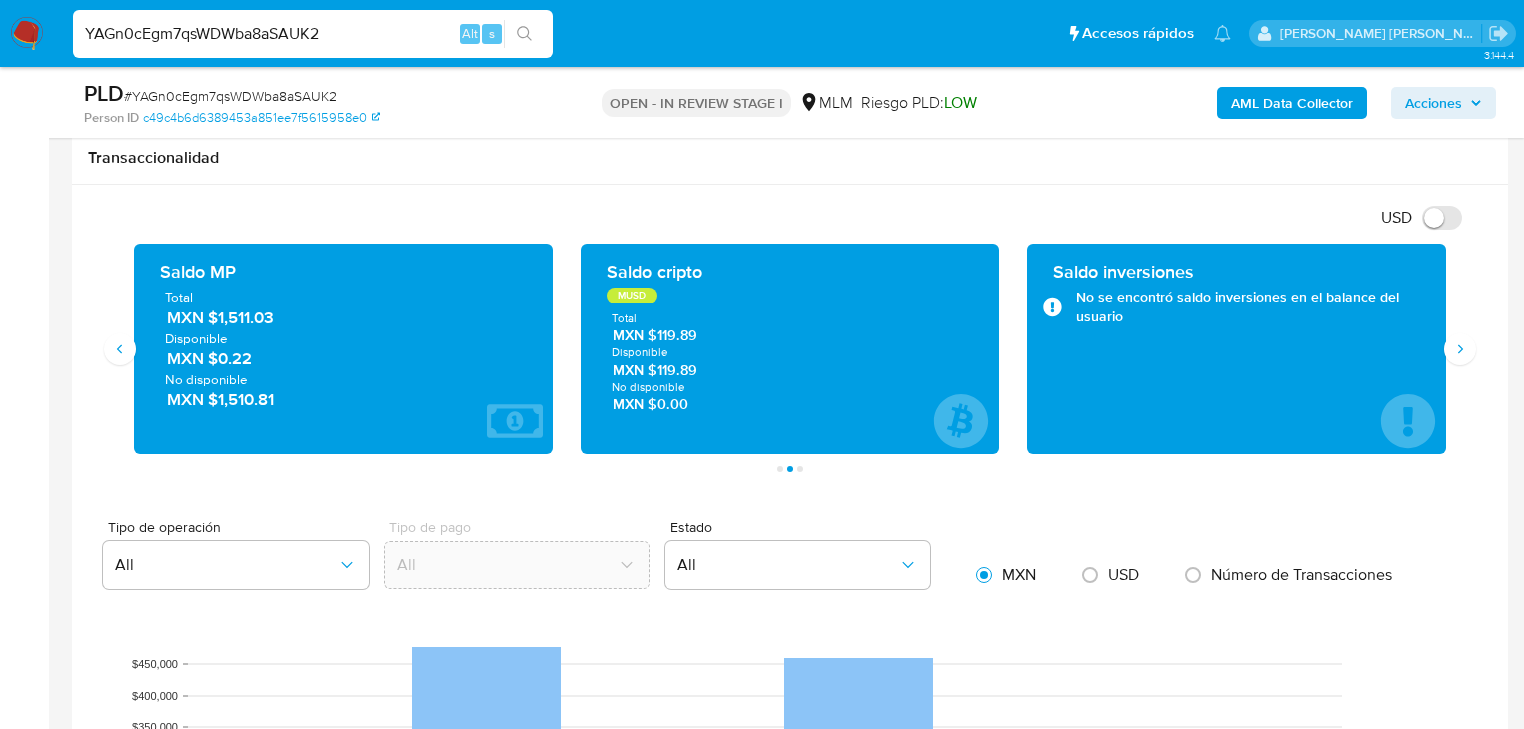 type 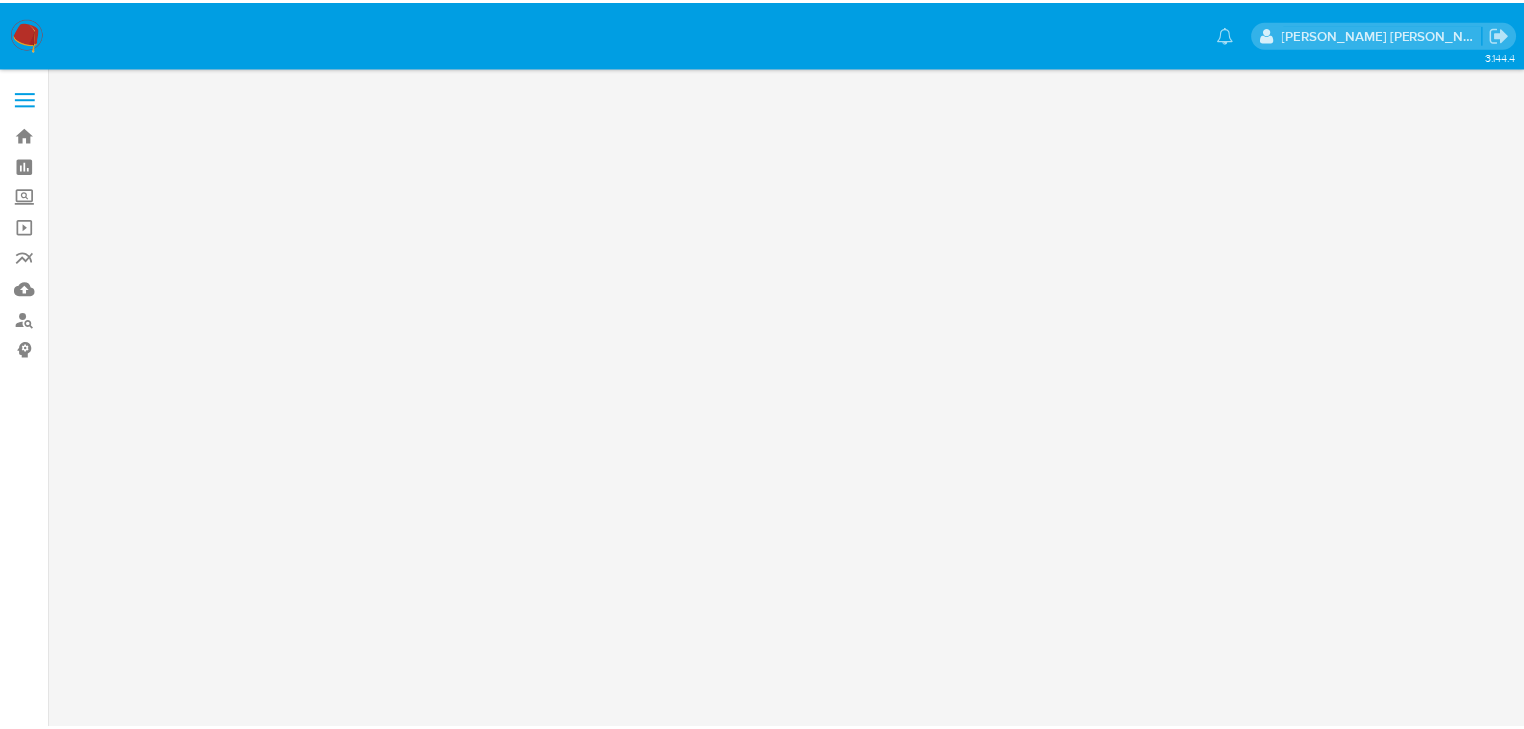 scroll, scrollTop: 0, scrollLeft: 0, axis: both 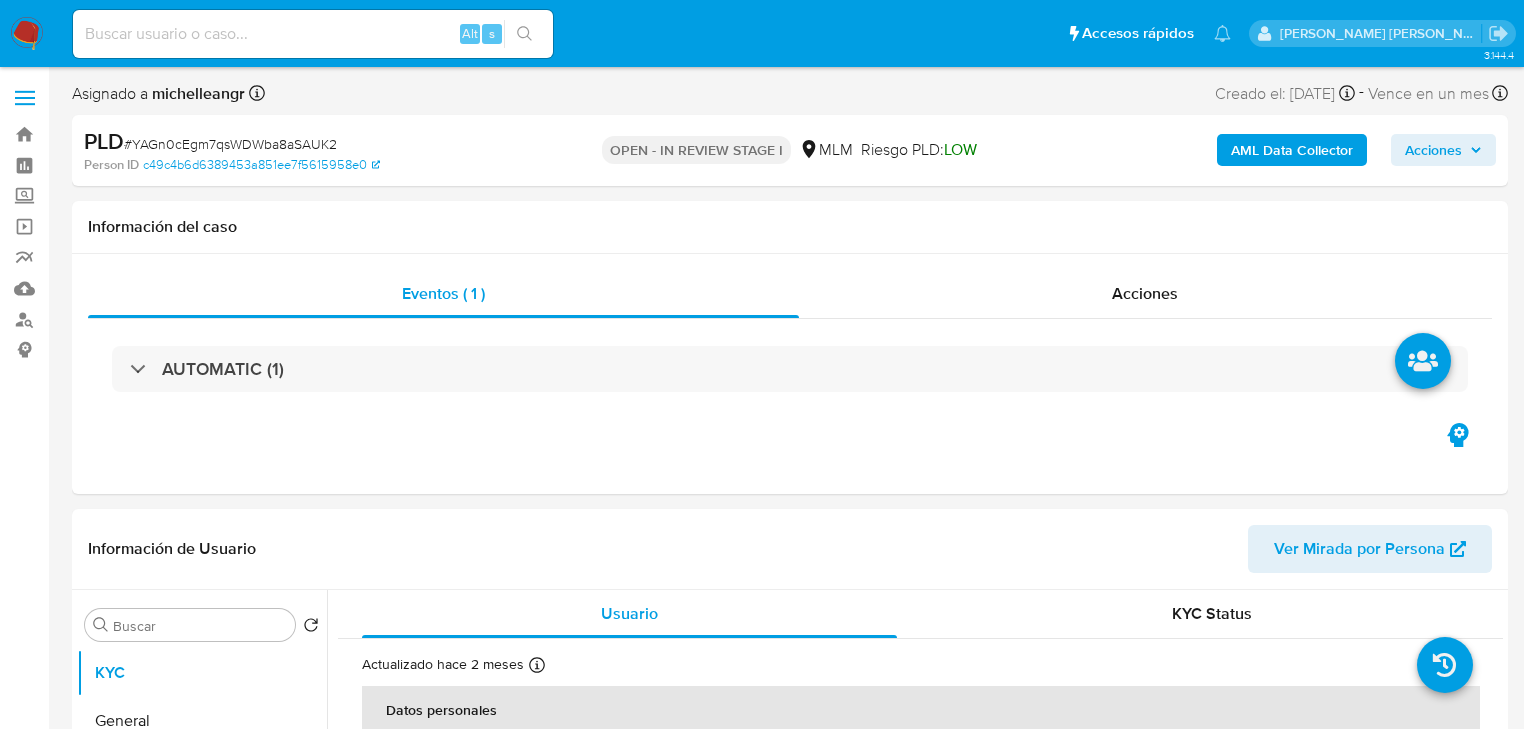 select on "10" 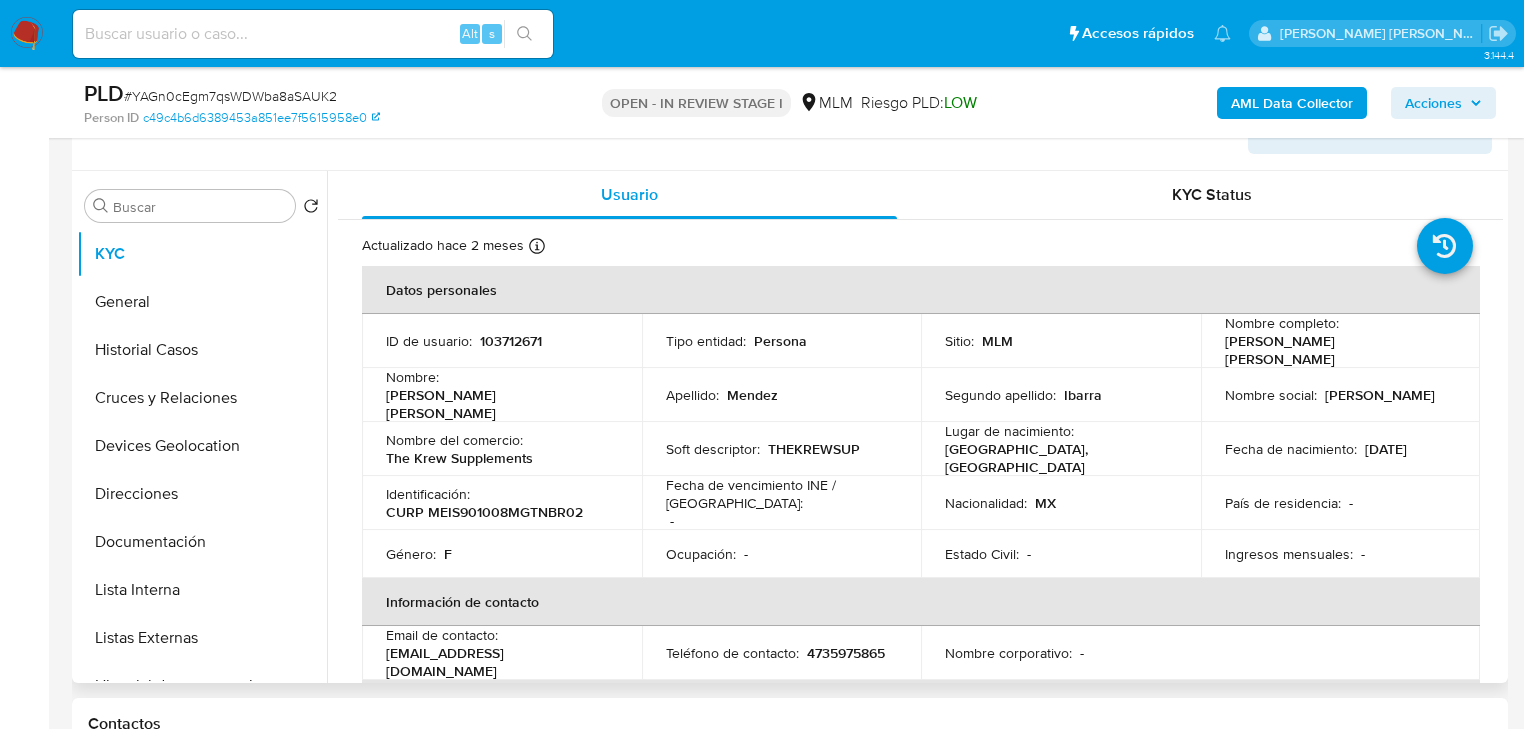 scroll, scrollTop: 400, scrollLeft: 0, axis: vertical 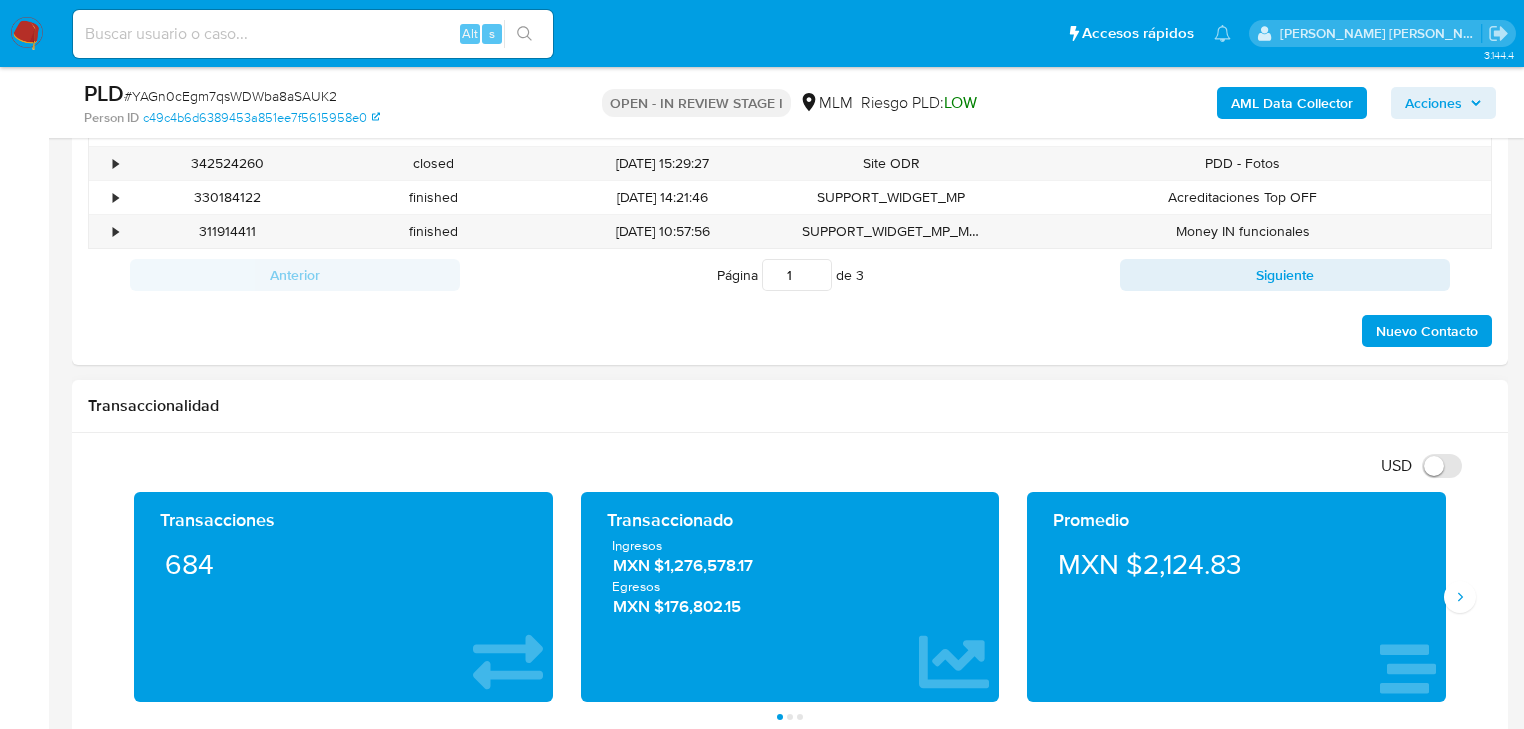 click on "Promedio MXN $2,124.83" at bounding box center [1236, 597] 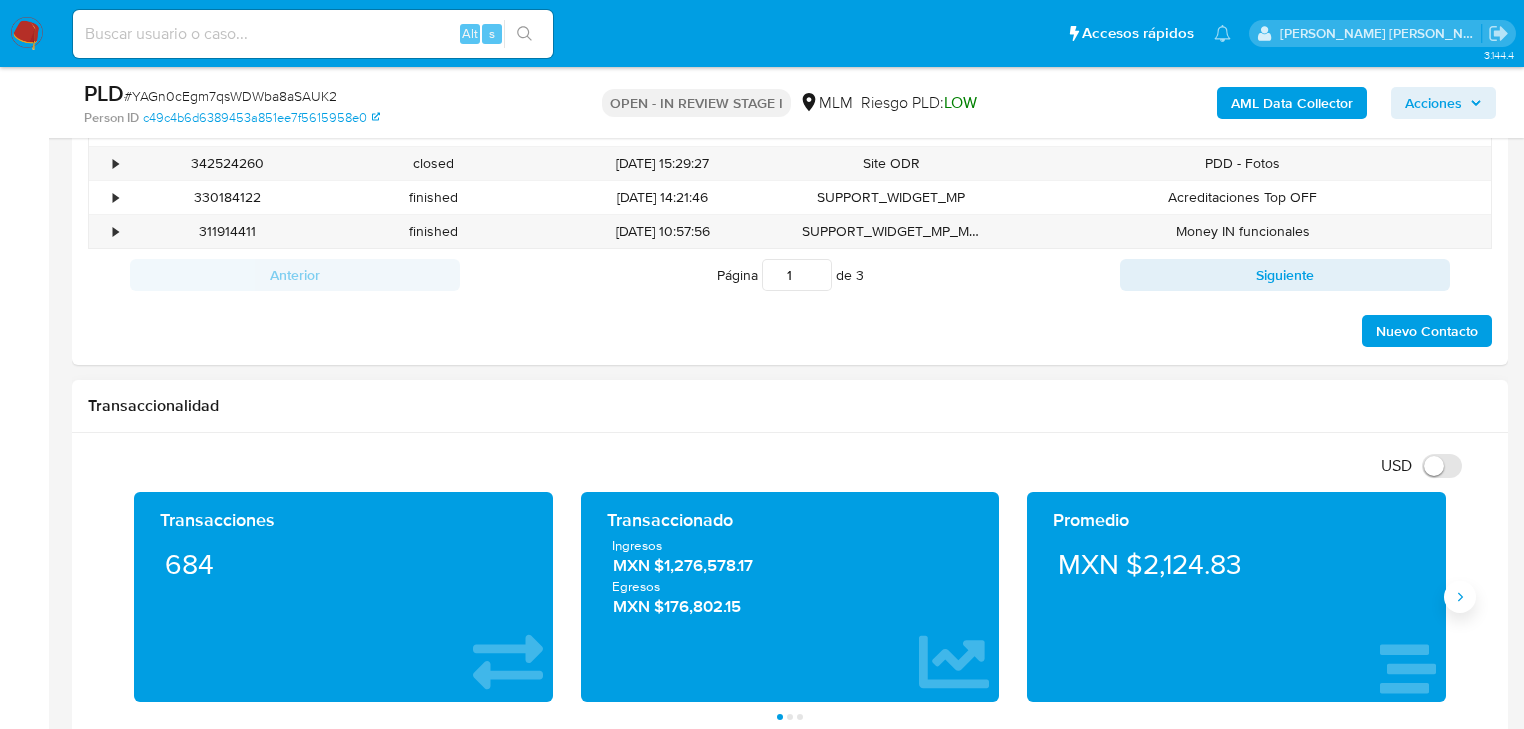 click 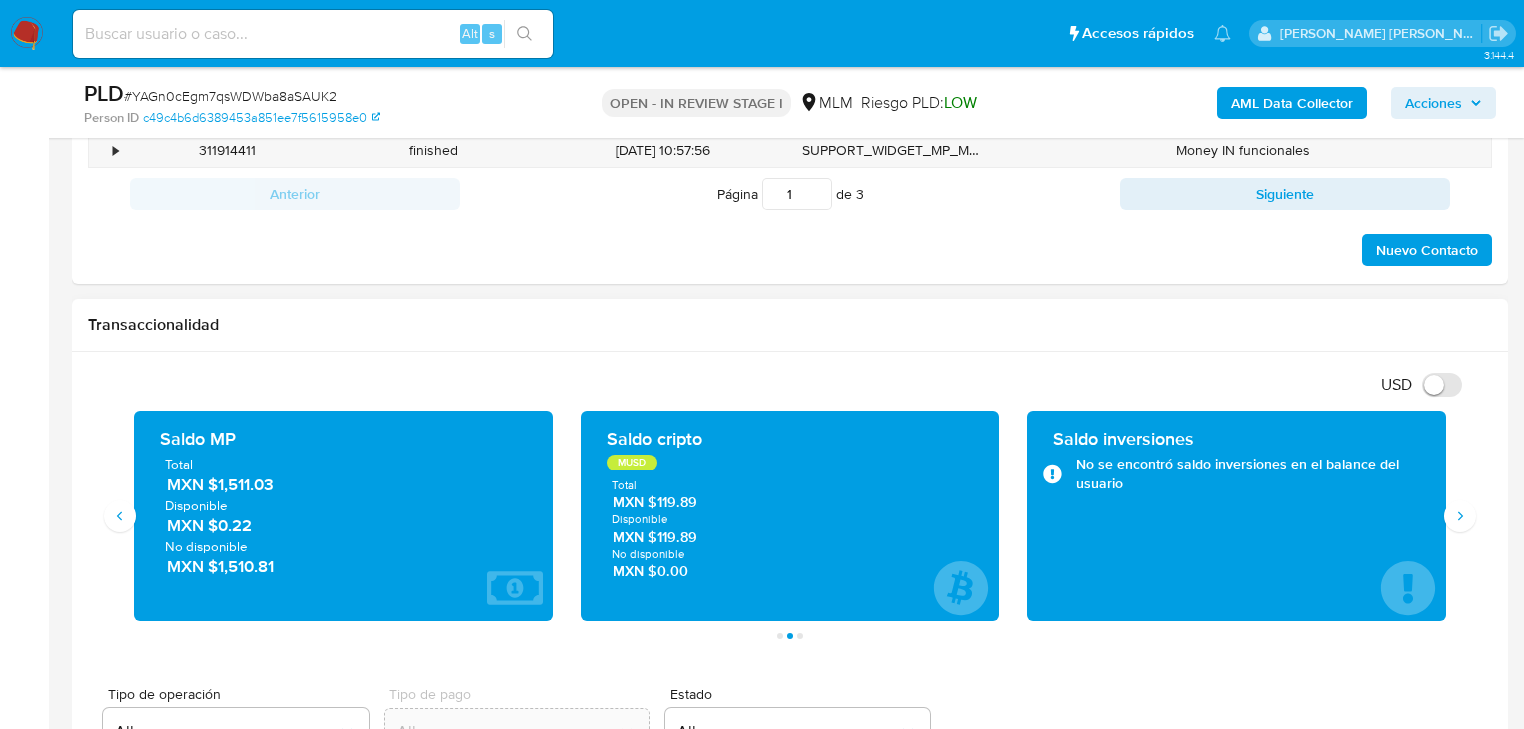 scroll, scrollTop: 1280, scrollLeft: 0, axis: vertical 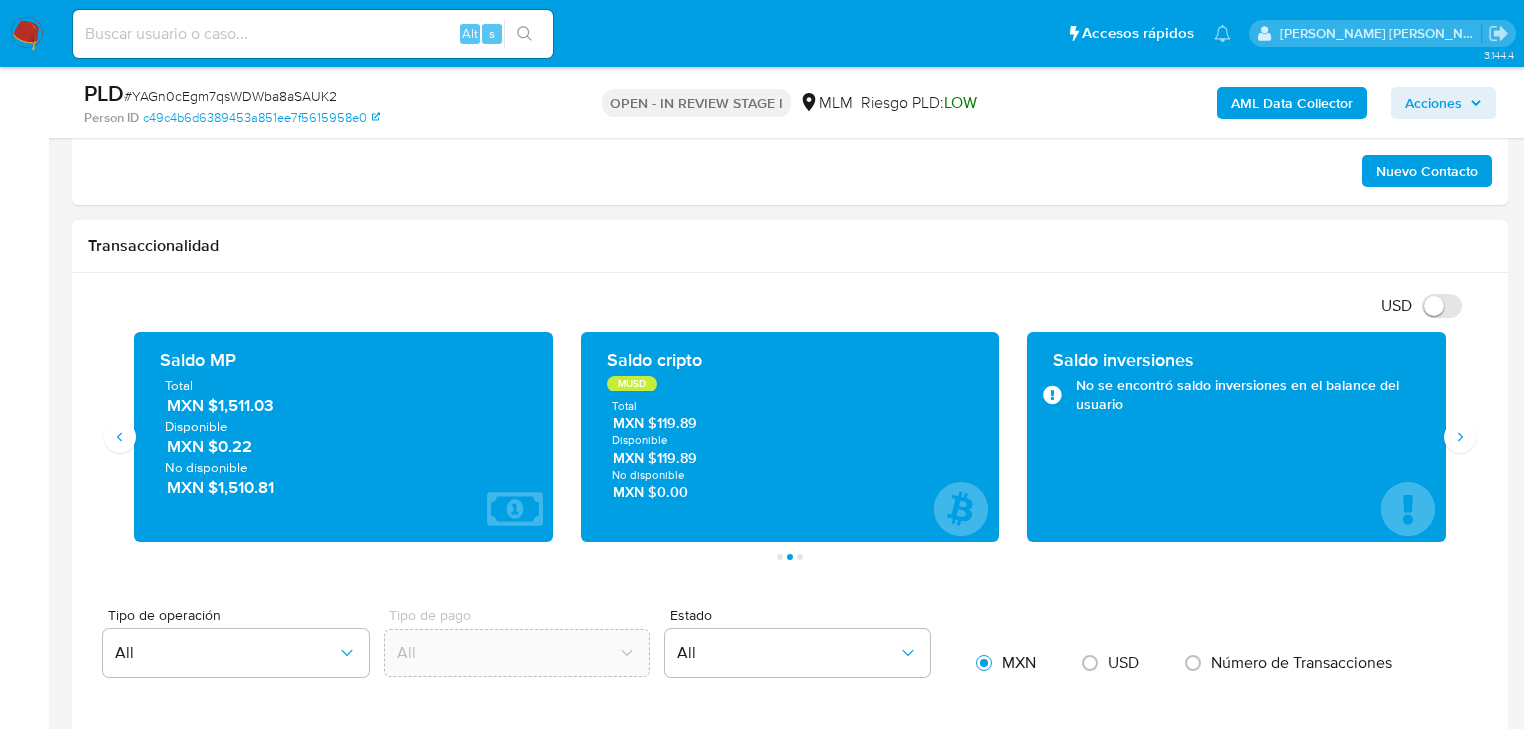 type 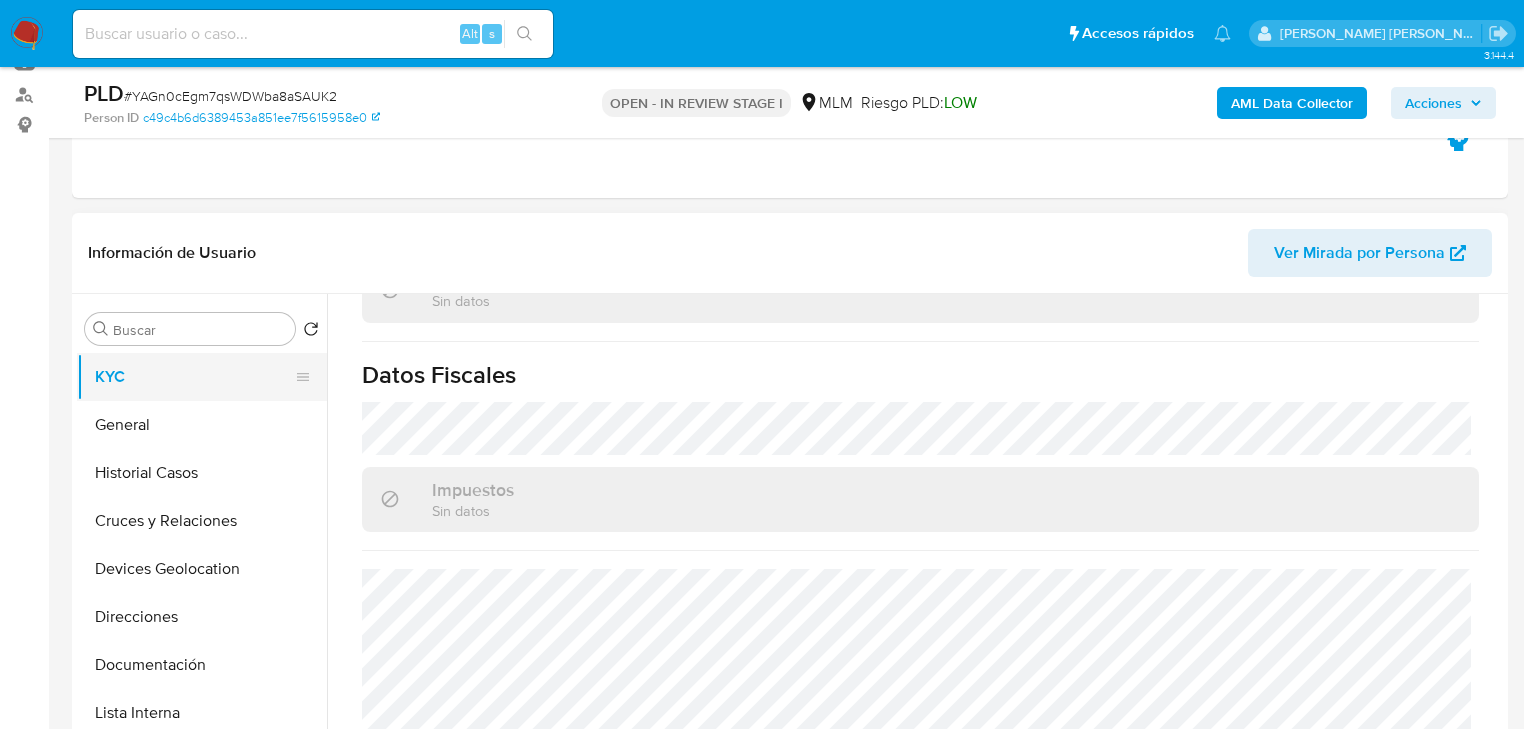 scroll, scrollTop: 80, scrollLeft: 0, axis: vertical 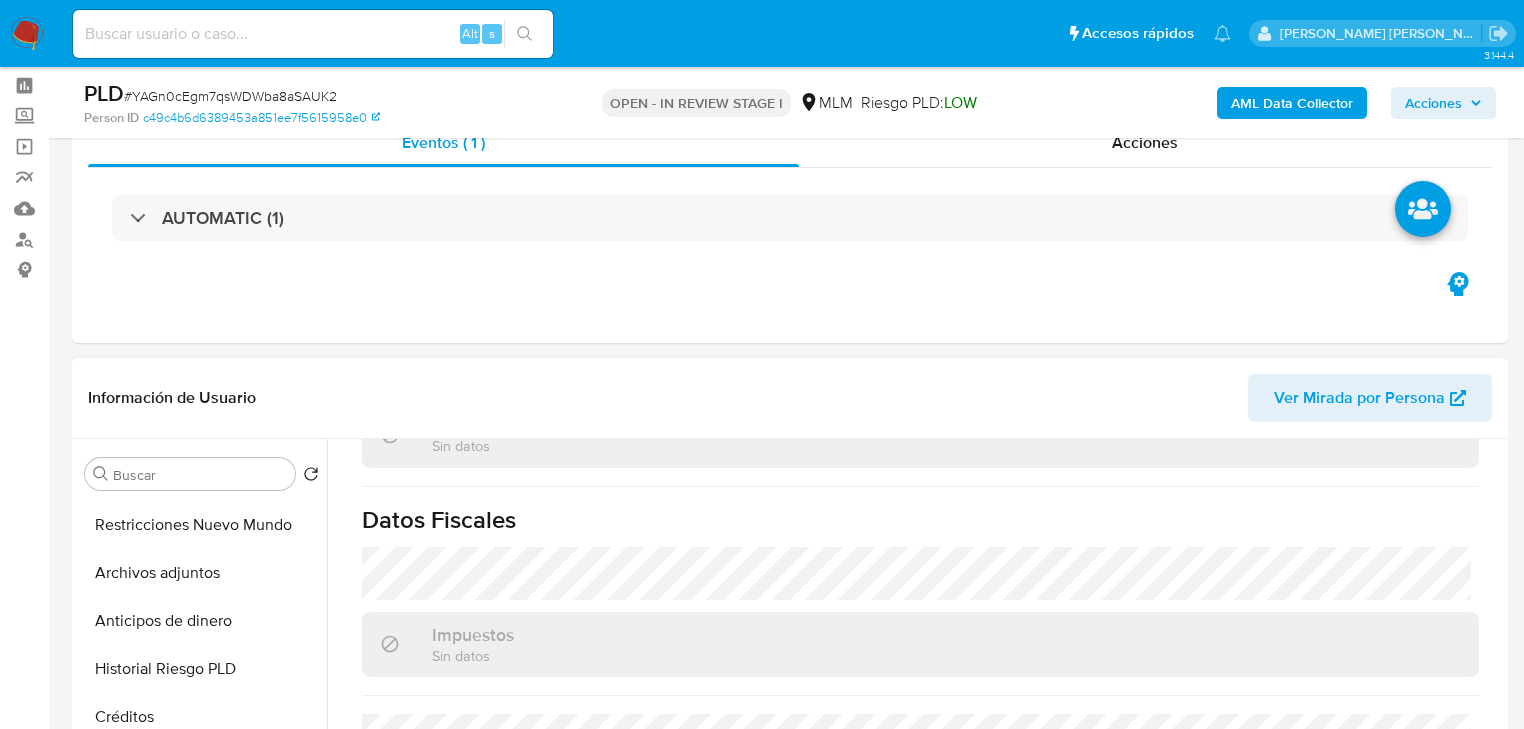 drag, startPoint x: 212, startPoint y: 569, endPoint x: 580, endPoint y: 587, distance: 368.43994 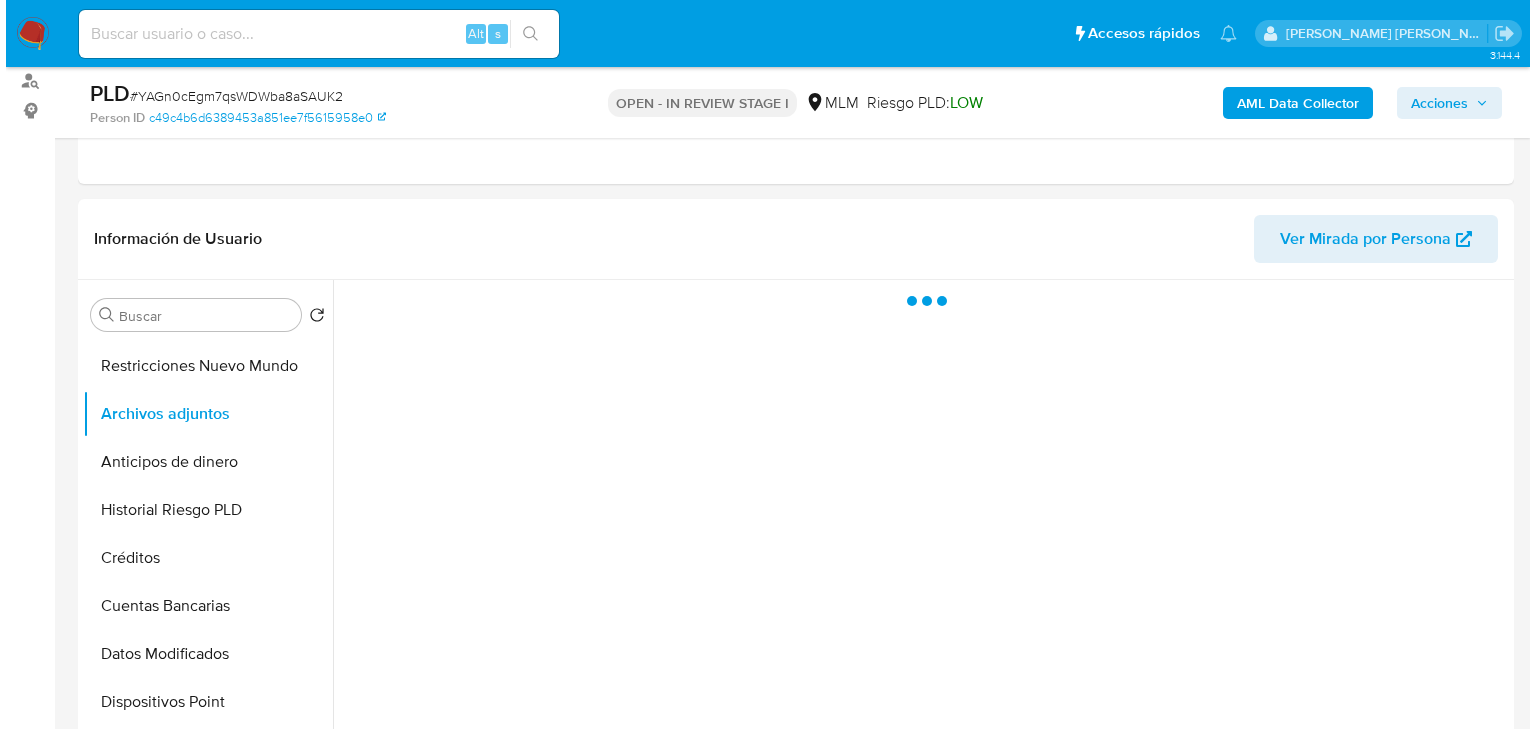 scroll, scrollTop: 240, scrollLeft: 0, axis: vertical 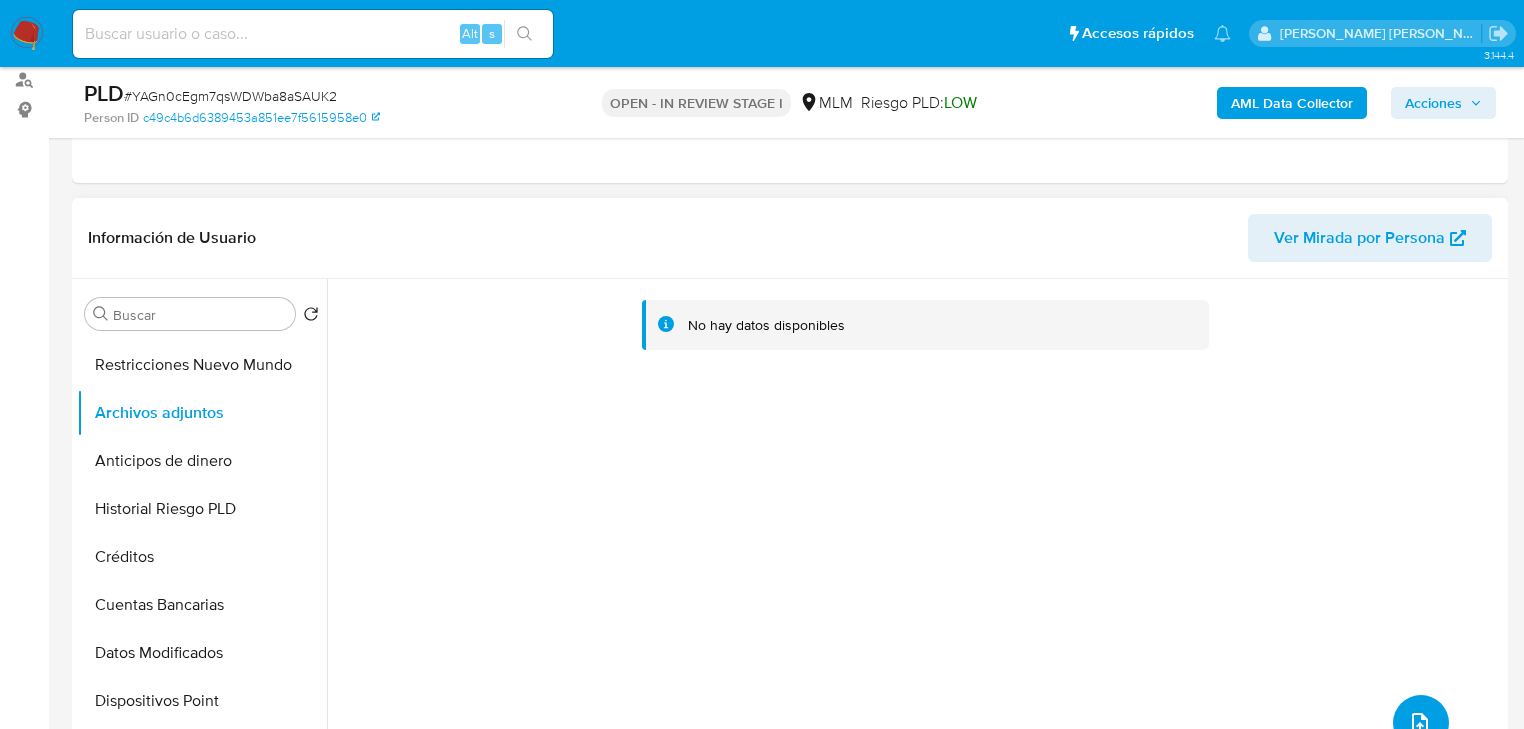 click at bounding box center (1421, 723) 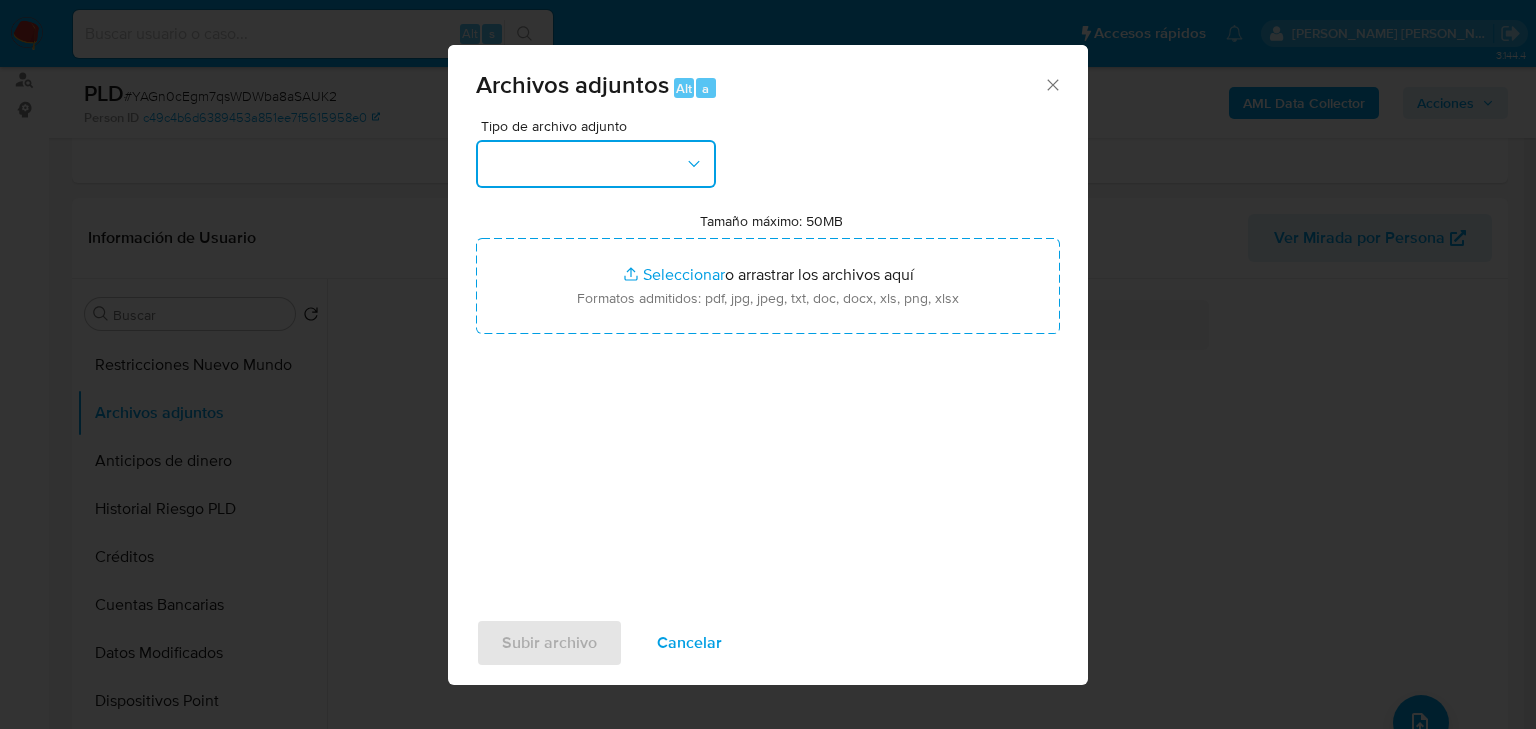 click at bounding box center [596, 164] 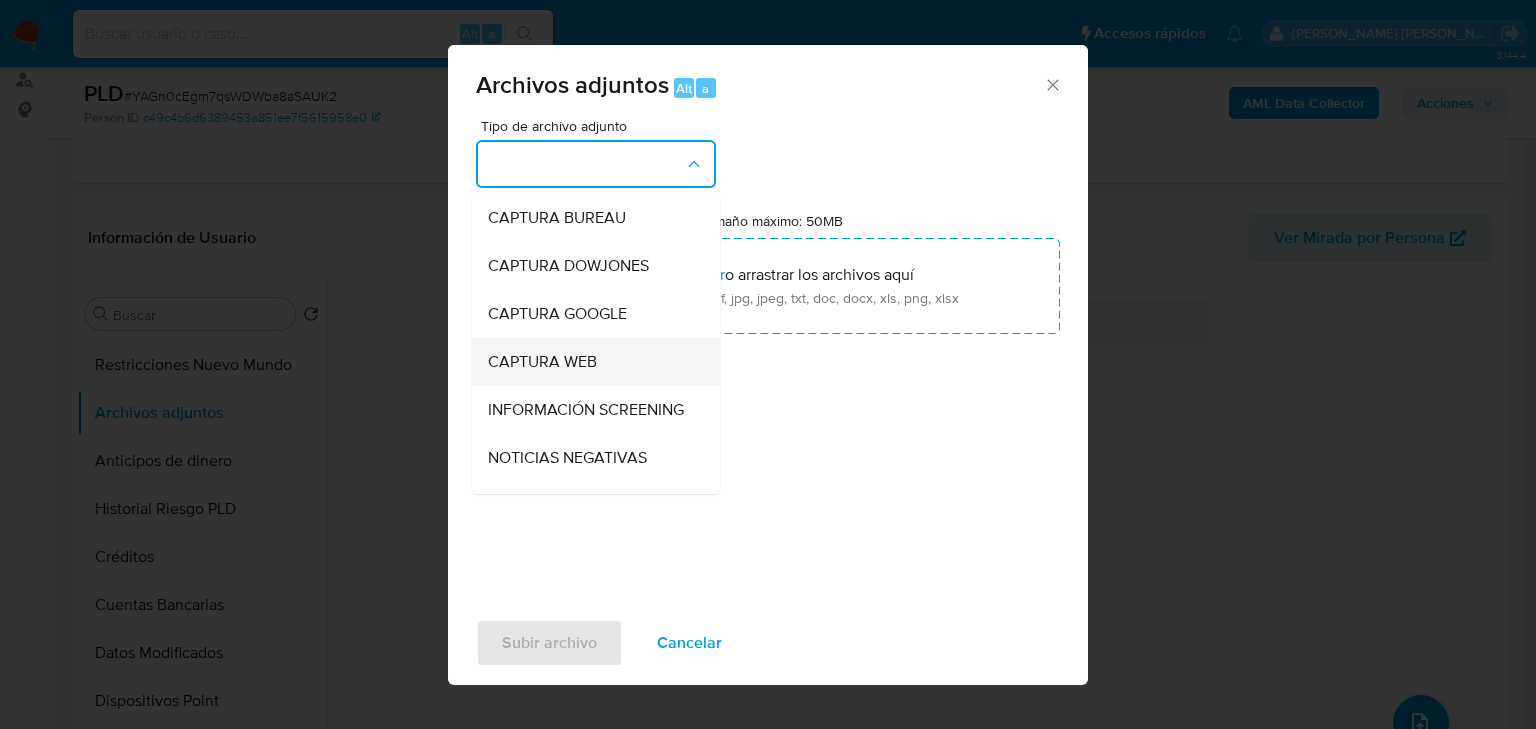 type 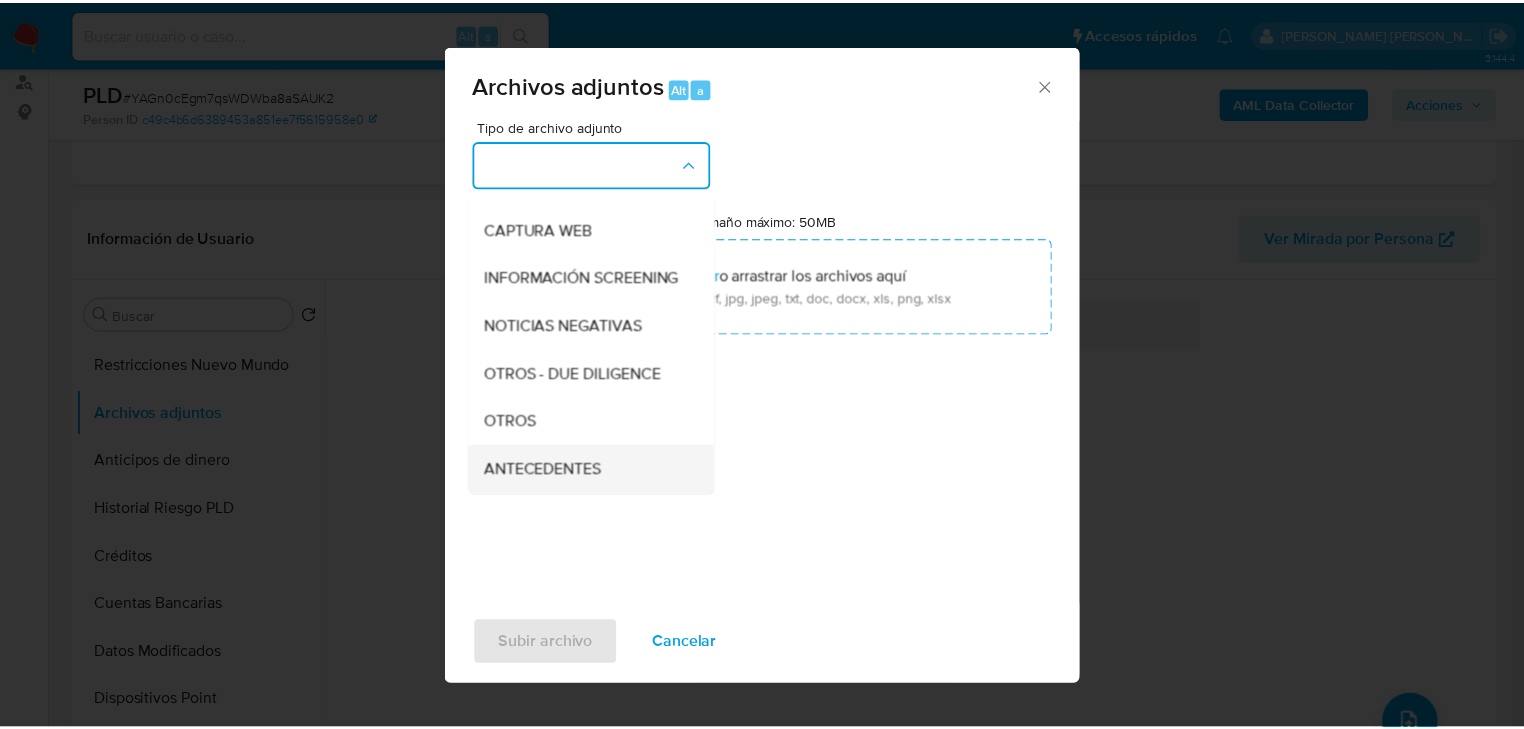 scroll, scrollTop: 216, scrollLeft: 0, axis: vertical 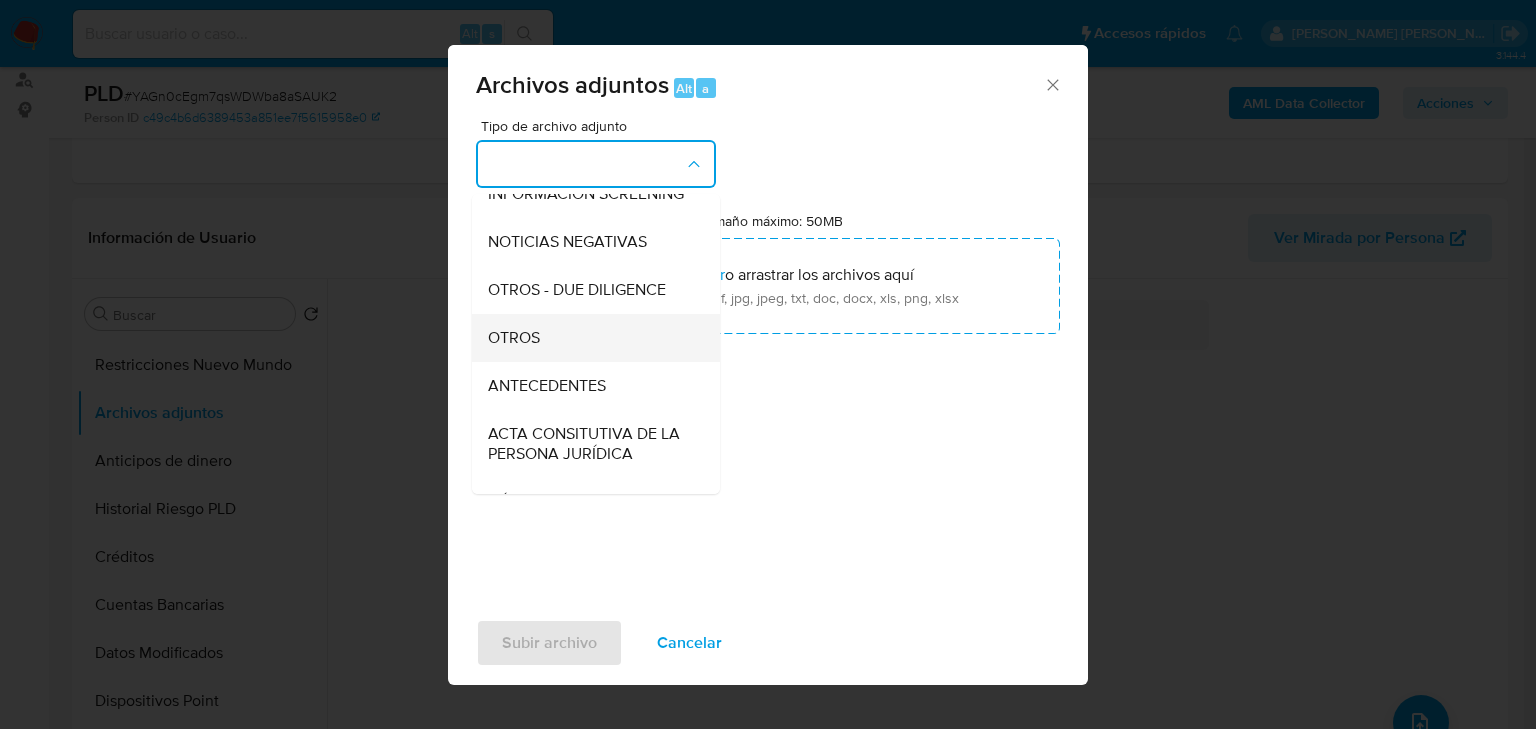 click on "OTROS" at bounding box center [514, 338] 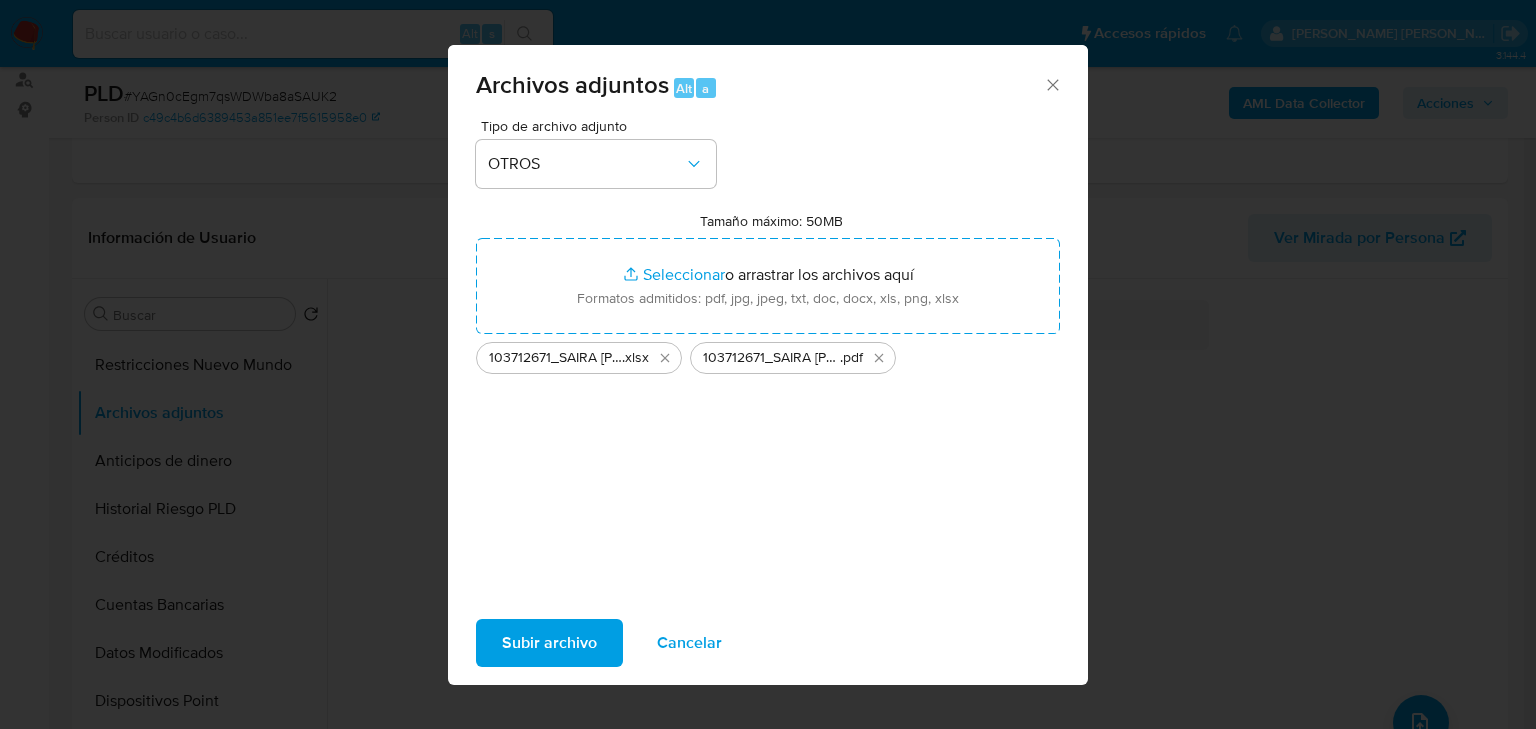 click on "Subir archivo" at bounding box center (549, 643) 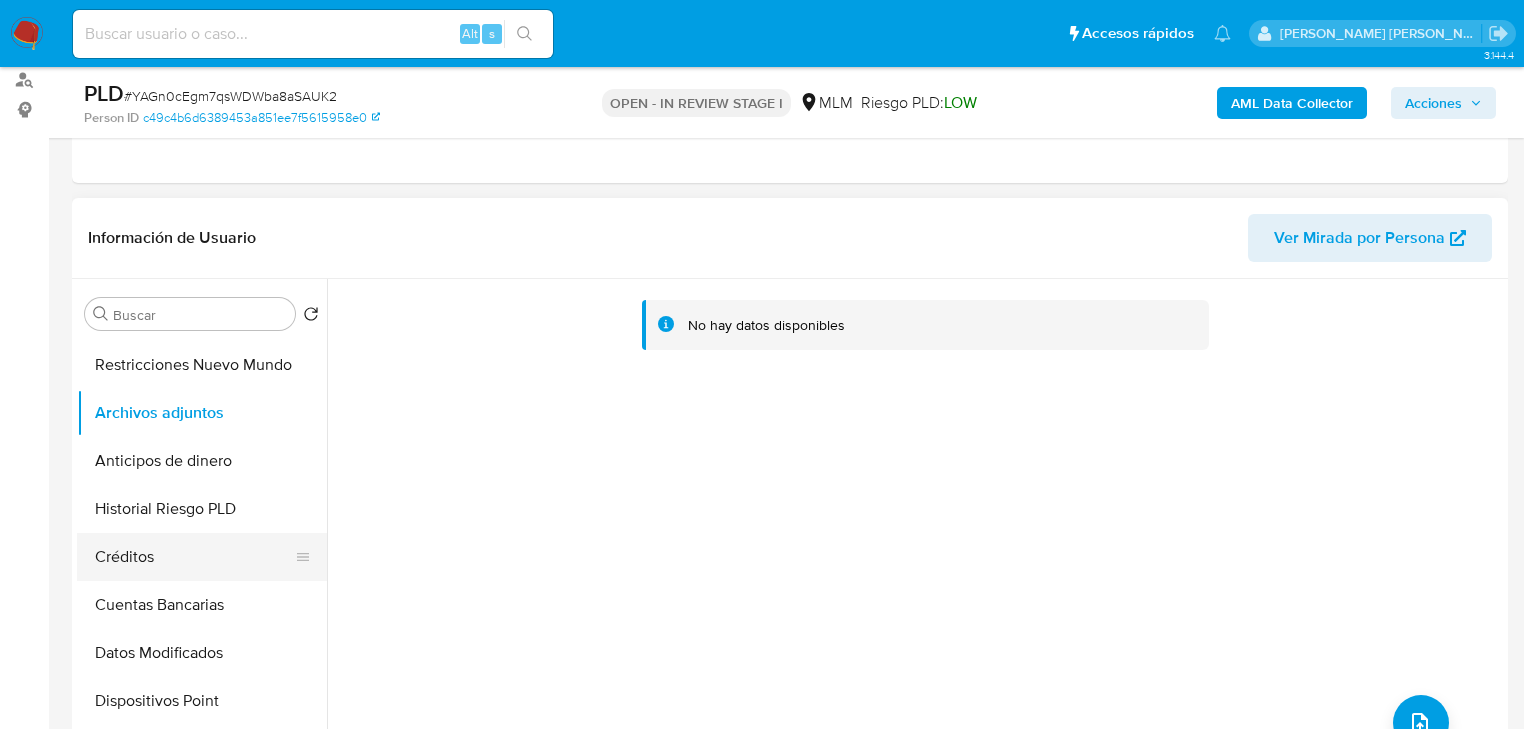 drag, startPoint x: 177, startPoint y: 561, endPoint x: 184, endPoint y: 537, distance: 25 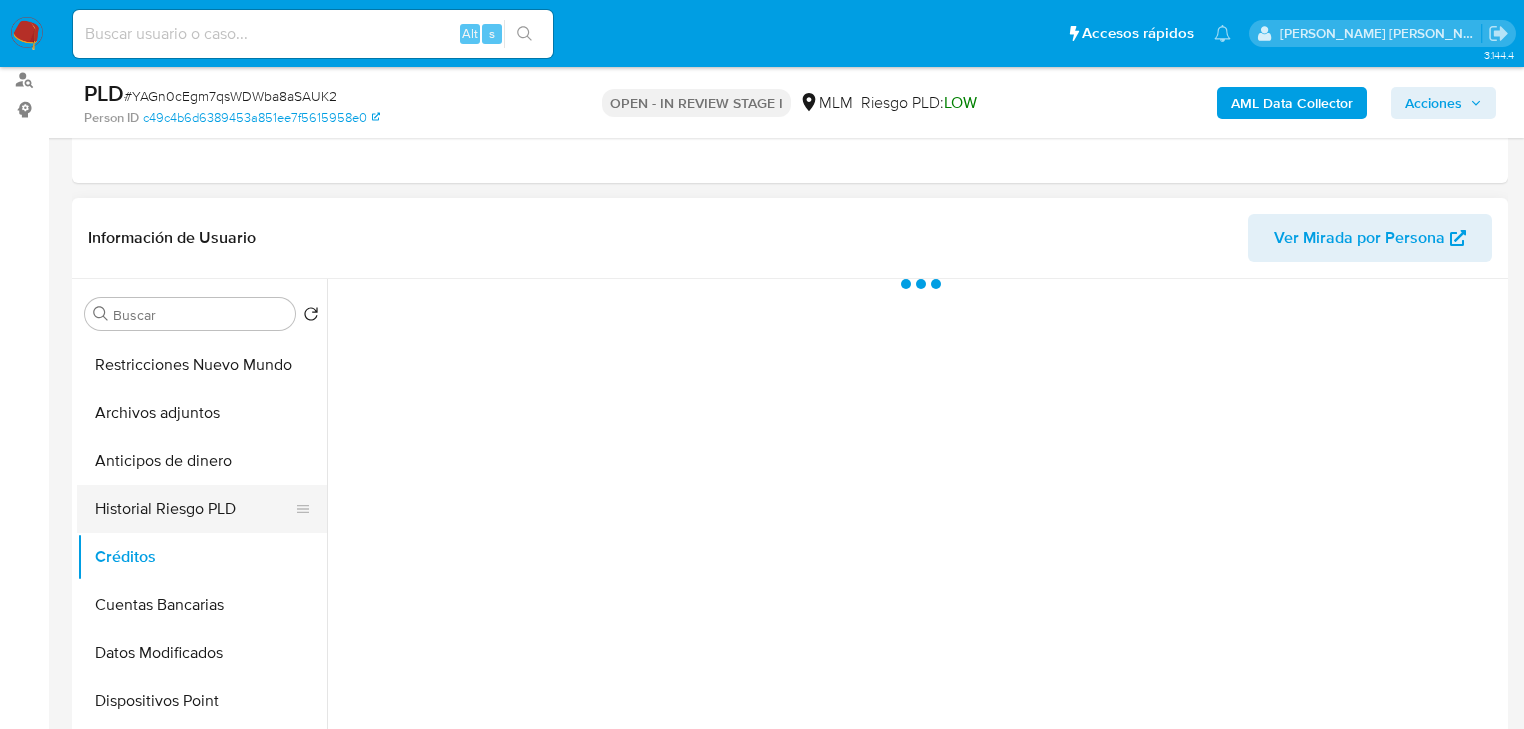click on "Historial Riesgo PLD" at bounding box center (194, 509) 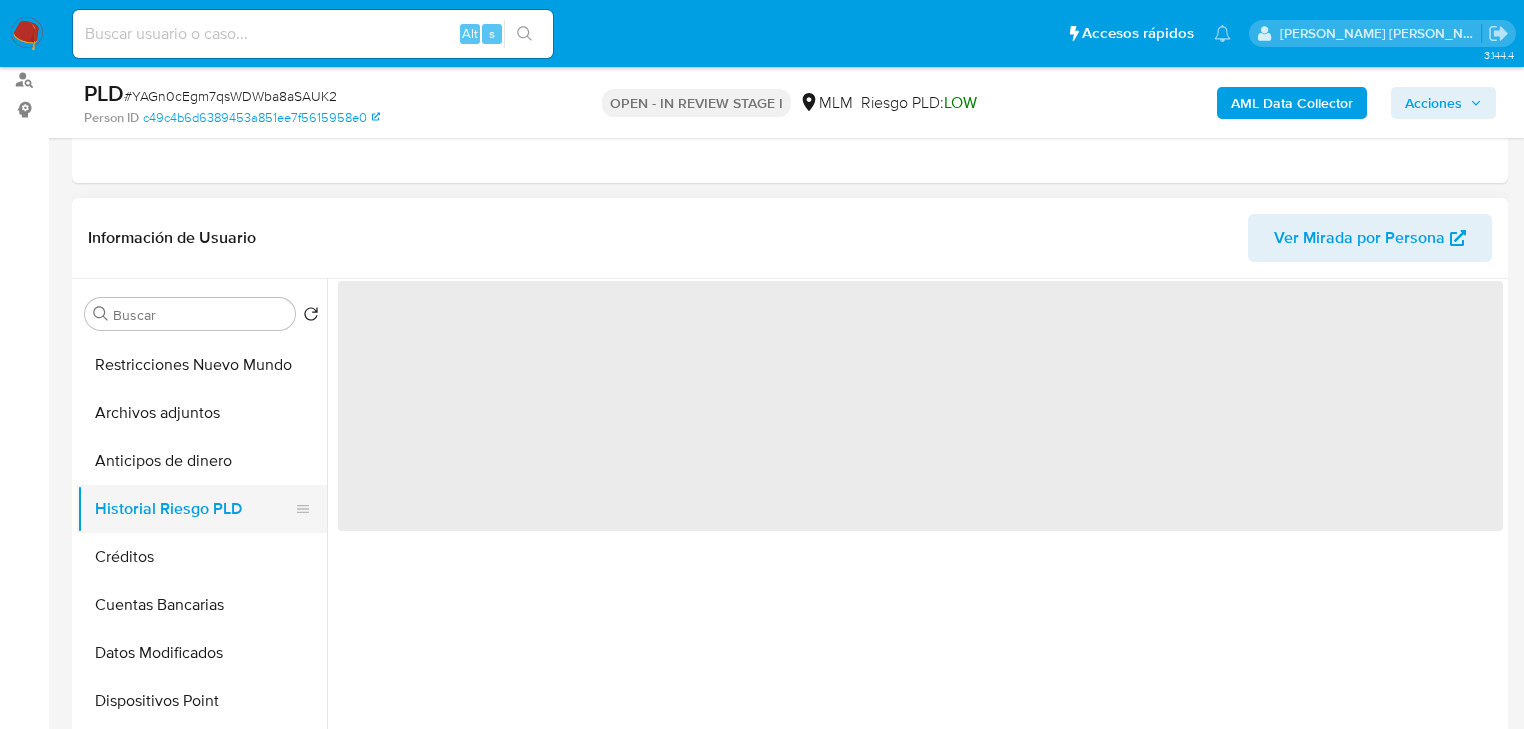 click on "Historial Riesgo PLD" at bounding box center (194, 509) 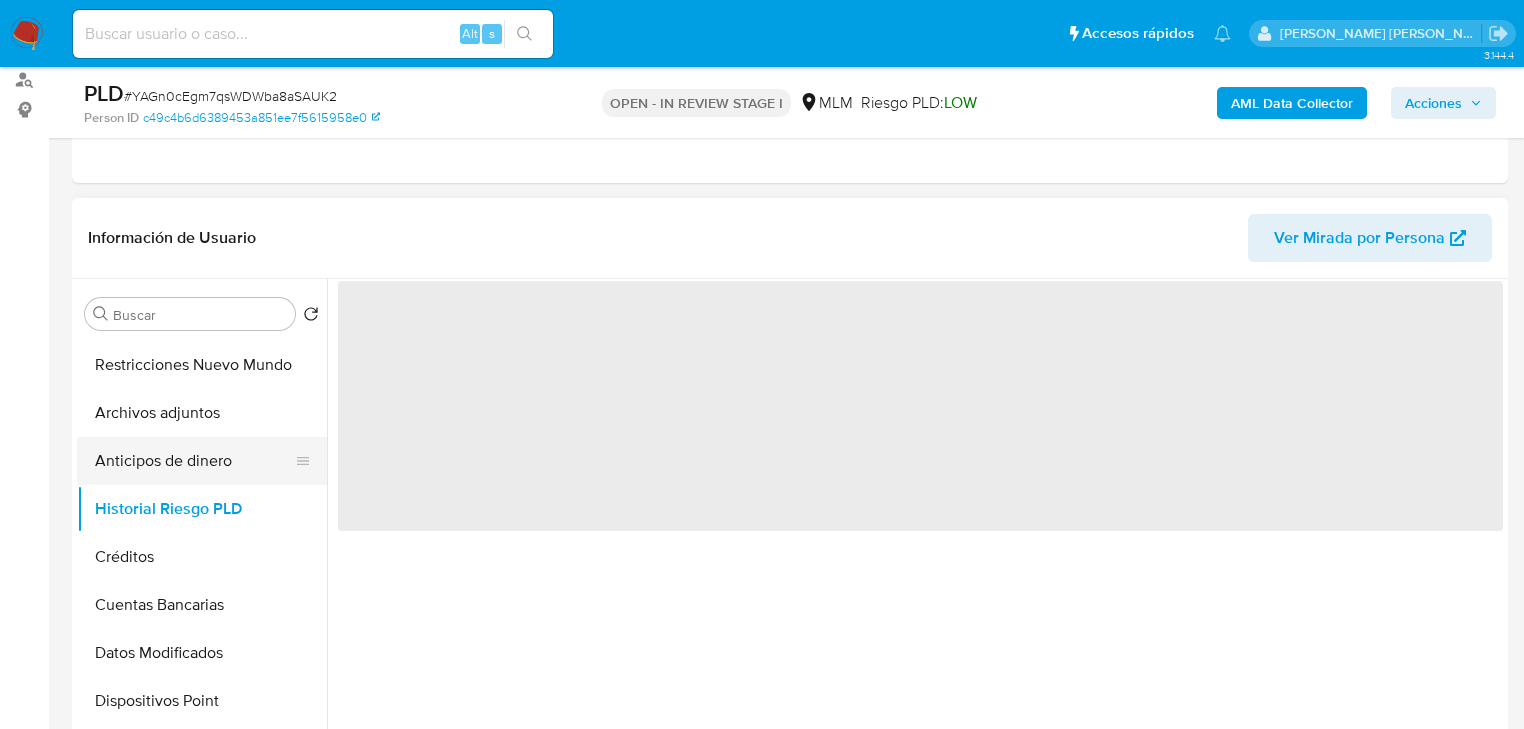 type 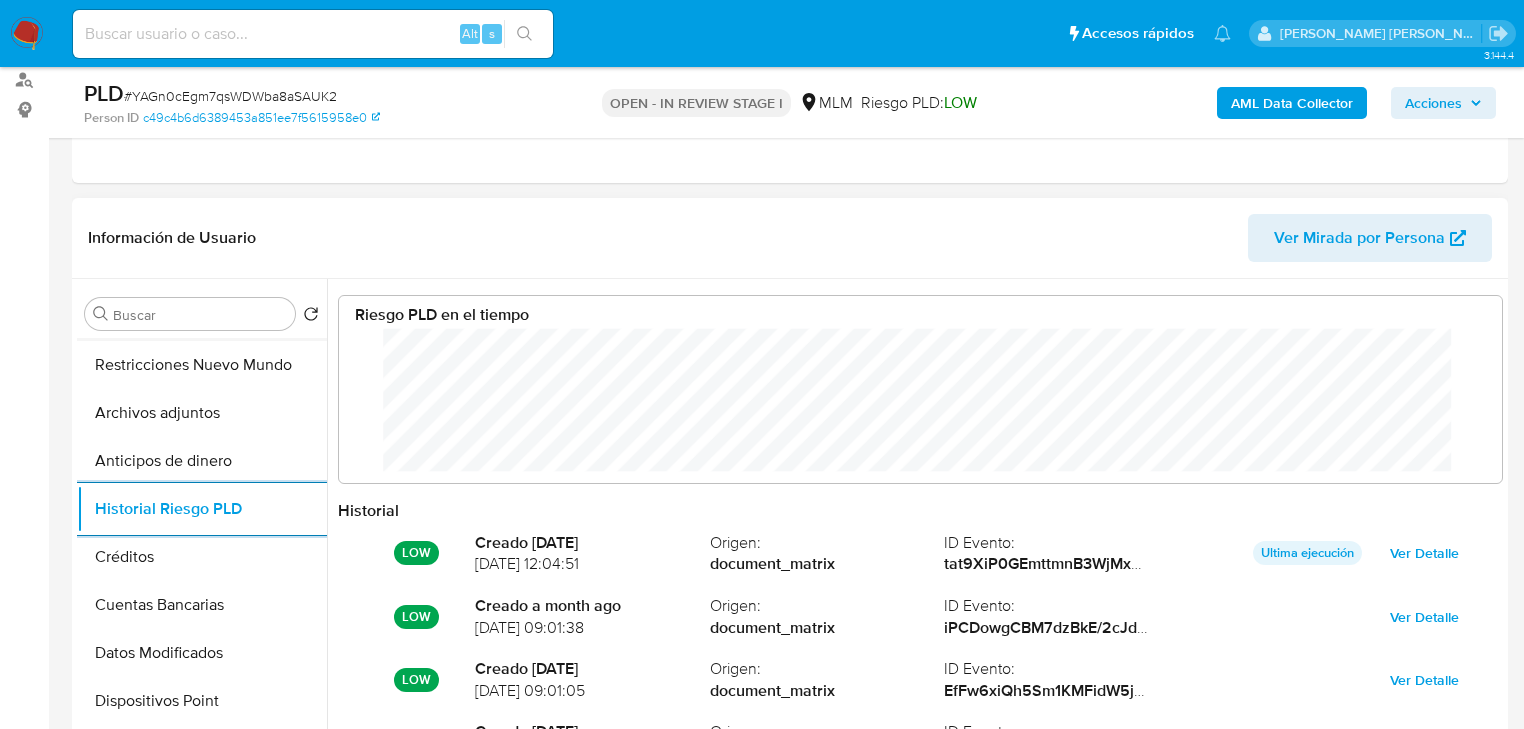 scroll, scrollTop: 999849, scrollLeft: 998876, axis: both 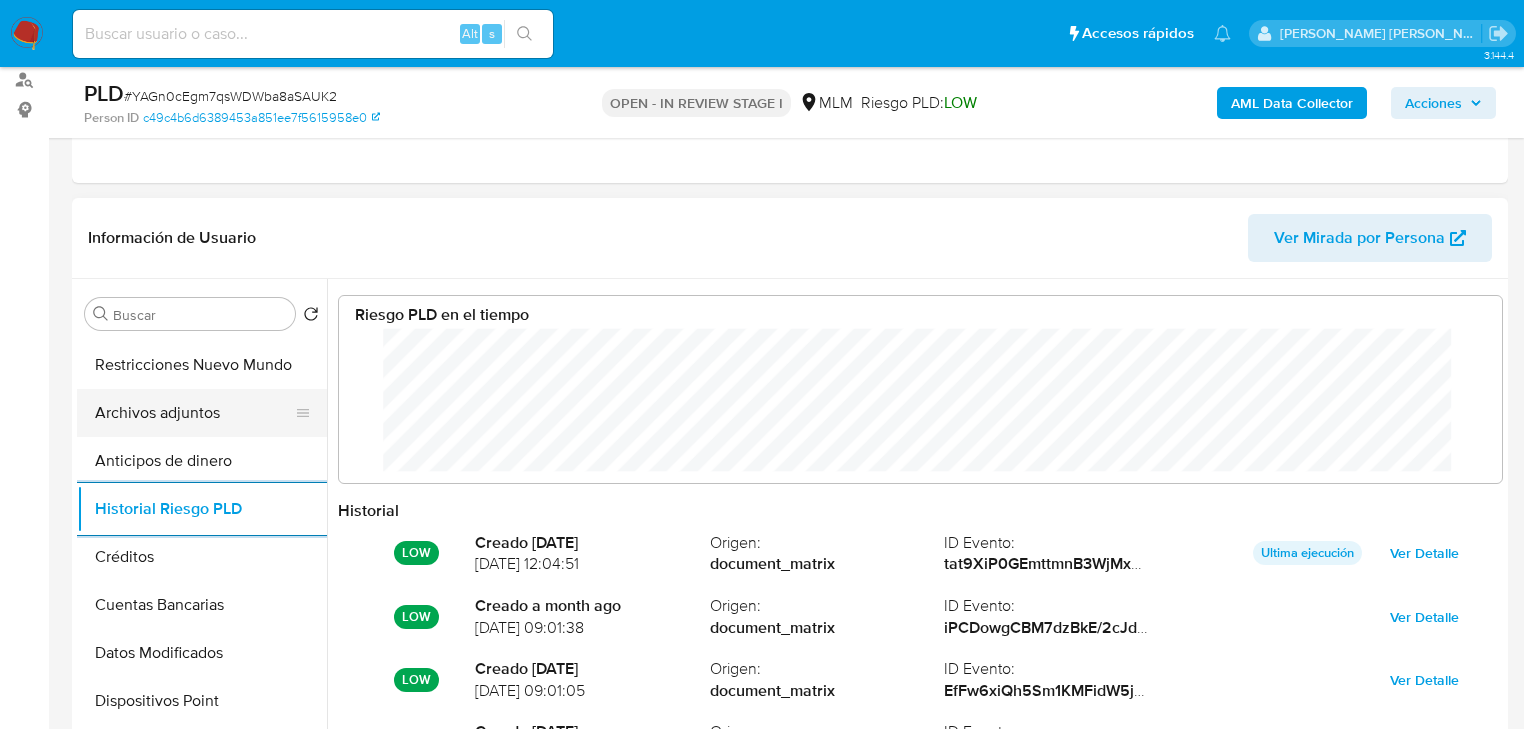 click on "Archivos adjuntos" at bounding box center [194, 413] 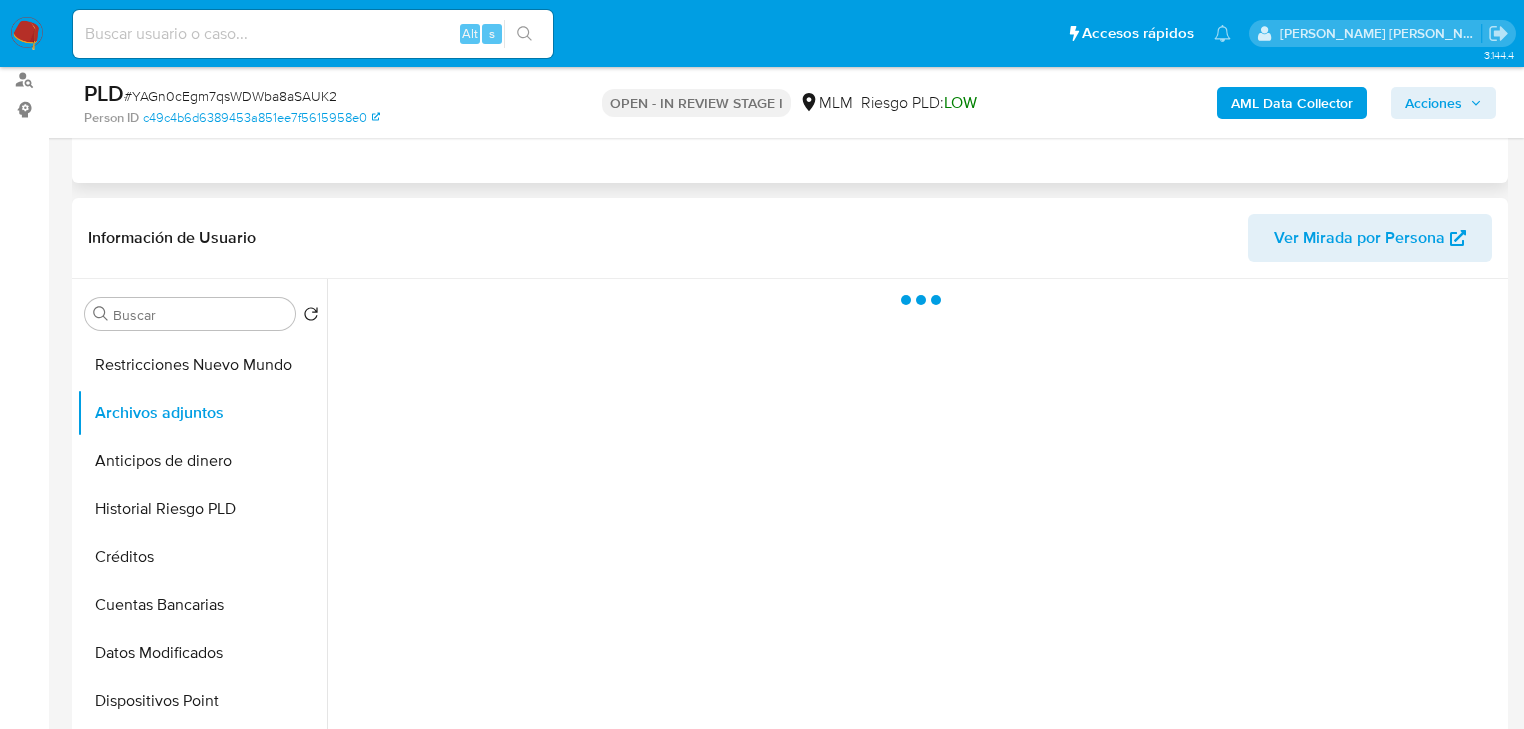 scroll, scrollTop: 0, scrollLeft: 0, axis: both 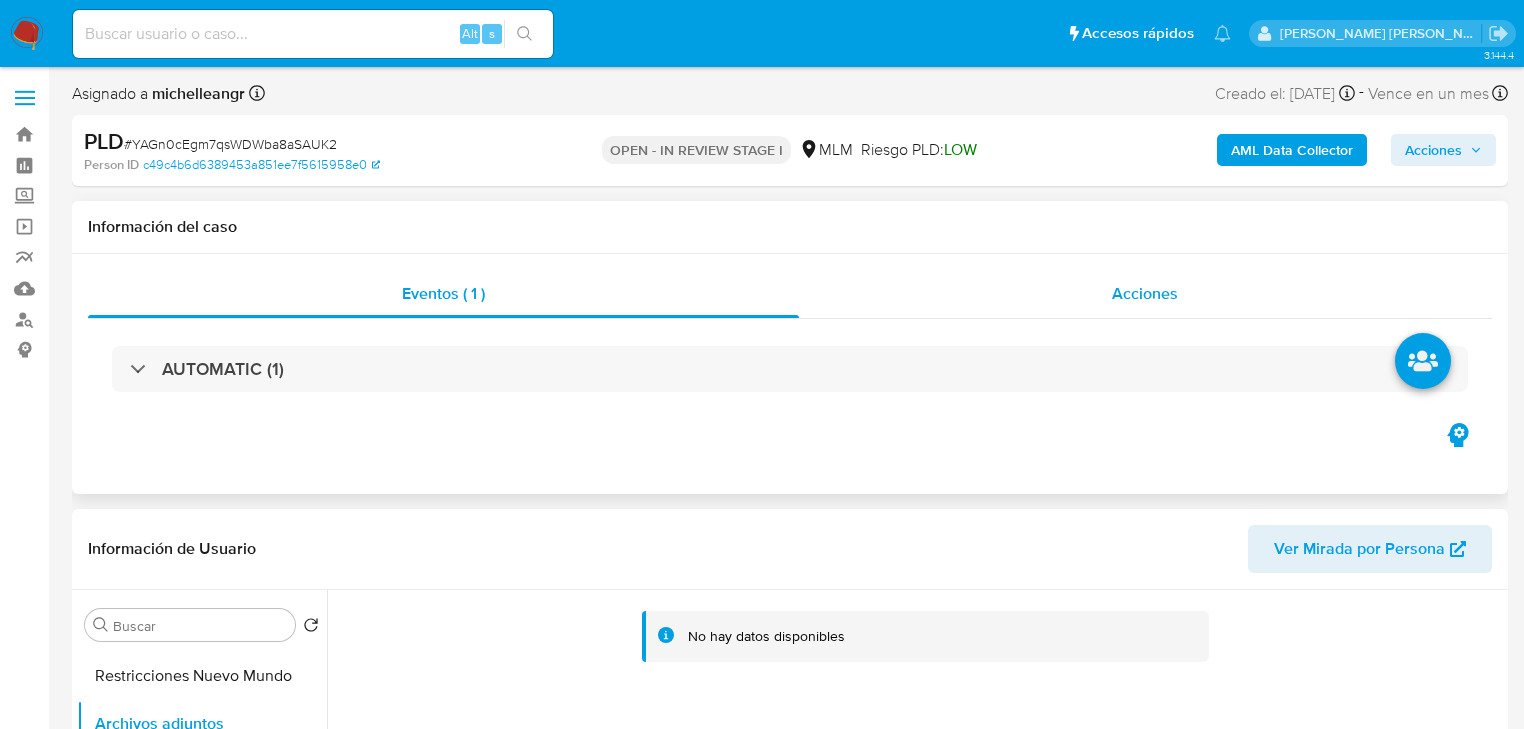 click on "Acciones" at bounding box center (1145, 293) 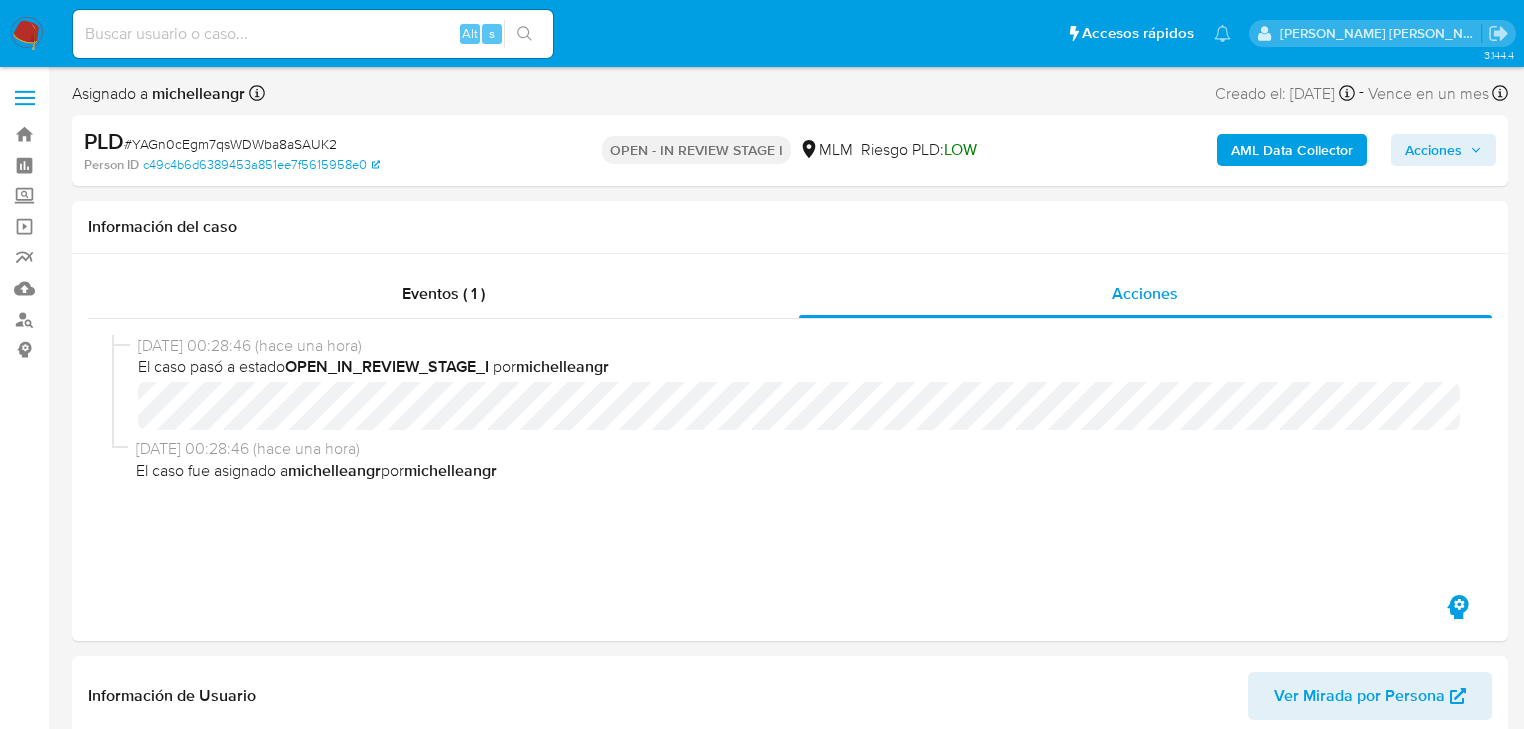 type 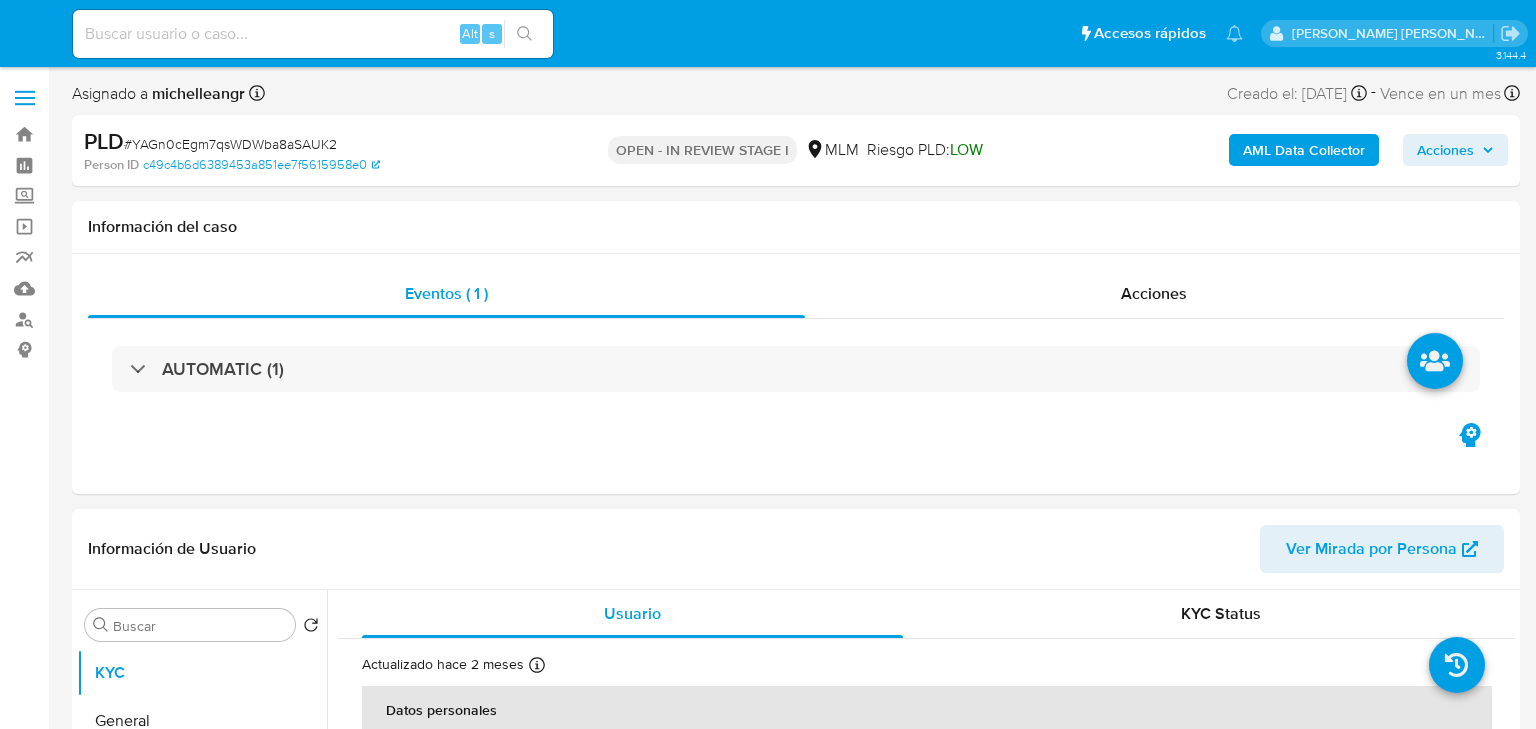 select on "10" 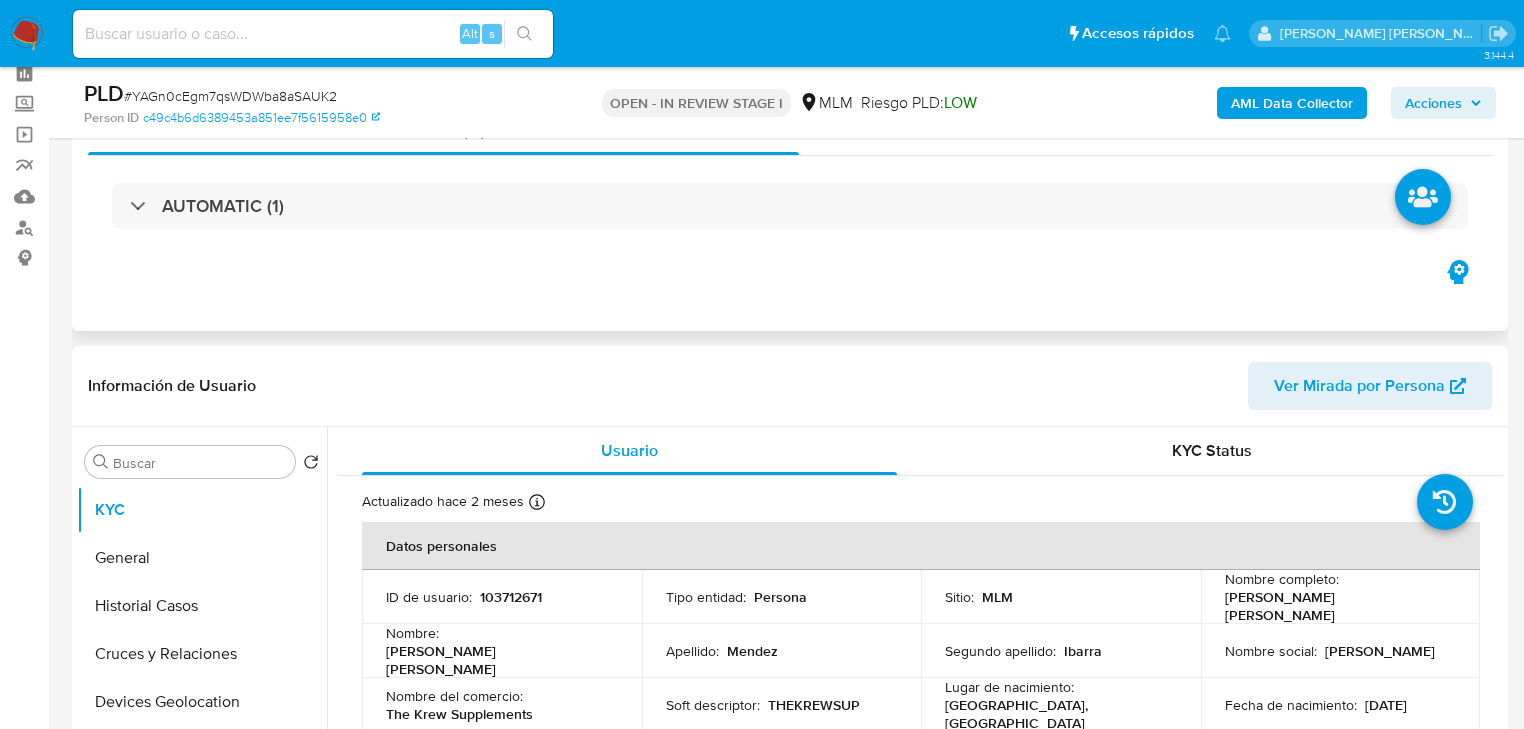 scroll, scrollTop: 0, scrollLeft: 0, axis: both 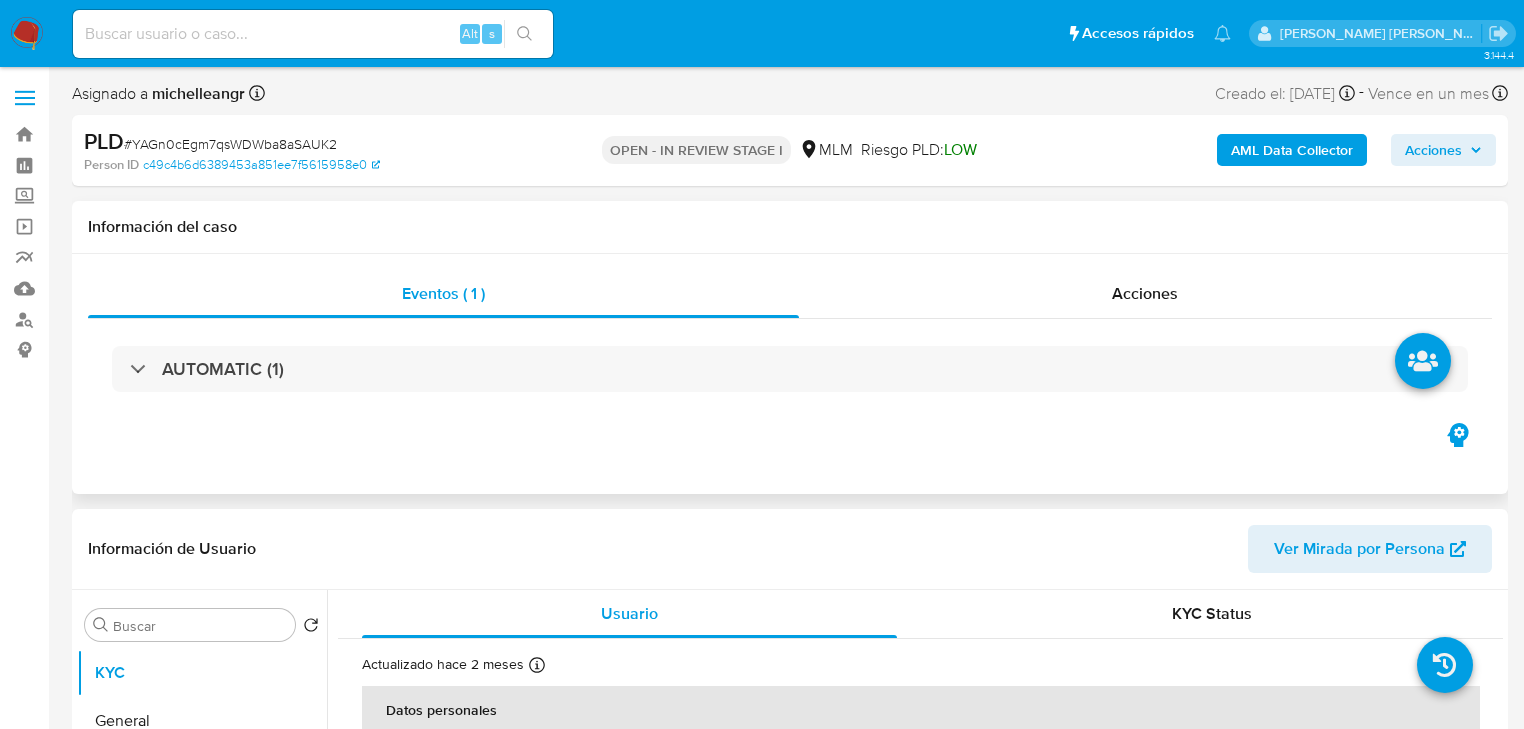 drag, startPoint x: 1152, startPoint y: 232, endPoint x: 1160, endPoint y: 252, distance: 21.540659 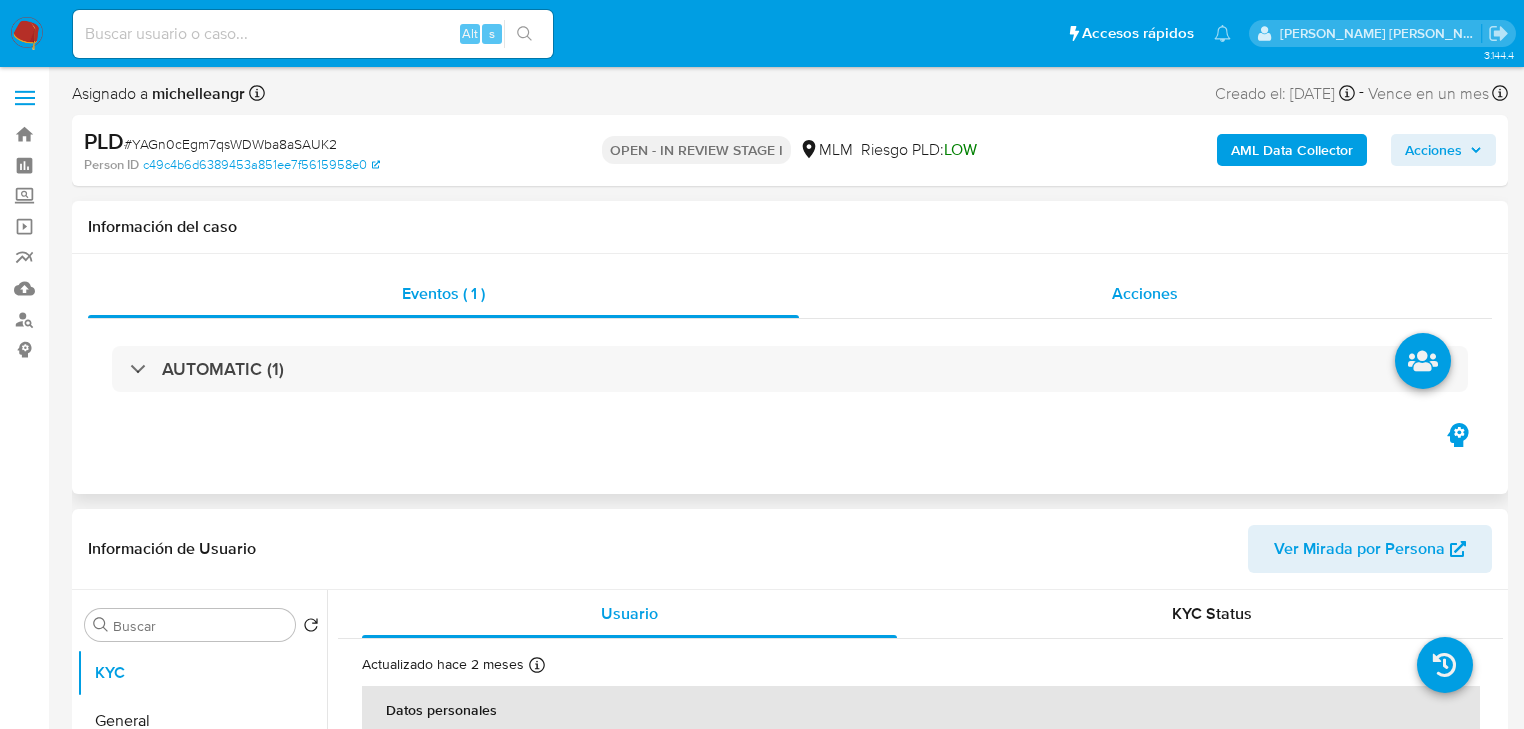 click on "Acciones" at bounding box center (1145, 293) 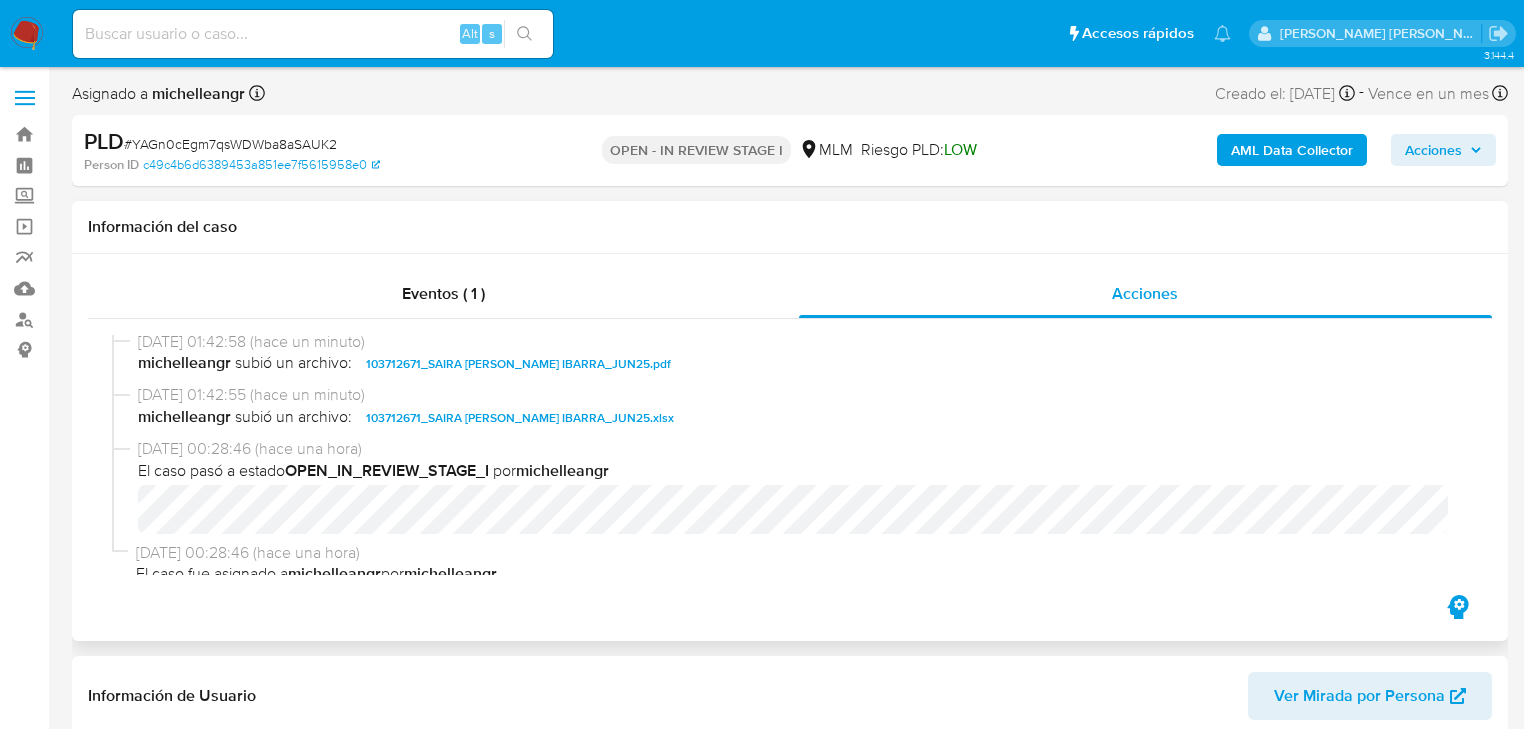 scroll, scrollTop: 0, scrollLeft: 0, axis: both 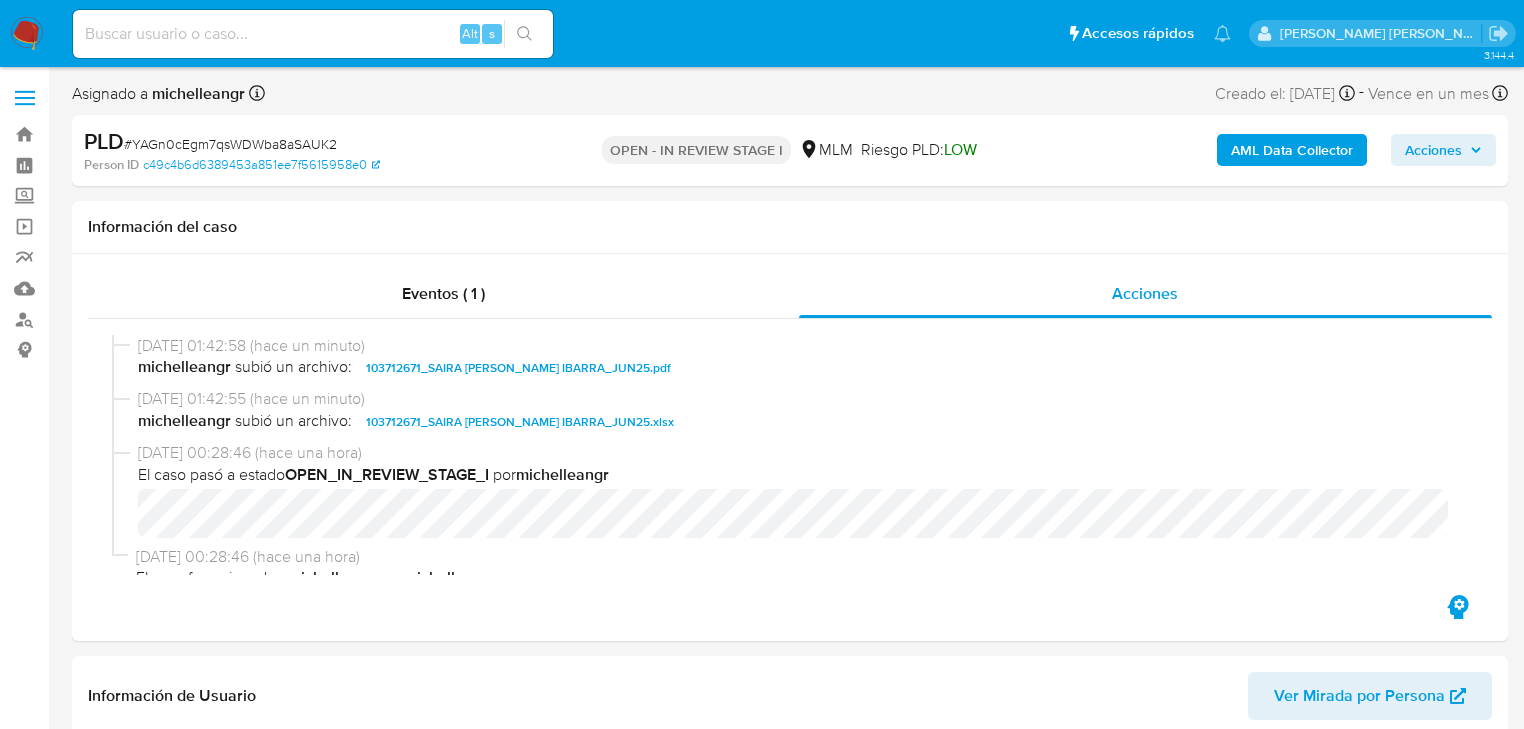 click on "Acciones" at bounding box center [1433, 150] 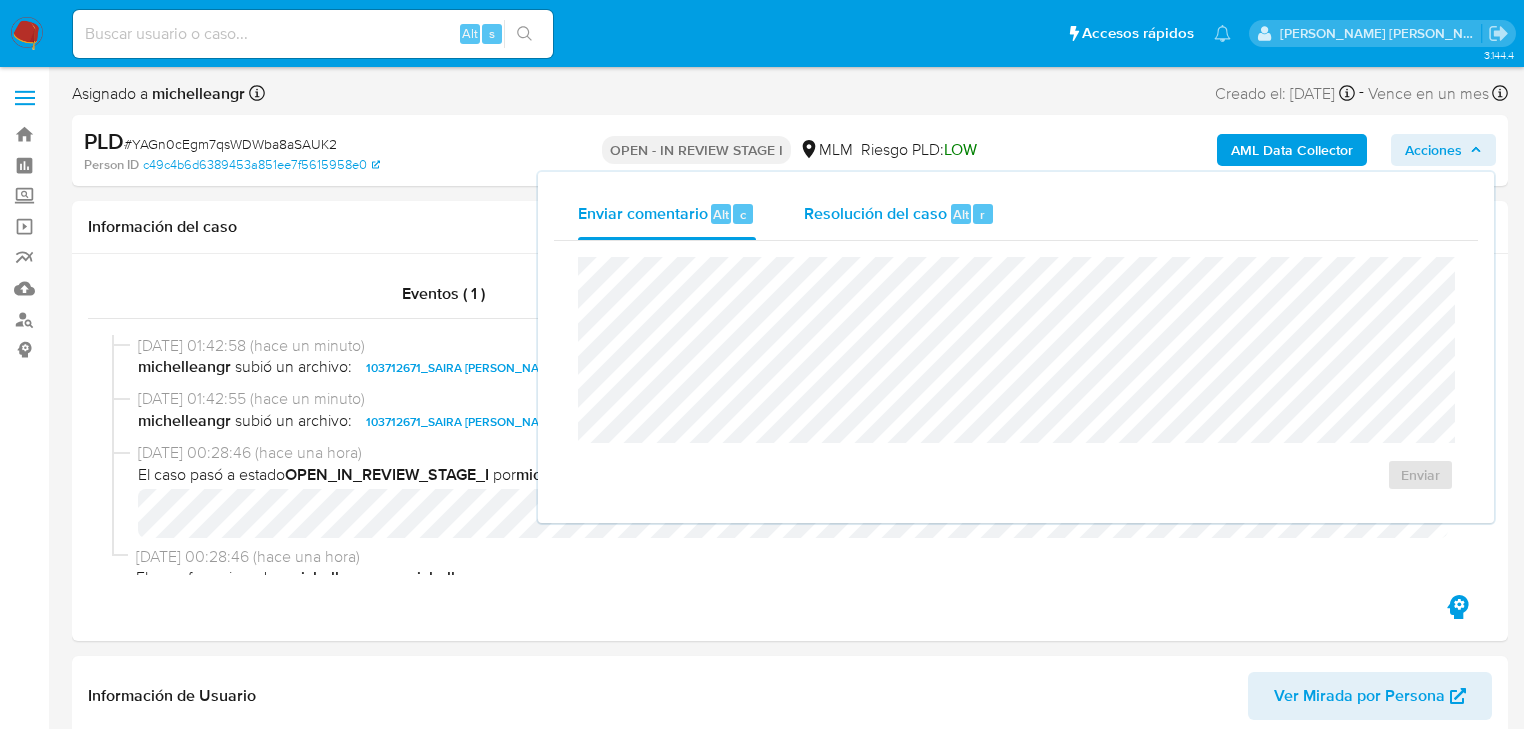 click on "Resolución del caso" at bounding box center (875, 213) 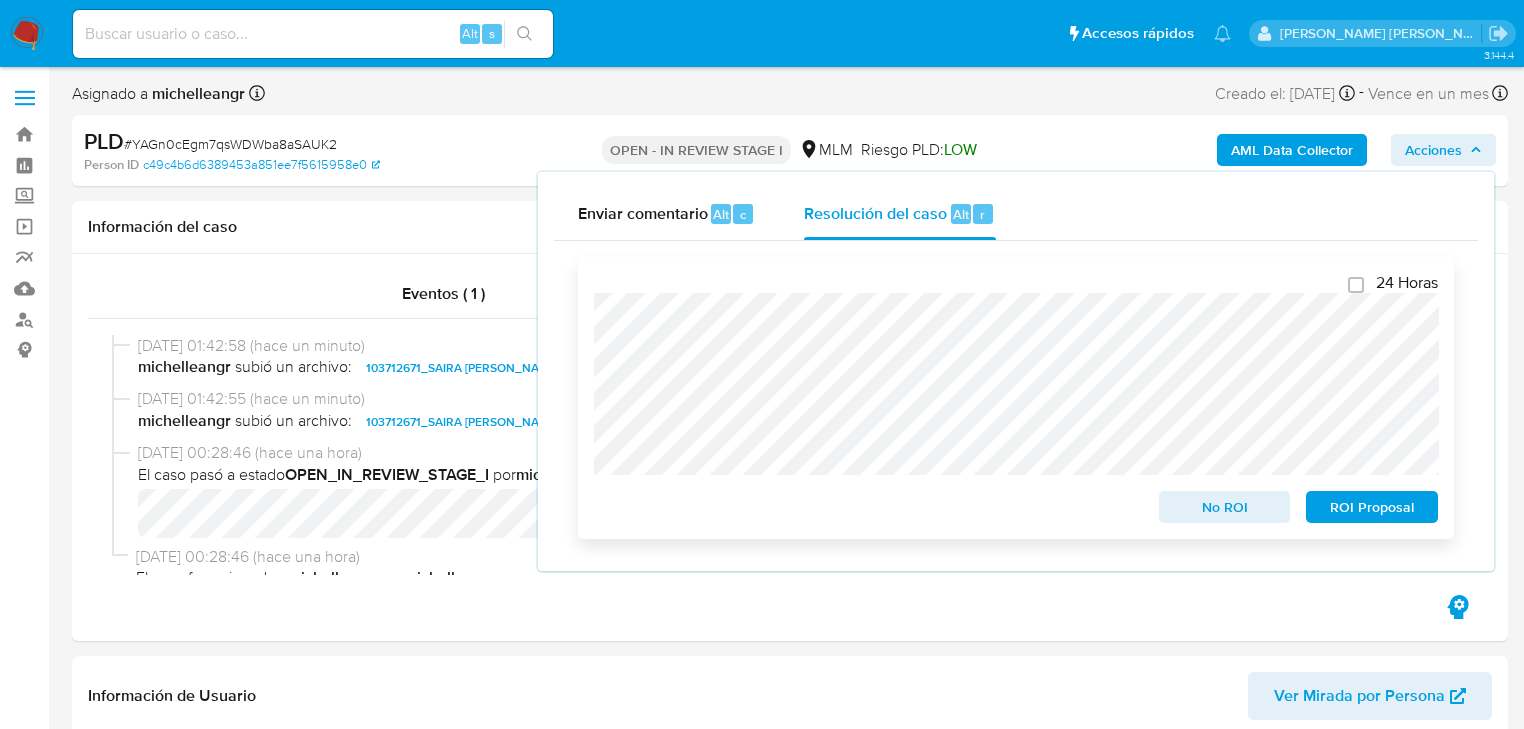 click on "No ROI" at bounding box center [1225, 507] 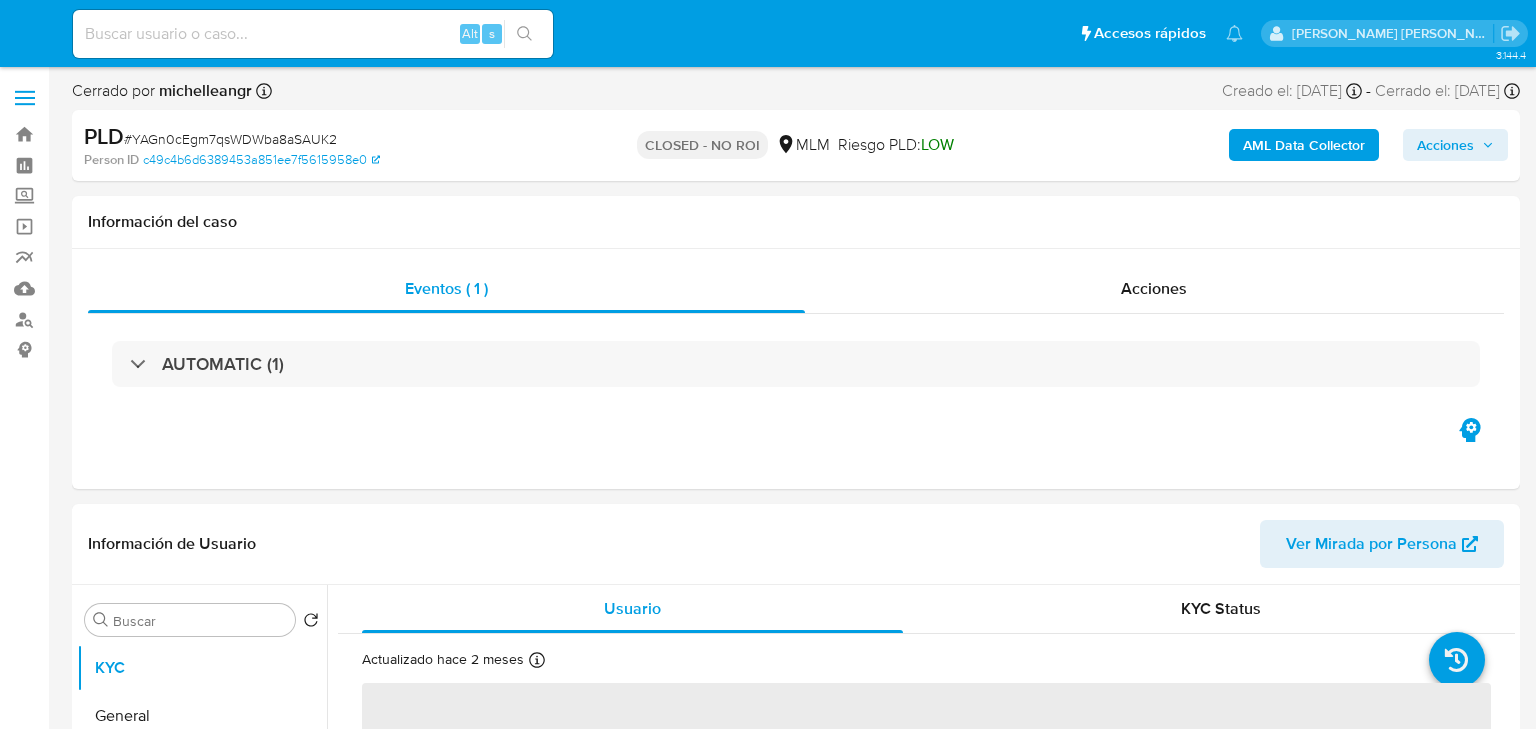 select on "10" 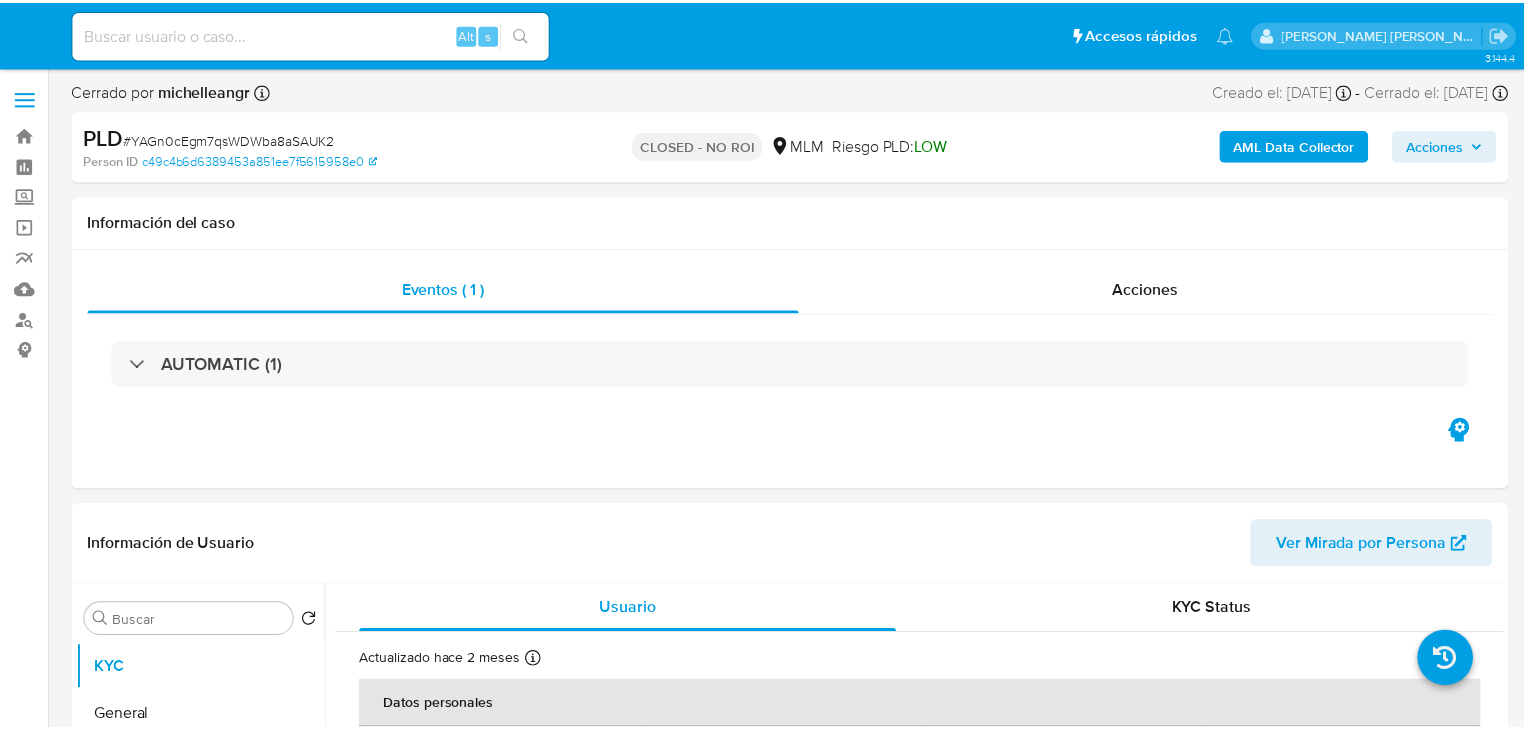 scroll, scrollTop: 0, scrollLeft: 0, axis: both 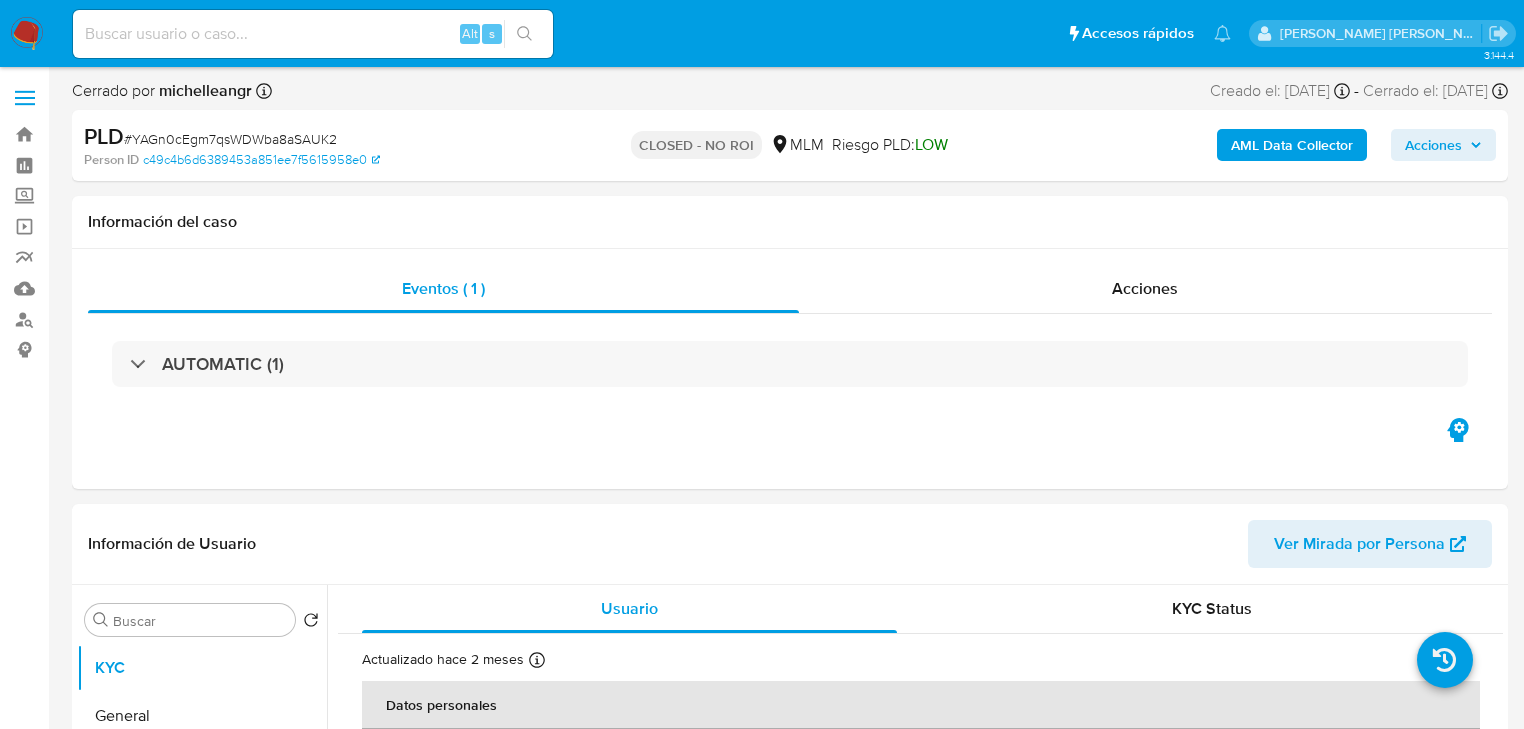 click at bounding box center (27, 34) 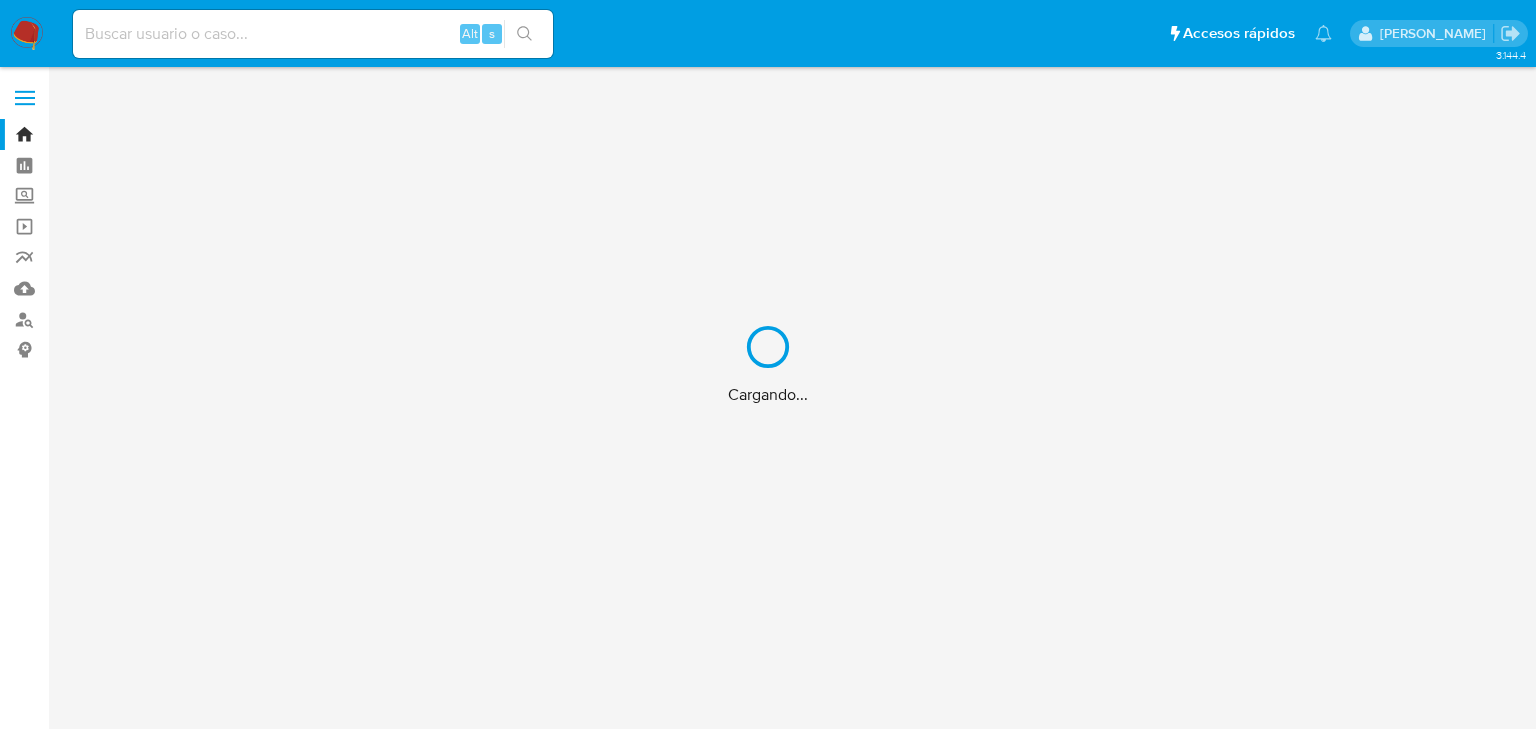 scroll, scrollTop: 0, scrollLeft: 0, axis: both 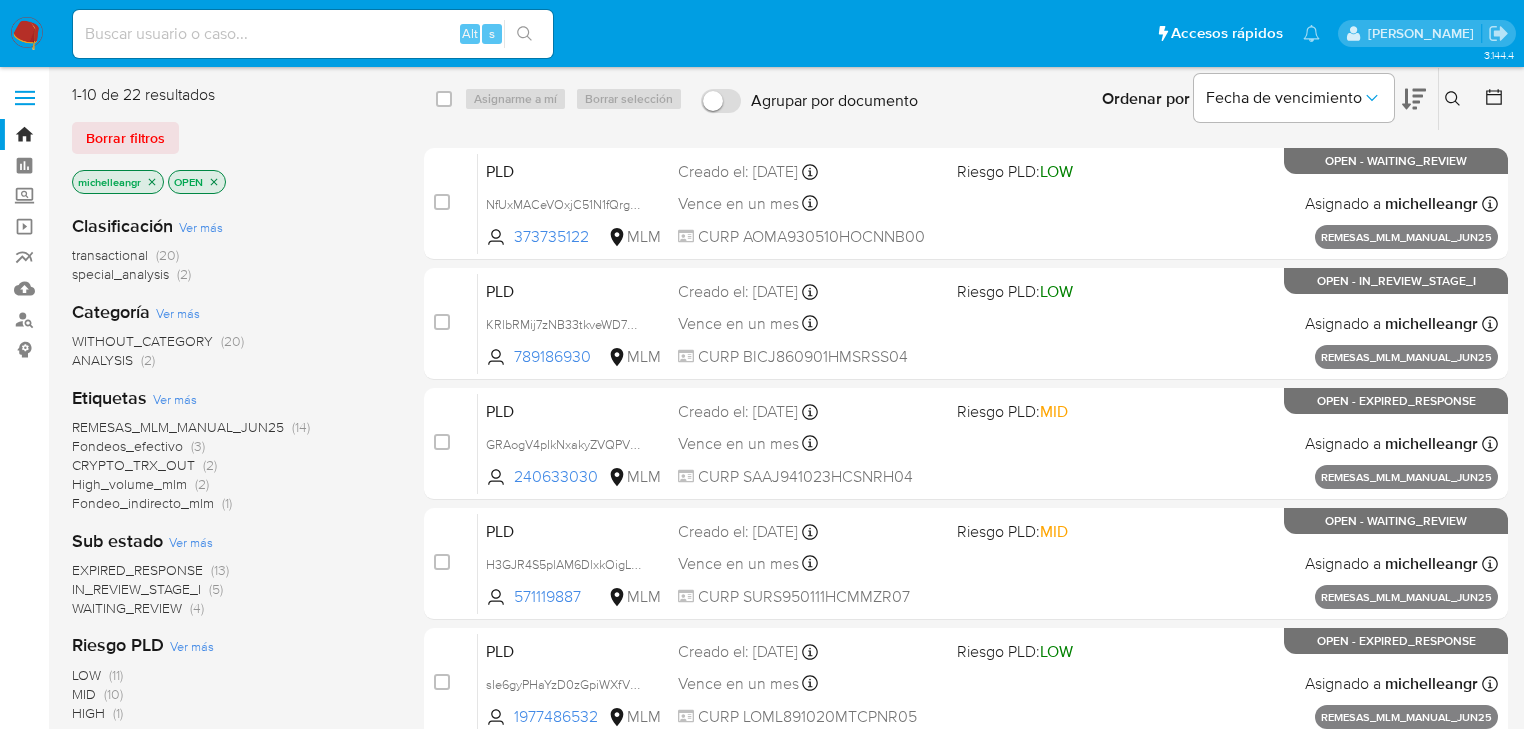 click 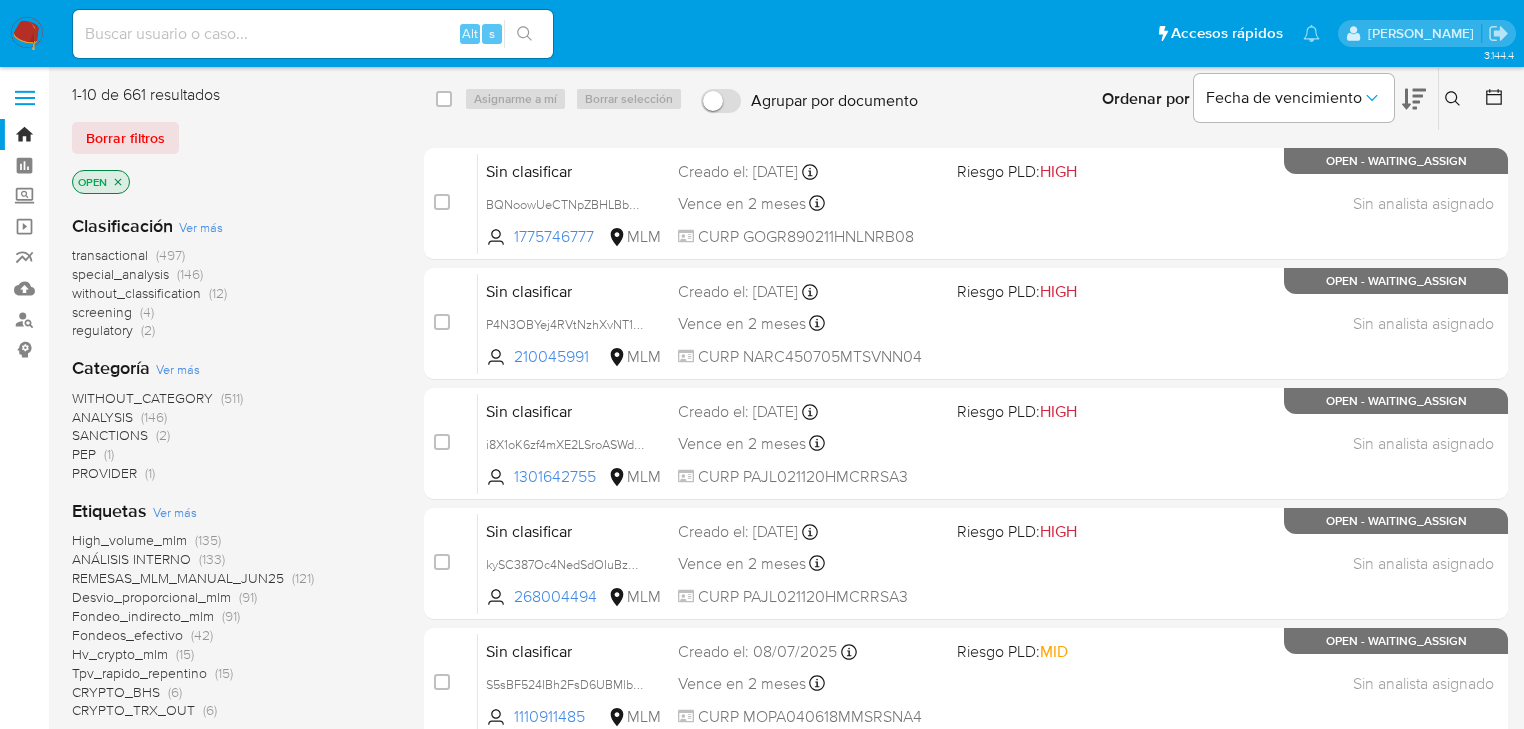 drag, startPoint x: 1454, startPoint y: 94, endPoint x: 1323, endPoint y: 144, distance: 140.21768 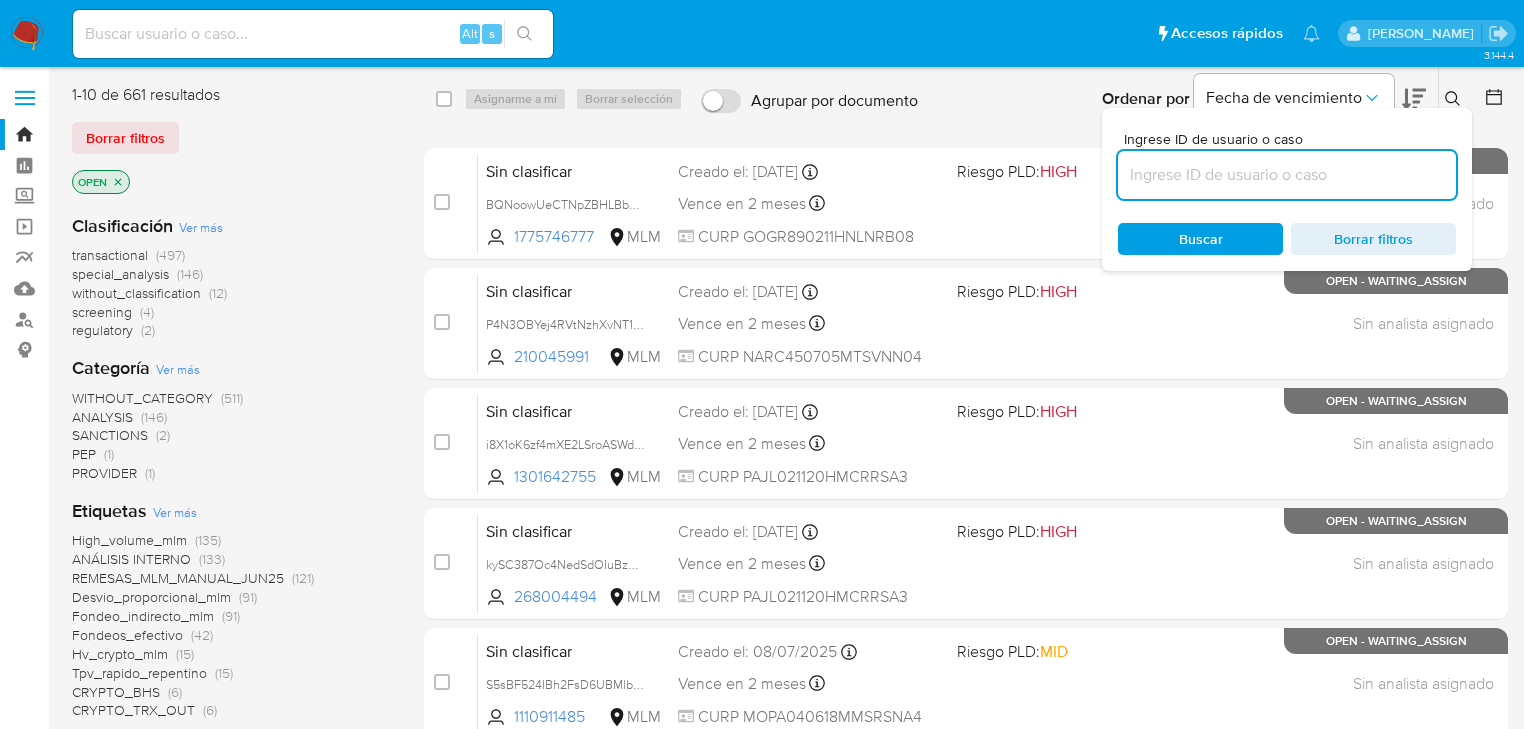 click at bounding box center [1287, 175] 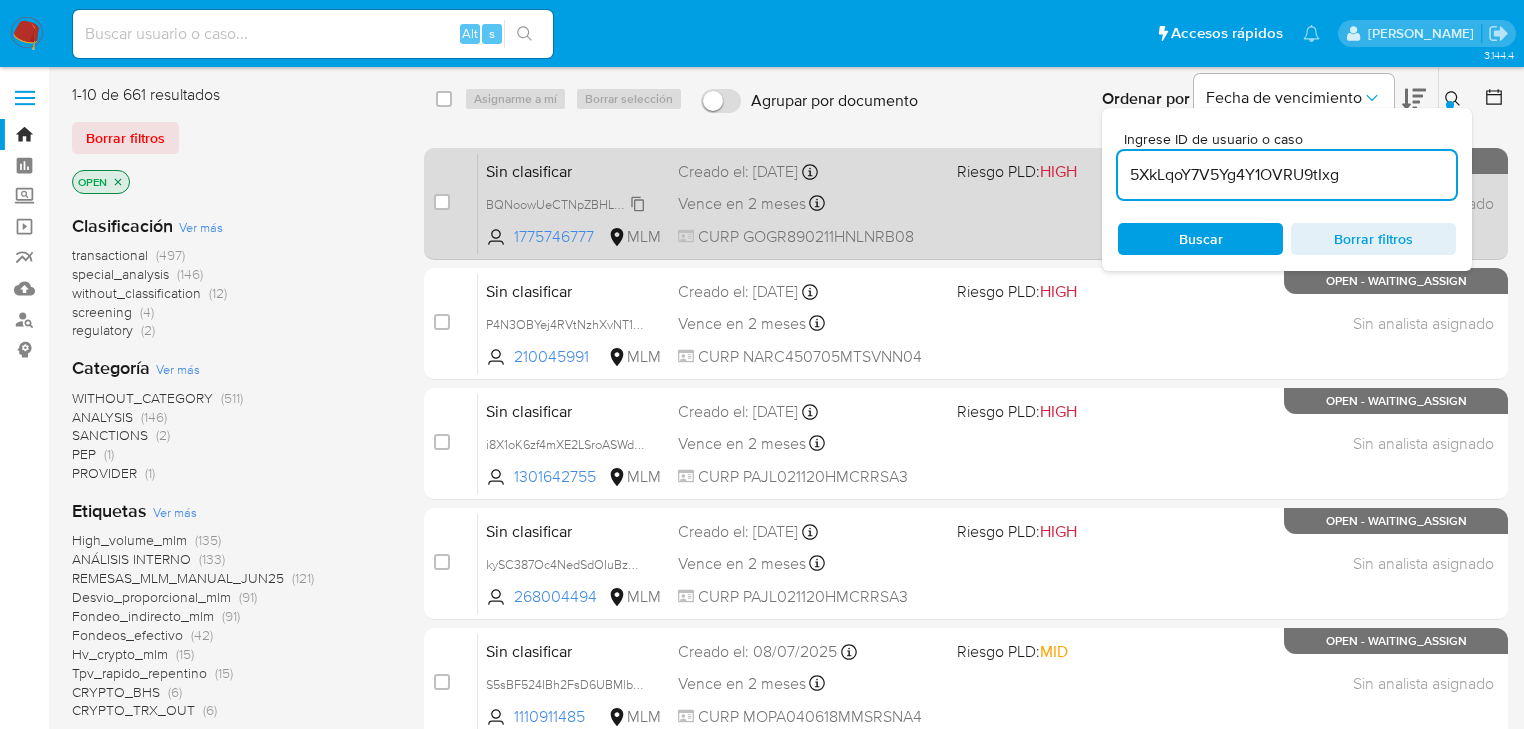 type on "5XkLqoY7V5Yg4Y1OVRU9tIxg" 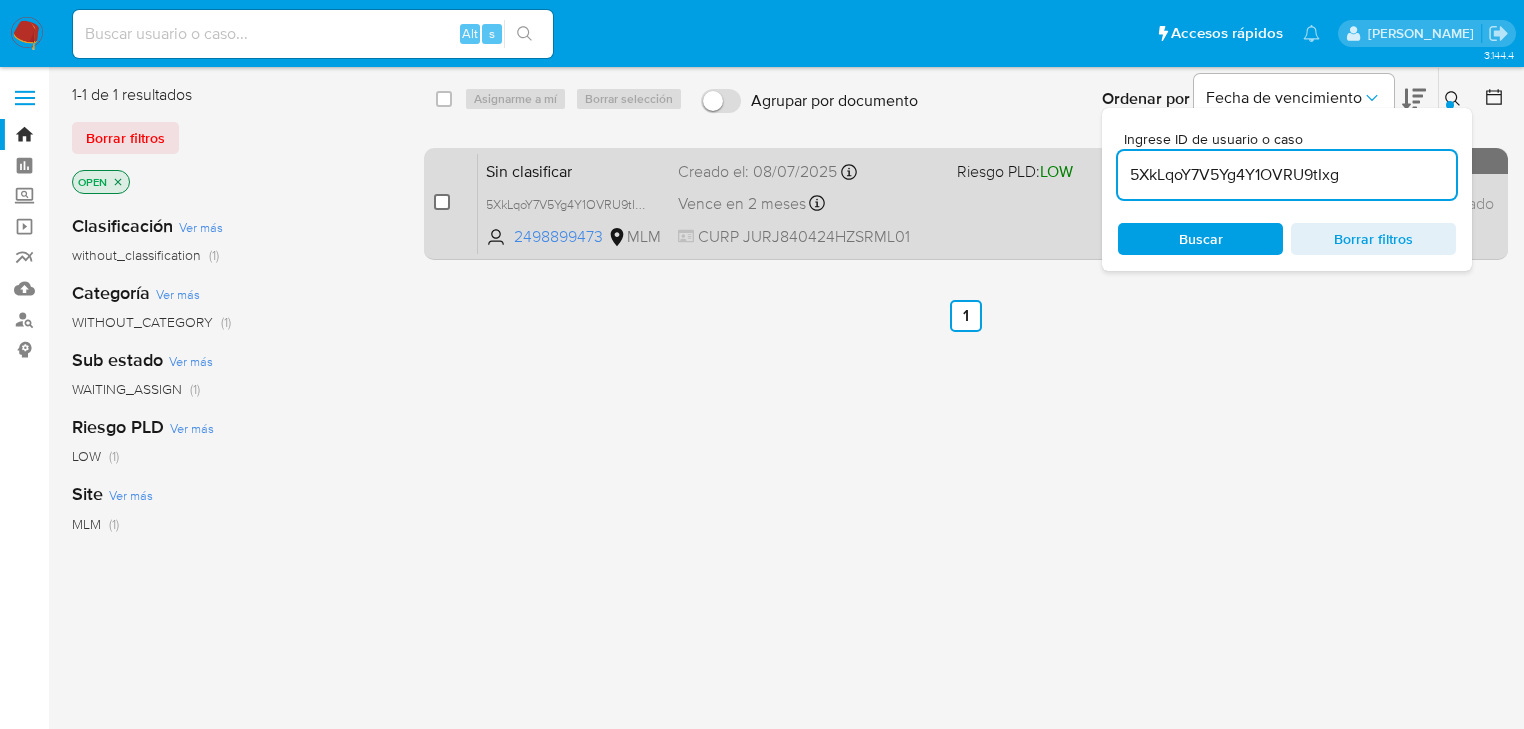 click at bounding box center (442, 202) 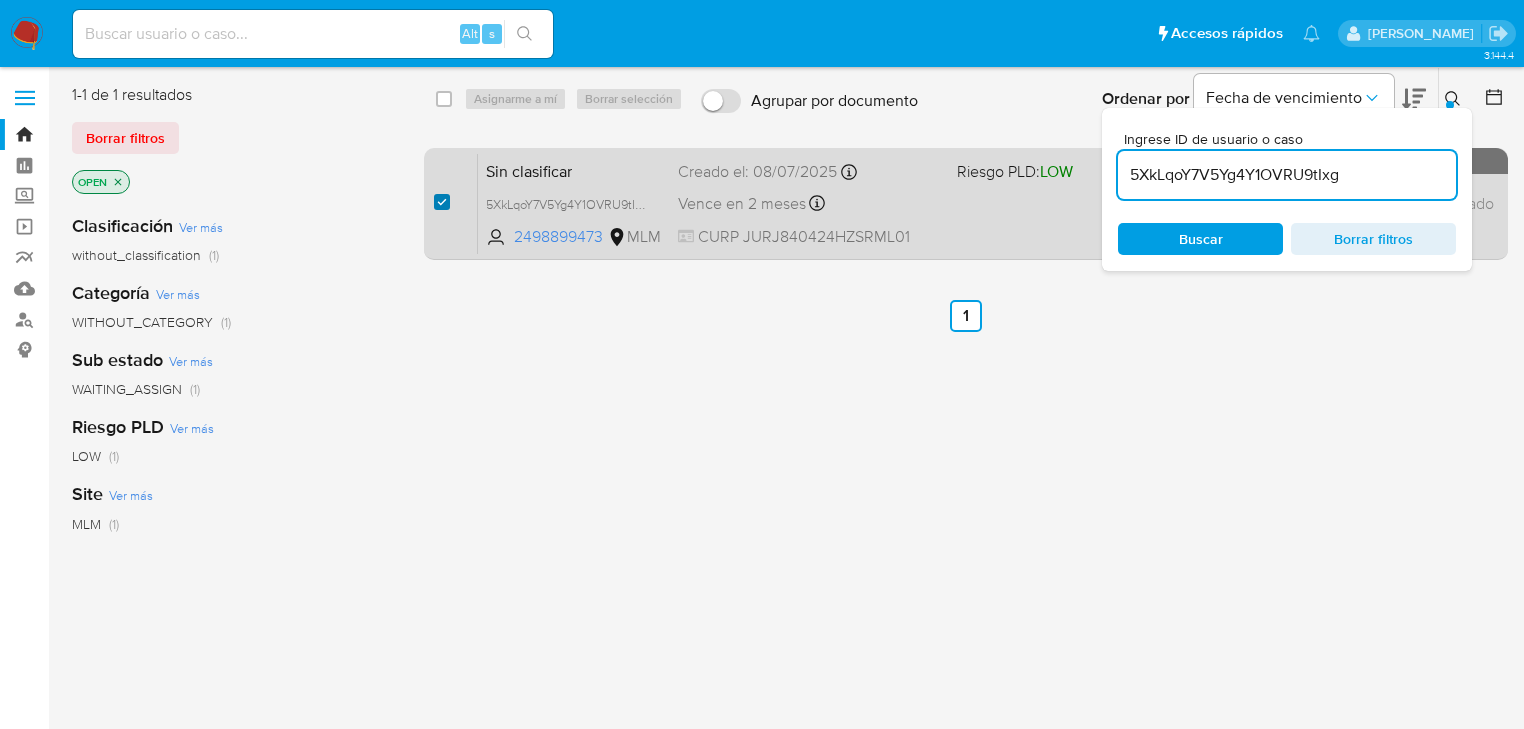 checkbox on "true" 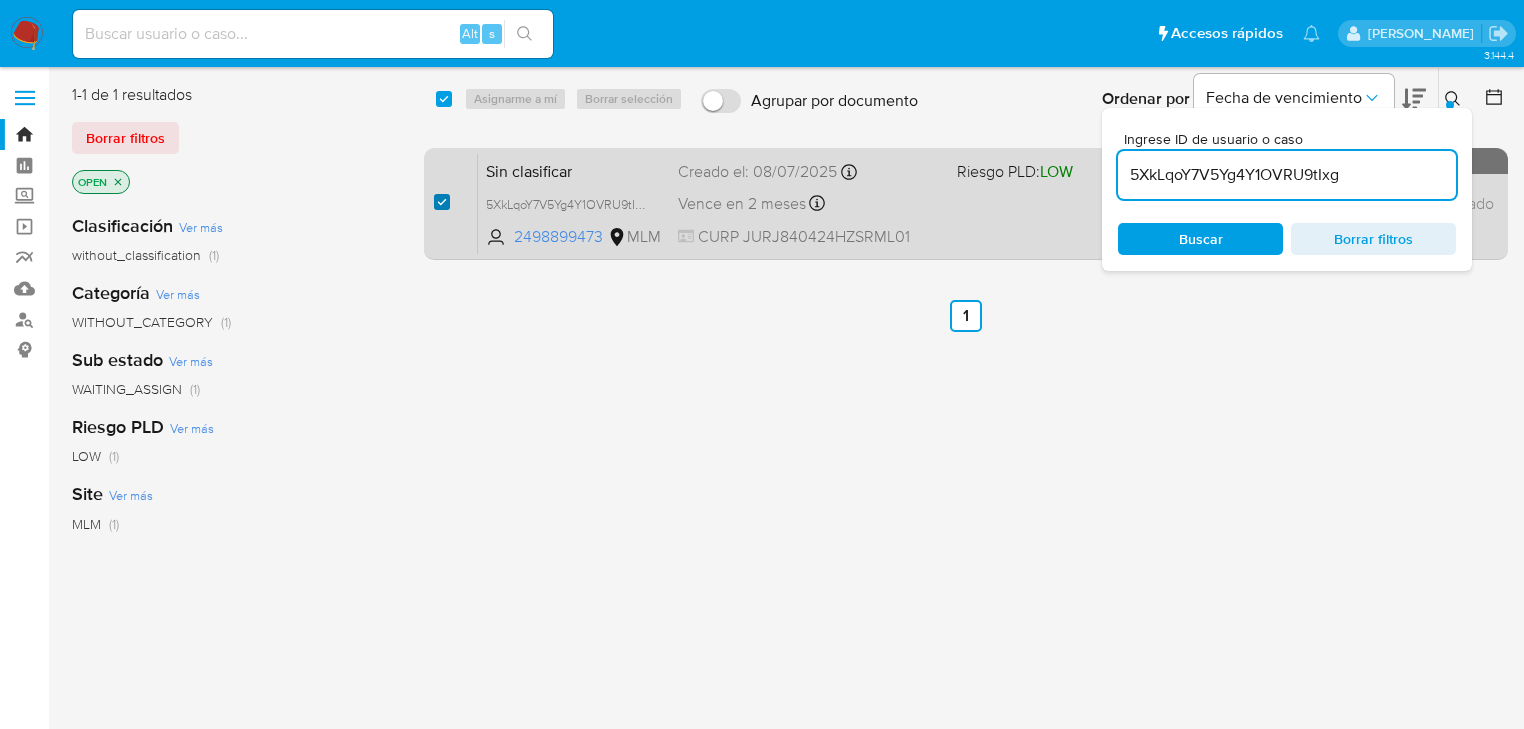 checkbox on "true" 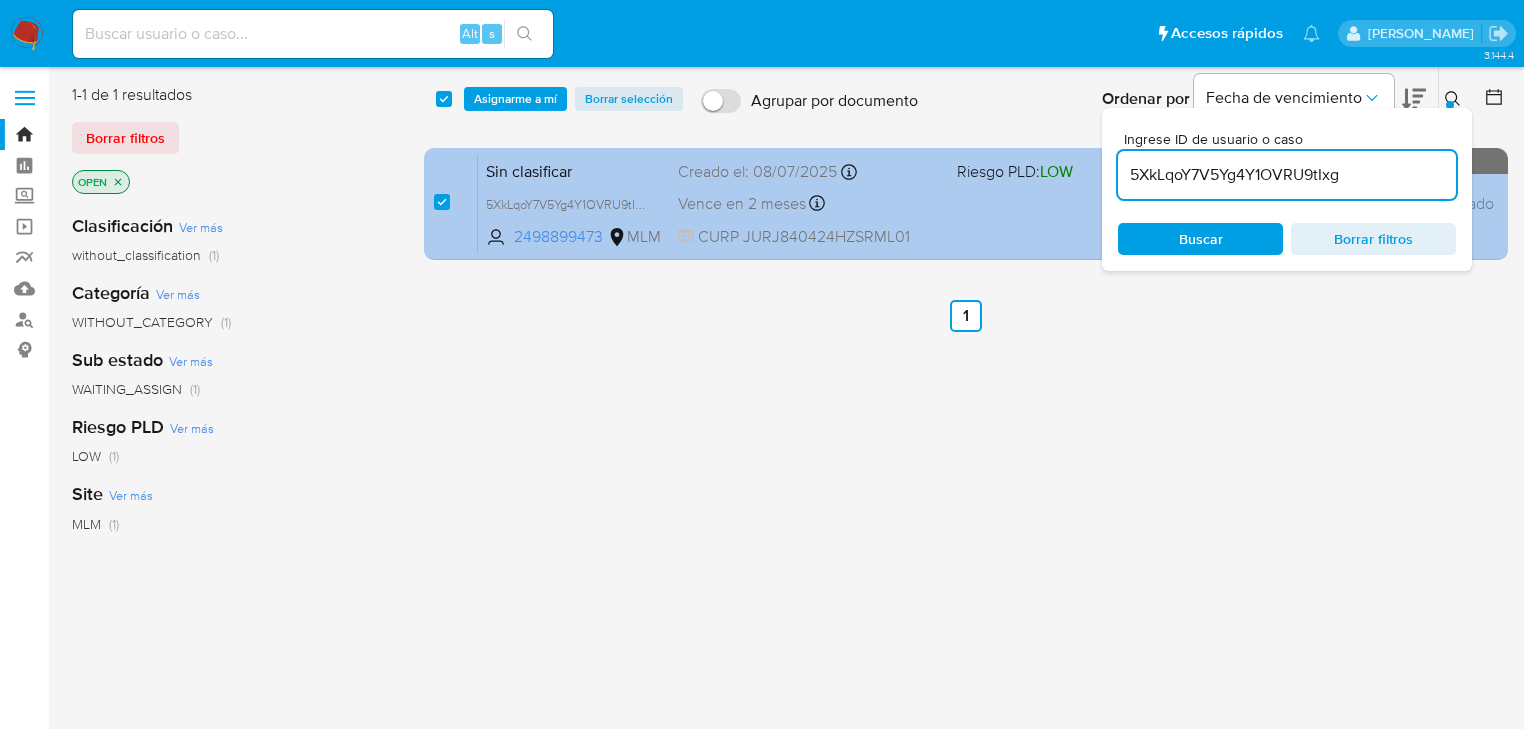 drag, startPoint x: 1352, startPoint y: 178, endPoint x: 1011, endPoint y: 168, distance: 341.1466 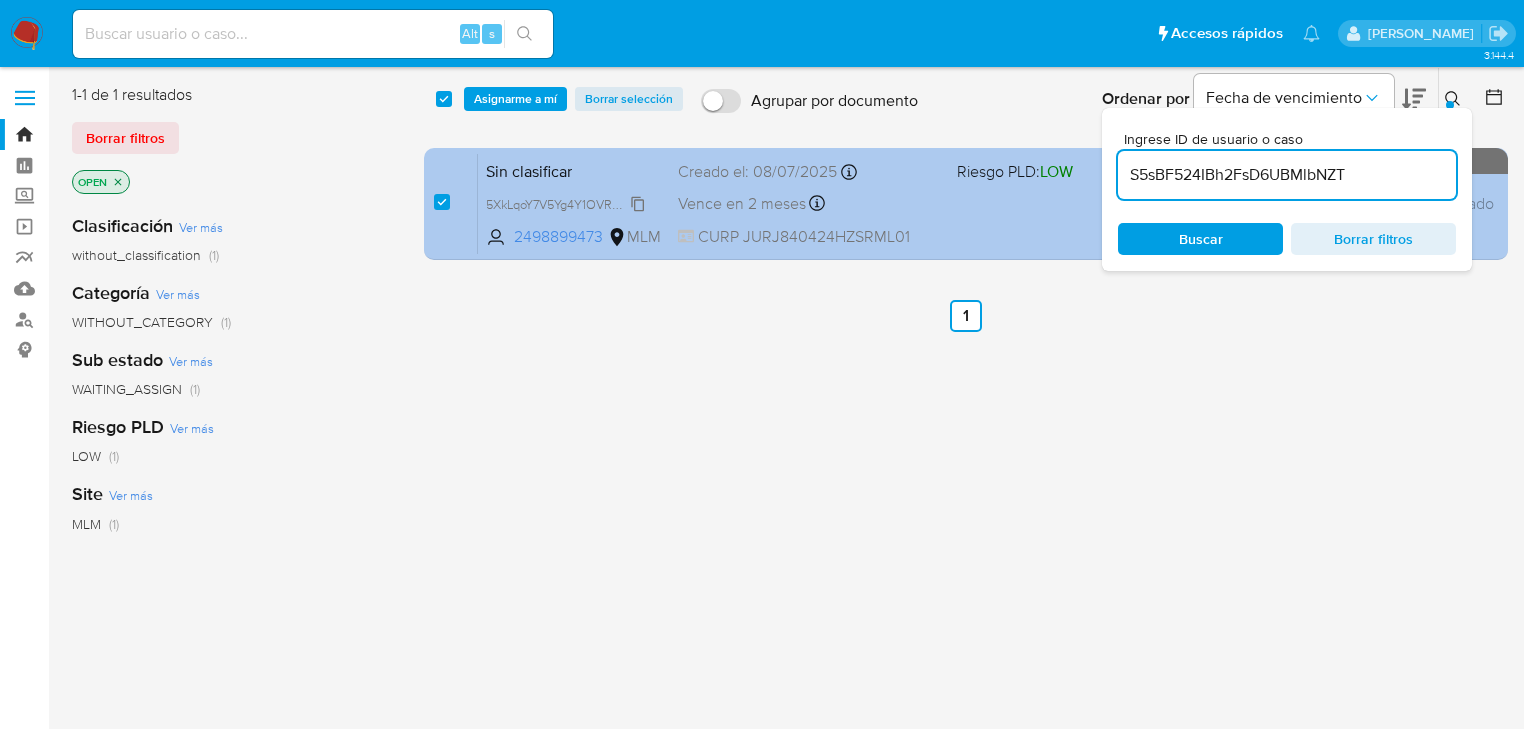type on "S5sBF524IBh2FsD6UBMlbNZT" 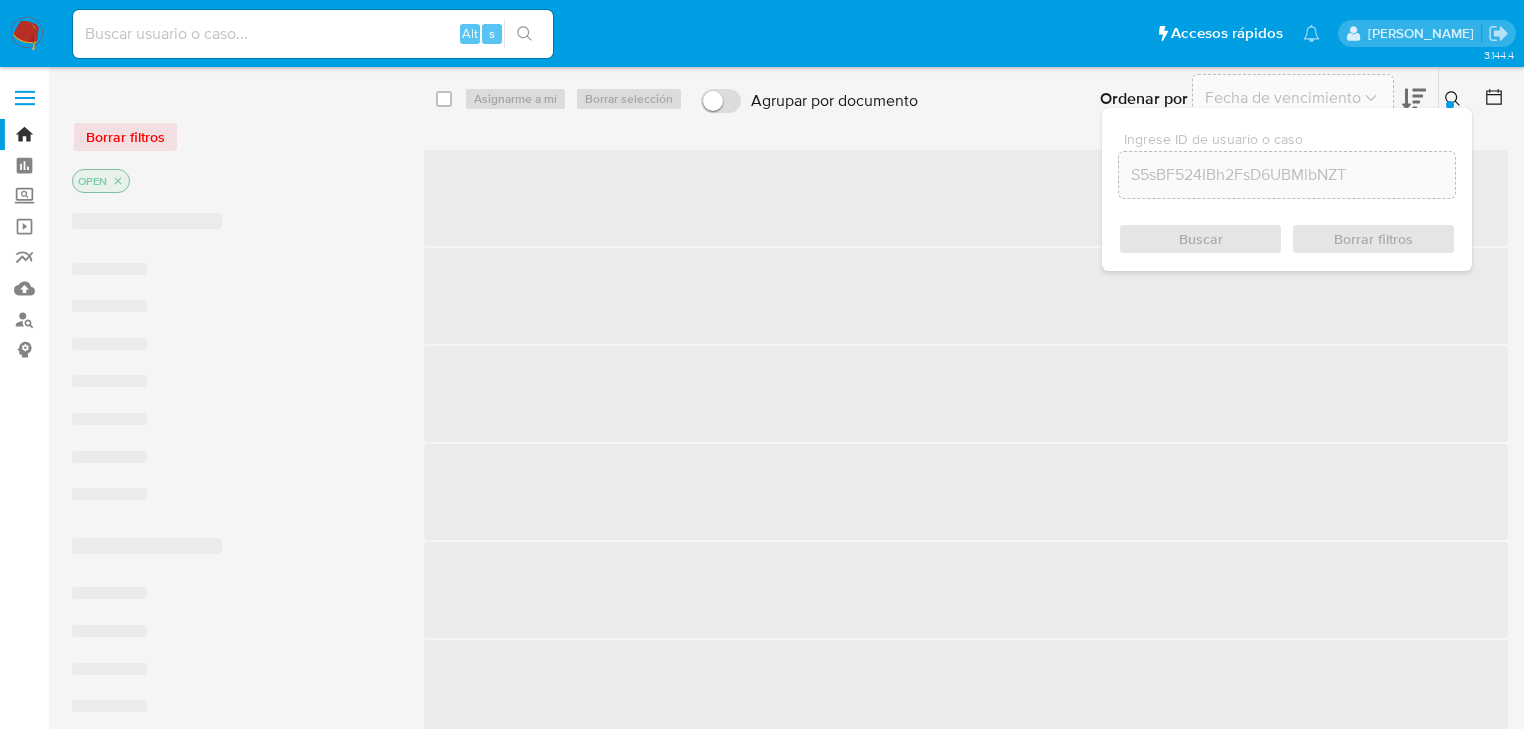 checkbox on "false" 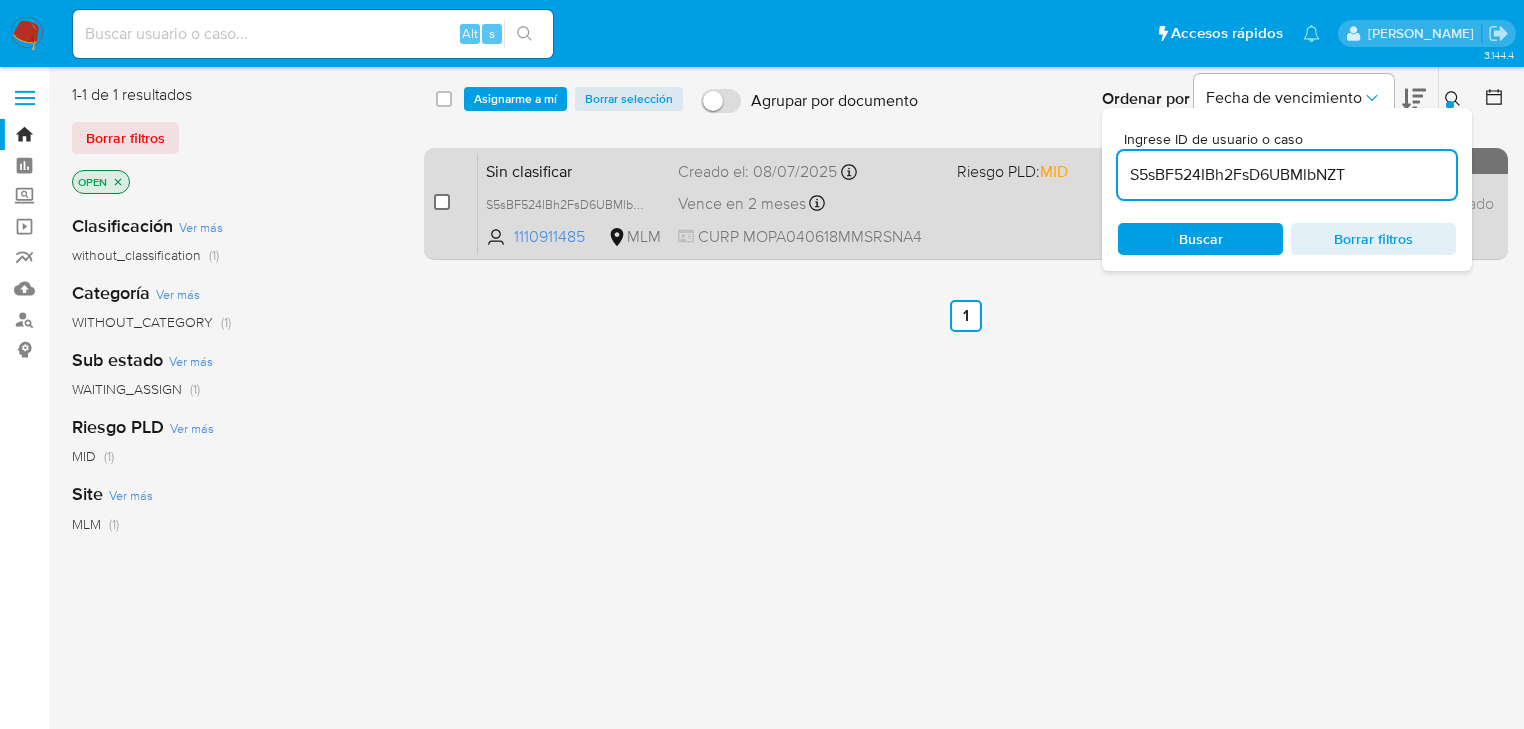 click at bounding box center [442, 202] 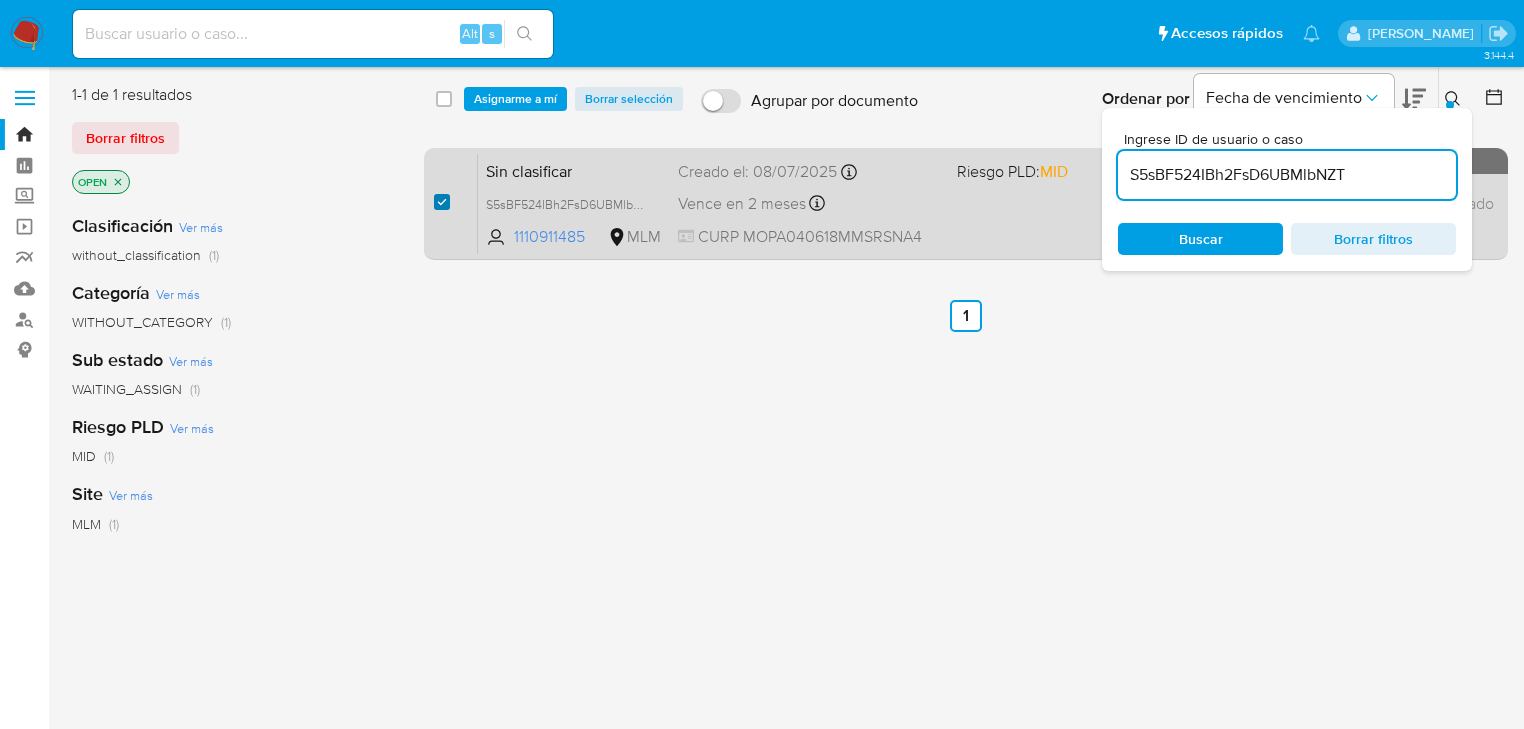 checkbox on "true" 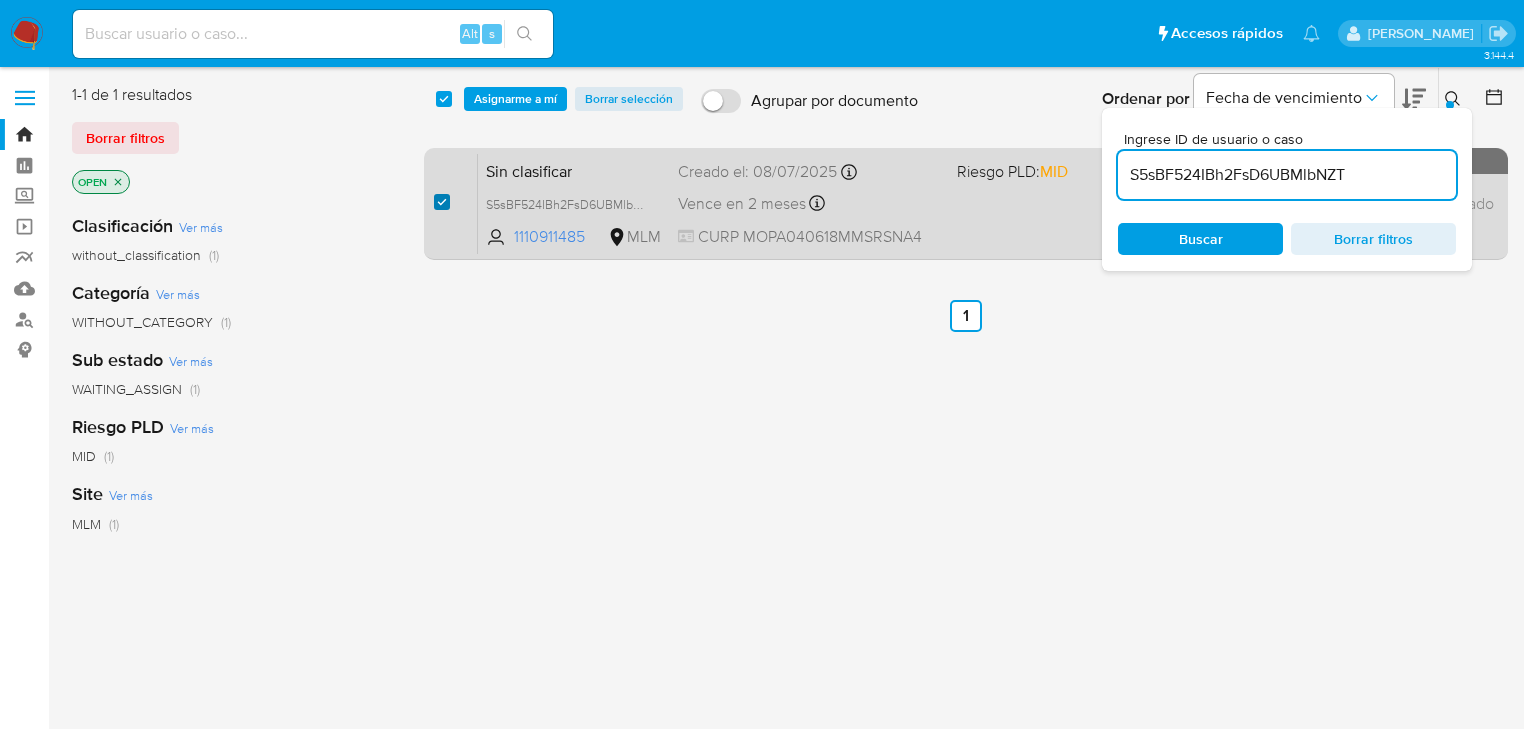 checkbox on "true" 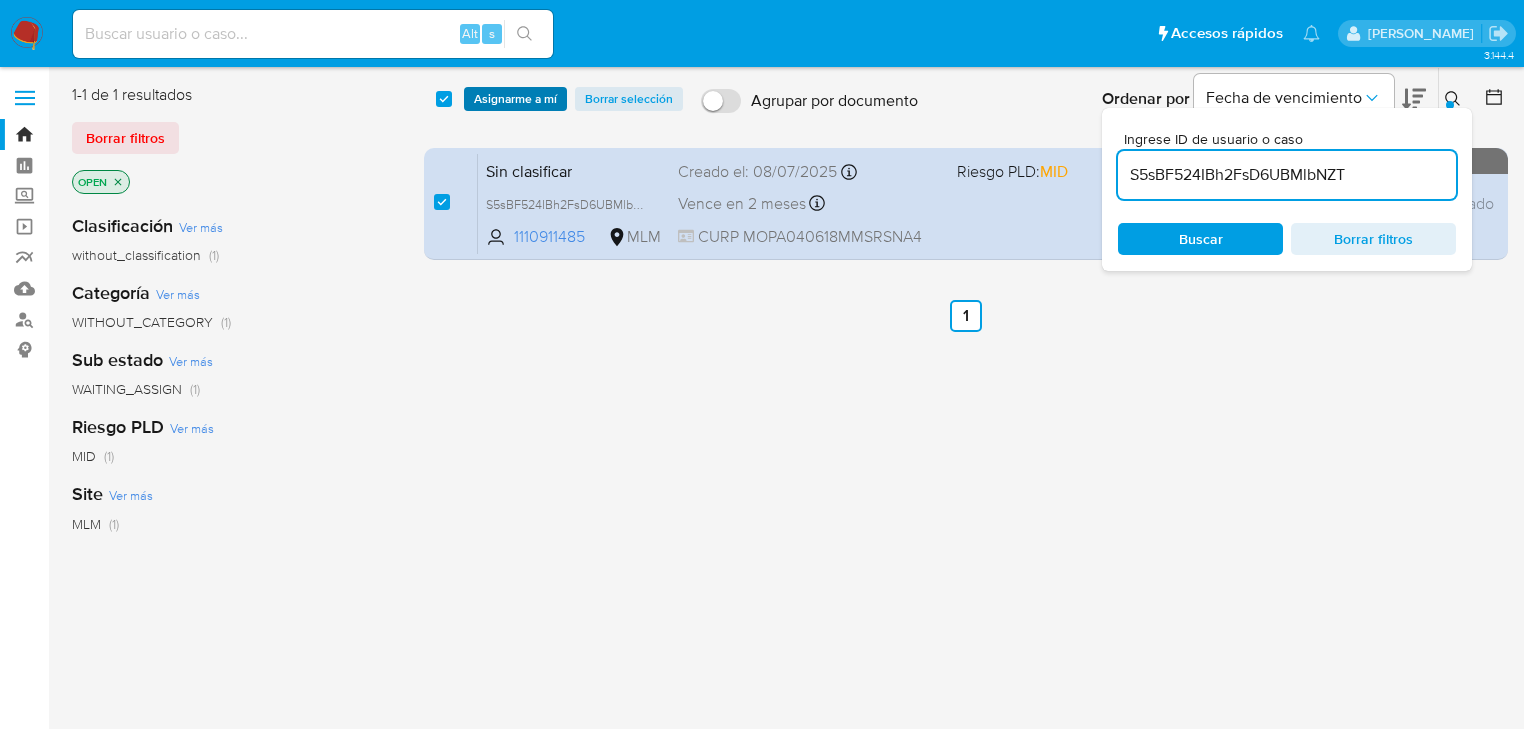 click on "Asignarme a mí" at bounding box center [515, 99] 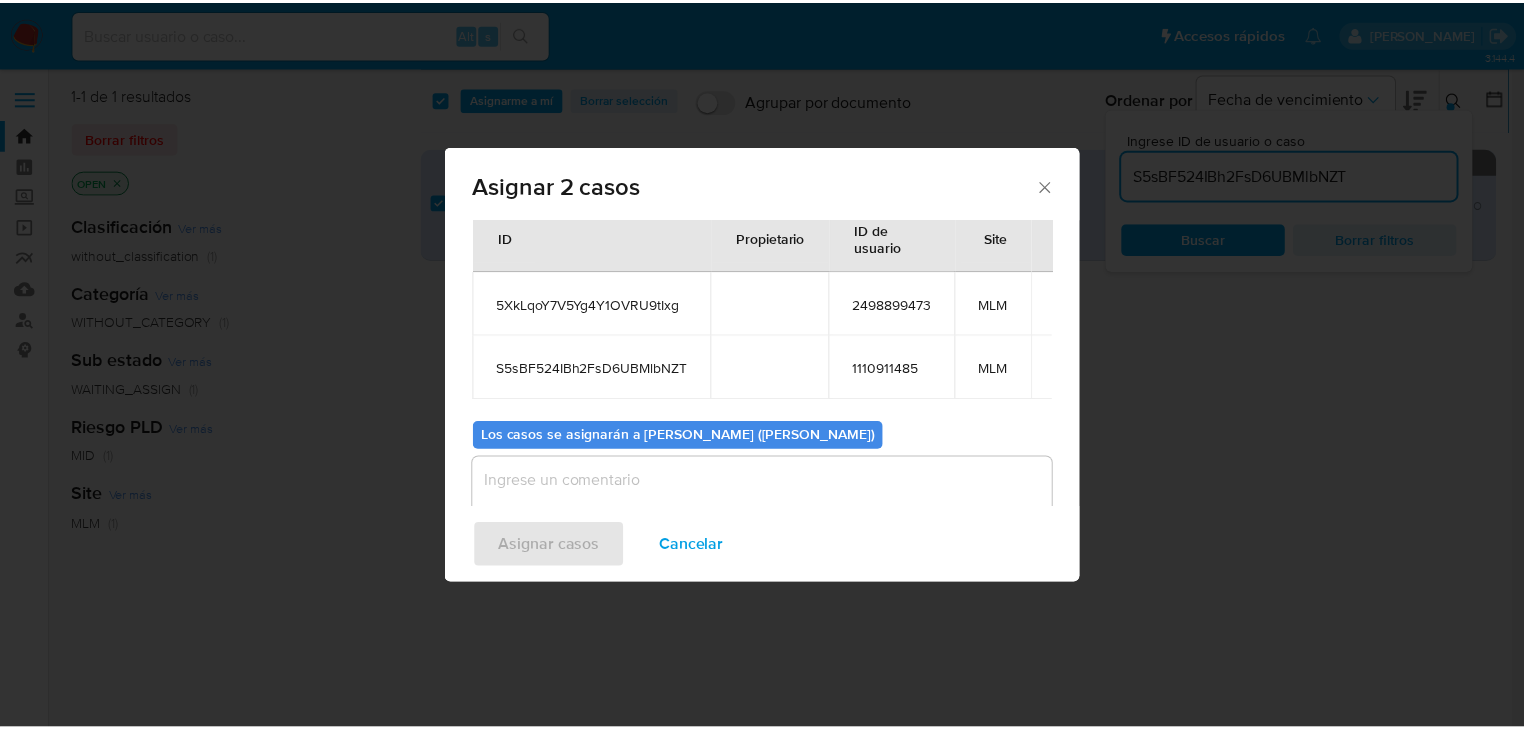 scroll, scrollTop: 109, scrollLeft: 0, axis: vertical 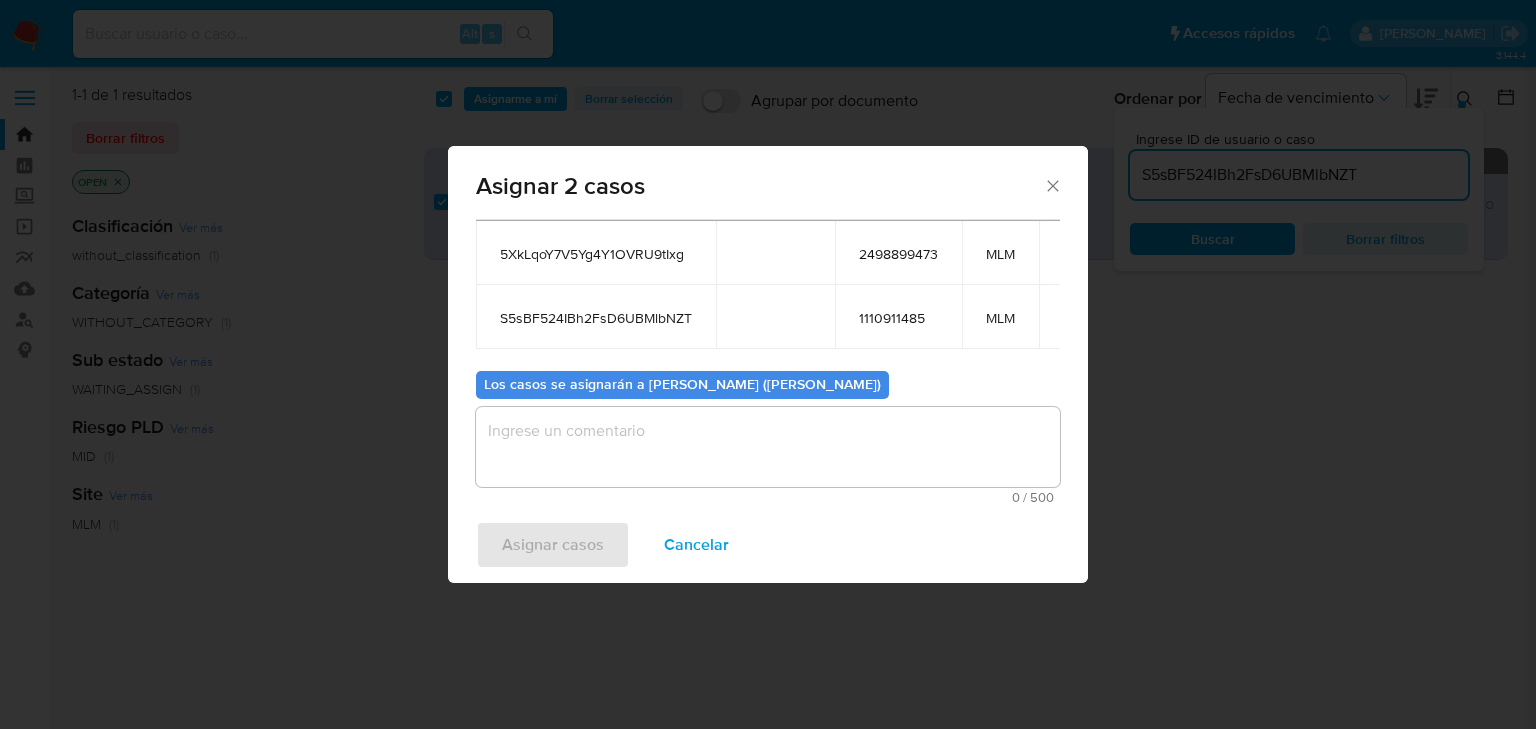 click at bounding box center (768, 447) 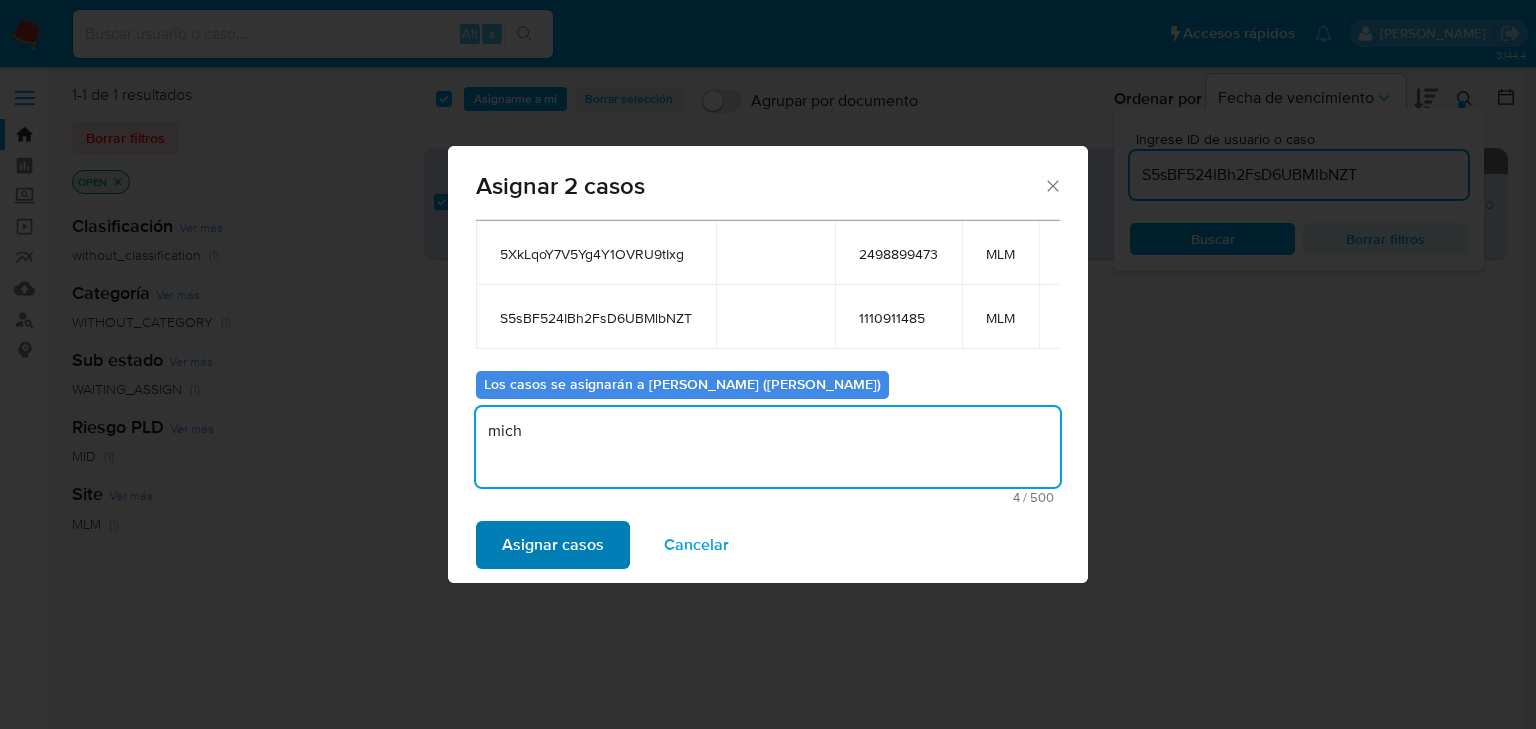 type on "mich" 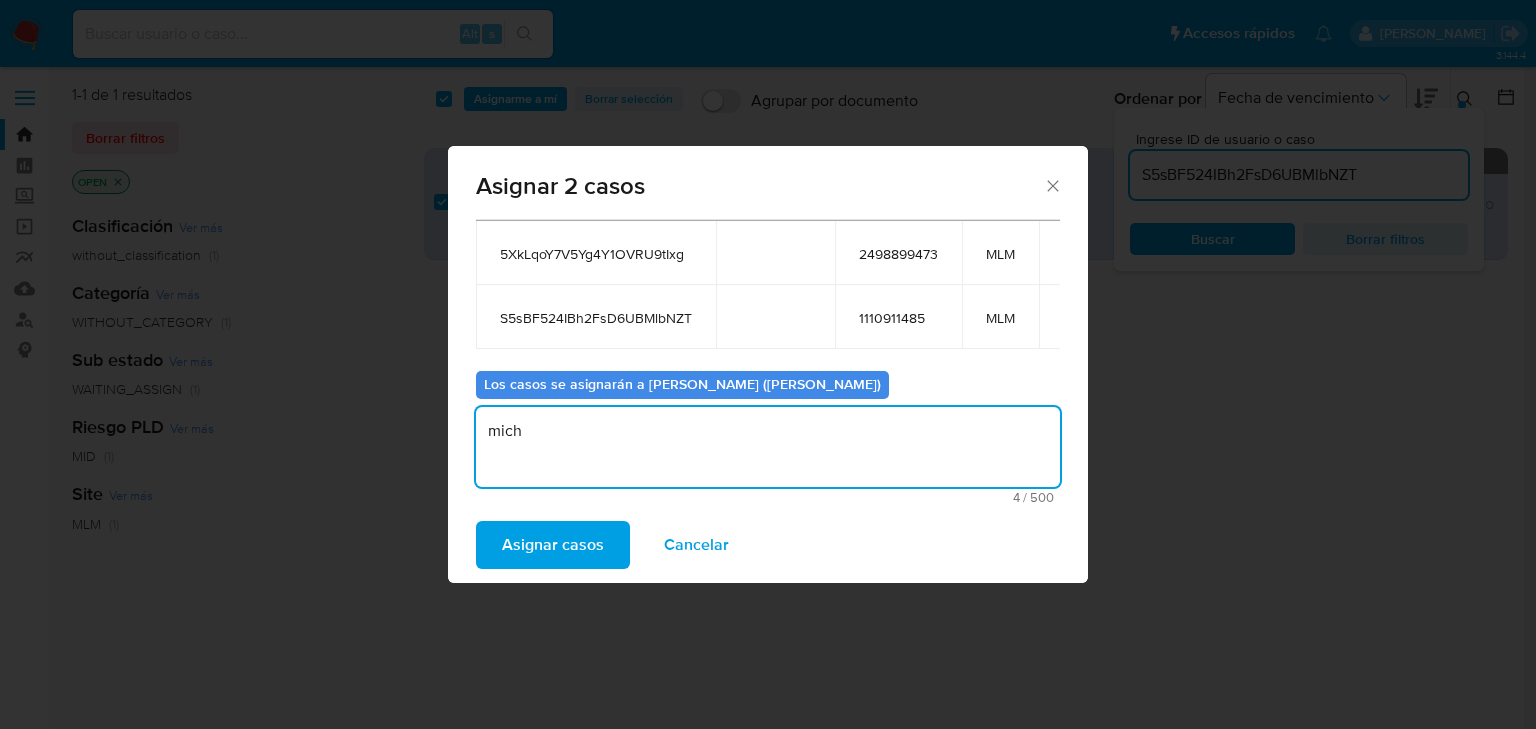 click on "Asignar casos" at bounding box center (553, 545) 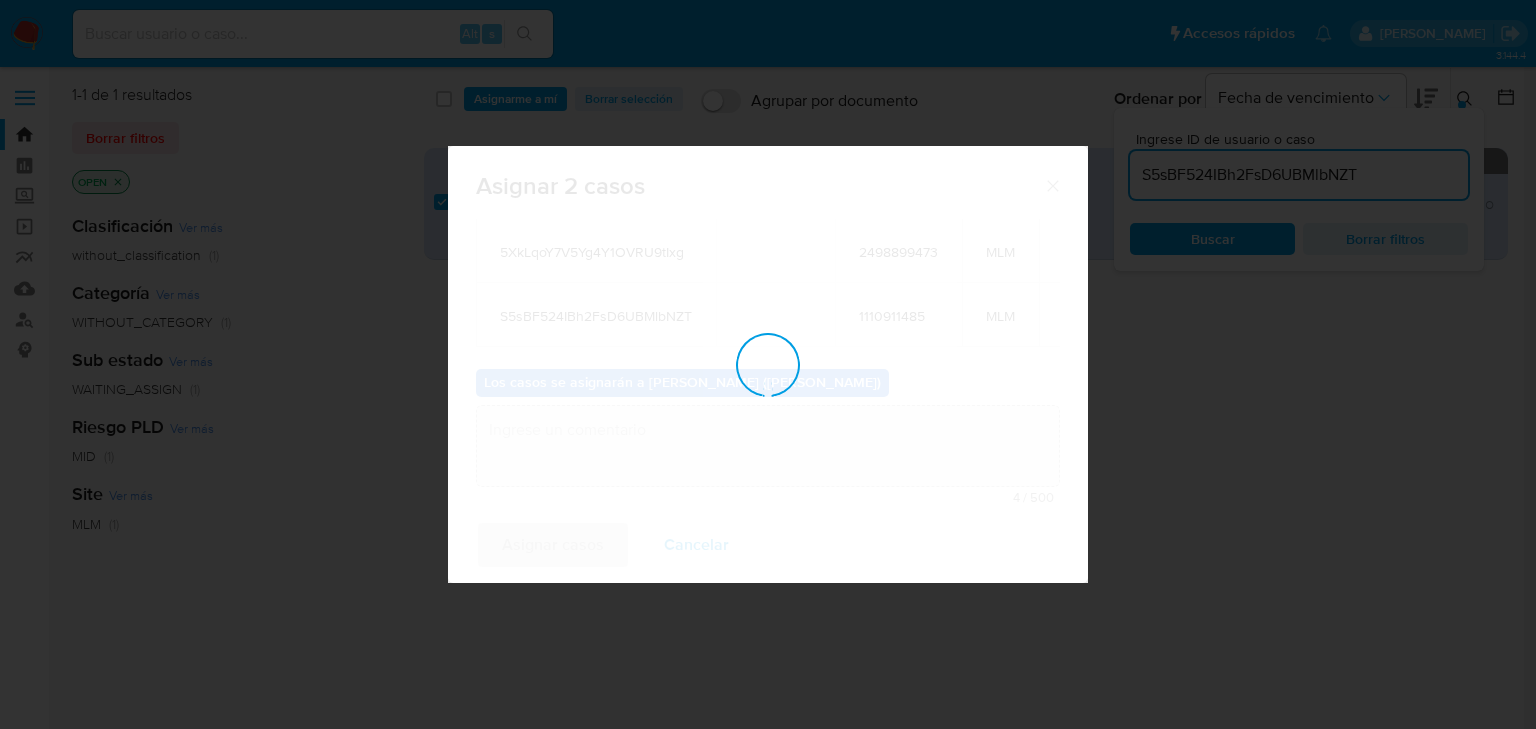 checkbox on "false" 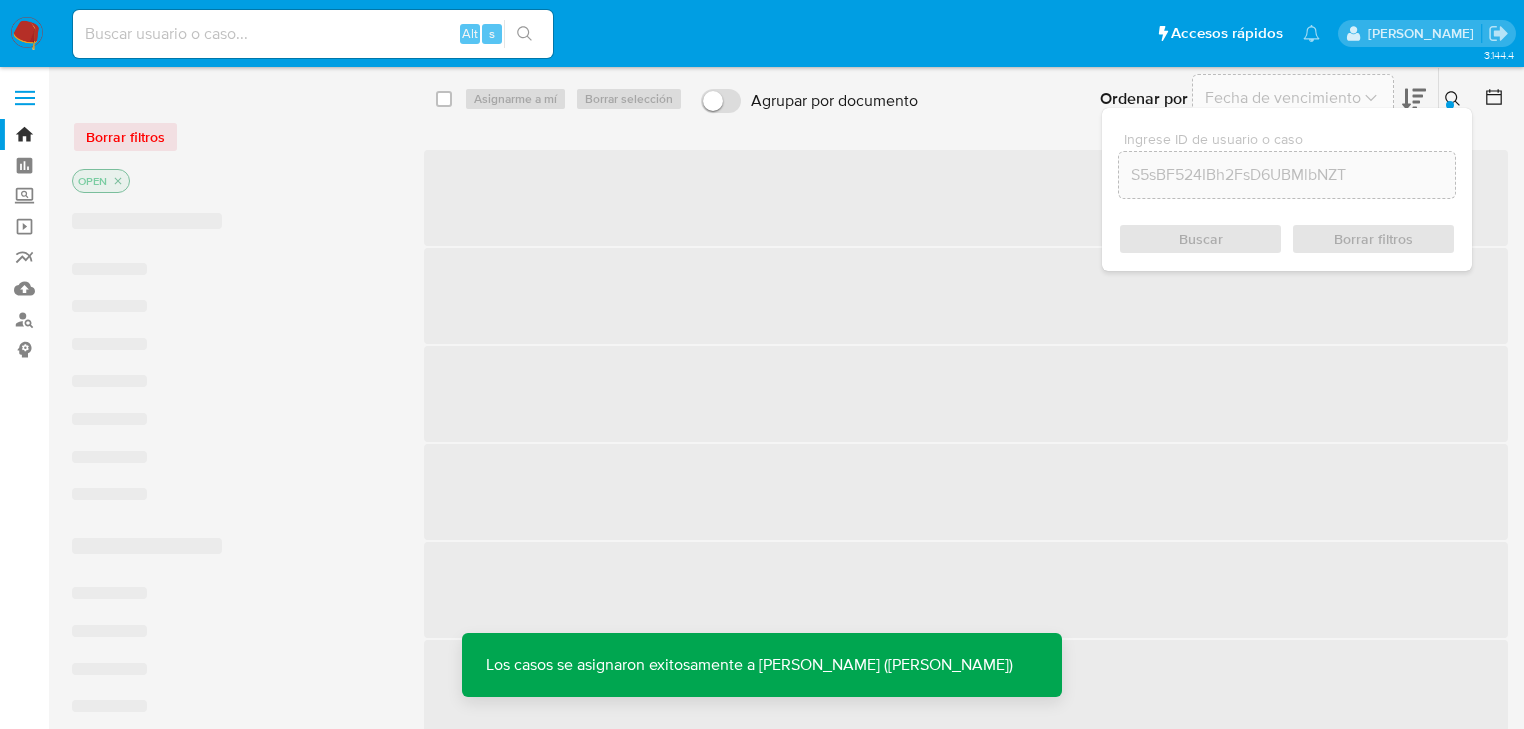 click on "Alt s" at bounding box center (313, 34) 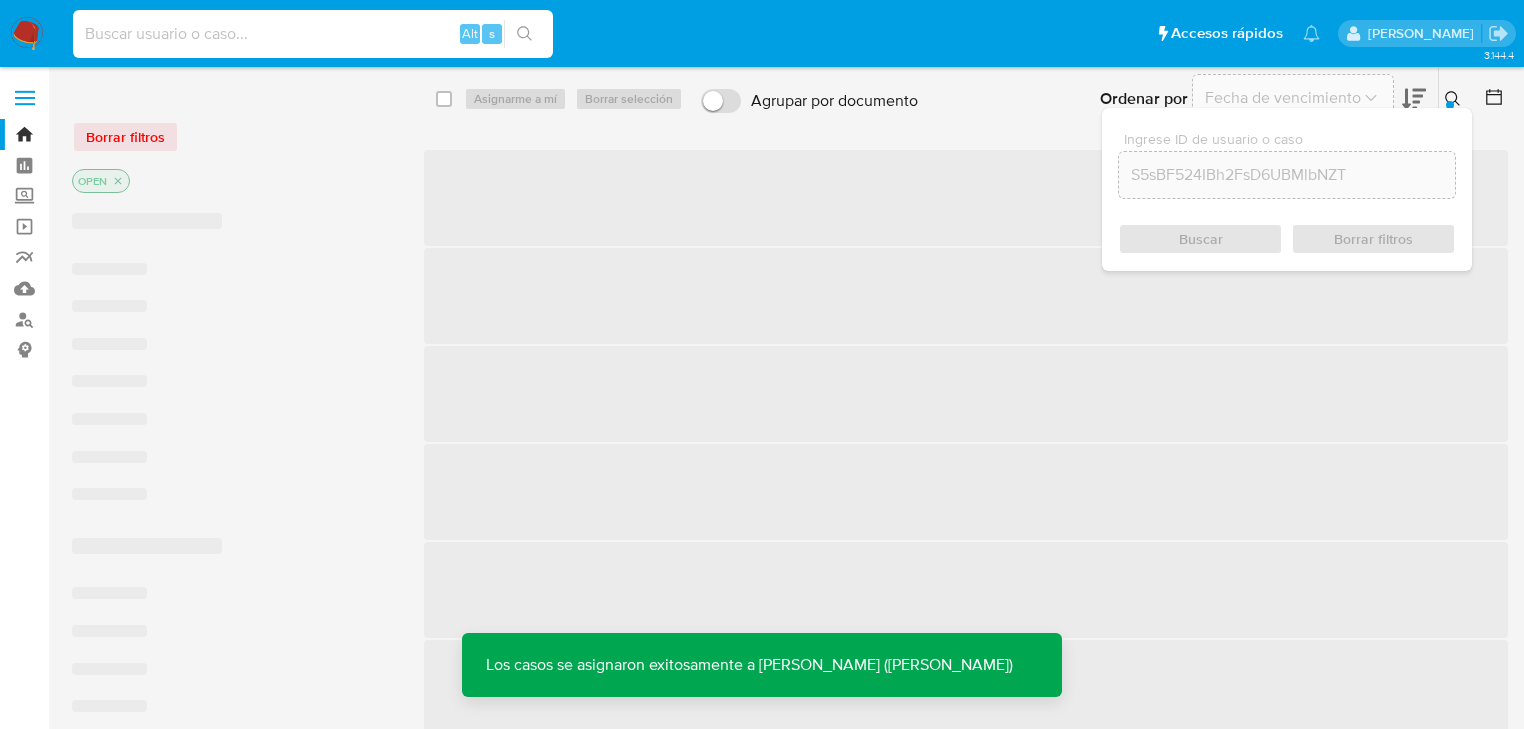 paste on "5XkLqoY7V5Yg4Y1OVRU9tIxg" 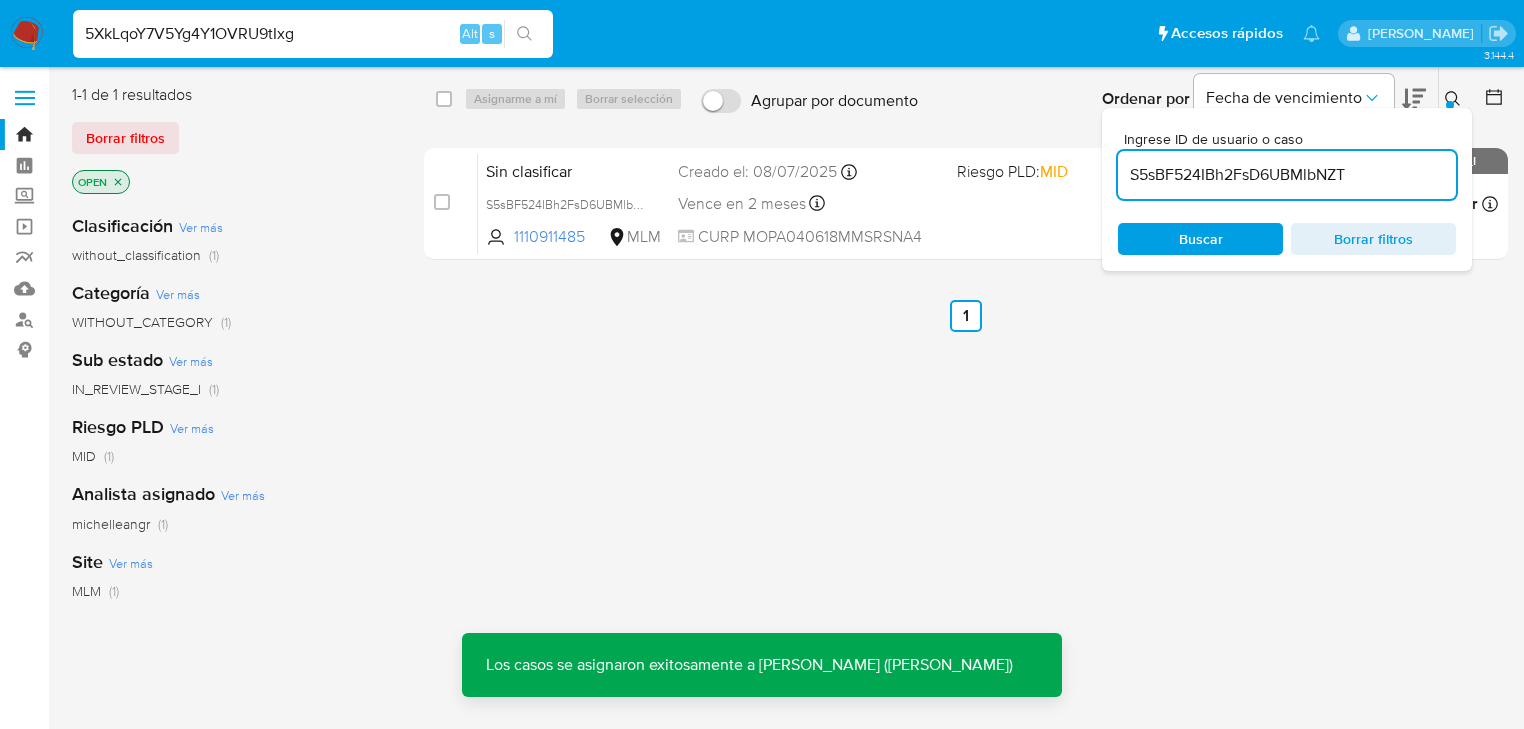 type on "5XkLqoY7V5Yg4Y1OVRU9tIxg" 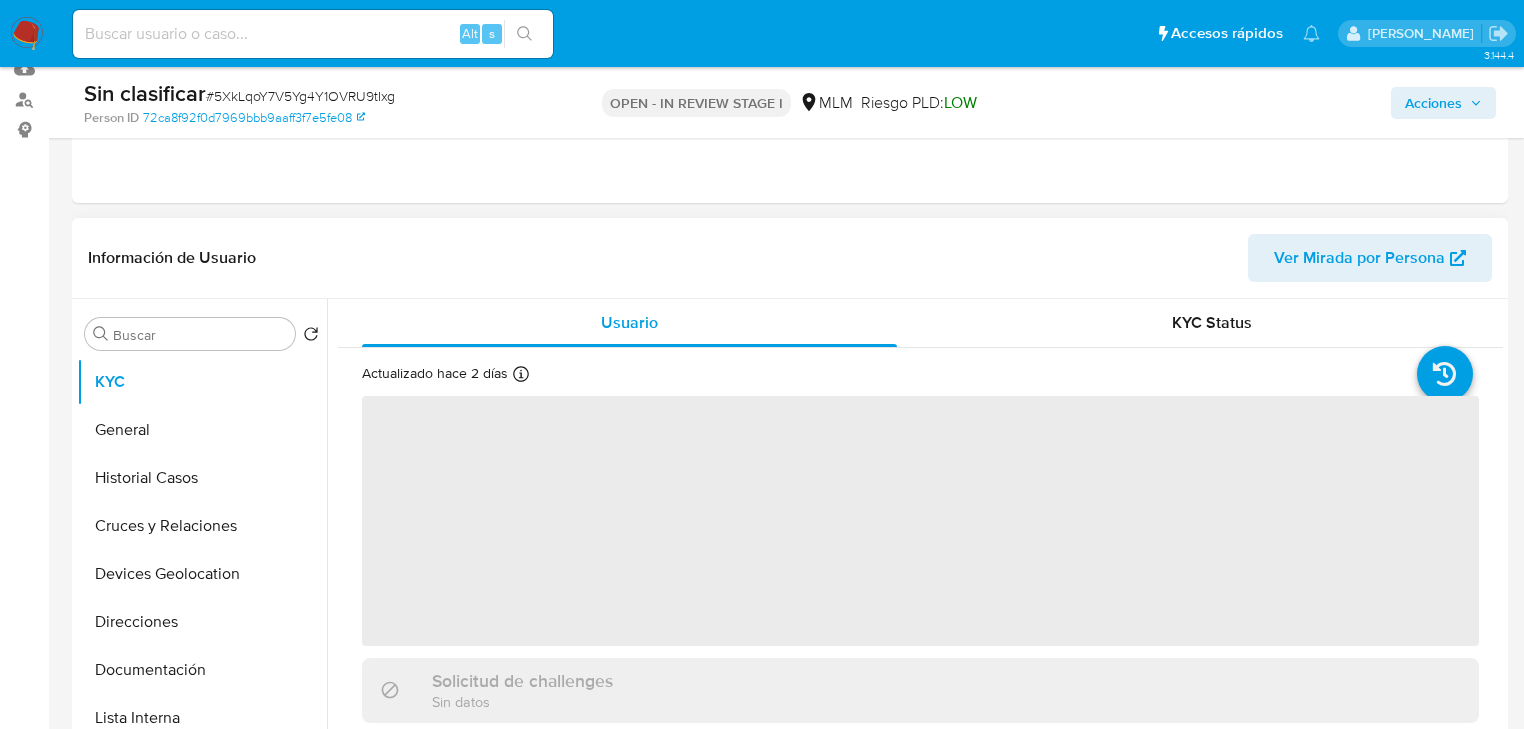 scroll, scrollTop: 320, scrollLeft: 0, axis: vertical 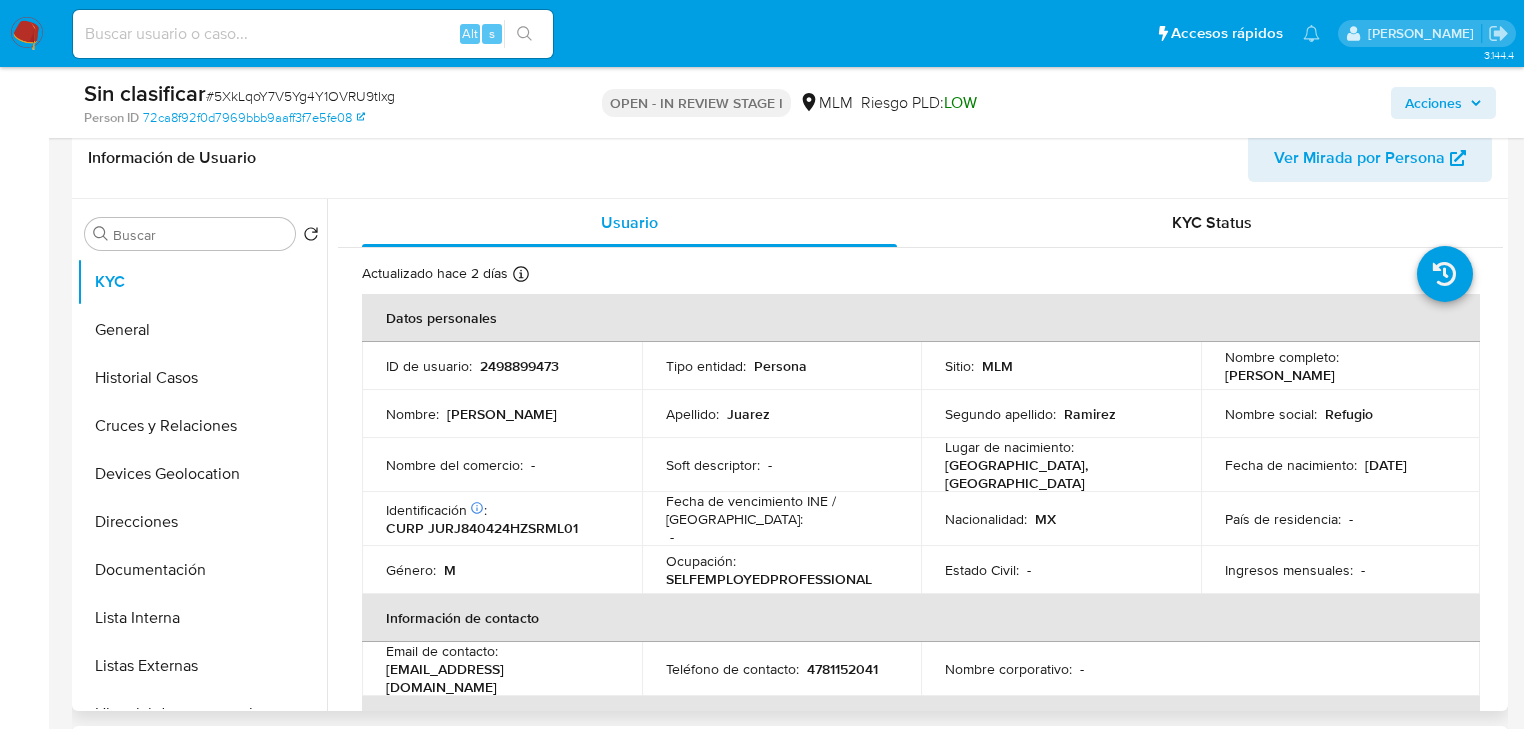 select on "10" 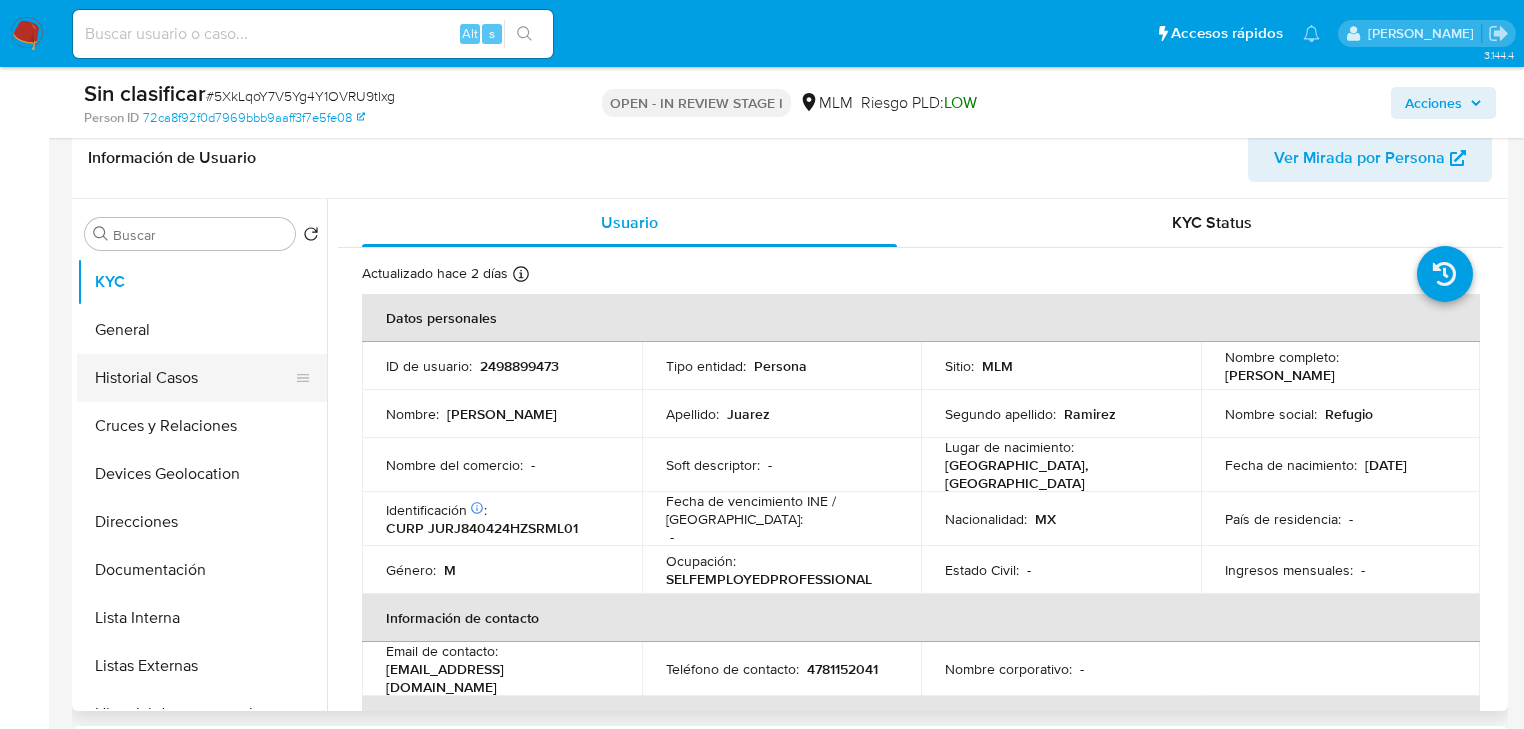 click on "Historial Casos" at bounding box center (194, 378) 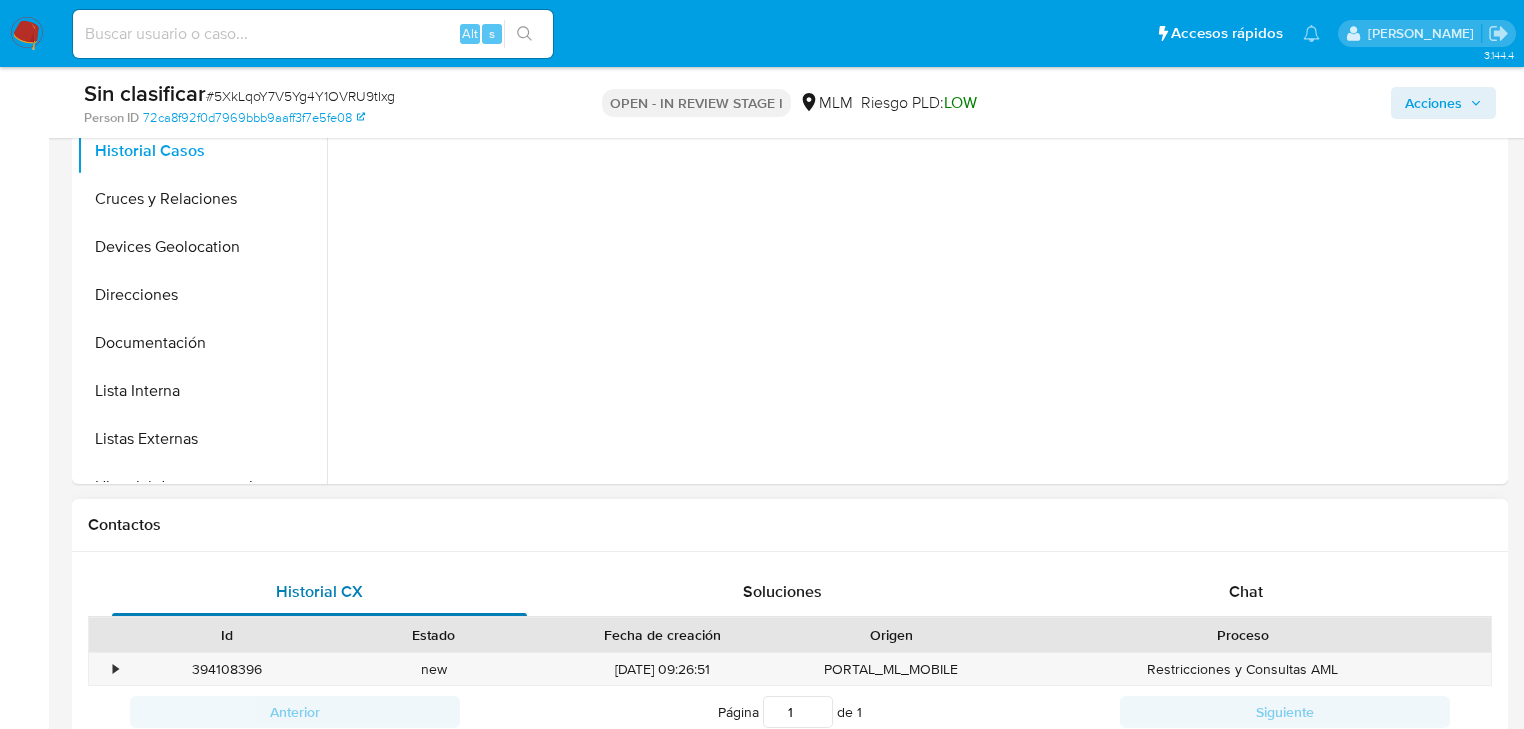 scroll, scrollTop: 720, scrollLeft: 0, axis: vertical 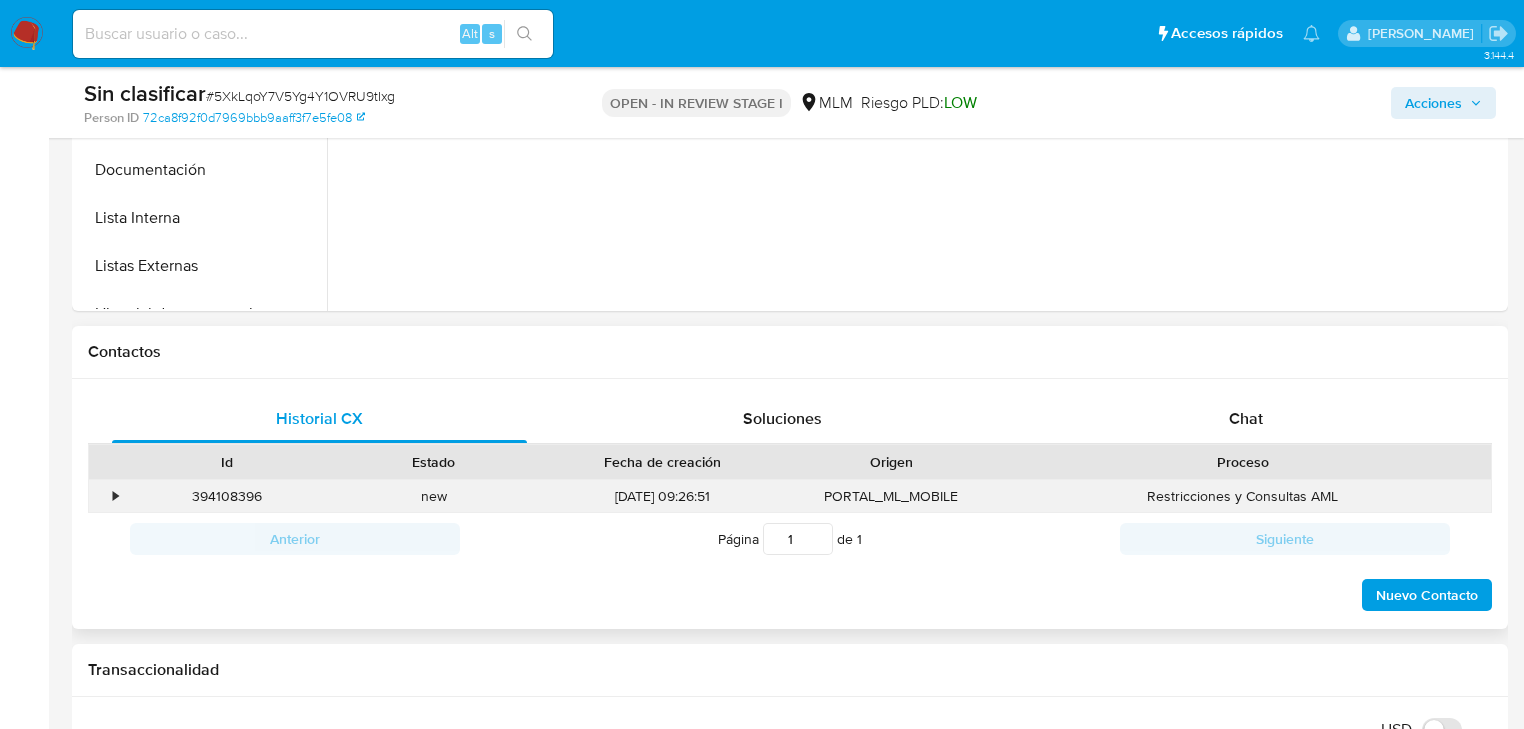 click on "•" at bounding box center [106, 496] 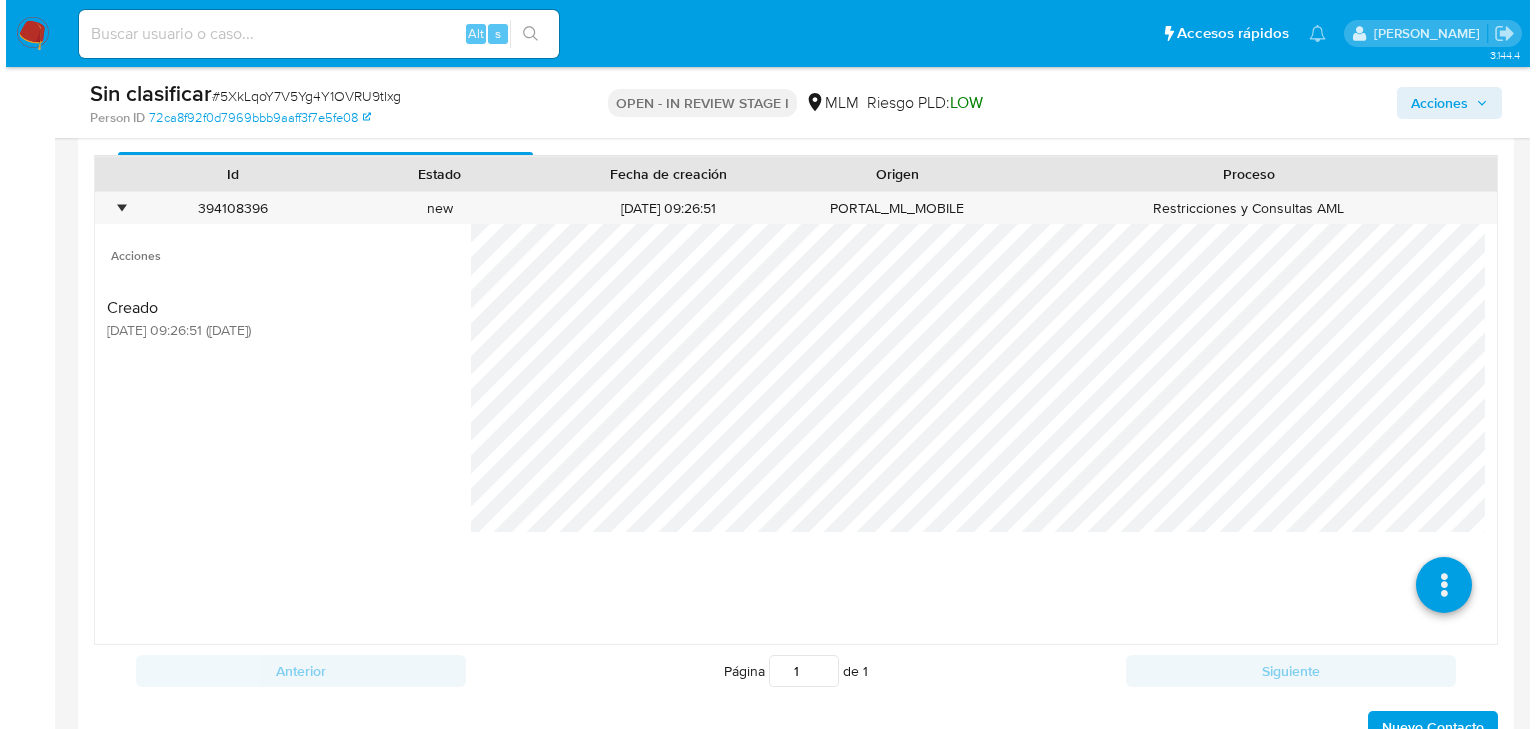 scroll, scrollTop: 1120, scrollLeft: 0, axis: vertical 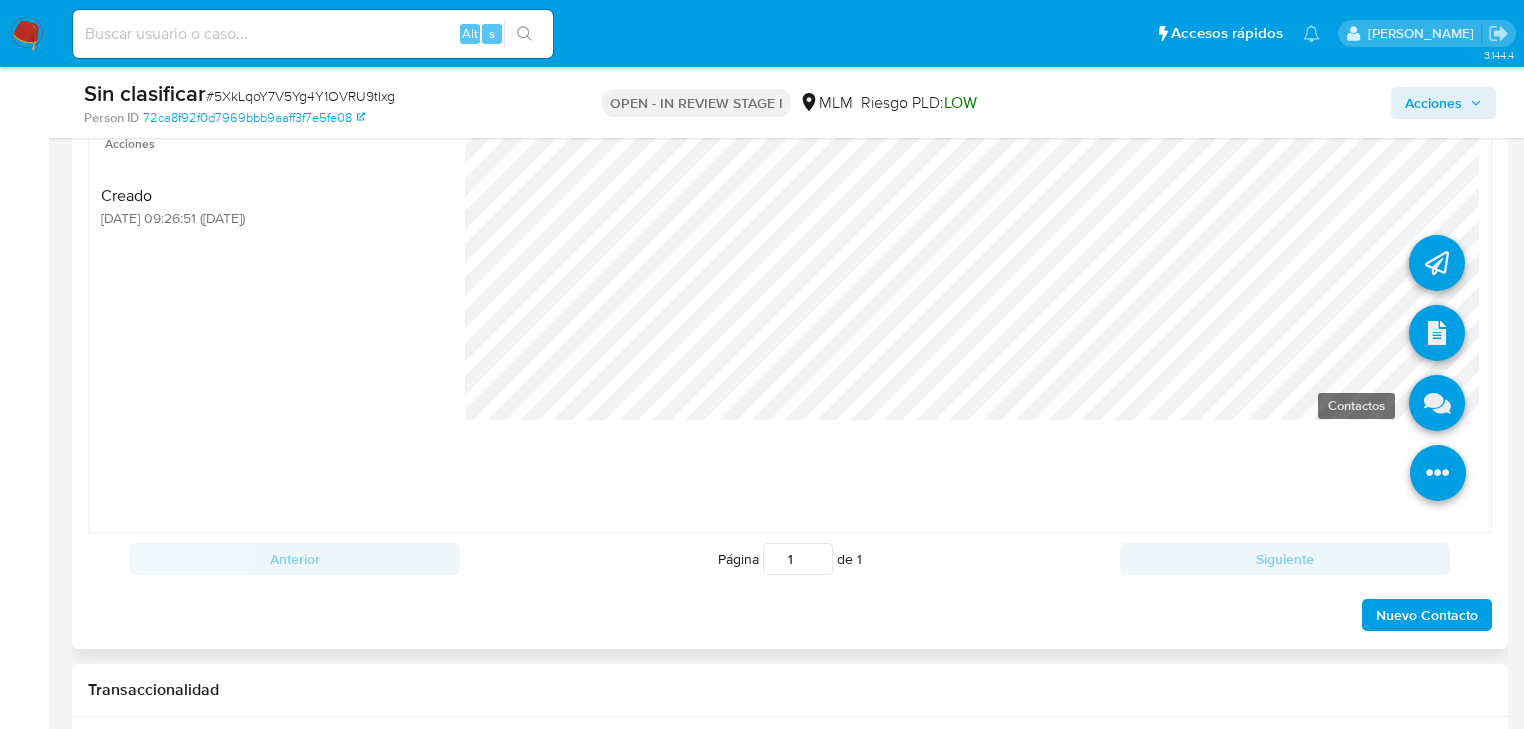 click at bounding box center (1437, 403) 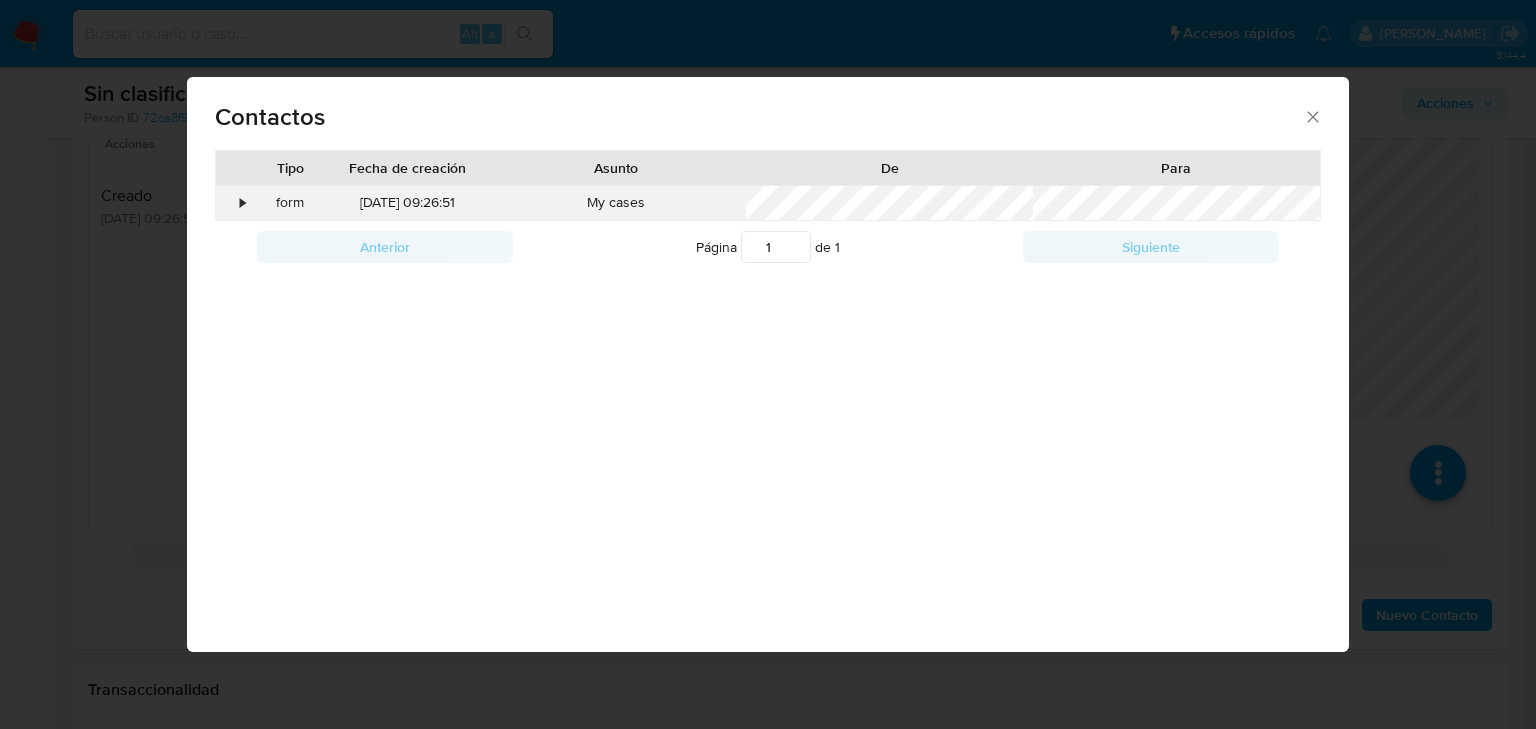 click on "•" at bounding box center [233, 203] 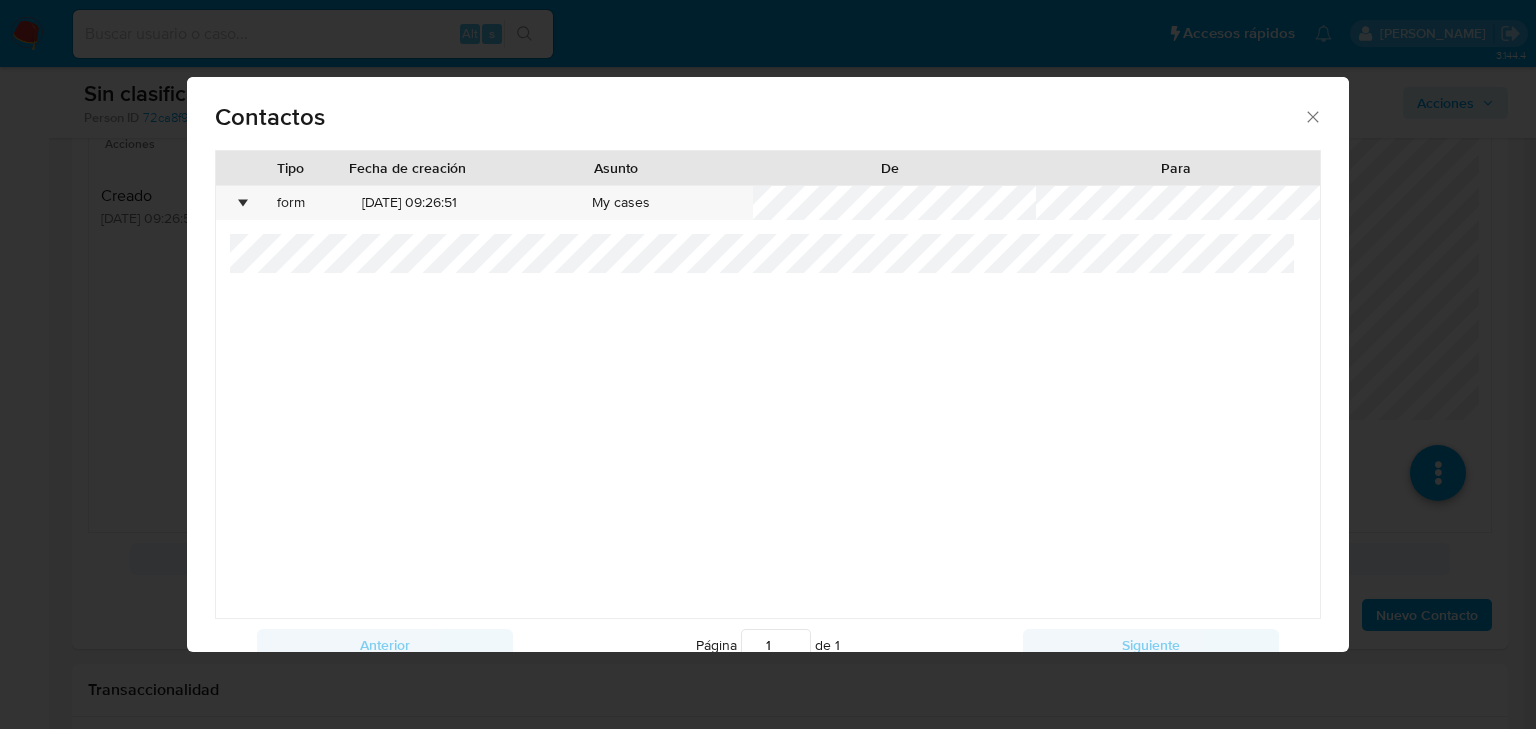 click 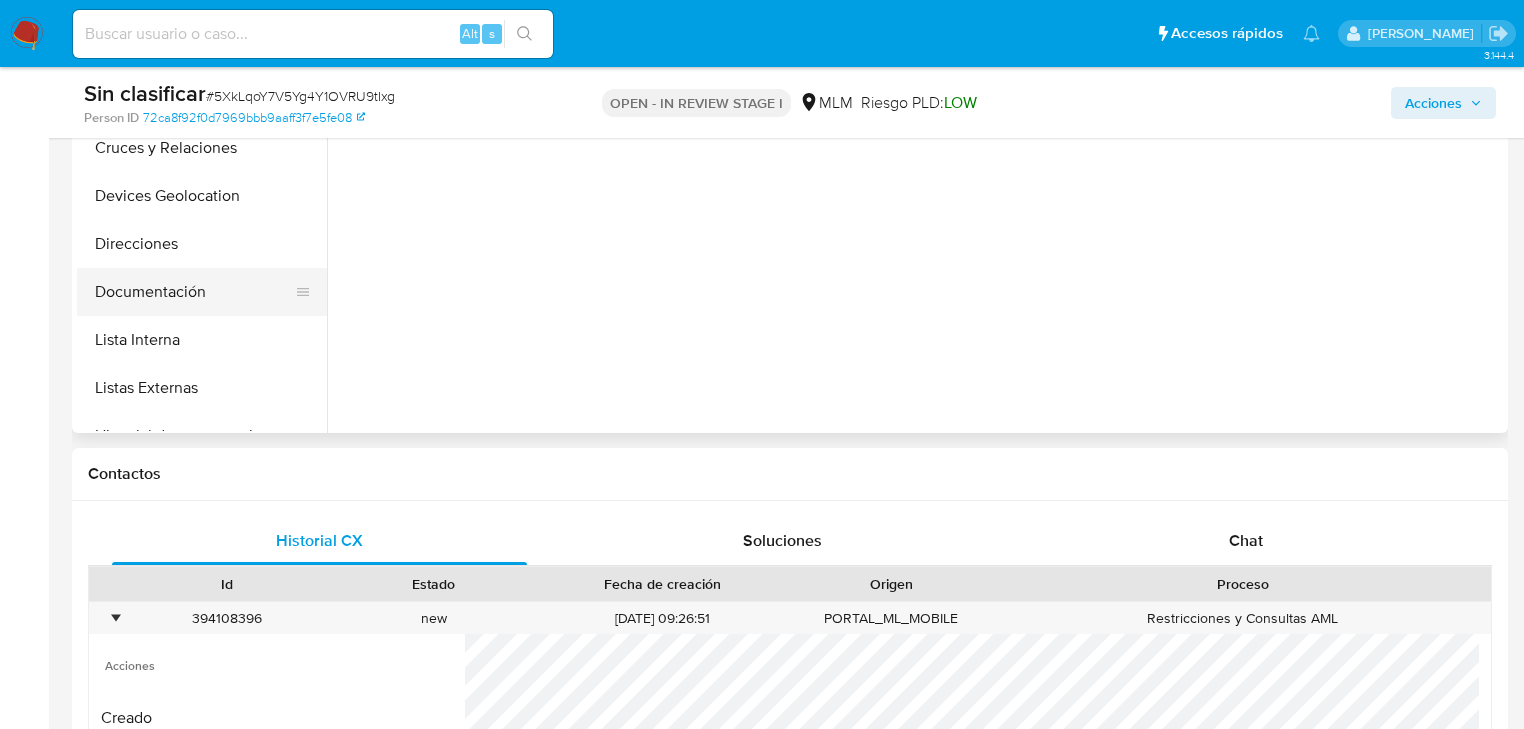 scroll, scrollTop: 480, scrollLeft: 0, axis: vertical 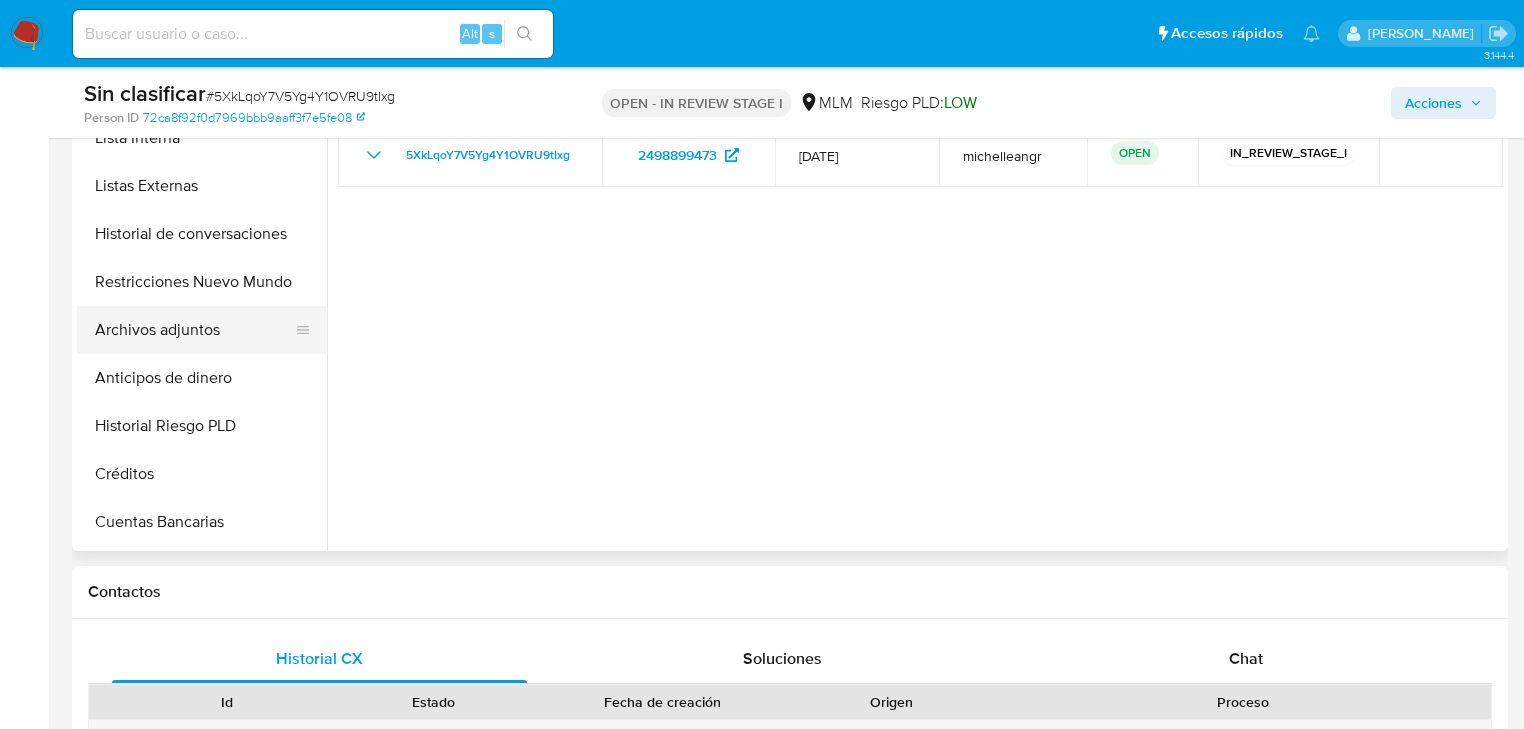 drag, startPoint x: 222, startPoint y: 241, endPoint x: 256, endPoint y: 307, distance: 74.24284 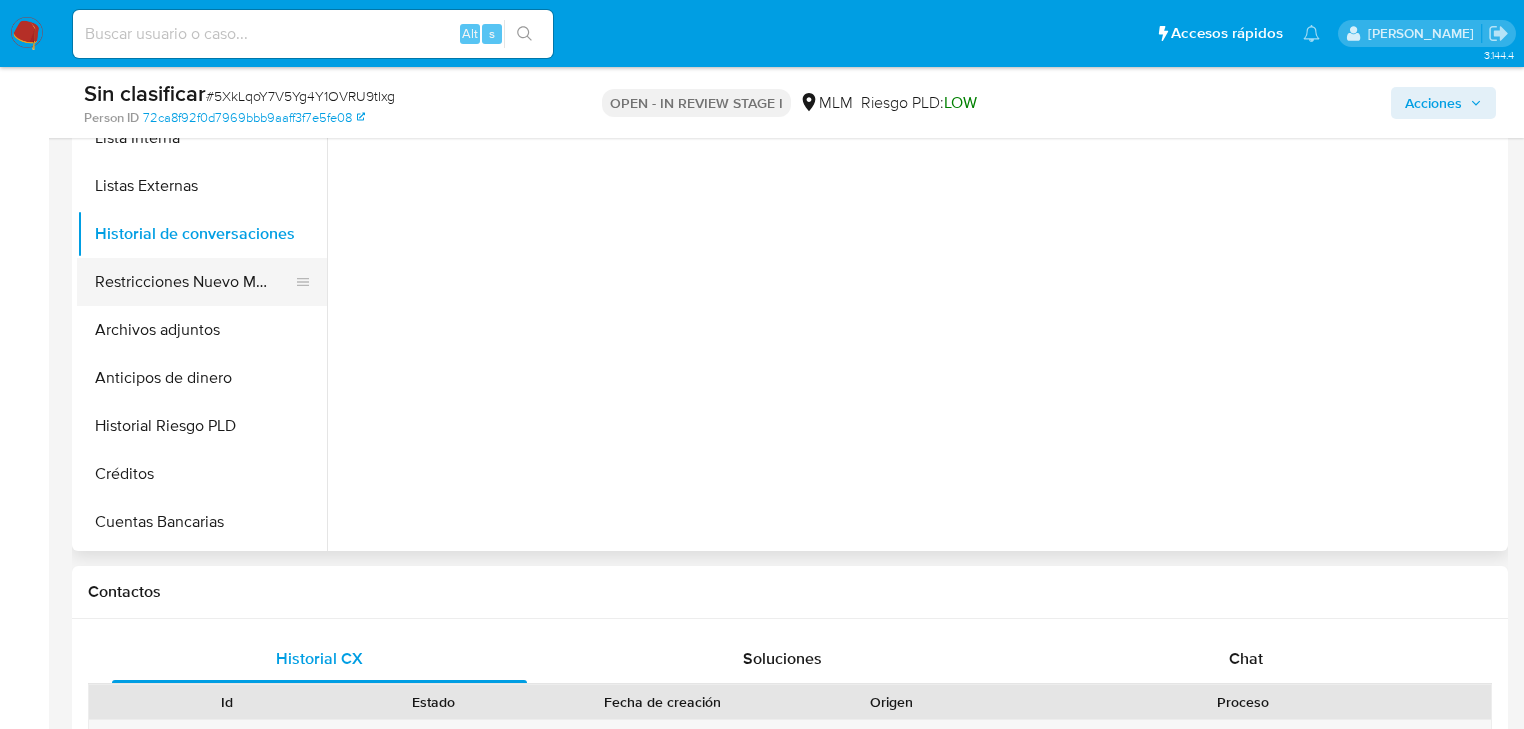 click on "Restricciones Nuevo Mundo" at bounding box center (194, 282) 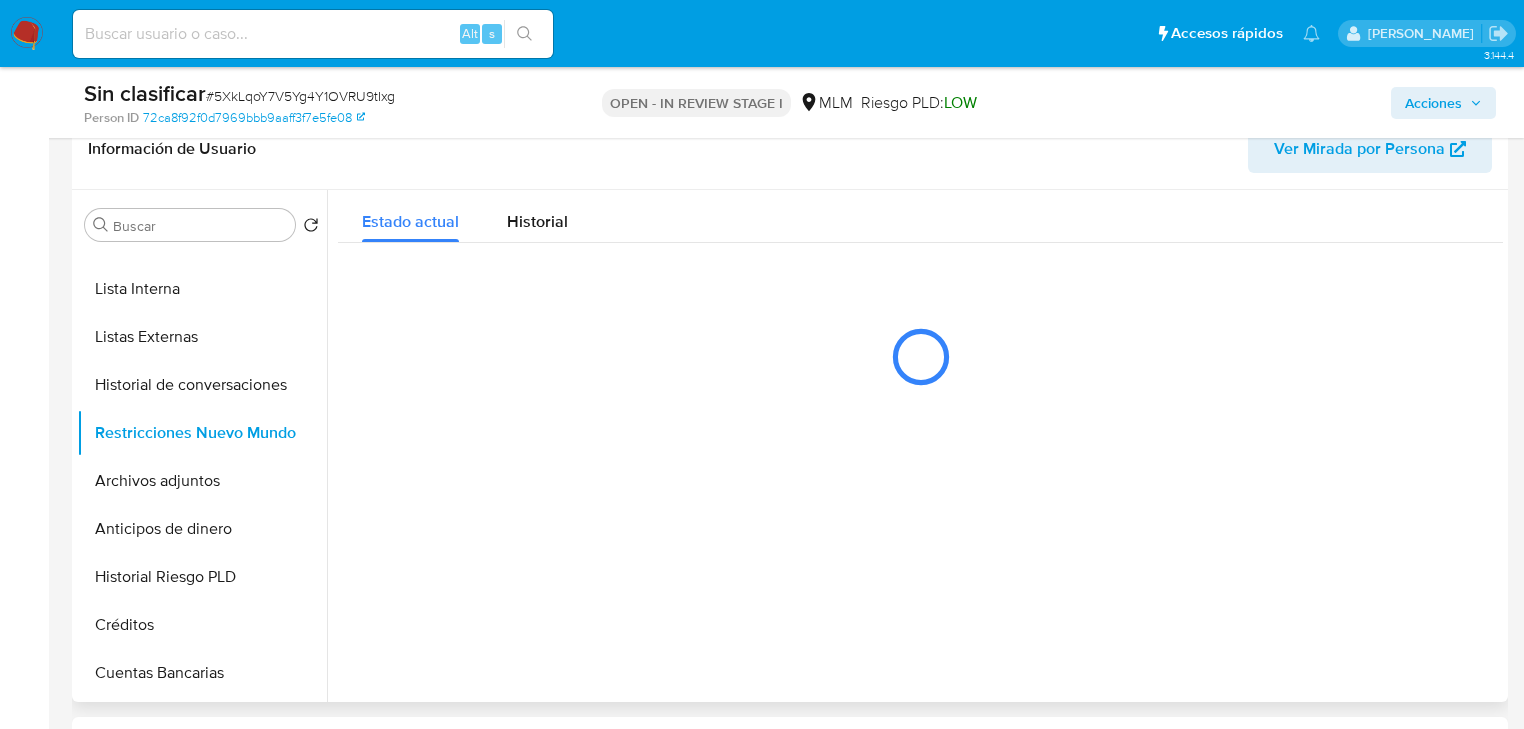 scroll, scrollTop: 320, scrollLeft: 0, axis: vertical 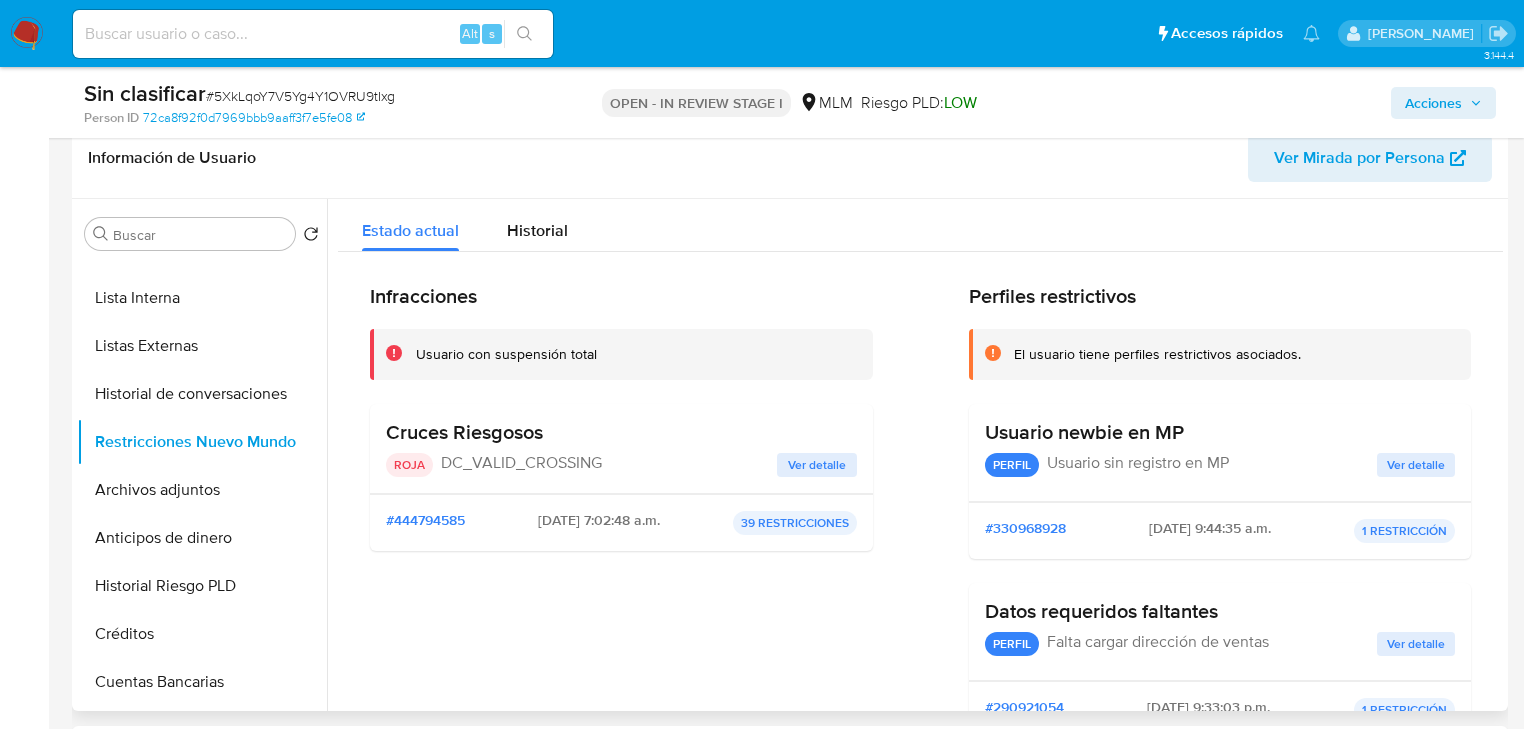 click on "Ver detalle" at bounding box center (817, 465) 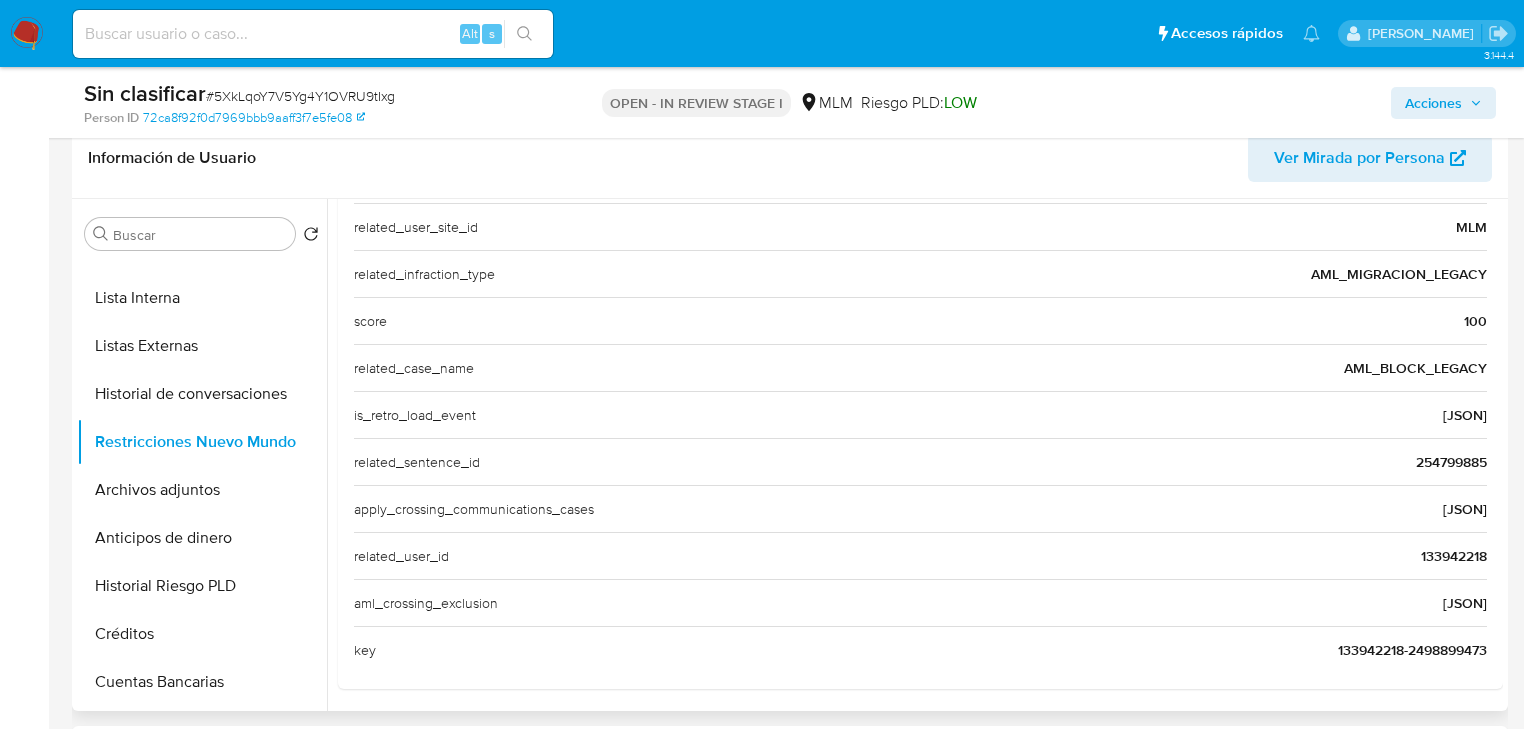 drag, startPoint x: 877, startPoint y: 485, endPoint x: 1008, endPoint y: 485, distance: 131 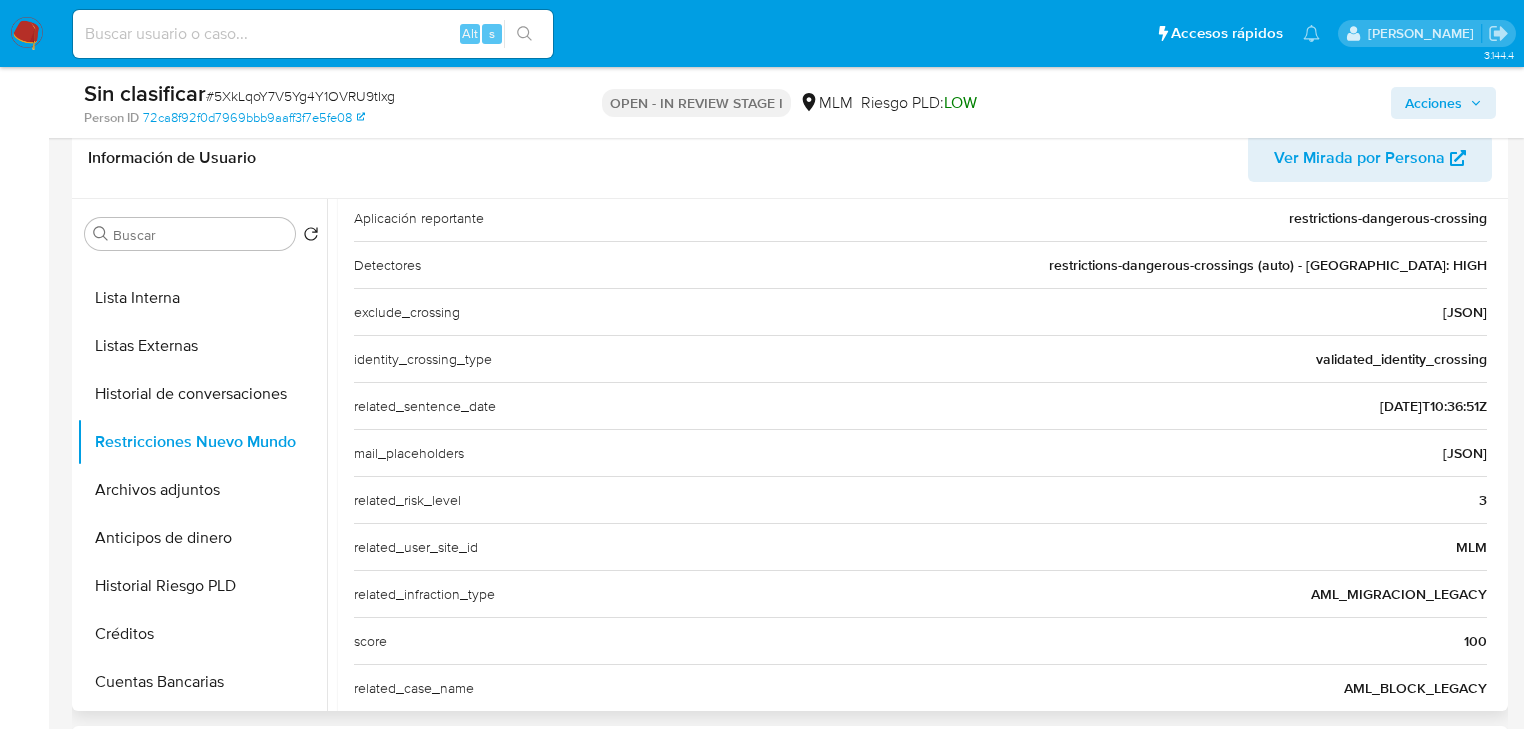 click on "related_risk_level 3" at bounding box center (920, 499) 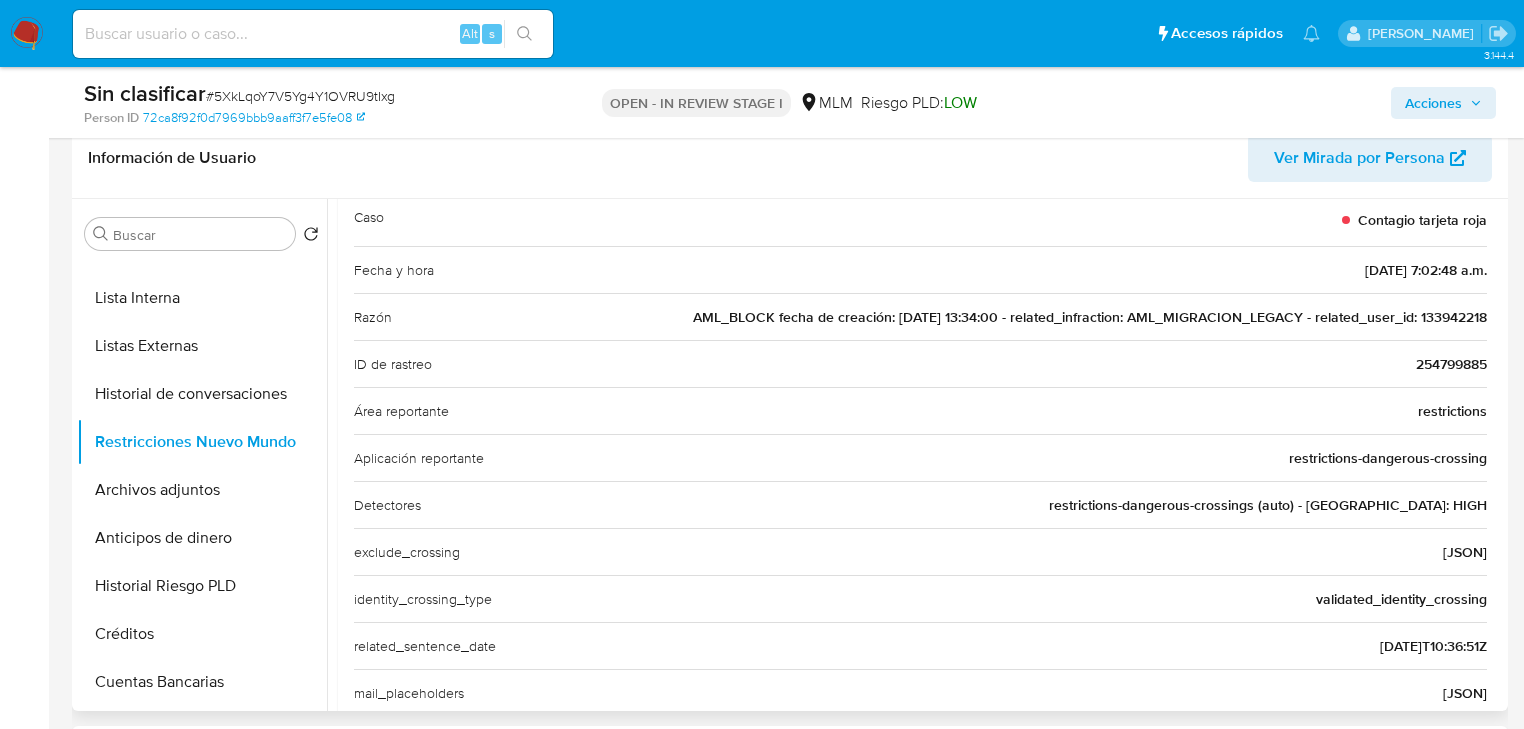 click on "AML_BLOCK fecha de creación: 31/07/2018 13:34:00 - related_infraction: AML_MIGRACION_LEGACY - related_user_id: 133942218" at bounding box center (1090, 317) 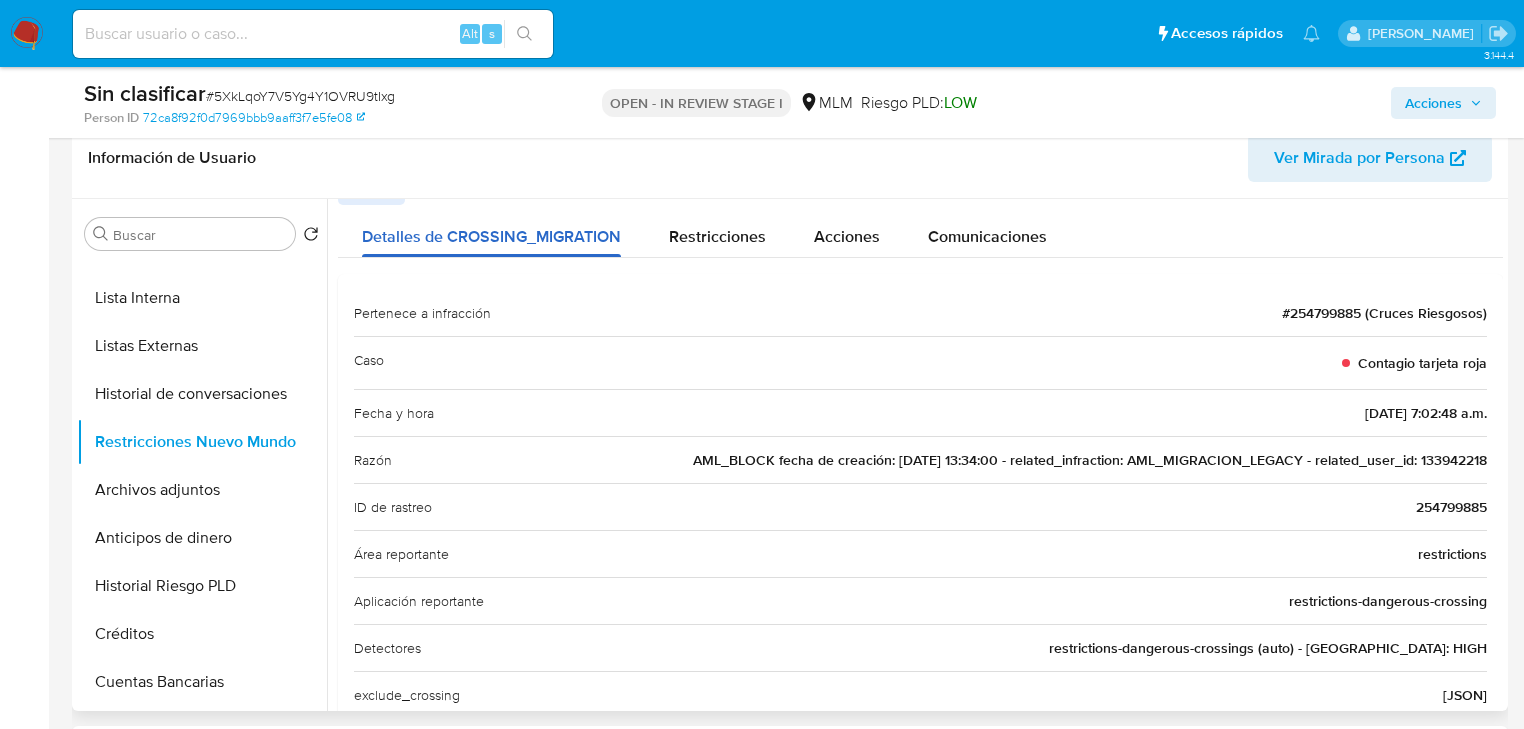 scroll, scrollTop: 0, scrollLeft: 0, axis: both 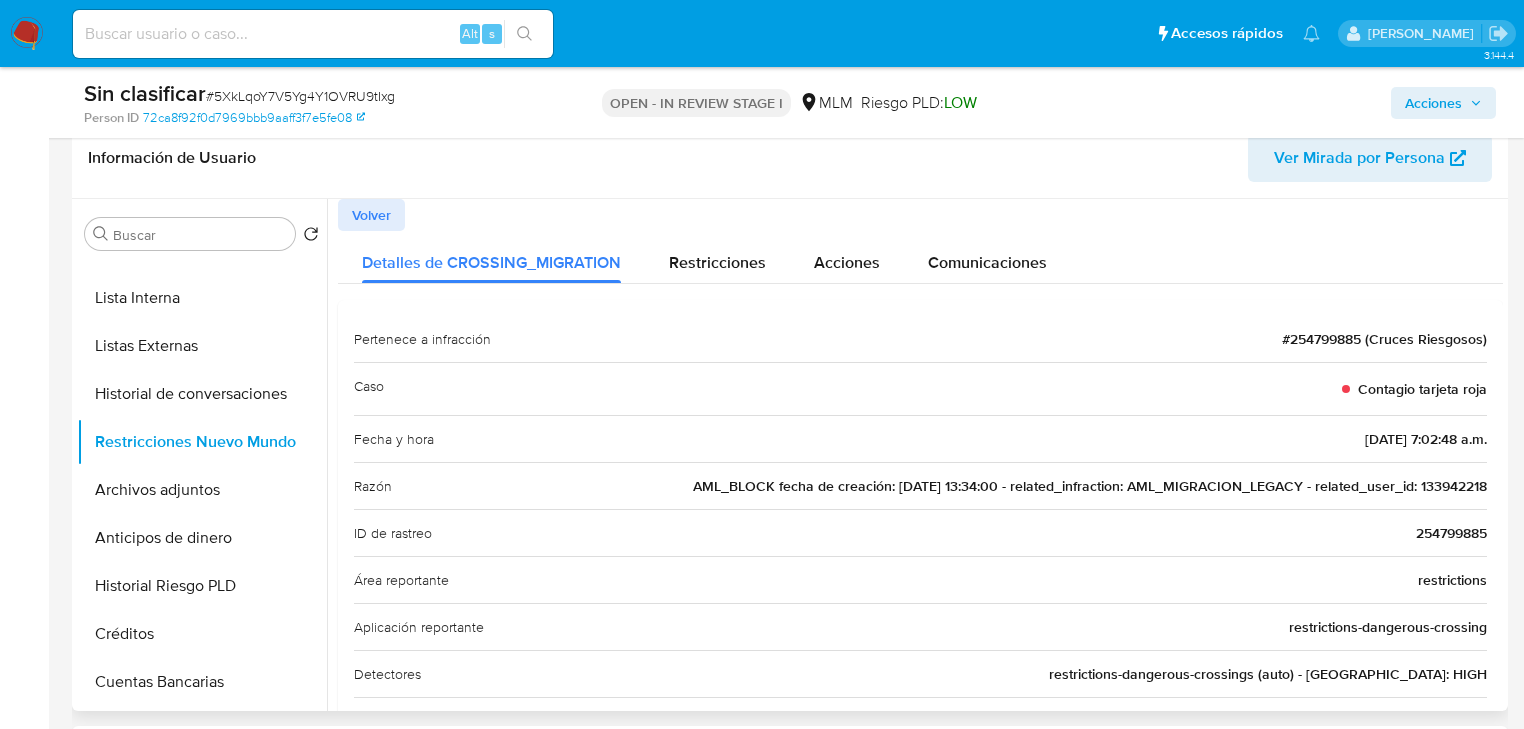 click on "Volver" at bounding box center [371, 215] 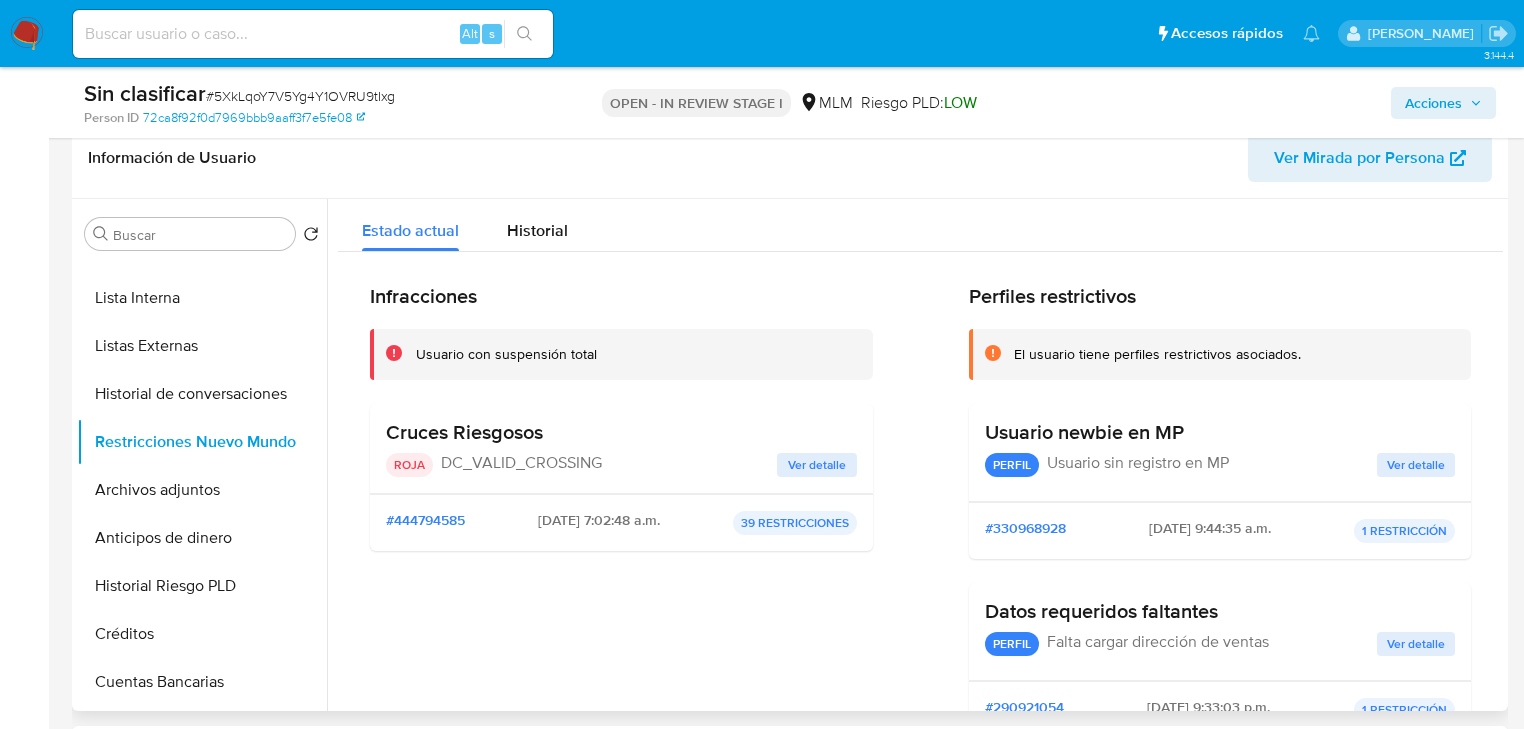 click on "Ver detalle" at bounding box center (817, 465) 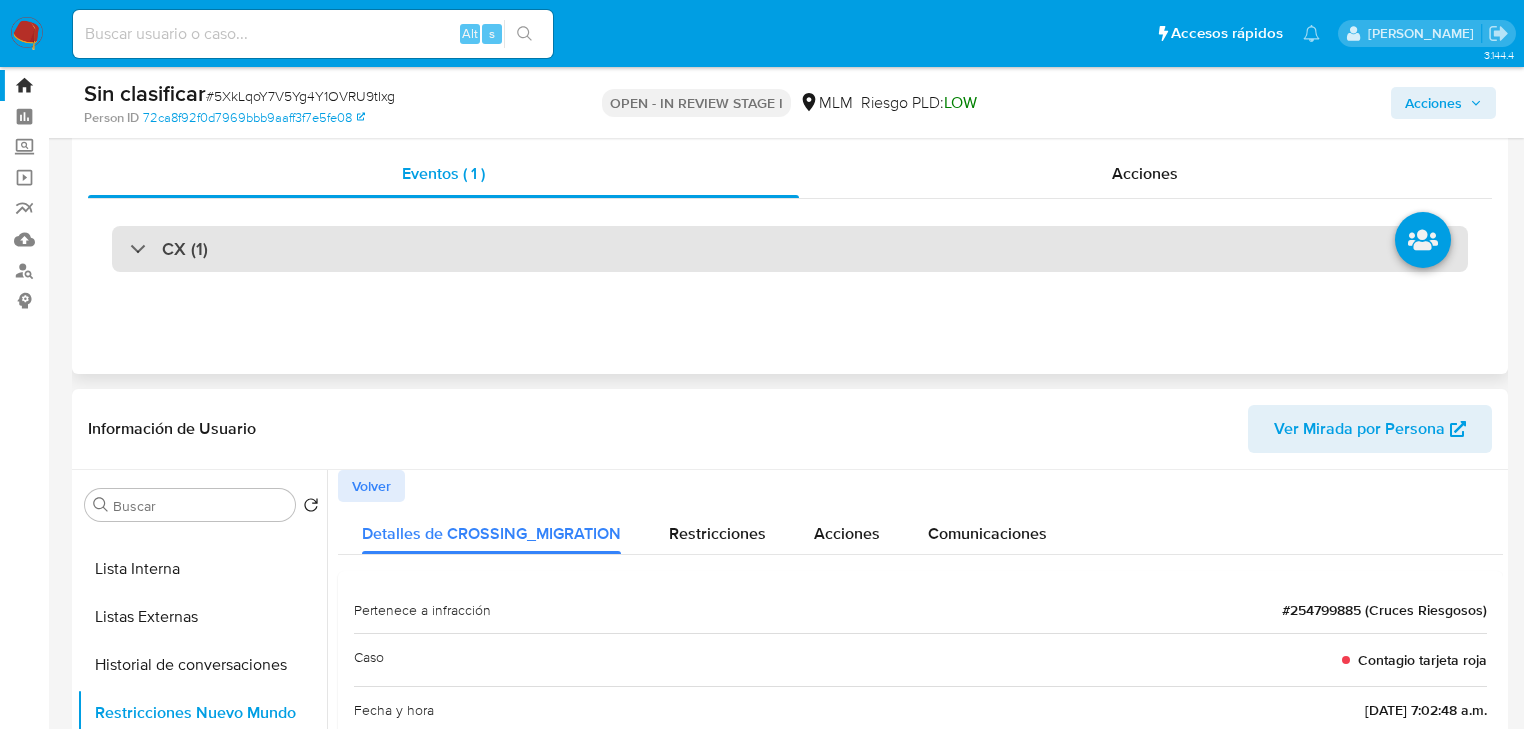 scroll, scrollTop: 0, scrollLeft: 0, axis: both 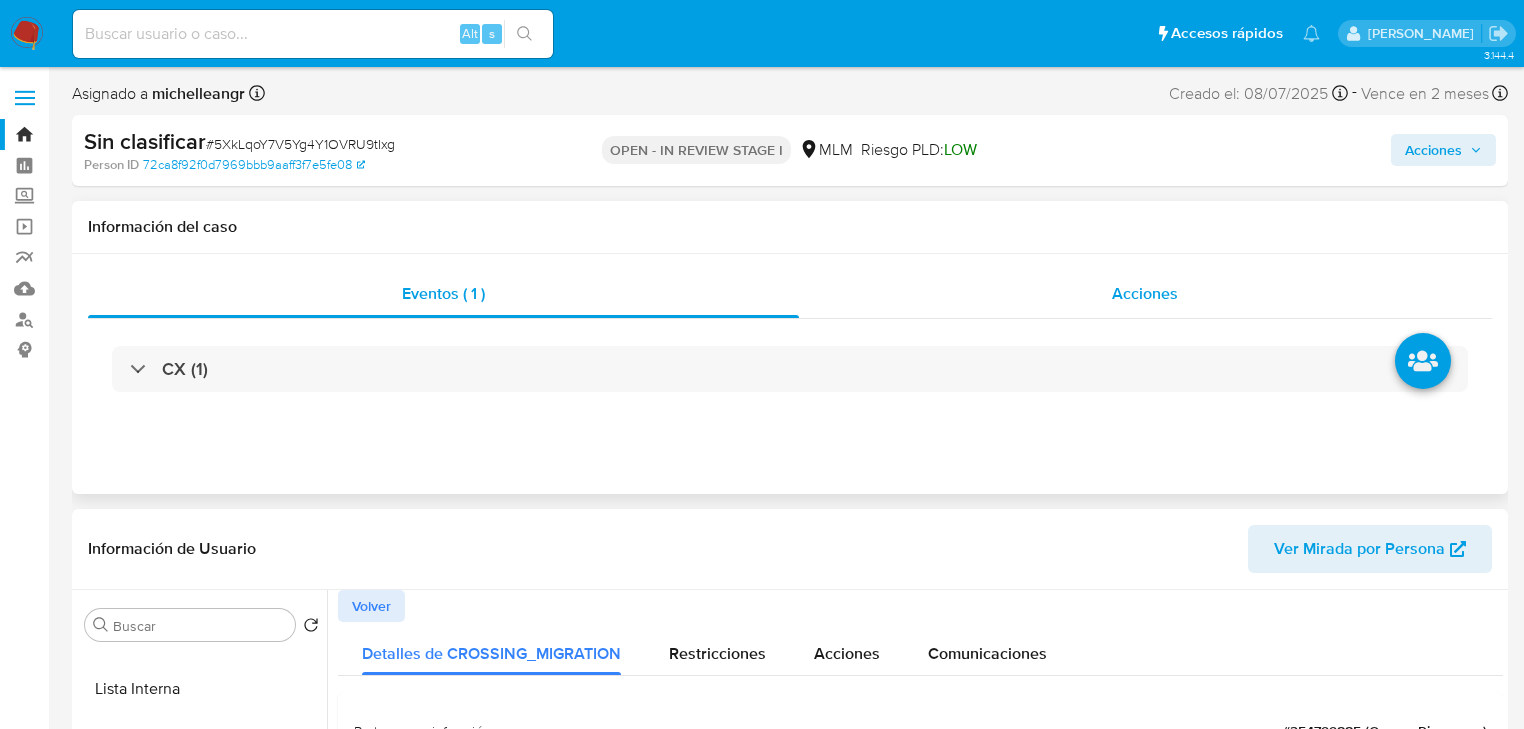 click on "Acciones" at bounding box center (1146, 294) 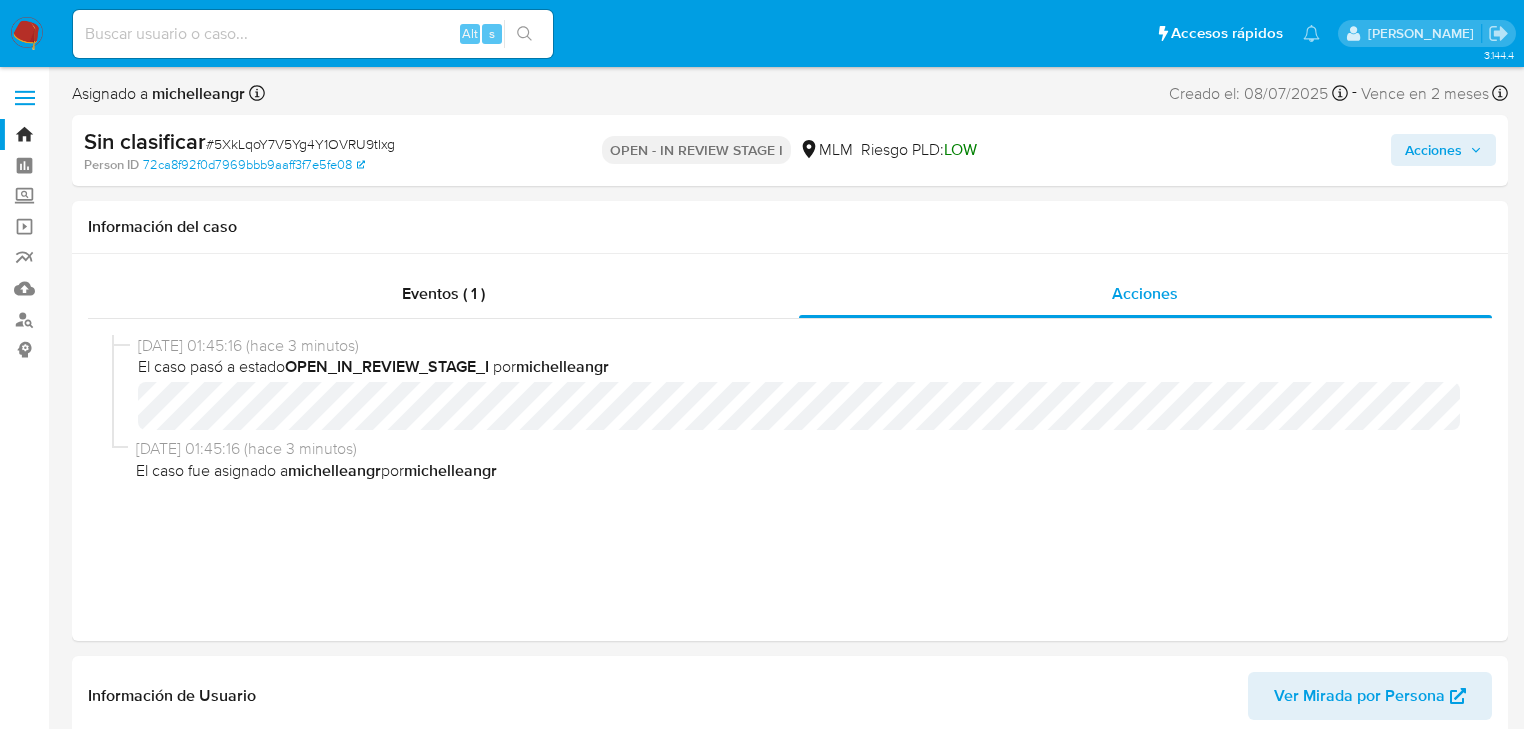 drag, startPoint x: 1465, startPoint y: 142, endPoint x: 1453, endPoint y: 142, distance: 12 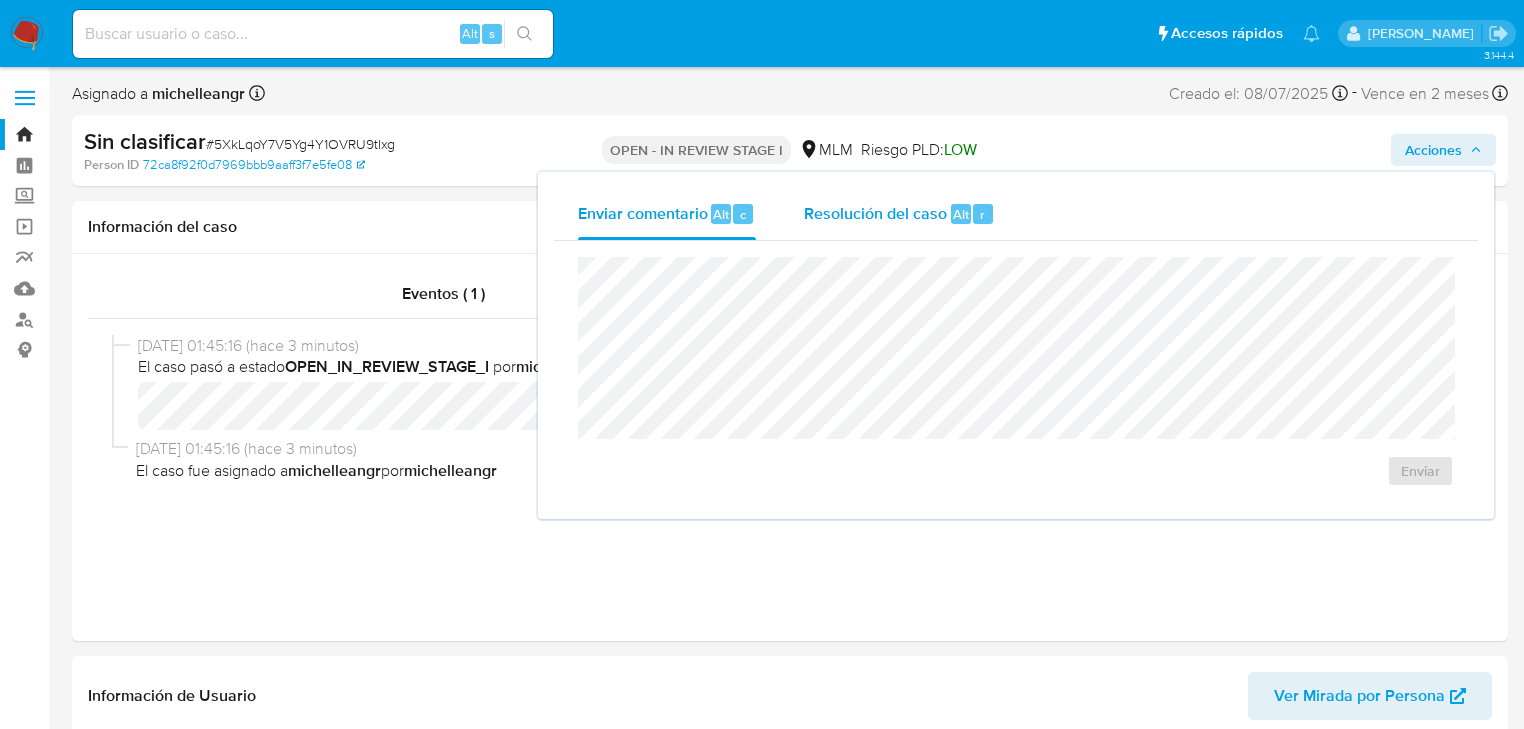 click on "Resolución del caso" at bounding box center [875, 213] 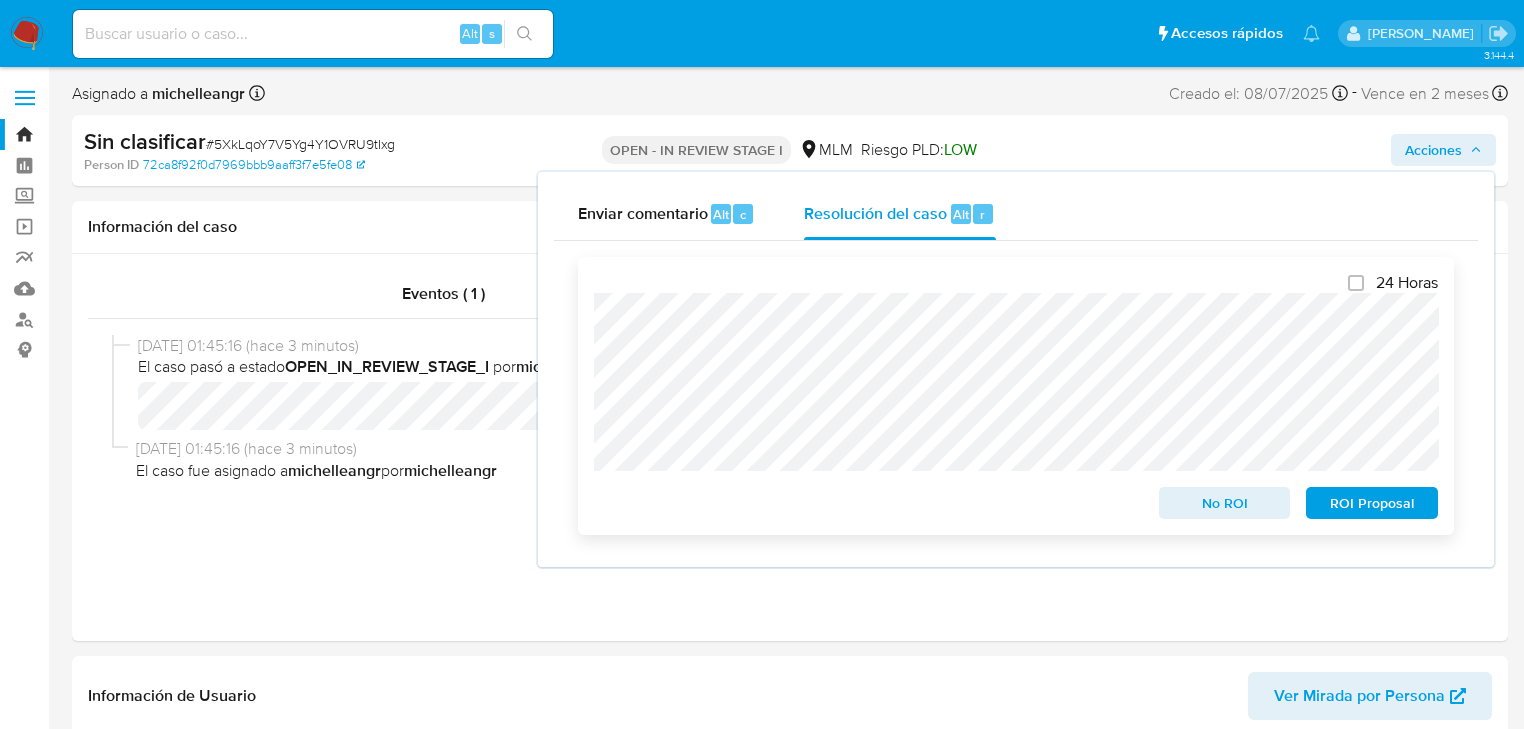 click on "No ROI" at bounding box center (1225, 503) 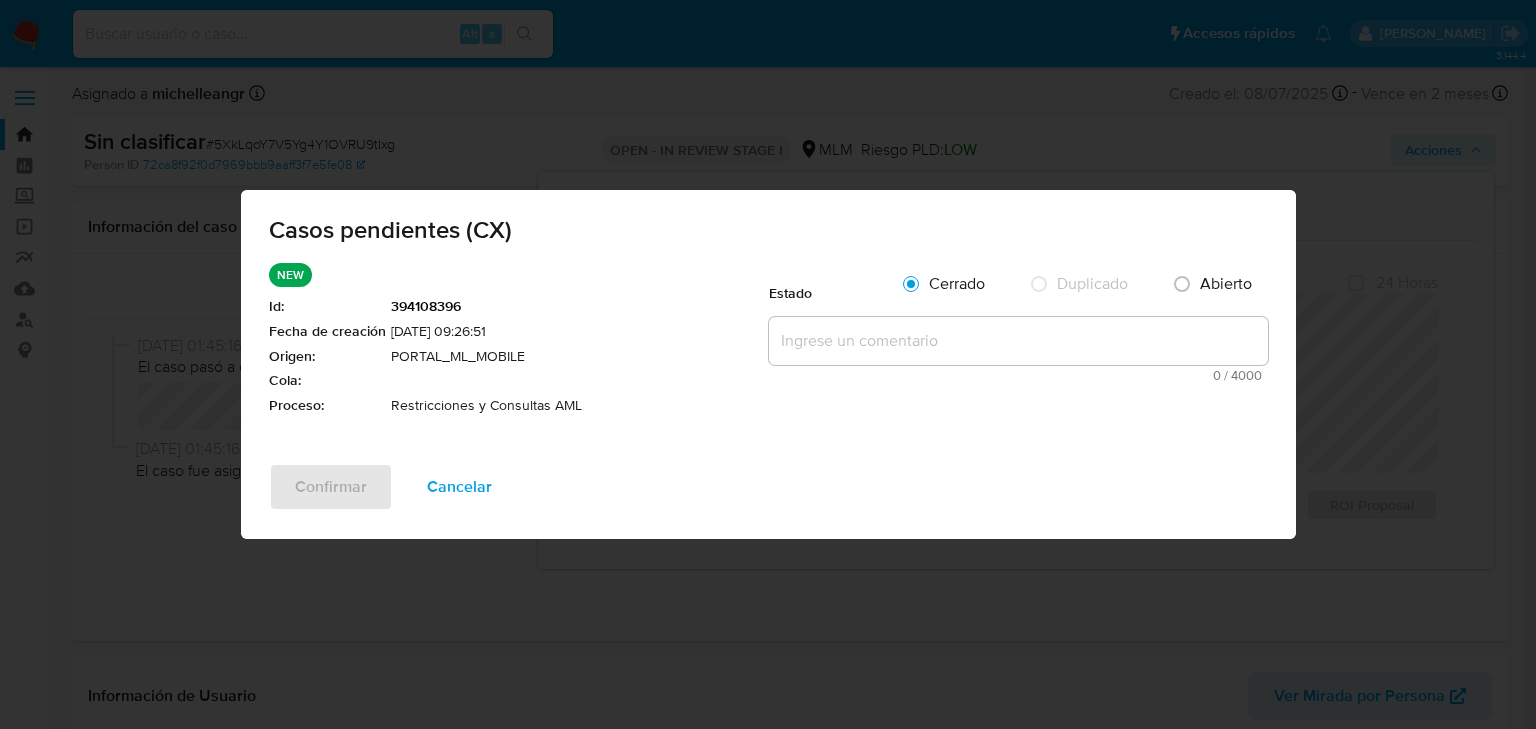 click at bounding box center (1018, 341) 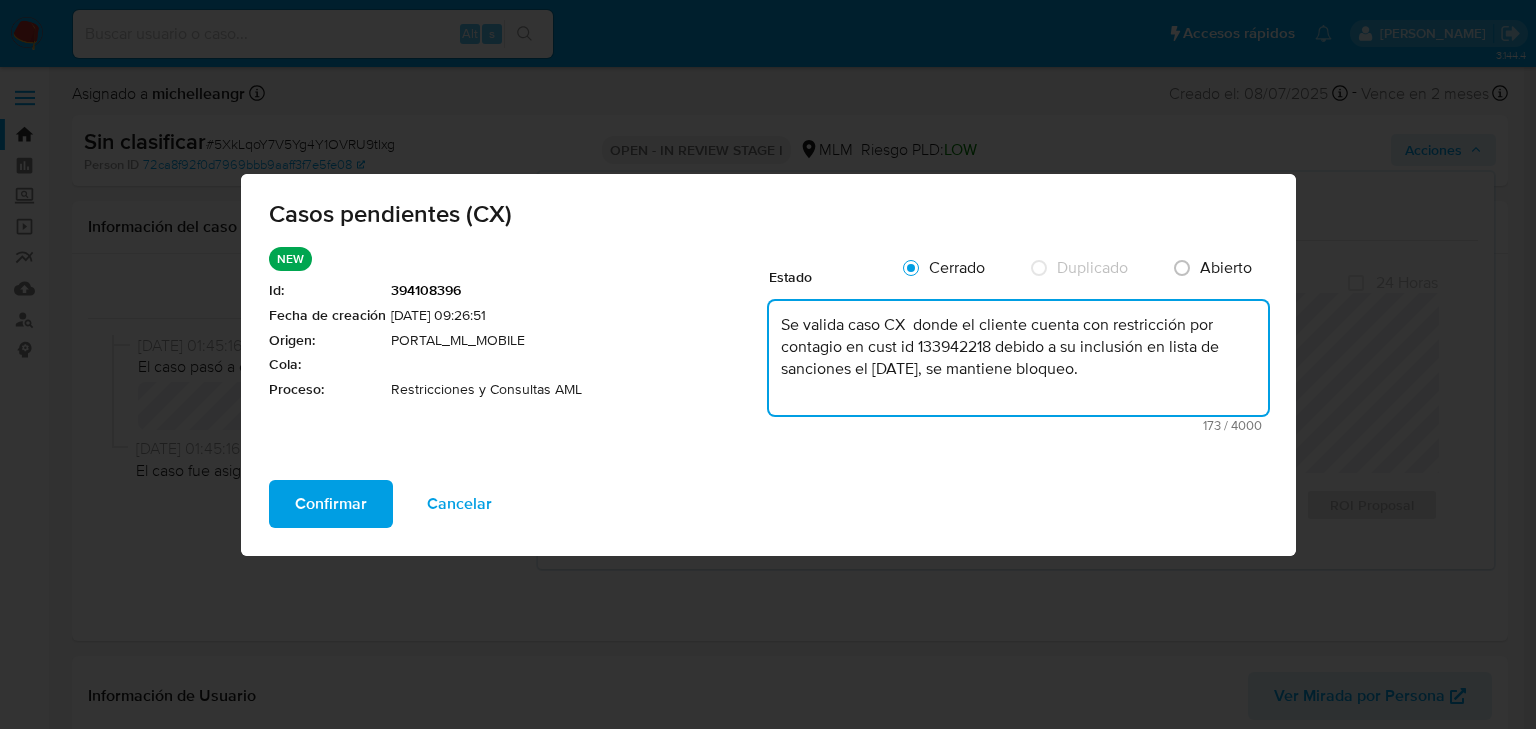 type on "Se valida caso CX  donde el cliente cuenta con restricción por contagio en cust id 133942218 debido a su inclusión en lista de sanciones el 31/07/2018, se mantiene bloqueo." 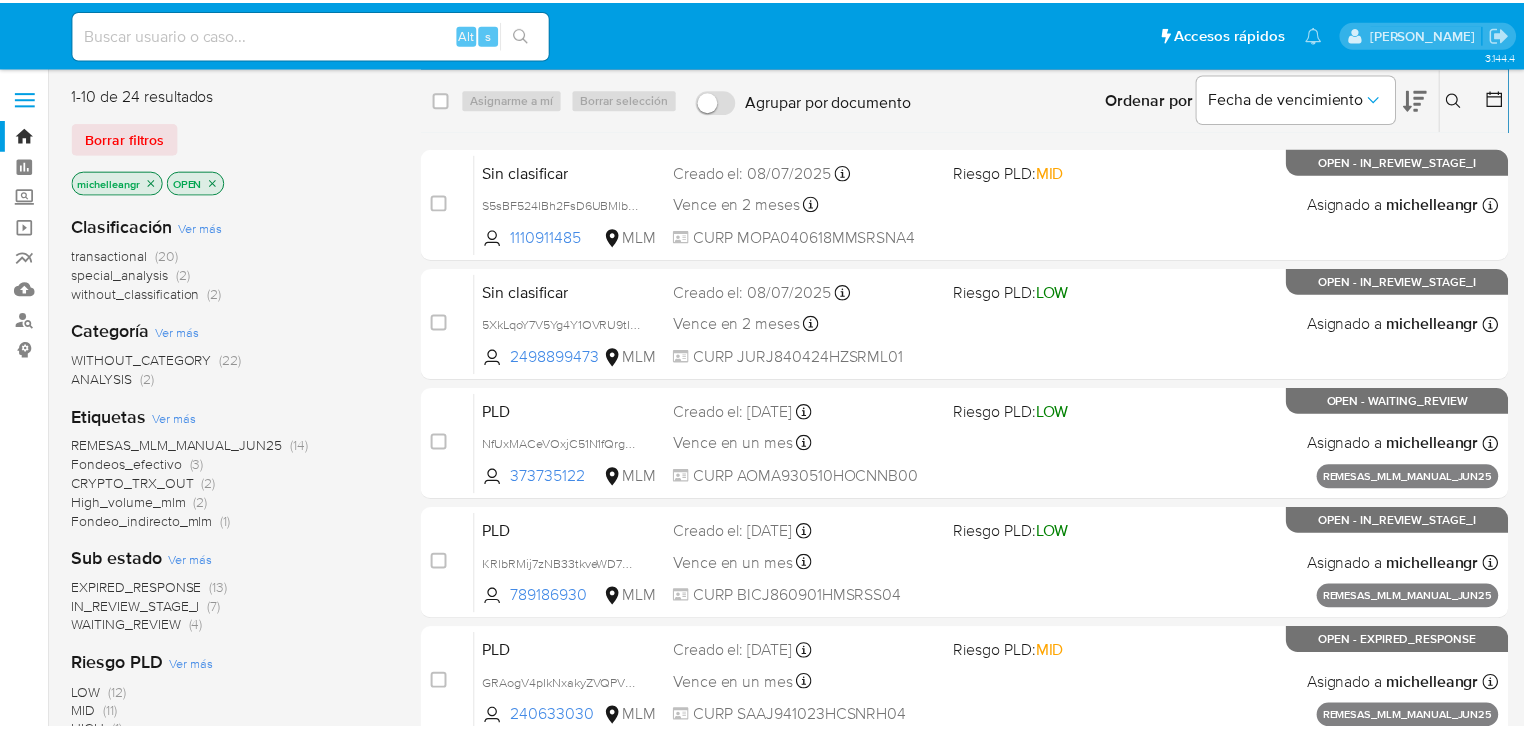 scroll, scrollTop: 0, scrollLeft: 0, axis: both 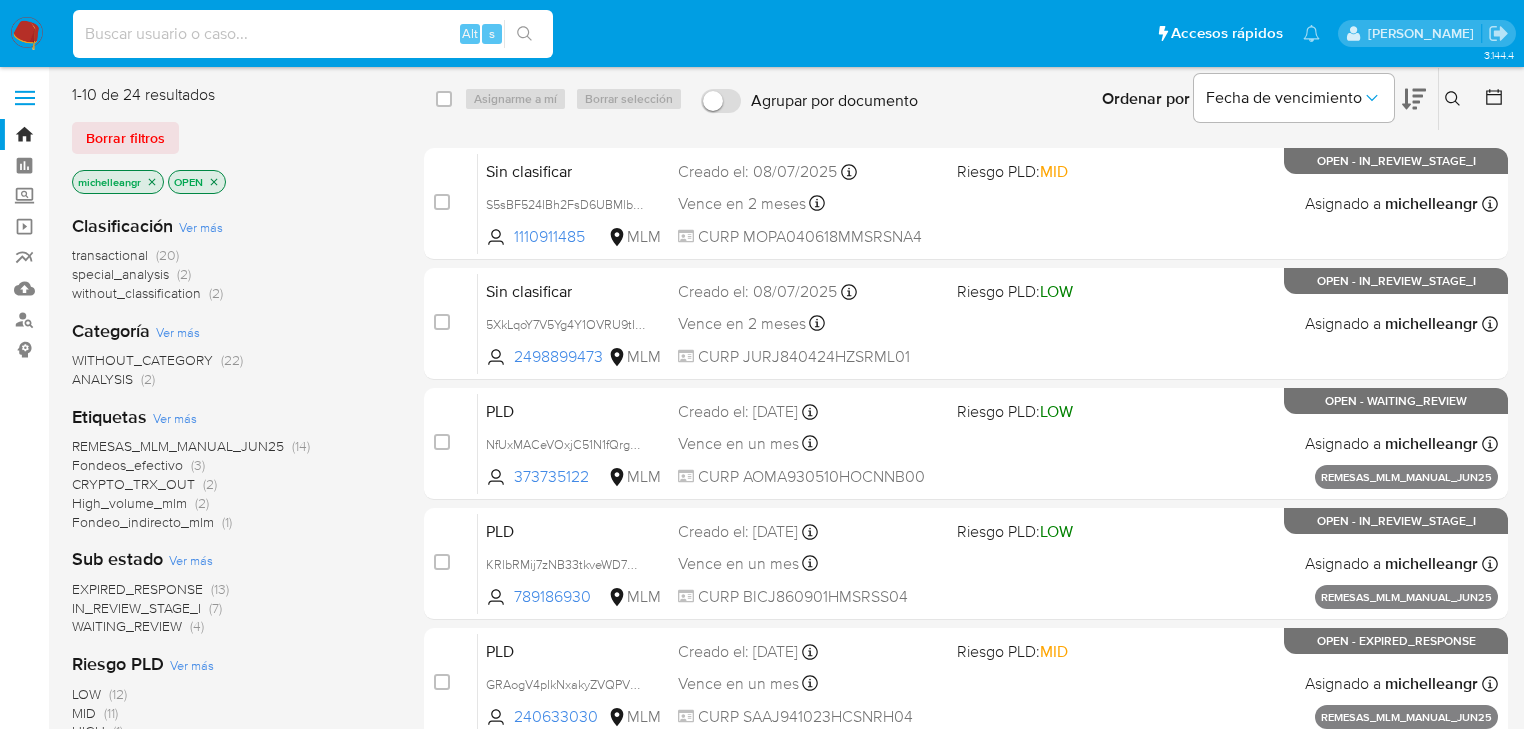 click at bounding box center (313, 34) 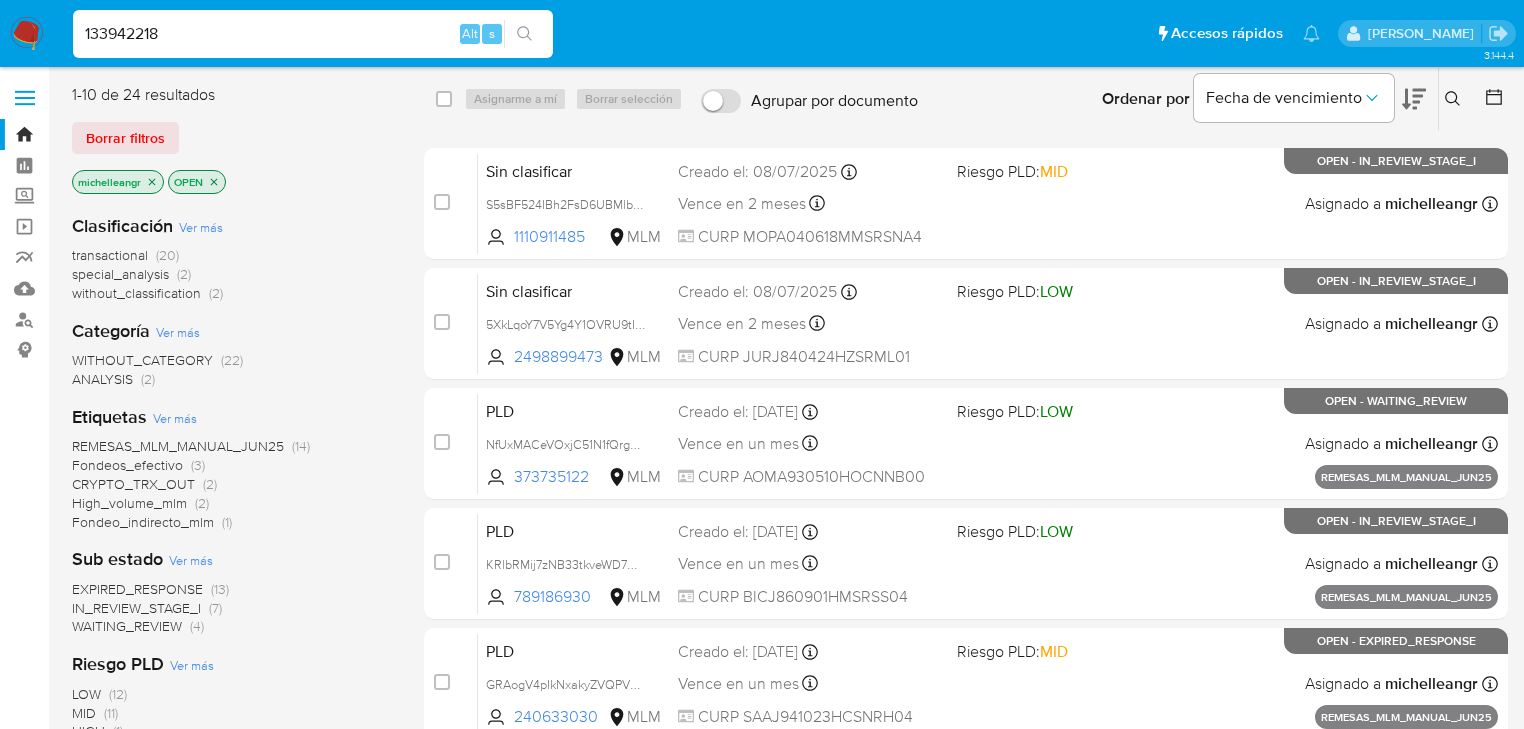 type on "133942218" 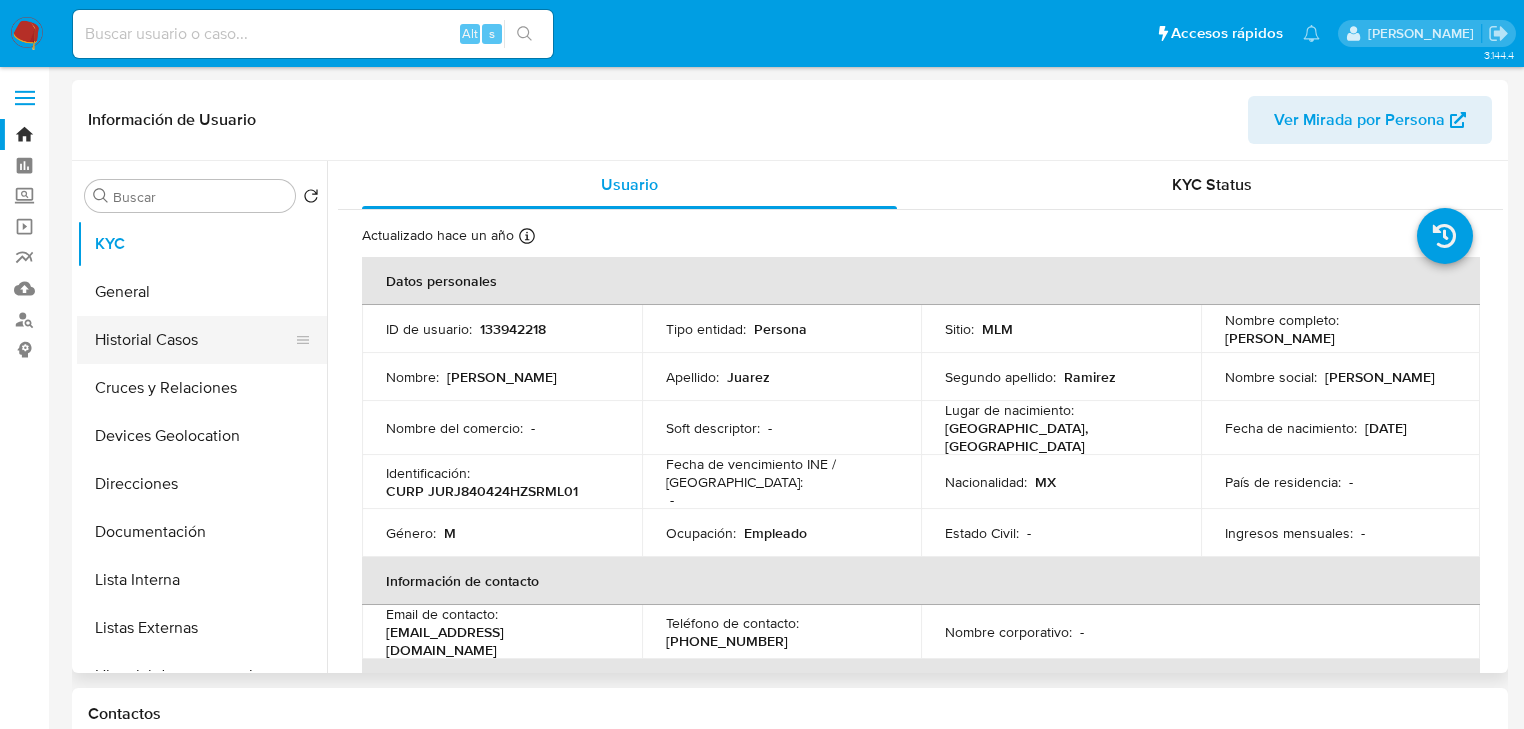 select on "10" 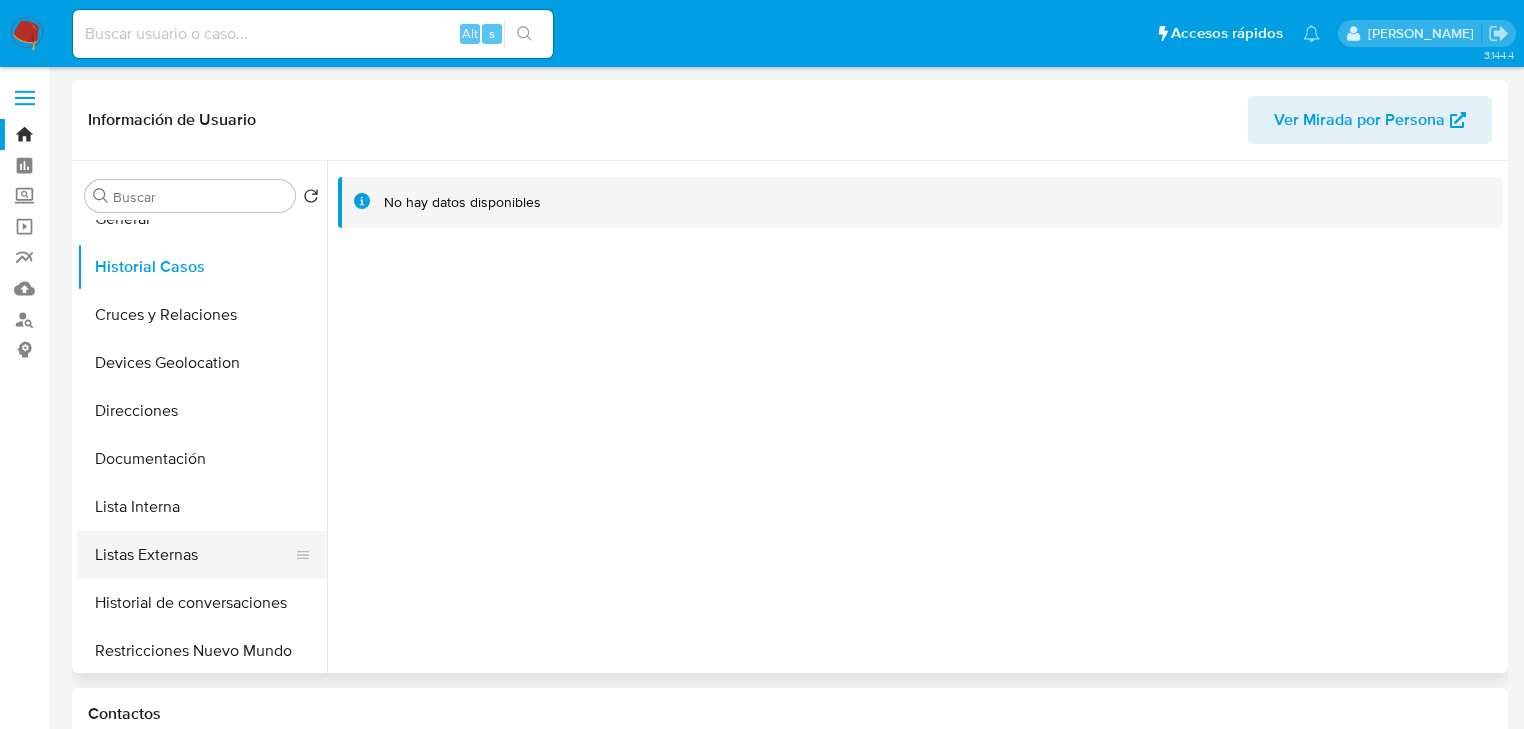 scroll, scrollTop: 160, scrollLeft: 0, axis: vertical 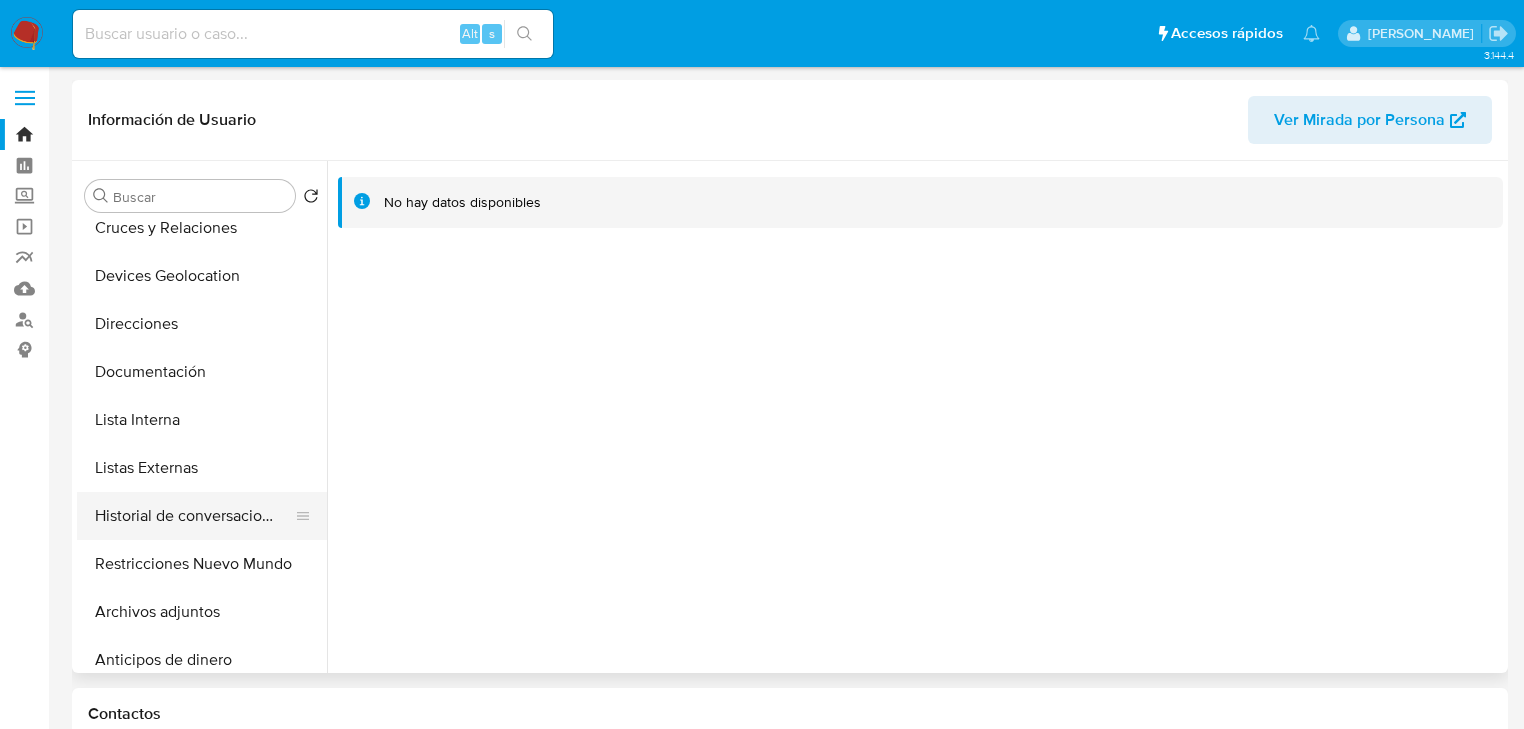 click on "Historial de conversaciones" at bounding box center [194, 516] 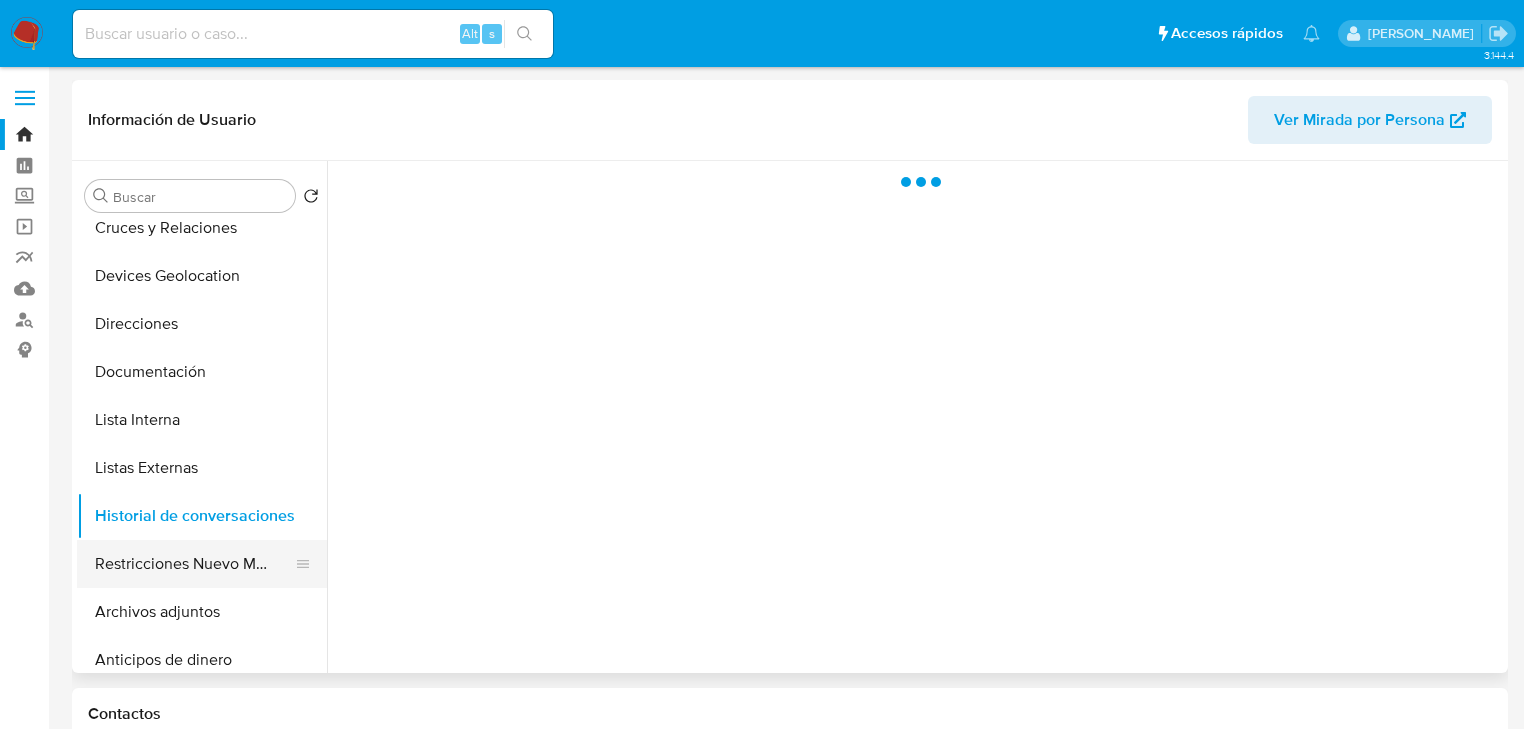 click on "Restricciones Nuevo Mundo" at bounding box center [194, 564] 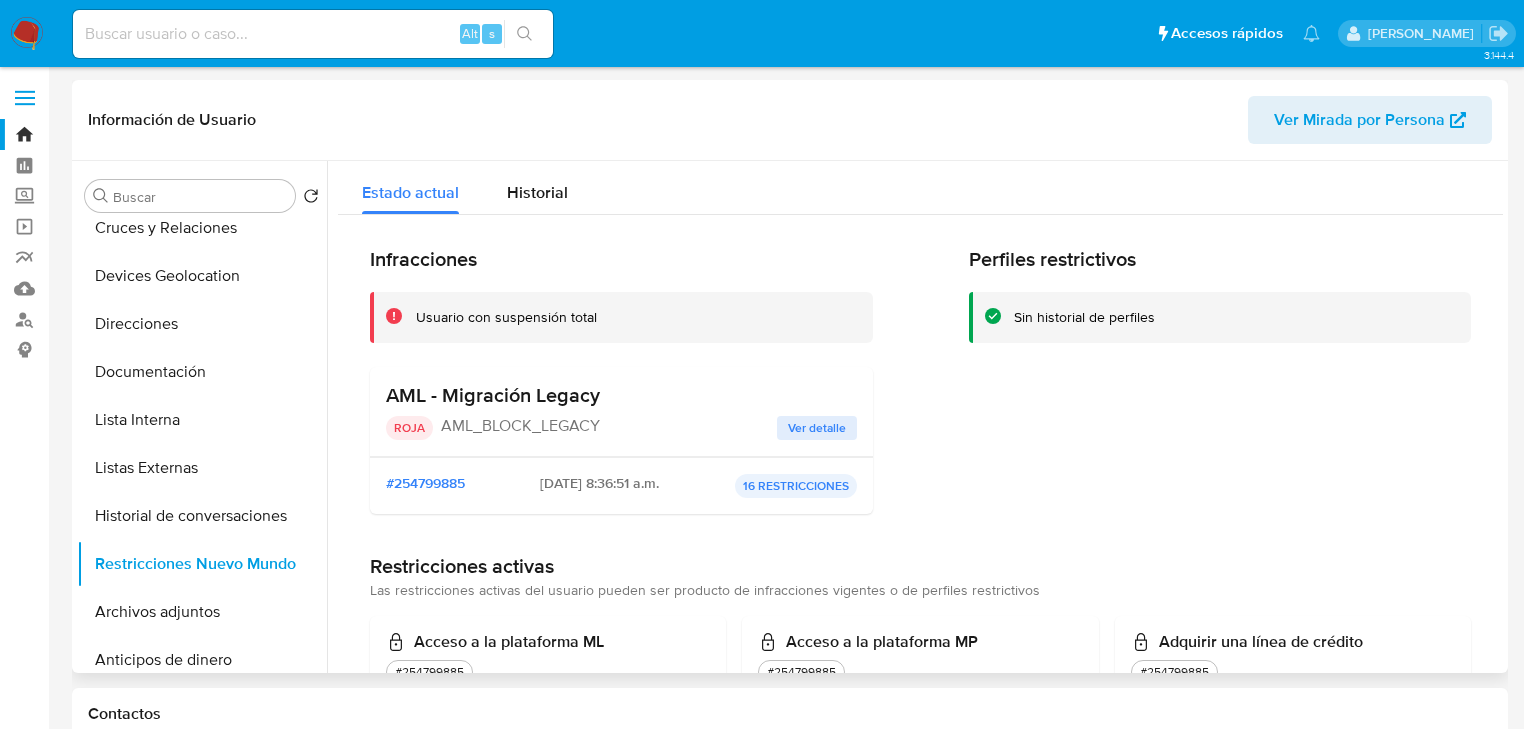 click on "Ver detalle" at bounding box center [817, 428] 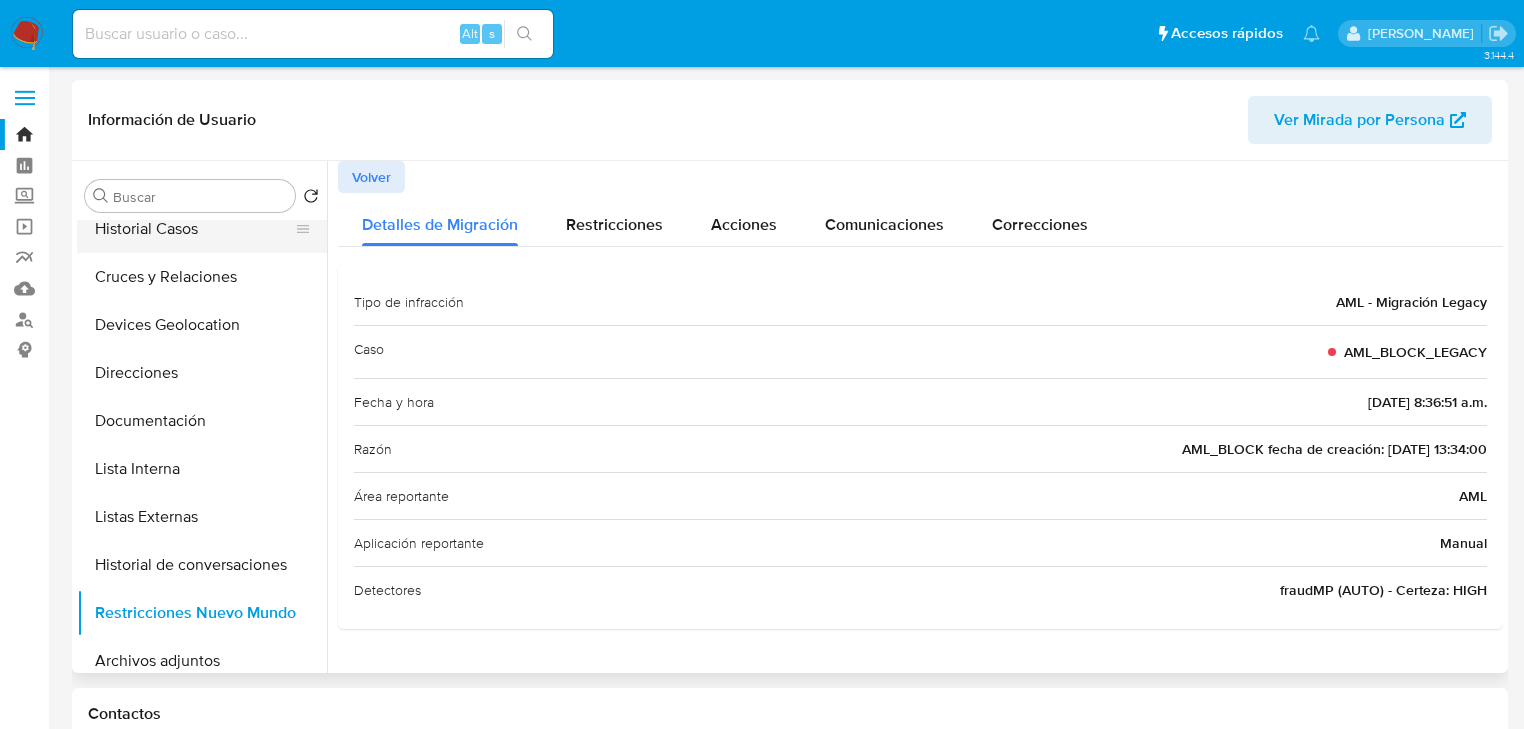 scroll, scrollTop: 0, scrollLeft: 0, axis: both 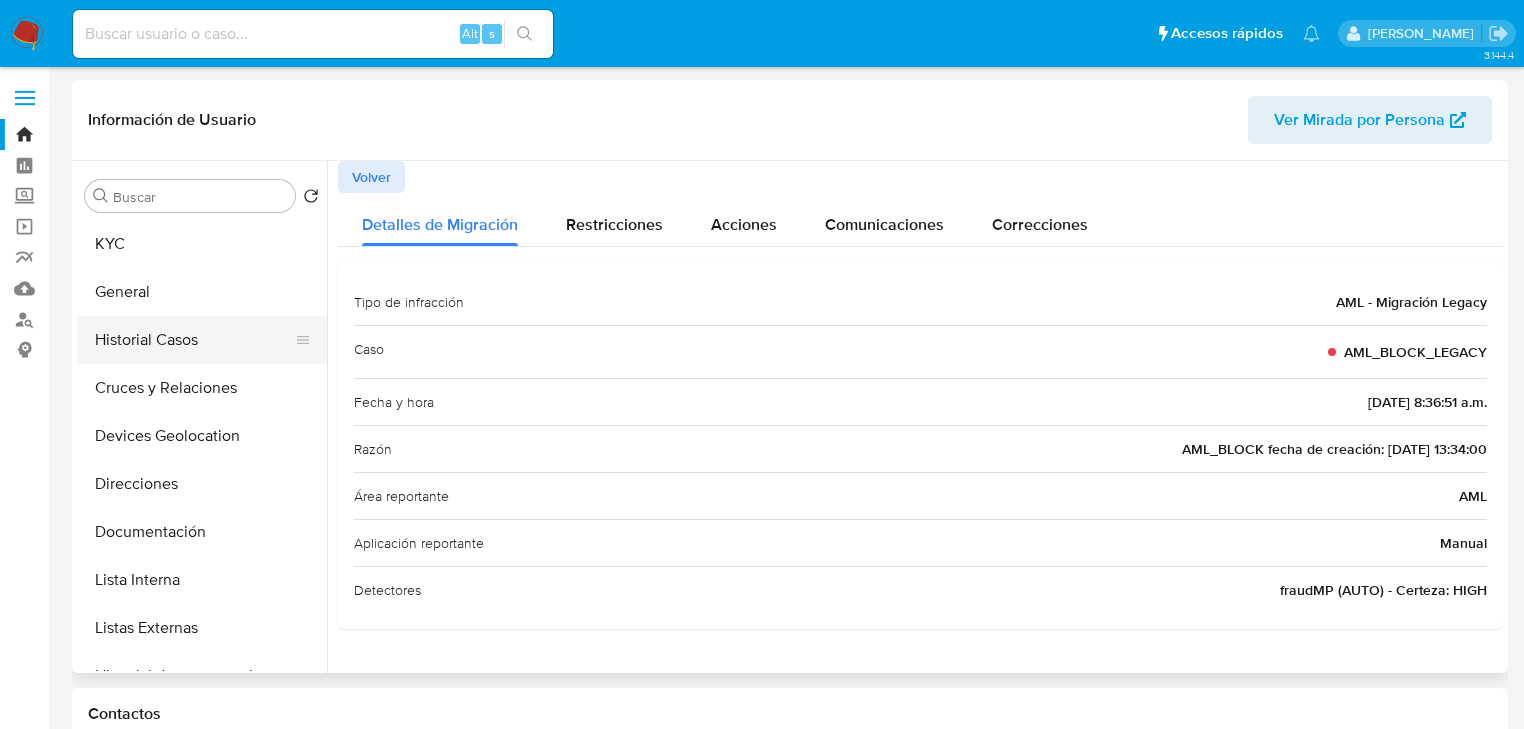 click on "Historial Casos" at bounding box center [194, 340] 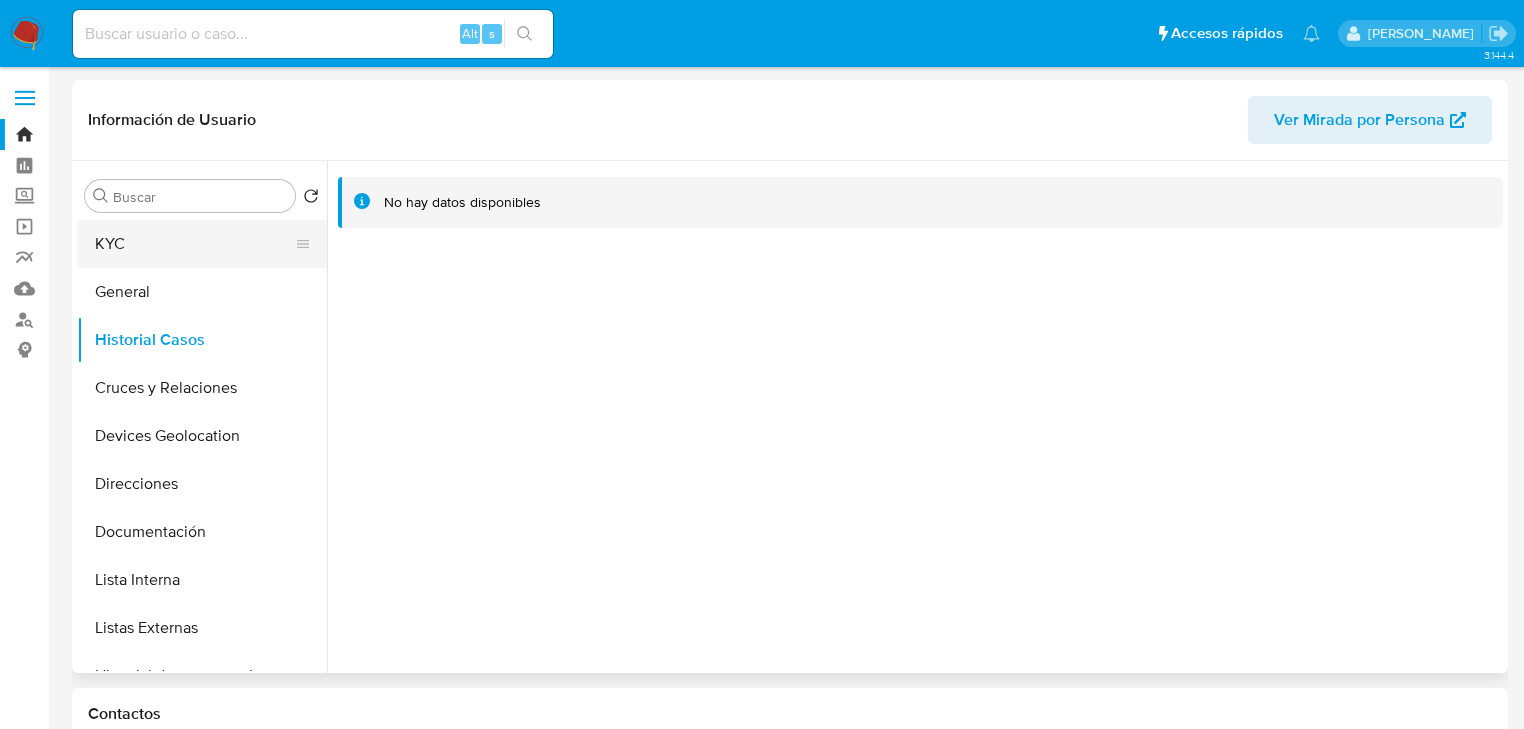 click on "KYC" at bounding box center (194, 244) 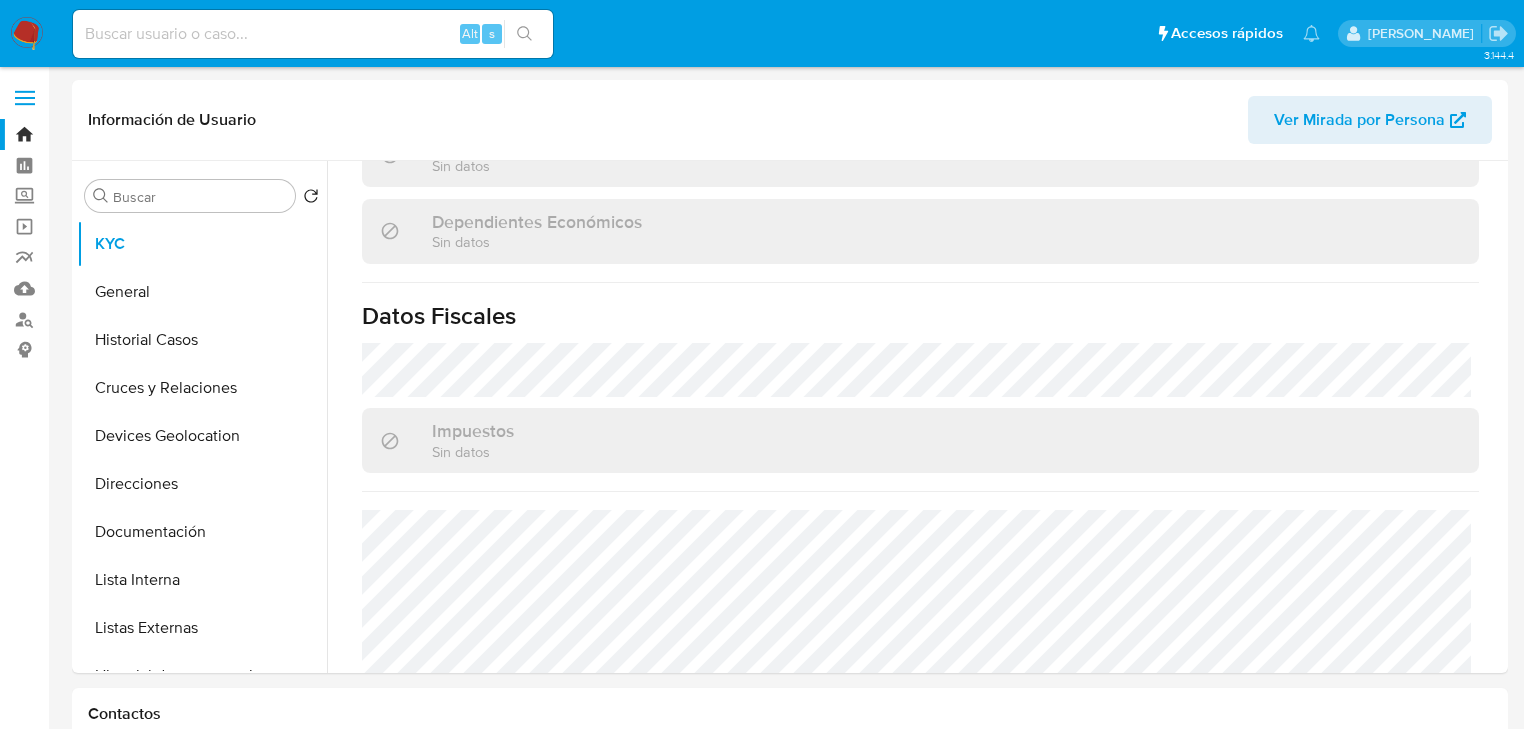 scroll, scrollTop: 1263, scrollLeft: 0, axis: vertical 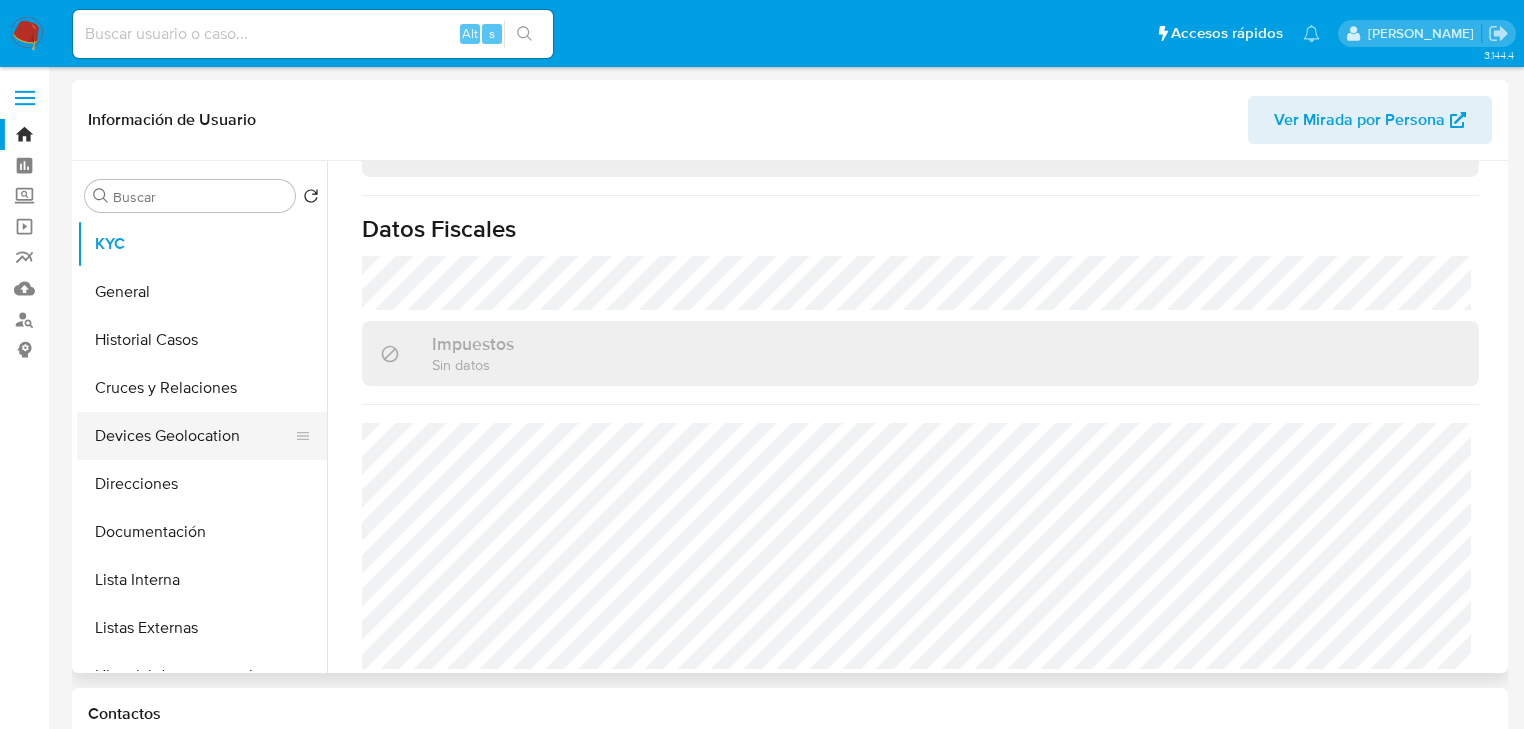 click on "Devices Geolocation" at bounding box center (194, 436) 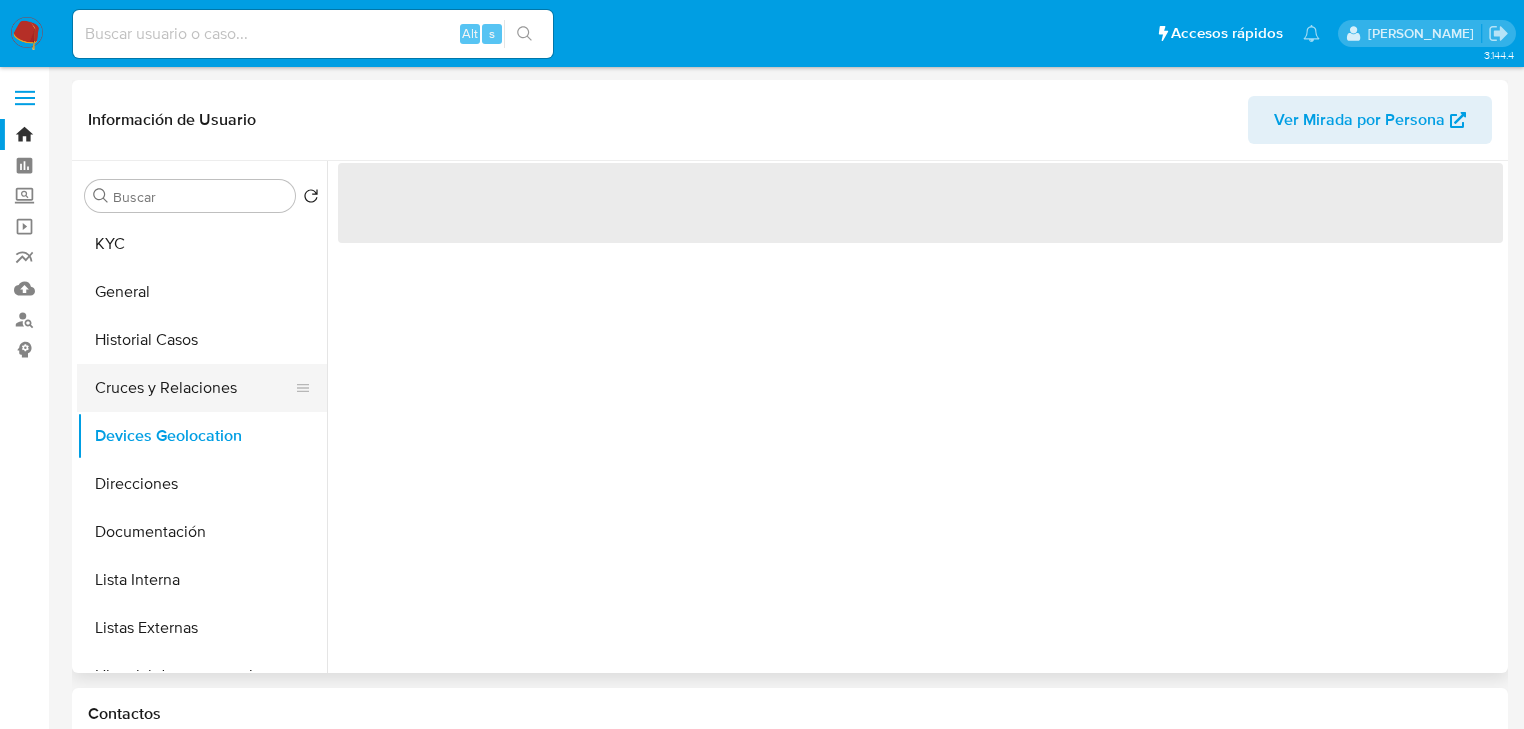 scroll, scrollTop: 0, scrollLeft: 0, axis: both 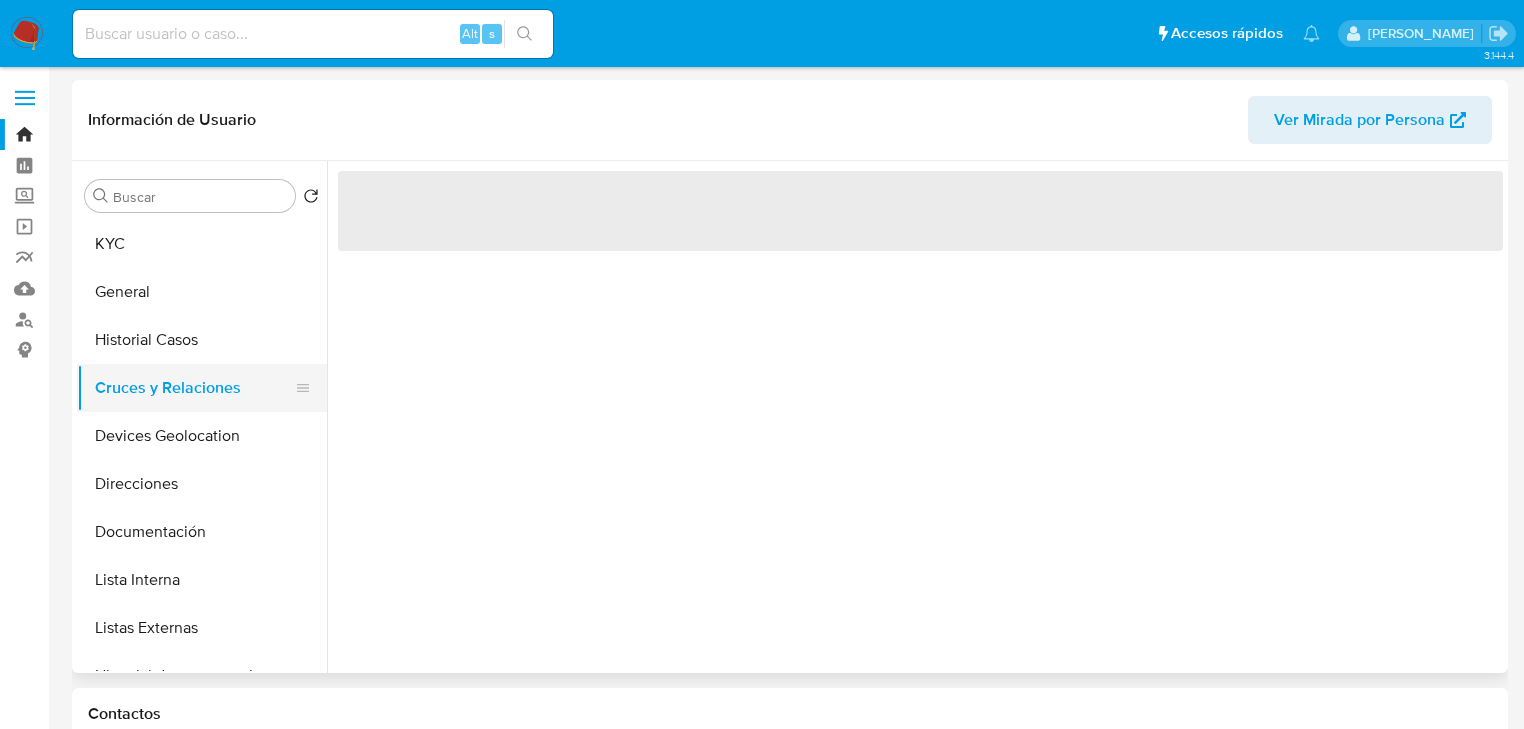 click on "Cruces y Relaciones" at bounding box center [194, 388] 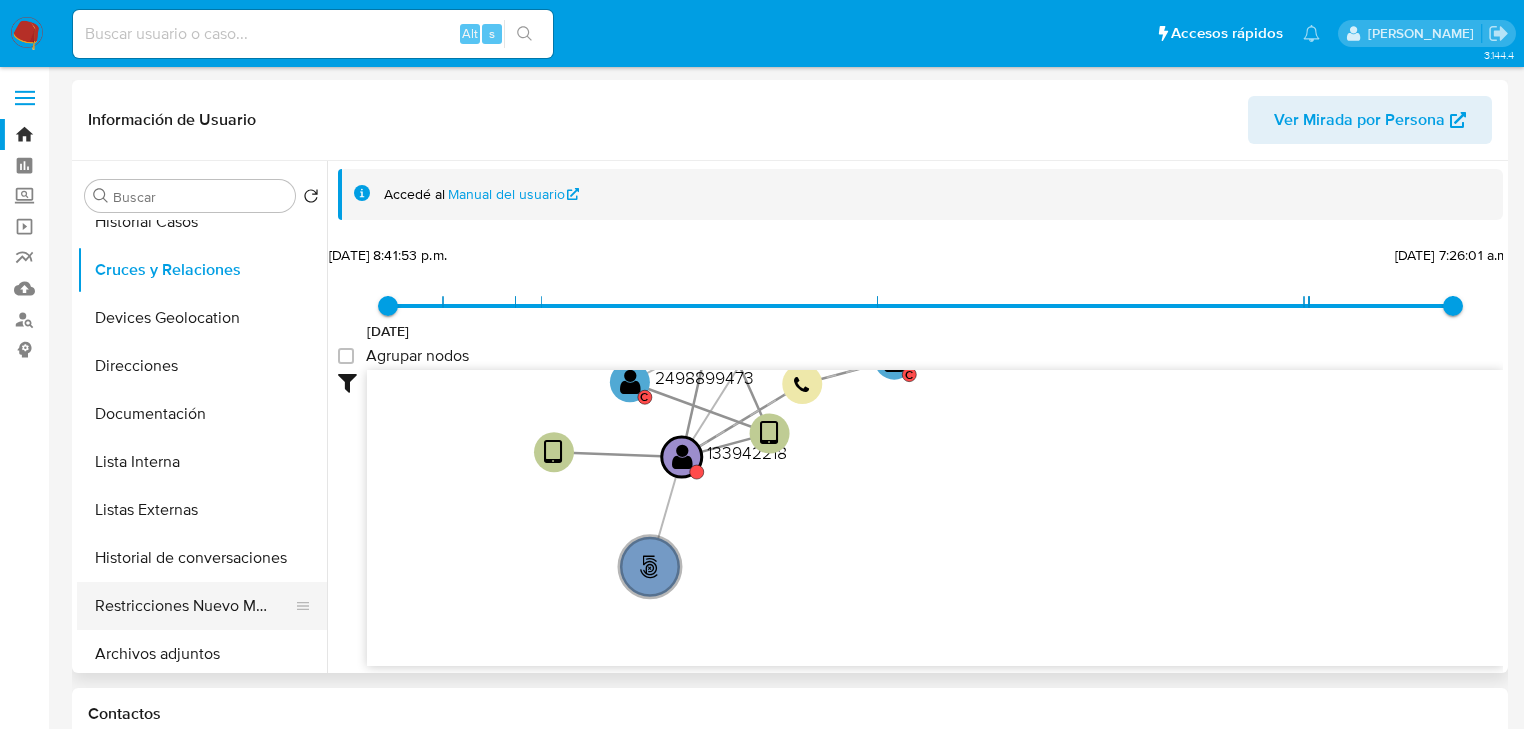 scroll, scrollTop: 240, scrollLeft: 0, axis: vertical 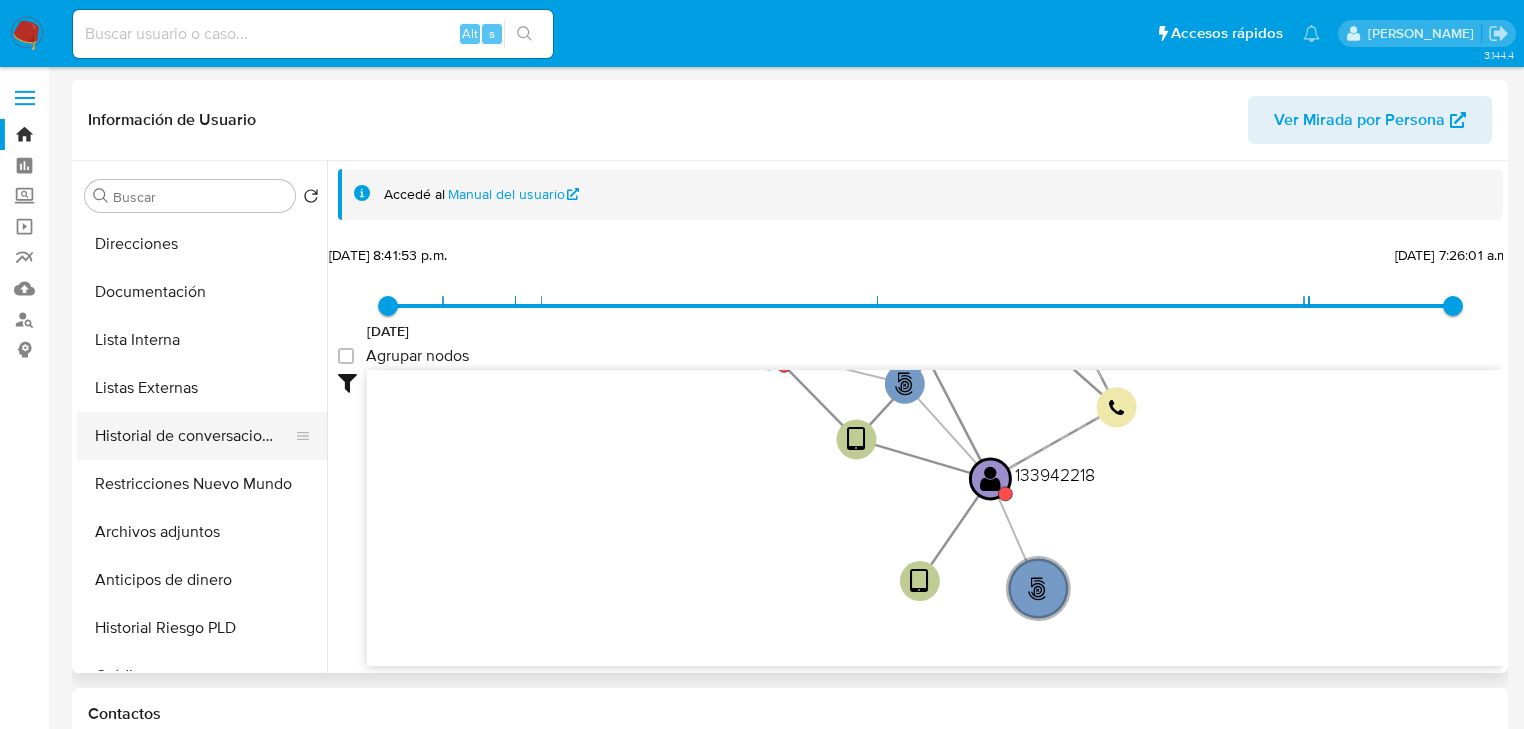 click on "Historial de conversaciones" at bounding box center [194, 436] 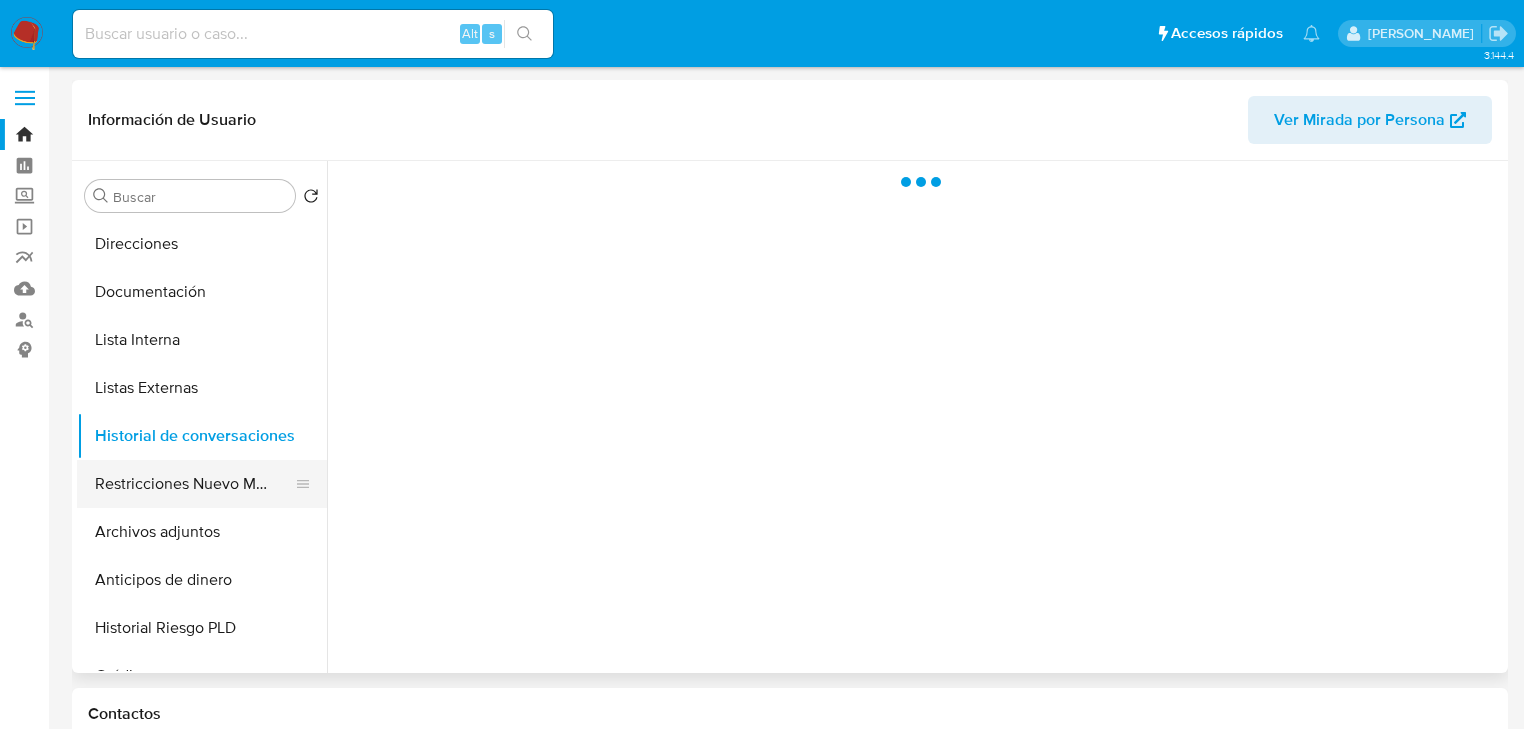 click on "Restricciones Nuevo Mundo" at bounding box center [194, 484] 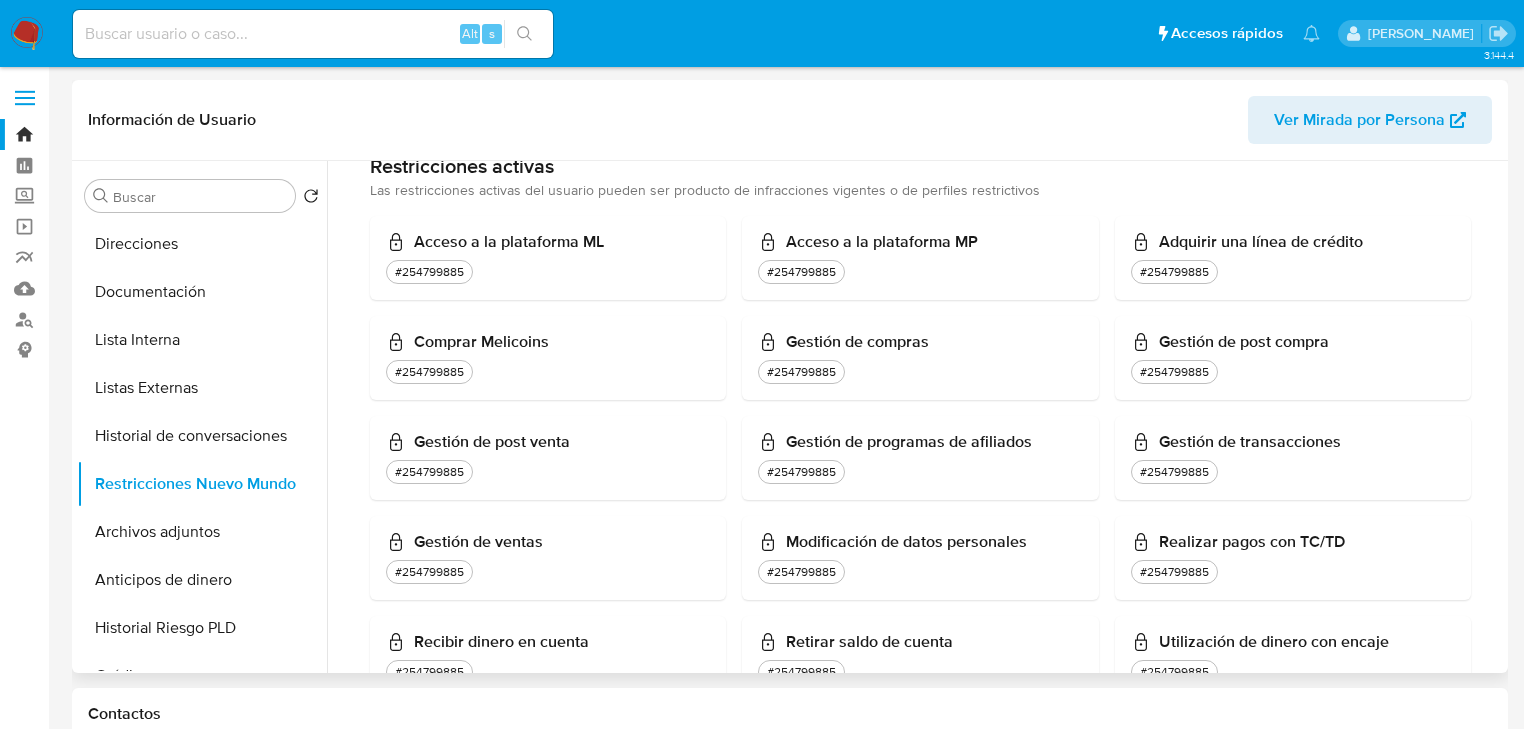 scroll, scrollTop: 568, scrollLeft: 0, axis: vertical 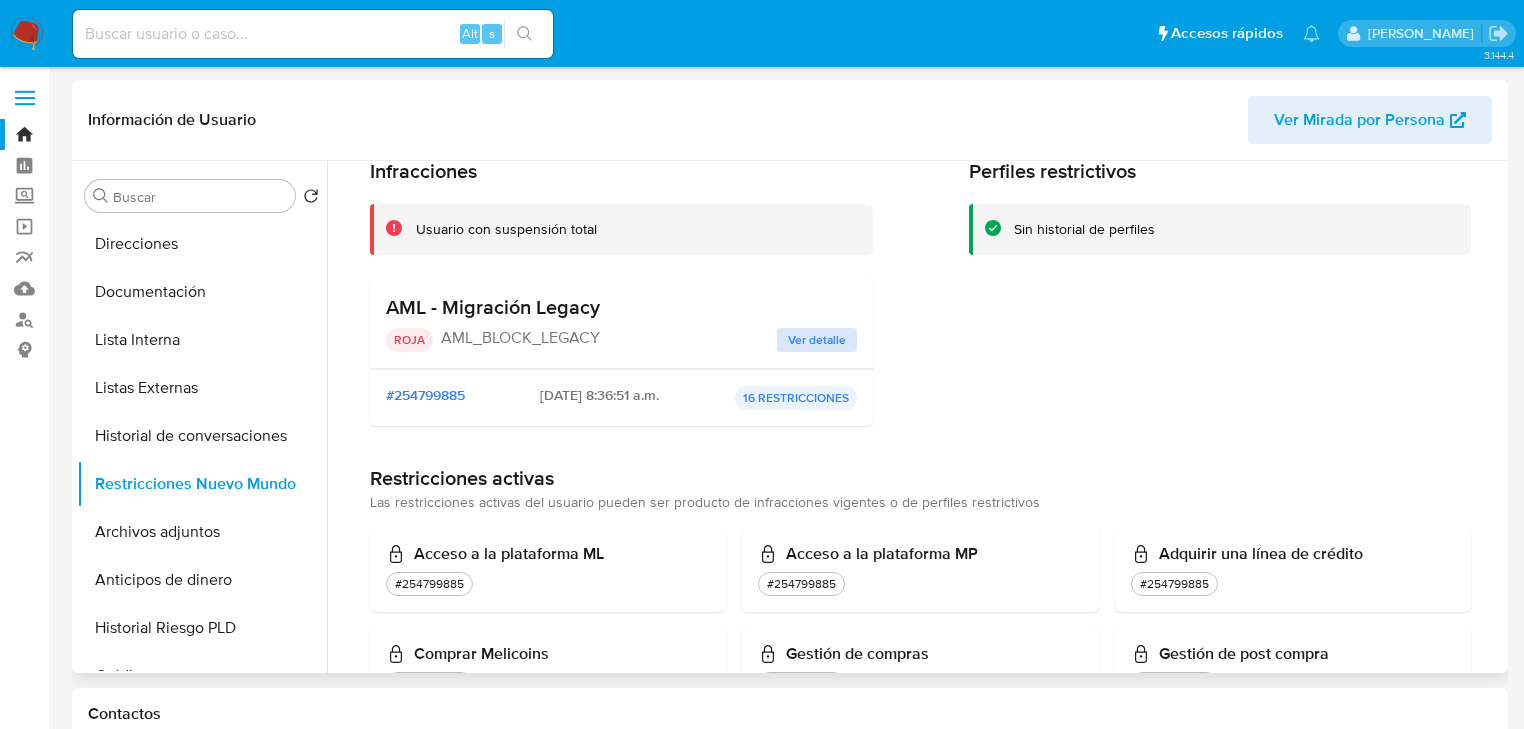 click on "AML - Migración Legacy ROJA AML_BLOCK_LEGACY Ver detalle" at bounding box center [621, 324] 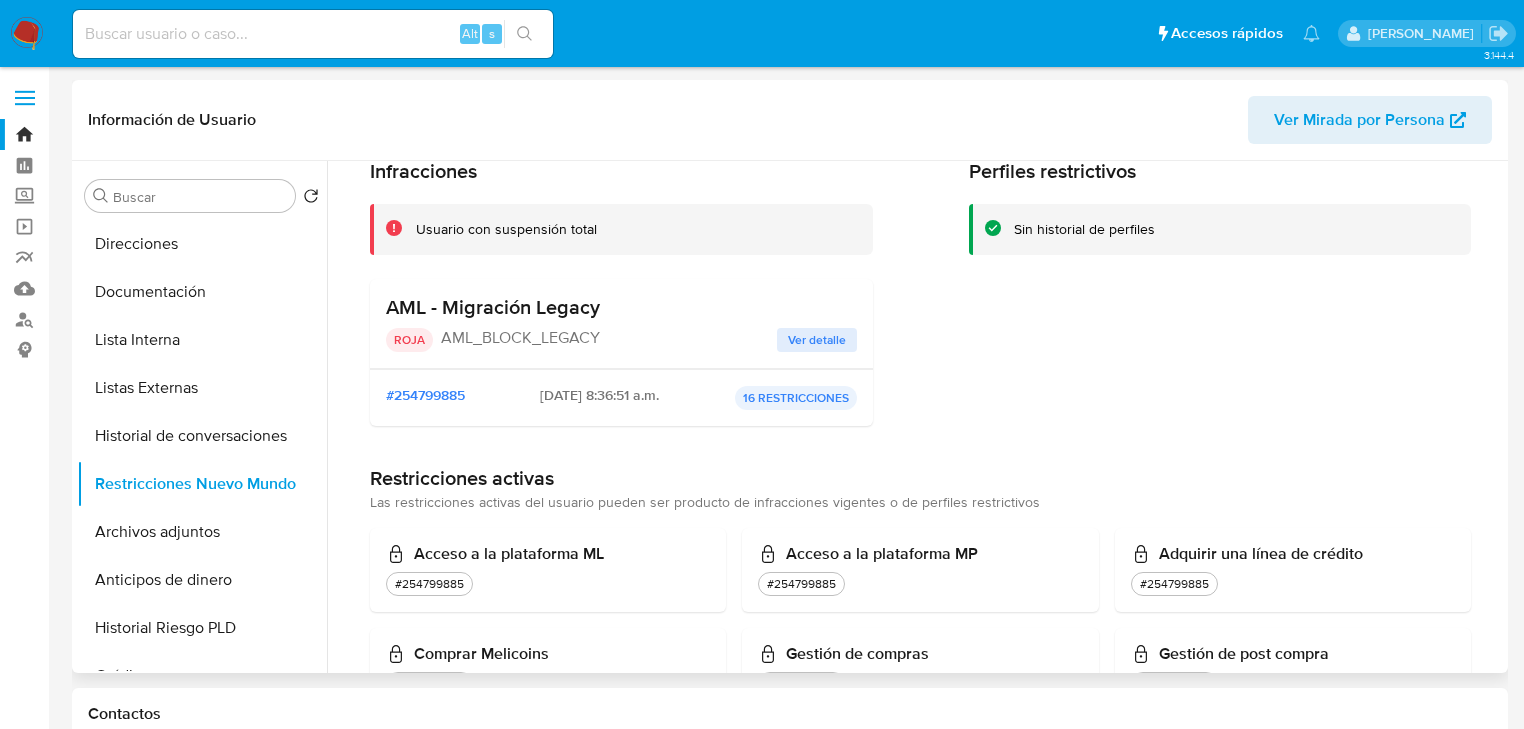 click on "Ver detalle" at bounding box center (817, 340) 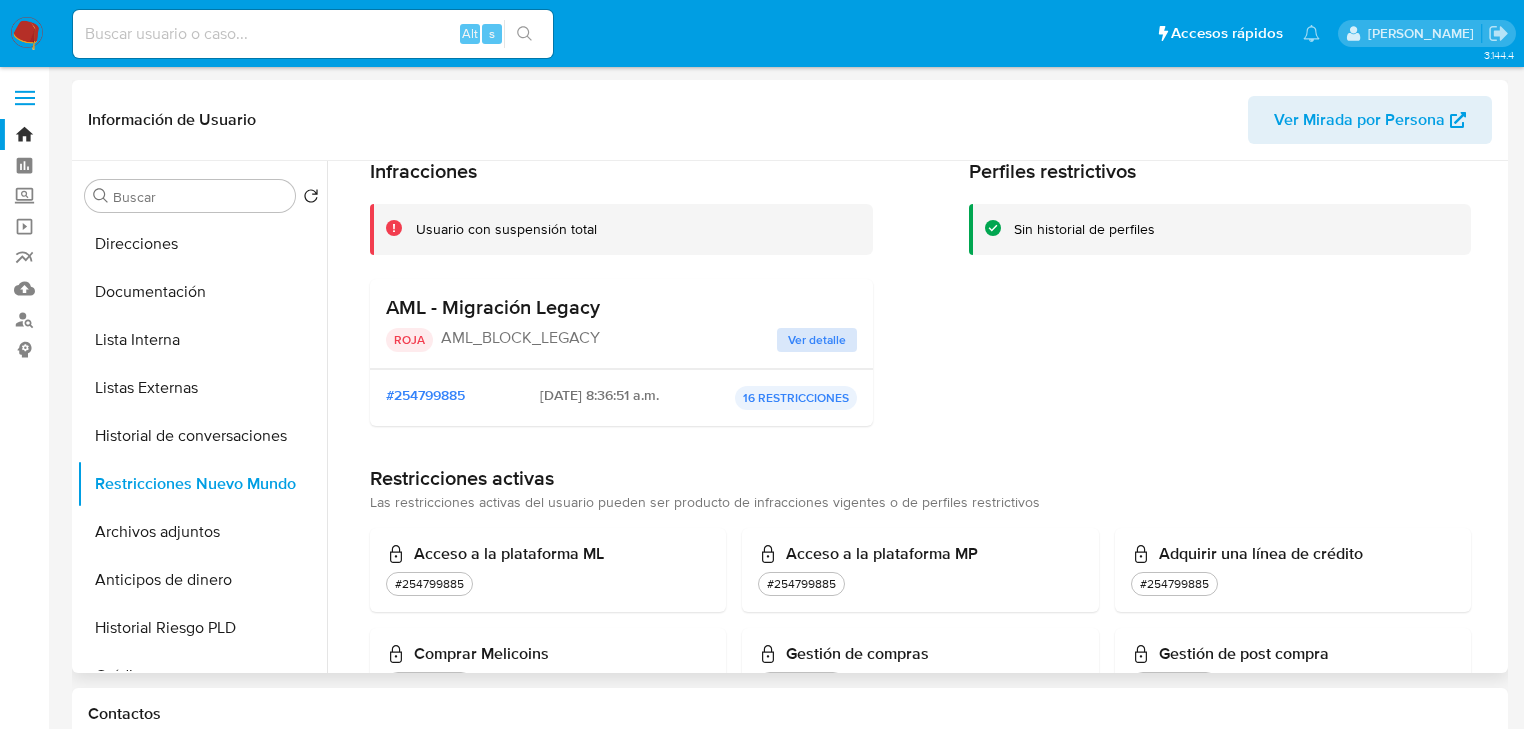 scroll, scrollTop: 0, scrollLeft: 0, axis: both 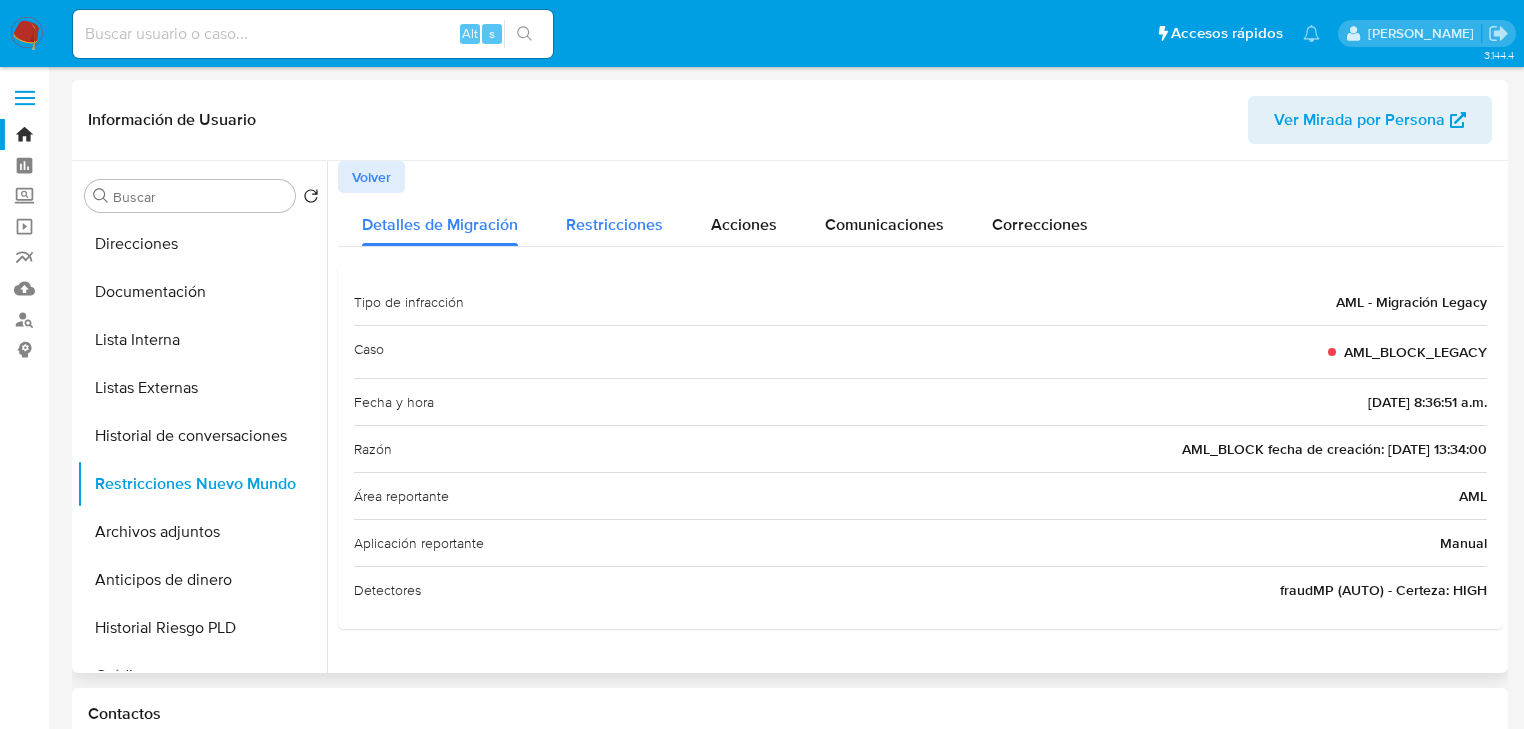 click on "Restricciones" at bounding box center (614, 224) 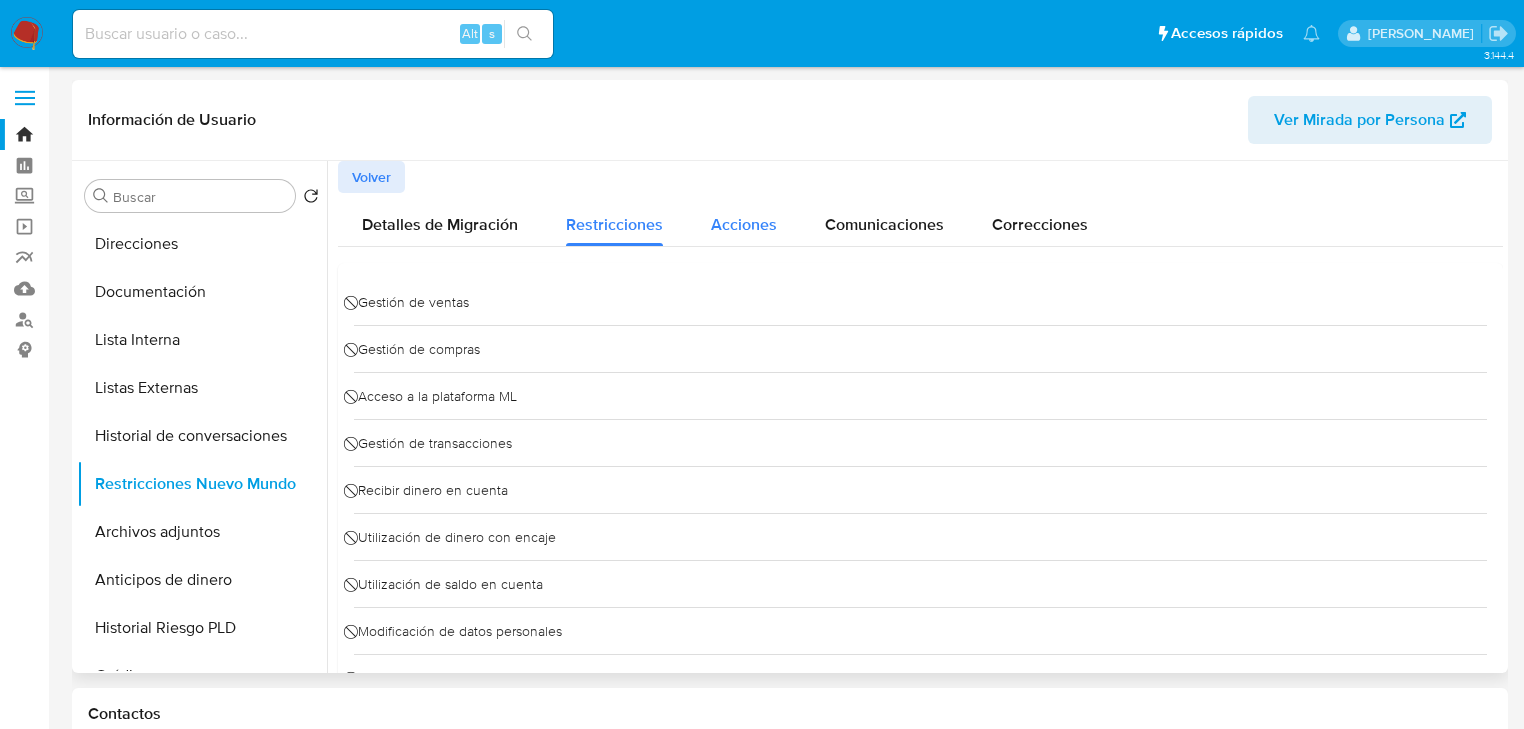 drag, startPoint x: 740, startPoint y: 226, endPoint x: 754, endPoint y: 225, distance: 14.035668 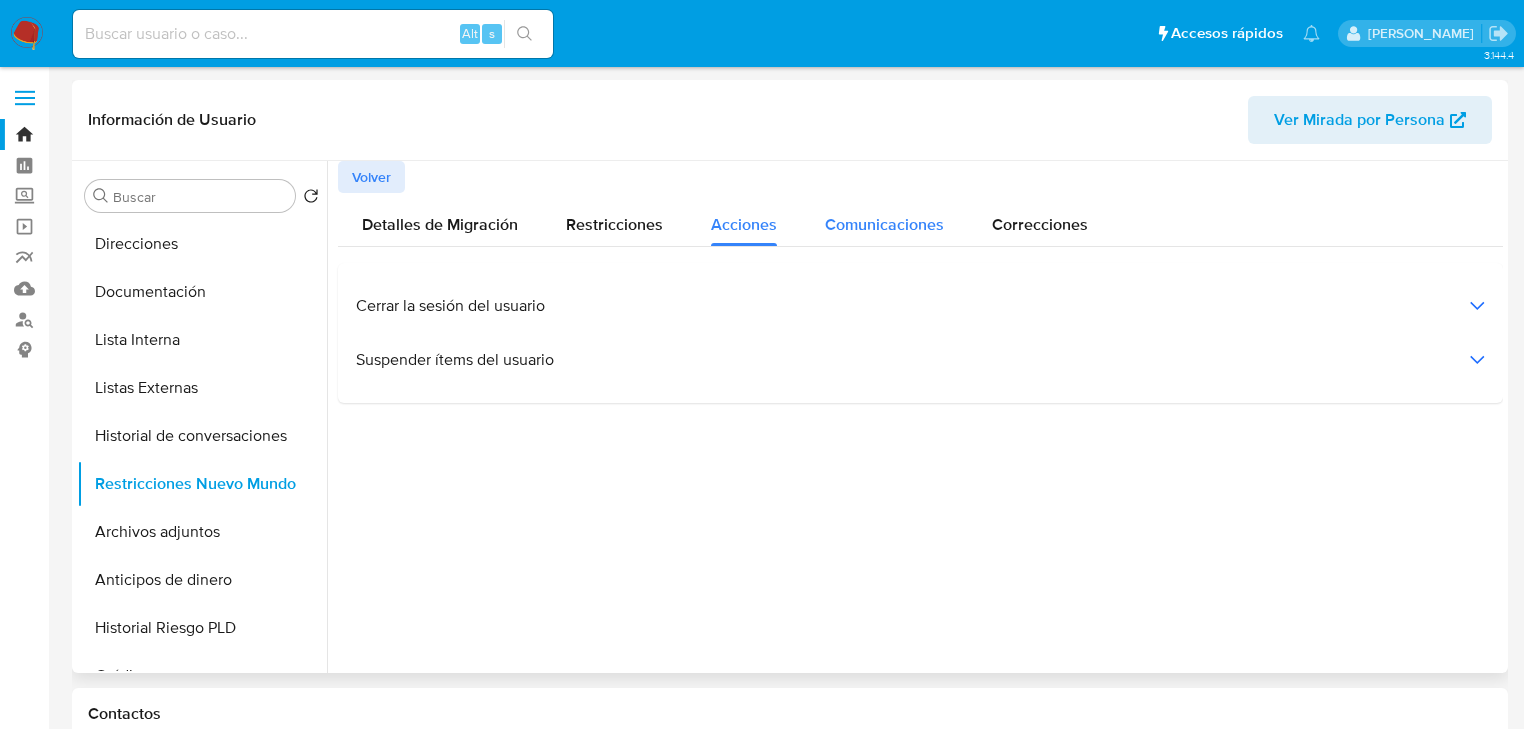 click on "Comunicaciones" at bounding box center (884, 224) 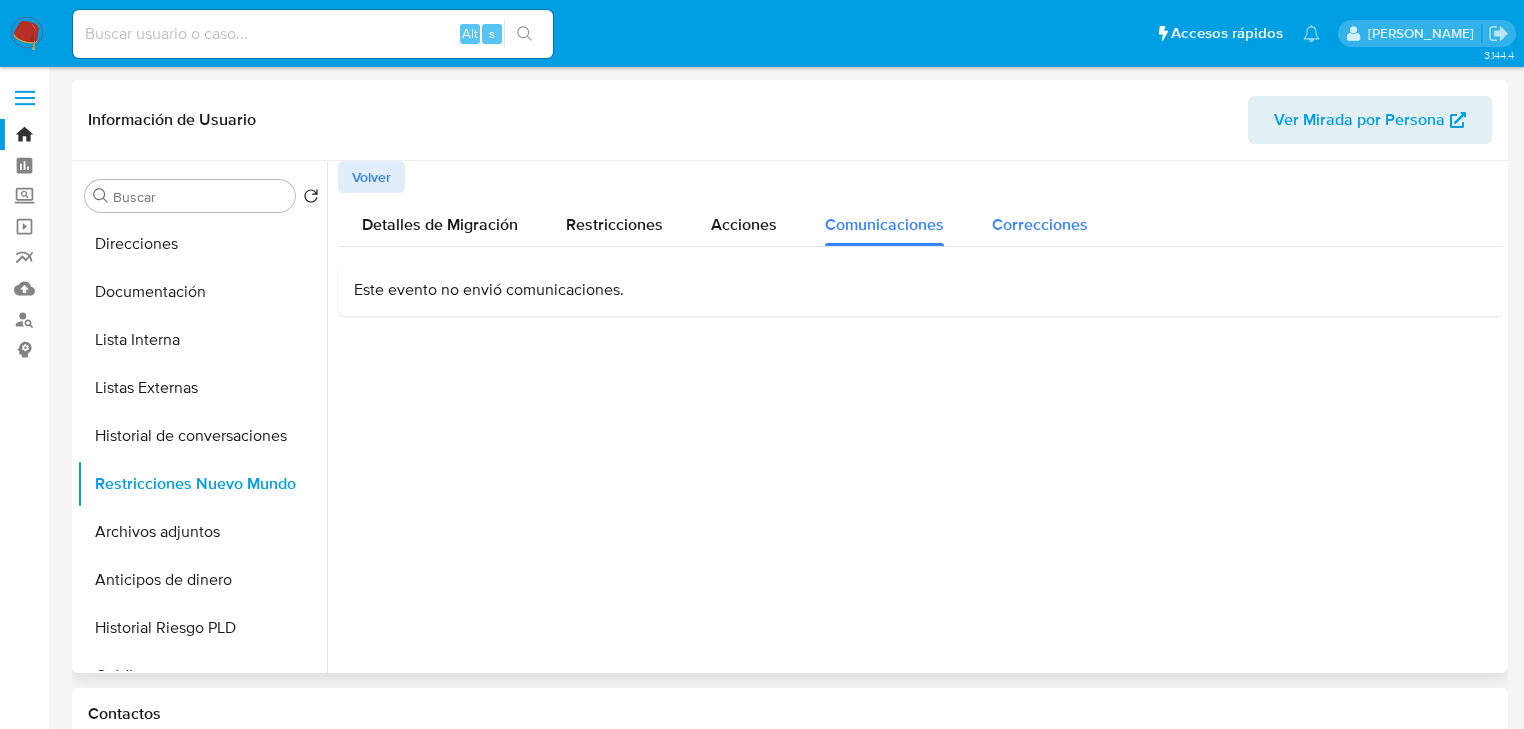 click on "Correcciones" at bounding box center (1040, 224) 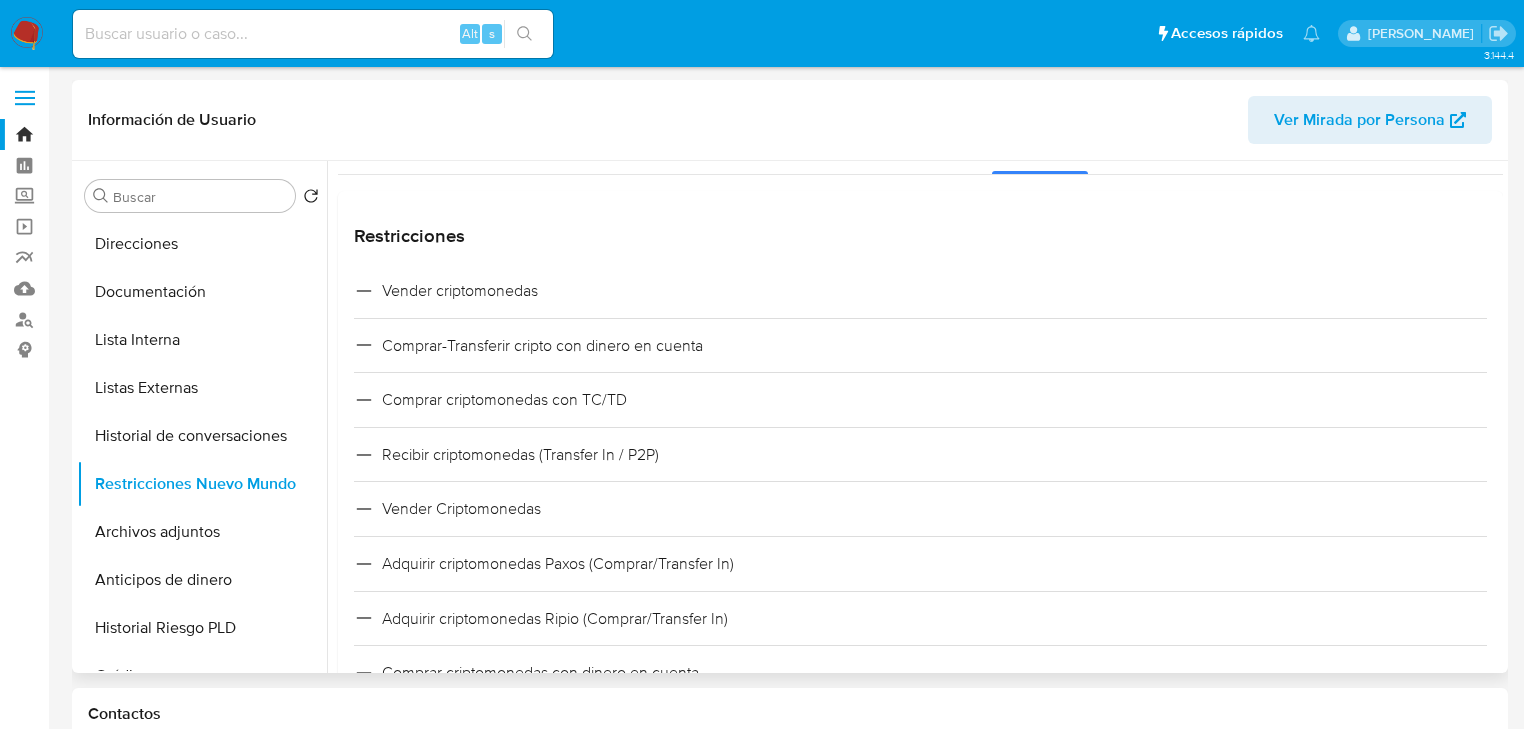 scroll, scrollTop: 0, scrollLeft: 0, axis: both 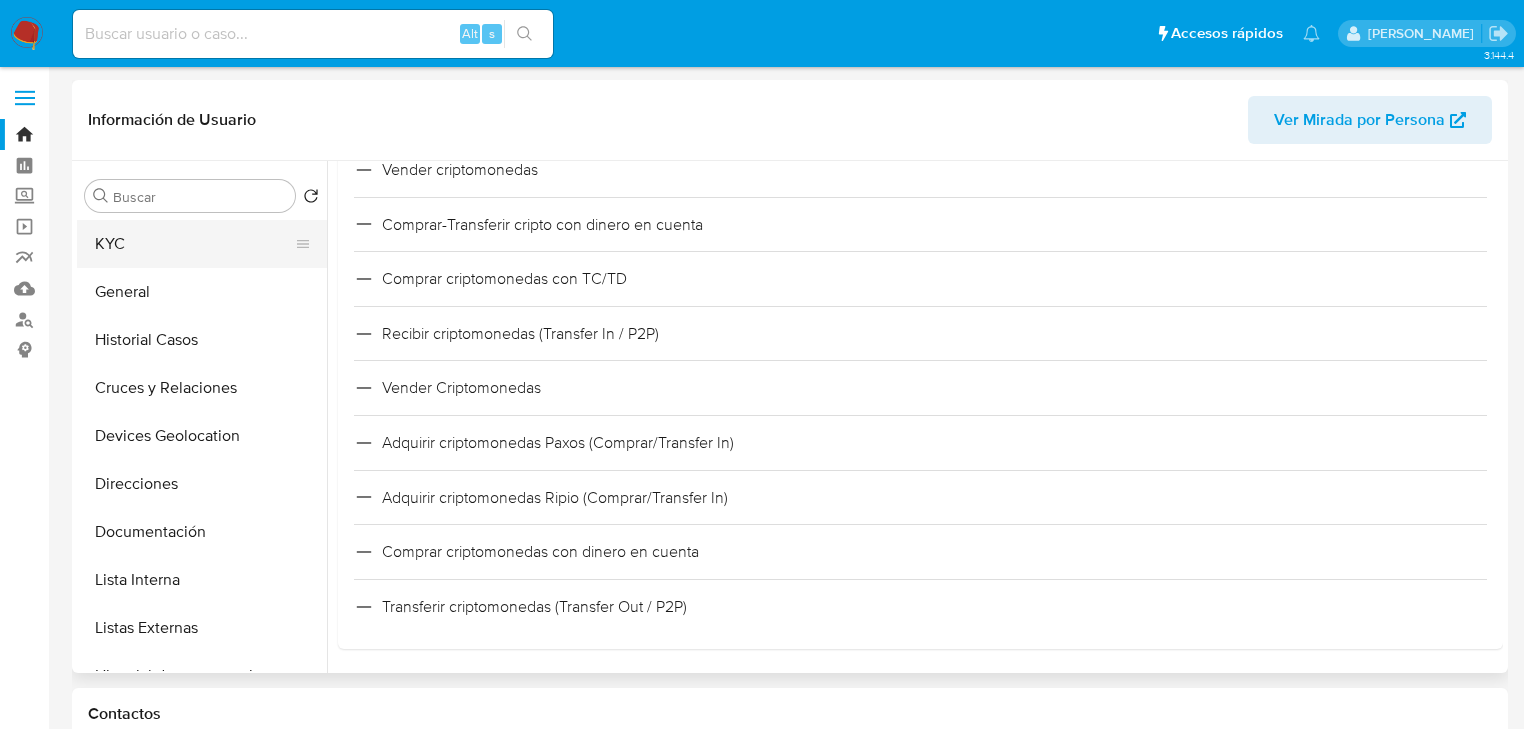 click on "KYC General Historial Casos Cruces y Relaciones Devices Geolocation Direcciones Documentación Lista Interna Listas Externas Historial de conversaciones Restricciones Nuevo Mundo Archivos adjuntos Anticipos de dinero Historial Riesgo PLD Créditos Cuentas Bancarias Datos Modificados Dispositivos Point Fecha Compliant IV Challenges Información de accesos Insurtech Items Marcas AML Perfiles Tarjetas" at bounding box center [202, 445] 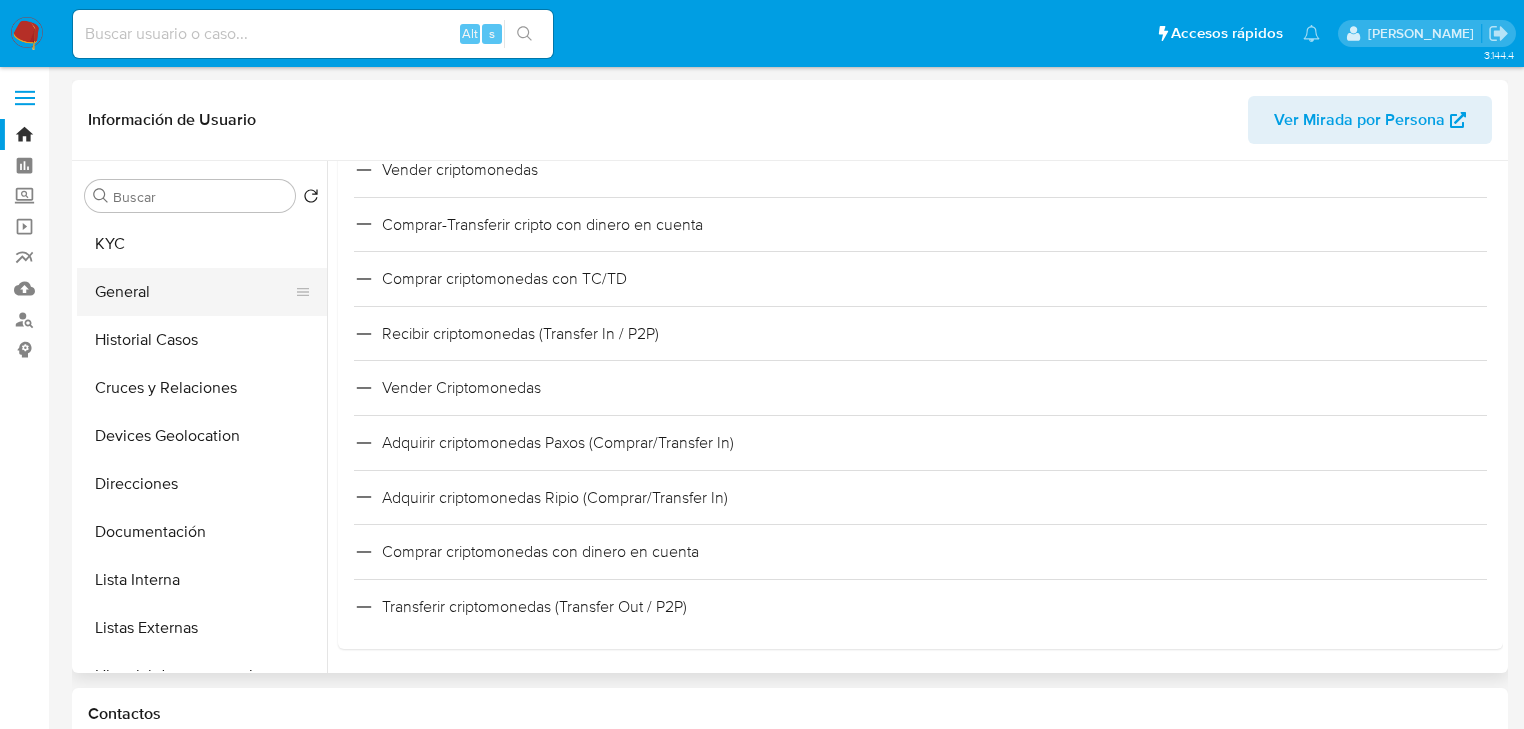 drag, startPoint x: 168, startPoint y: 259, endPoint x: 289, endPoint y: 272, distance: 121.69634 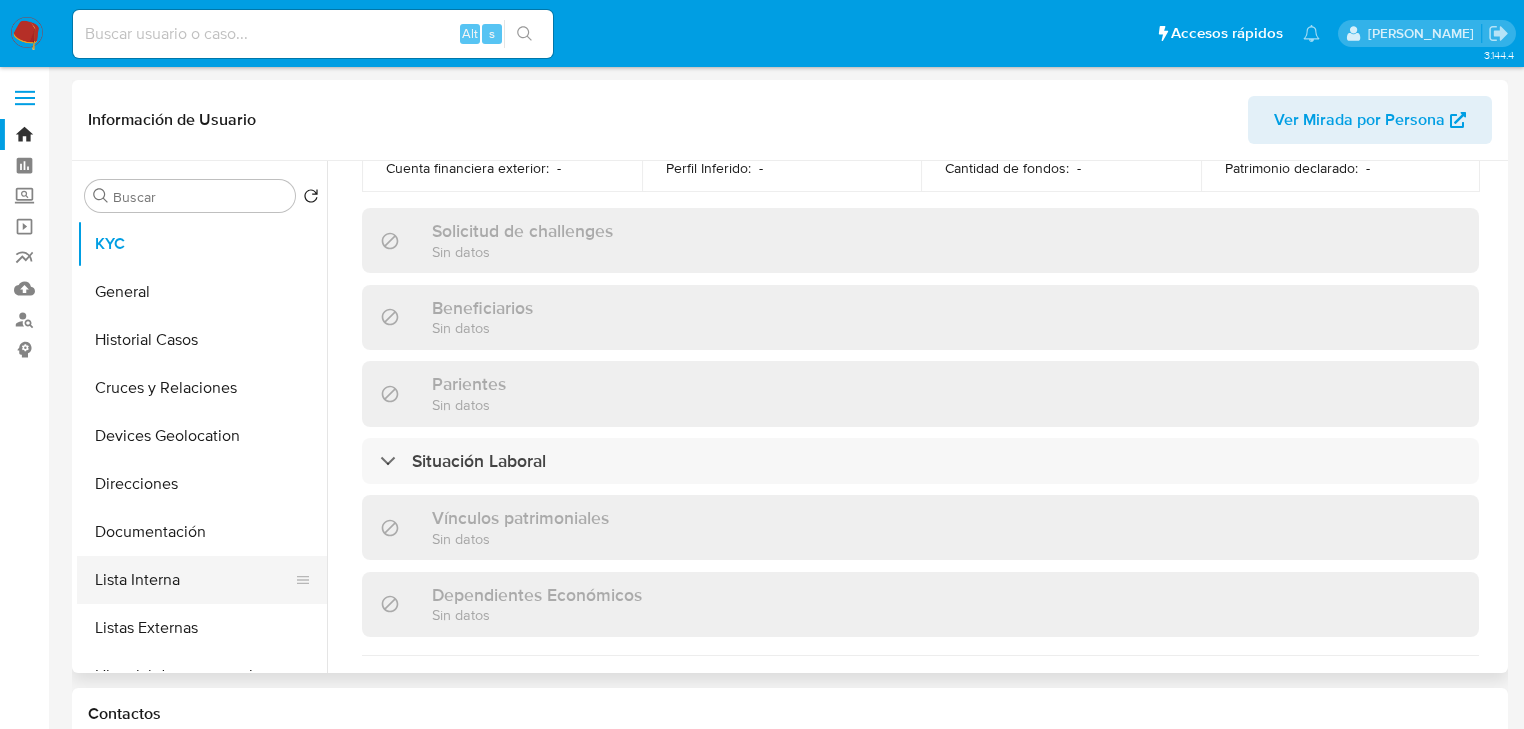 scroll, scrollTop: 1040, scrollLeft: 0, axis: vertical 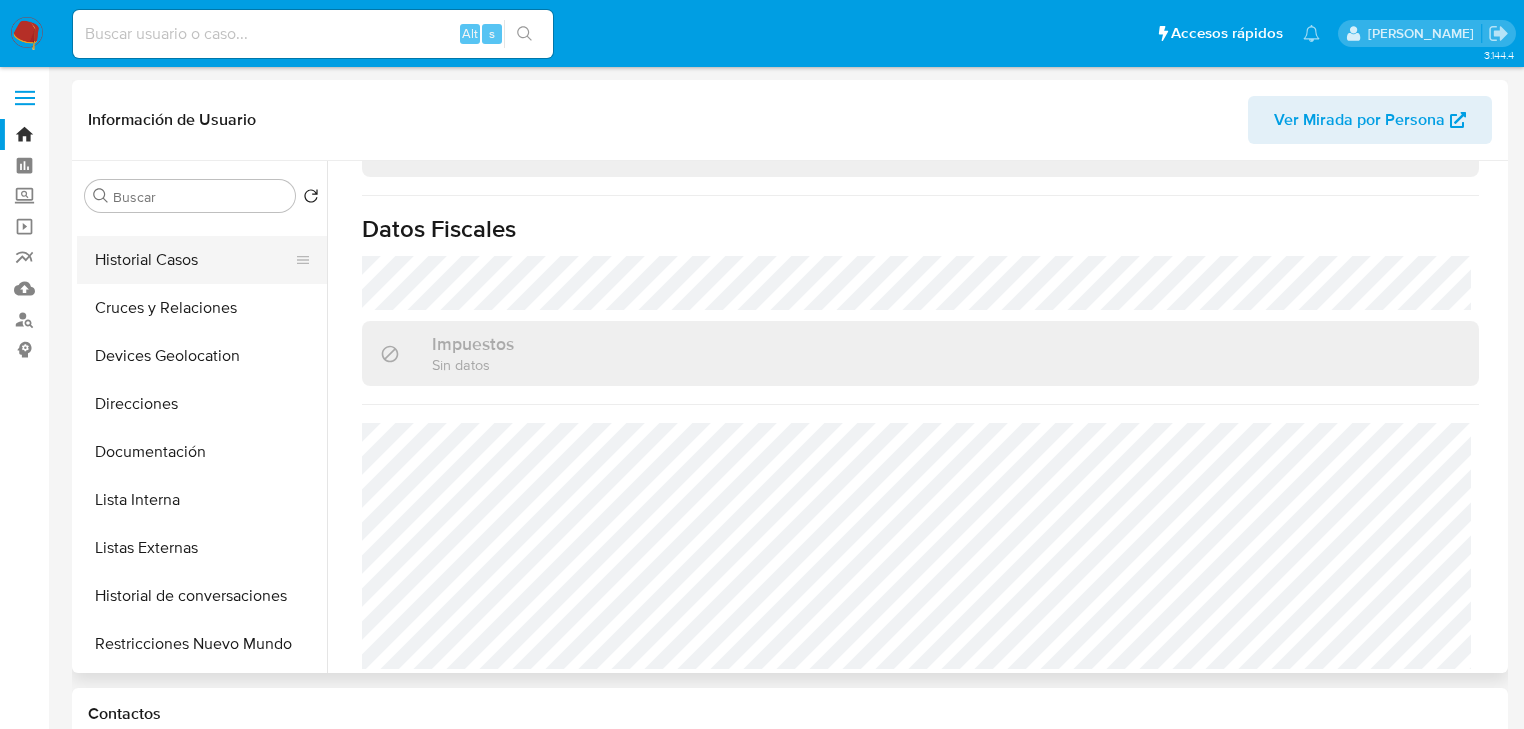 click on "Historial Casos" at bounding box center (194, 260) 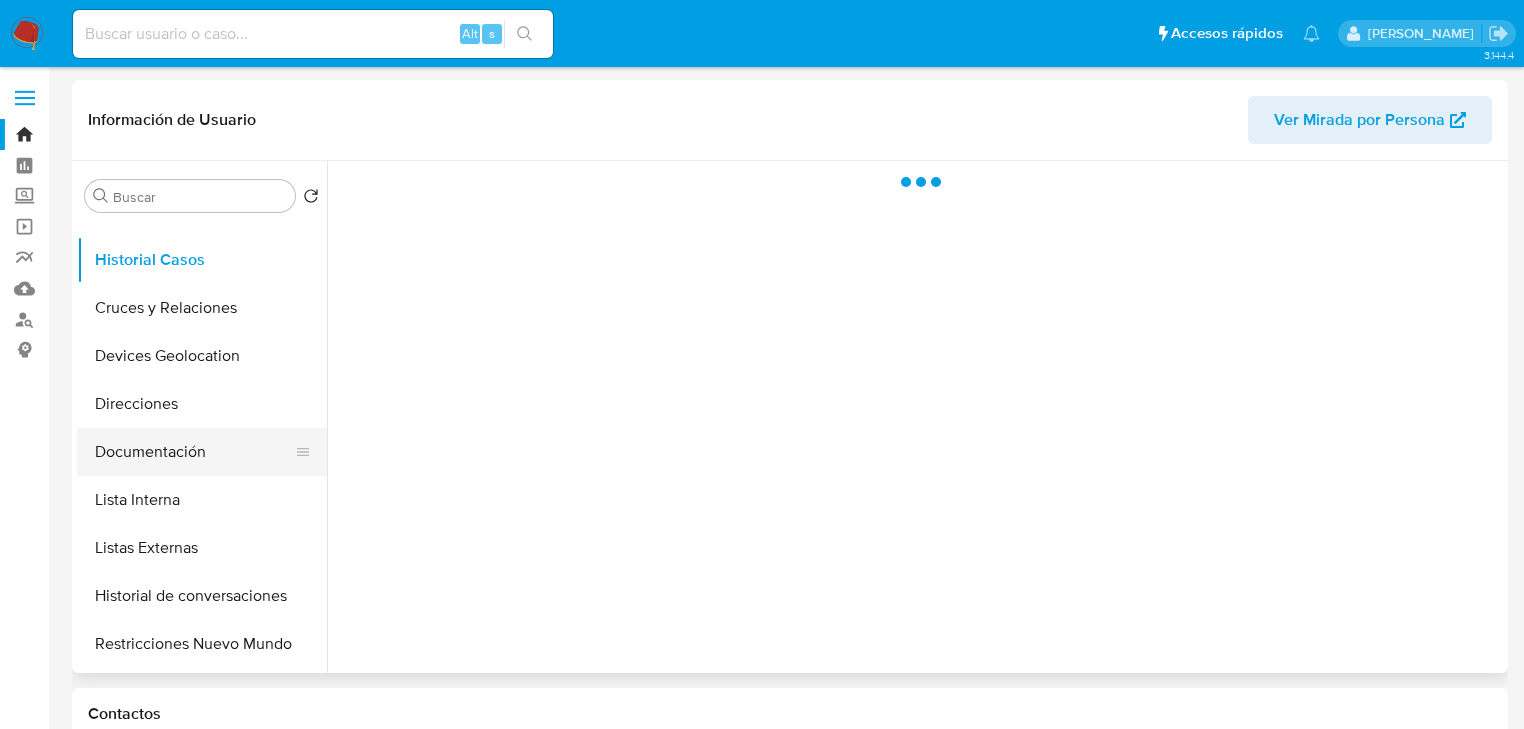 scroll, scrollTop: 0, scrollLeft: 0, axis: both 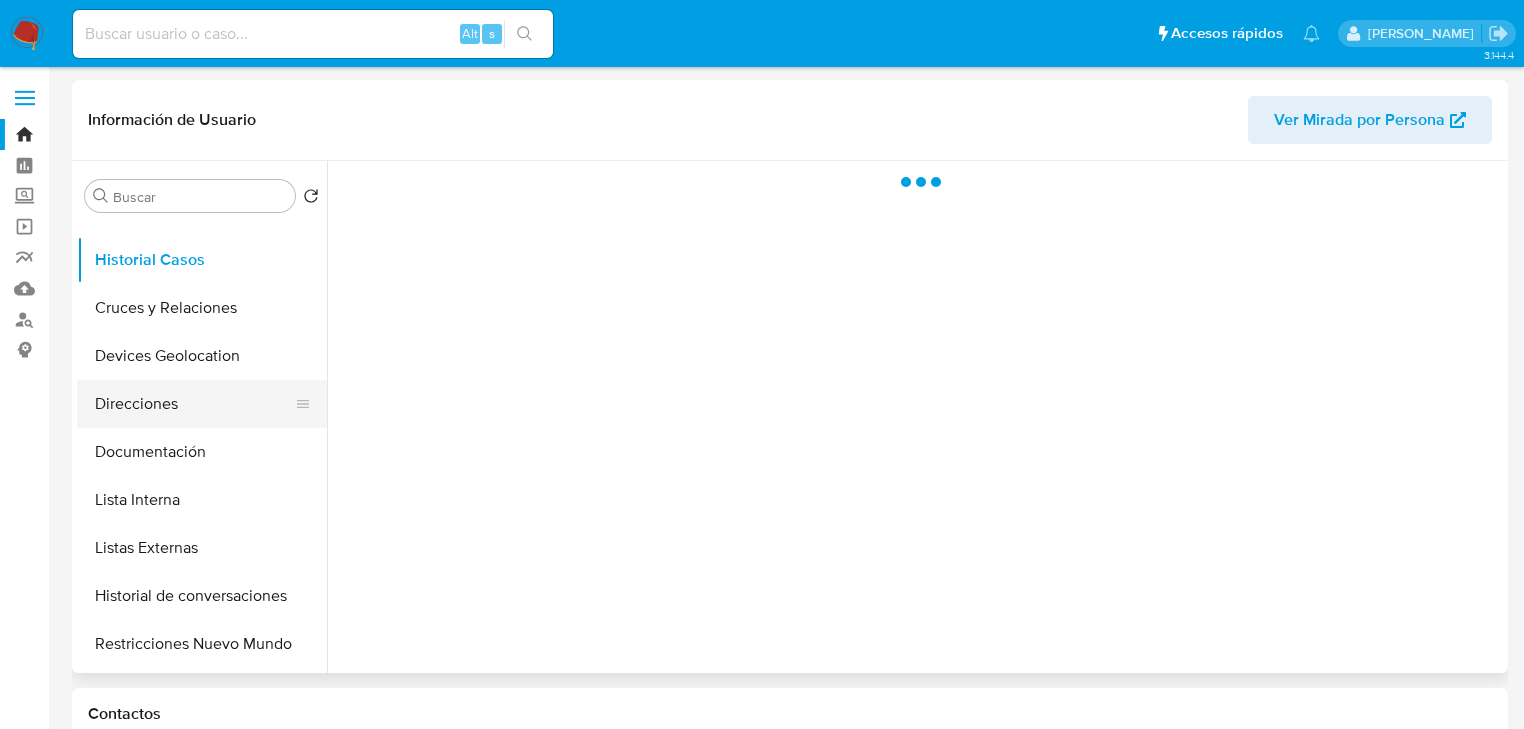 click on "Direcciones" at bounding box center [194, 404] 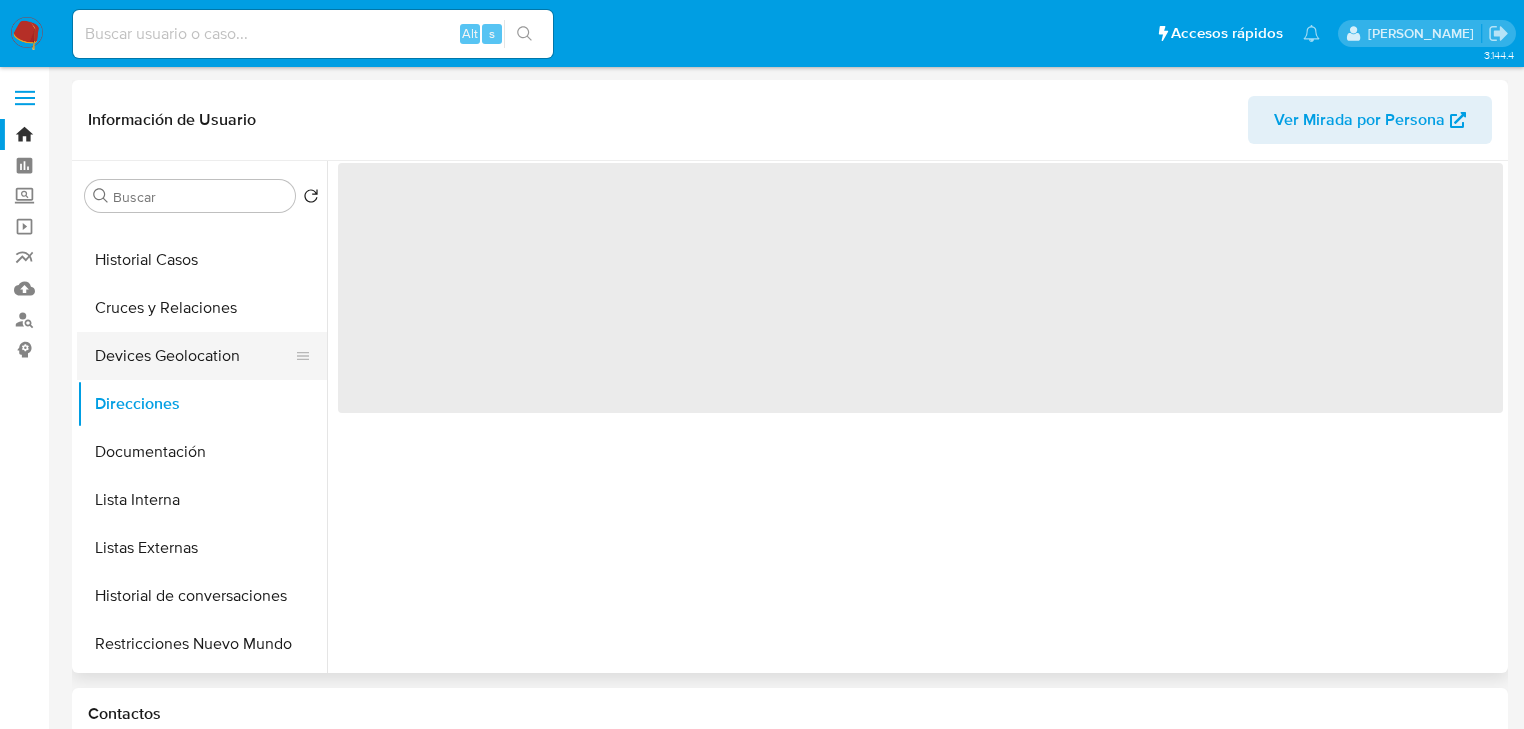 scroll, scrollTop: 28, scrollLeft: 0, axis: vertical 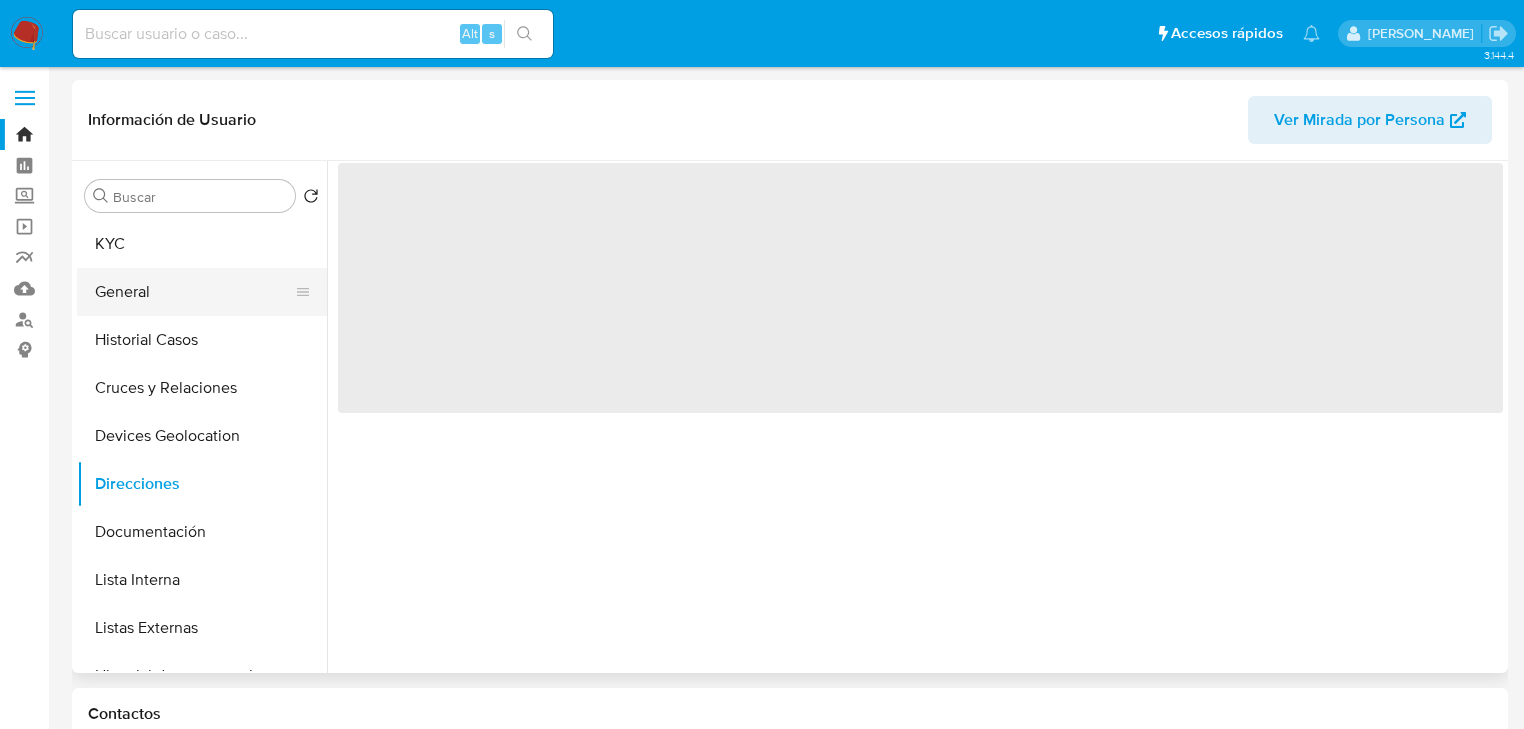 click on "General" at bounding box center (194, 292) 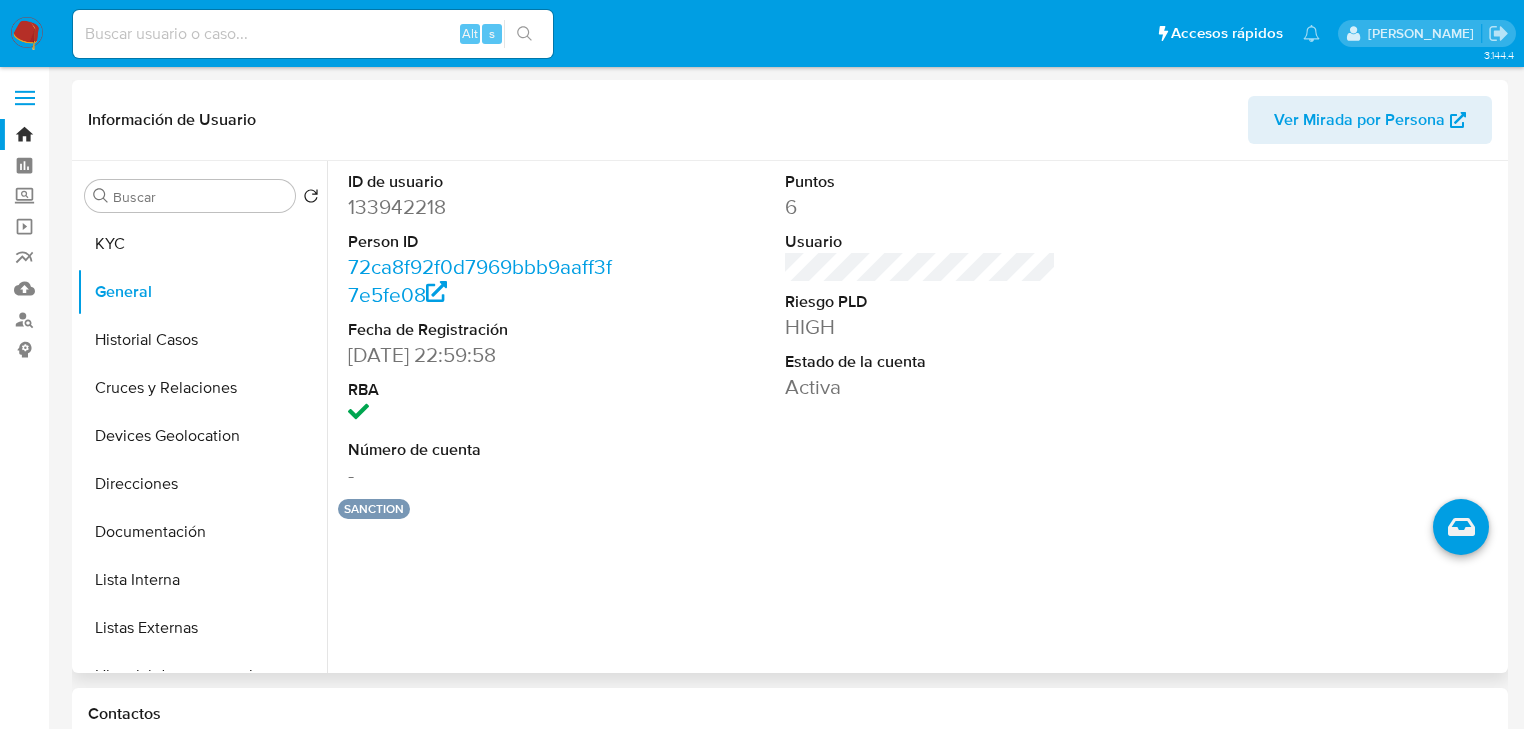 click on "sanction" at bounding box center [374, 509] 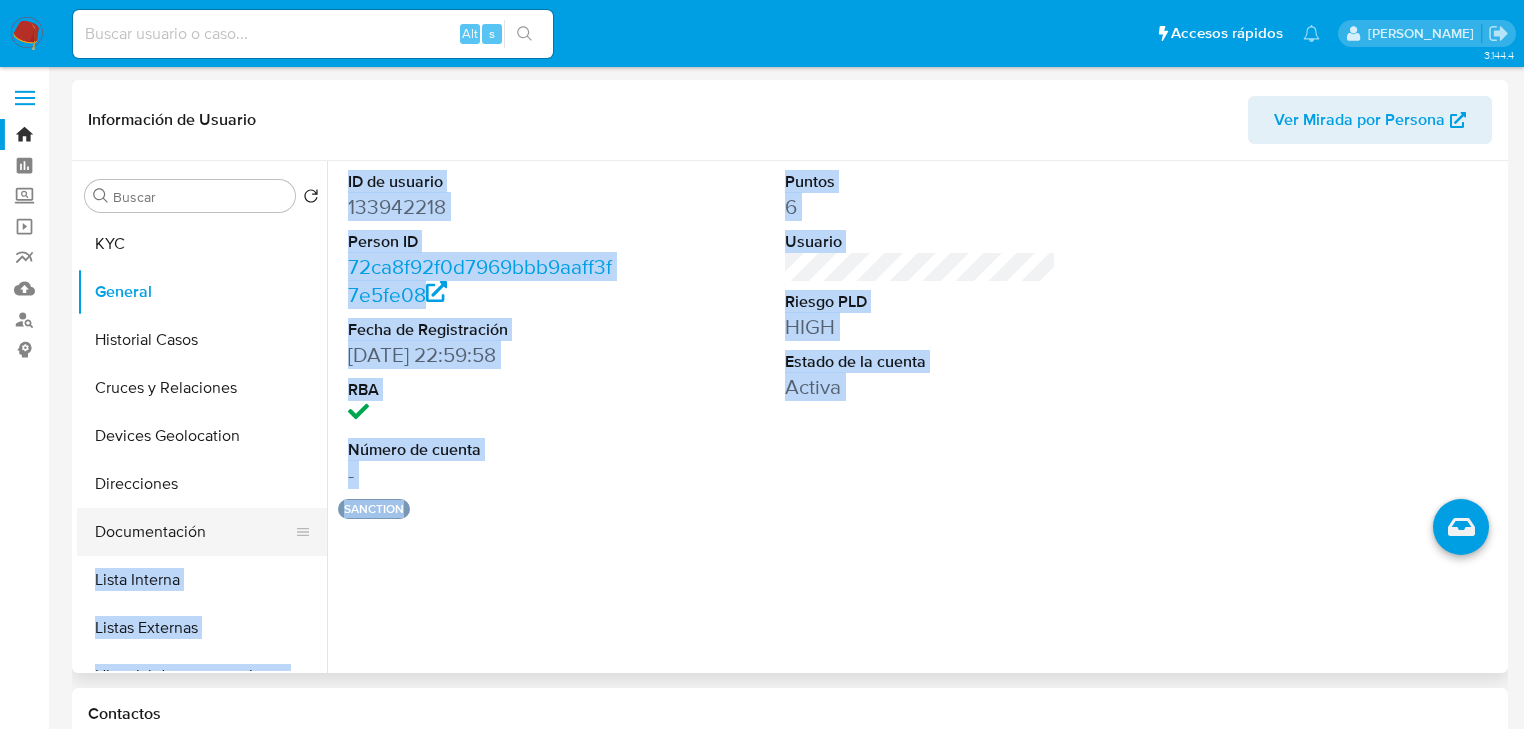 drag, startPoint x: 407, startPoint y: 512, endPoint x: 297, endPoint y: 510, distance: 110.01818 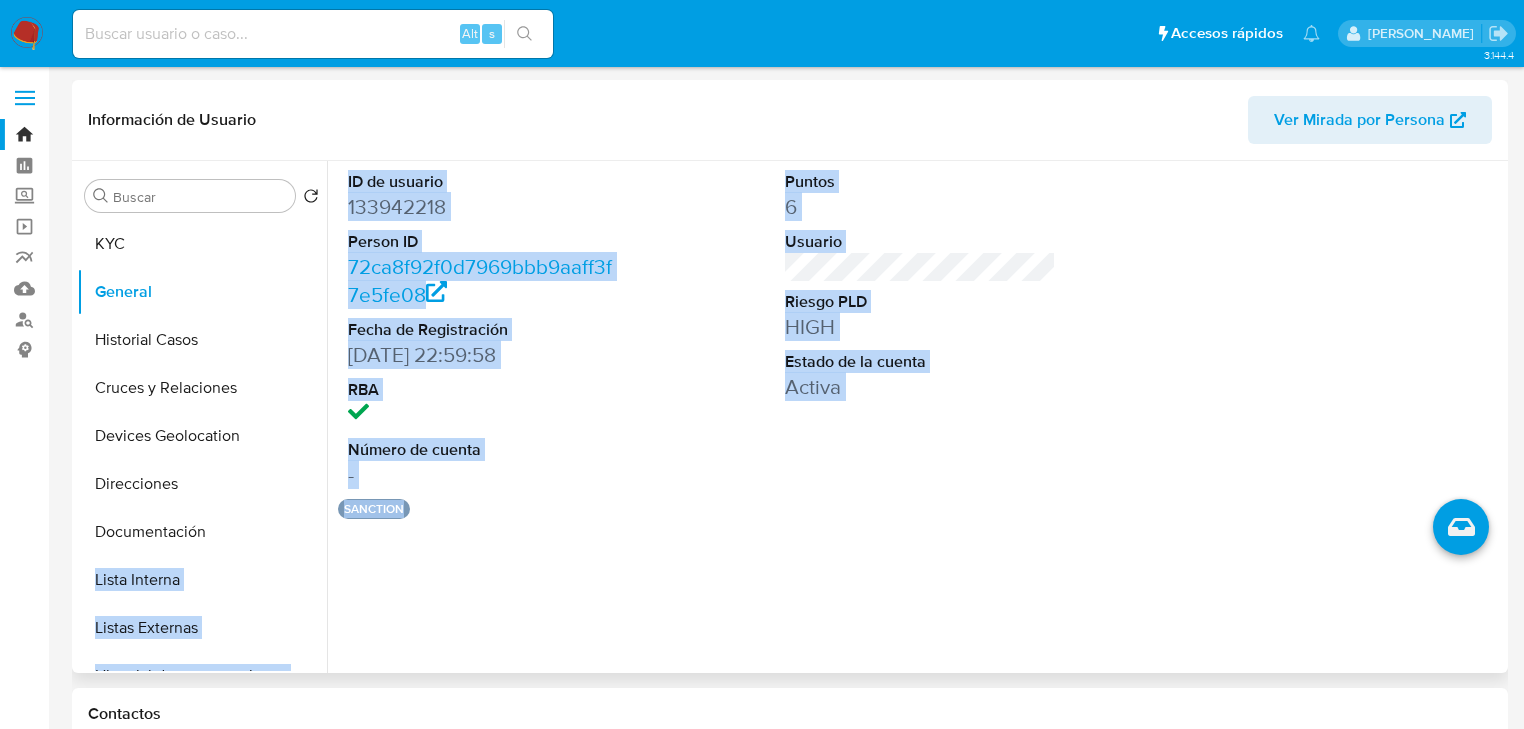 click on "ID de usuario 133942218 Person ID 72ca8f92f0d7969bbb9aaff3f7e5fe08 Fecha de Registración 23/02/2013 22:59:58 RBA Número de cuenta - Puntos 6 Usuario Riesgo PLD HIGH Estado de la cuenta Activa sanction" at bounding box center [915, 417] 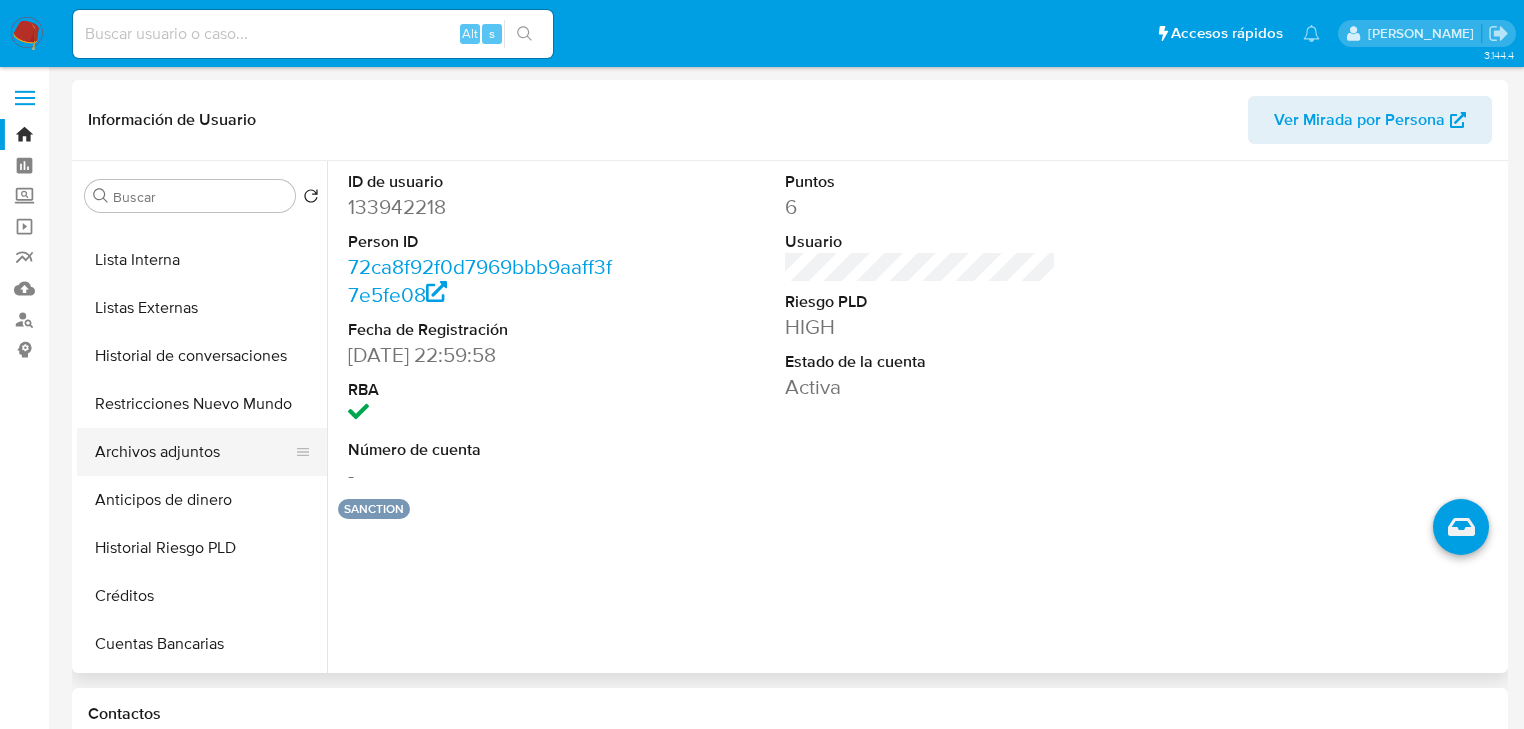 click on "Archivos adjuntos" at bounding box center [194, 452] 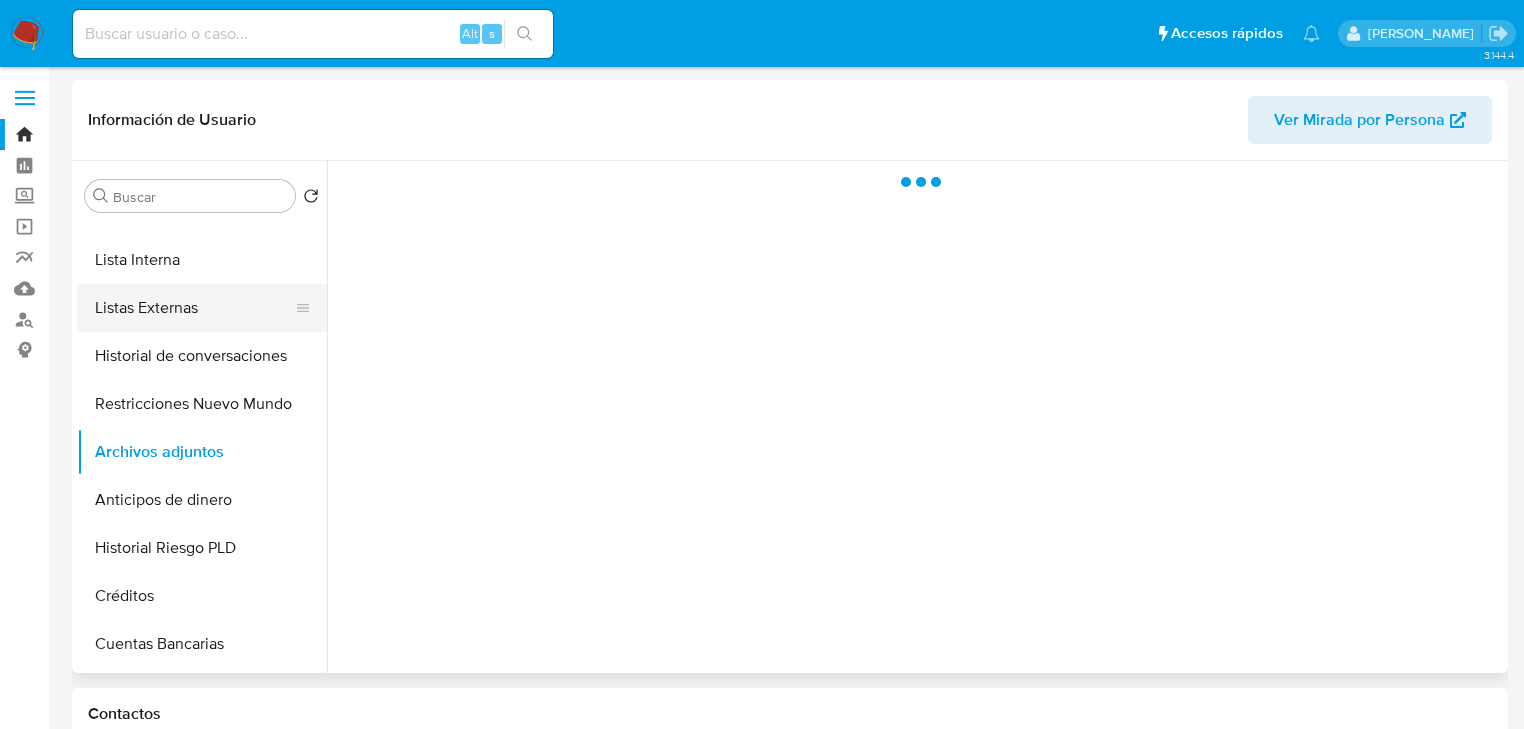 click on "Listas Externas" at bounding box center [194, 308] 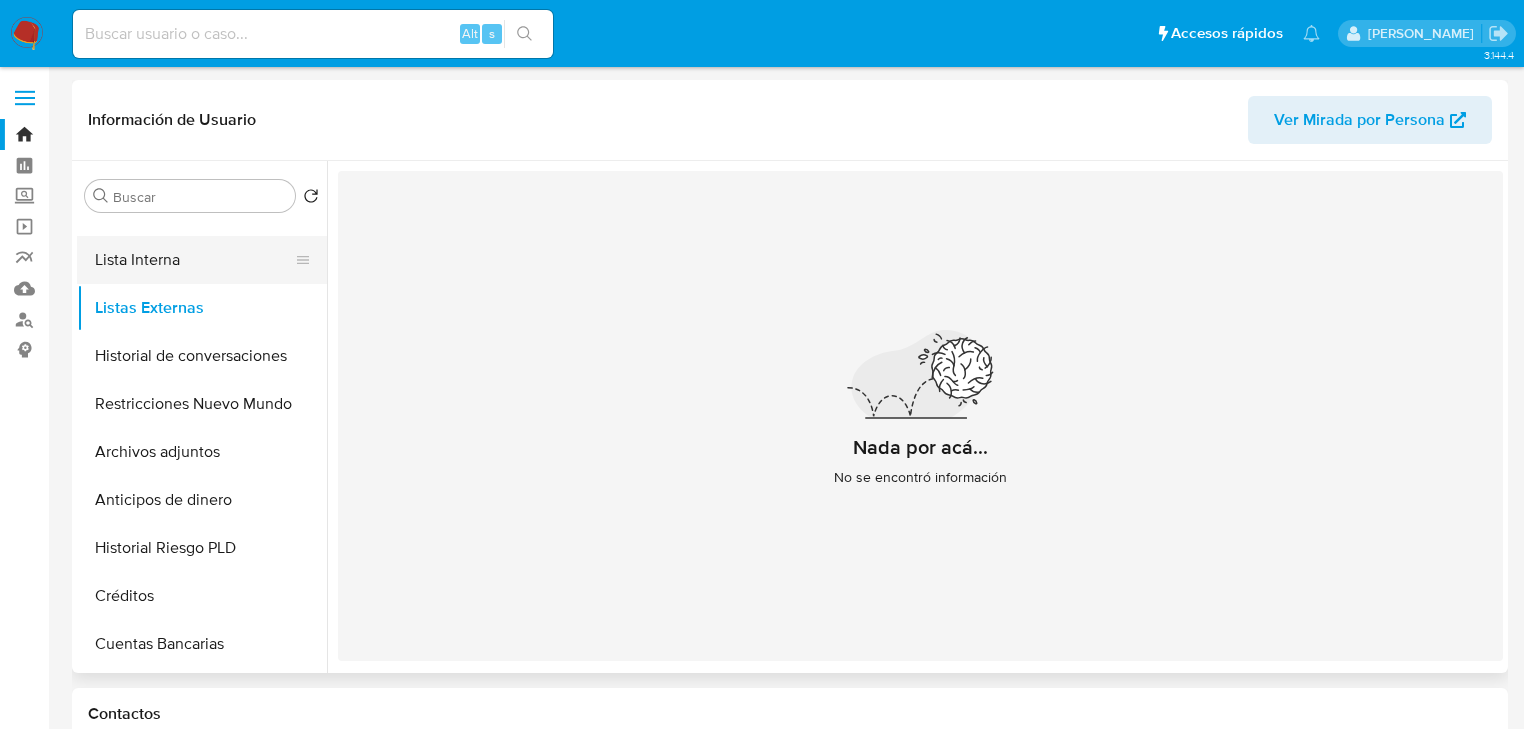 click on "Lista Interna" at bounding box center (194, 260) 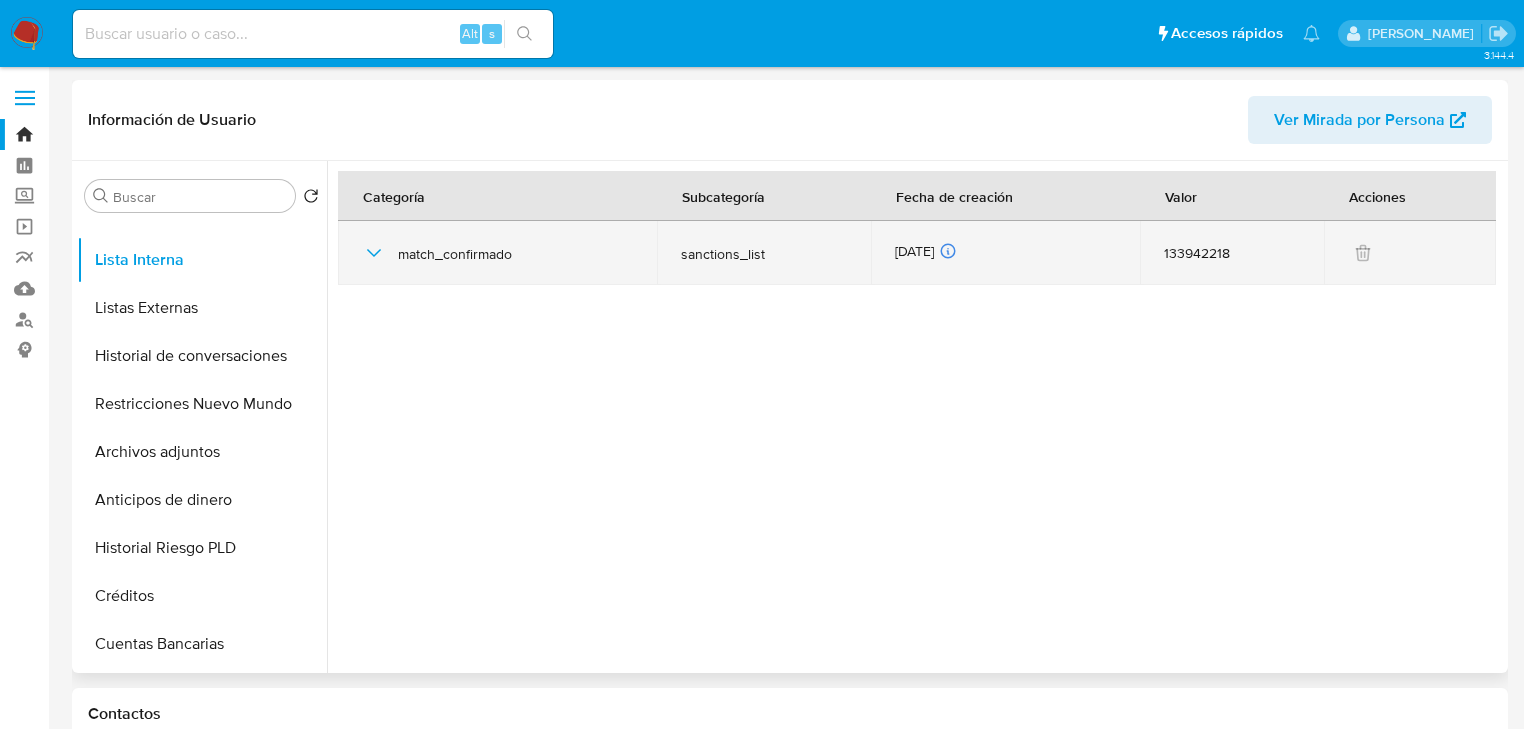 click 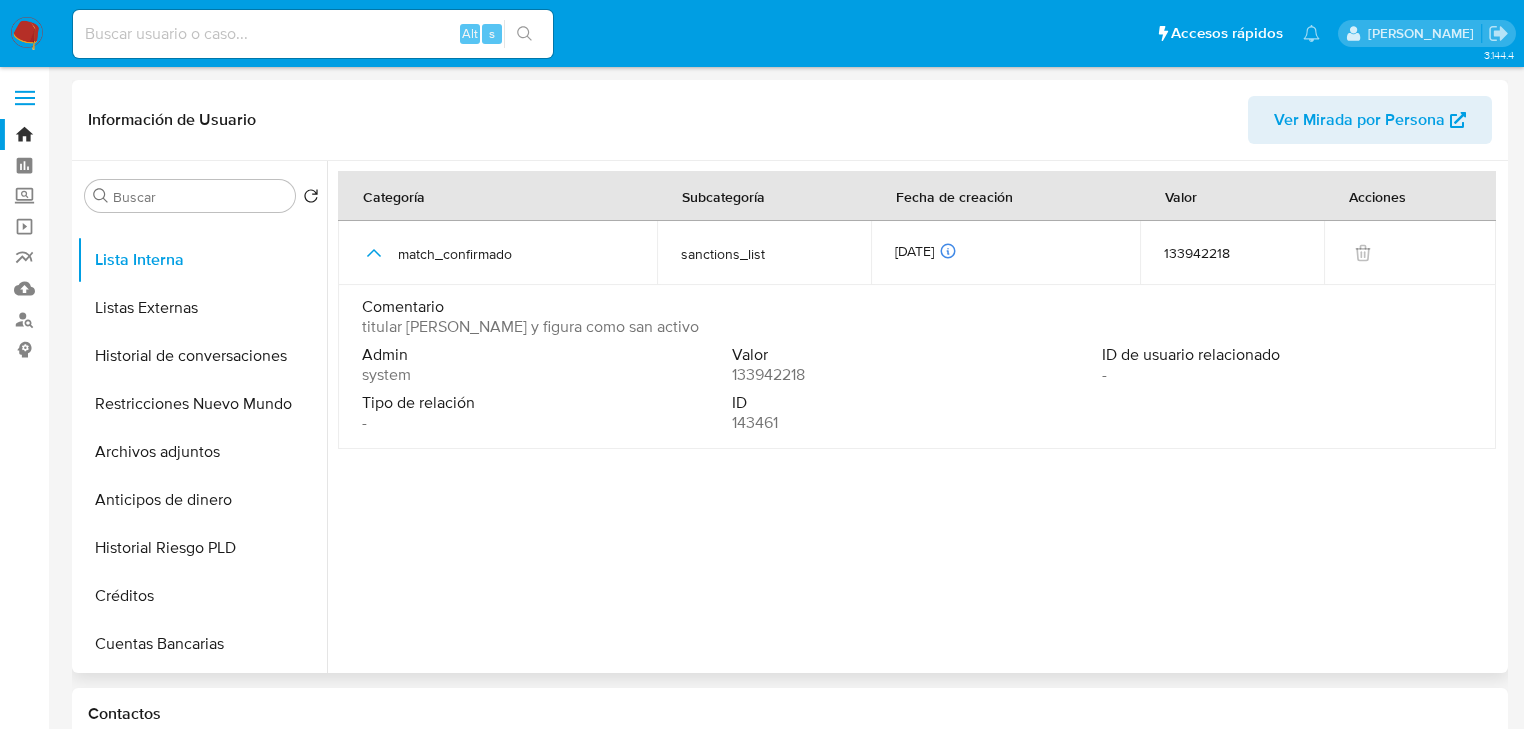 type 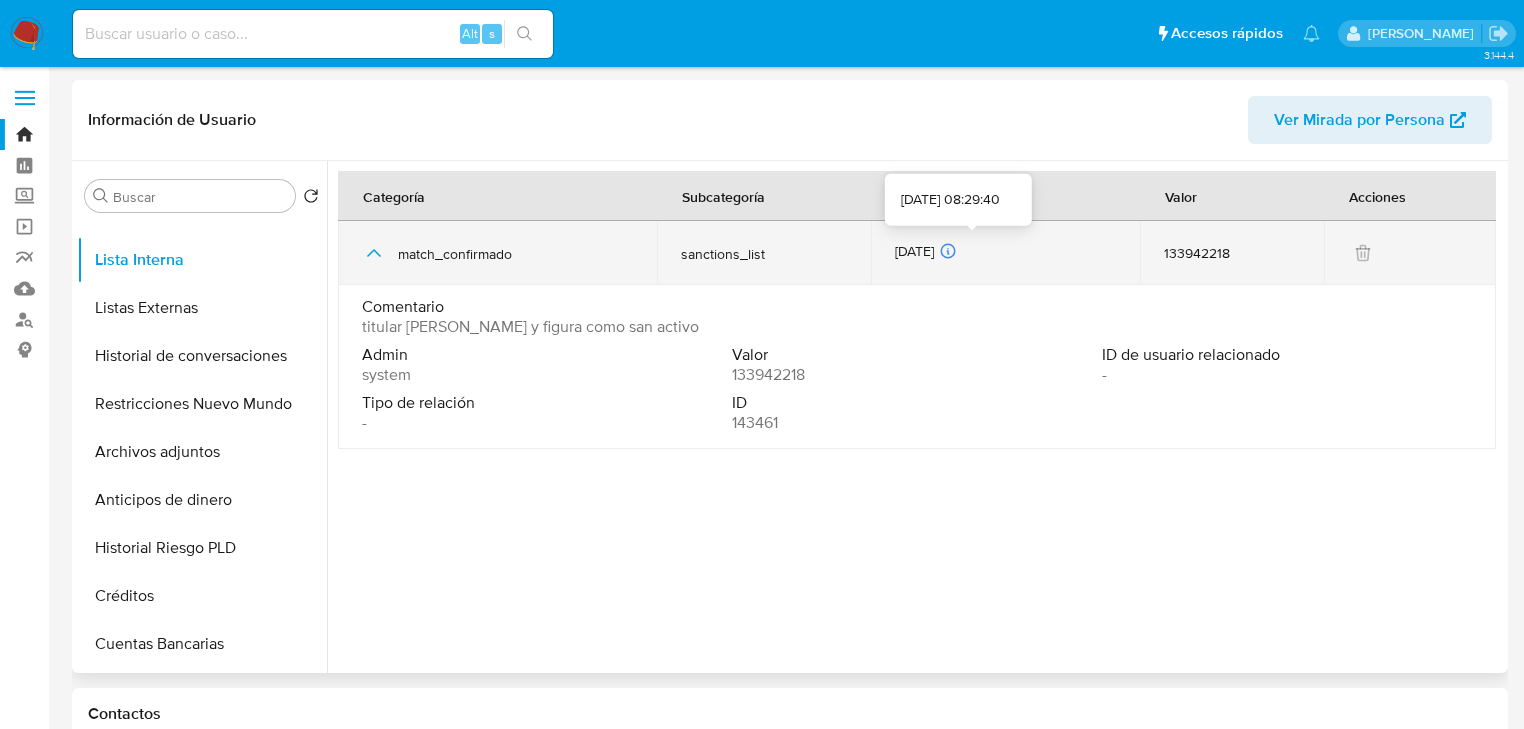 drag, startPoint x: 884, startPoint y: 249, endPoint x: 966, endPoint y: 255, distance: 82.219215 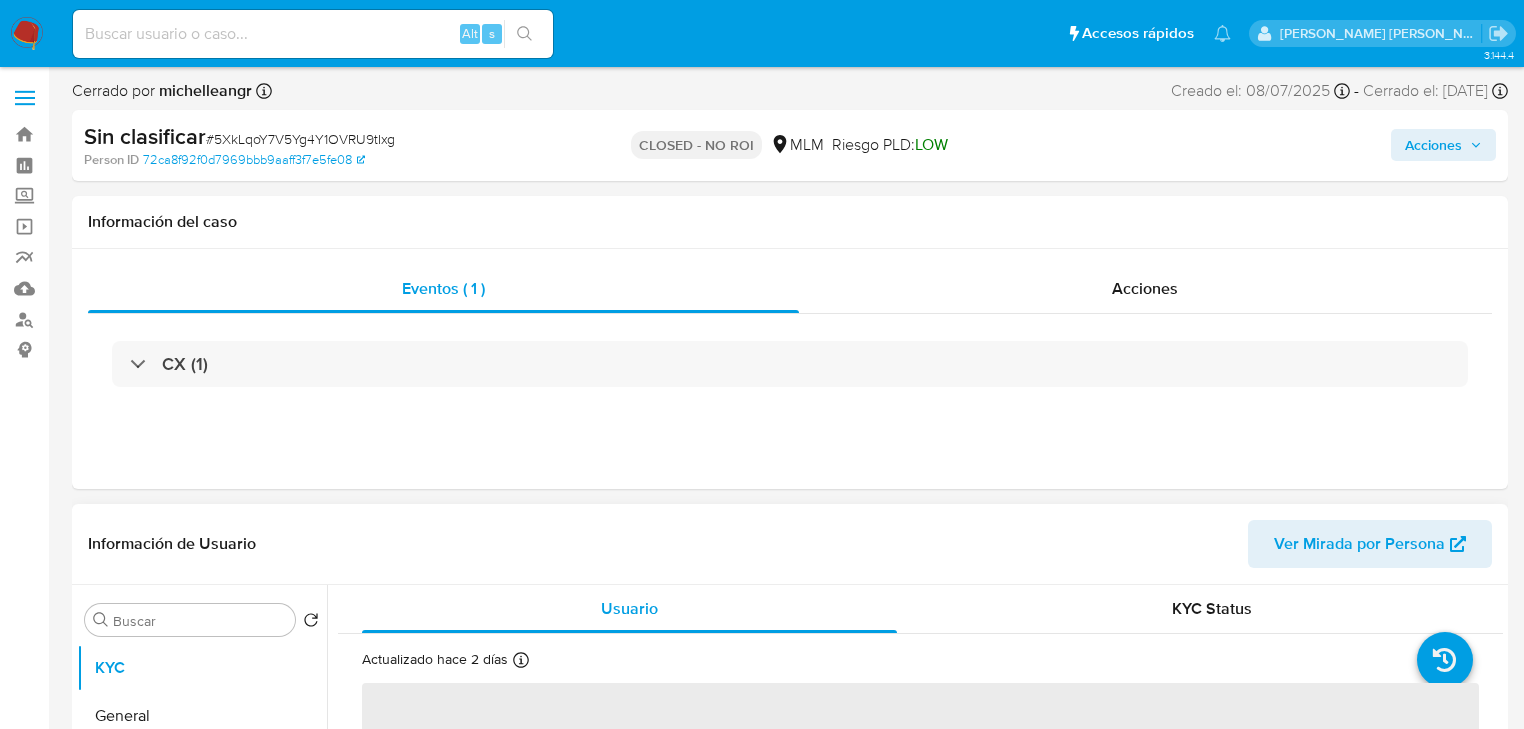 scroll, scrollTop: 240, scrollLeft: 0, axis: vertical 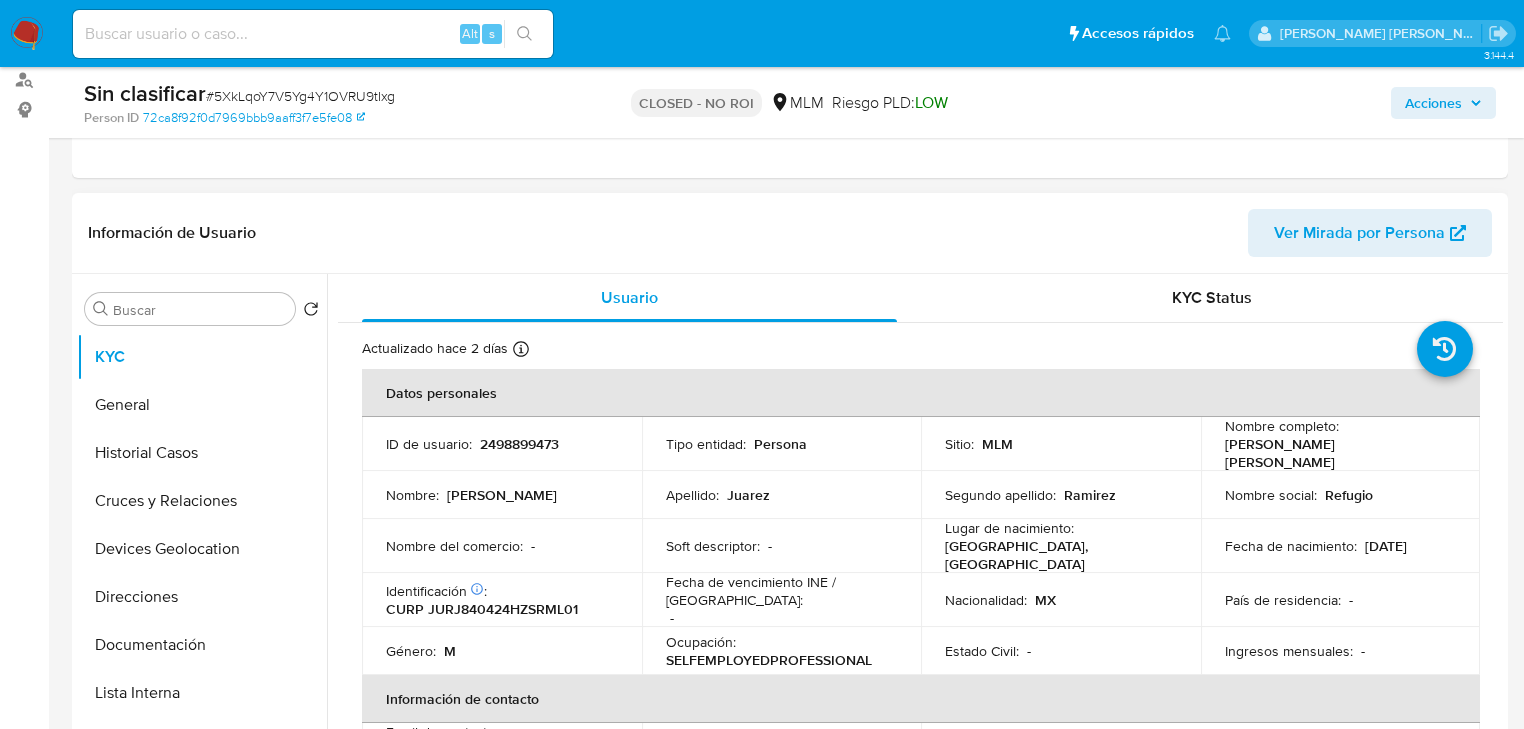 select on "10" 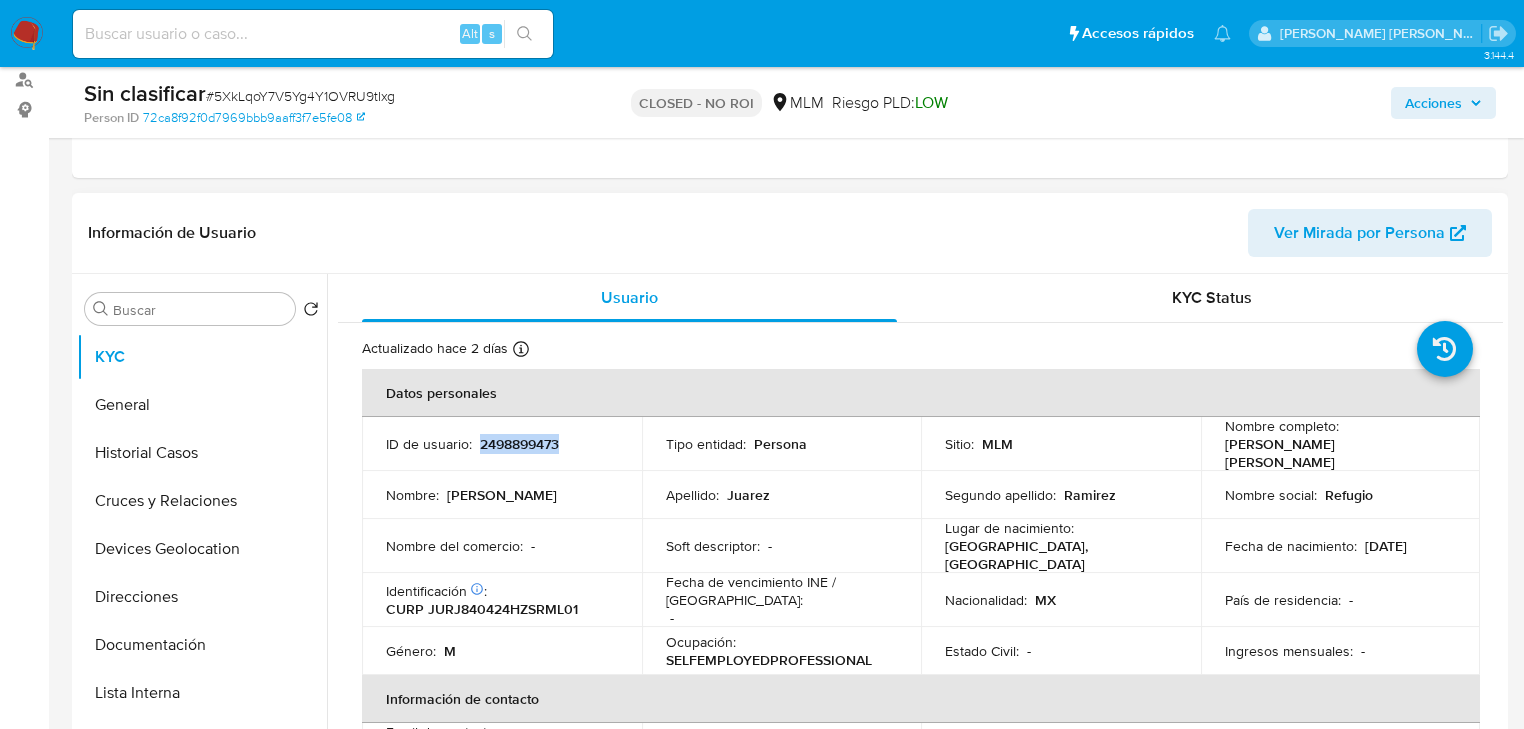 click on "2498899473" at bounding box center (519, 444) 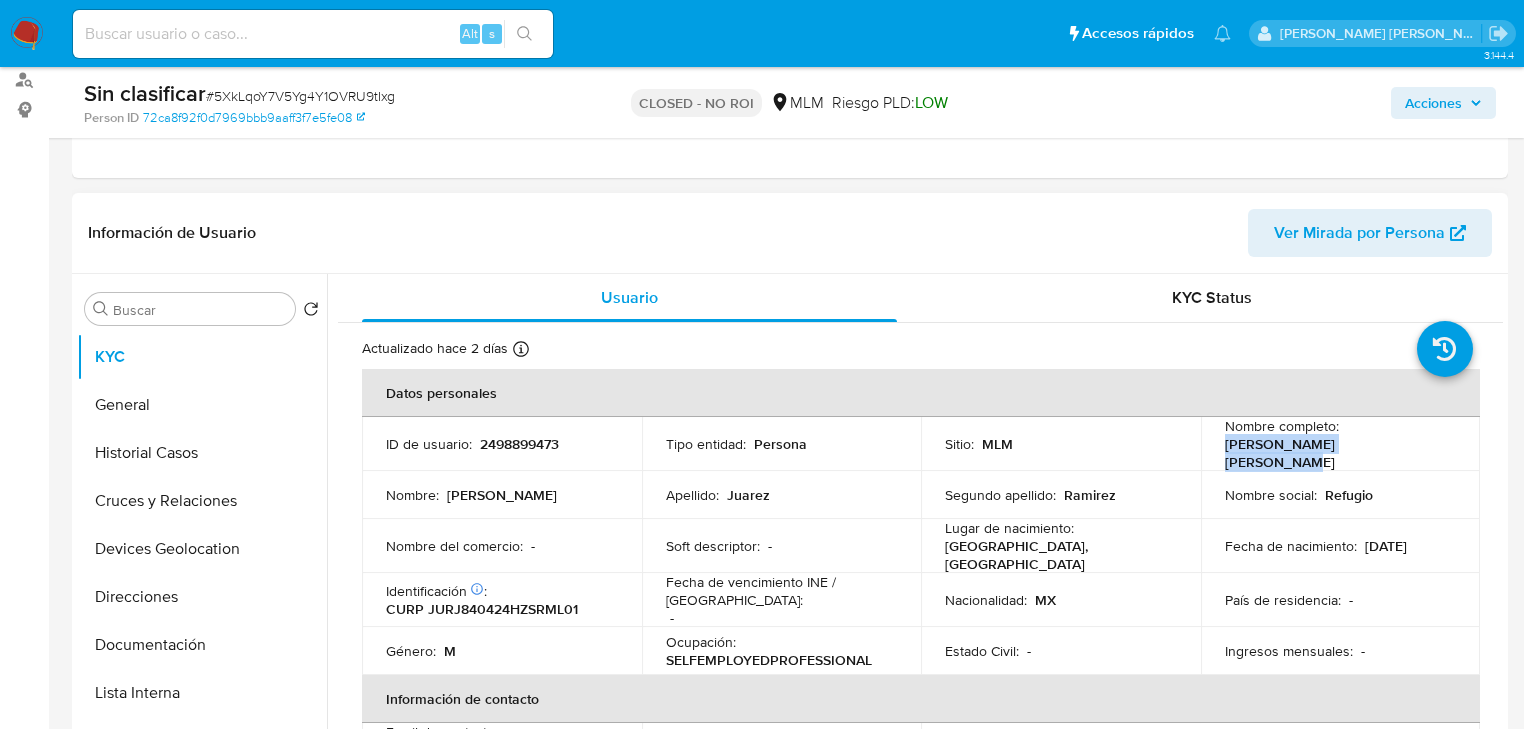 drag, startPoint x: 1222, startPoint y: 452, endPoint x: 1427, endPoint y: 456, distance: 205.03902 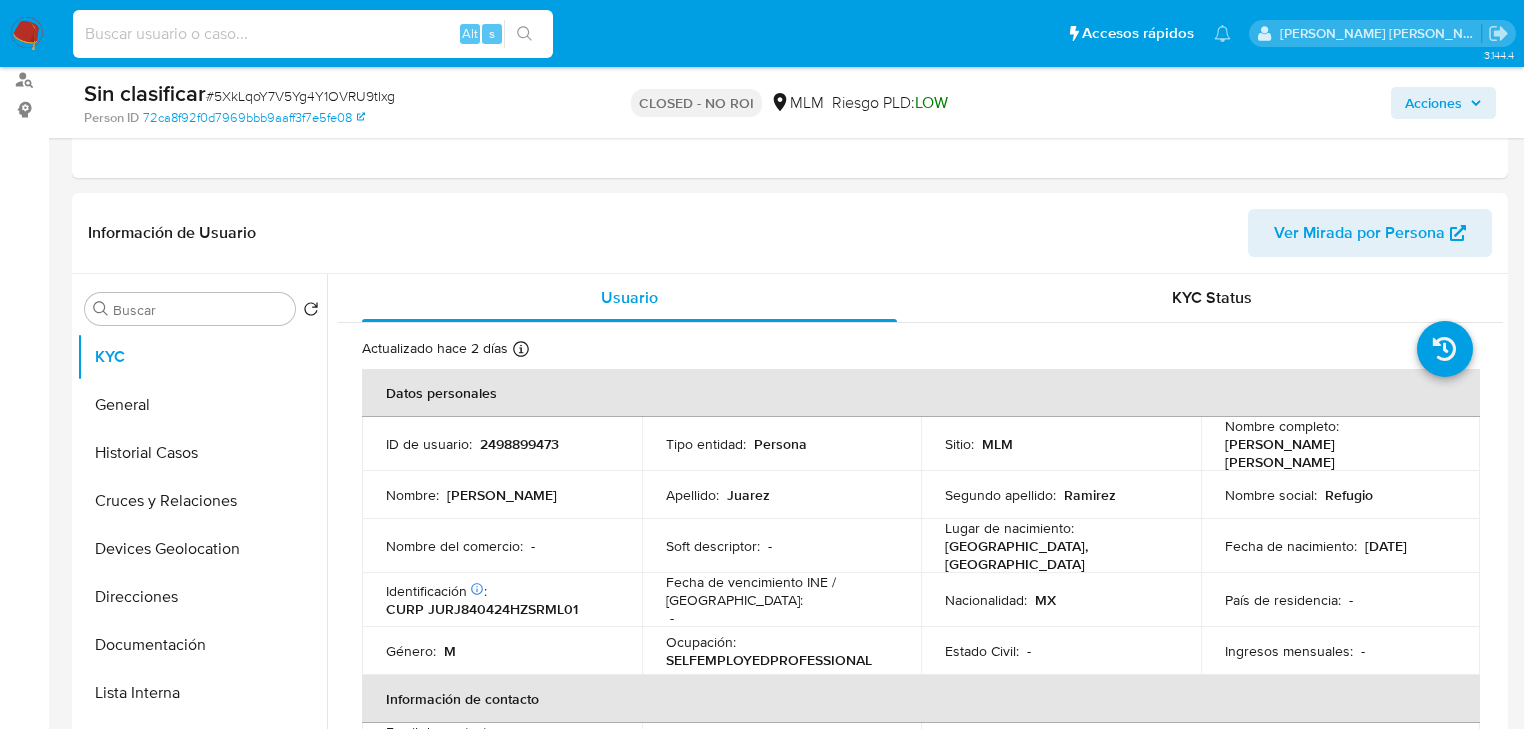 click at bounding box center (313, 34) 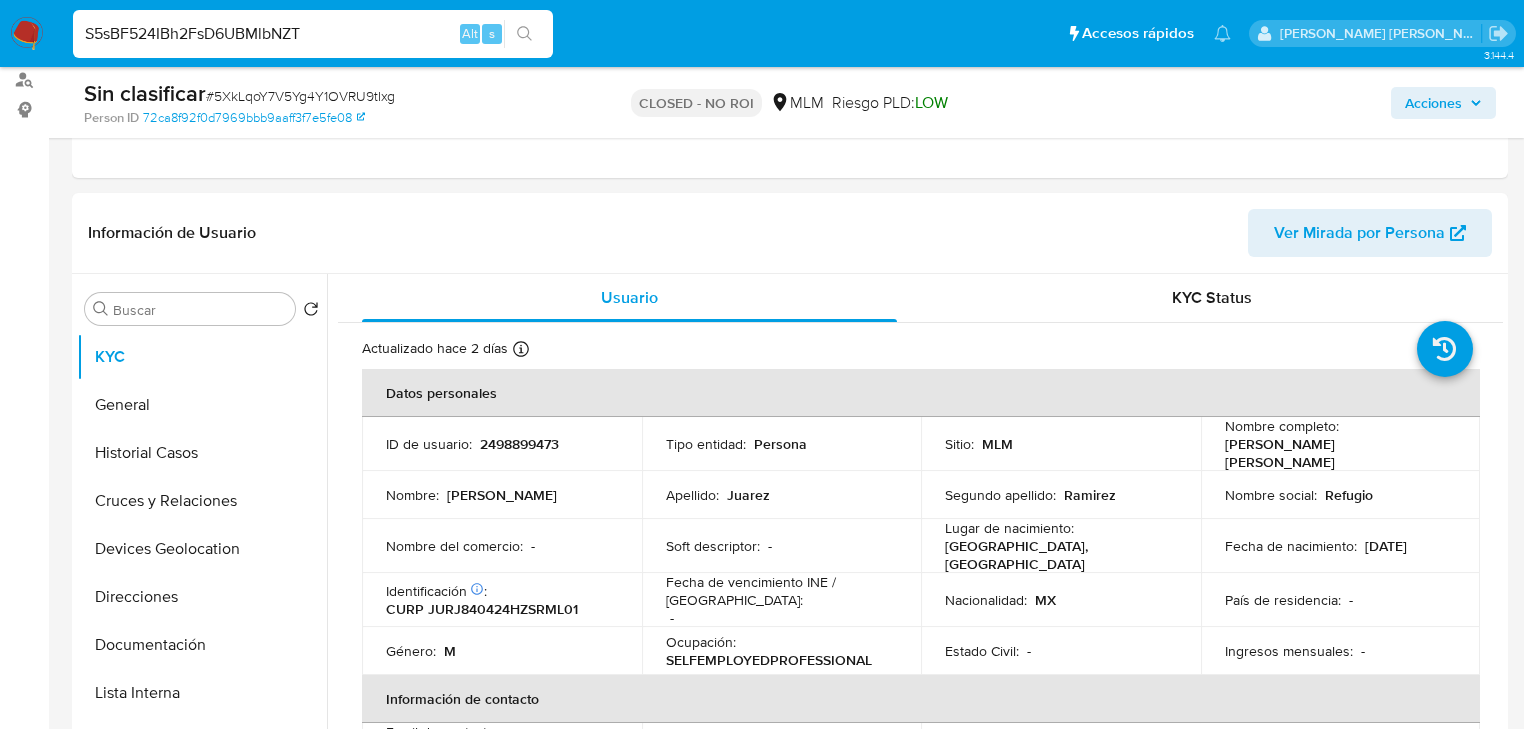 type on "S5sBF524IBh2FsD6UBMlbNZT" 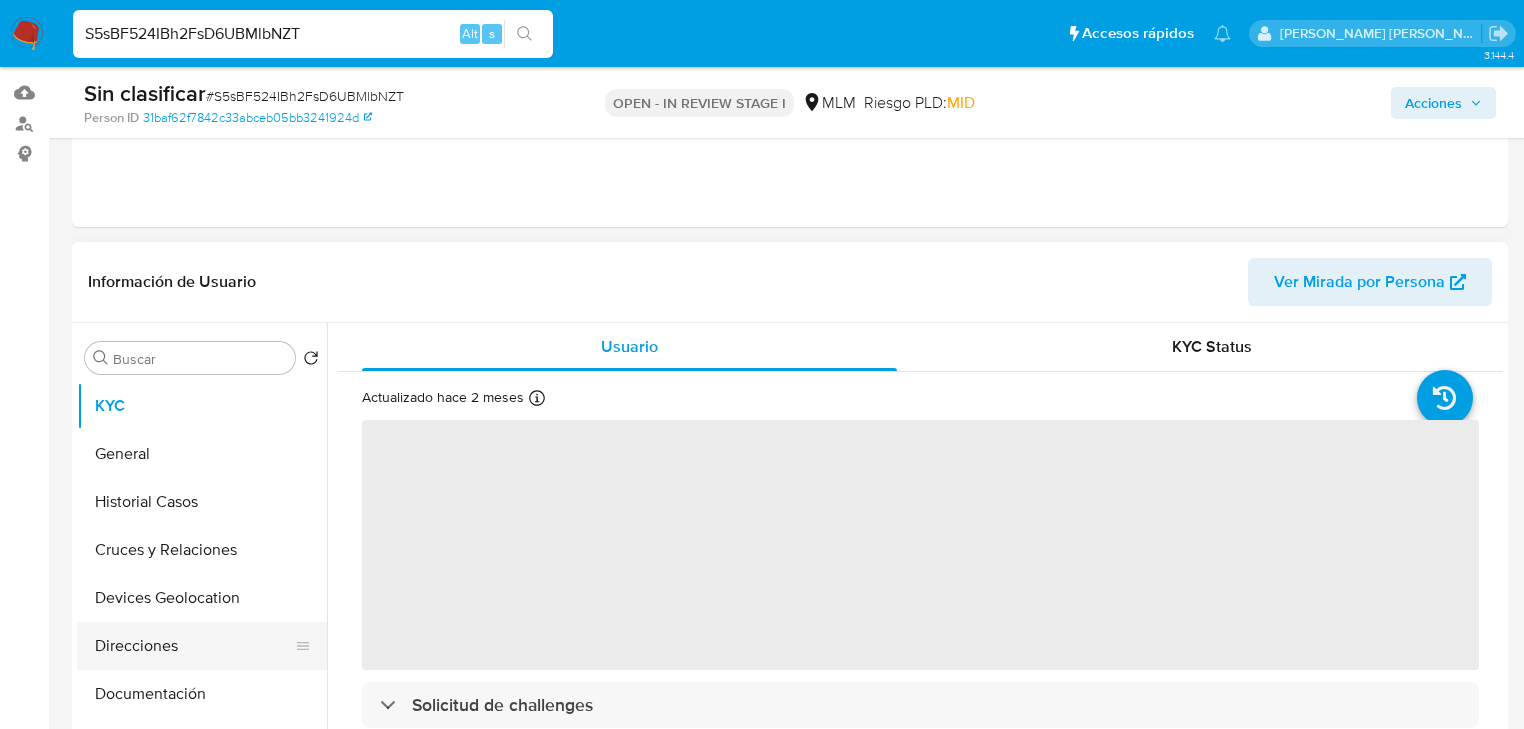 scroll, scrollTop: 320, scrollLeft: 0, axis: vertical 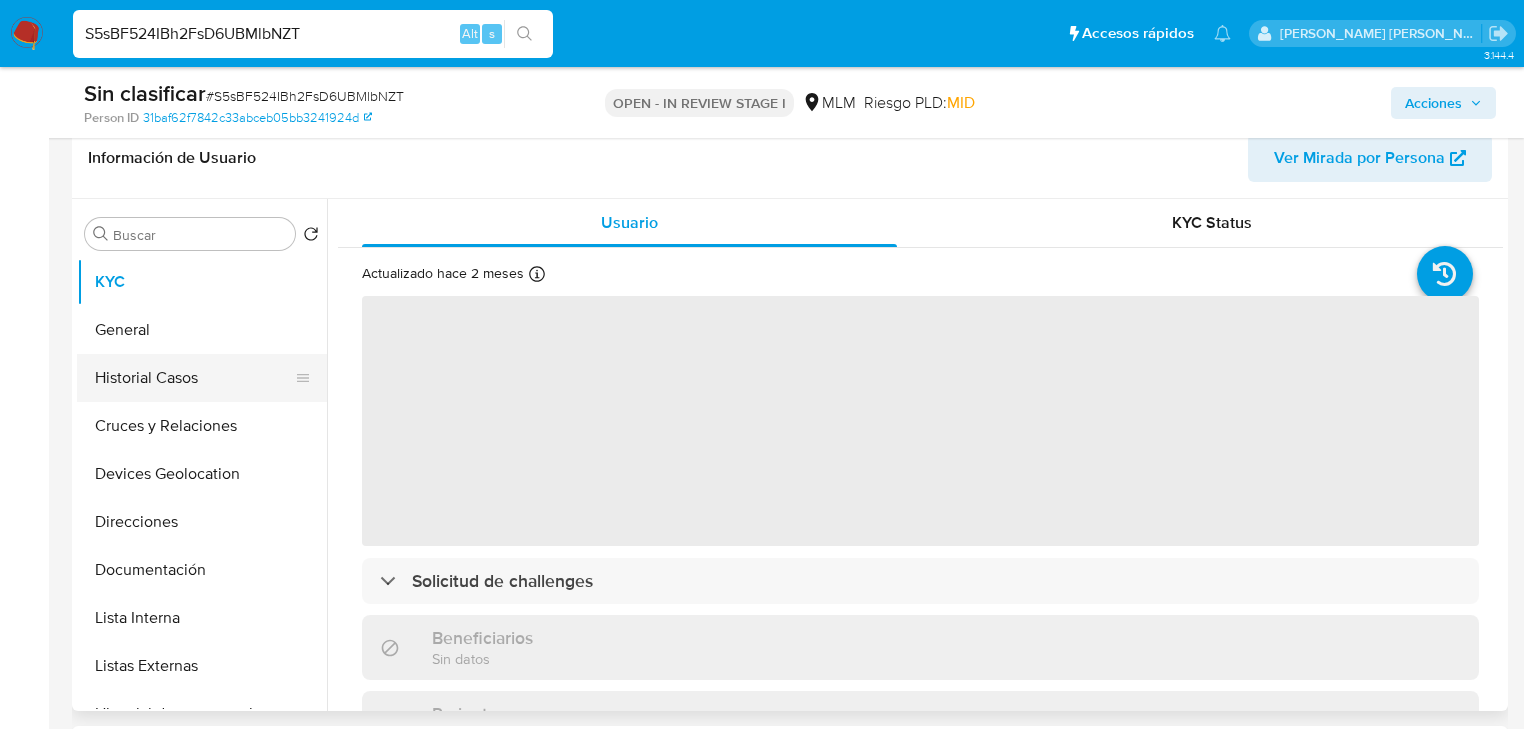 select on "10" 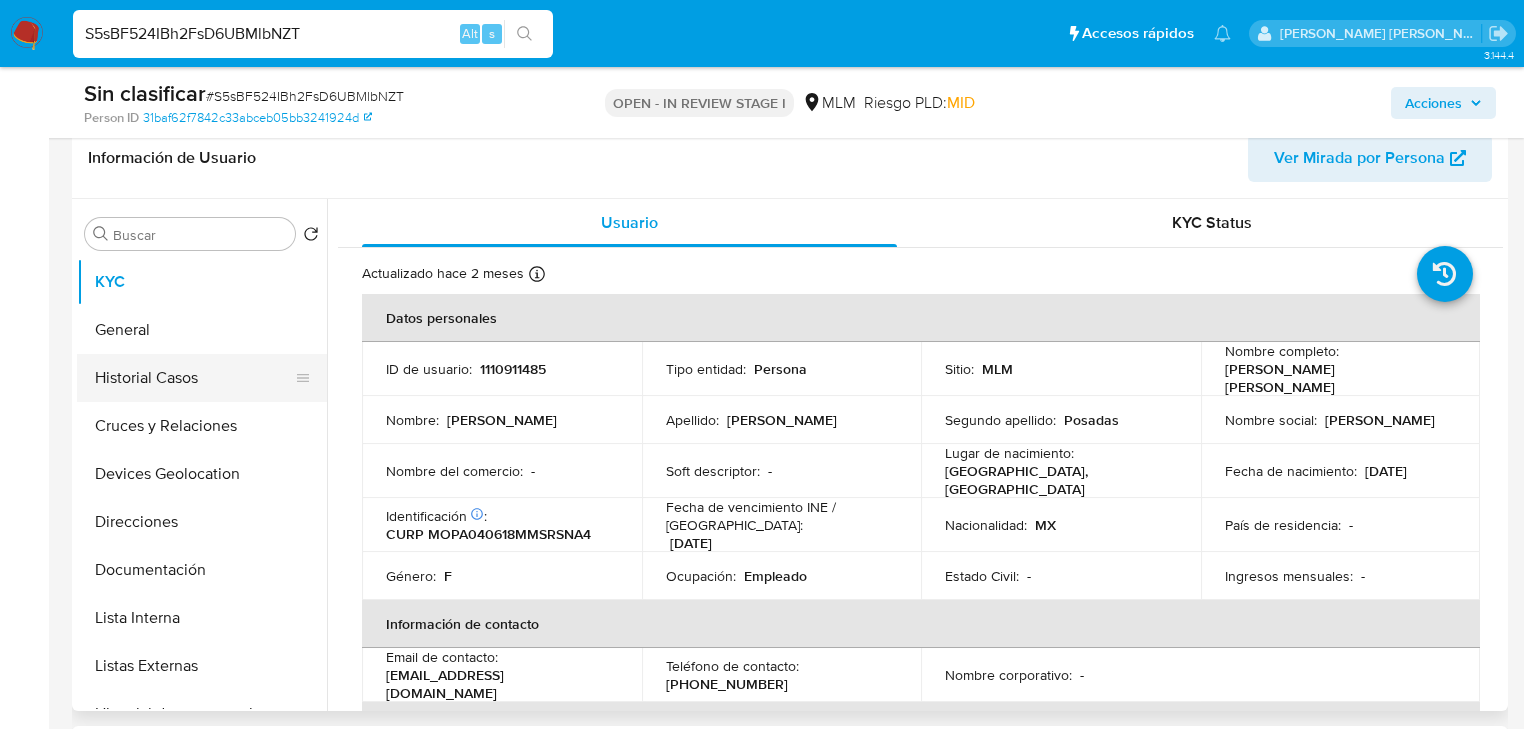 click on "Historial Casos" at bounding box center [194, 378] 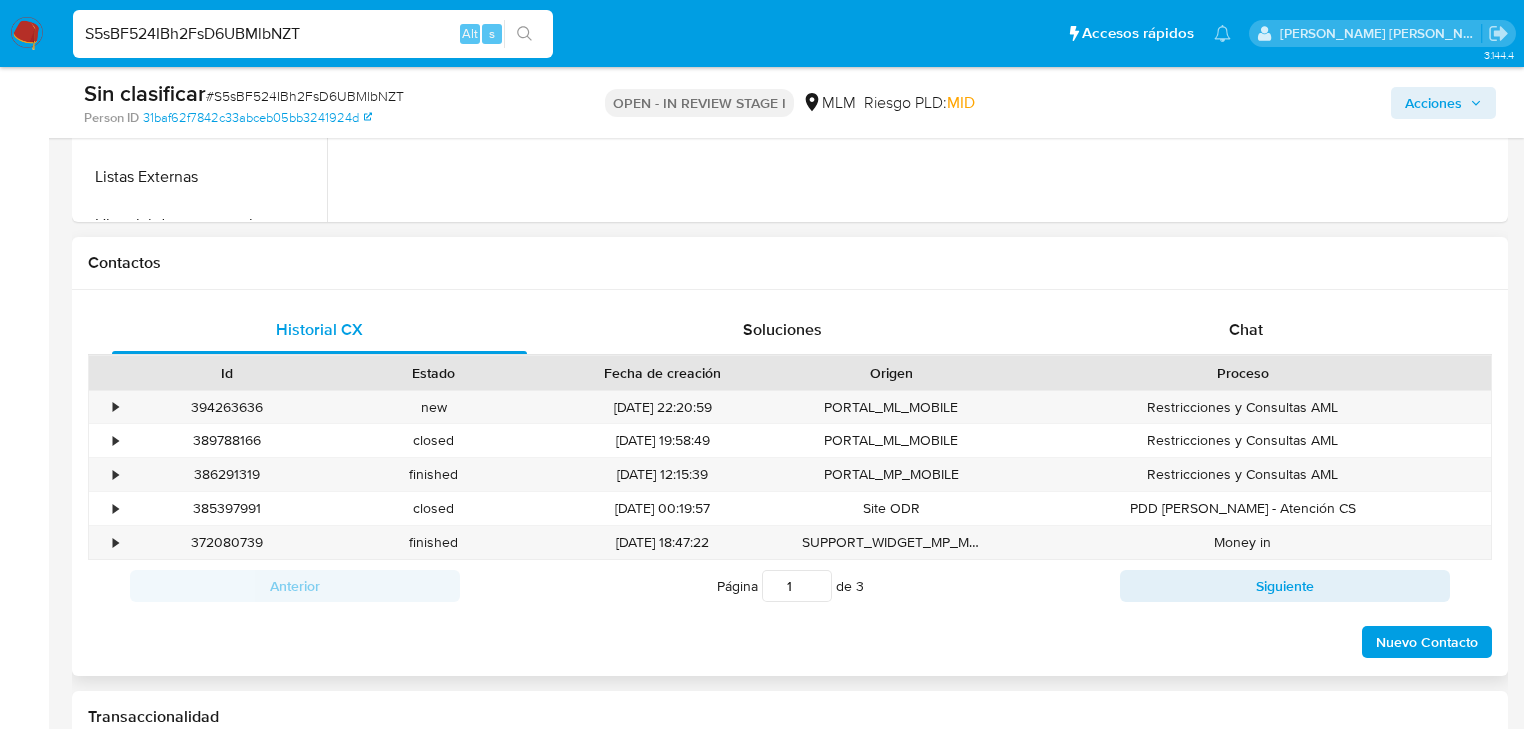 scroll, scrollTop: 880, scrollLeft: 0, axis: vertical 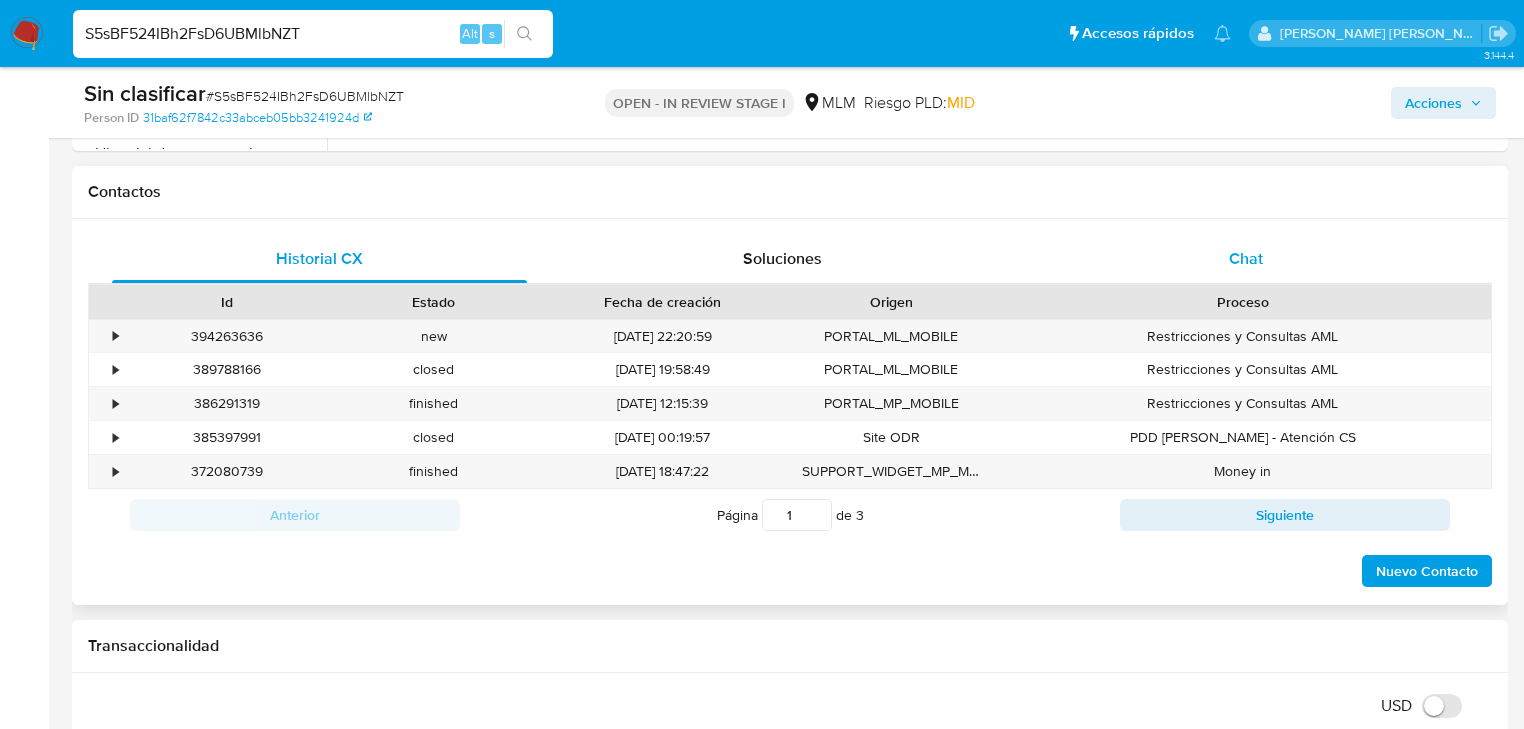 click on "Chat" at bounding box center (1246, 258) 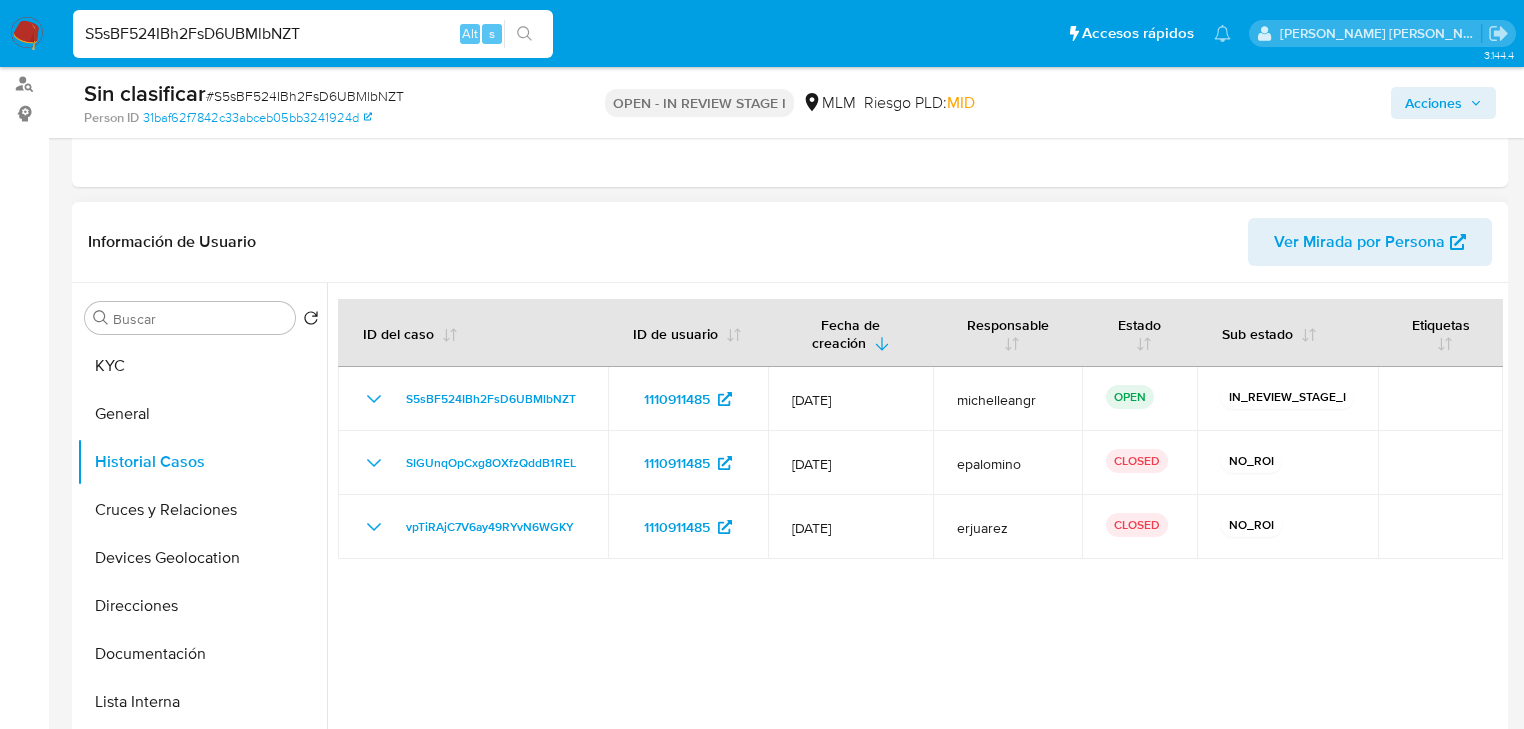 scroll, scrollTop: 320, scrollLeft: 0, axis: vertical 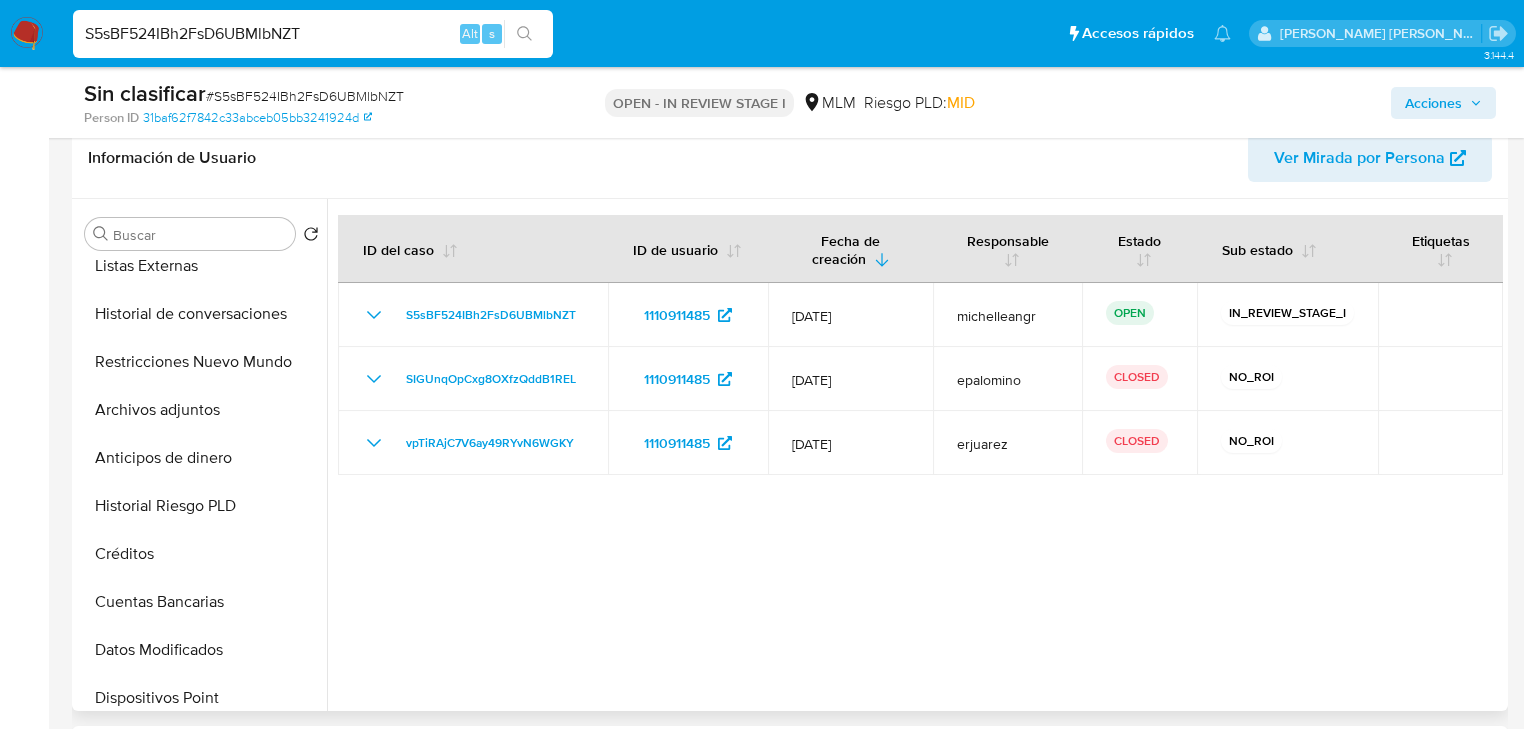 drag, startPoint x: 211, startPoint y: 425, endPoint x: 597, endPoint y: 468, distance: 388.3877 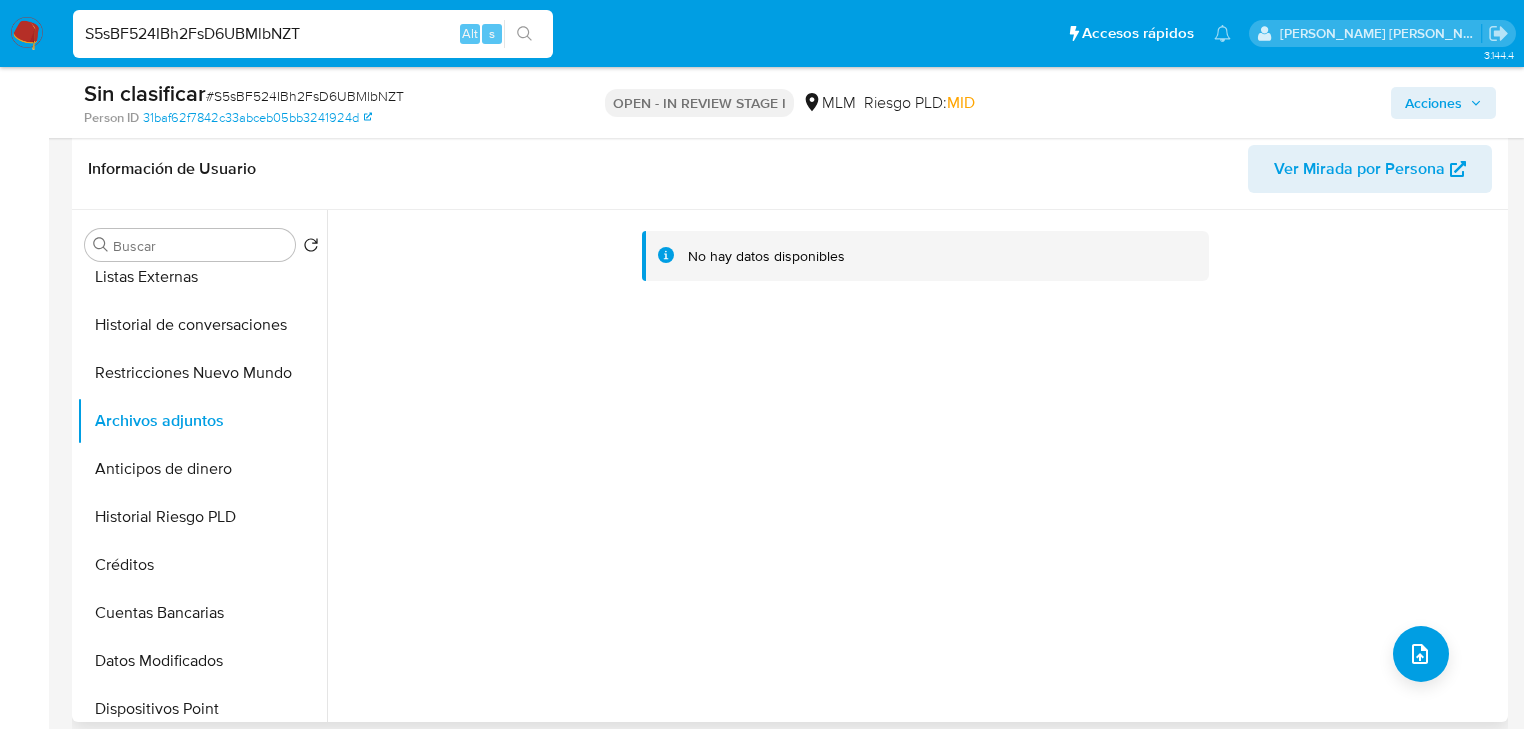 scroll, scrollTop: 240, scrollLeft: 0, axis: vertical 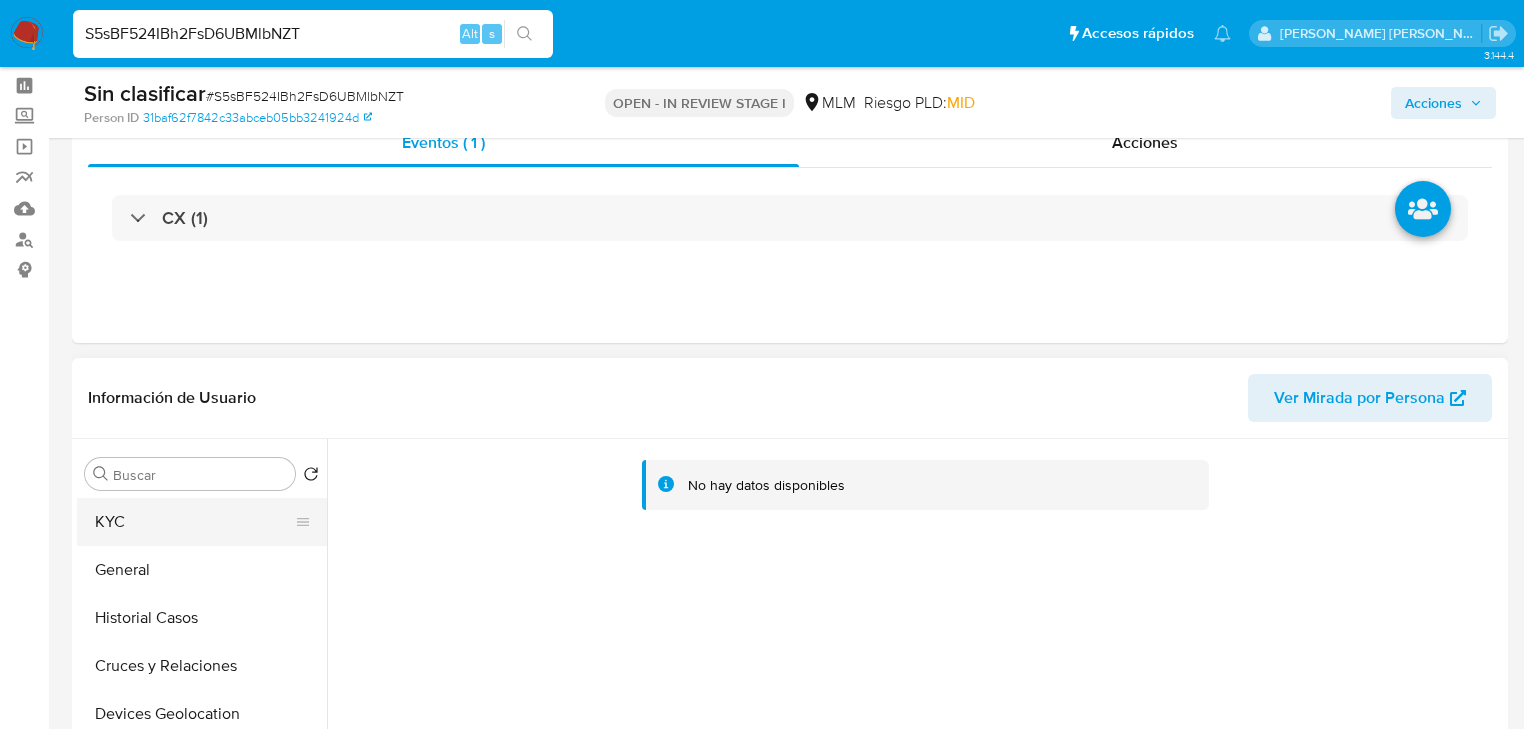 click on "KYC" at bounding box center (194, 522) 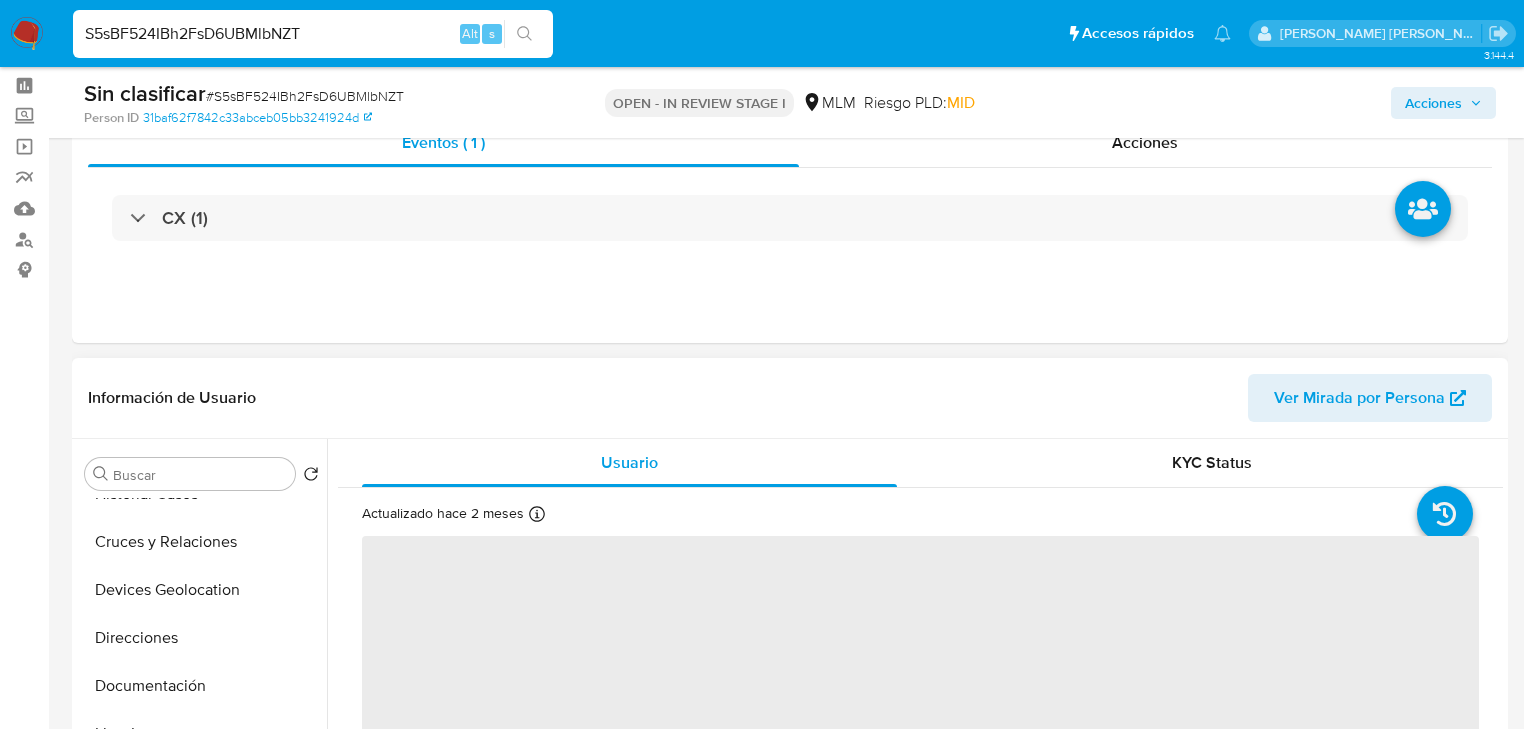 scroll, scrollTop: 240, scrollLeft: 0, axis: vertical 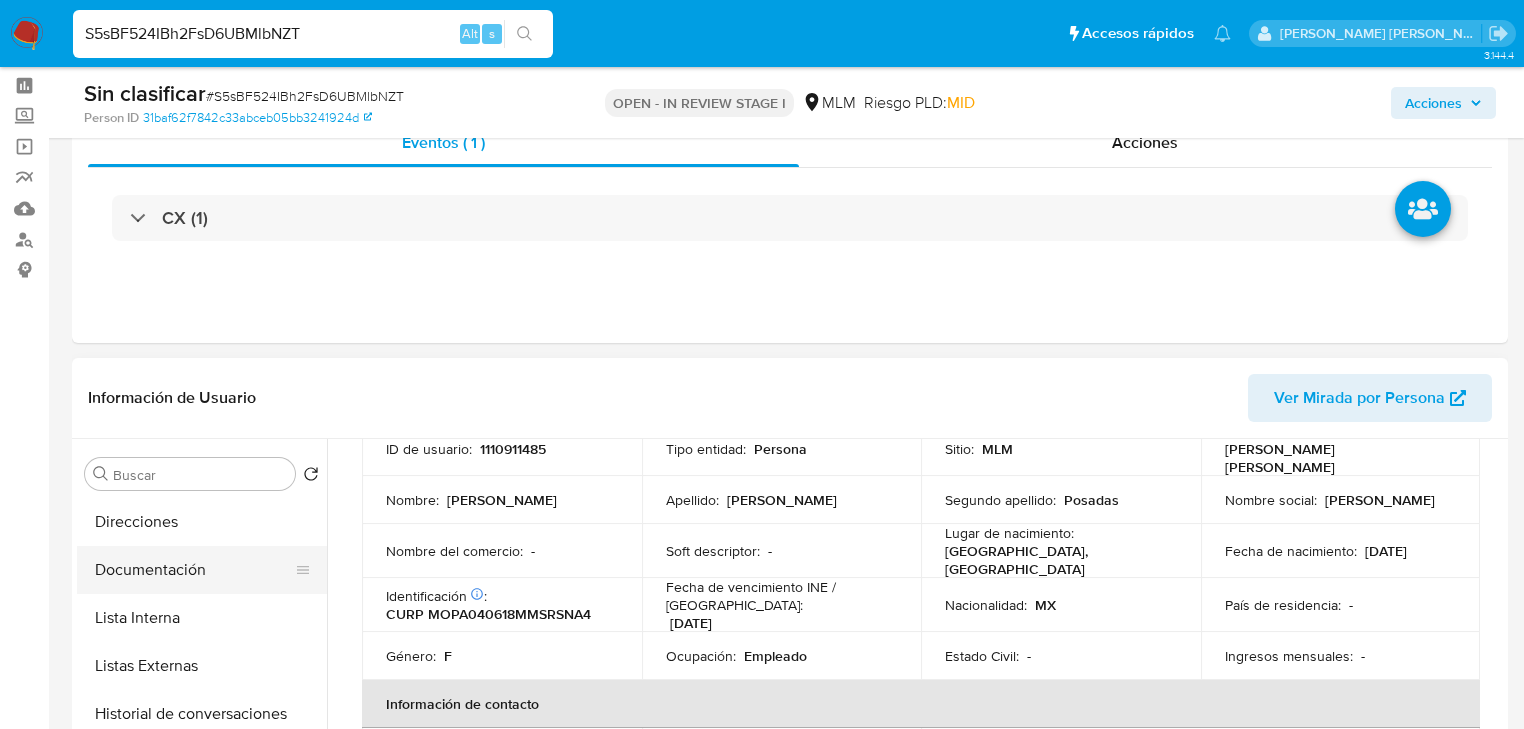 click on "Documentación" at bounding box center [194, 570] 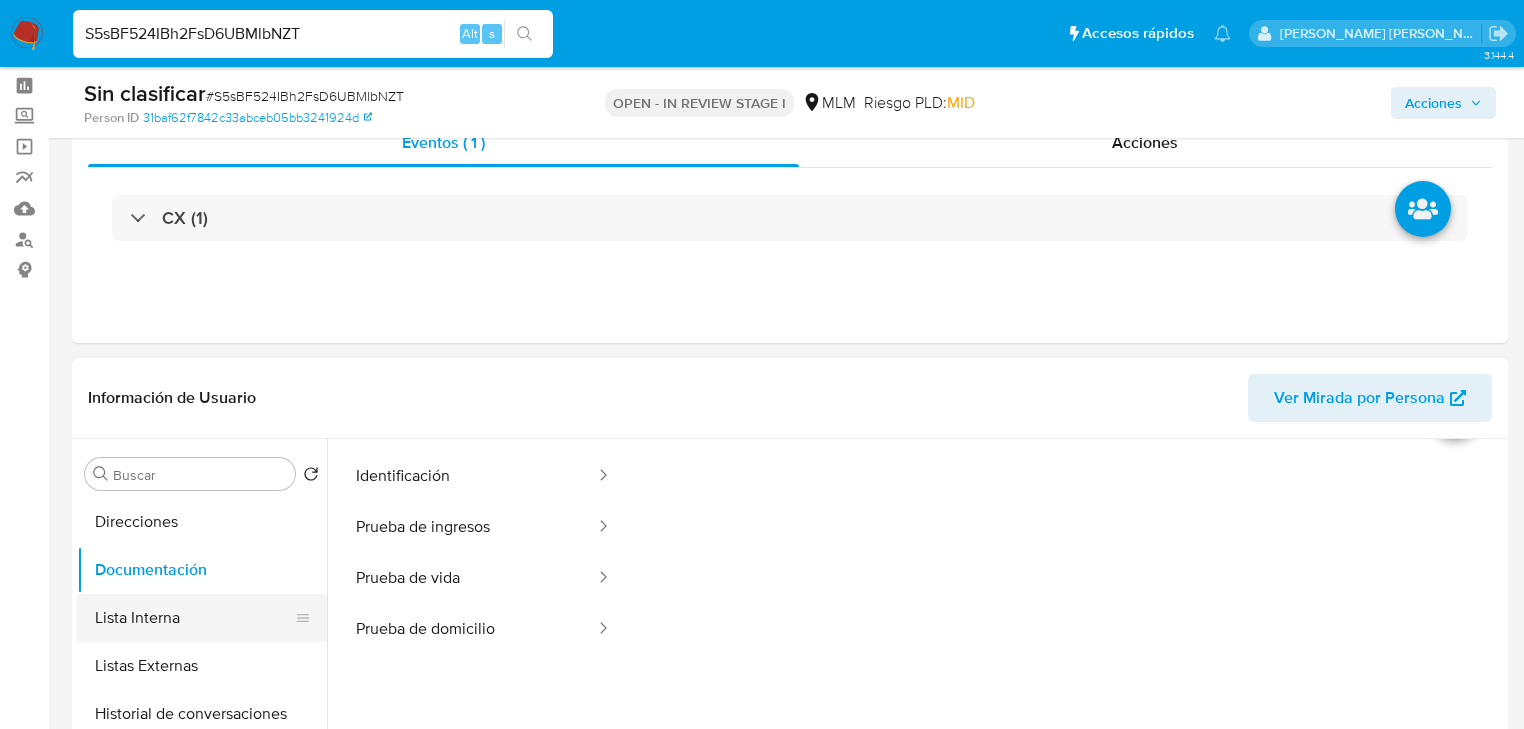 scroll, scrollTop: 160, scrollLeft: 0, axis: vertical 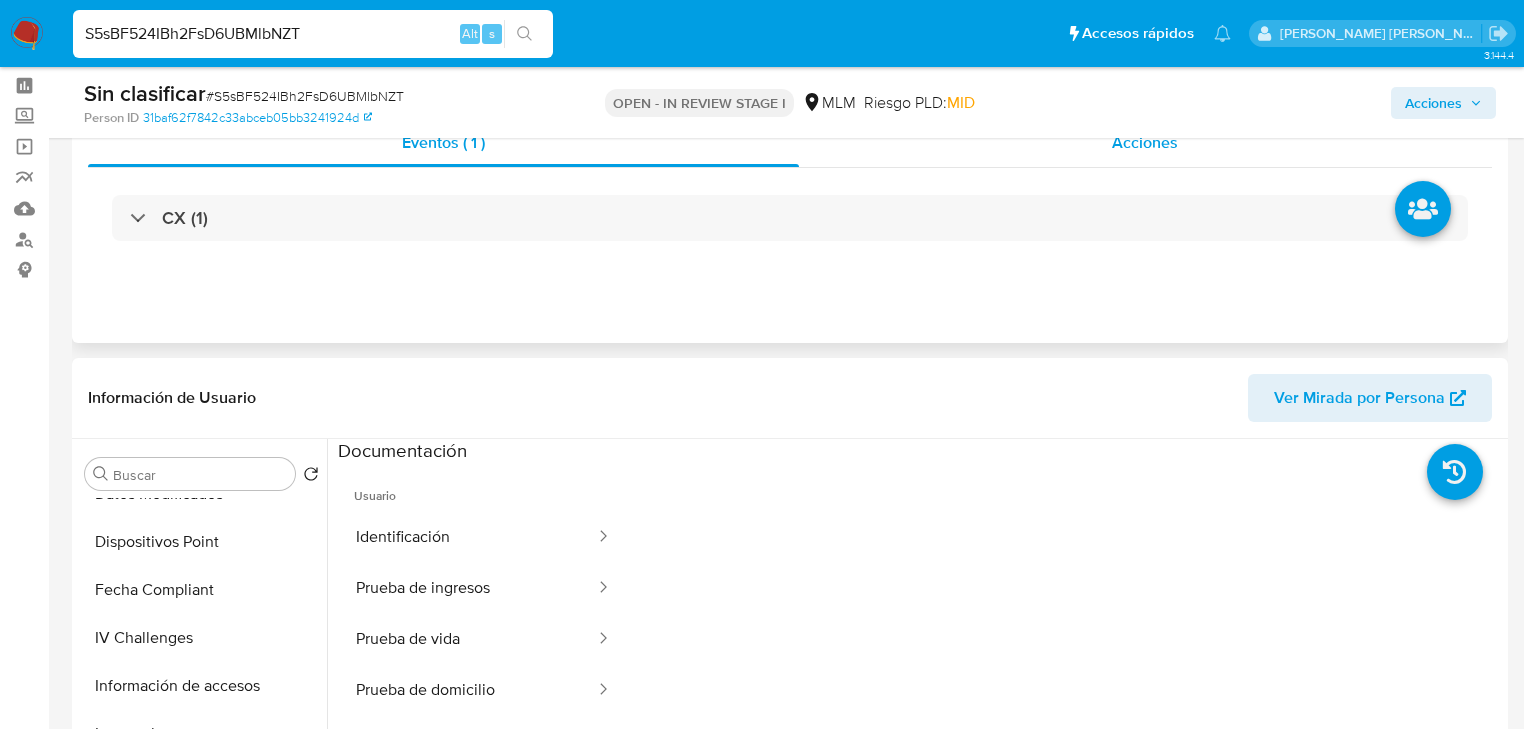 click on "Acciones" at bounding box center [1145, 142] 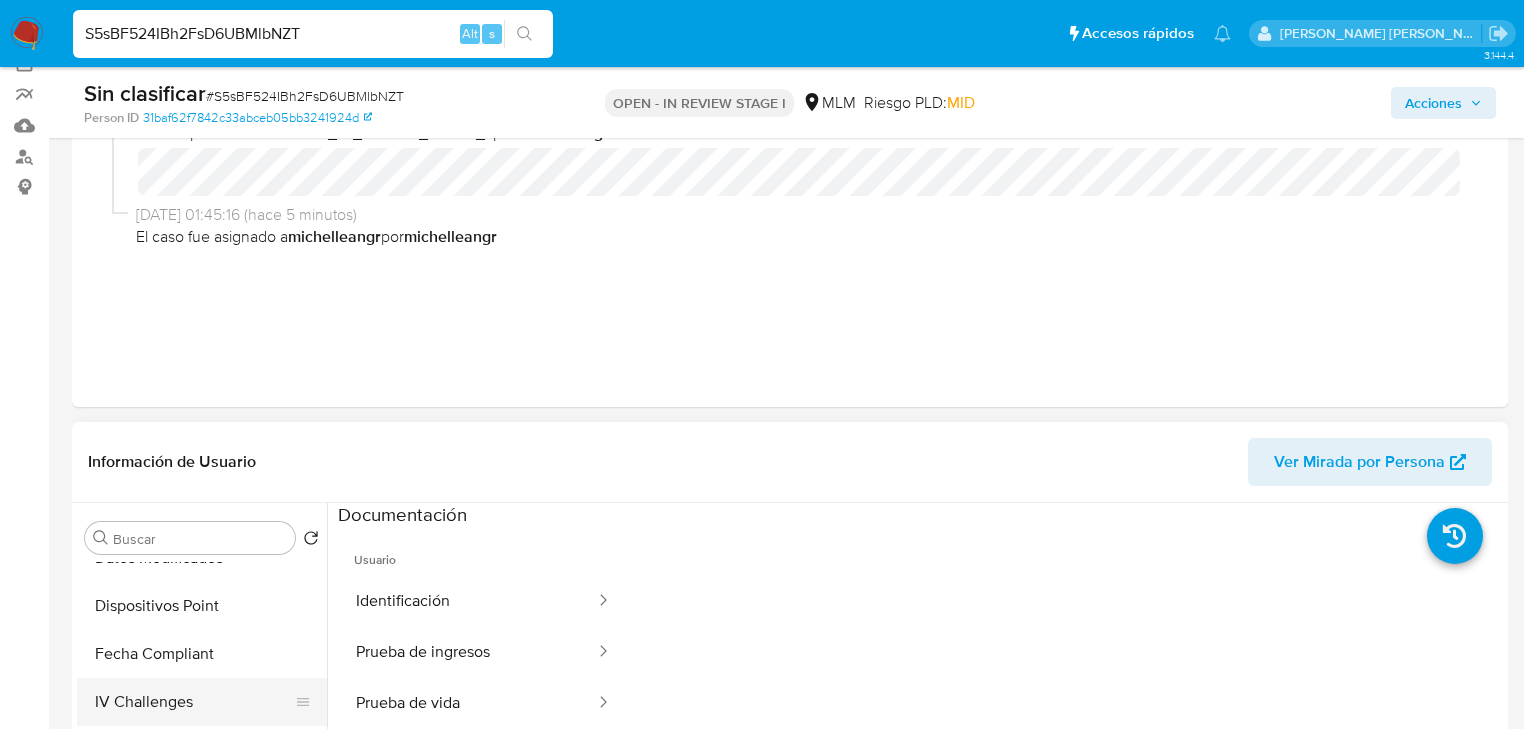 scroll, scrollTop: 240, scrollLeft: 0, axis: vertical 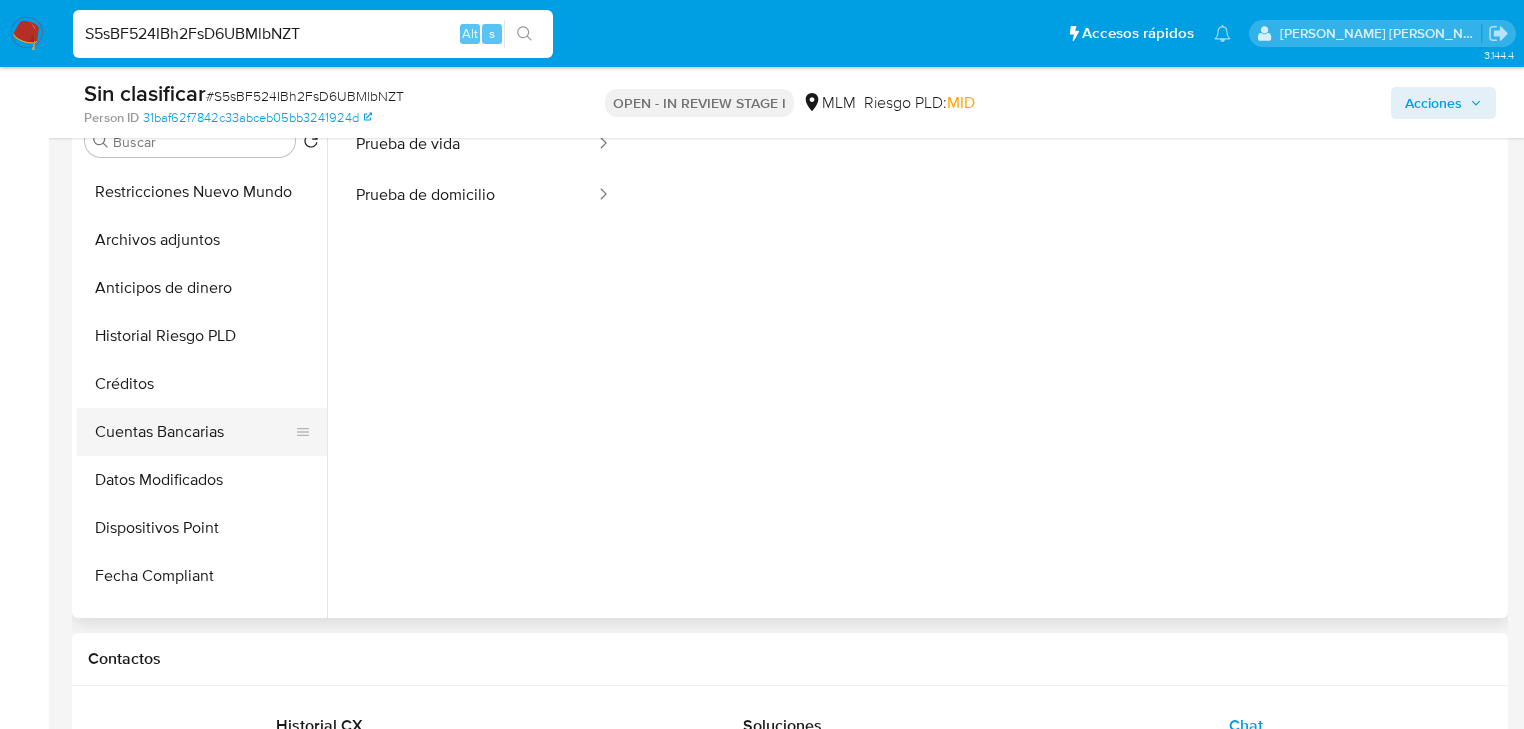 click on "Cuentas Bancarias" at bounding box center (194, 432) 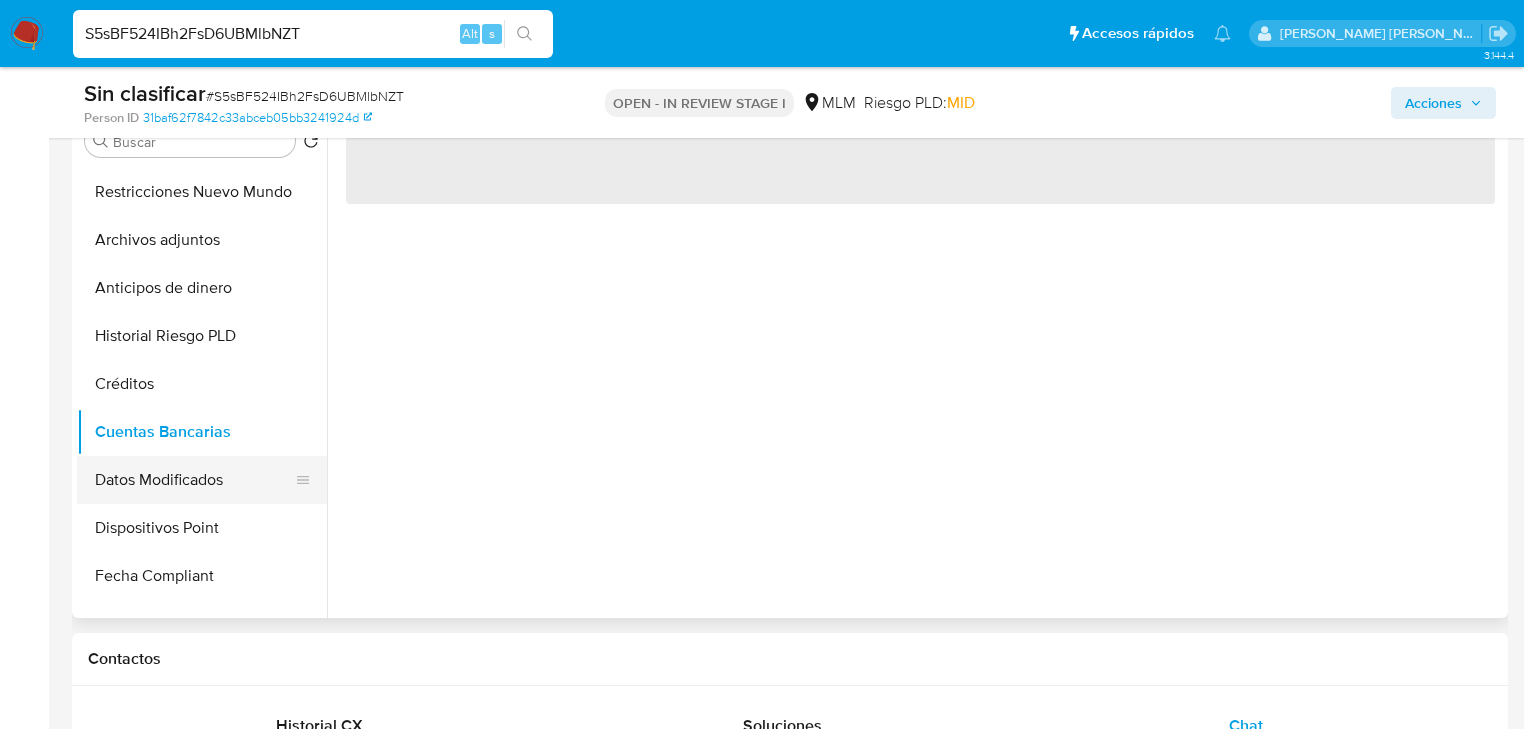 scroll, scrollTop: 0, scrollLeft: 0, axis: both 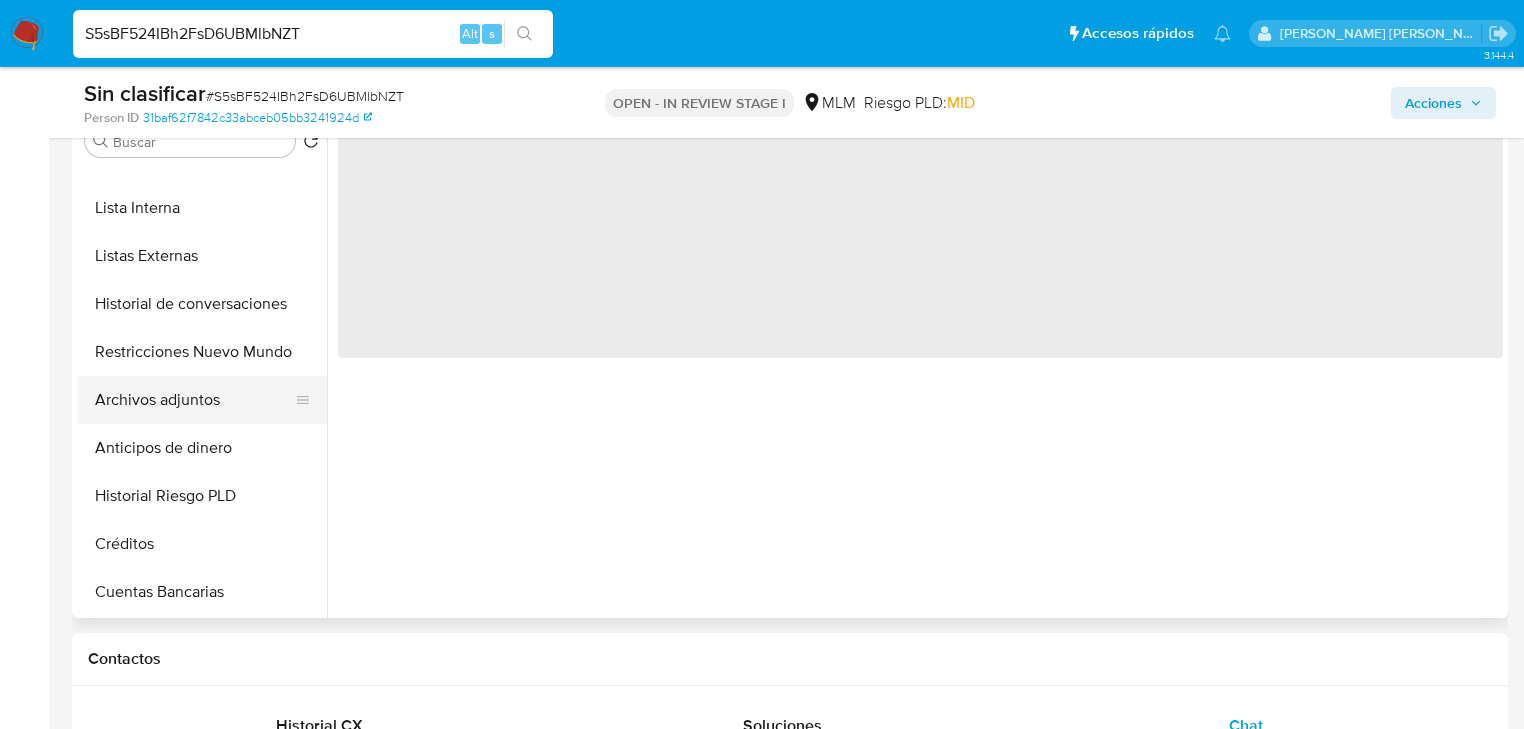 click on "Archivos adjuntos" at bounding box center (194, 400) 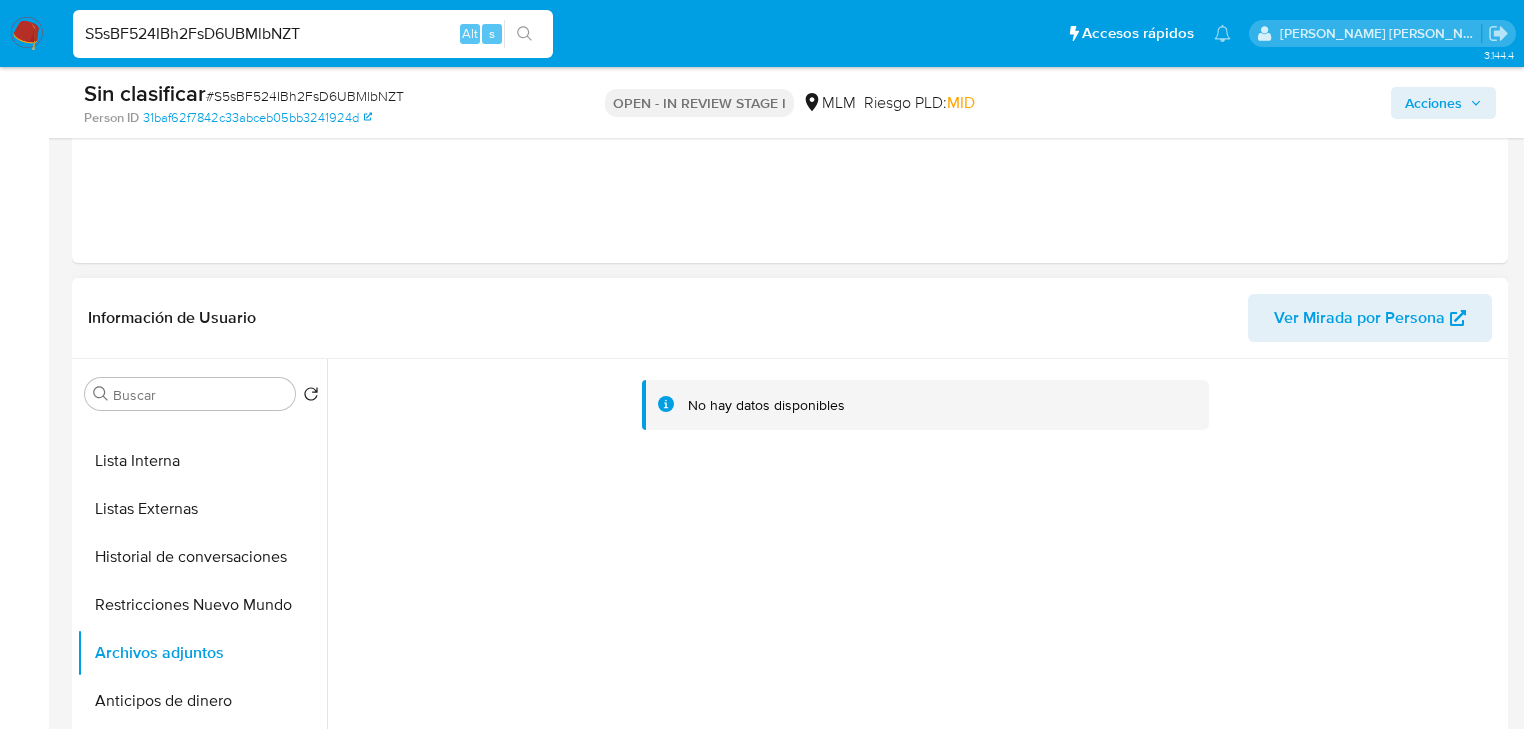 scroll, scrollTop: 240, scrollLeft: 0, axis: vertical 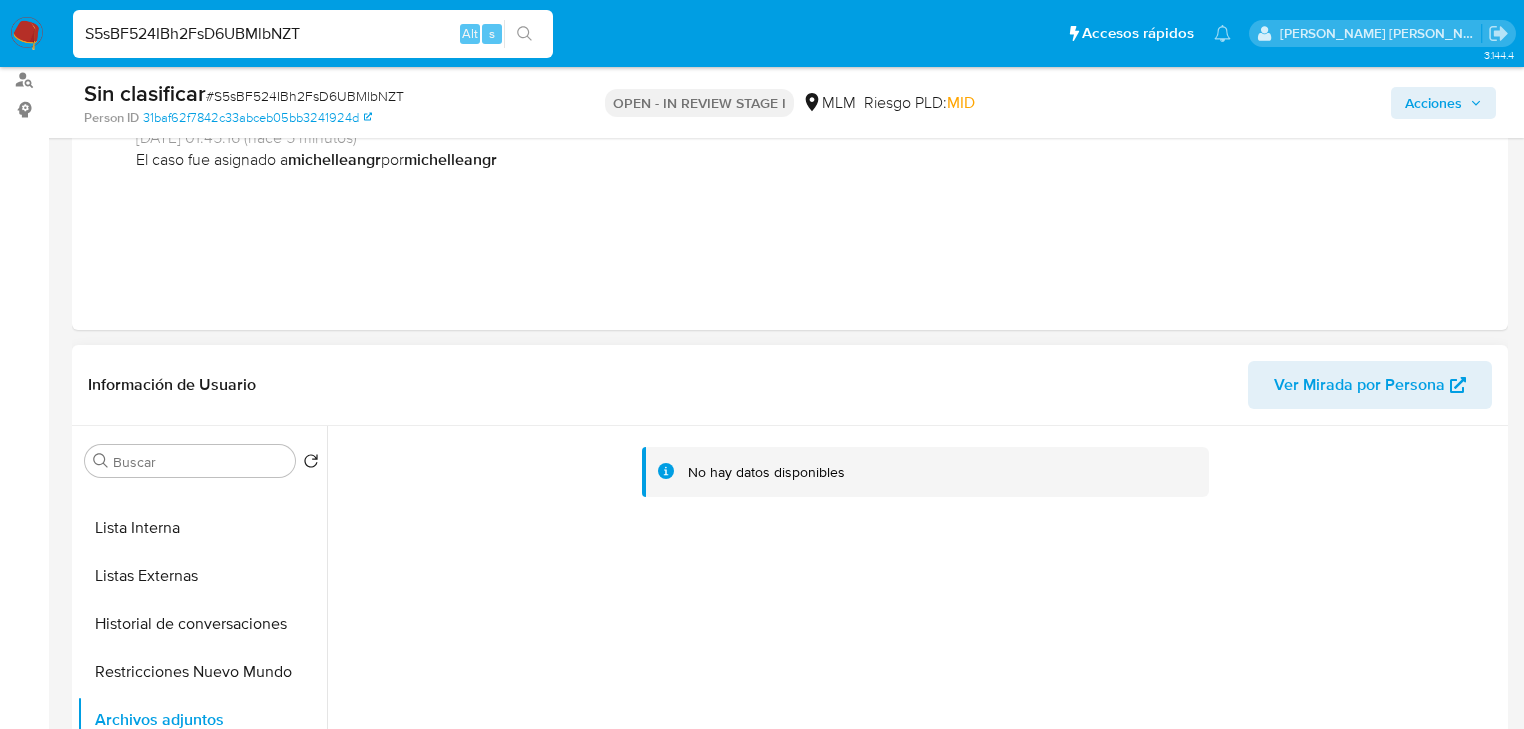 click 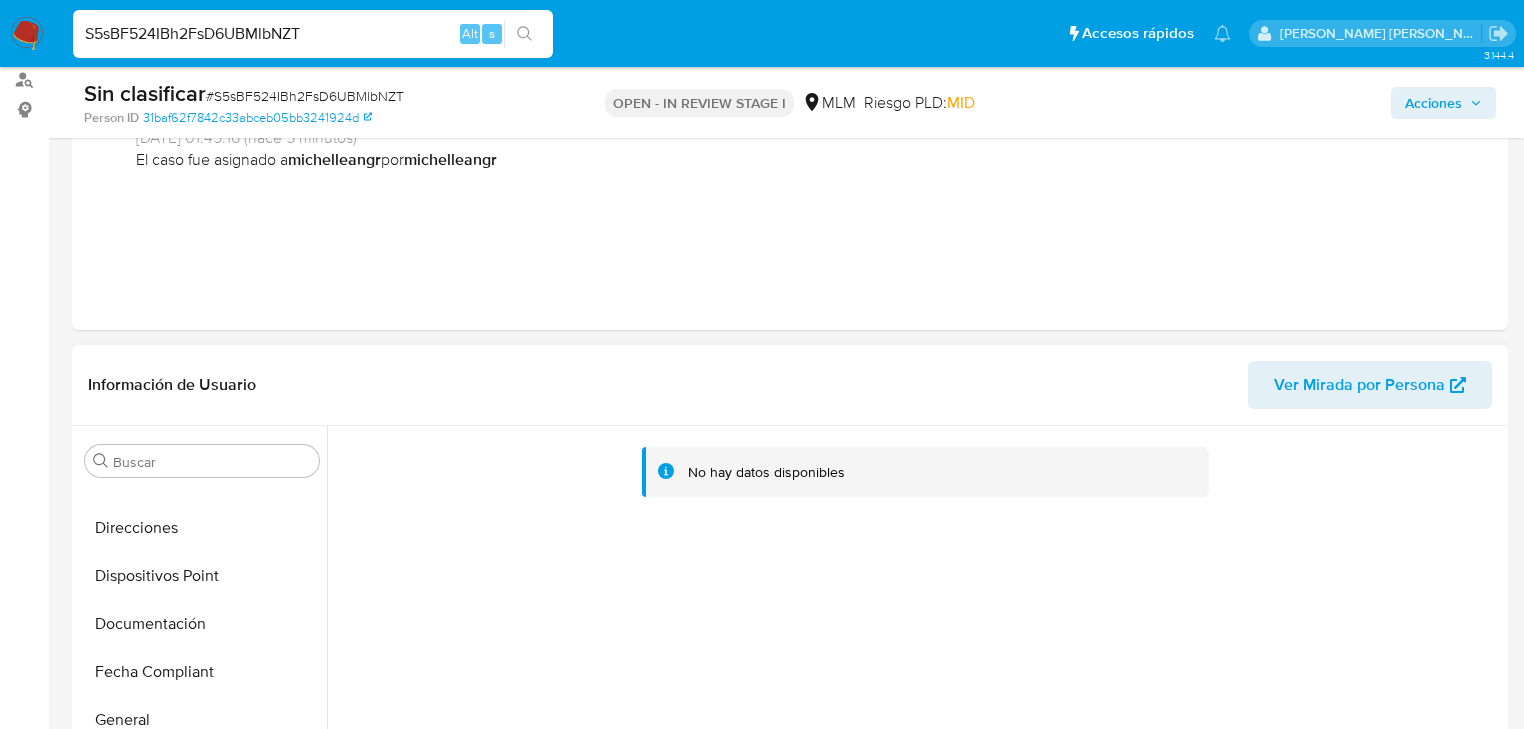 scroll, scrollTop: 0, scrollLeft: 0, axis: both 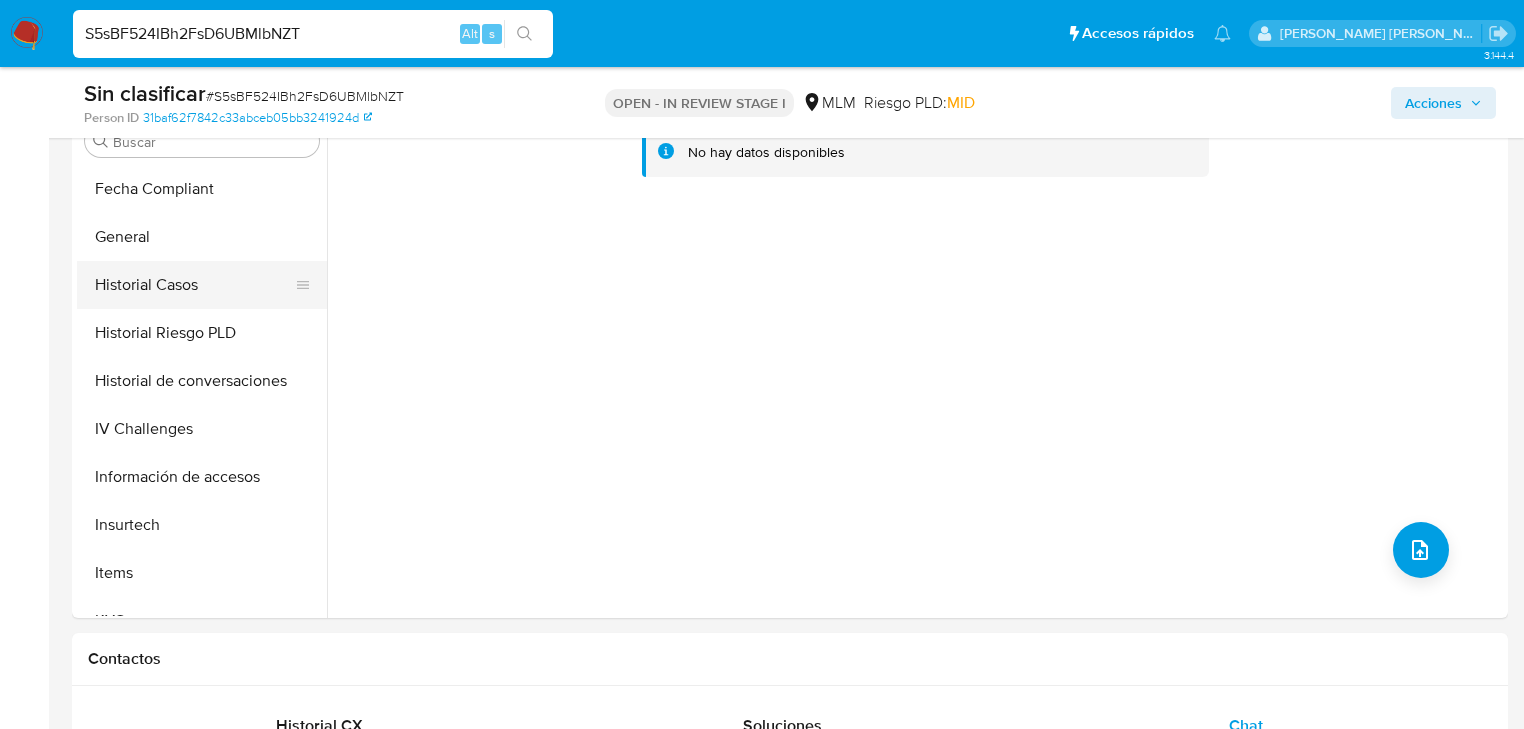 click on "Historial Casos" at bounding box center (194, 285) 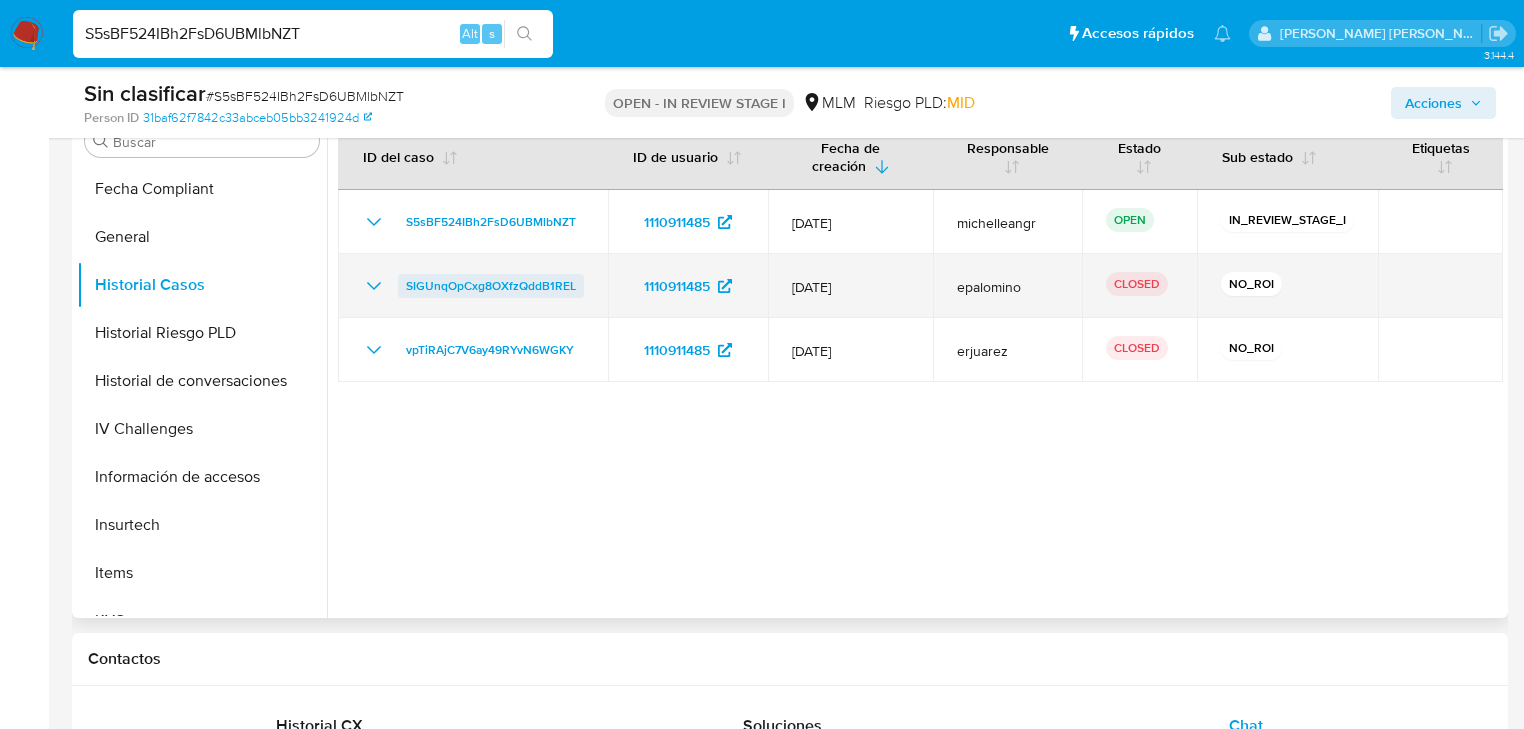 click on "SIGUnqOpCxg8OXfzQddB1REL" at bounding box center [491, 286] 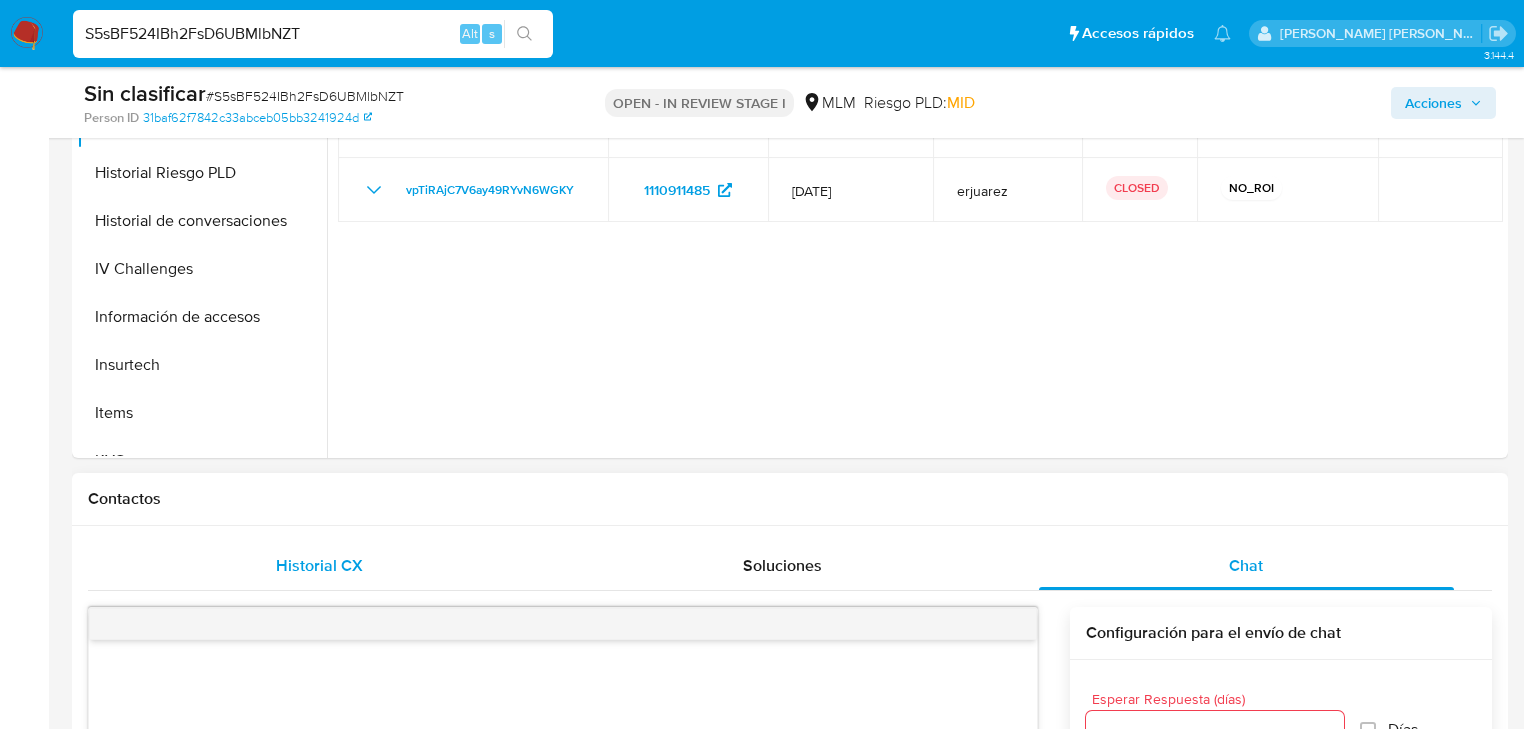 click on "Historial CX" at bounding box center [319, 566] 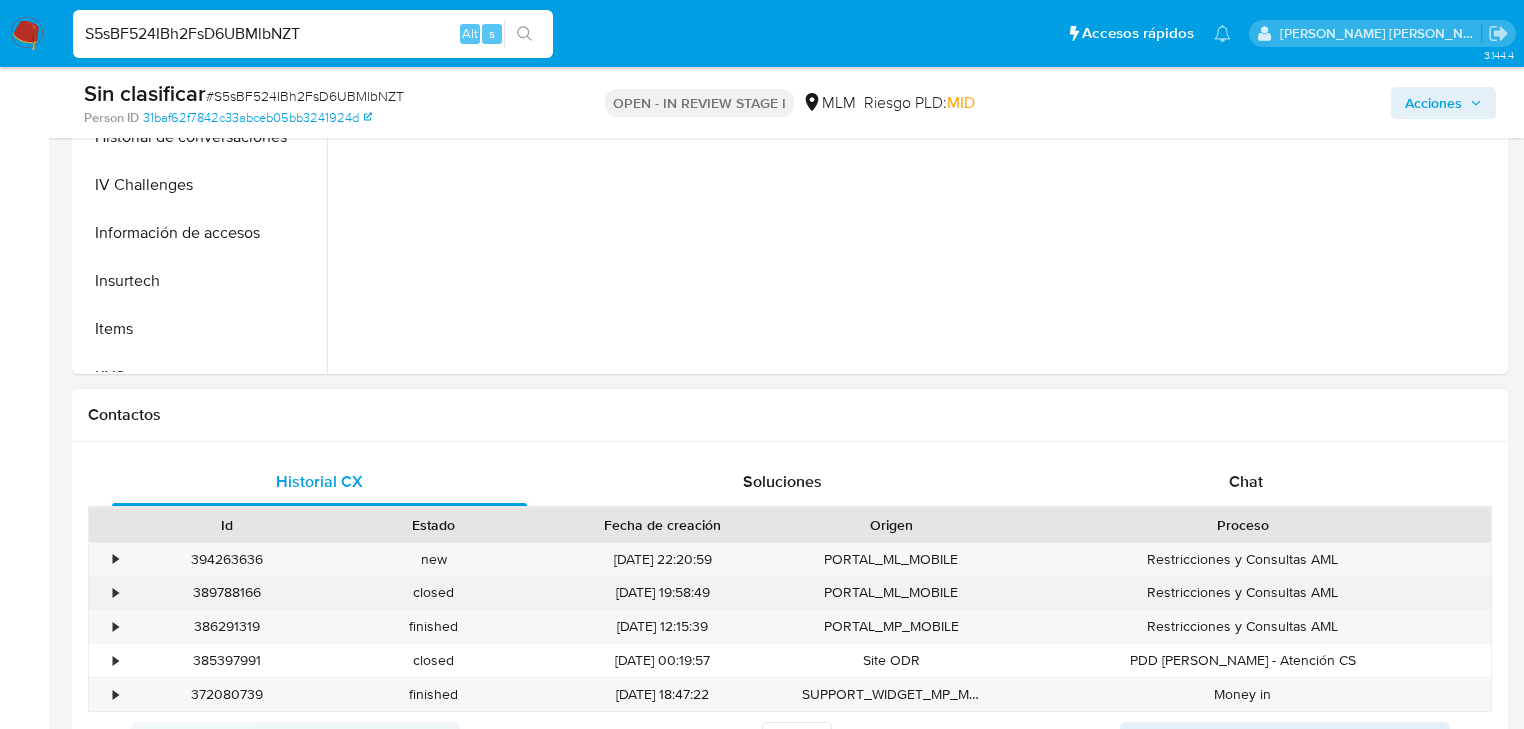 scroll, scrollTop: 960, scrollLeft: 0, axis: vertical 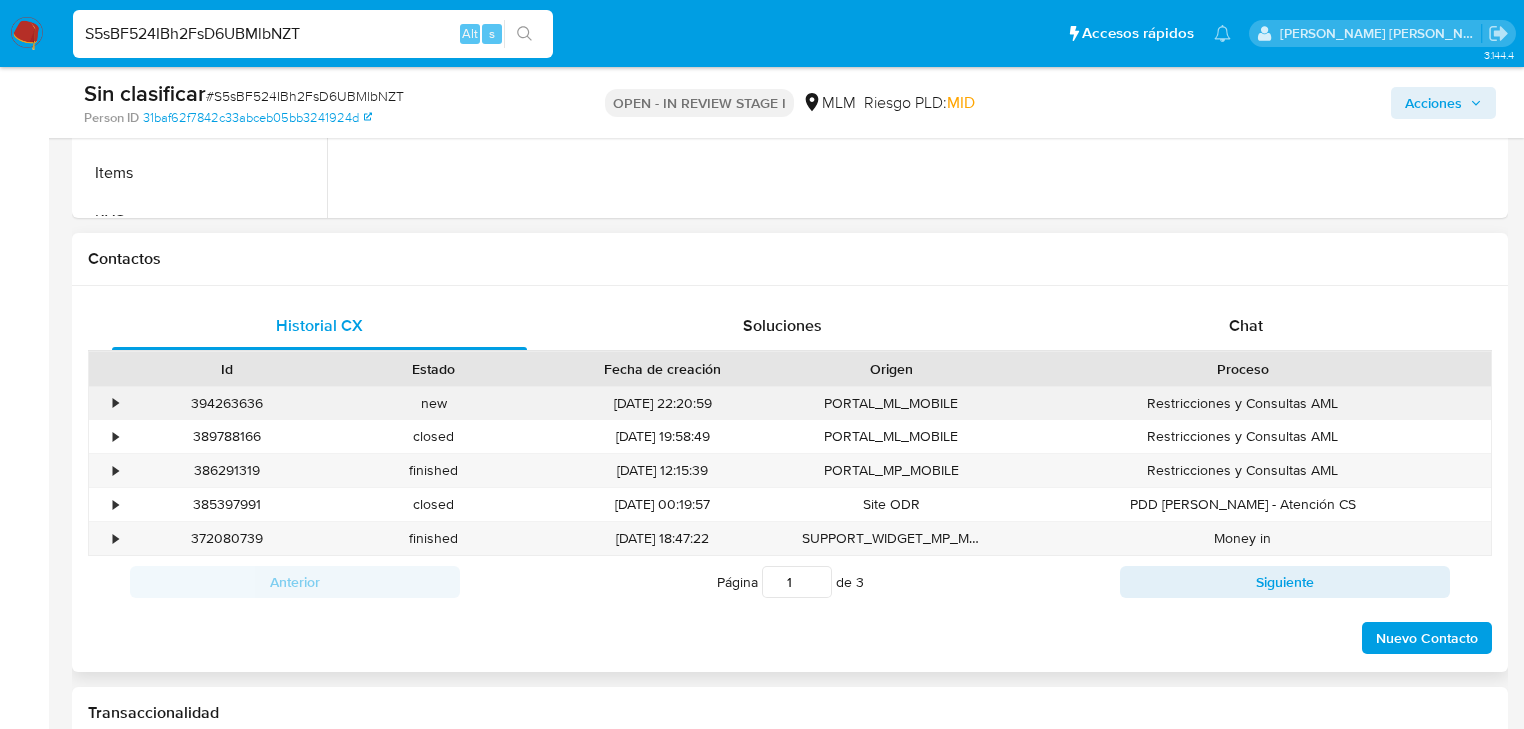 drag, startPoint x: 113, startPoint y: 392, endPoint x: 159, endPoint y: 399, distance: 46.52956 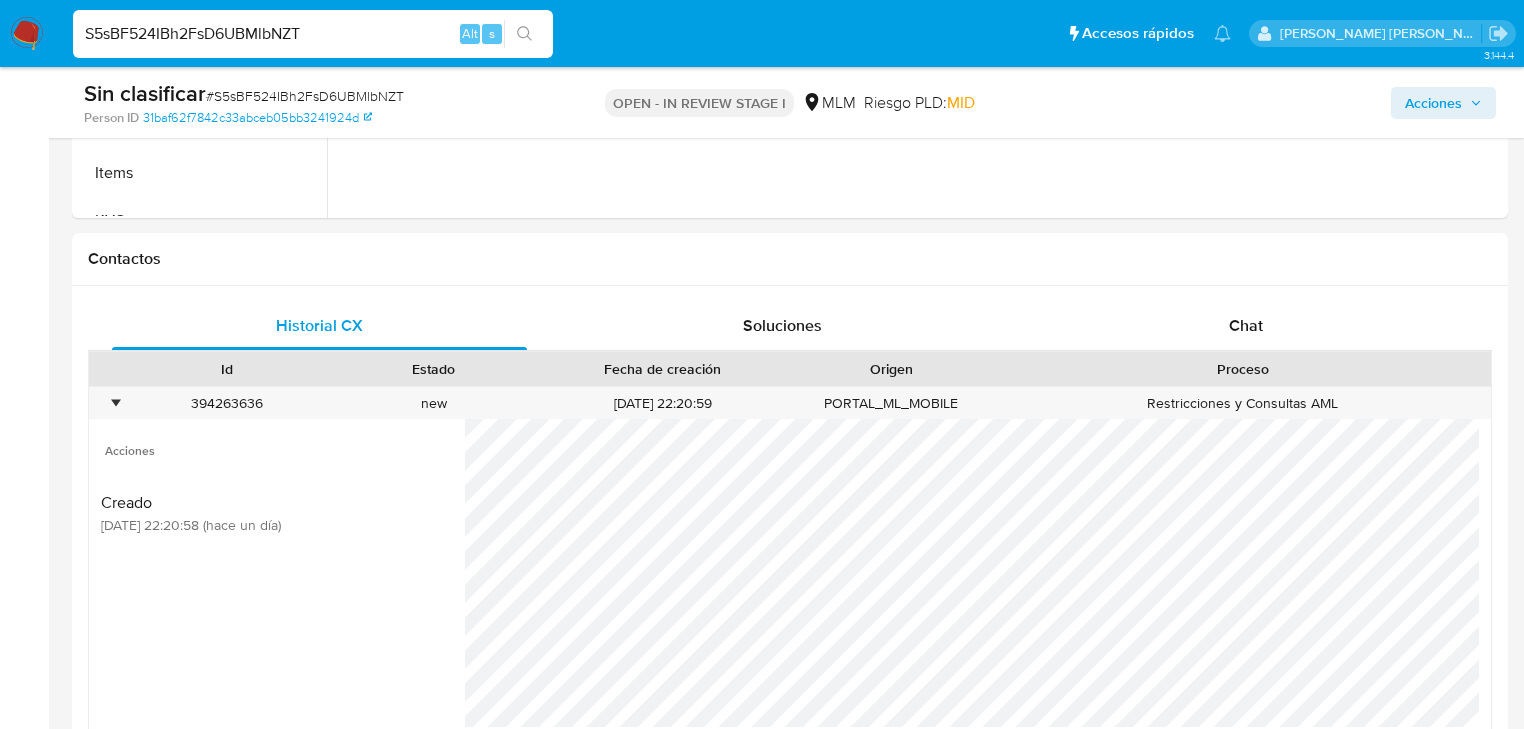 scroll, scrollTop: 1200, scrollLeft: 0, axis: vertical 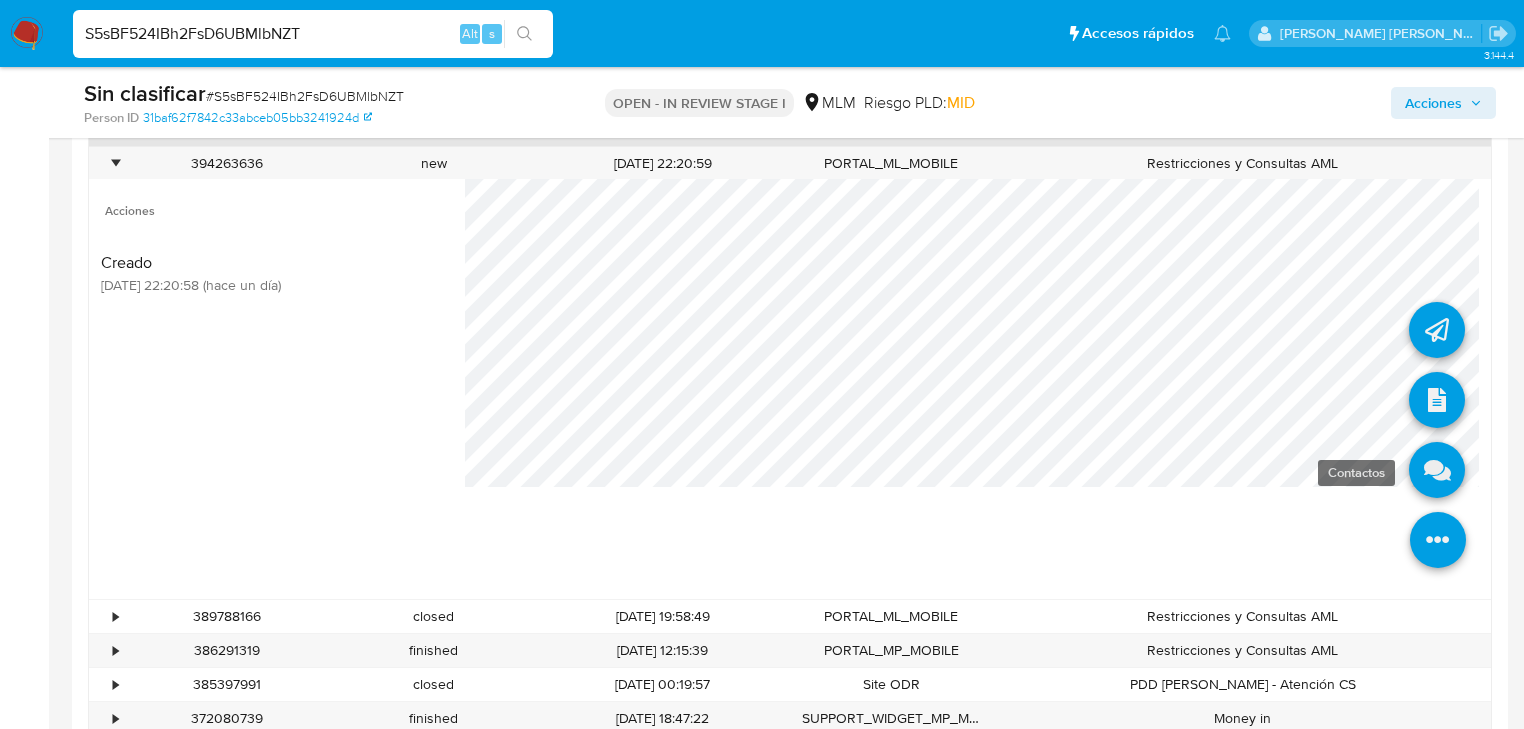click at bounding box center (1437, 470) 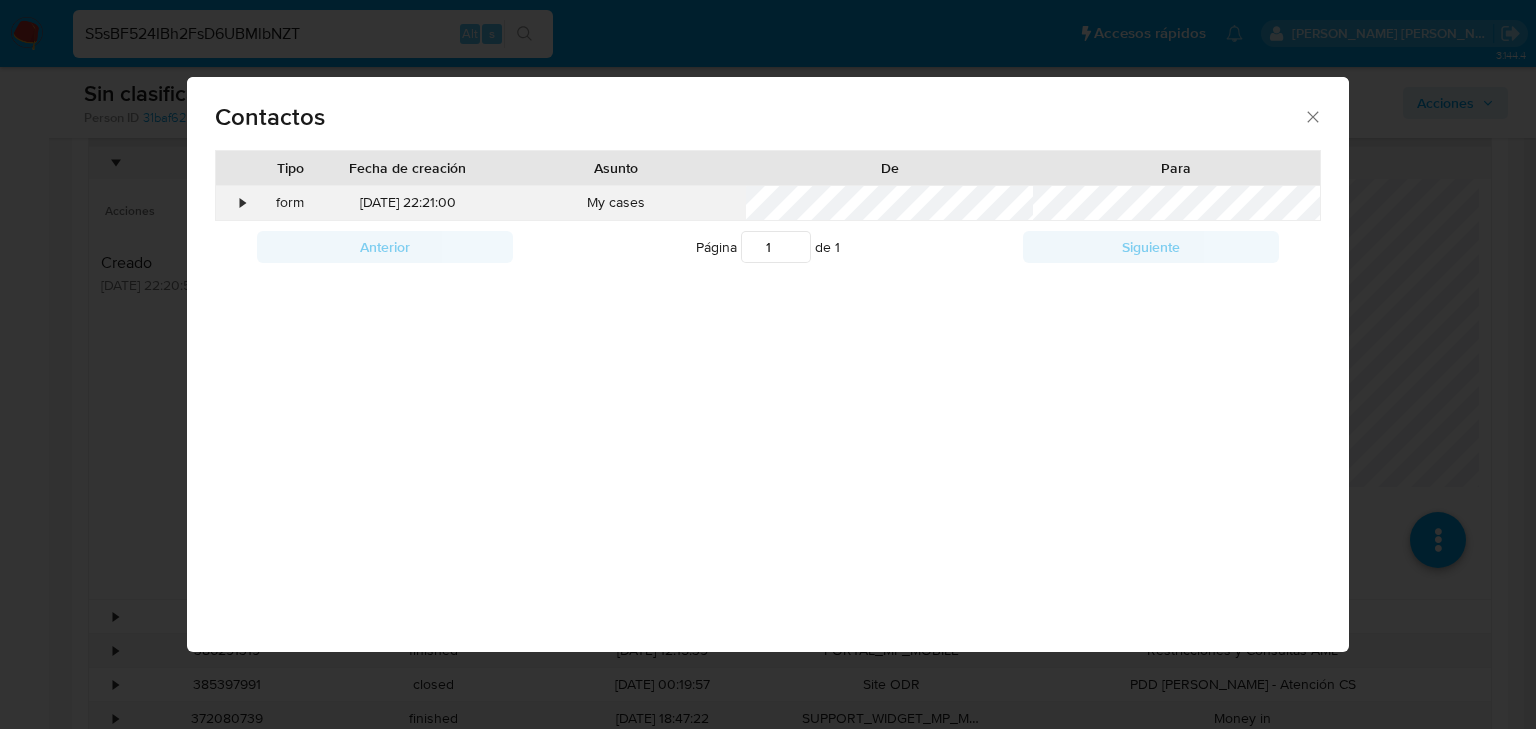 click on "•" at bounding box center (233, 203) 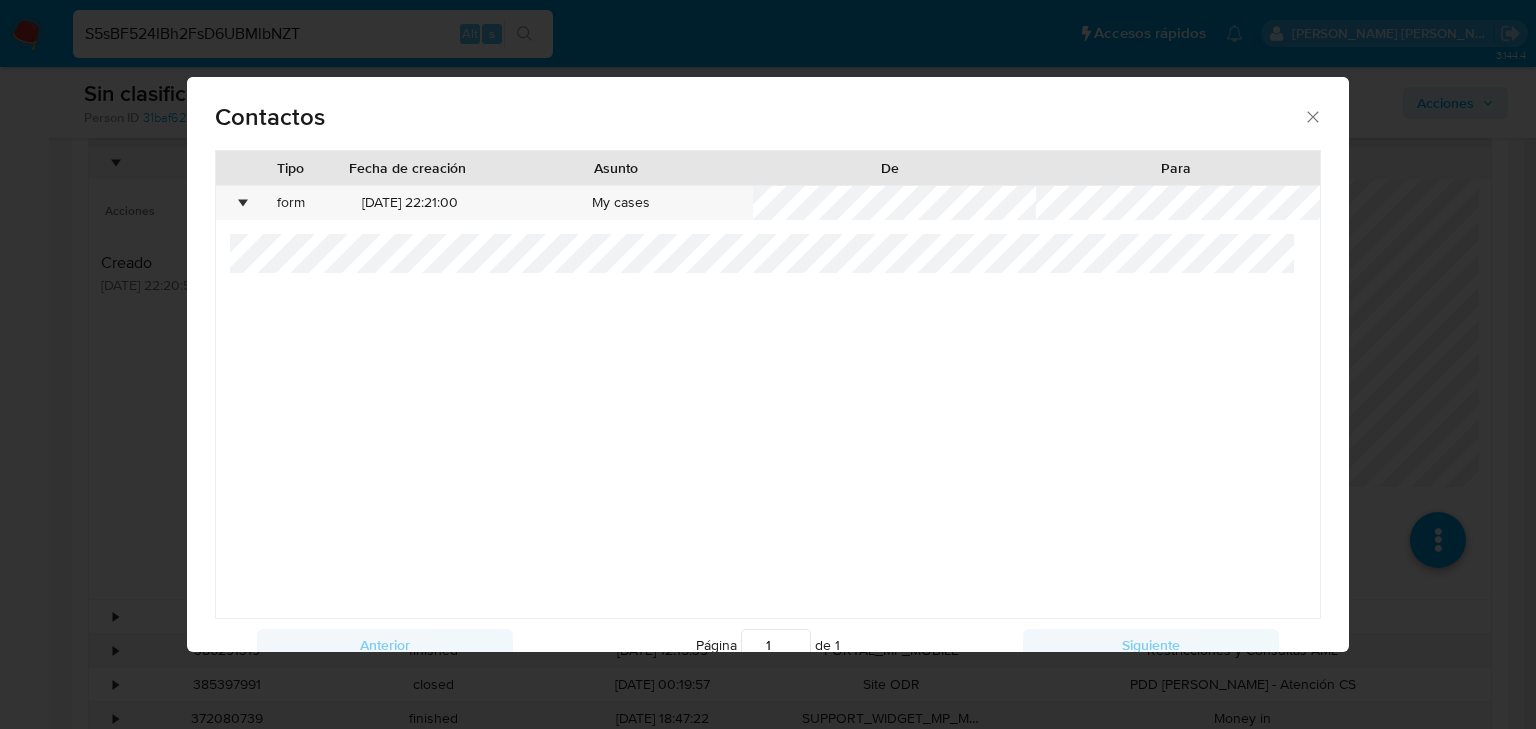 click 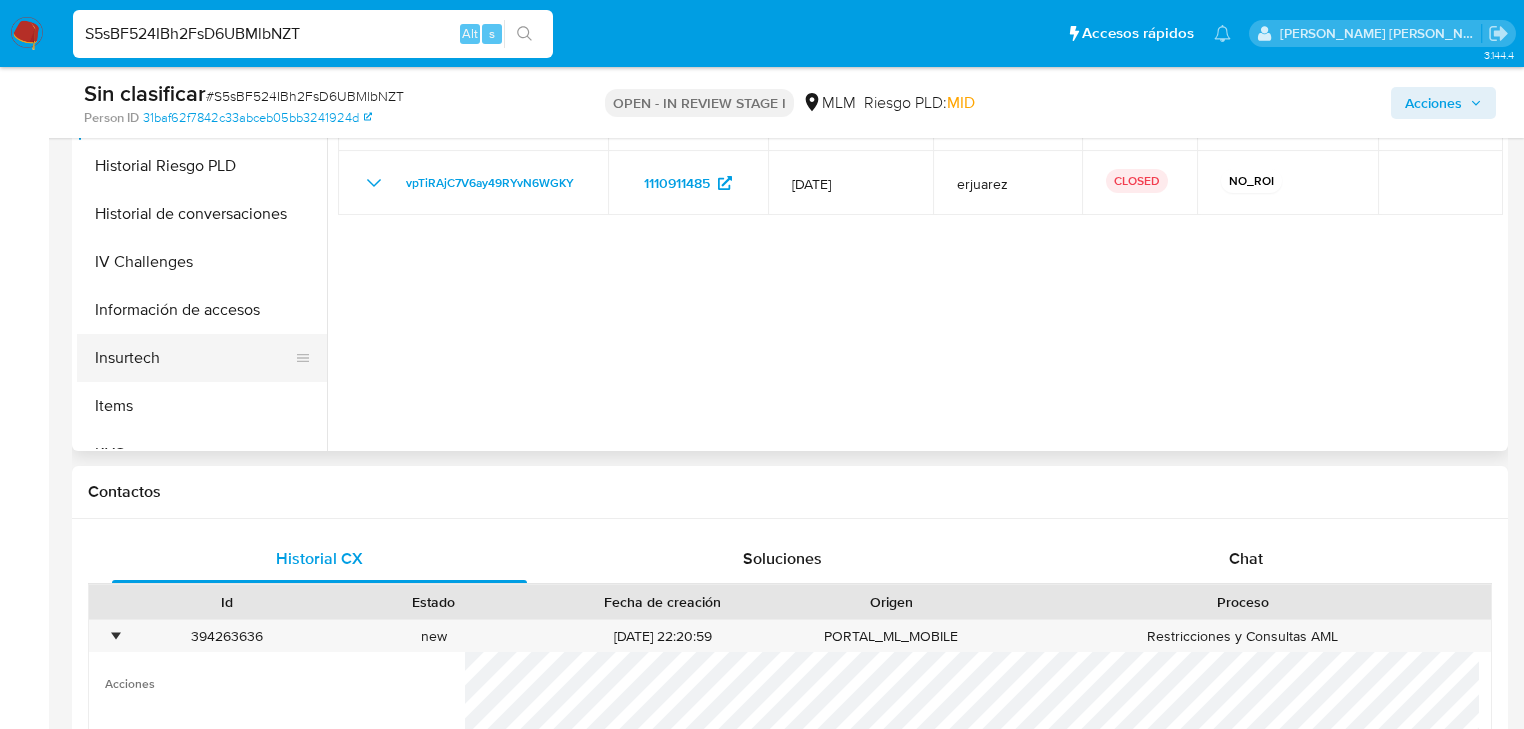 scroll, scrollTop: 640, scrollLeft: 0, axis: vertical 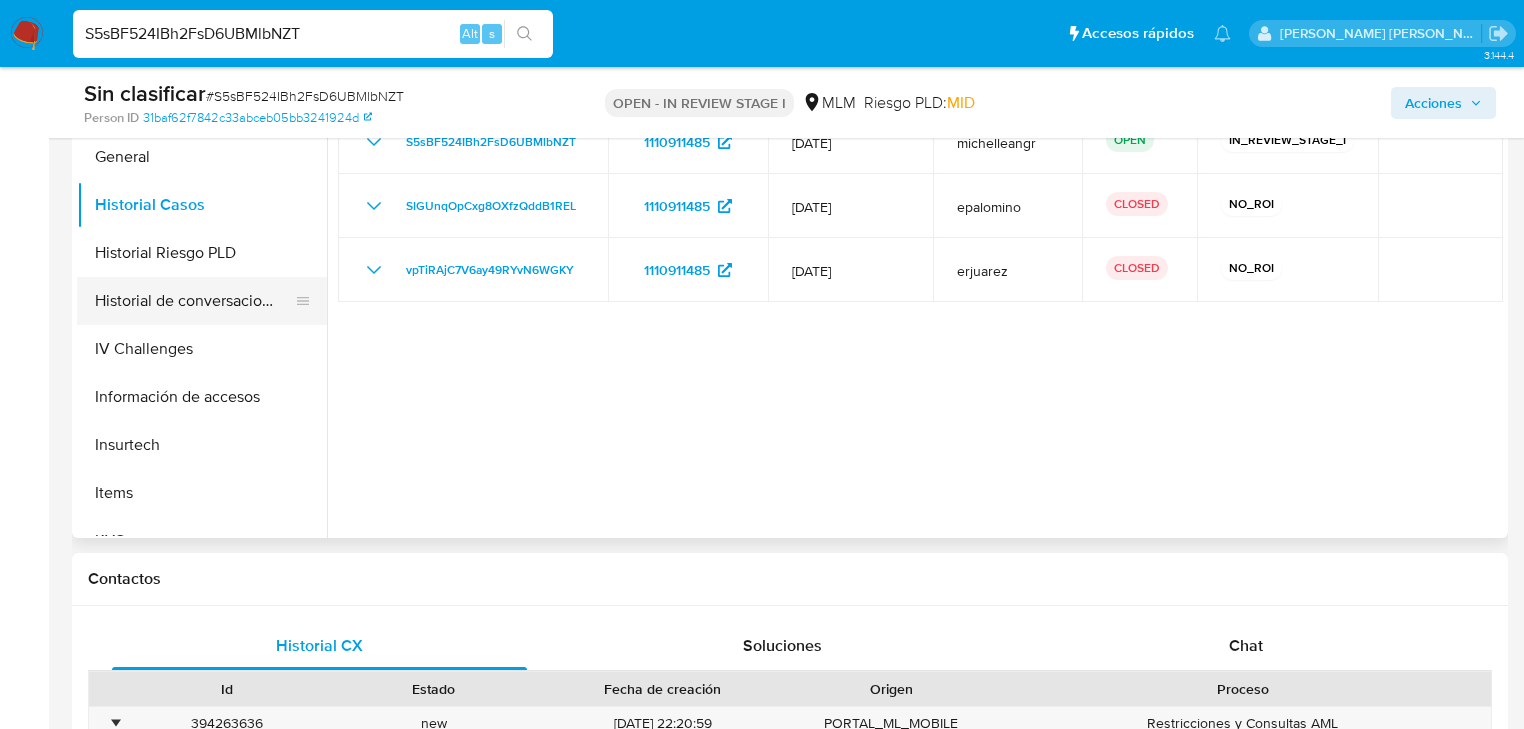 click on "Historial de conversaciones" at bounding box center [194, 301] 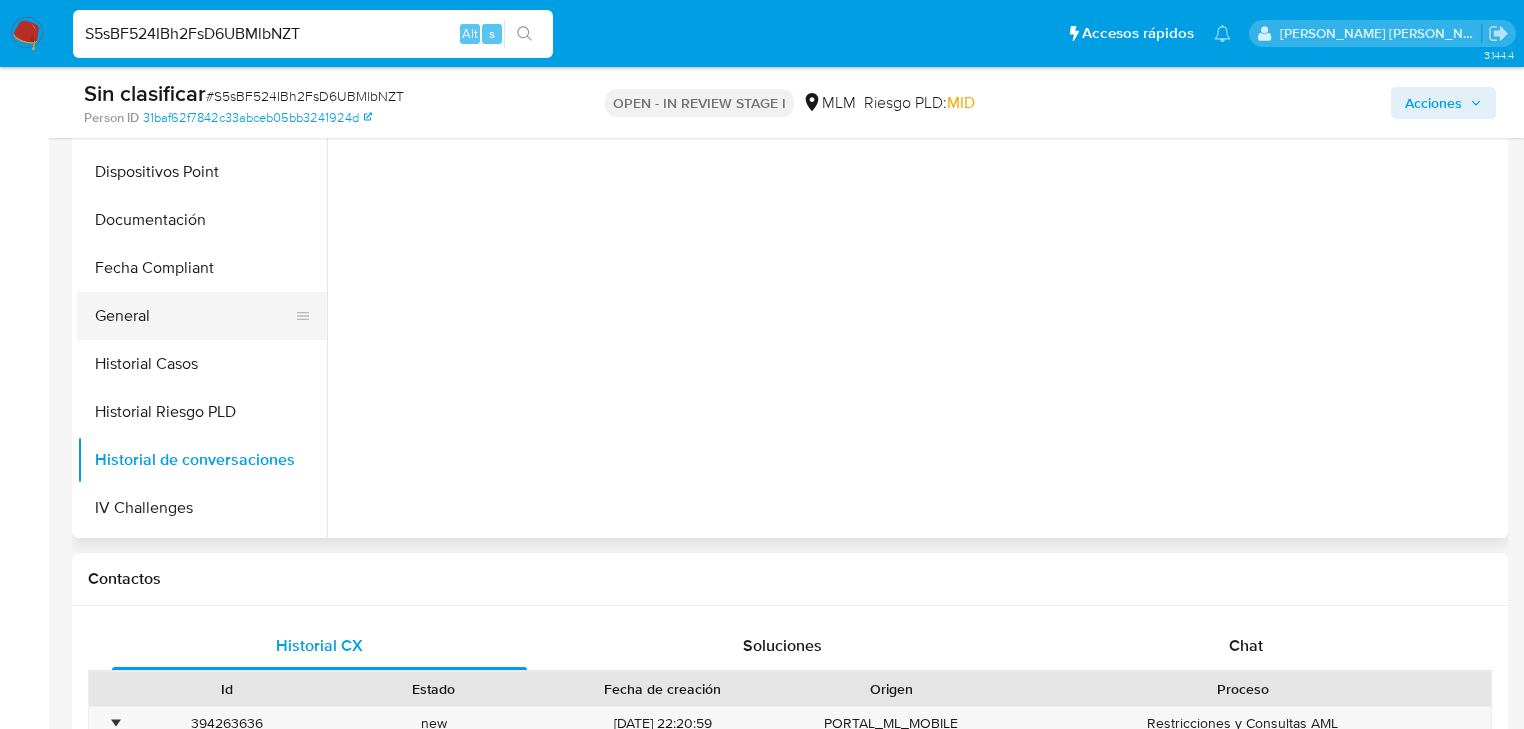 scroll, scrollTop: 320, scrollLeft: 0, axis: vertical 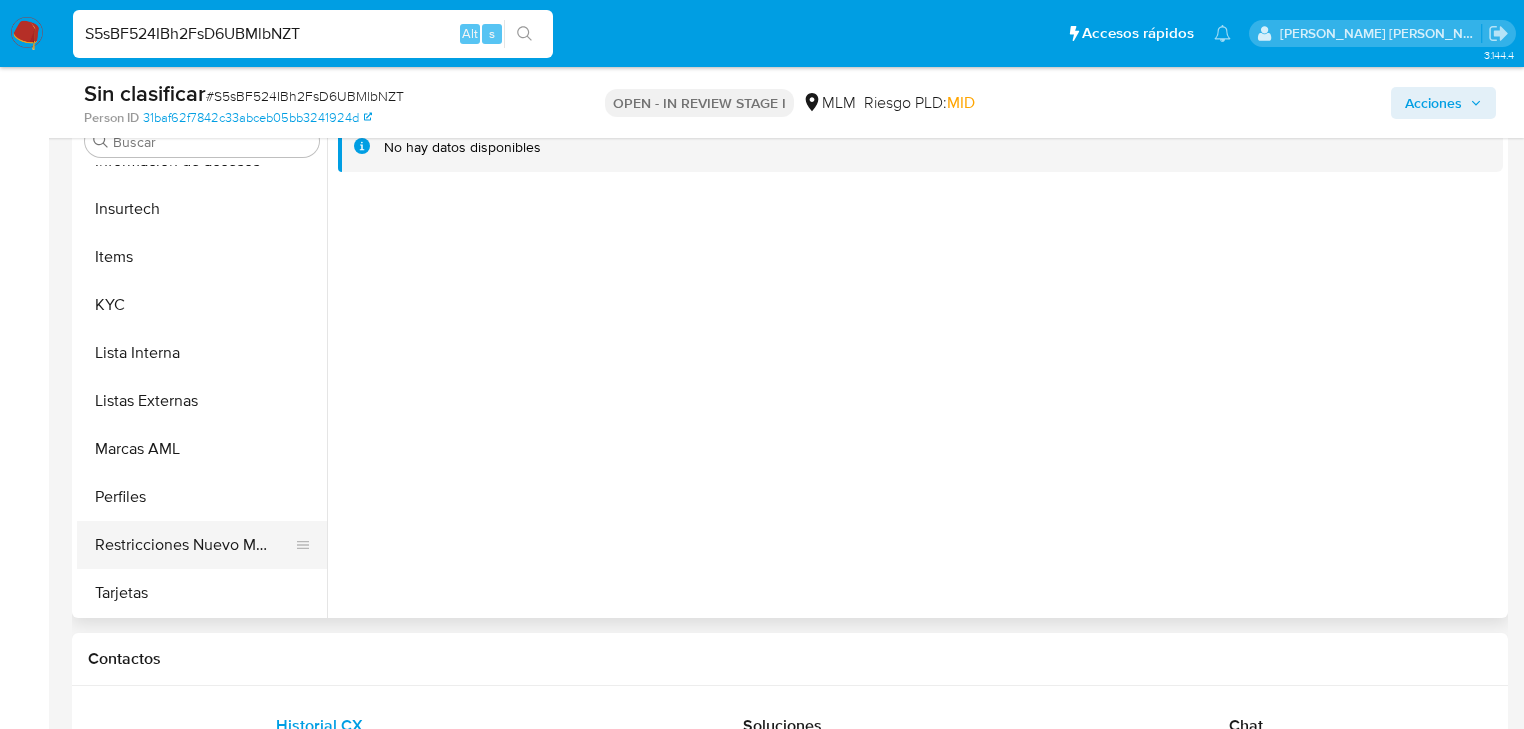 click on "Restricciones Nuevo Mundo" at bounding box center (194, 545) 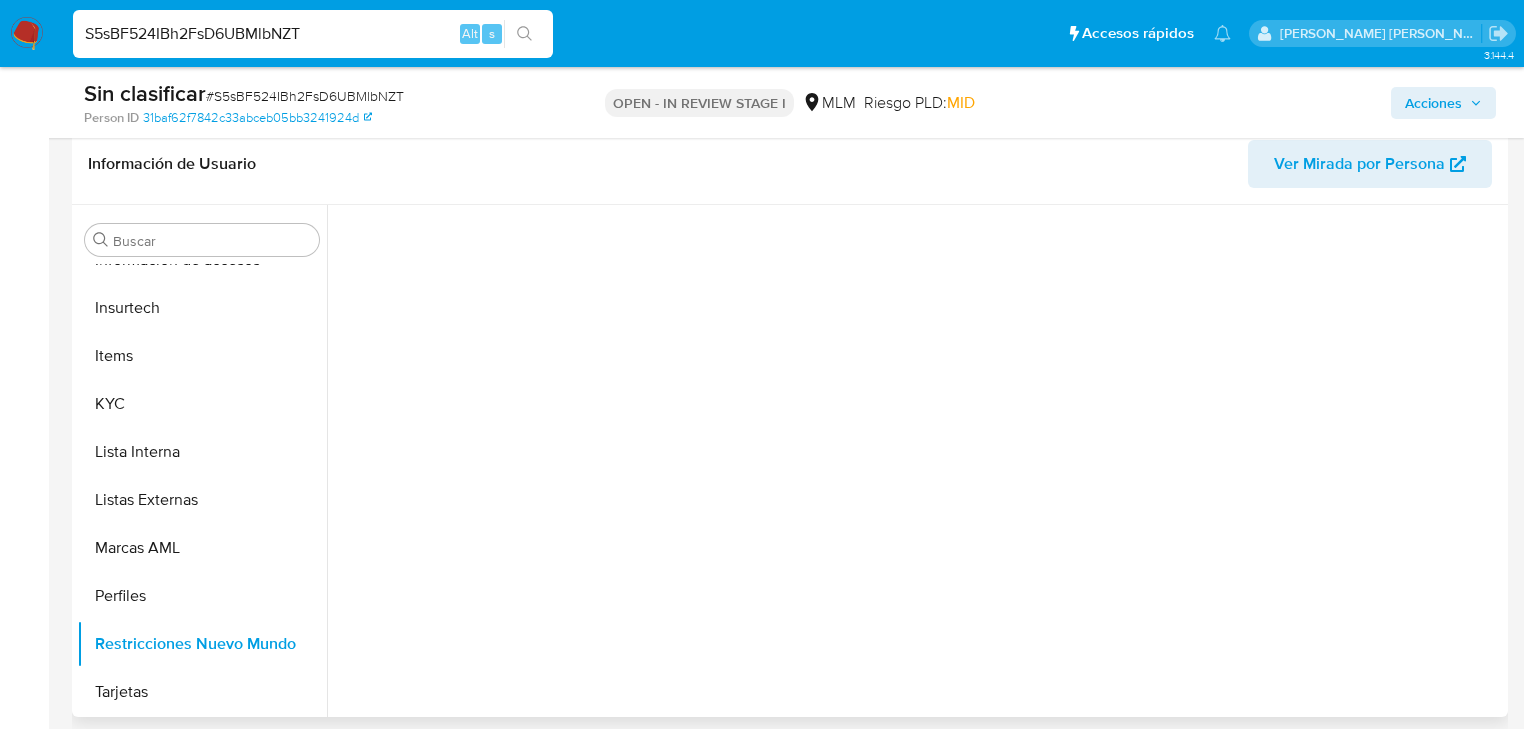 scroll, scrollTop: 480, scrollLeft: 0, axis: vertical 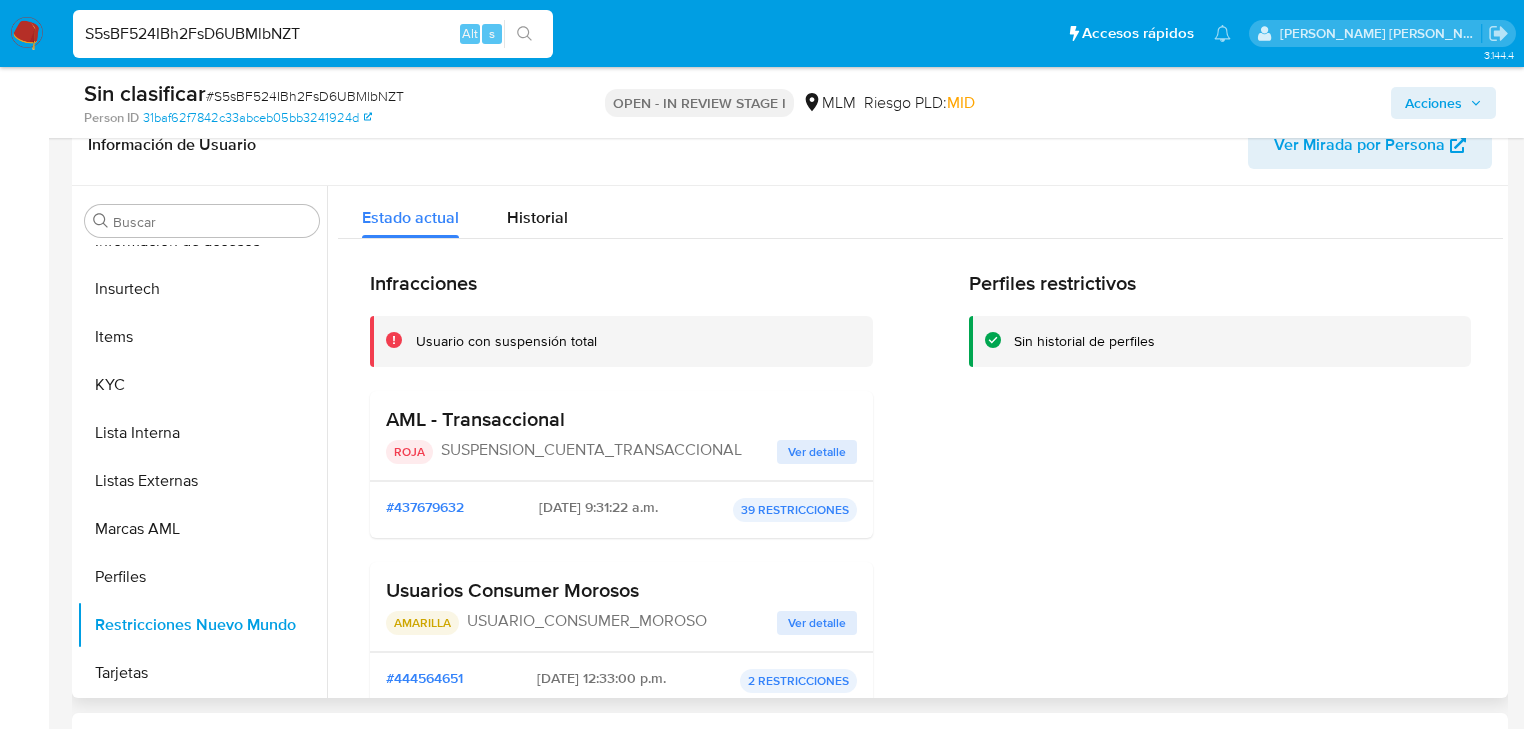 click on "Ver detalle" at bounding box center (817, 452) 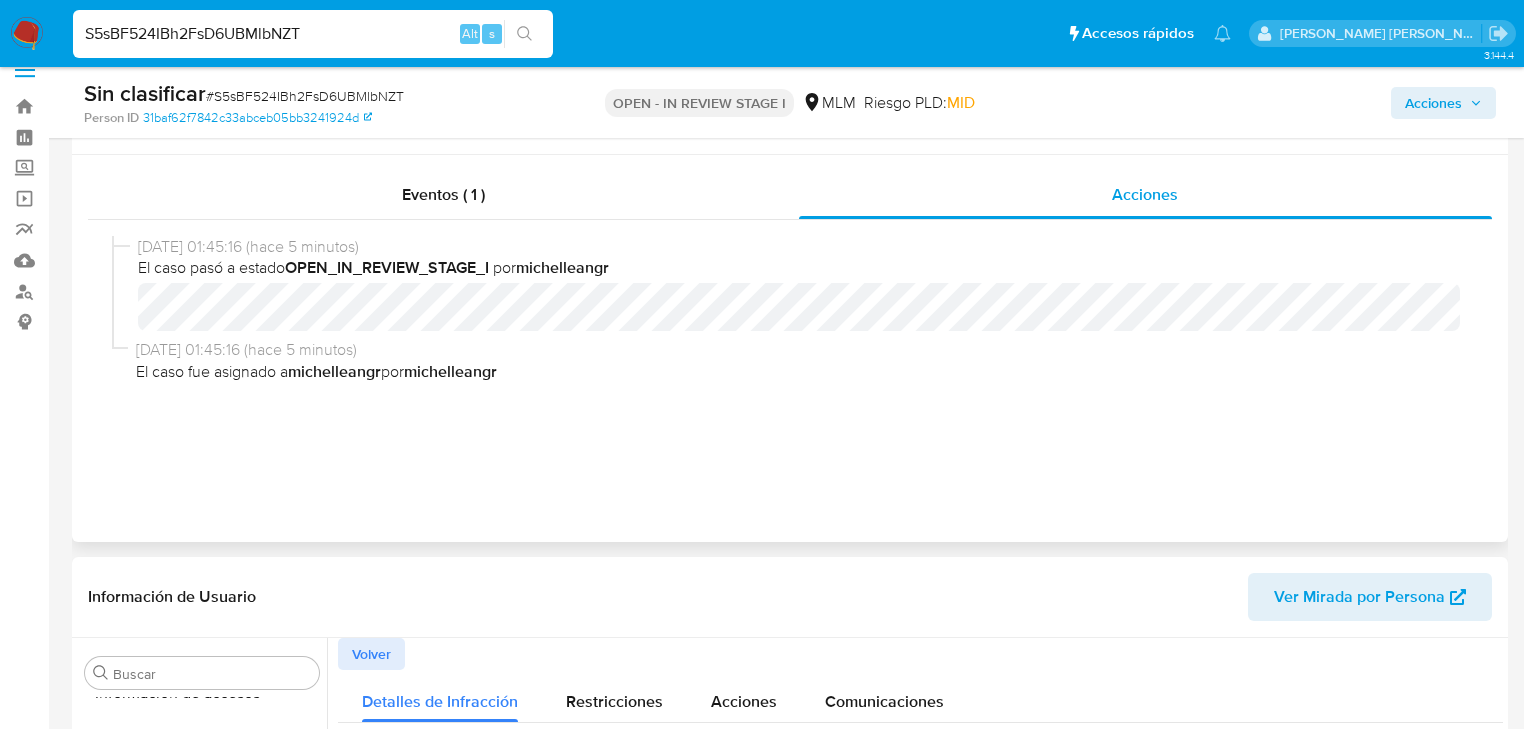 scroll, scrollTop: 0, scrollLeft: 0, axis: both 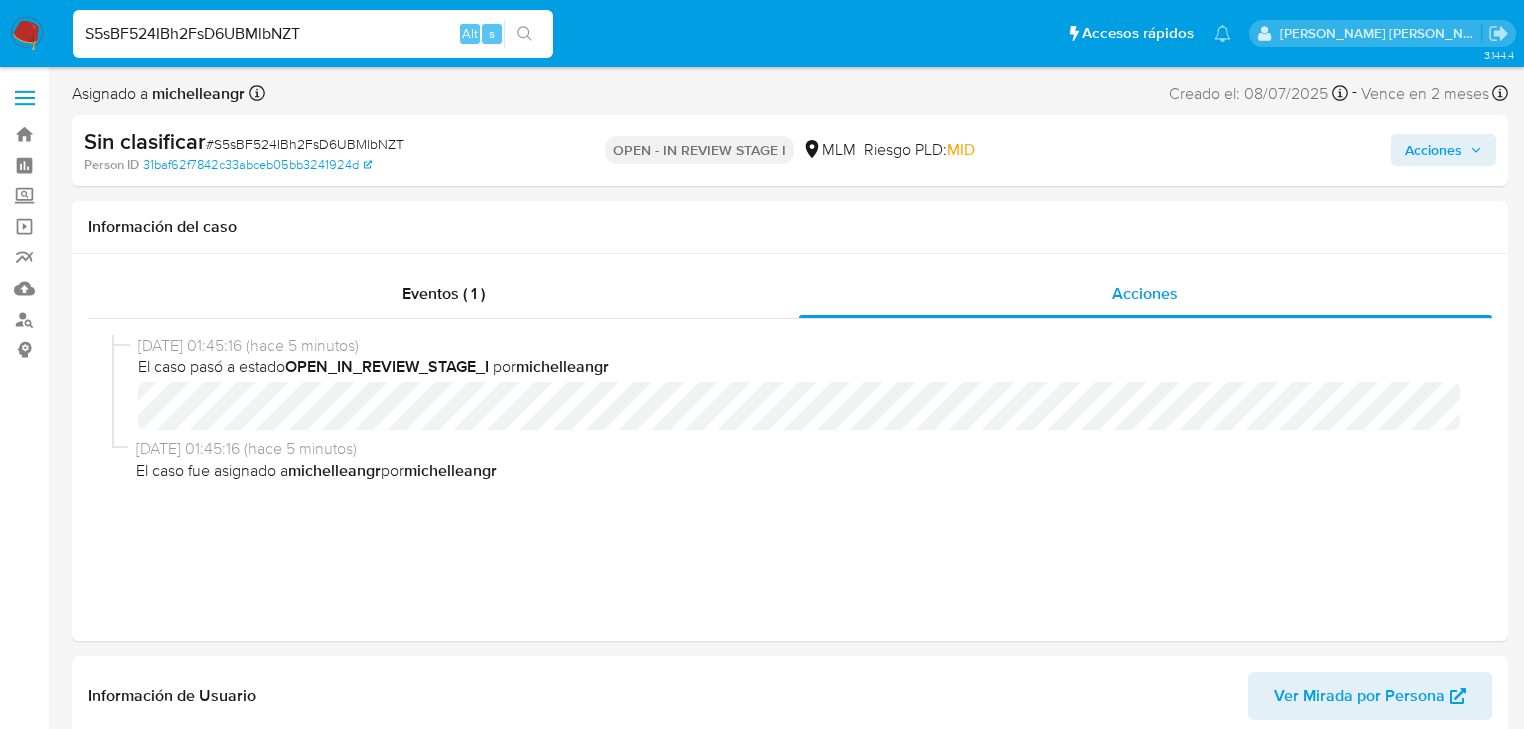 click on "Acciones" at bounding box center [1433, 150] 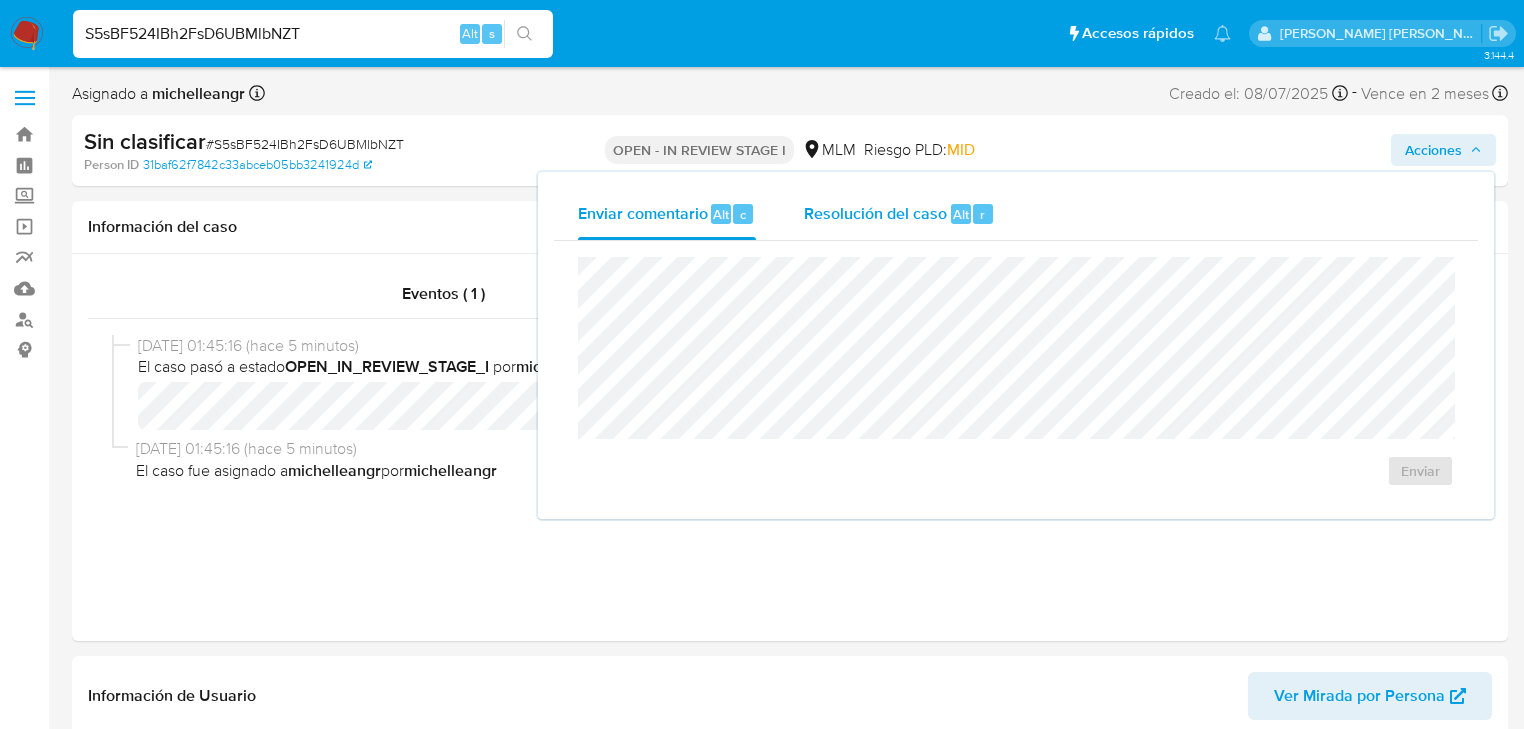 click on "Resolución del caso" at bounding box center (875, 213) 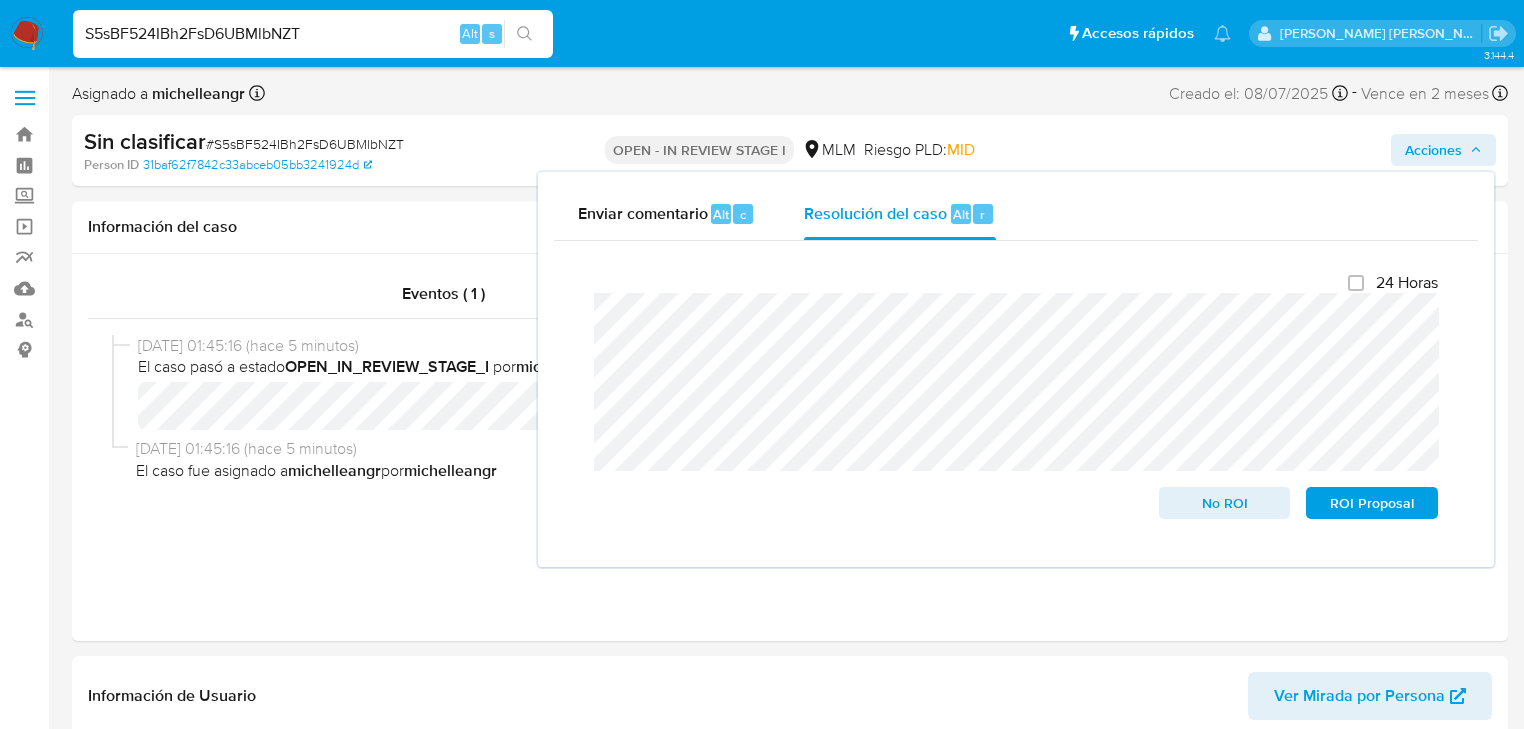 click on "Cierre de caso 24 Horas No ROI ROI Proposal" at bounding box center [1016, 396] 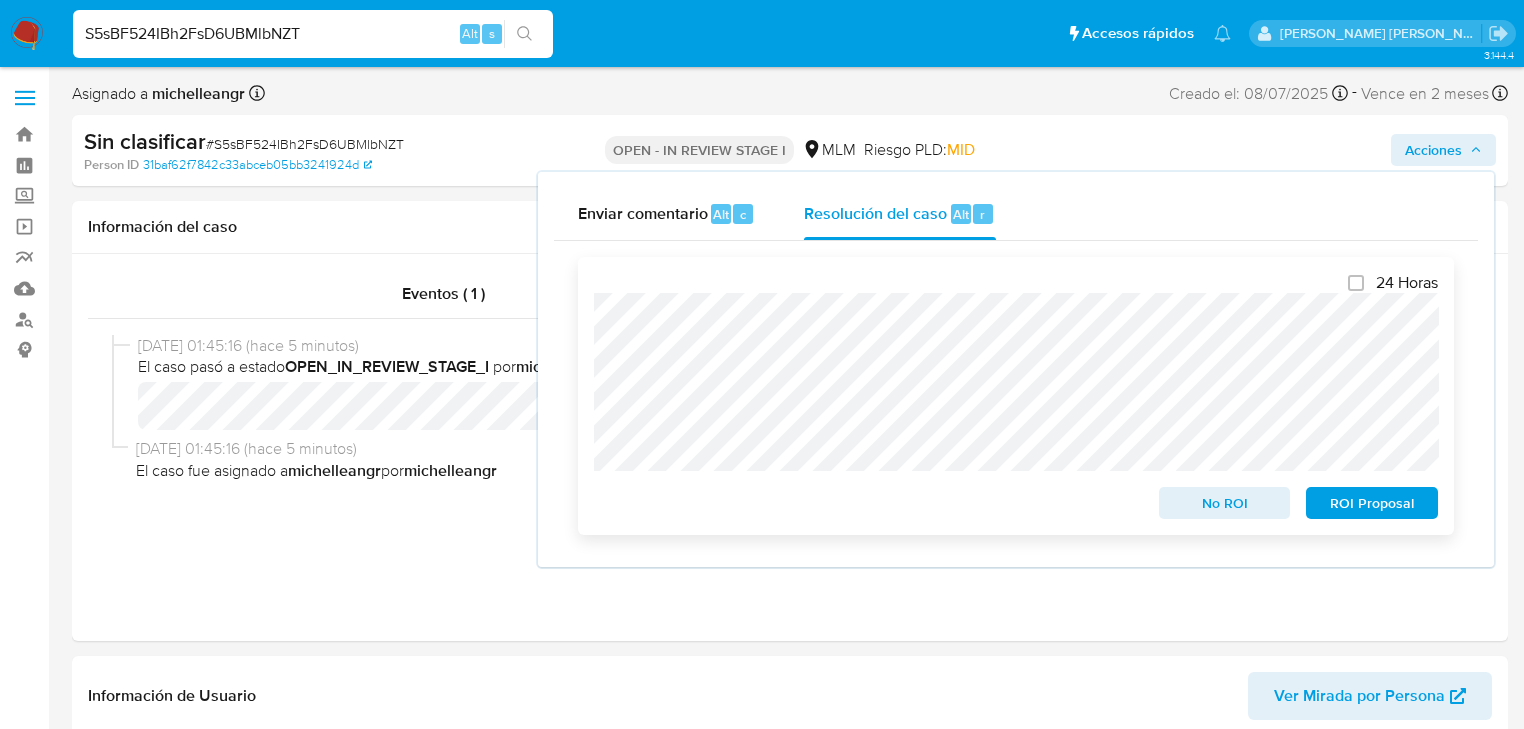 click on "No ROI" at bounding box center (1225, 503) 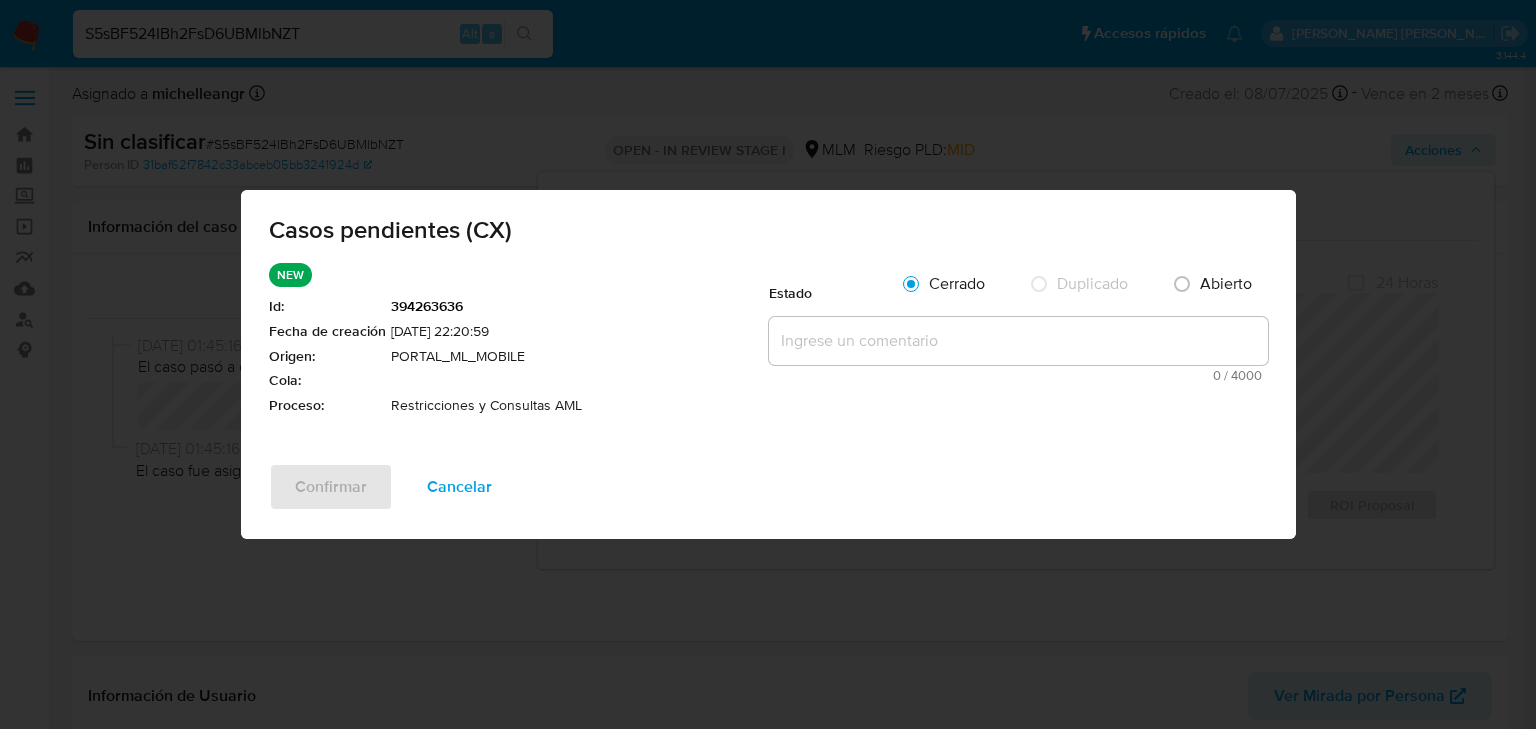 click at bounding box center [1018, 341] 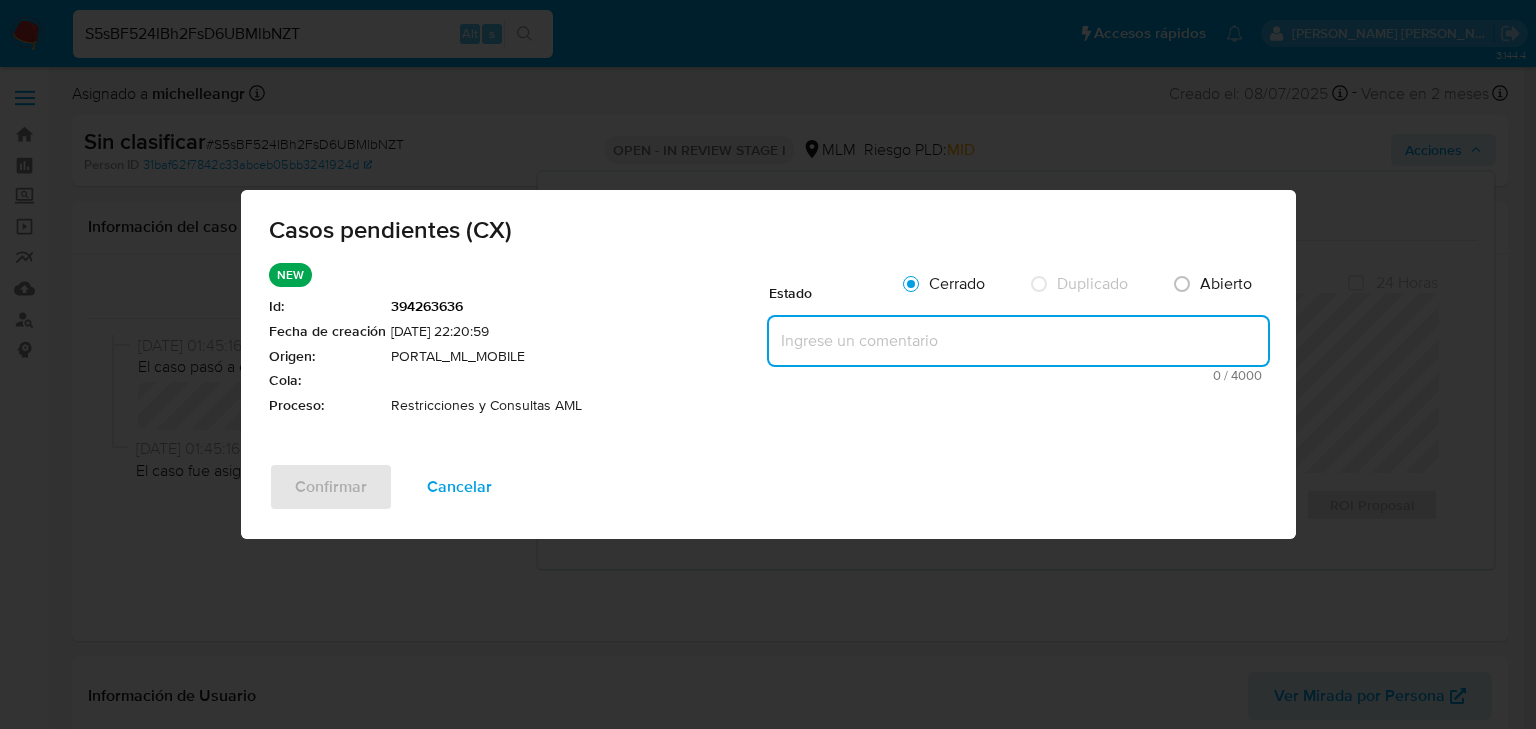 paste on "Se valida caso Cx donde el cliente se identifica como parte de una celula que opera de manera inusual, por lo que se mantiene la restricción por parte de AML." 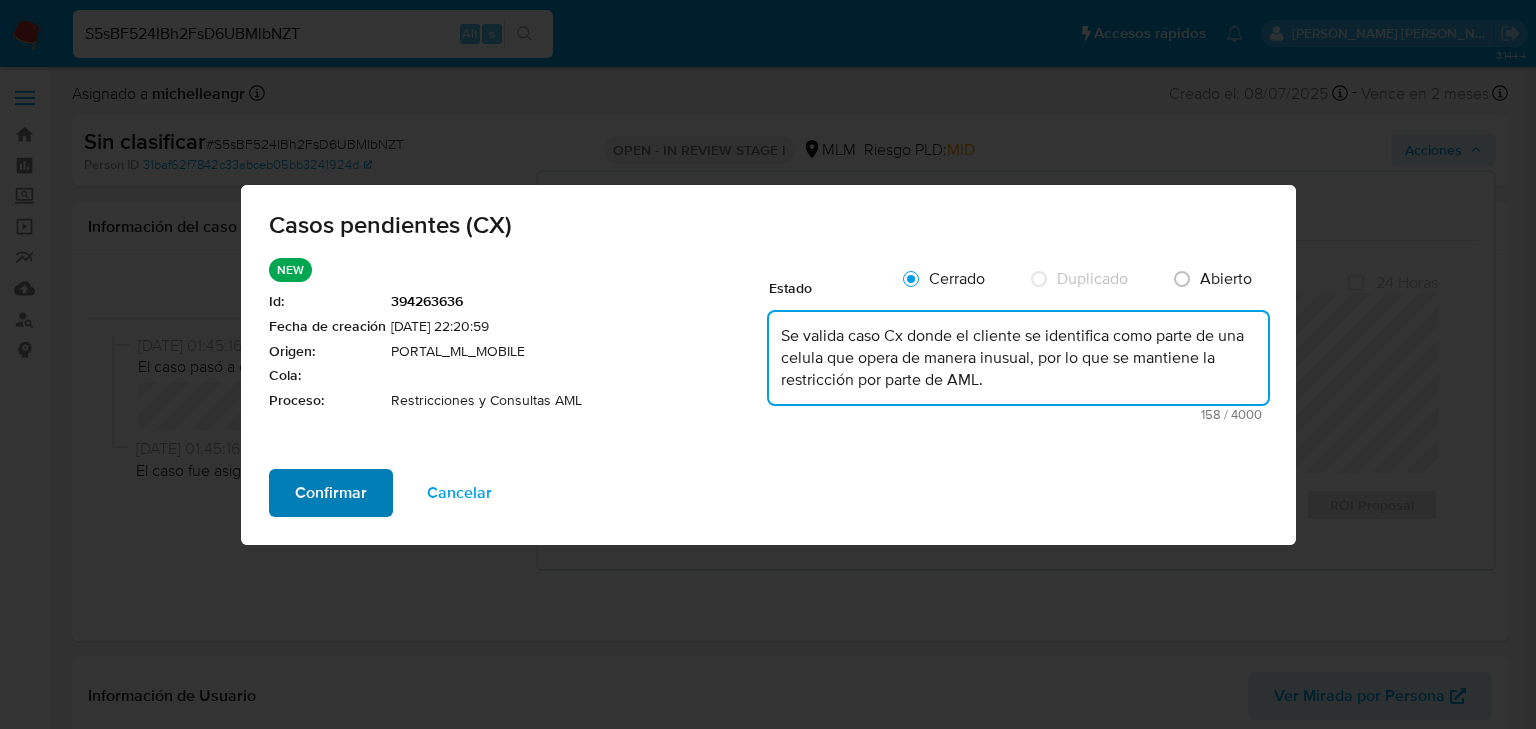 type on "Se valida caso Cx donde el cliente se identifica como parte de una celula que opera de manera inusual, por lo que se mantiene la restricción por parte de AML." 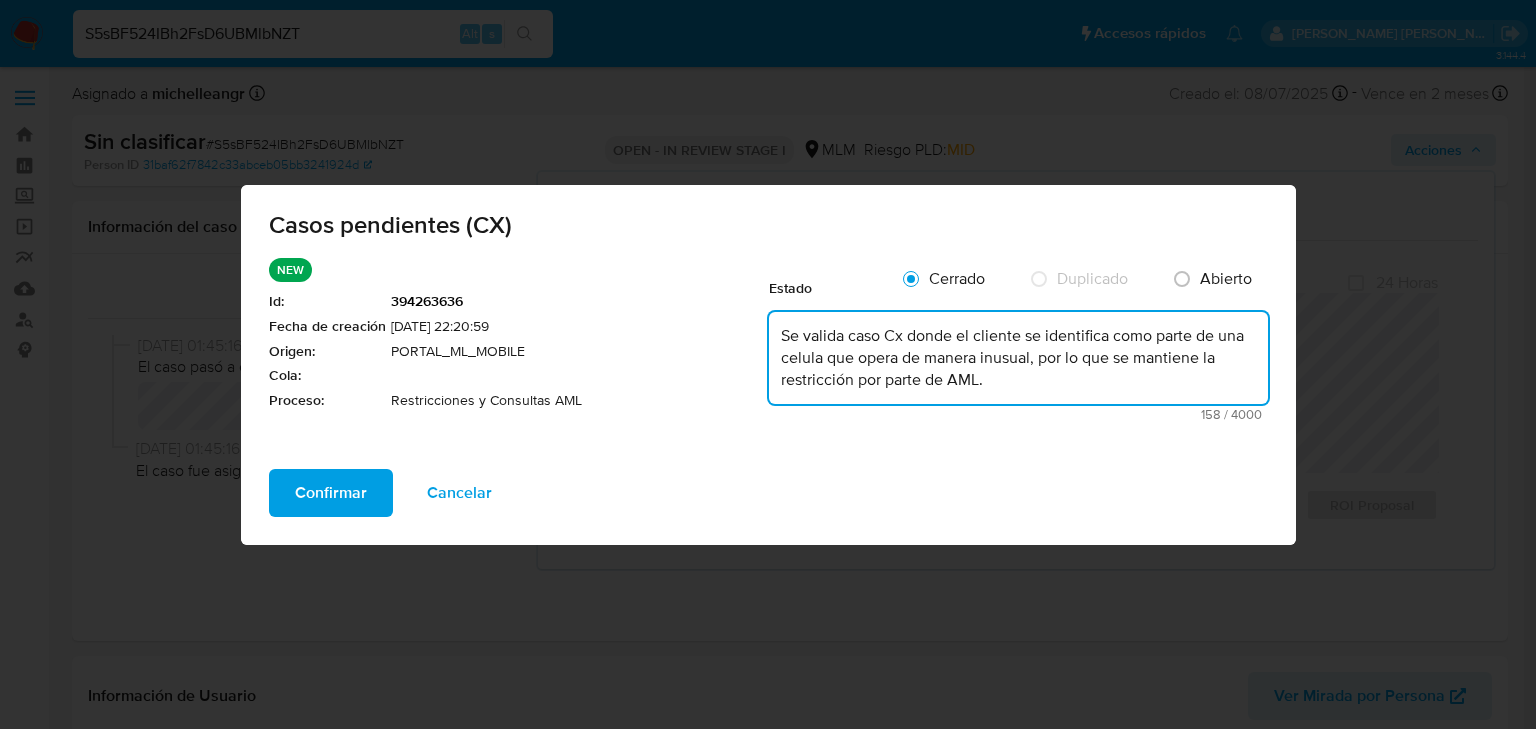 click on "Confirmar" at bounding box center (331, 493) 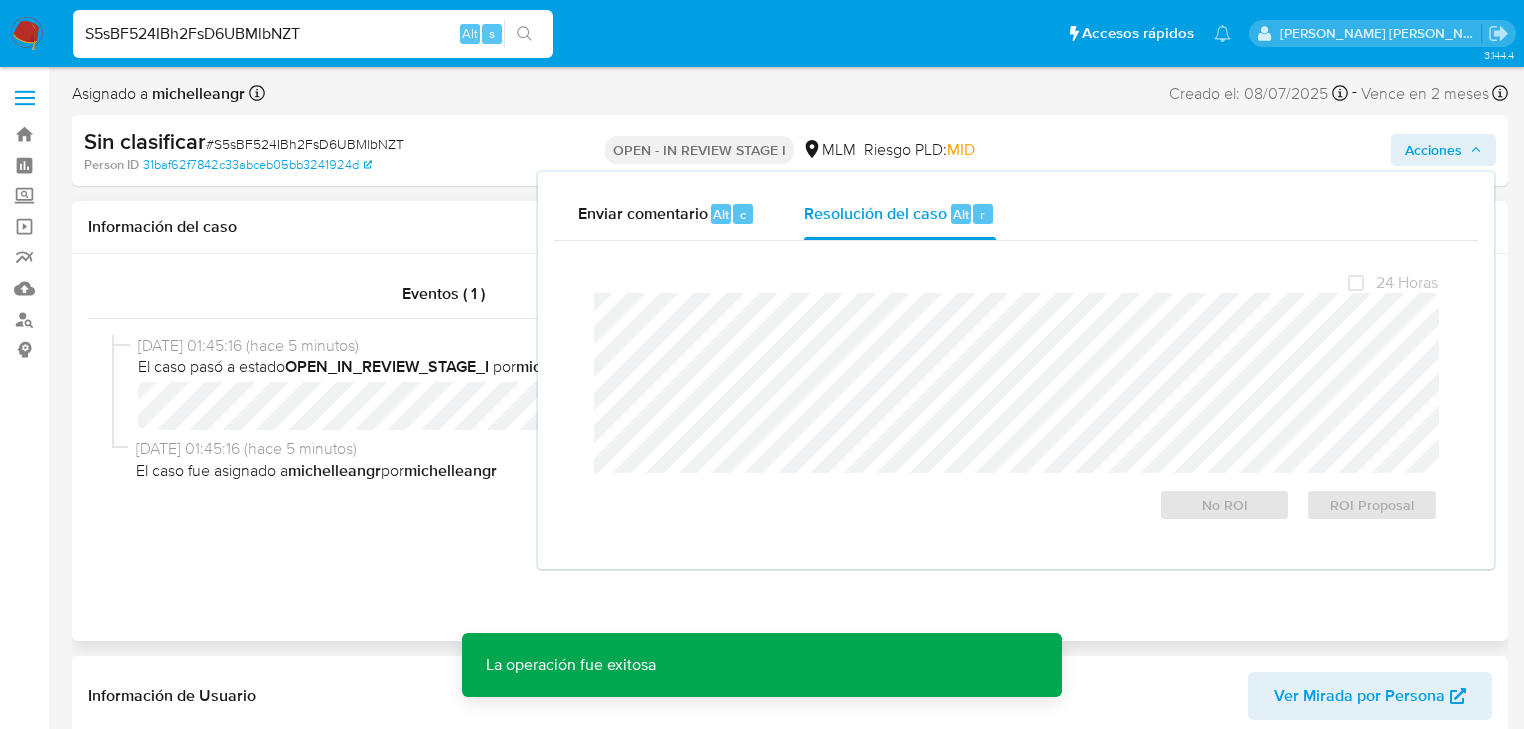 click on "Información del caso" at bounding box center [790, 227] 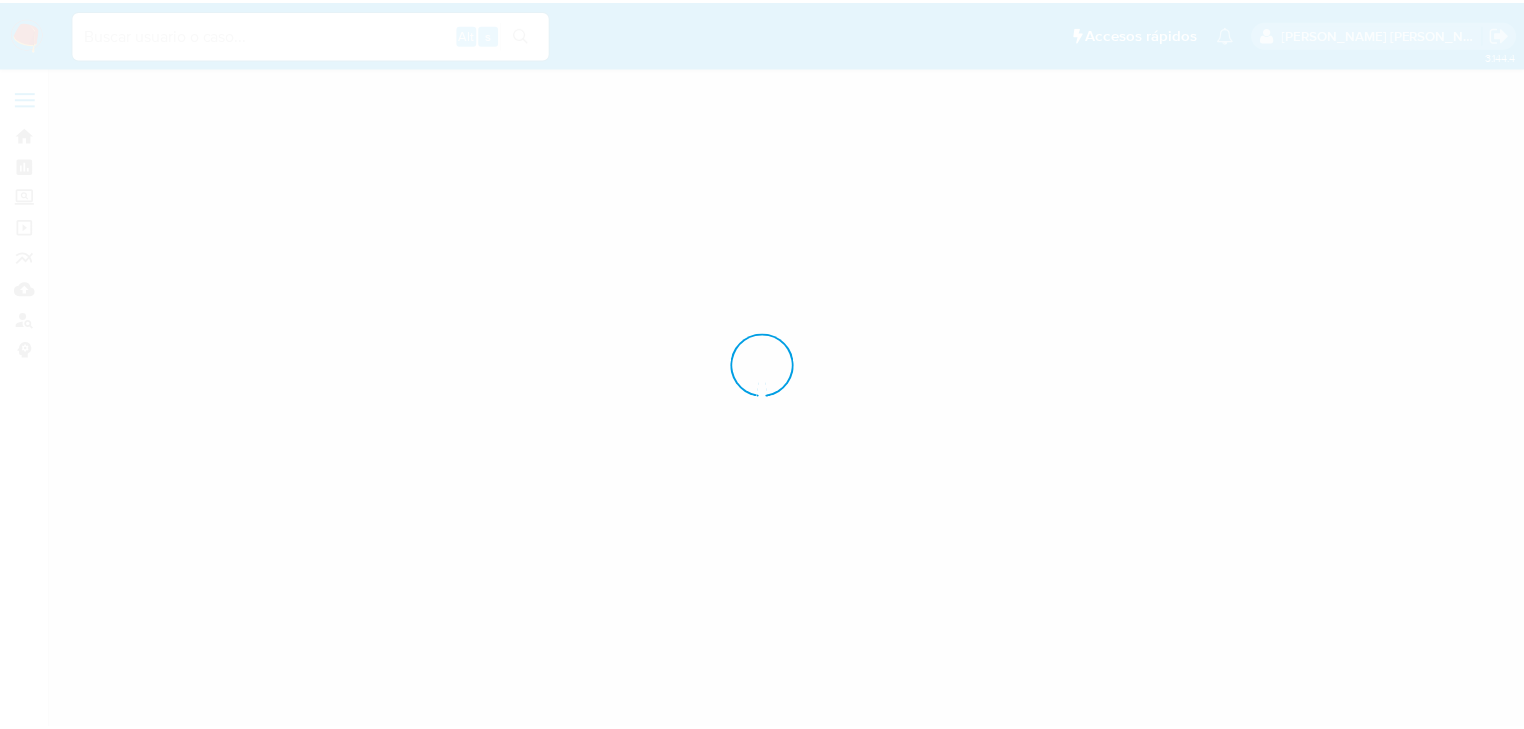 scroll, scrollTop: 0, scrollLeft: 0, axis: both 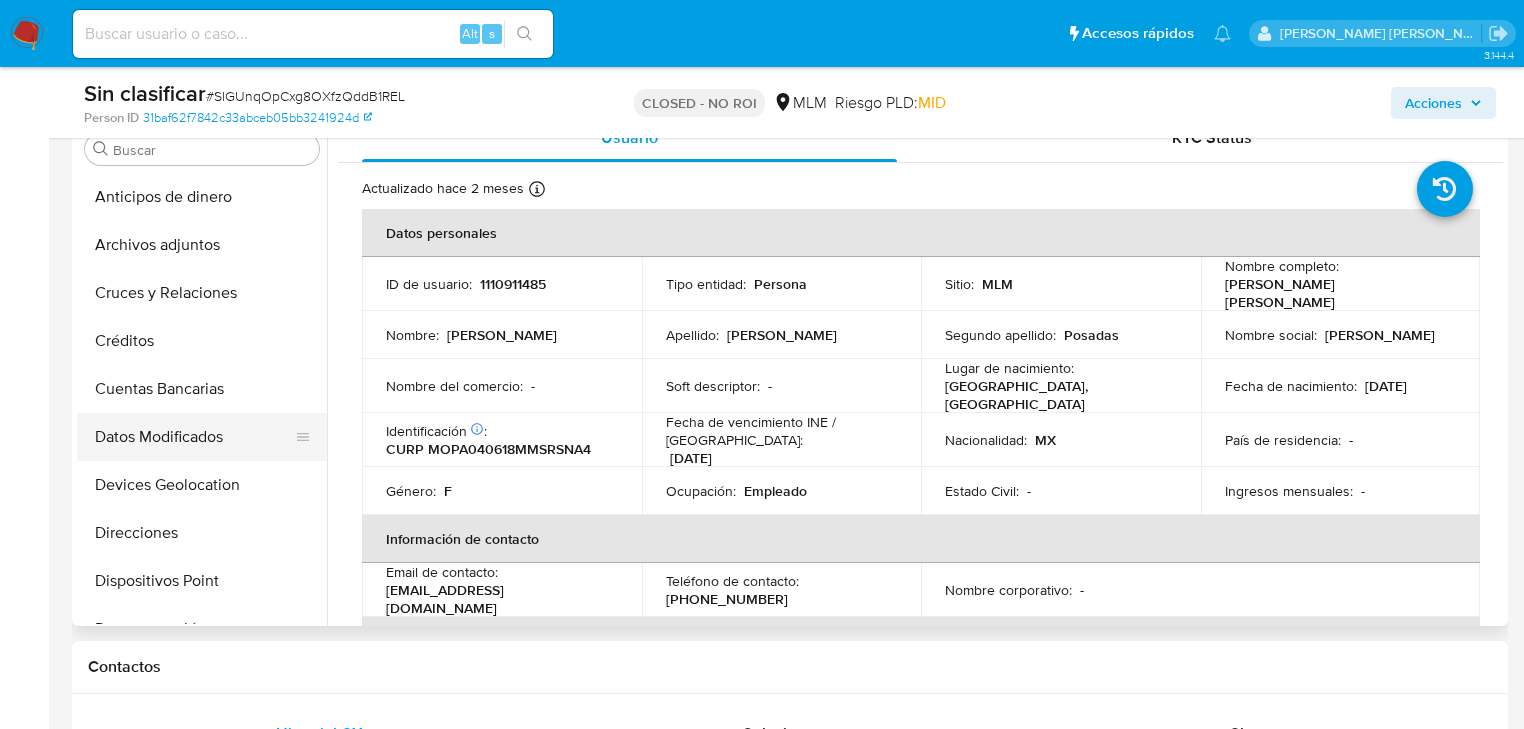 select on "10" 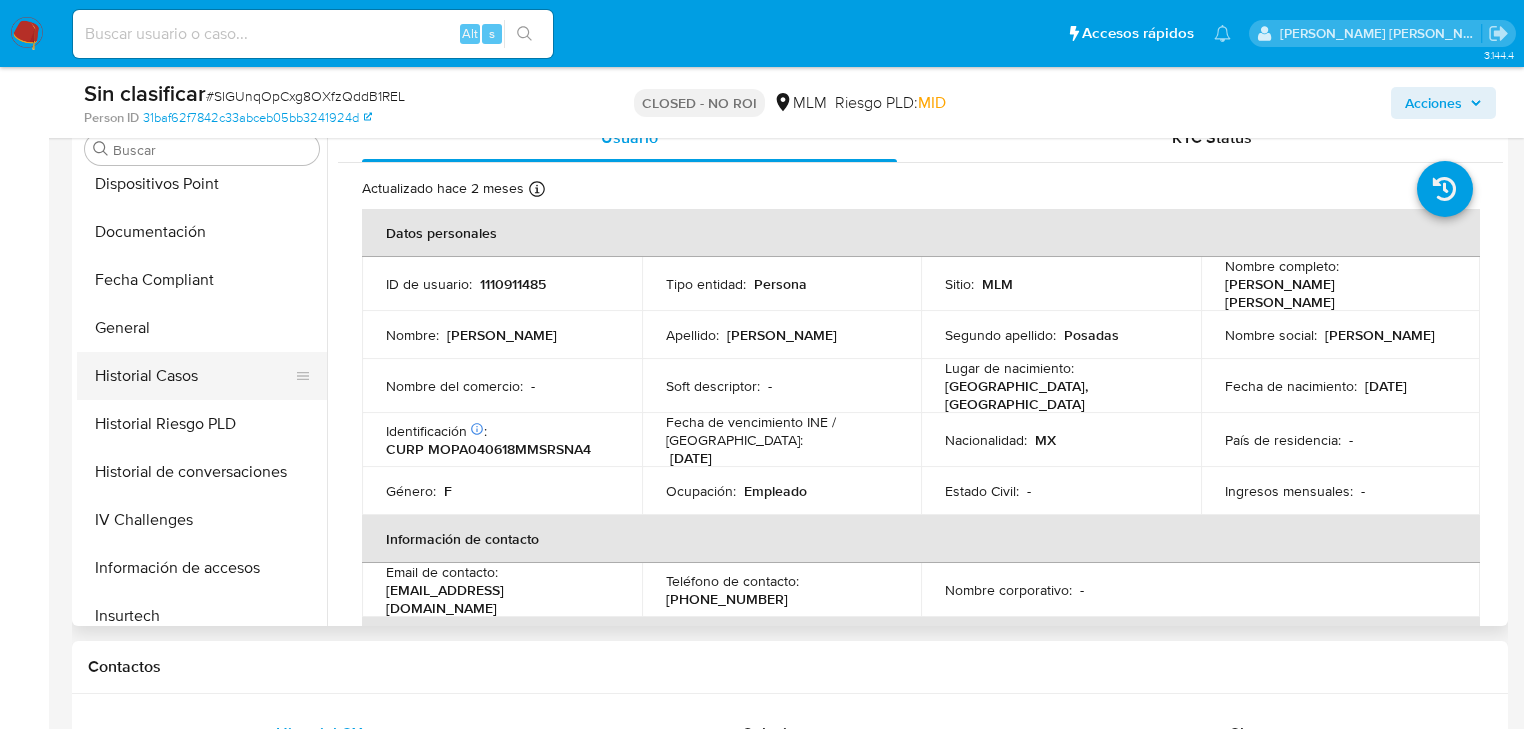 scroll, scrollTop: 317, scrollLeft: 0, axis: vertical 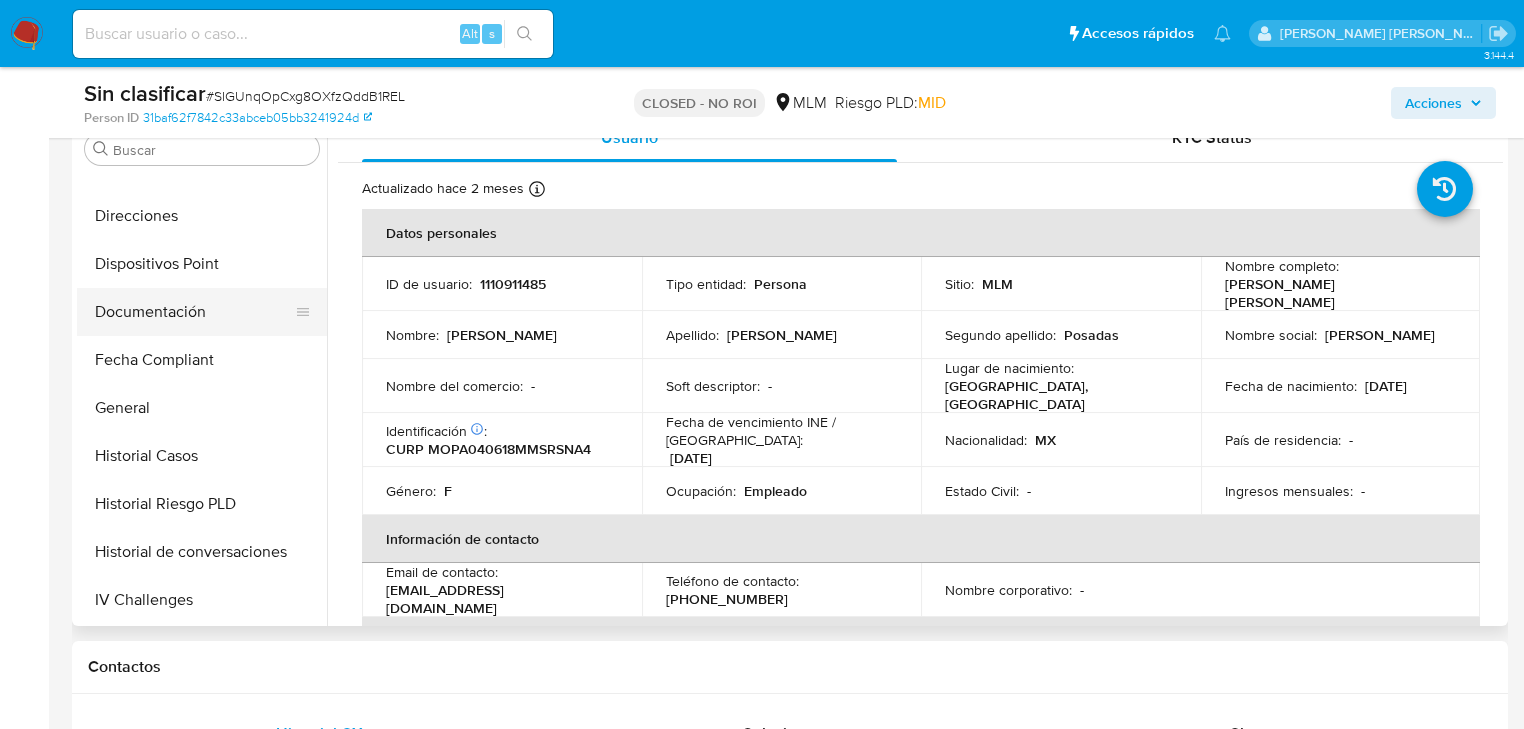 click on "Documentación" at bounding box center (194, 312) 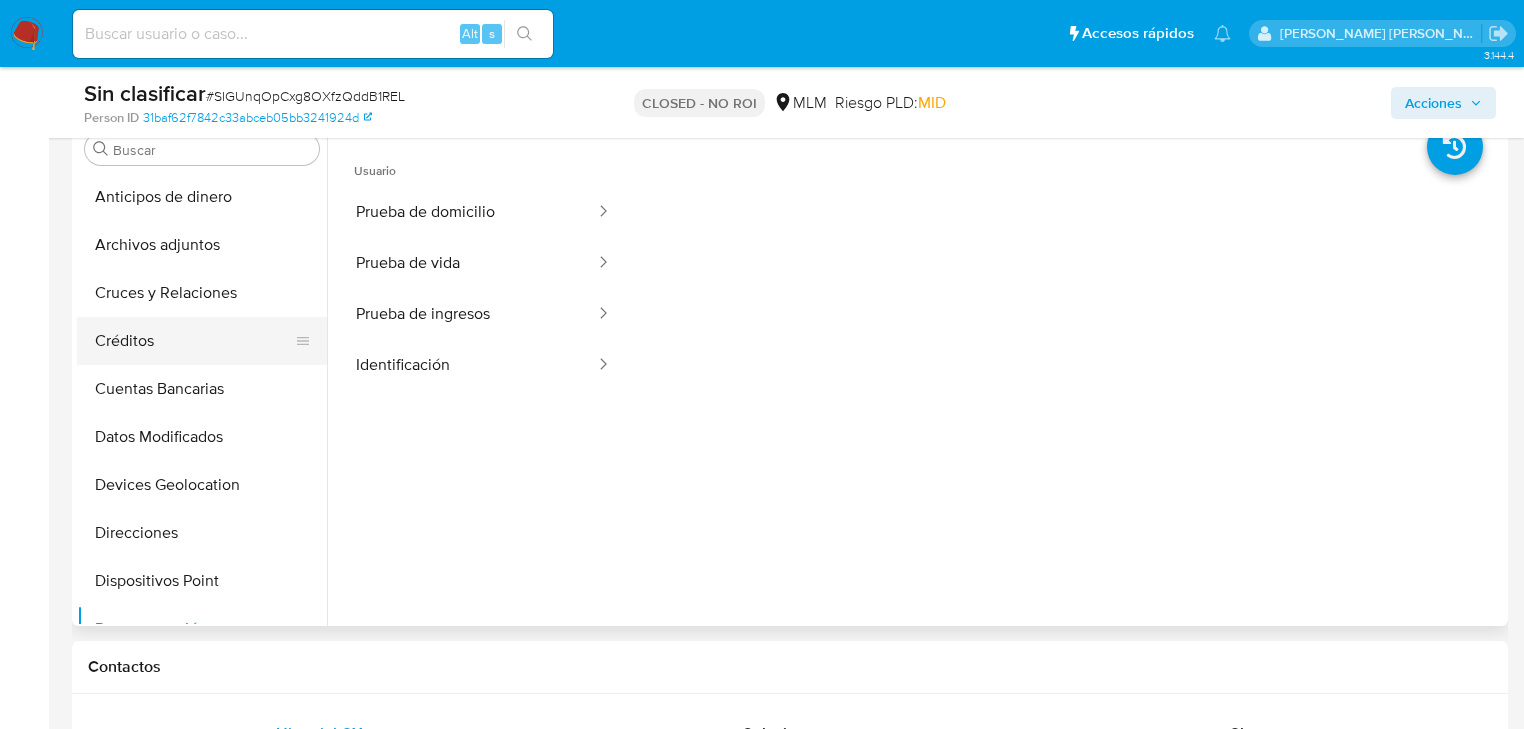 scroll, scrollTop: 0, scrollLeft: 0, axis: both 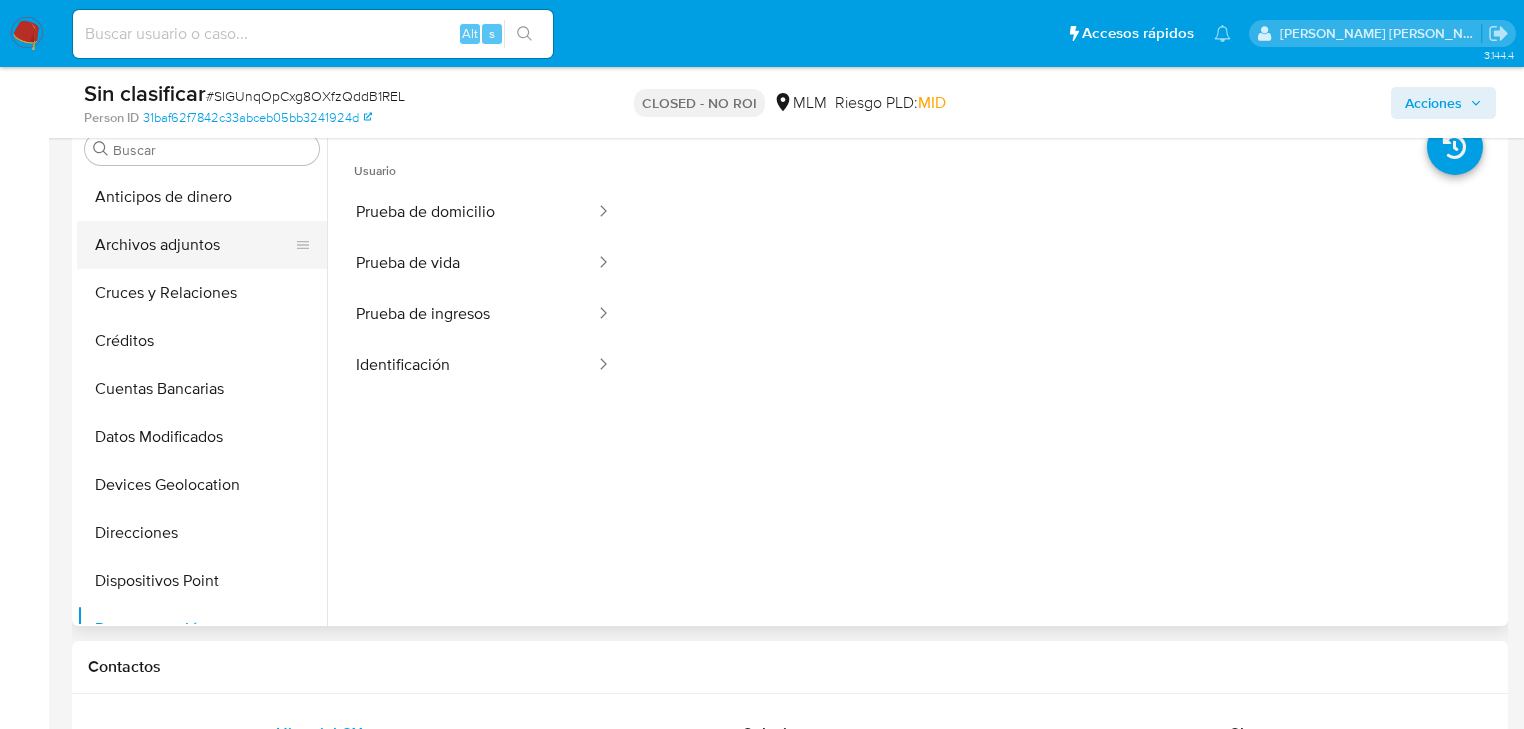click on "Archivos adjuntos" at bounding box center [194, 245] 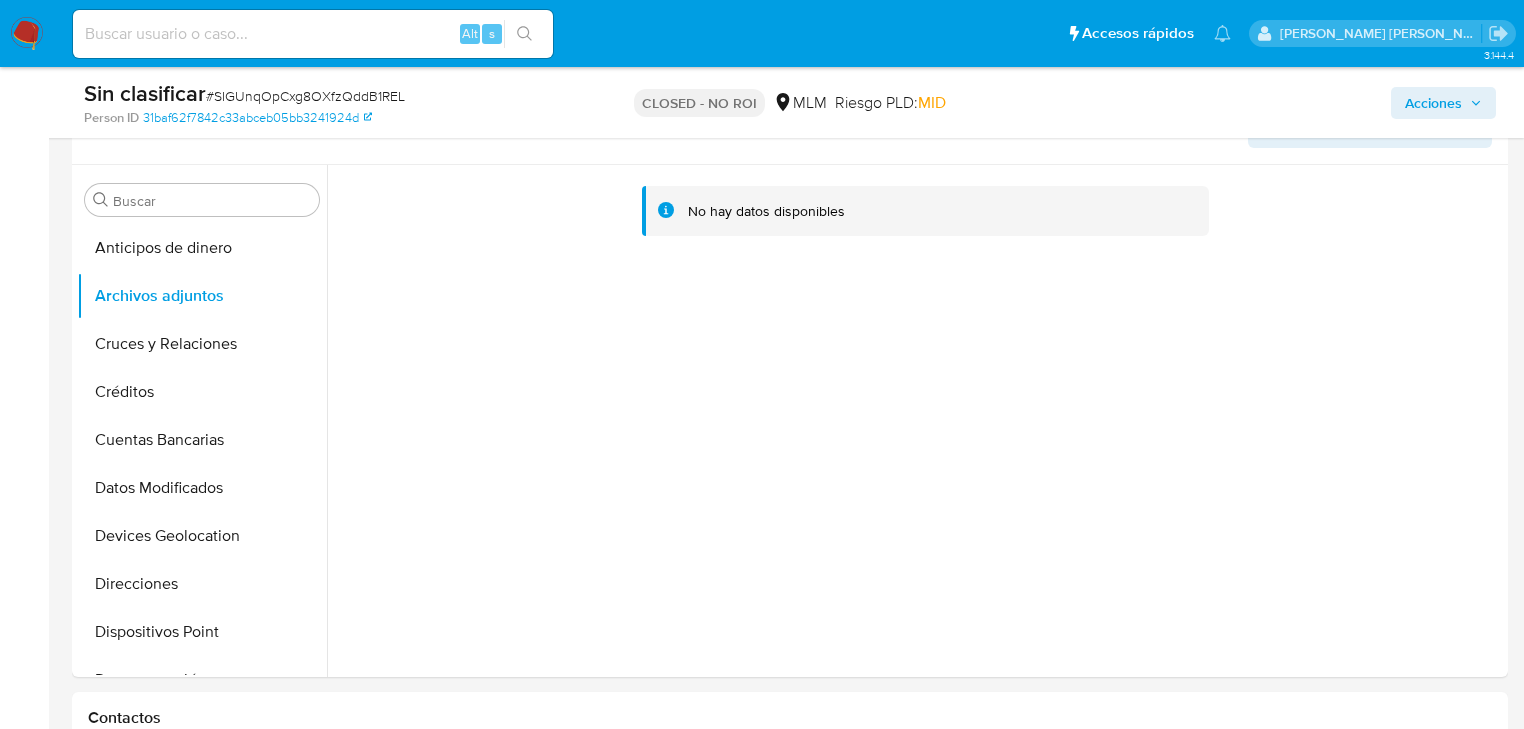 scroll, scrollTop: 160, scrollLeft: 0, axis: vertical 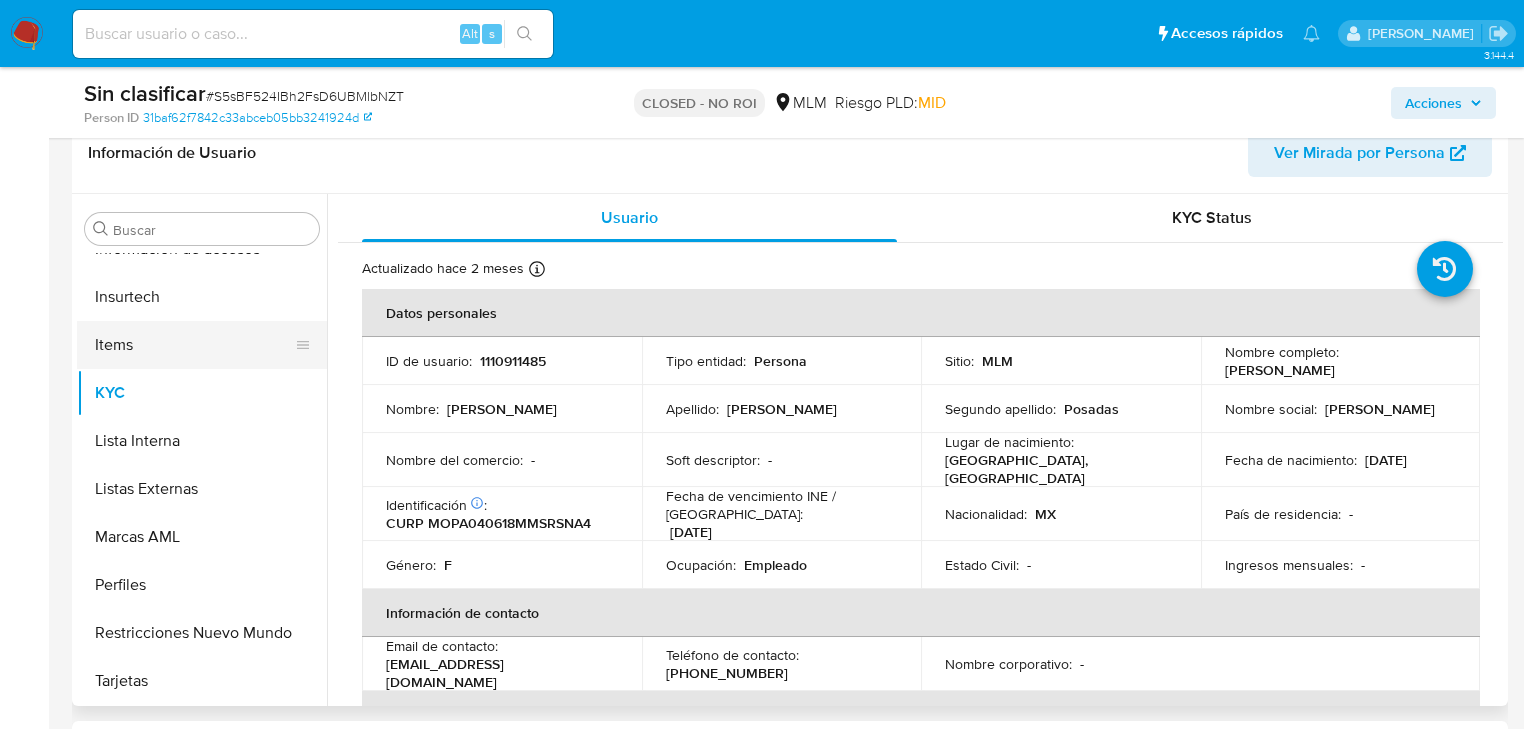 select on "10" 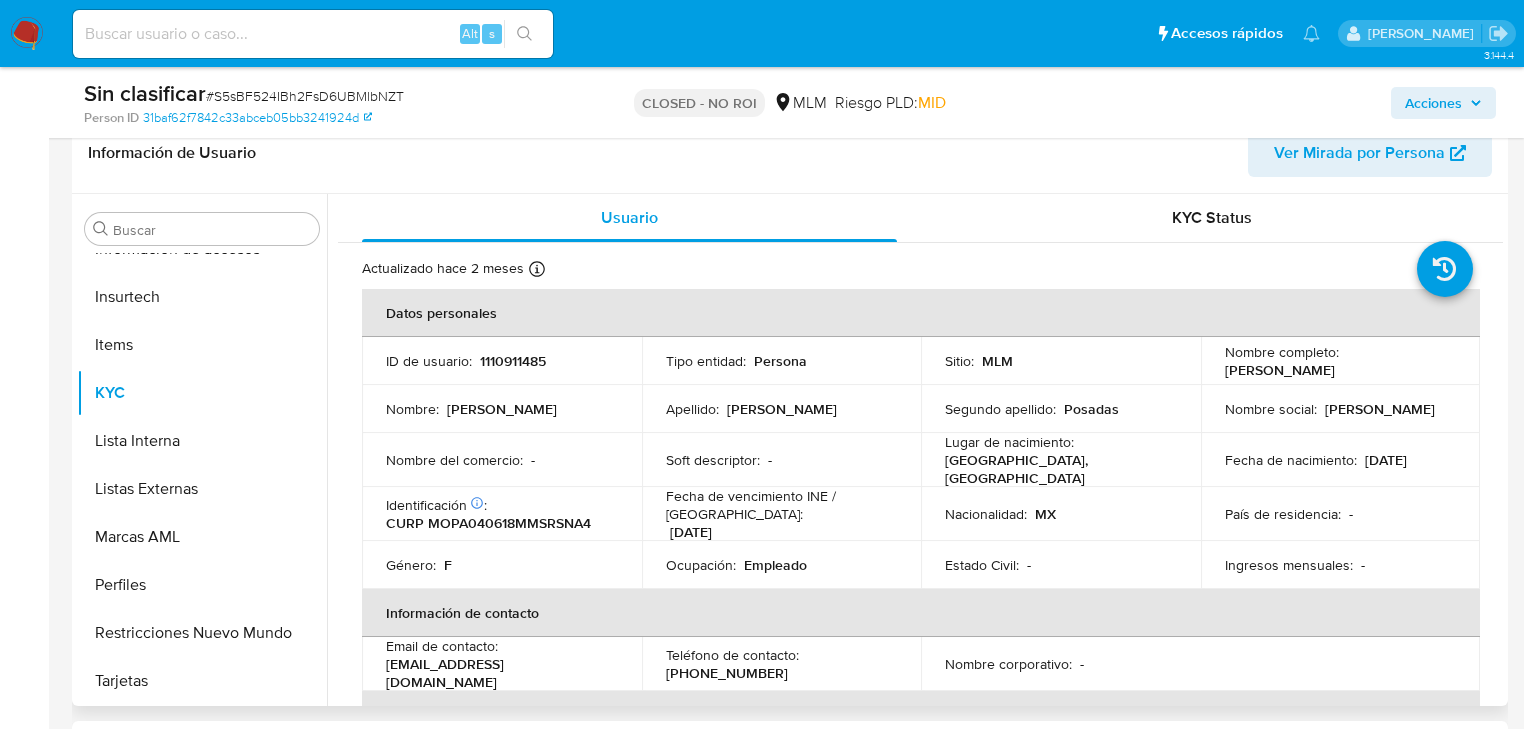click on "1110911485" at bounding box center [513, 361] 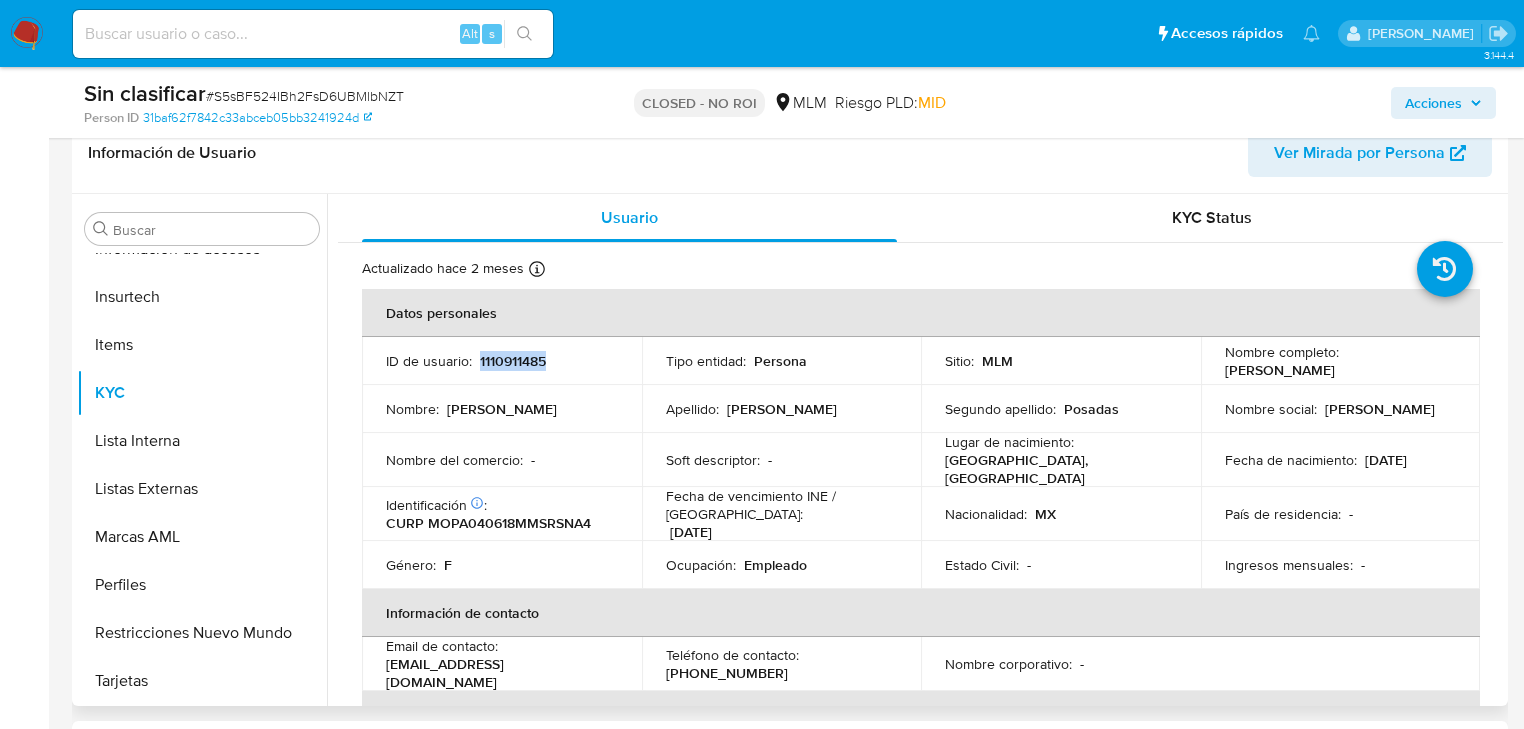 click on "1110911485" at bounding box center [513, 361] 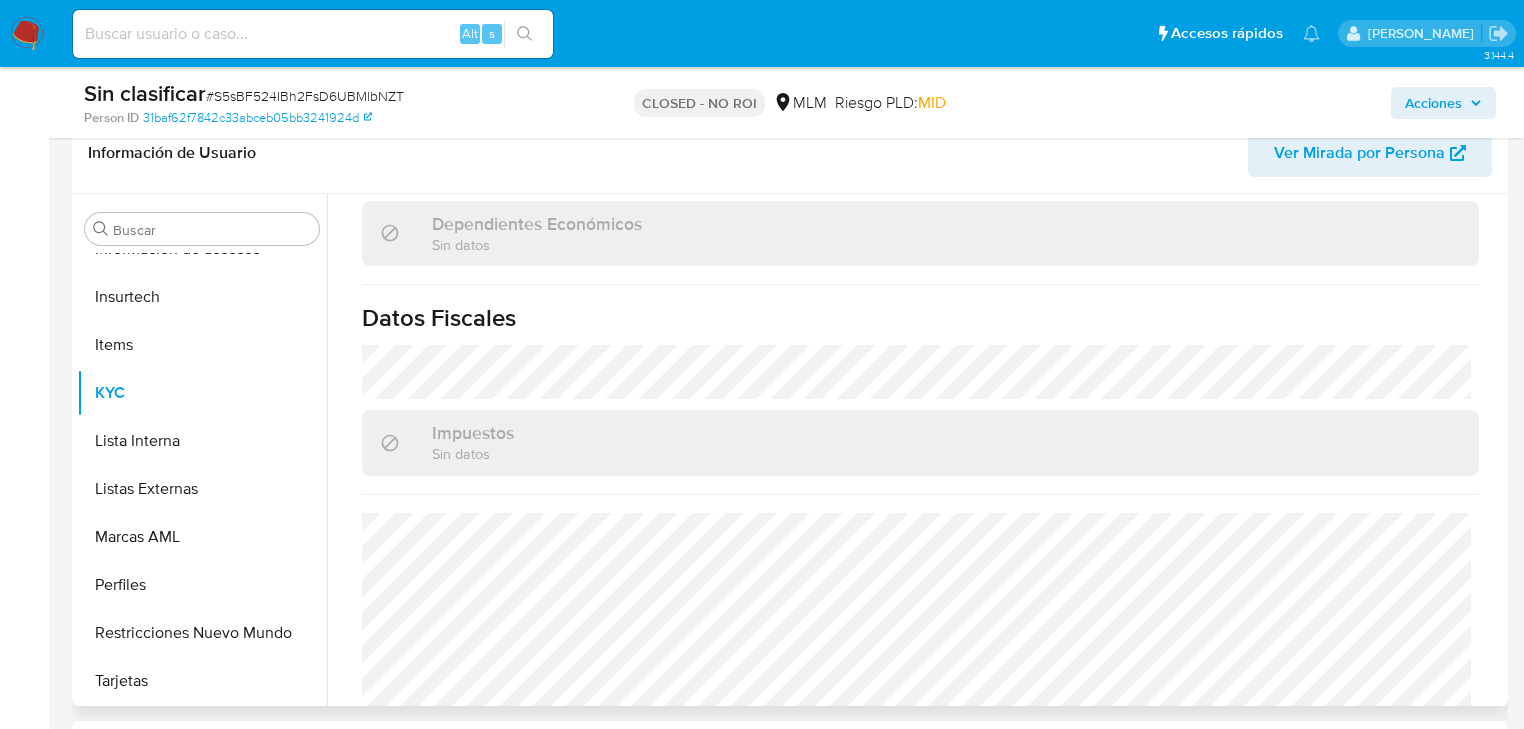 scroll, scrollTop: 1243, scrollLeft: 0, axis: vertical 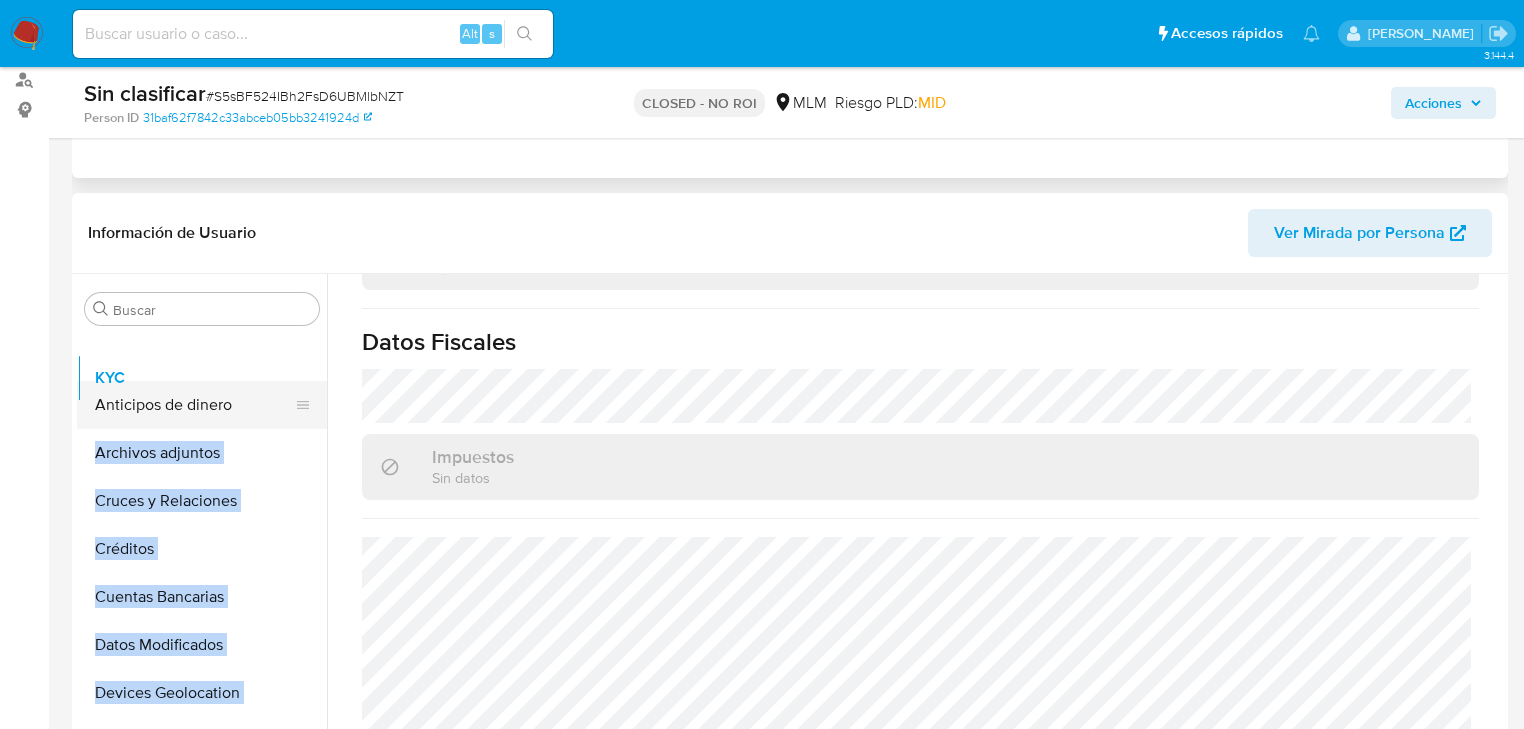 drag, startPoint x: 293, startPoint y: 624, endPoint x: 285, endPoint y: 374, distance: 250.12796 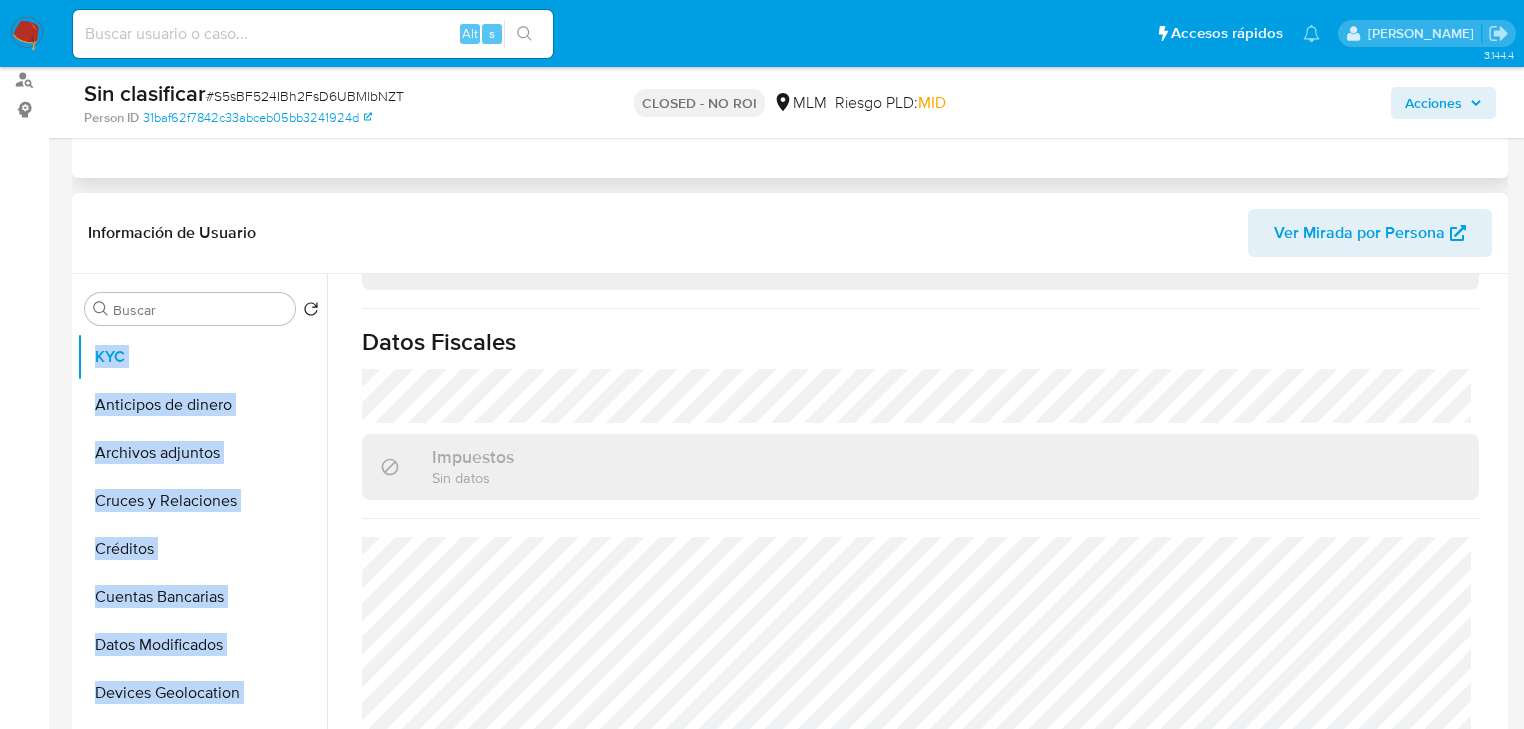 scroll, scrollTop: 240, scrollLeft: 0, axis: vertical 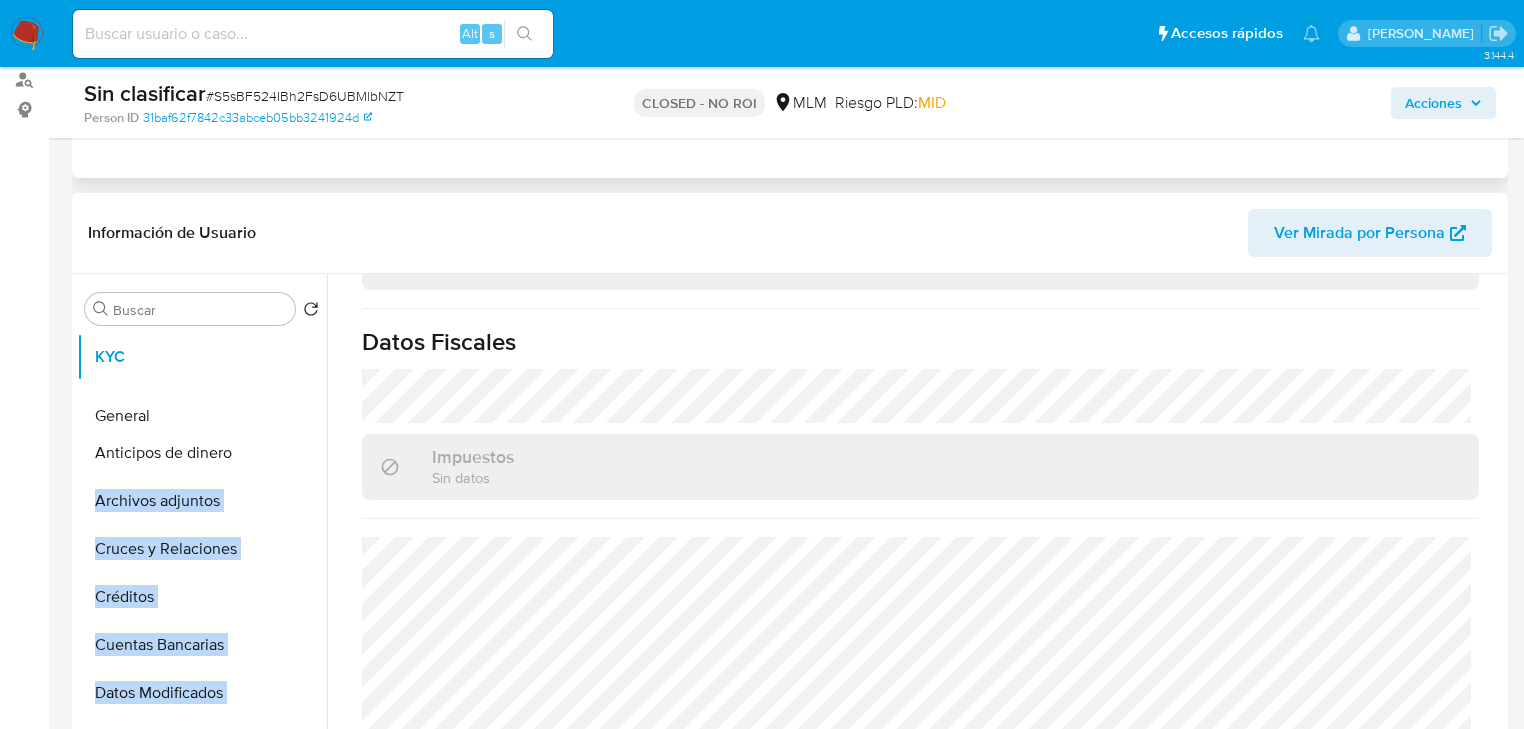 drag, startPoint x: 292, startPoint y: 689, endPoint x: 291, endPoint y: 416, distance: 273.00183 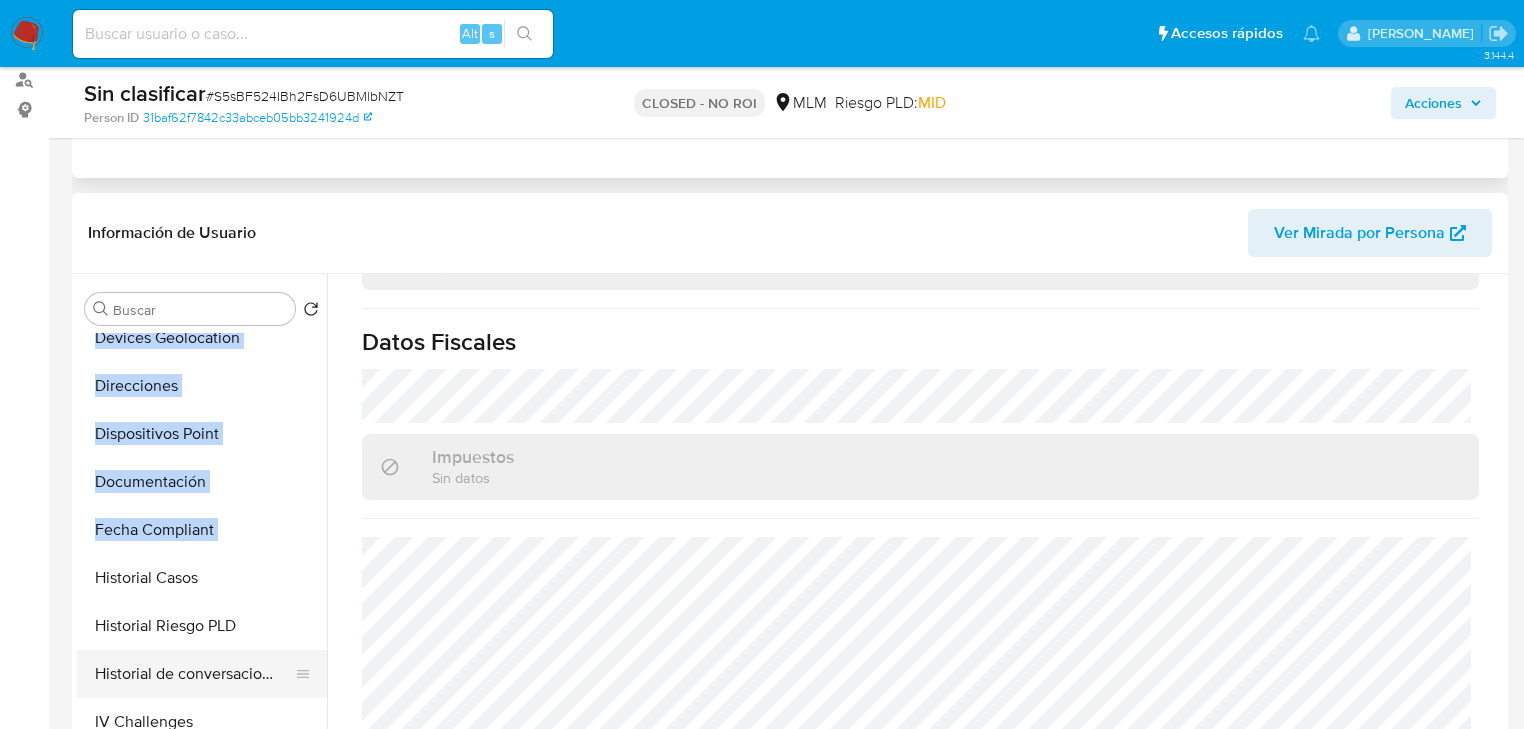 scroll, scrollTop: 480, scrollLeft: 0, axis: vertical 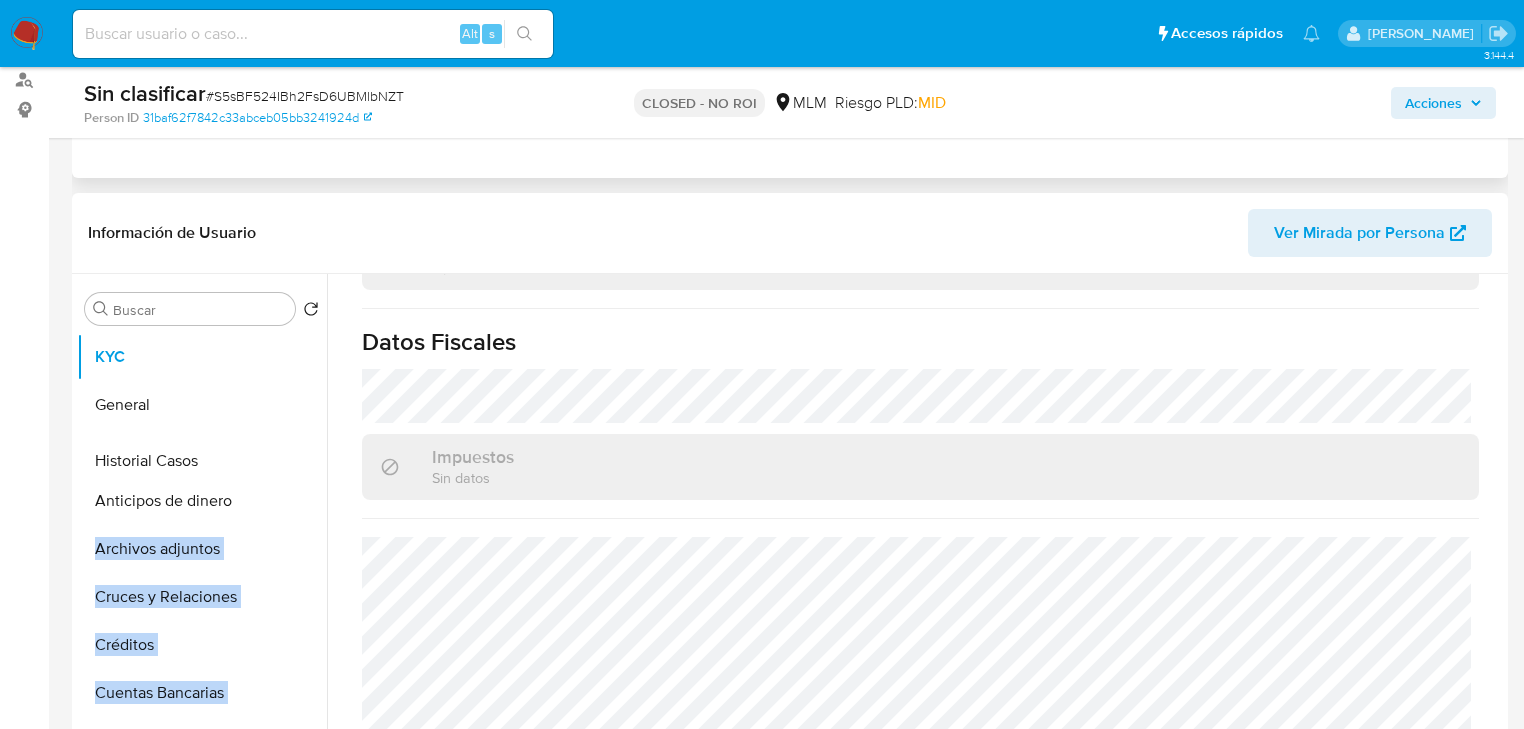 drag, startPoint x: 292, startPoint y: 502, endPoint x: 308, endPoint y: 463, distance: 42.154476 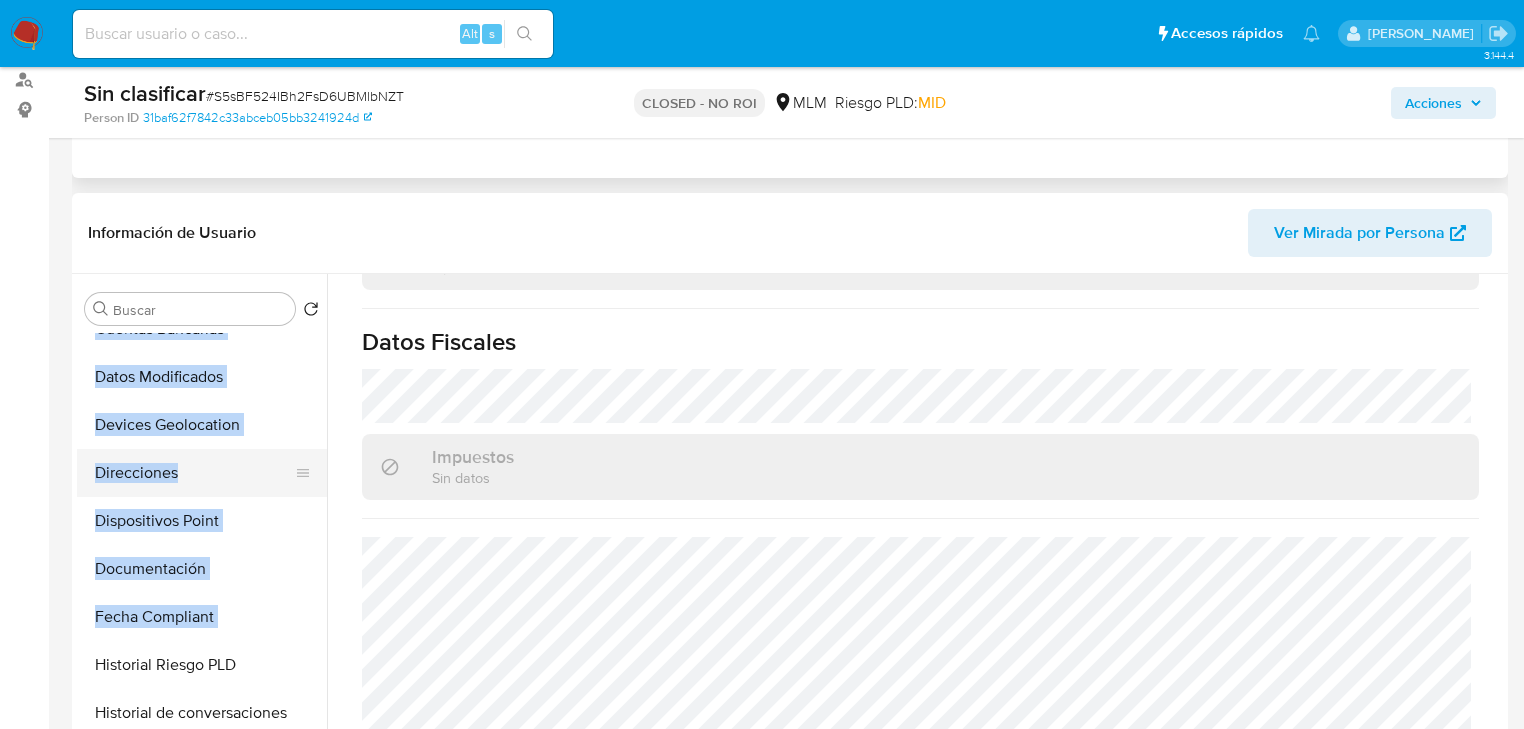 scroll, scrollTop: 400, scrollLeft: 0, axis: vertical 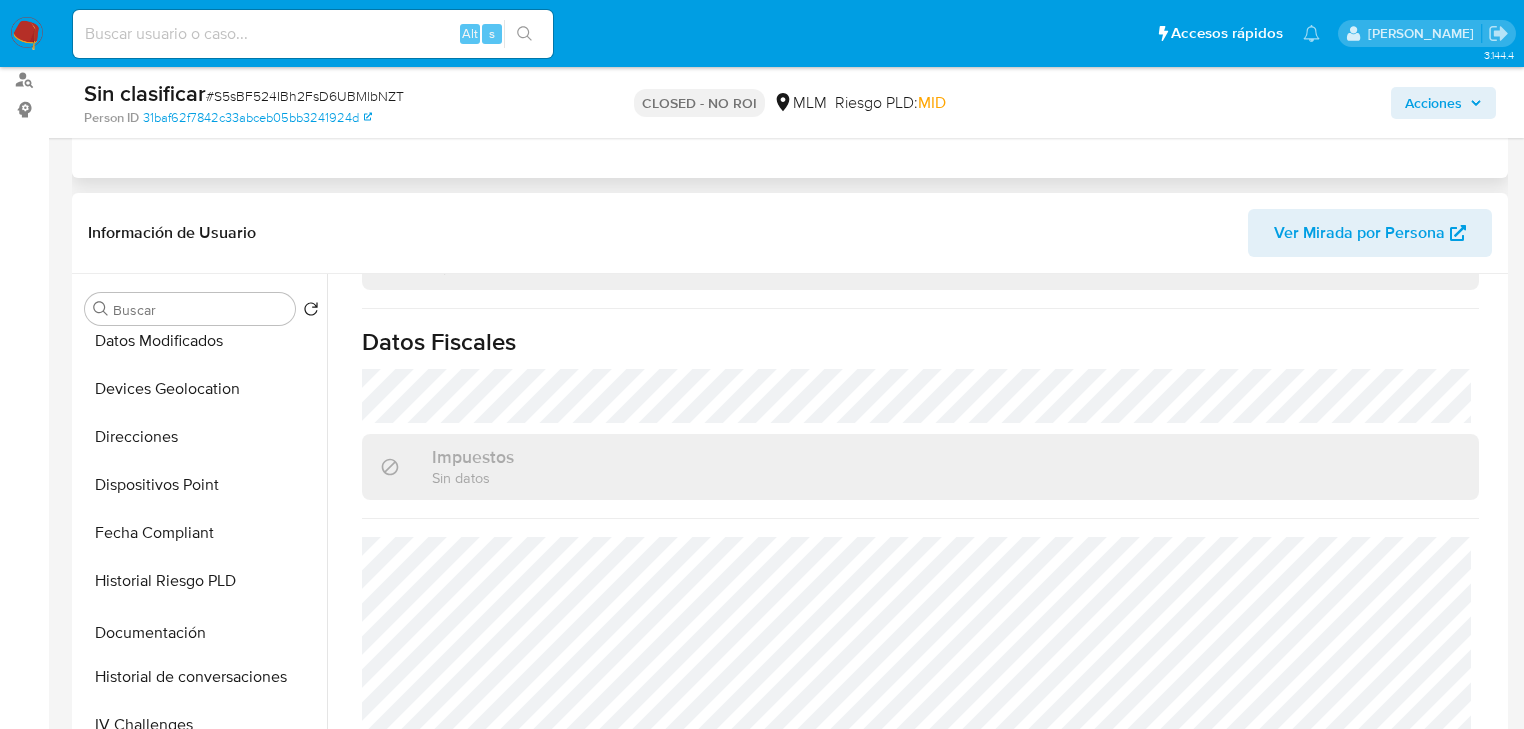 click on "KYC General Historial Casos Anticipos de dinero Archivos adjuntos Cruces y Relaciones Créditos Cuentas Bancarias Datos Modificados Devices Geolocation Direcciones Dispositivos Point Documentación Fecha Compliant Historial Riesgo PLD Historial de conversaciones IV Challenges Información de accesos Insurtech Items Lista Interna Listas Externas Marcas AML Perfiles Restricciones Nuevo Mundo Tarjetas" at bounding box center (202, 558) 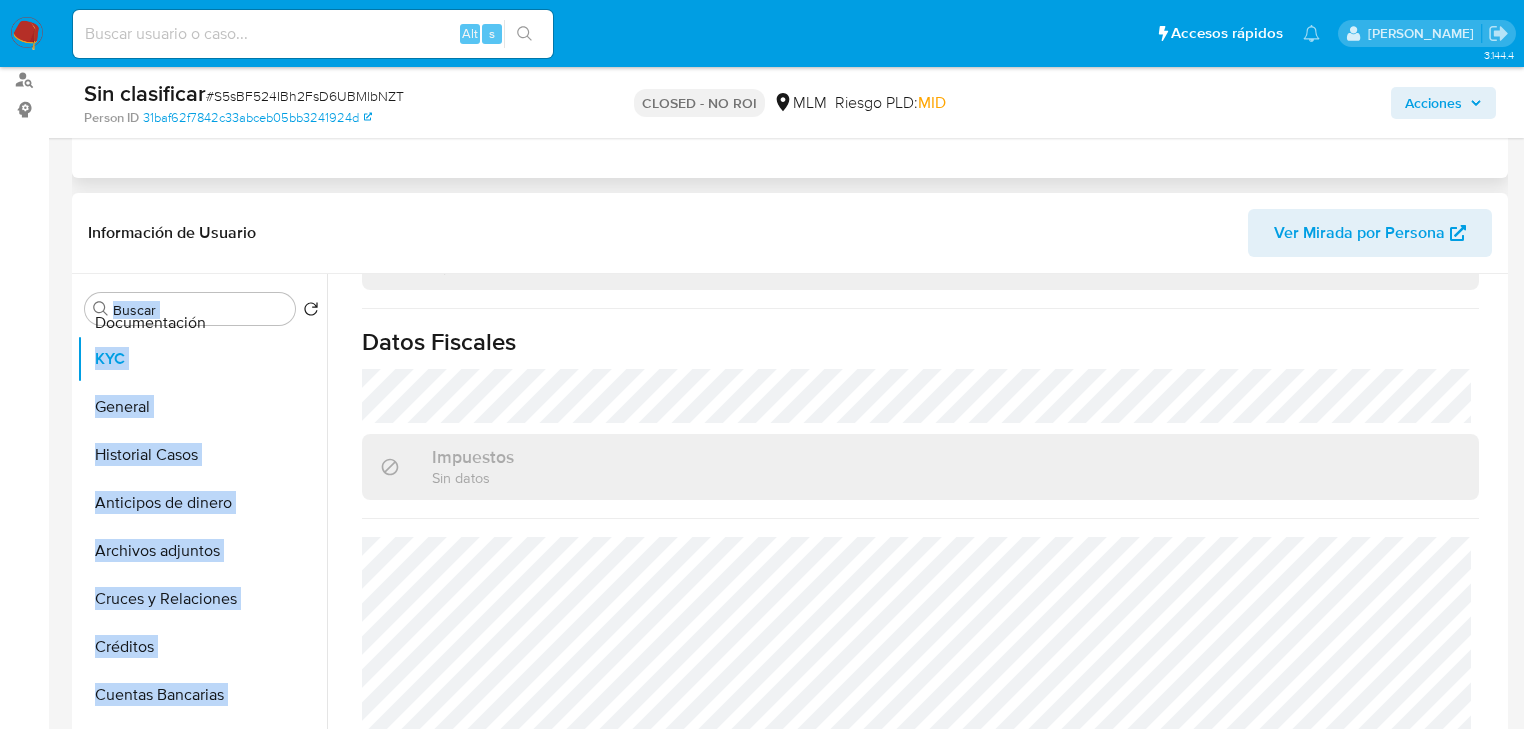scroll, scrollTop: 0, scrollLeft: 0, axis: both 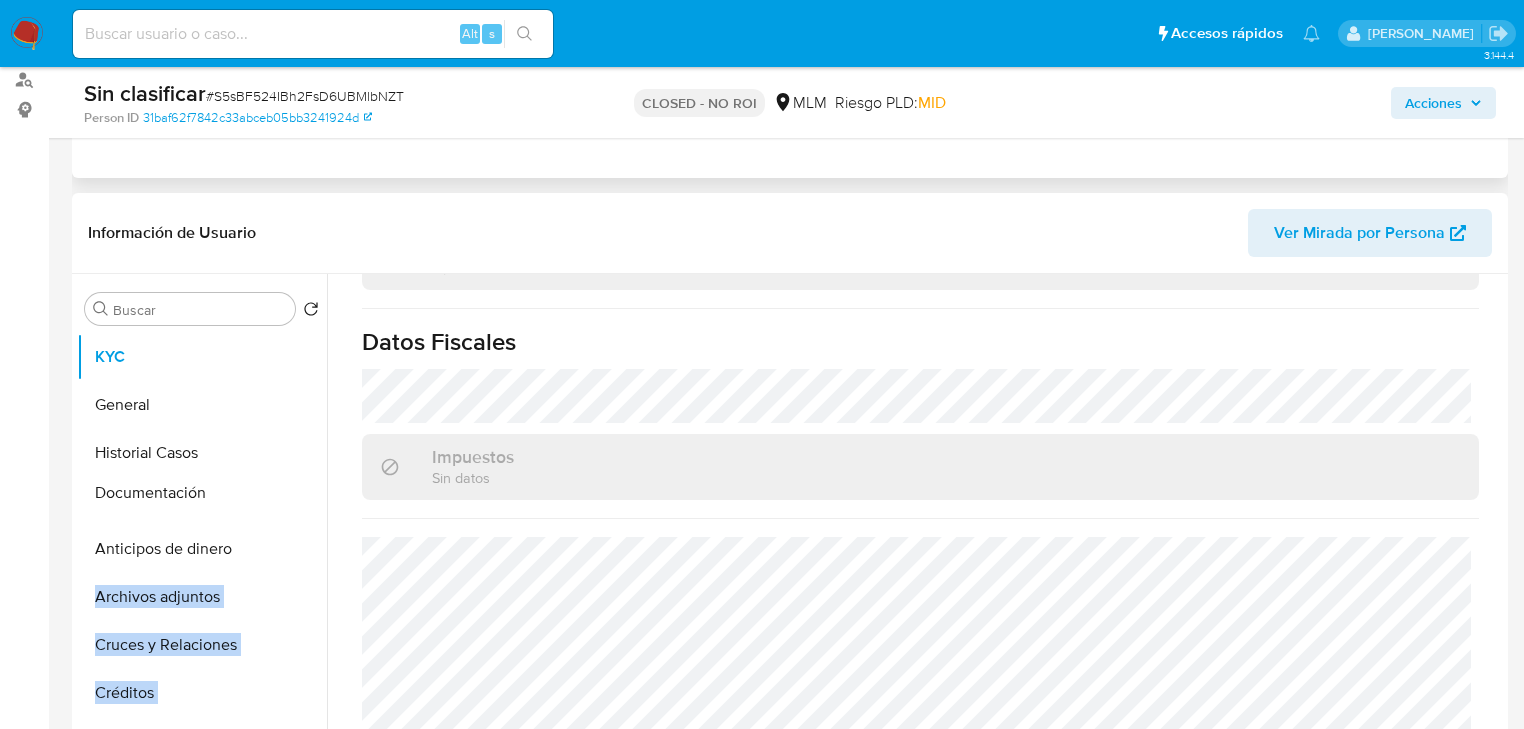 drag, startPoint x: 292, startPoint y: 621, endPoint x: 288, endPoint y: 498, distance: 123.065025 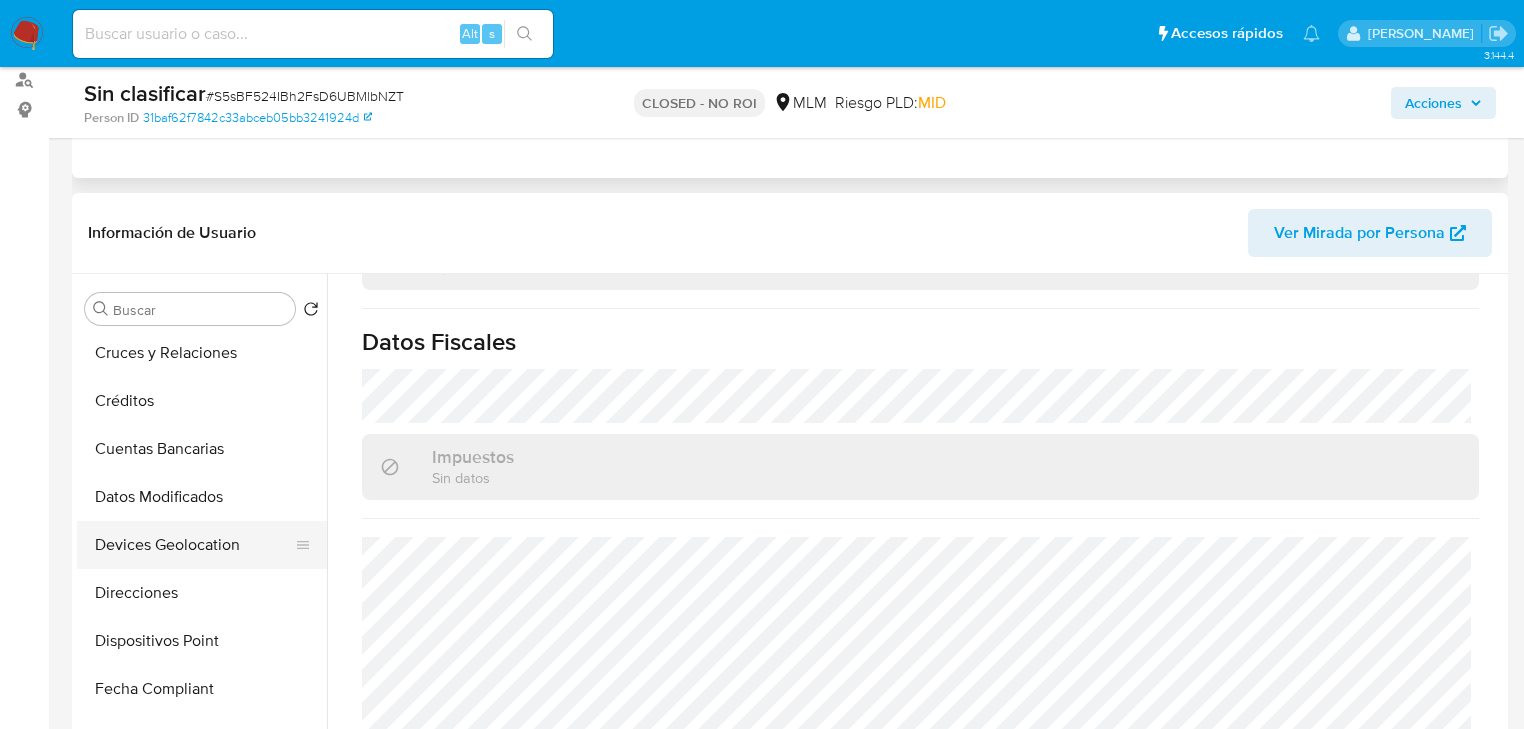 scroll, scrollTop: 320, scrollLeft: 0, axis: vertical 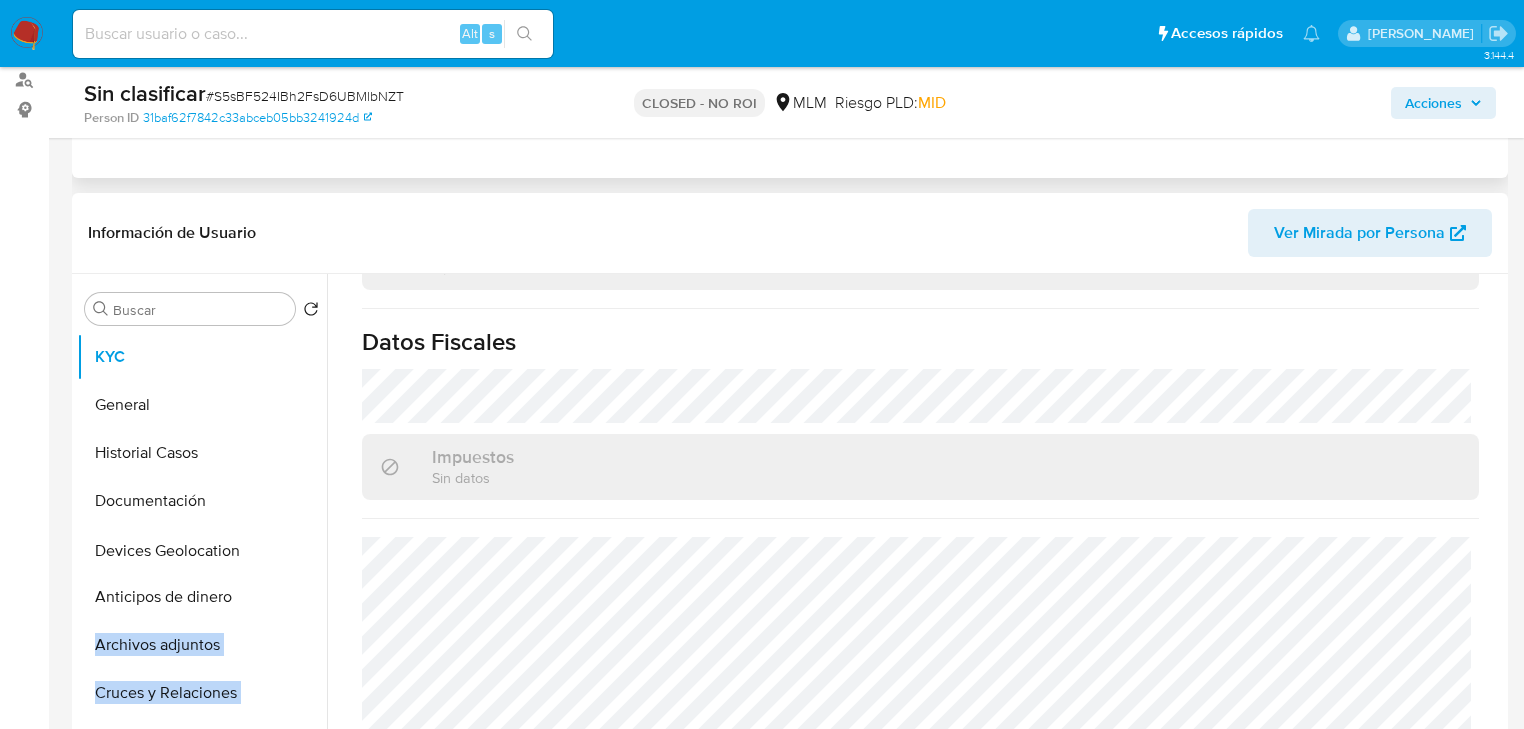 drag, startPoint x: 297, startPoint y: 512, endPoint x: 301, endPoint y: 559, distance: 47.169907 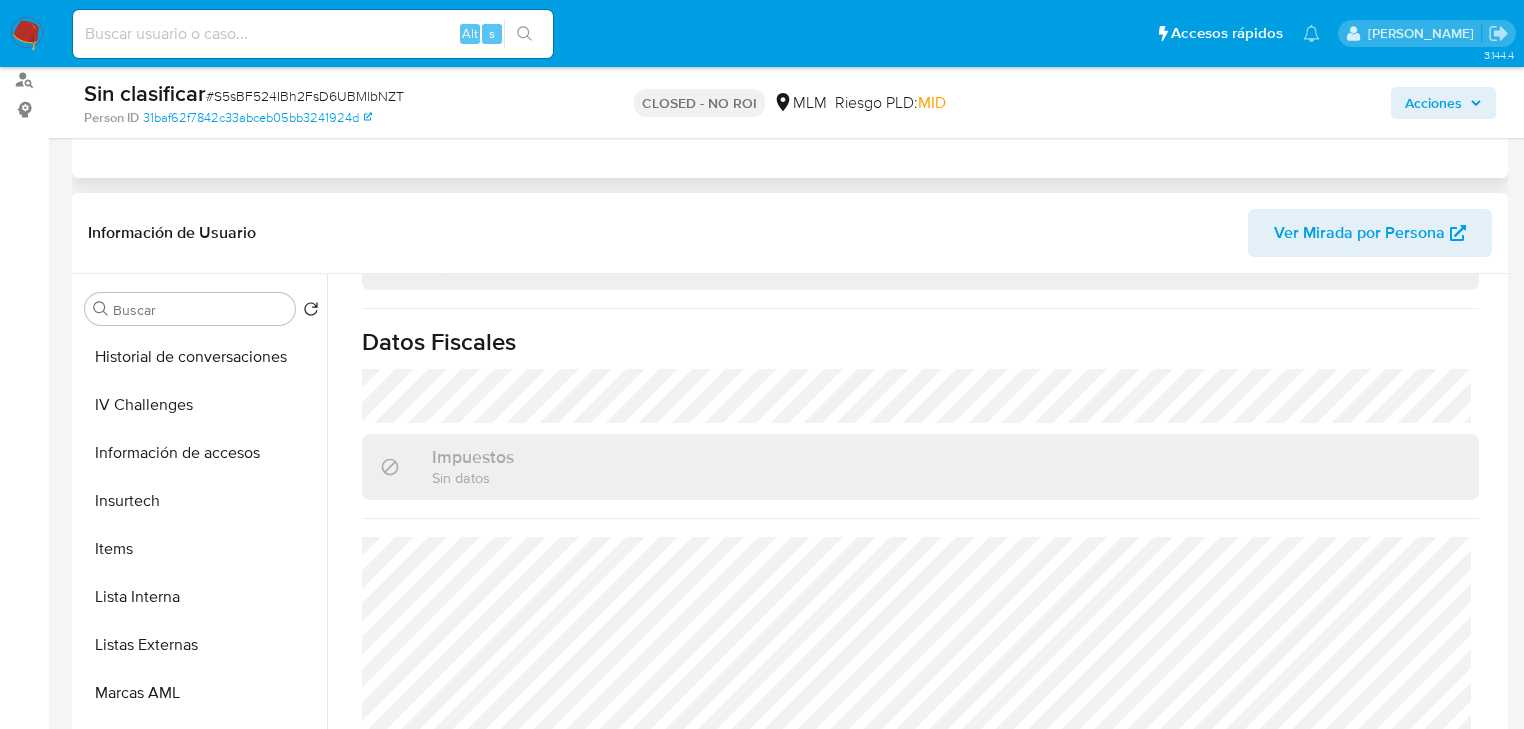 scroll, scrollTop: 796, scrollLeft: 0, axis: vertical 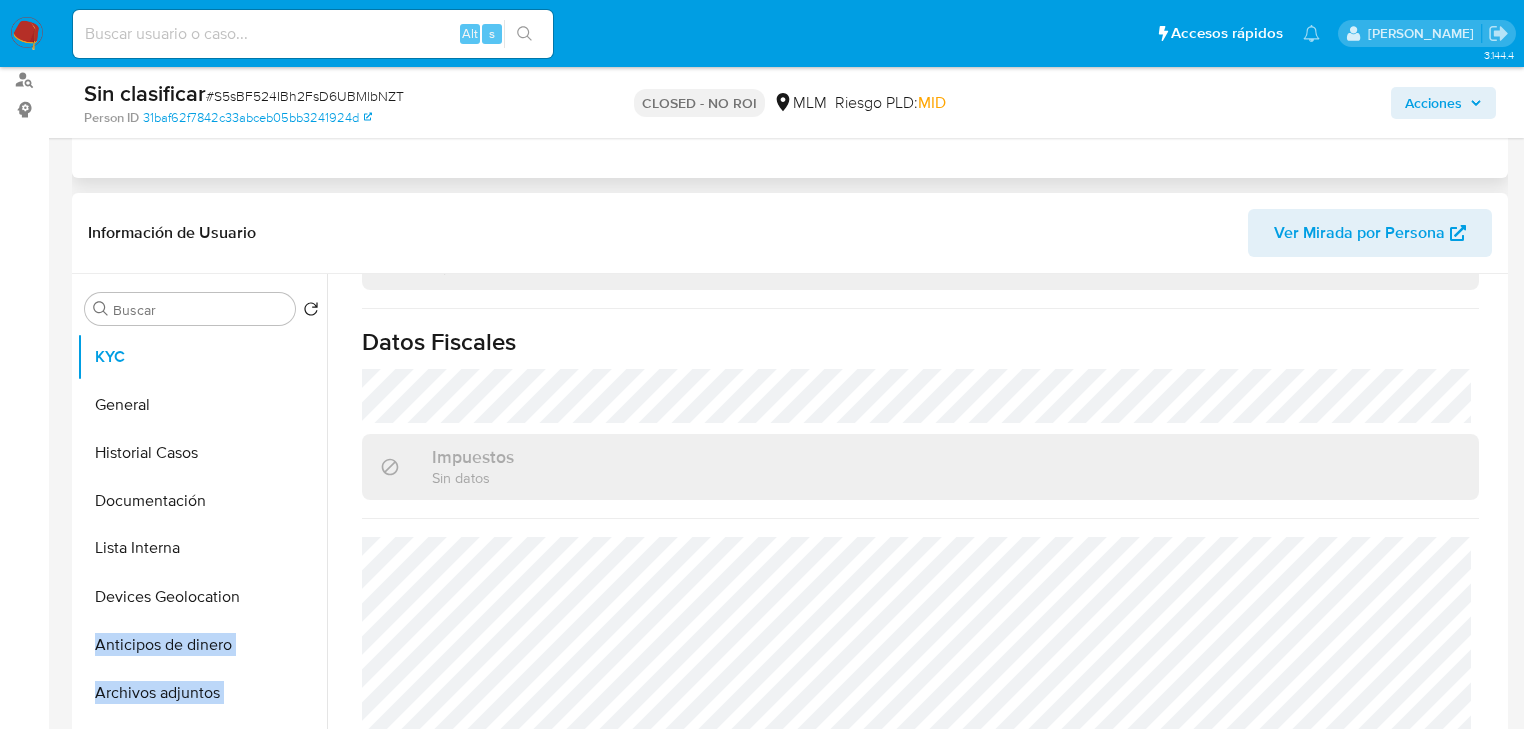 drag, startPoint x: 298, startPoint y: 524, endPoint x: 305, endPoint y: 553, distance: 29.832869 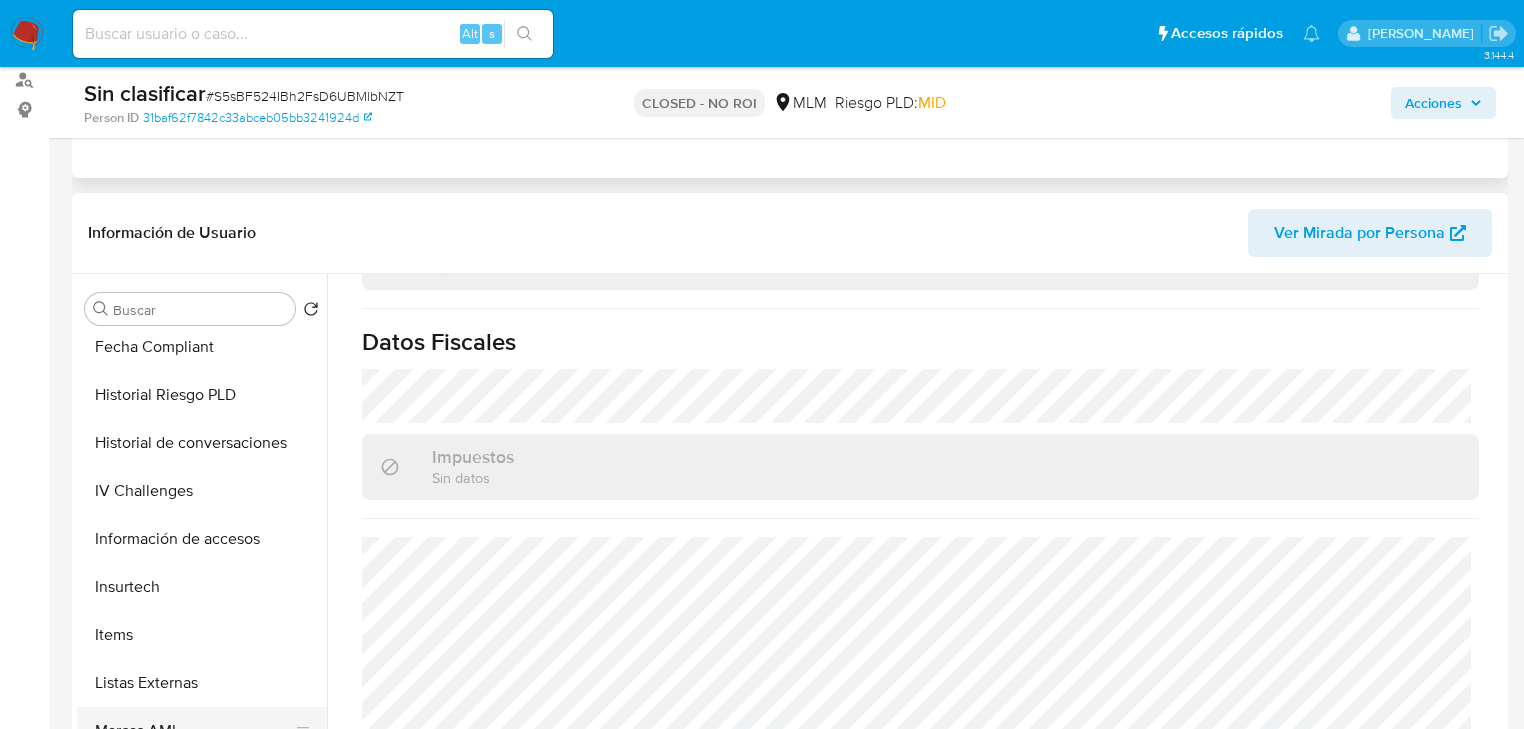 scroll, scrollTop: 796, scrollLeft: 0, axis: vertical 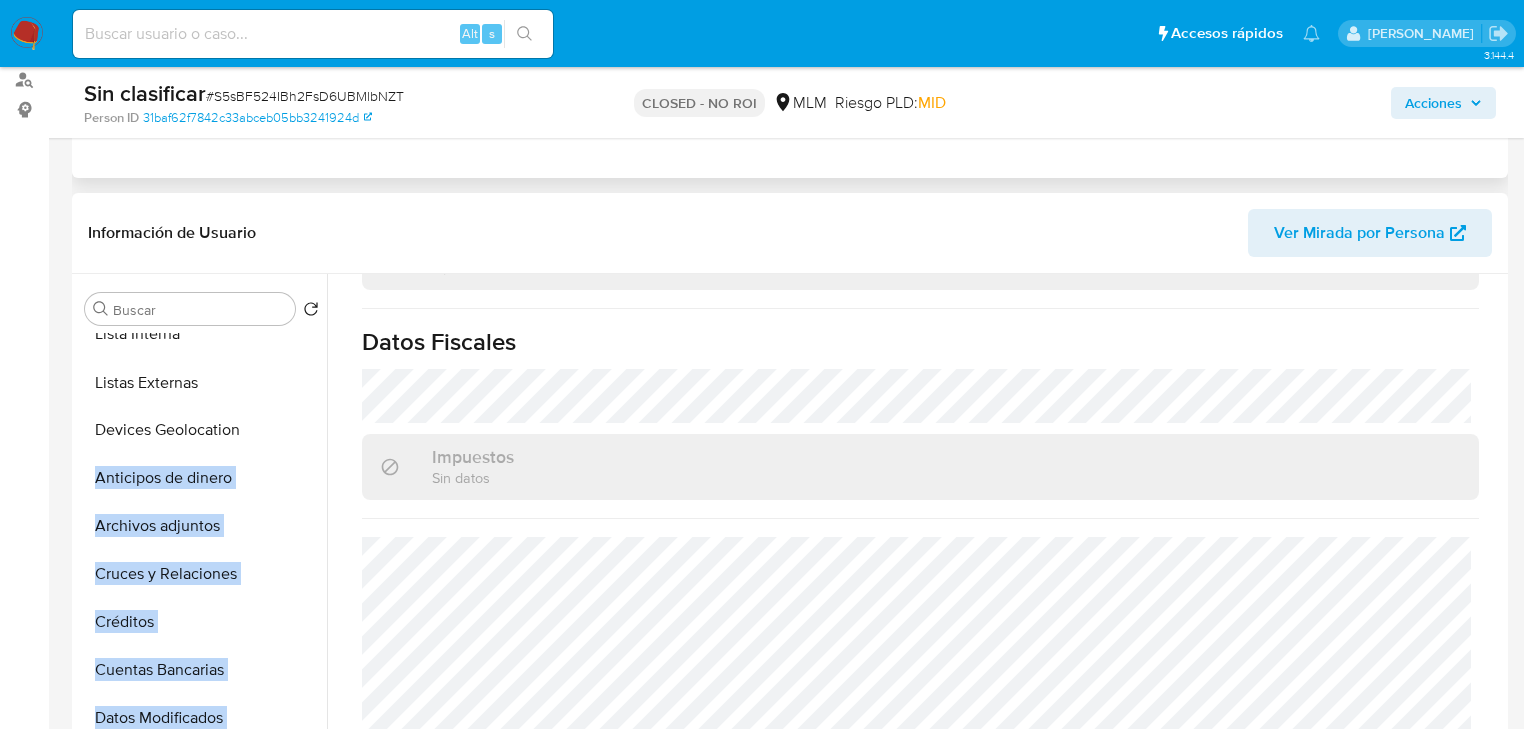 drag, startPoint x: 301, startPoint y: 572, endPoint x: 313, endPoint y: 387, distance: 185.38878 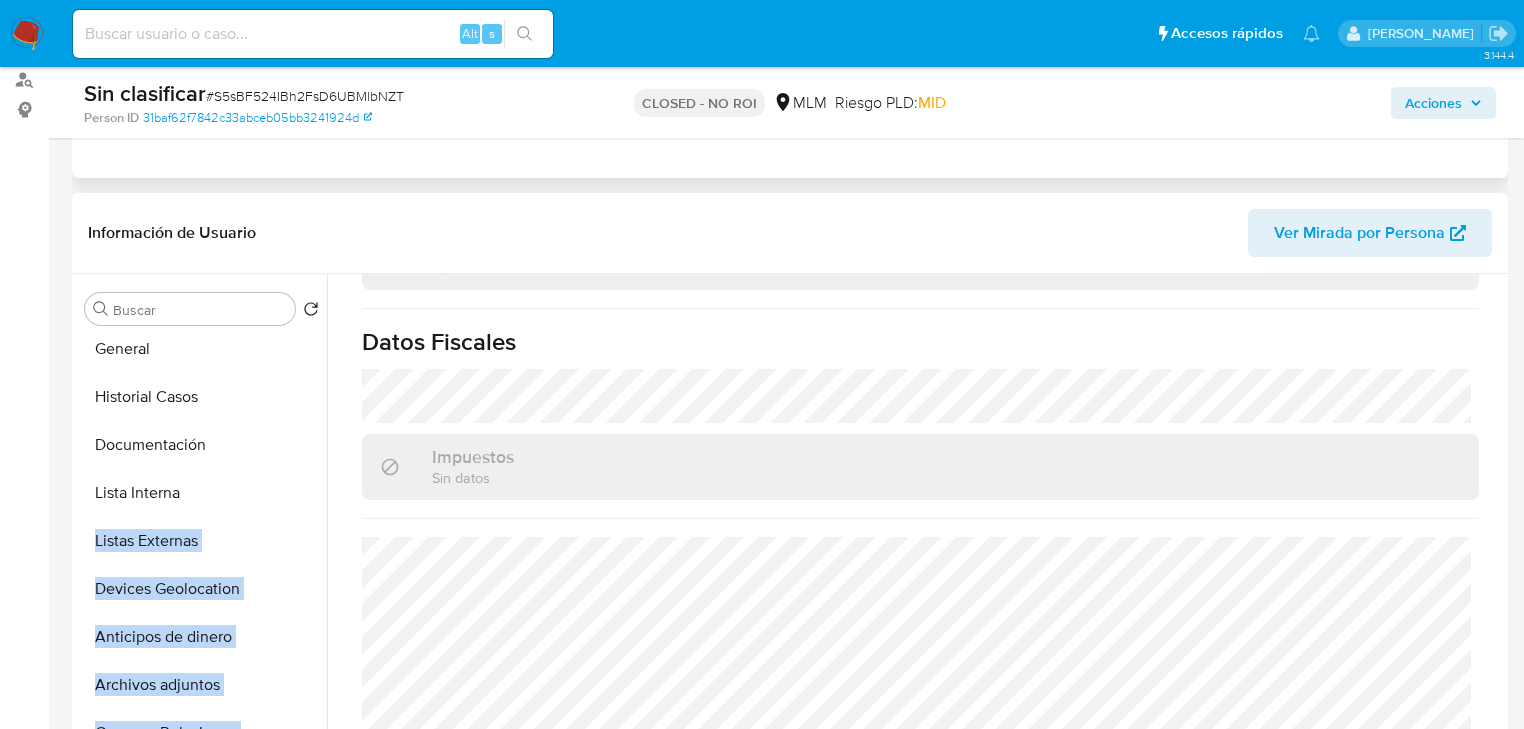 scroll, scrollTop: 55, scrollLeft: 0, axis: vertical 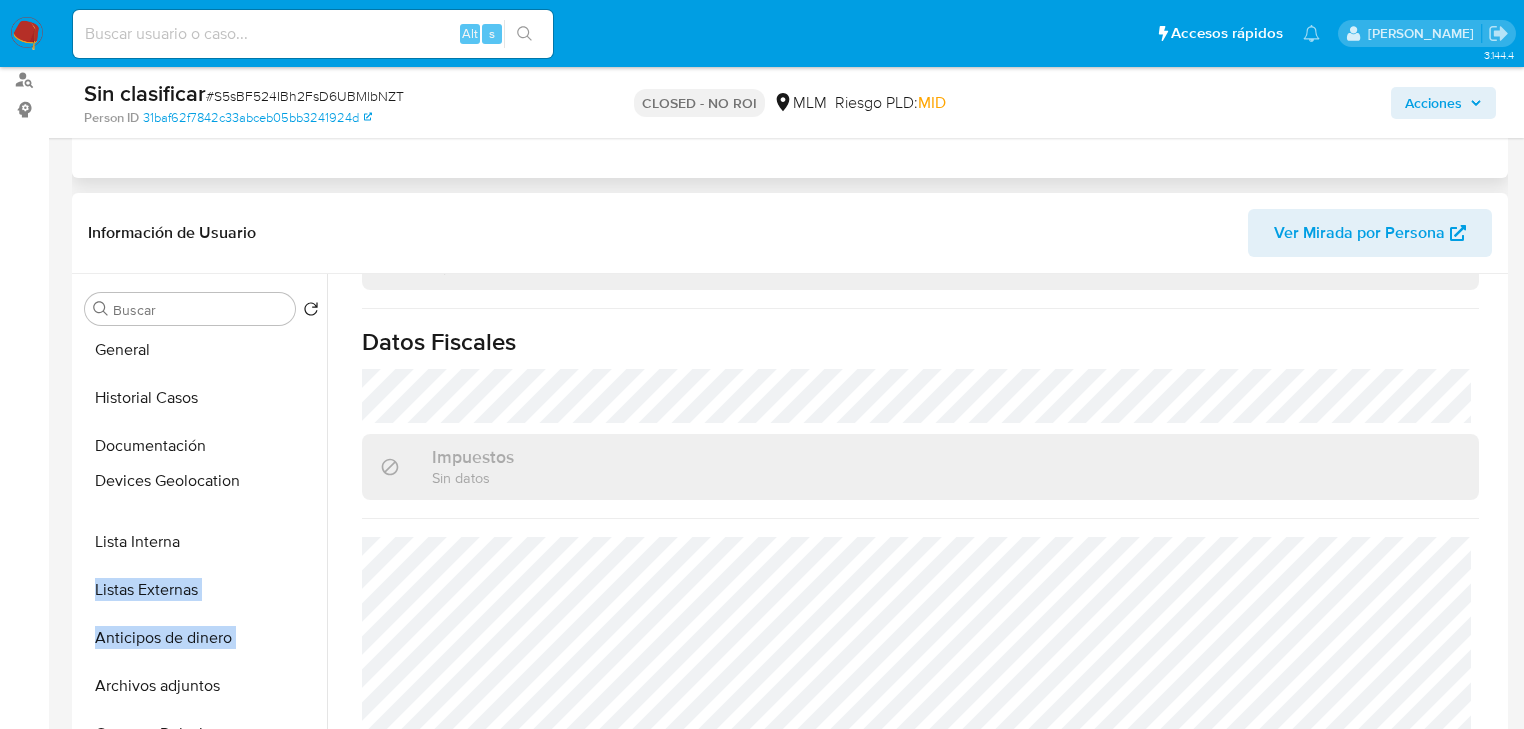 drag, startPoint x: 295, startPoint y: 624, endPoint x: 282, endPoint y: 482, distance: 142.59383 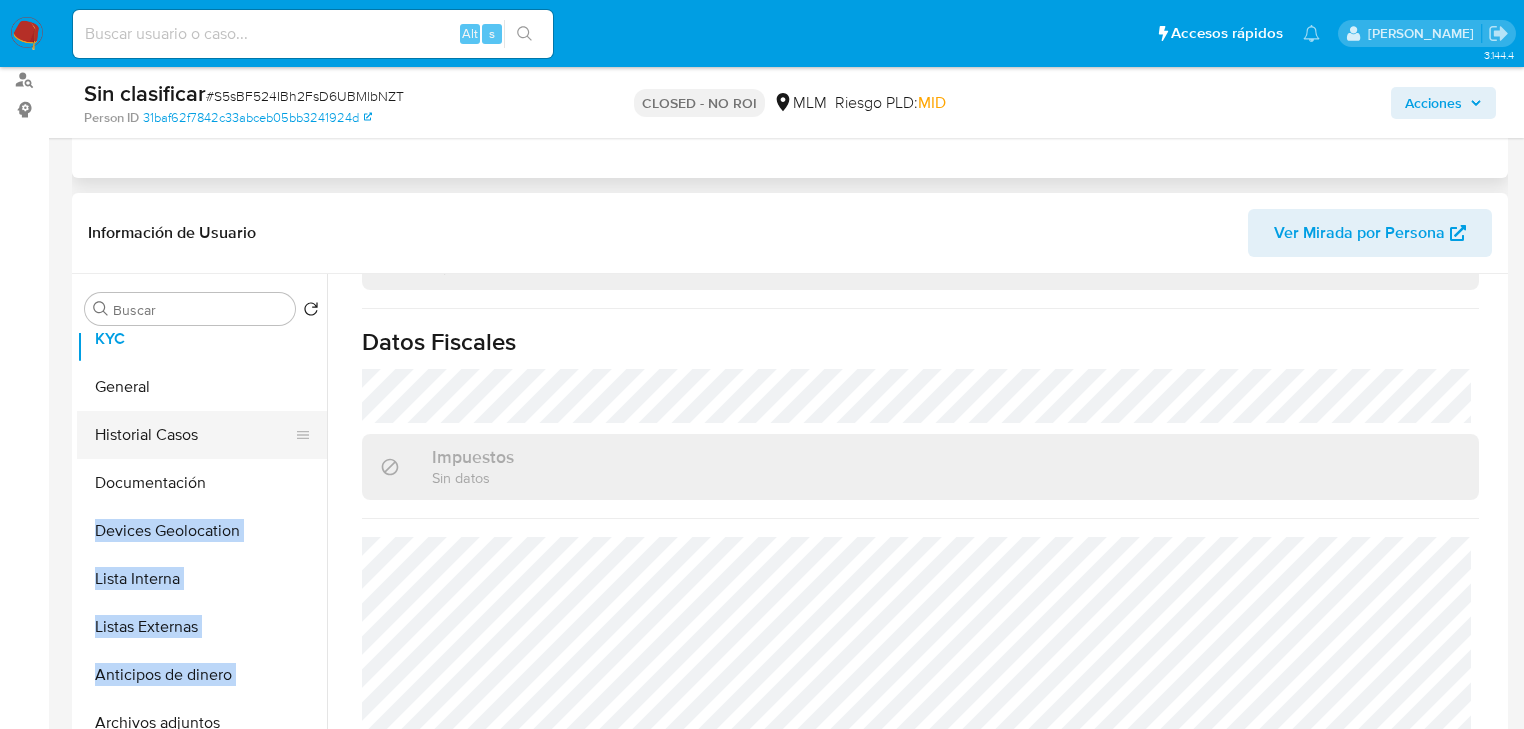 scroll, scrollTop: 0, scrollLeft: 0, axis: both 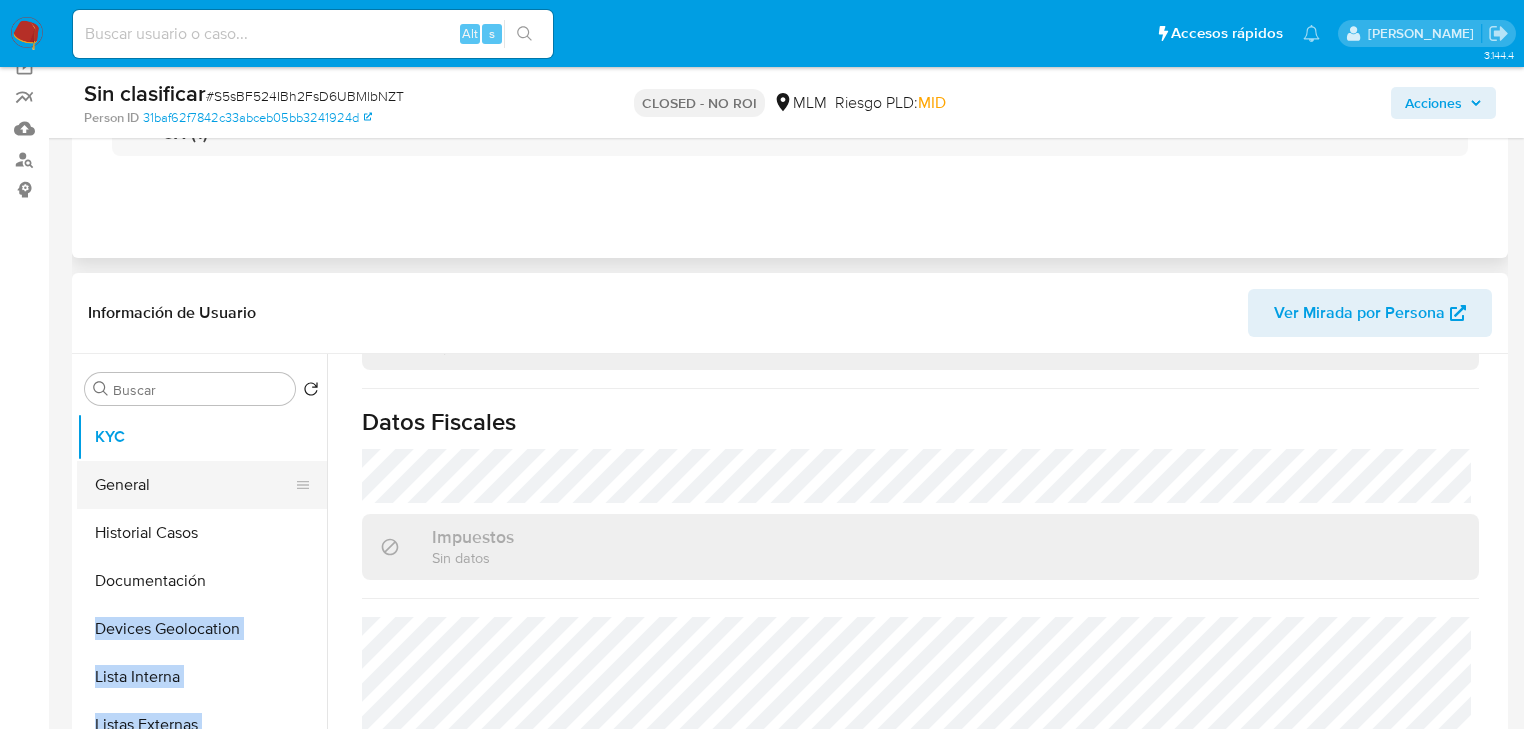 click on "General" at bounding box center [194, 485] 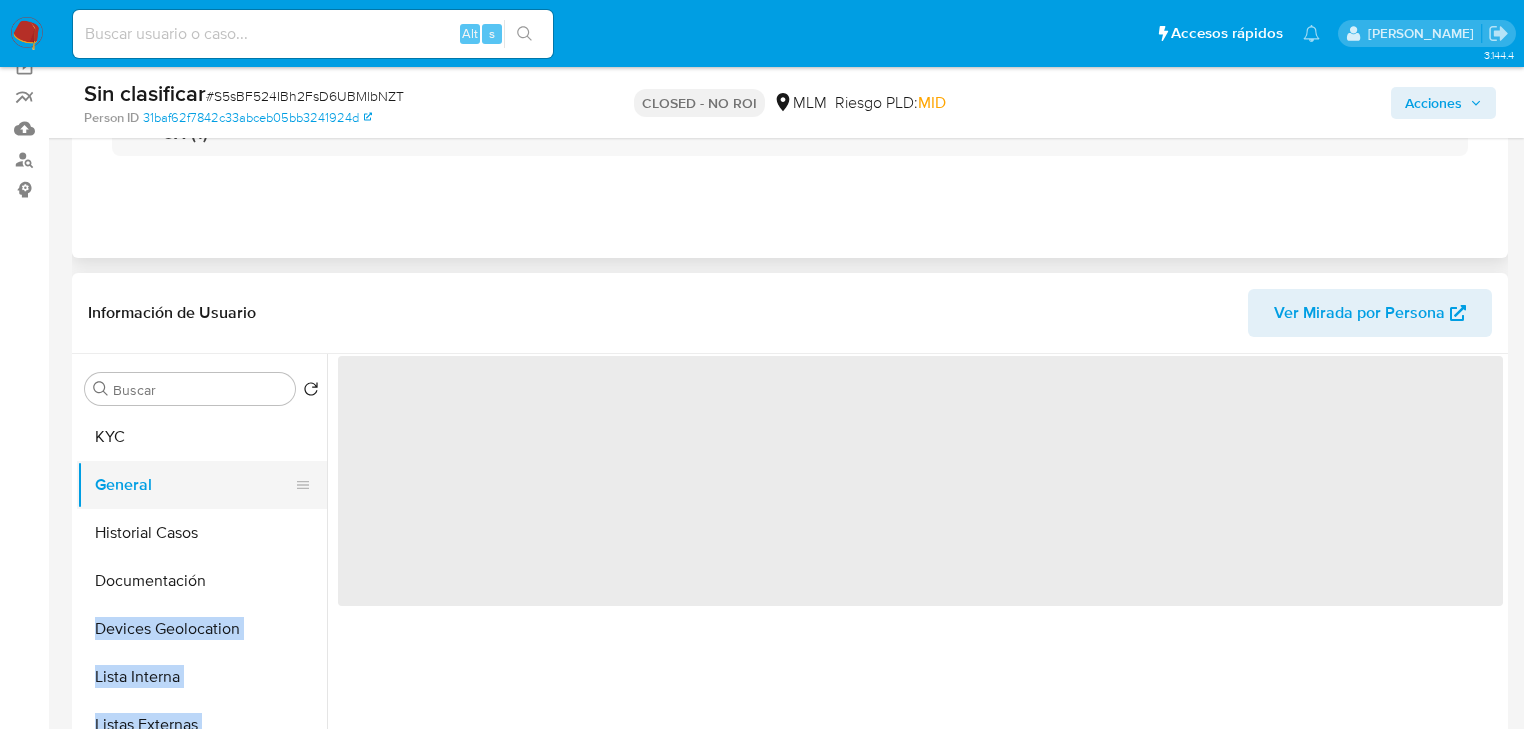 scroll, scrollTop: 0, scrollLeft: 0, axis: both 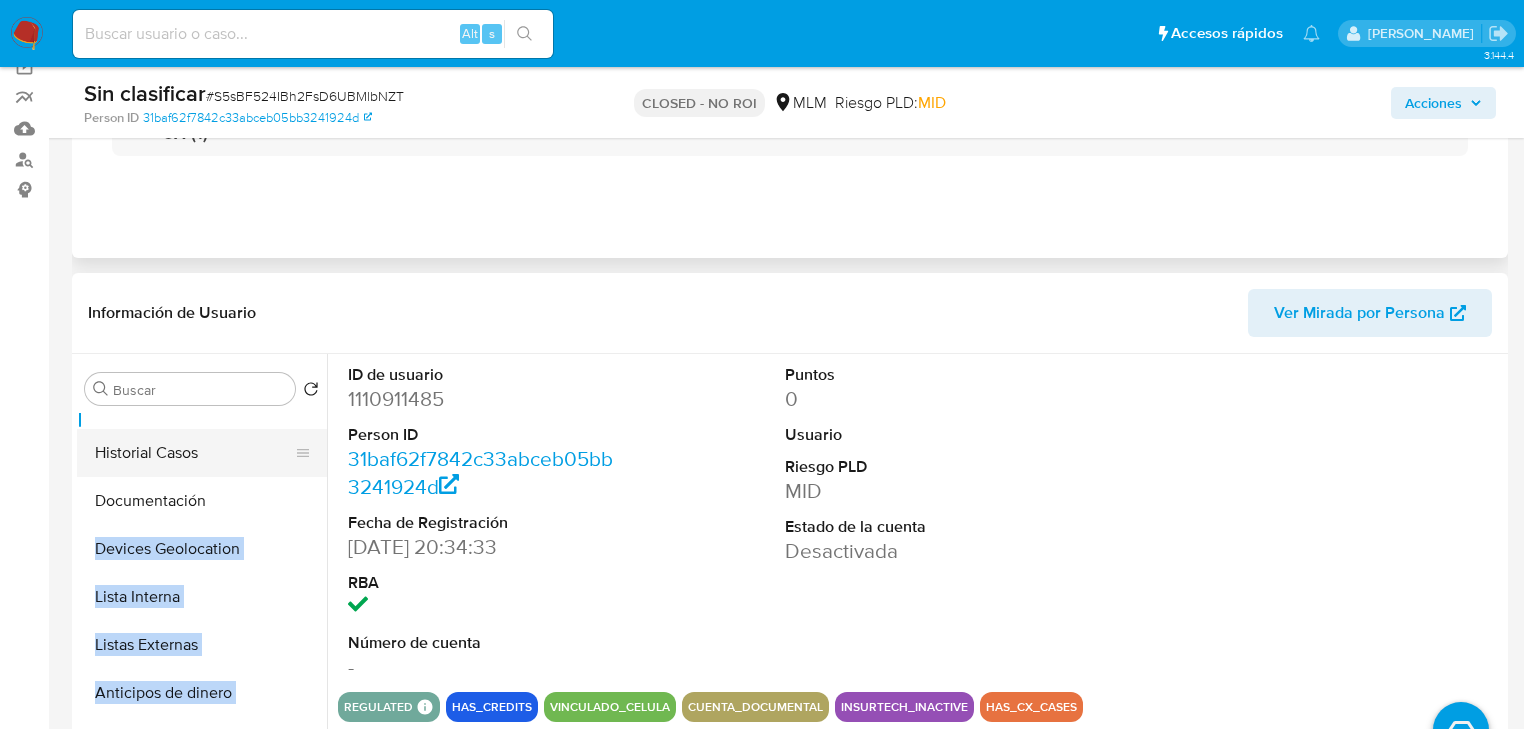 click on "Historial Casos" at bounding box center [194, 453] 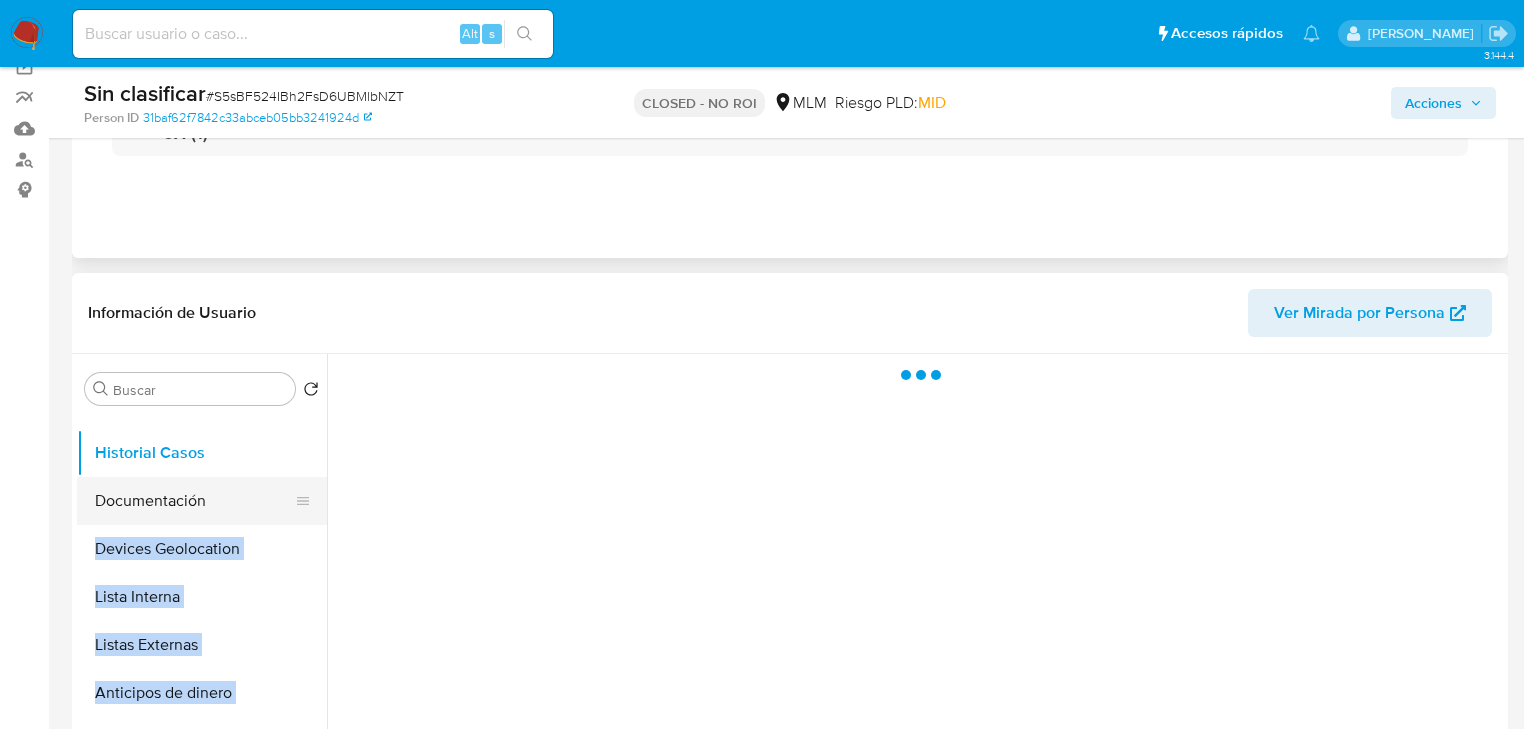 click on "Documentación" at bounding box center (194, 501) 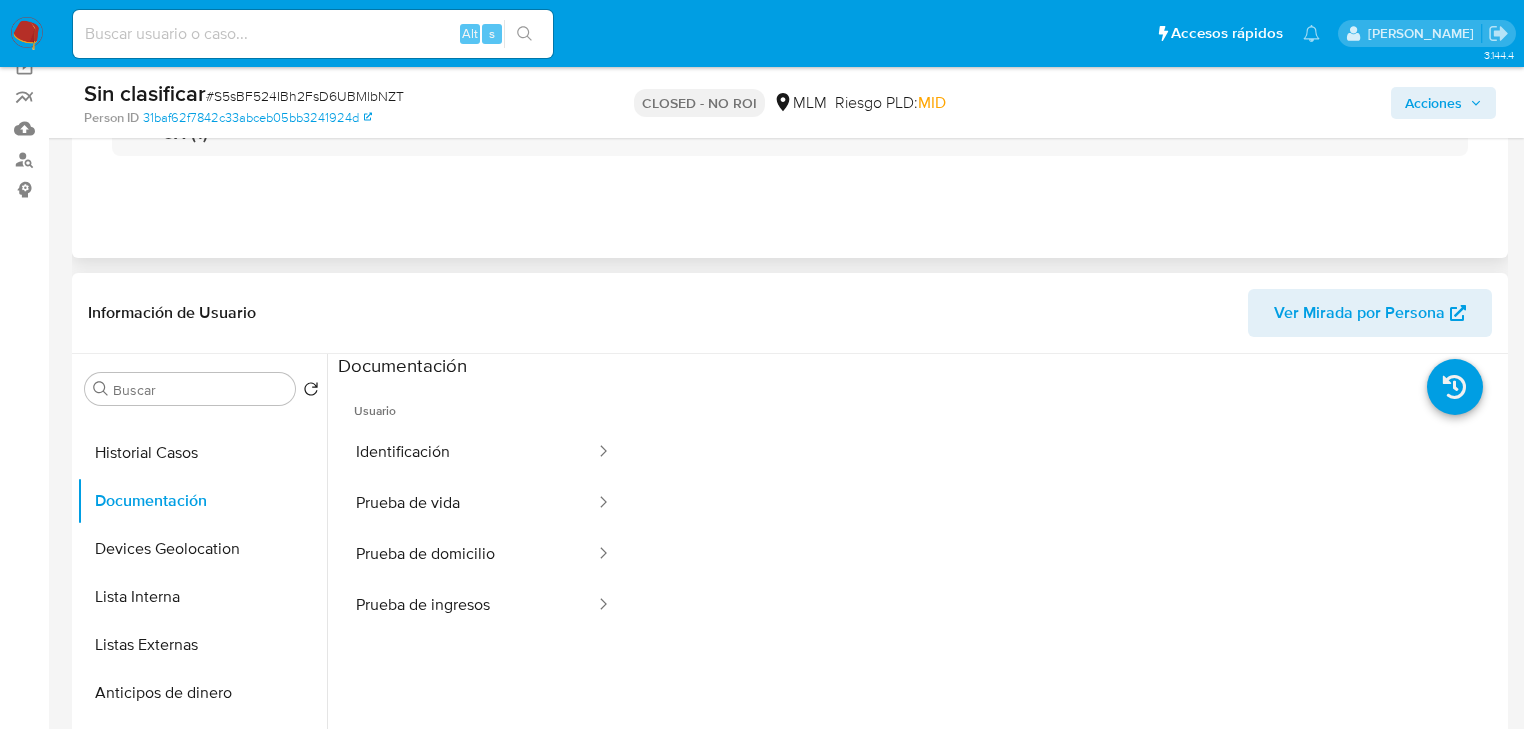 click on "Usuario Identificación Prueba de vida Prueba de domicilio Prueba de ingresos" at bounding box center [483, 667] 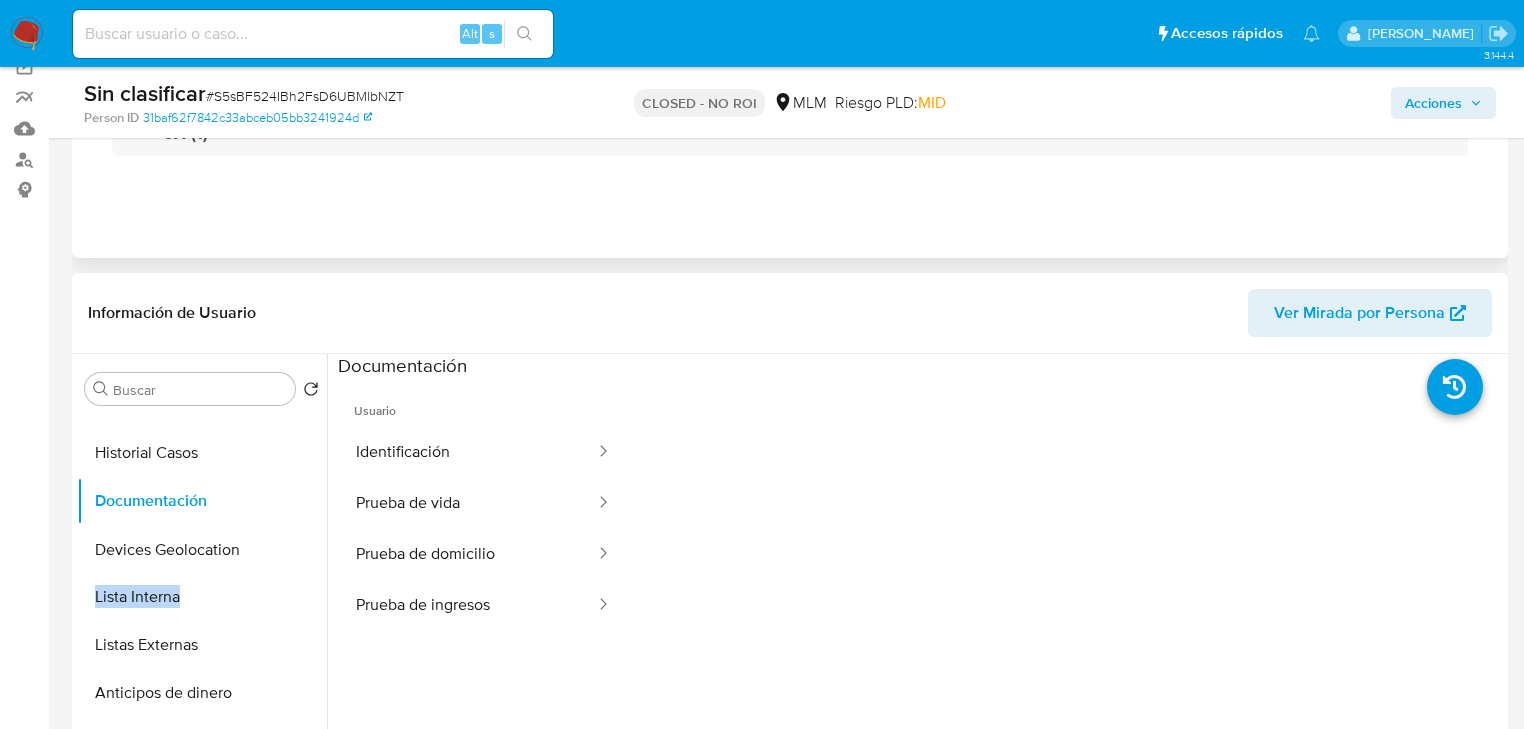 click on "KYC General Historial Casos Documentación Devices Geolocation Lista Interna Listas Externas Anticipos de dinero Archivos adjuntos Cruces y Relaciones Créditos Cuentas Bancarias Datos Modificados Direcciones Dispositivos Point Fecha Compliant Historial Riesgo PLD Historial de conversaciones IV Challenges Información de accesos Insurtech Items Marcas AML Perfiles Restricciones Nuevo Mundo Tarjetas" at bounding box center [202, 638] 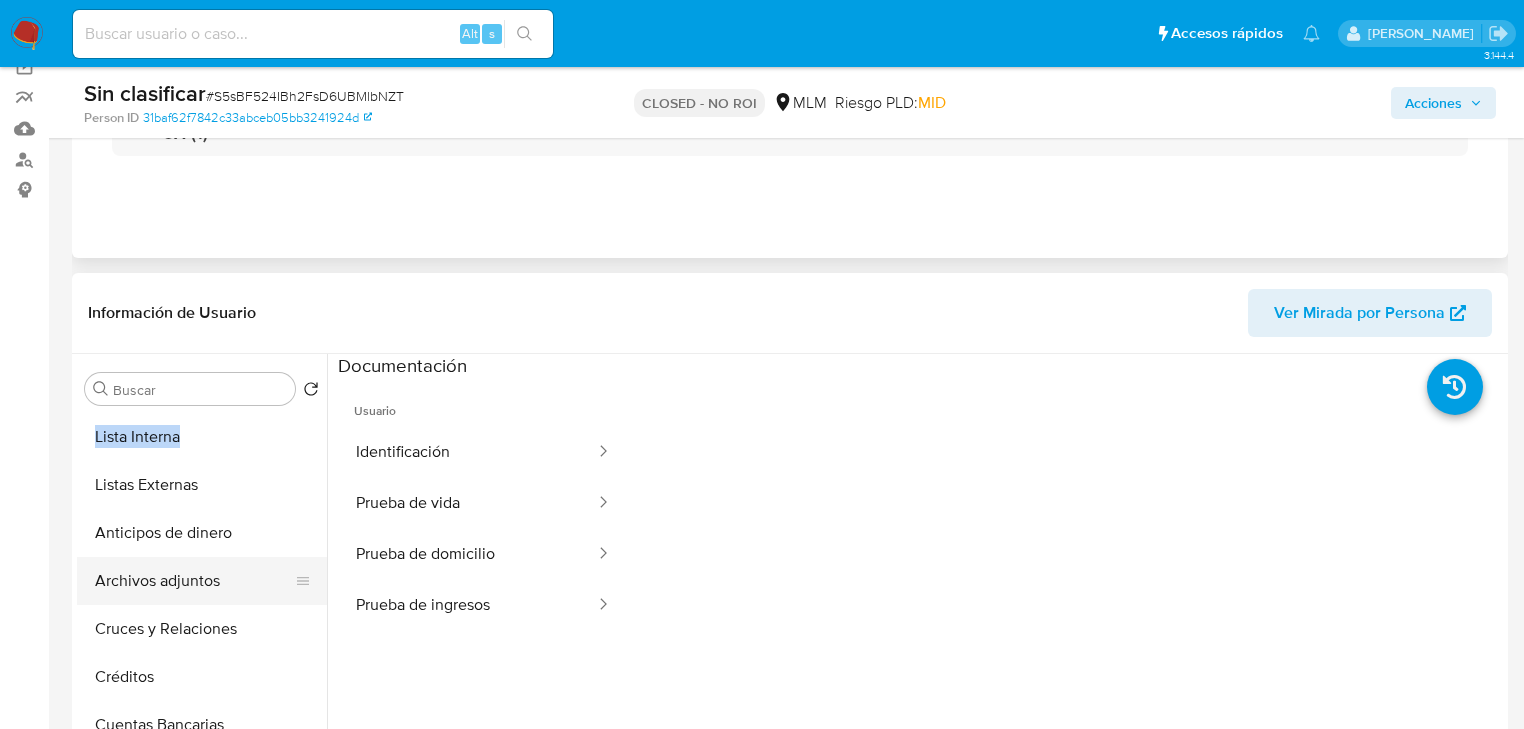 scroll, scrollTop: 320, scrollLeft: 0, axis: vertical 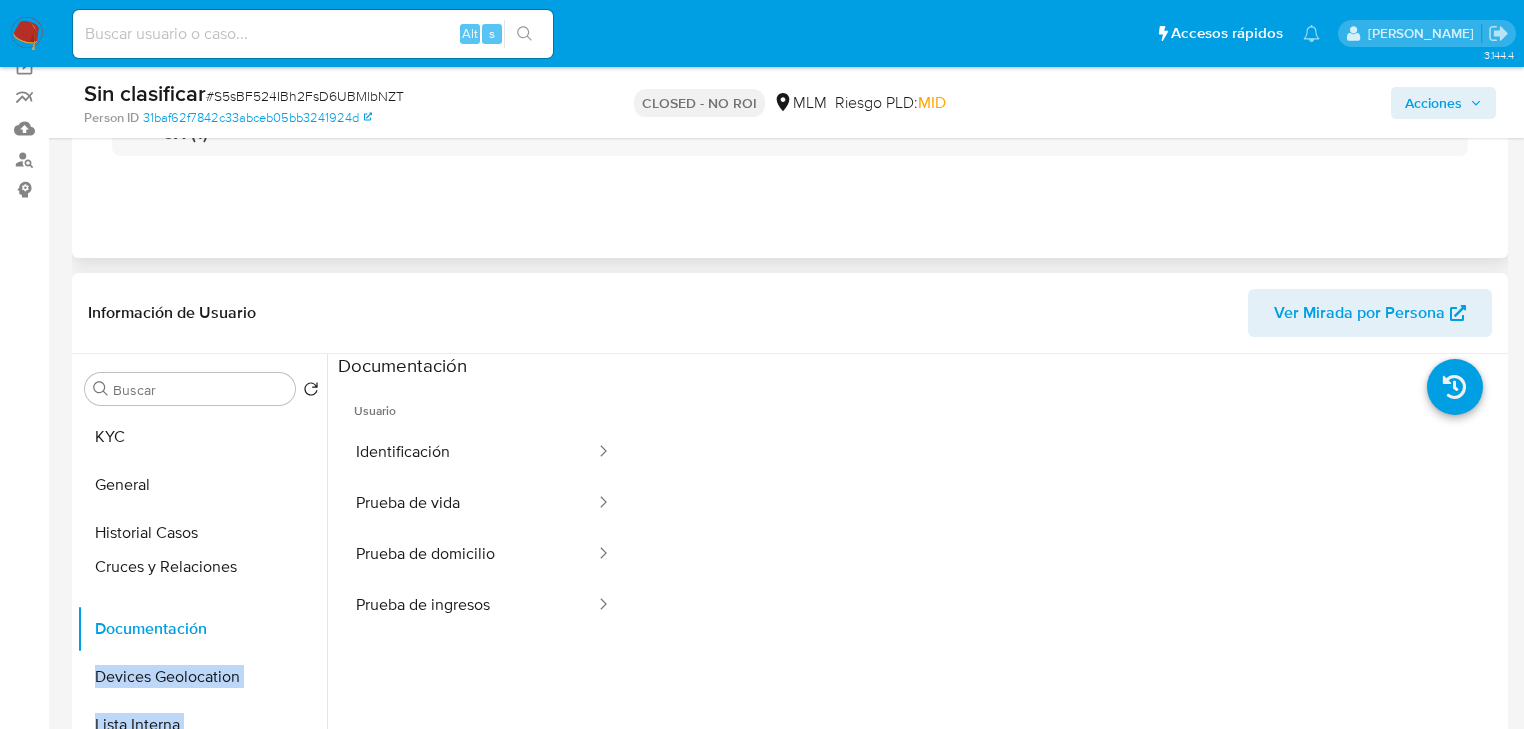 drag, startPoint x: 293, startPoint y: 555, endPoint x: 293, endPoint y: 574, distance: 19 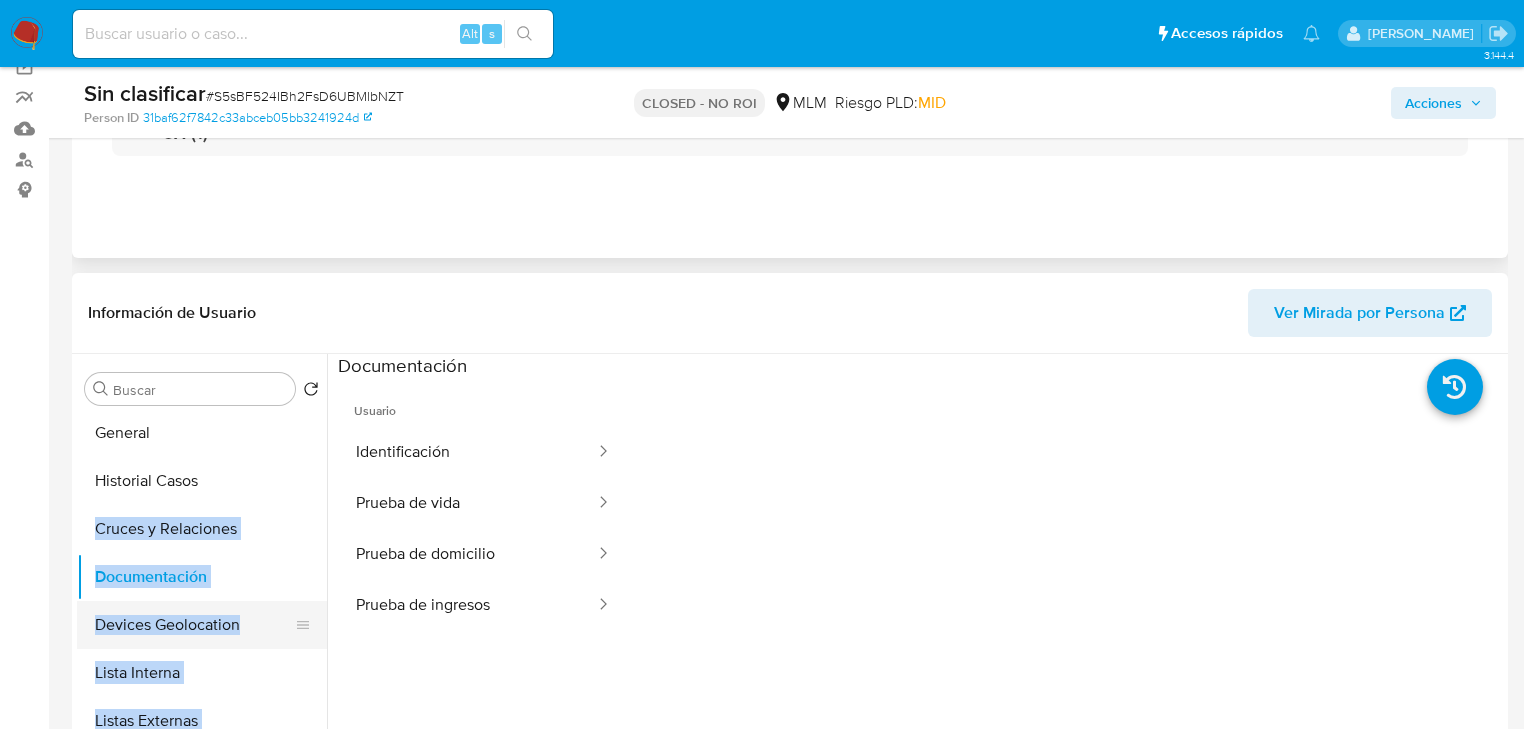 scroll, scrollTop: 80, scrollLeft: 0, axis: vertical 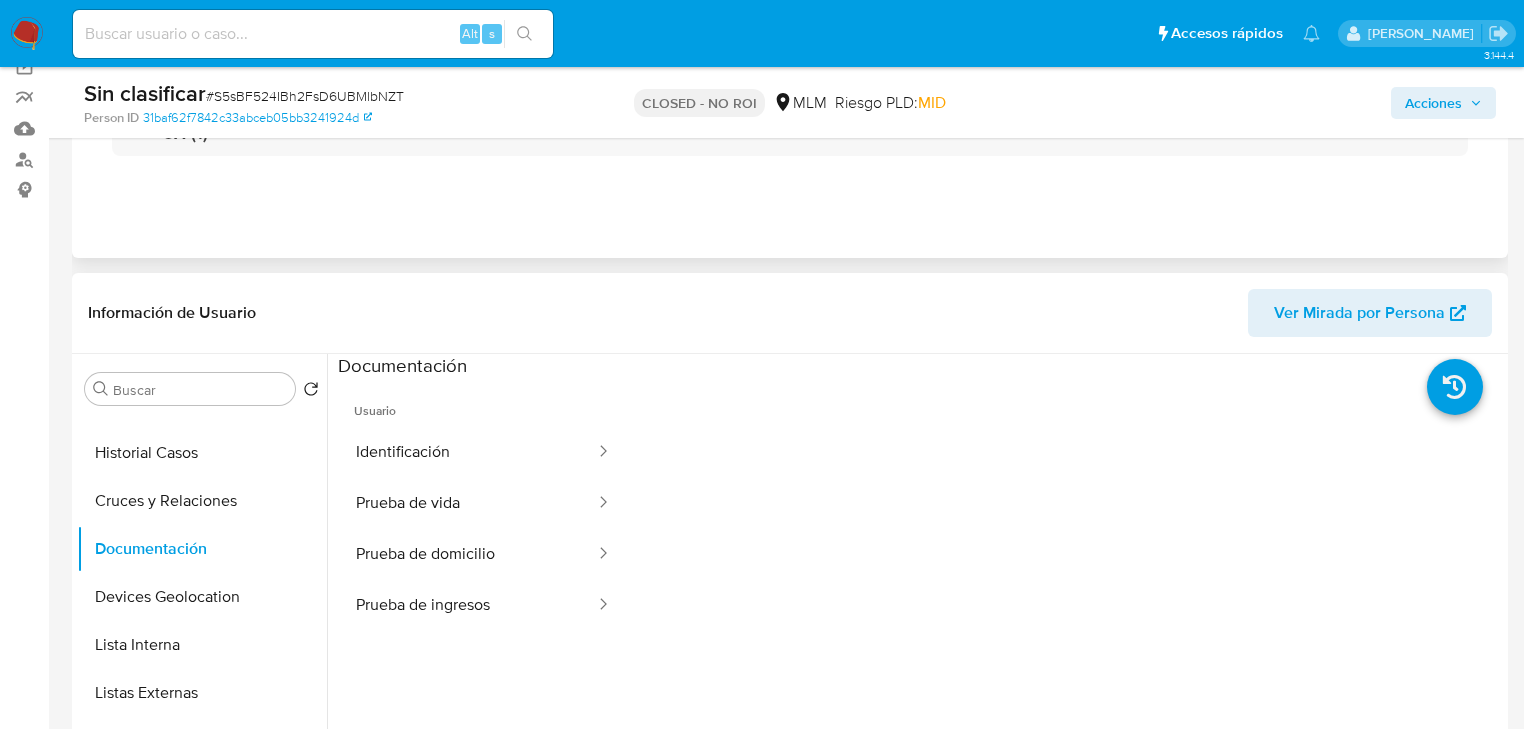drag, startPoint x: 388, startPoint y: 688, endPoint x: 361, endPoint y: 659, distance: 39.623226 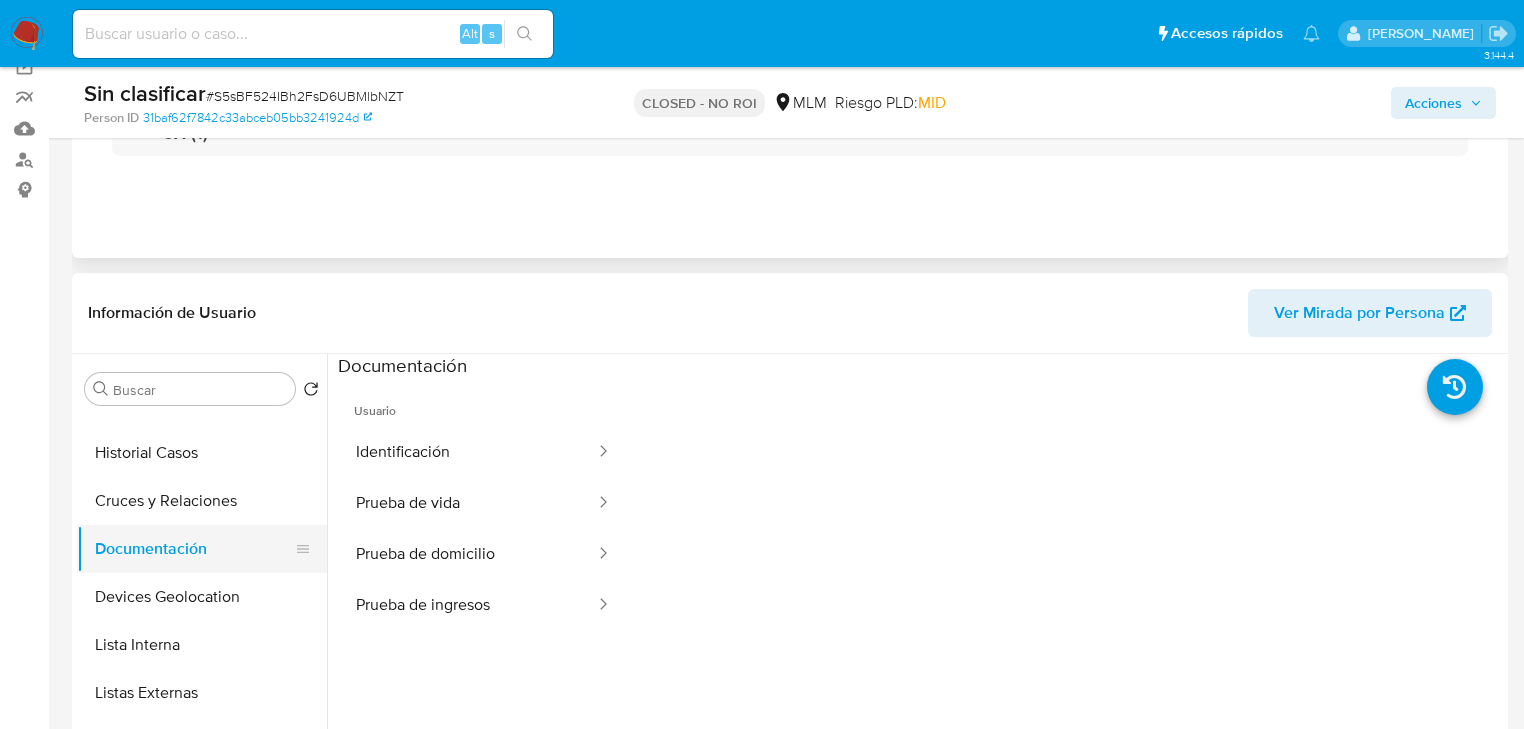 drag, startPoint x: 303, startPoint y: 597, endPoint x: 301, endPoint y: 549, distance: 48.04165 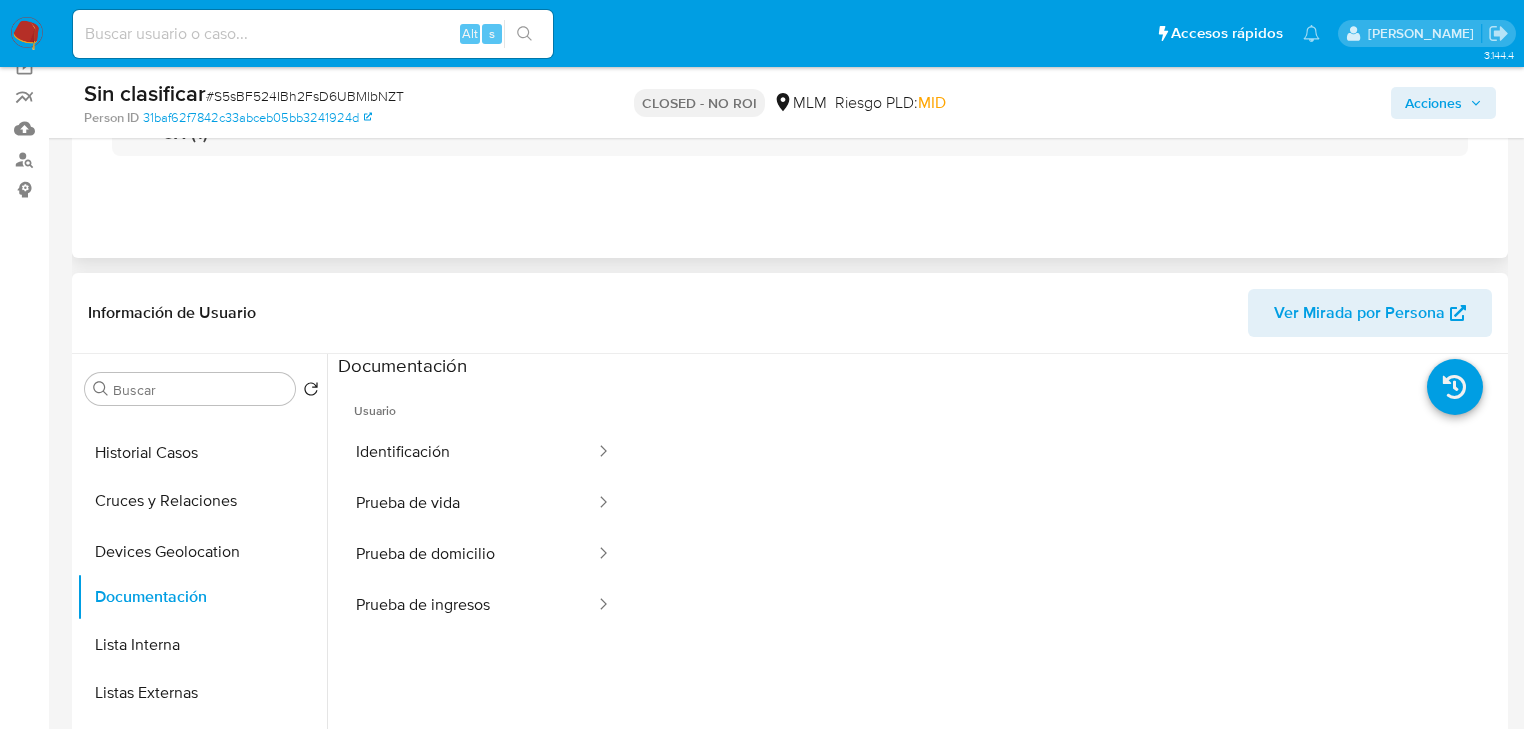 drag, startPoint x: 292, startPoint y: 592, endPoint x: 289, endPoint y: 548, distance: 44.102154 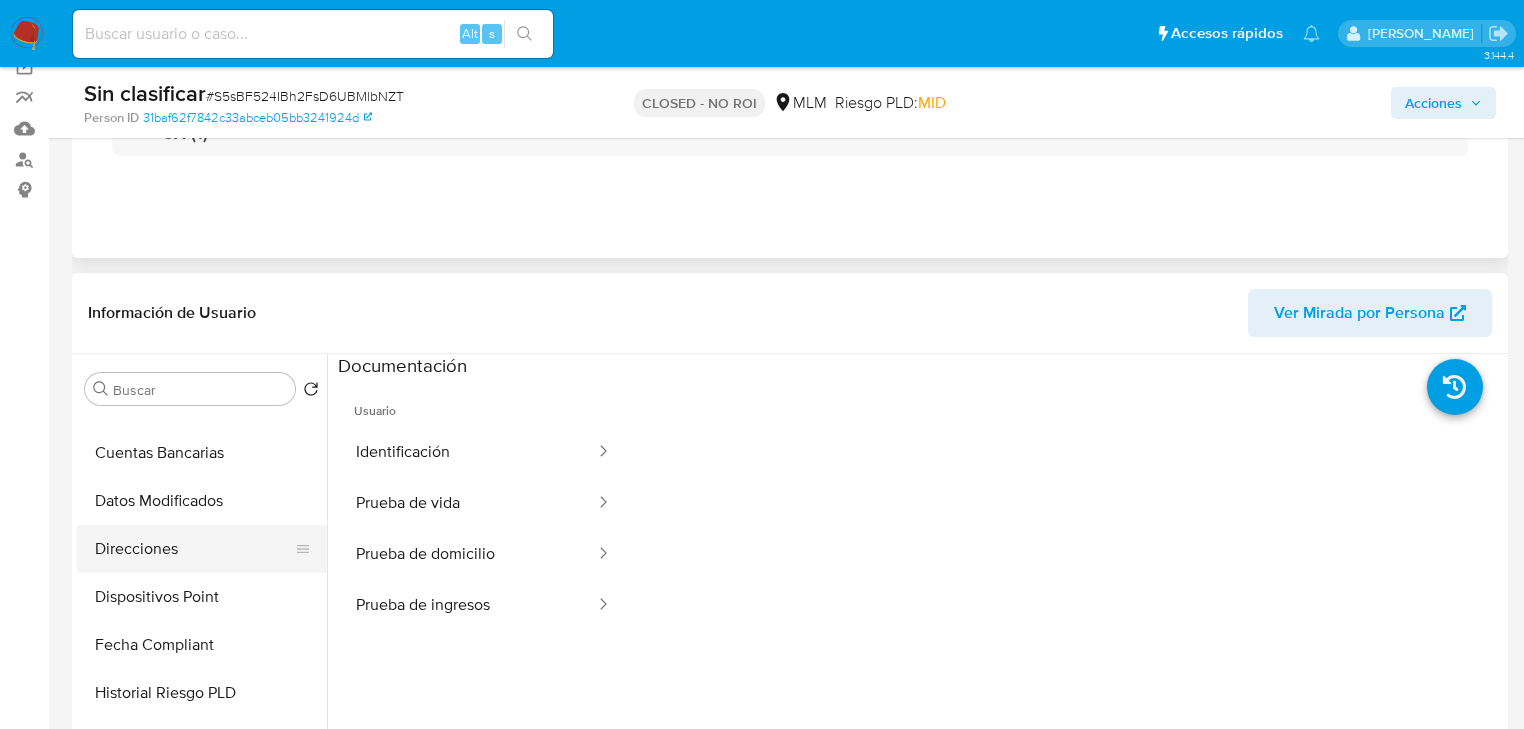 scroll, scrollTop: 477, scrollLeft: 0, axis: vertical 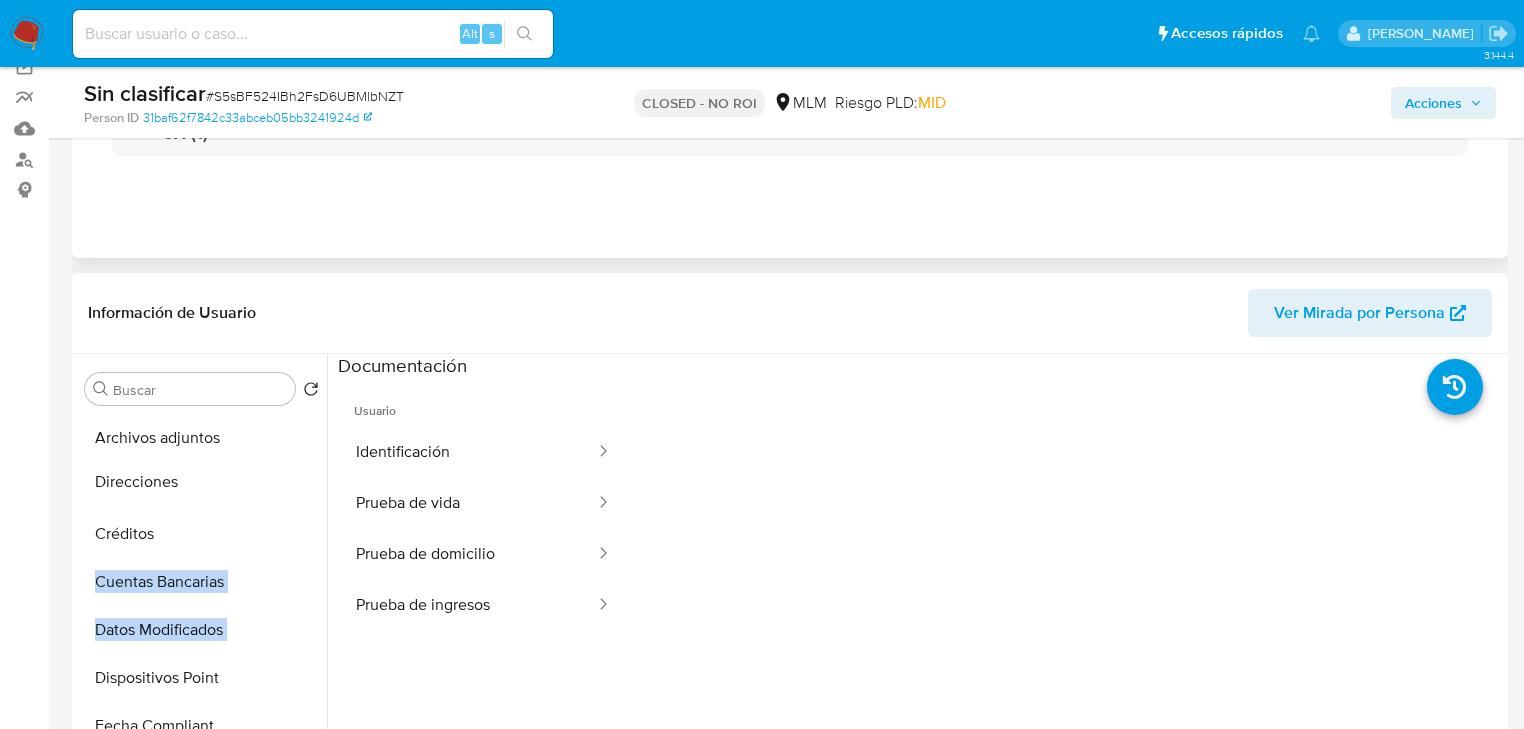 drag, startPoint x: 292, startPoint y: 587, endPoint x: 288, endPoint y: 486, distance: 101.07918 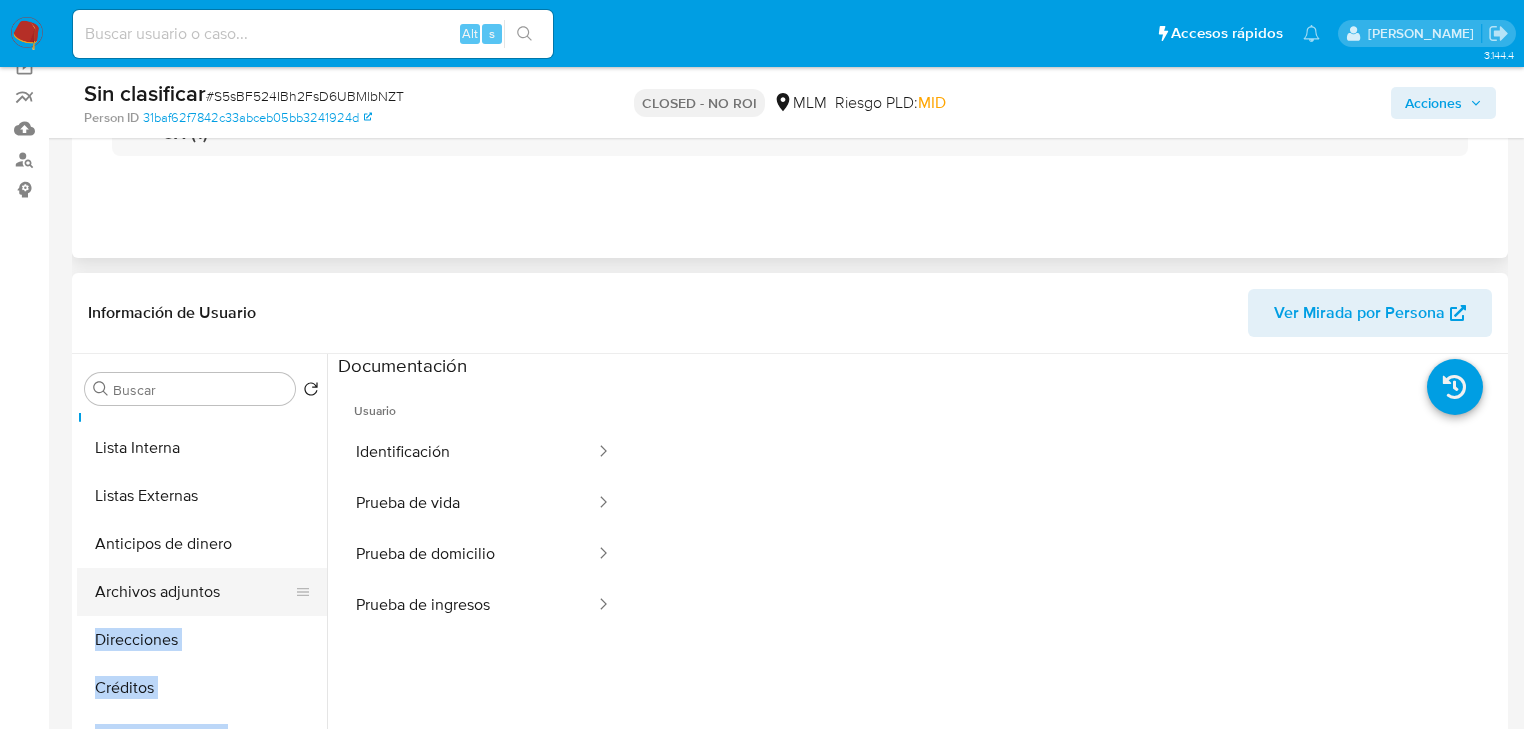 scroll, scrollTop: 271, scrollLeft: 0, axis: vertical 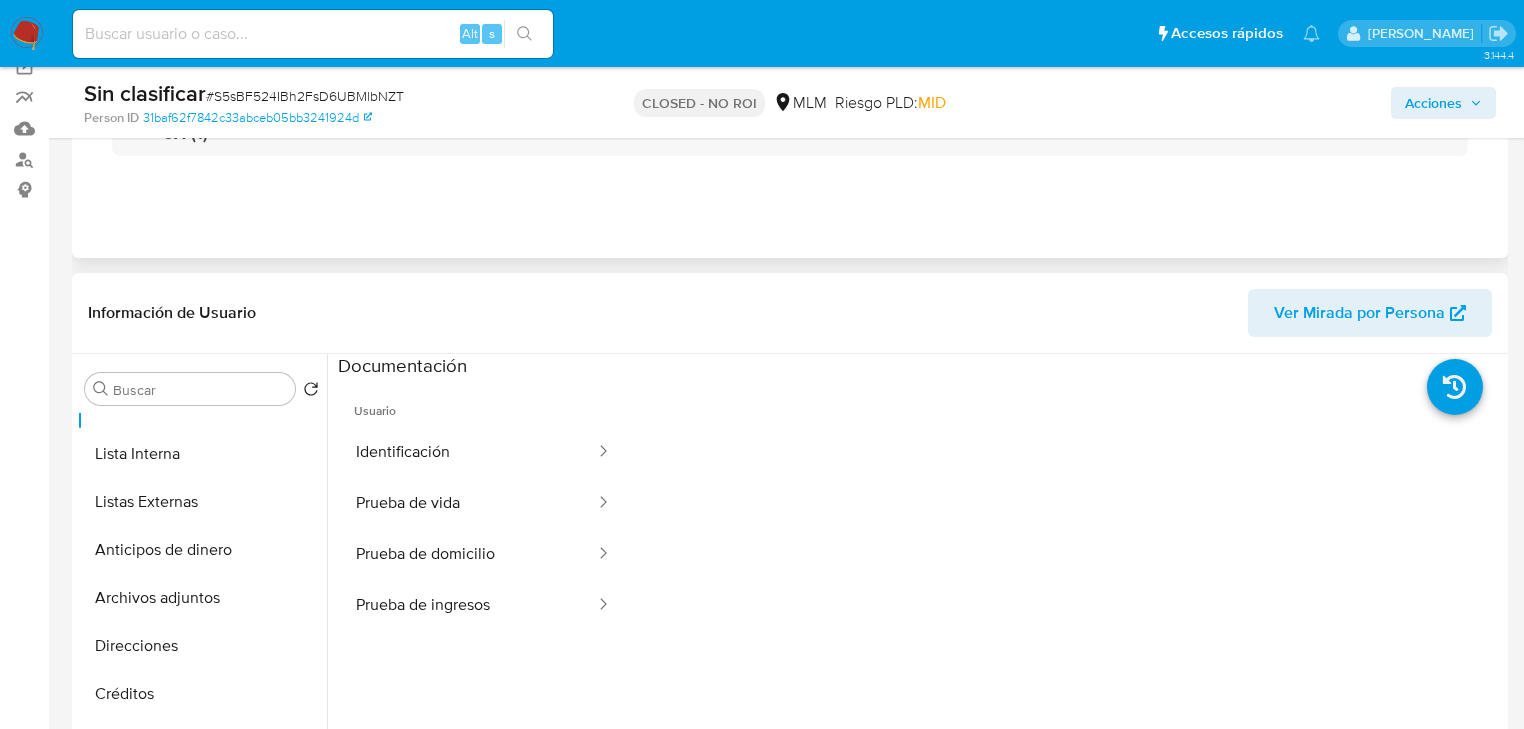 click on "Usuario Identificación Prueba de vida Prueba de domicilio Prueba de ingresos" at bounding box center [483, 667] 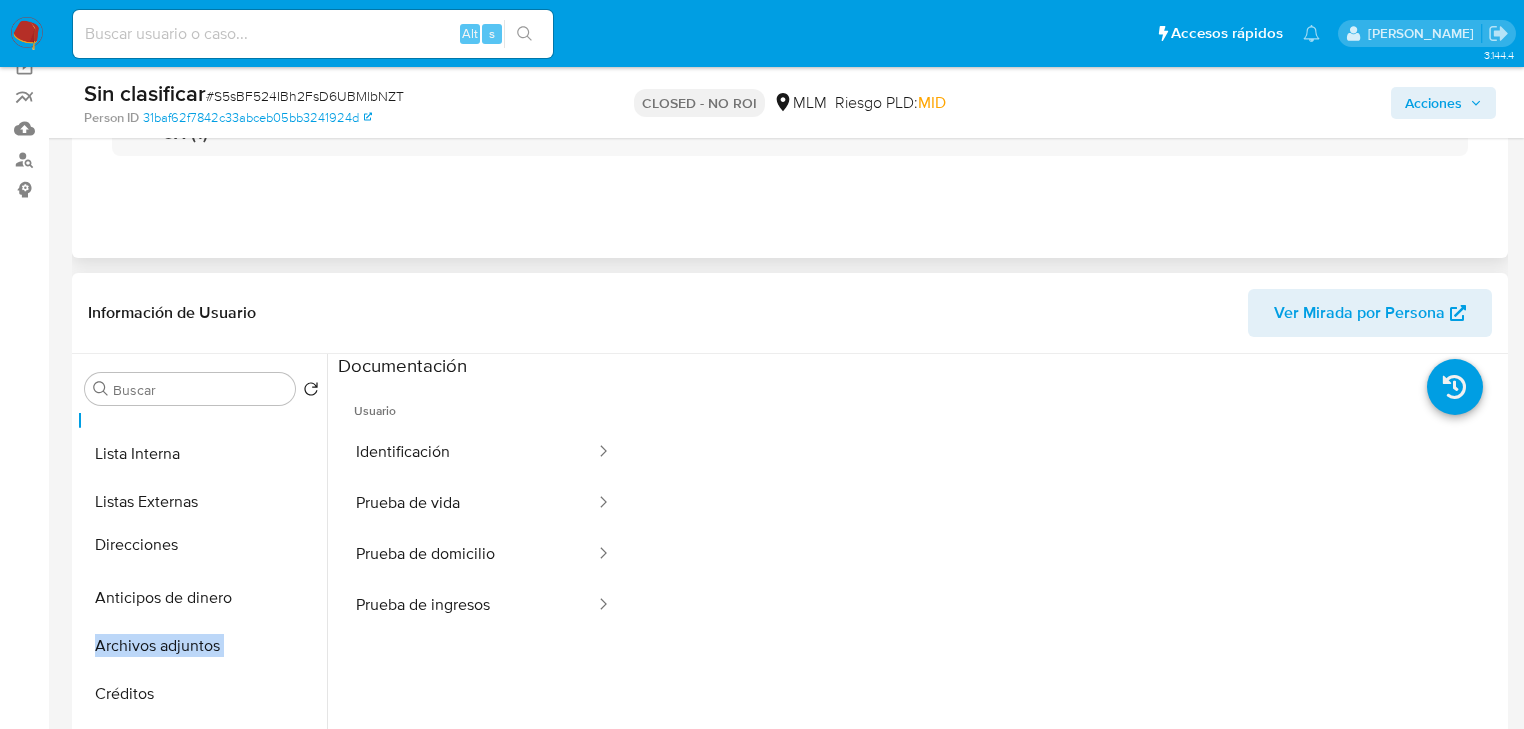 drag, startPoint x: 304, startPoint y: 630, endPoint x: 296, endPoint y: 533, distance: 97.32934 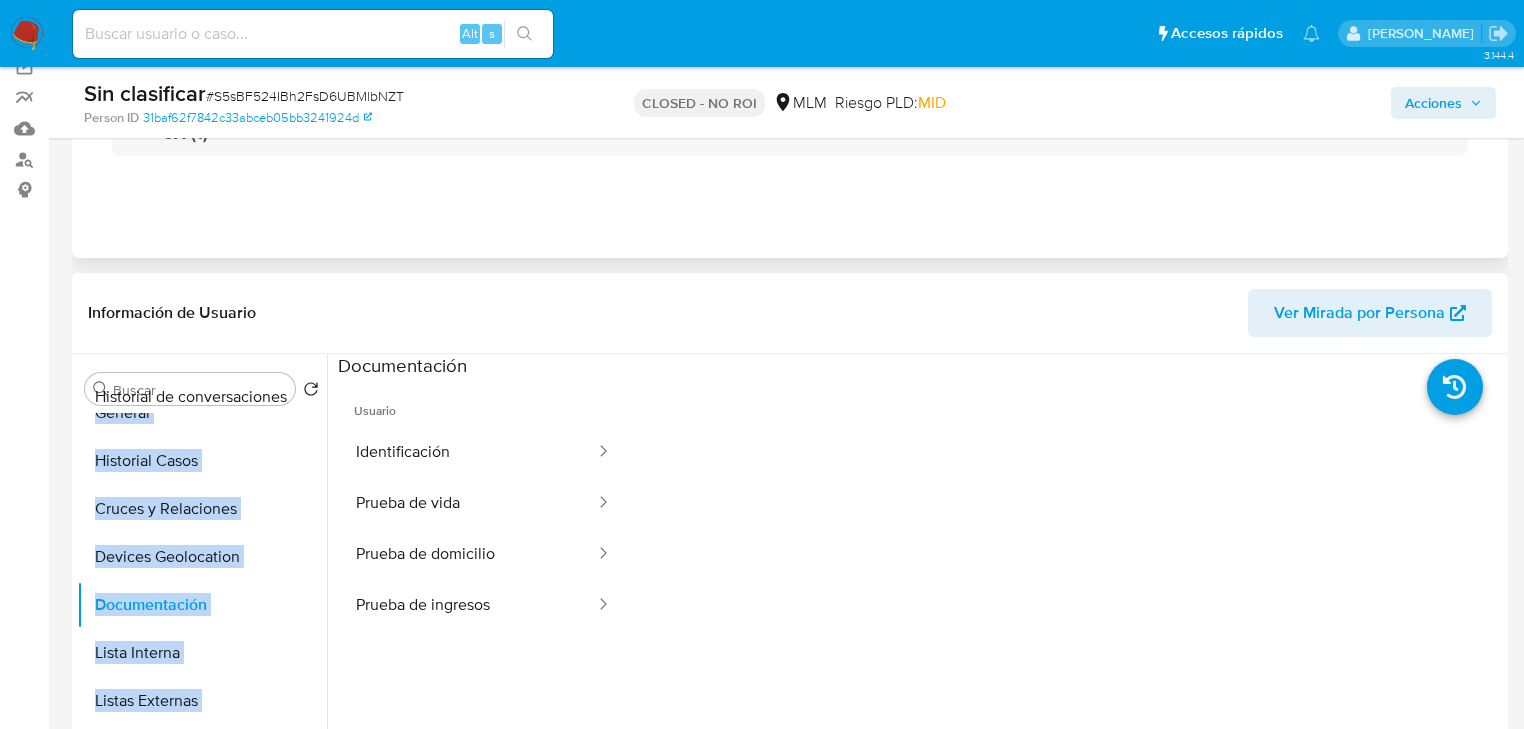 scroll, scrollTop: 0, scrollLeft: 0, axis: both 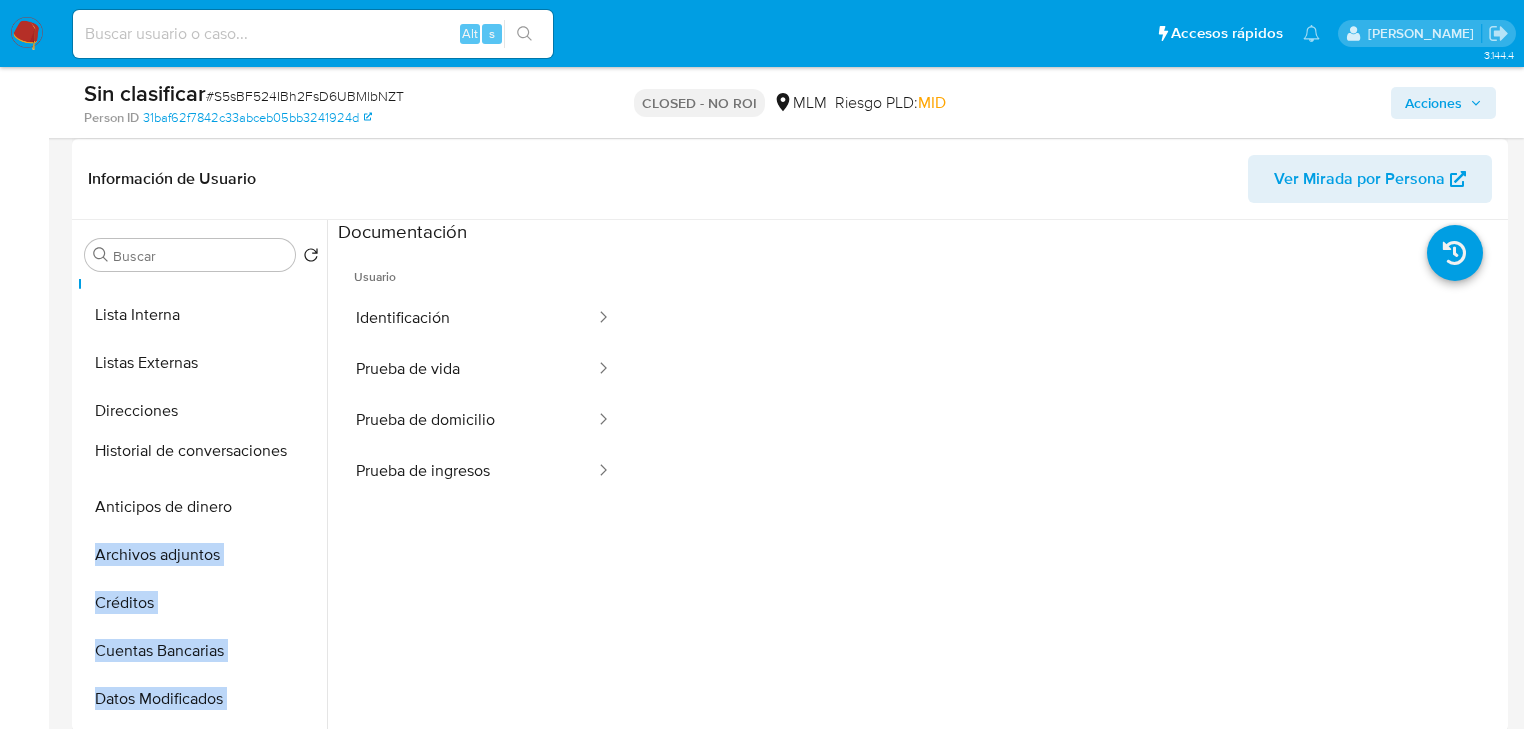 drag, startPoint x: 300, startPoint y: 584, endPoint x: 300, endPoint y: 453, distance: 131 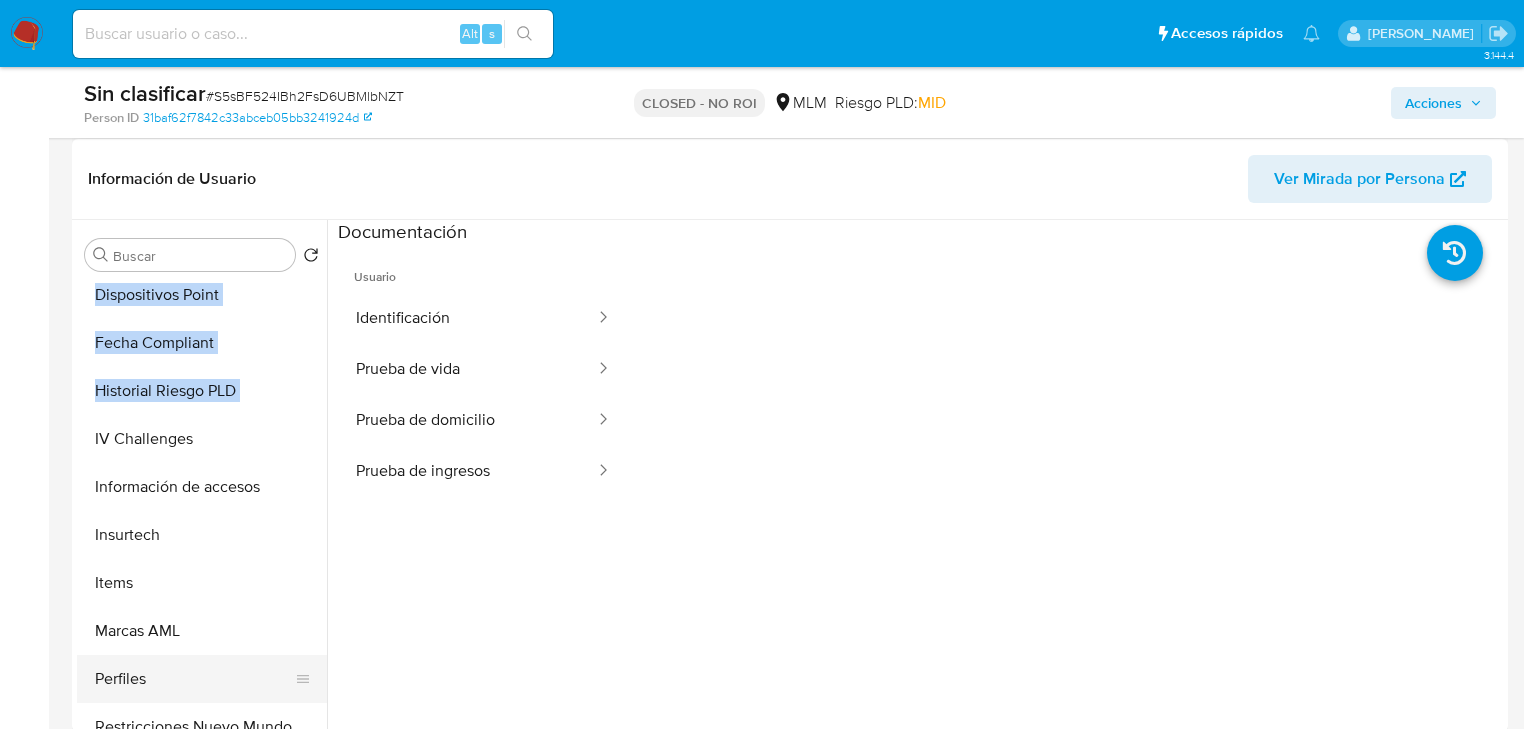 scroll, scrollTop: 756, scrollLeft: 0, axis: vertical 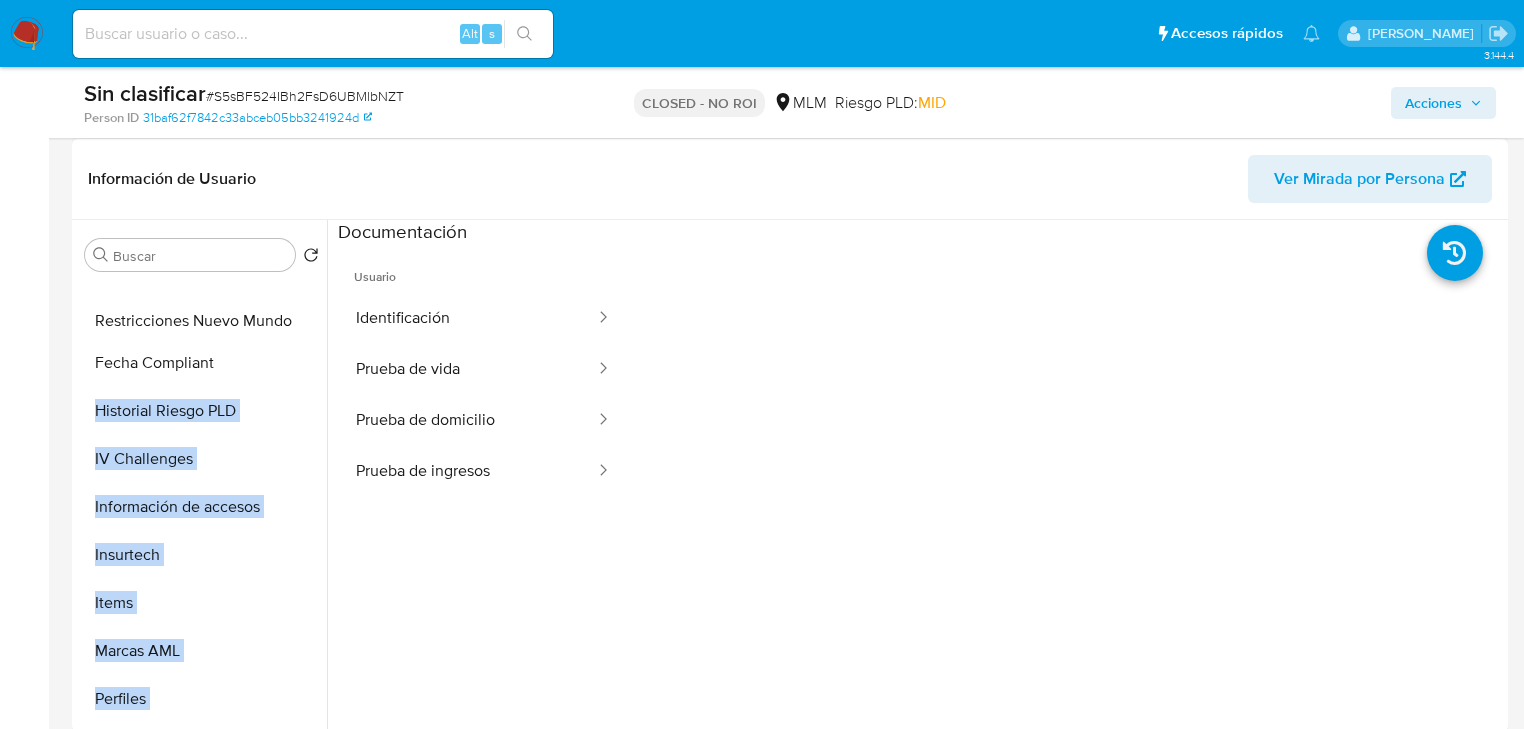drag, startPoint x: 301, startPoint y: 701, endPoint x: 293, endPoint y: 326, distance: 375.08533 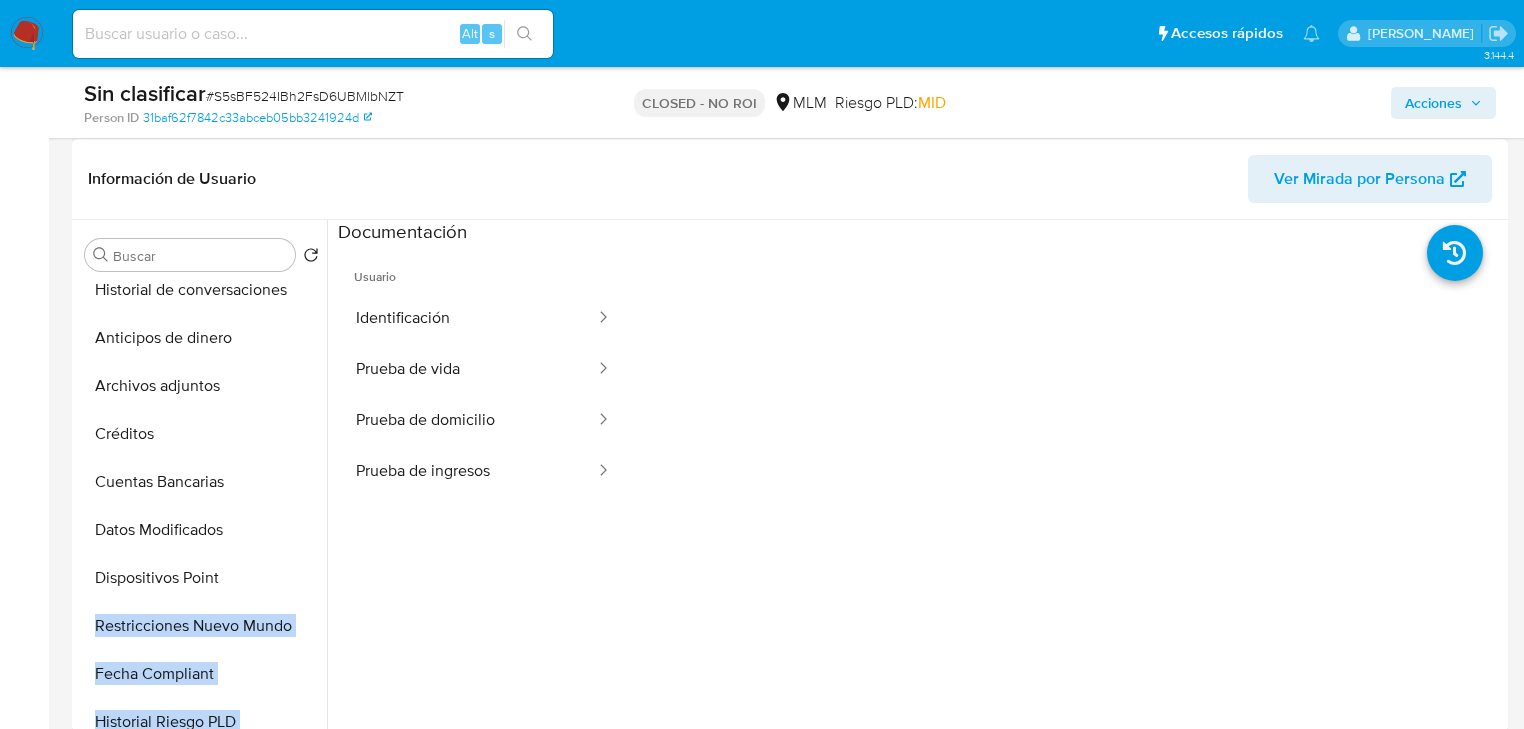 scroll, scrollTop: 436, scrollLeft: 0, axis: vertical 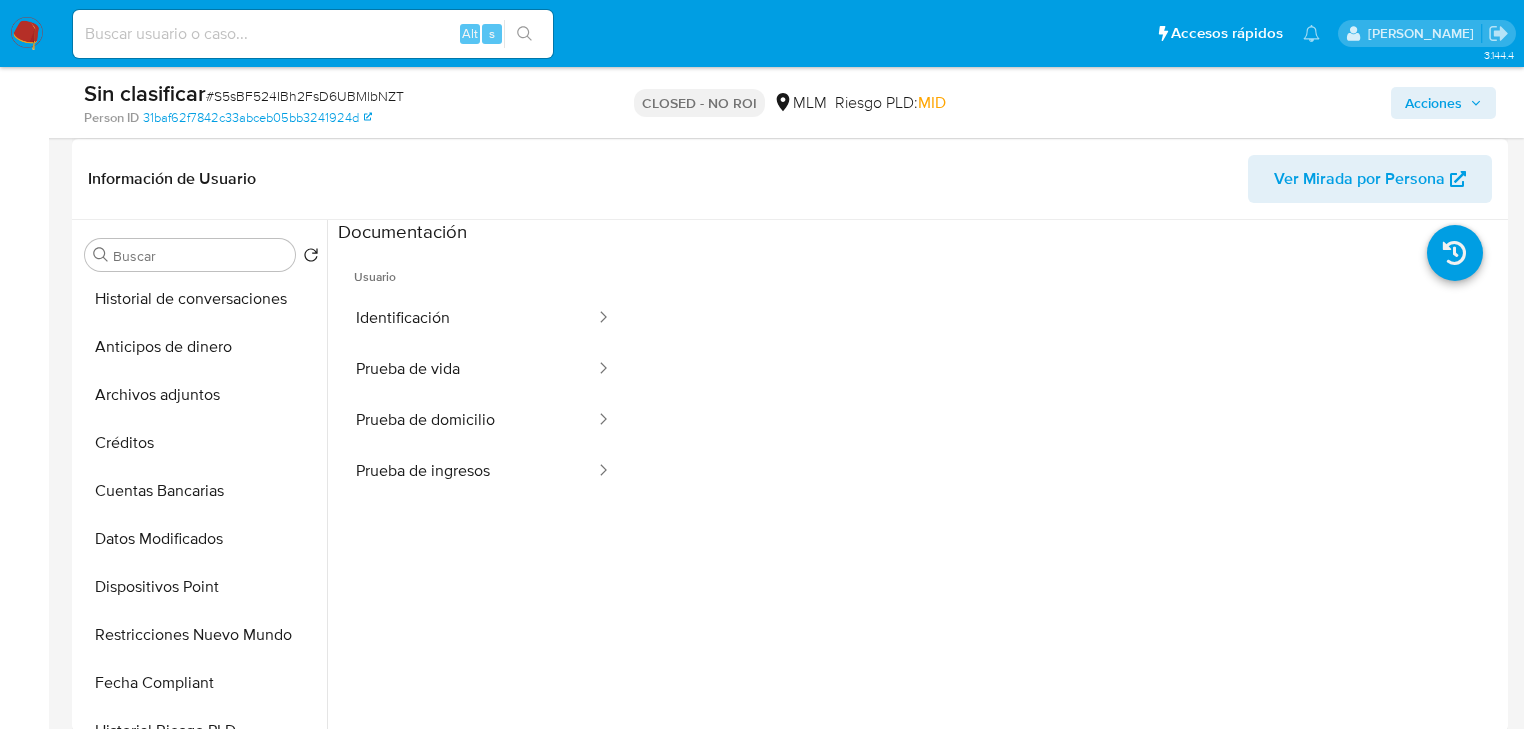 click on "Usuario Identificación Prueba de vida Prueba de domicilio Prueba de ingresos" at bounding box center (483, 533) 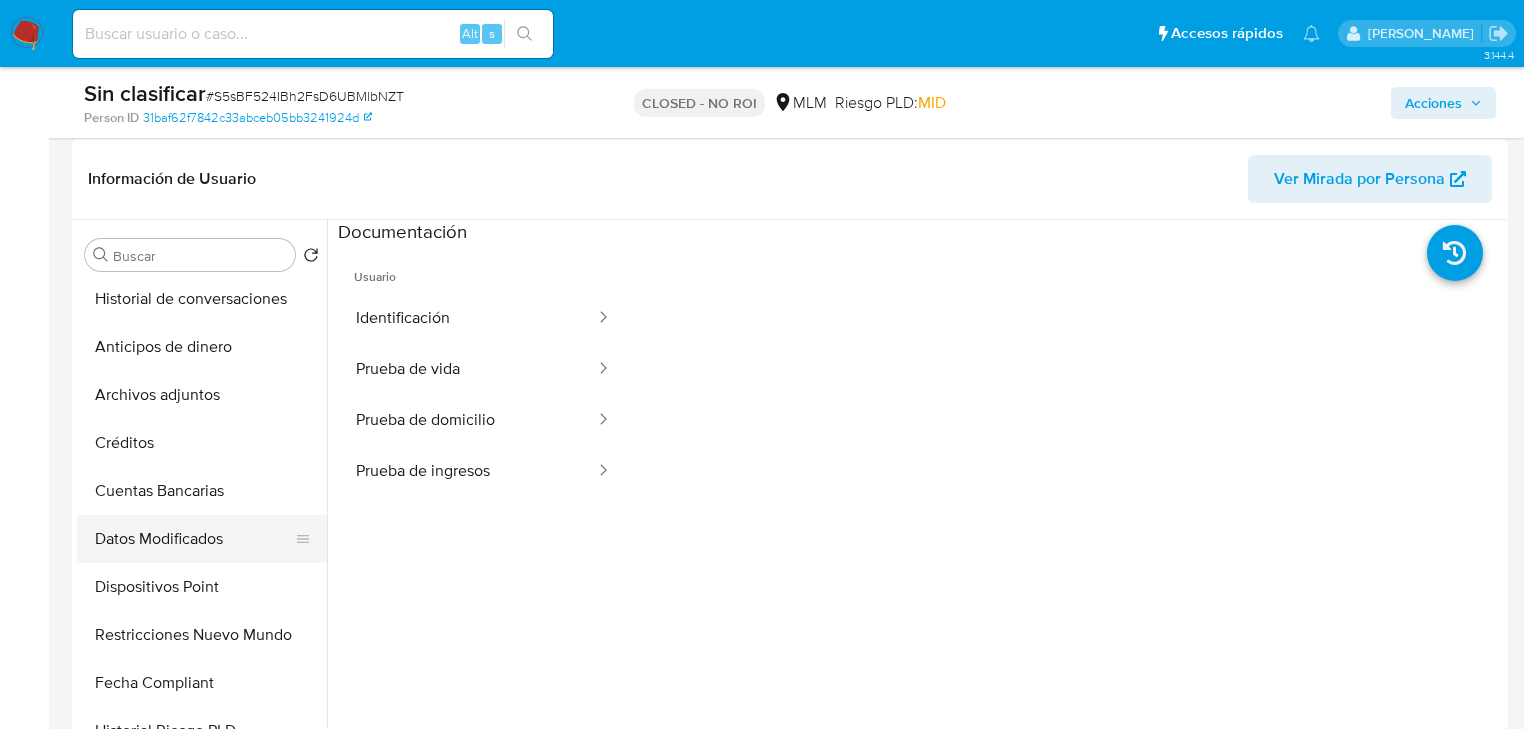 drag, startPoint x: 305, startPoint y: 635, endPoint x: 304, endPoint y: 549, distance: 86.00581 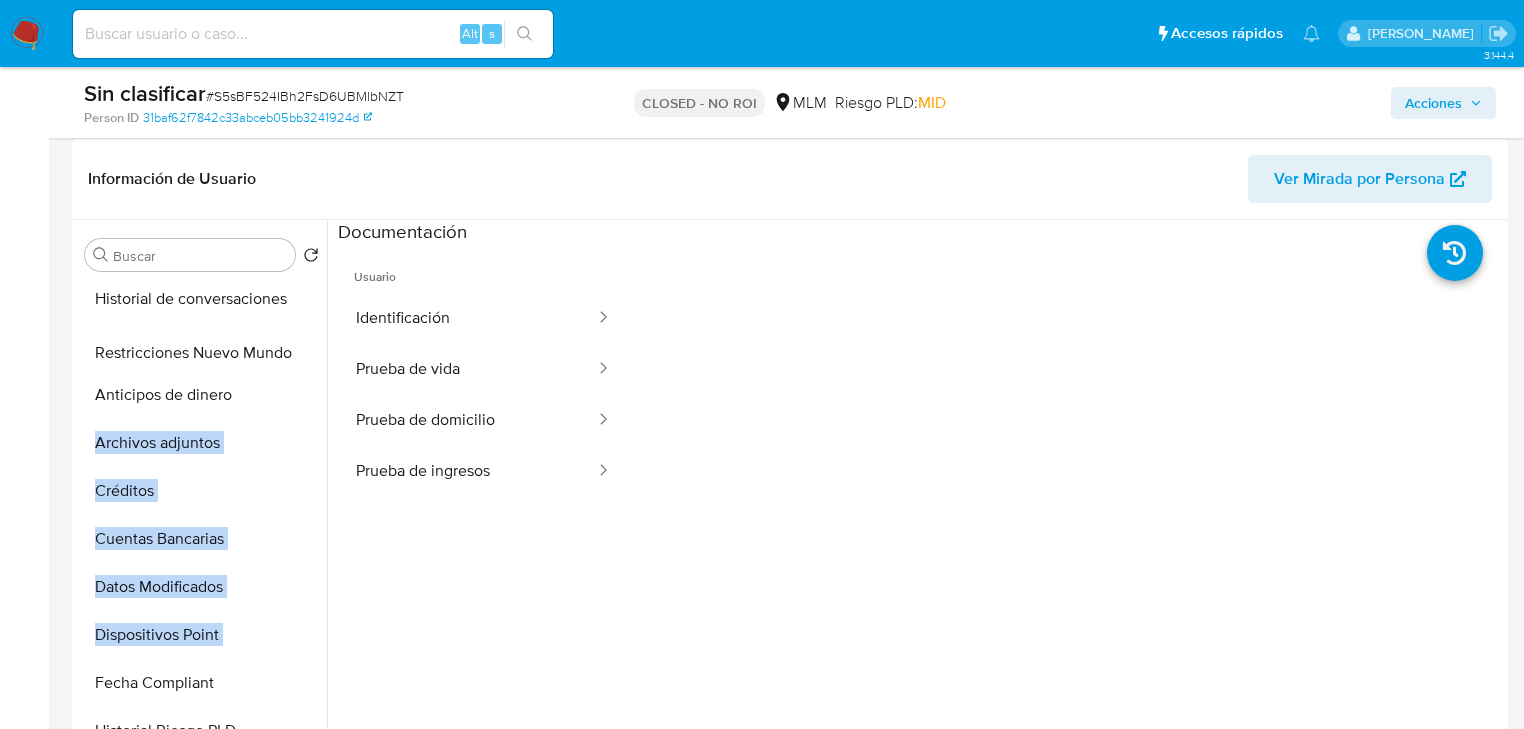 drag, startPoint x: 296, startPoint y: 632, endPoint x: 288, endPoint y: 352, distance: 280.11426 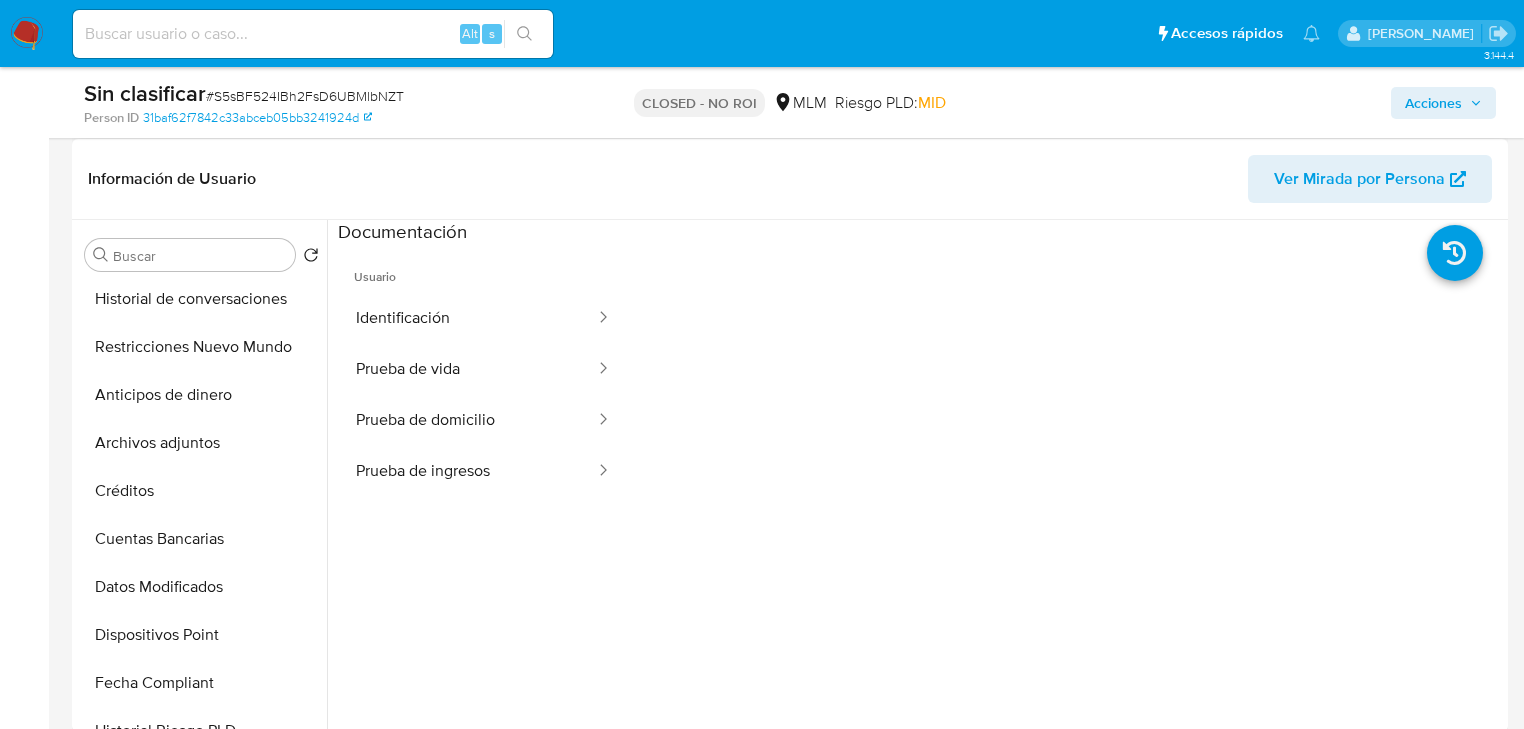 click on "Usuario Identificación Prueba de vida Prueba de domicilio Prueba de ingresos" at bounding box center (483, 533) 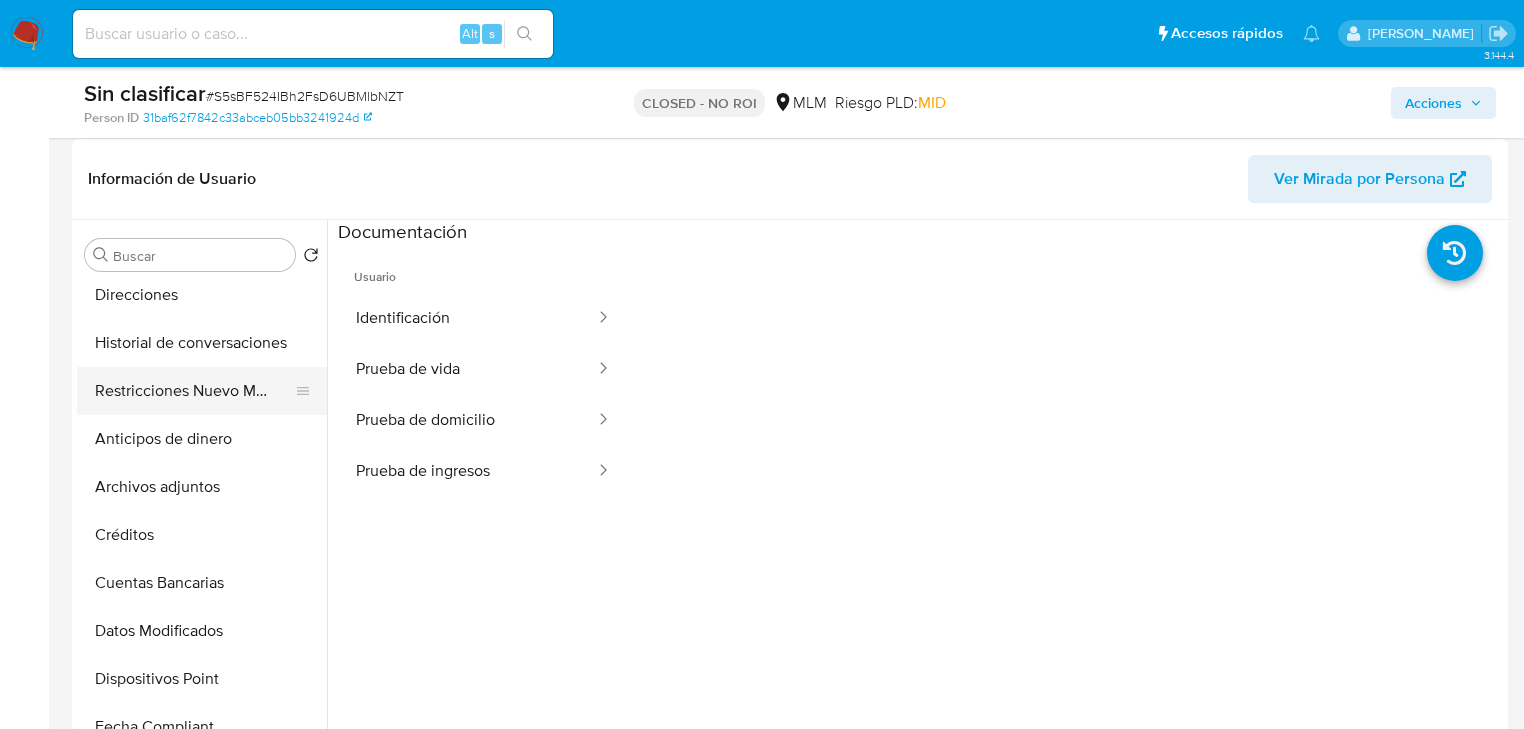 scroll, scrollTop: 356, scrollLeft: 0, axis: vertical 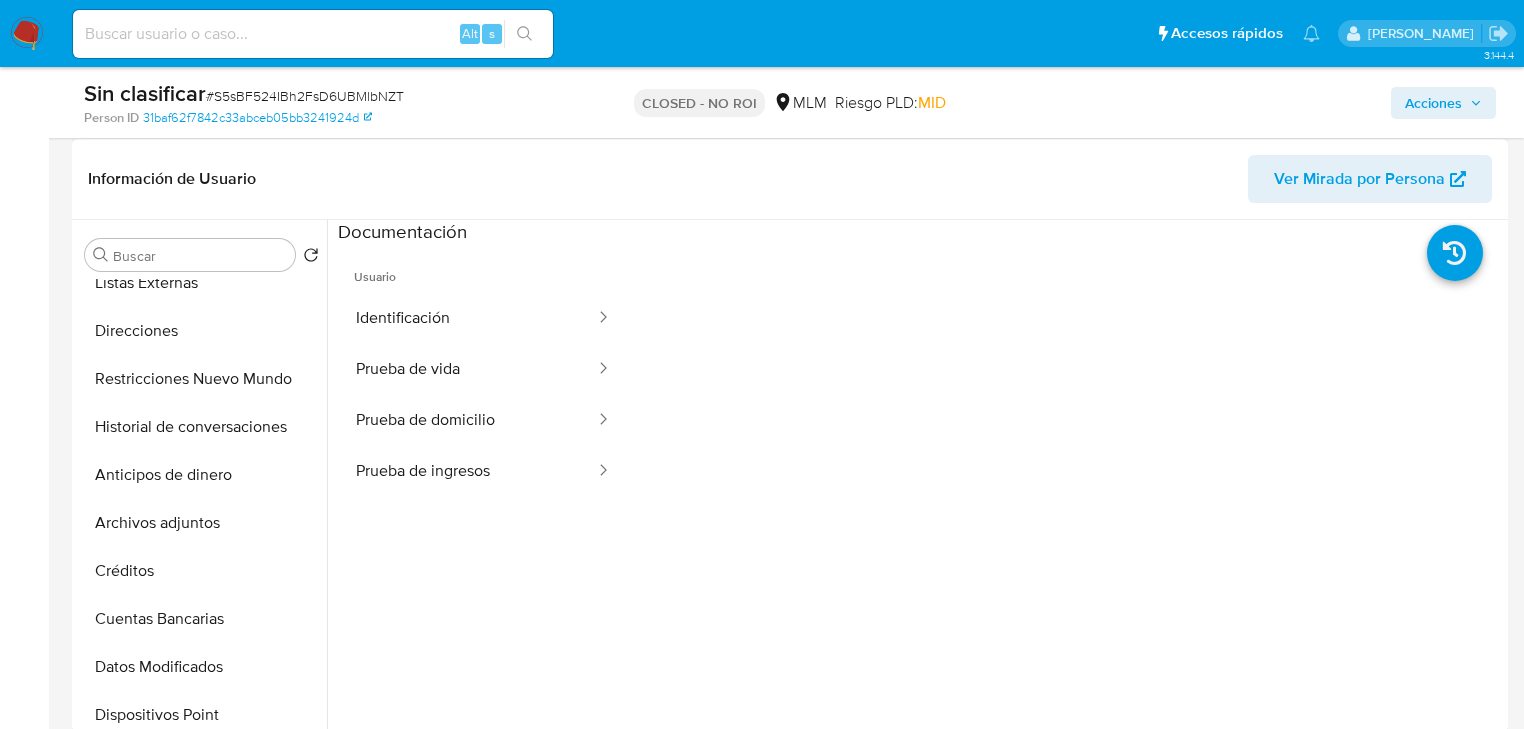 drag, startPoint x: 299, startPoint y: 428, endPoint x: 300, endPoint y: 374, distance: 54.00926 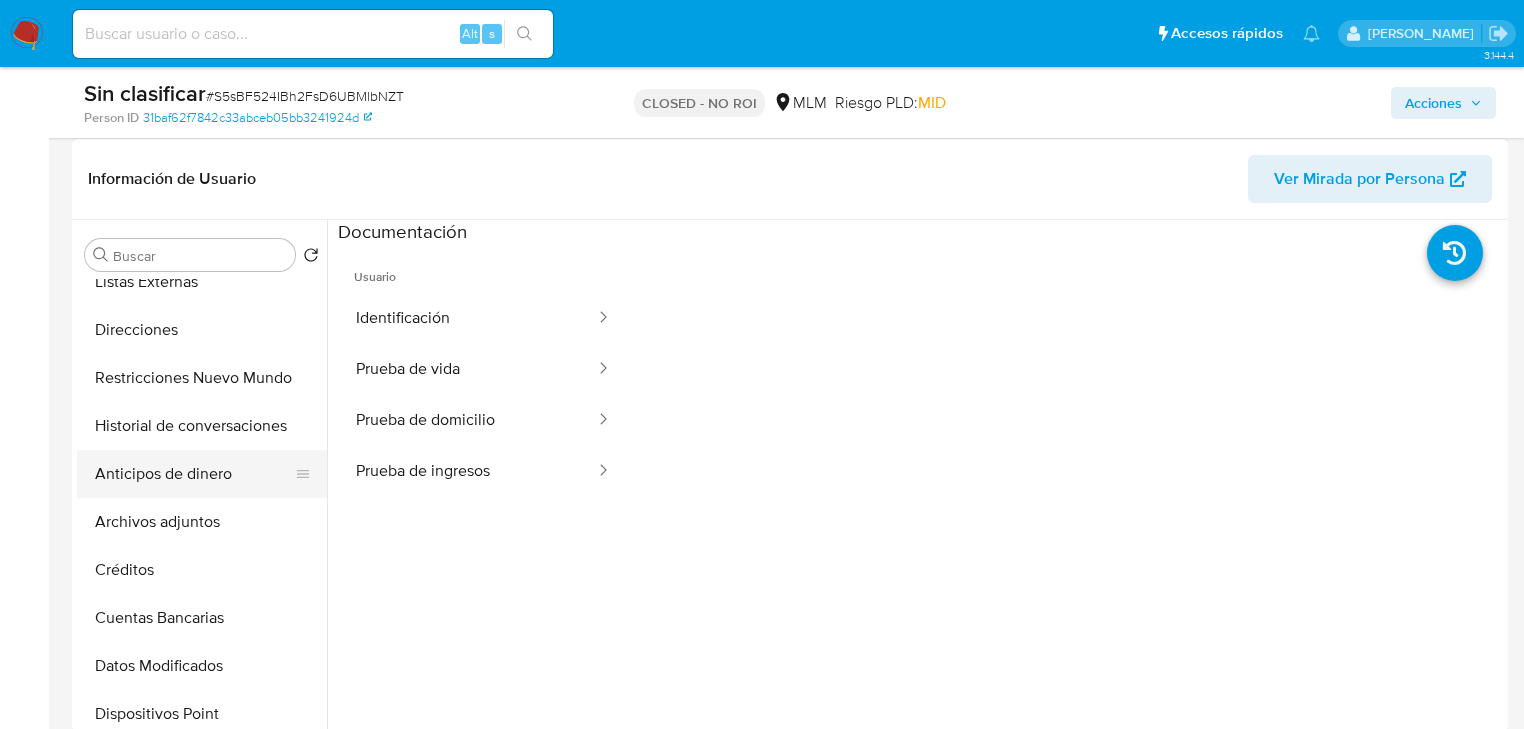 scroll, scrollTop: 356, scrollLeft: 0, axis: vertical 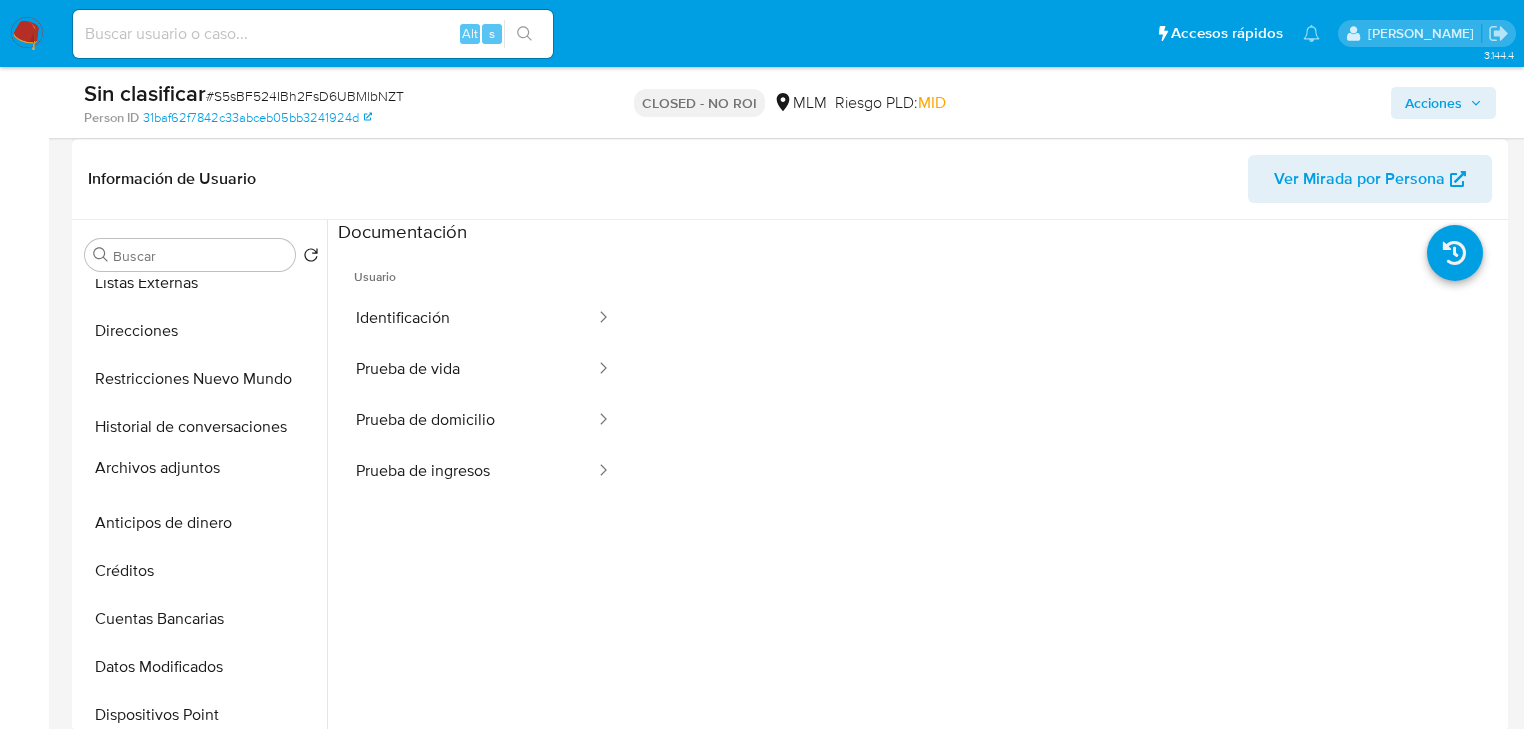 drag, startPoint x: 288, startPoint y: 502, endPoint x: 287, endPoint y: 465, distance: 37.01351 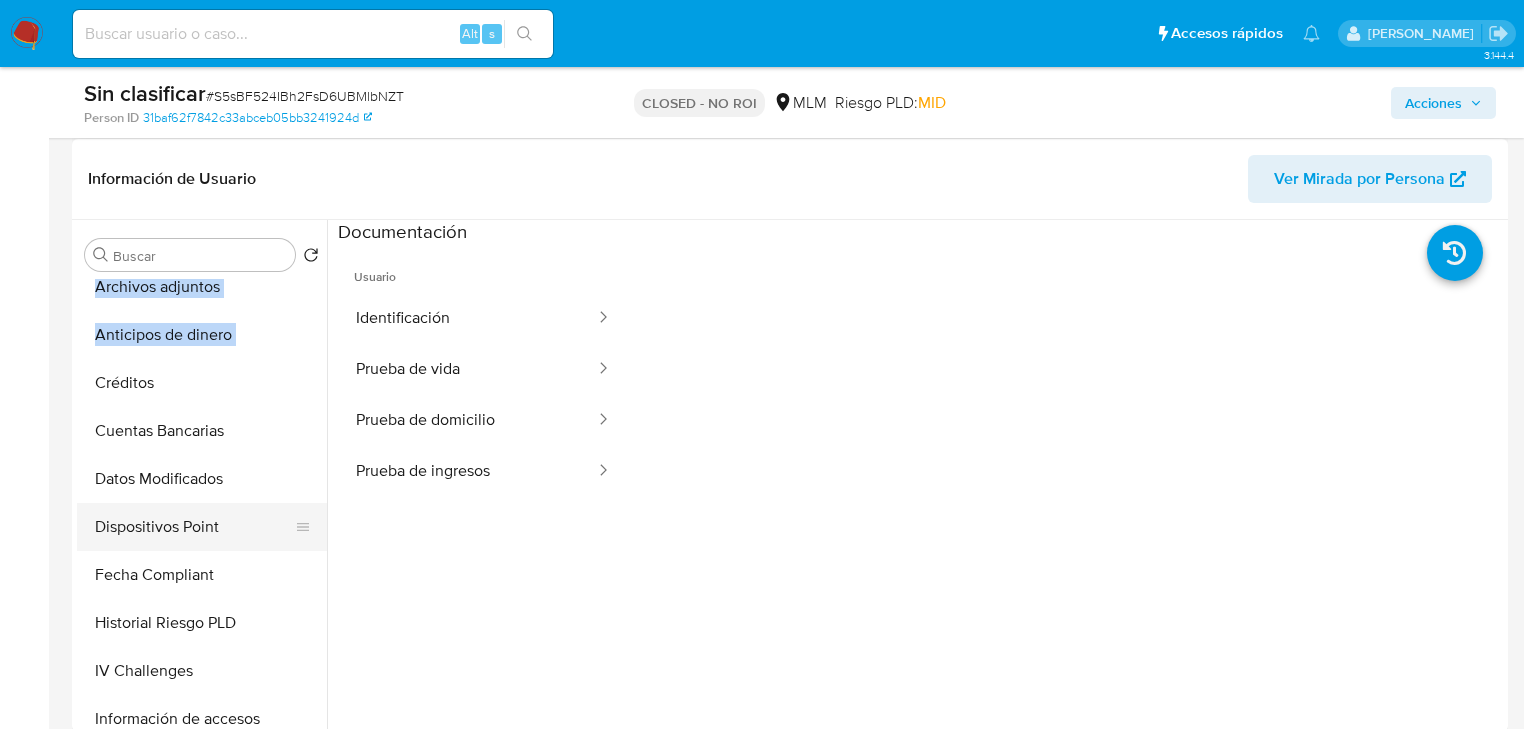 scroll, scrollTop: 516, scrollLeft: 0, axis: vertical 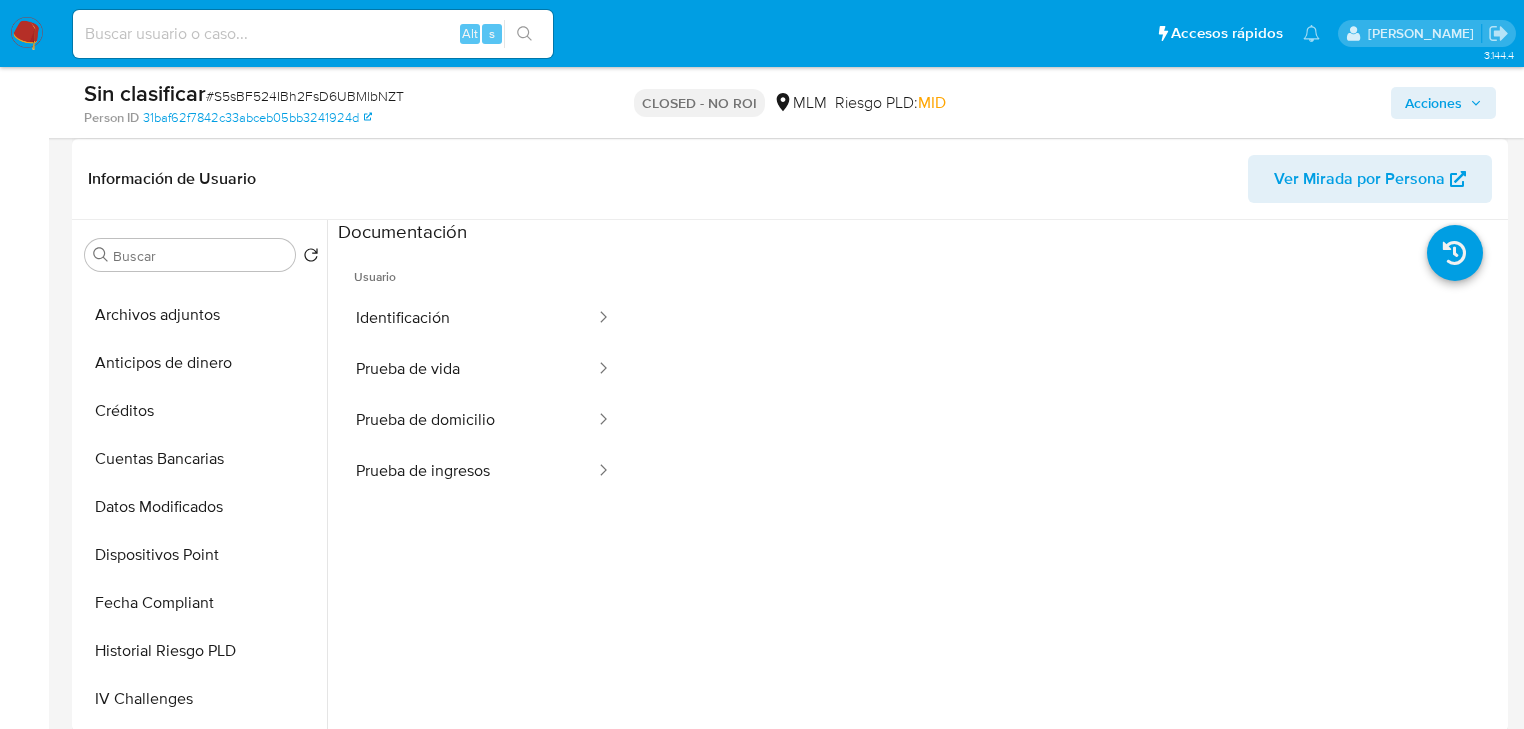 drag, startPoint x: 486, startPoint y: 608, endPoint x: 448, endPoint y: 598, distance: 39.293766 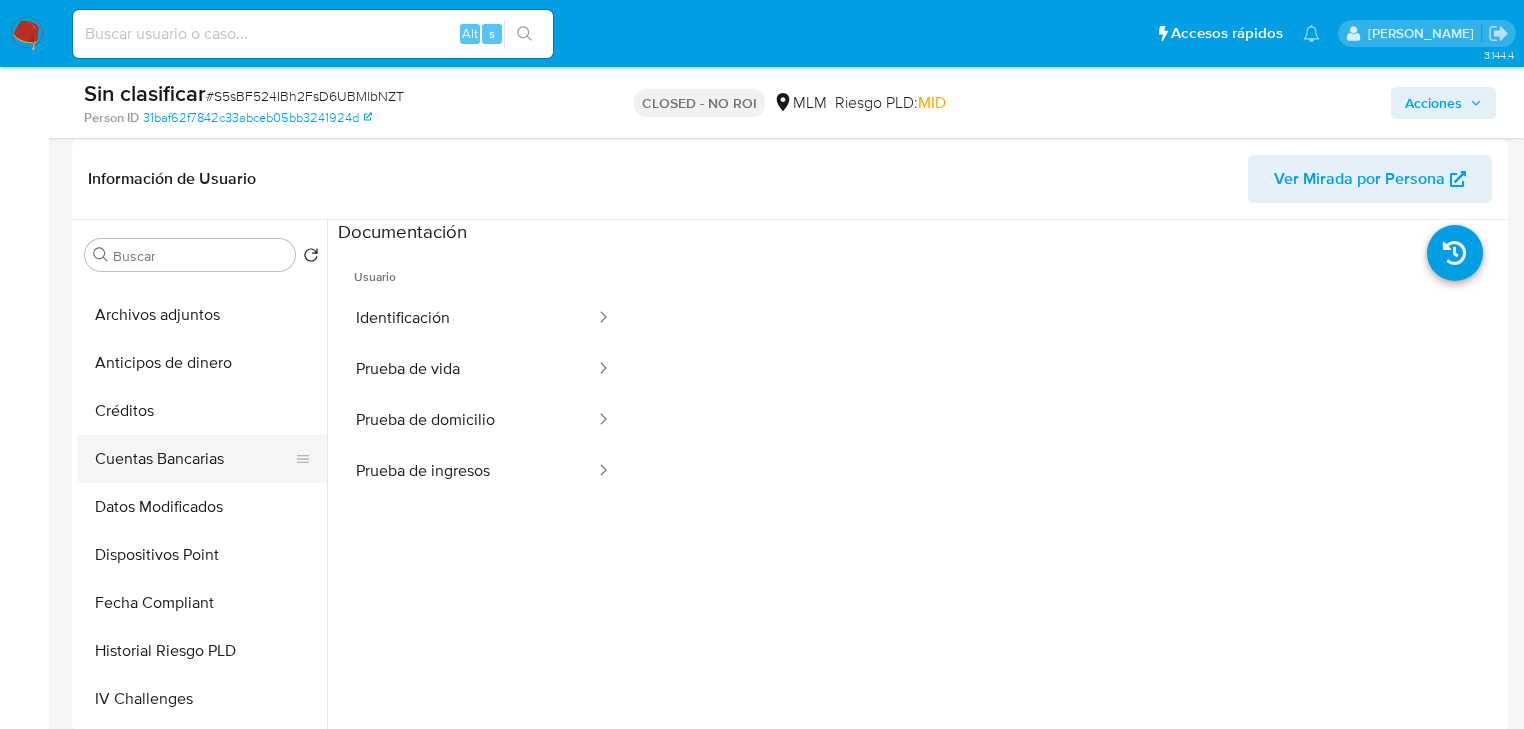 drag, startPoint x: 304, startPoint y: 558, endPoint x: 306, endPoint y: 451, distance: 107.01869 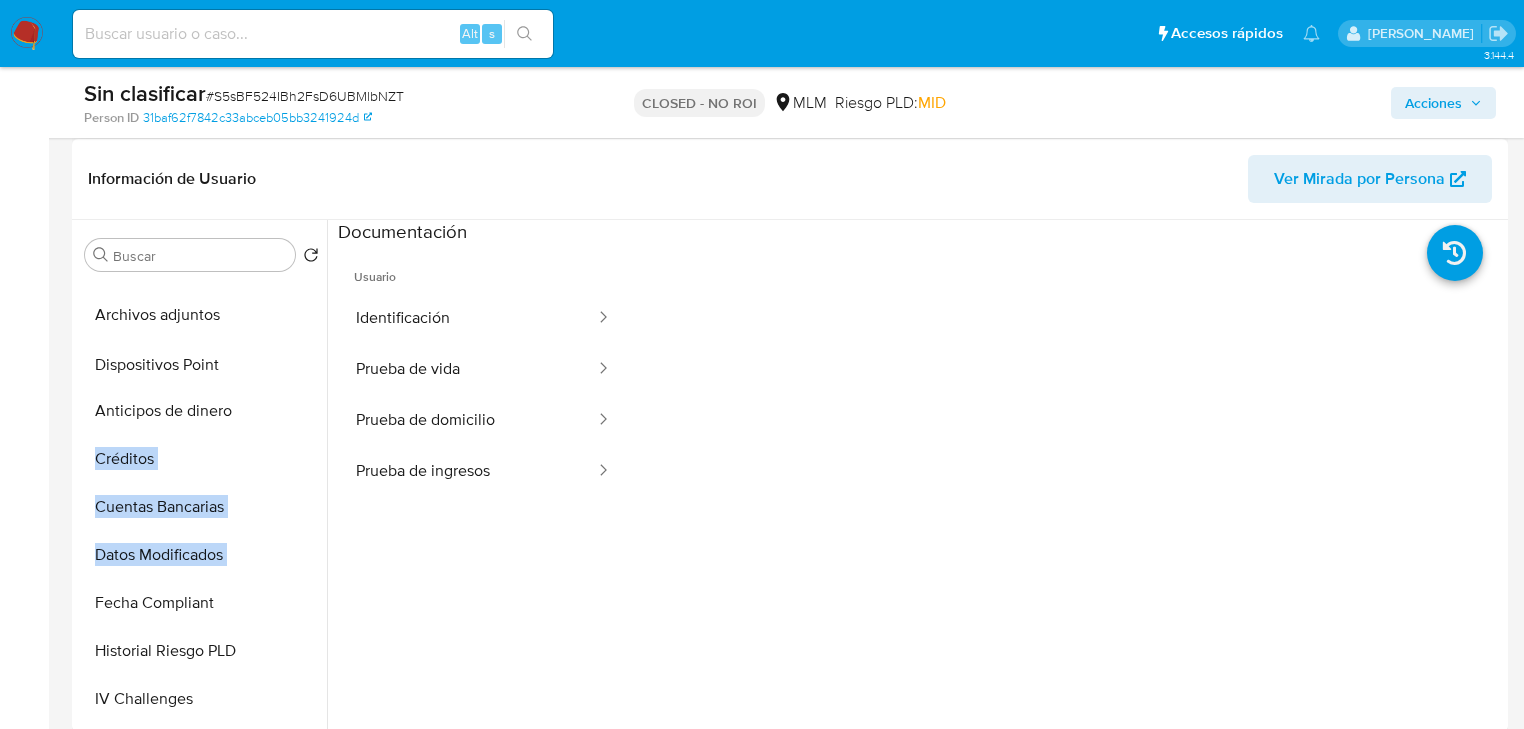 drag, startPoint x: 296, startPoint y: 547, endPoint x: 282, endPoint y: 359, distance: 188.52055 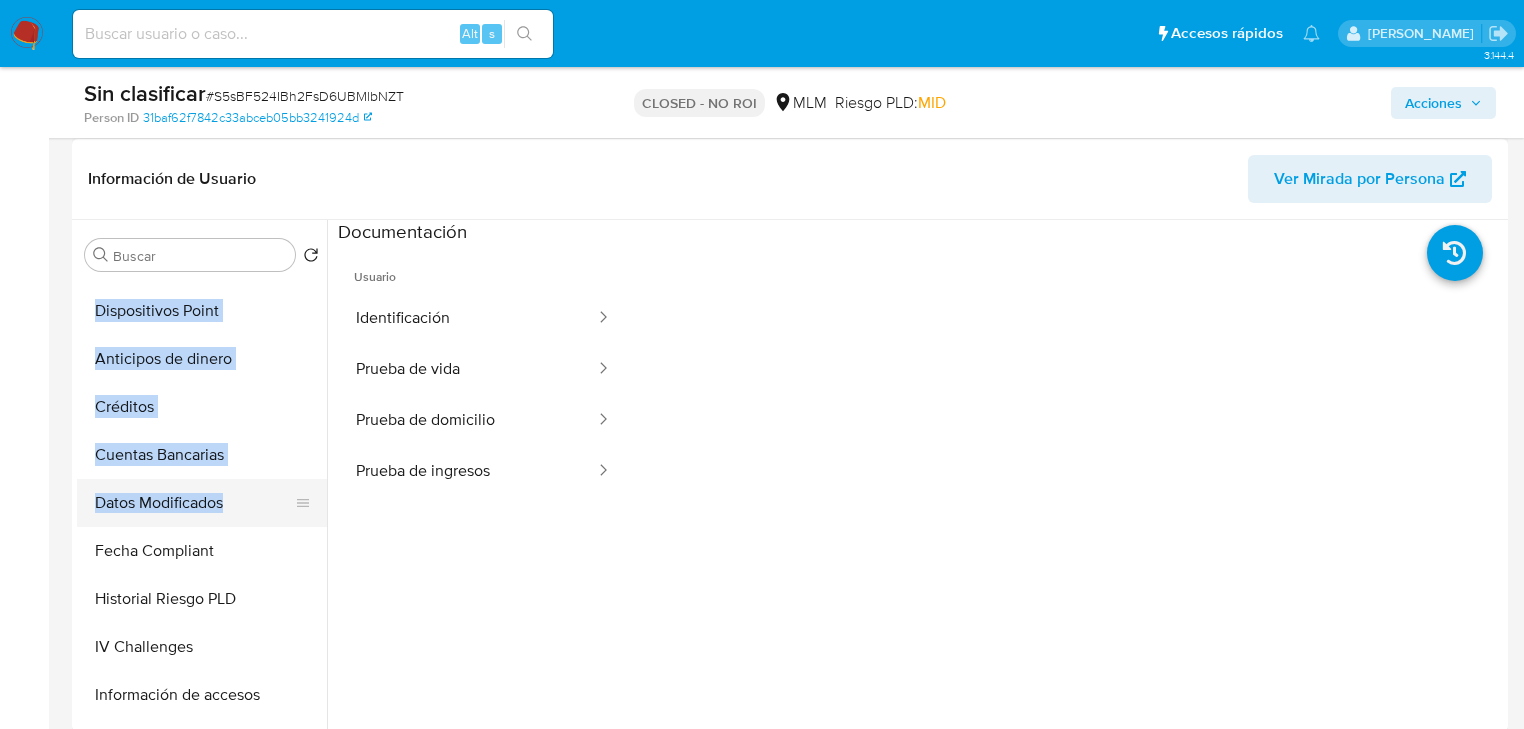 scroll, scrollTop: 596, scrollLeft: 0, axis: vertical 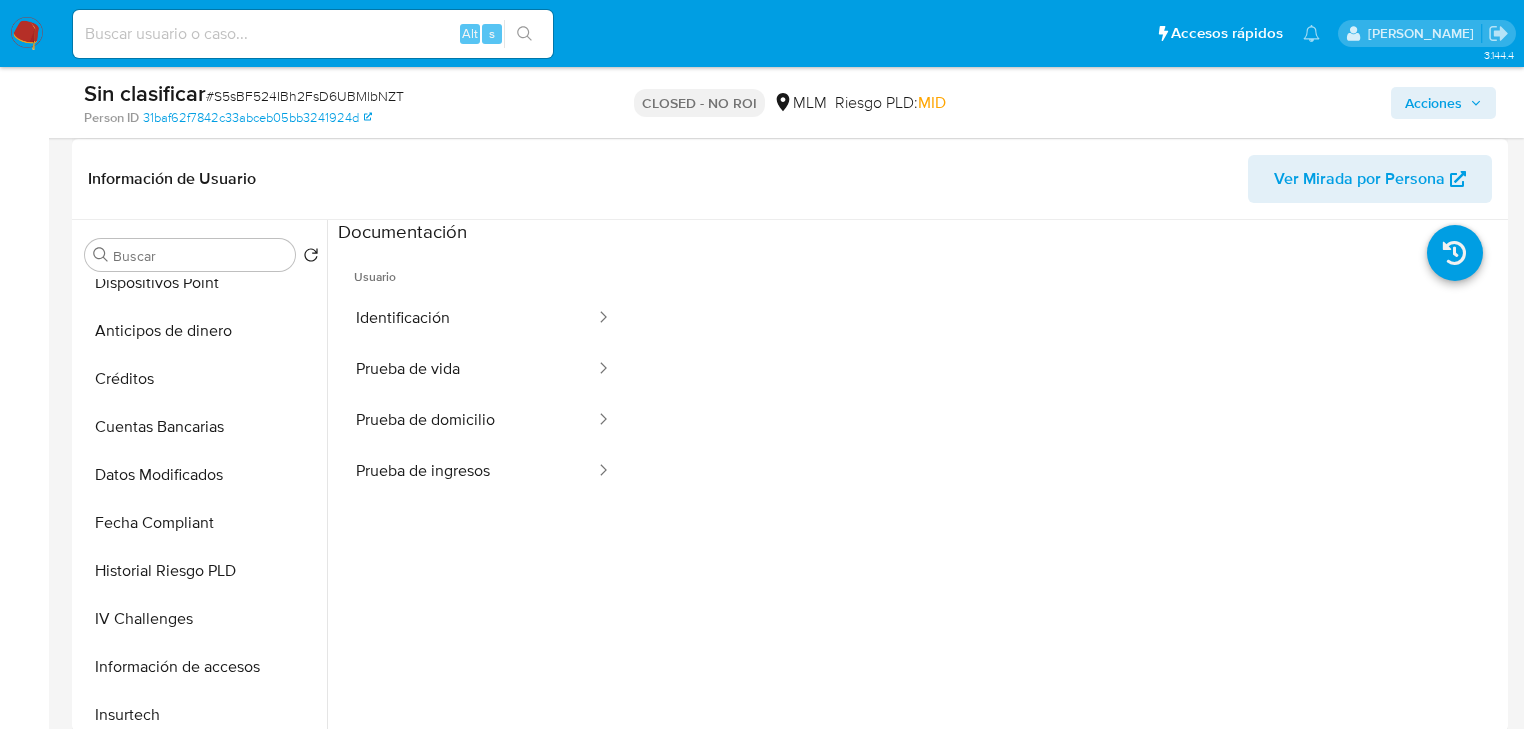 click on "Usuario Identificación Prueba de vida Prueba de domicilio Prueba de ingresos" at bounding box center [483, 533] 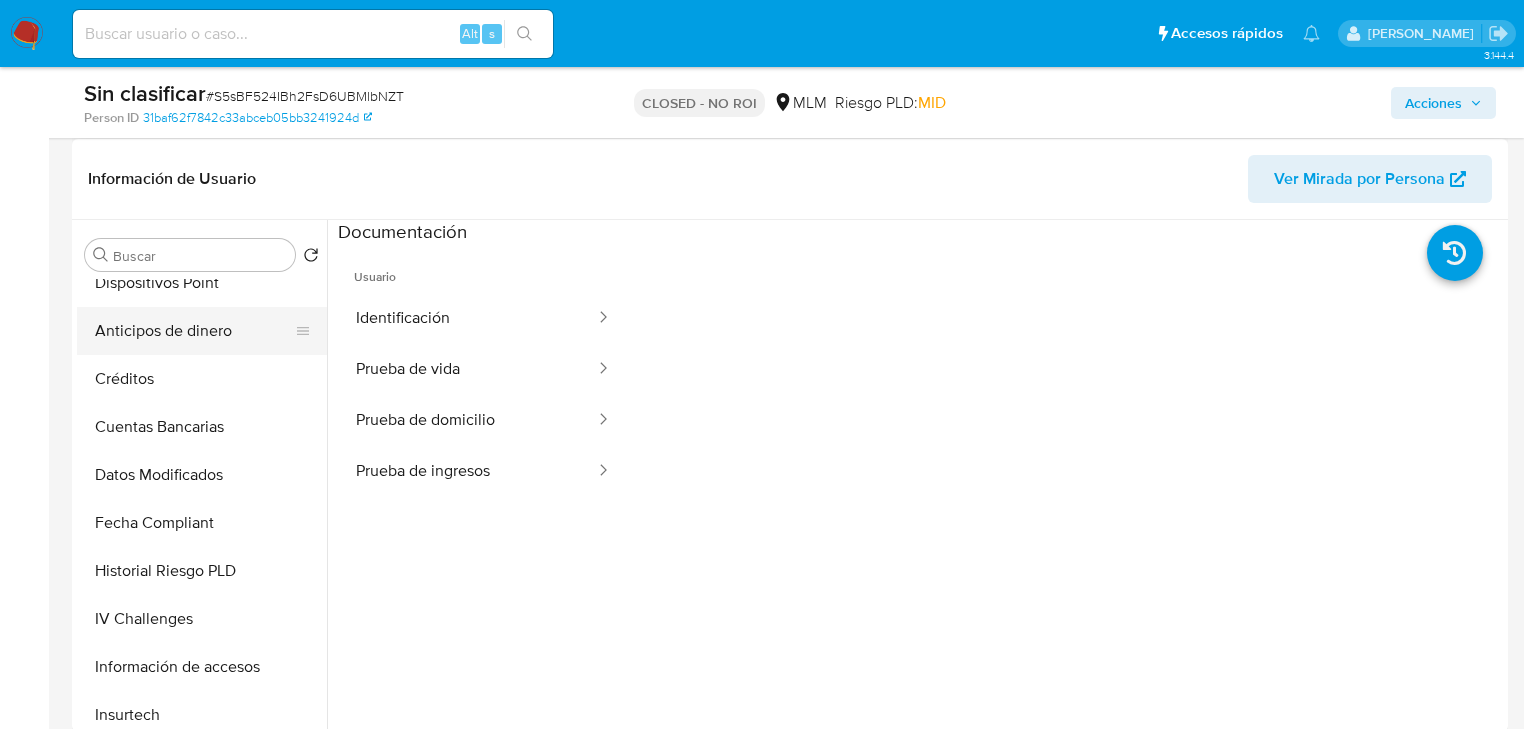 drag, startPoint x: 283, startPoint y: 372, endPoint x: 284, endPoint y: 335, distance: 37.01351 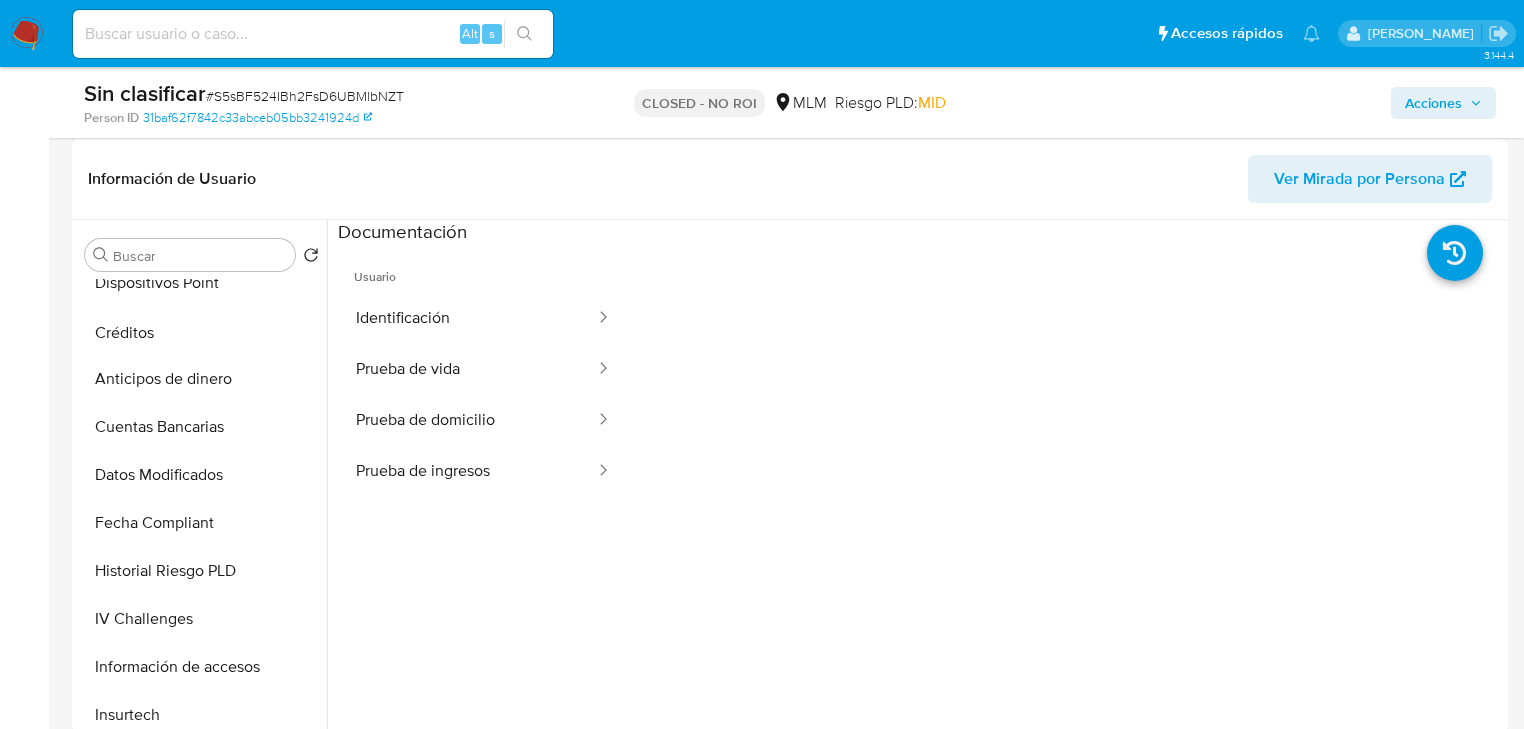 drag, startPoint x: 295, startPoint y: 346, endPoint x: 292, endPoint y: 336, distance: 10.440307 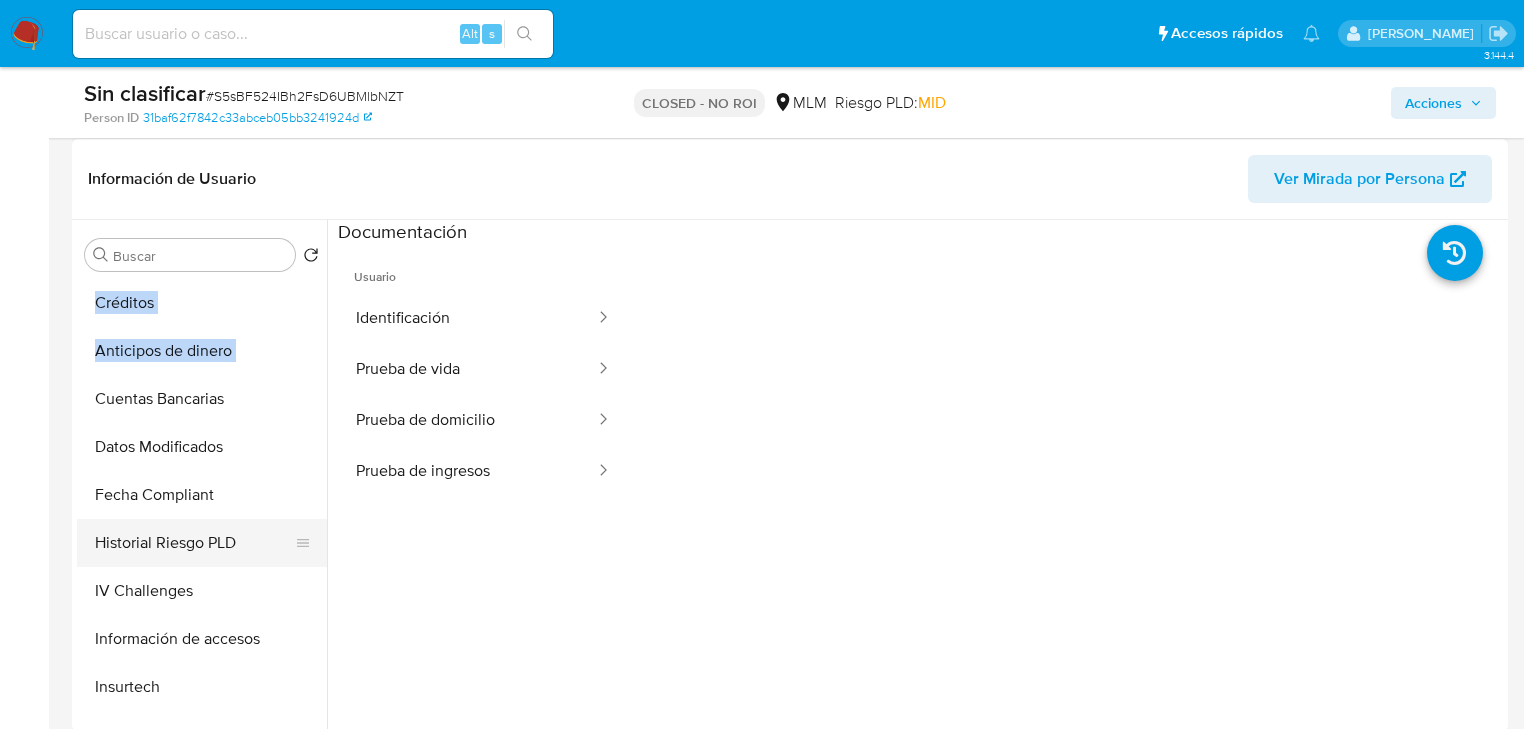 scroll, scrollTop: 596, scrollLeft: 0, axis: vertical 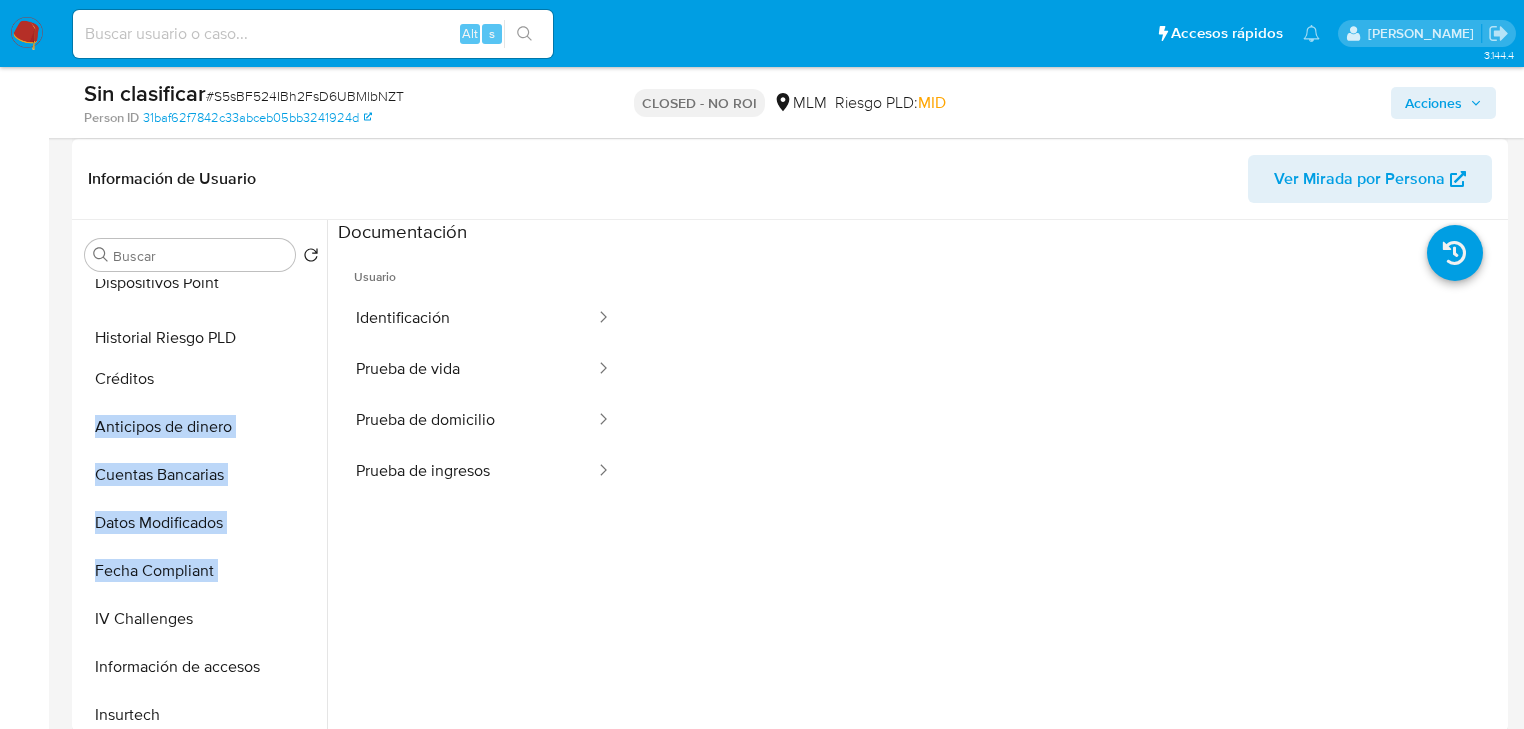 drag, startPoint x: 296, startPoint y: 572, endPoint x: 289, endPoint y: 328, distance: 244.10039 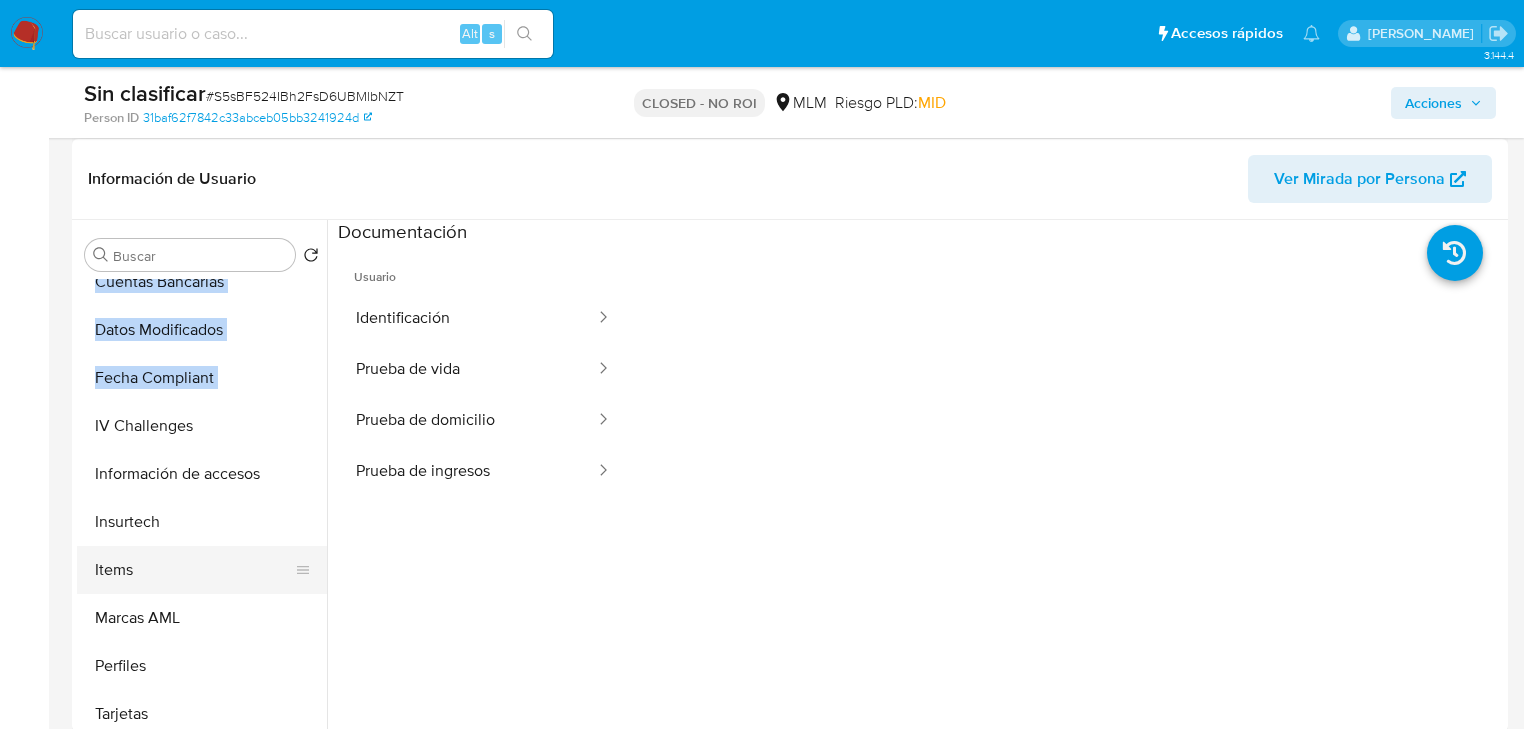 scroll, scrollTop: 796, scrollLeft: 0, axis: vertical 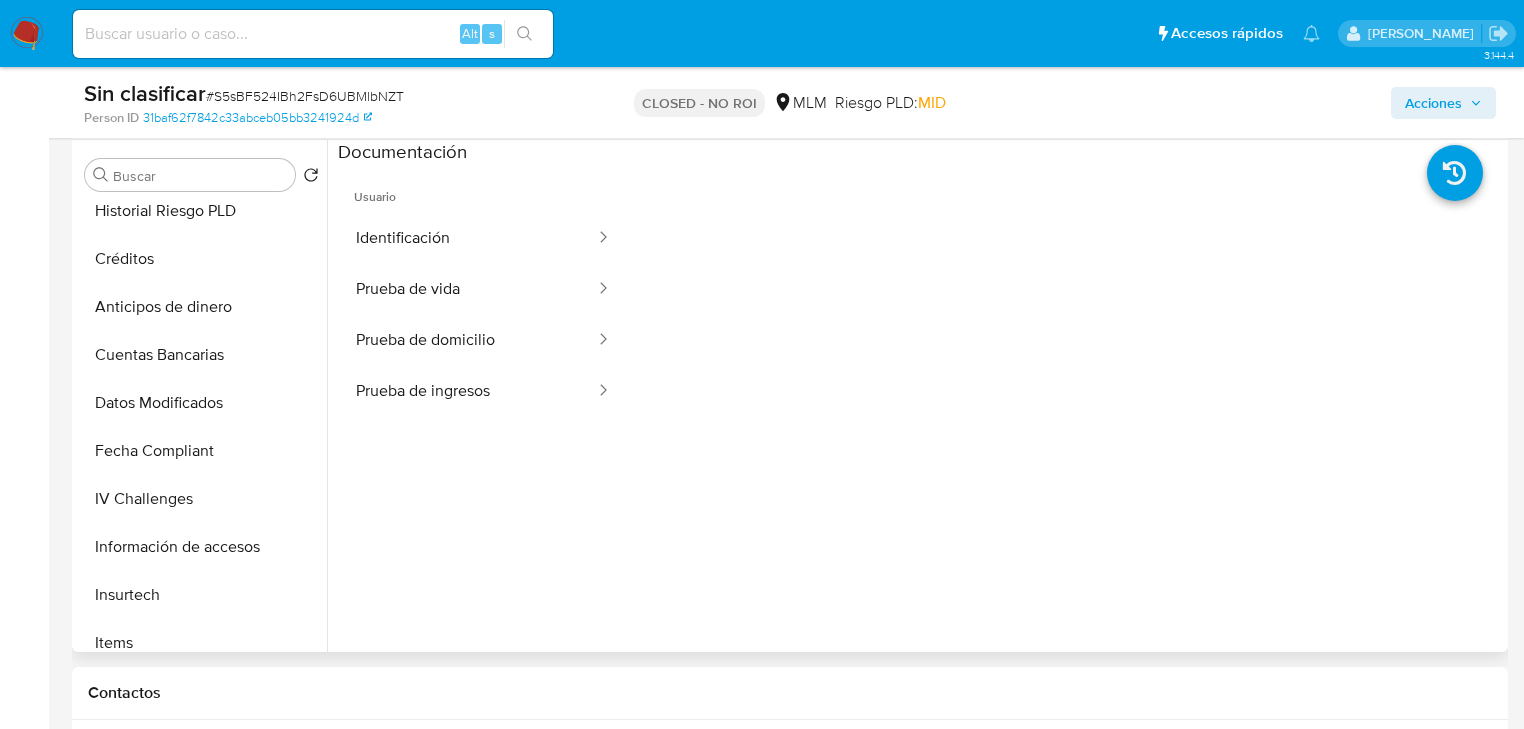 click on "Usuario Identificación Prueba de vida Prueba de domicilio Prueba de ingresos" at bounding box center [483, 453] 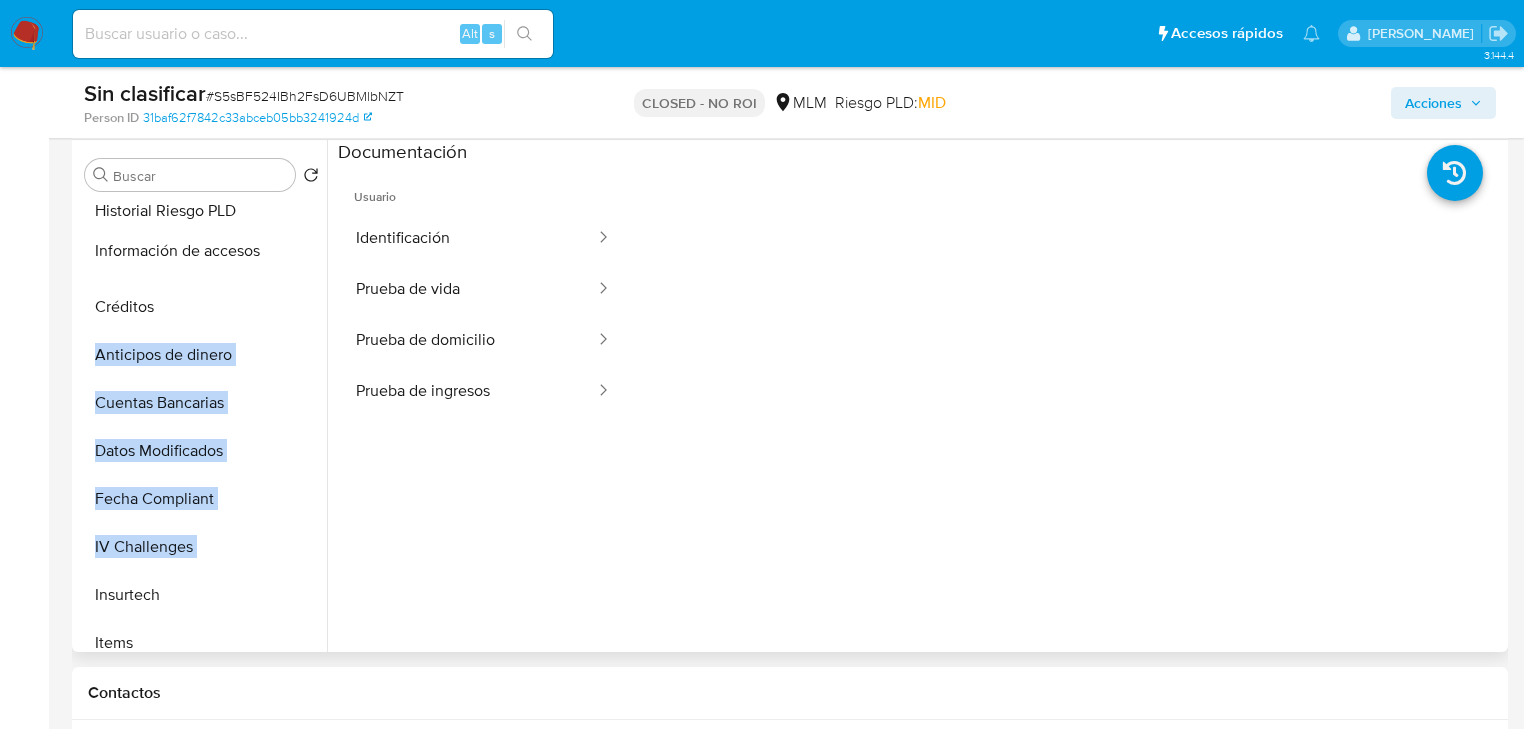 drag, startPoint x: 296, startPoint y: 548, endPoint x: 286, endPoint y: 254, distance: 294.17 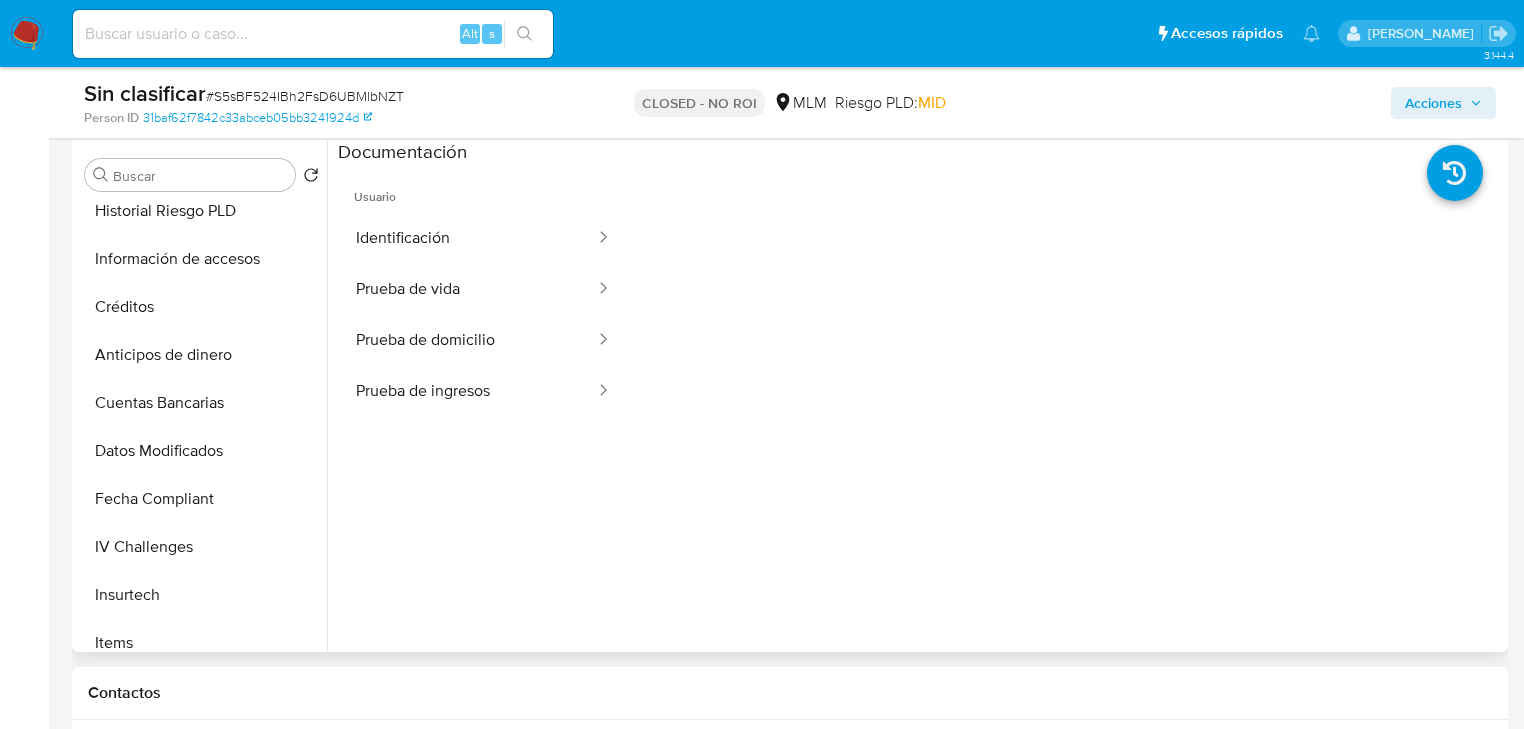 click on "Usuario Identificación Prueba de vida Prueba de domicilio Prueba de ingresos" at bounding box center (483, 453) 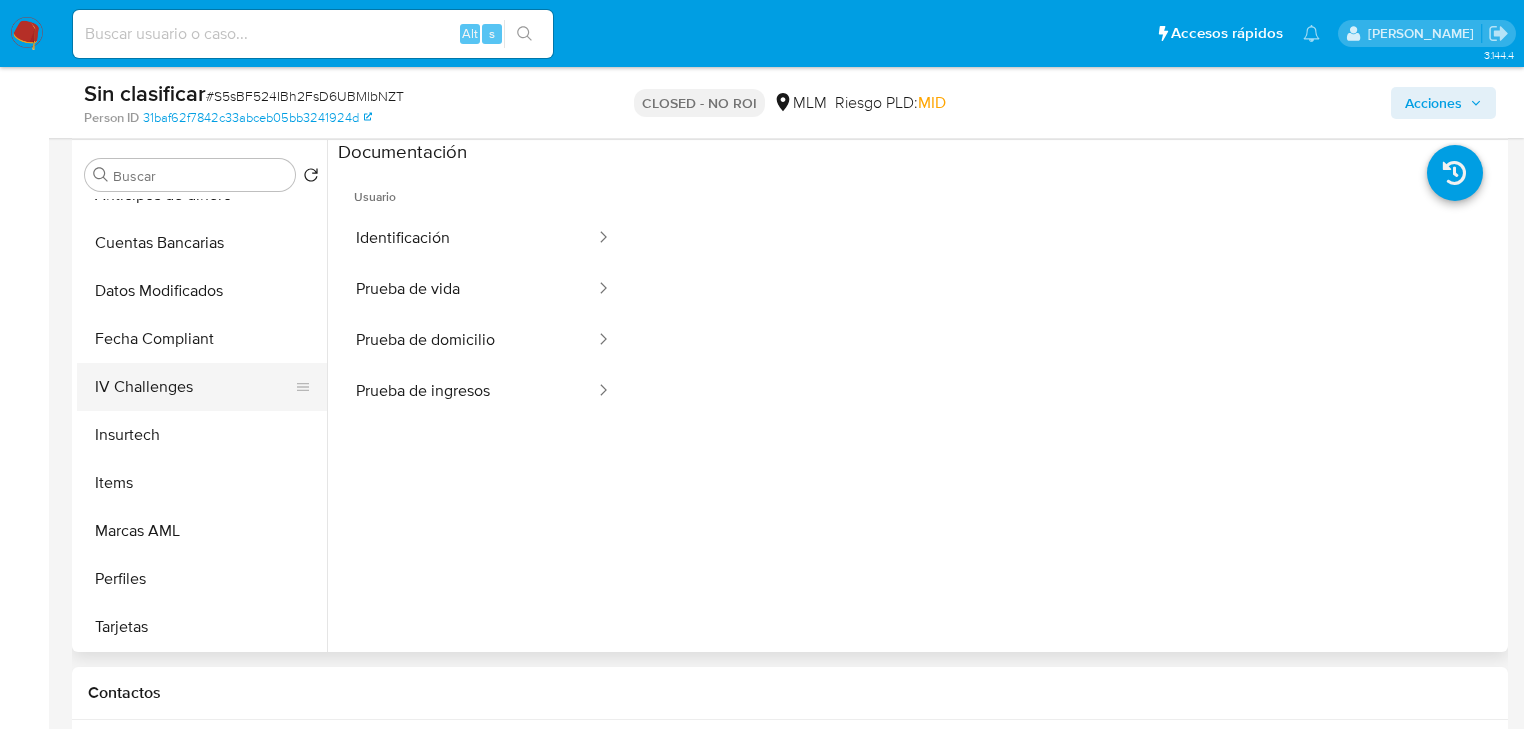 scroll, scrollTop: 716, scrollLeft: 0, axis: vertical 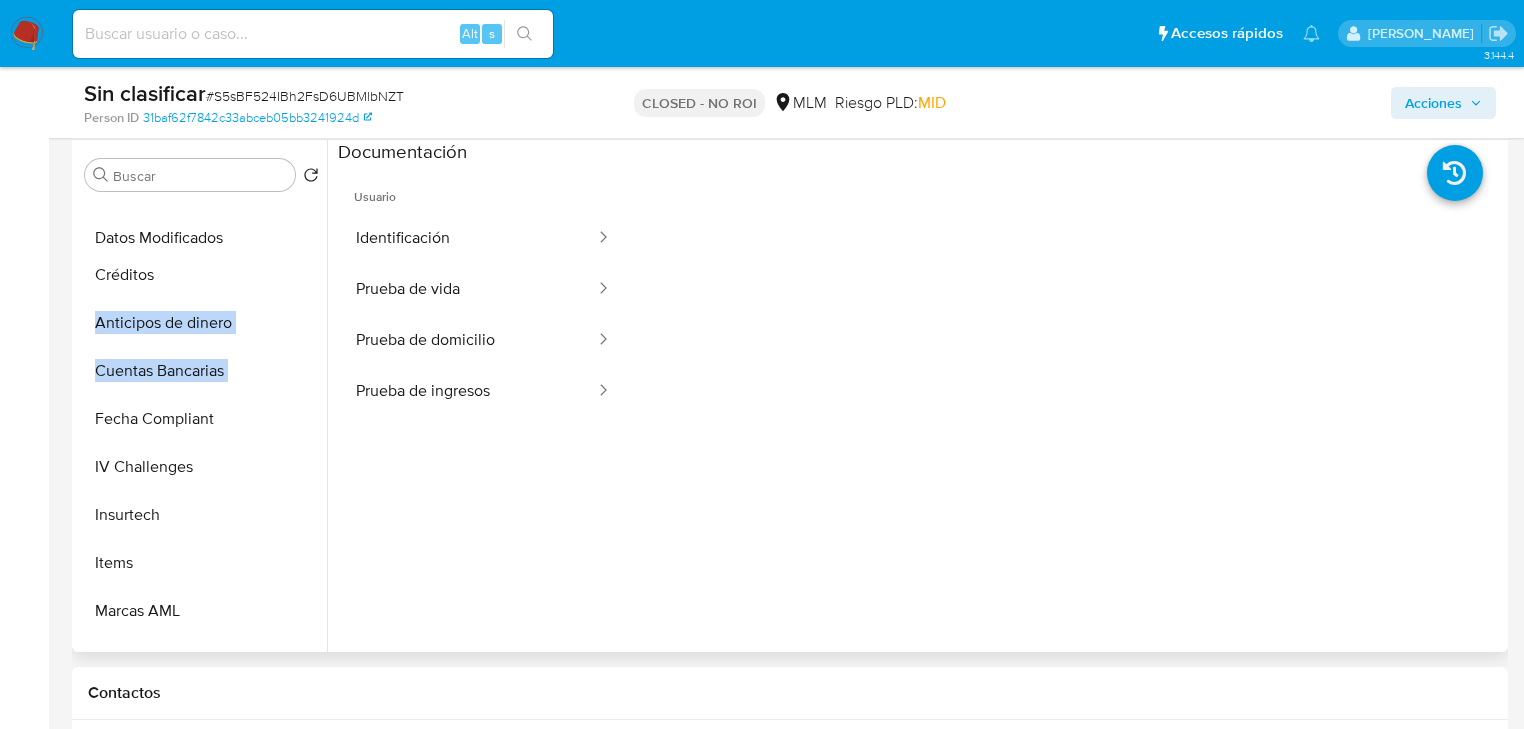 drag, startPoint x: 294, startPoint y: 372, endPoint x: 289, endPoint y: 241, distance: 131.09538 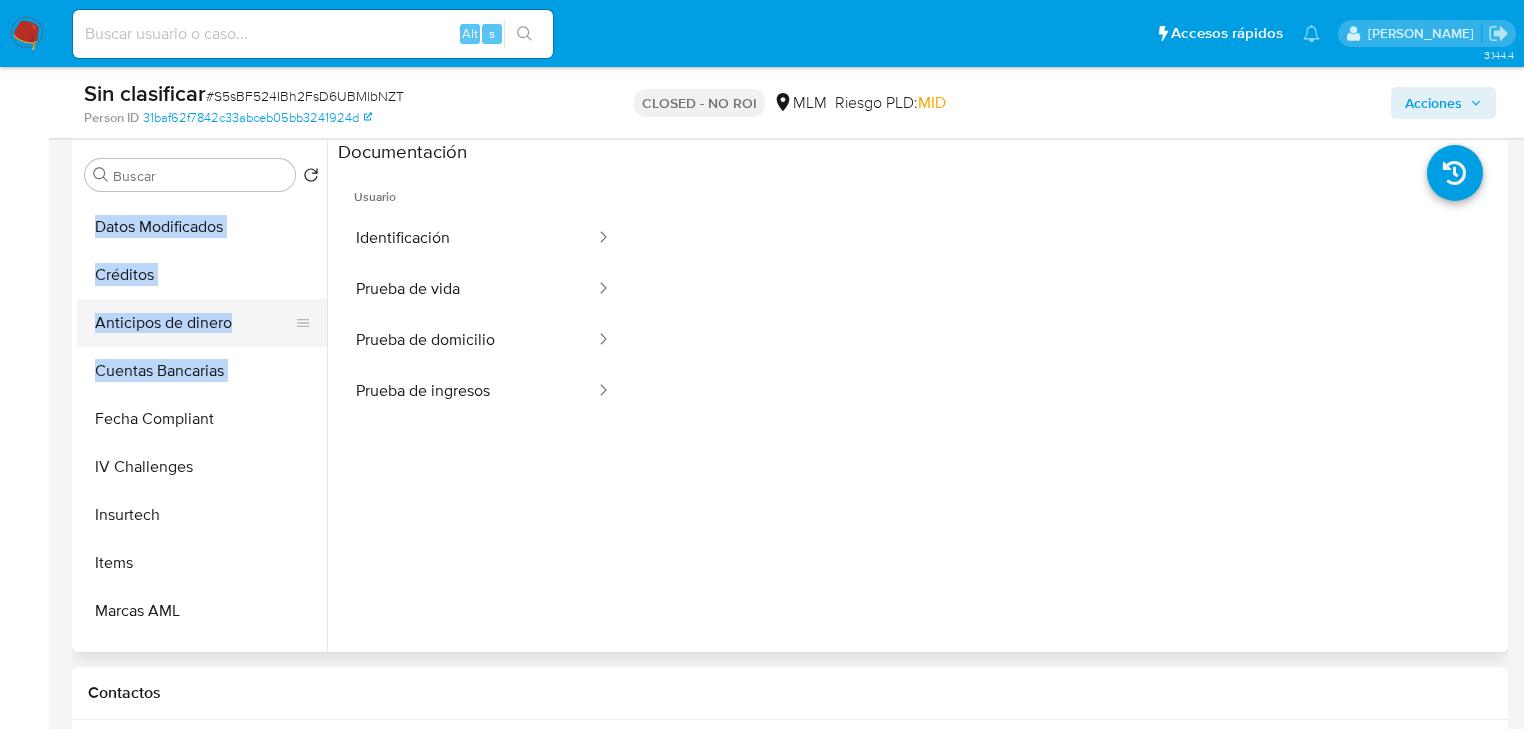 scroll, scrollTop: 636, scrollLeft: 0, axis: vertical 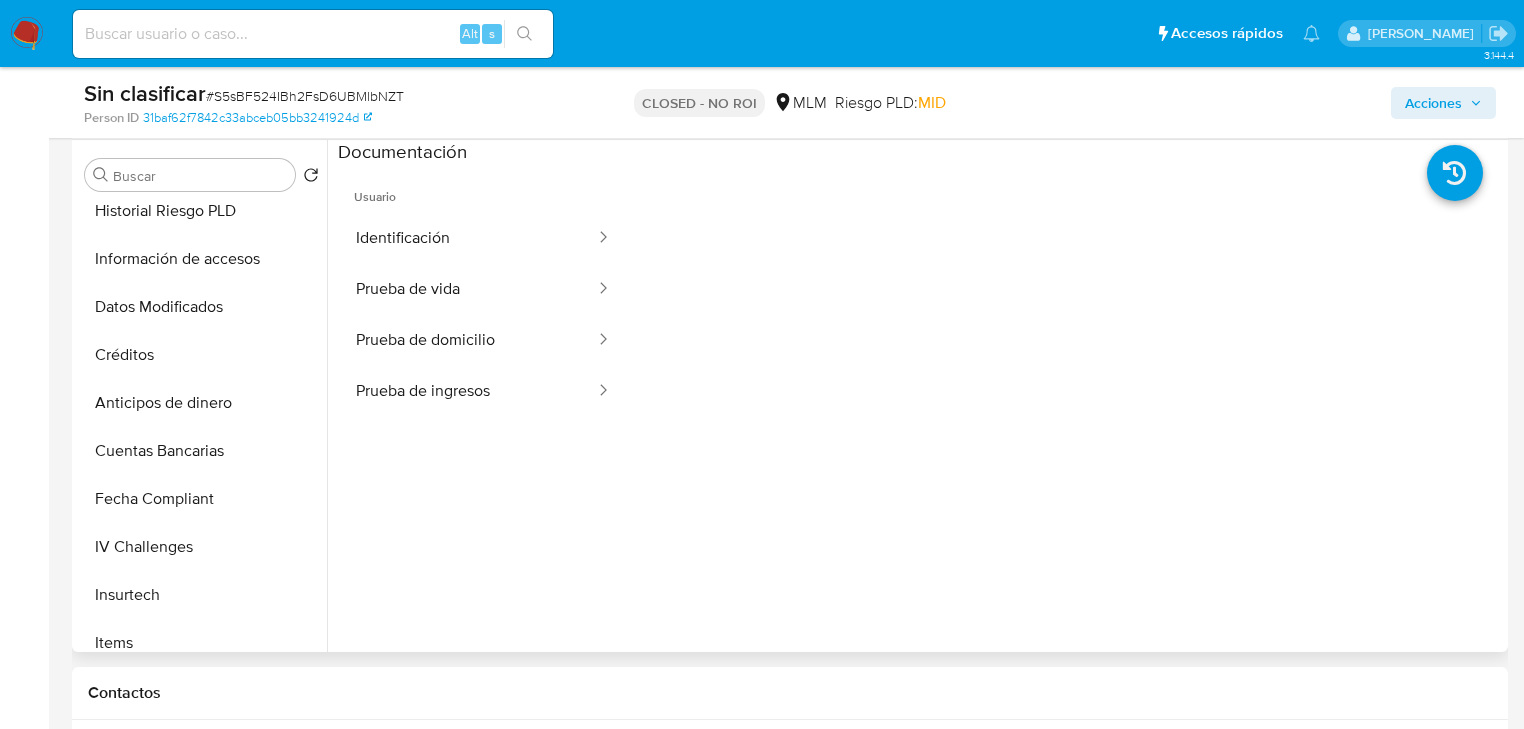 click on "Usuario Identificación Prueba de vida Prueba de domicilio Prueba de ingresos" at bounding box center [483, 453] 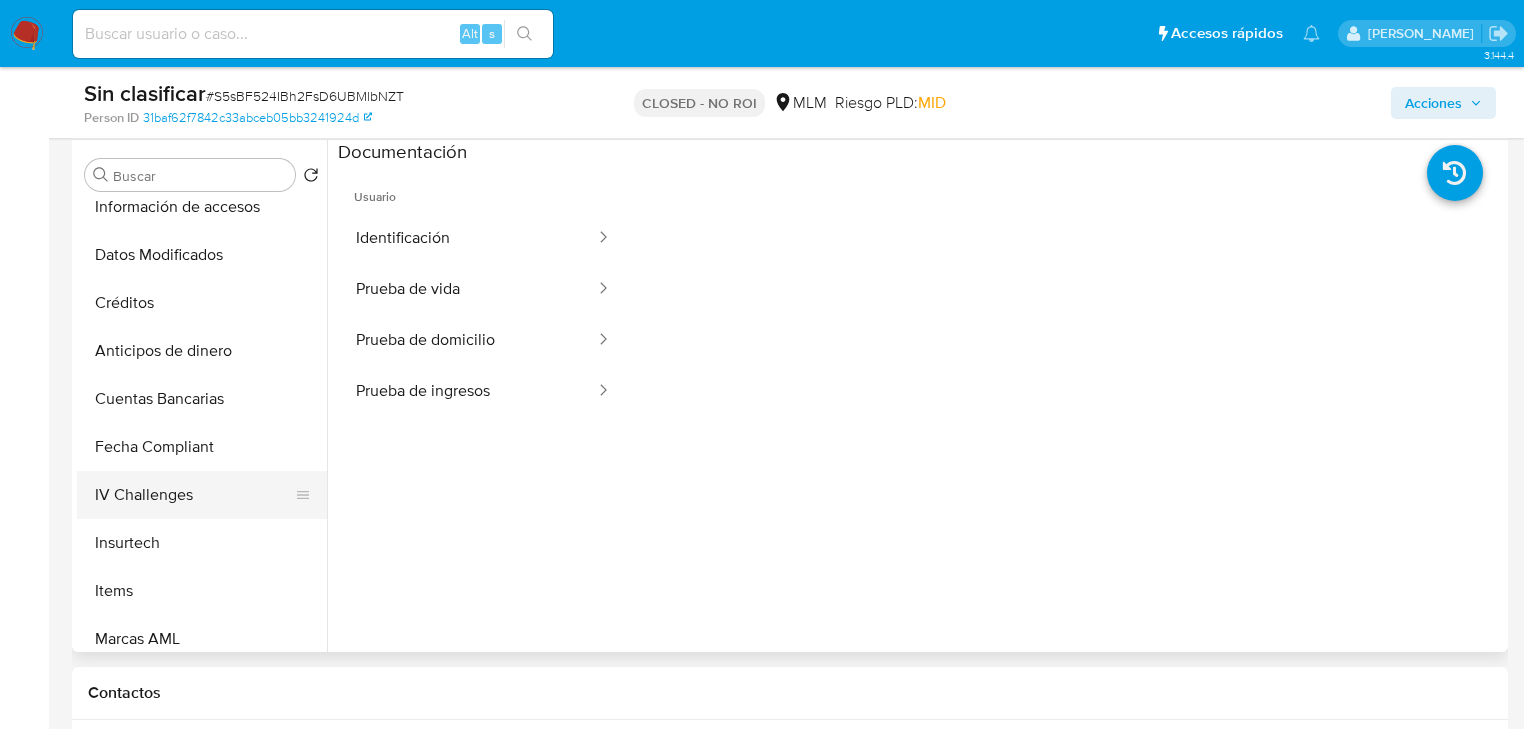 scroll, scrollTop: 716, scrollLeft: 0, axis: vertical 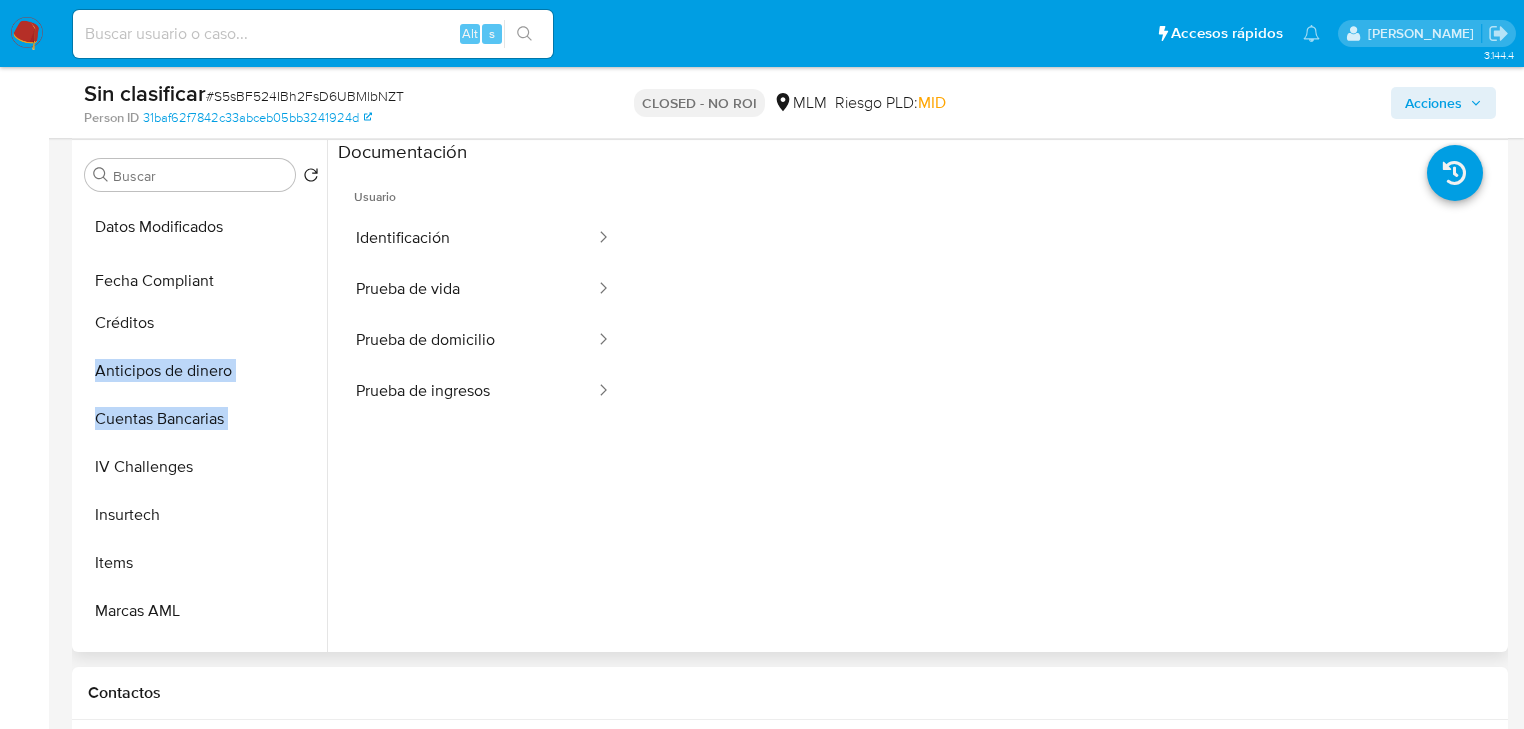 drag, startPoint x: 297, startPoint y: 420, endPoint x: 280, endPoint y: 285, distance: 136.06616 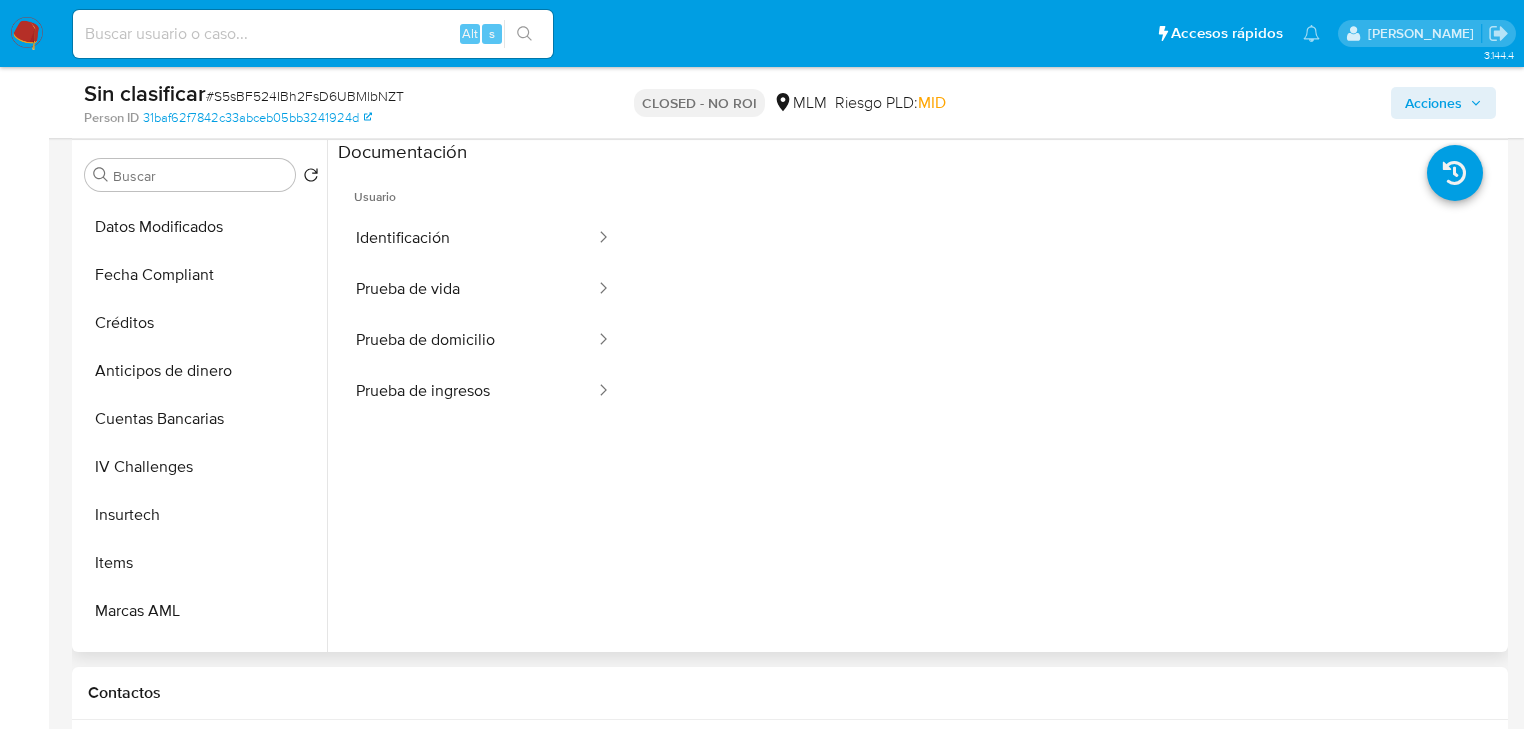 click on "Usuario Identificación Prueba de vida Prueba de domicilio Prueba de ingresos" at bounding box center [483, 453] 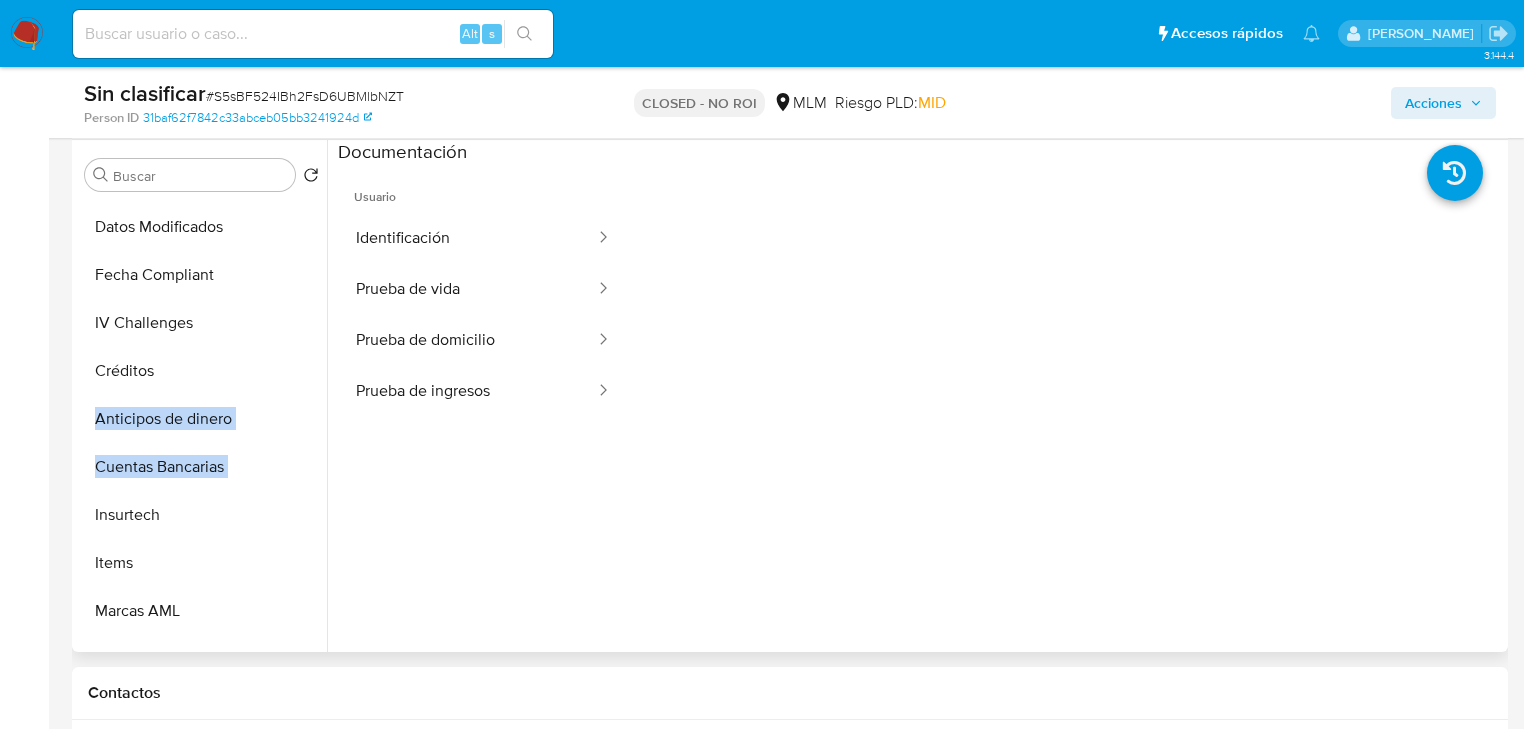 drag, startPoint x: 292, startPoint y: 466, endPoint x: 272, endPoint y: 317, distance: 150.33629 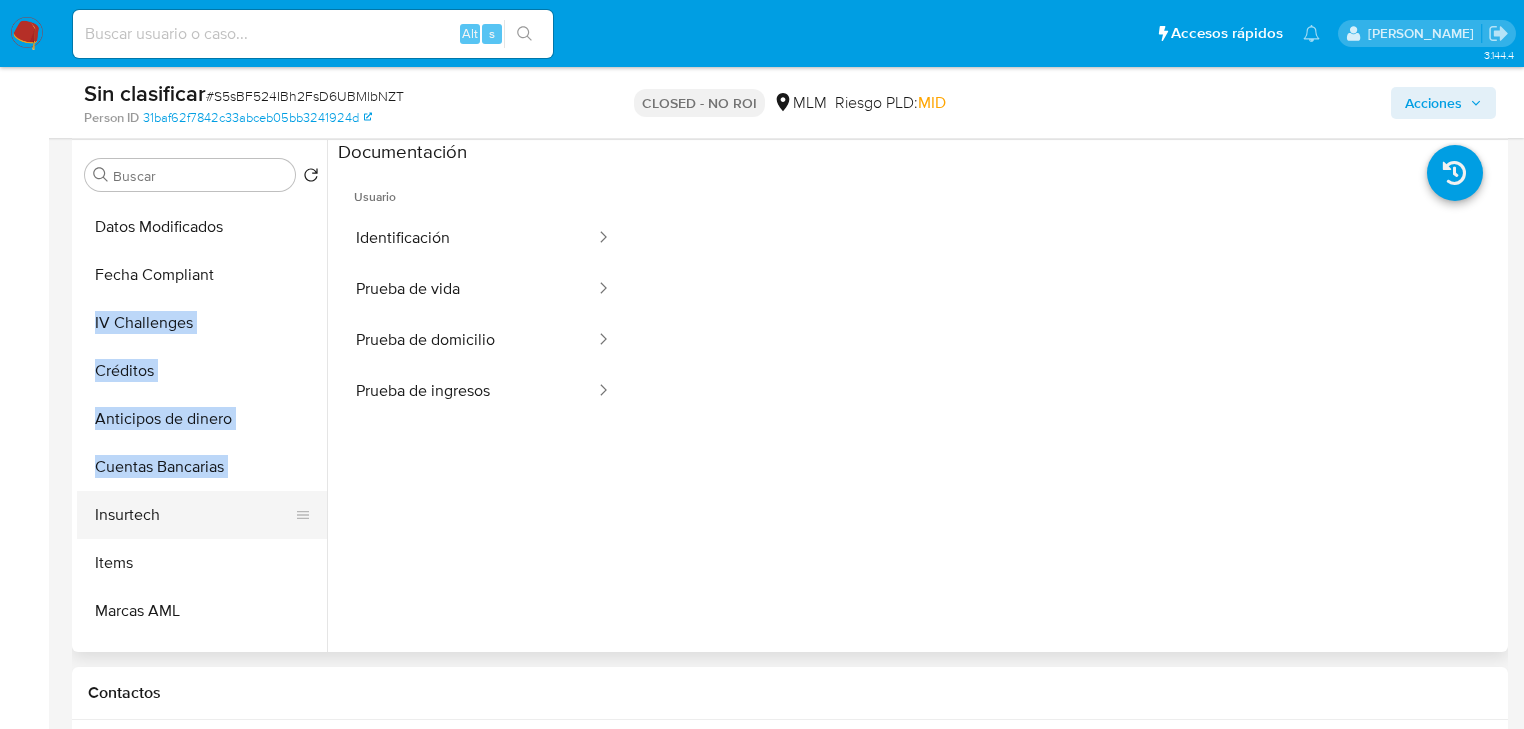 scroll, scrollTop: 796, scrollLeft: 0, axis: vertical 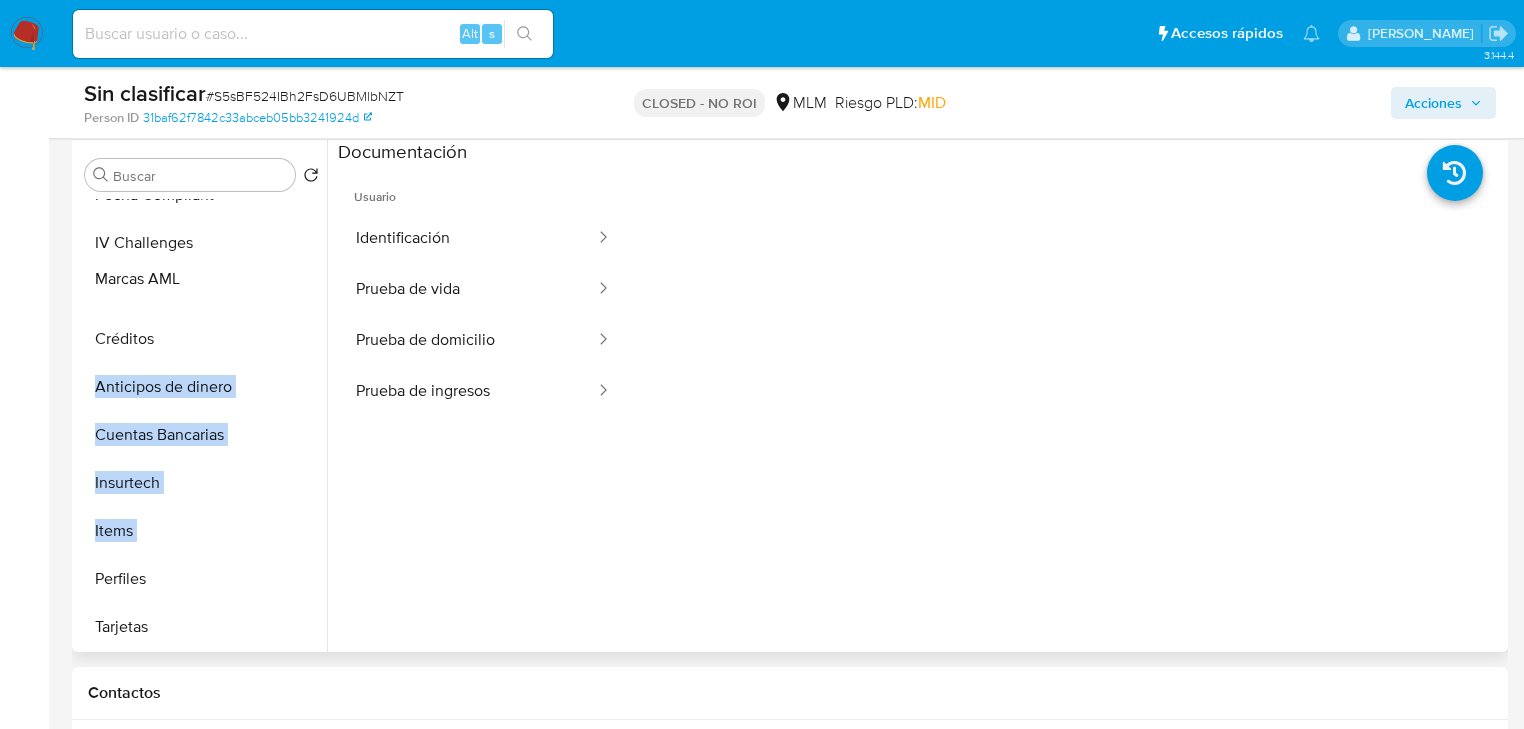 drag, startPoint x: 300, startPoint y: 532, endPoint x: 281, endPoint y: 281, distance: 251.7181 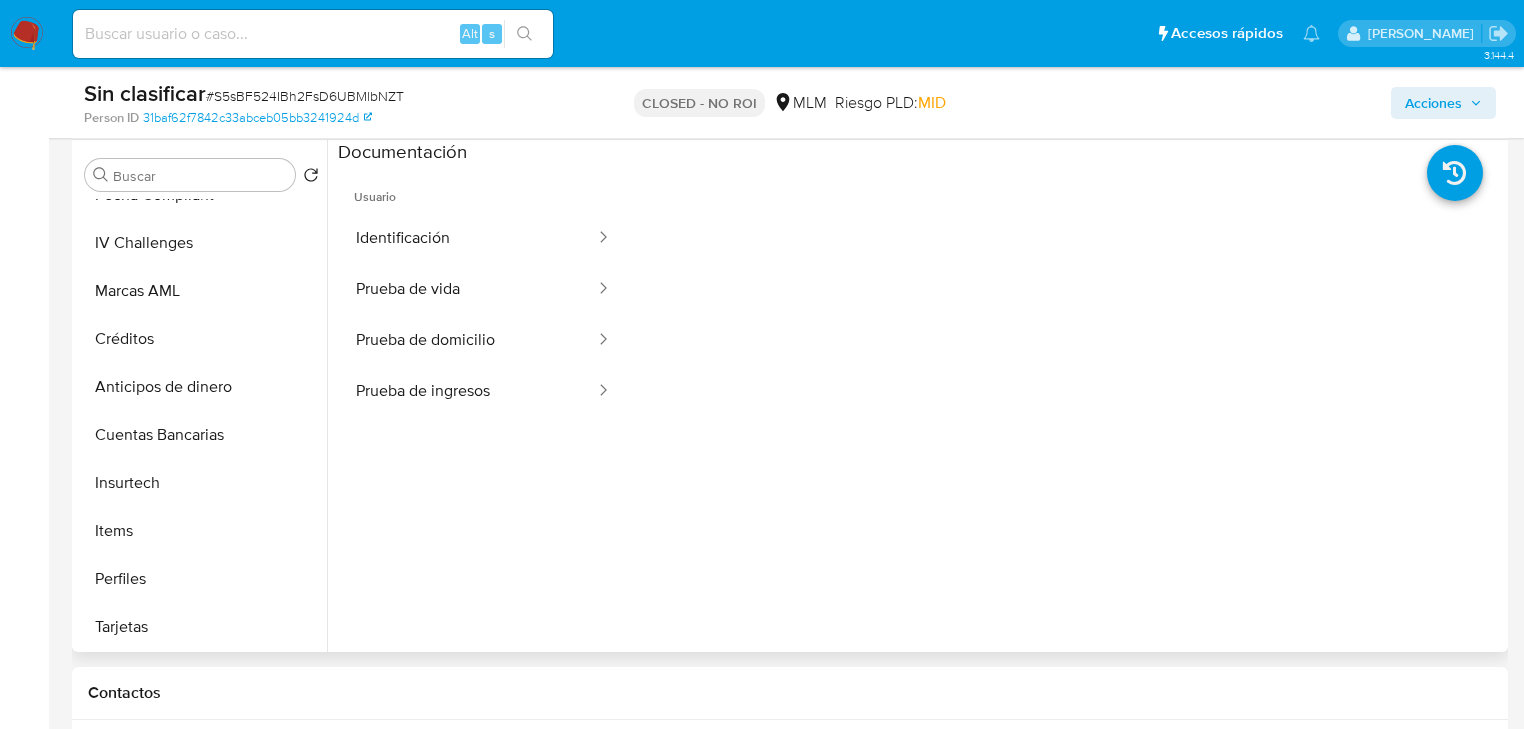 click on "Usuario Identificación Prueba de vida Prueba de domicilio Prueba de ingresos" at bounding box center (483, 453) 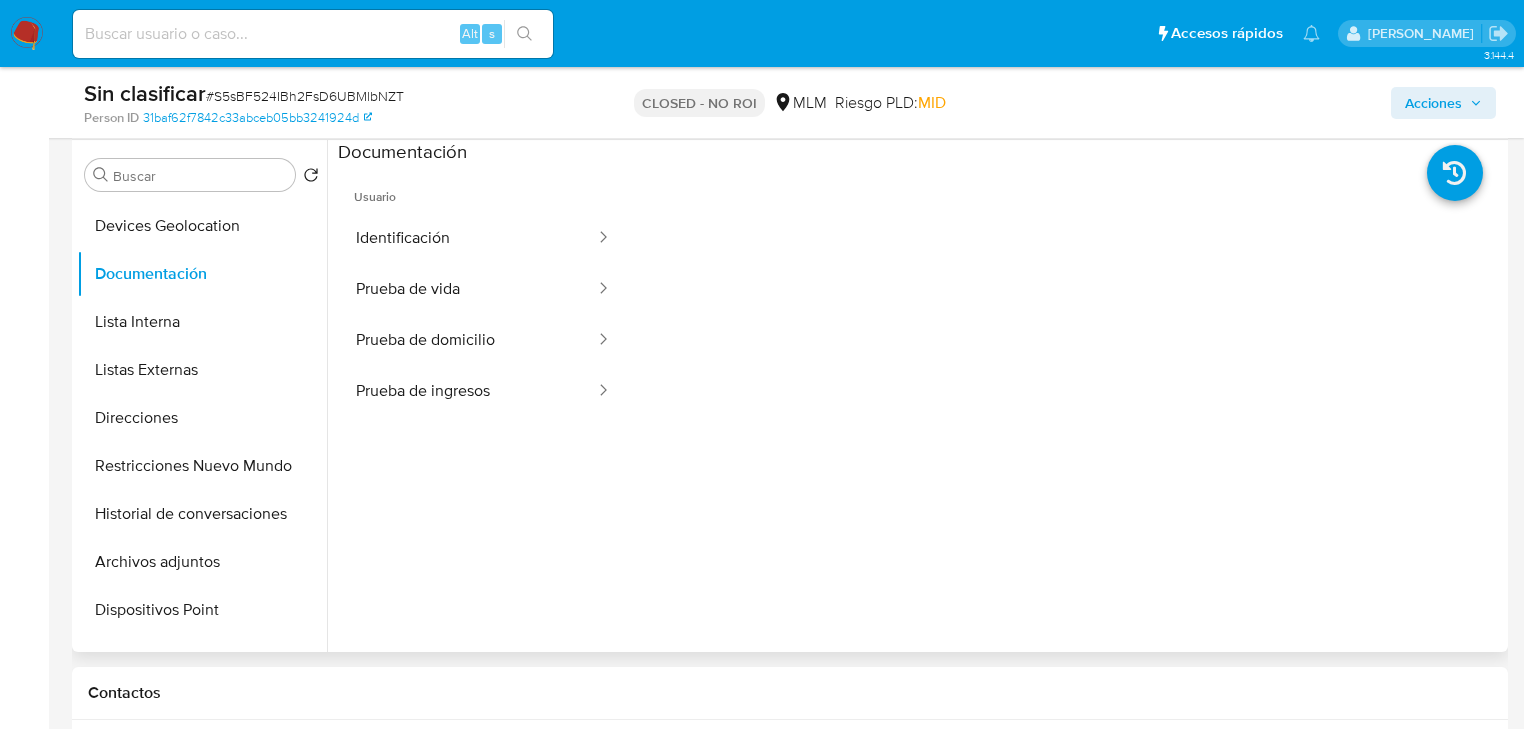 scroll, scrollTop: 76, scrollLeft: 0, axis: vertical 